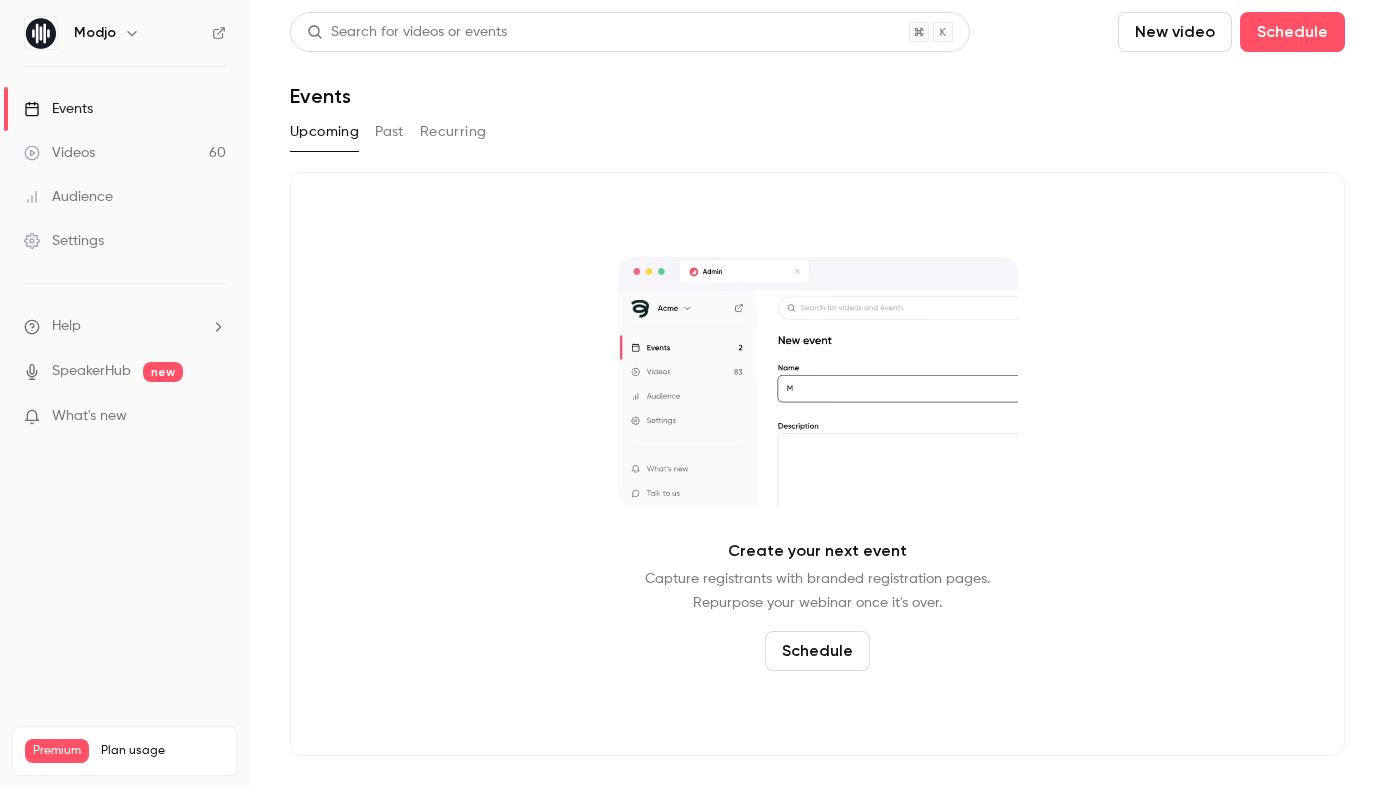 scroll, scrollTop: 0, scrollLeft: 0, axis: both 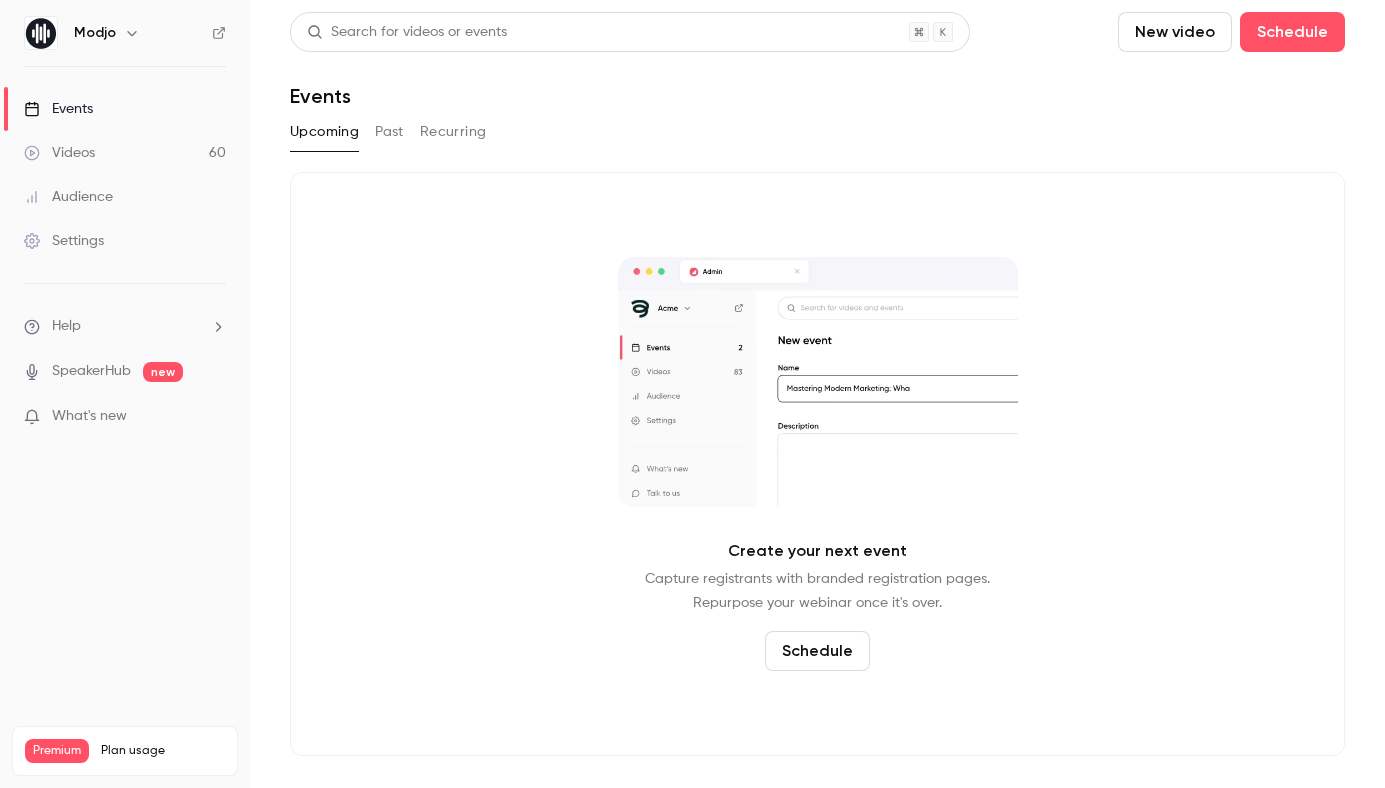 click on "Videos 60" at bounding box center [125, 153] 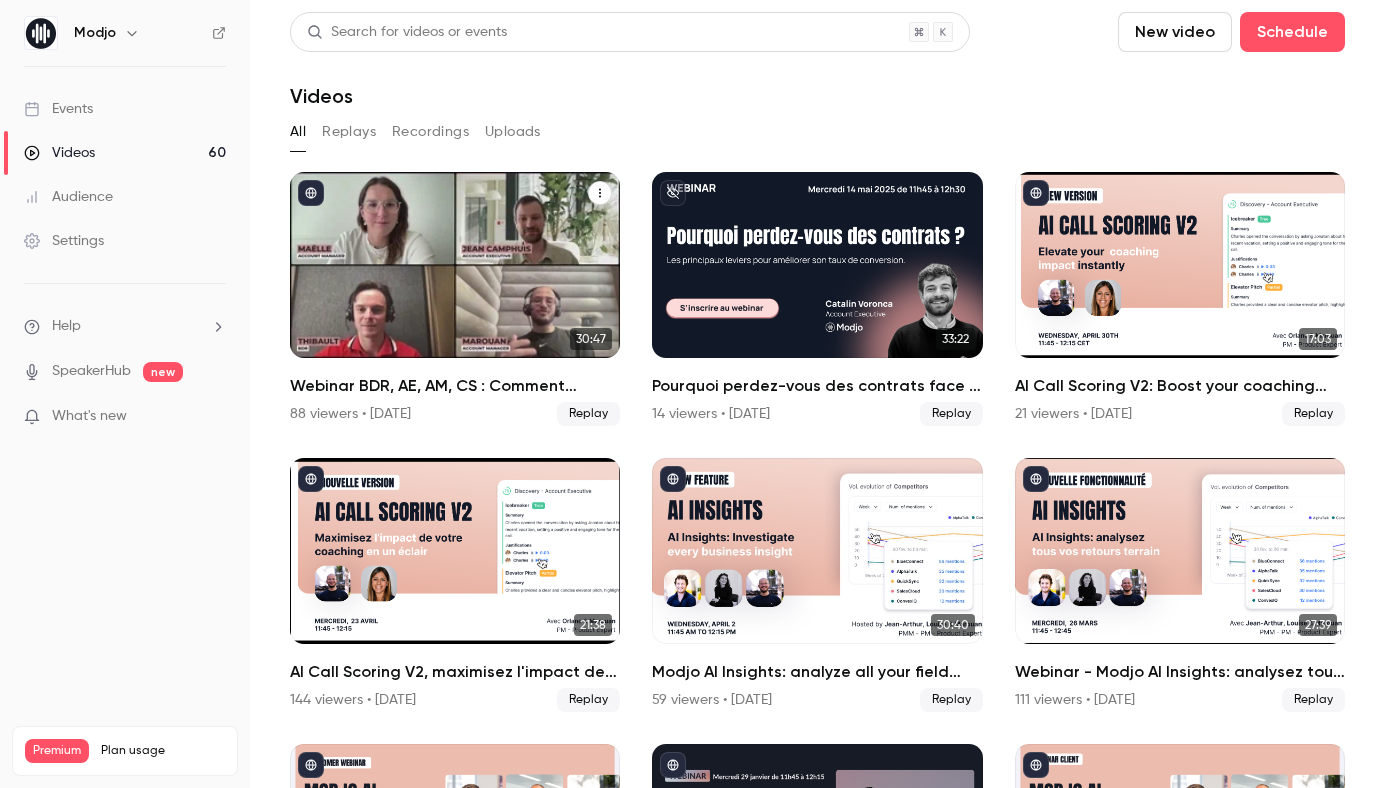 click on "Webinar BDR, AE, AM, CS :   Comment j’utilise Modjo au quotidien ?" at bounding box center [455, 386] 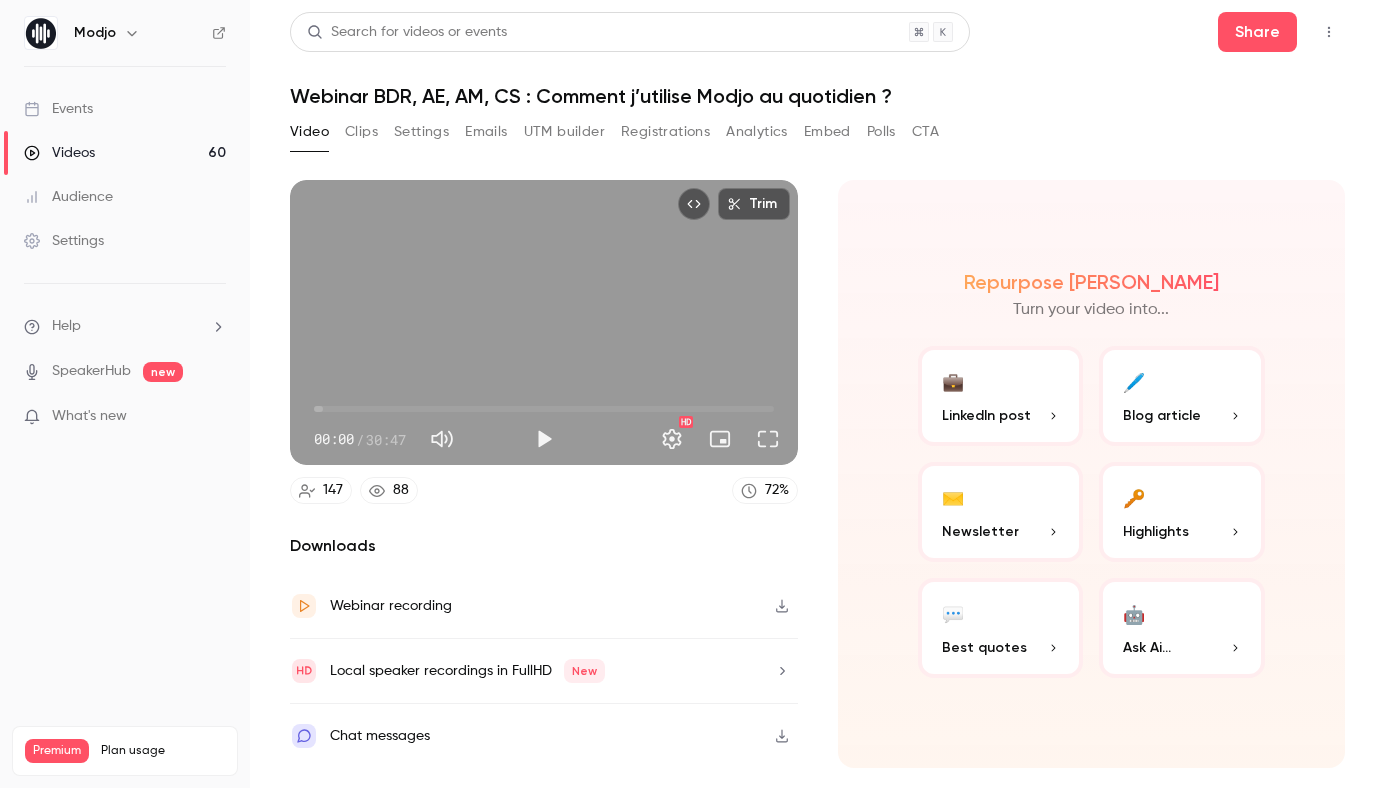 click on "Clips" at bounding box center (361, 132) 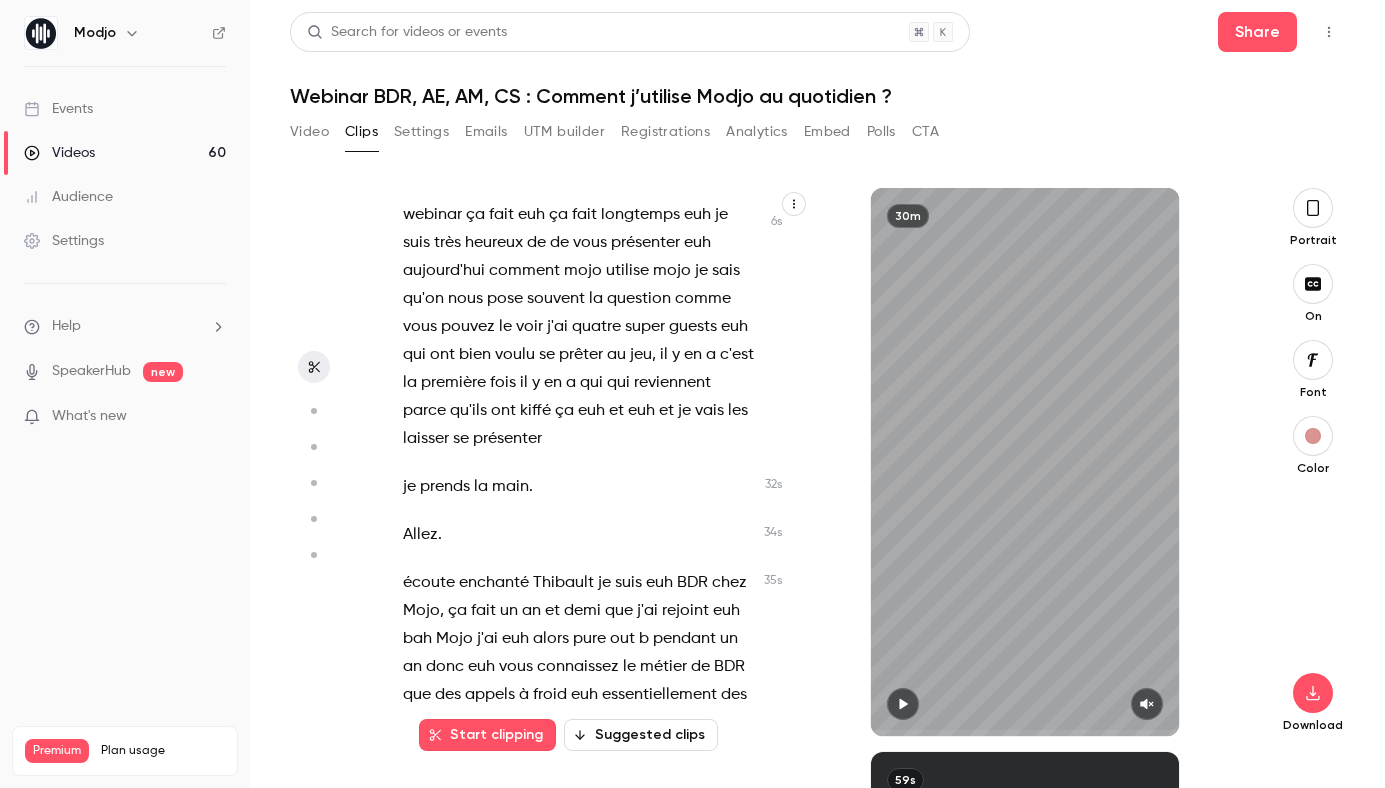 scroll, scrollTop: 138, scrollLeft: 0, axis: vertical 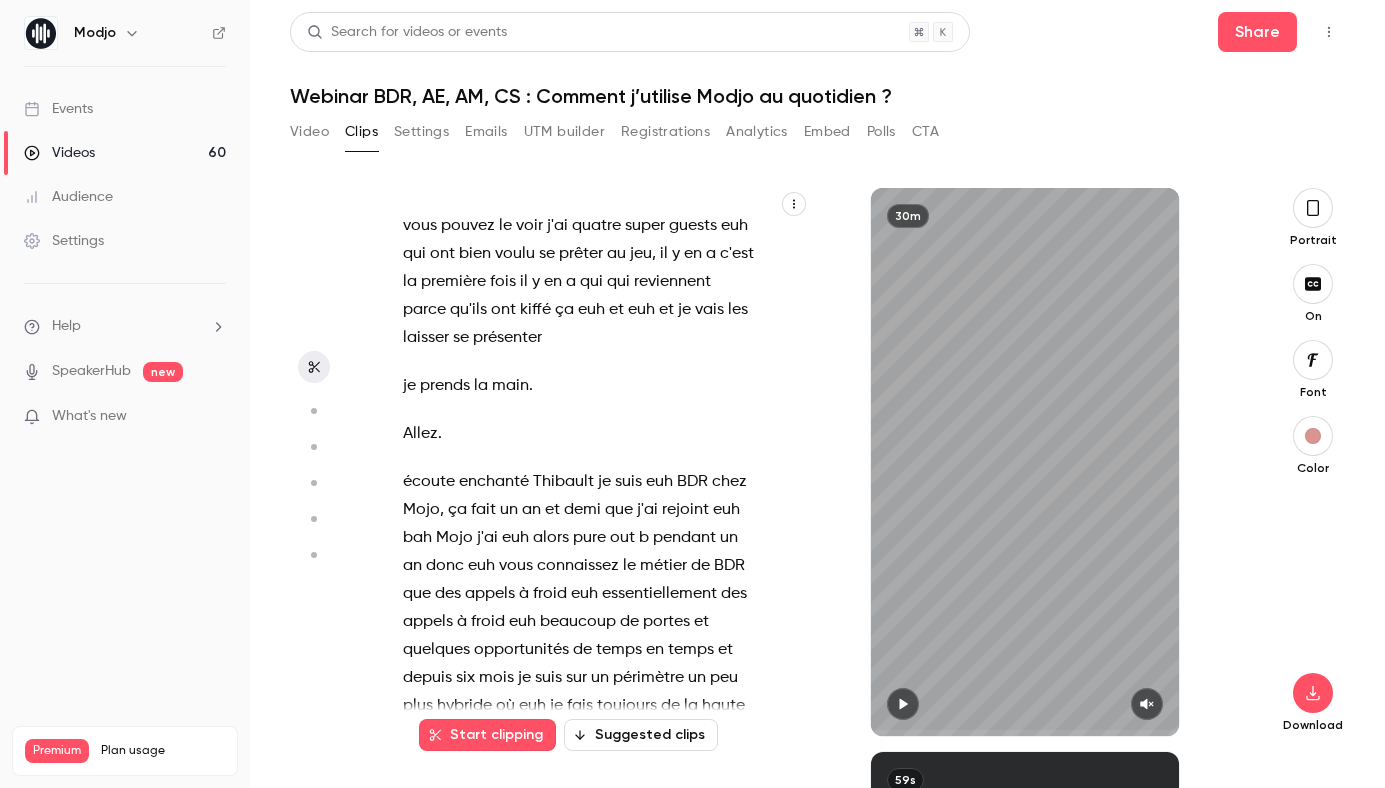 click on "Suggested clips" at bounding box center [641, 735] 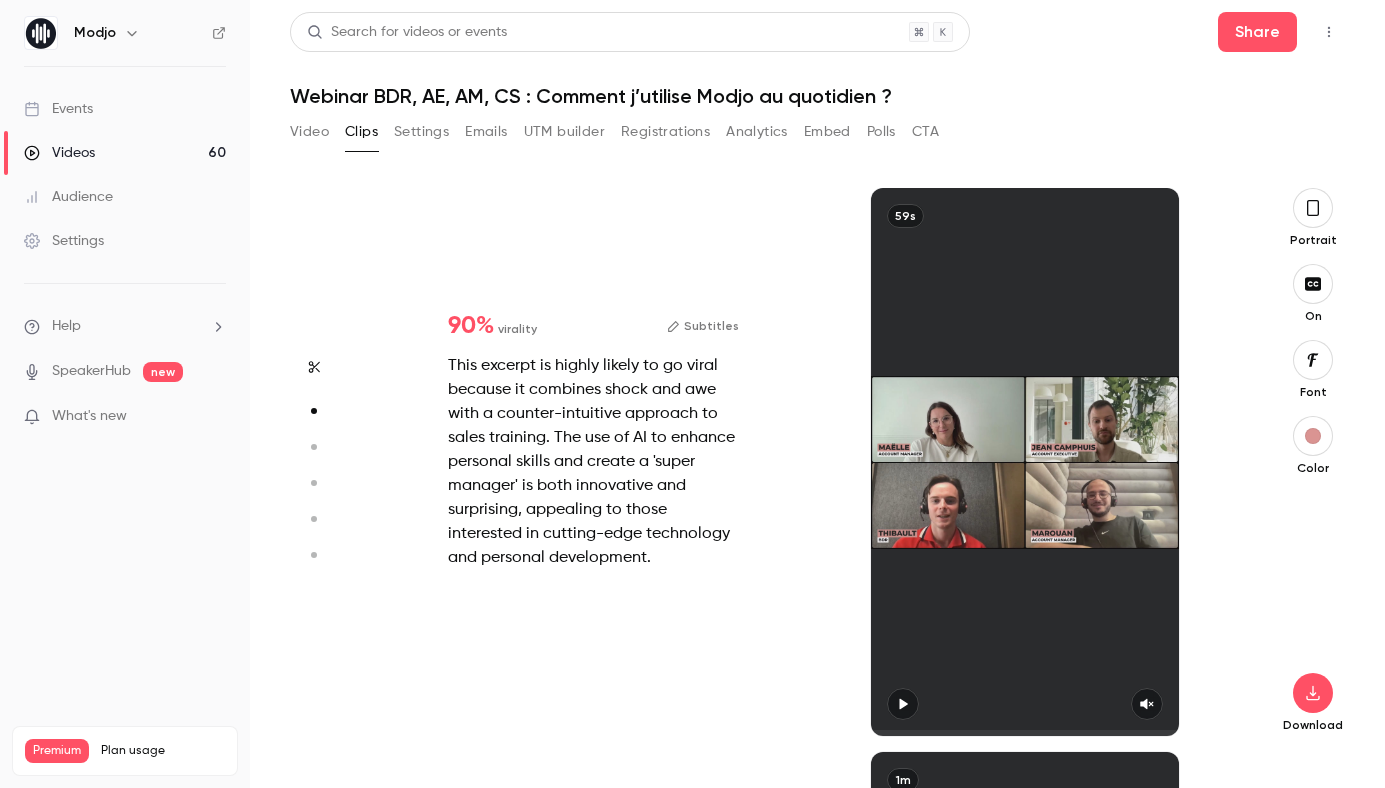 scroll, scrollTop: 0, scrollLeft: 0, axis: both 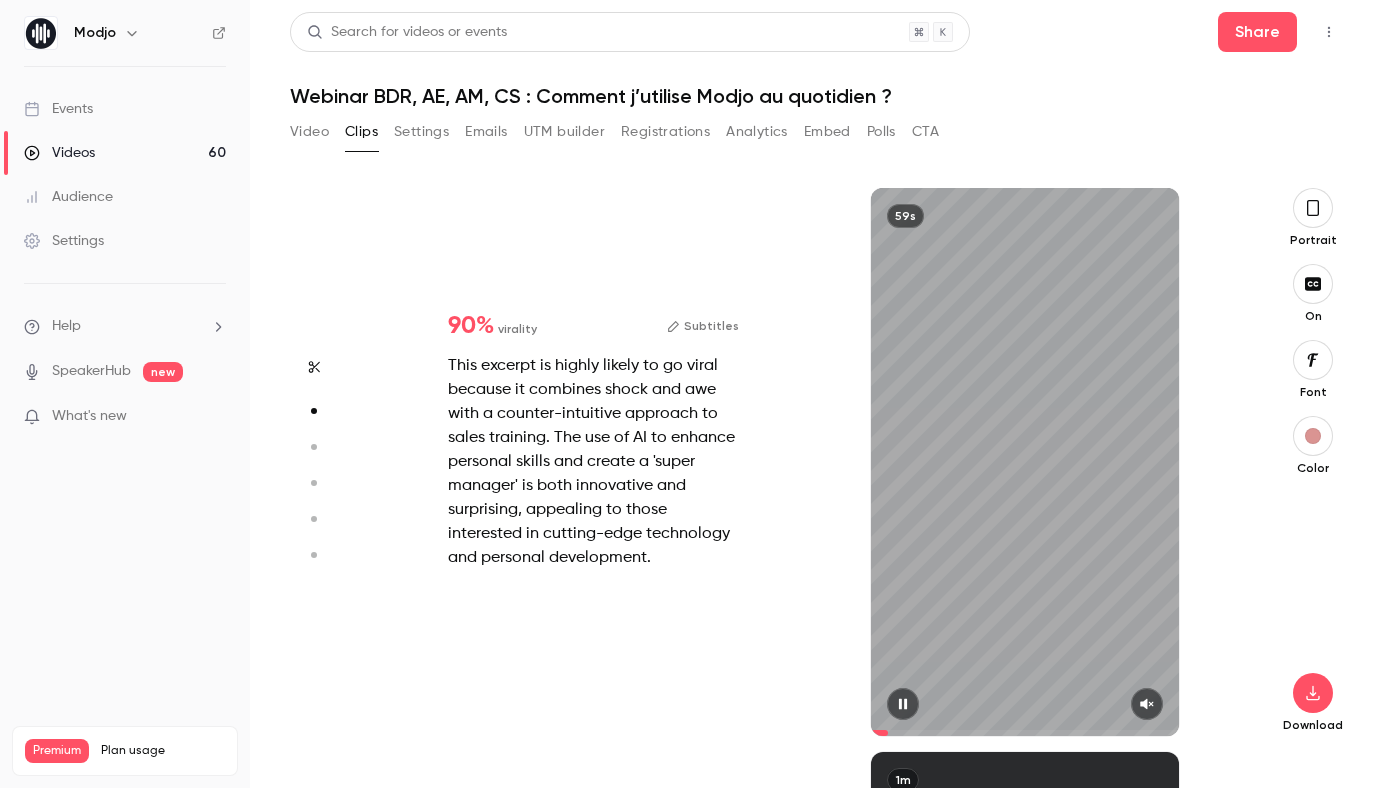 drag, startPoint x: 888, startPoint y: 731, endPoint x: 868, endPoint y: 731, distance: 20 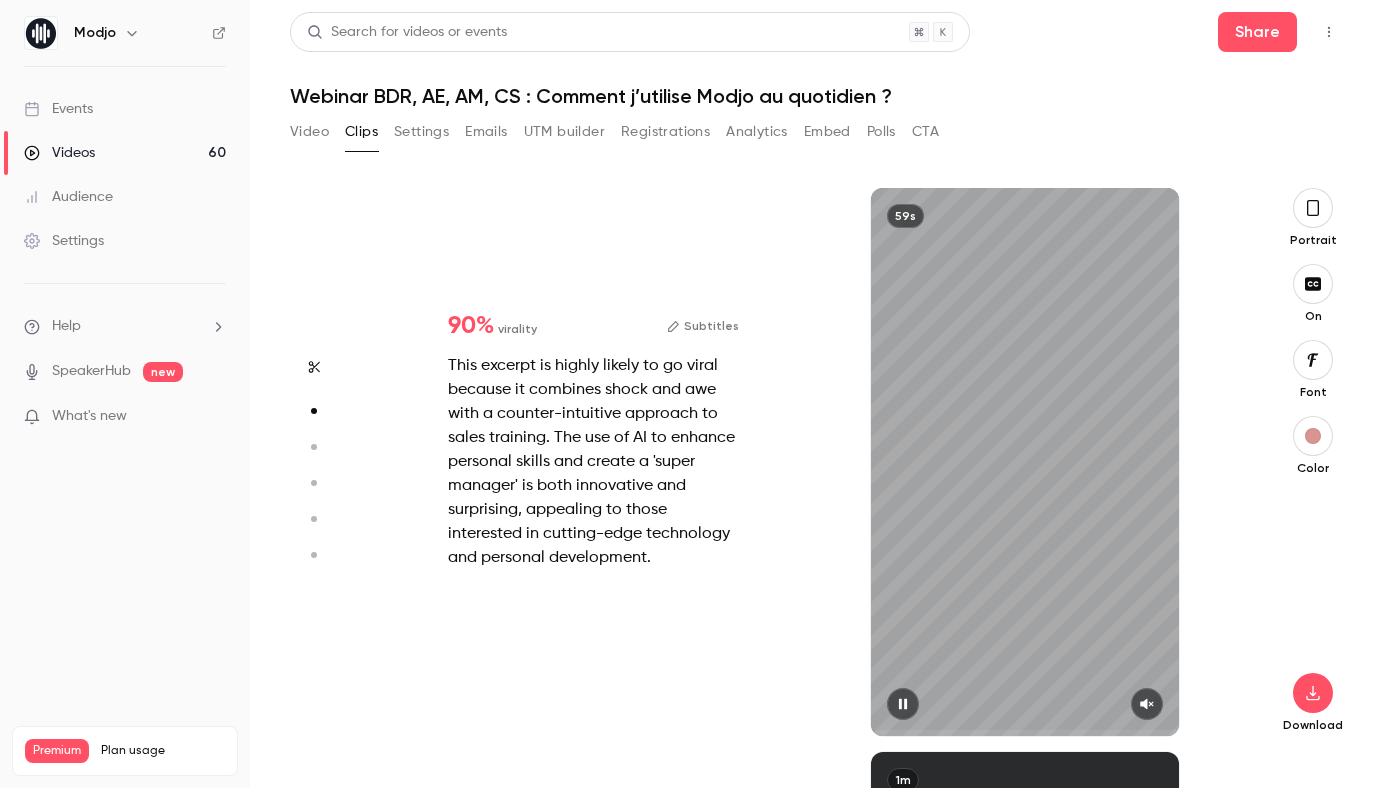 click 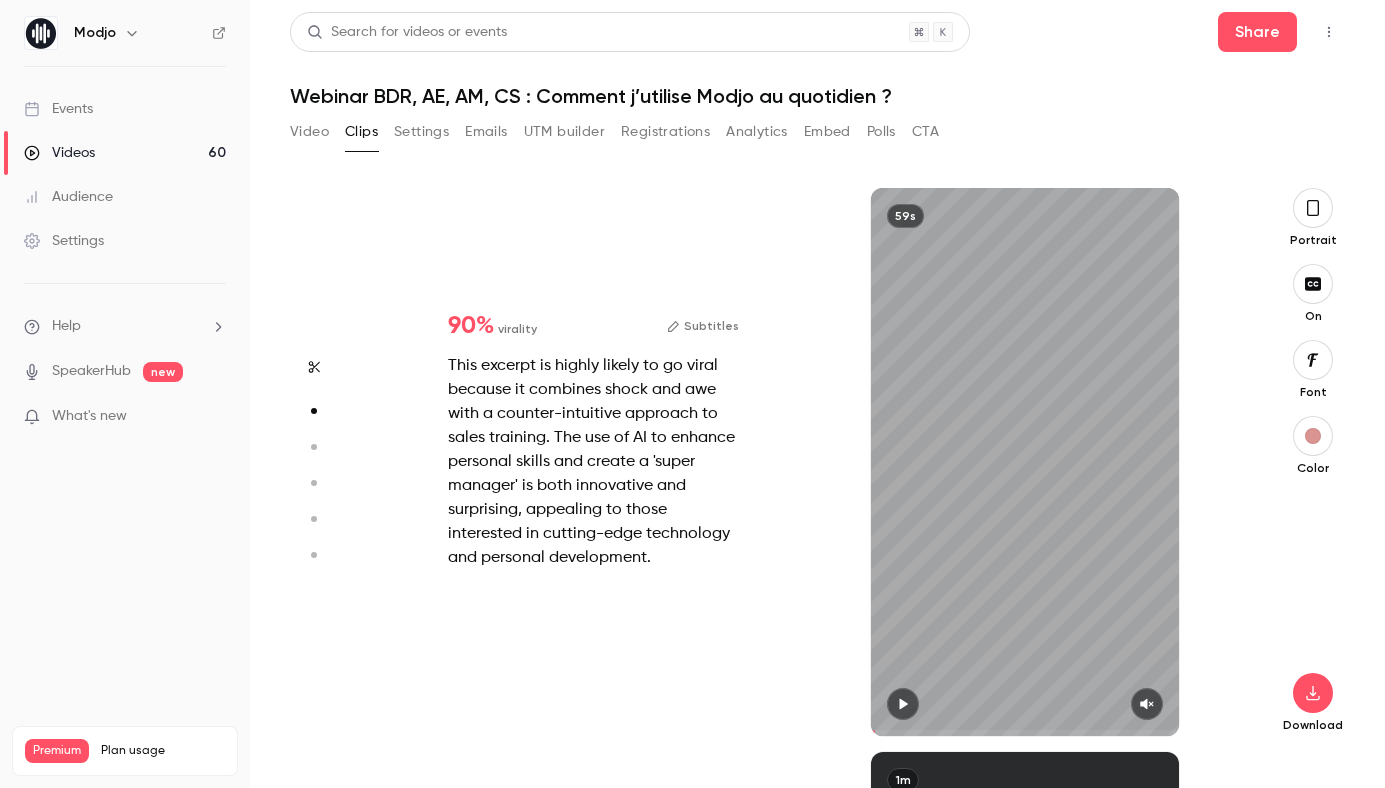 click 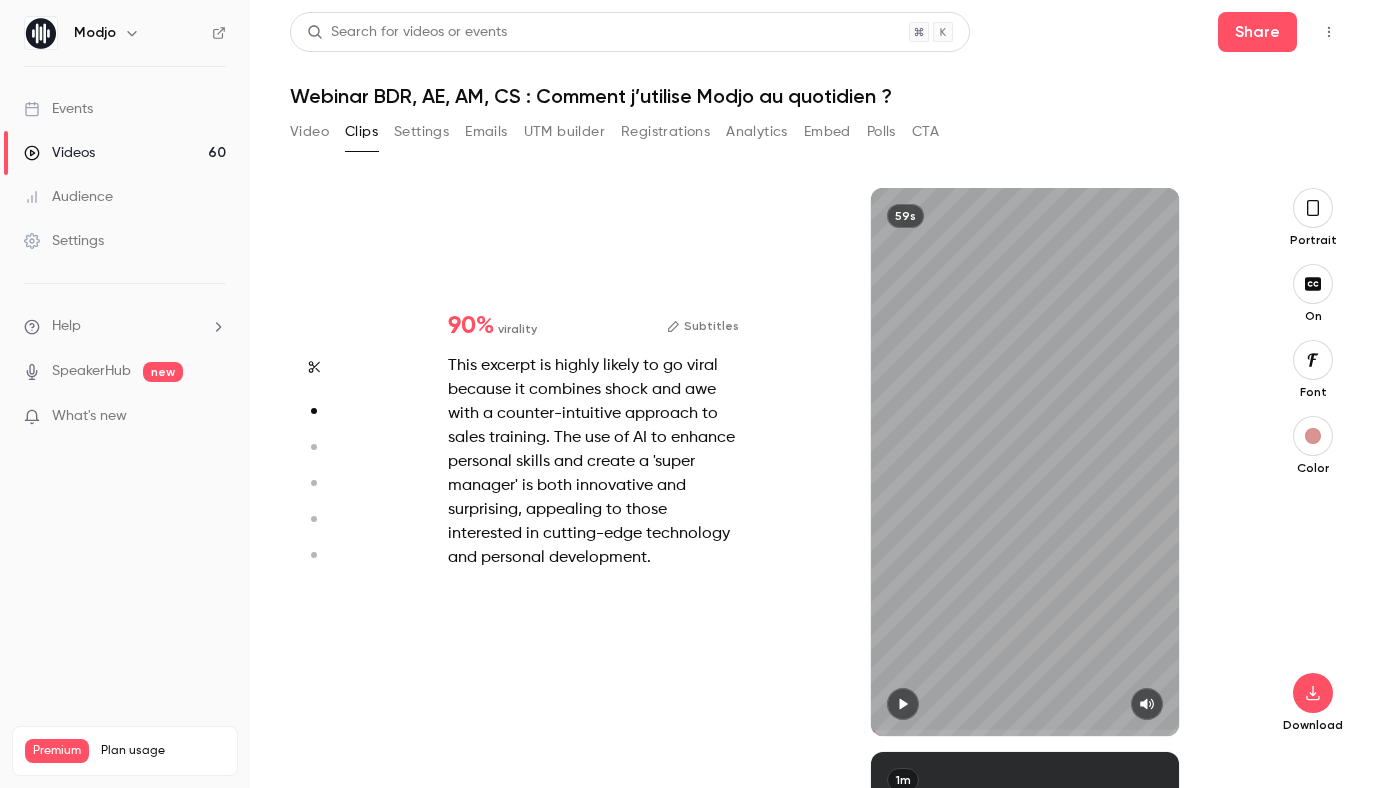 click 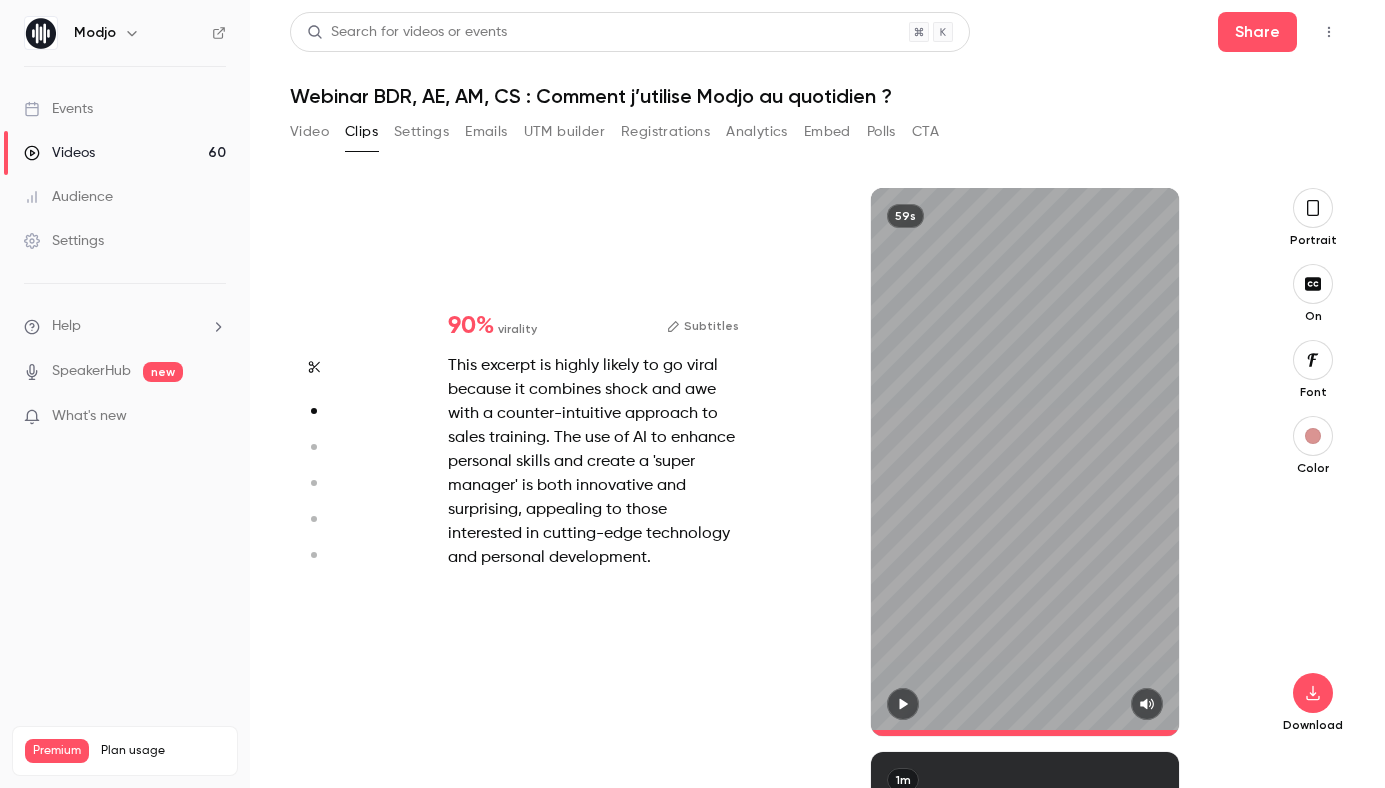 click on "Subtitles" at bounding box center (703, 326) 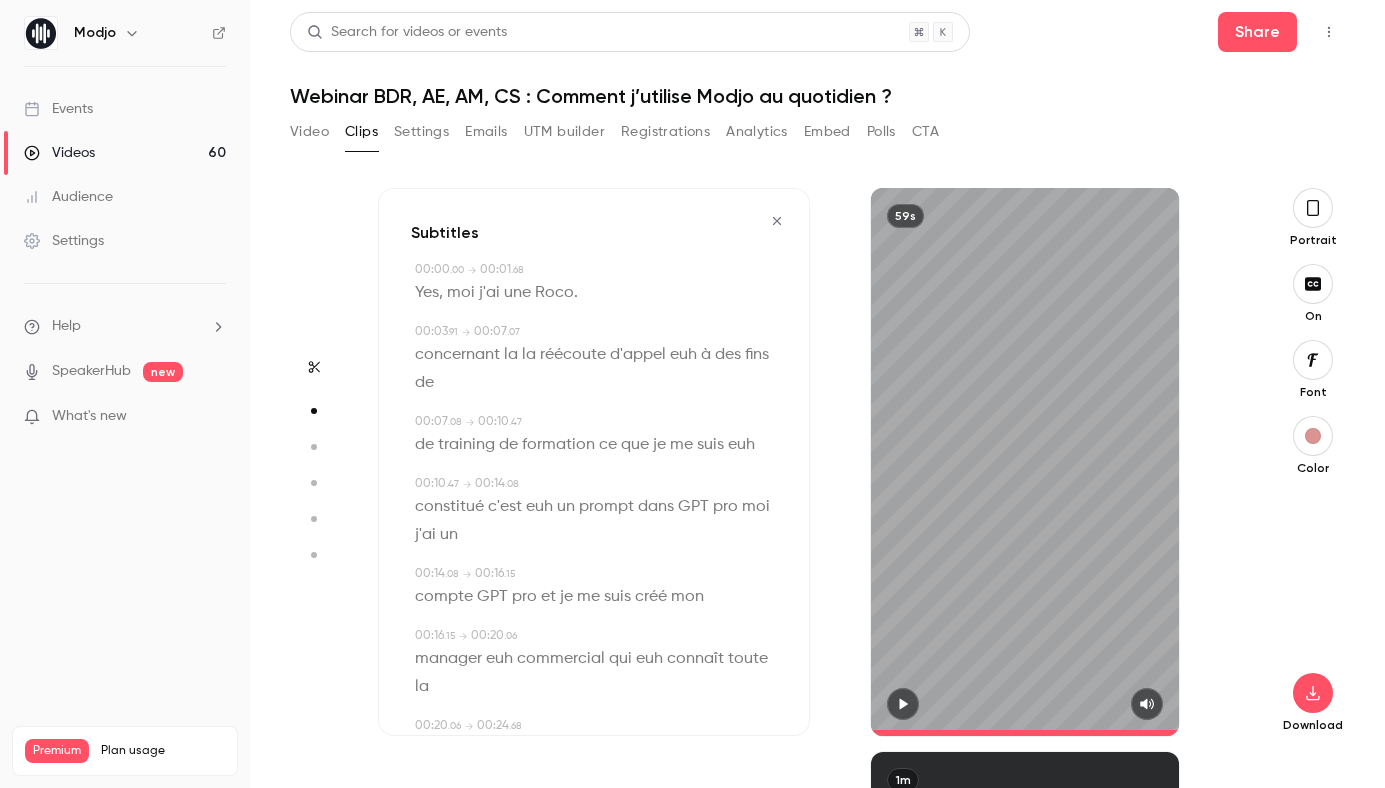 click on "une" at bounding box center [517, 293] 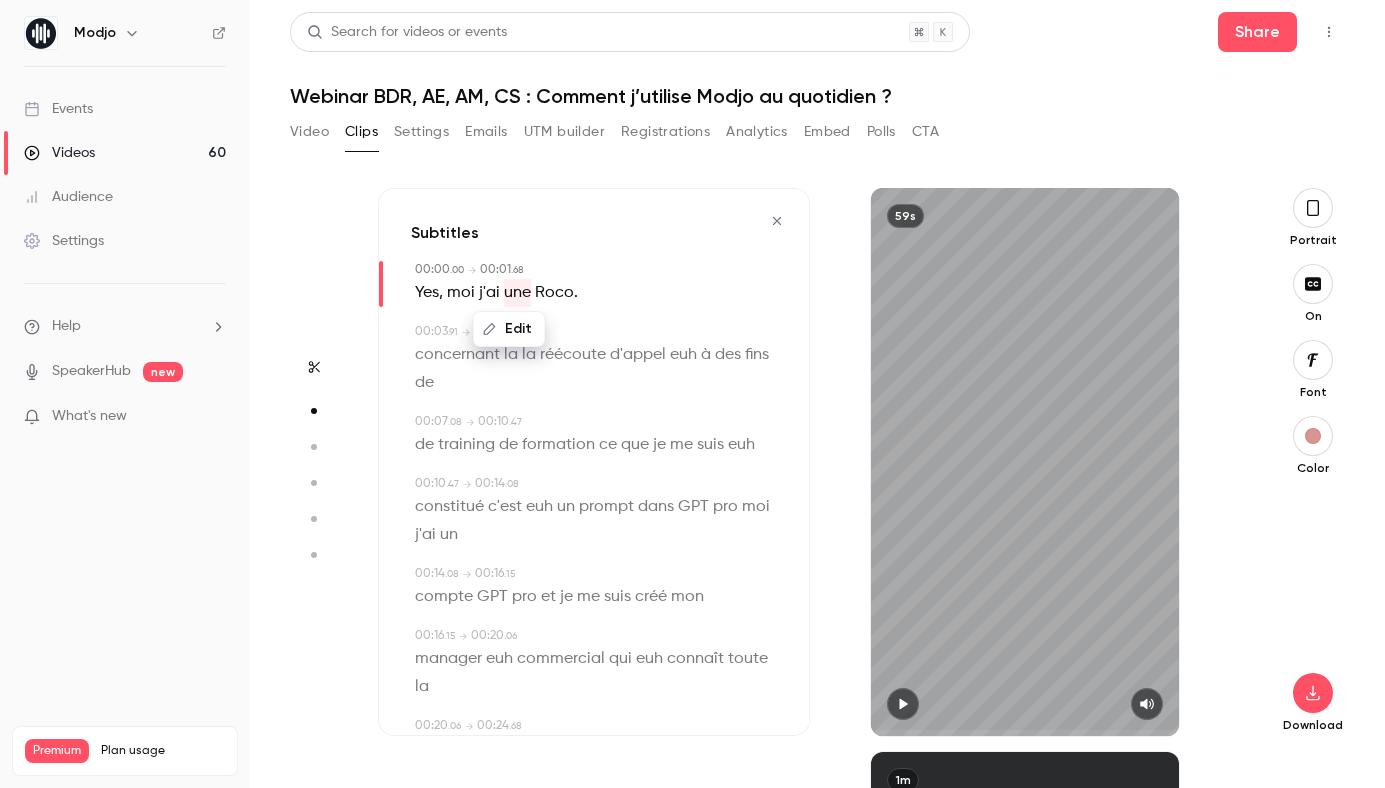 click on "Roco" at bounding box center [554, 293] 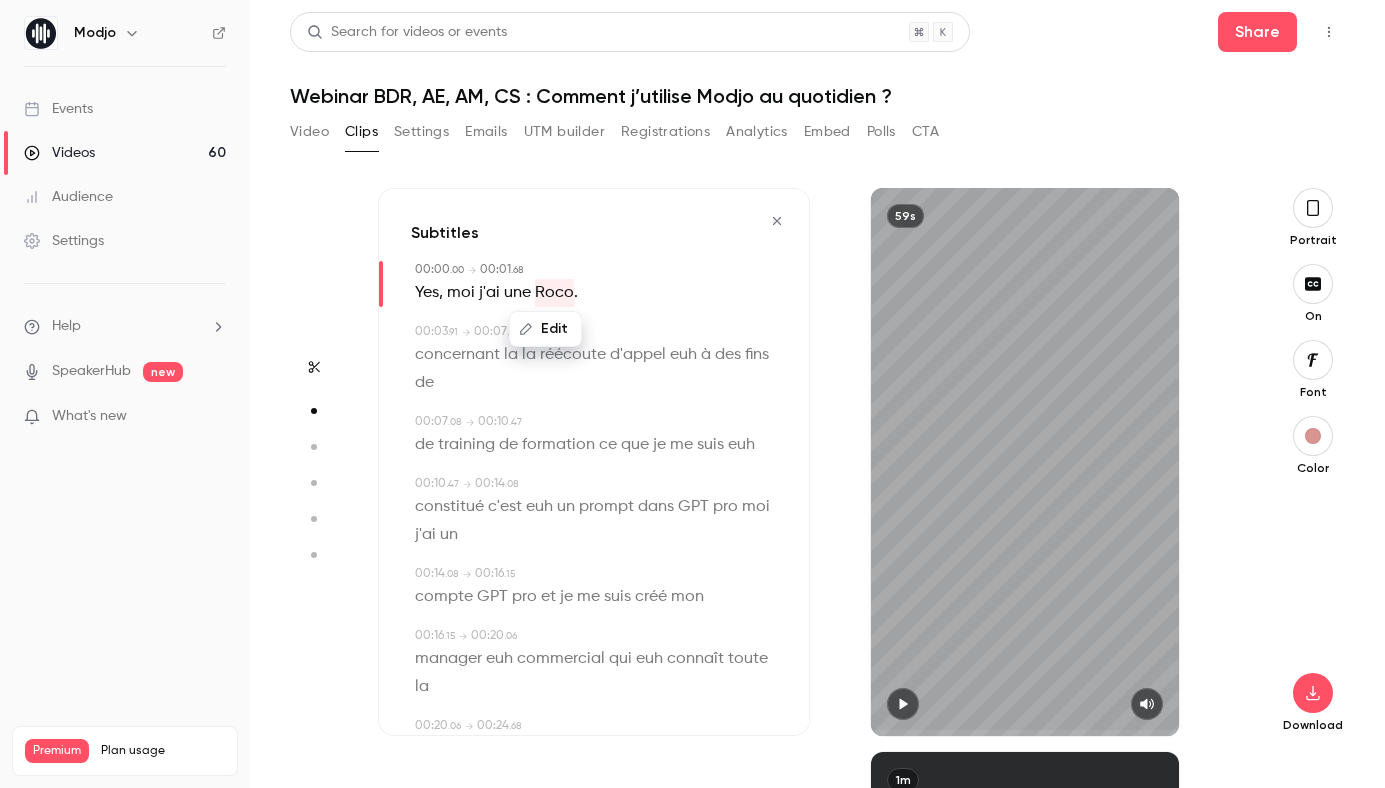 click on "Edit" at bounding box center [545, 329] 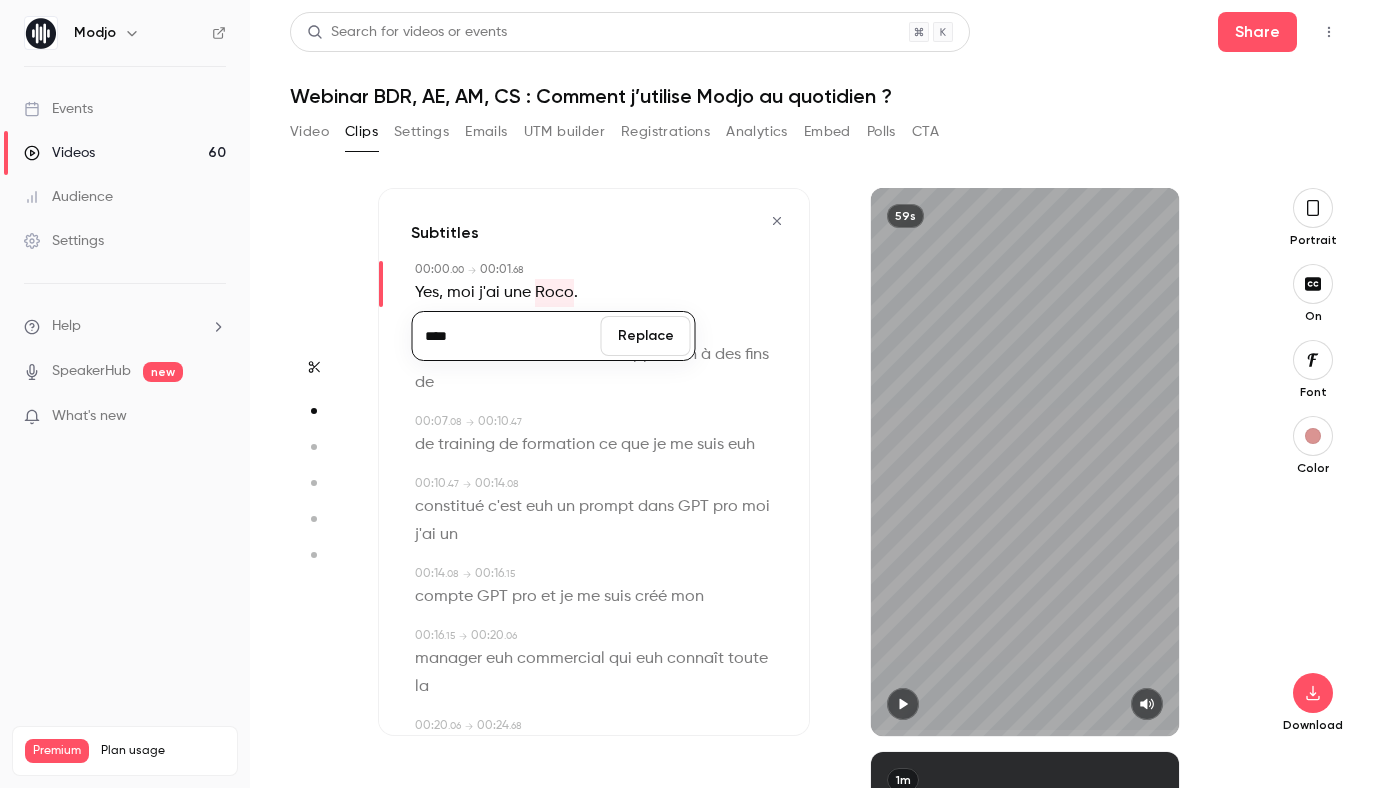 type on "****" 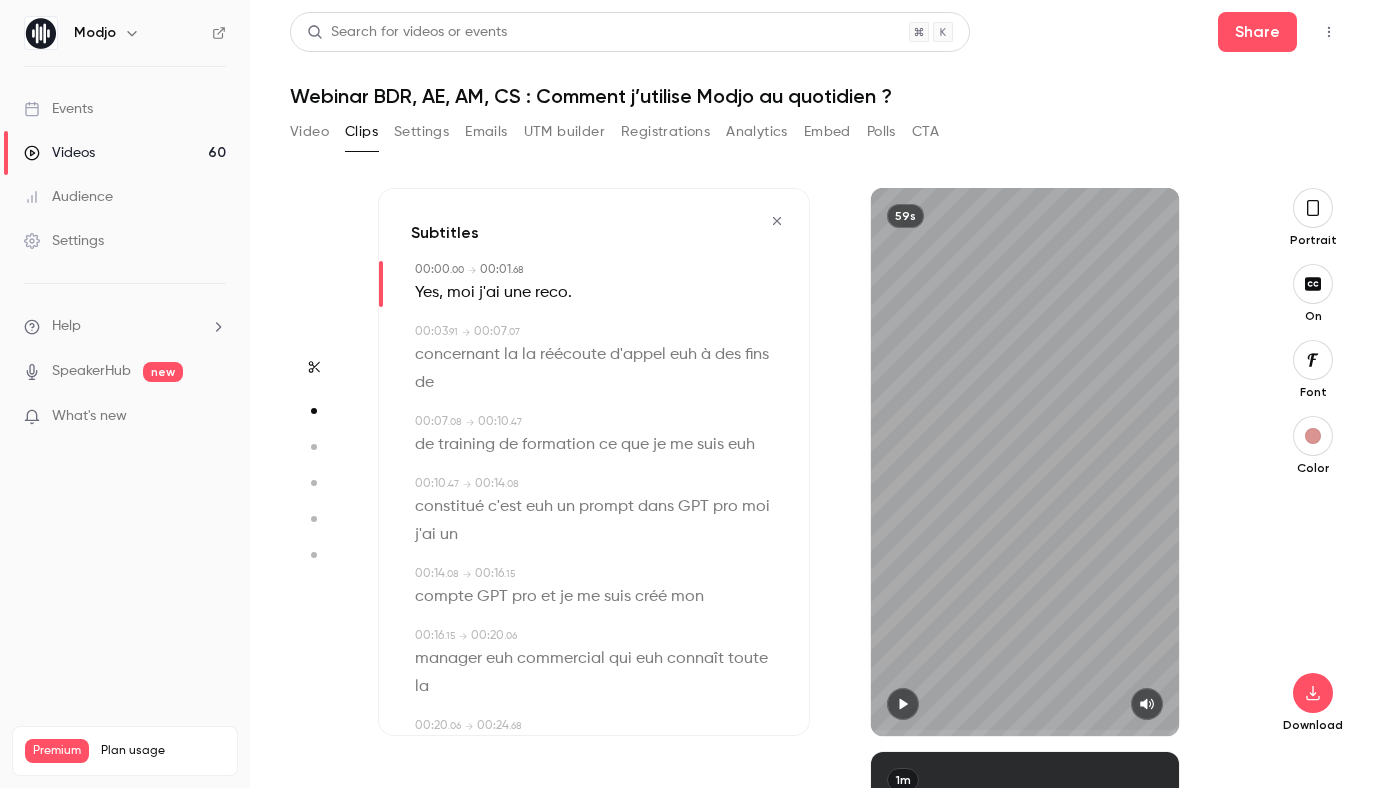 click at bounding box center (699, 355) 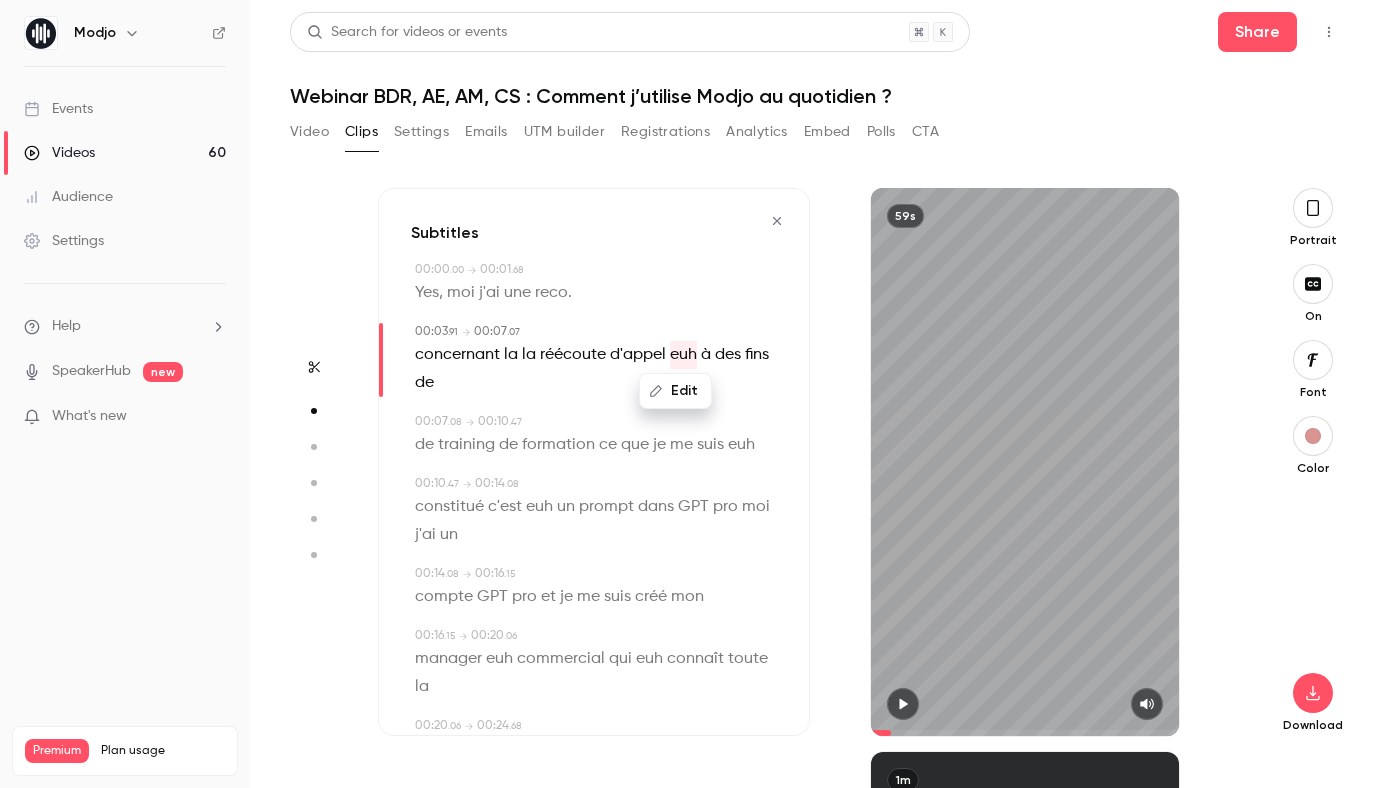 click on "Edit" at bounding box center (675, 391) 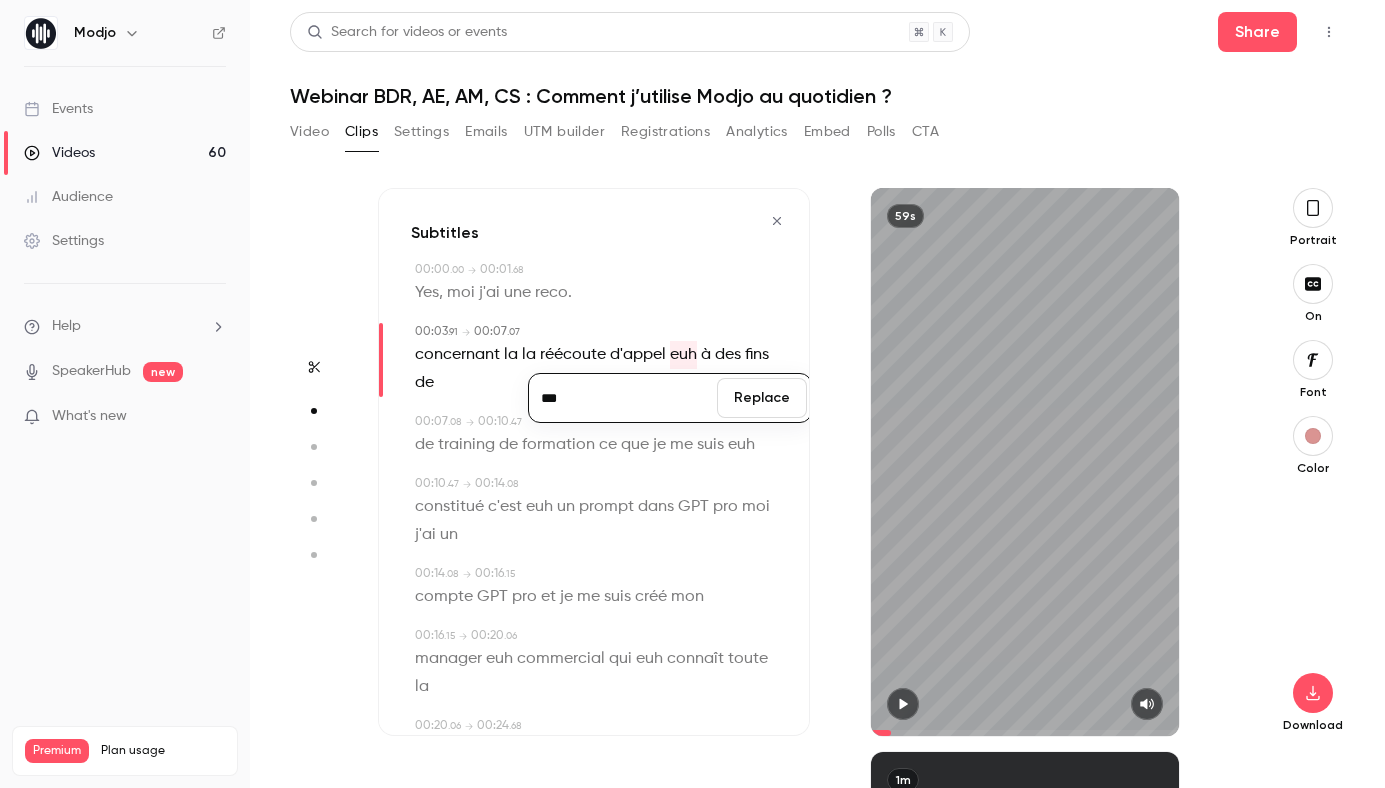 type 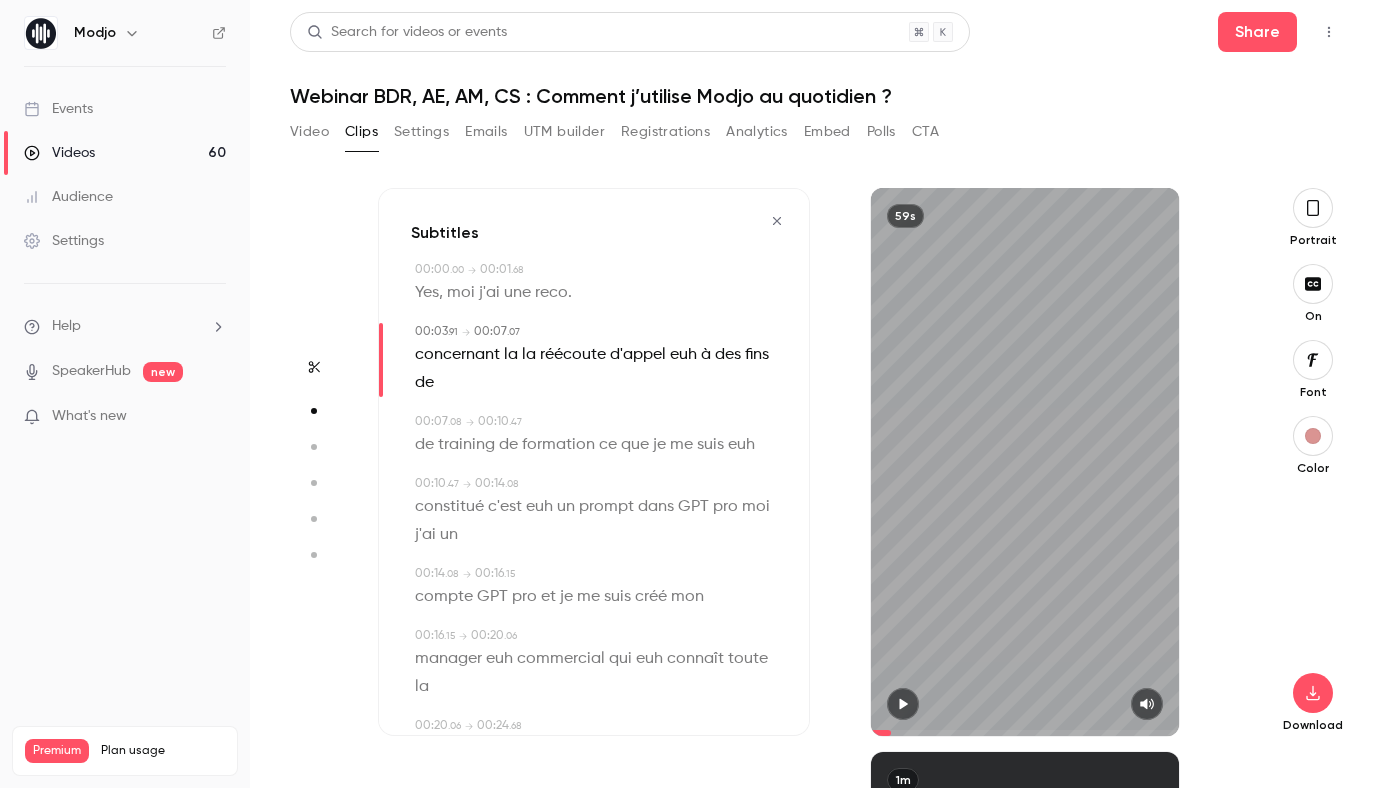 click on "Subtitles 00:00 . 00 → 00:01 . 68 Yes ,   moi   j'ai   une   reco . 00:03 . 91 → 00:07 . 07 concernant   la   la   réécoute   d'appel   euh   à   des   fins   de 00:07 . 08 → 00:10 . 47 de   training   de   formation   ce   que   je   me   suis   euh 00:10 . 47 → 00:14 . 08 constitué   c'est   euh   un   prompt   dans   GPT   pro   moi   j'ai   un 00:14 . 08 → 00:16 . 15 compte   GPT   pro   et   je   me   suis   créé   mon 00:16 . 15 → 00:20 . 06 manager   euh   commercial   qui   euh   connaît   toute   la 00:20 . 06 → 00:24 . 68 théorie   euh   de   vente   anglo   saxonne   et   qu'on   sort   en 00:24 . 68 → 00:27 . 36 gros   le   meilleur   vendeur   possible   et   en   fait   dès   que   j'ai 00:27 . 36 → 00:30 . 21 récupère   une   réponse   d'un   a   eu   par   exemple   à   une 00:30 . 21 → 00:33 . 13 objection   euh   je   récupère   le   transcript   et   je   passe 00:33 . 13 → 00:36 . [DATE]   transcript   par   ce   prompt   GPT   pro   et   en   fait   euh" at bounding box center (594, 462) 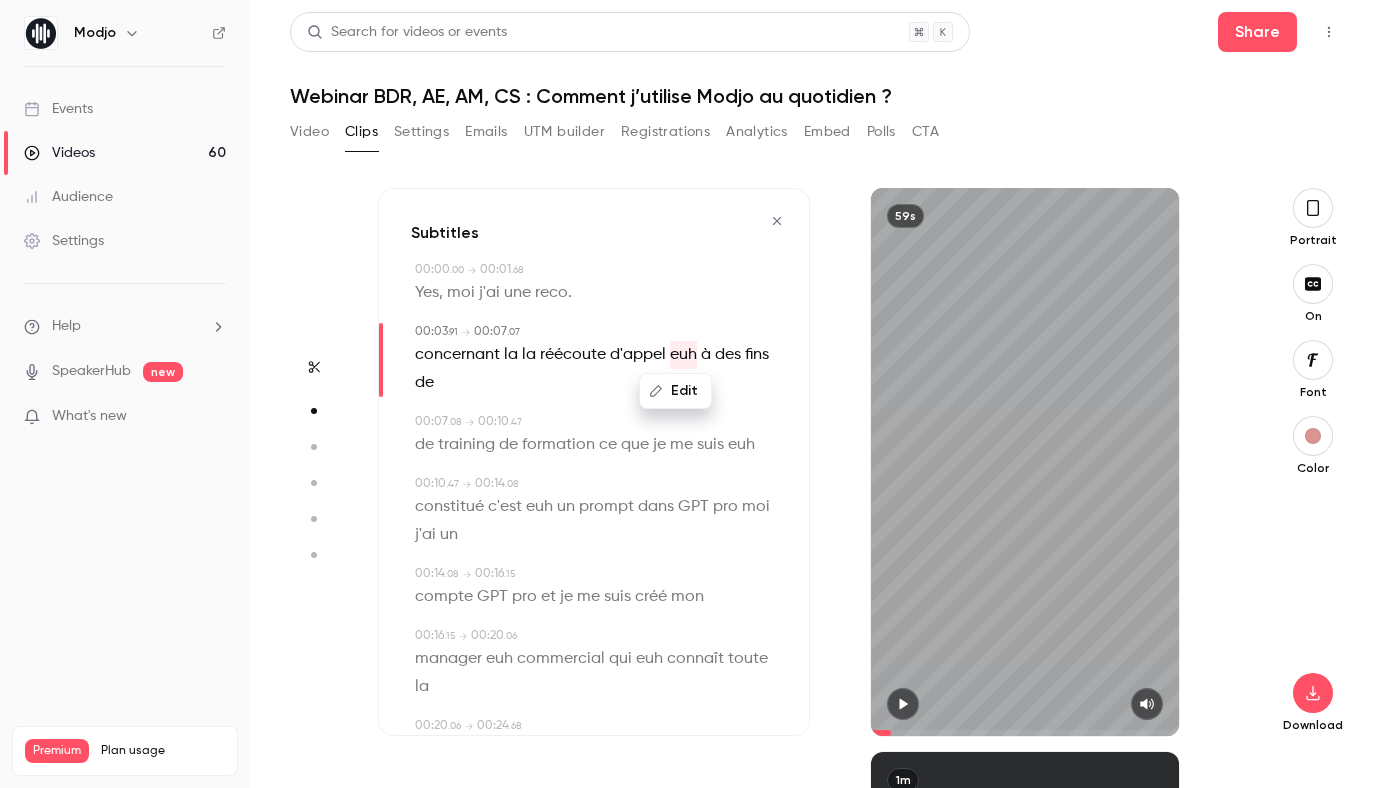 click on "Edit" at bounding box center (675, 391) 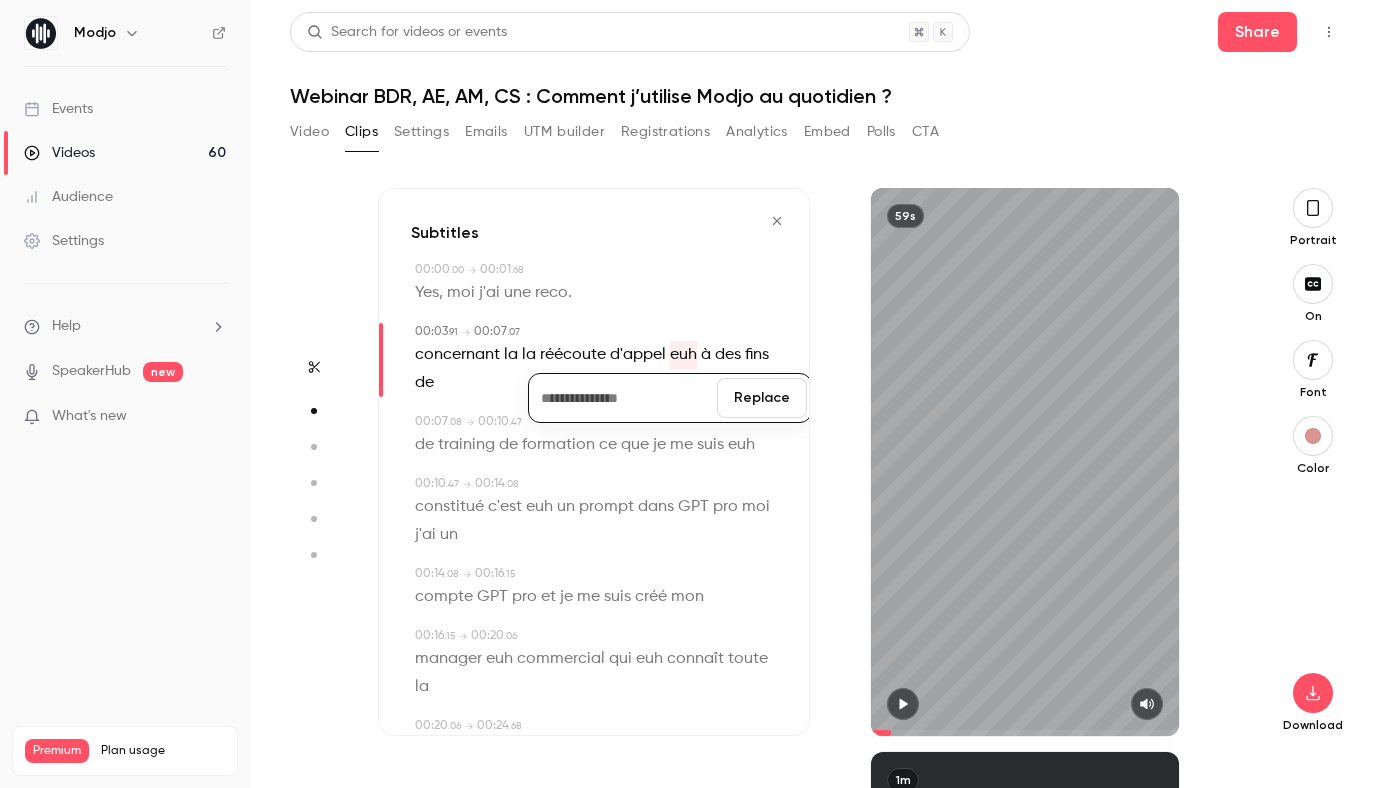 type 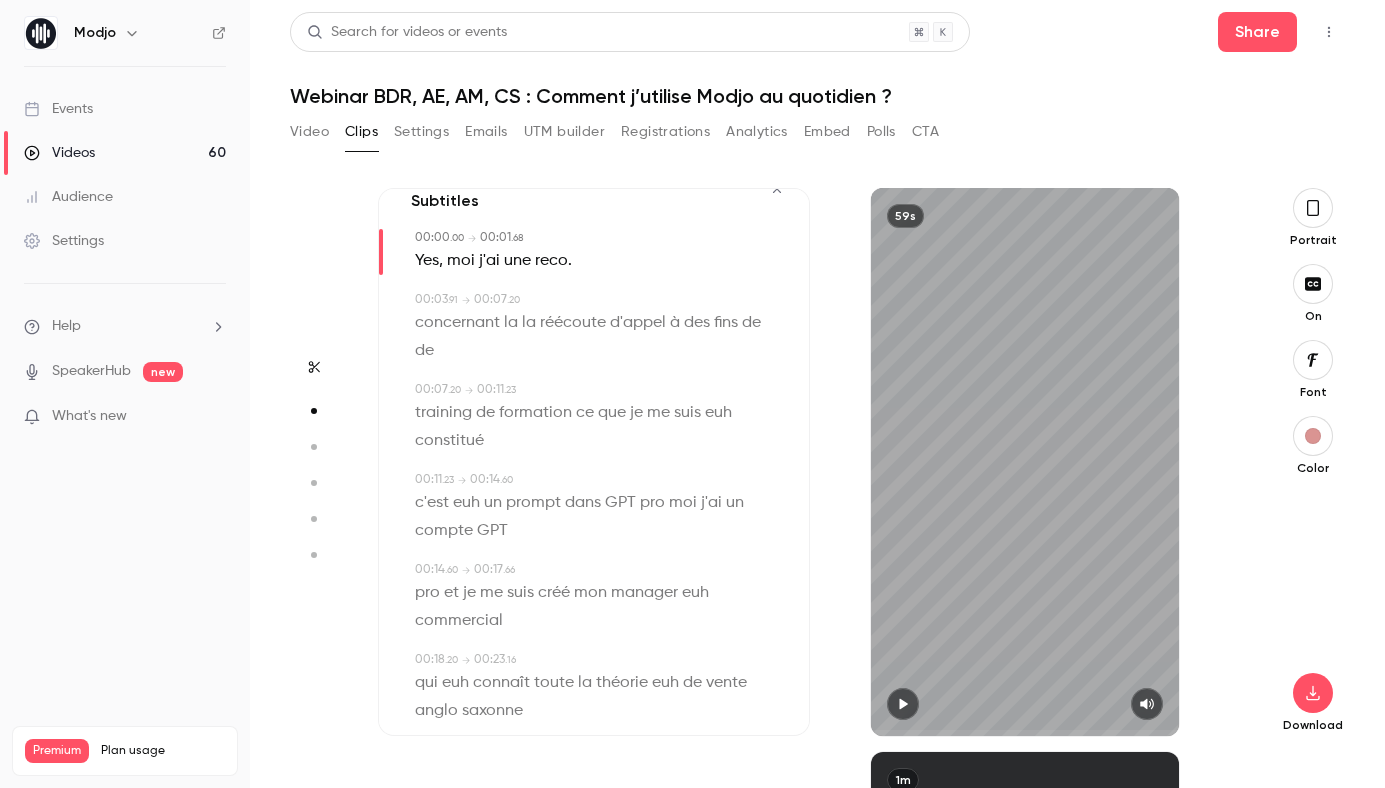 scroll, scrollTop: 33, scrollLeft: 0, axis: vertical 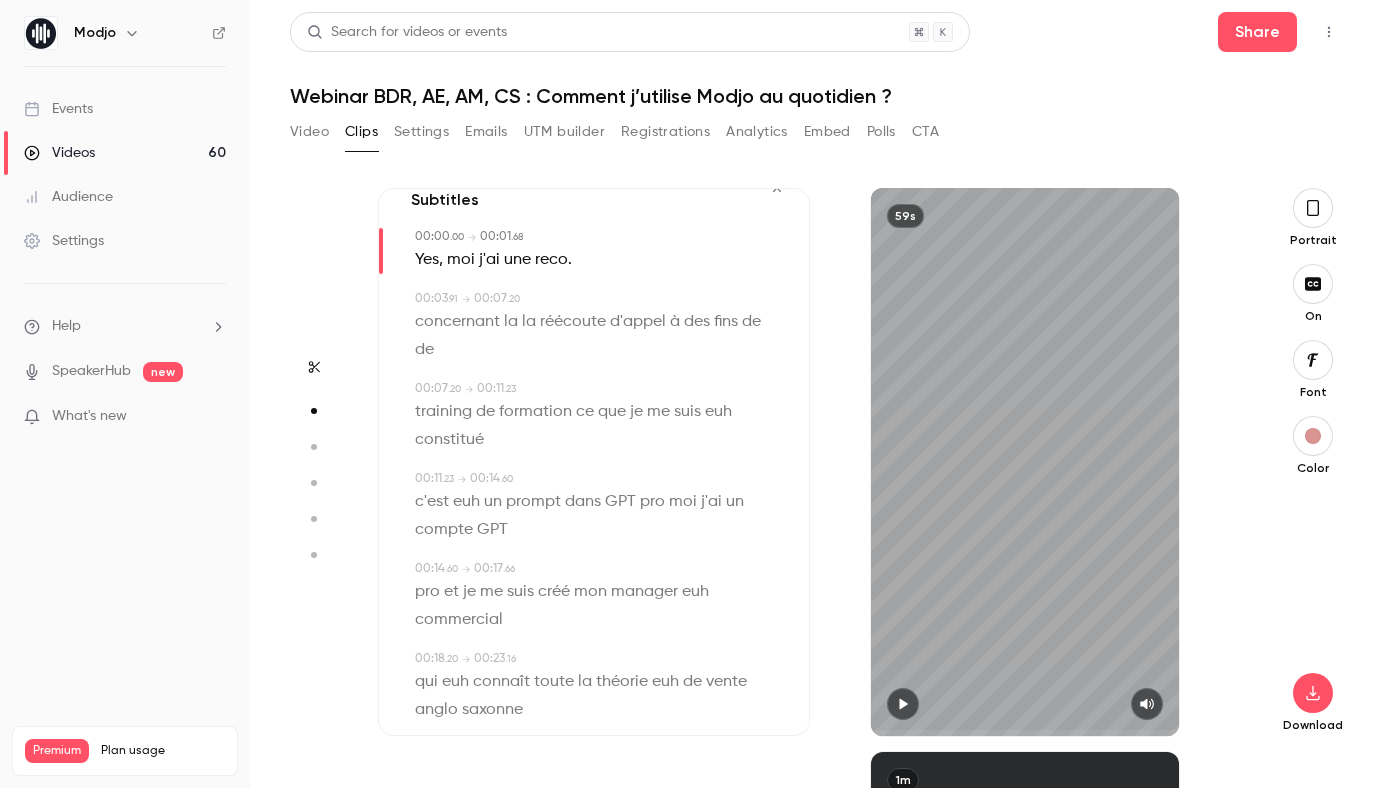 click on "euh" at bounding box center (718, 412) 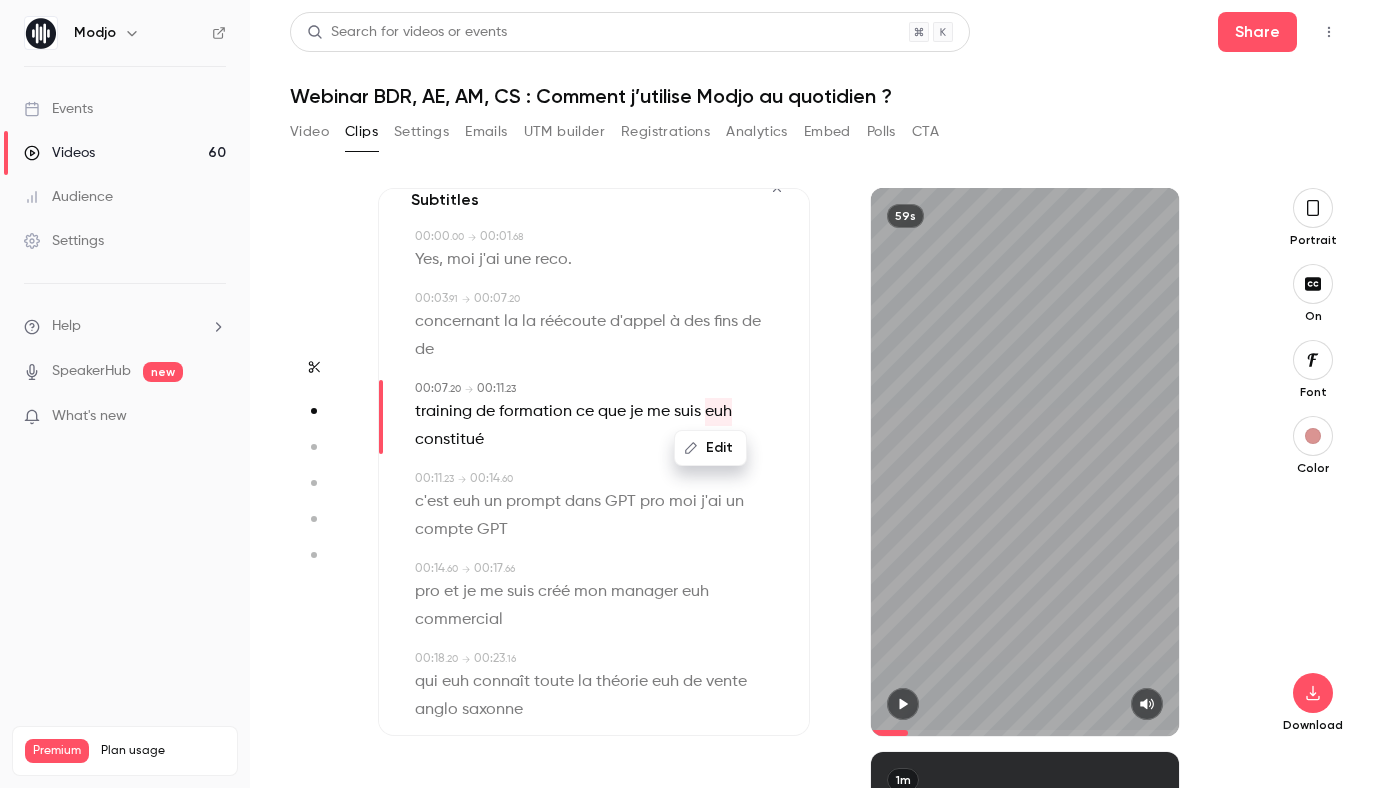 click on "Edit" at bounding box center (710, 448) 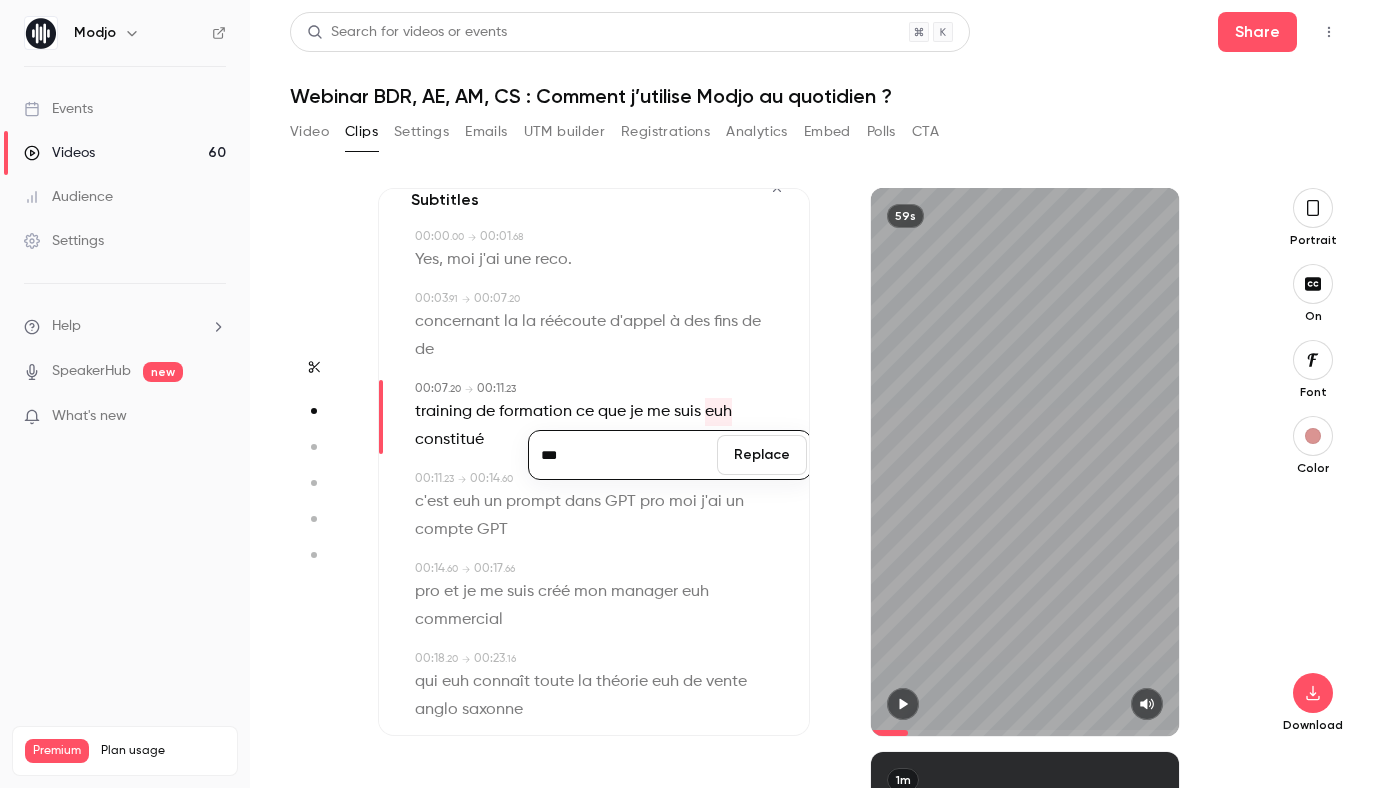 click on "***" at bounding box center (623, 455) 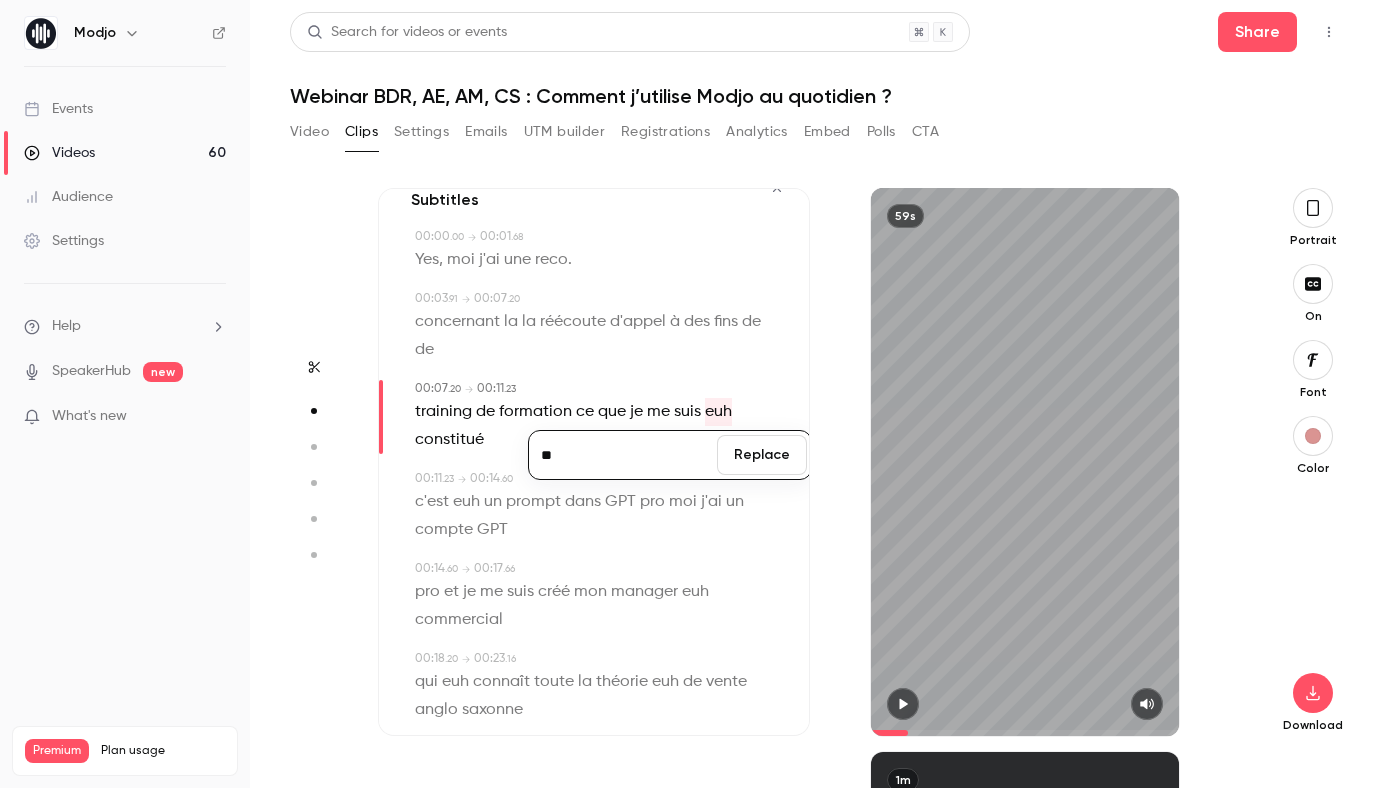 type on "*" 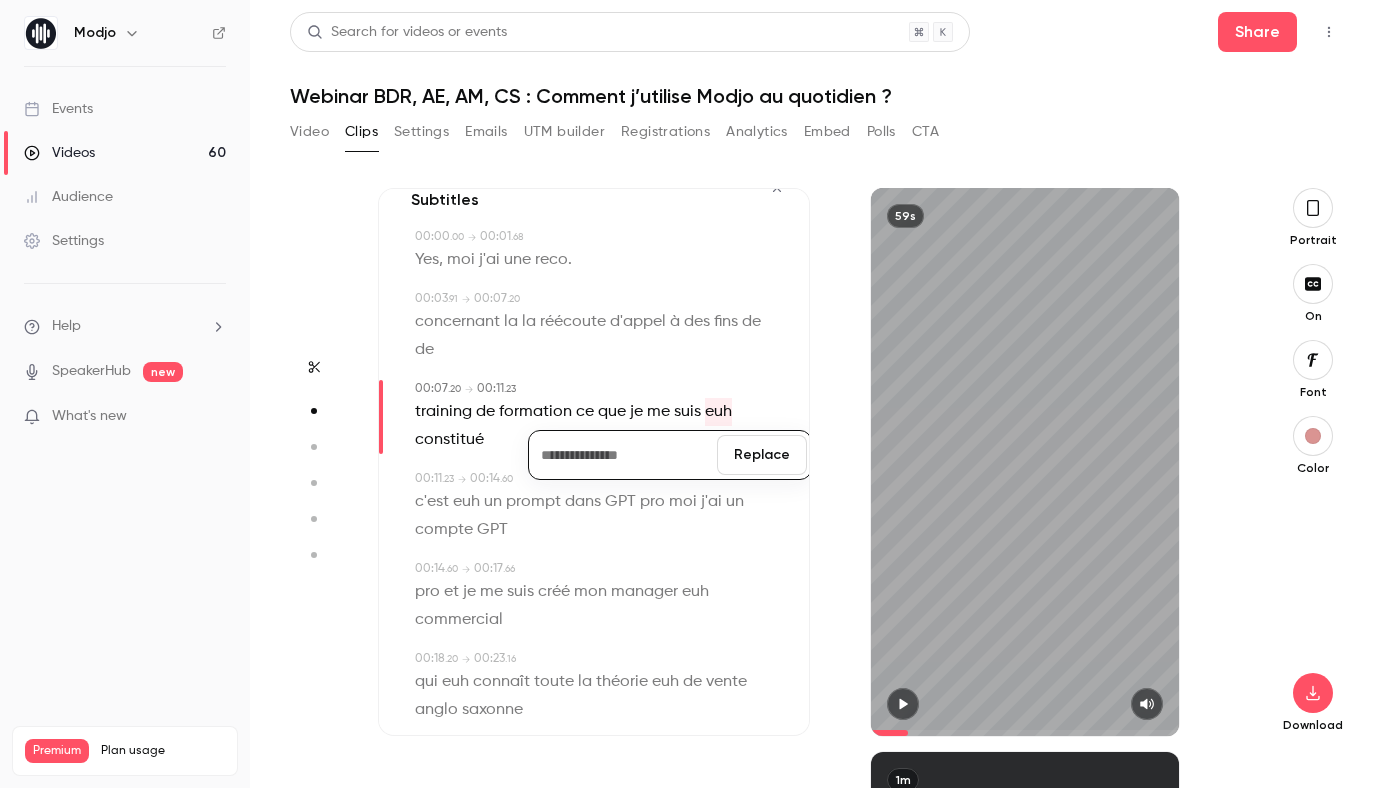type 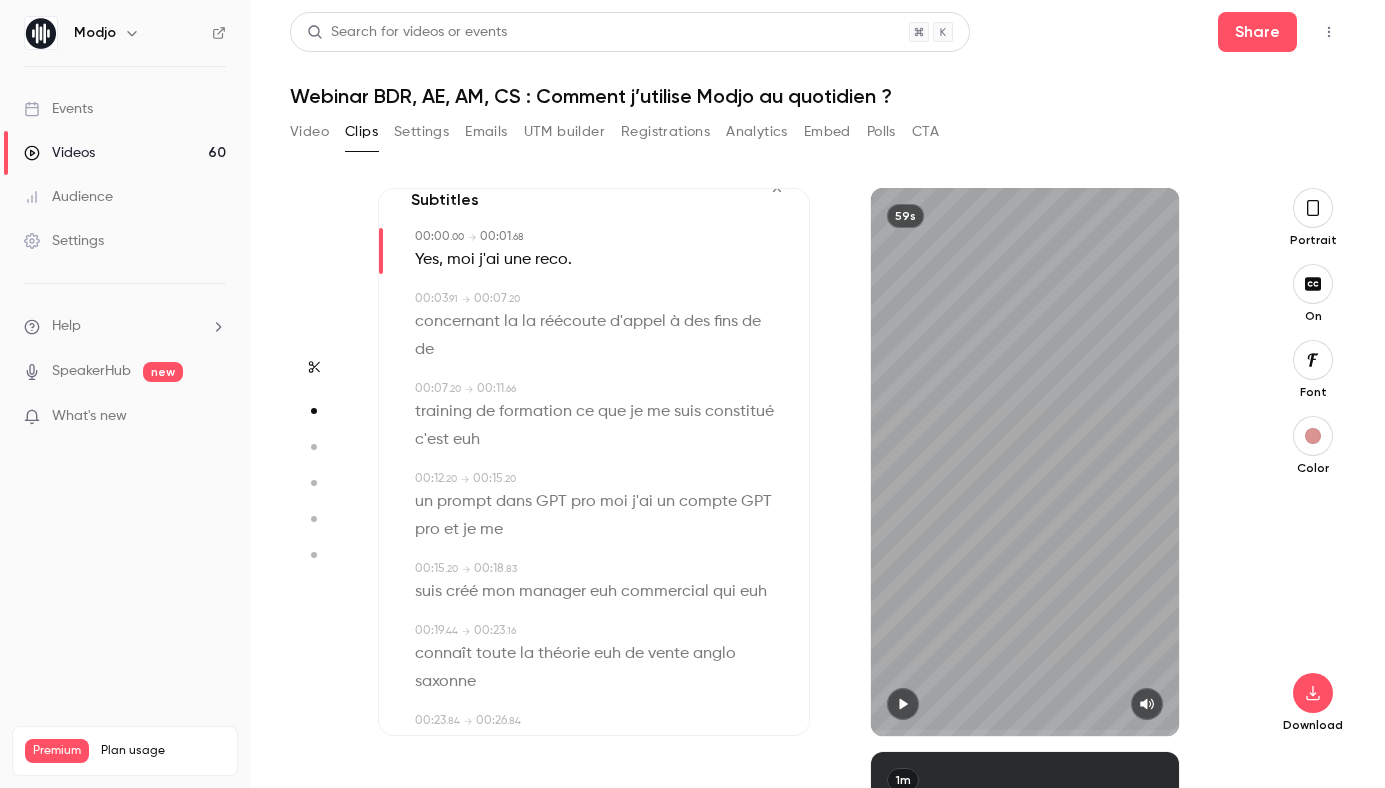 click on "training   de   formation   ce   que   je   me   suis   constitué   c'est   euh" at bounding box center (596, 426) 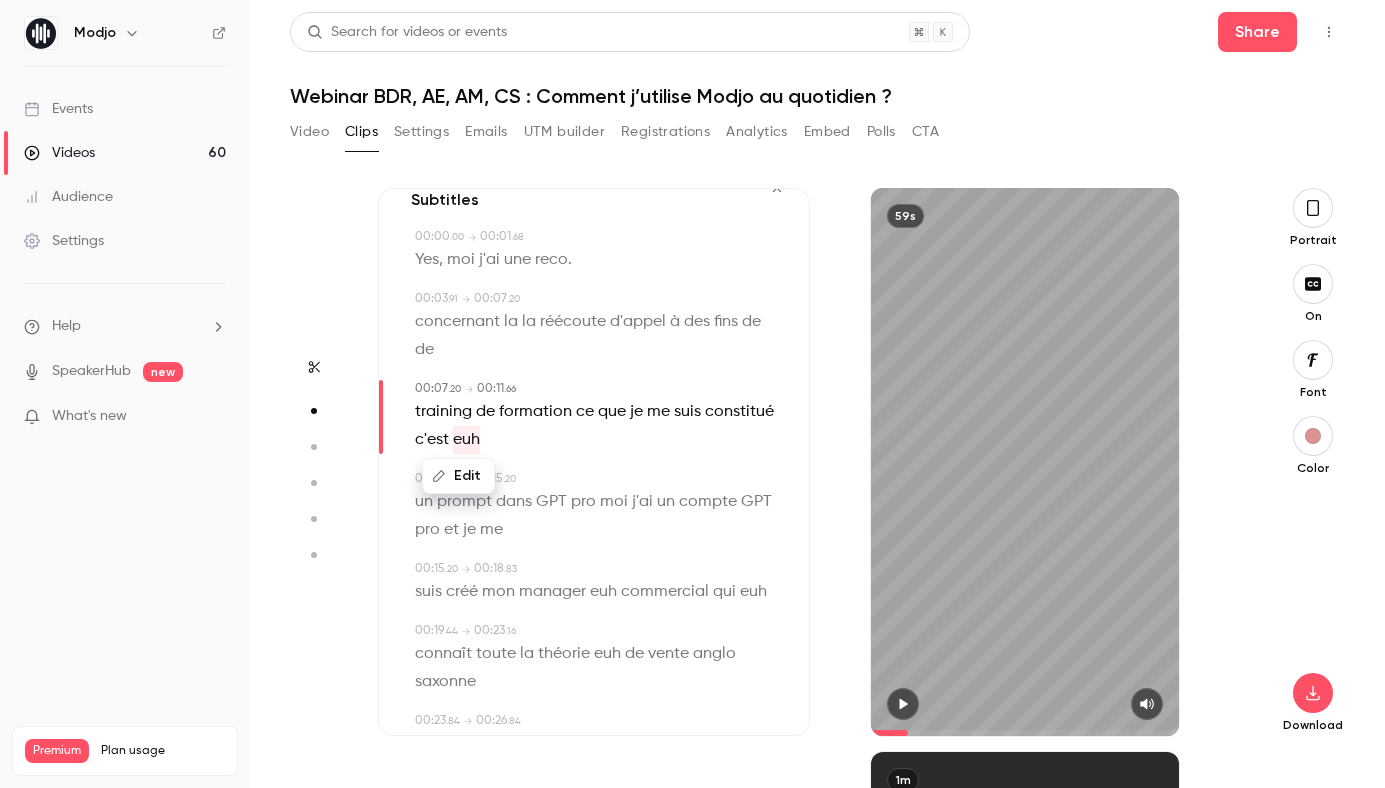 click on "Edit" at bounding box center (458, 476) 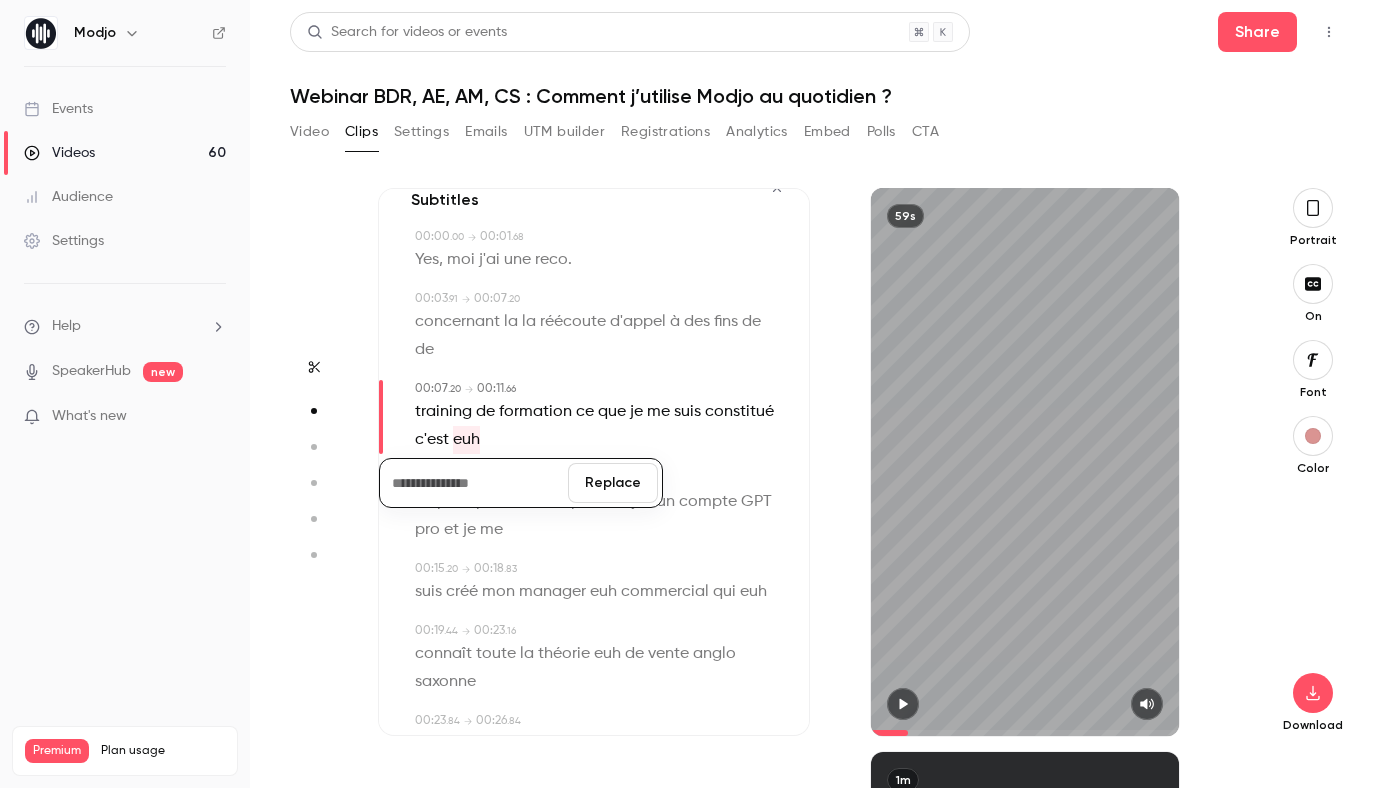 type 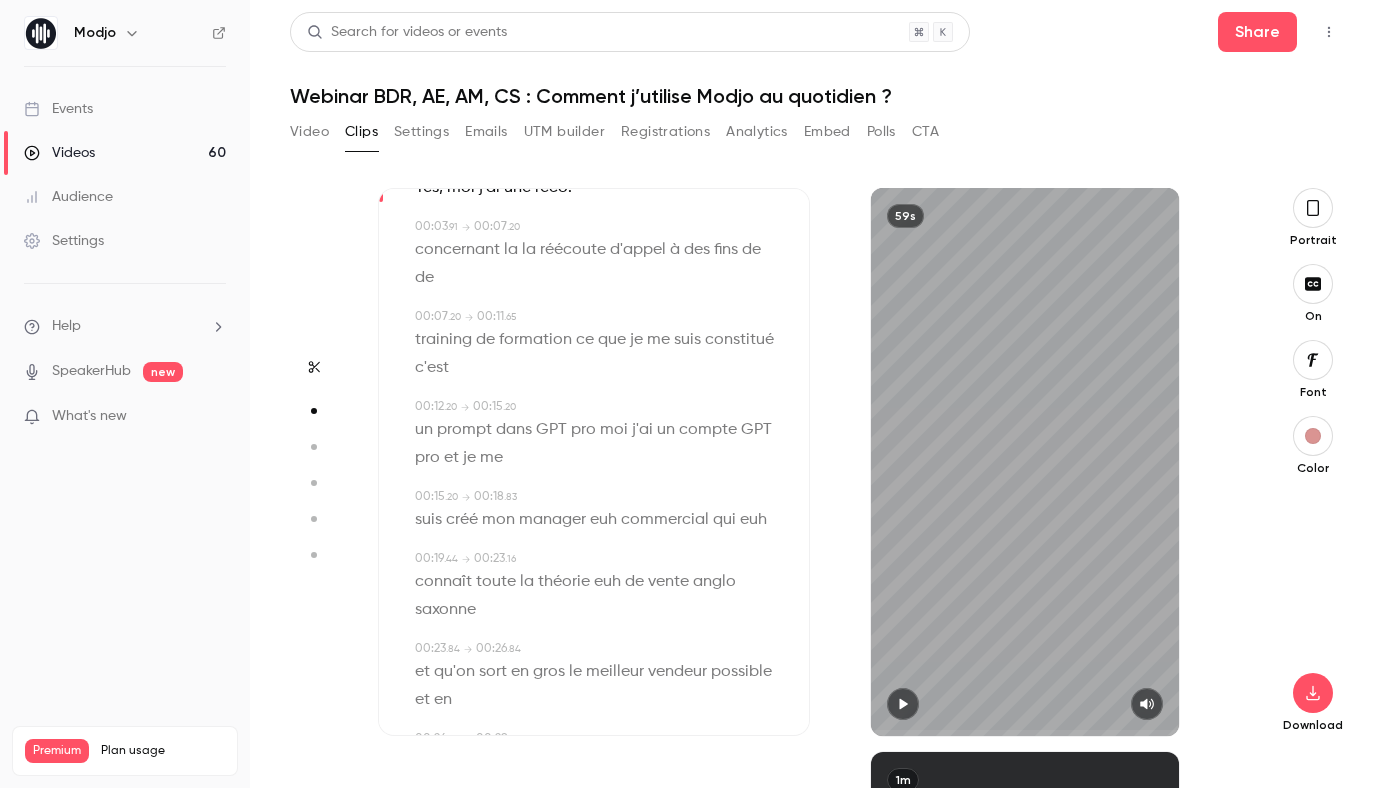 scroll, scrollTop: 107, scrollLeft: 0, axis: vertical 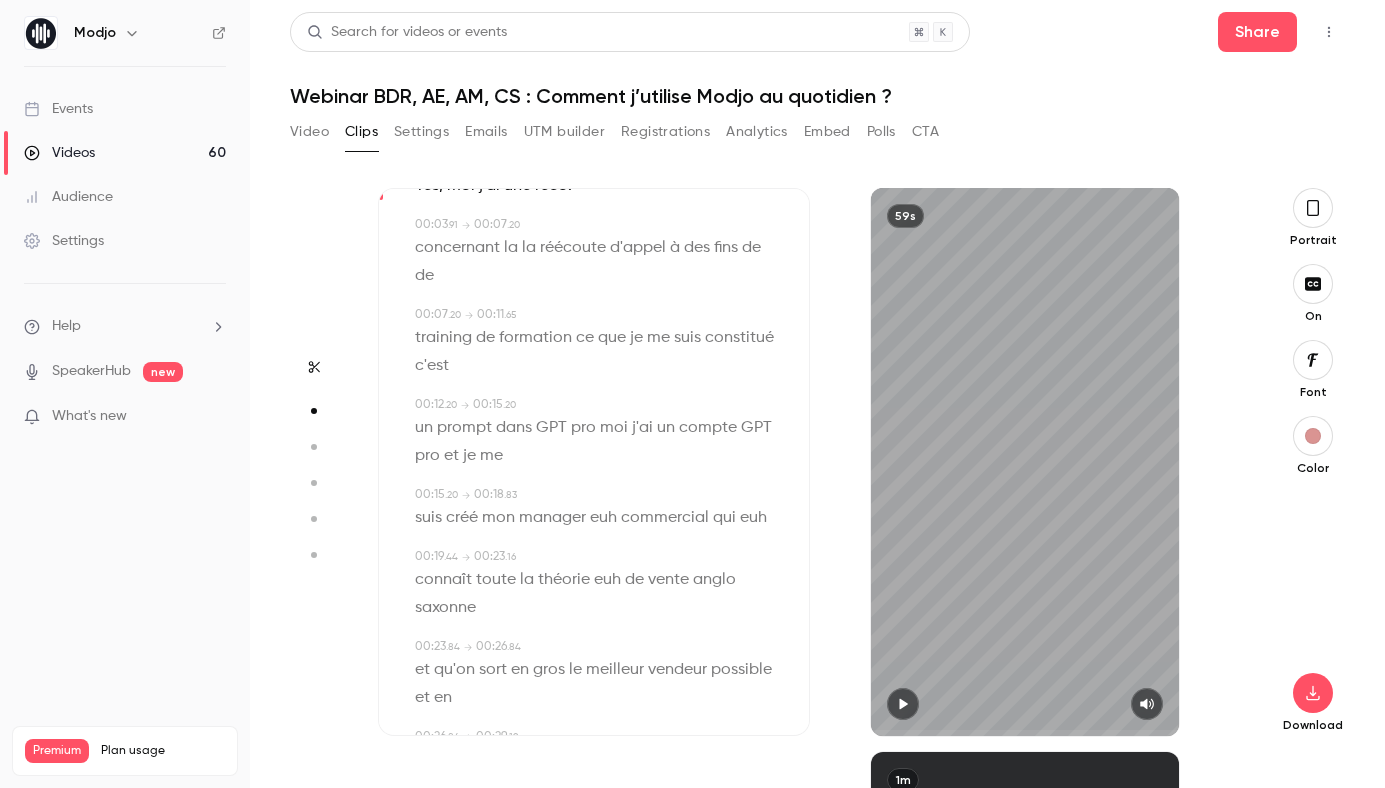 click on "euh" at bounding box center (603, 518) 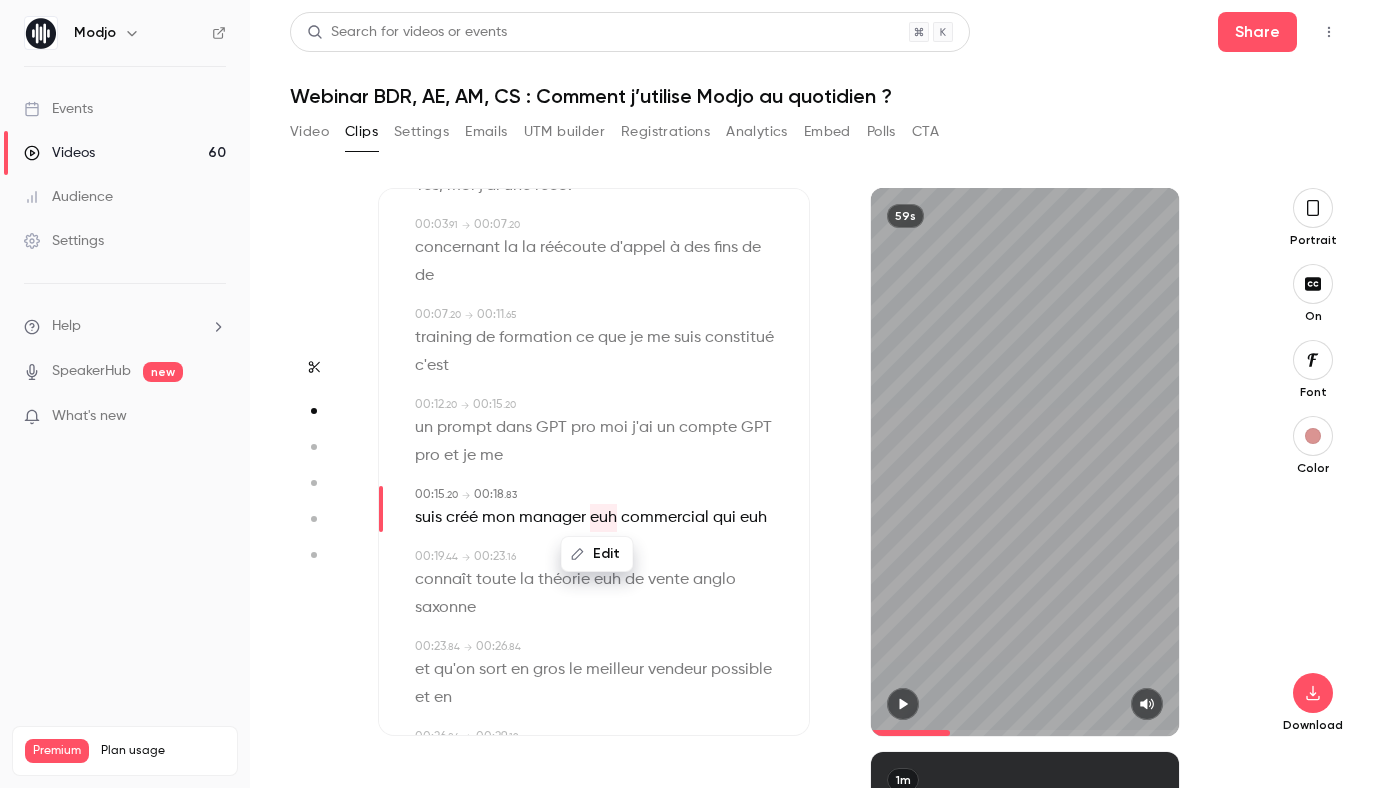 click on "Edit" at bounding box center (597, 554) 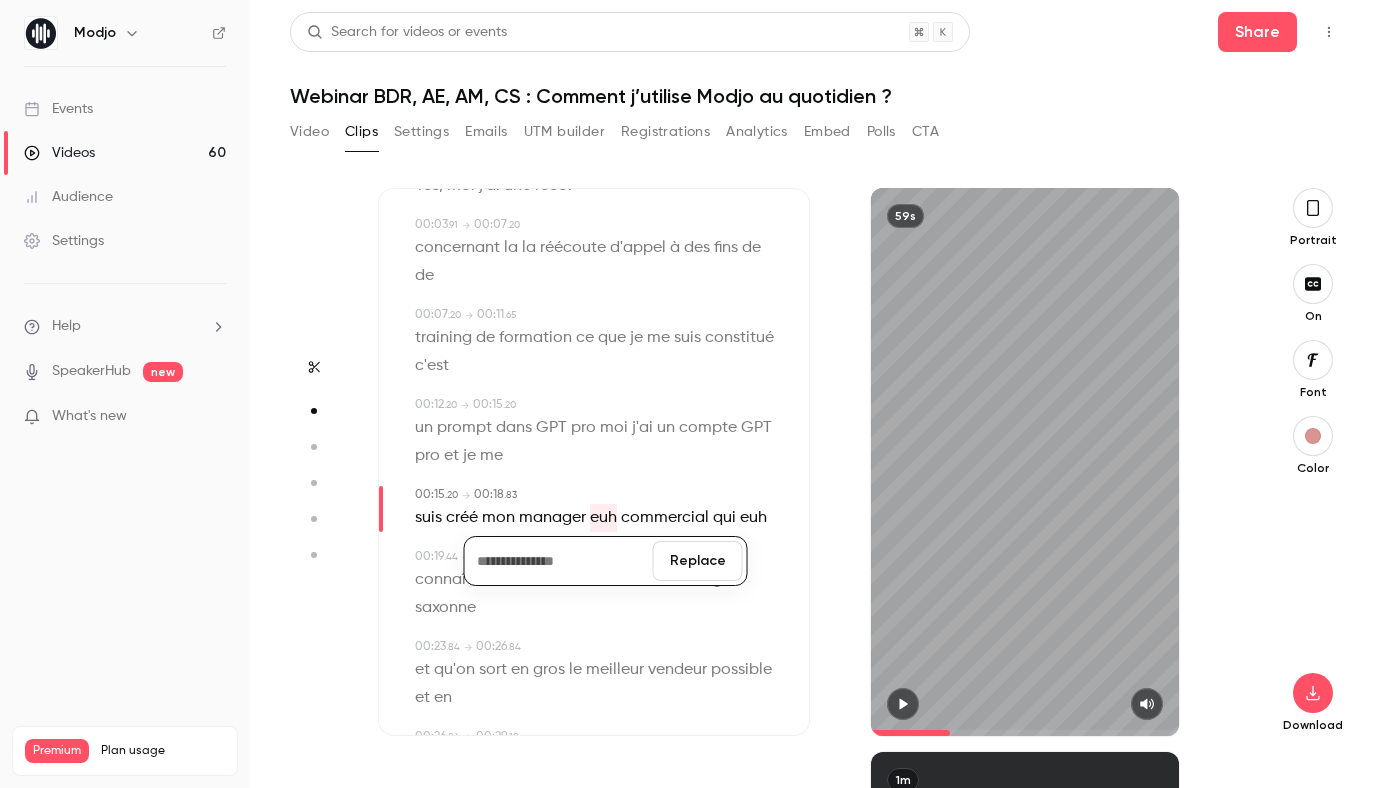 type 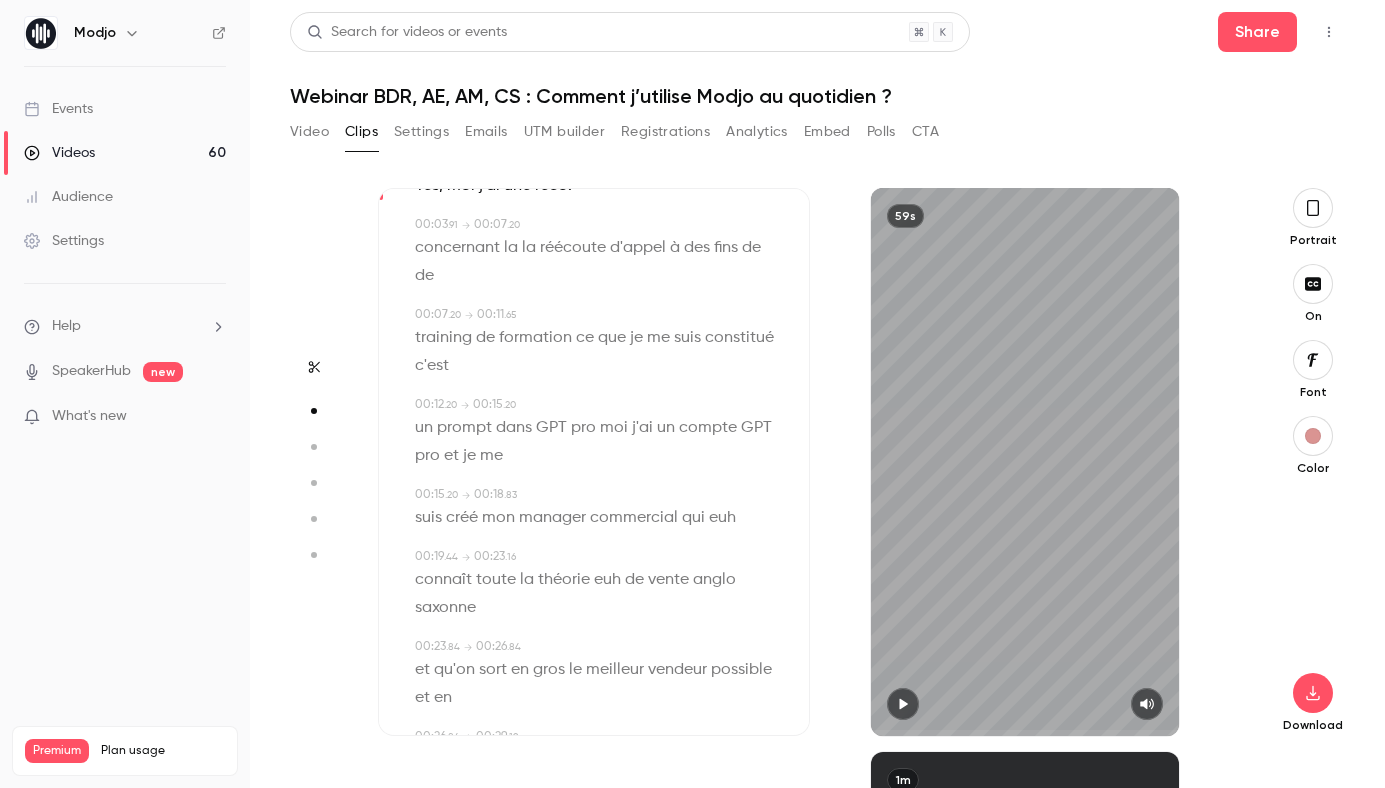 click on "euh" at bounding box center [722, 518] 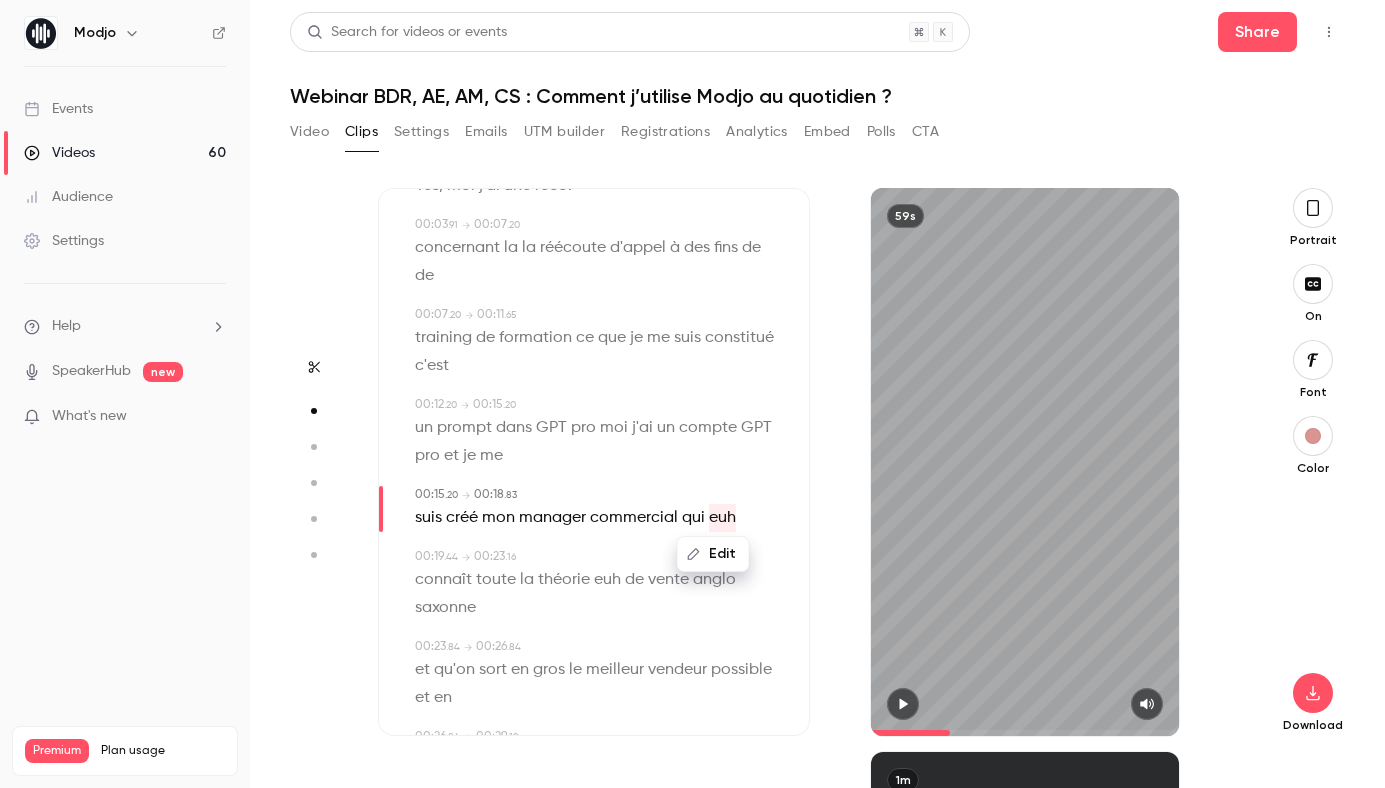 click 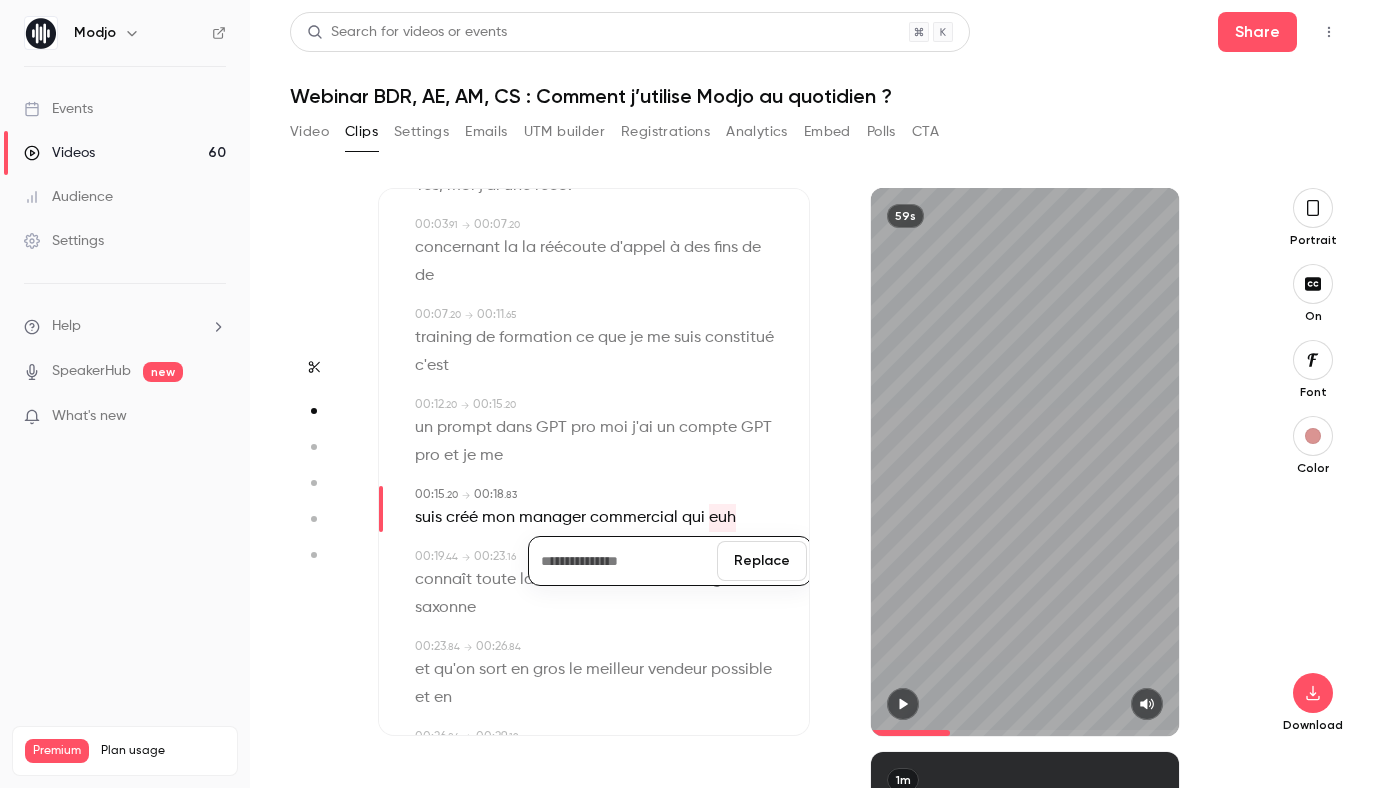 type 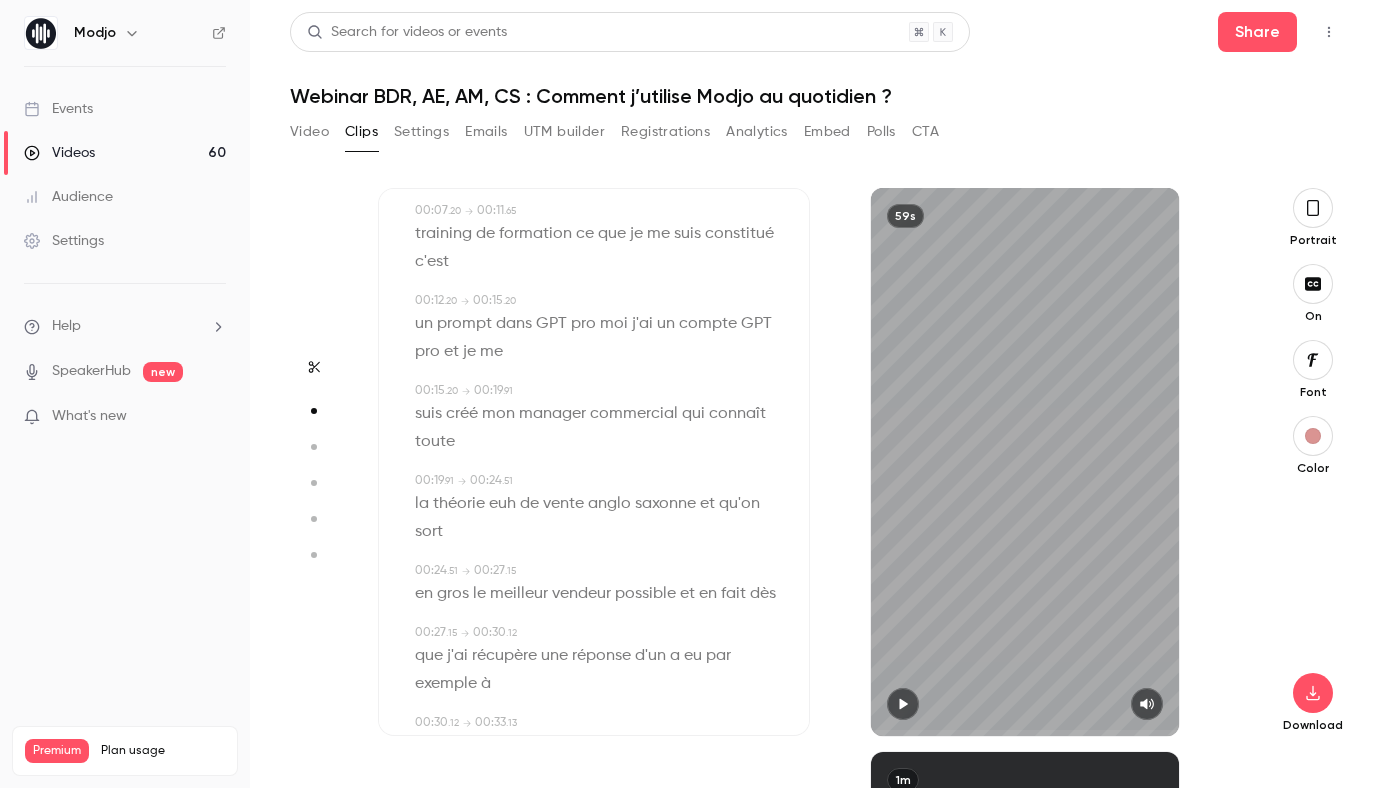scroll, scrollTop: 219, scrollLeft: 0, axis: vertical 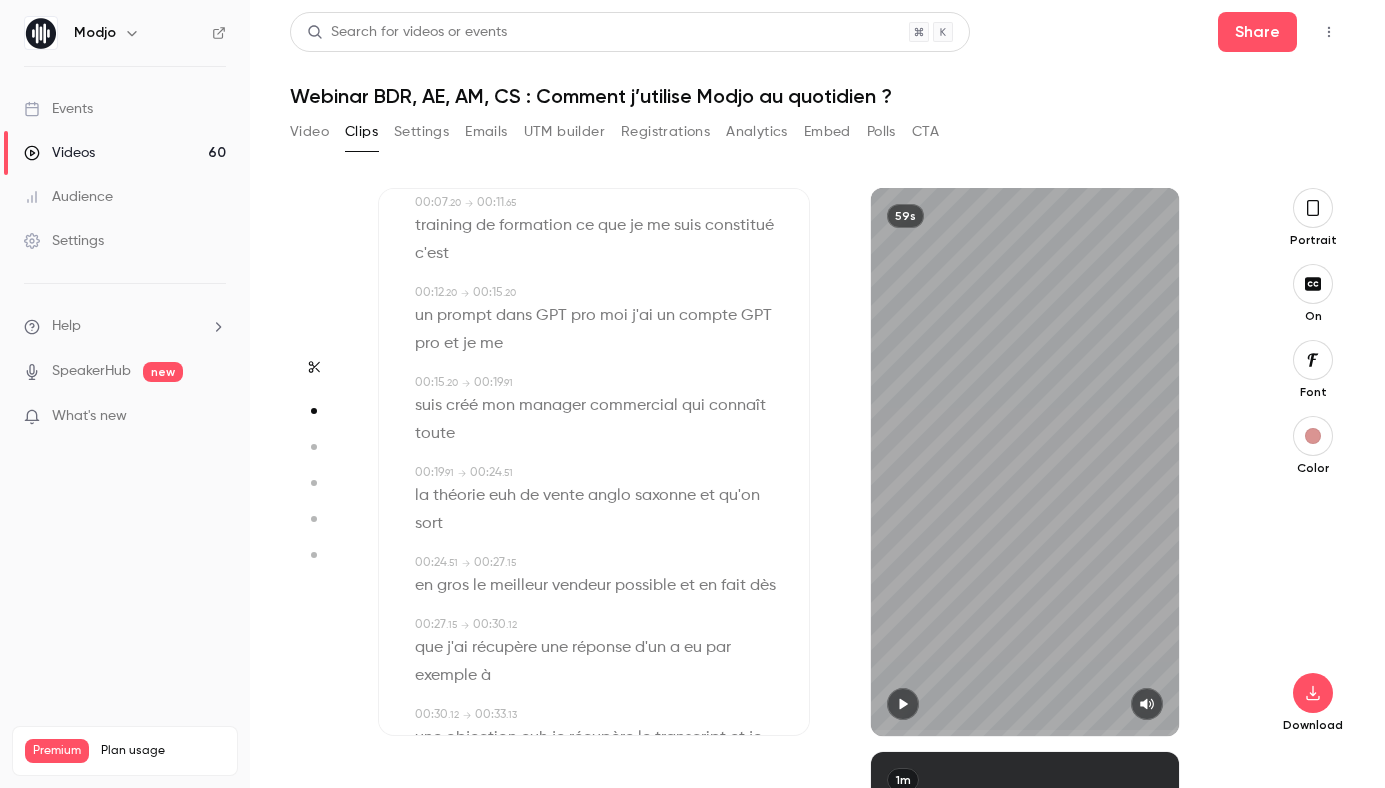 click on "euh" at bounding box center (502, 496) 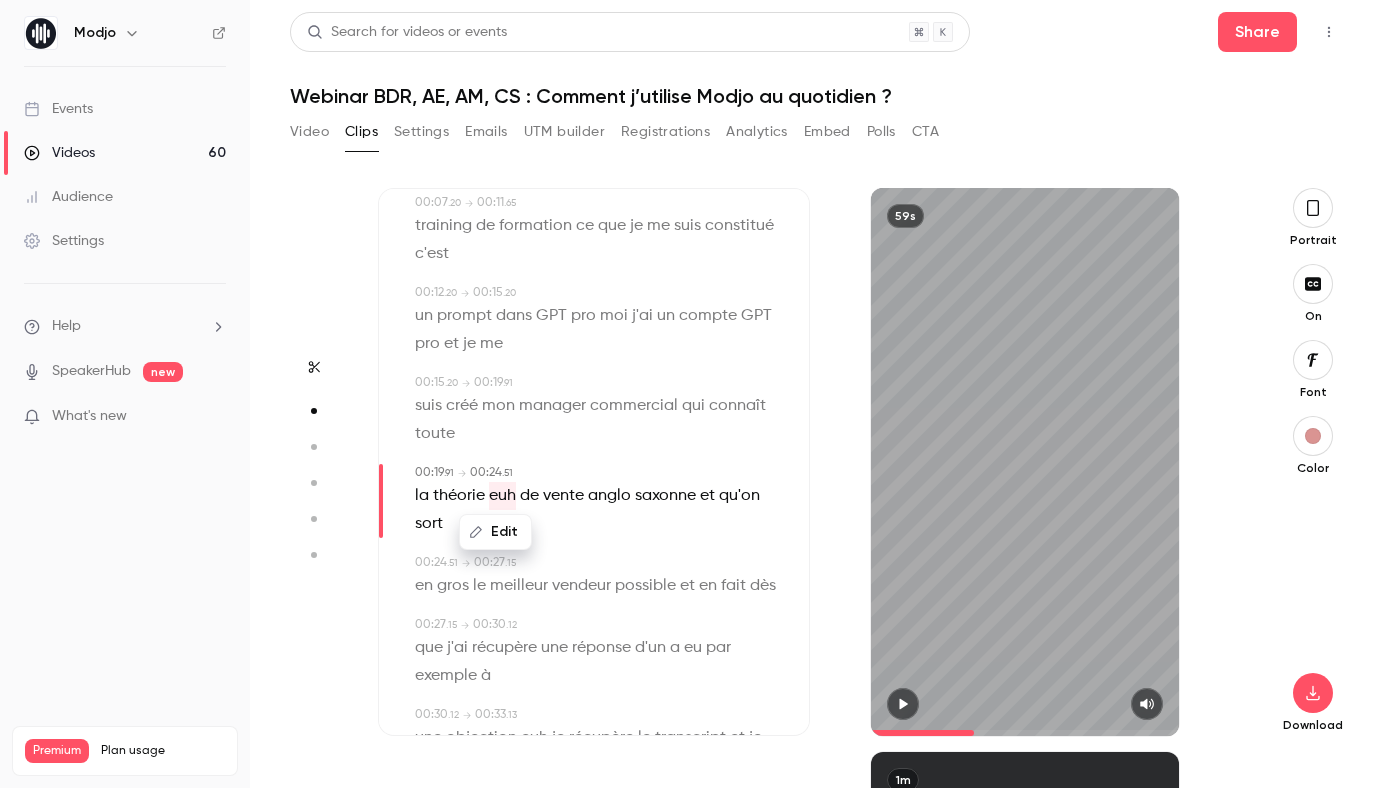 click on "Edit" at bounding box center (495, 532) 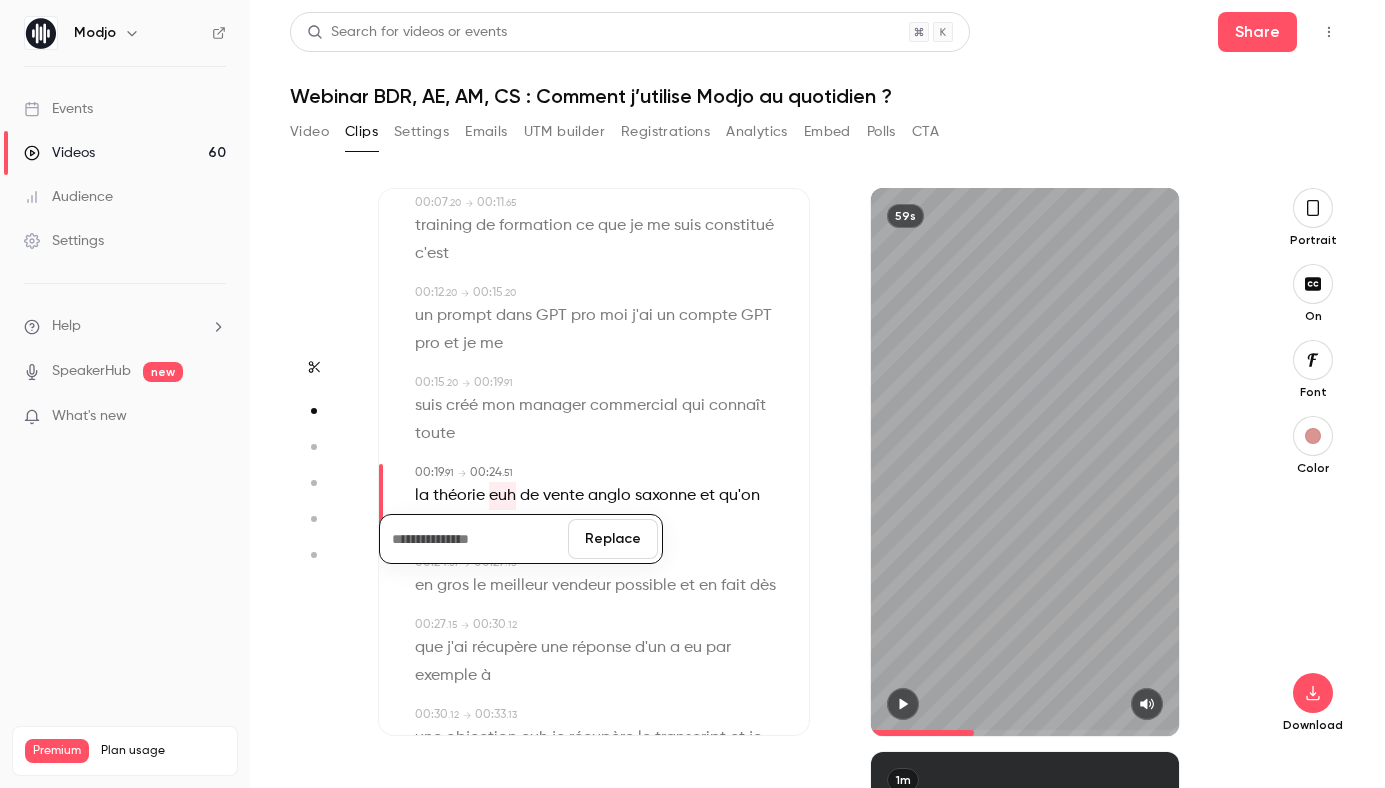type 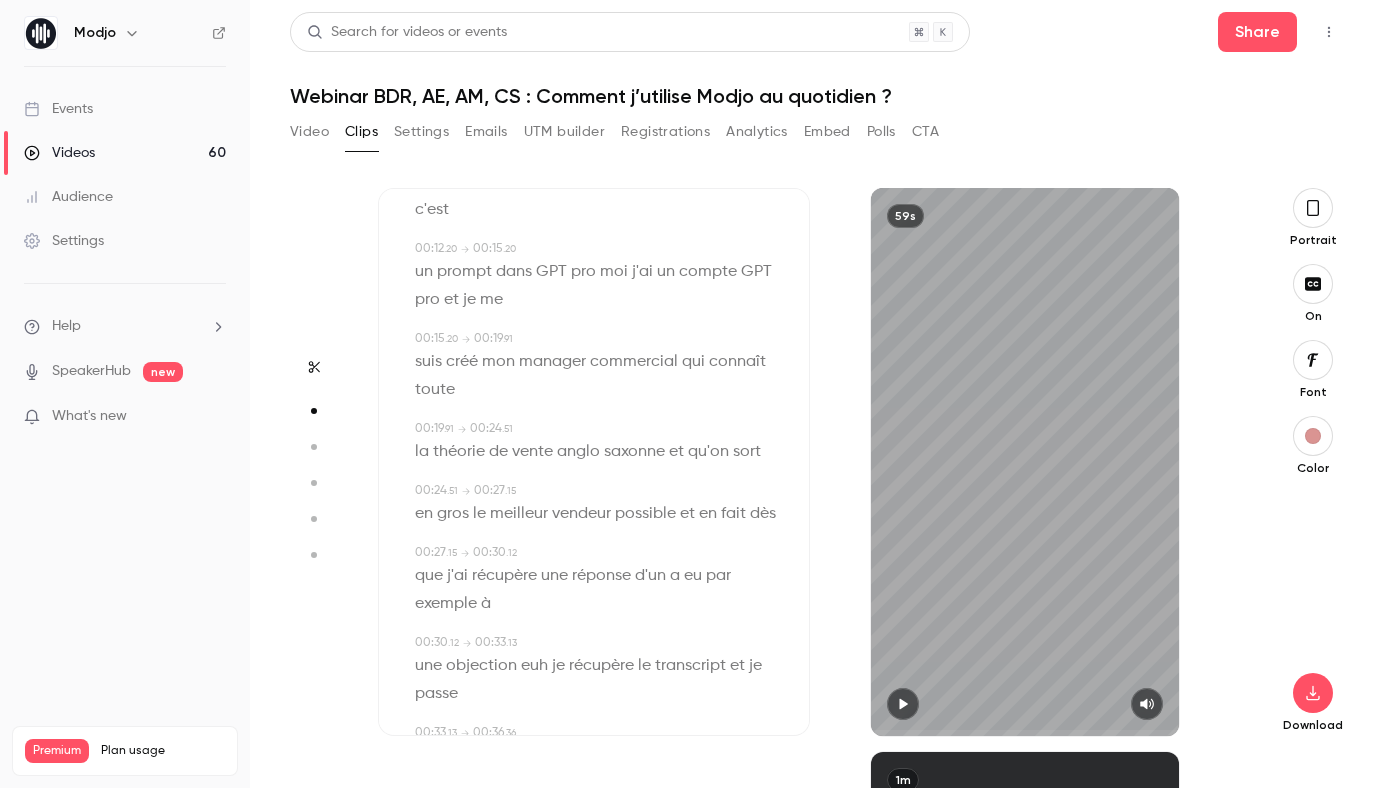 scroll, scrollTop: 264, scrollLeft: 0, axis: vertical 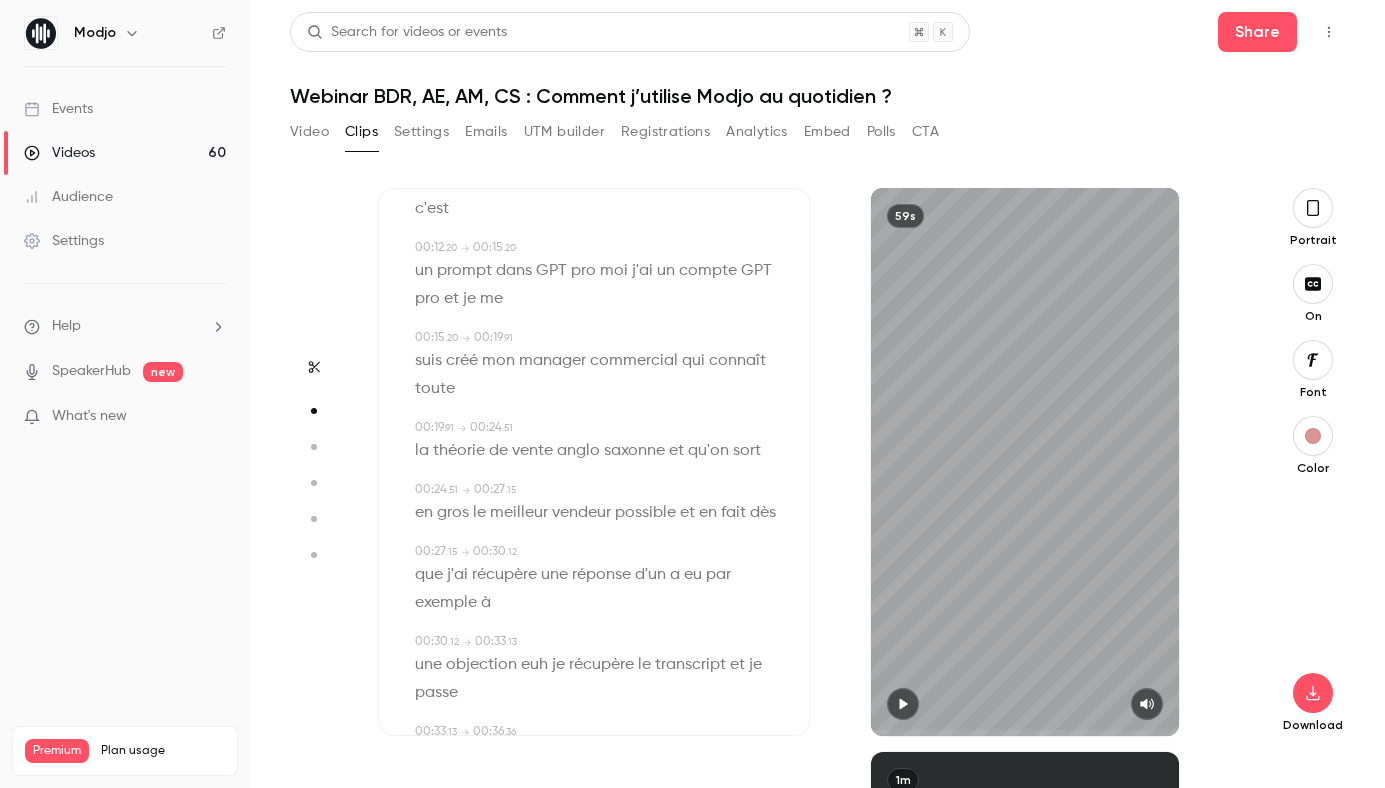 click on "sort" at bounding box center (747, 451) 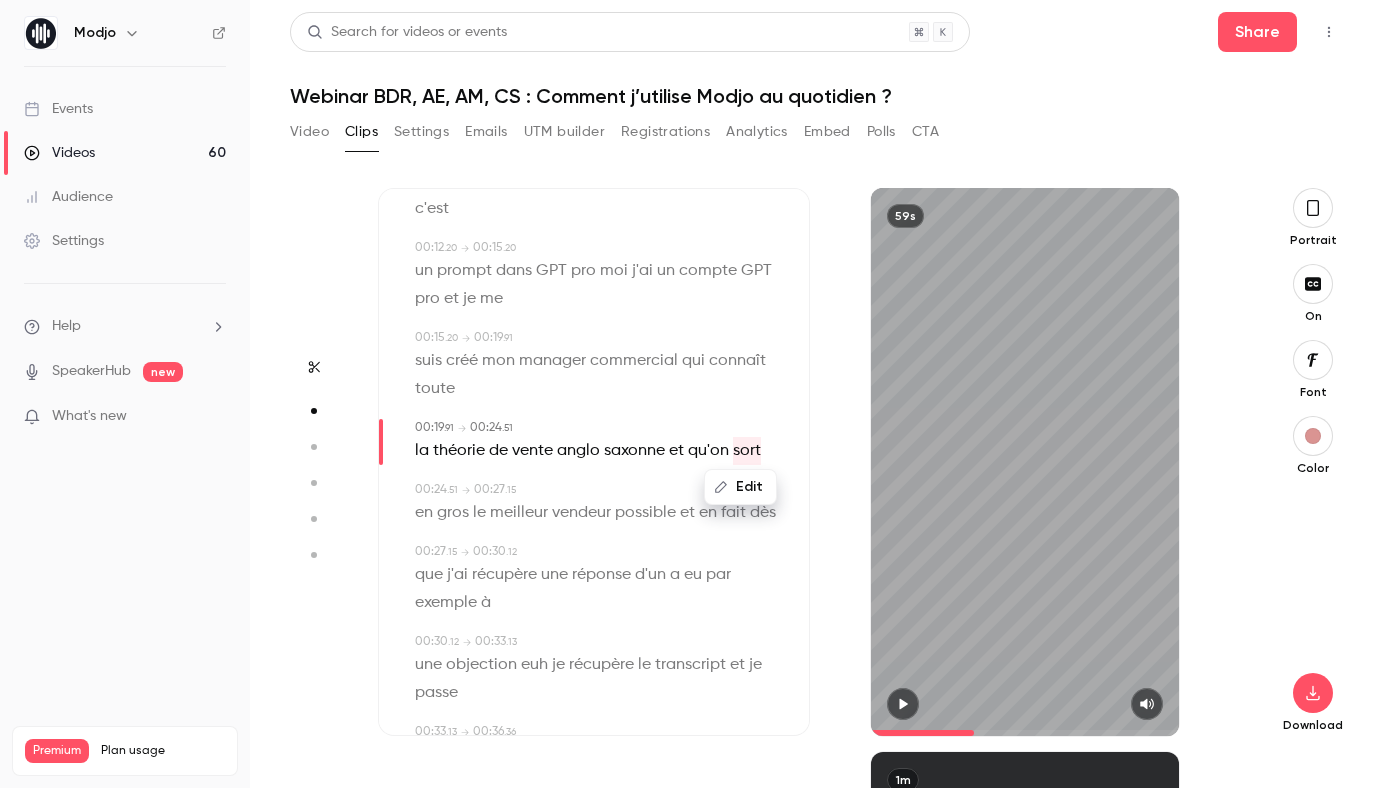 click 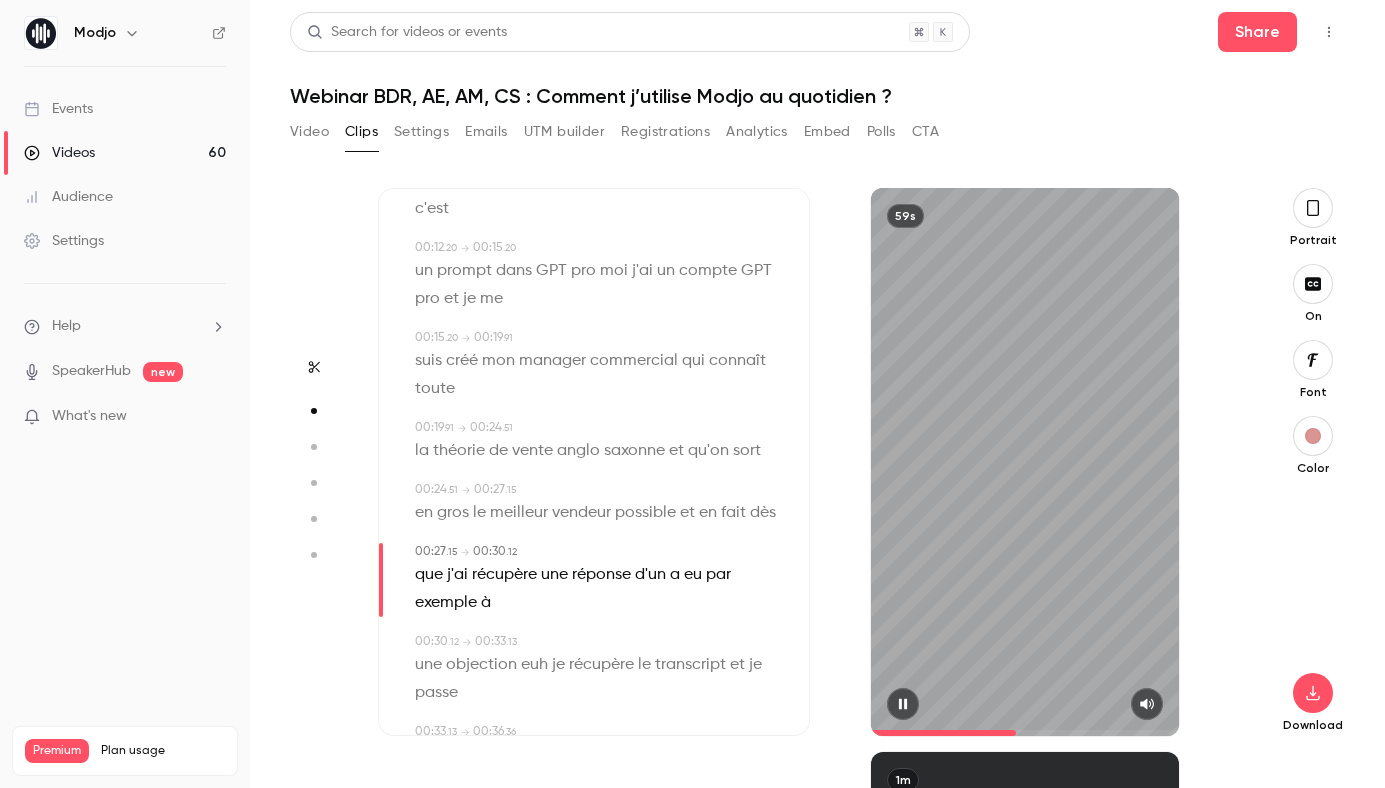 click at bounding box center (903, 704) 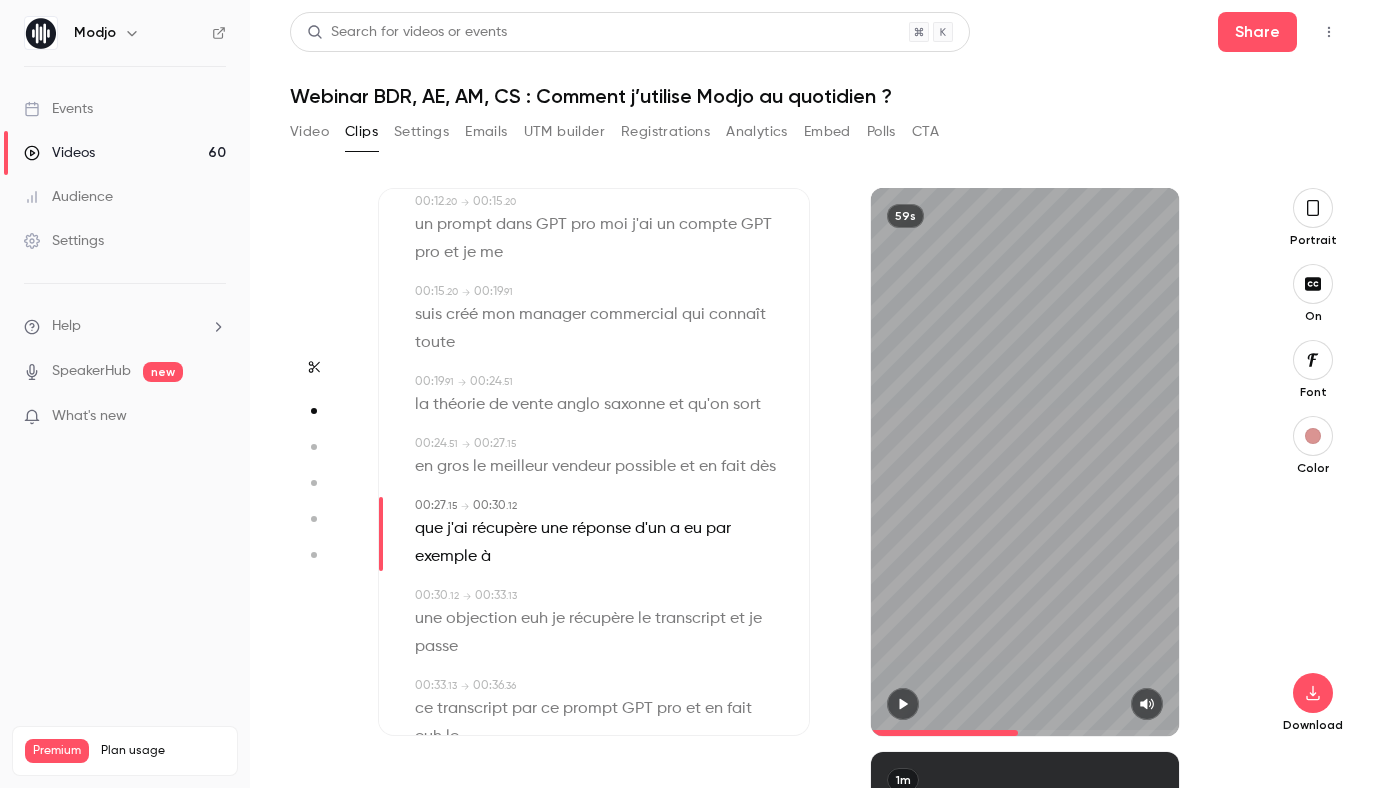 scroll, scrollTop: 316, scrollLeft: 0, axis: vertical 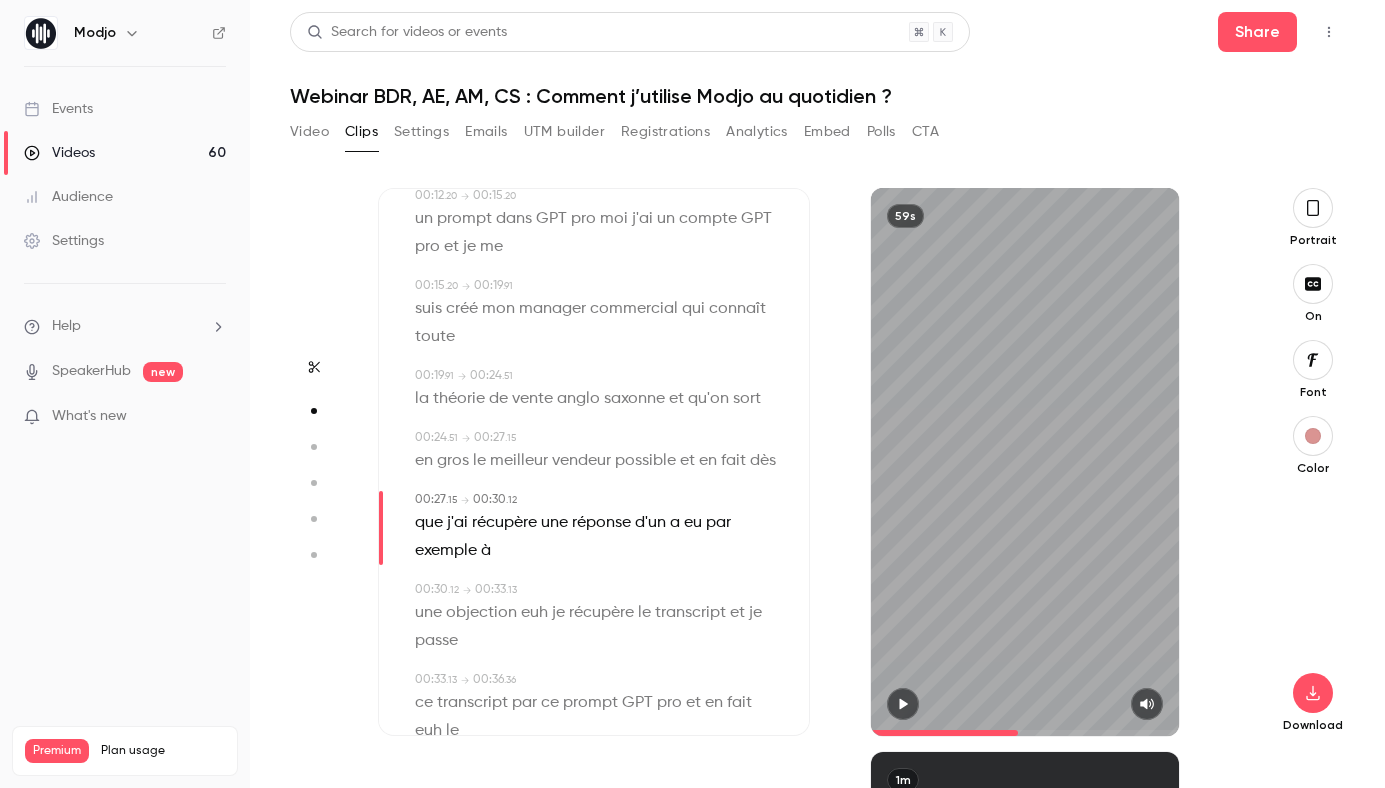 click 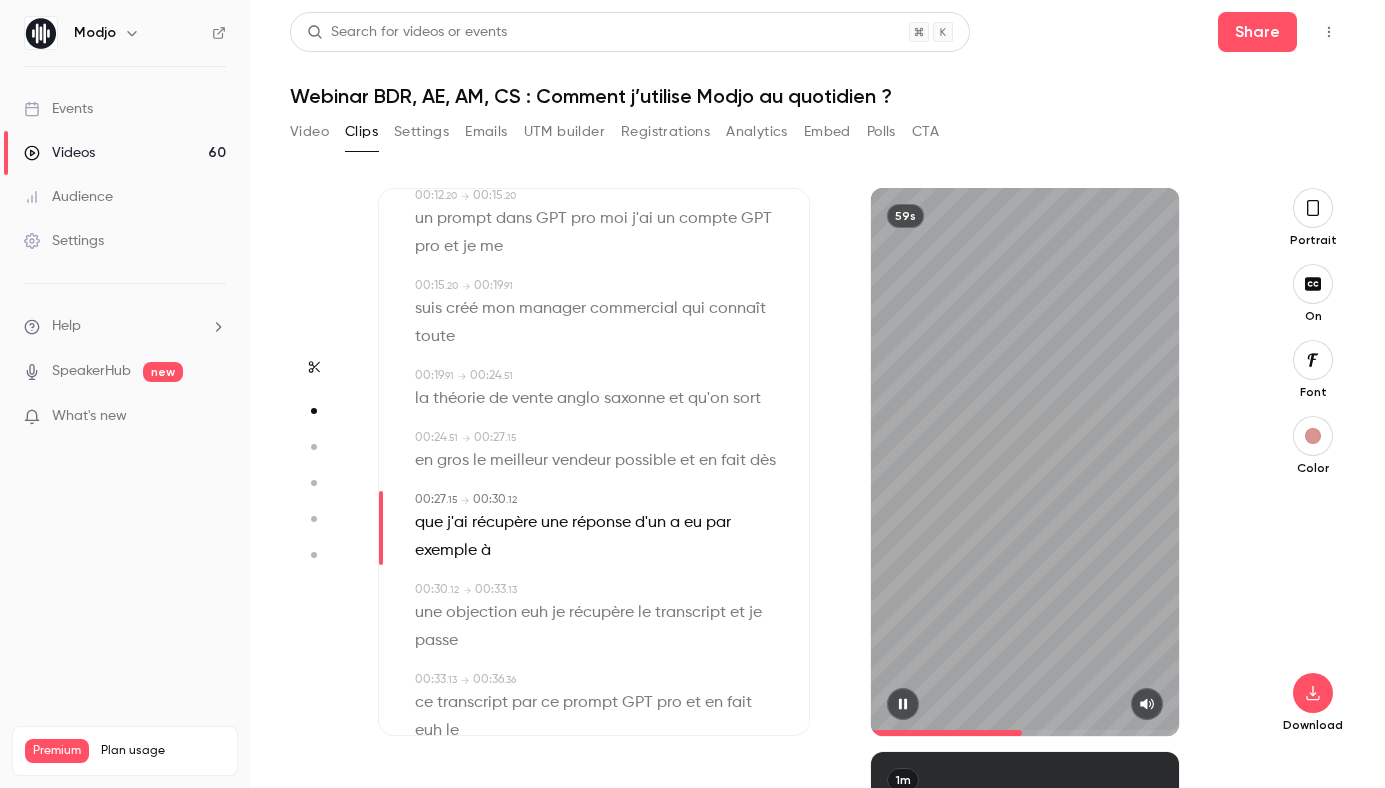 click 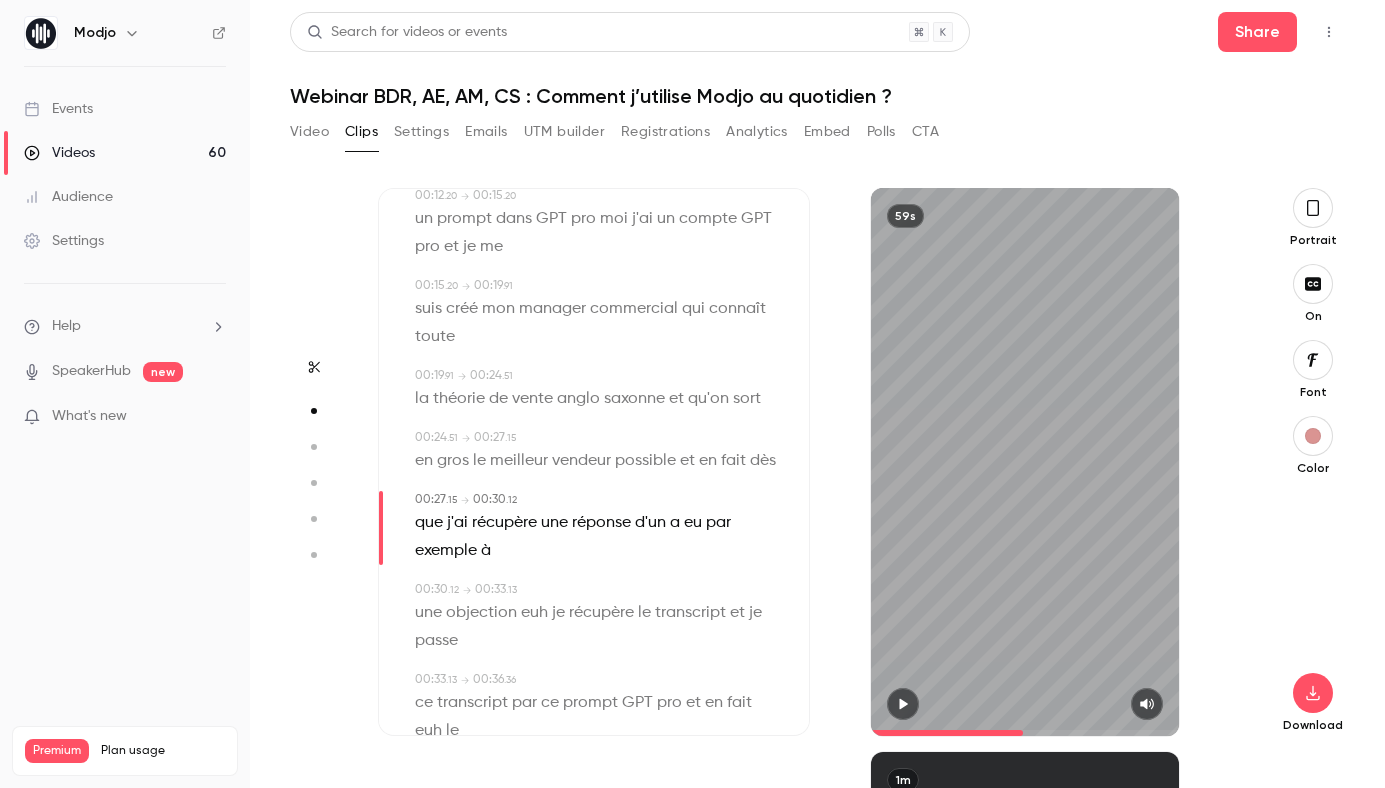 click on "d'un" at bounding box center (650, 523) 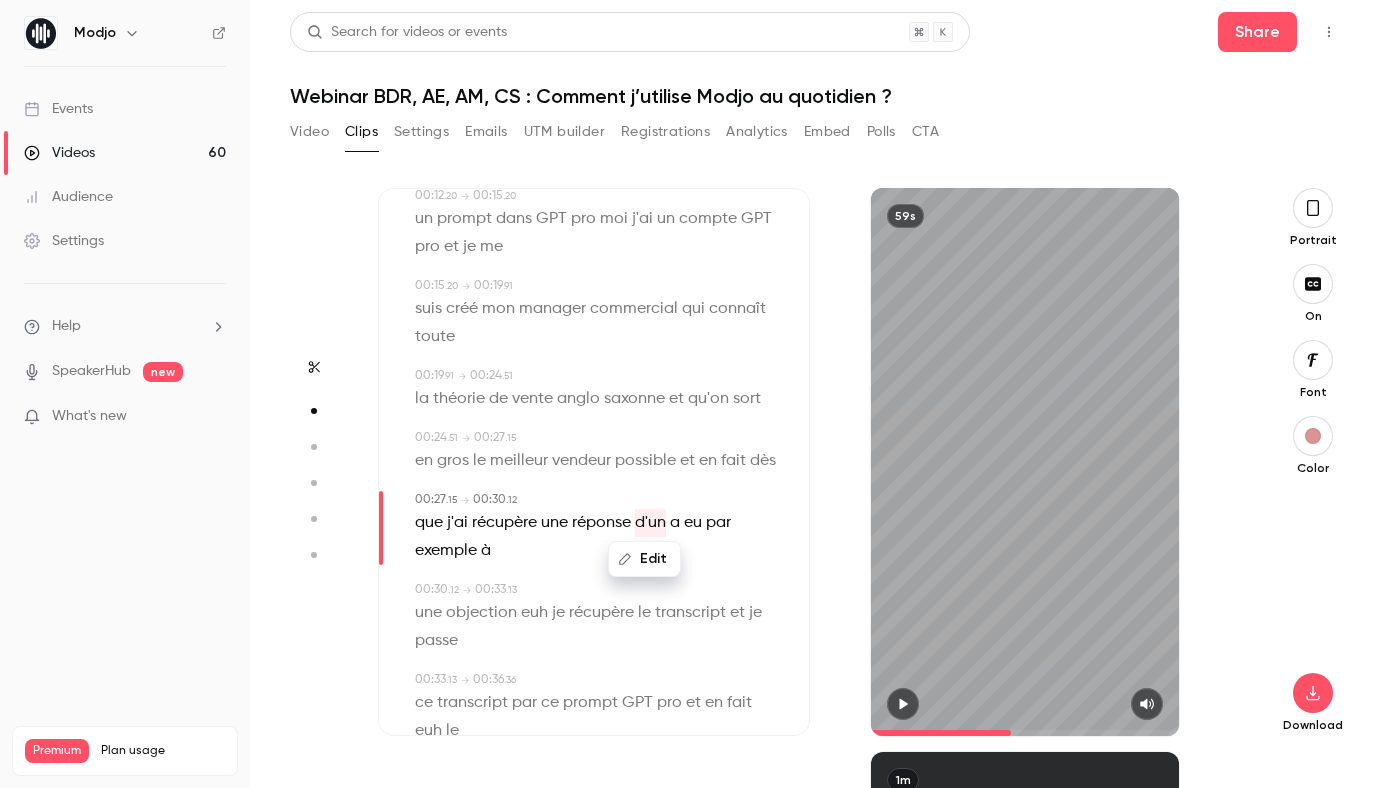 click on "a" at bounding box center [675, 523] 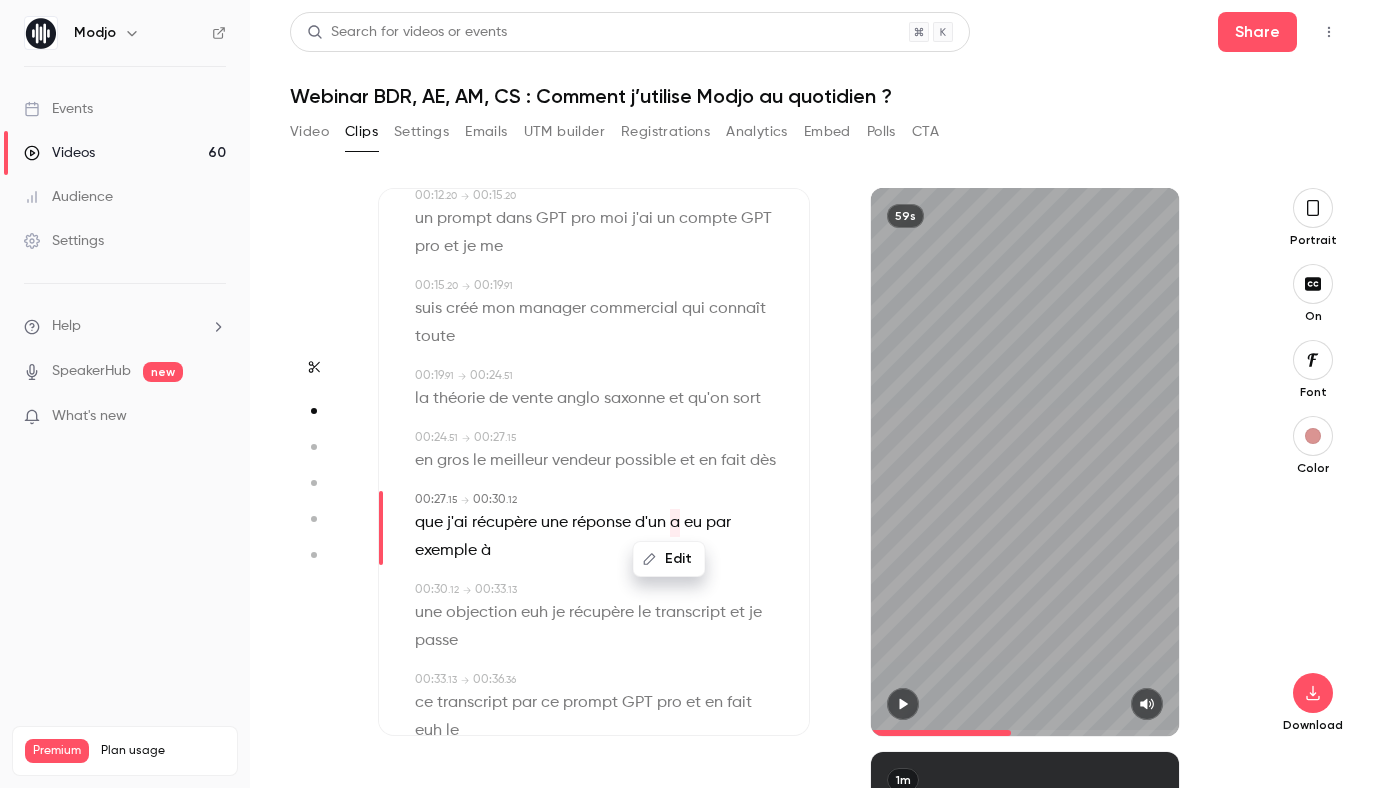 click on "Edit" at bounding box center [669, 559] 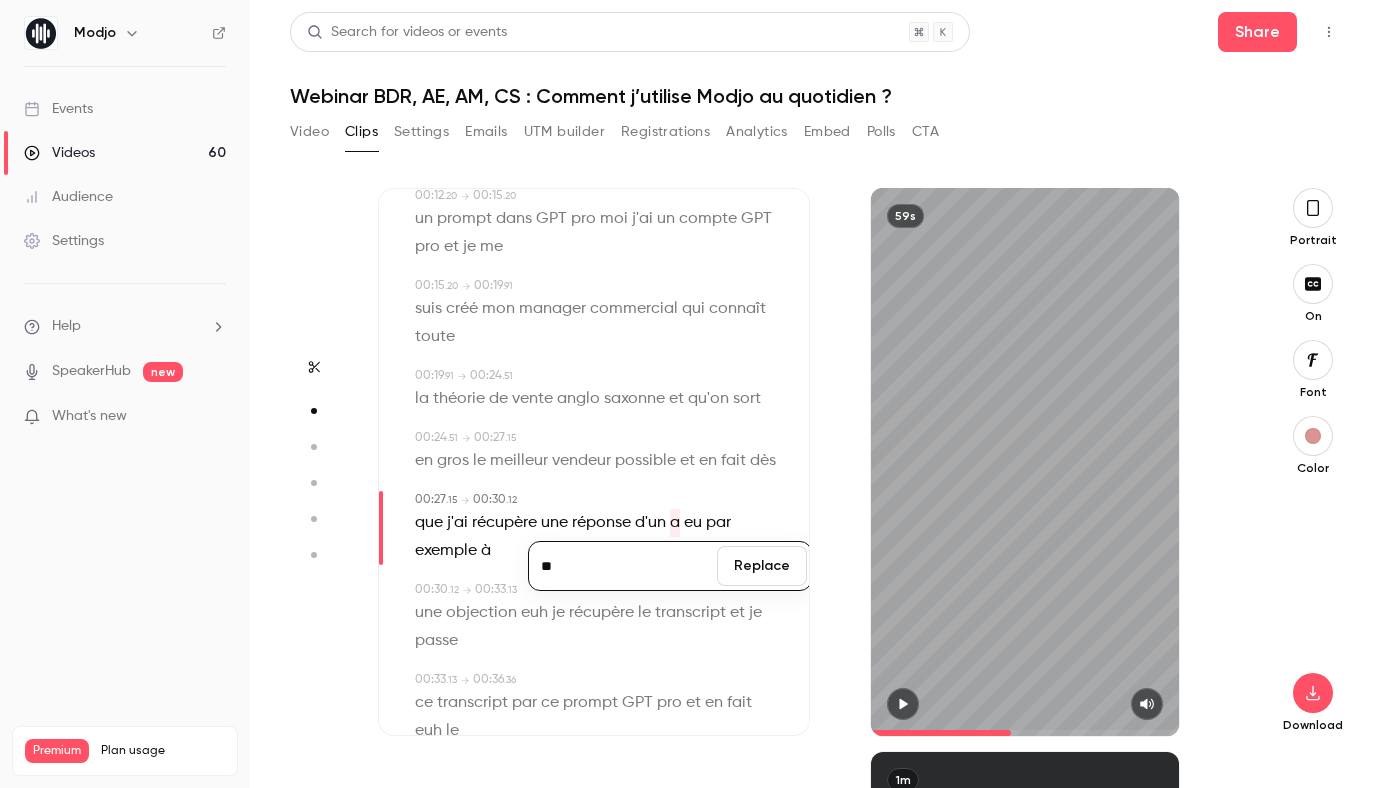 type on "**" 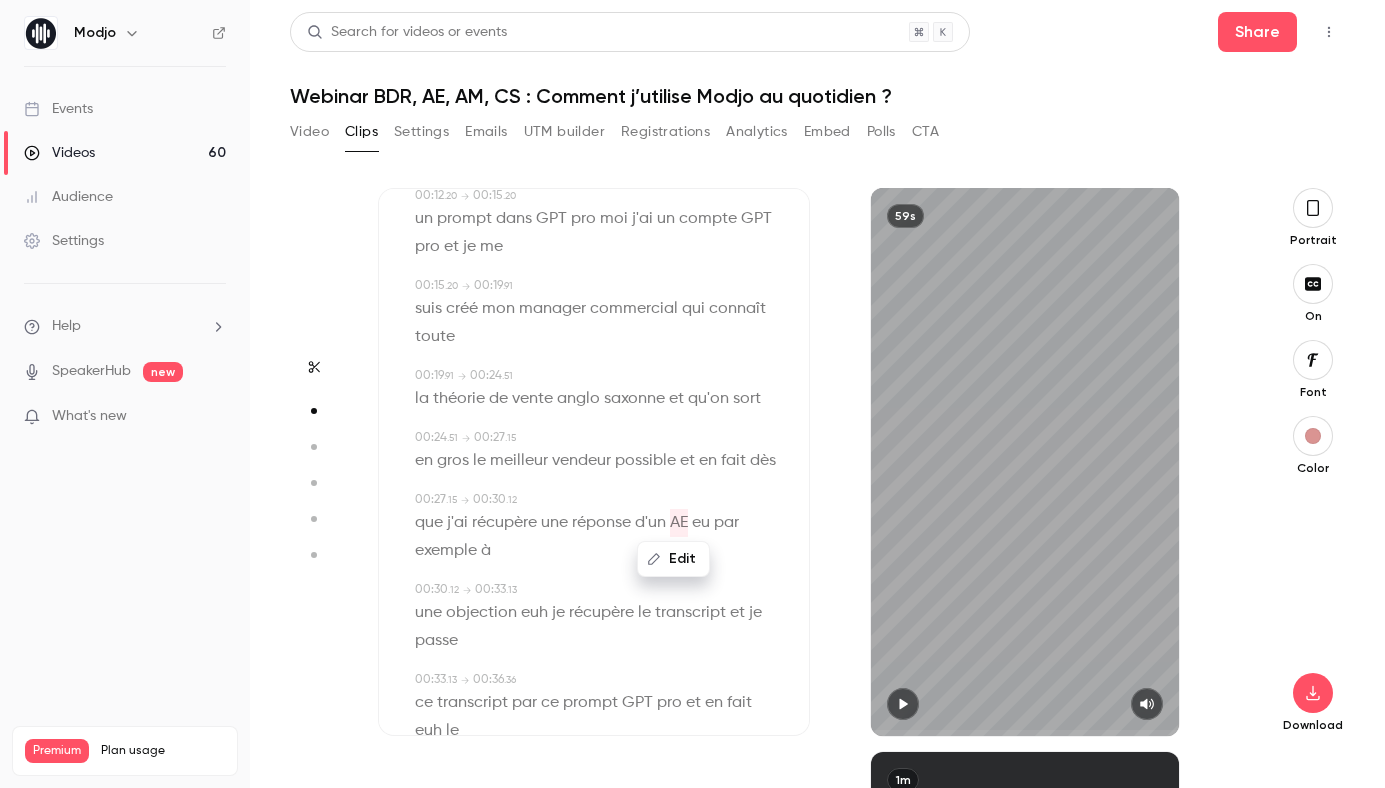 click on "eu" at bounding box center (701, 523) 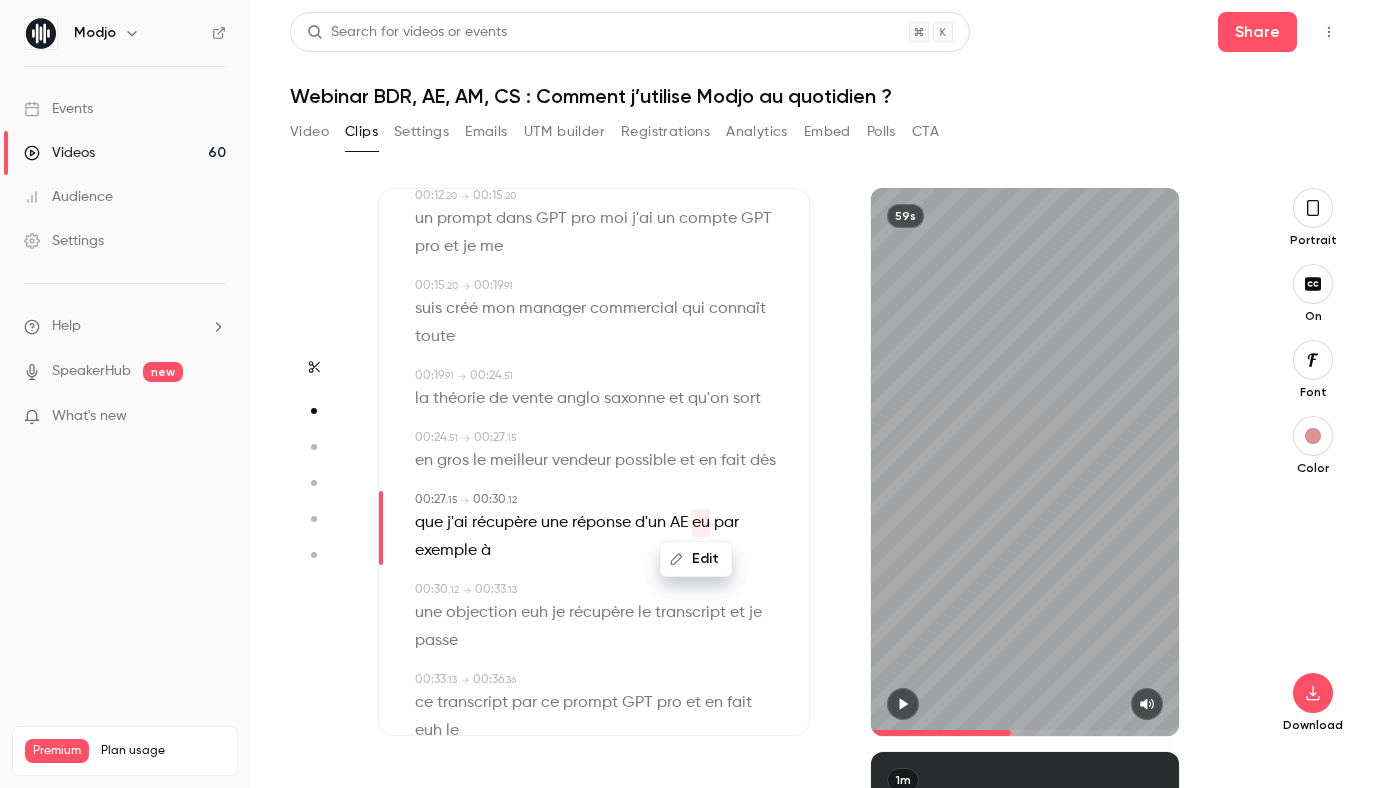 click on "Edit" at bounding box center [696, 559] 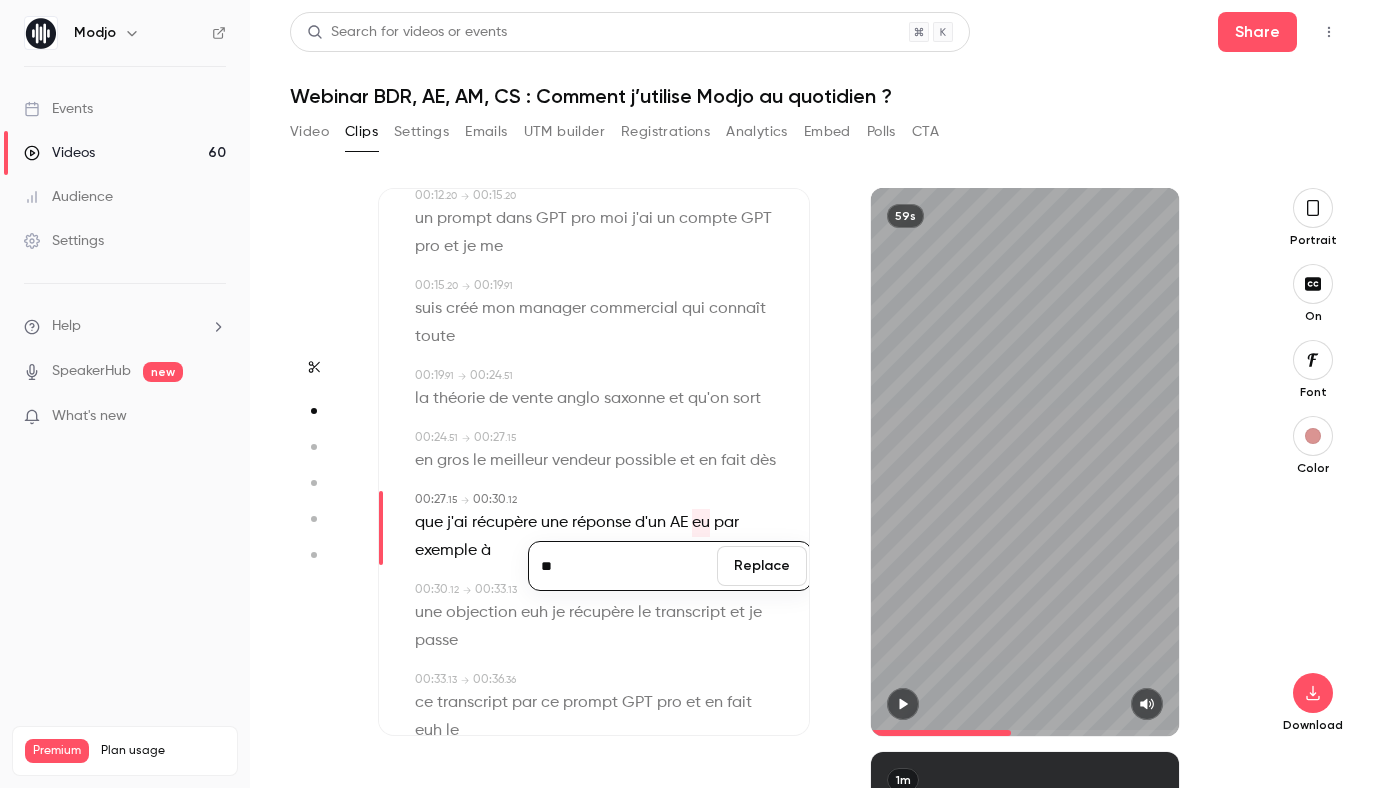 click on "Replace" at bounding box center (762, 566) 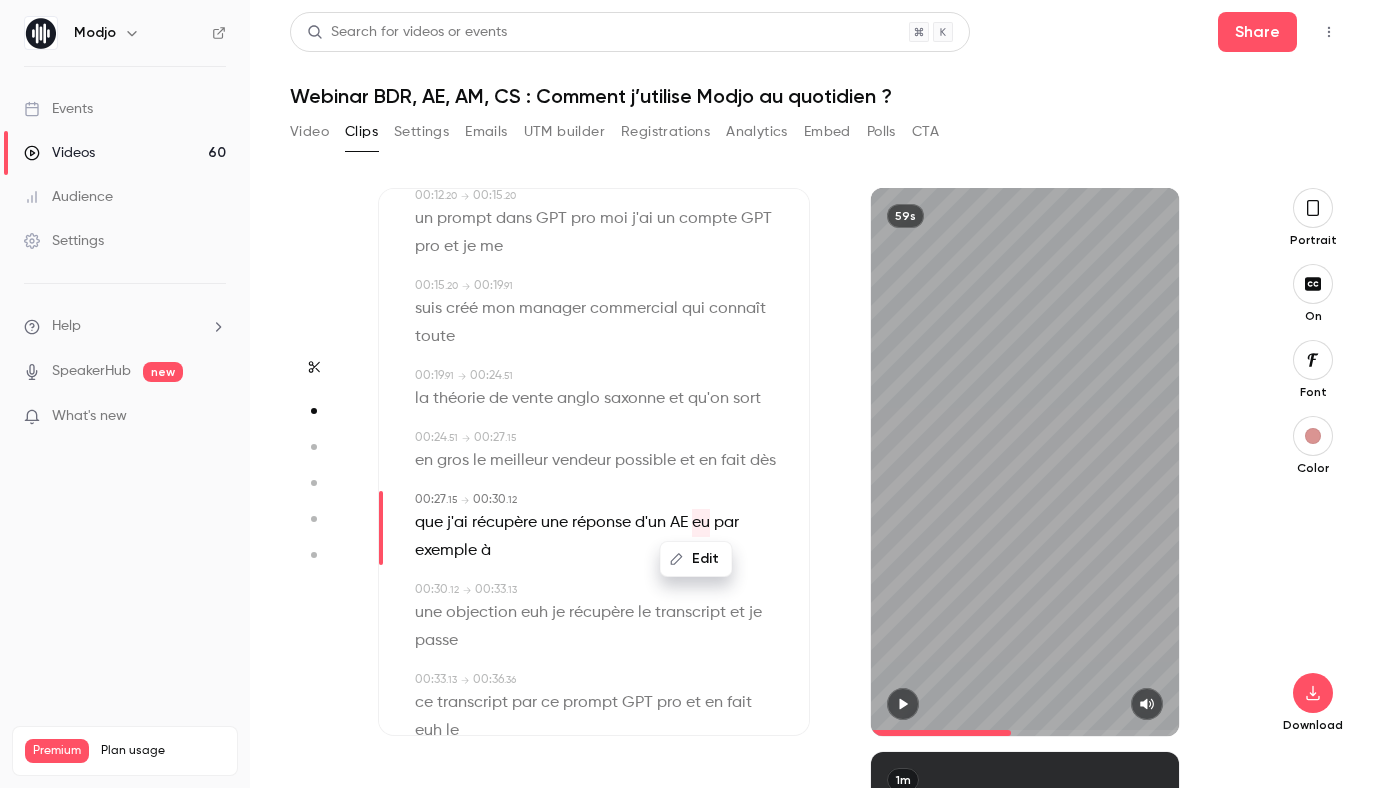 type on "****" 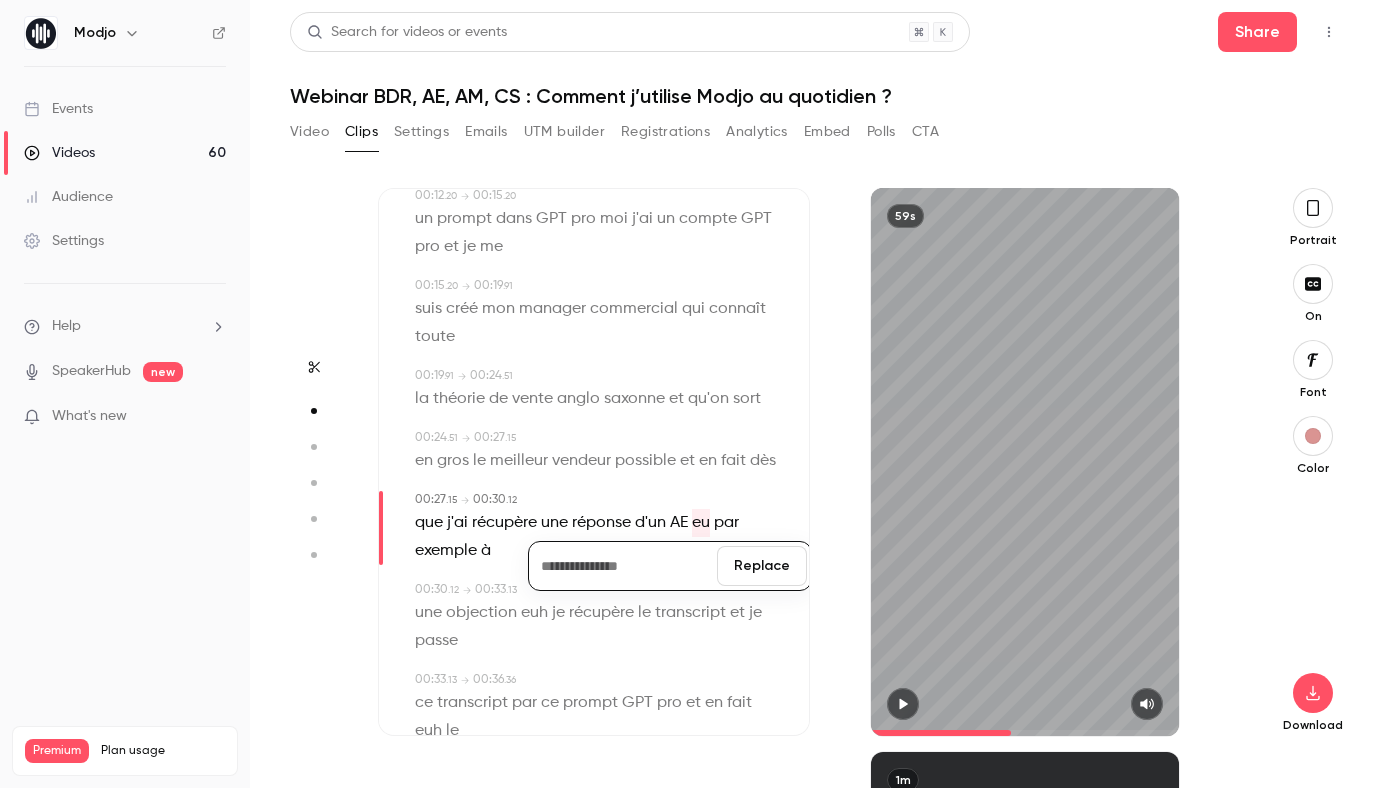 type 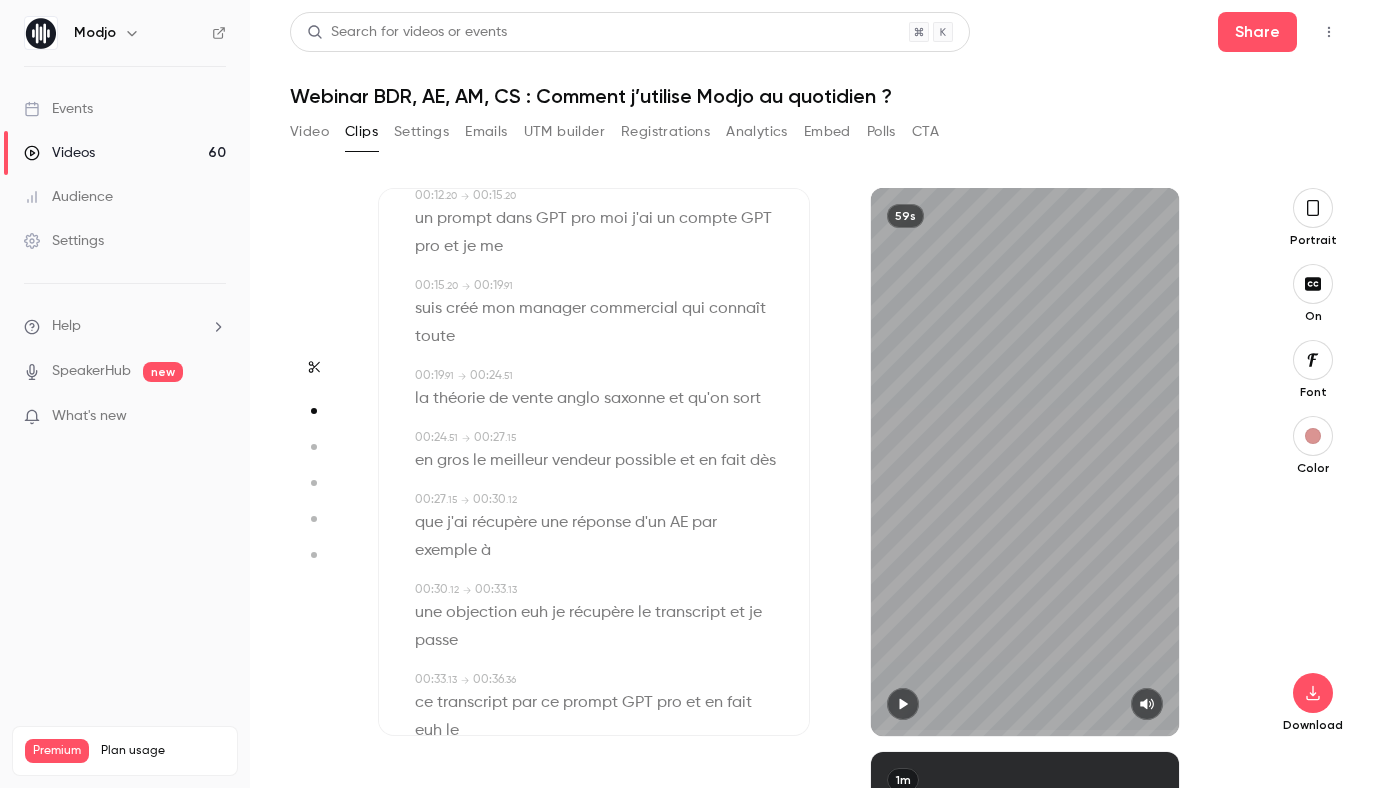 click 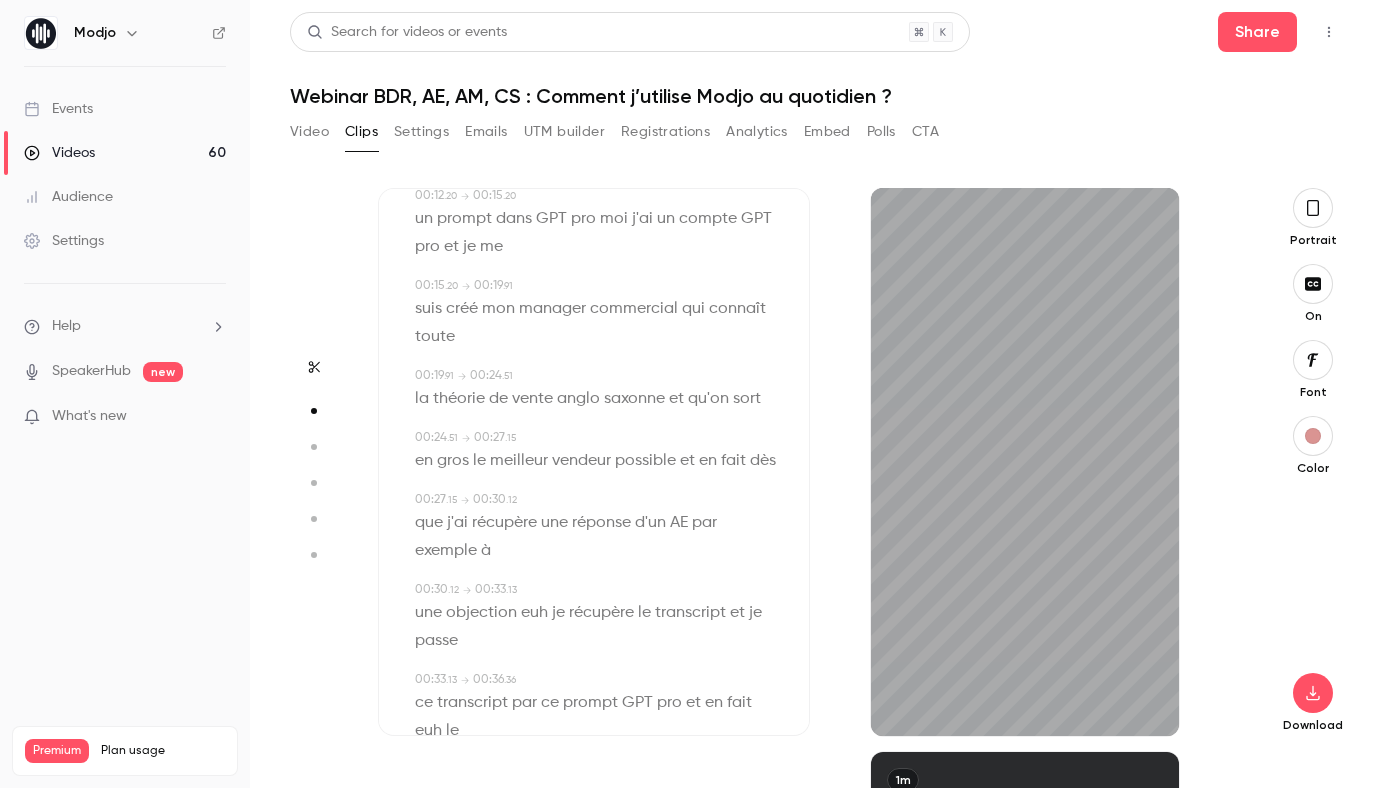 click on "euh" at bounding box center (534, 613) 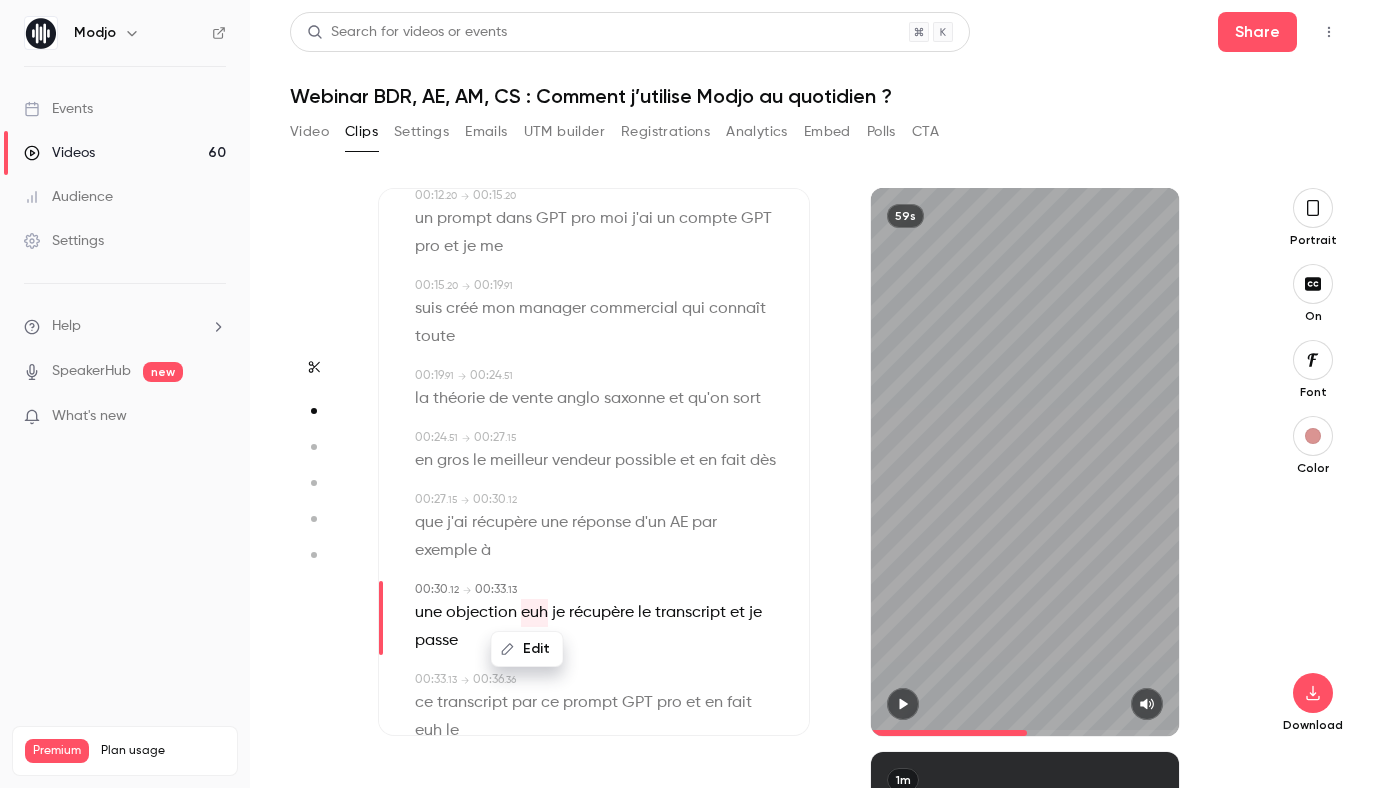 click on "Edit" at bounding box center (527, 649) 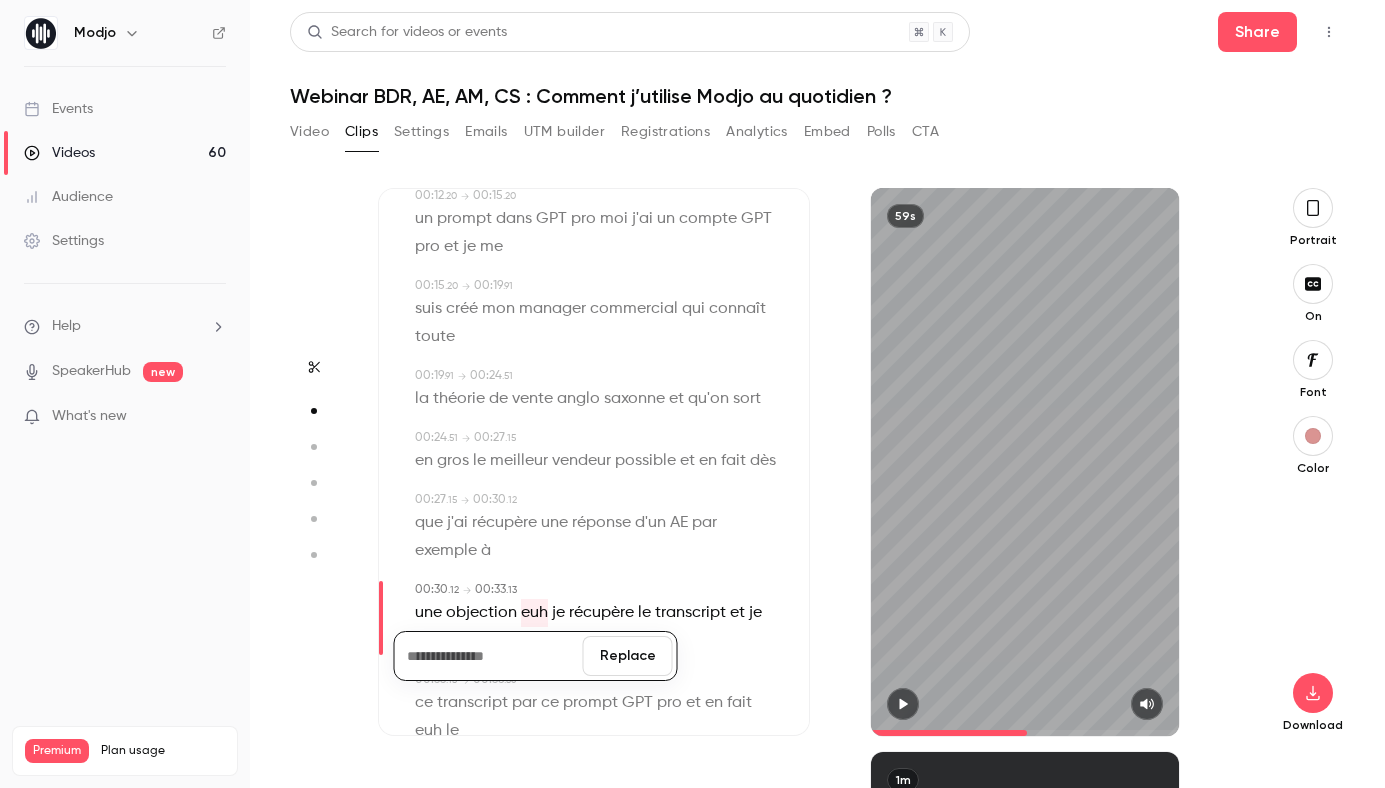 type 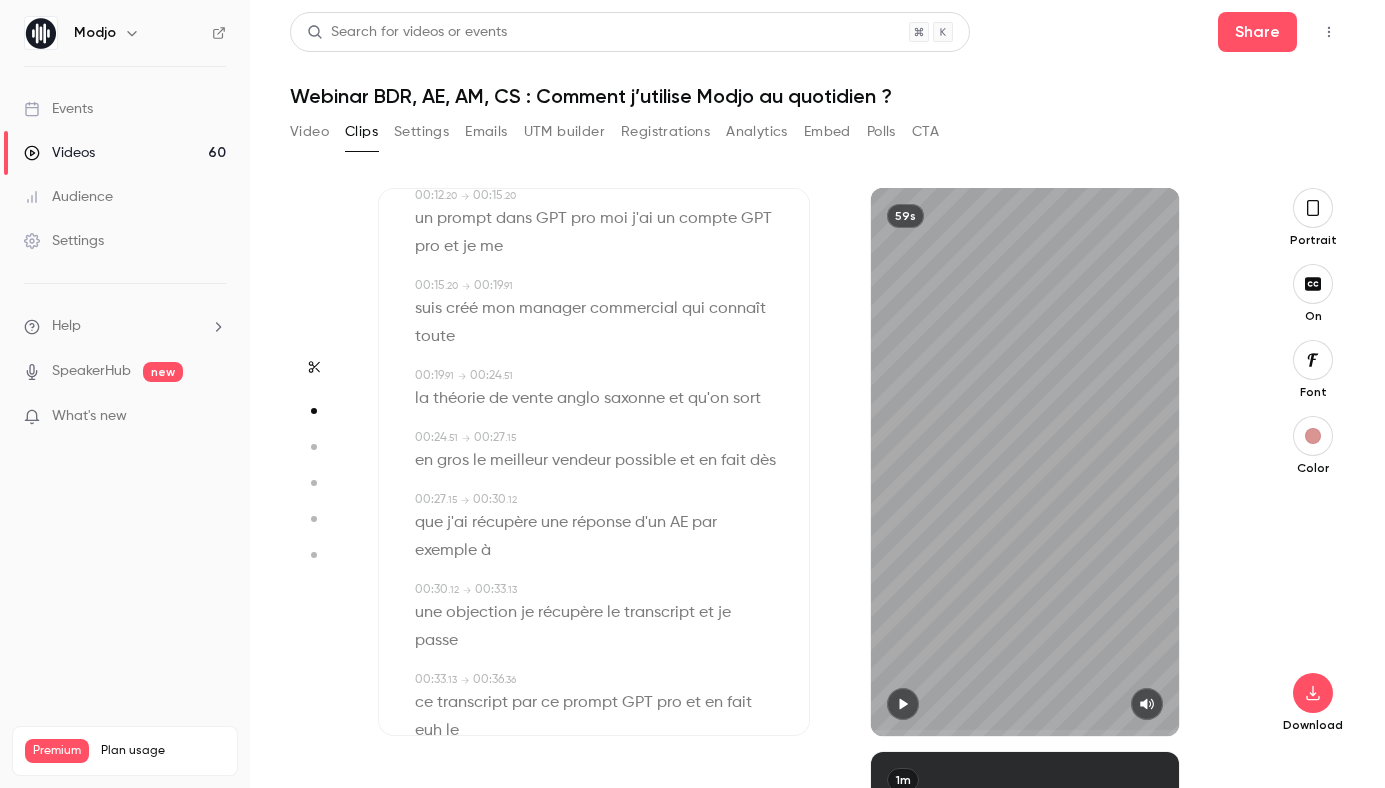 click on "exemple" at bounding box center (446, 551) 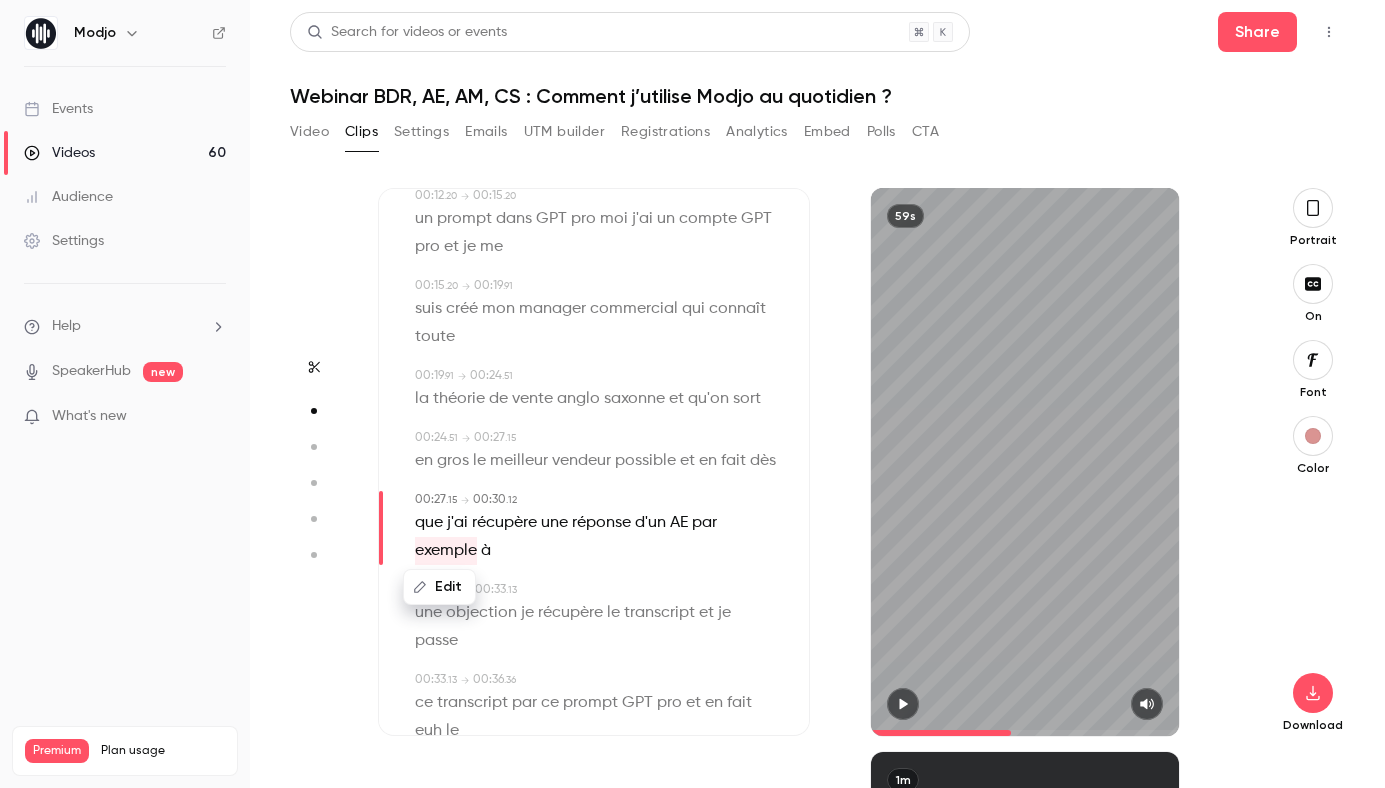 click 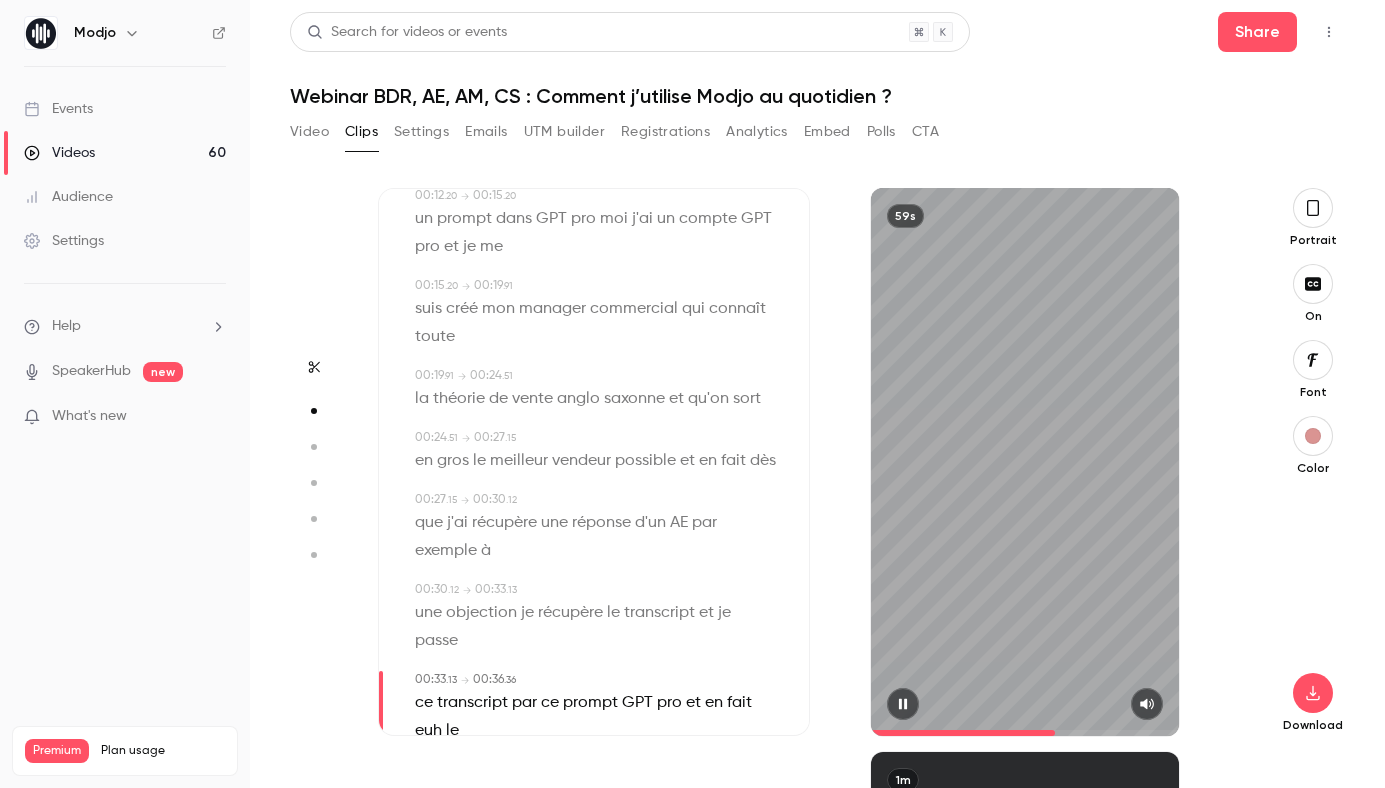 click 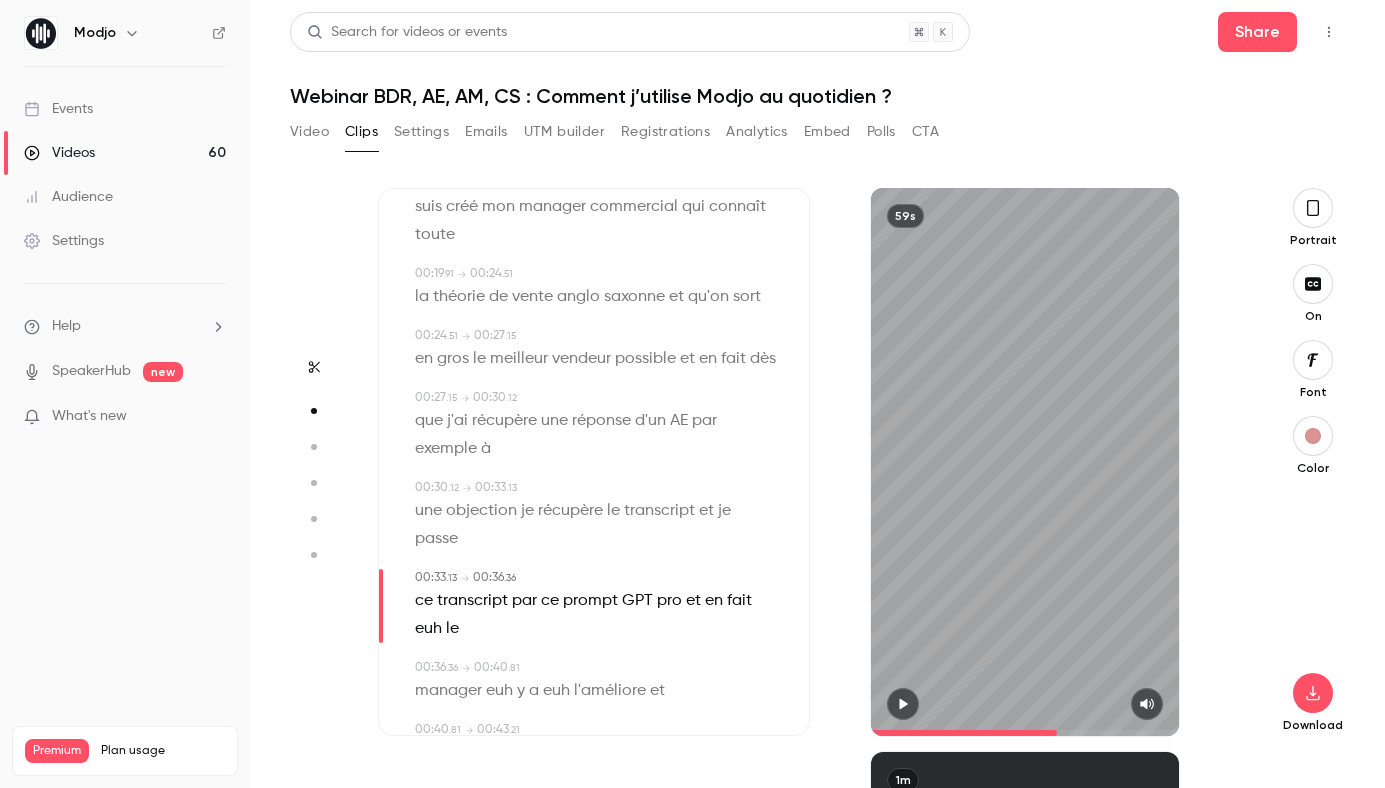 scroll, scrollTop: 458, scrollLeft: 0, axis: vertical 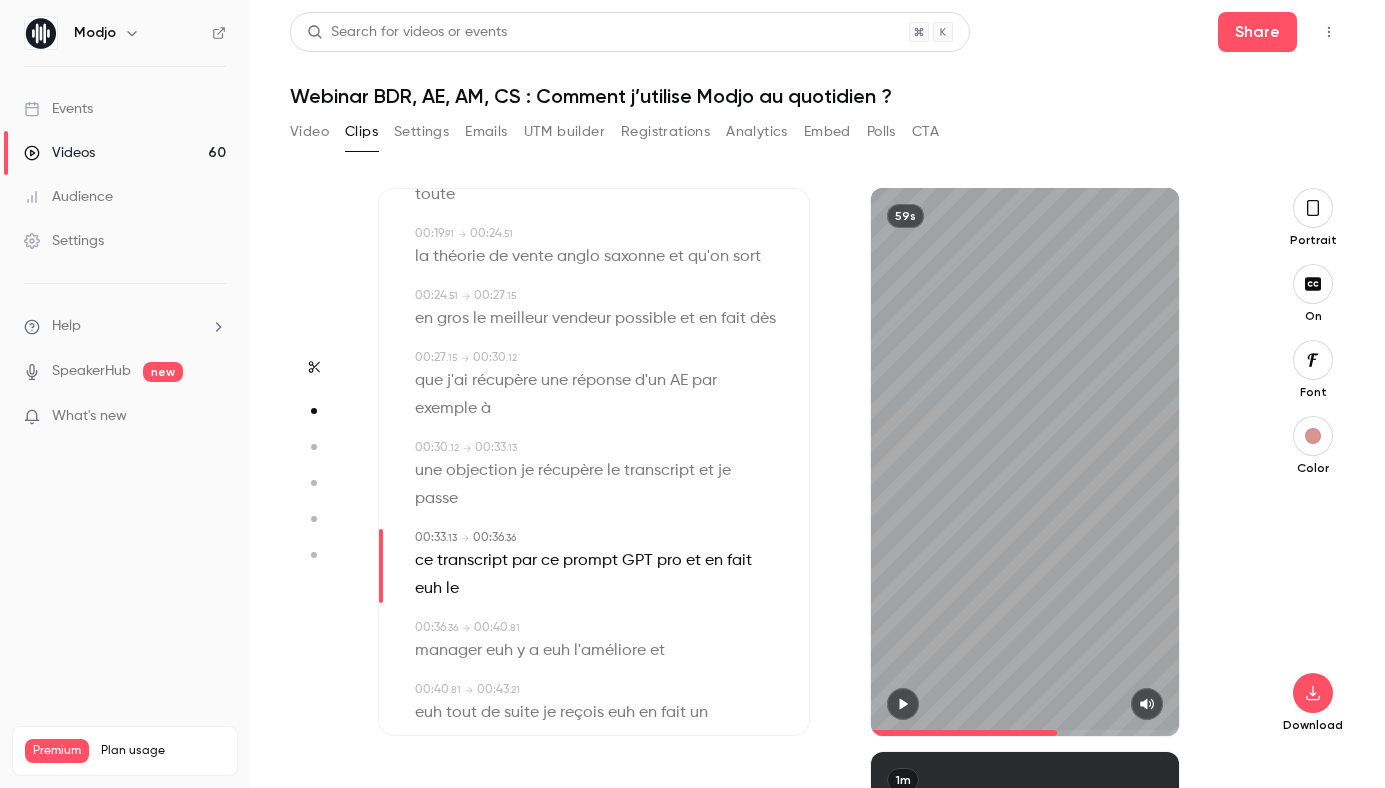click on "euh" at bounding box center (428, 589) 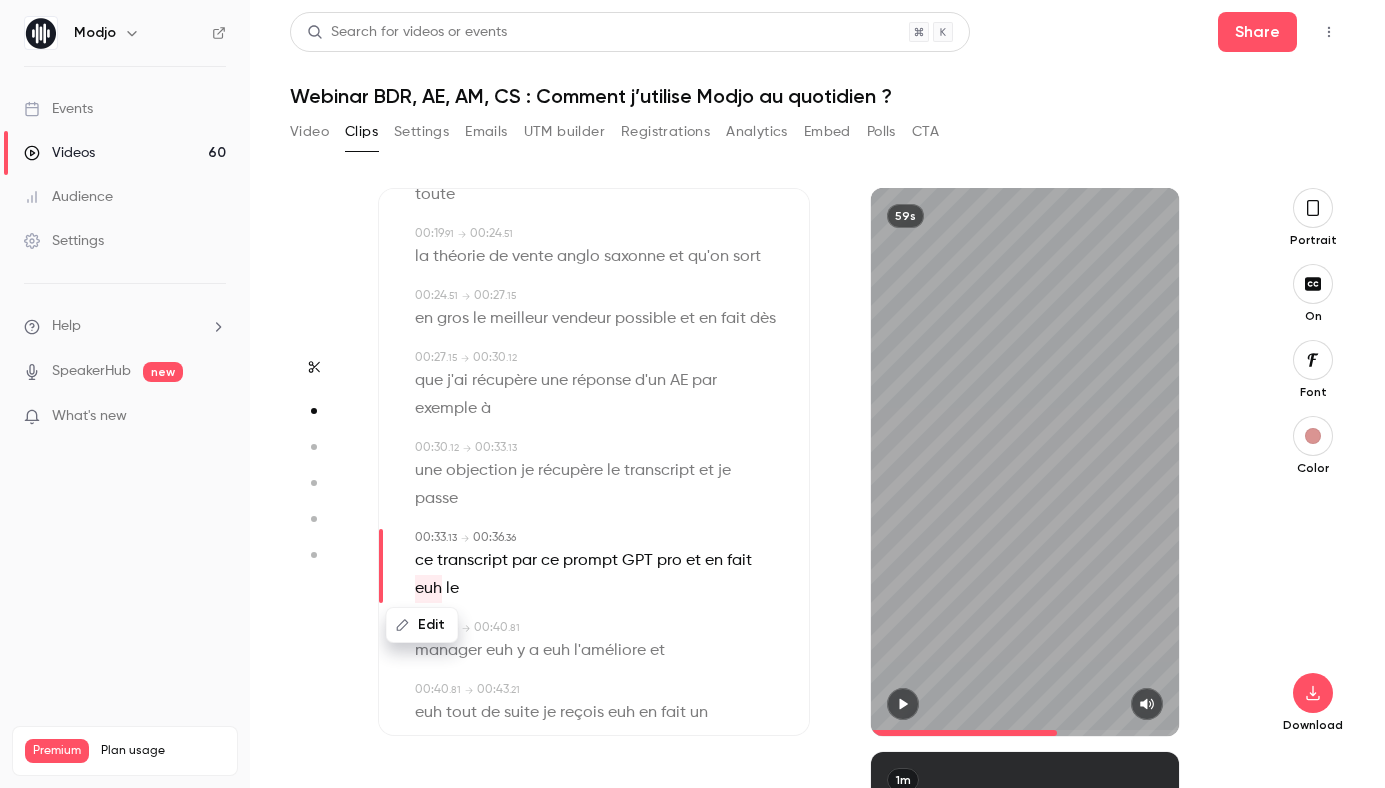 type on "****" 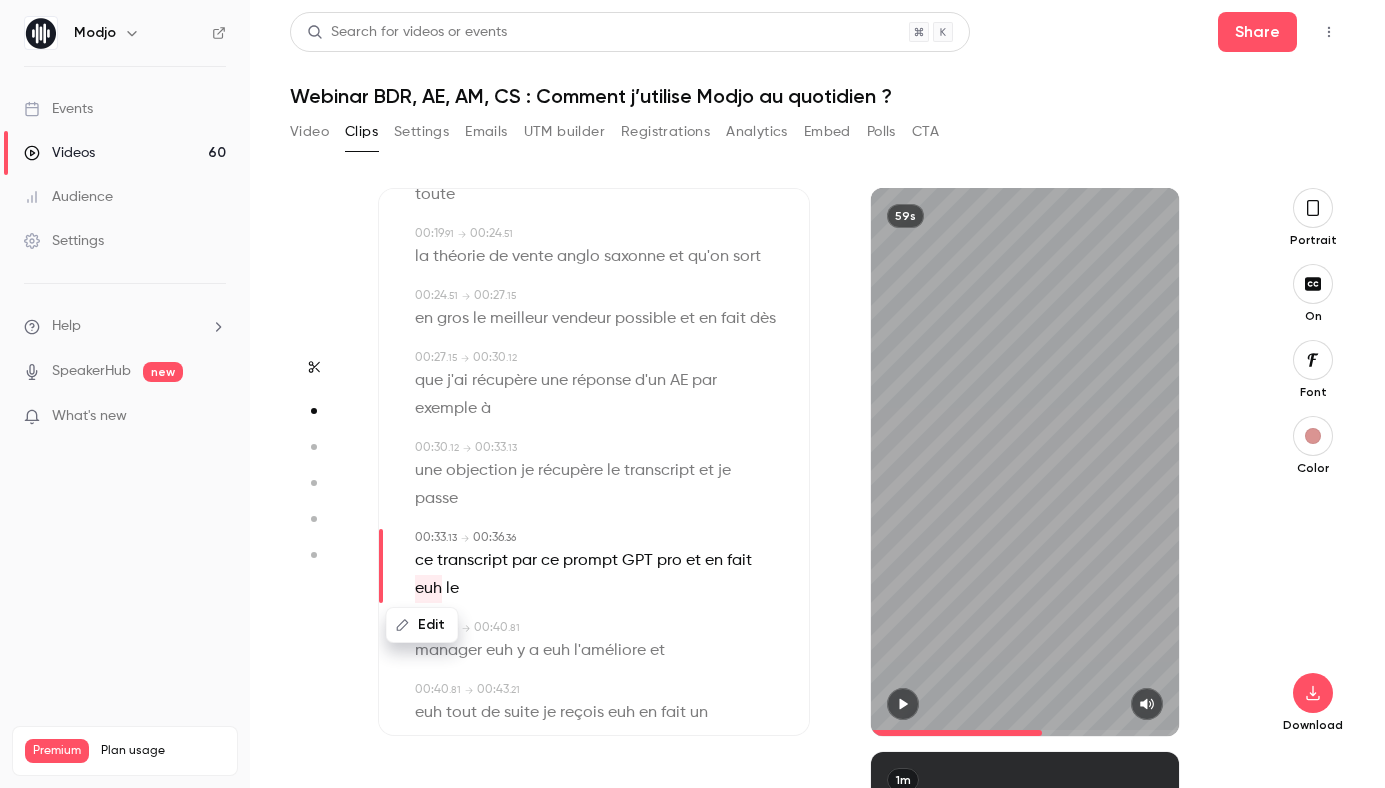 click on "Edit" at bounding box center (422, 625) 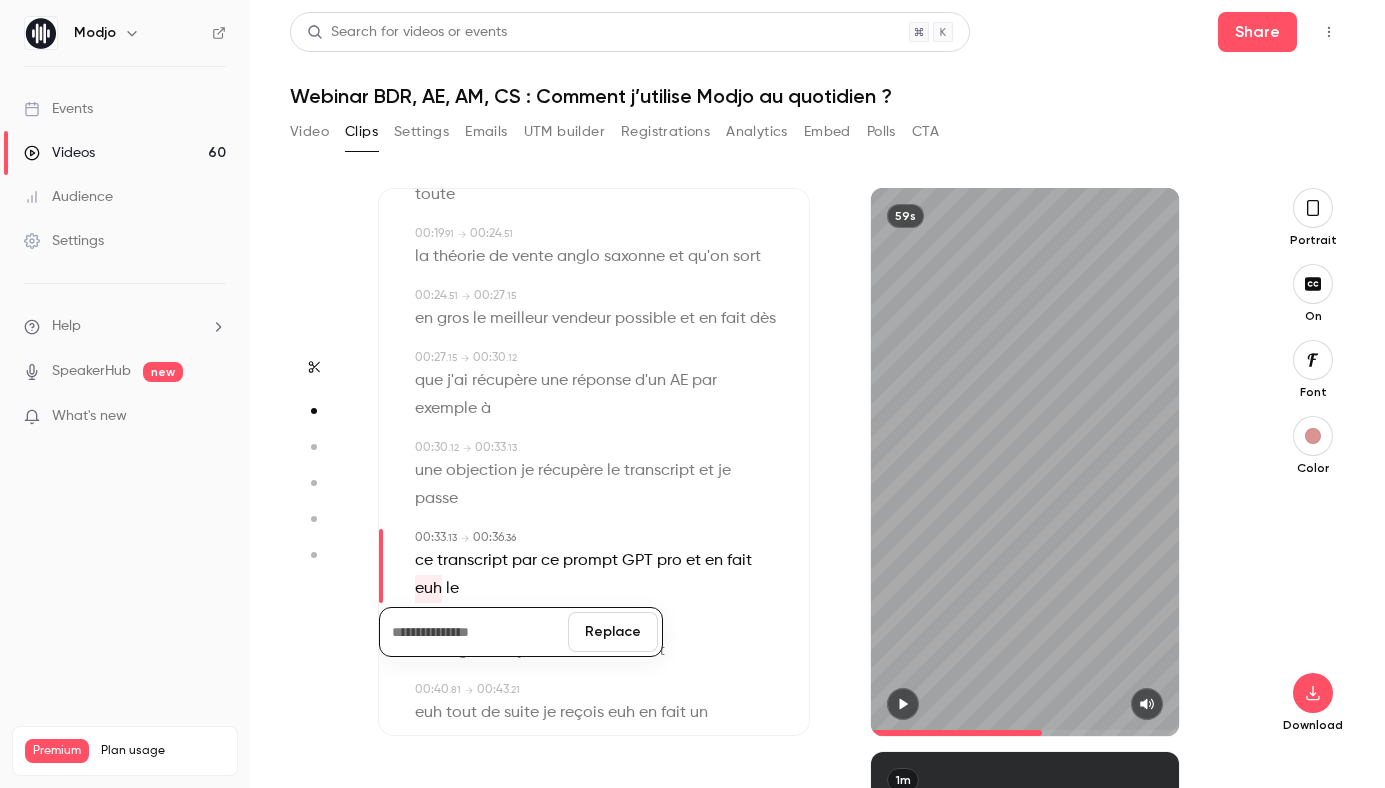 type 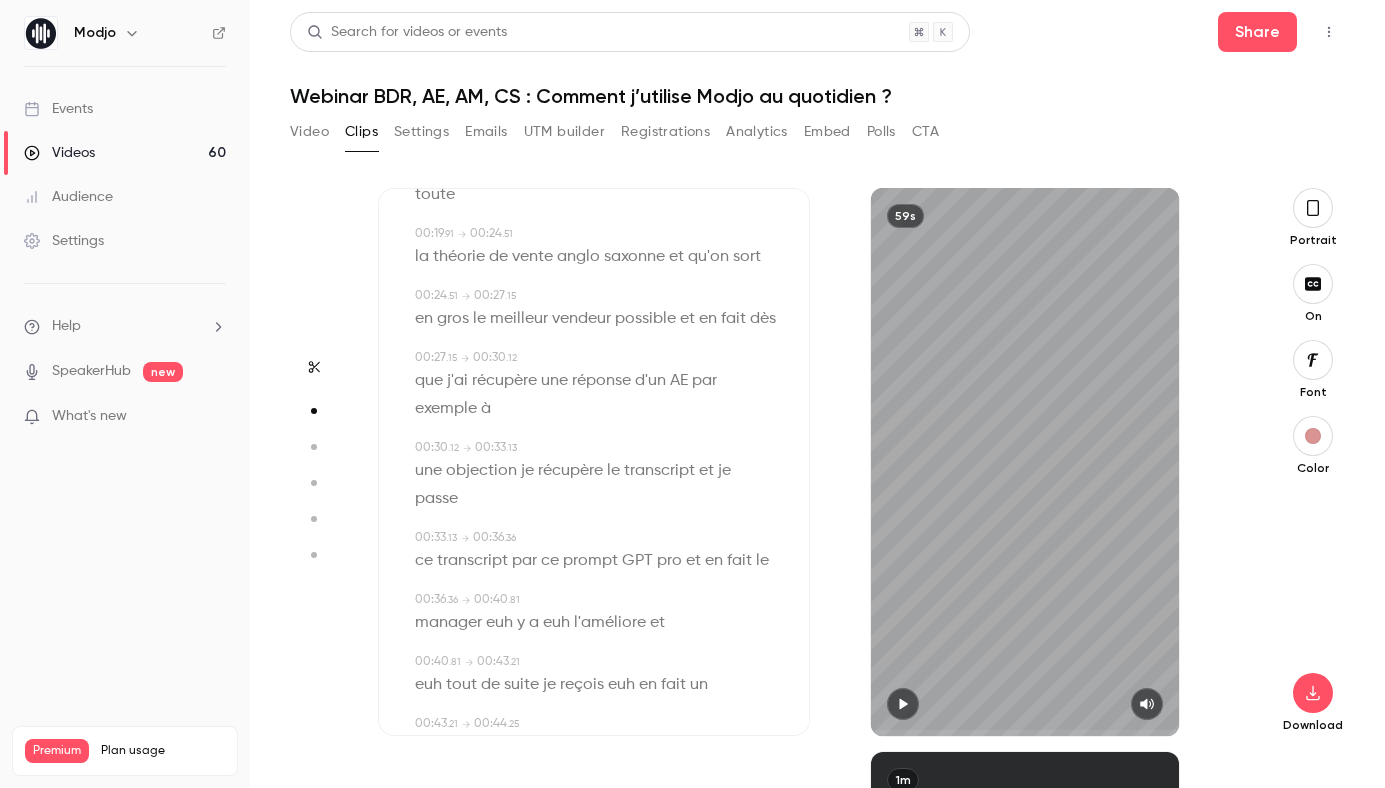 click on "euh" at bounding box center (499, 623) 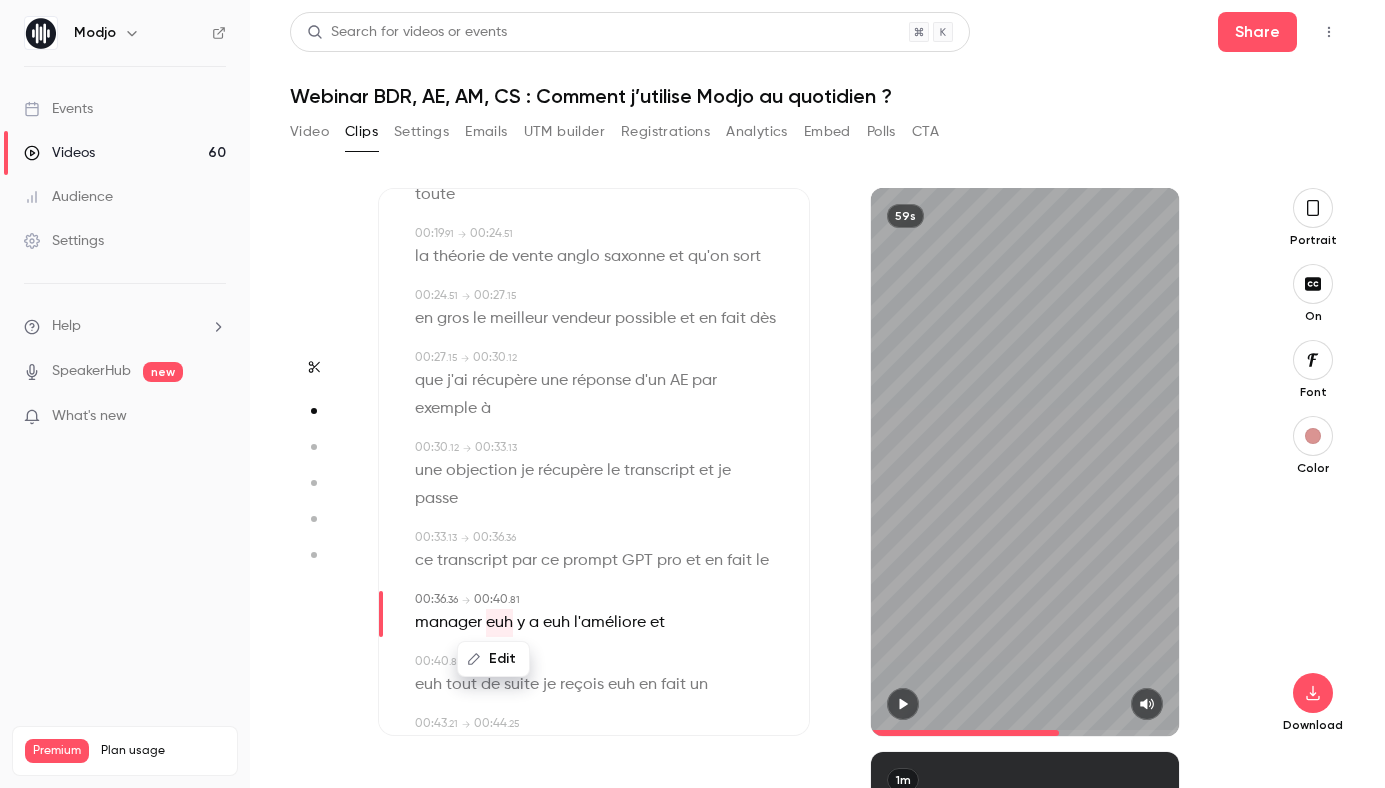 click on "Edit" at bounding box center (493, 659) 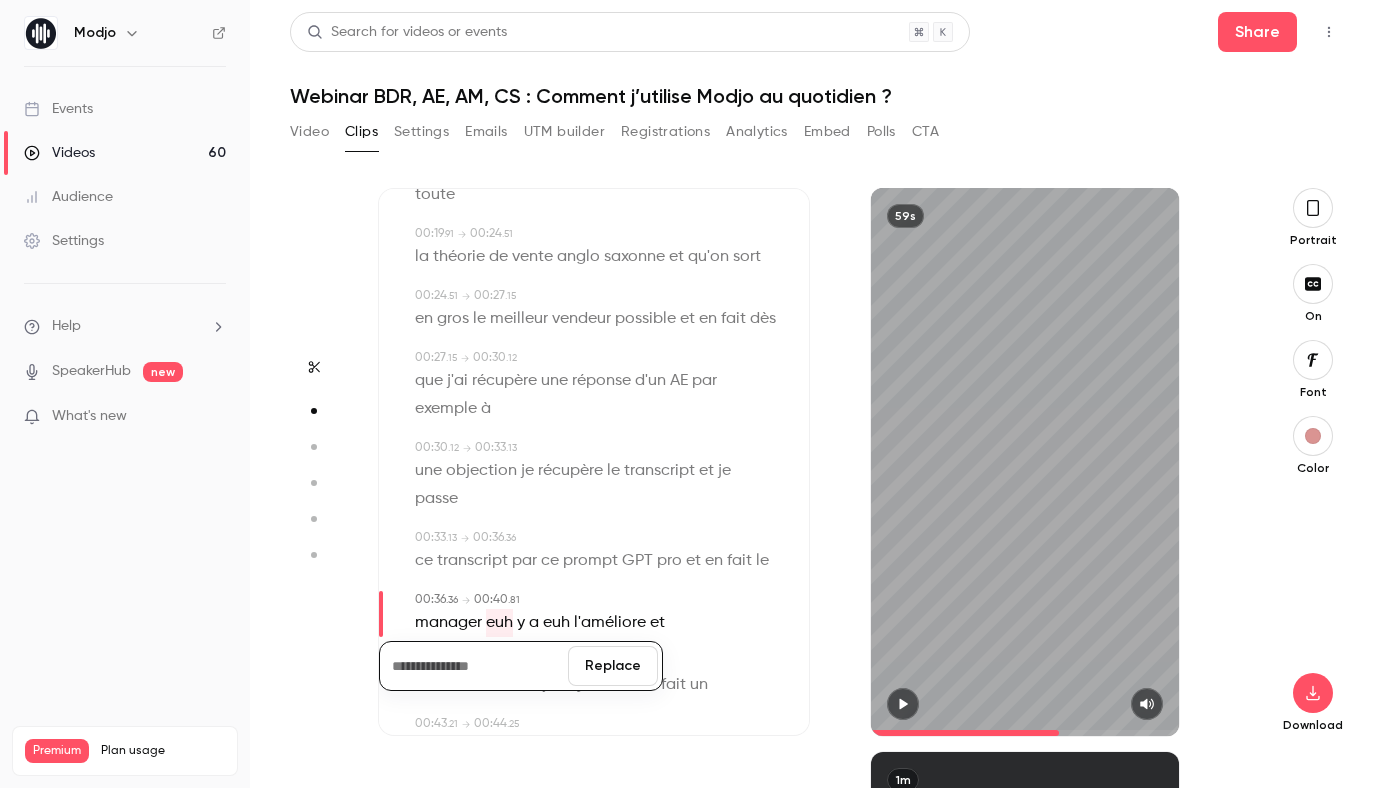 type 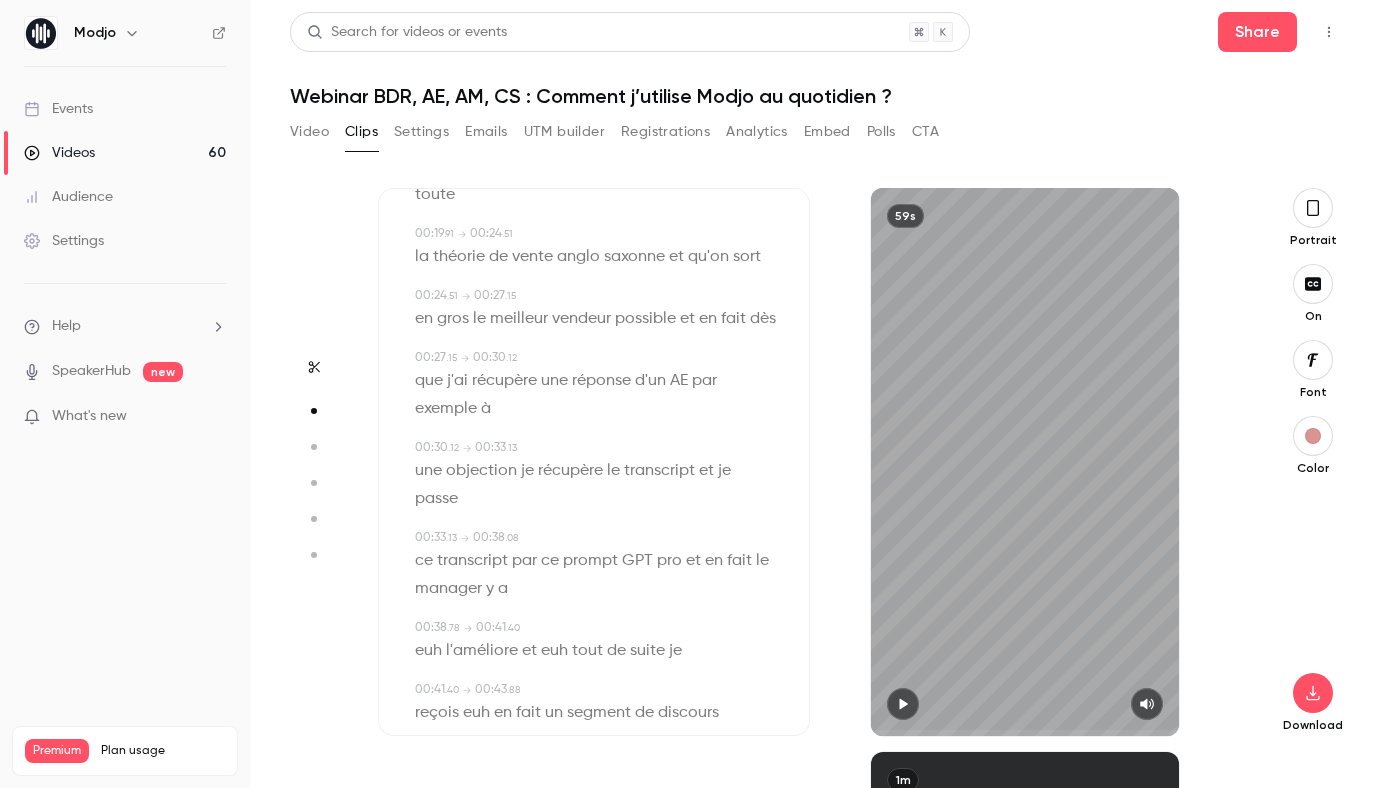 click on "euh" at bounding box center (428, 651) 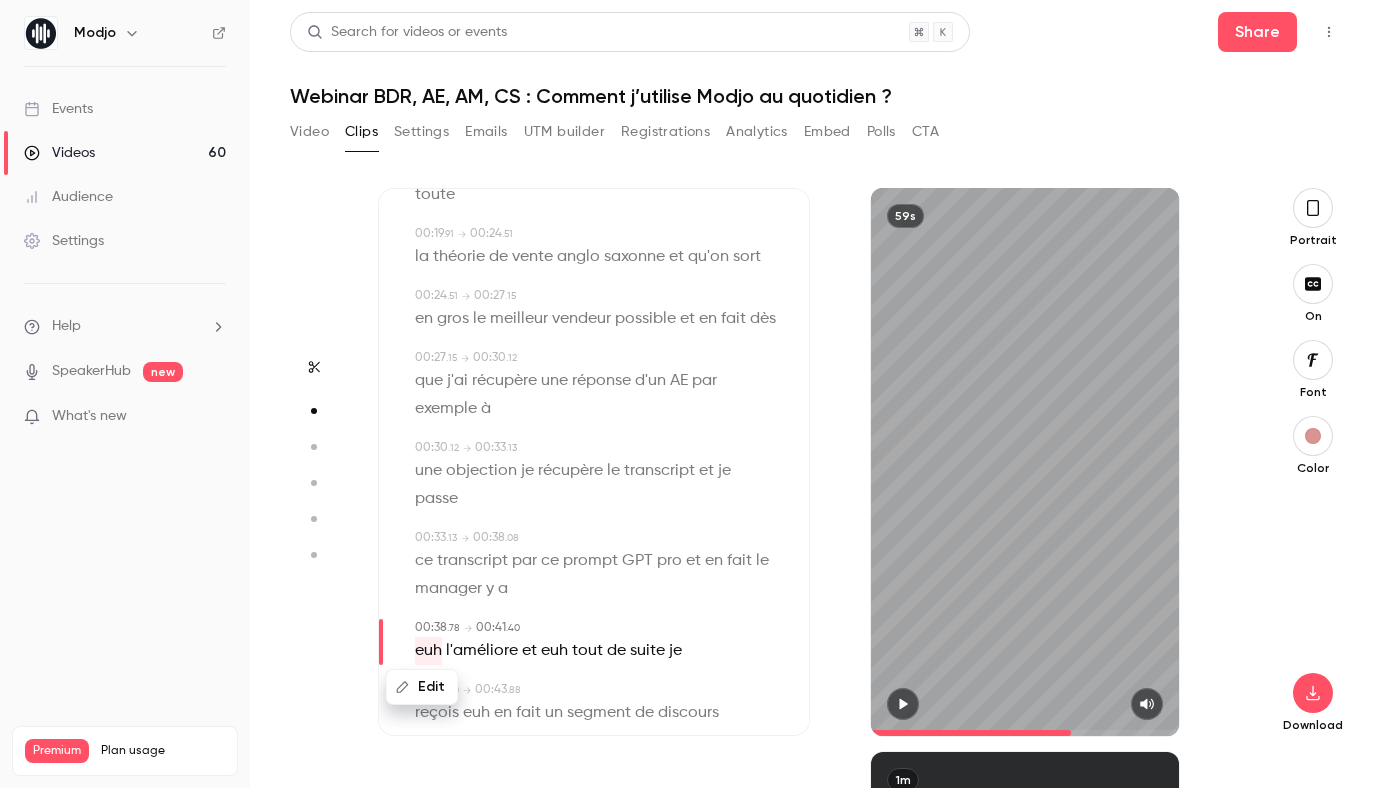 click on "Edit" at bounding box center (422, 687) 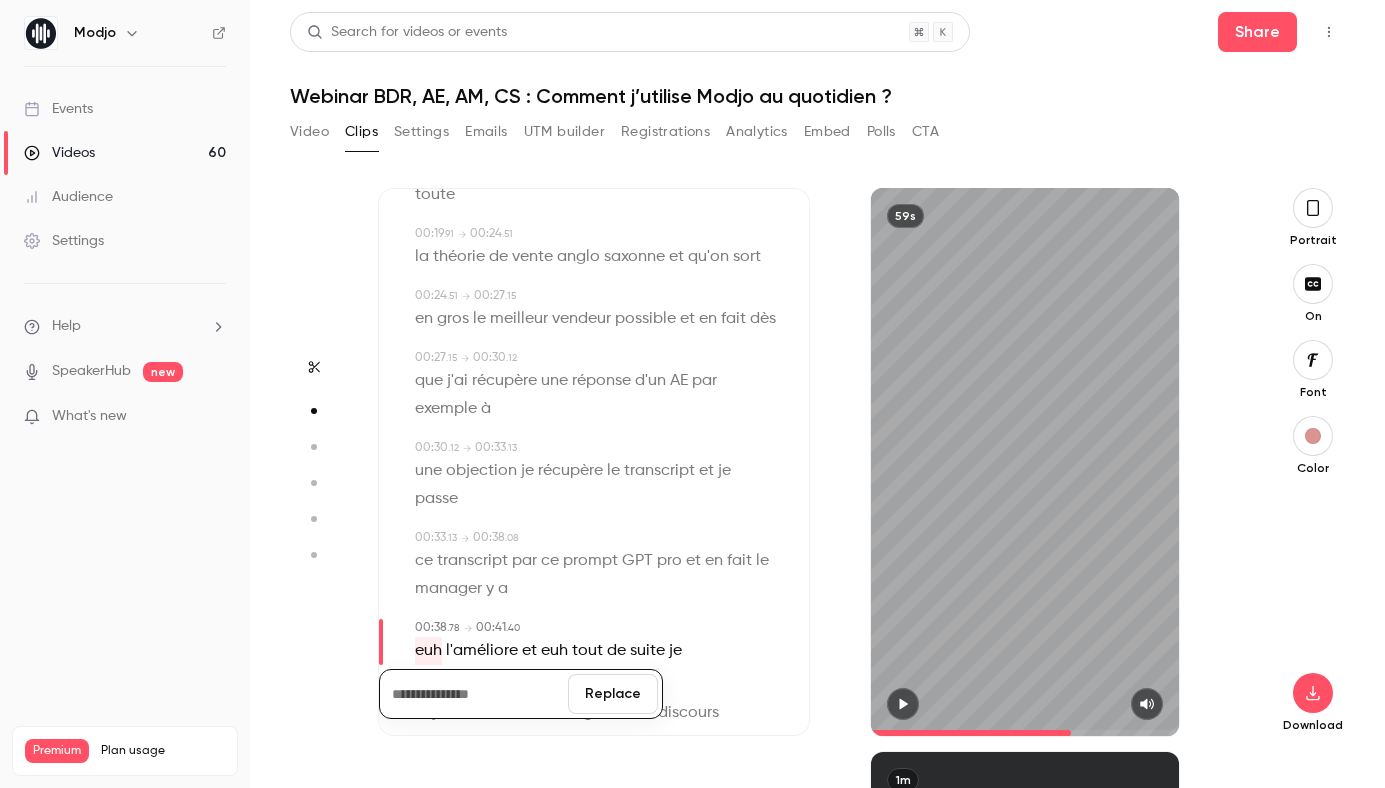 type 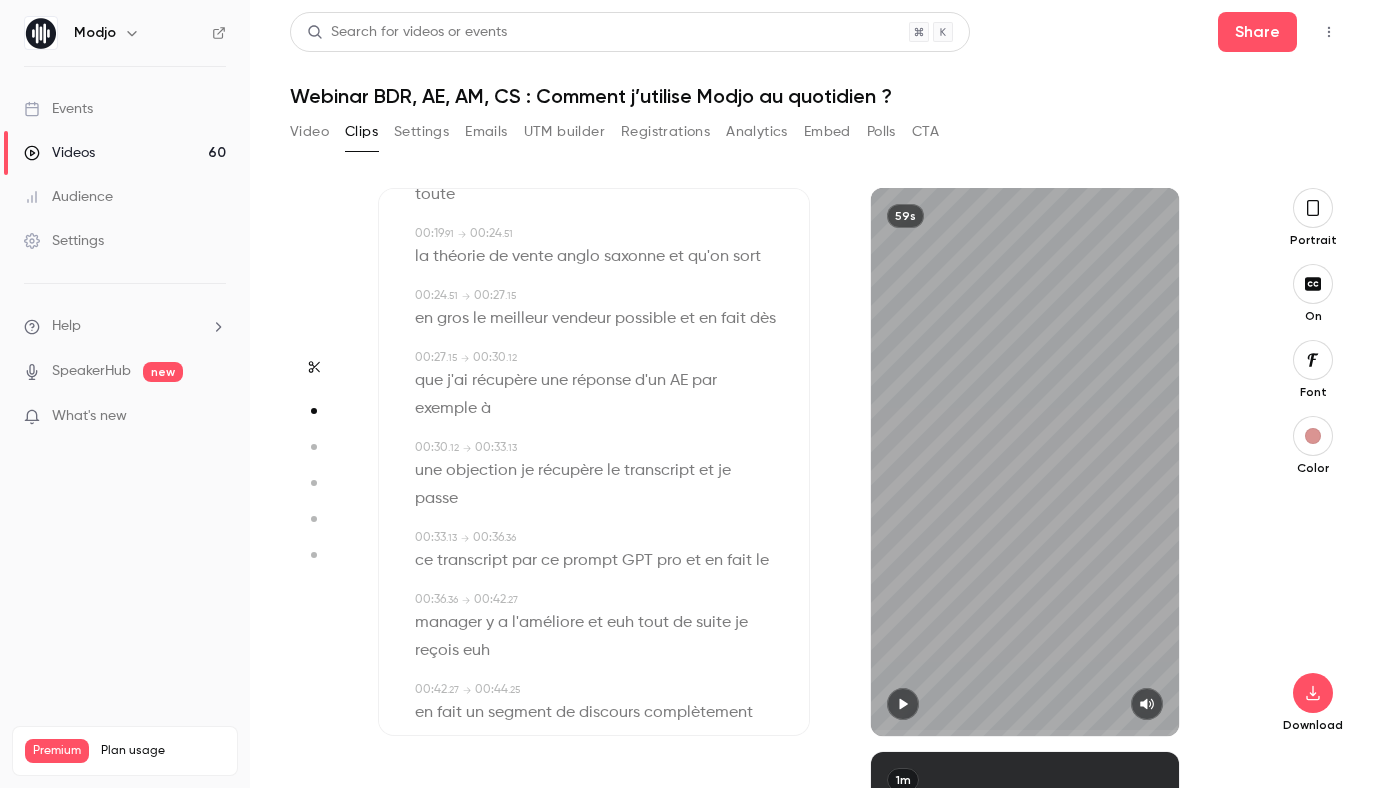 click on "euh" at bounding box center (620, 623) 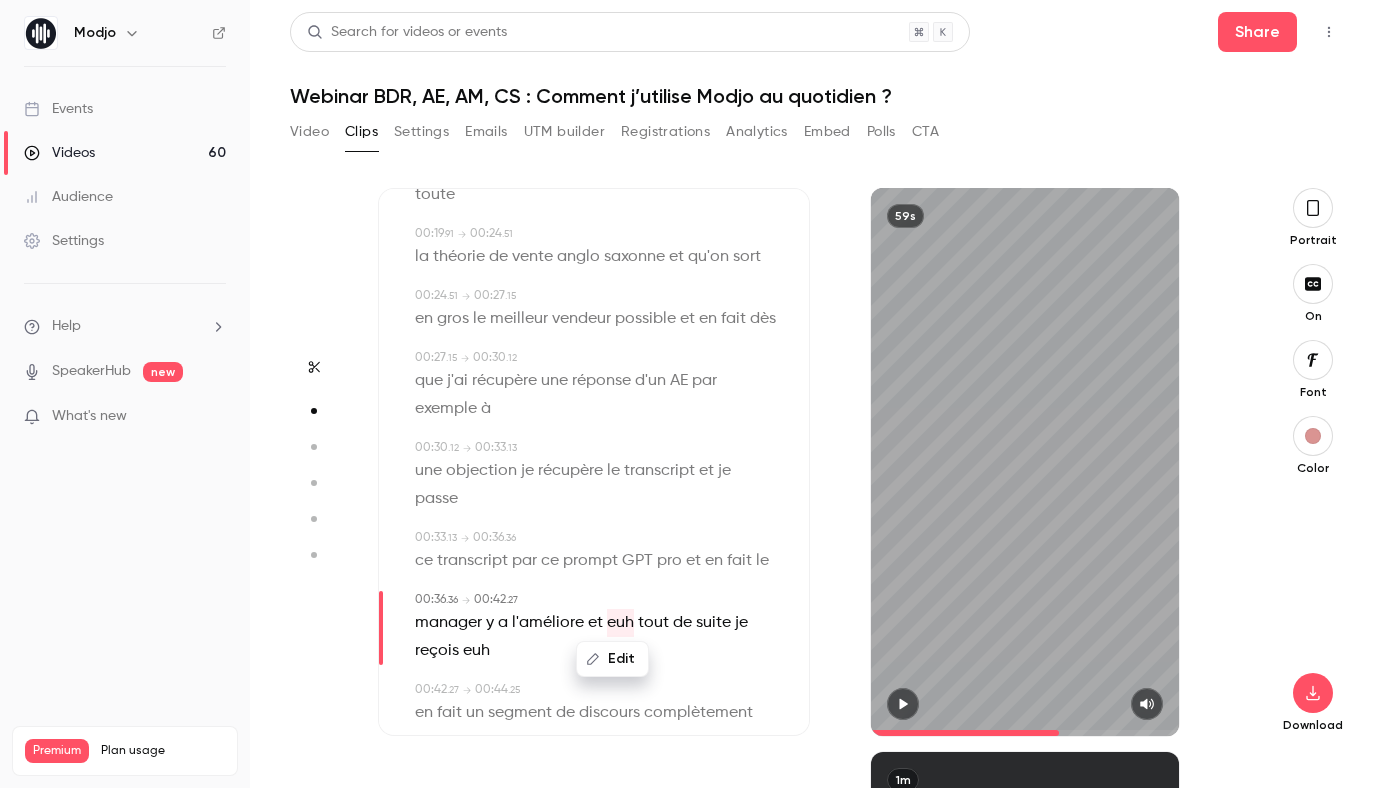 click on "Edit" at bounding box center [612, 659] 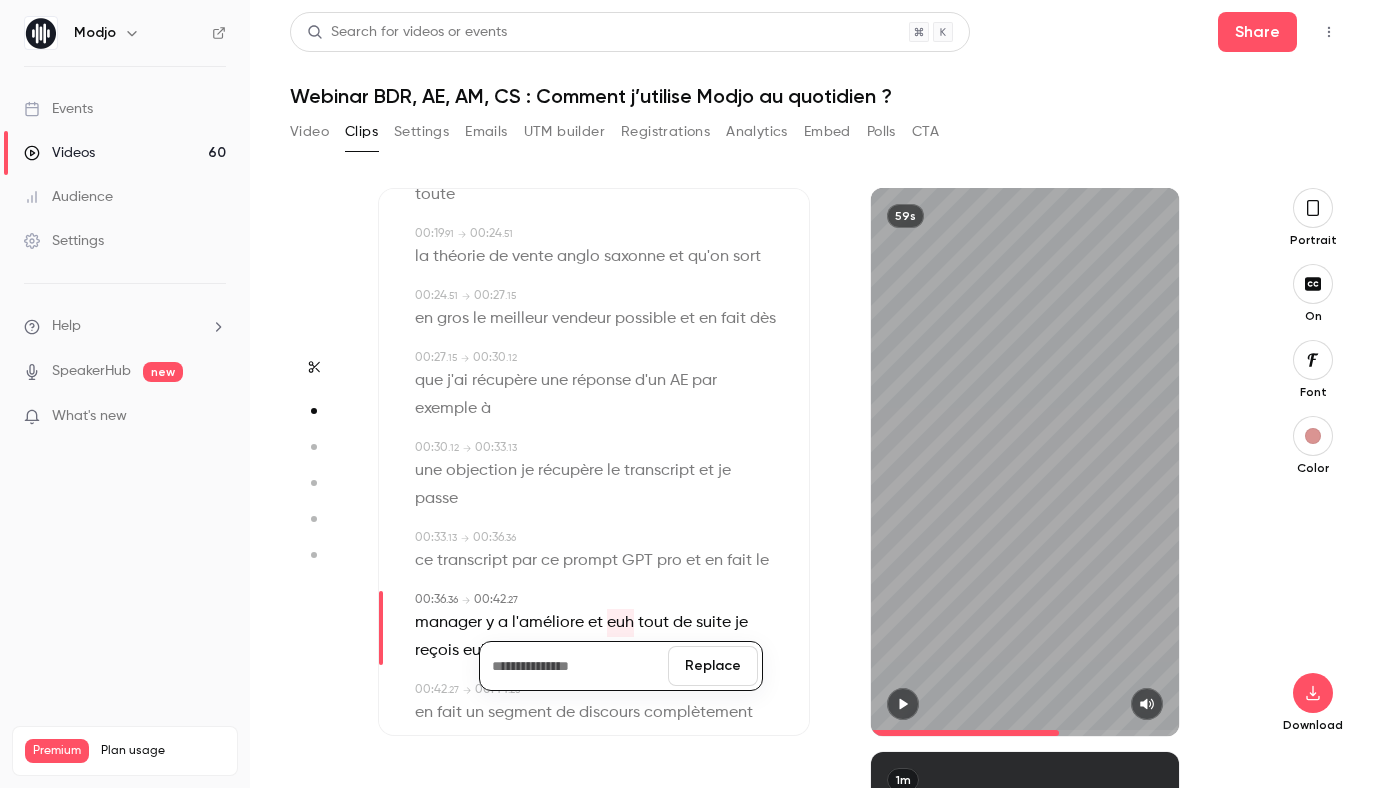type 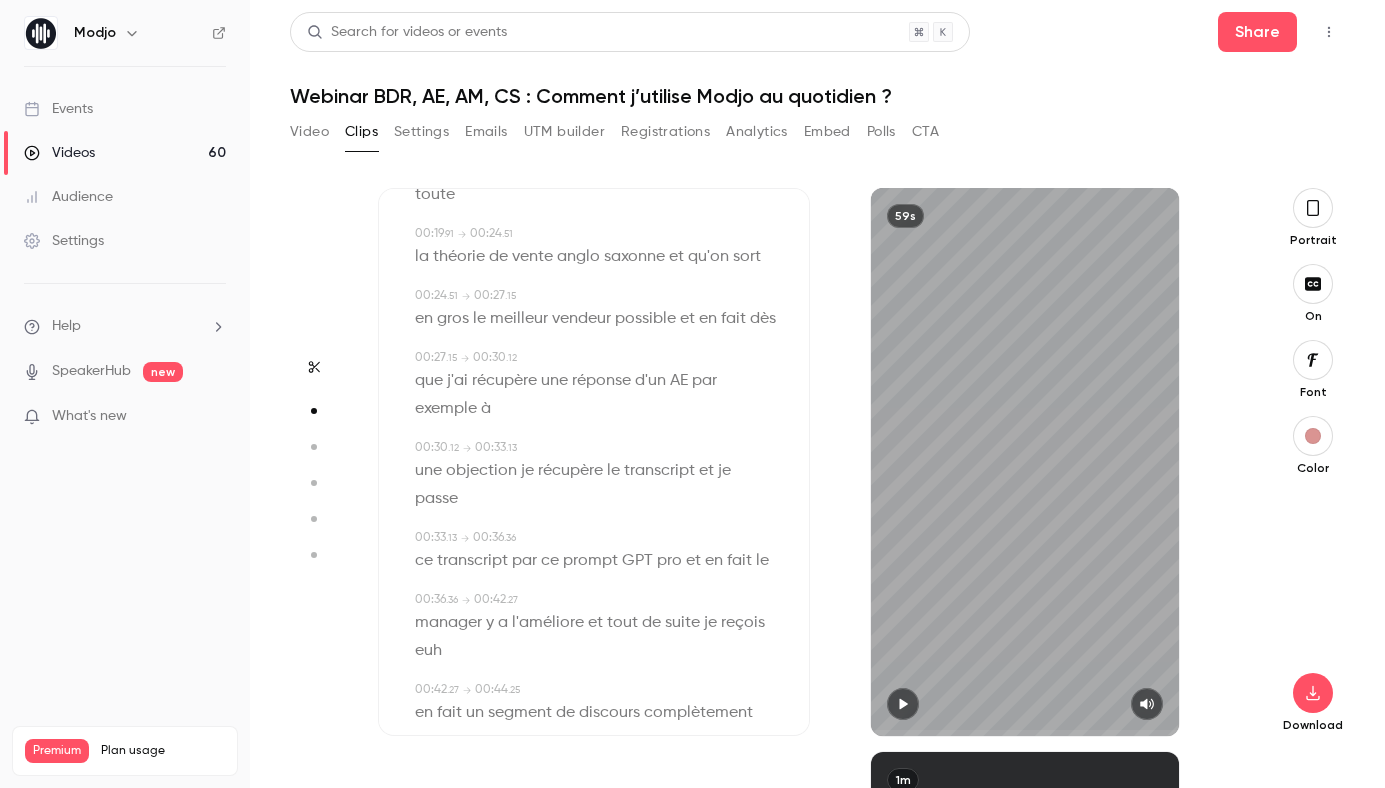 click on "euh" at bounding box center [428, 651] 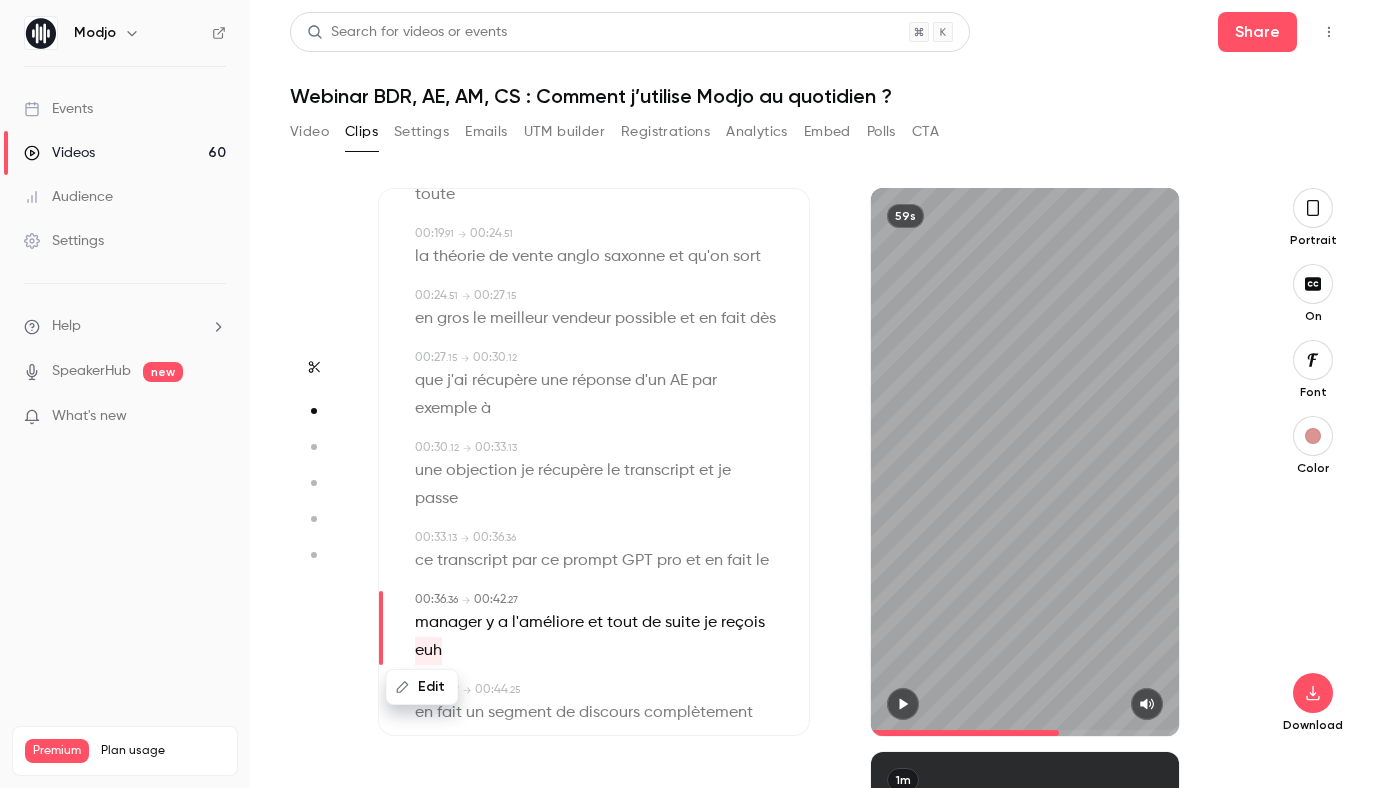 click on "Edit" at bounding box center [422, 687] 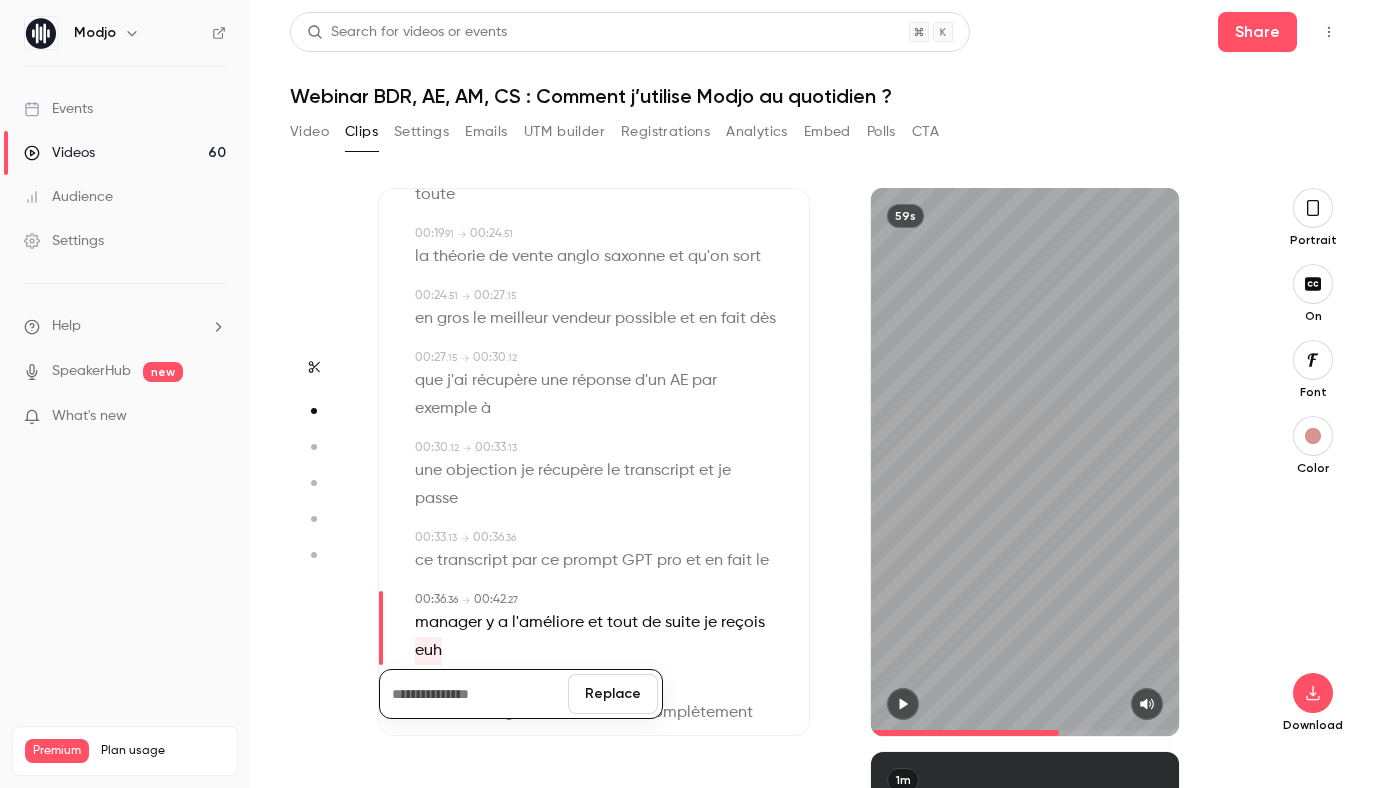 type 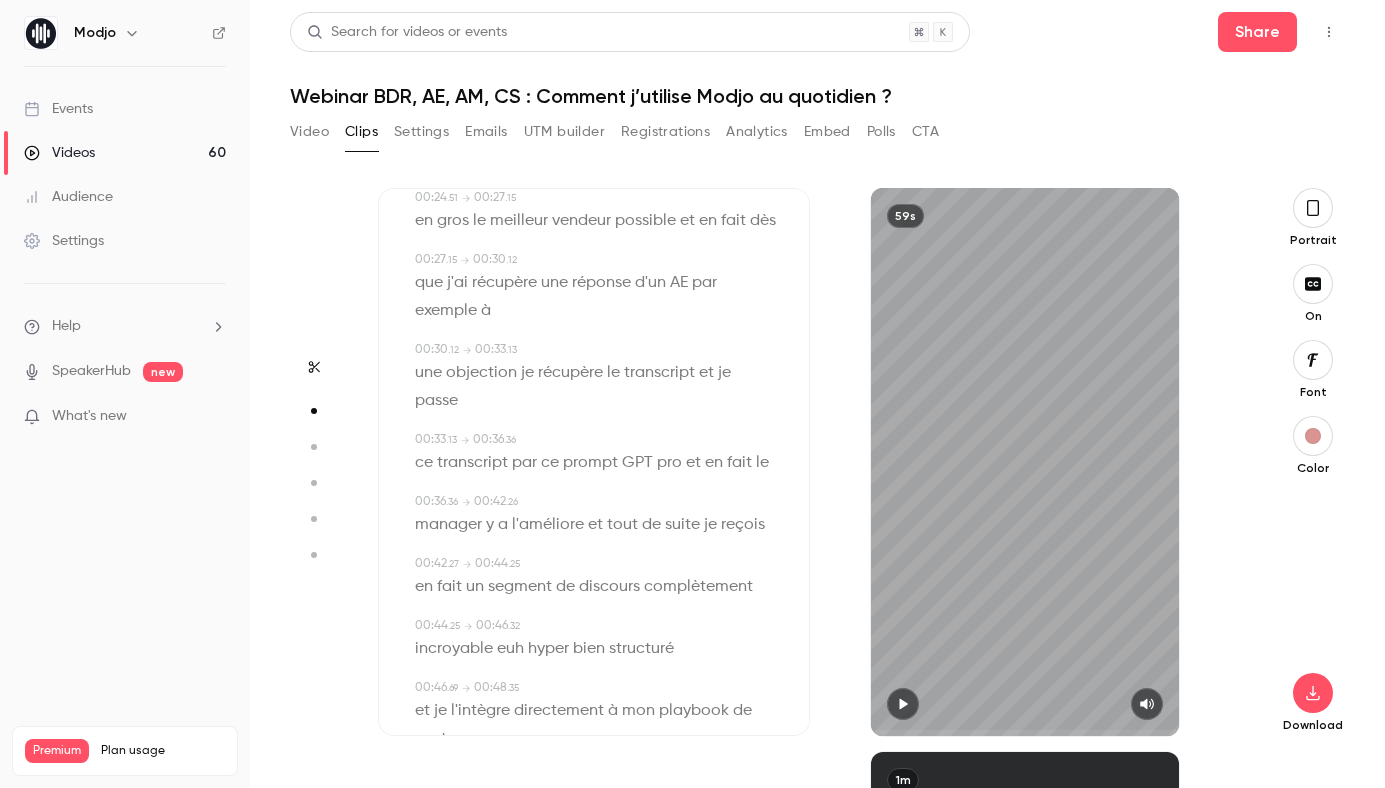 scroll, scrollTop: 568, scrollLeft: 0, axis: vertical 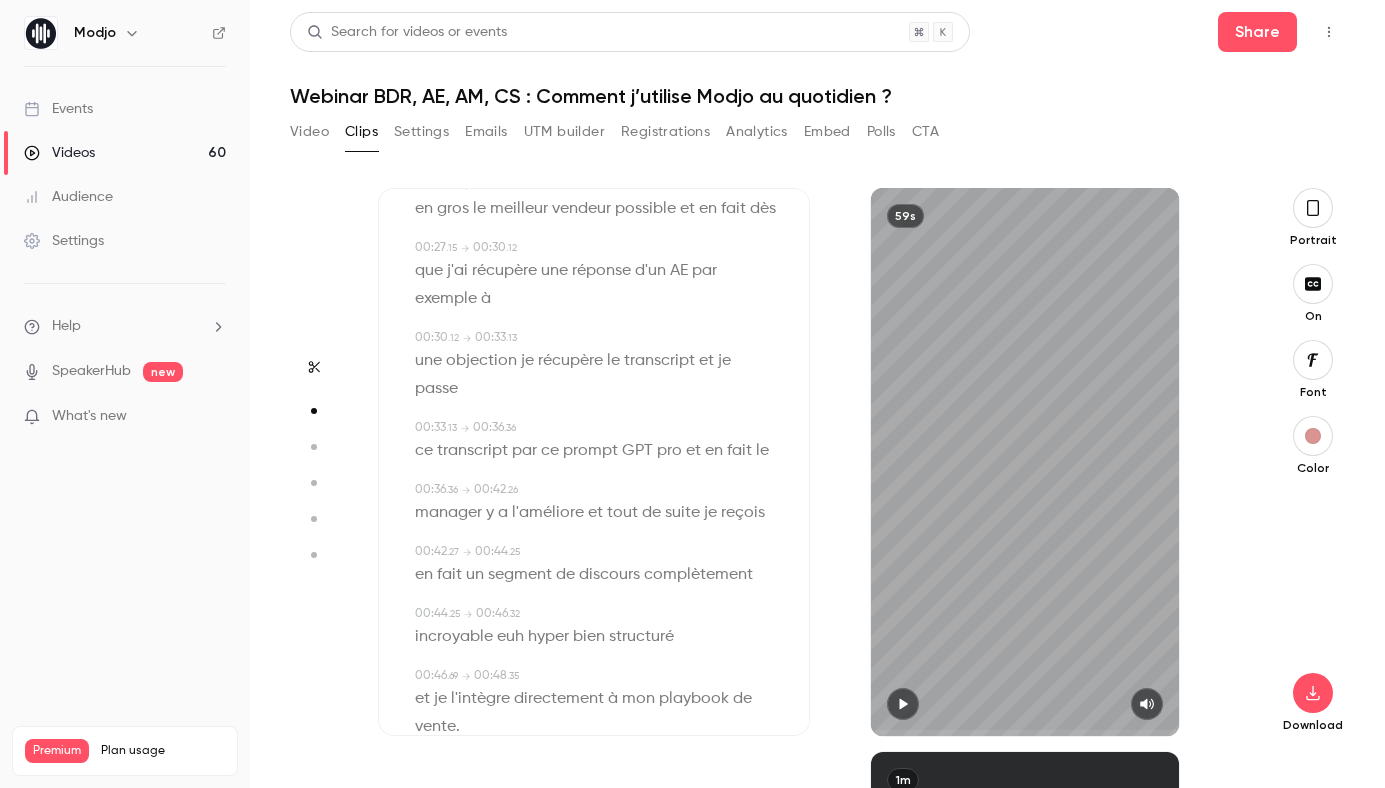 click on "euh" at bounding box center (510, 637) 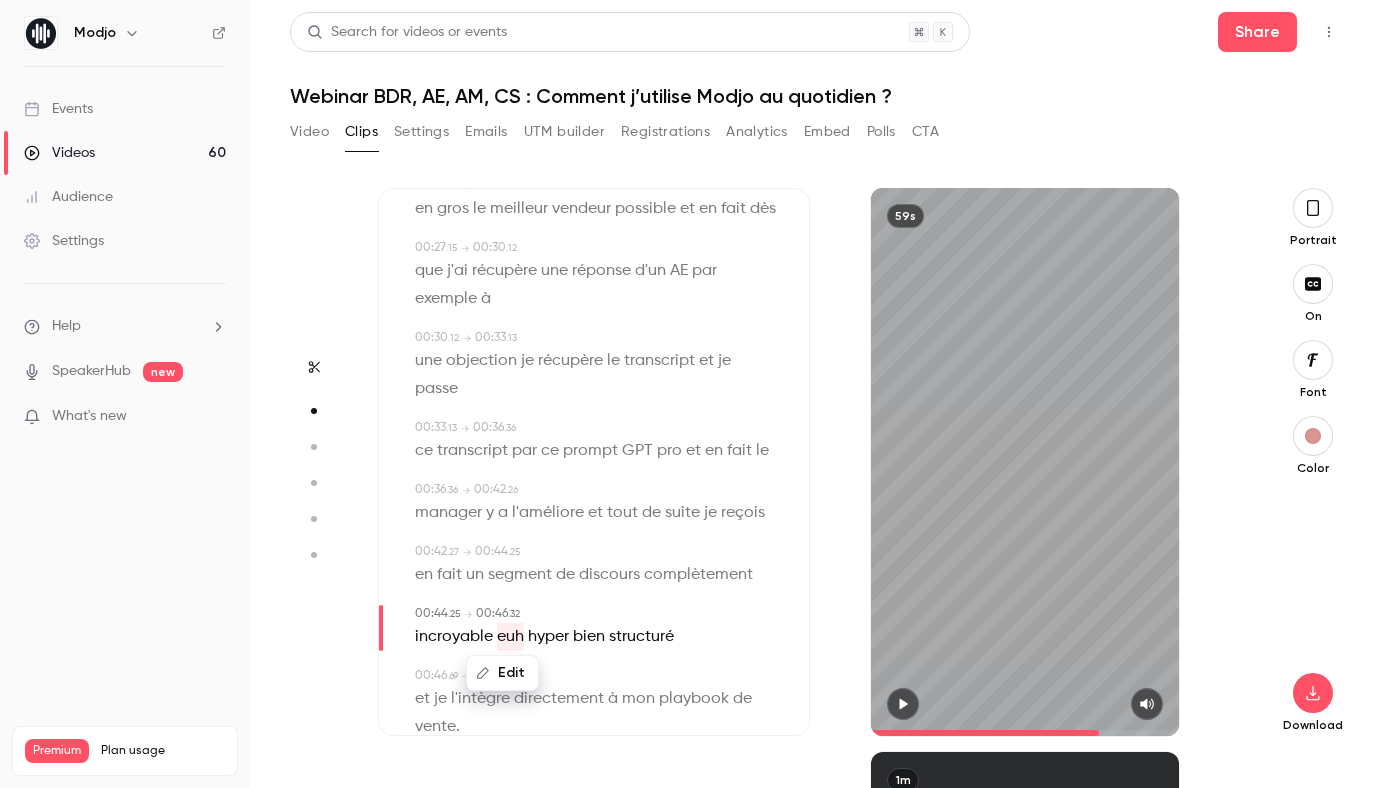 click on "Edit" at bounding box center [502, 673] 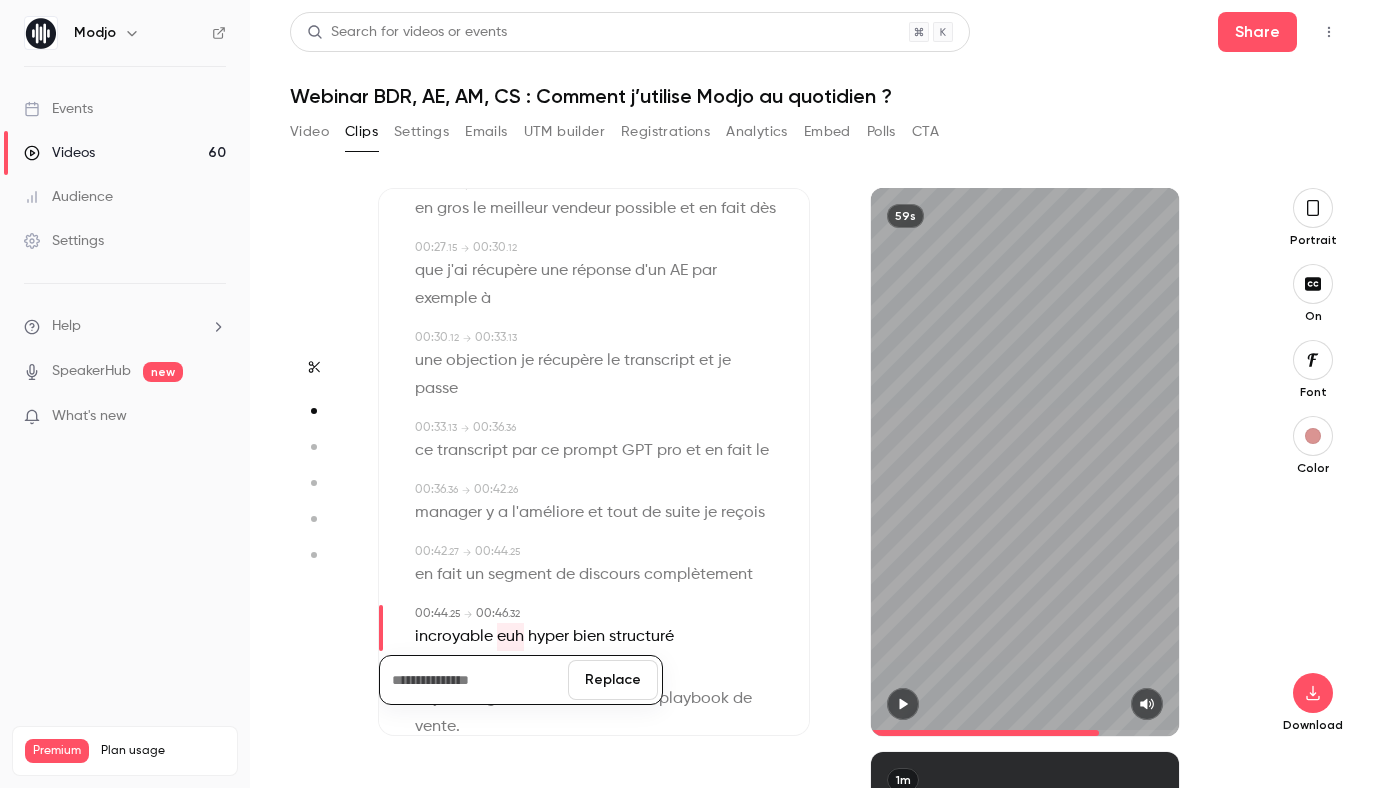 type 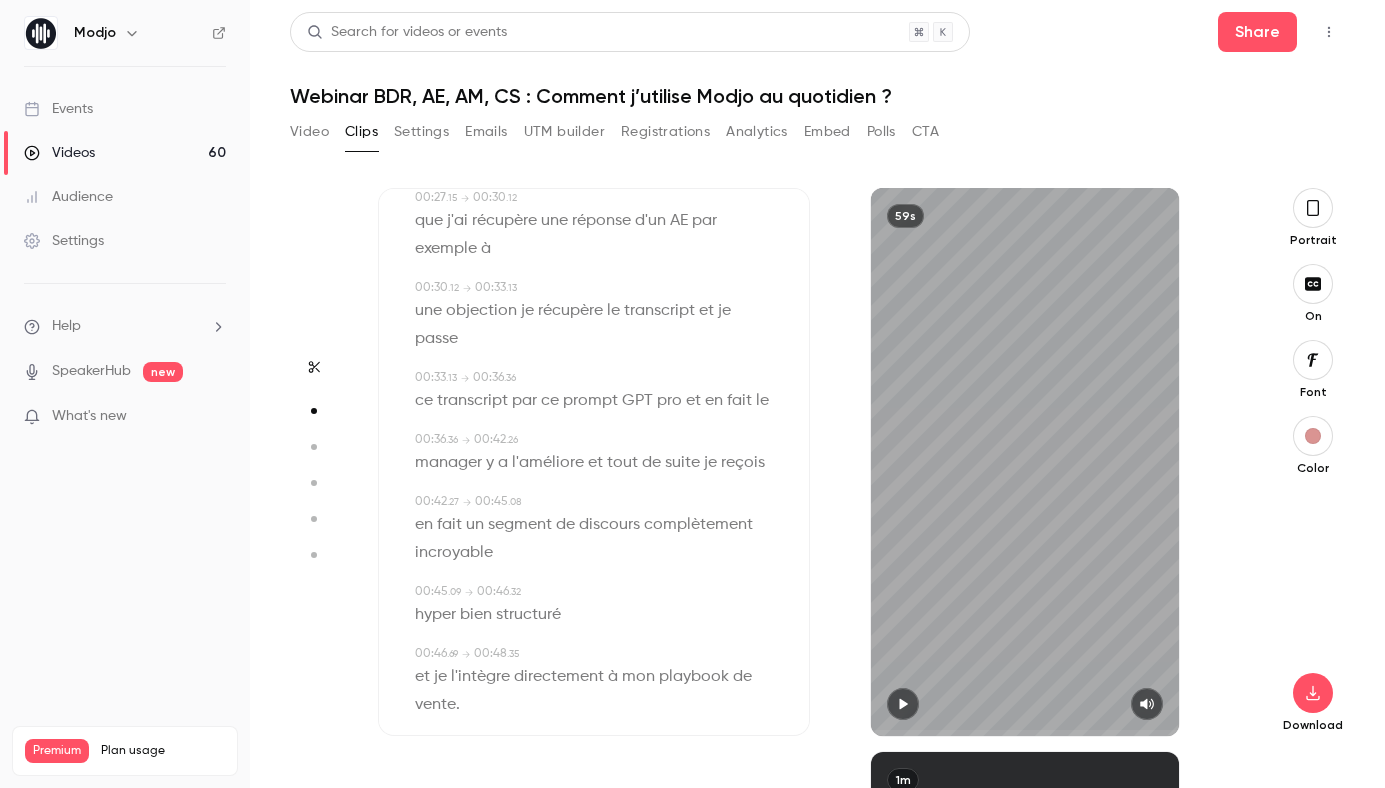 scroll, scrollTop: 0, scrollLeft: 0, axis: both 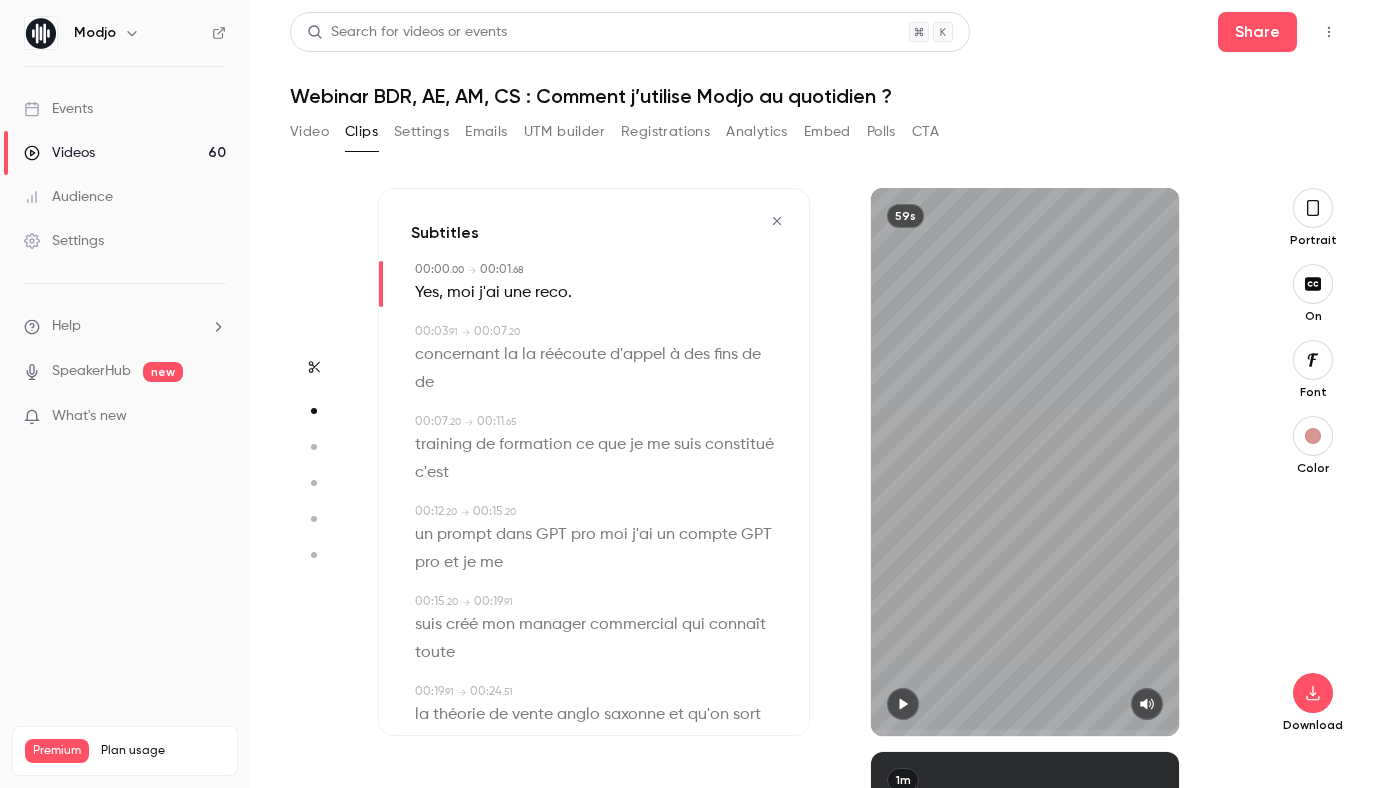 click on "Yes" at bounding box center (427, 293) 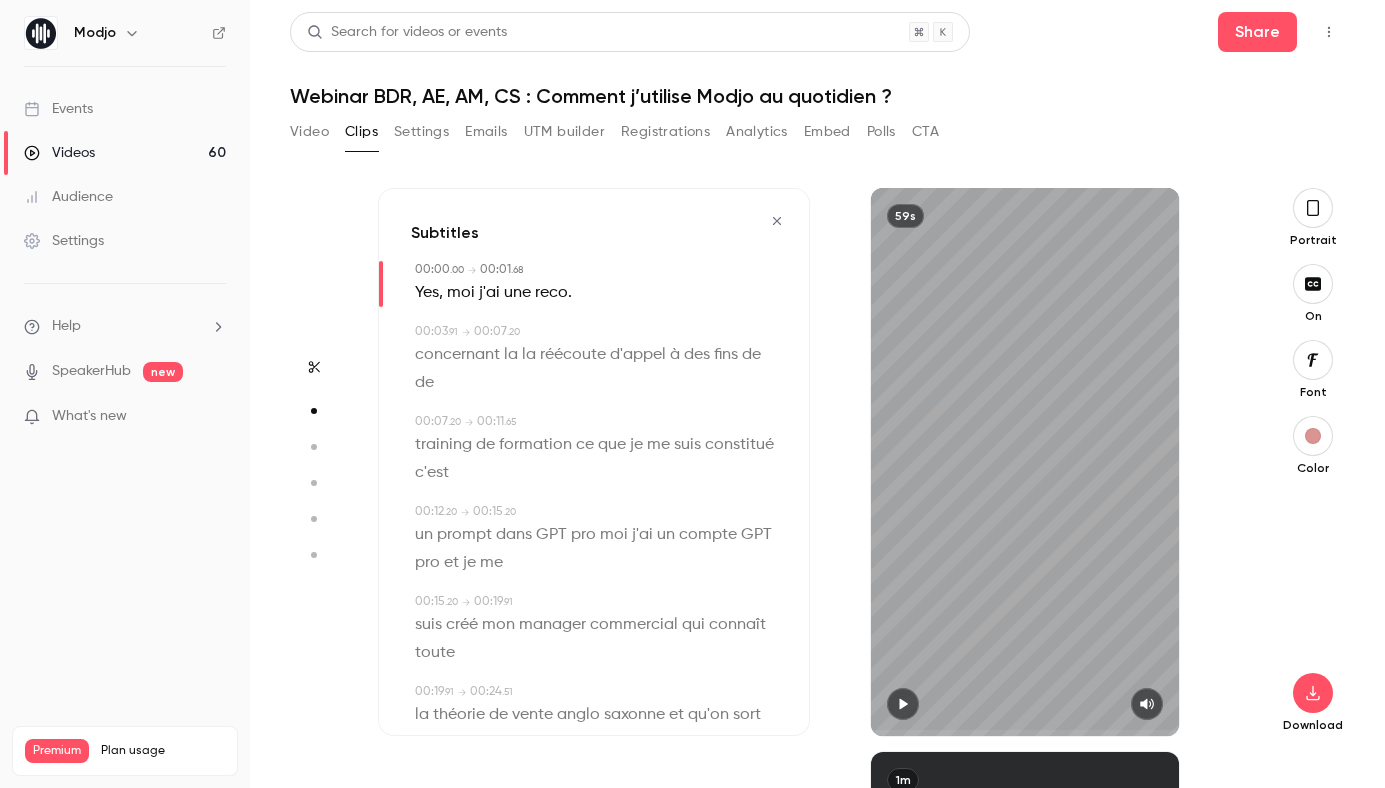 click 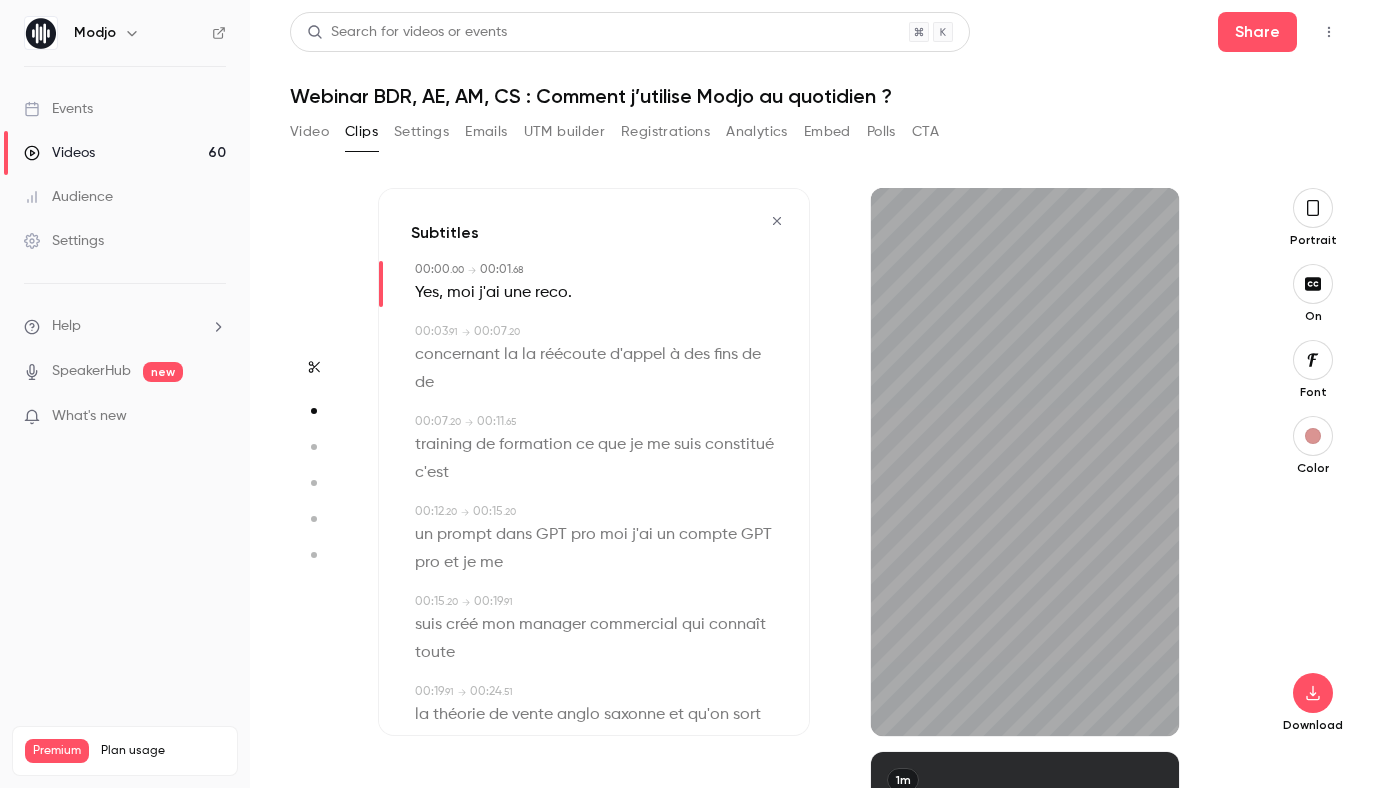 click 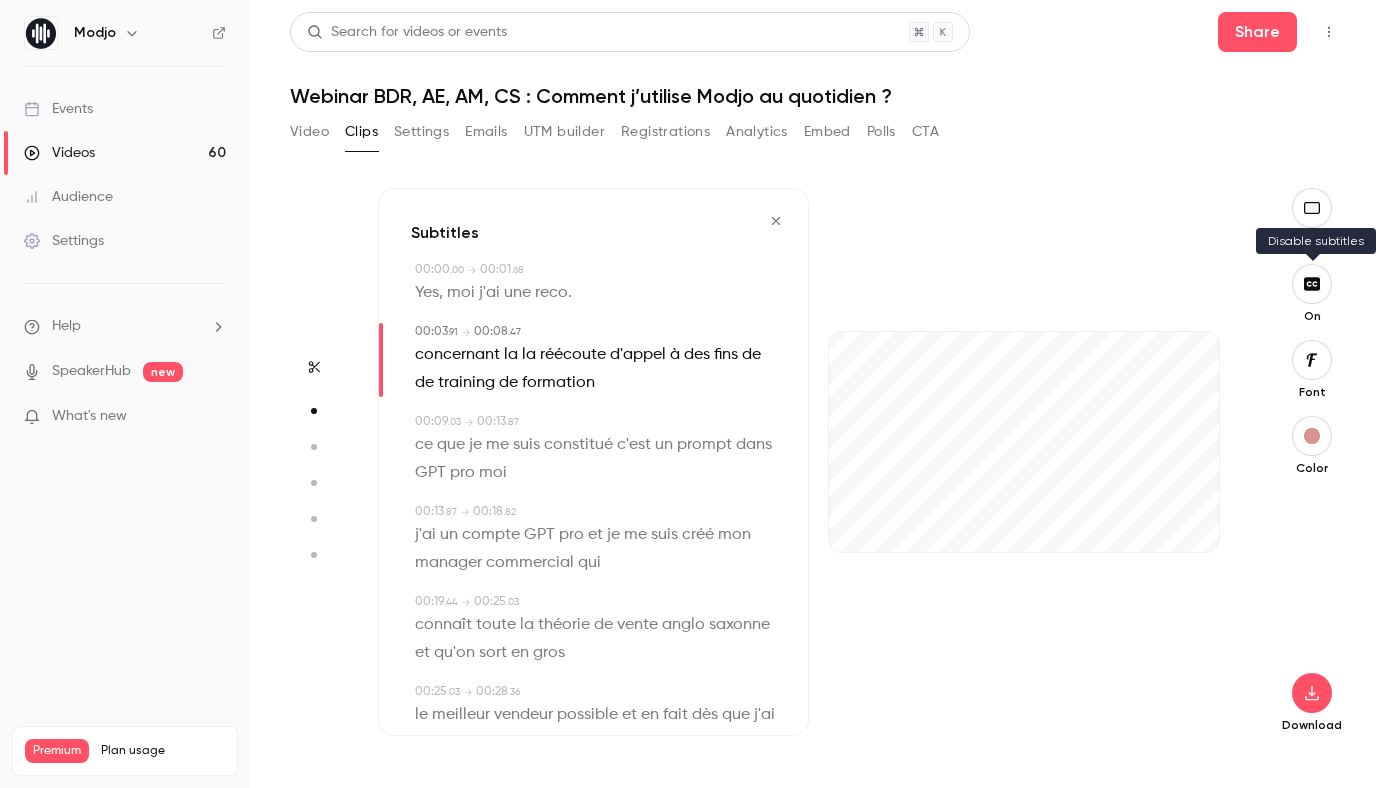 click at bounding box center [1312, 284] 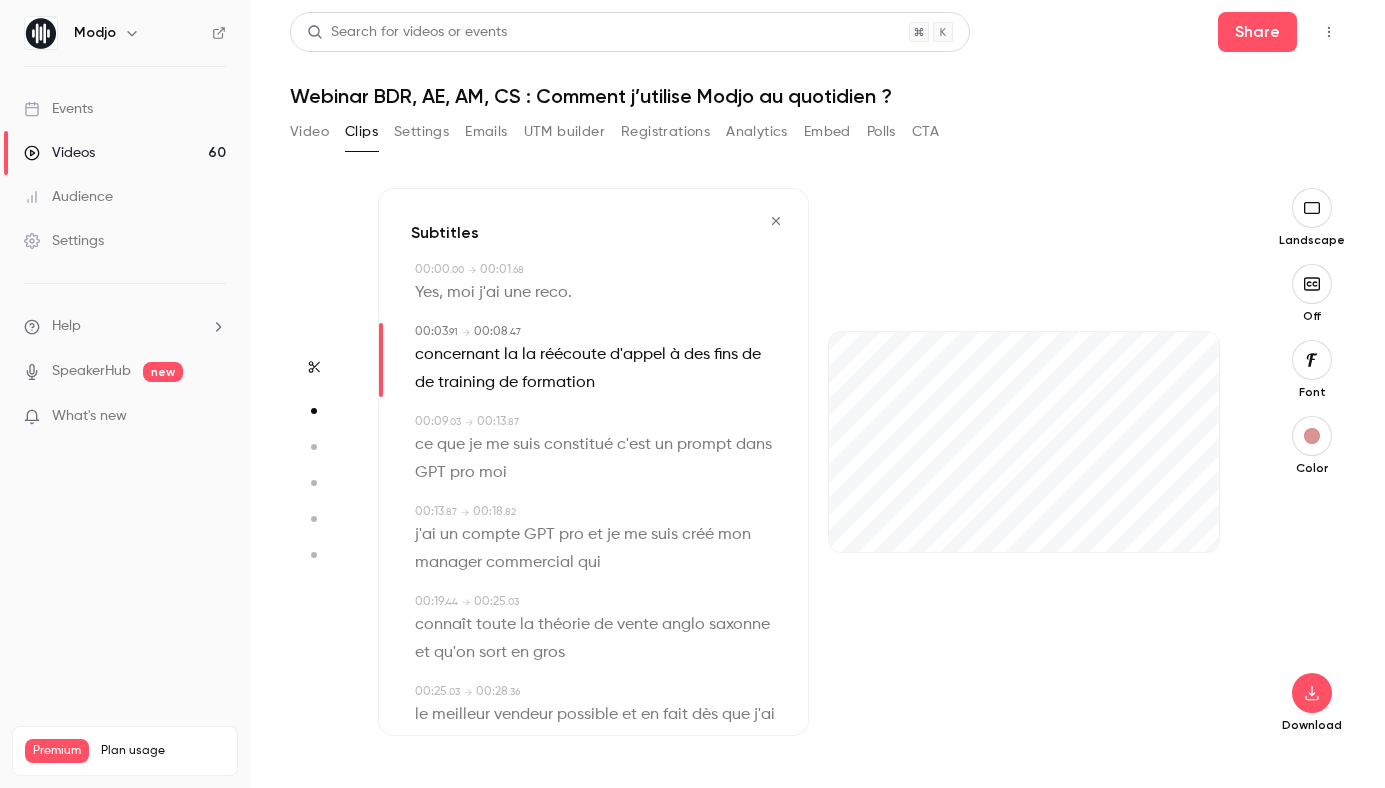 click at bounding box center [1312, 284] 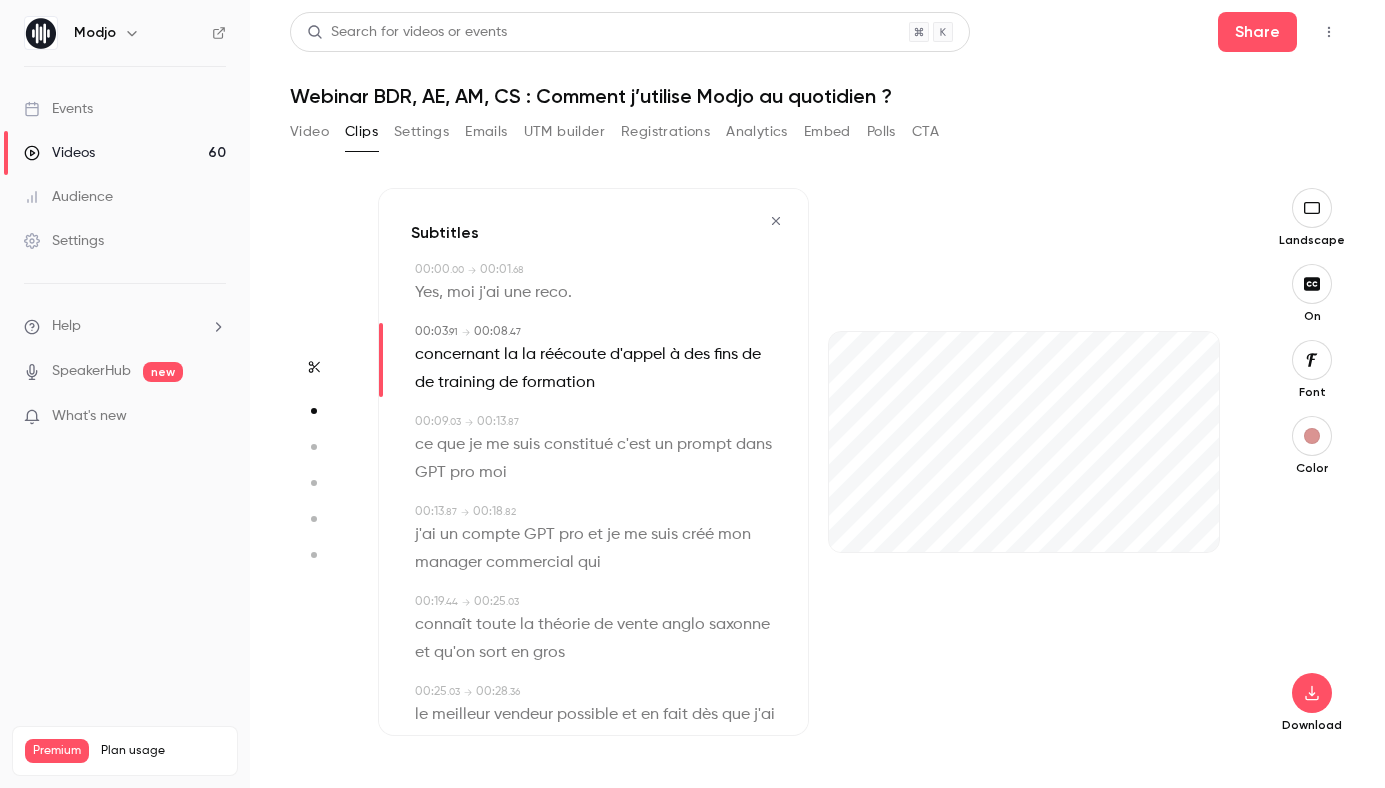 click at bounding box center (1312, 436) 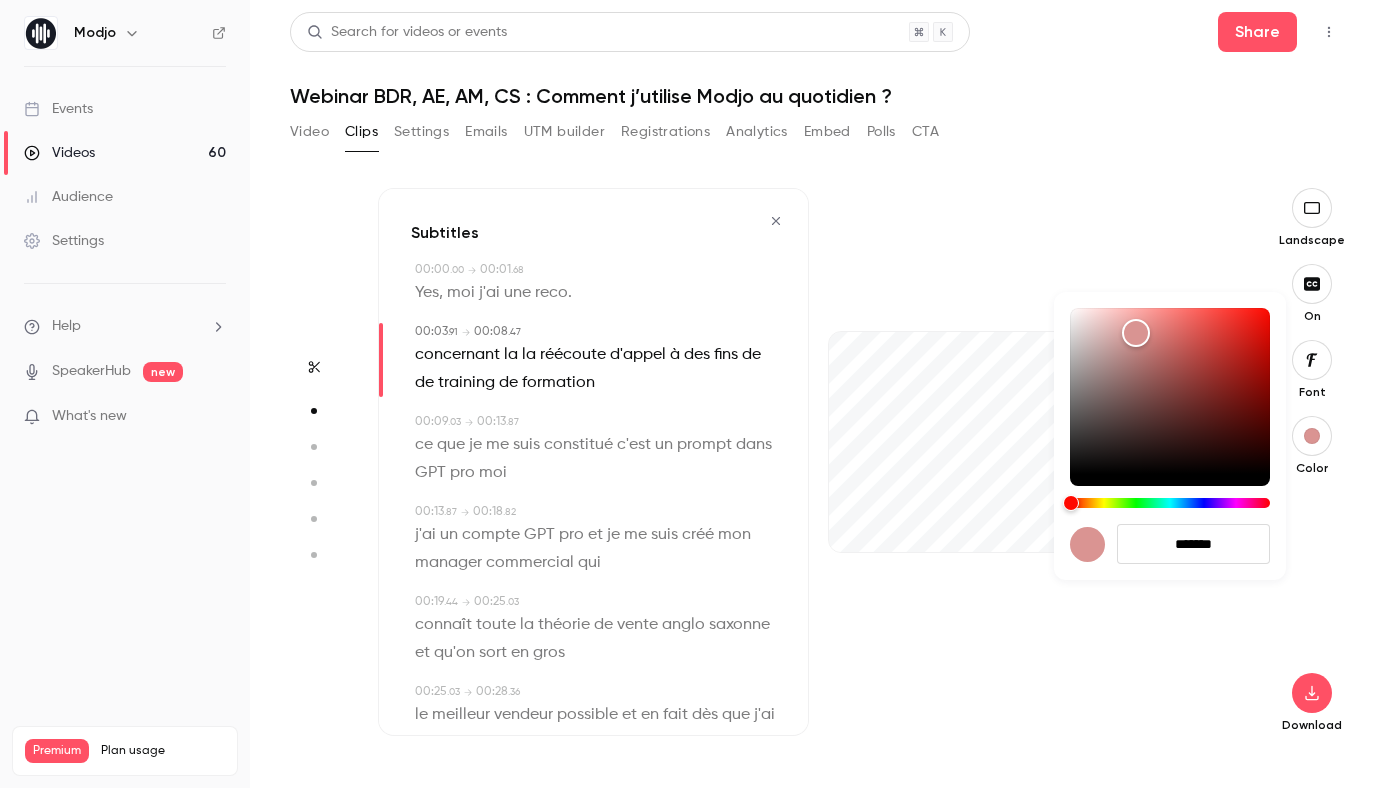 click at bounding box center [692, 394] 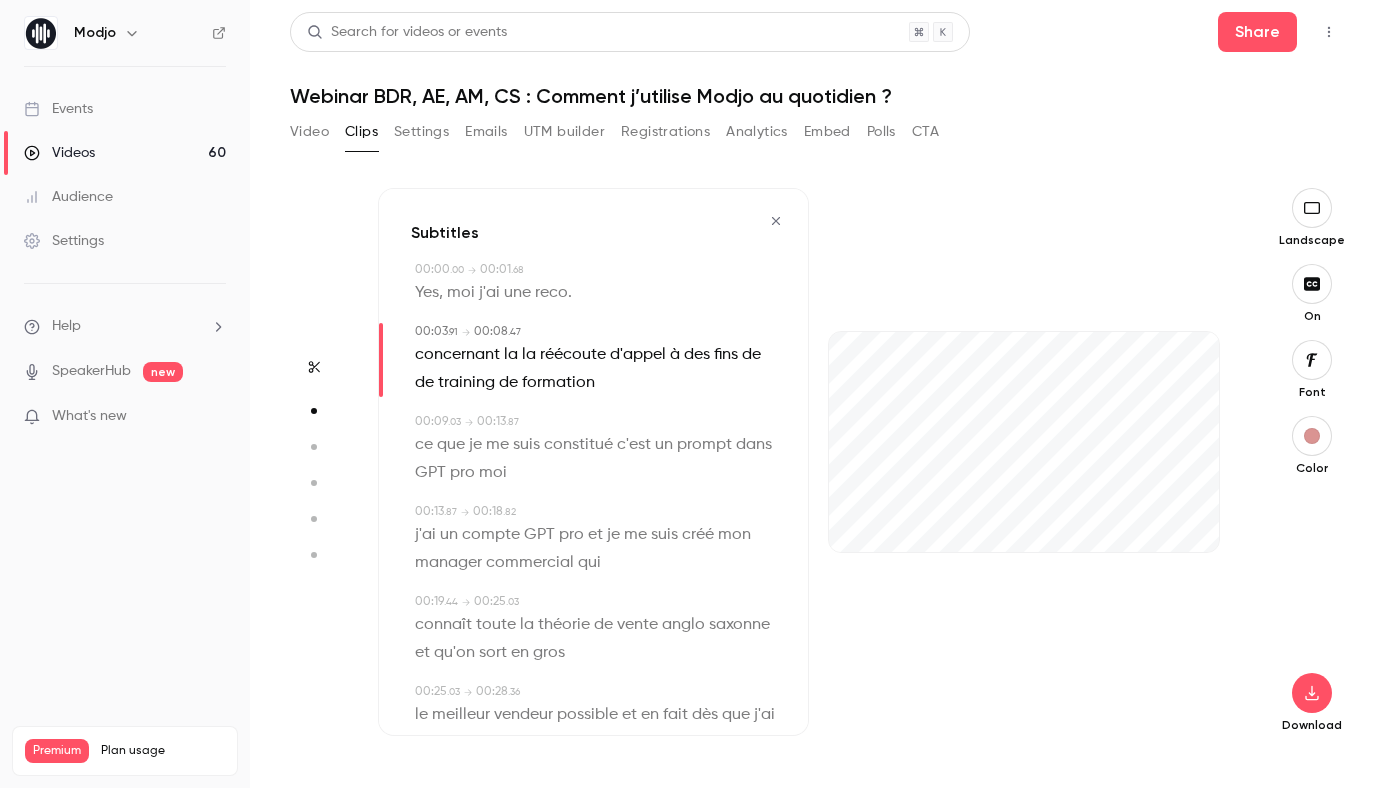 click at bounding box center [1312, 360] 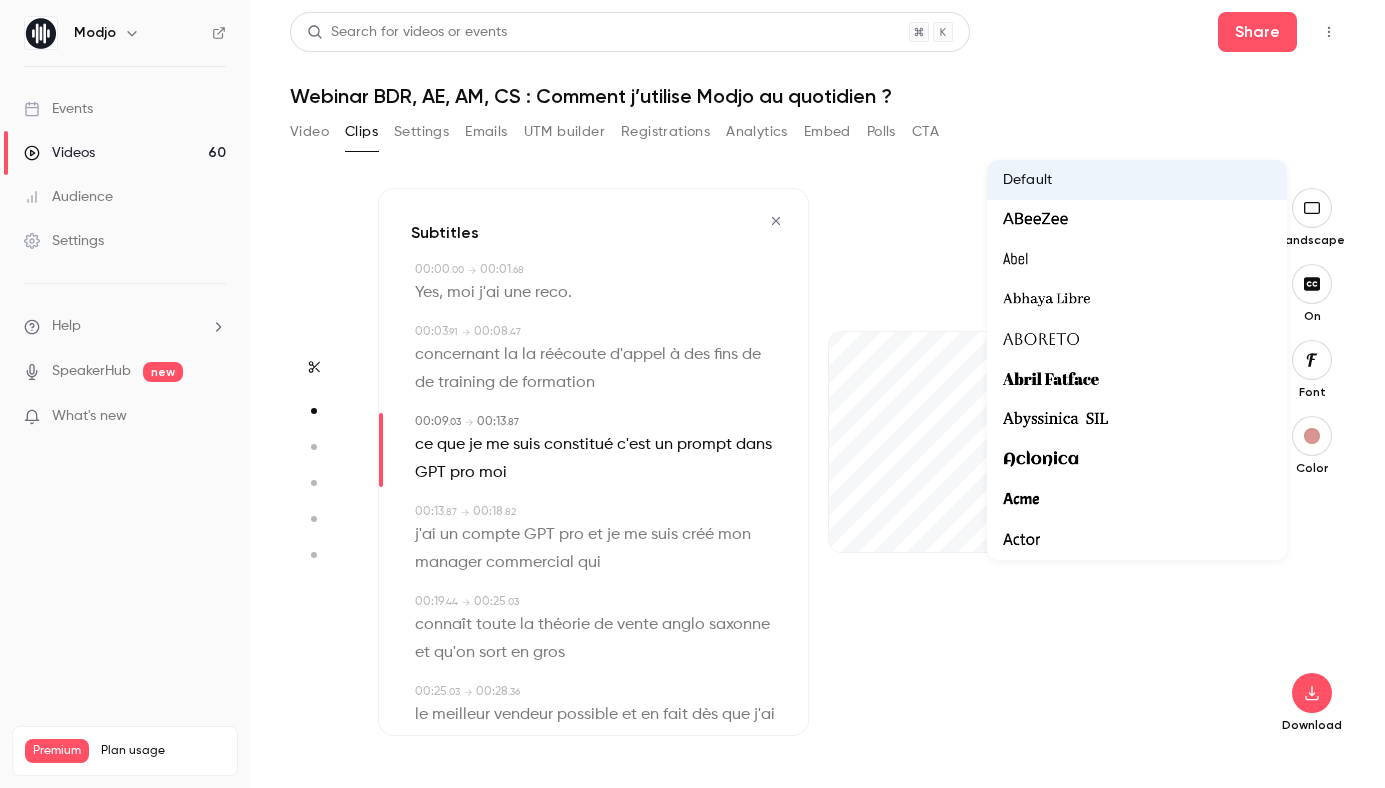 click at bounding box center [692, 394] 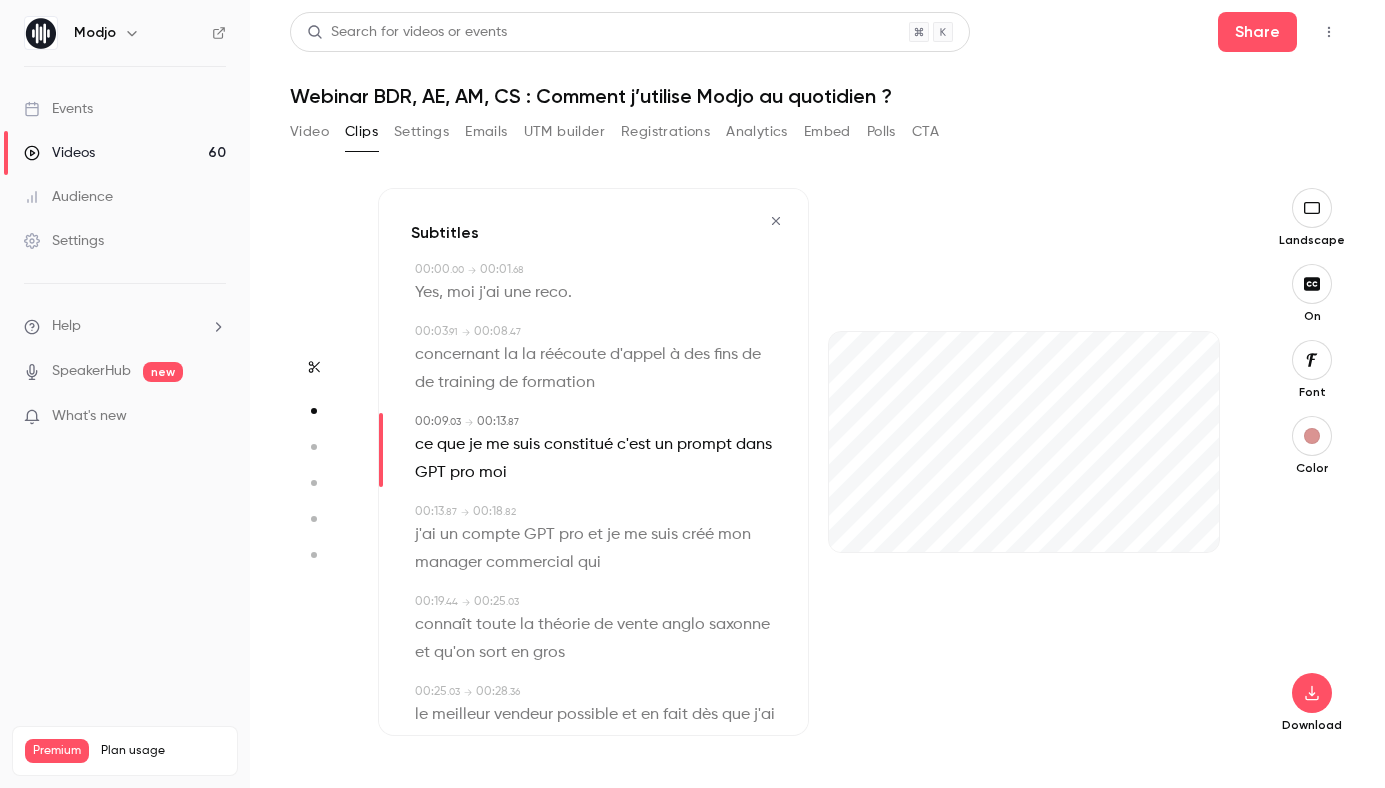 click 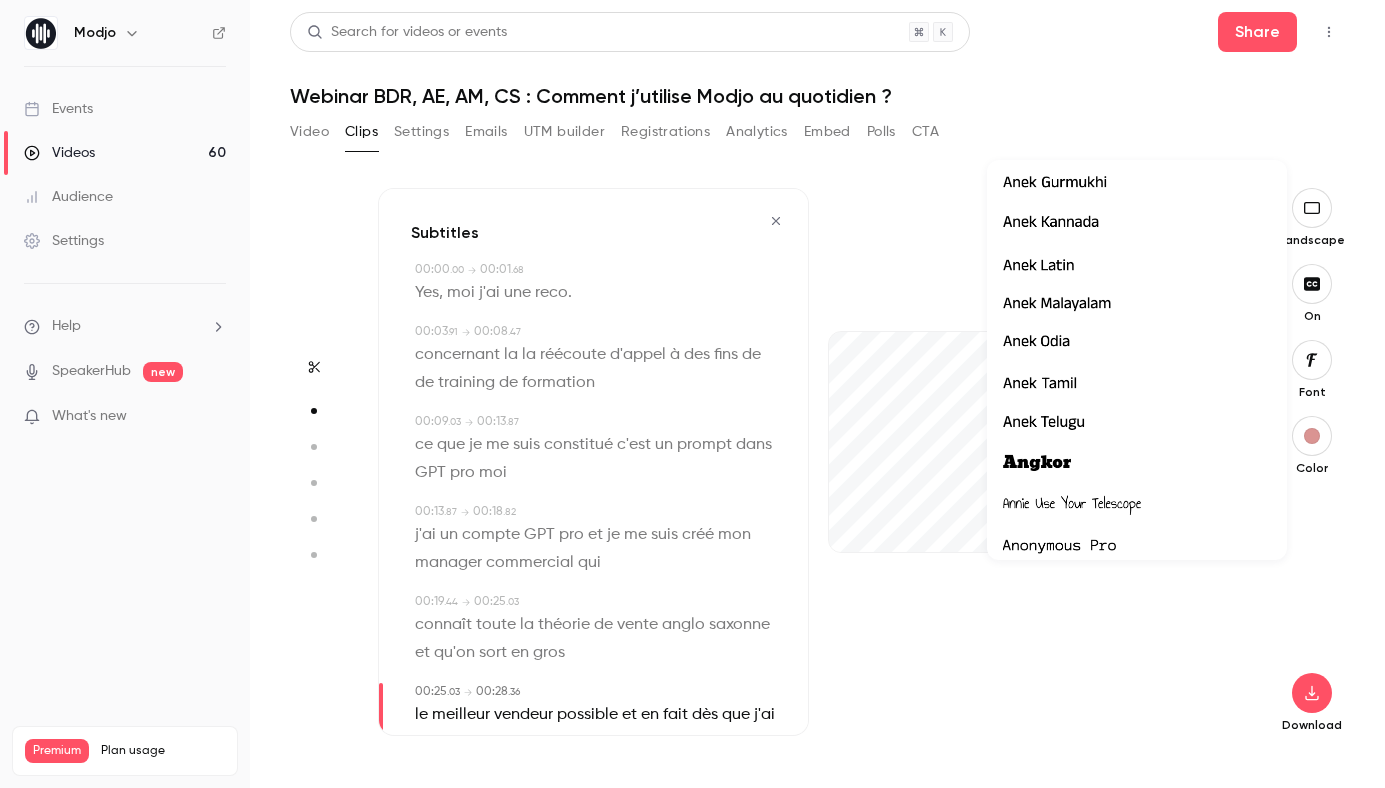scroll, scrollTop: 2489, scrollLeft: 0, axis: vertical 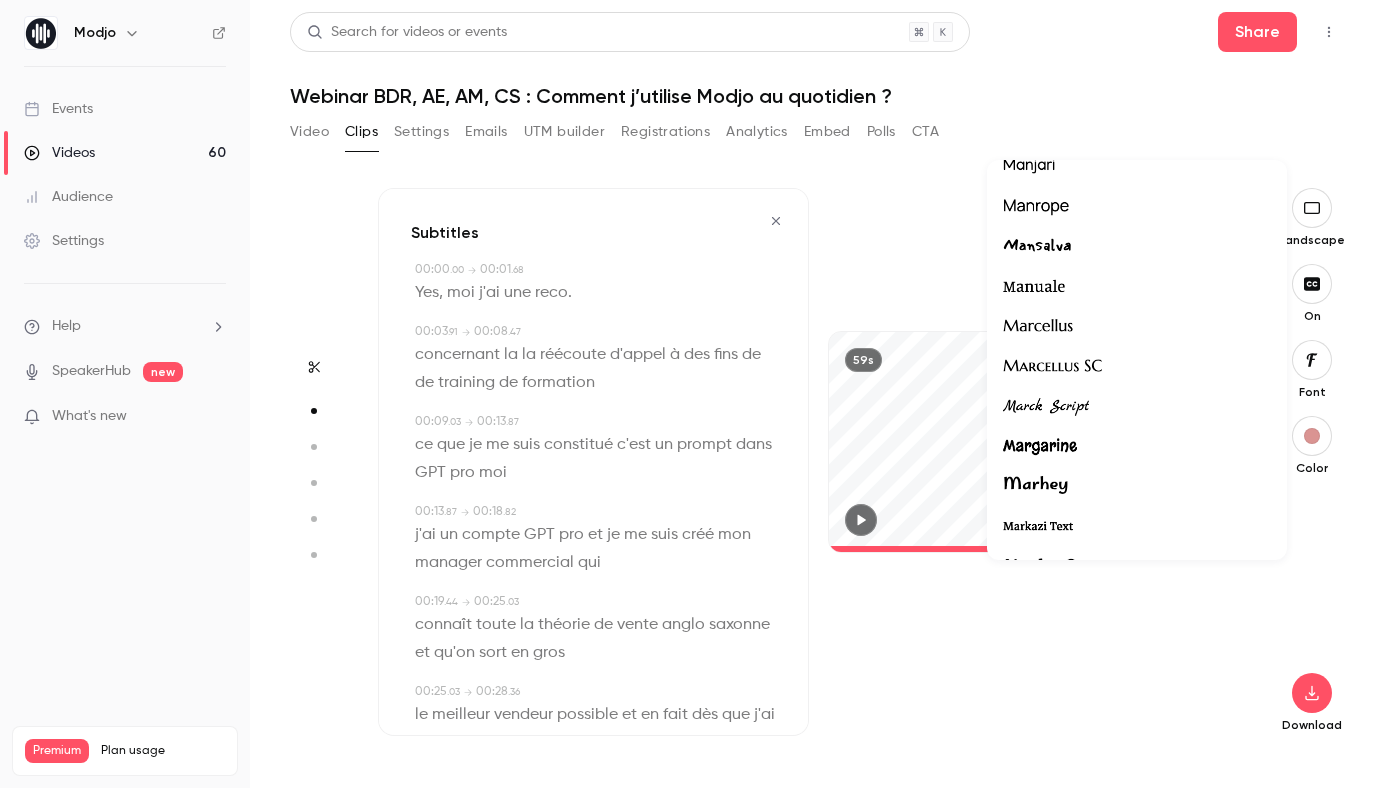click at bounding box center [1036, 207] 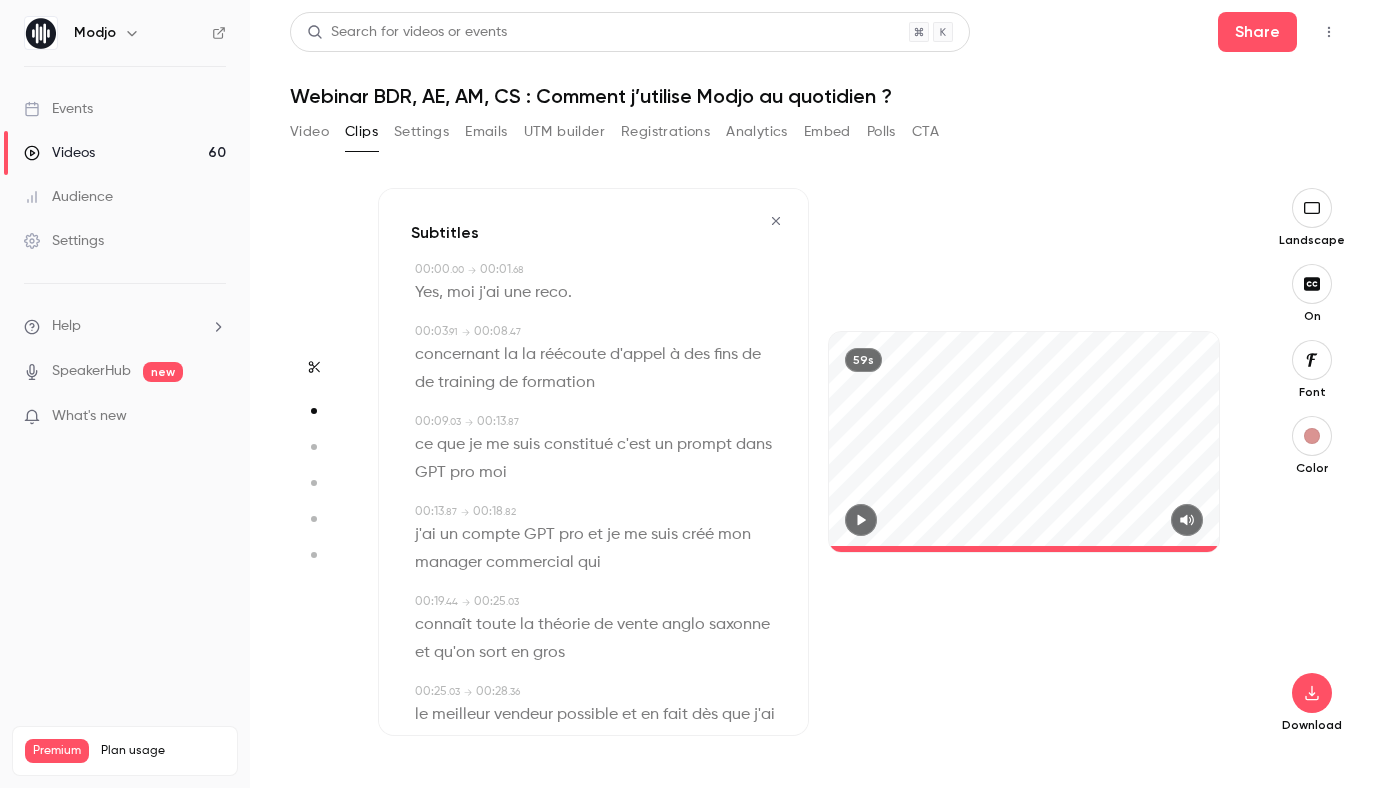 click at bounding box center [1312, 436] 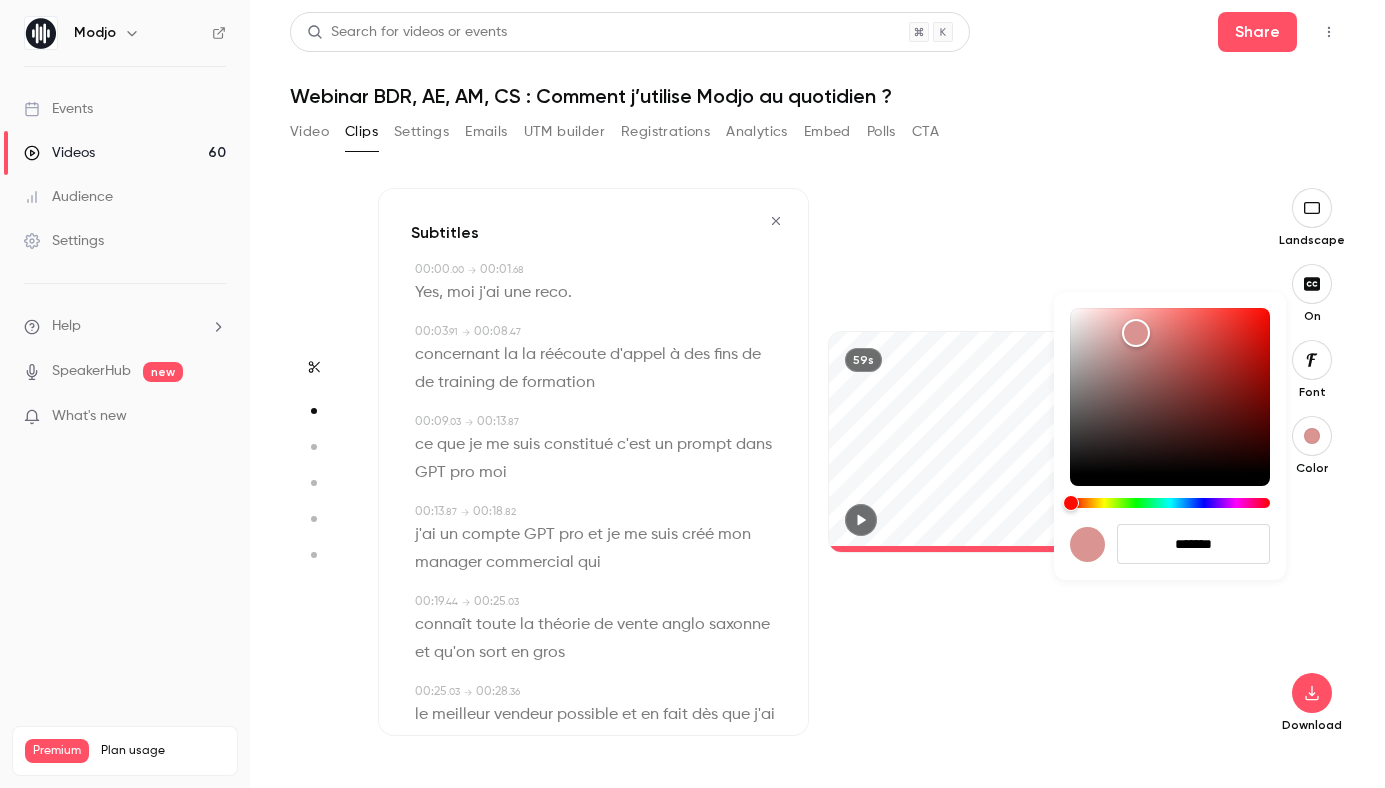 click at bounding box center (692, 394) 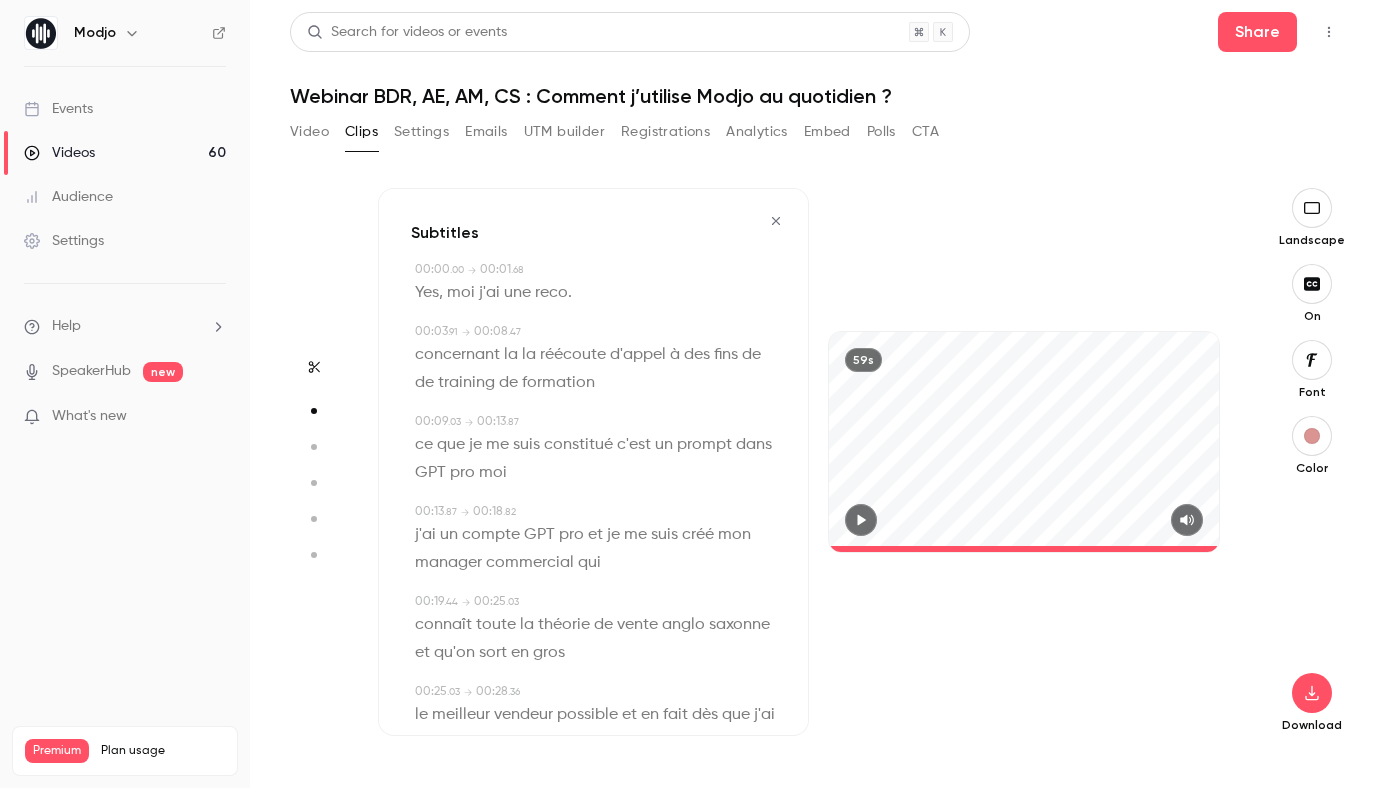 click 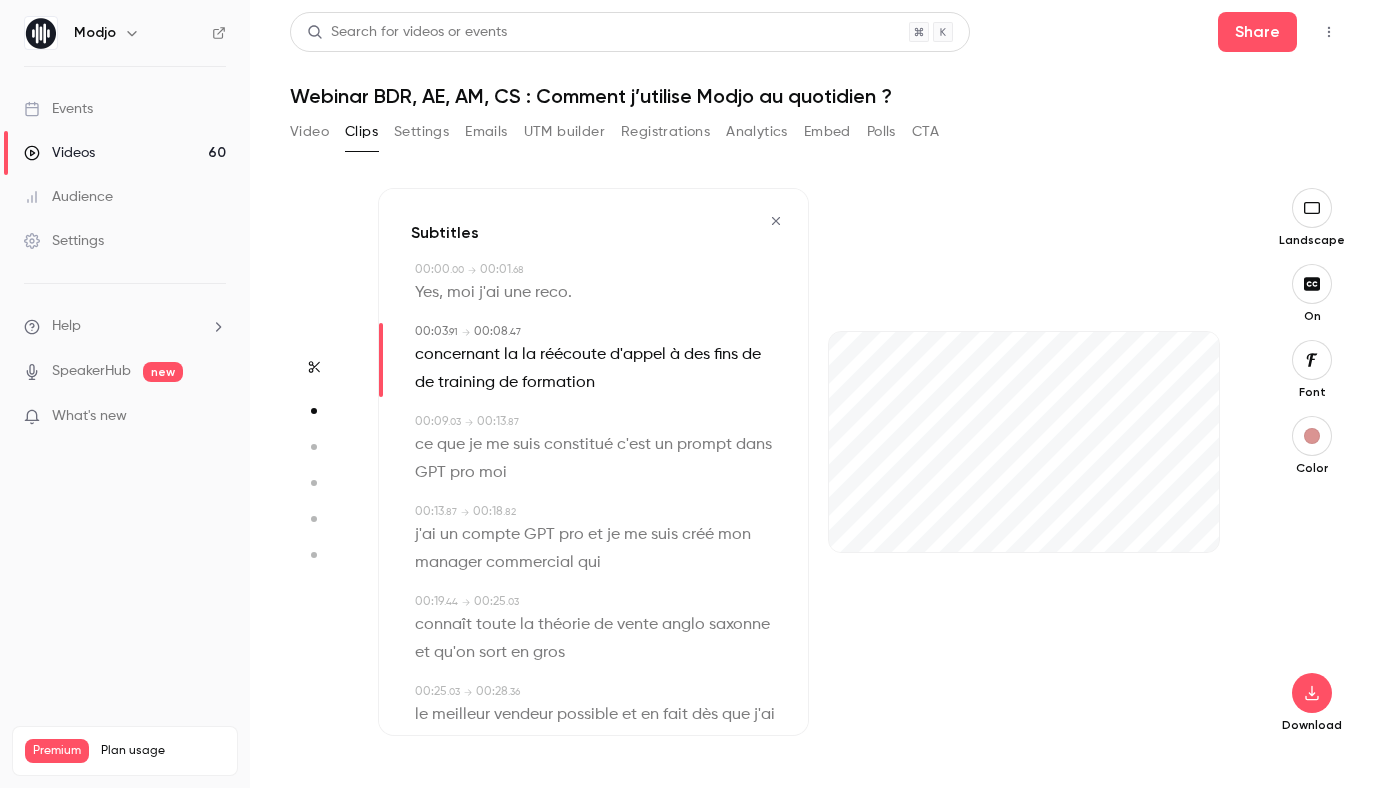 click on "réécoute" at bounding box center (573, 355) 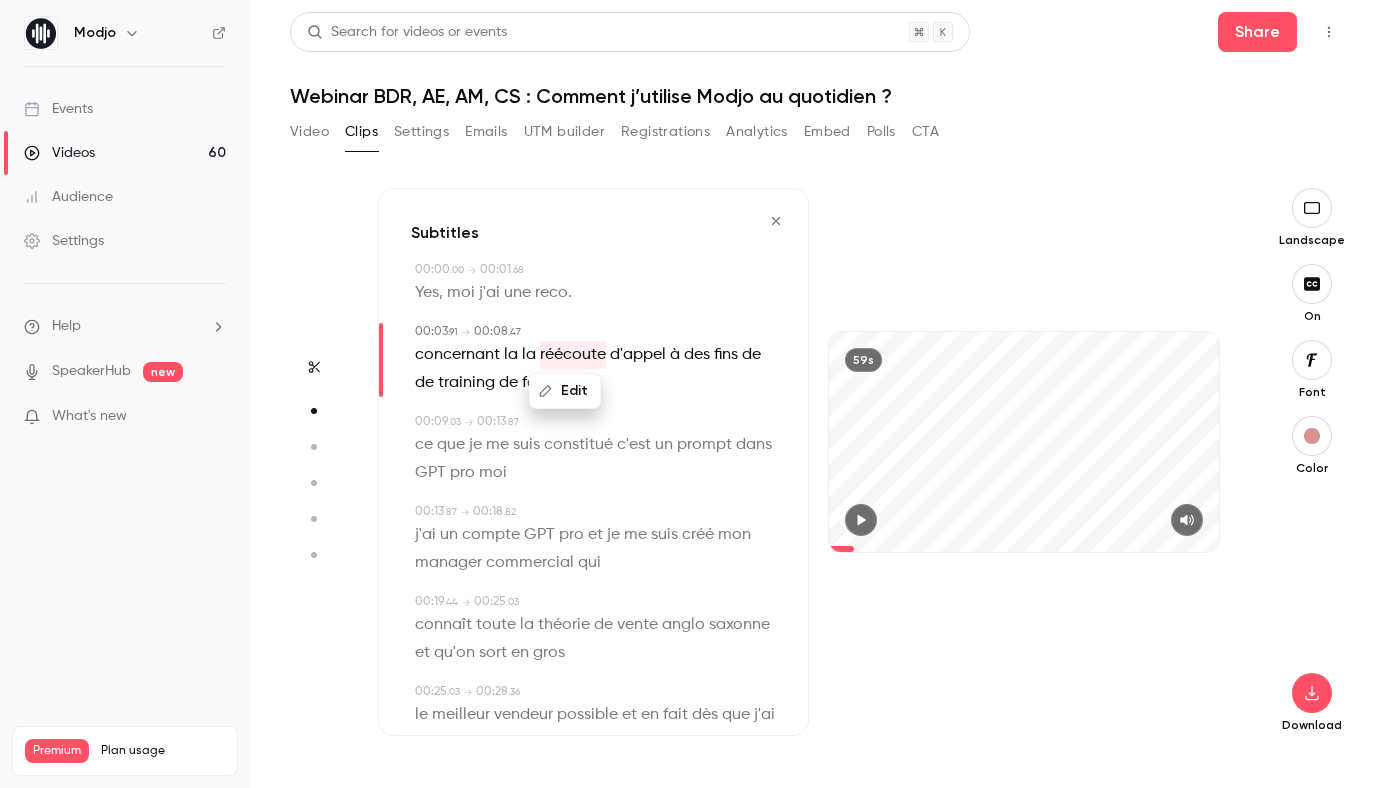 click on "la" at bounding box center [529, 355] 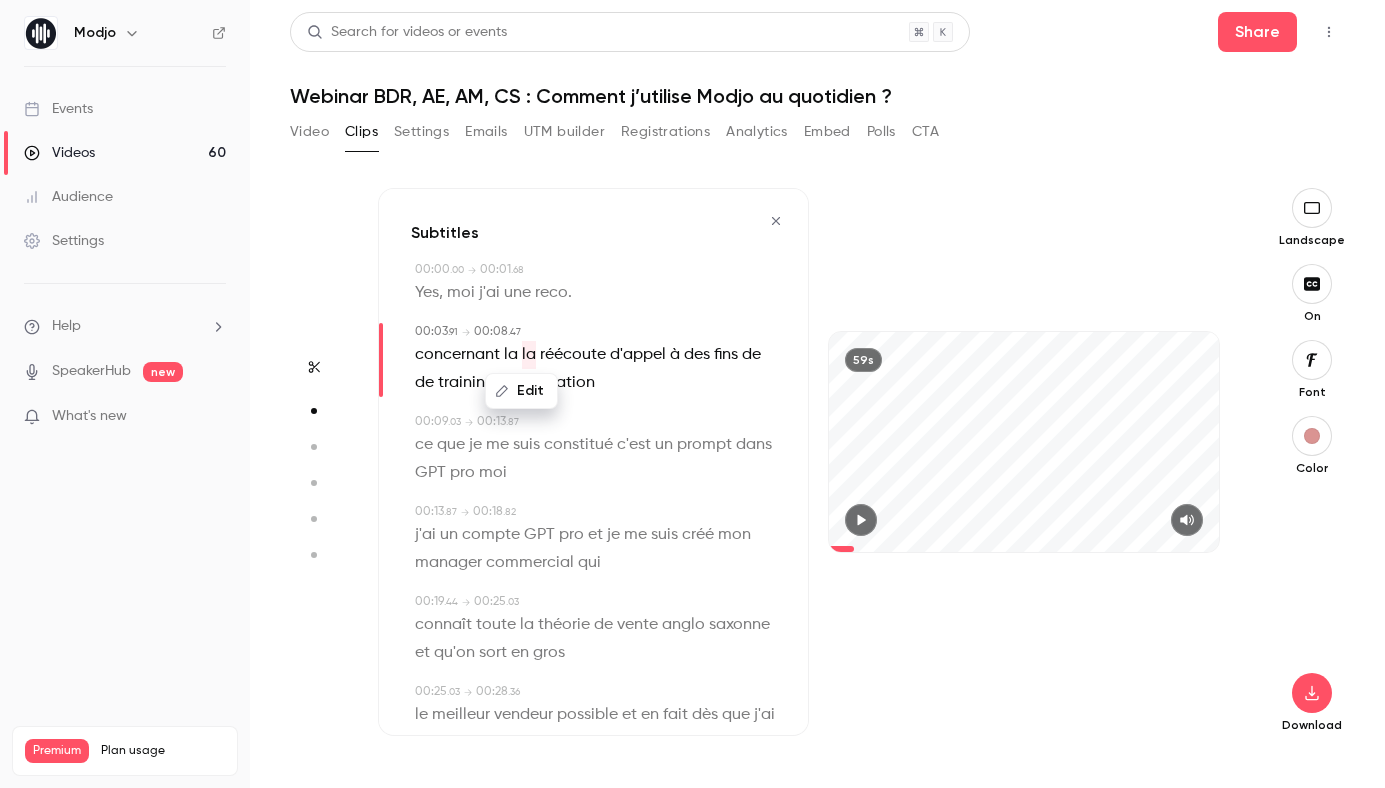 click on "Edit" at bounding box center [521, 391] 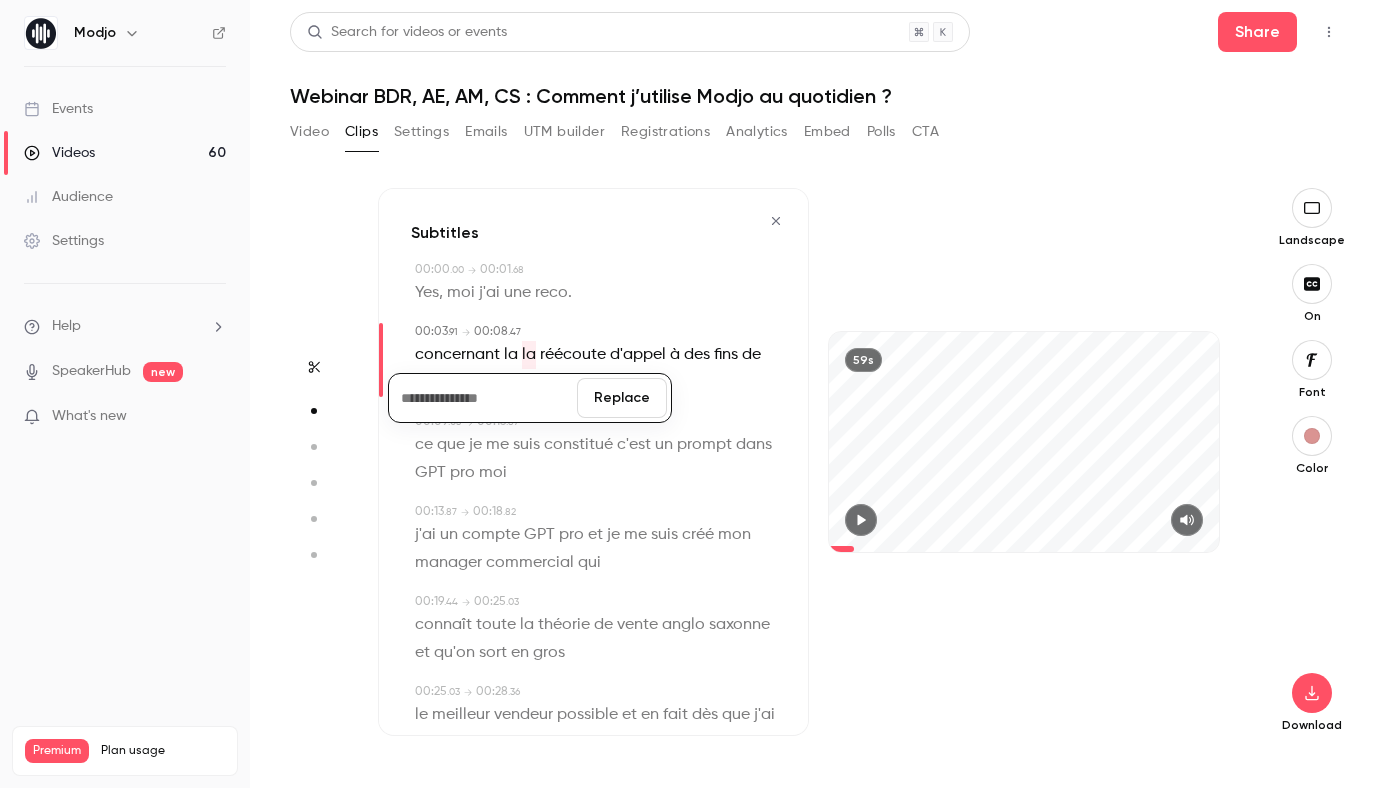type 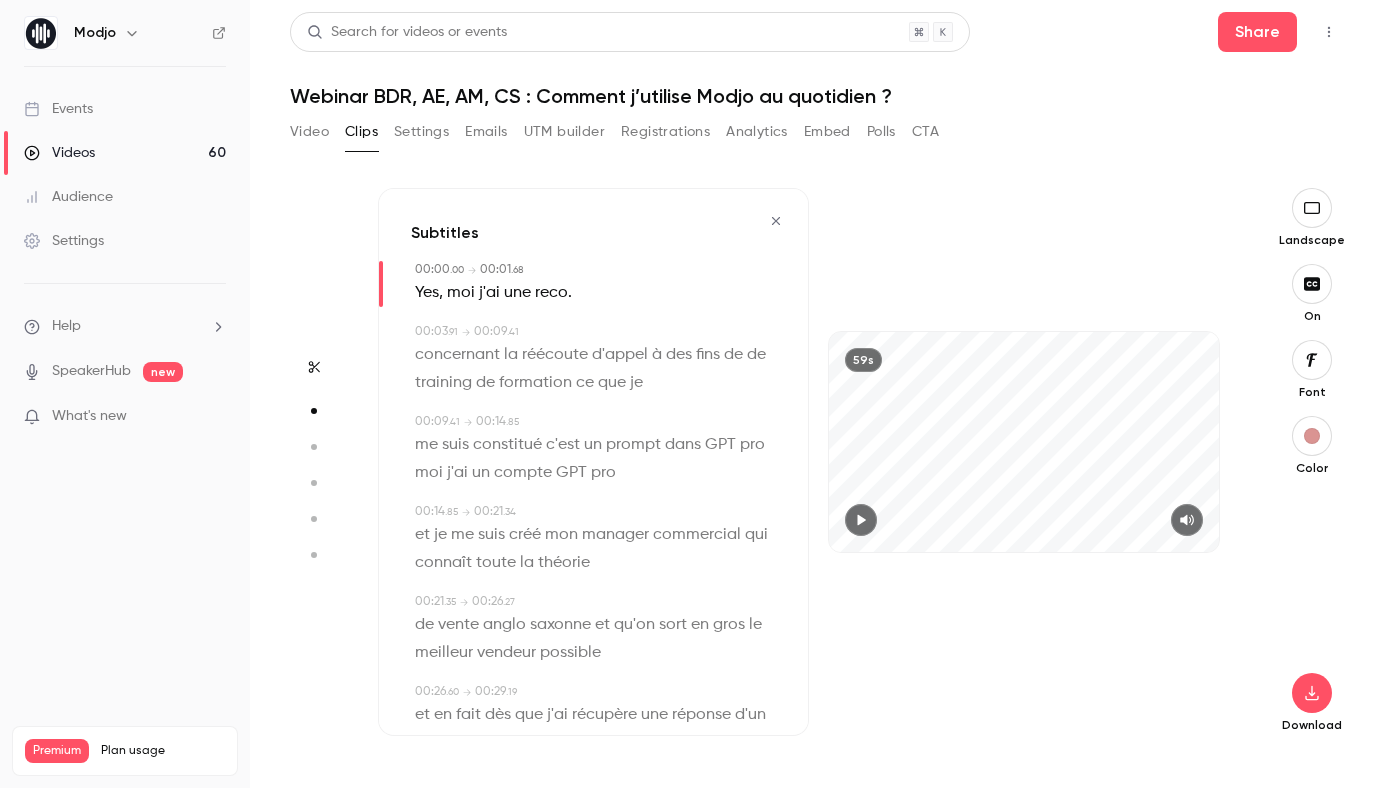 click 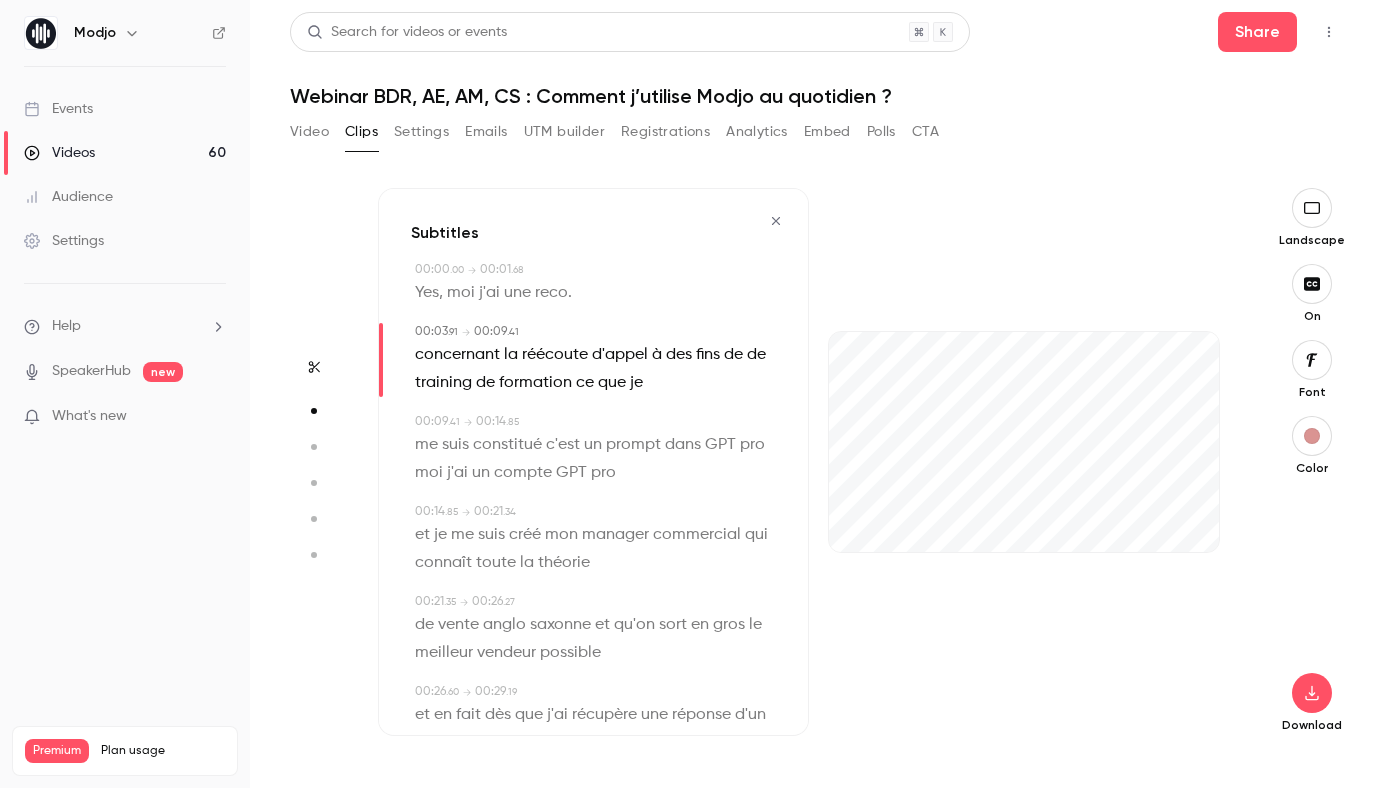 click on "concernant   la   réécoute   d'appel   à   des   fins   de   de   training   de   formation   ce   que   je" at bounding box center [595, 369] 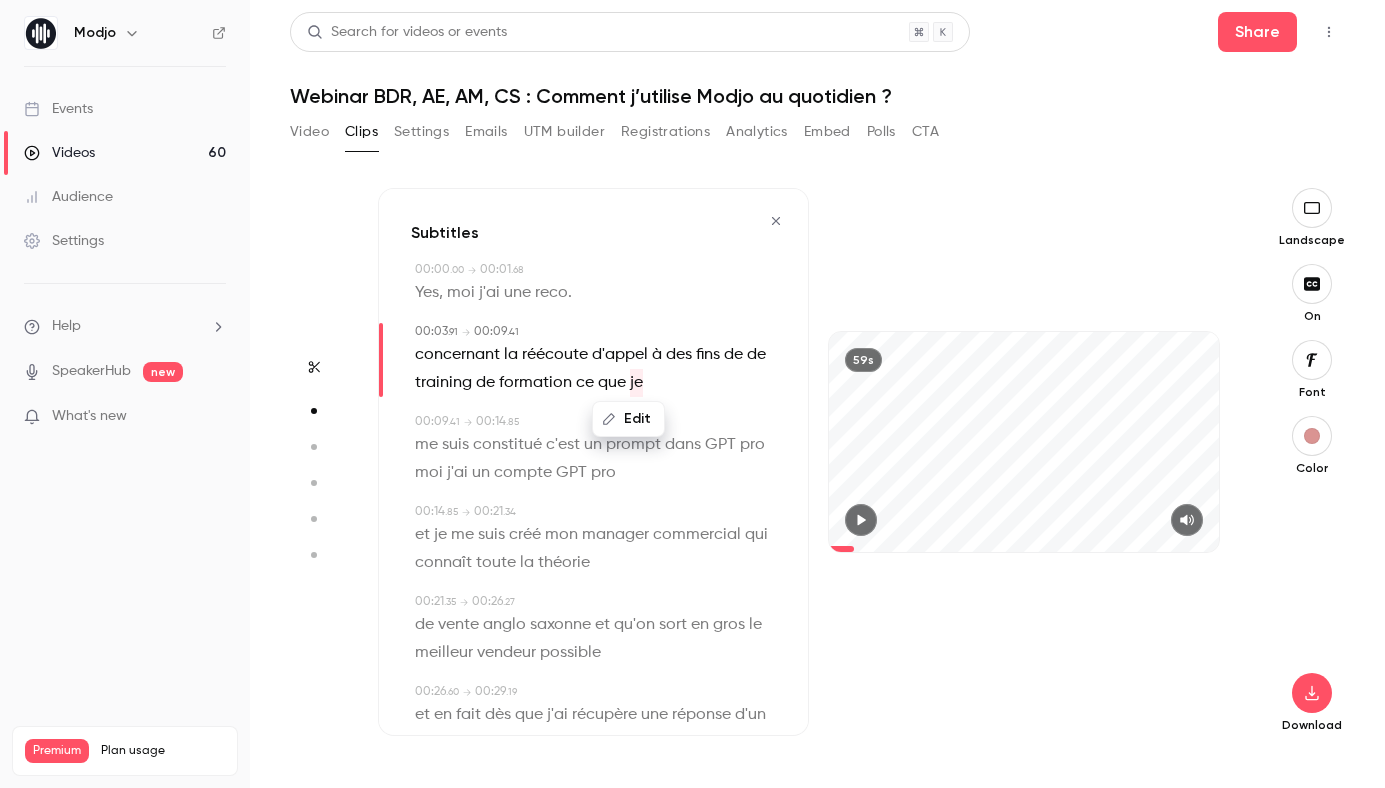 click on "de" at bounding box center [756, 355] 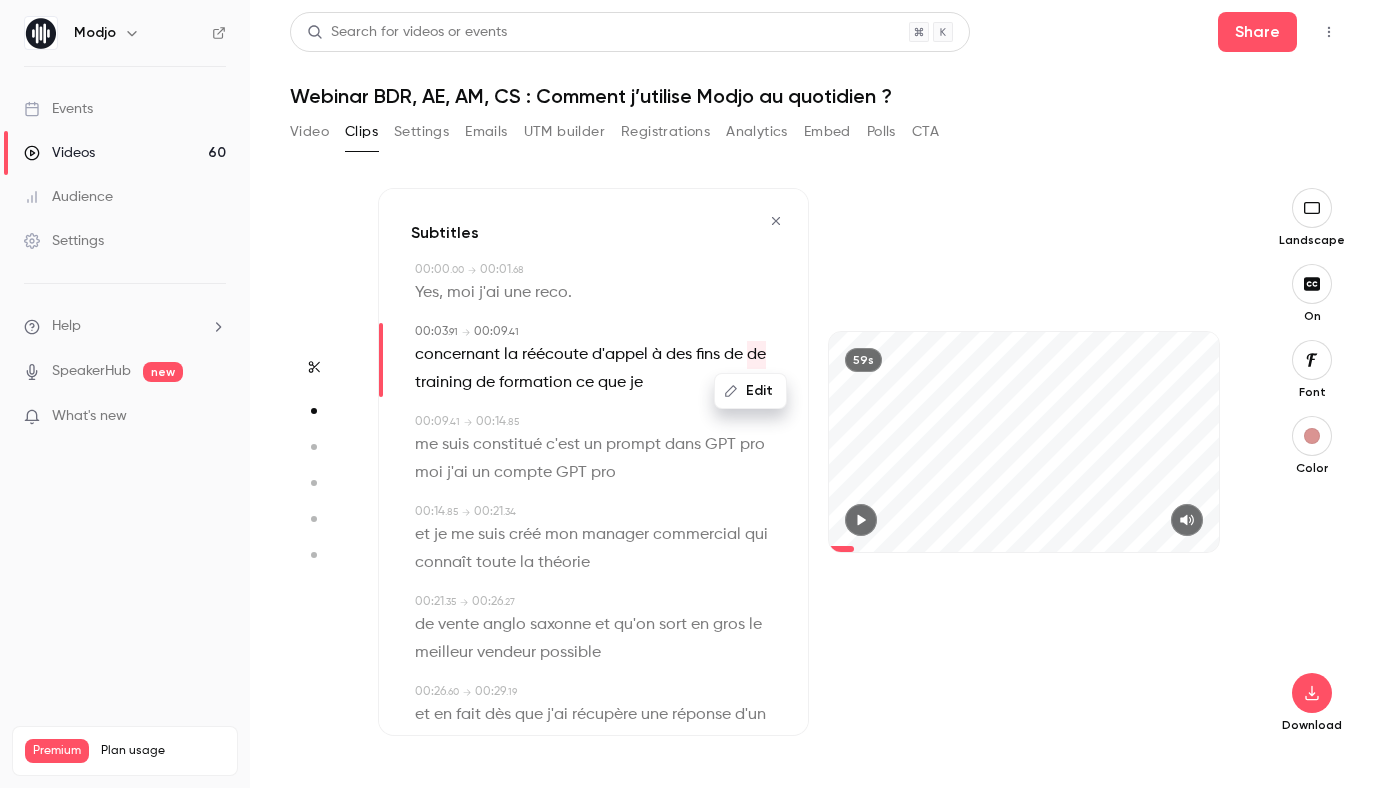click on "Edit" at bounding box center [750, 391] 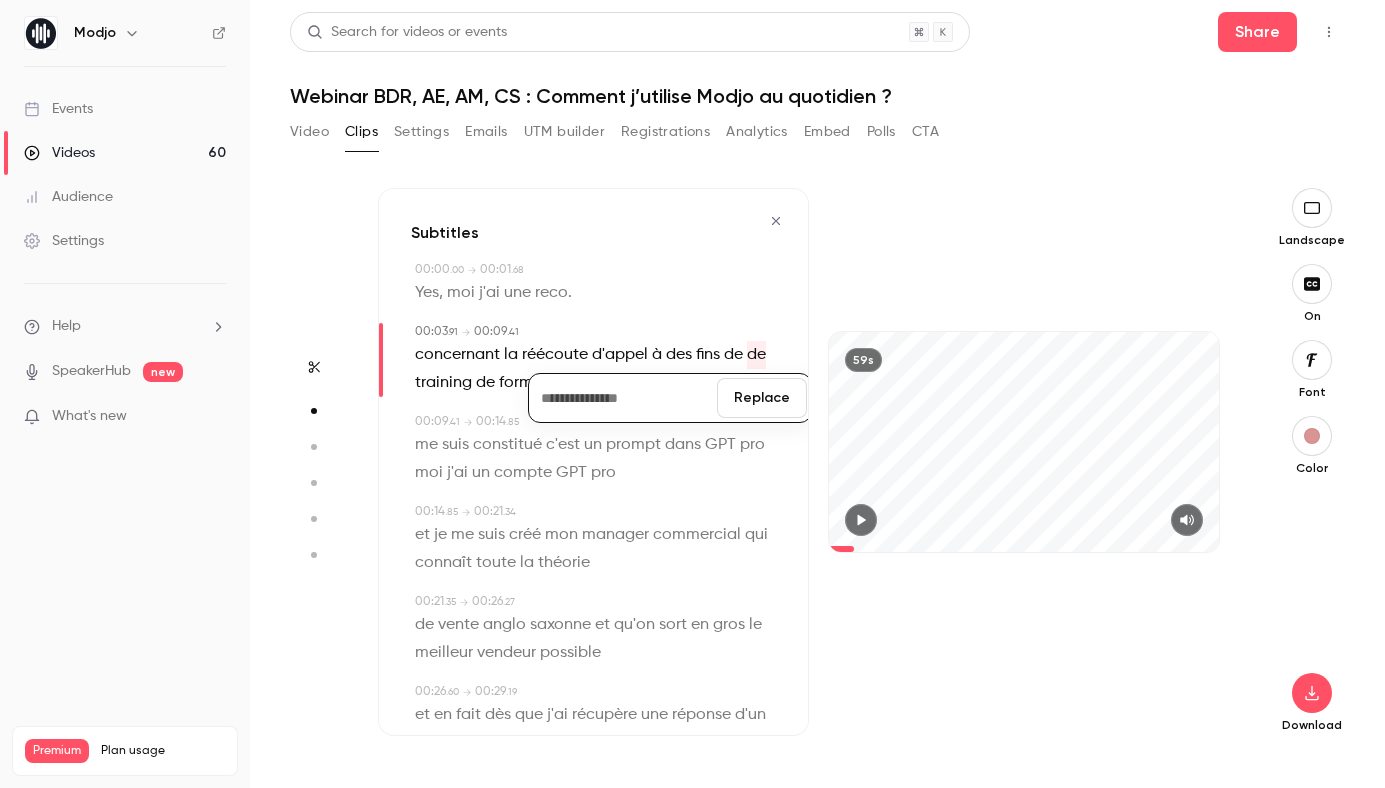 type 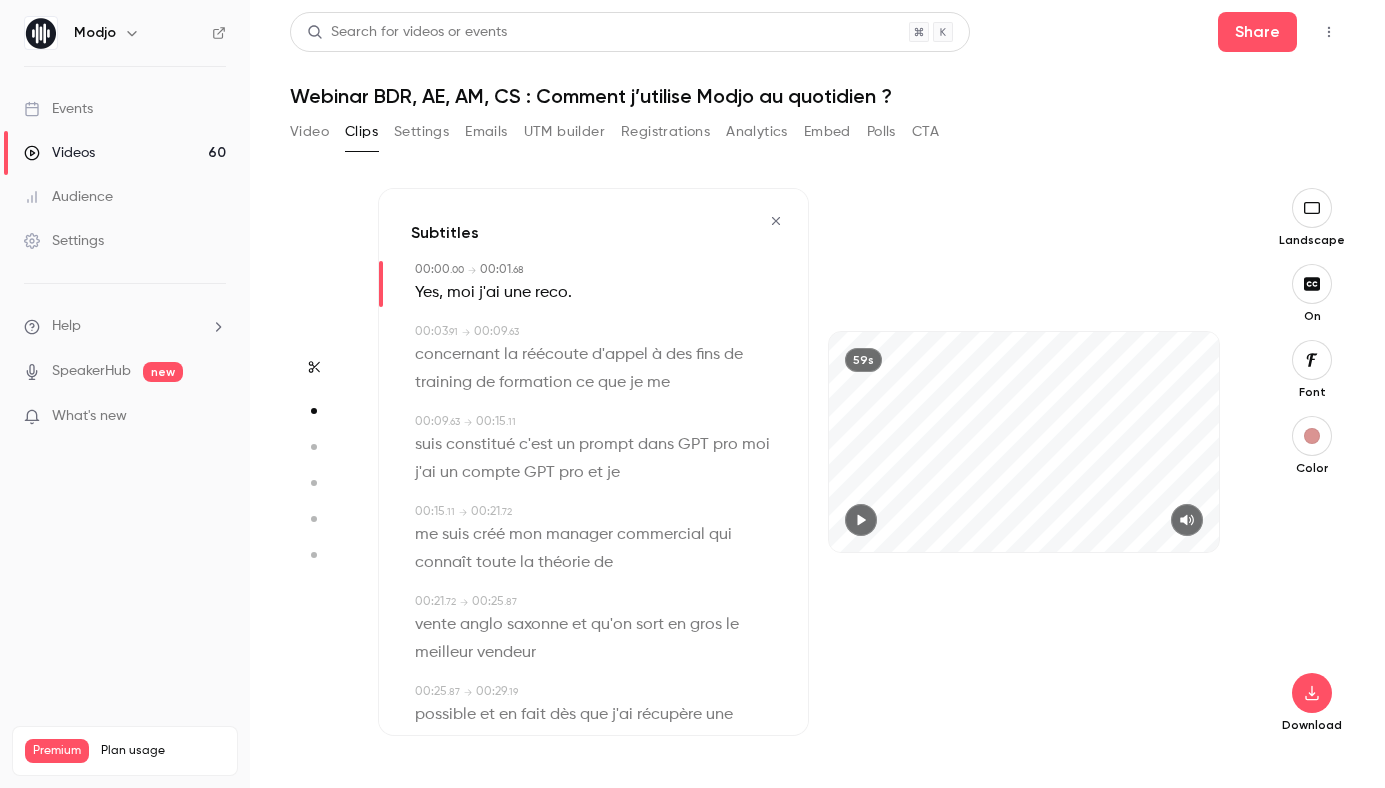 click 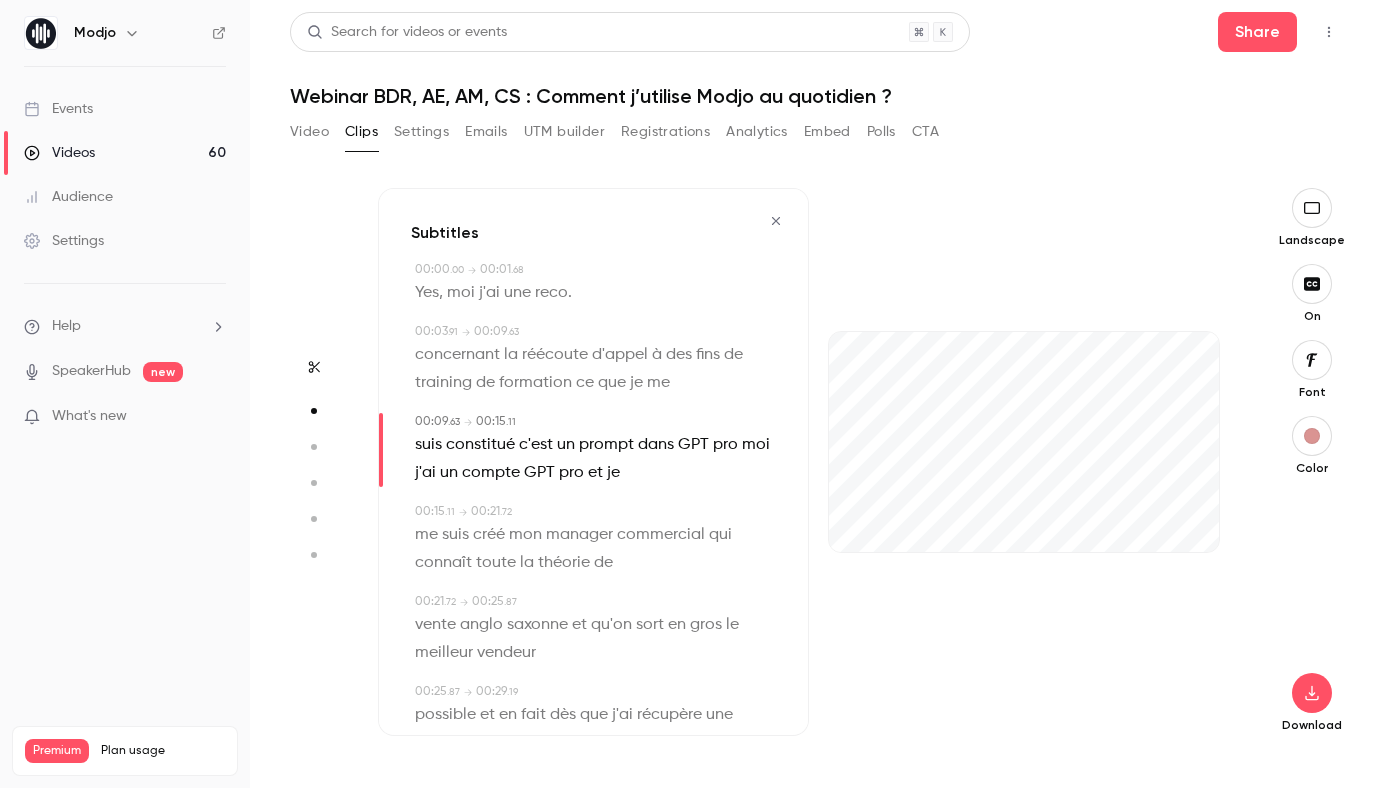 click at bounding box center [474, 383] 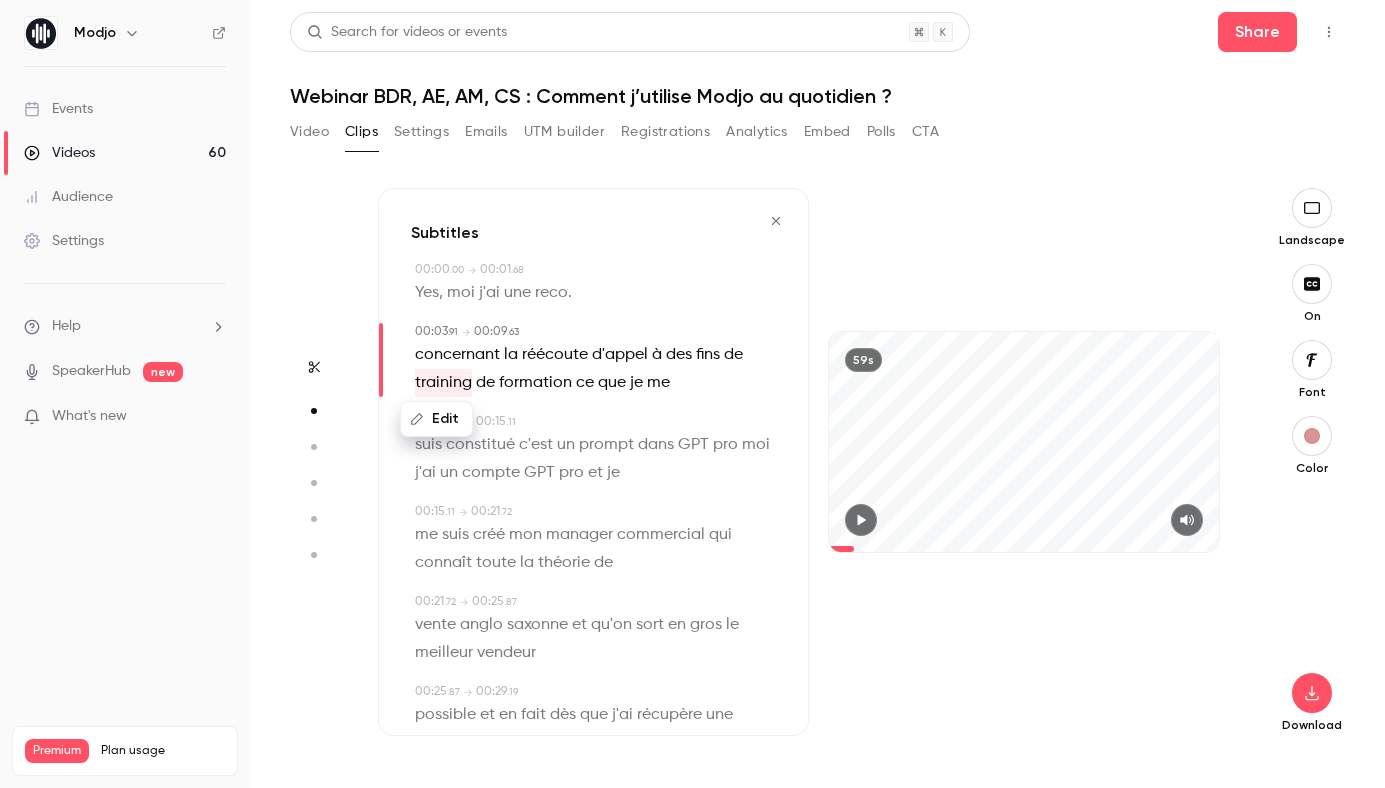 click on "Edit" at bounding box center [436, 419] 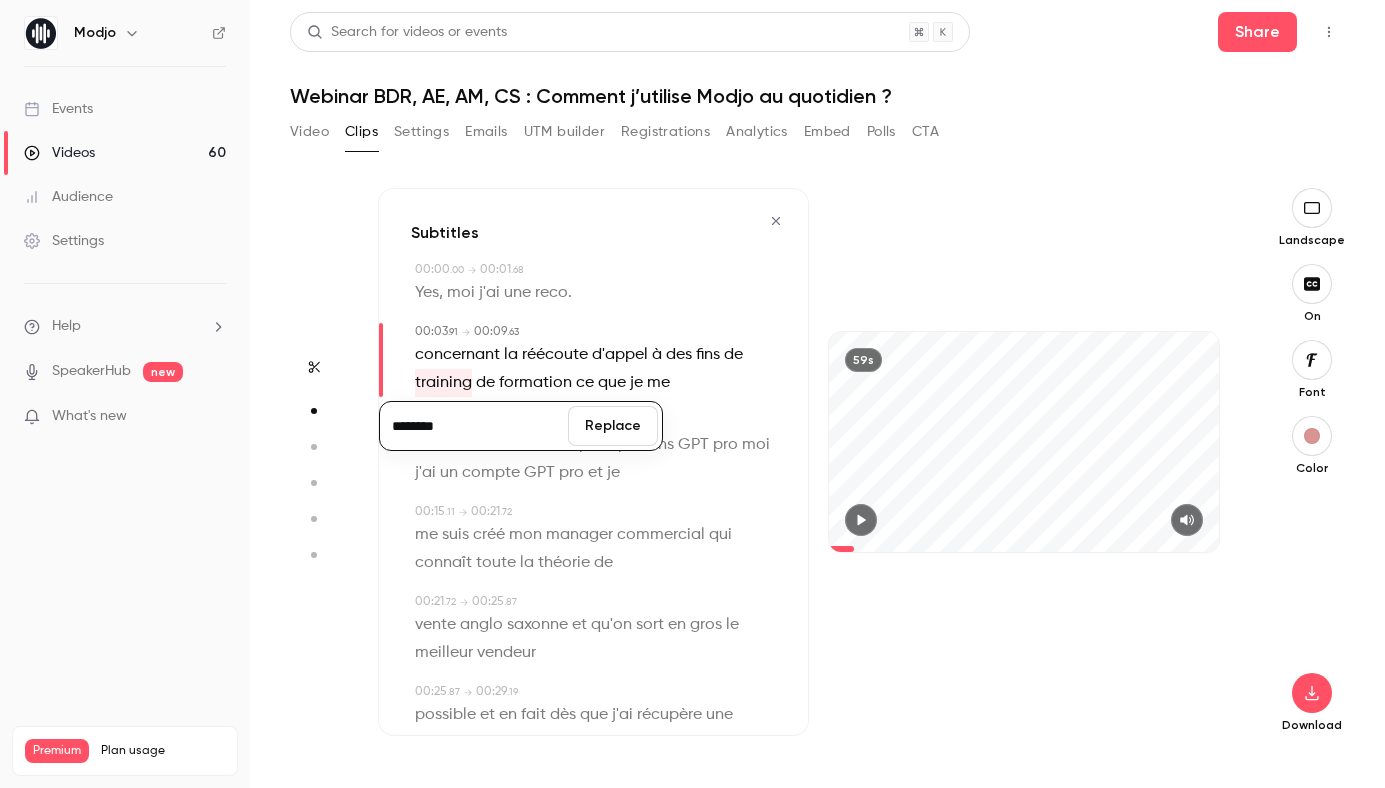 click on "********" at bounding box center [474, 426] 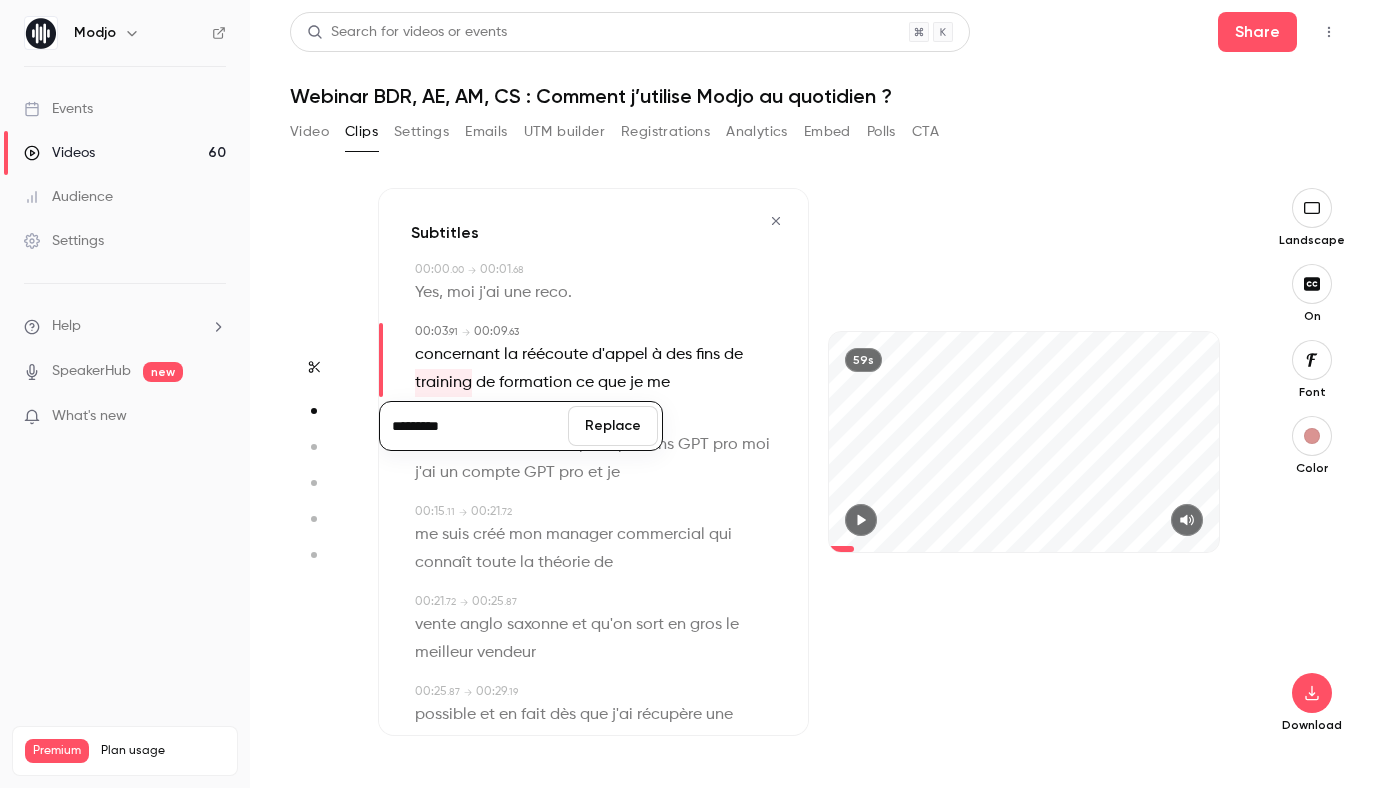 type on "*********" 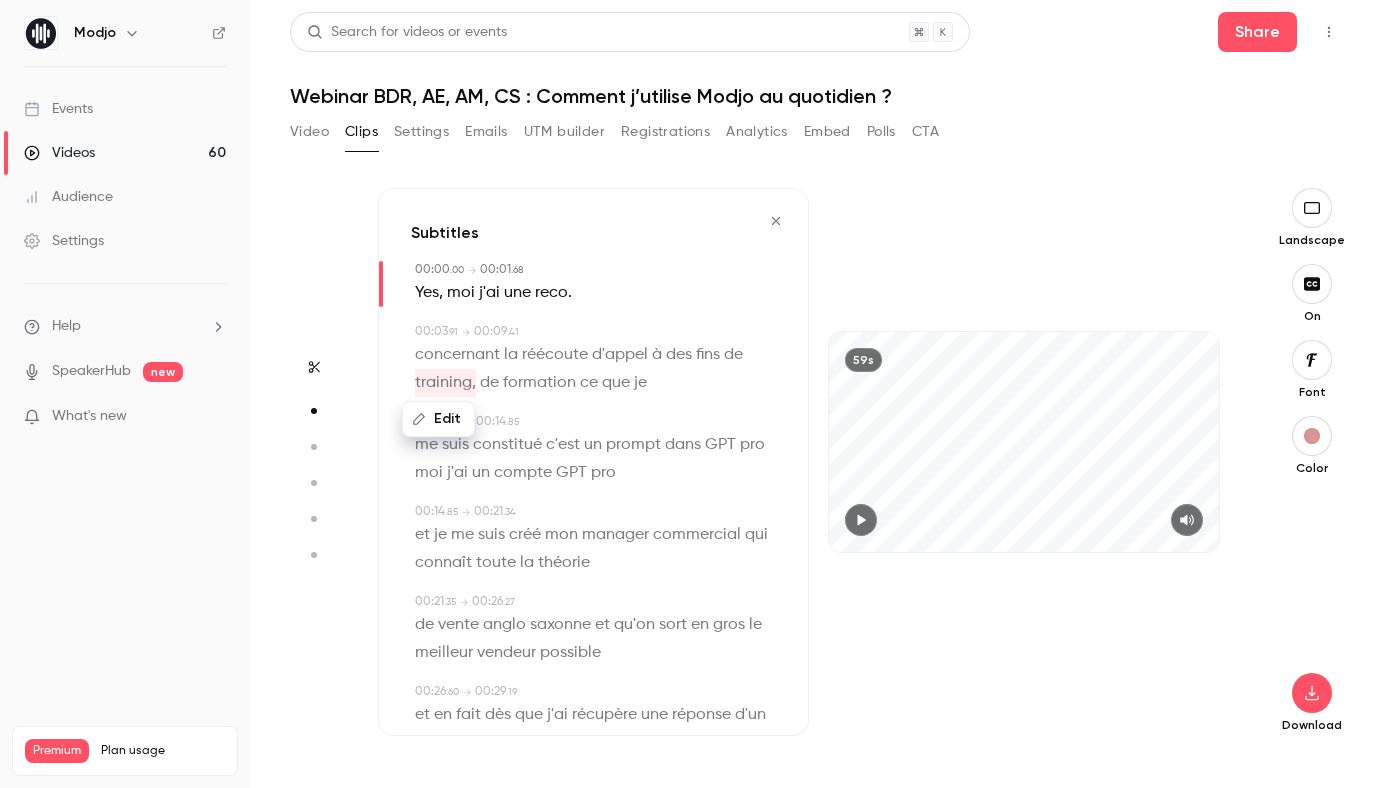 click at bounding box center [578, 383] 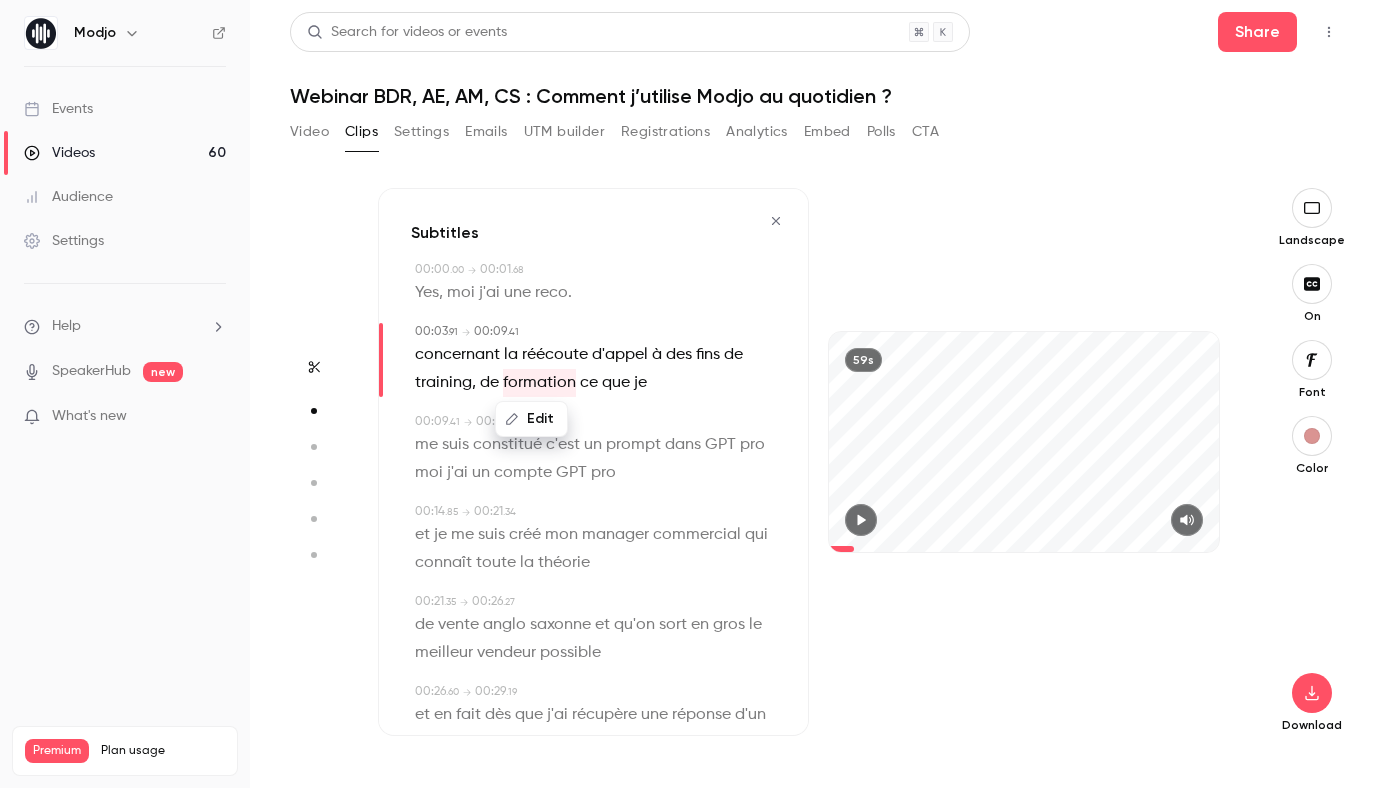 click on "Edit" at bounding box center [531, 419] 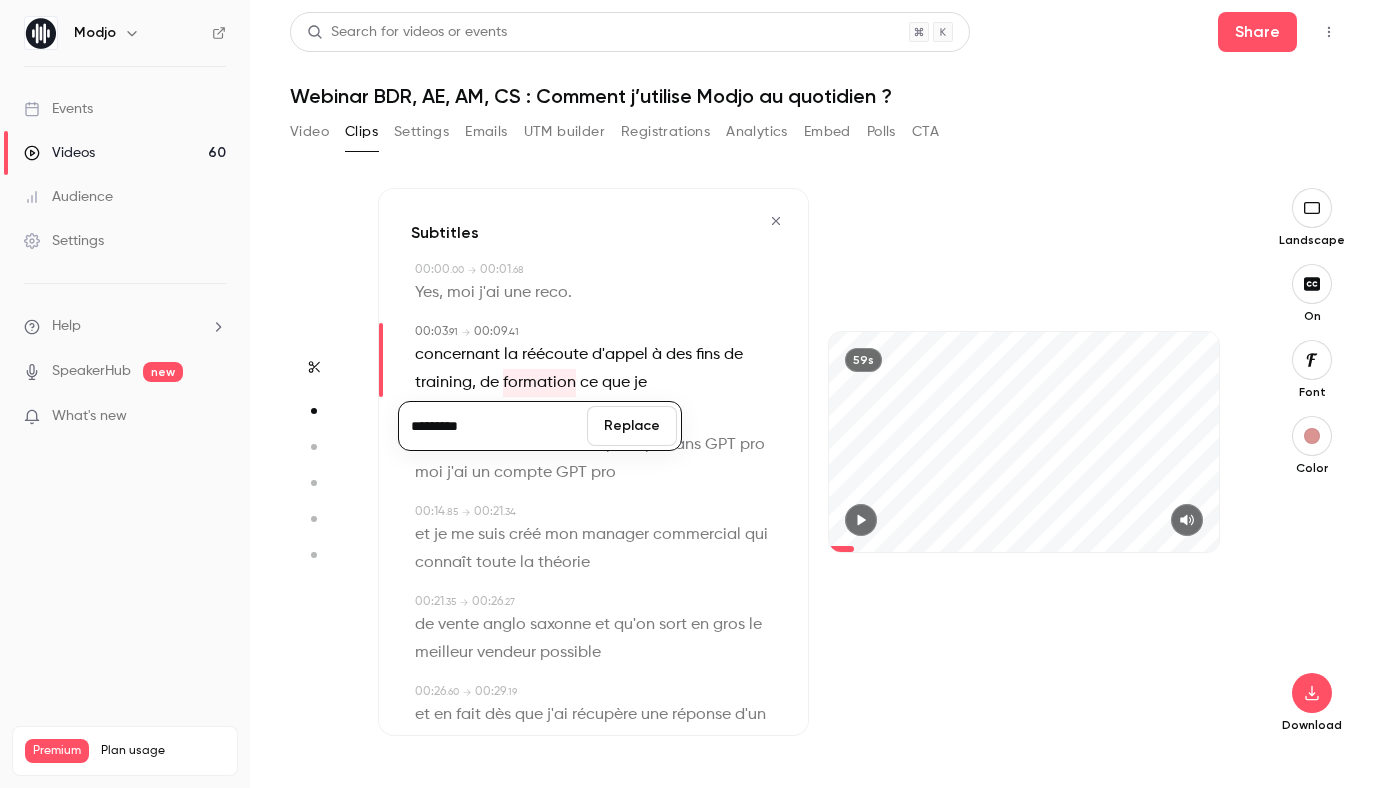 click on "*********" at bounding box center (493, 426) 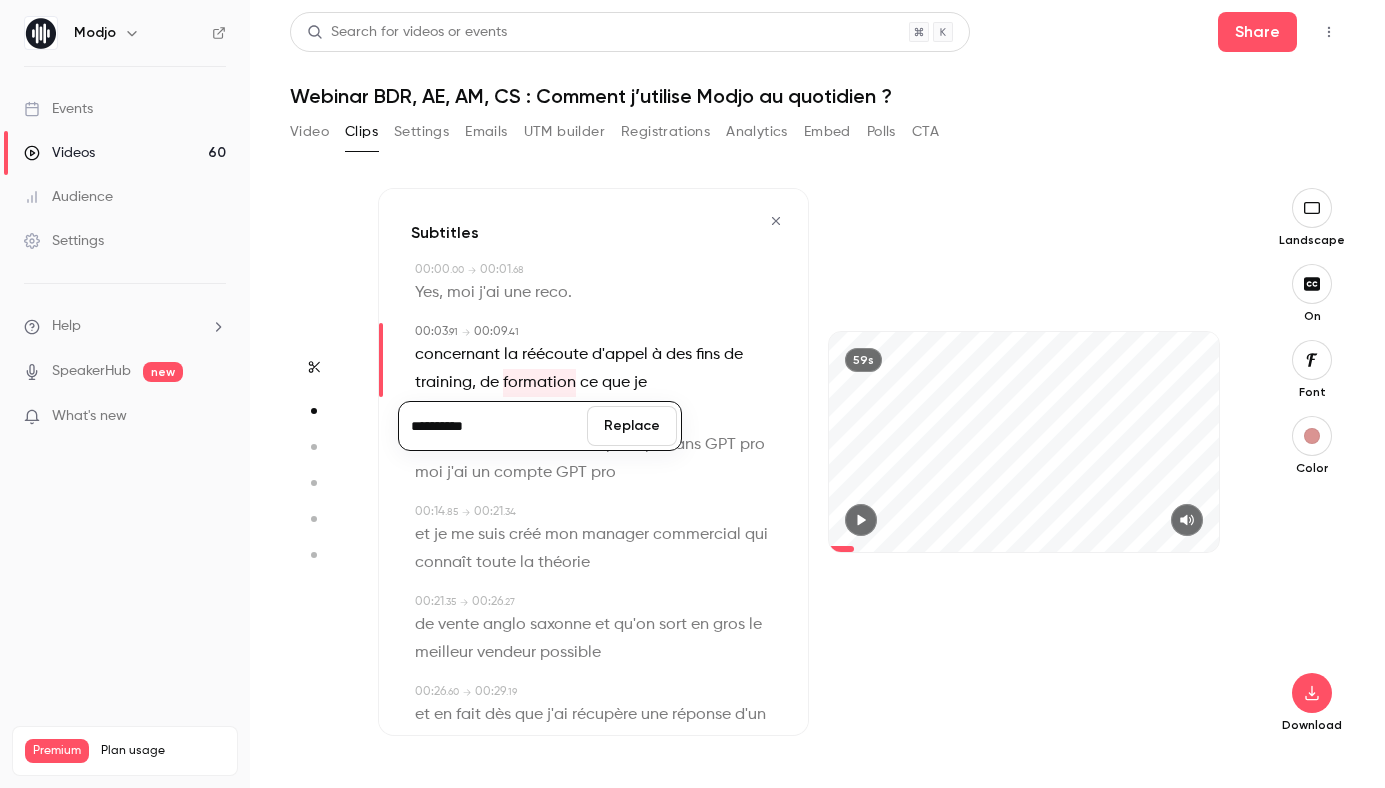 type on "**********" 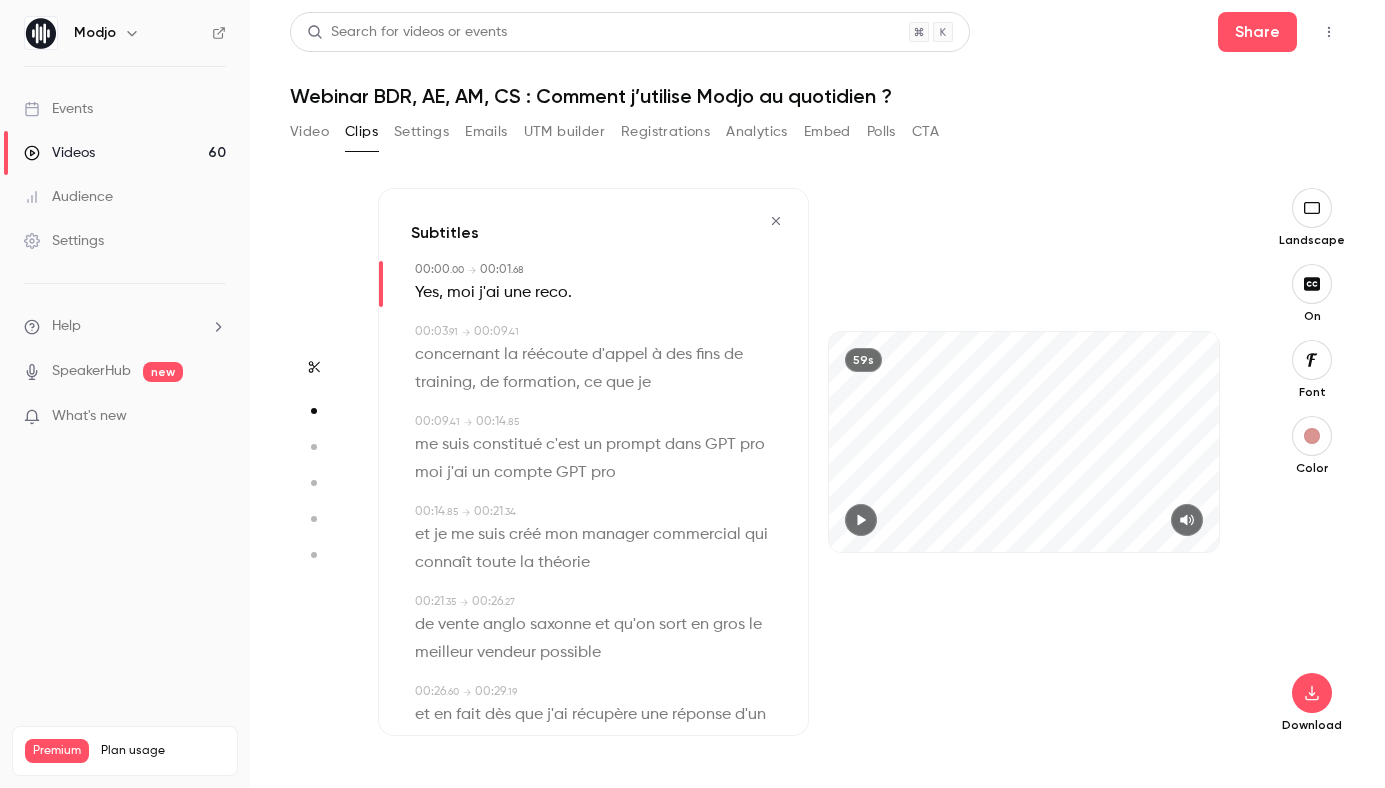 click on "c'est" at bounding box center [563, 445] 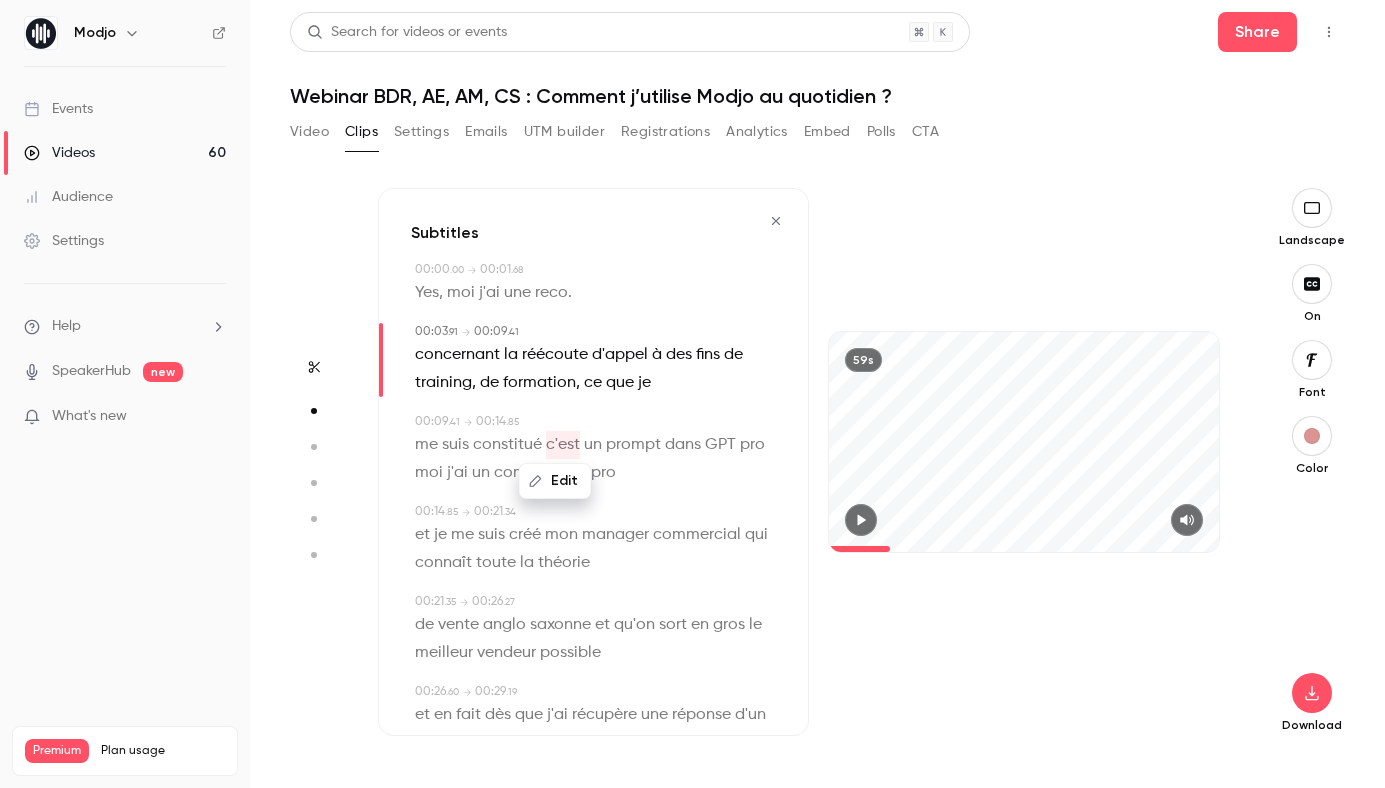 click on "constitué" at bounding box center (507, 445) 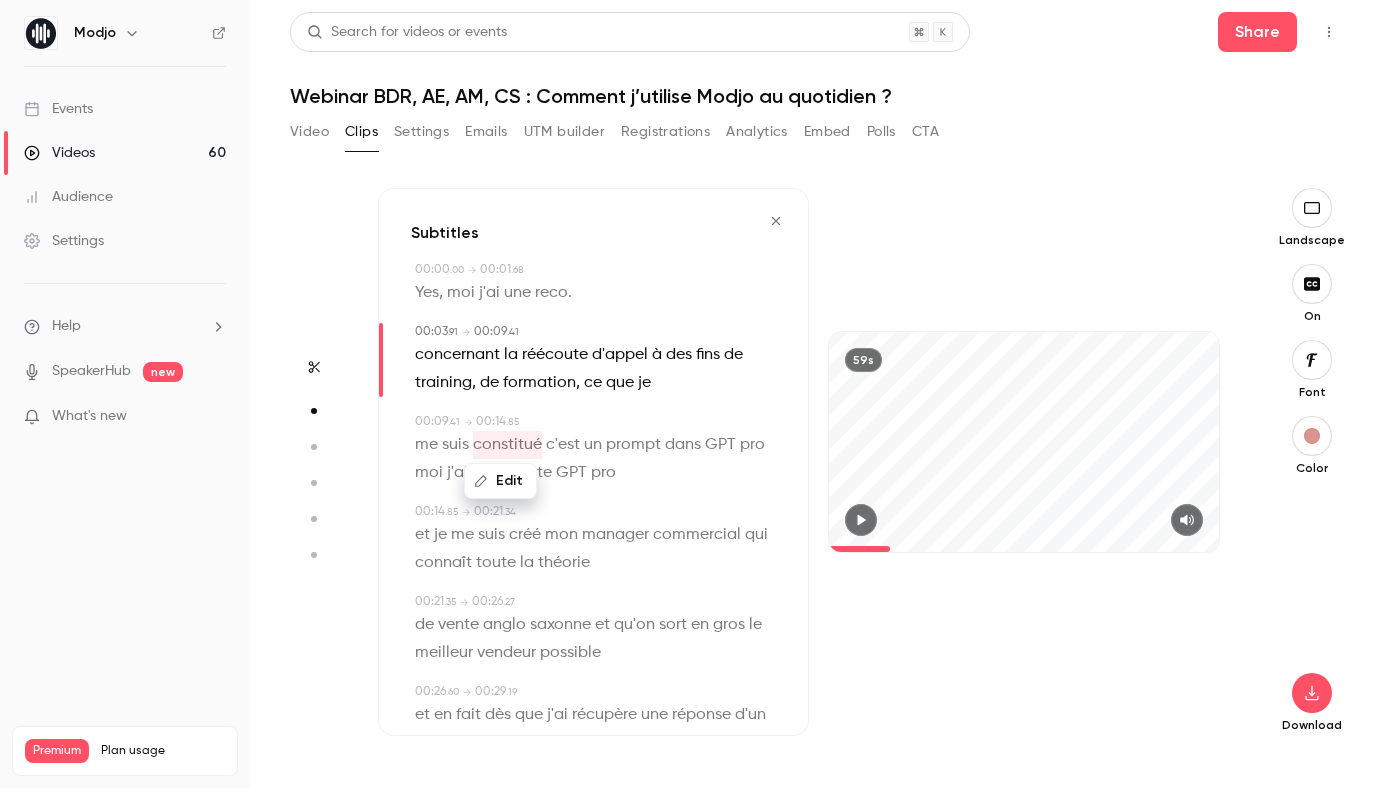 click on "Edit" at bounding box center (500, 481) 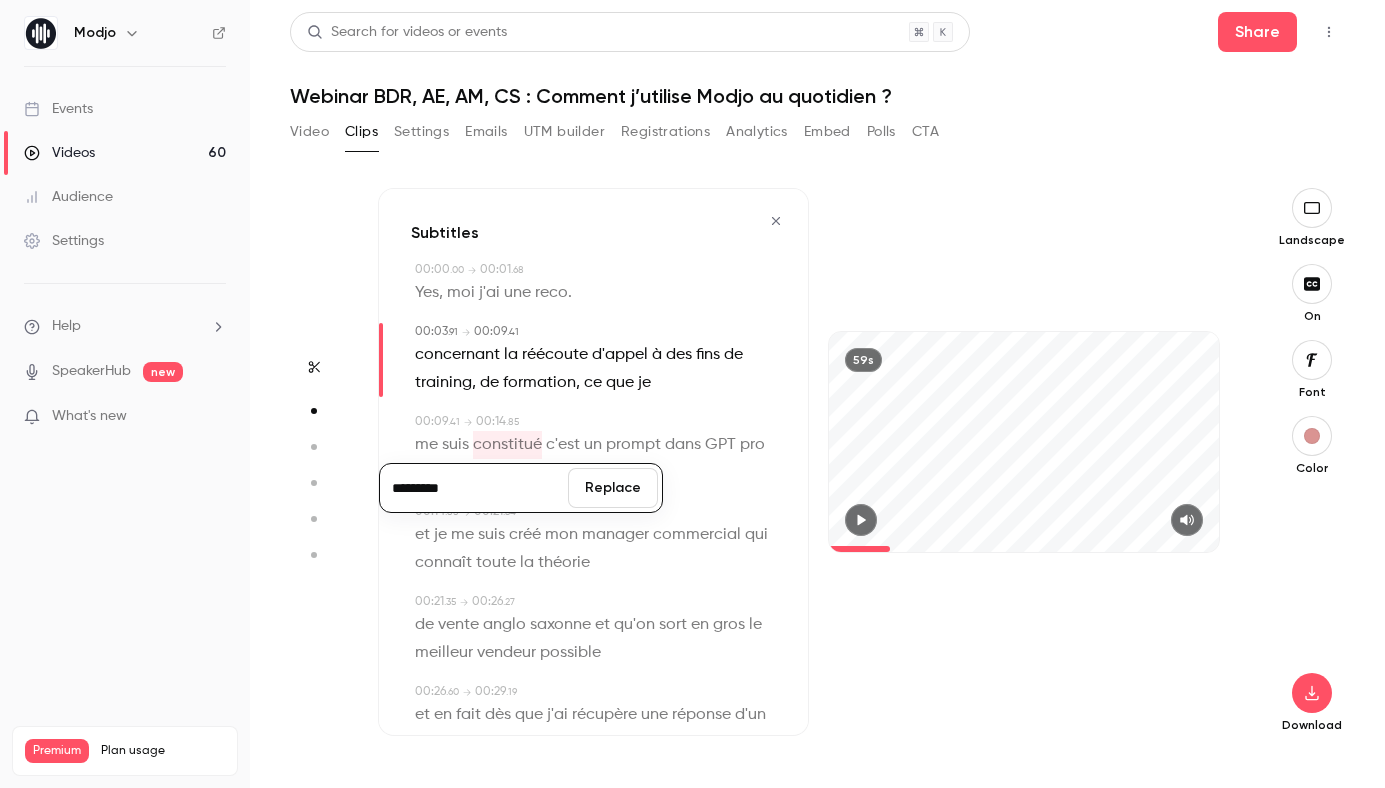 click on "*********" at bounding box center (474, 488) 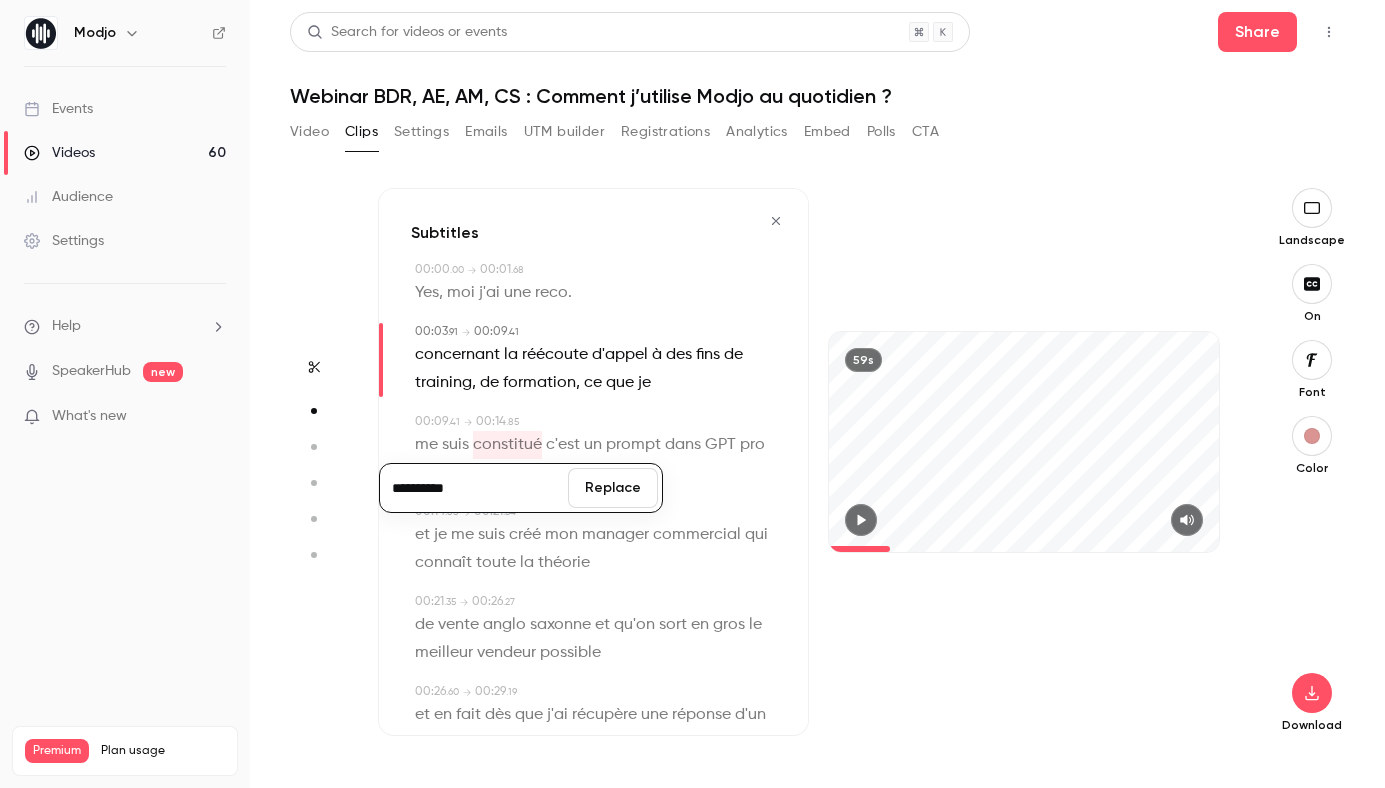 type on "**********" 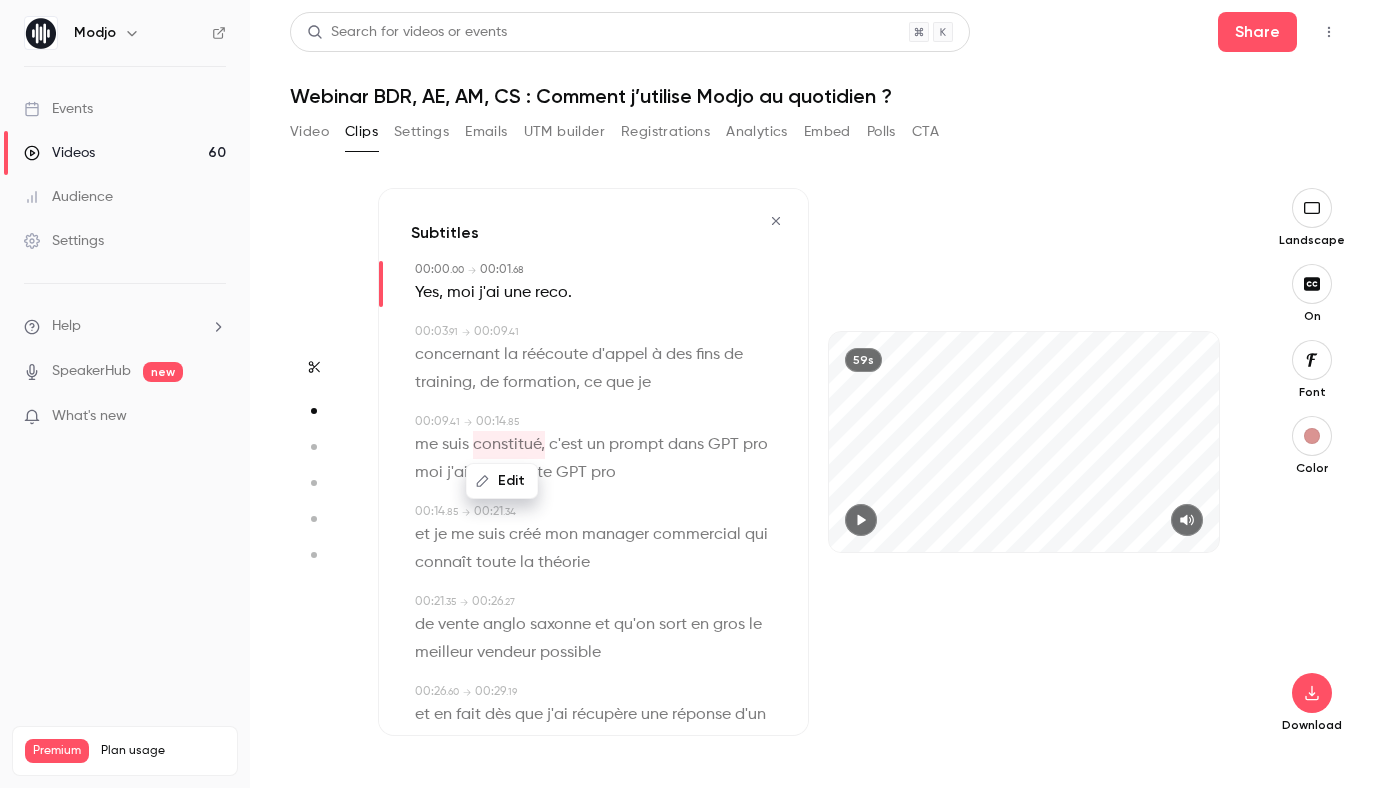 click on "00:14 . 85 → 00:21 . 34" at bounding box center [595, 512] 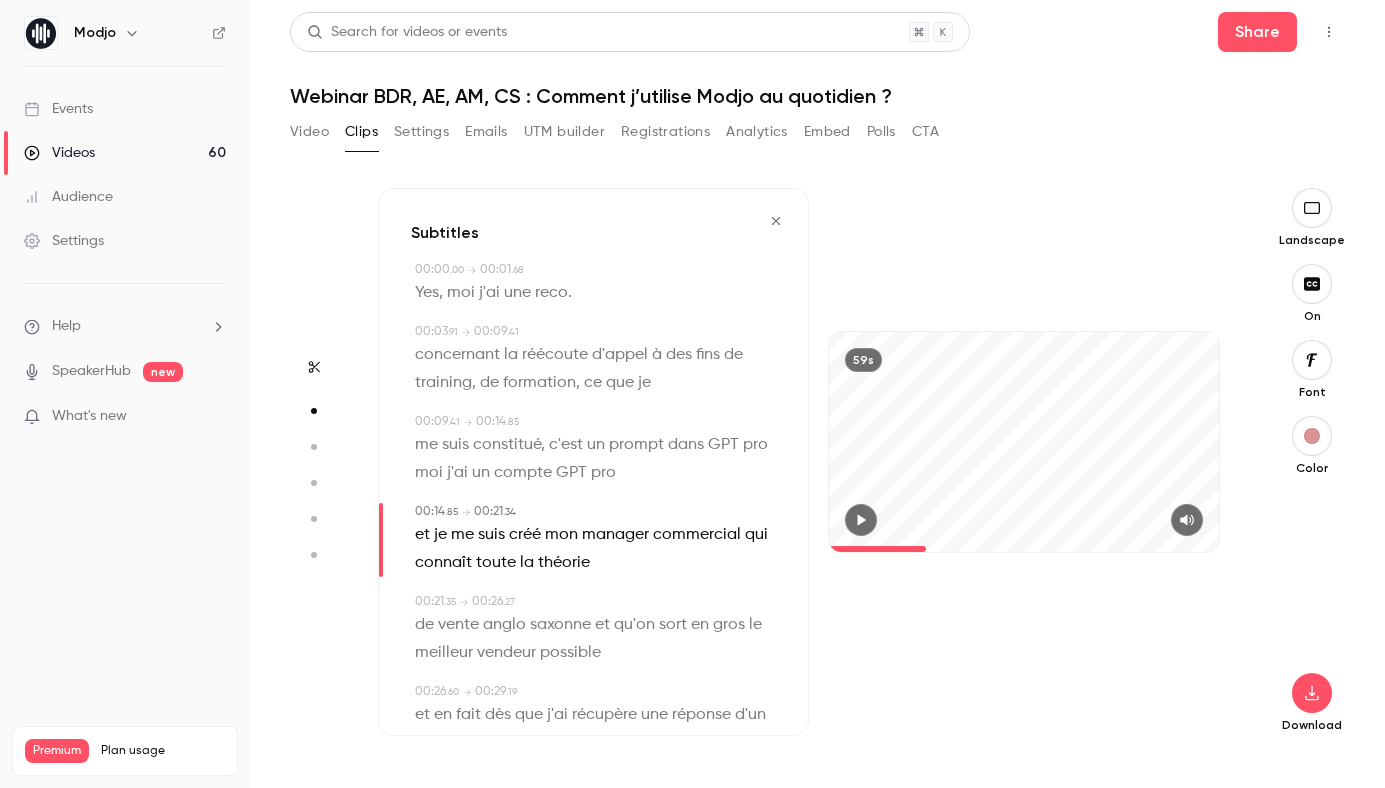 click on "pro" at bounding box center [755, 445] 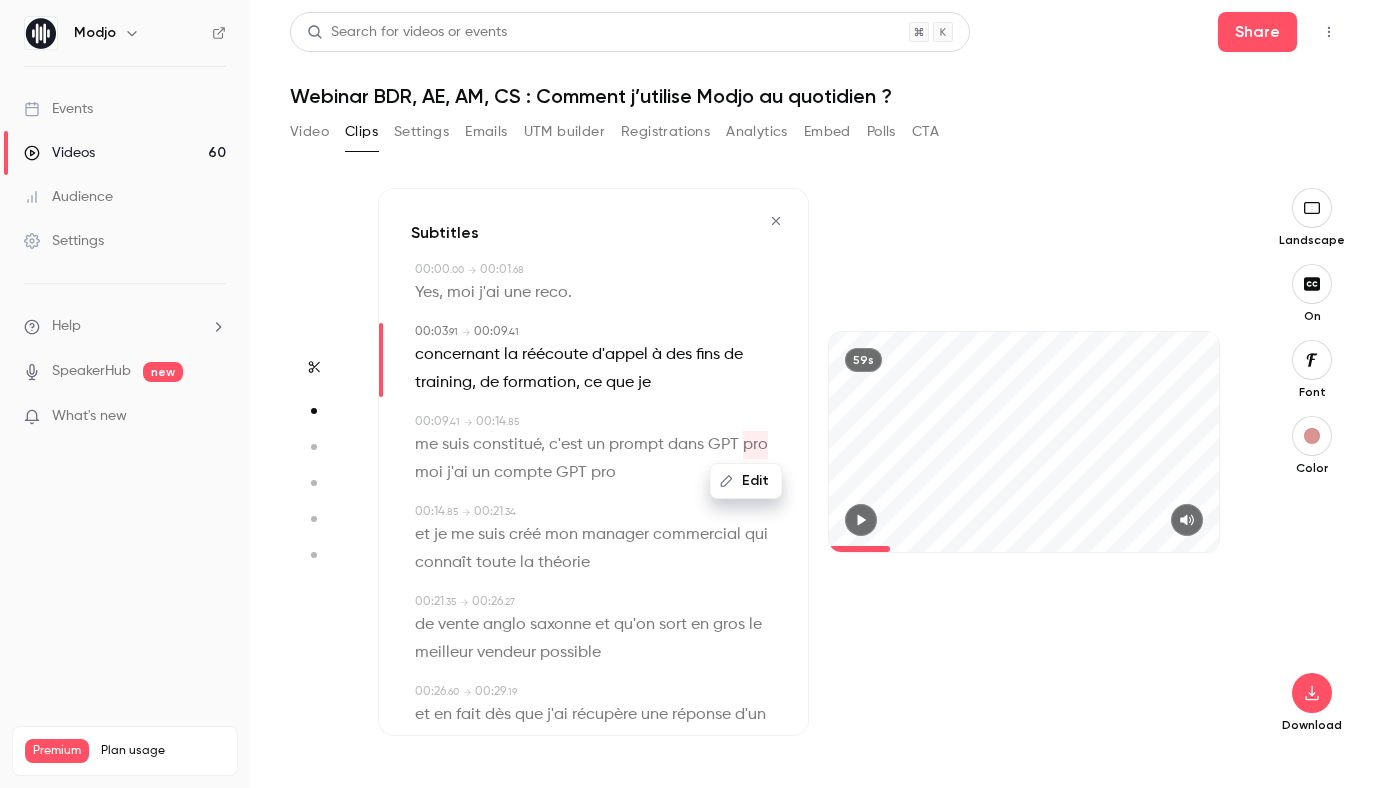click on "Edit" at bounding box center (746, 481) 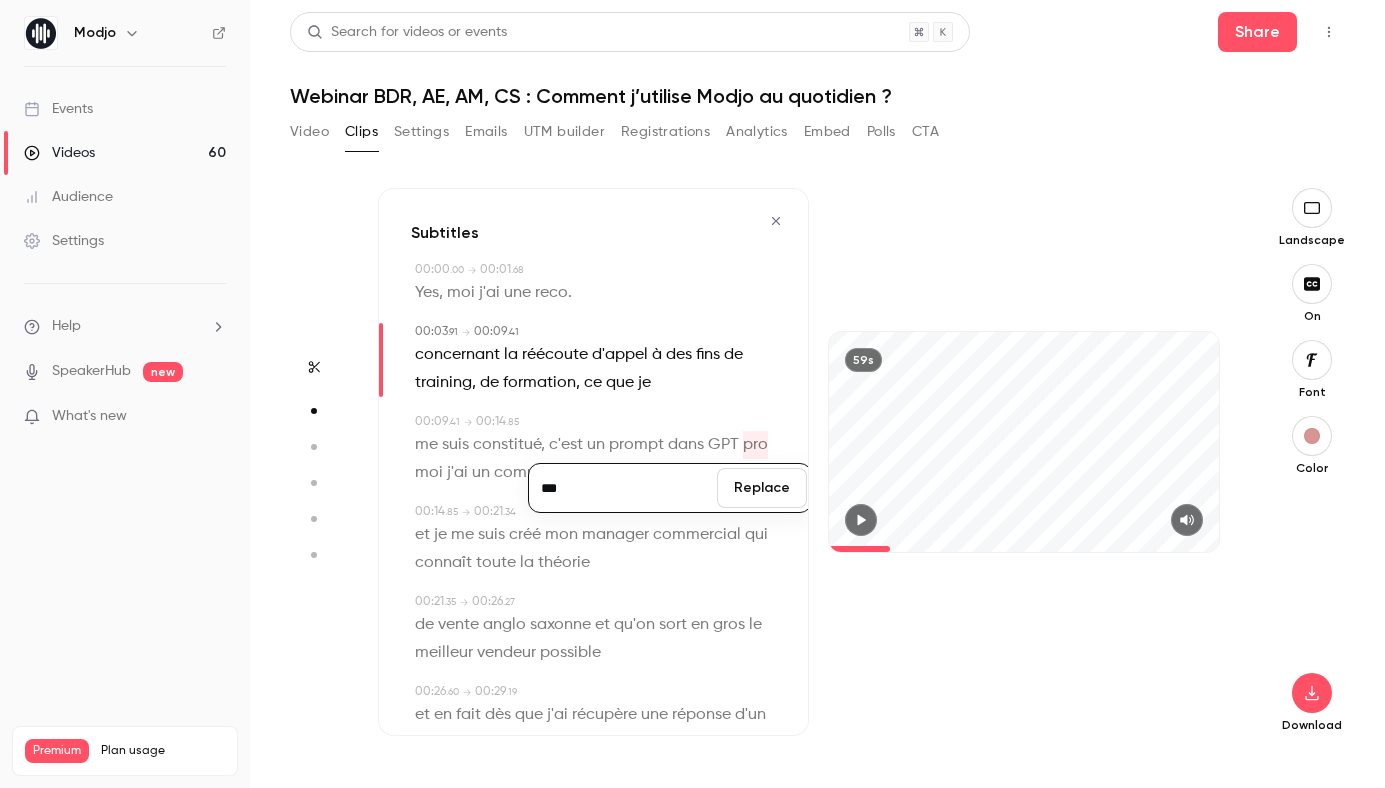 click on "***" at bounding box center [623, 488] 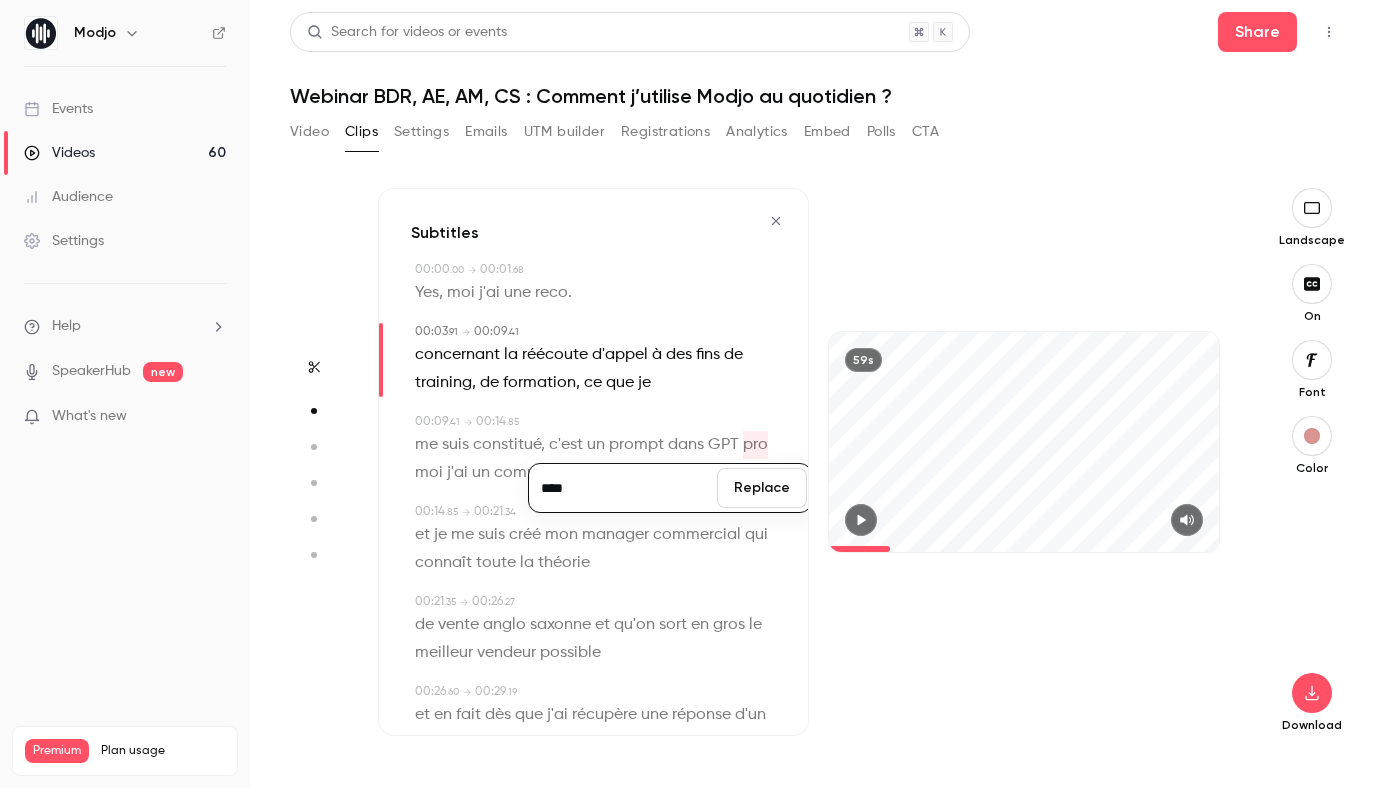 type on "****" 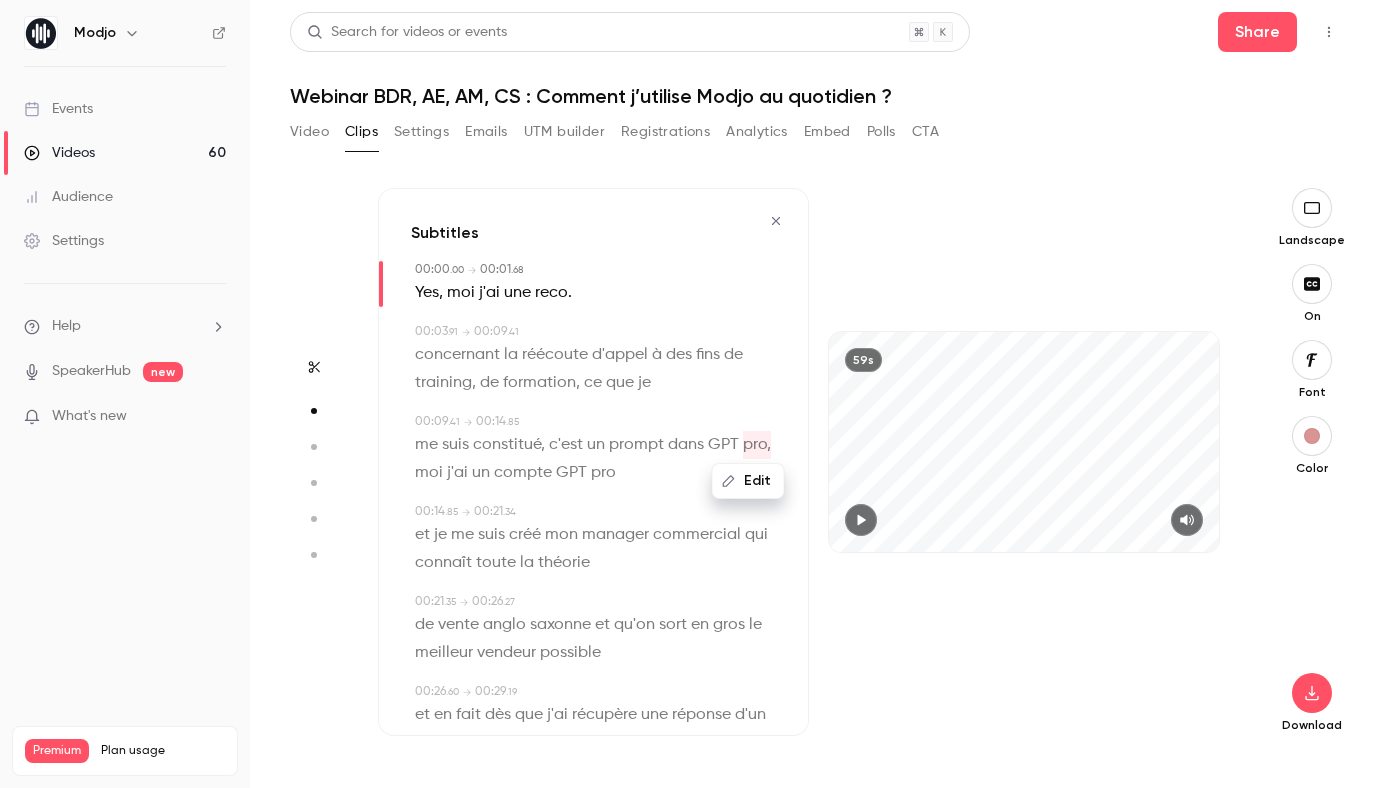 click on "pro" at bounding box center (603, 473) 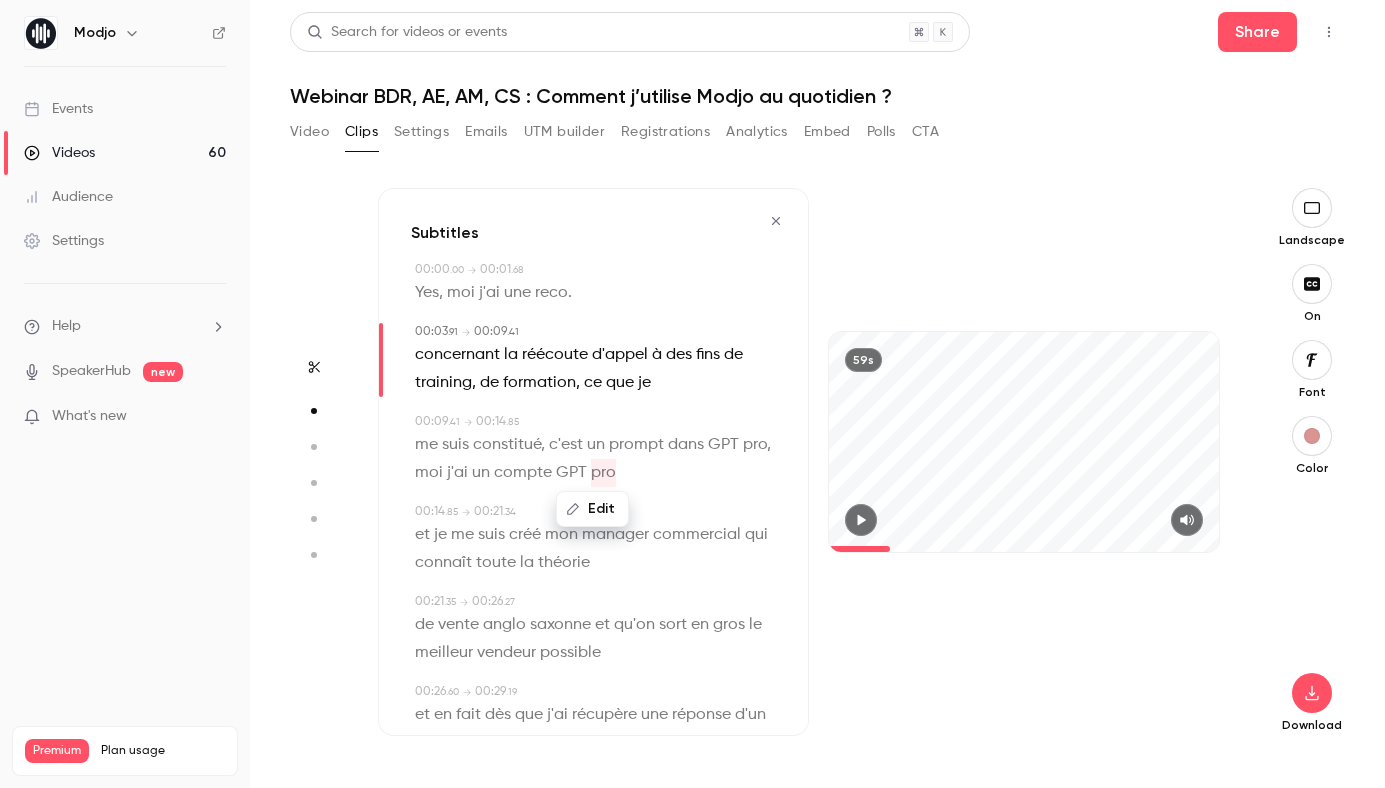 click on "Edit" at bounding box center [592, 509] 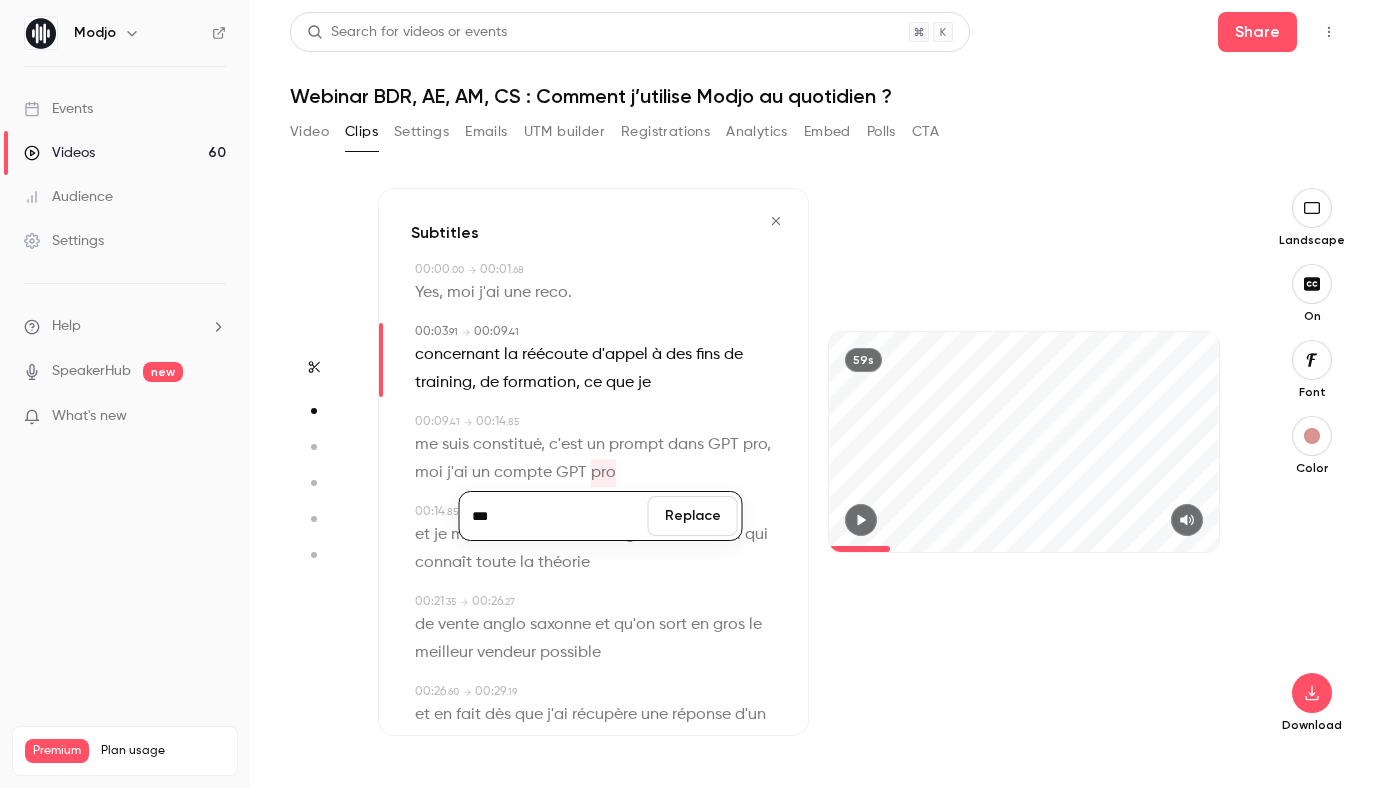 click on "***" at bounding box center [554, 516] 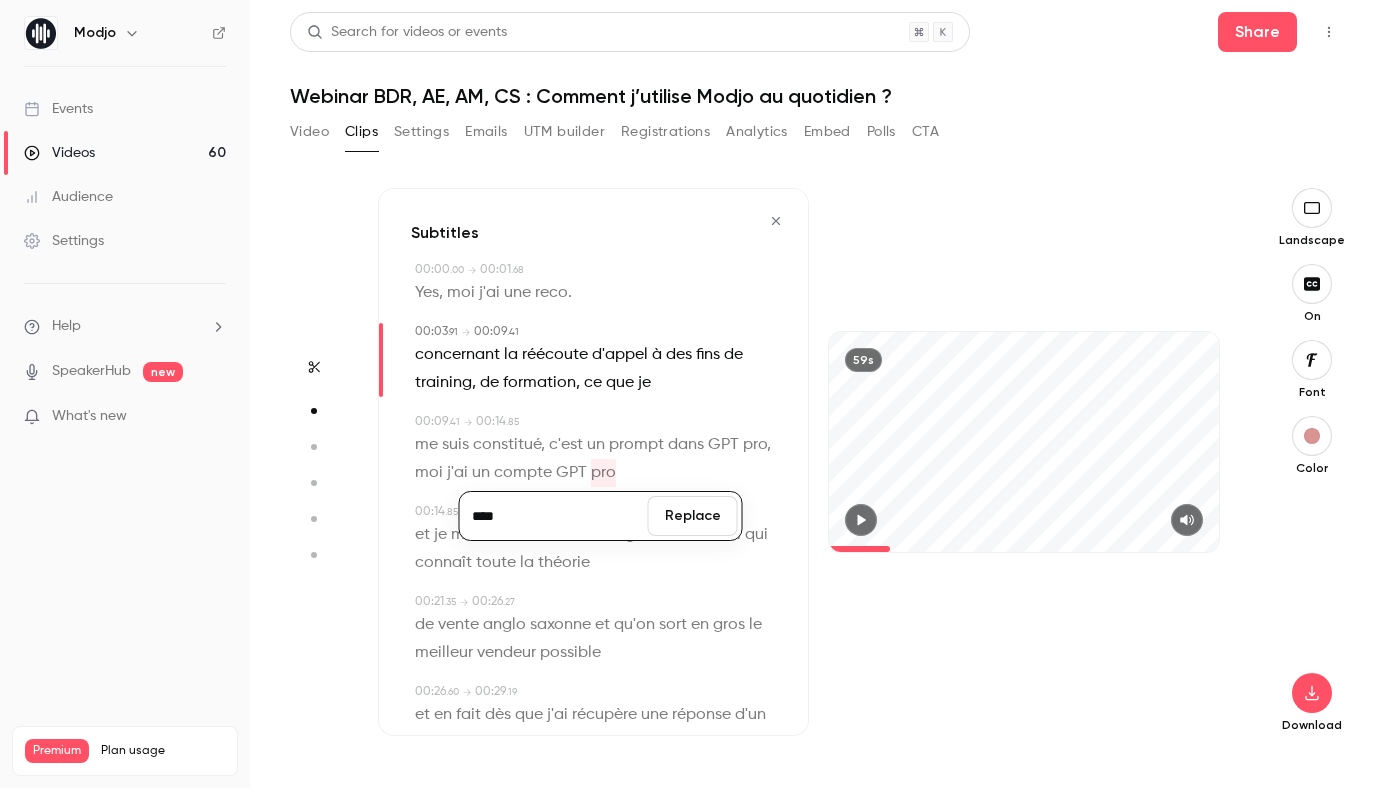 type on "****" 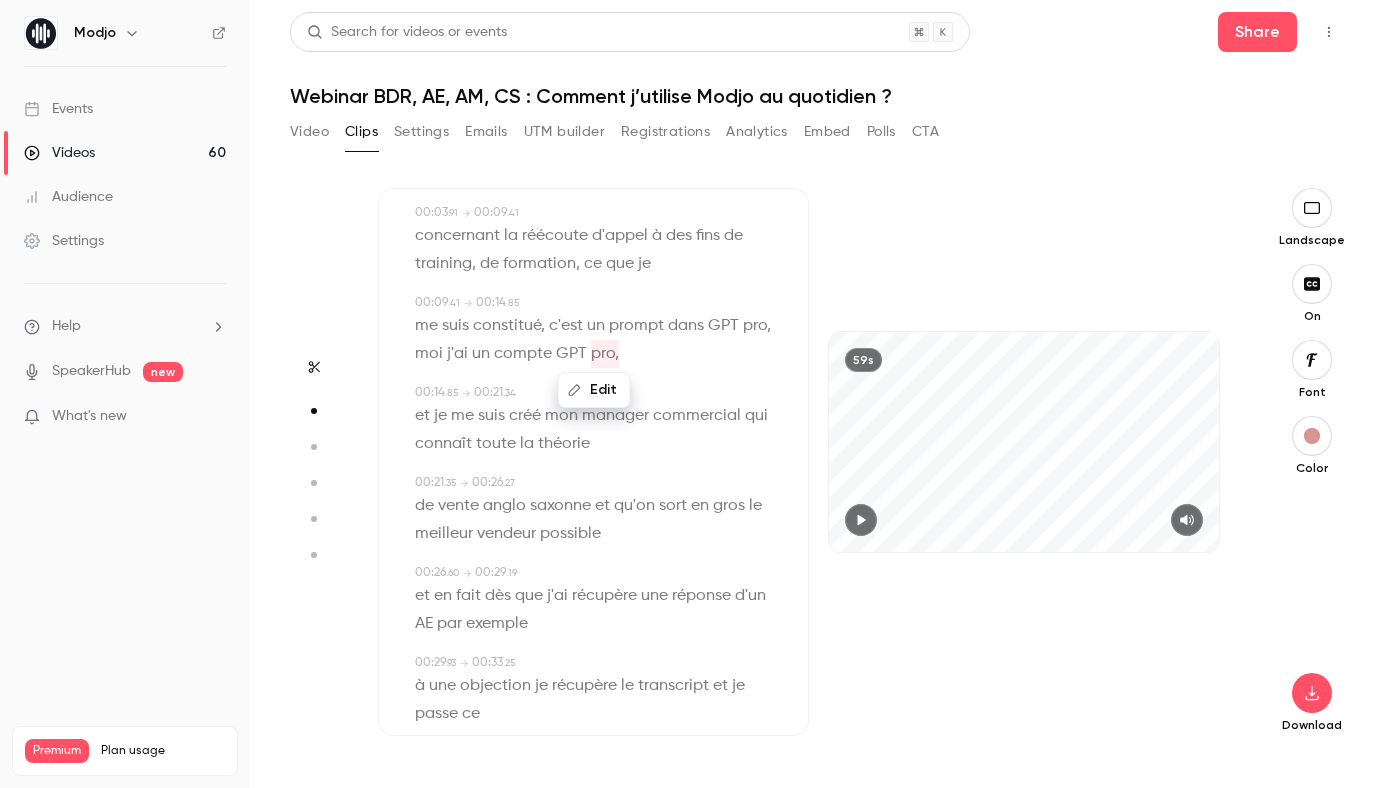 scroll, scrollTop: 121, scrollLeft: 0, axis: vertical 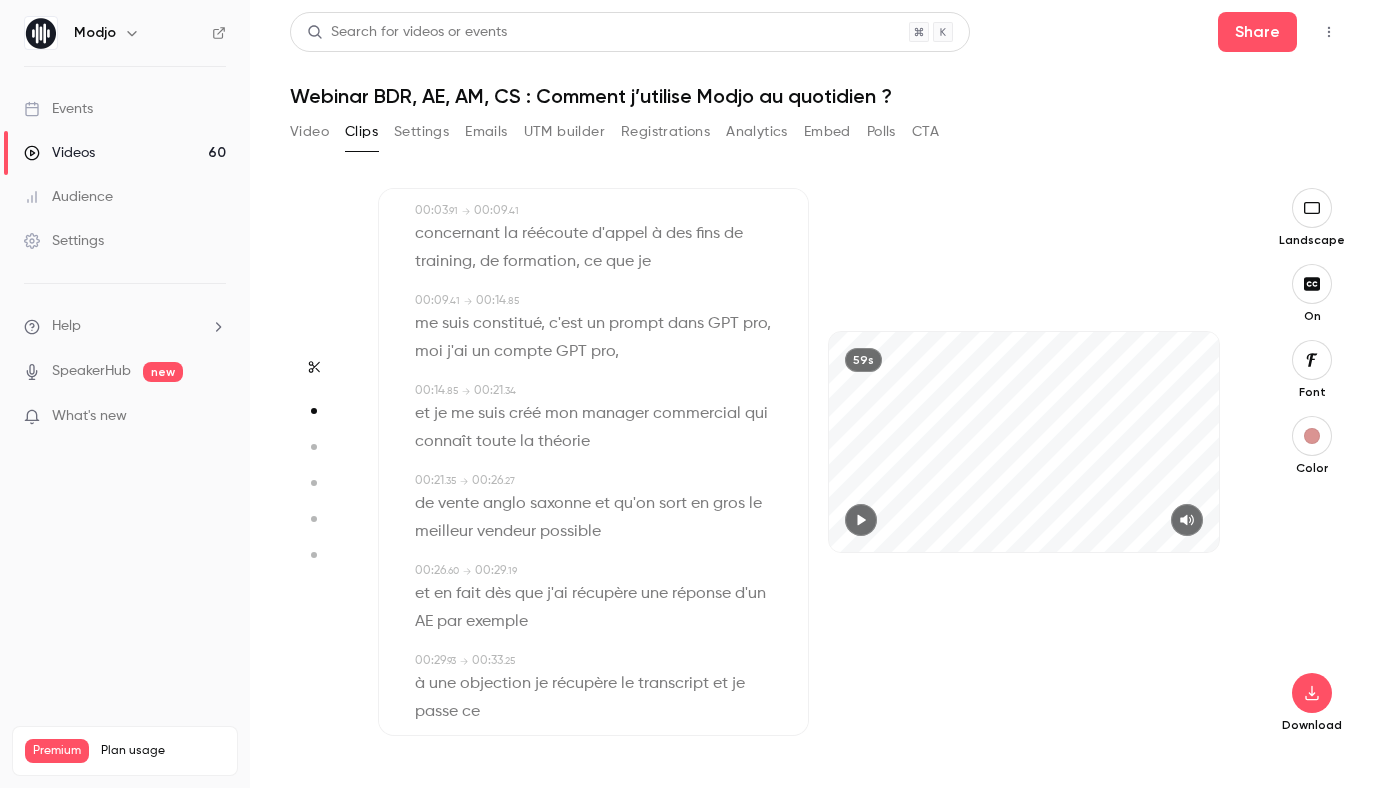 click on "qu'on" at bounding box center (634, 504) 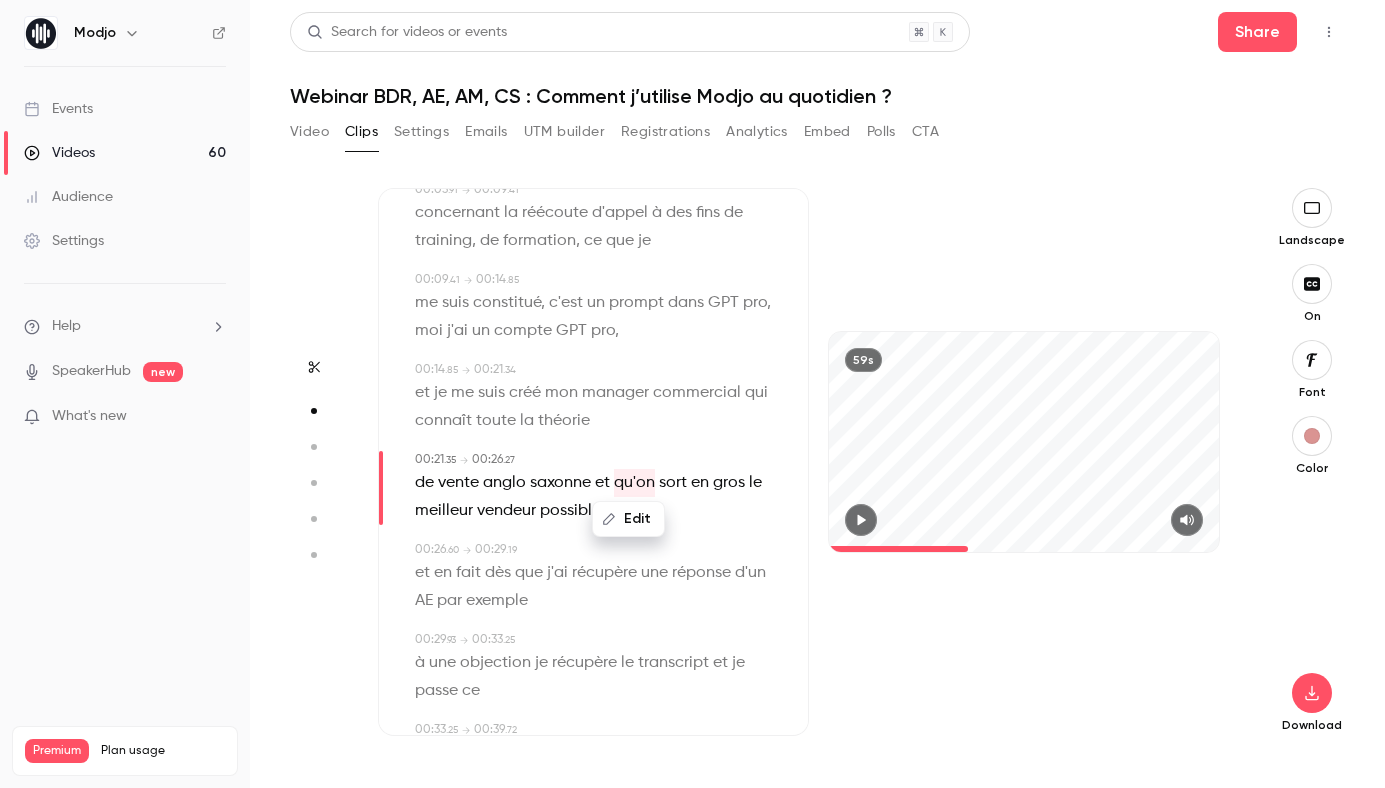 scroll, scrollTop: 150, scrollLeft: 0, axis: vertical 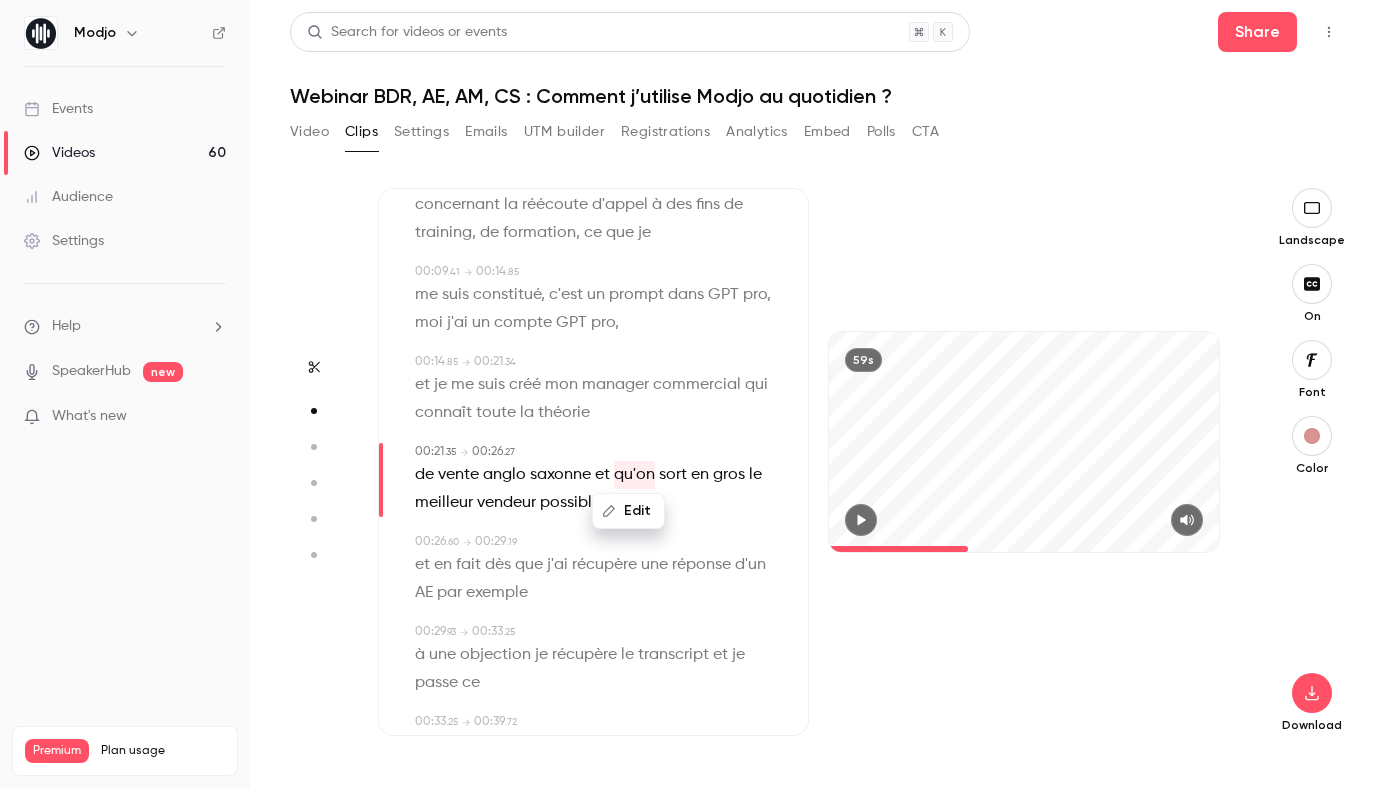 click on "Subtitles 00:00 . 00 → 00:01 . 68 Yes ,   moi   j'ai   une   reco . 00:03 . 91 → 00:09 . 41 concernant   la   réécoute   d'appel   à   des   fins   de   training,   de   formation,   ce   que   je 00:09 . 41 → 00:14 . 85 me   suis   constitué,   c'est   un   prompt   dans   GPT   pro,   moi   j'ai   un   compte   GPT   pro, 00:14 . 85 → 00:21 . 34 et   je   me   suis   créé   mon   manager   commercial   qui   connaît   toute   la   théorie 00:21 . 35 → 00:26 . 27 Edit de   vente   anglo   saxonne   et   qu'on   sort   en   gros   le   meilleur   vendeur   possible 00:26 . 60 → 00:29 . 19 et   en   fait   dès   que   j'ai   récupère   une   réponse   d'un   AE   par   exemple 00:29 . 93 → 00:33 . 25 à   une   objection   je   récupère   le   transcript   et   je   passe   ce 00:33 . 25 → 00:39 . 72 transcript   par   ce   prompt   GPT   pro   et   en   fait   le   manager   y   a   l'améliore 00:40 . 25 → 00:42 . 57 et   tout   de   suite   je   reçois   en 00:42 . 57 → ." at bounding box center (593, 462) 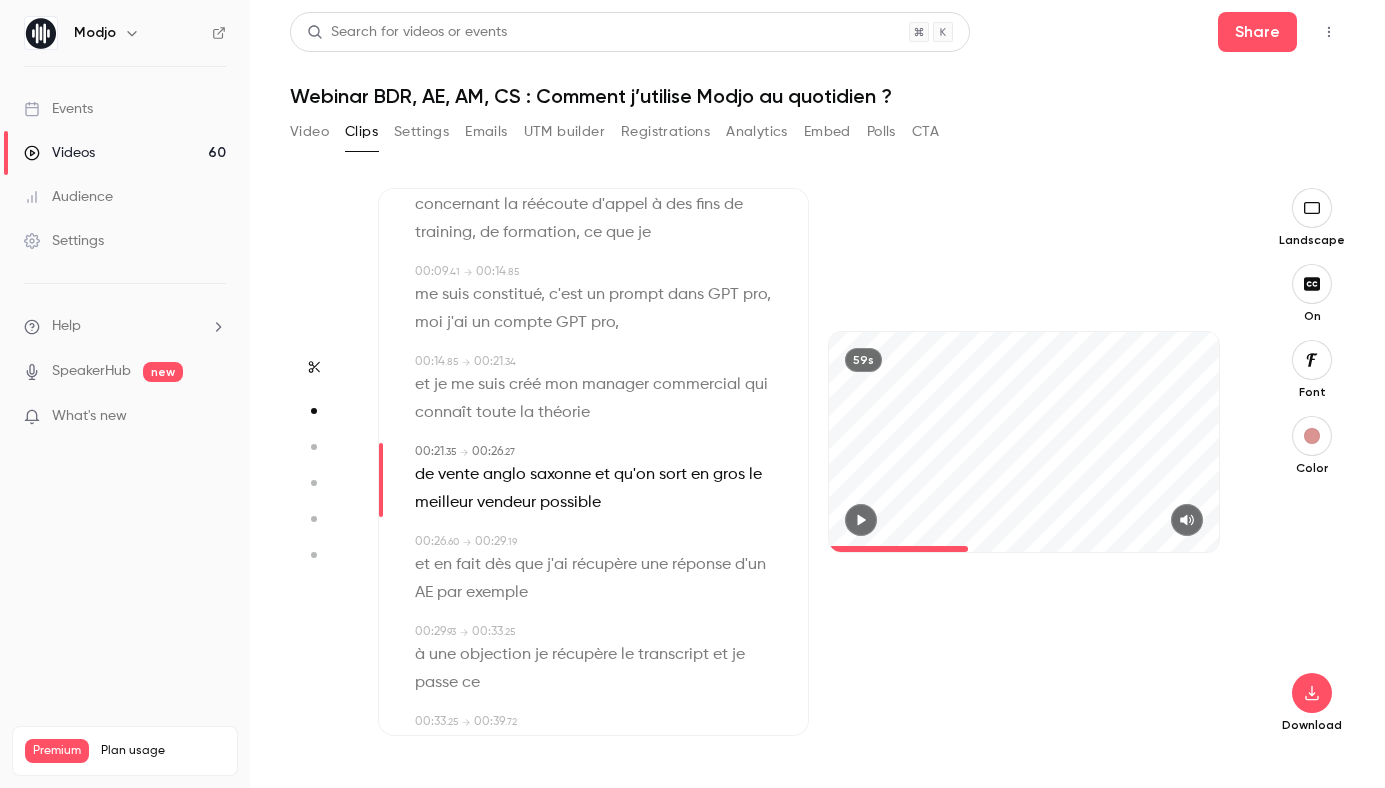 click on "possible" at bounding box center [570, 503] 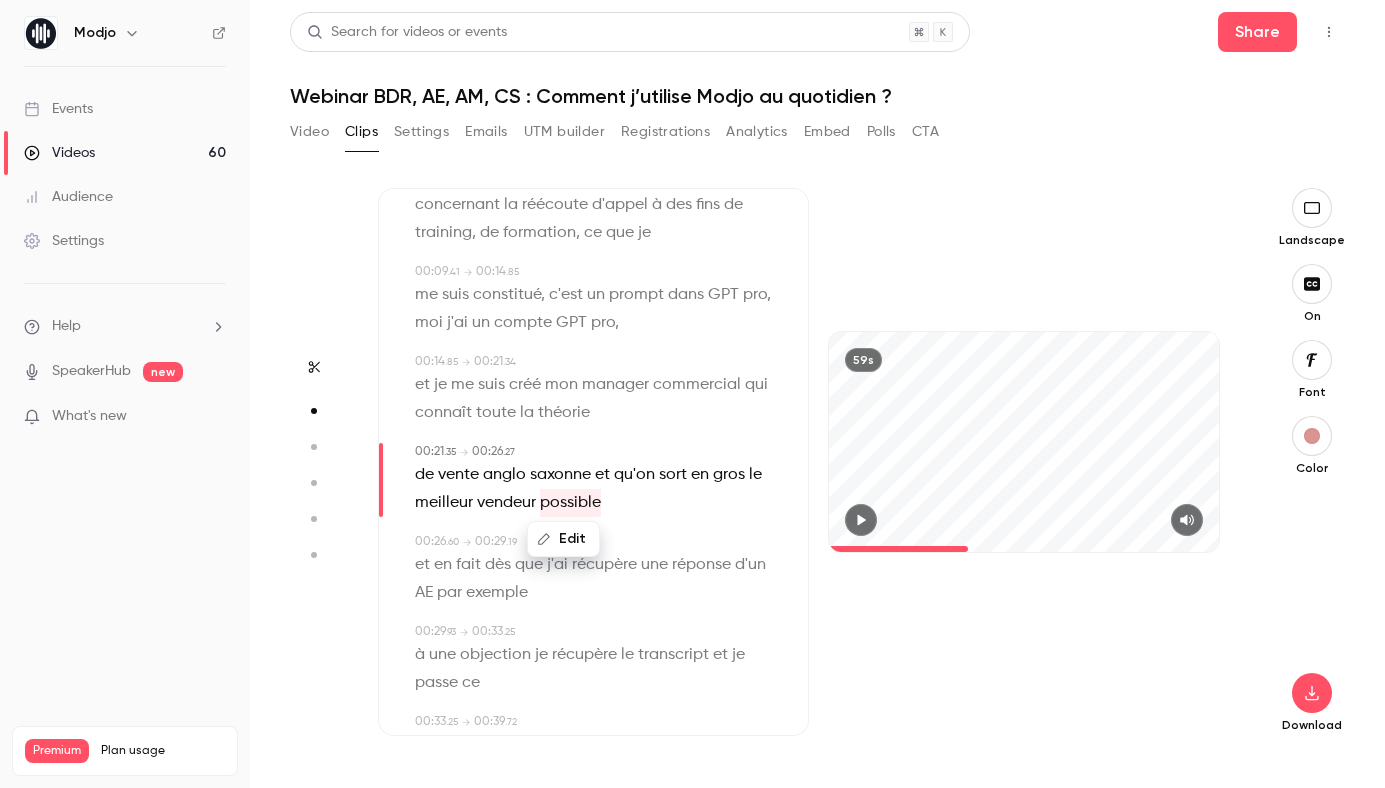 click on "Edit" at bounding box center (563, 539) 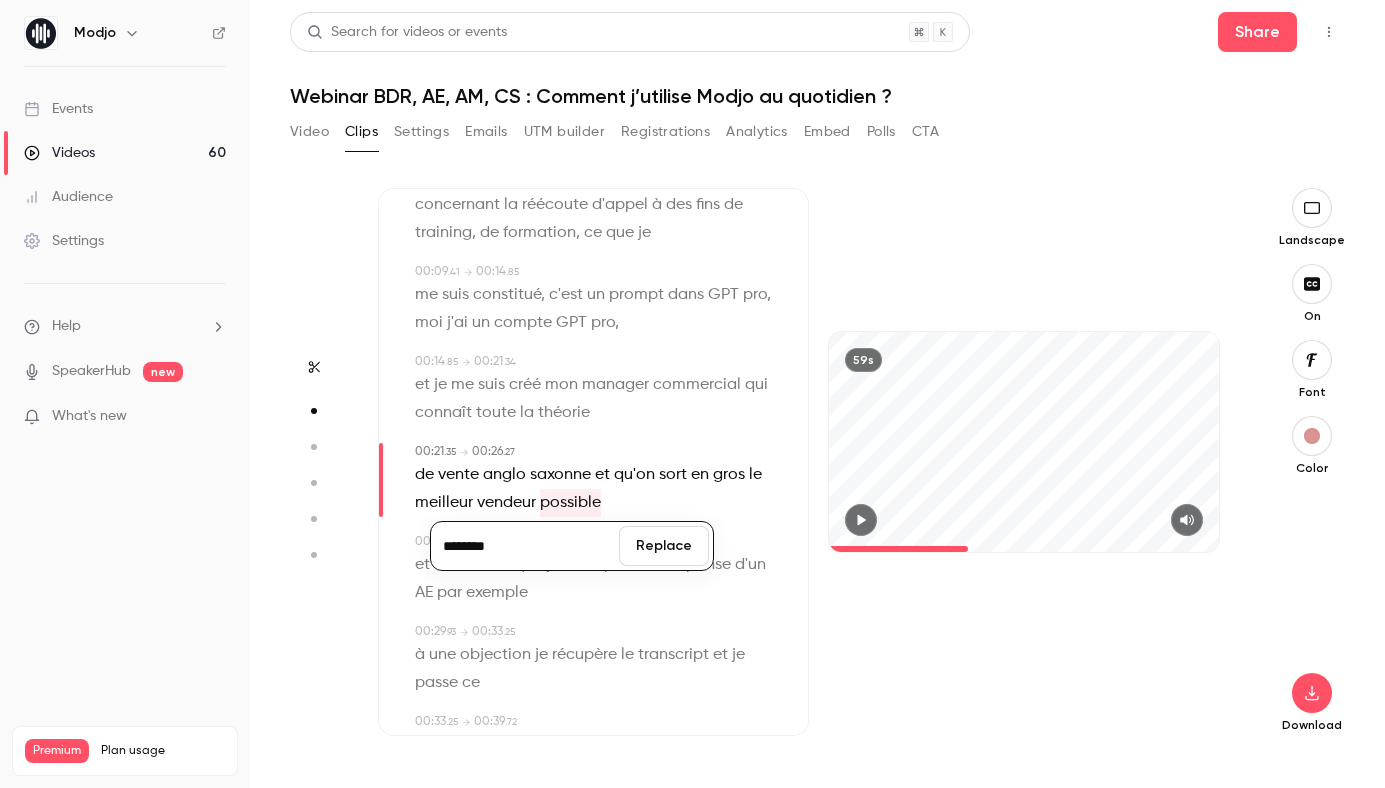 click on "********" at bounding box center [525, 546] 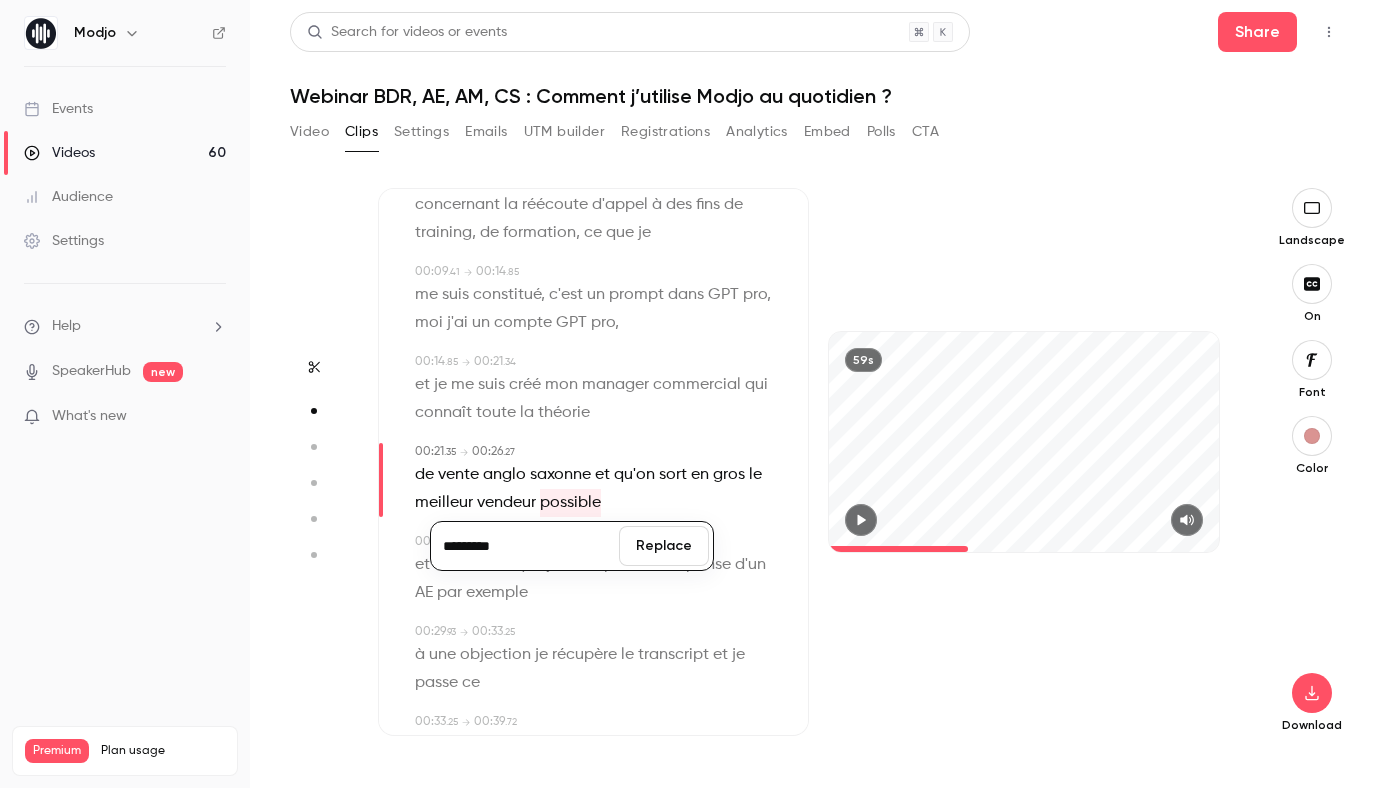 type on "*********" 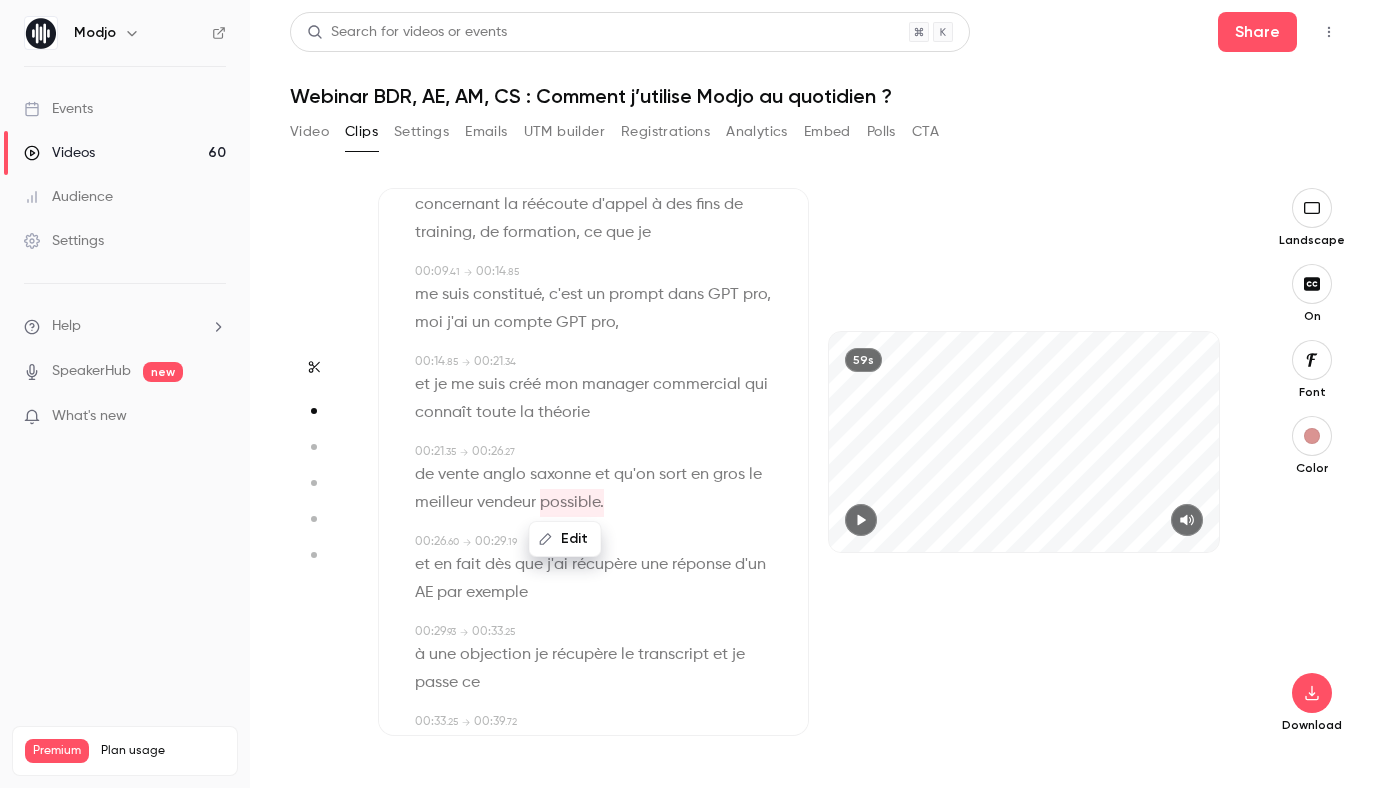 click on "et" at bounding box center (422, 565) 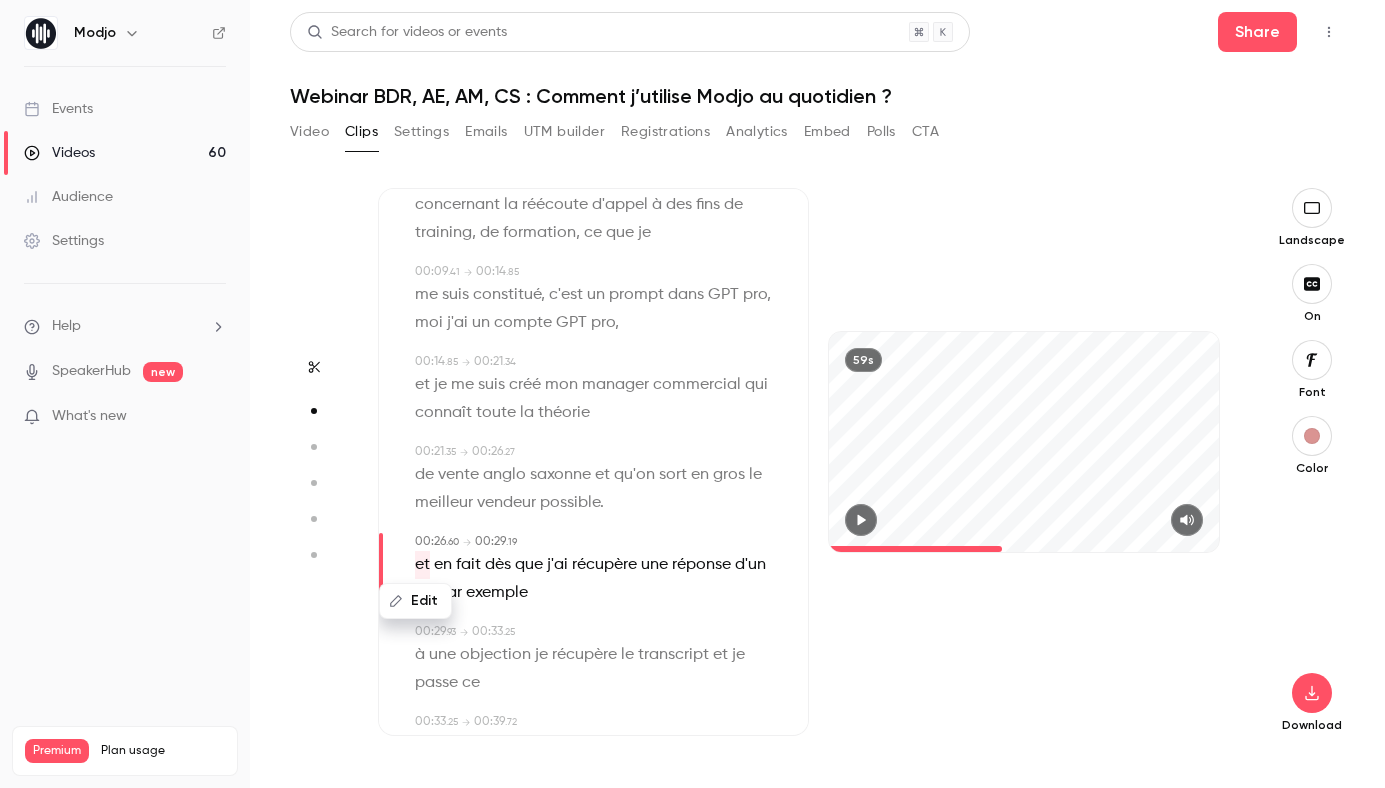 click on "Edit" at bounding box center (415, 601) 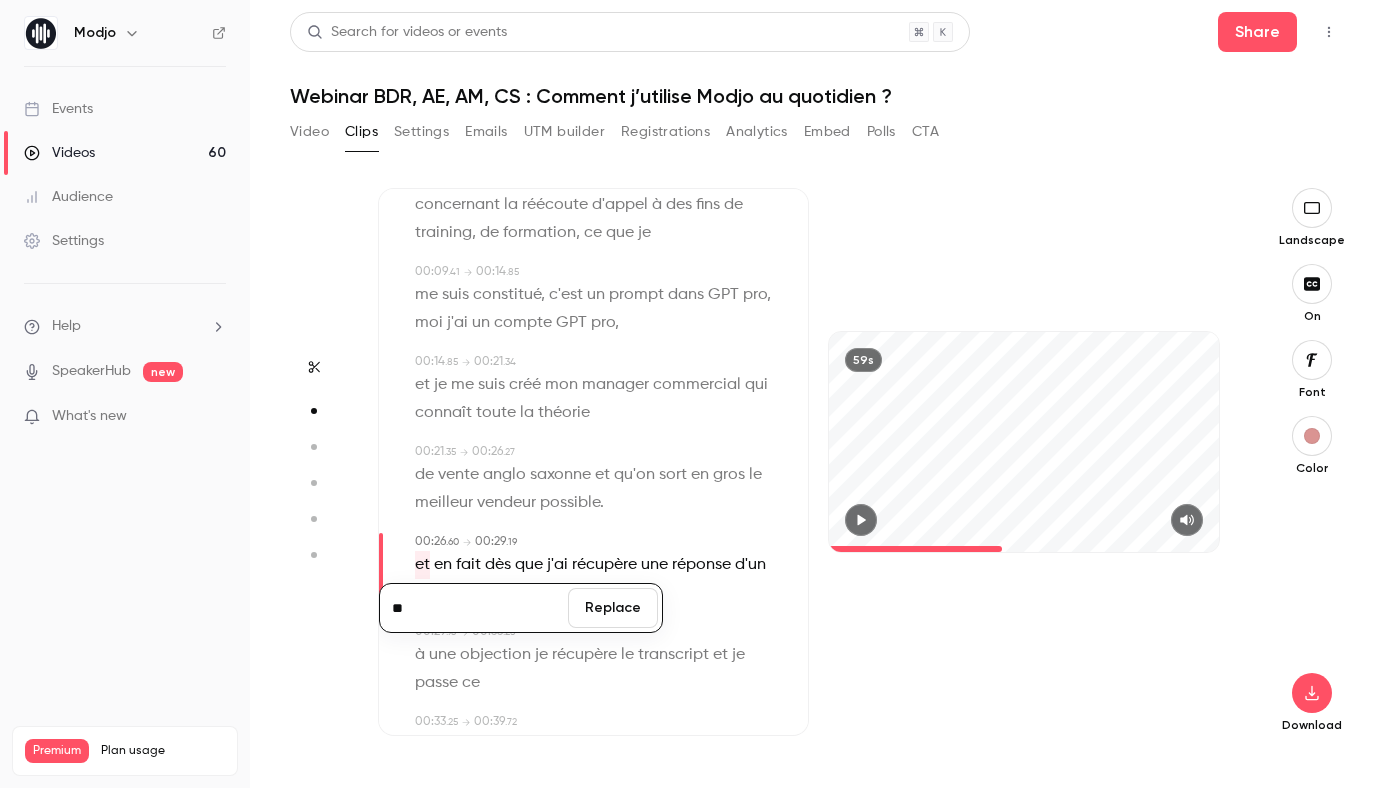type on "**" 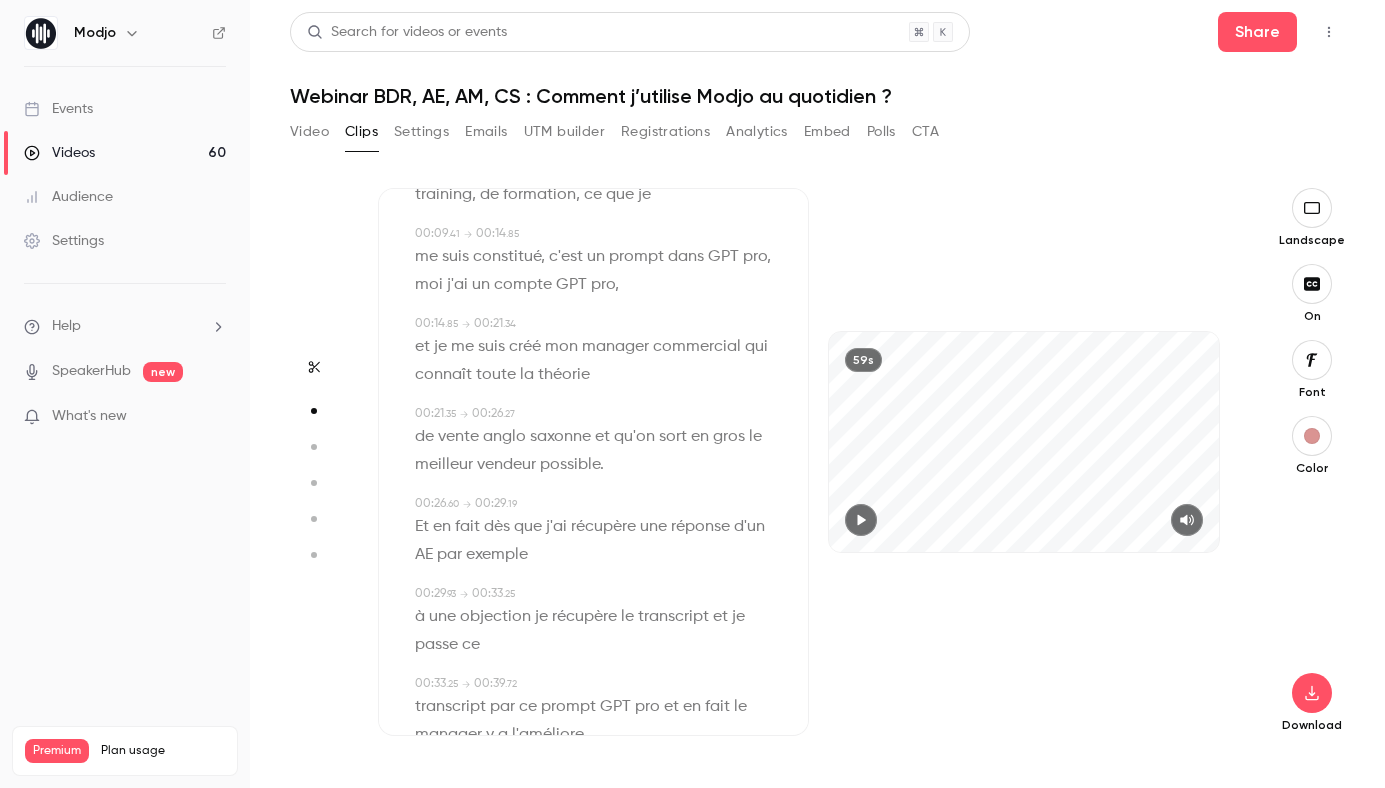click on "récupère" at bounding box center (584, 617) 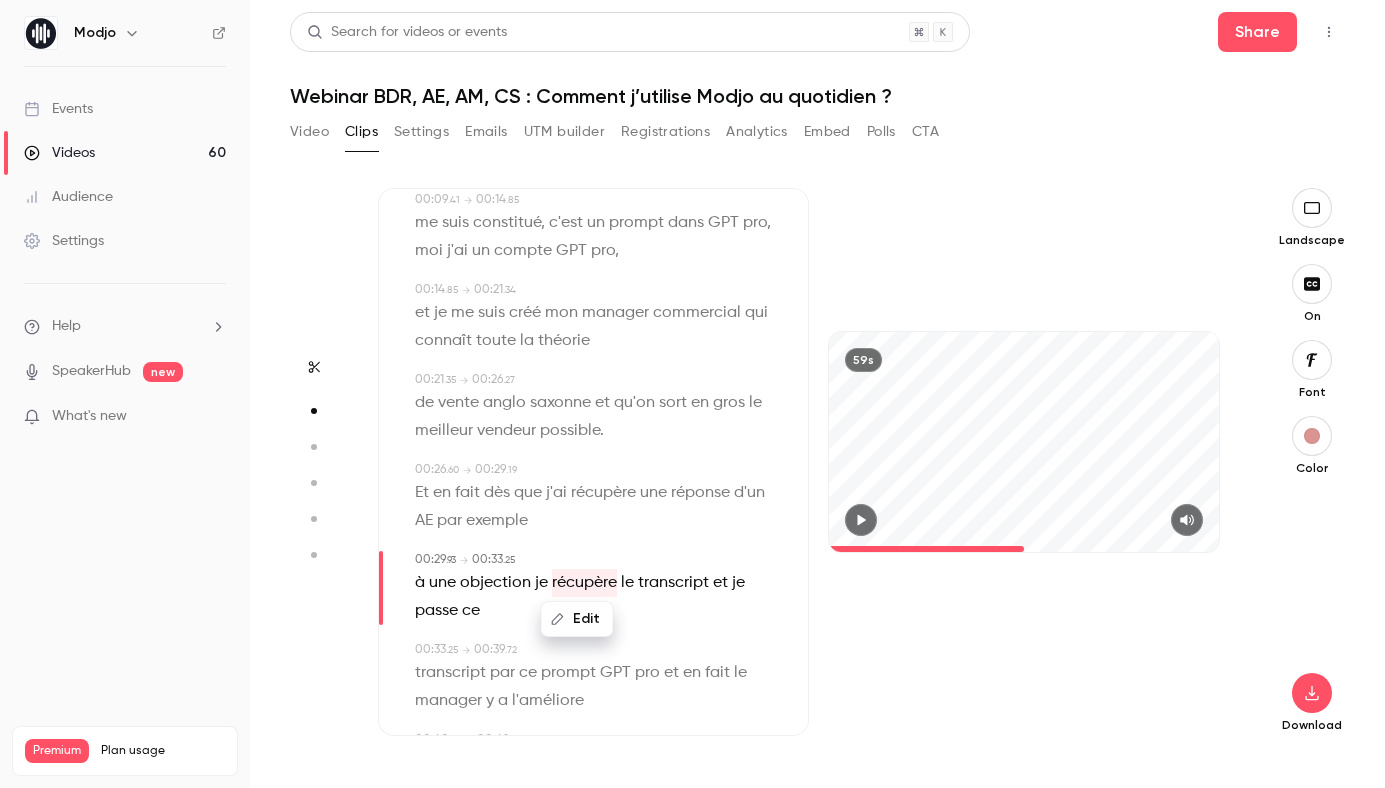 scroll, scrollTop: 257, scrollLeft: 0, axis: vertical 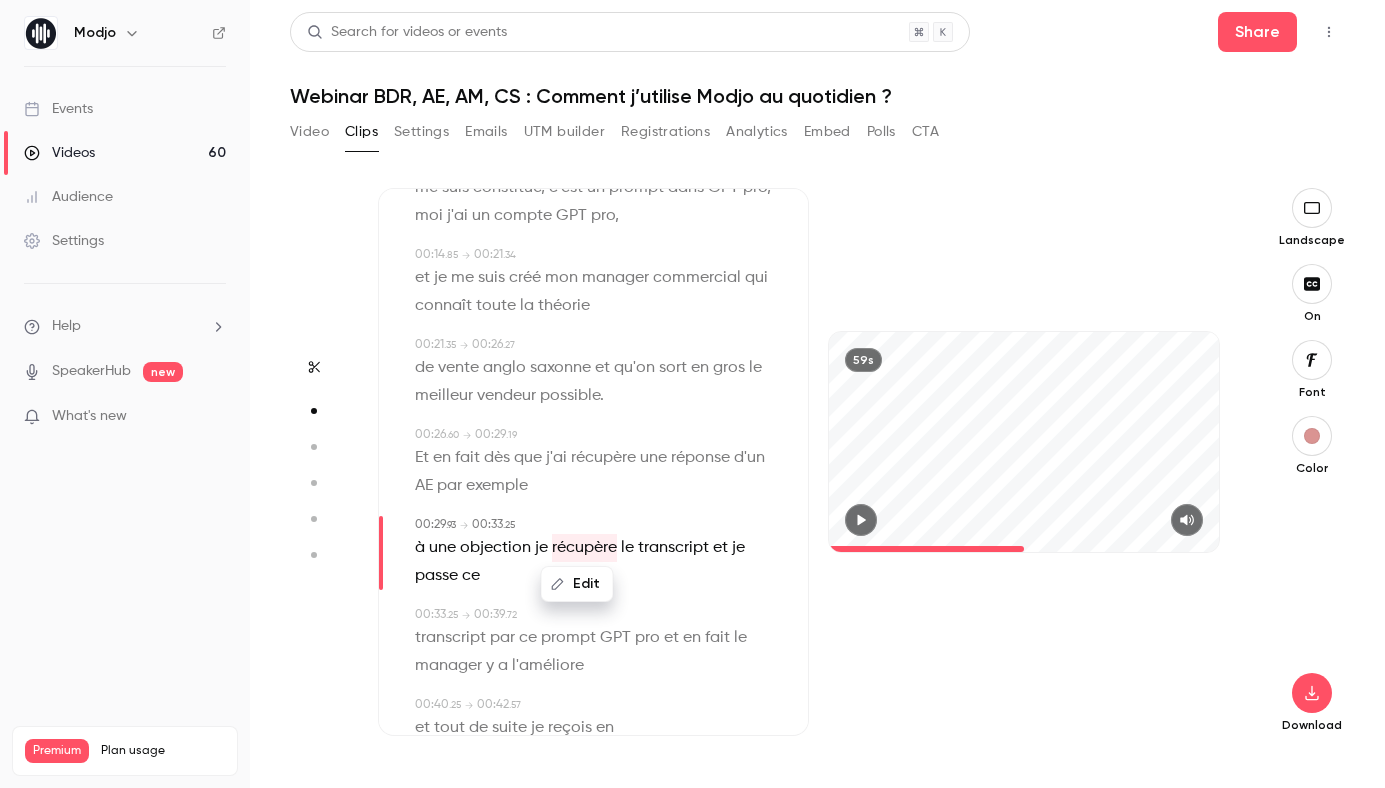 click on "exemple" at bounding box center [497, 486] 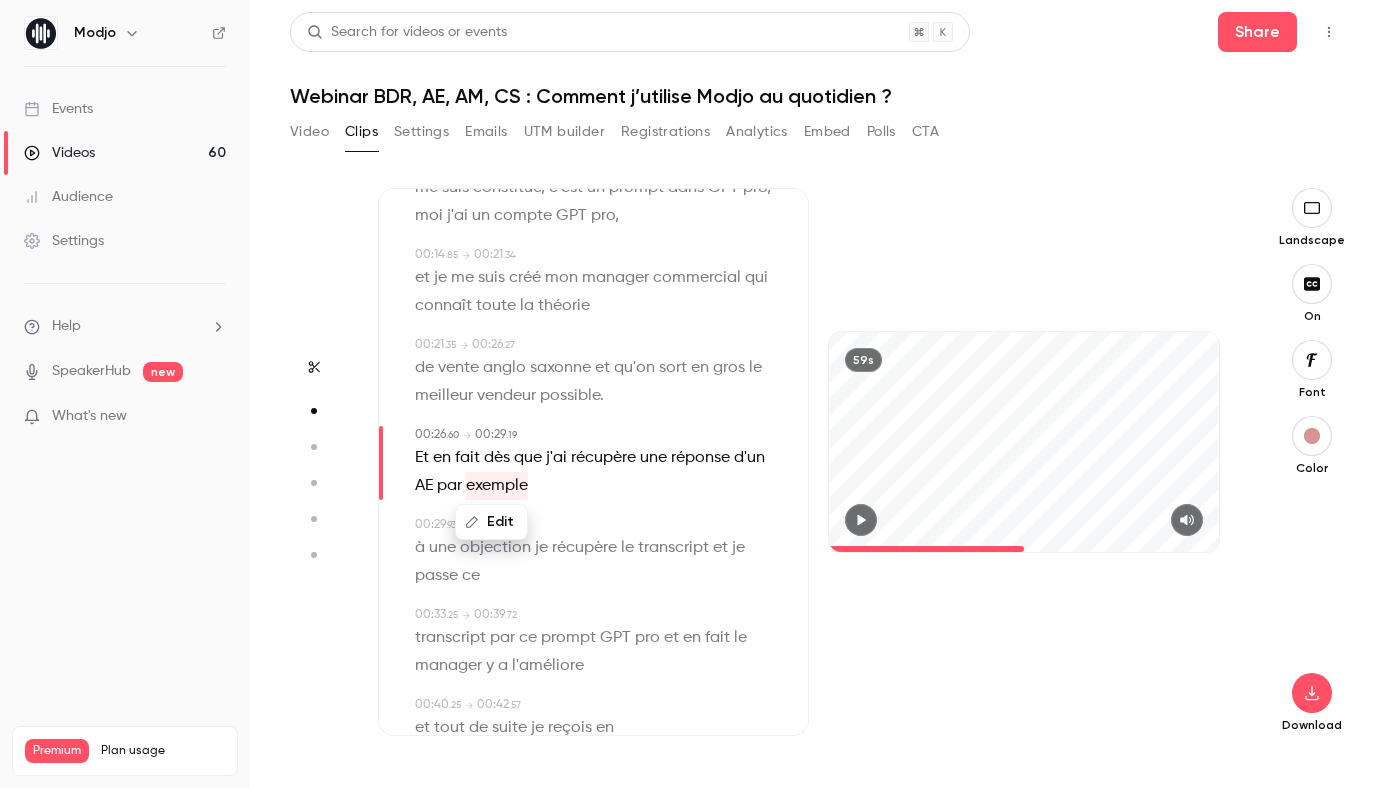 type on "****" 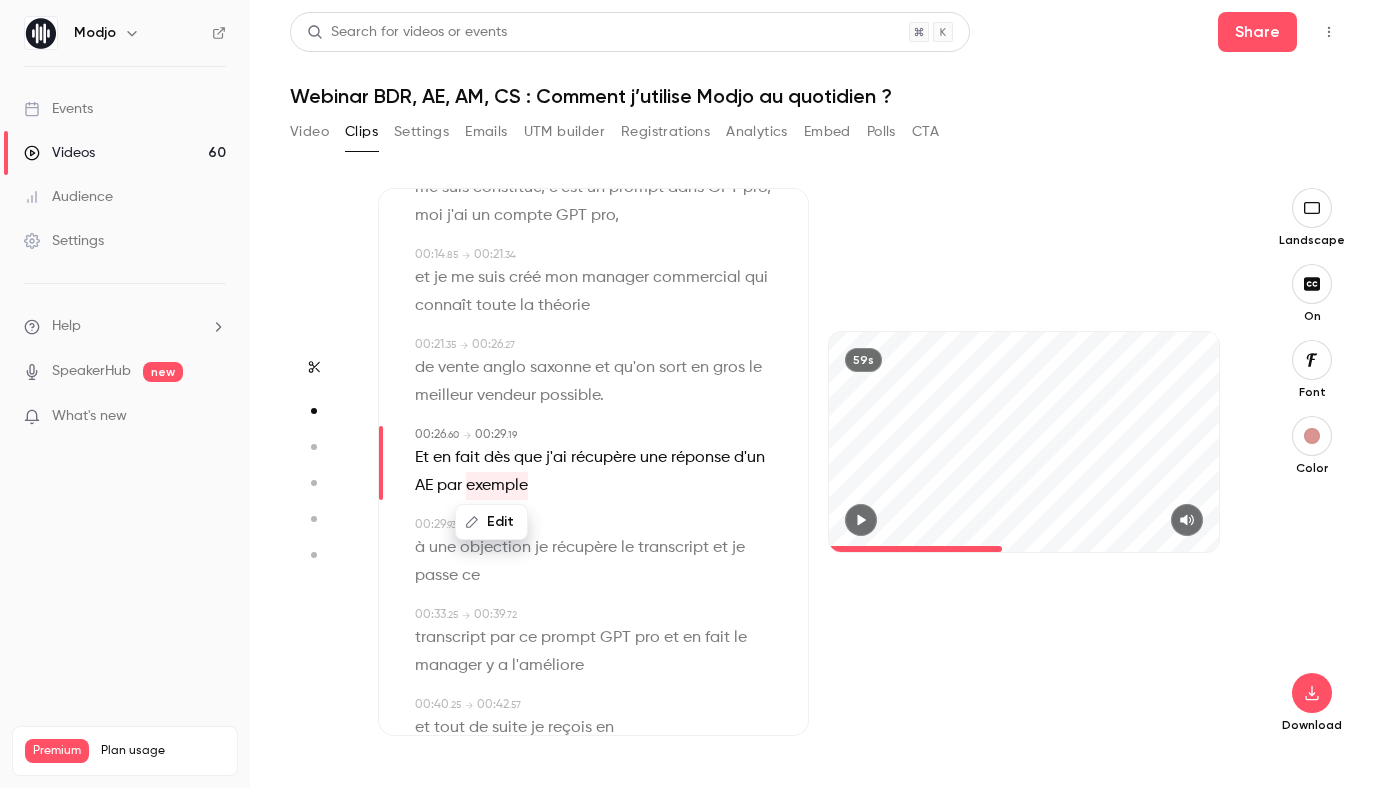 click on "réponse" at bounding box center [700, 458] 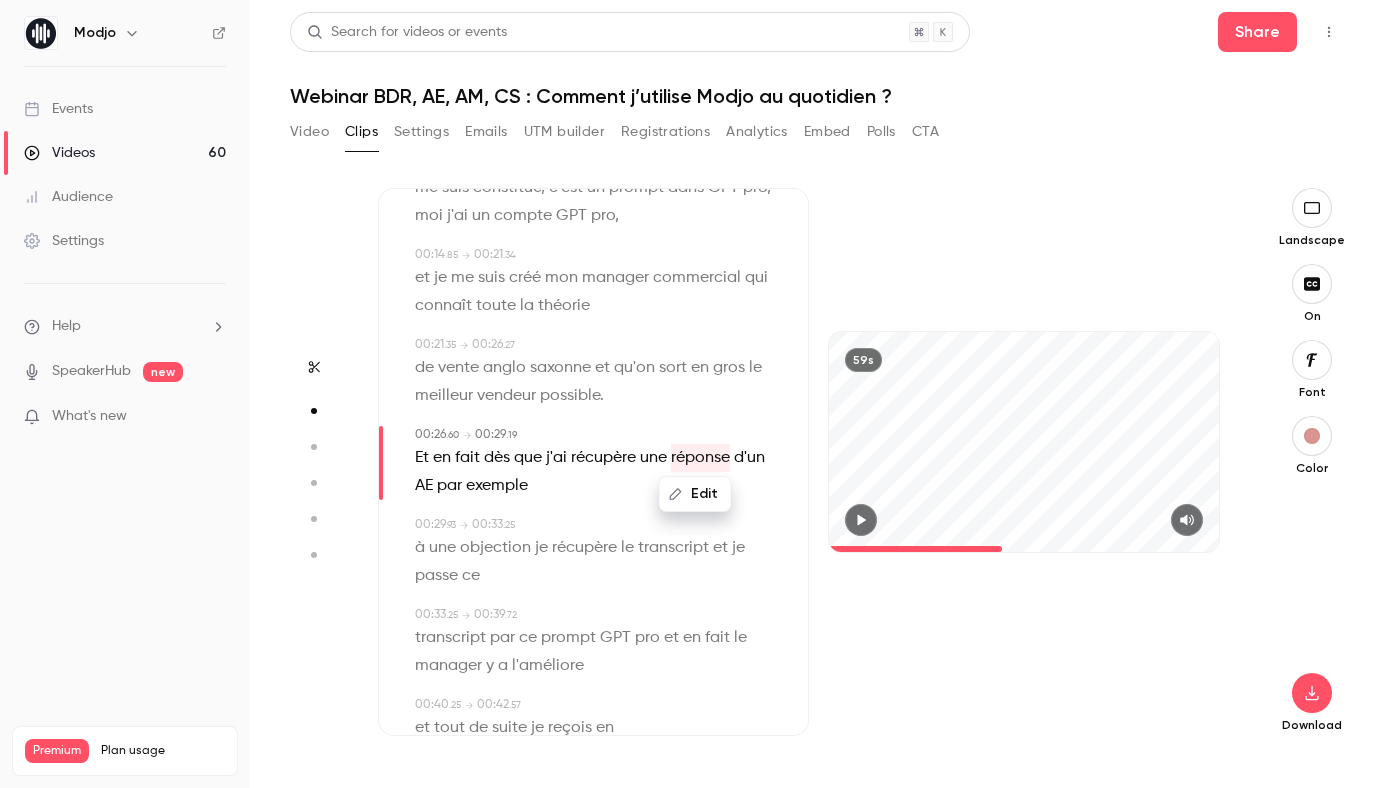 click on "Edit" at bounding box center (695, 494) 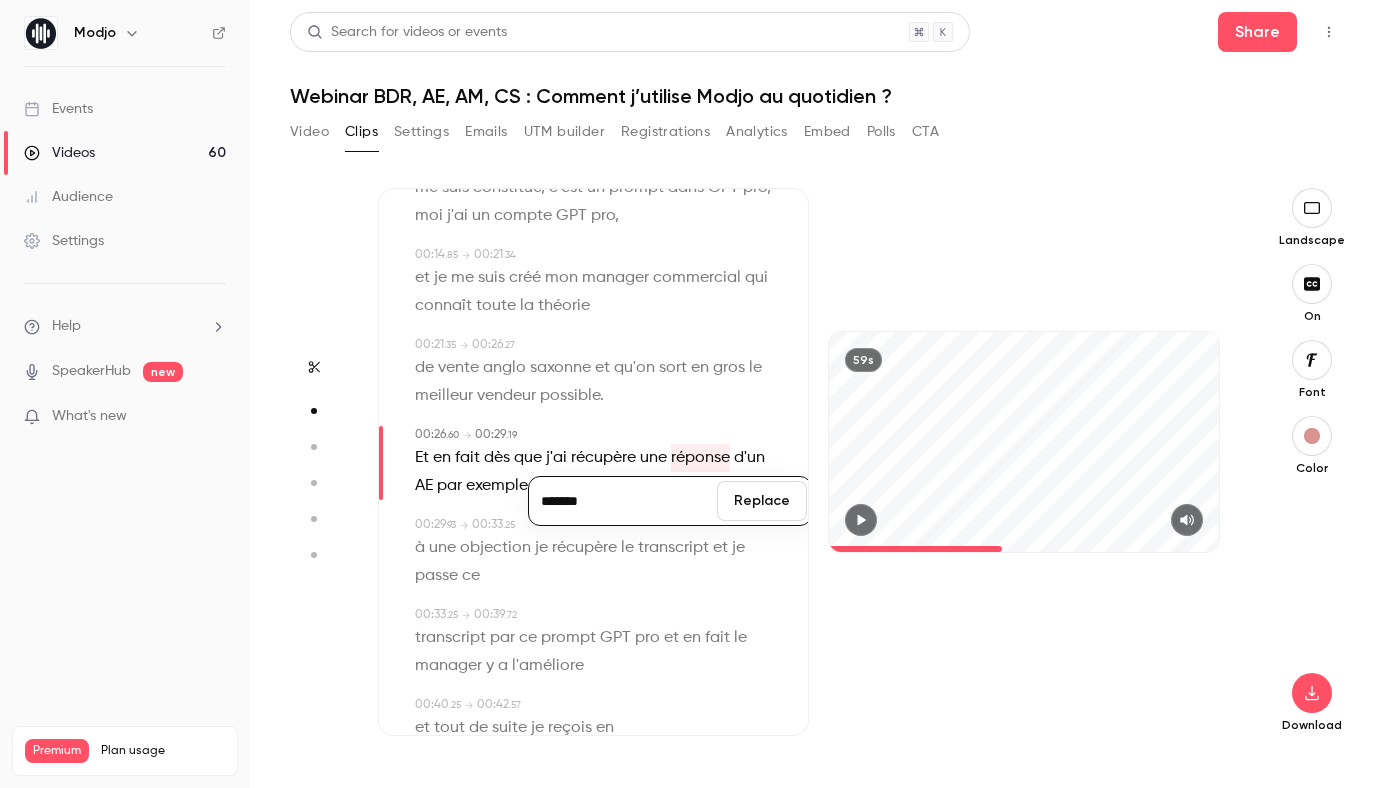 click on "*******" at bounding box center (623, 501) 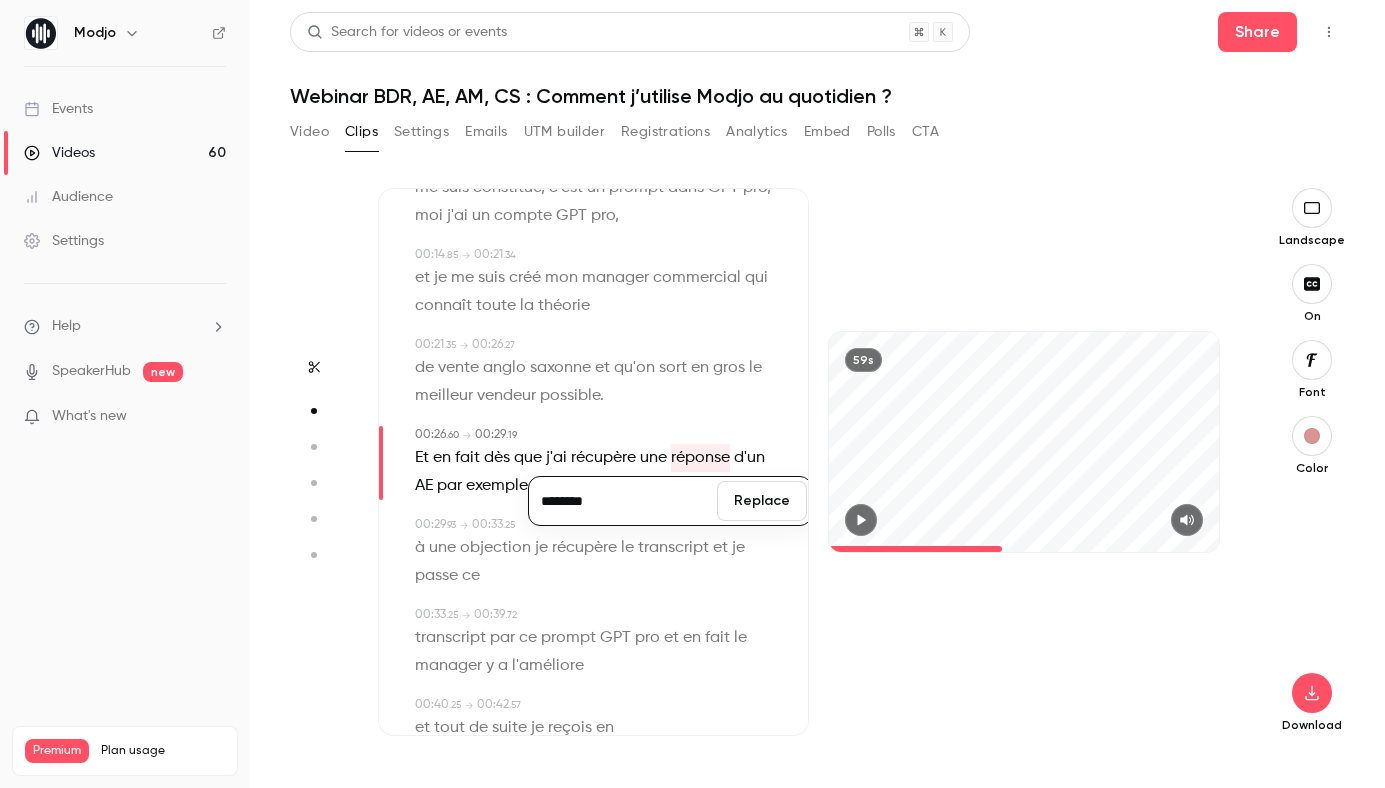 type on "********" 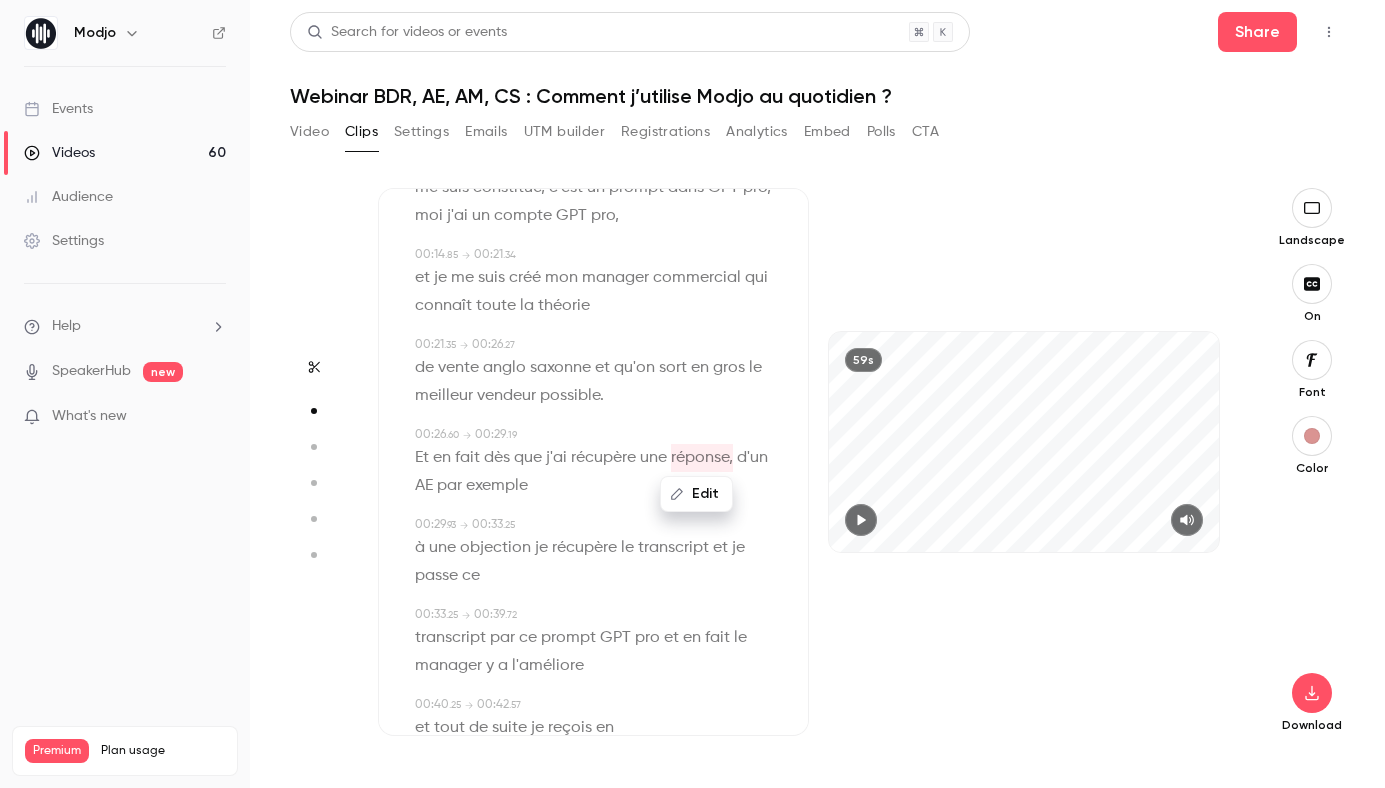 click on "exemple" at bounding box center [497, 486] 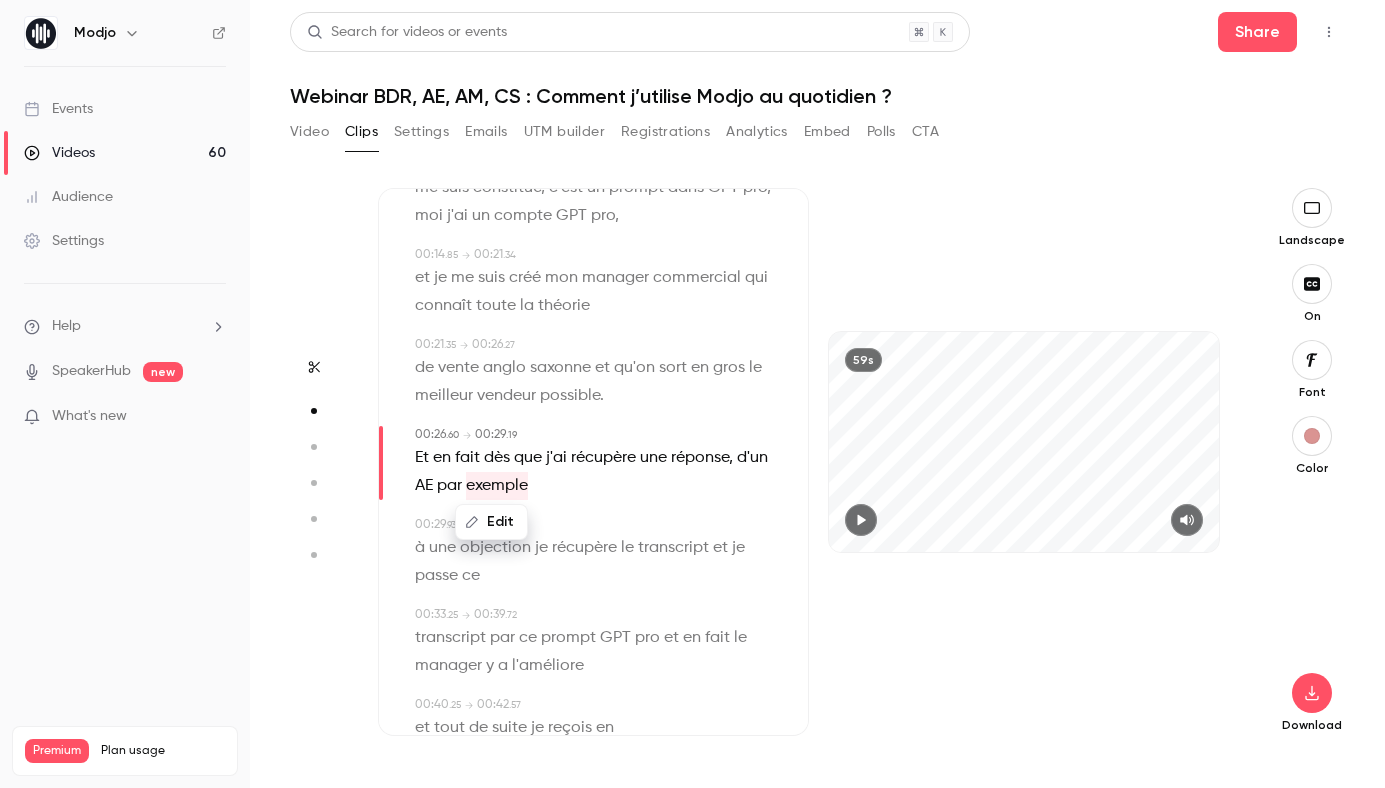 type on "****" 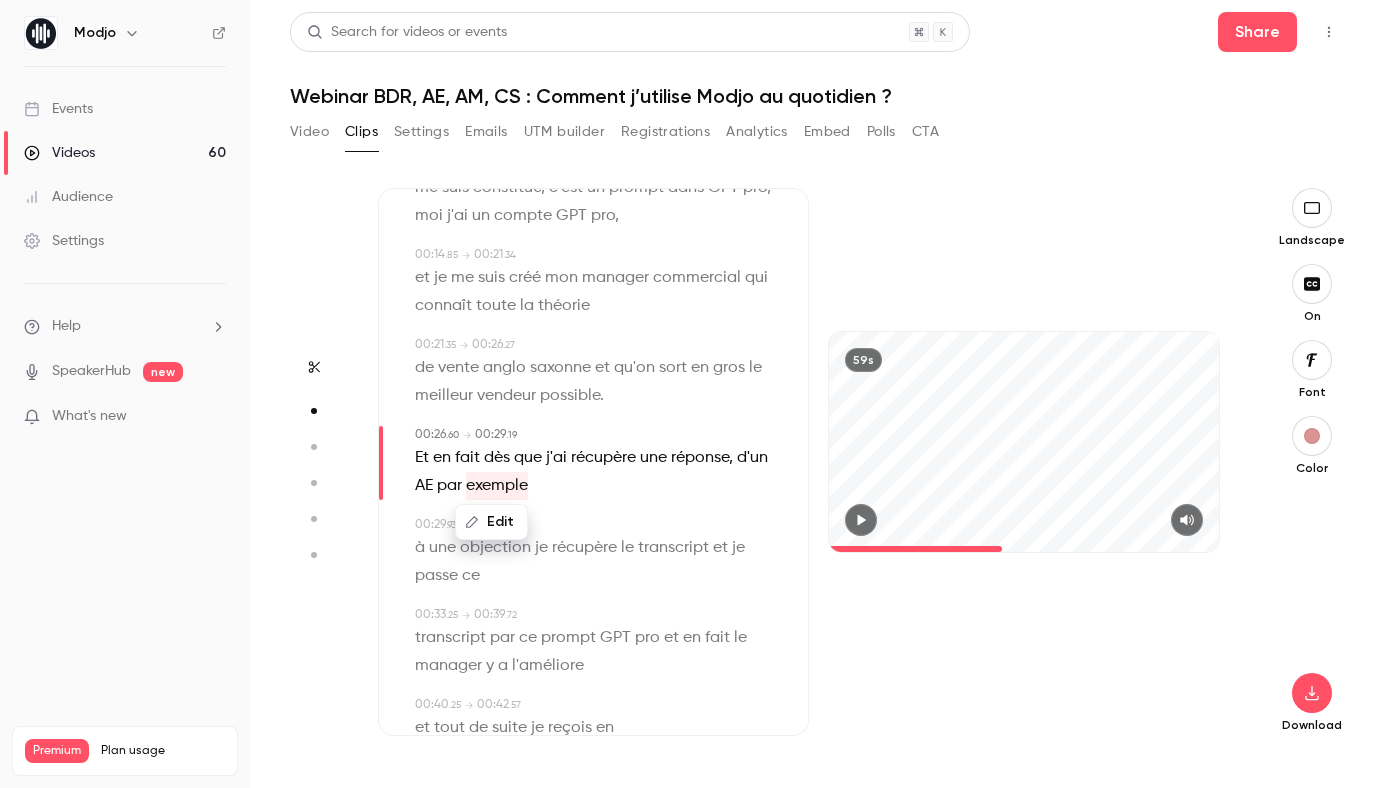 click on "Edit" at bounding box center (491, 522) 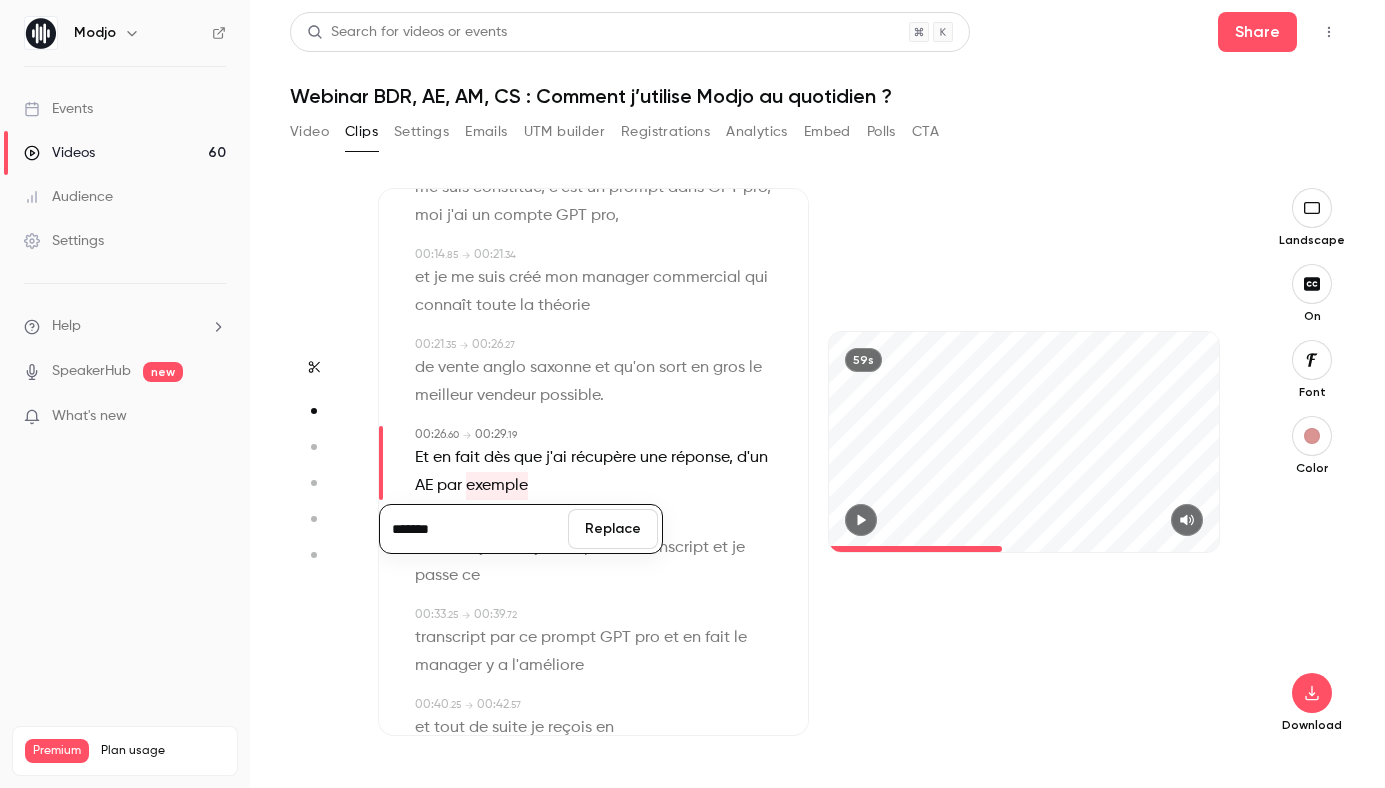 click on "*******" at bounding box center (474, 529) 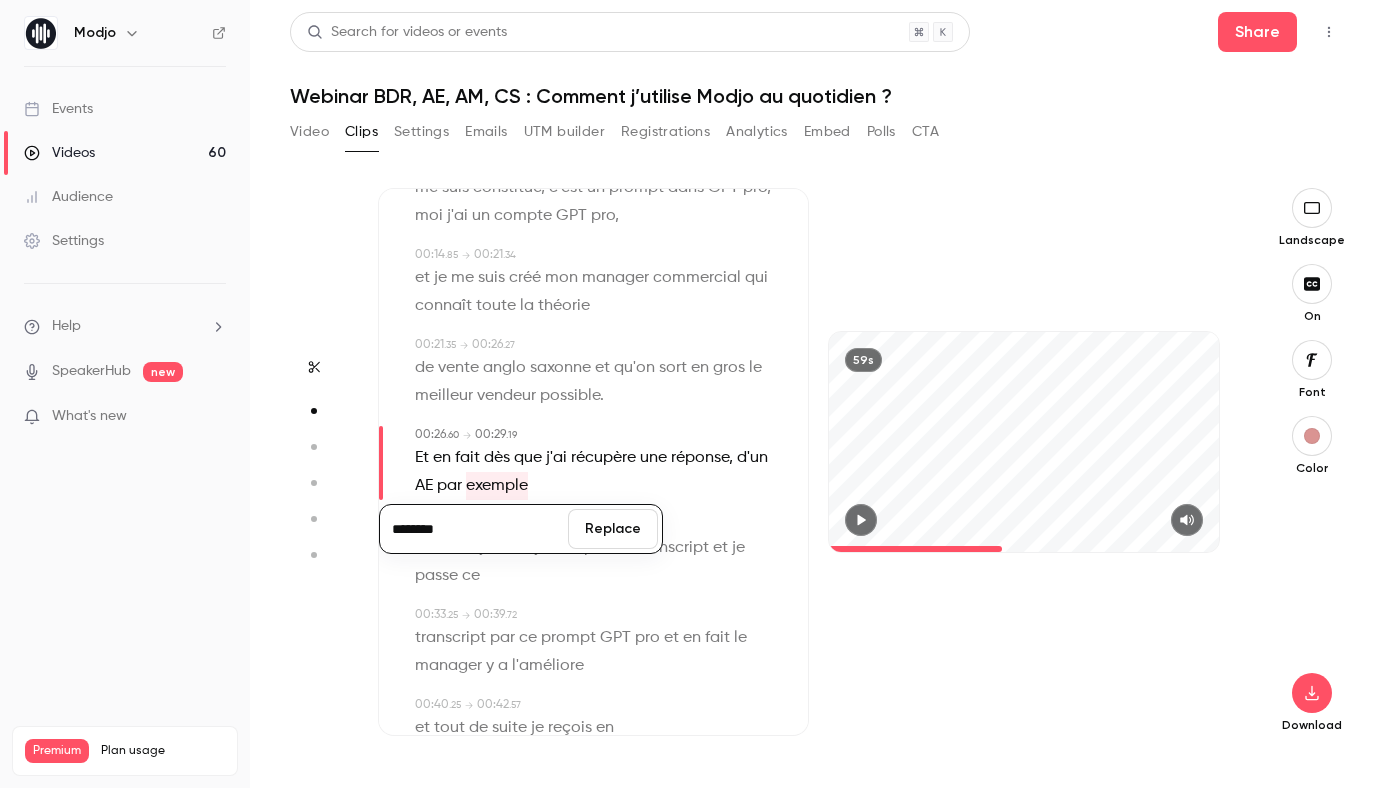 type on "********" 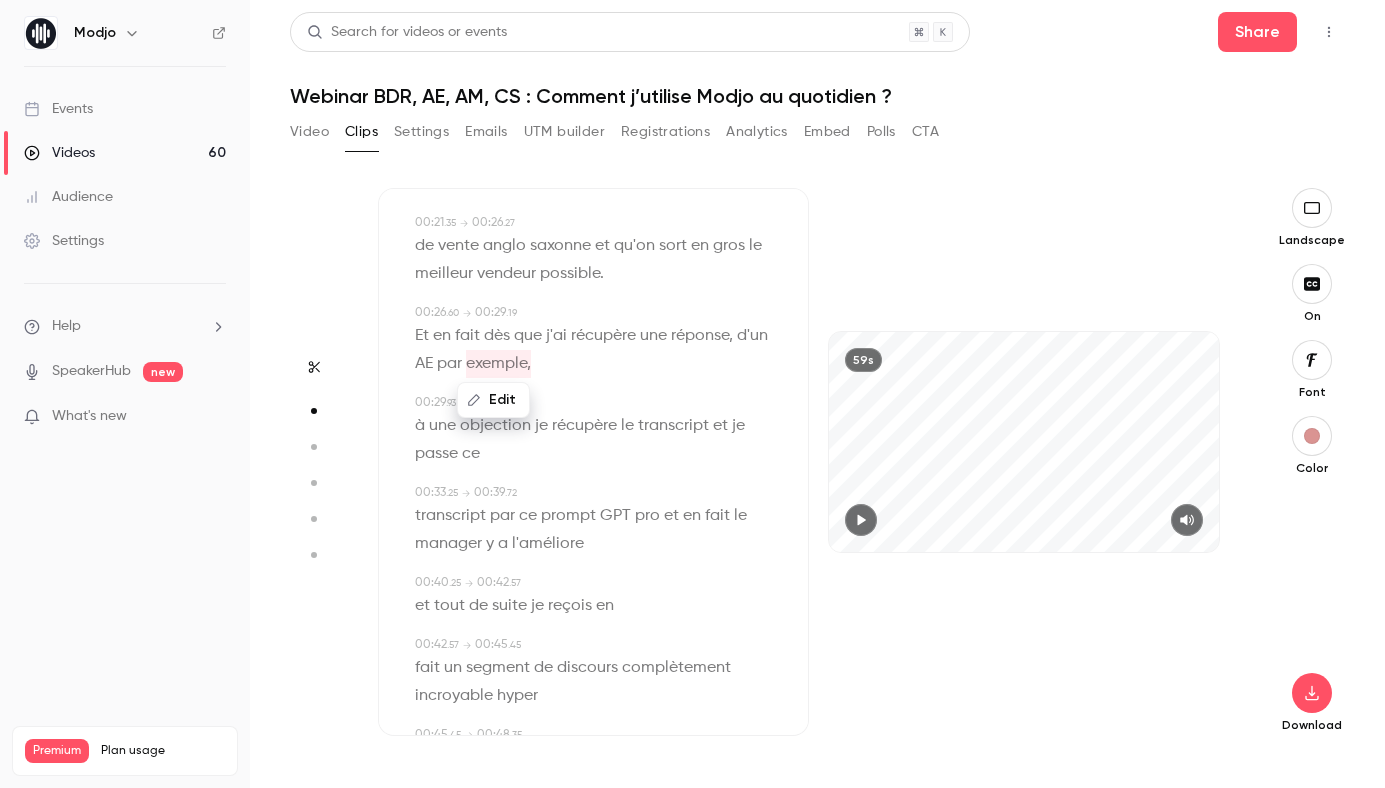 scroll, scrollTop: 390, scrollLeft: 0, axis: vertical 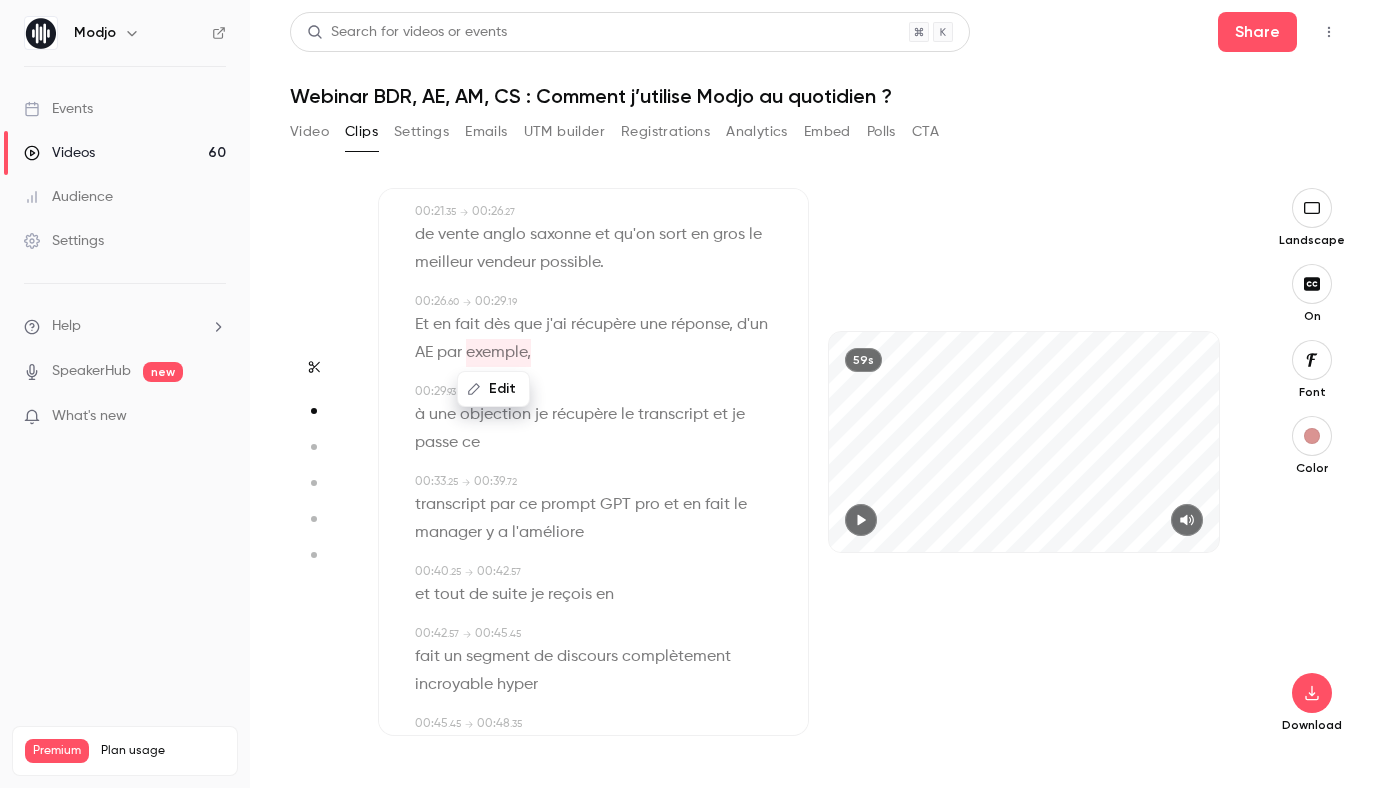click on "y" at bounding box center [490, 533] 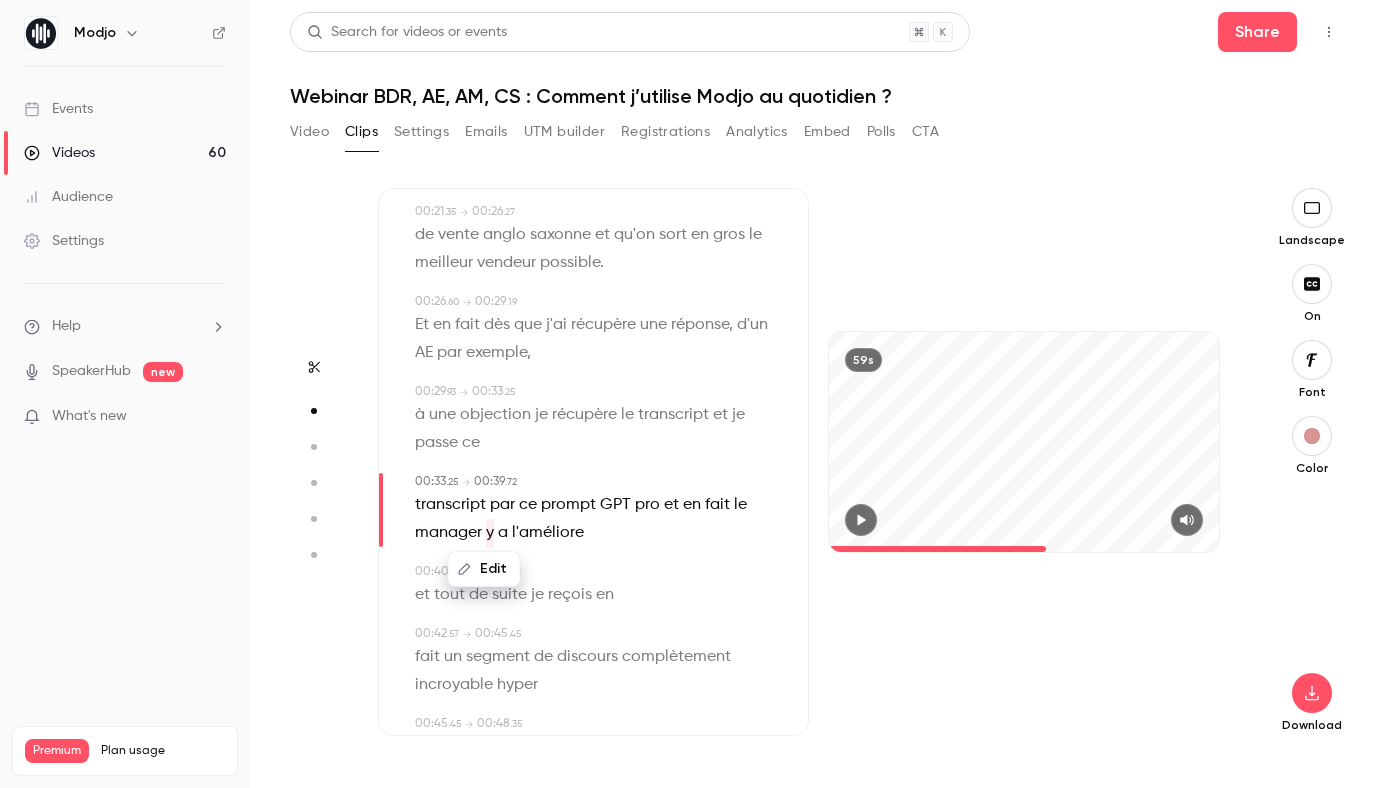 click on "Edit" at bounding box center (484, 569) 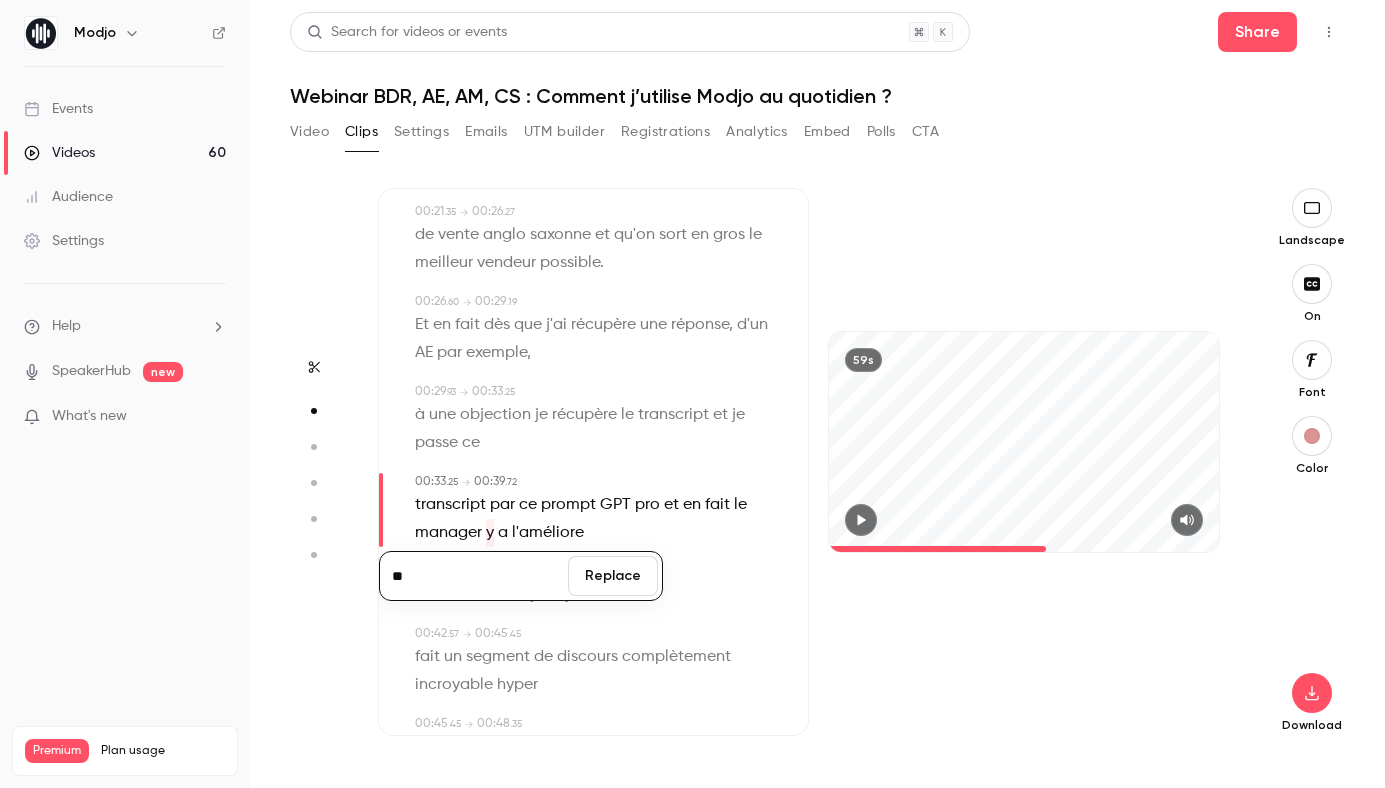 type on "**" 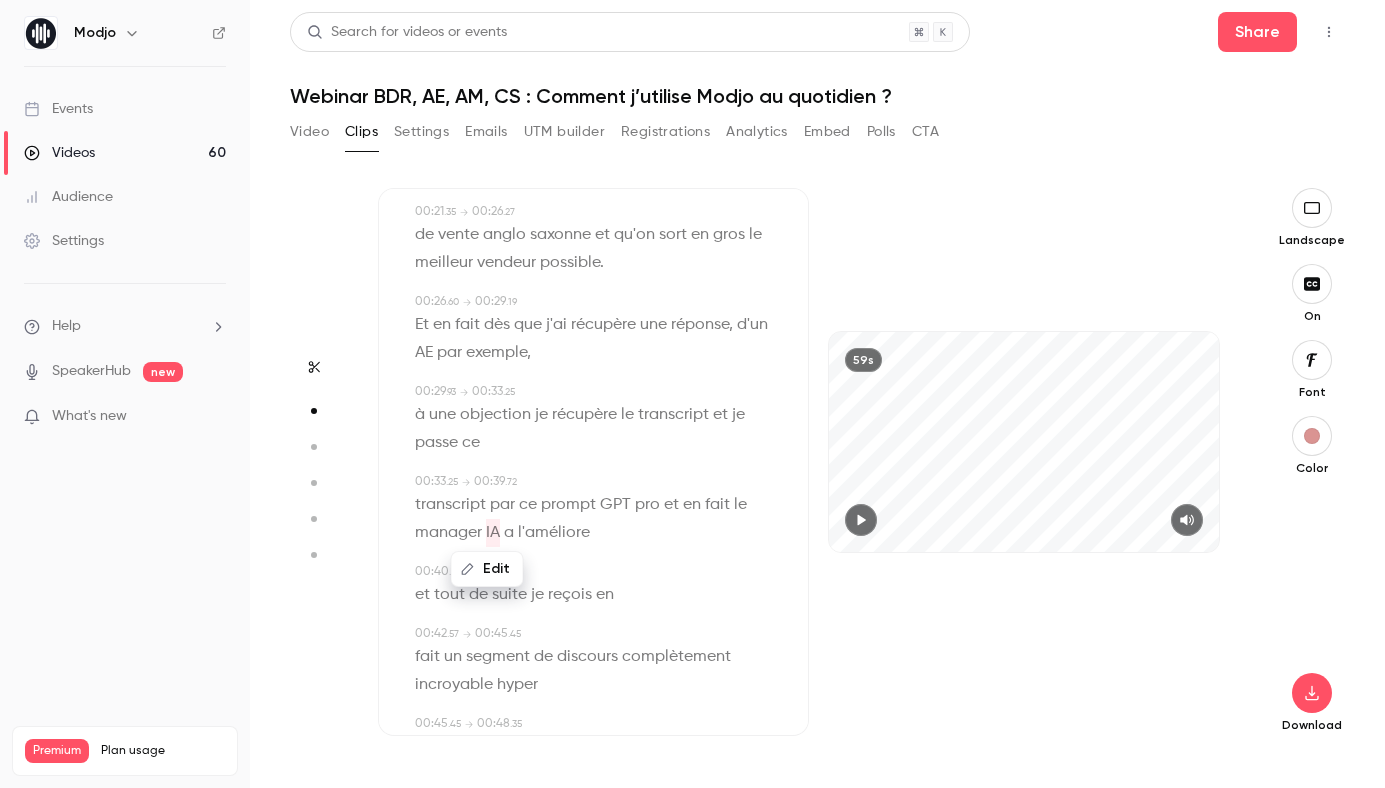 click on "a" at bounding box center [509, 533] 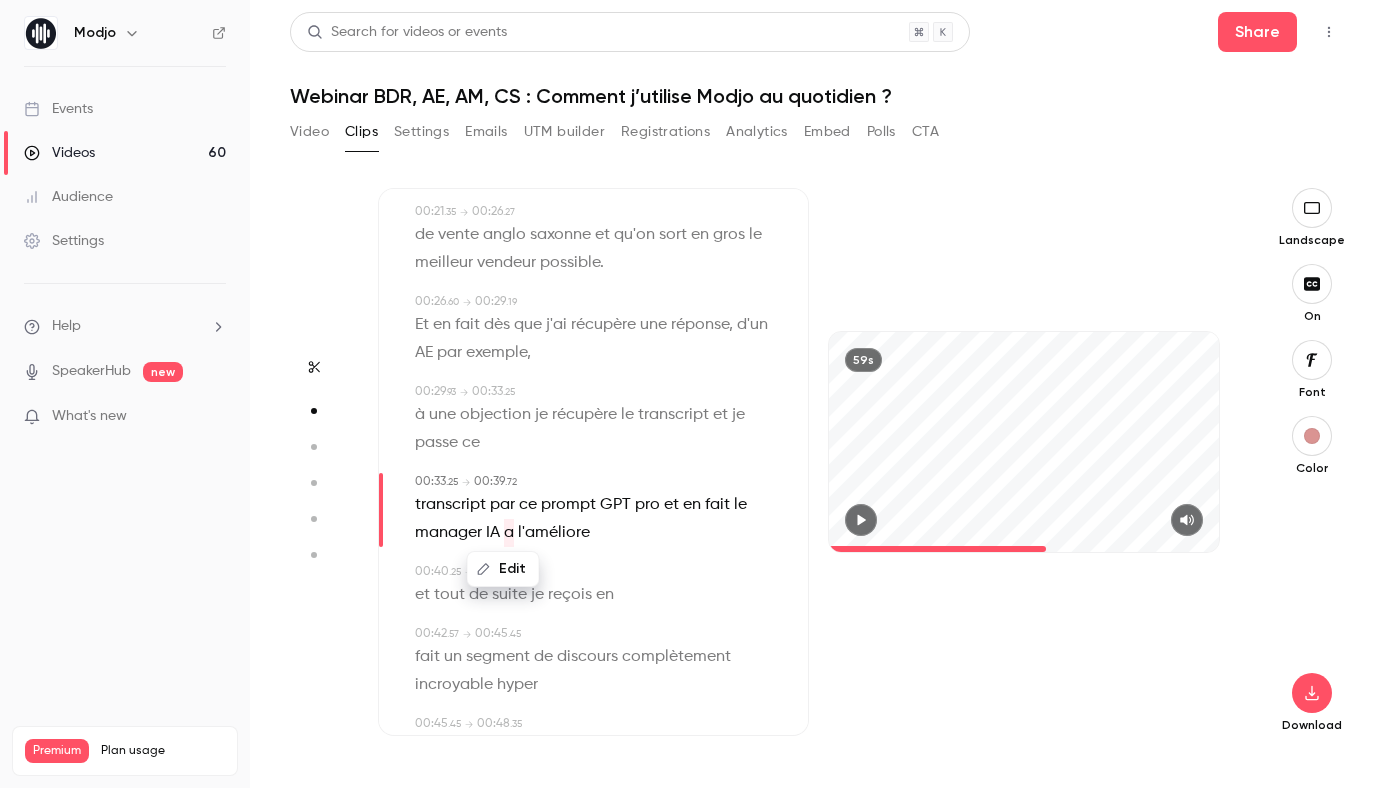 click on "Edit" at bounding box center (503, 569) 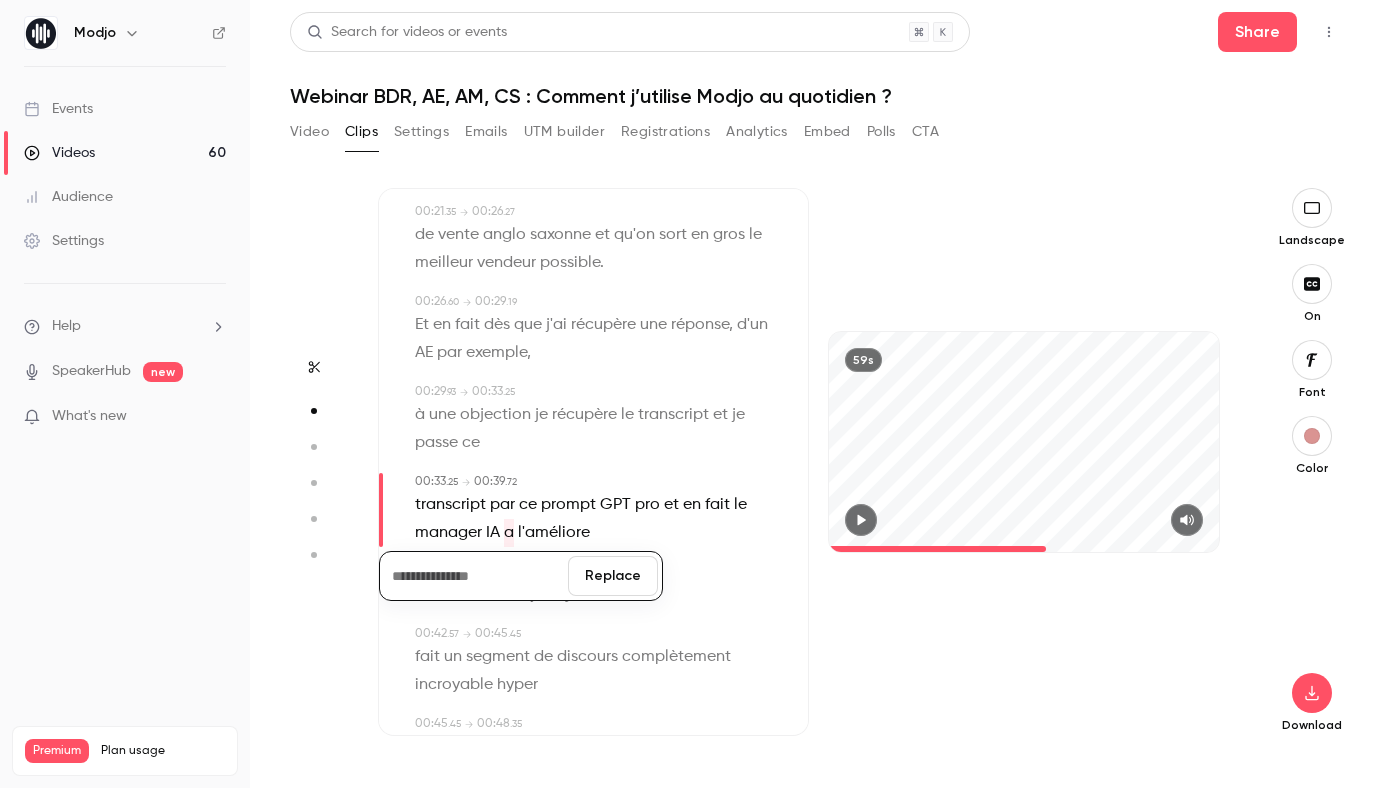 type 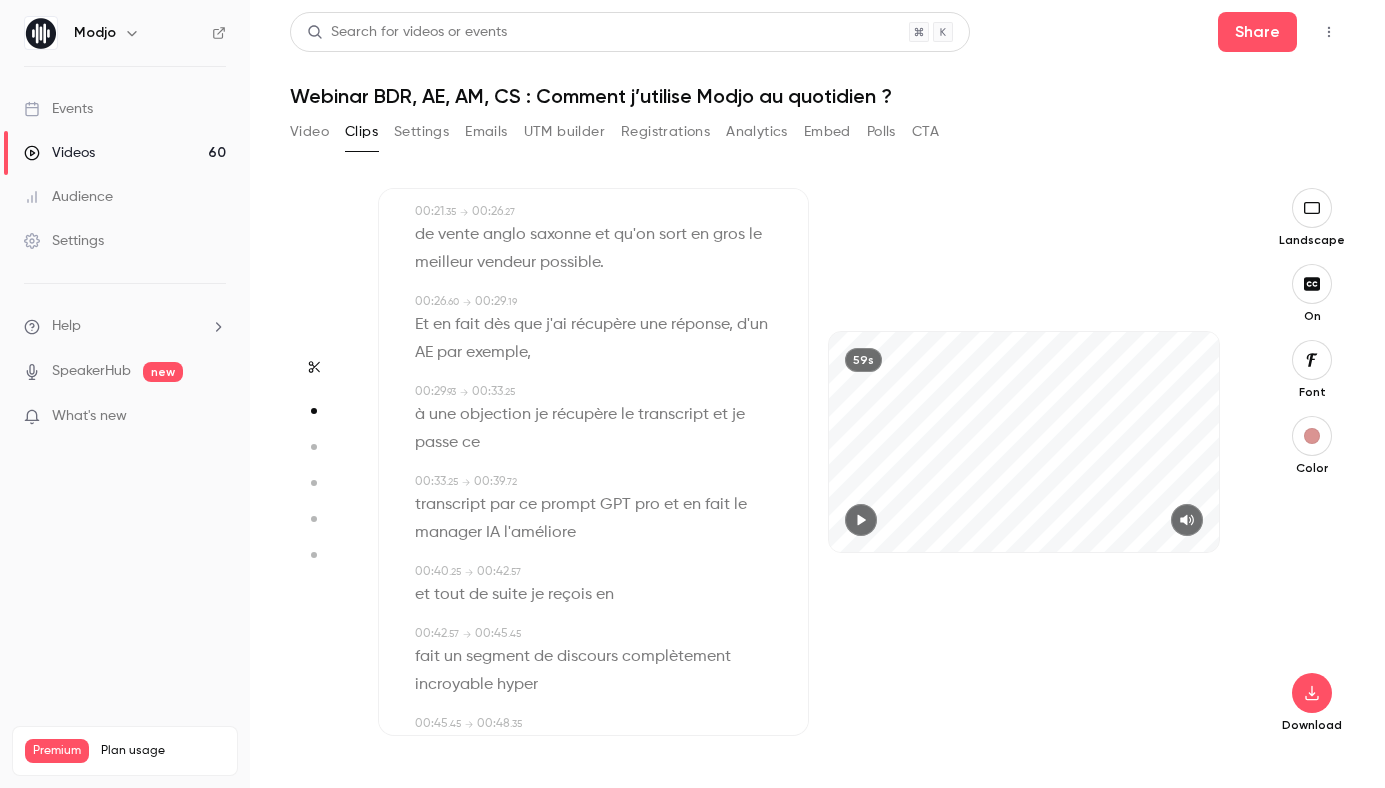 click on "l'améliore" at bounding box center [540, 533] 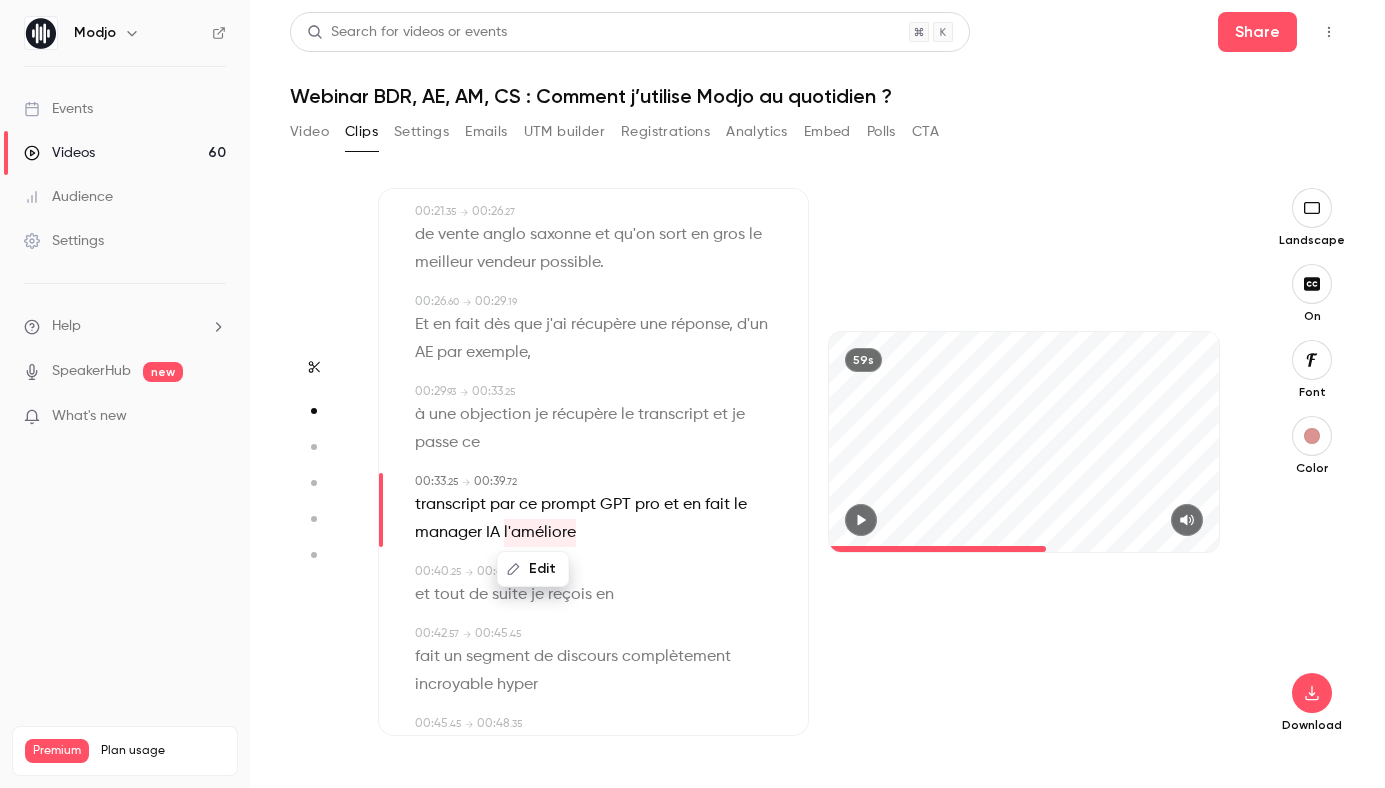 click on "Edit" at bounding box center [533, 569] 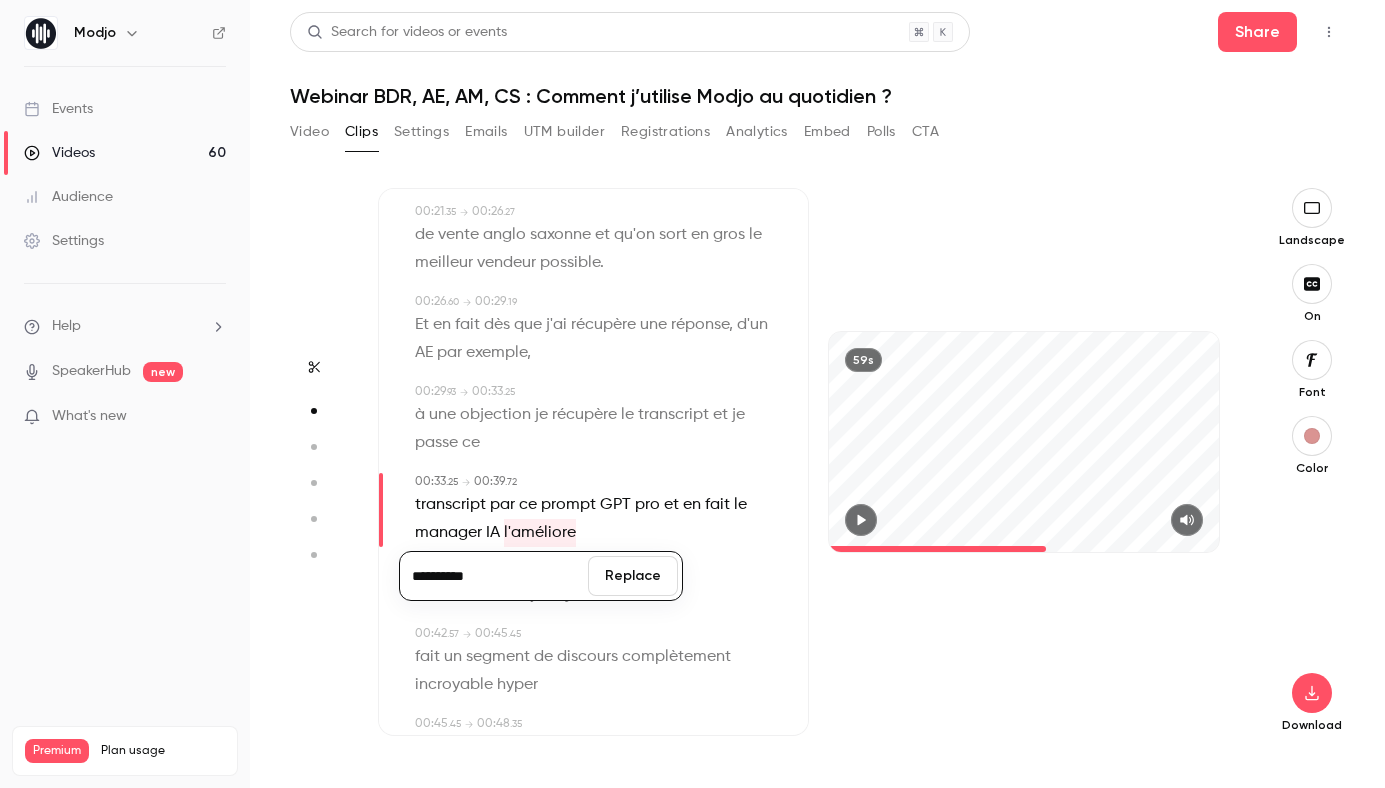 click on "**********" at bounding box center [494, 576] 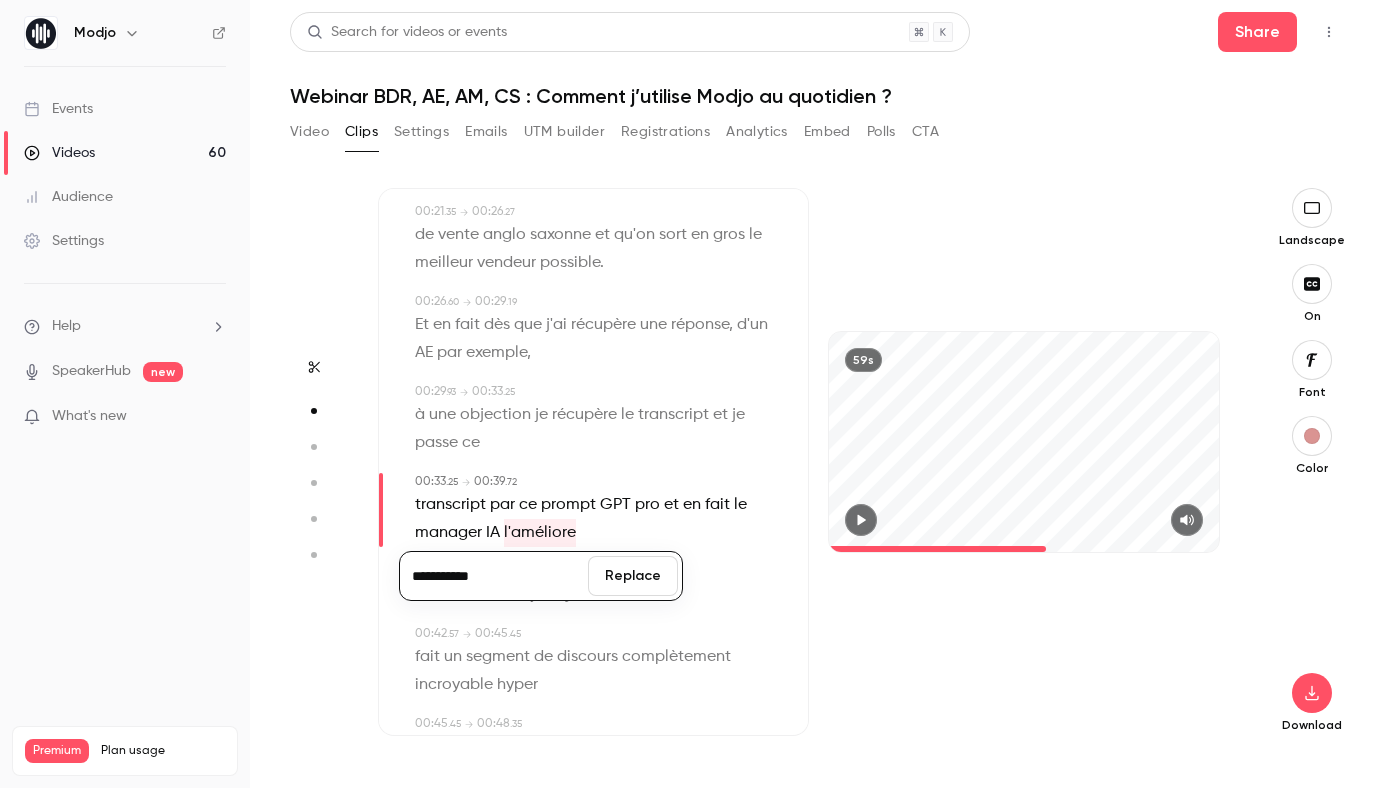 type on "**********" 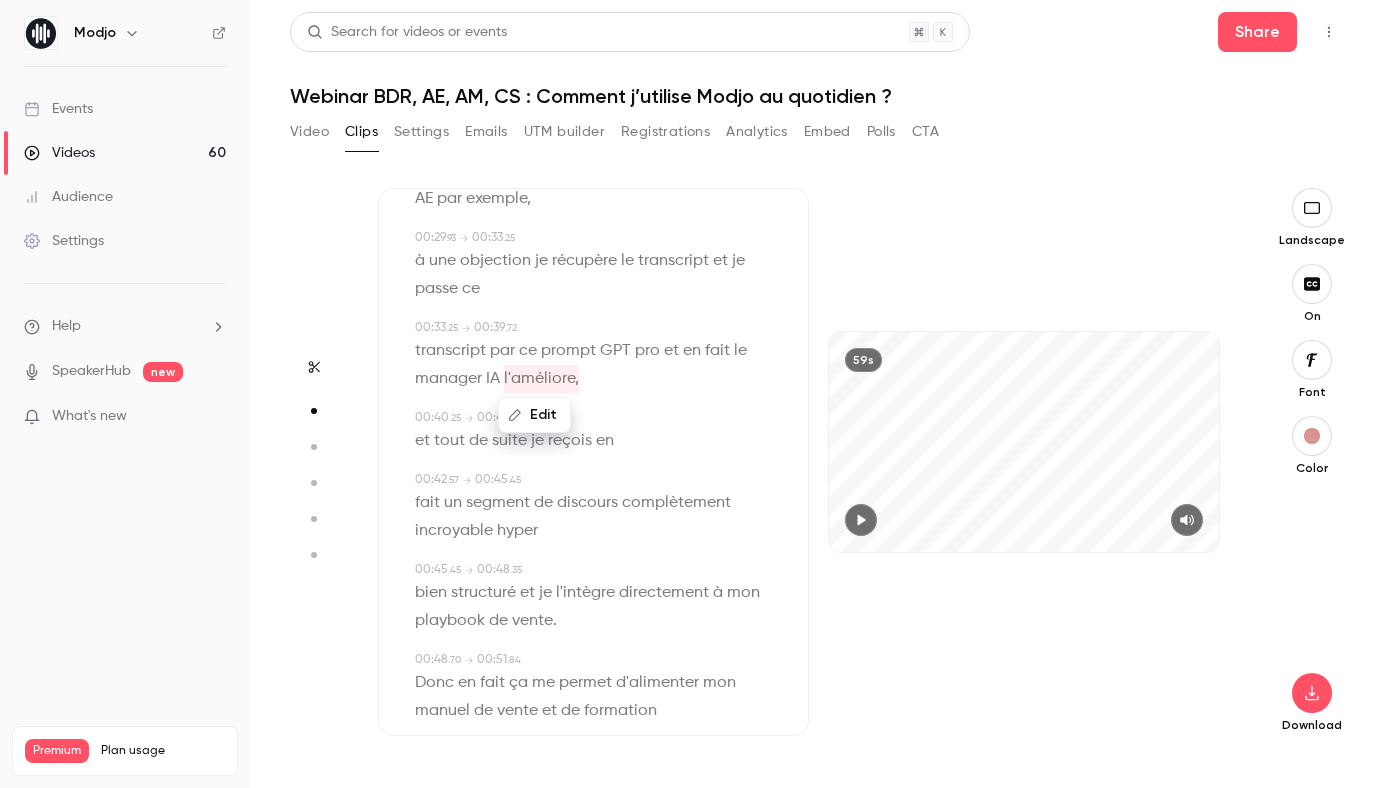 scroll, scrollTop: 545, scrollLeft: 0, axis: vertical 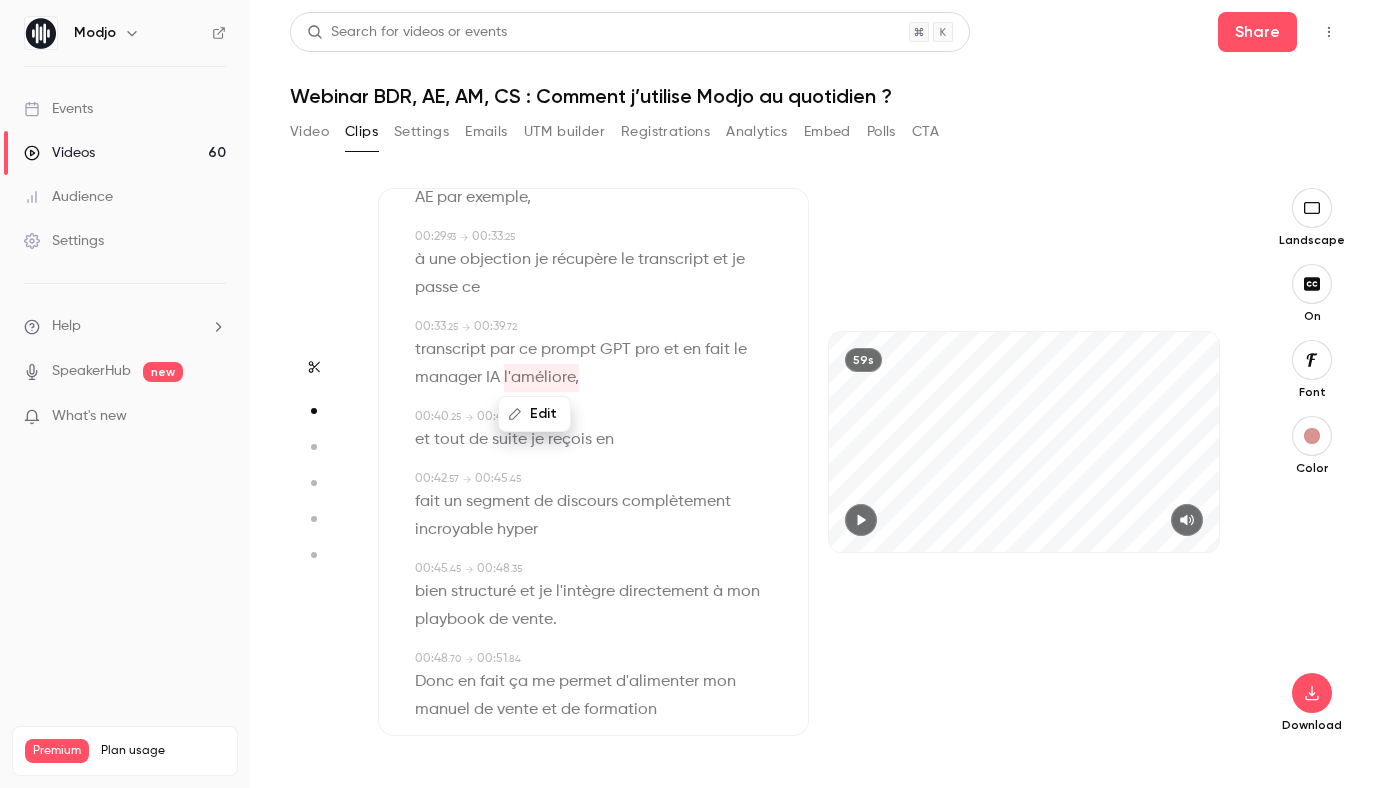 click on "incroyable" at bounding box center [454, 530] 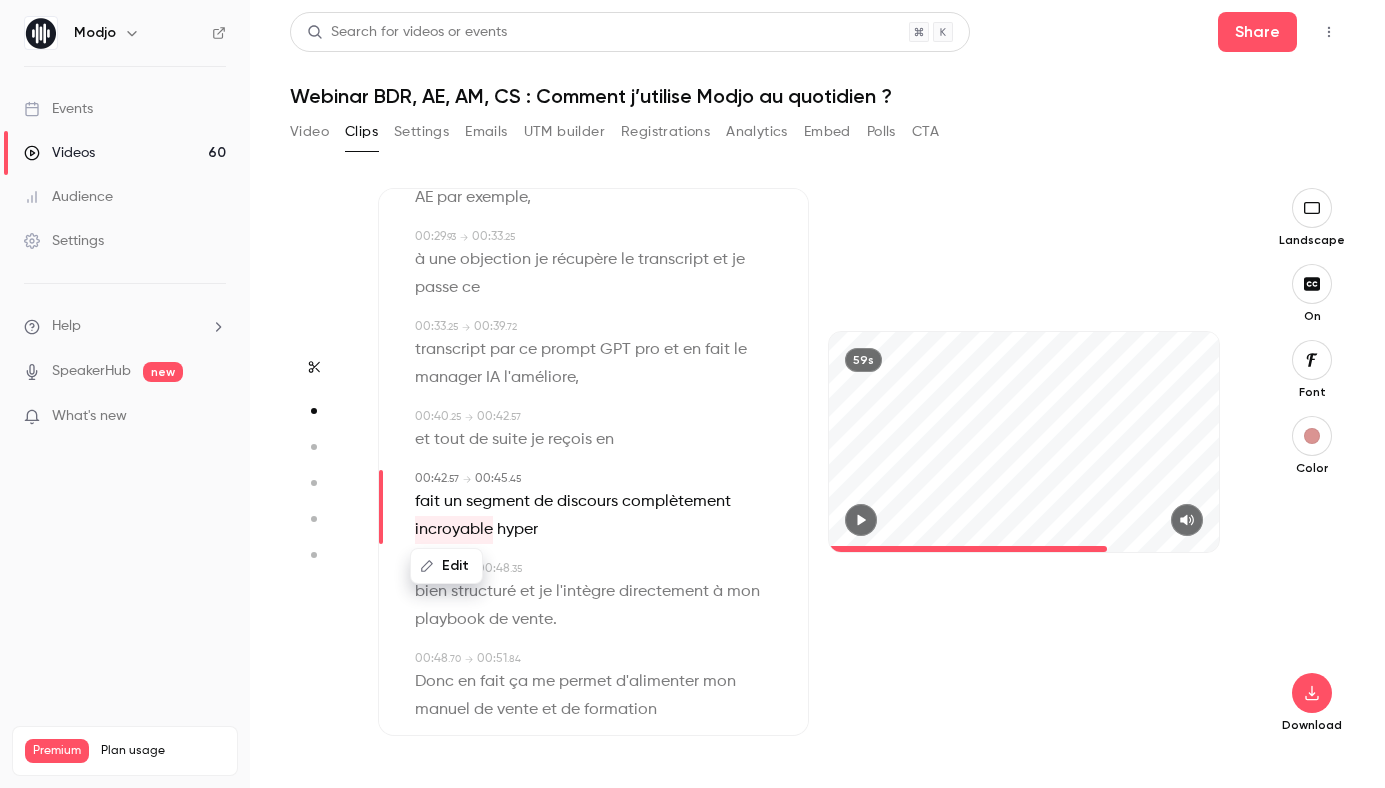 click on "Edit" at bounding box center [446, 566] 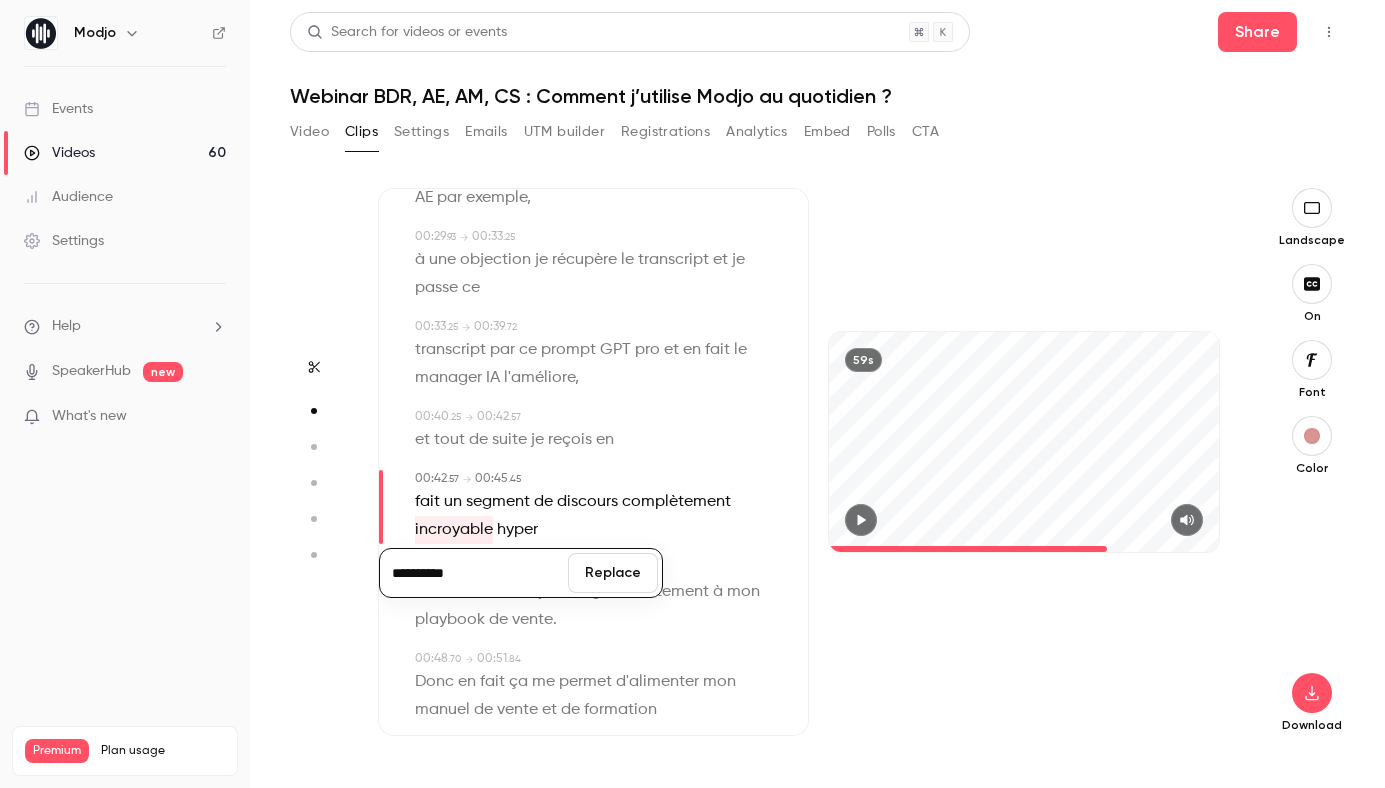 click on "**********" at bounding box center (474, 573) 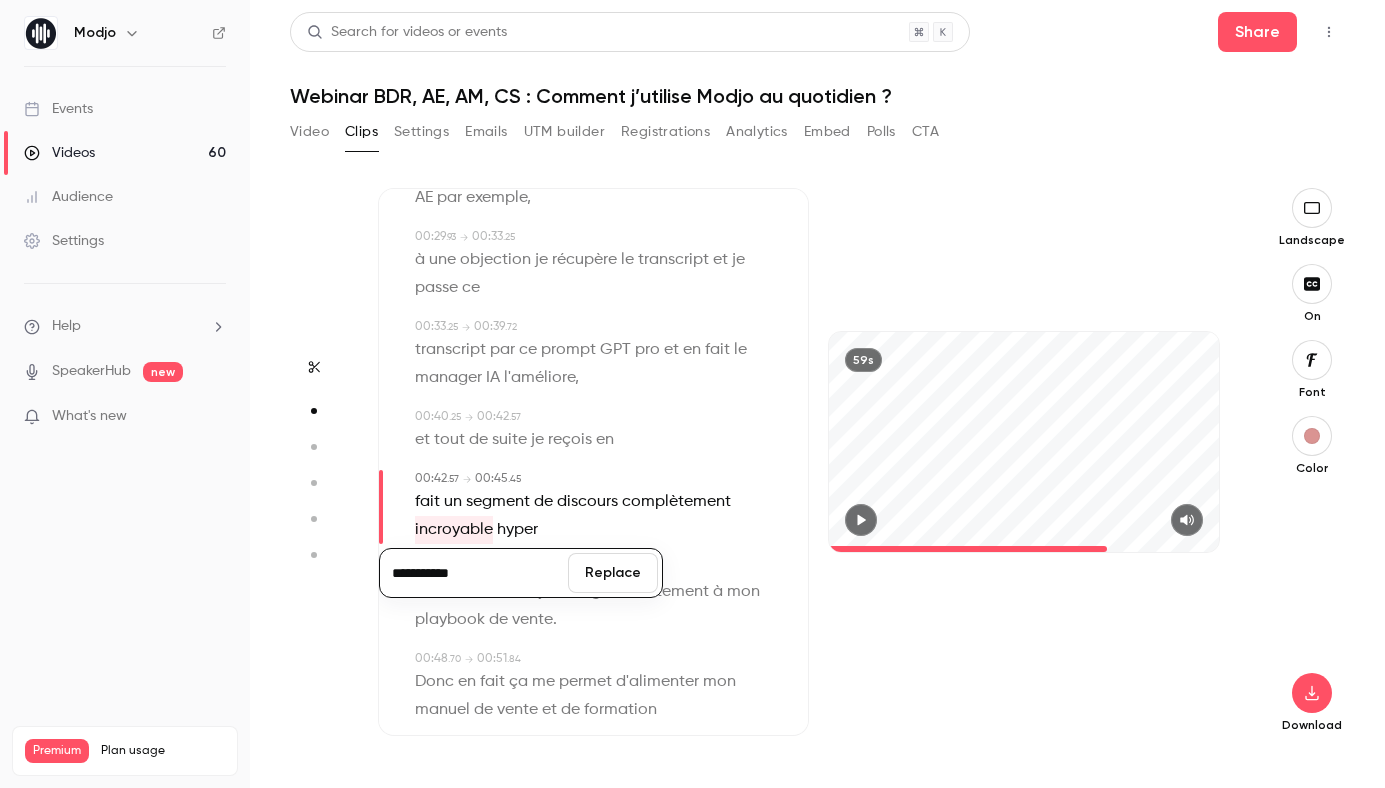type on "**********" 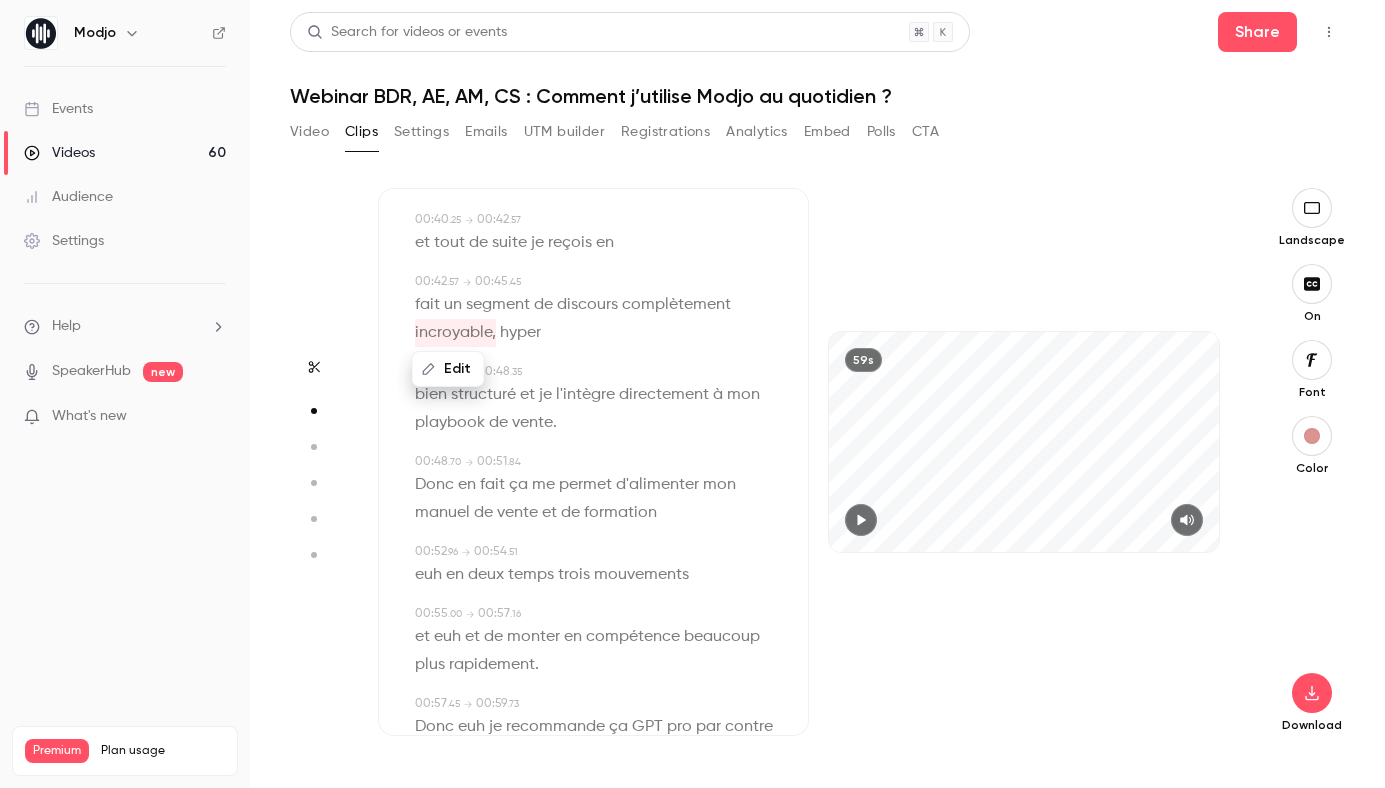 scroll, scrollTop: 748, scrollLeft: 0, axis: vertical 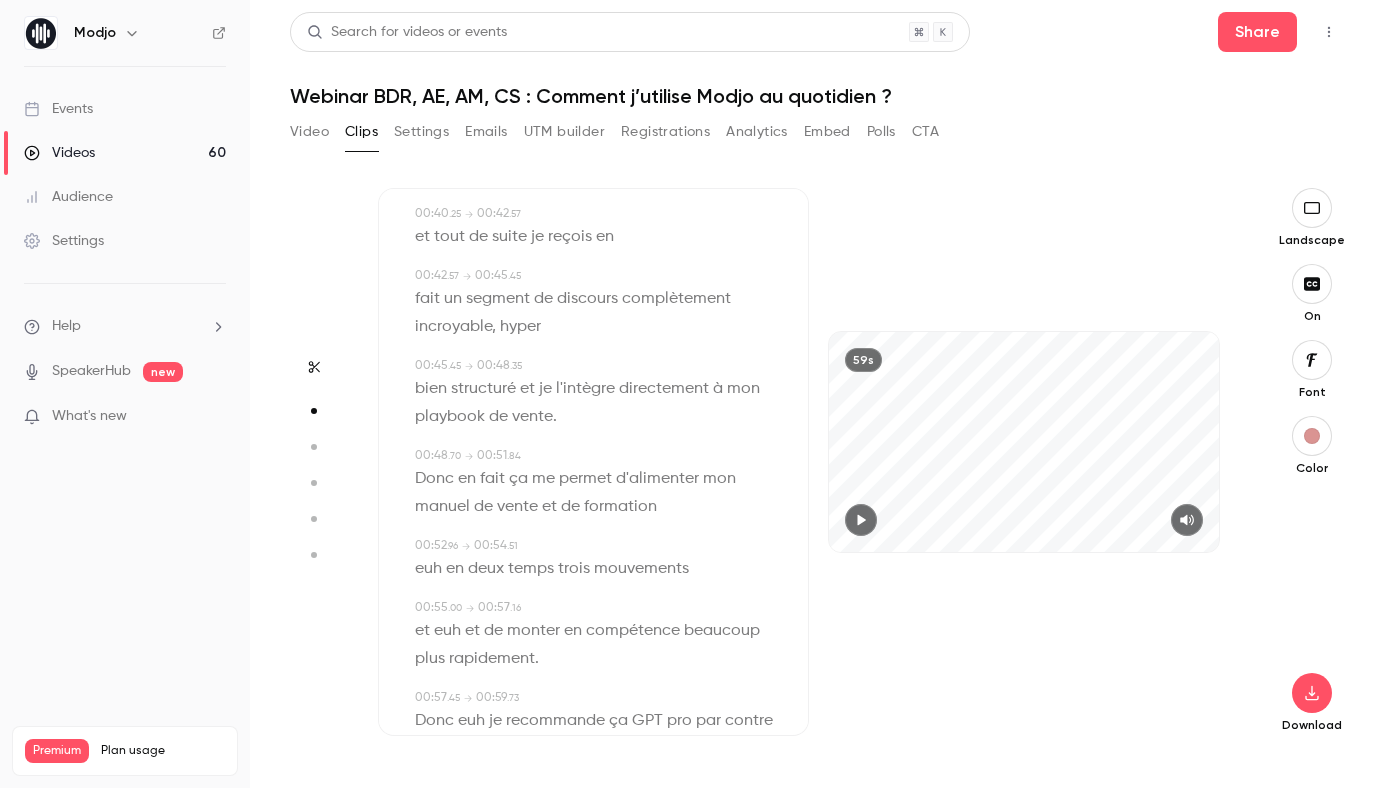click on "euh" at bounding box center [428, 569] 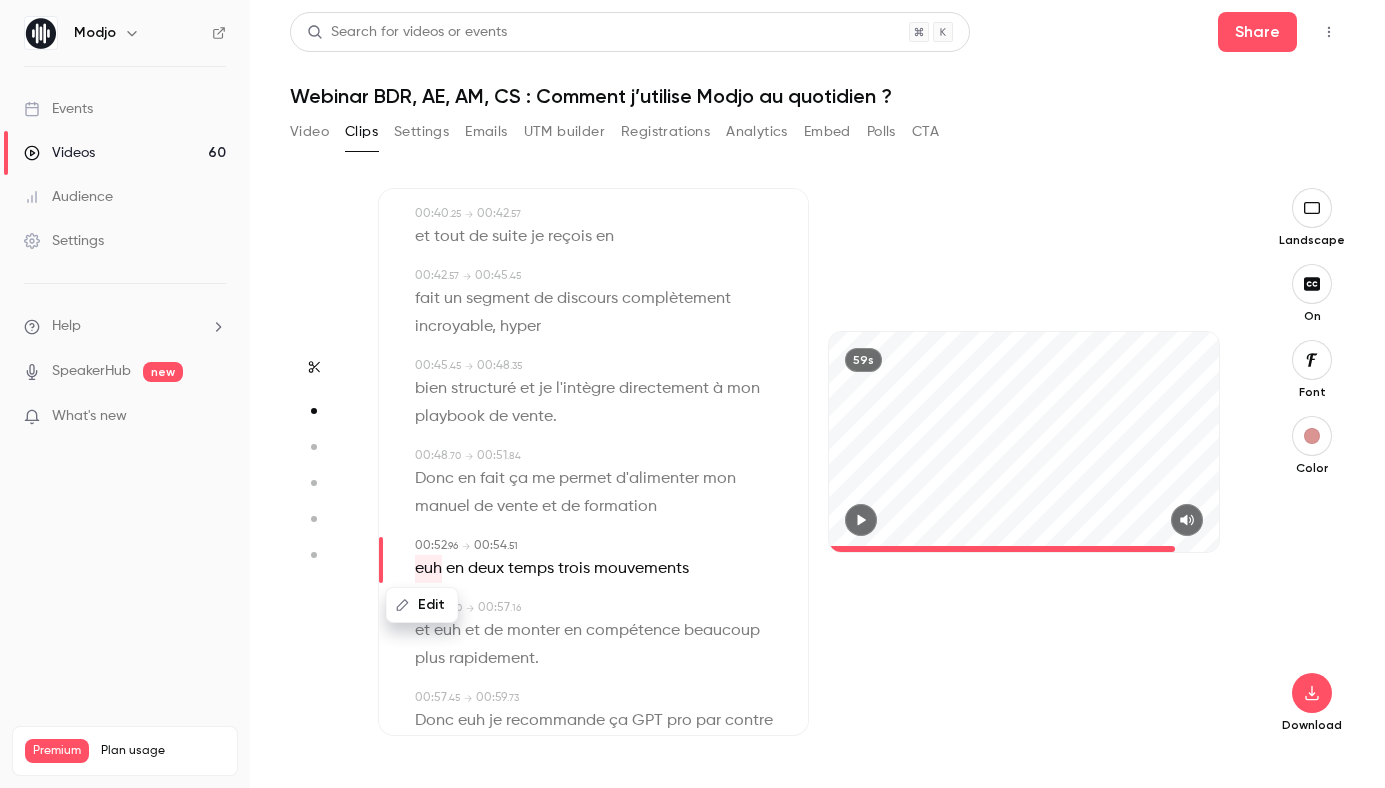 click on "Edit" at bounding box center [422, 605] 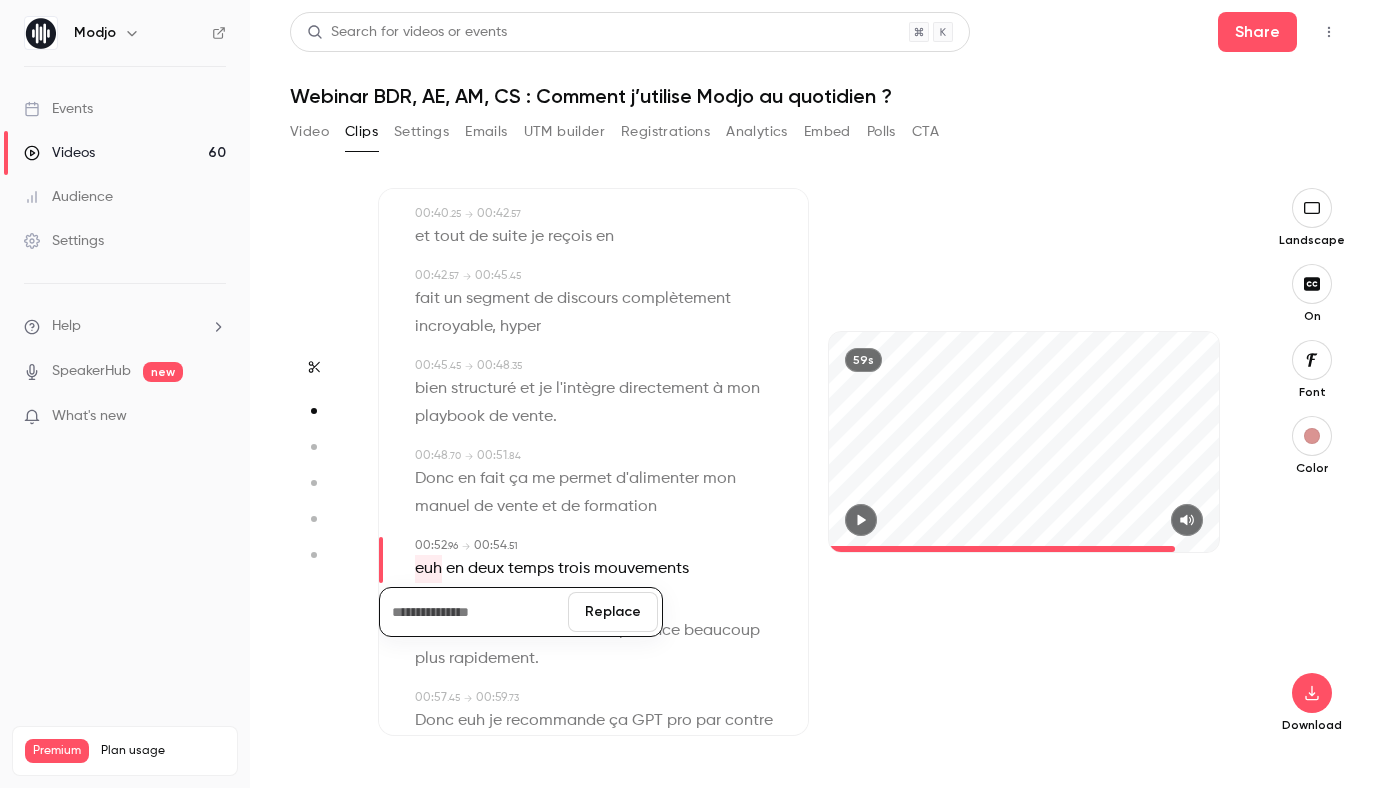 type 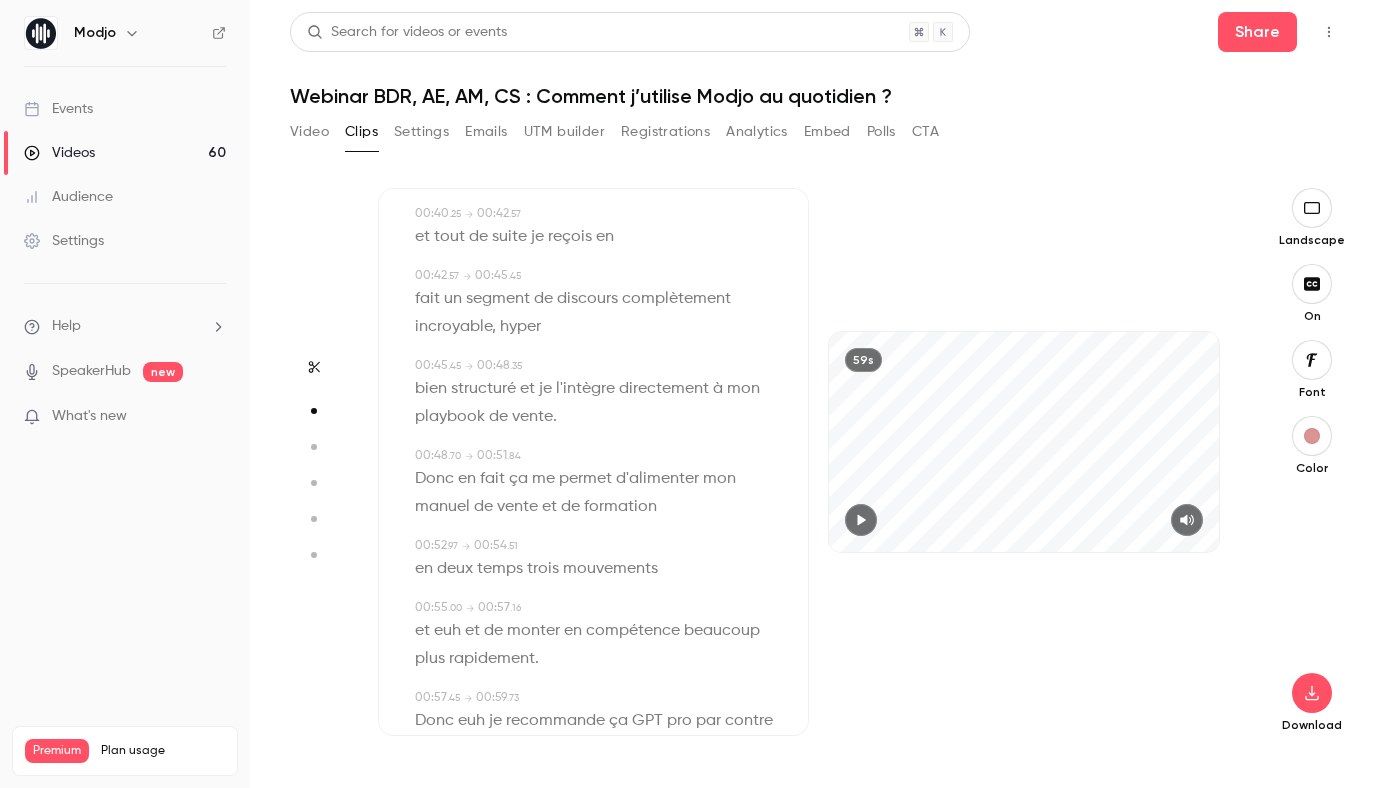 click on "mouvements" at bounding box center (610, 569) 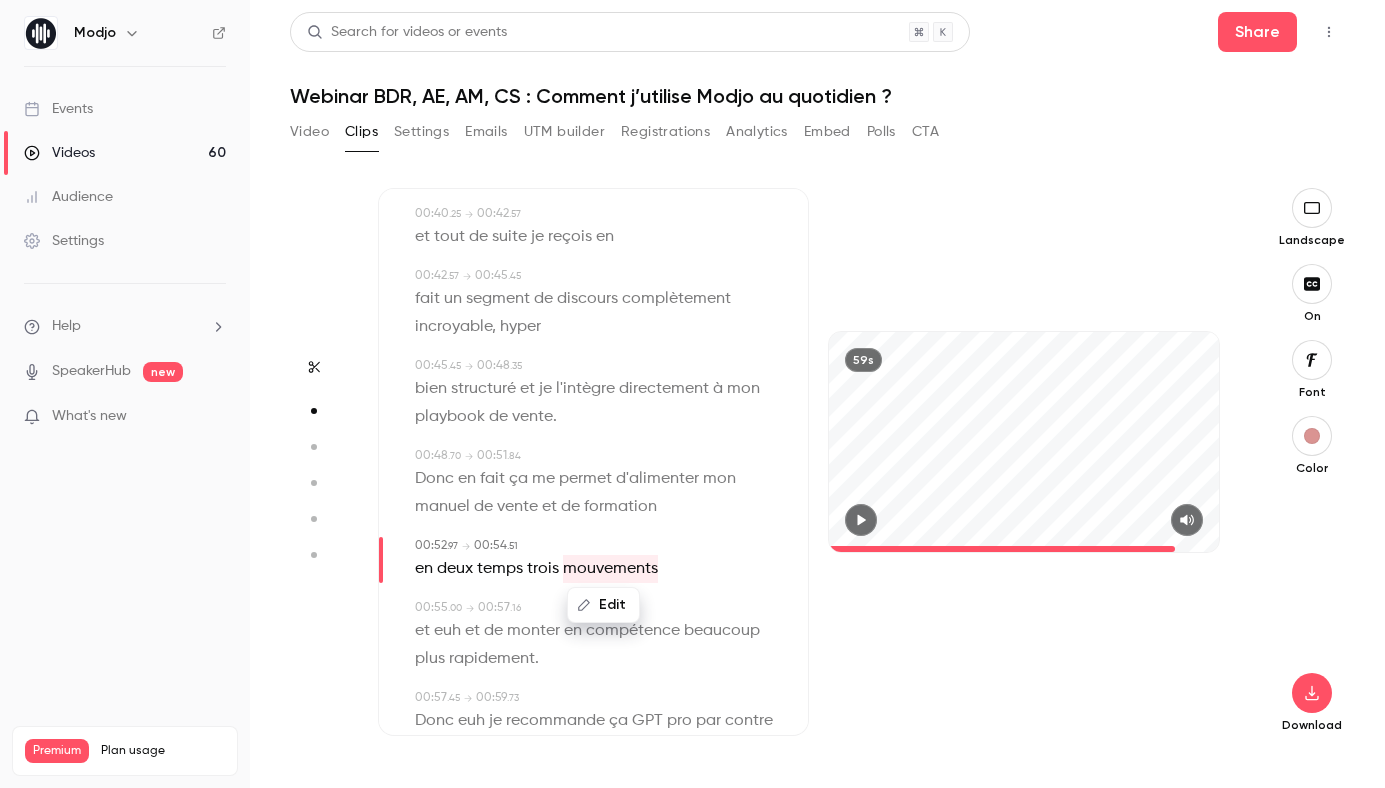 click on "Edit" at bounding box center (603, 605) 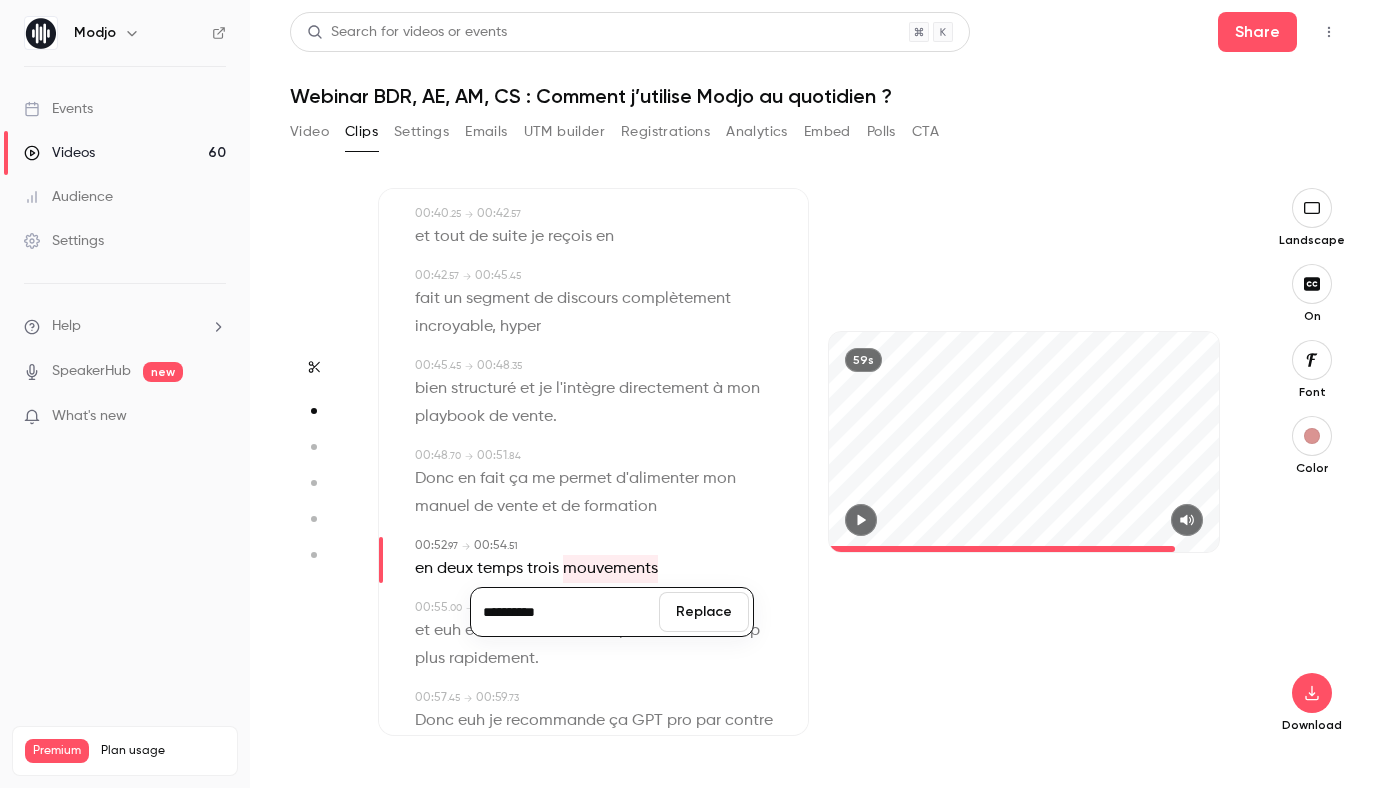 click on "**********" at bounding box center (565, 612) 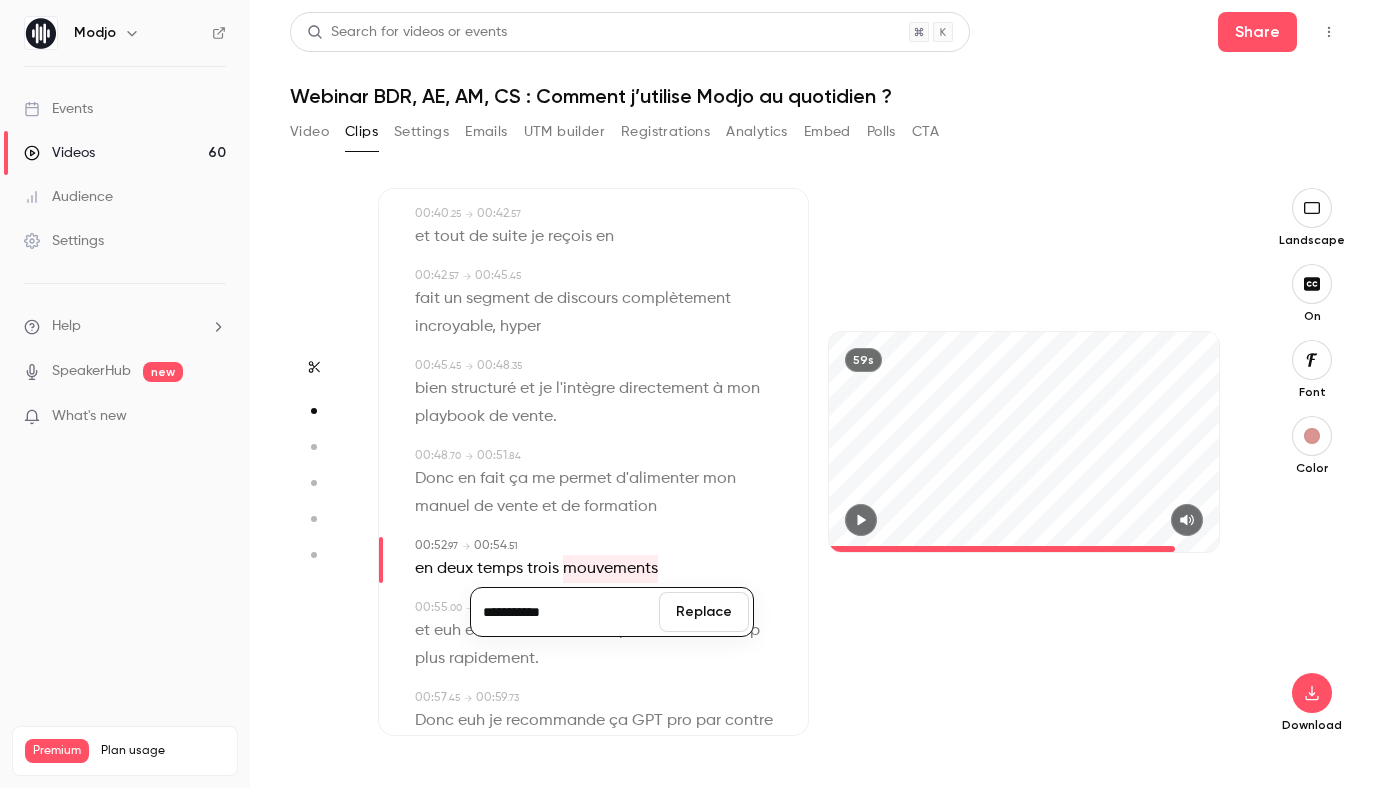 type on "**********" 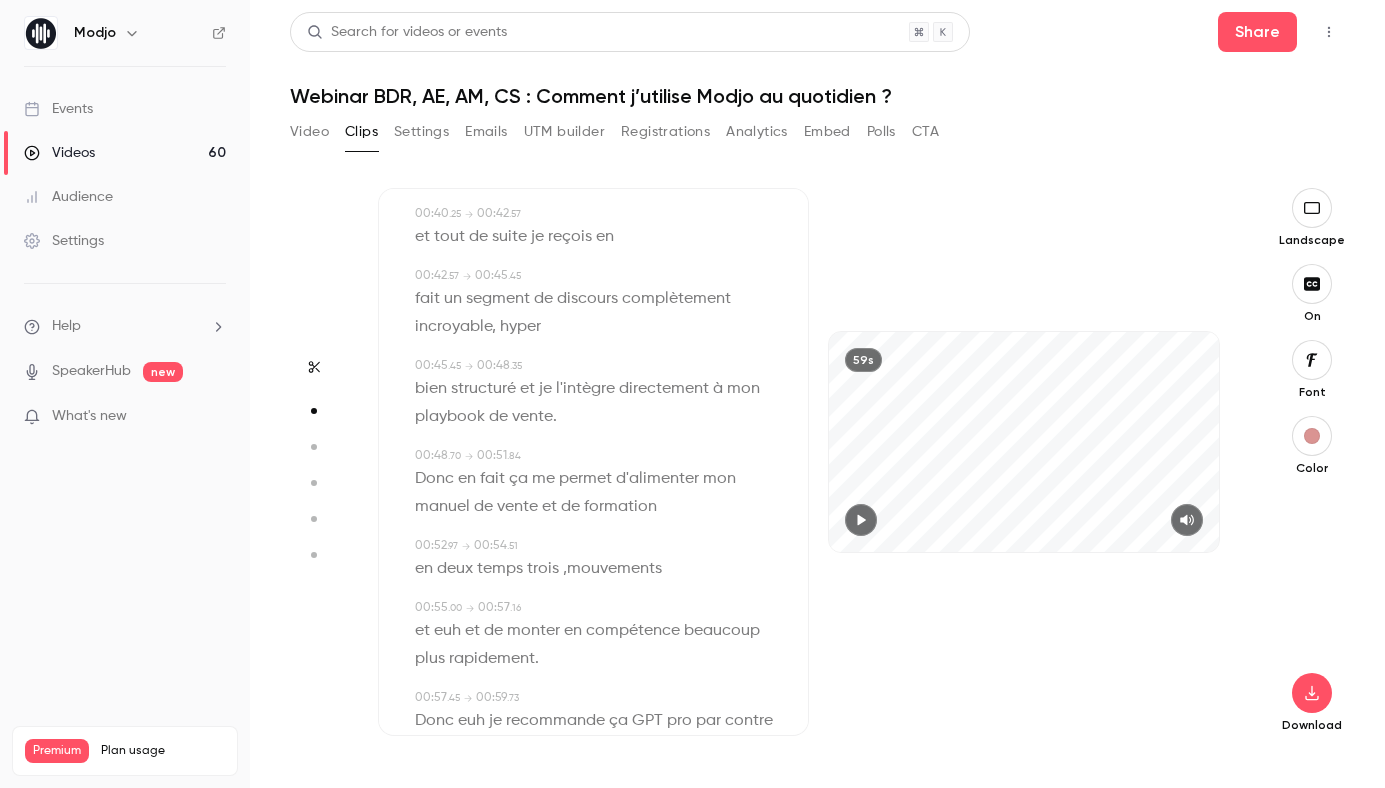 click on "euh" at bounding box center (447, 631) 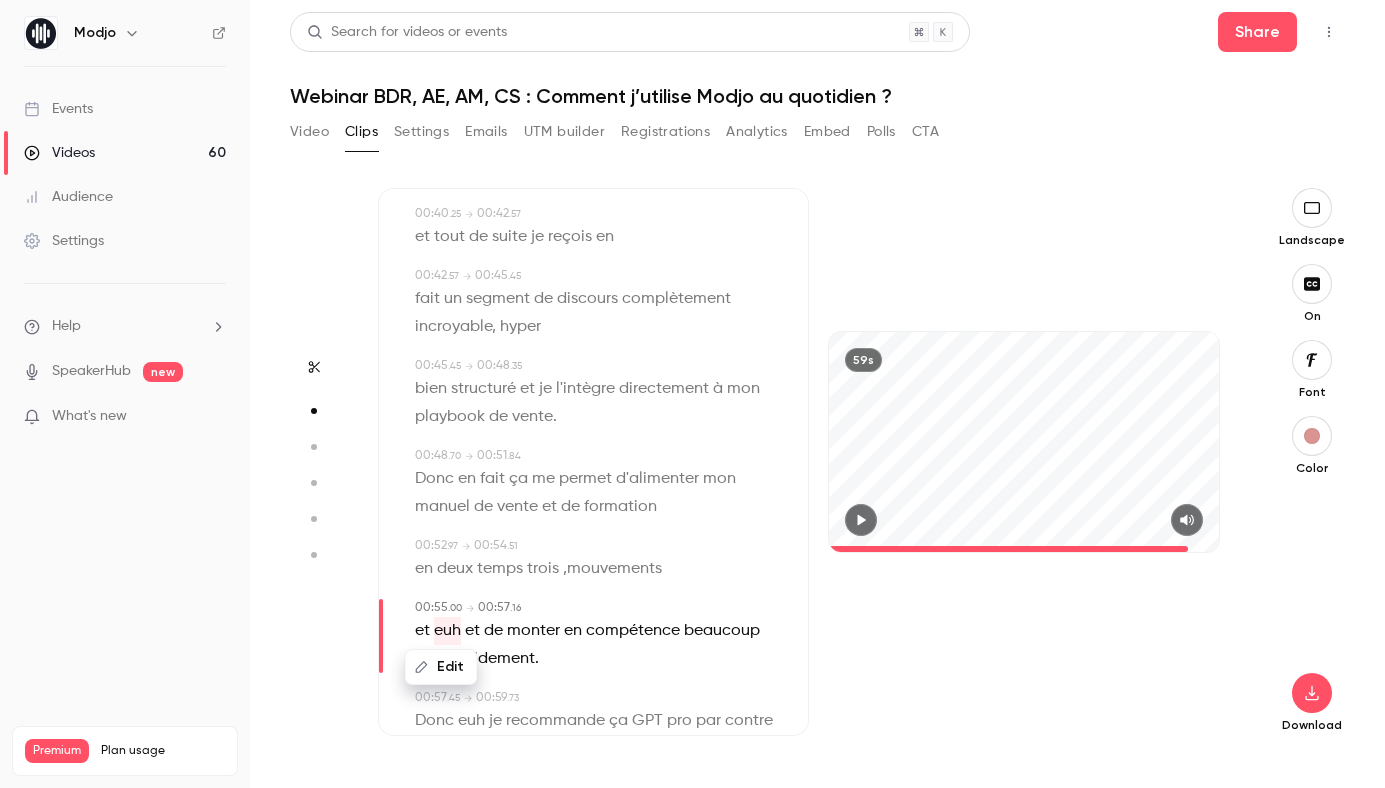 click on "Edit" at bounding box center [441, 667] 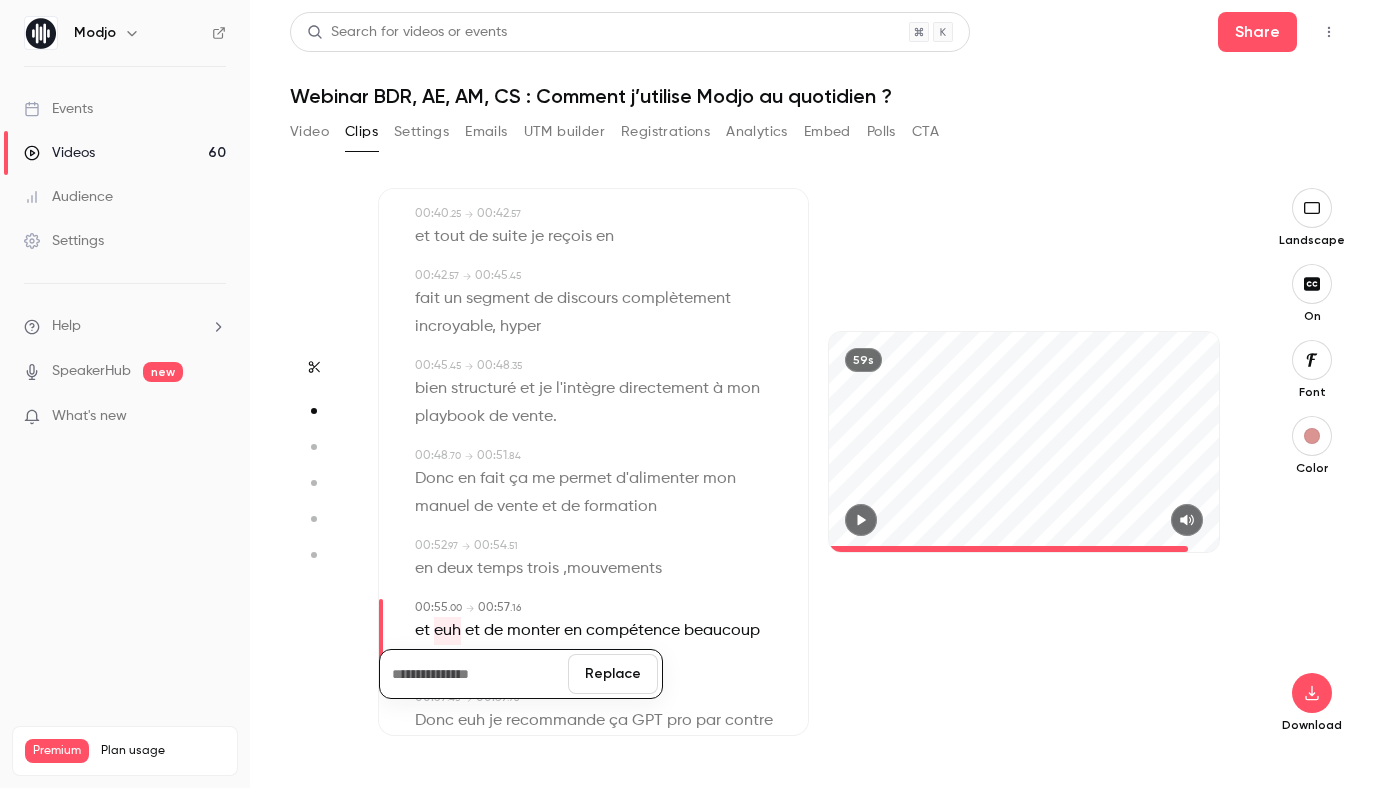 type 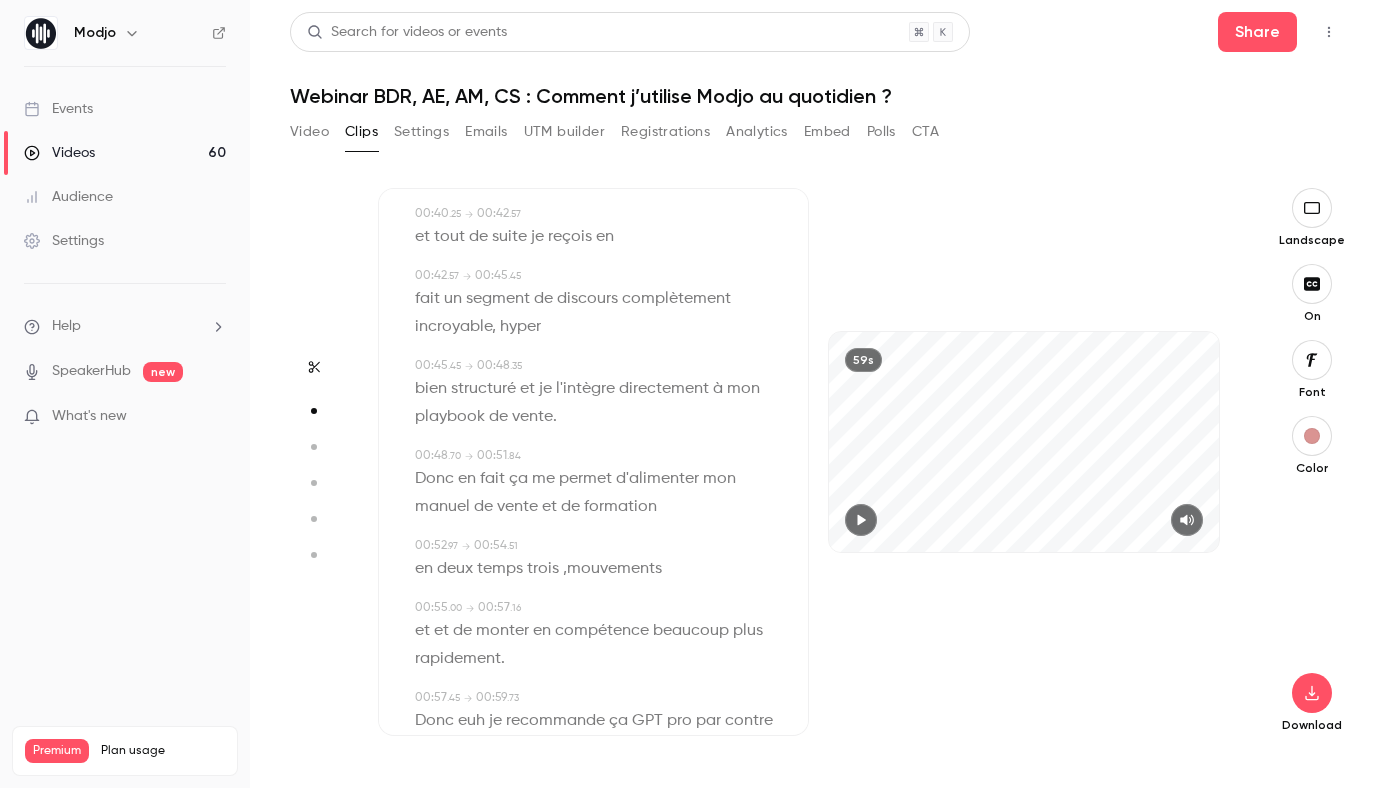 click on "et" at bounding box center (441, 631) 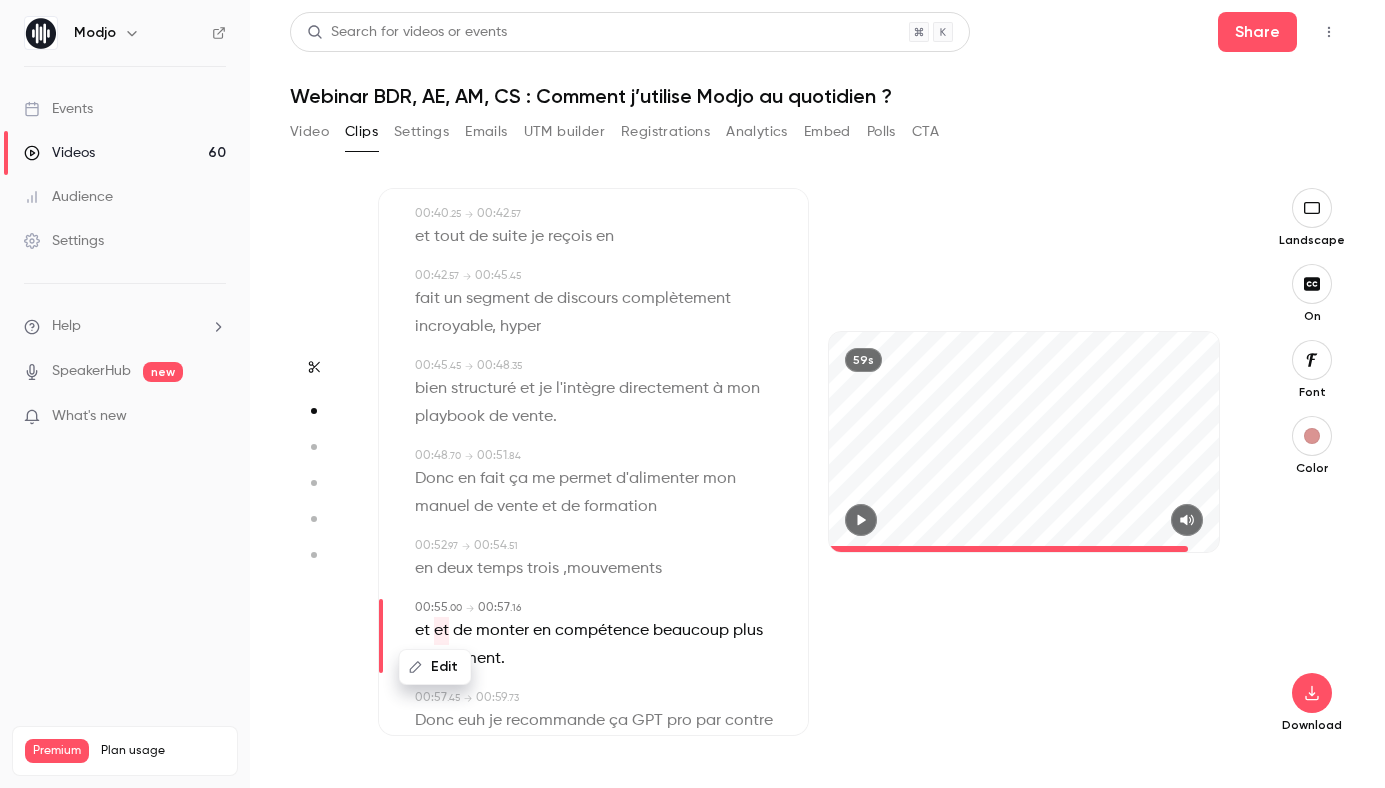 click on "Edit" at bounding box center [435, 667] 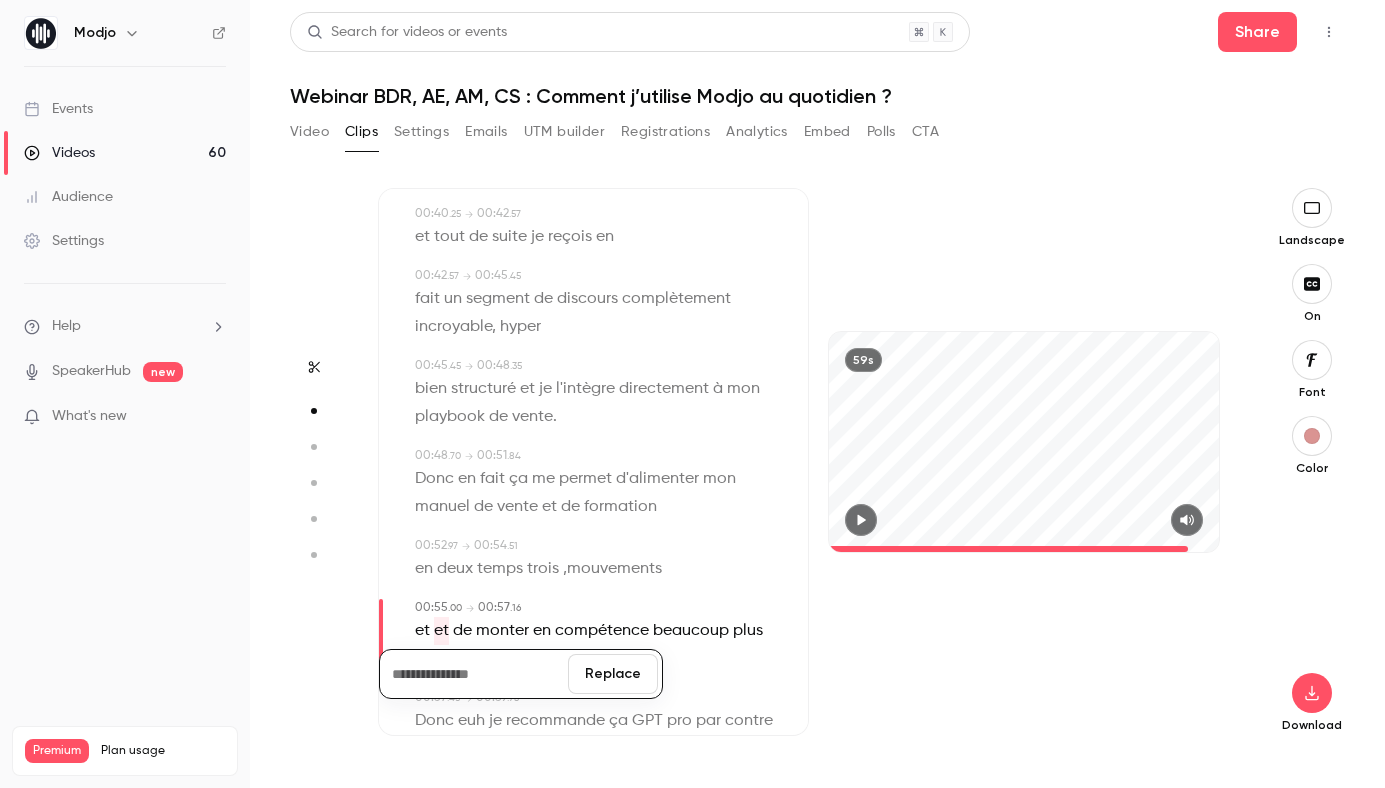 type 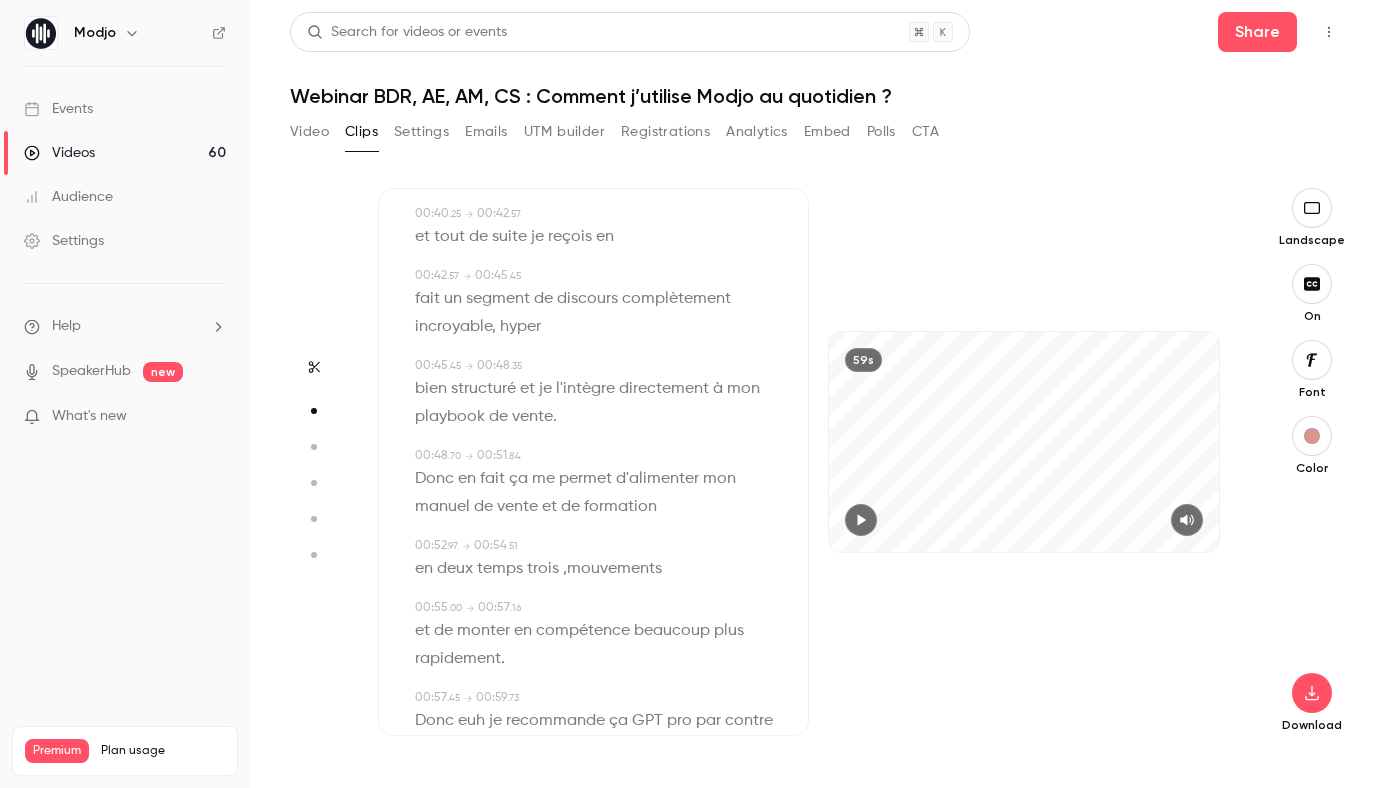 scroll, scrollTop: 796, scrollLeft: 0, axis: vertical 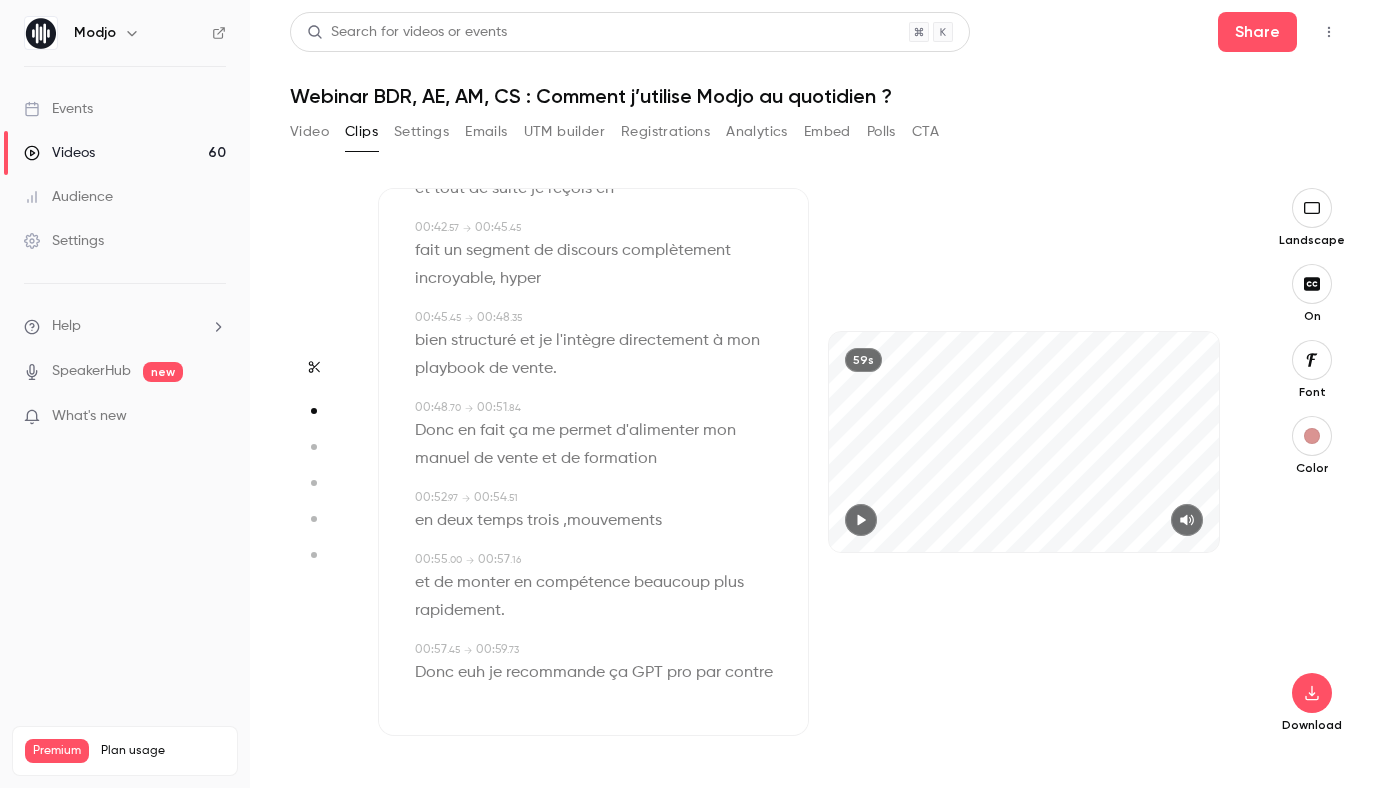click on "euh" at bounding box center (471, 673) 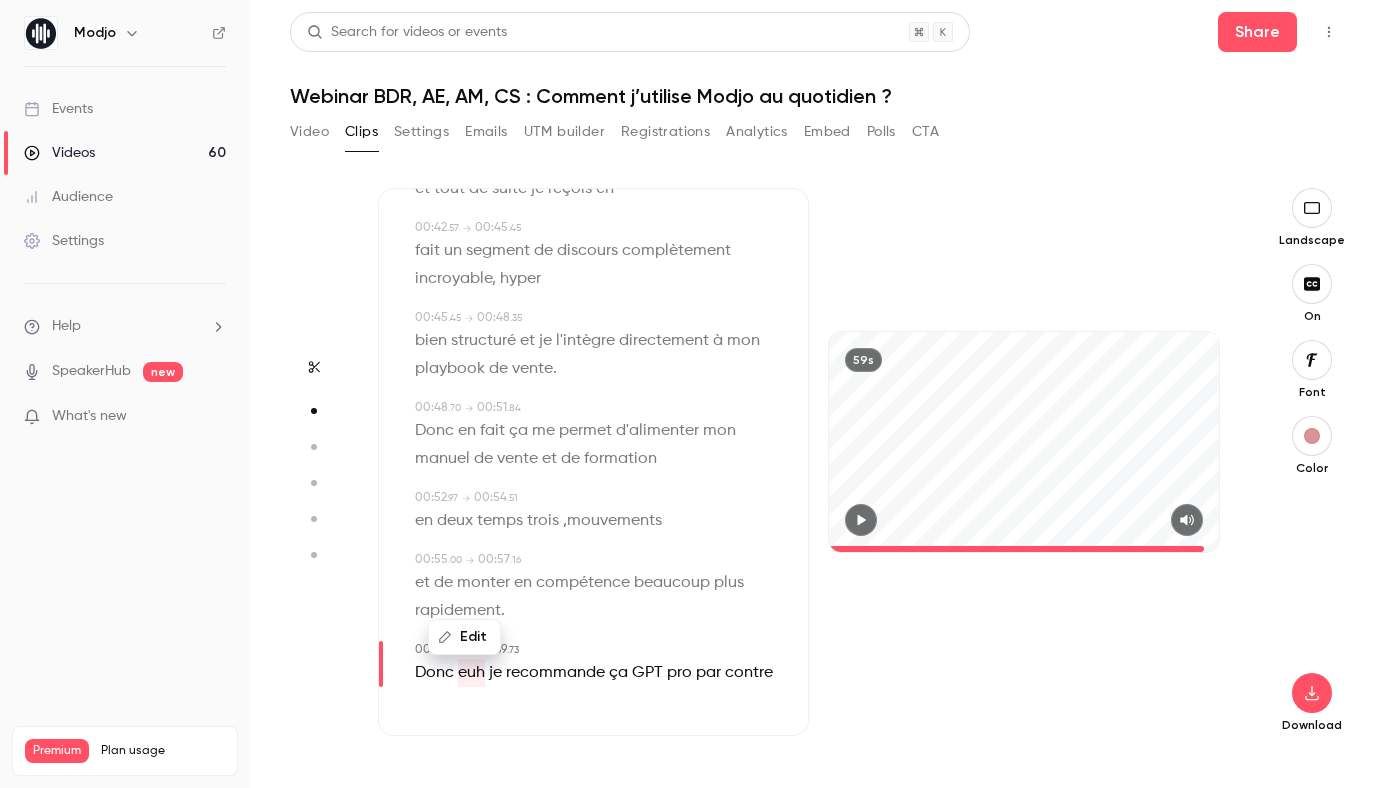 click on "Edit" at bounding box center [464, 637] 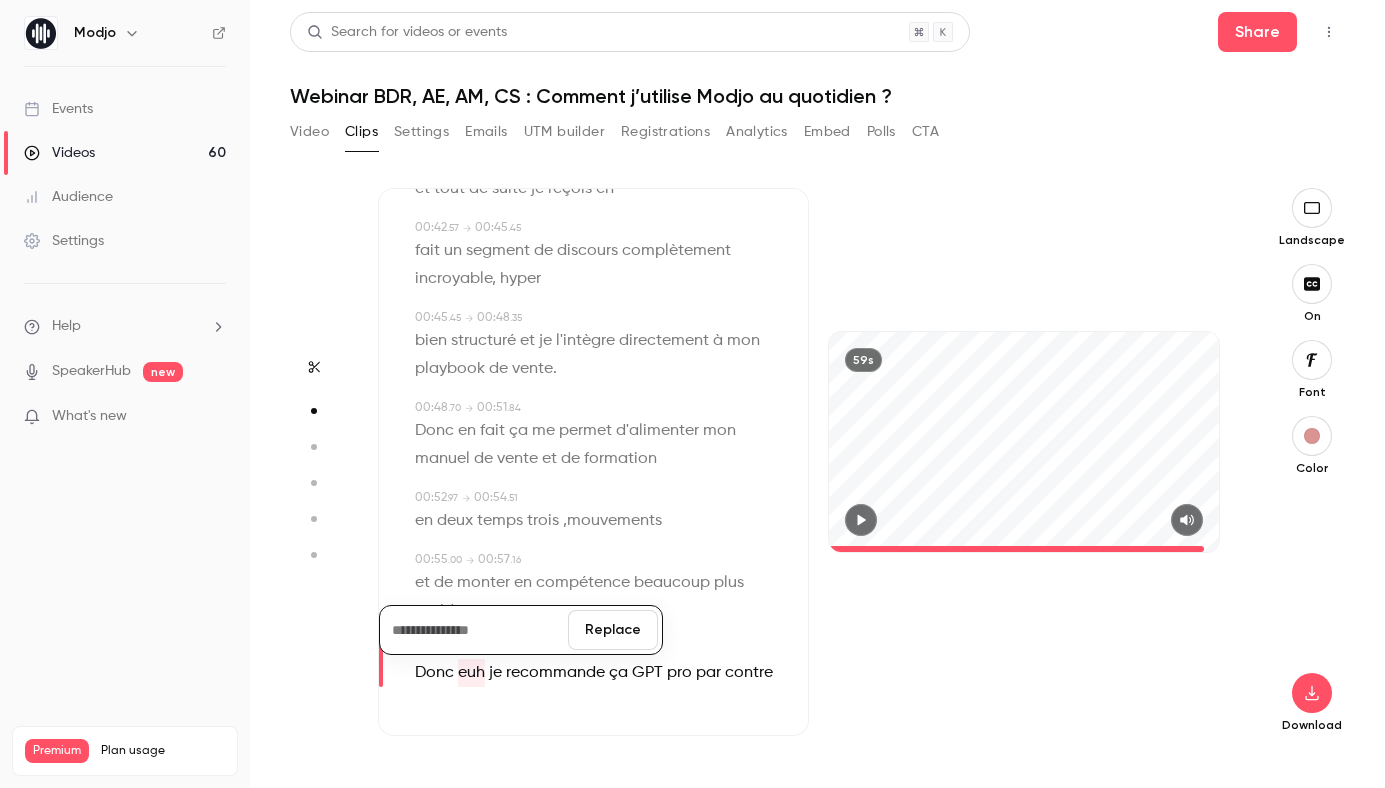 type 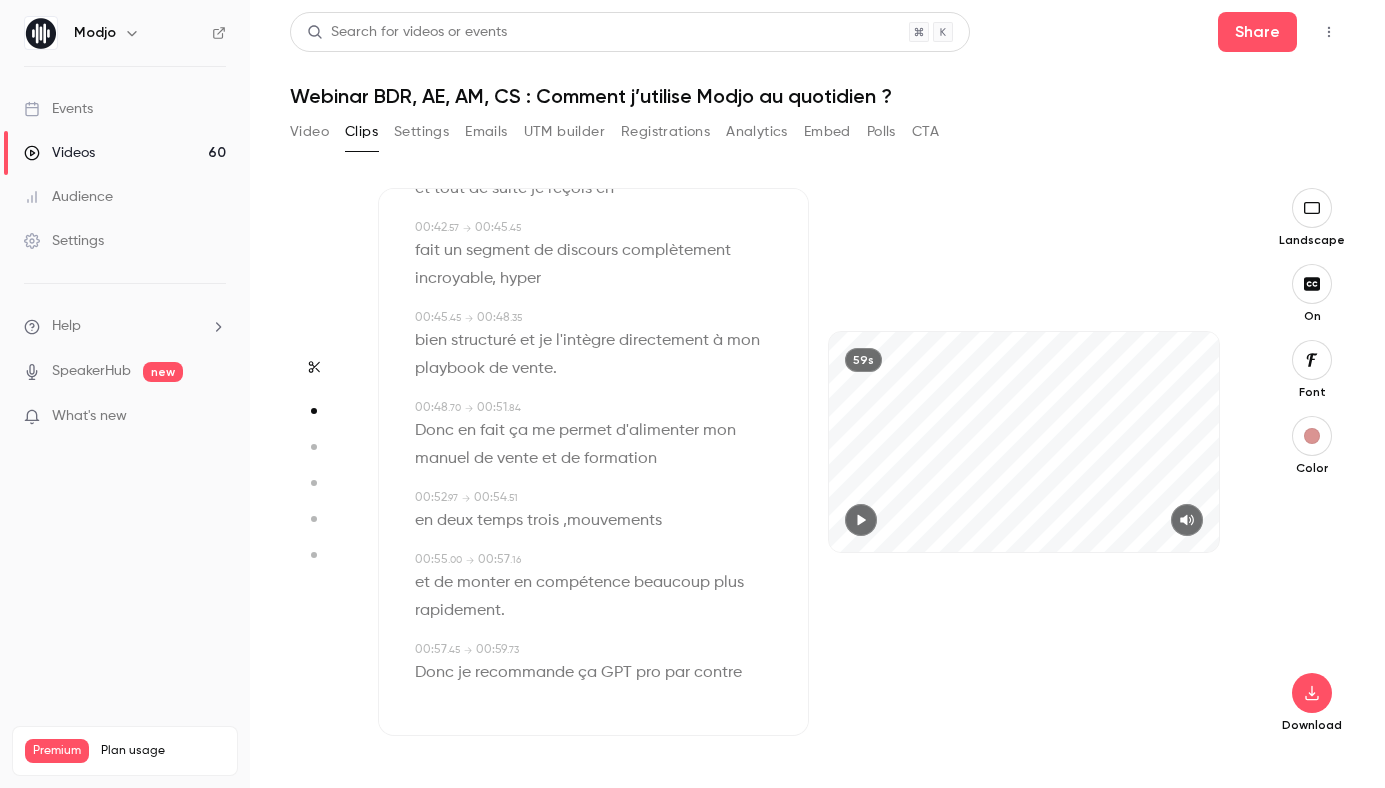 click on "ça" at bounding box center [587, 673] 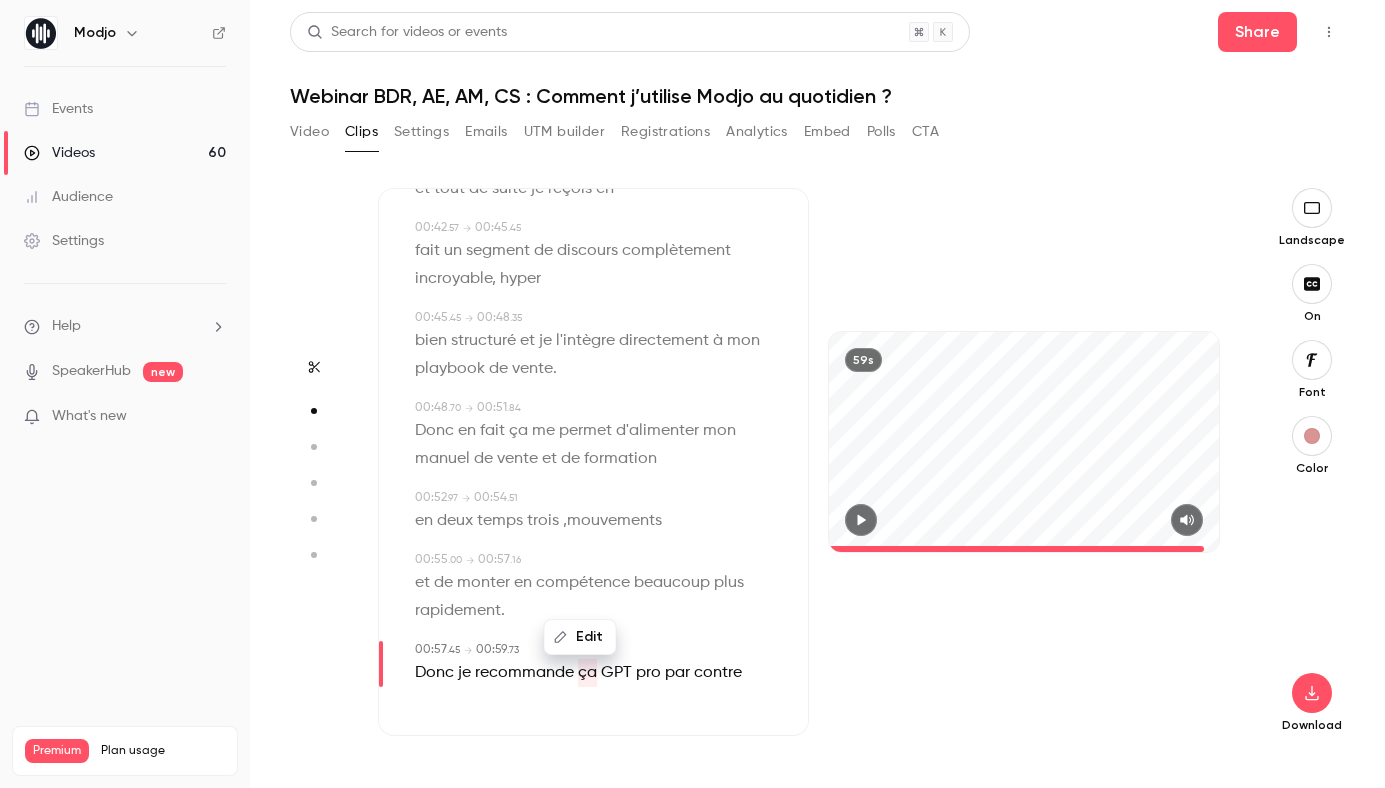 click on "Edit" at bounding box center (580, 637) 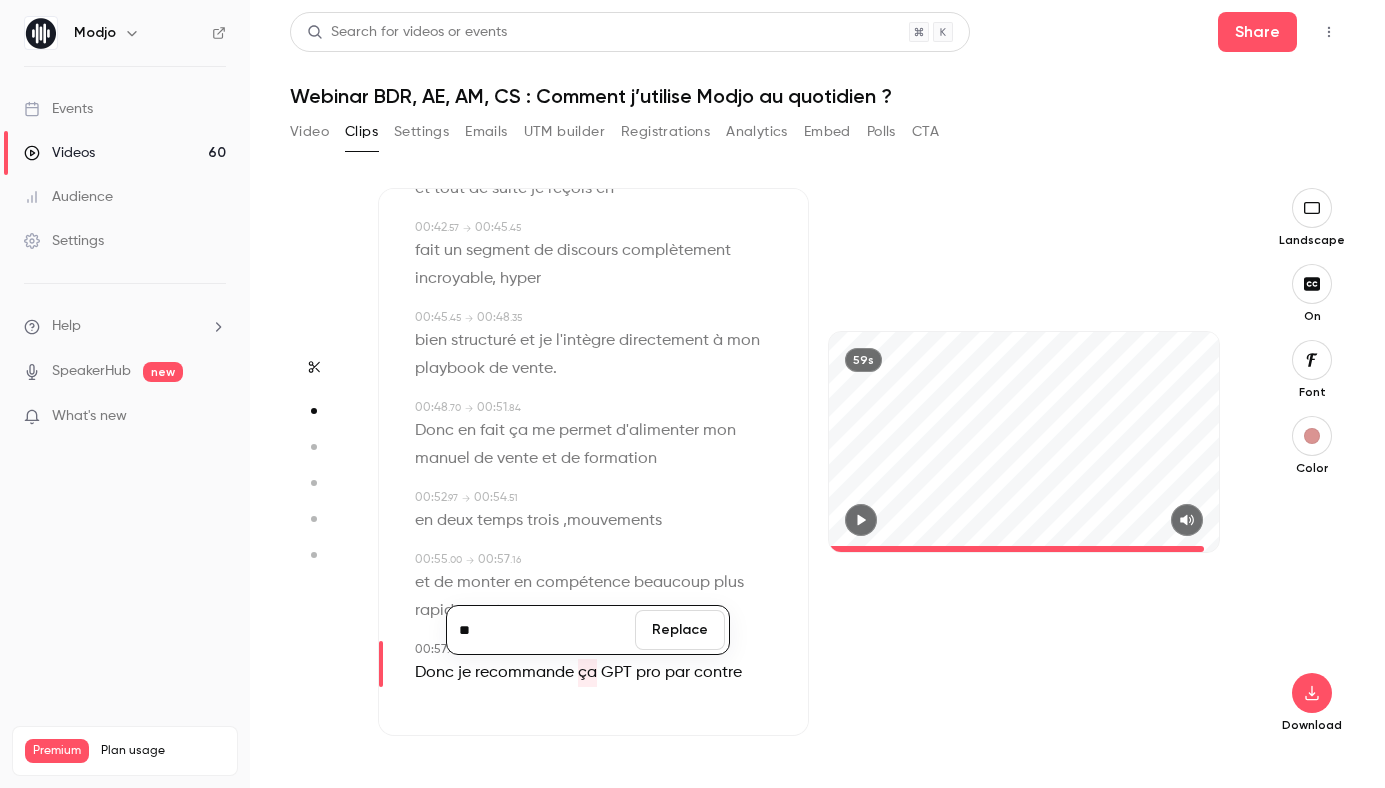 click on "**" at bounding box center [541, 630] 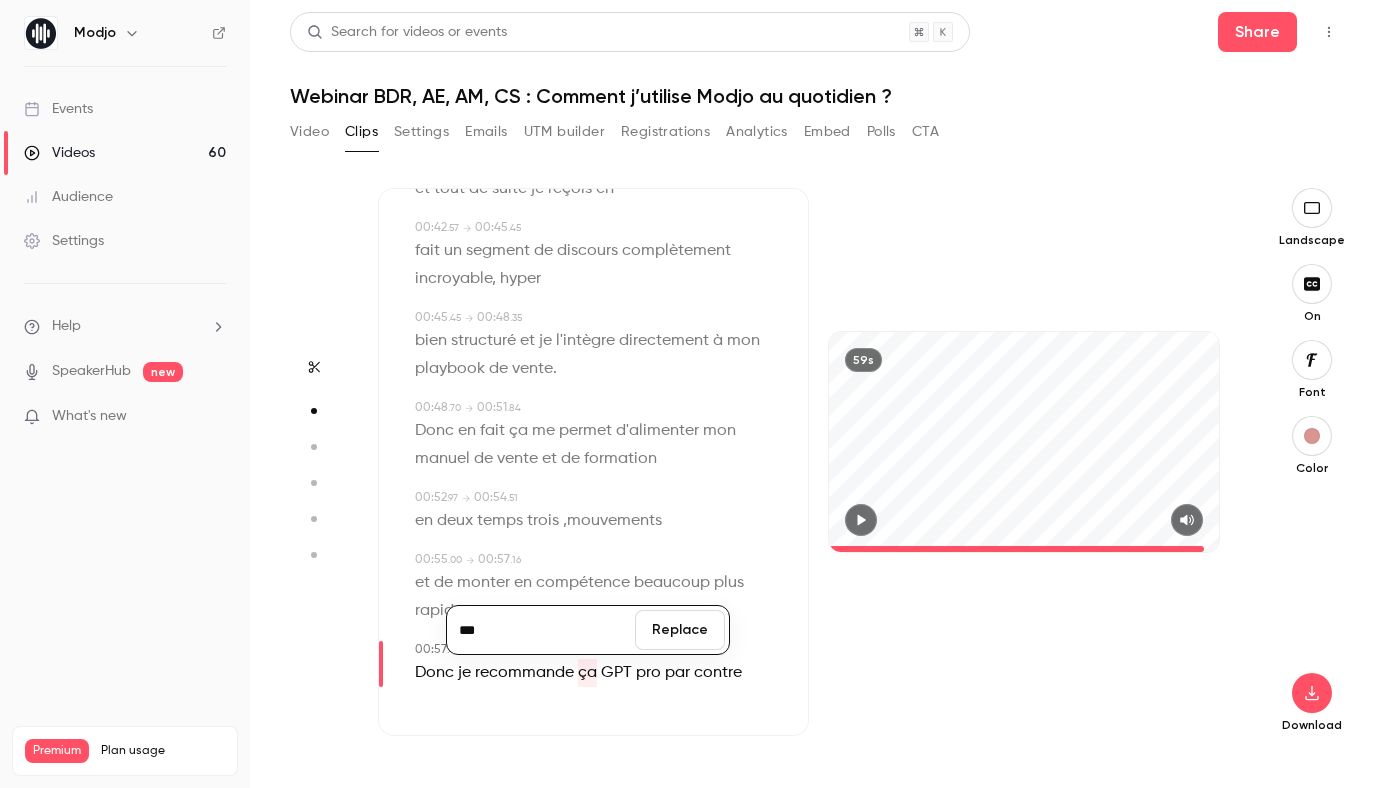 type on "***" 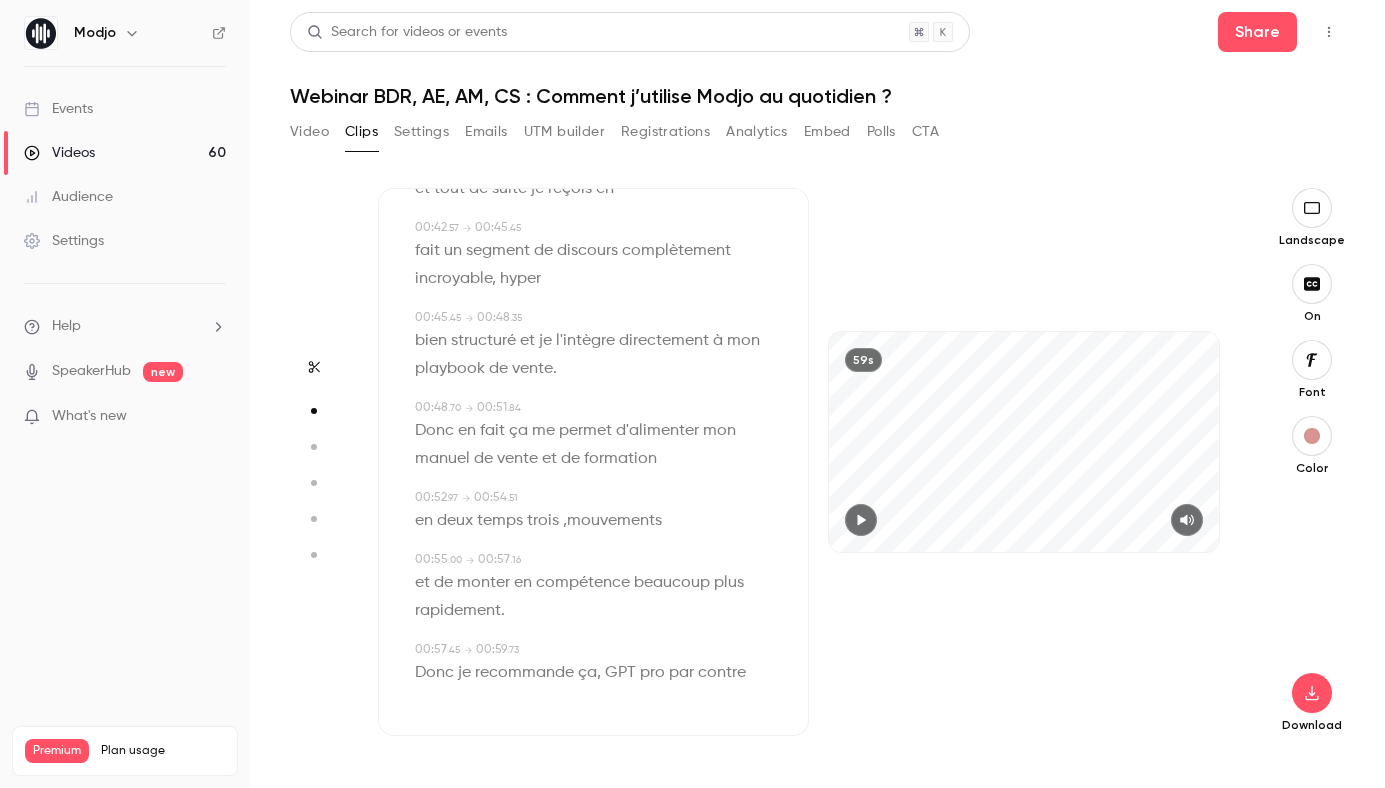 click on "Subtitles 00:00 . 00 → 00:01 . 68 Yes ,   moi   j'ai   une   reco . 00:03 . 91 → 00:09 . 41 concernant   la   réécoute   d'appel   à   des   fins   de   training,   de   formation,   ce   que   je 00:09 . 41 → 00:14 . 85 me   suis   constitué,   c'est   un   prompt   dans   GPT   pro,   moi   j'ai   un   compte   GPT   pro, 00:14 . 85 → 00:21 . 34 et   je   me   suis   créé   mon   manager   commercial   qui   connaît   toute   la   théorie 00:21 . 35 → 00:26 . 27 de   vente   anglo   saxonne   et   qu'on   sort   en   gros   le   meilleur   vendeur   possible. 00:26 . 60 → 00:29 . 19 Et   en   fait   dès   que   j'ai   récupère   une   réponse,   d'un   AE   par   exemple, 00:29 . 93 → 00:33 . 25 à   une   objection   je   récupère   le   transcript   et   je   passe   ce 00:33 . 25 → 00:39 . 72 transcript   par   ce   prompt   GPT   pro   et   en   fait   le   manager   IA   l'améliore, 00:40 . 25 → 00:42 . 57 et   tout   de   suite   je   reçois   en 00:42 . 57 → 00:45" at bounding box center [593, 462] 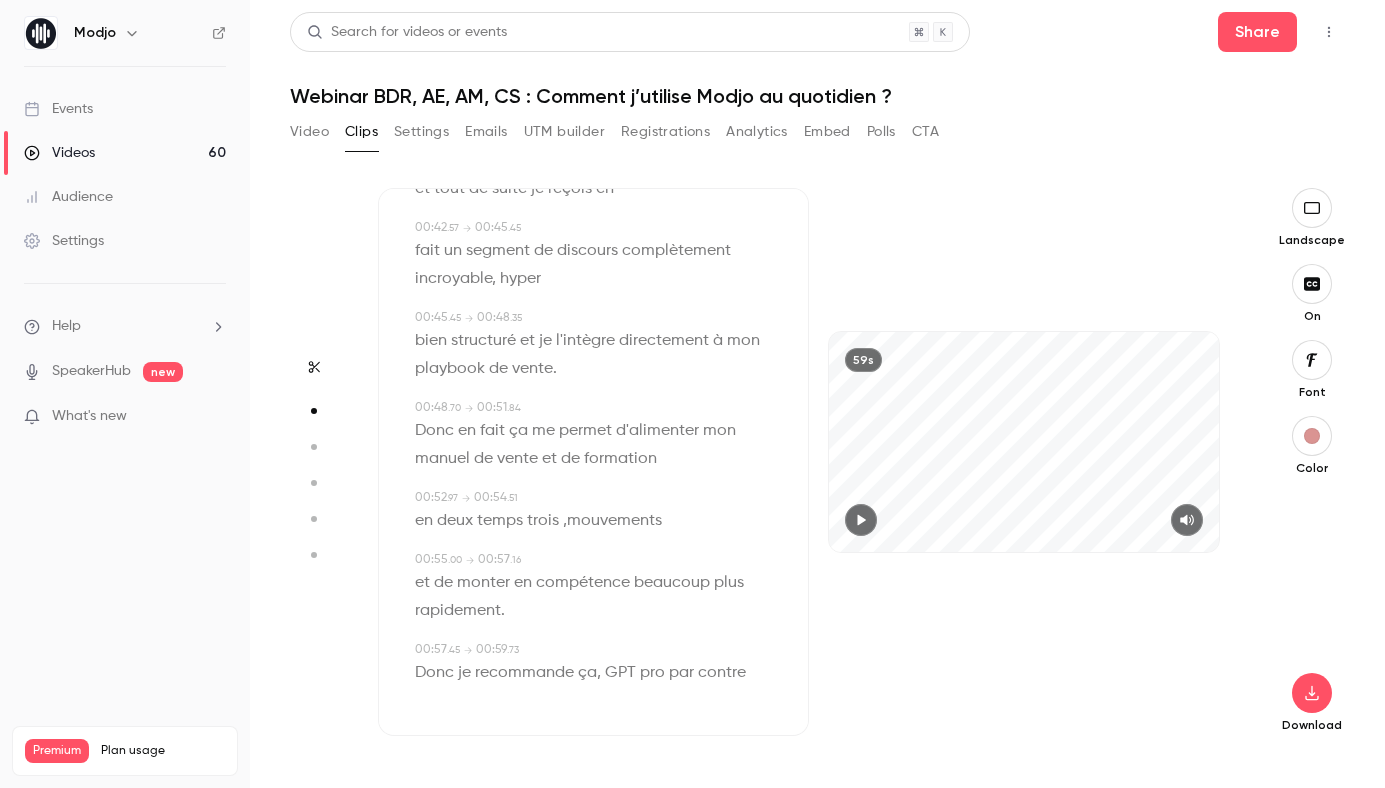 click 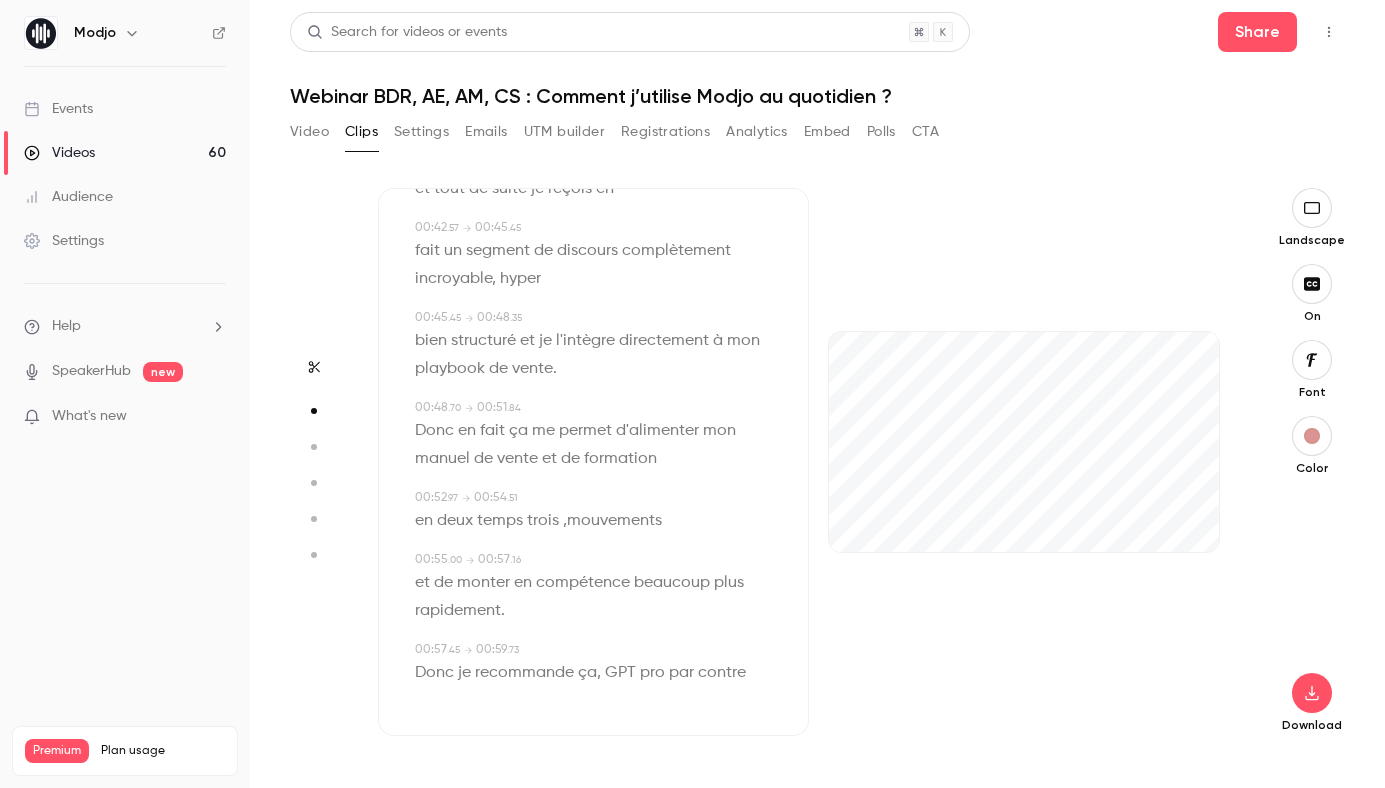 click at bounding box center [1312, 436] 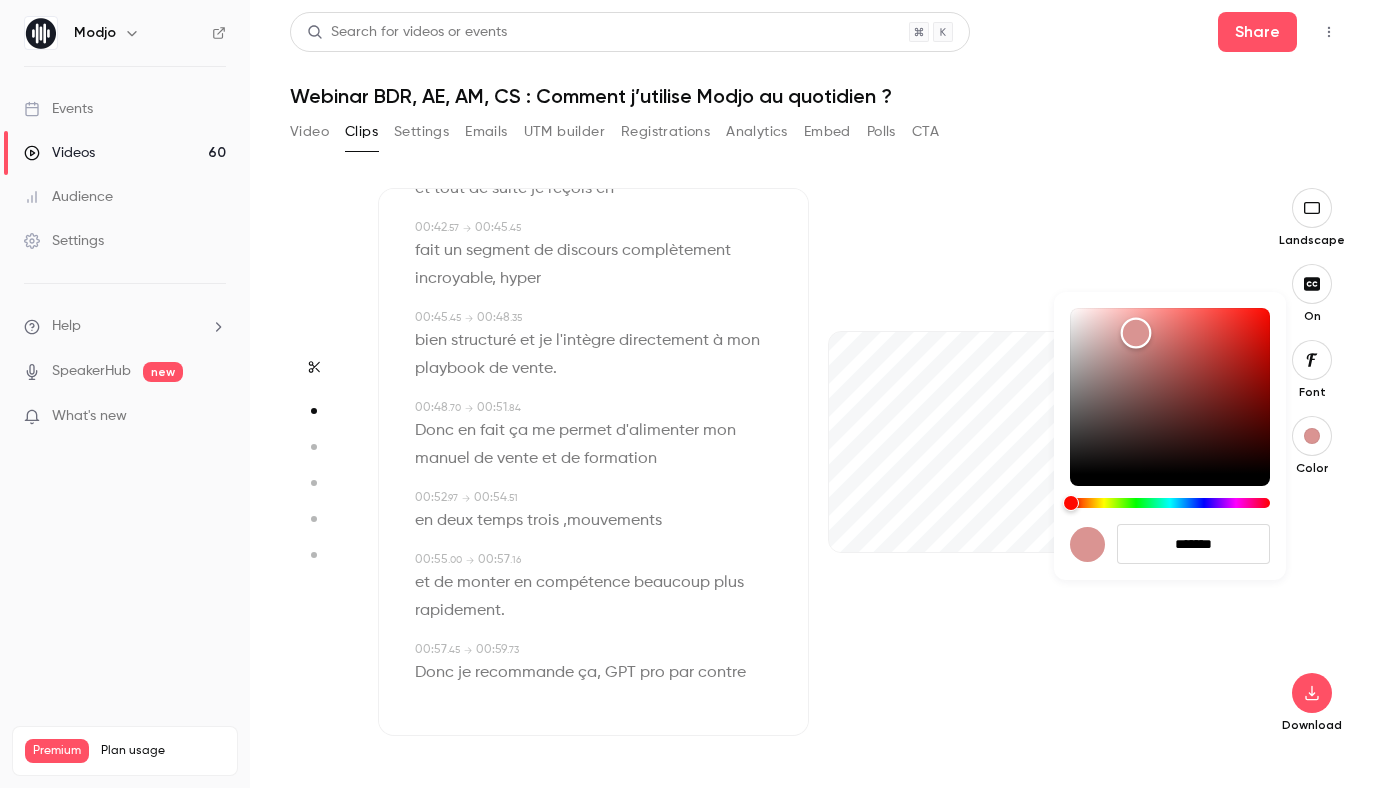 type on "****" 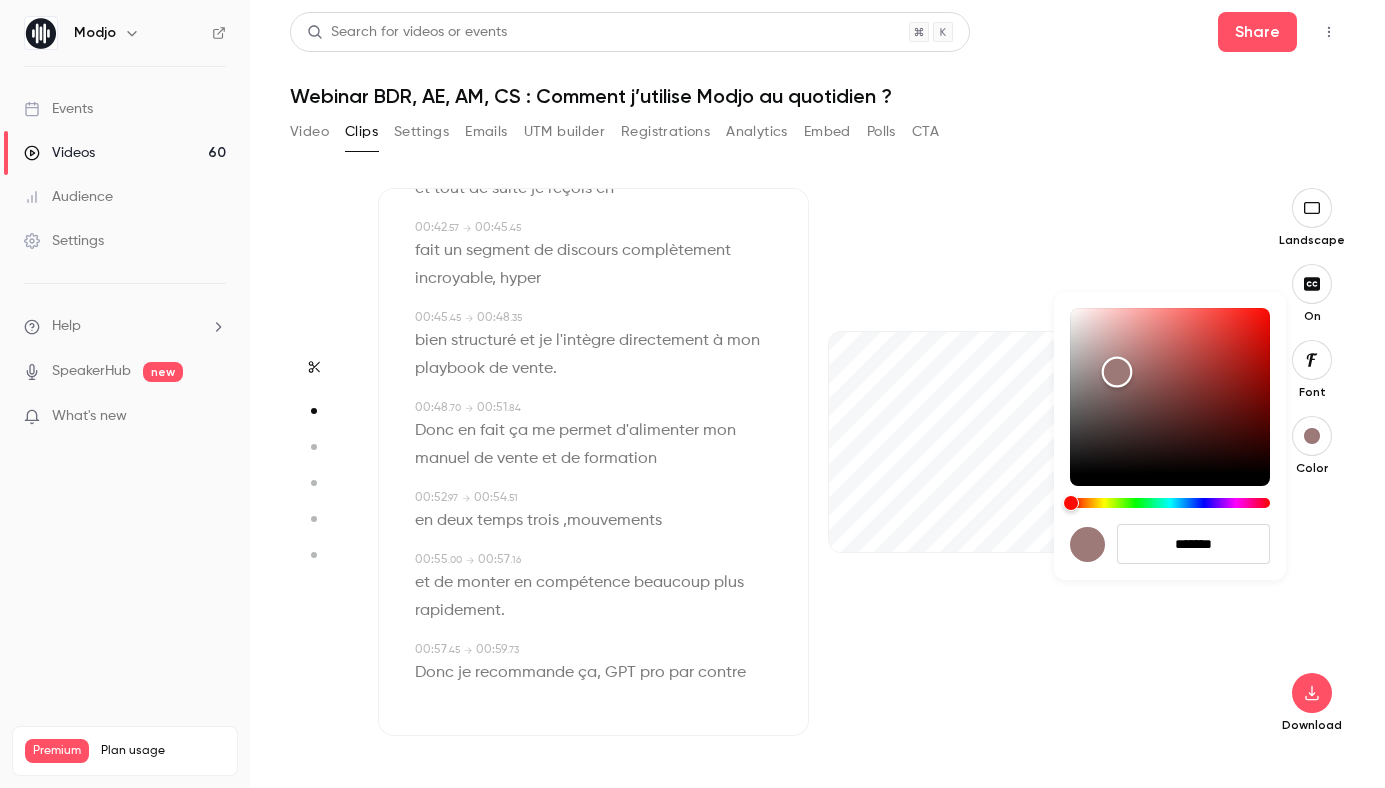 type on "****" 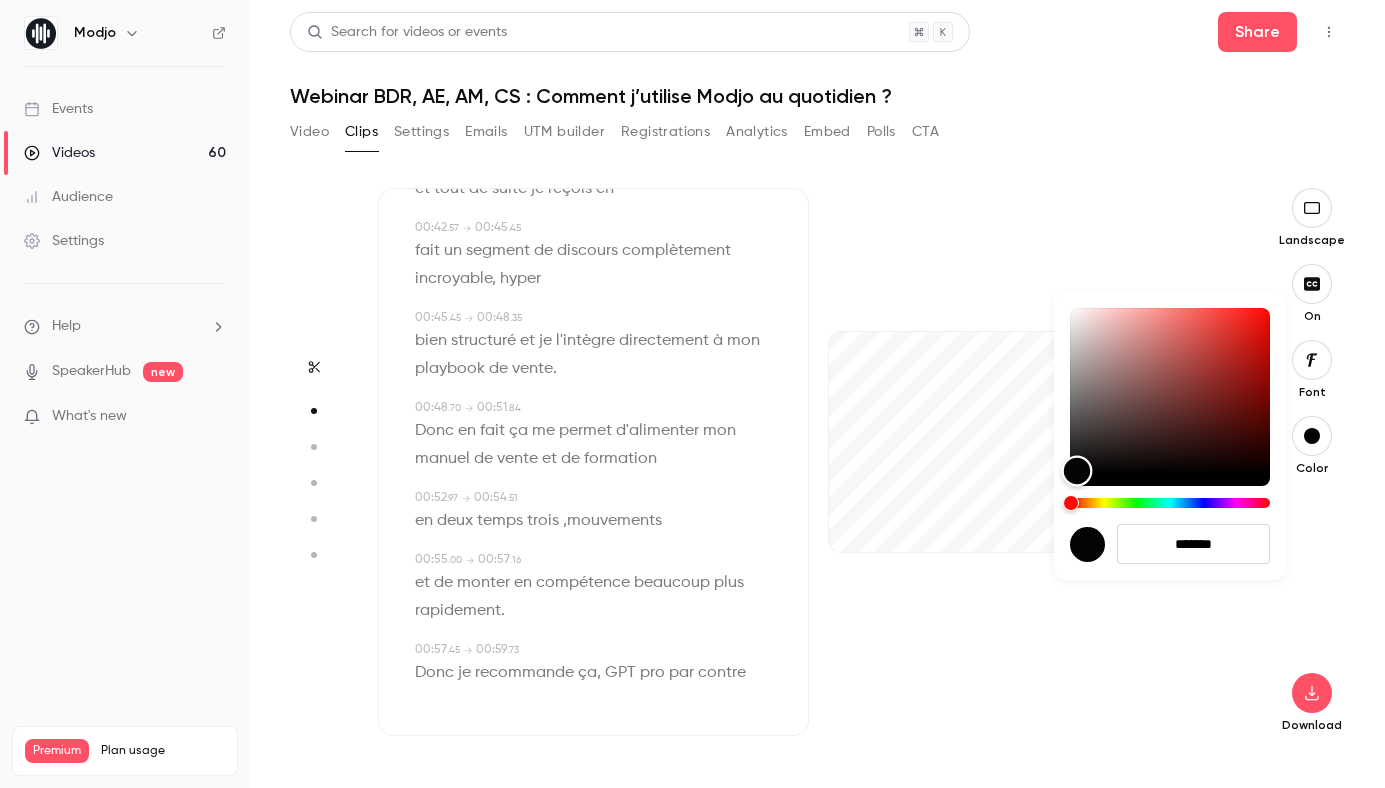 type on "****" 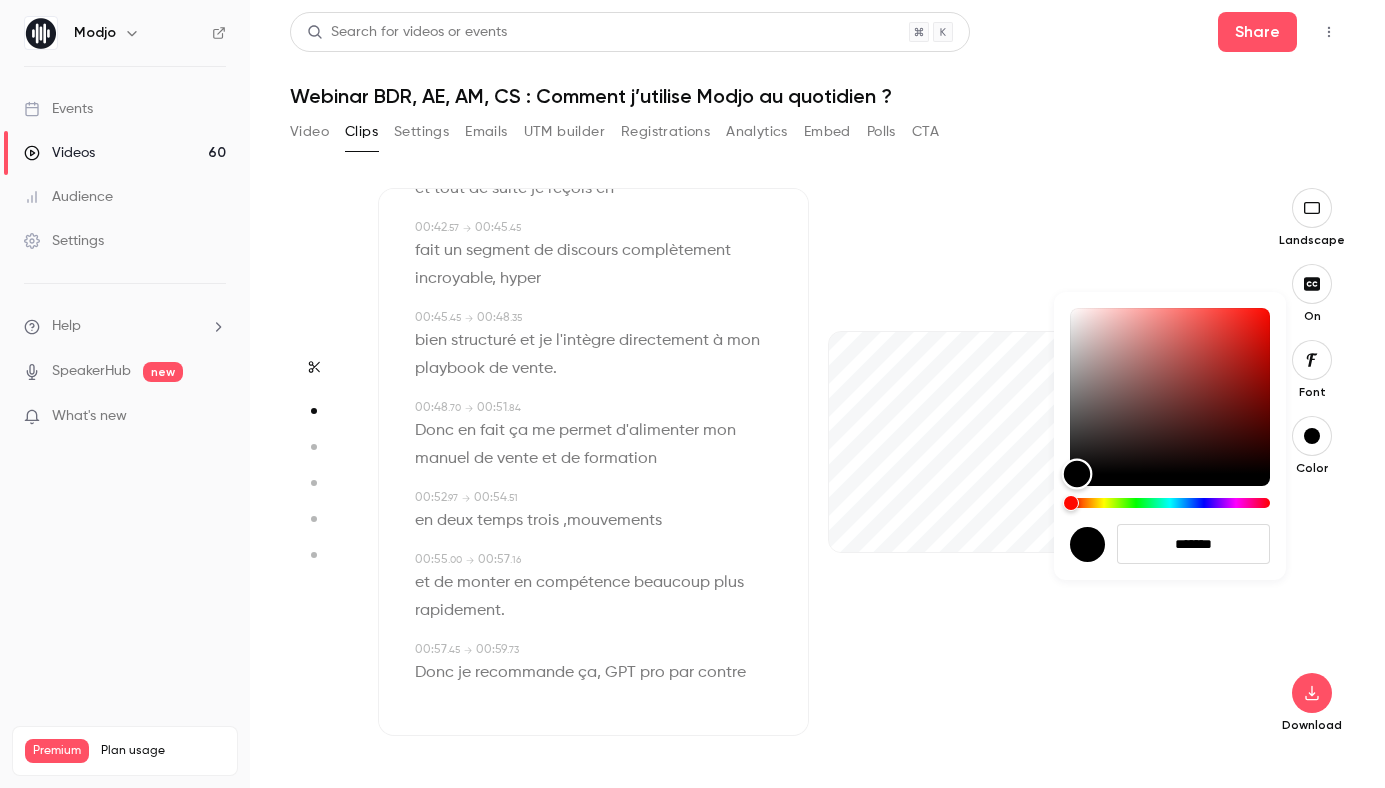 type on "****" 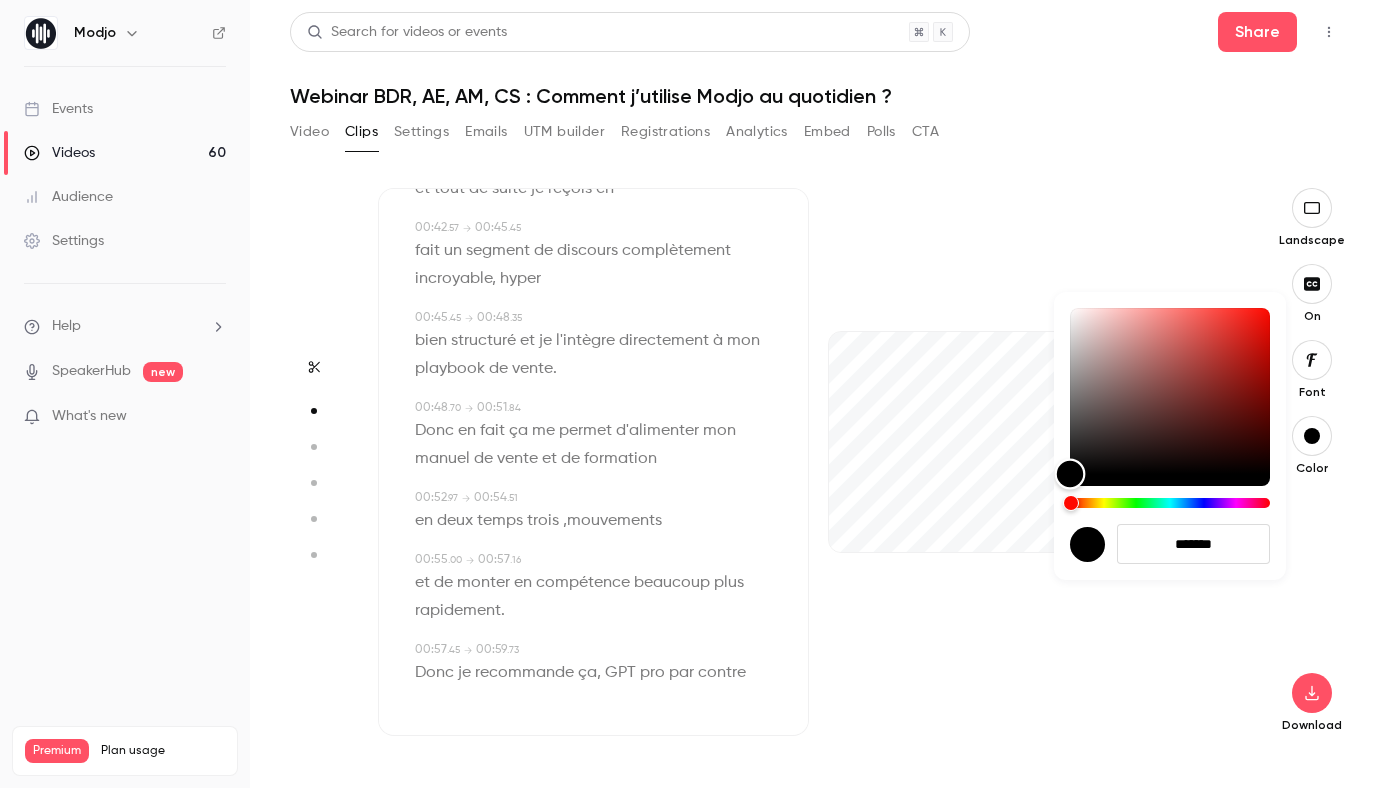 drag, startPoint x: 1135, startPoint y: 333, endPoint x: 1067, endPoint y: 502, distance: 182.16751 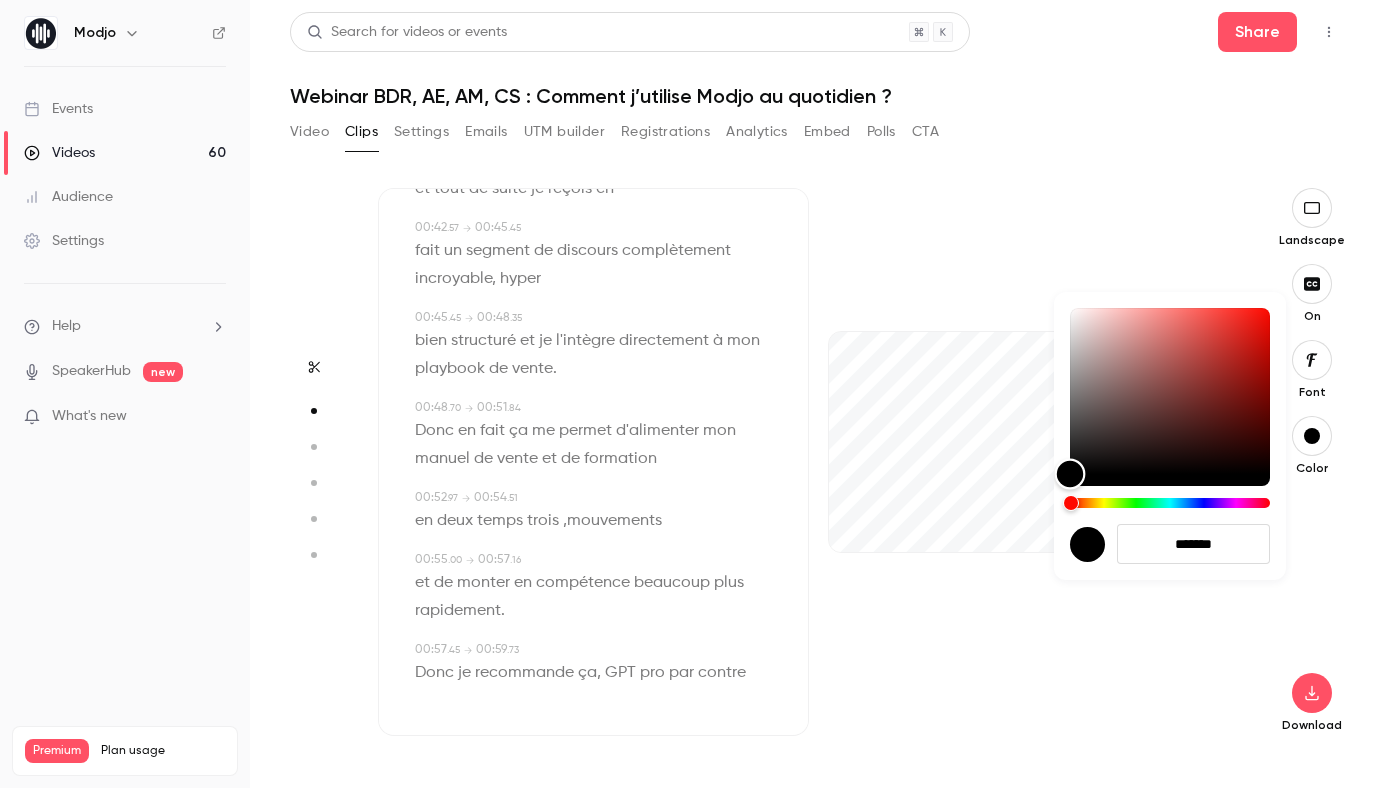 type on "****" 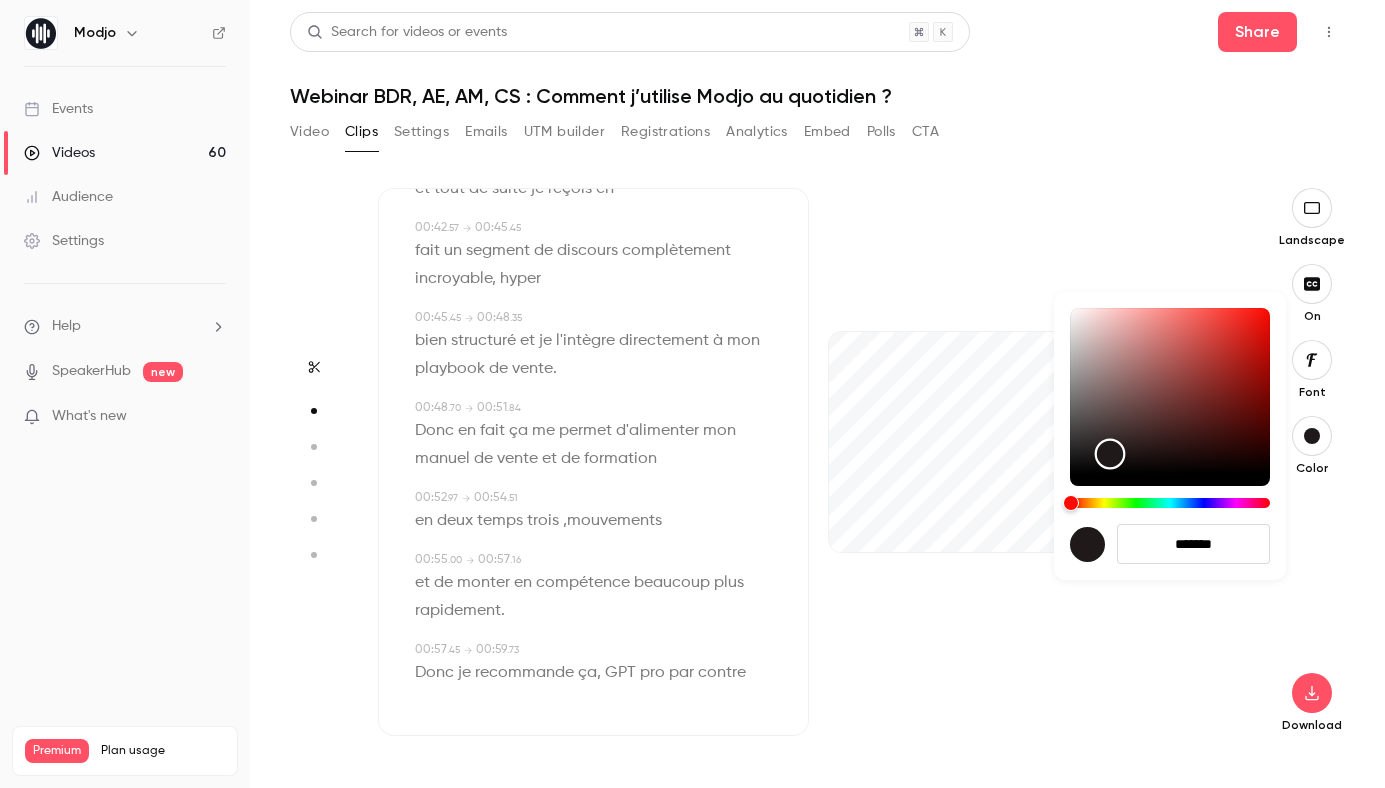 type on "****" 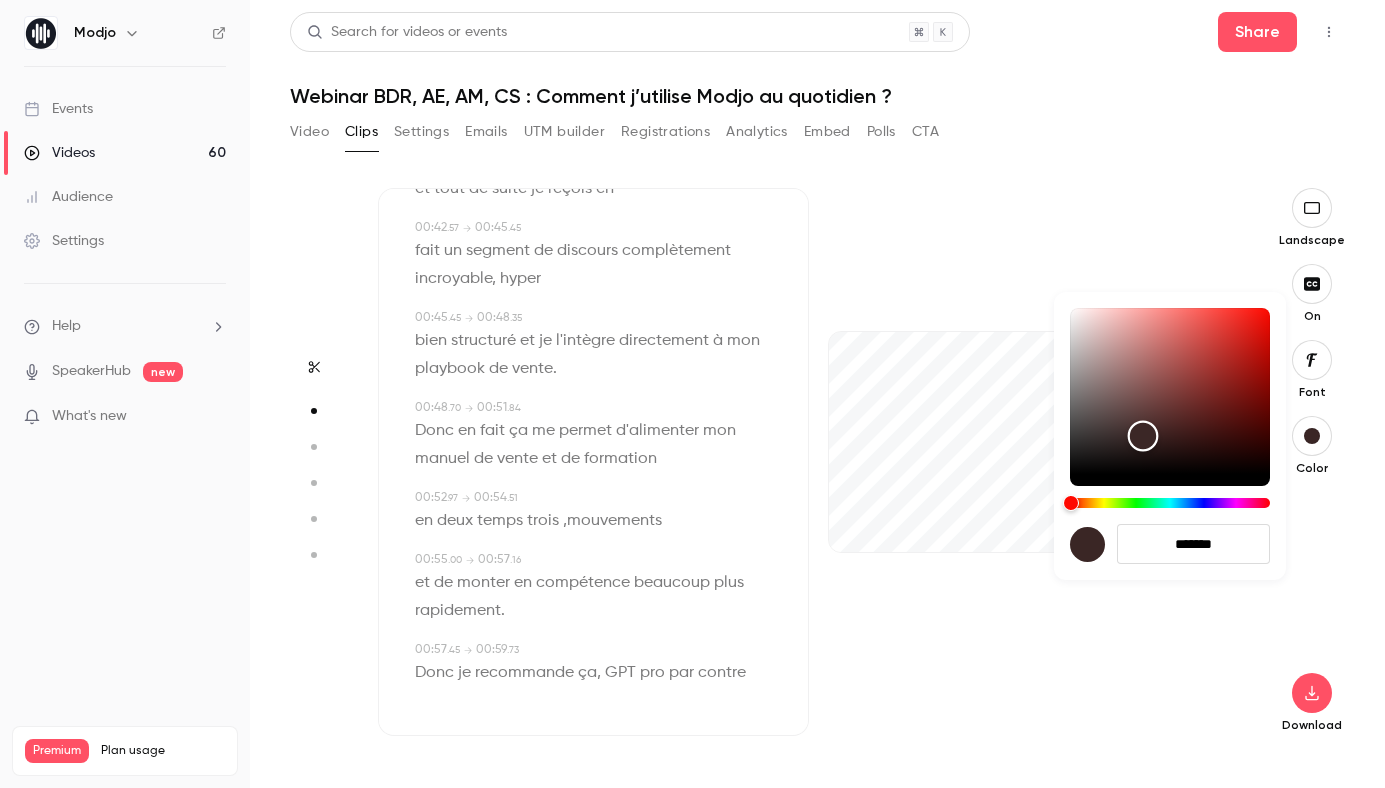 type on "****" 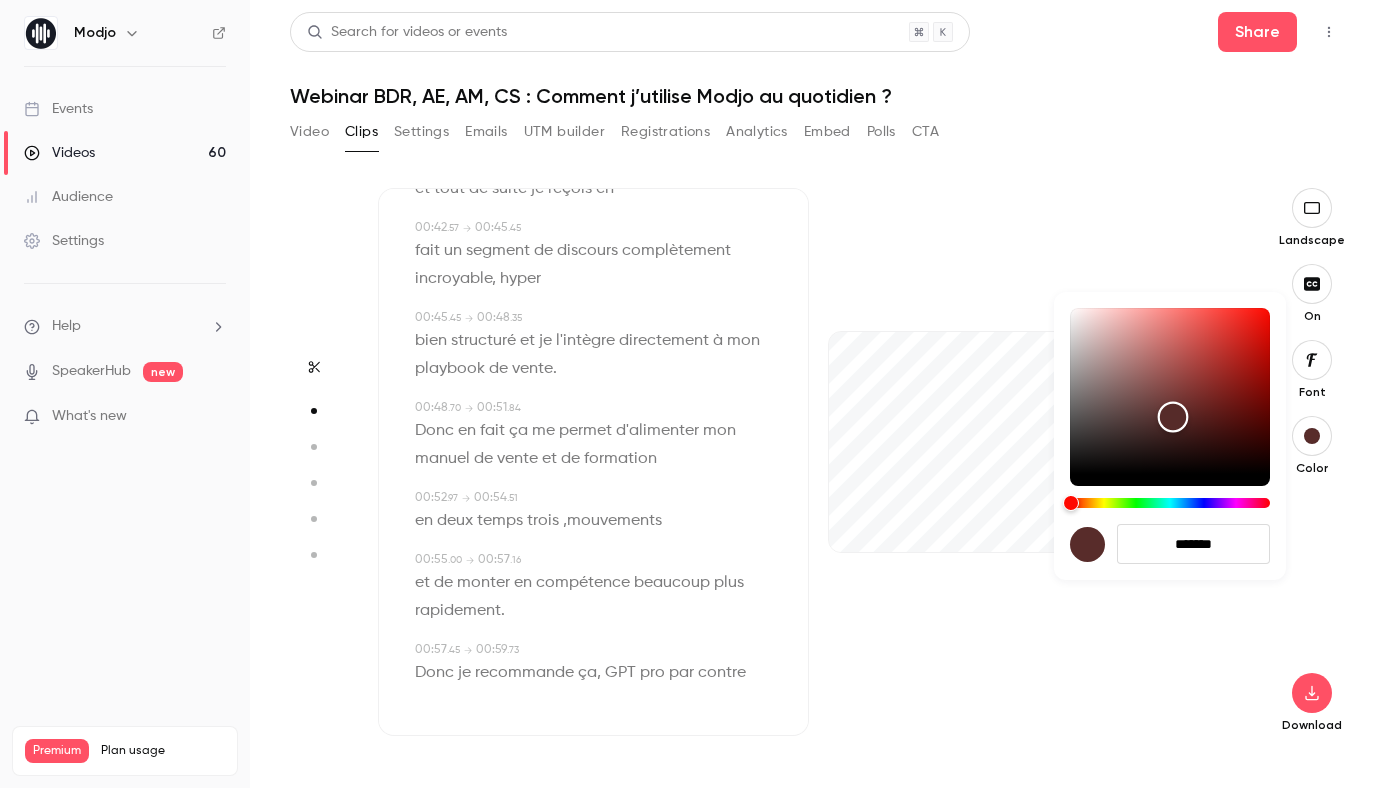 type on "****" 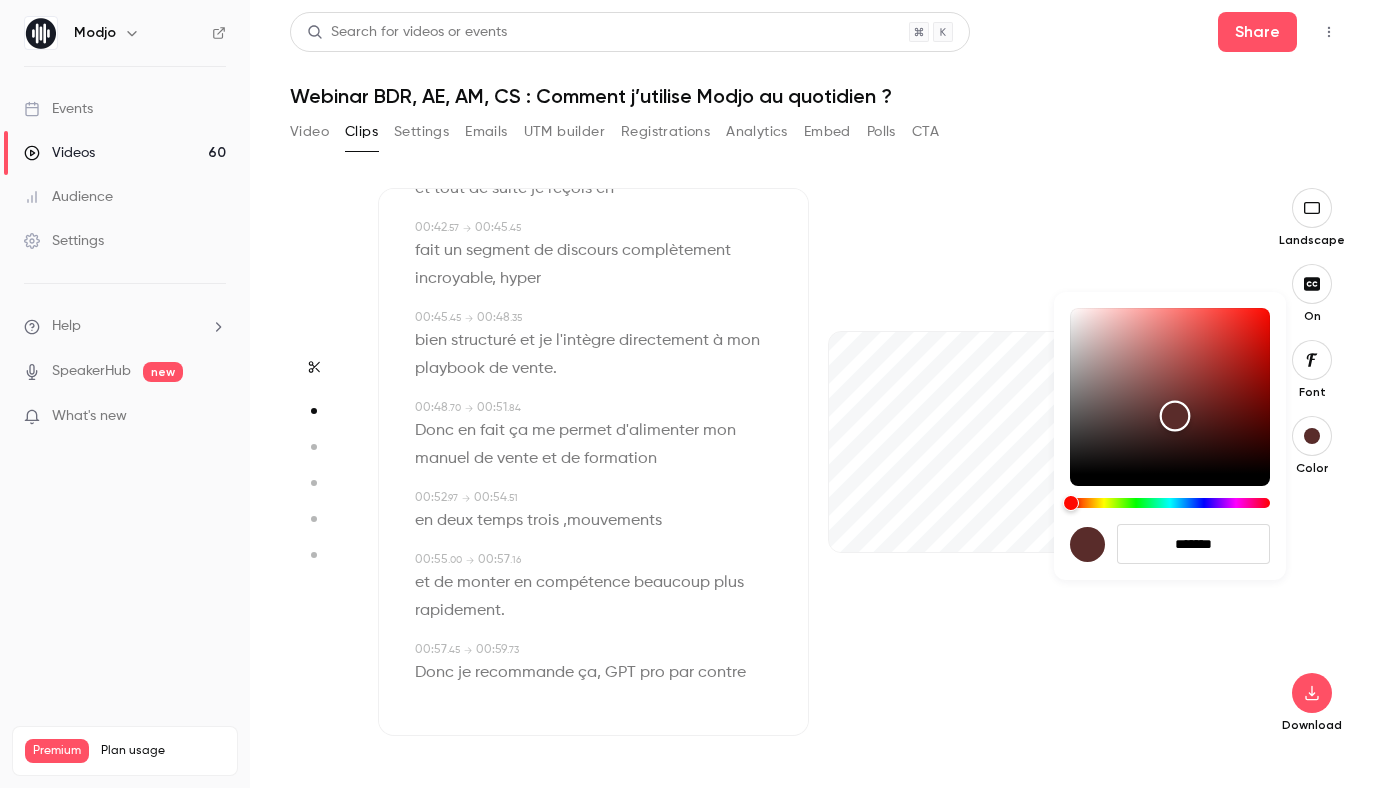 type on "*******" 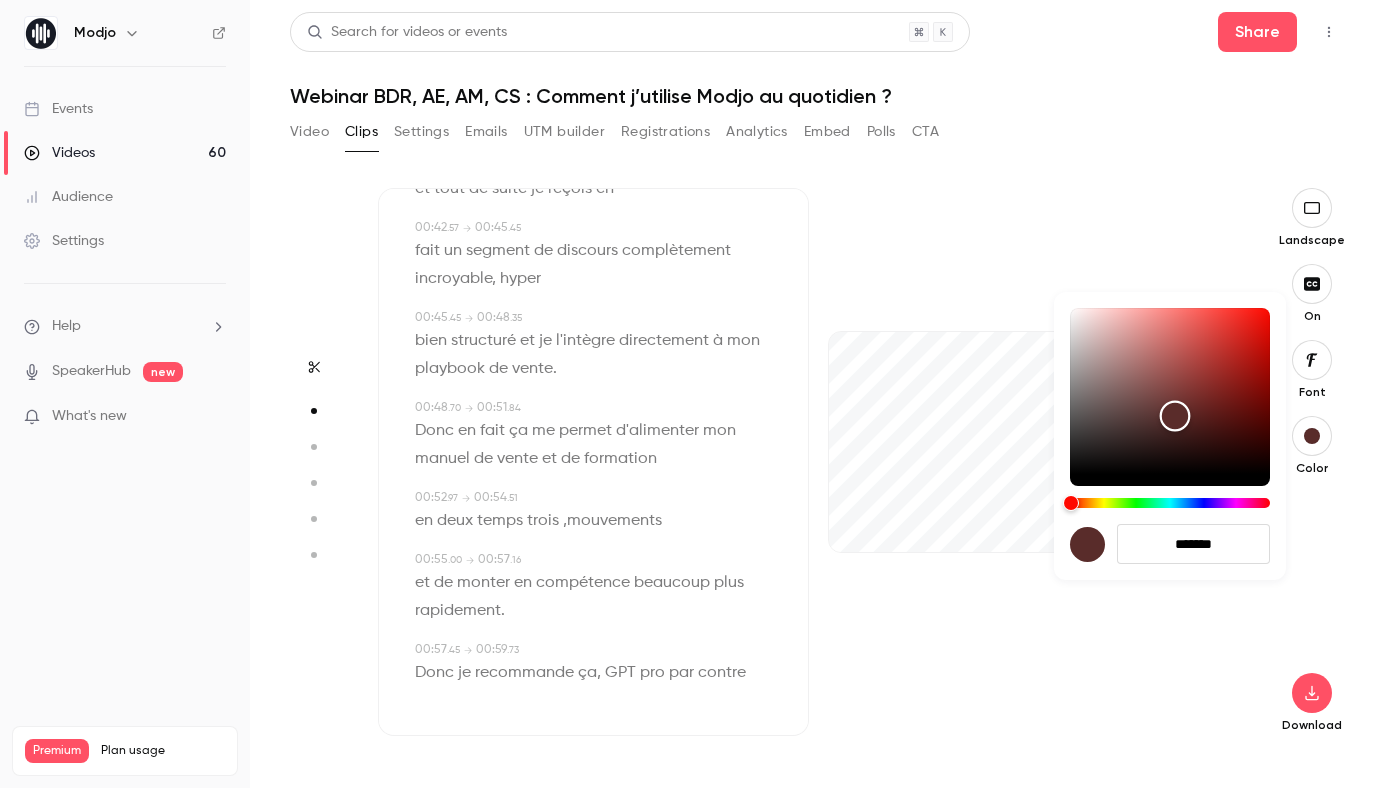 type on "****" 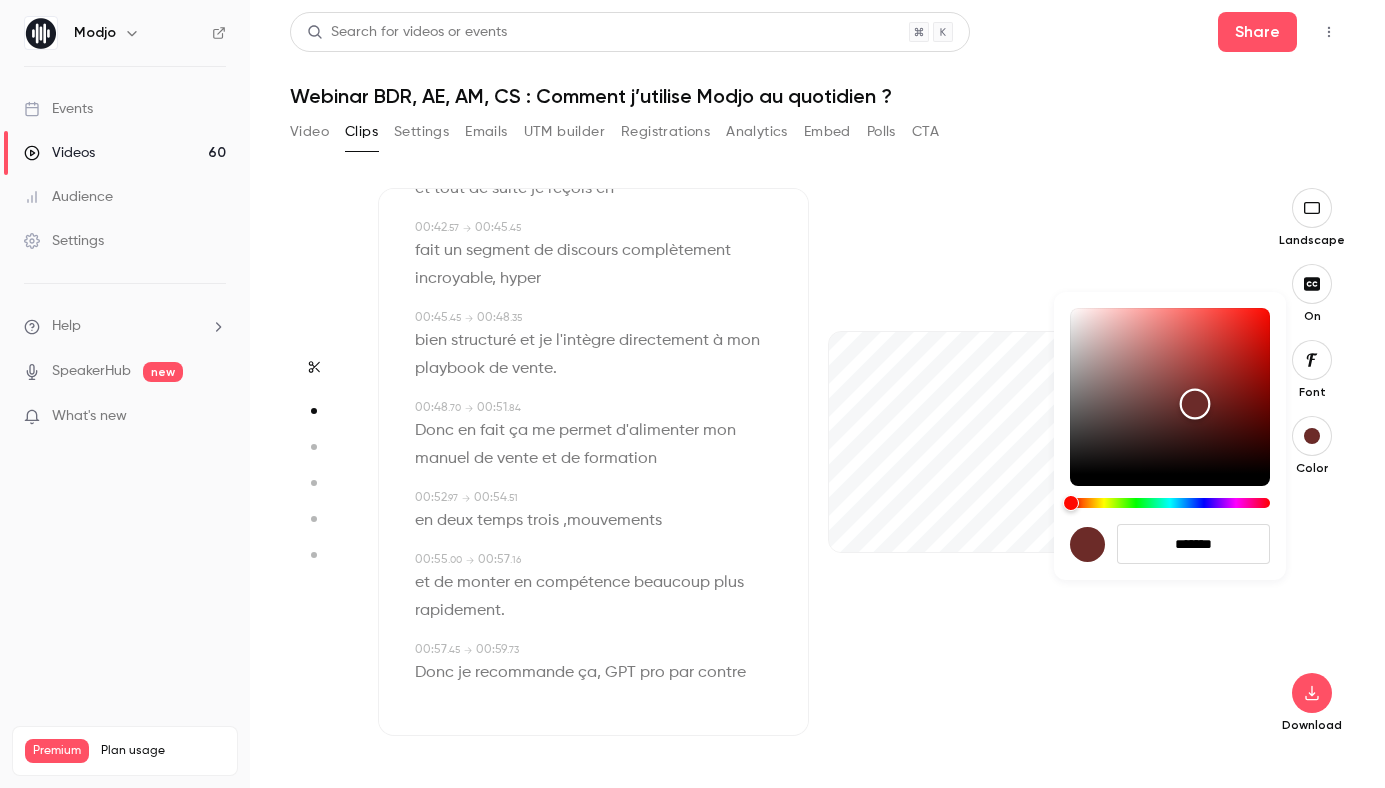 type on "****" 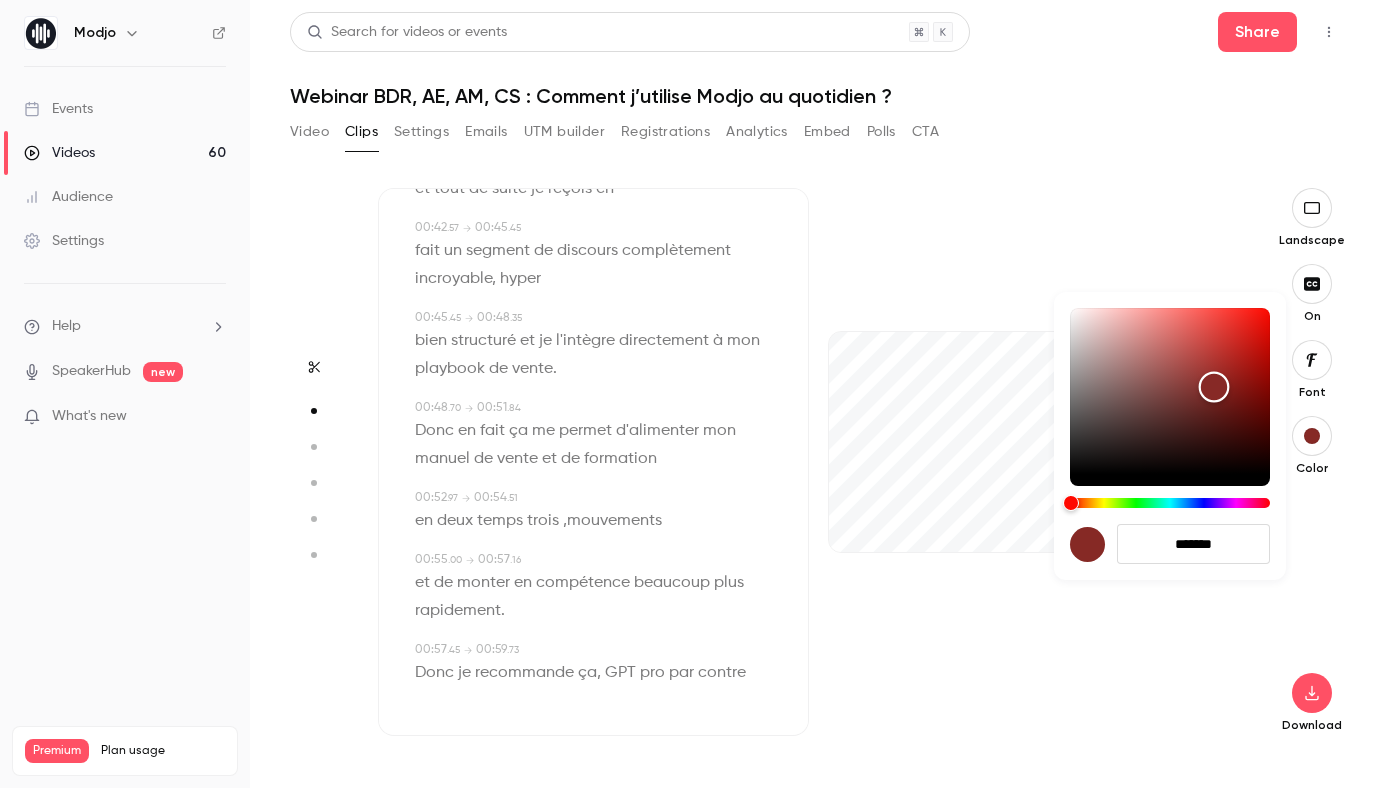 type on "****" 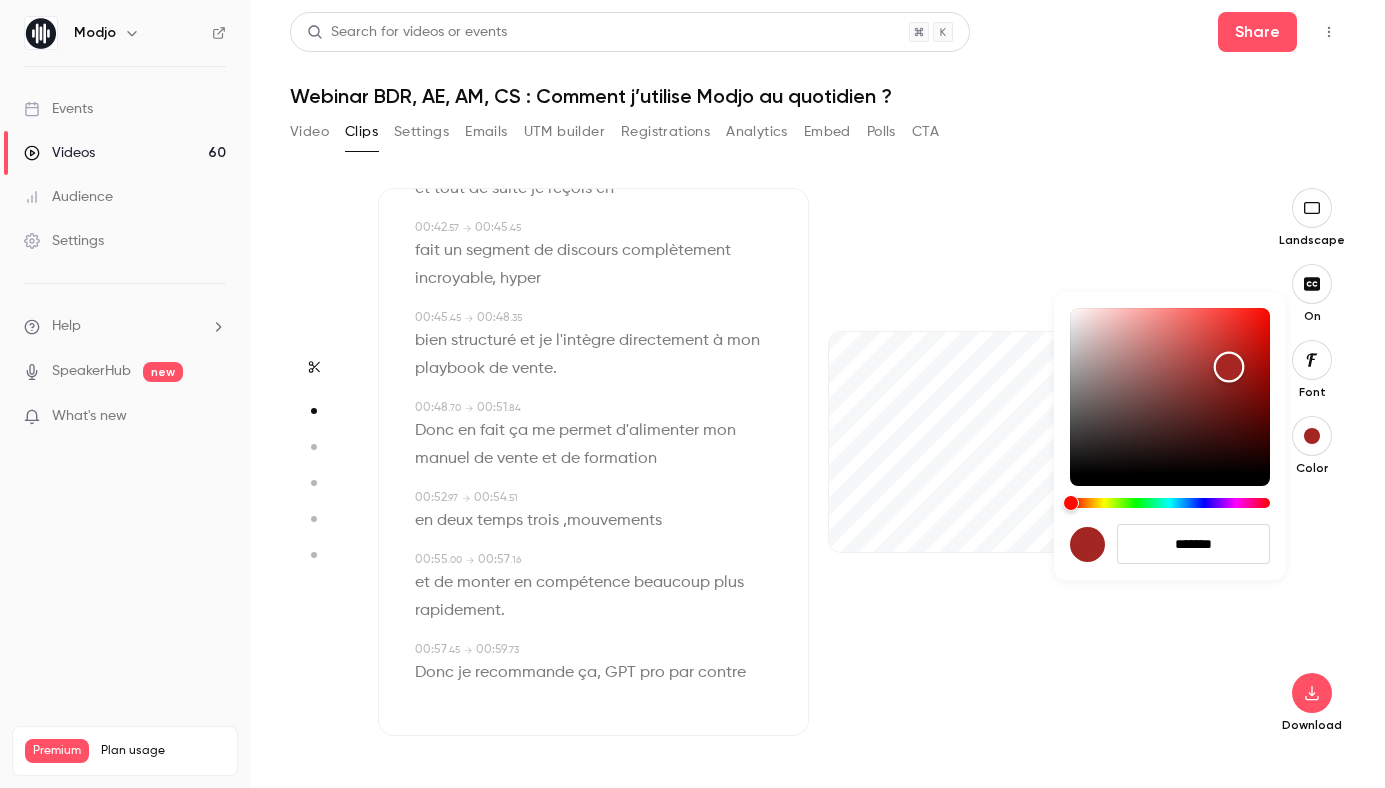 type on "****" 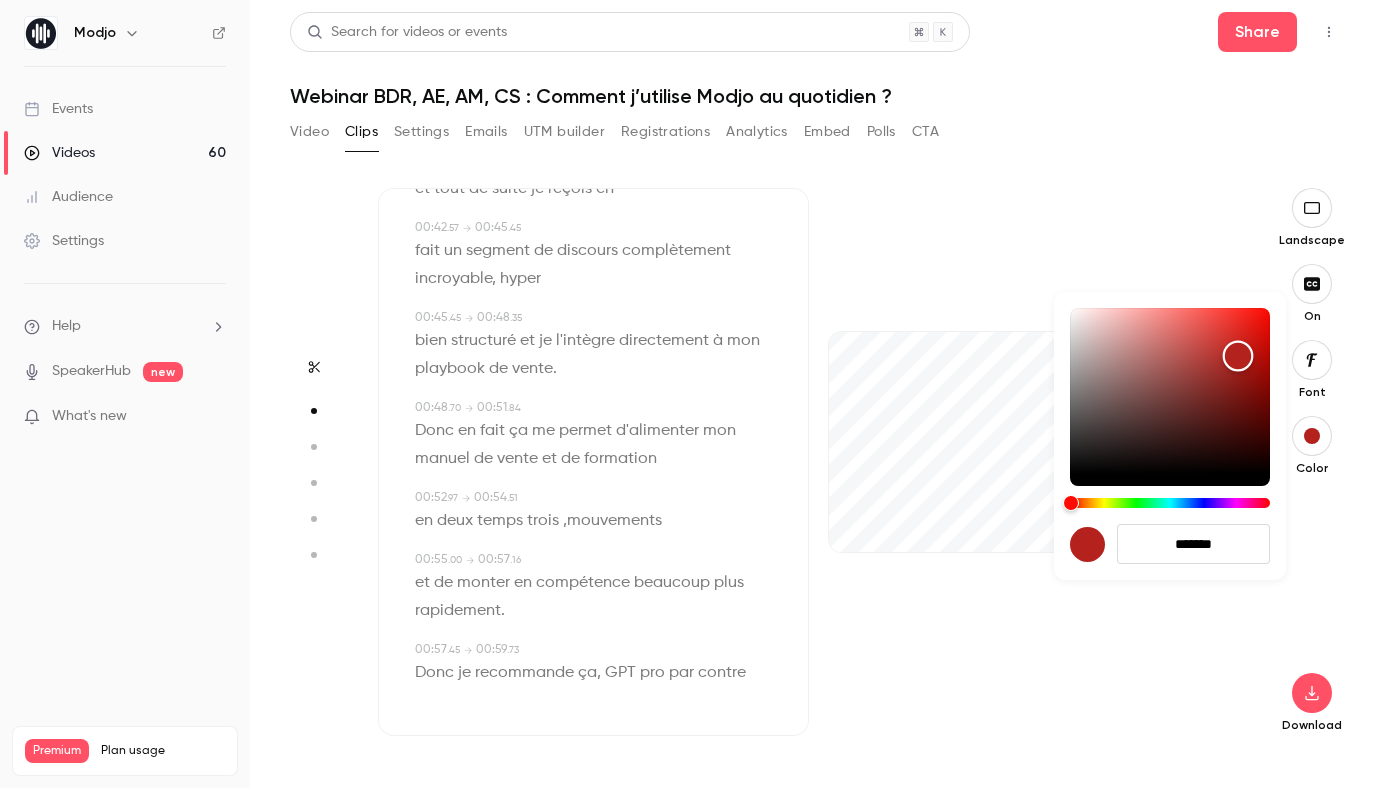 type on "****" 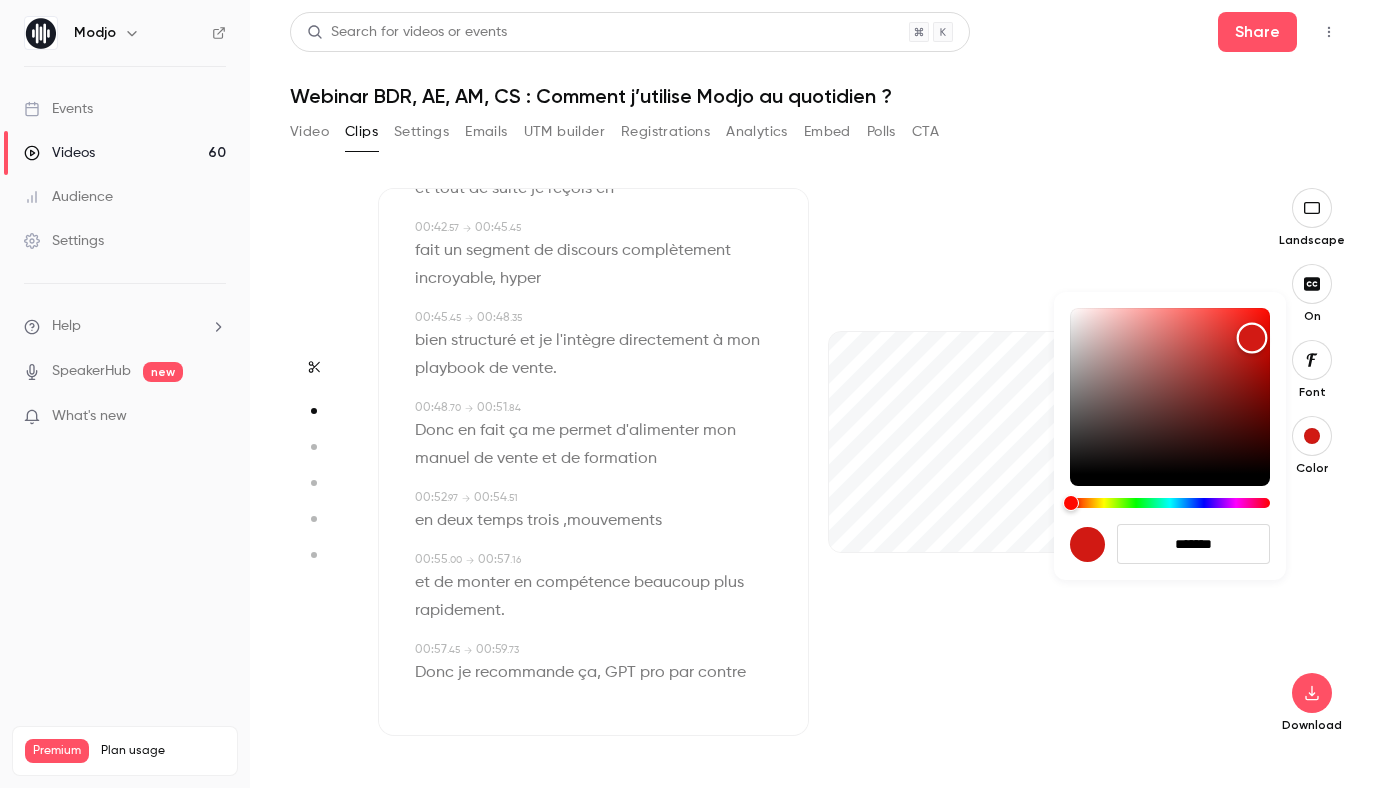 type on "****" 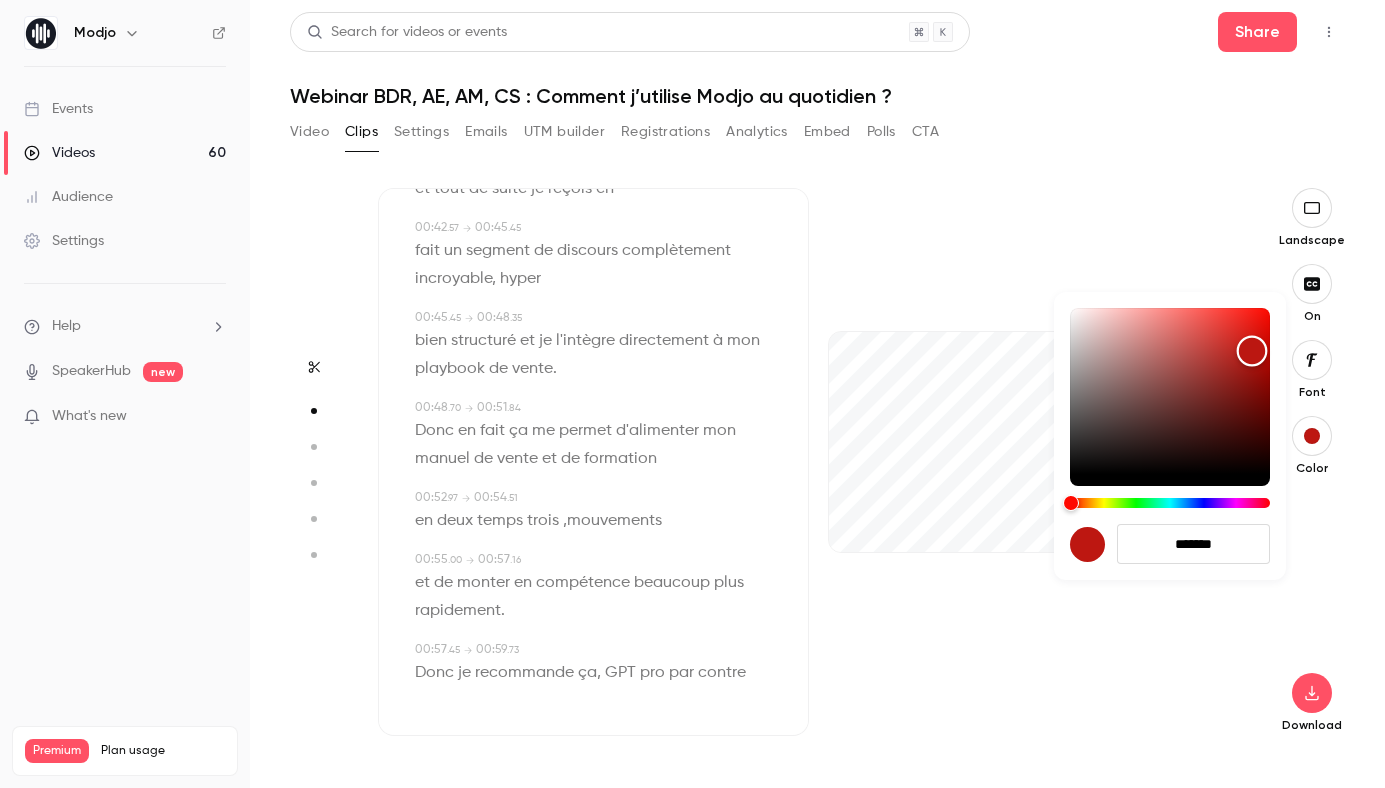 type on "****" 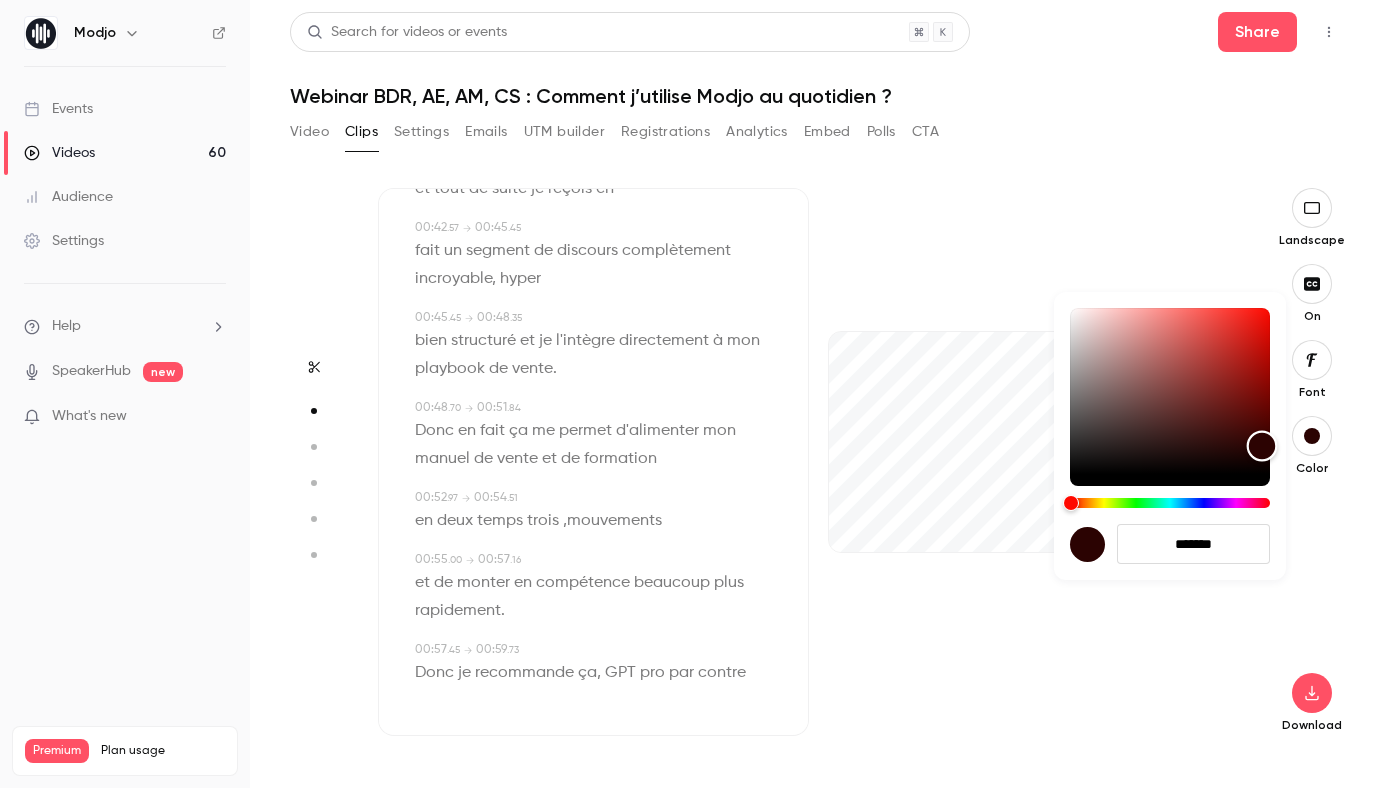 type on "****" 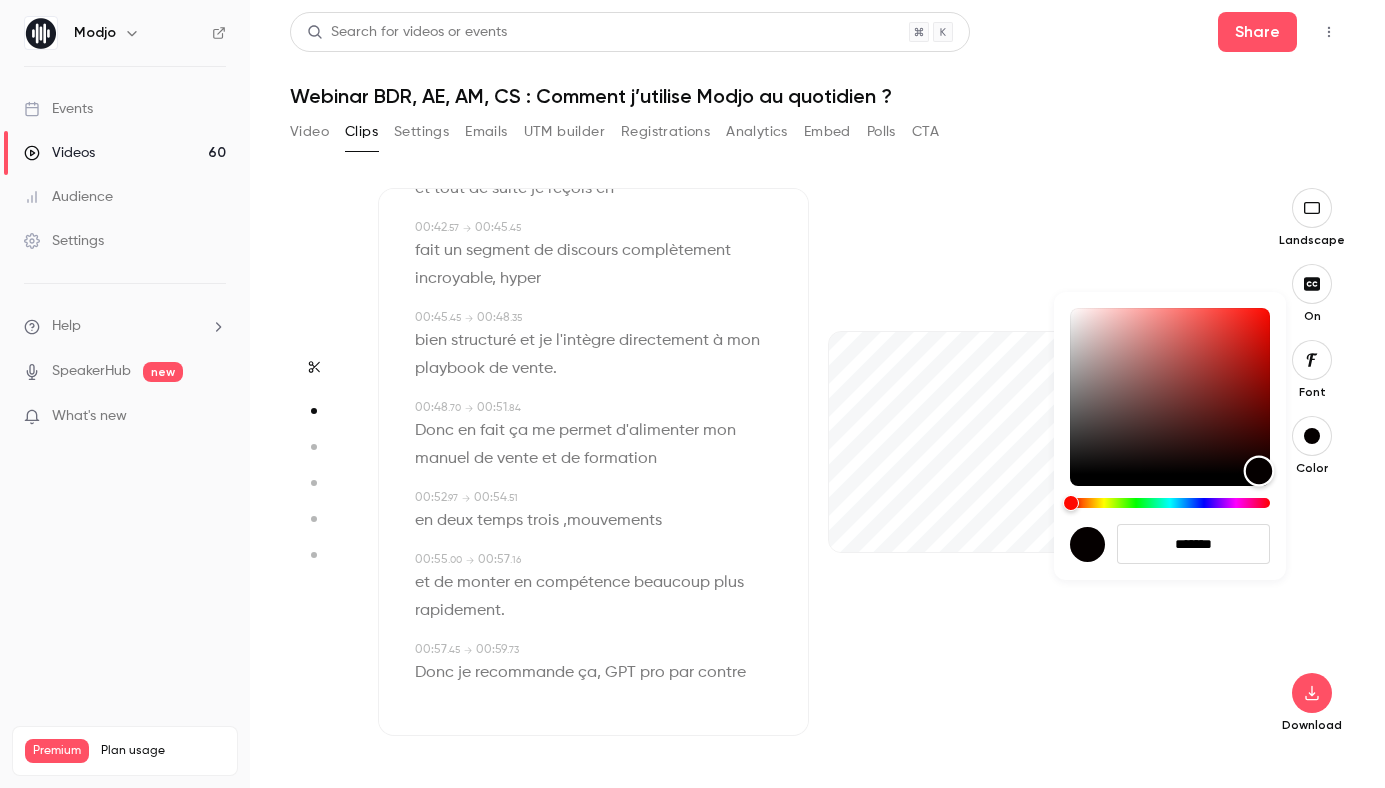 type on "****" 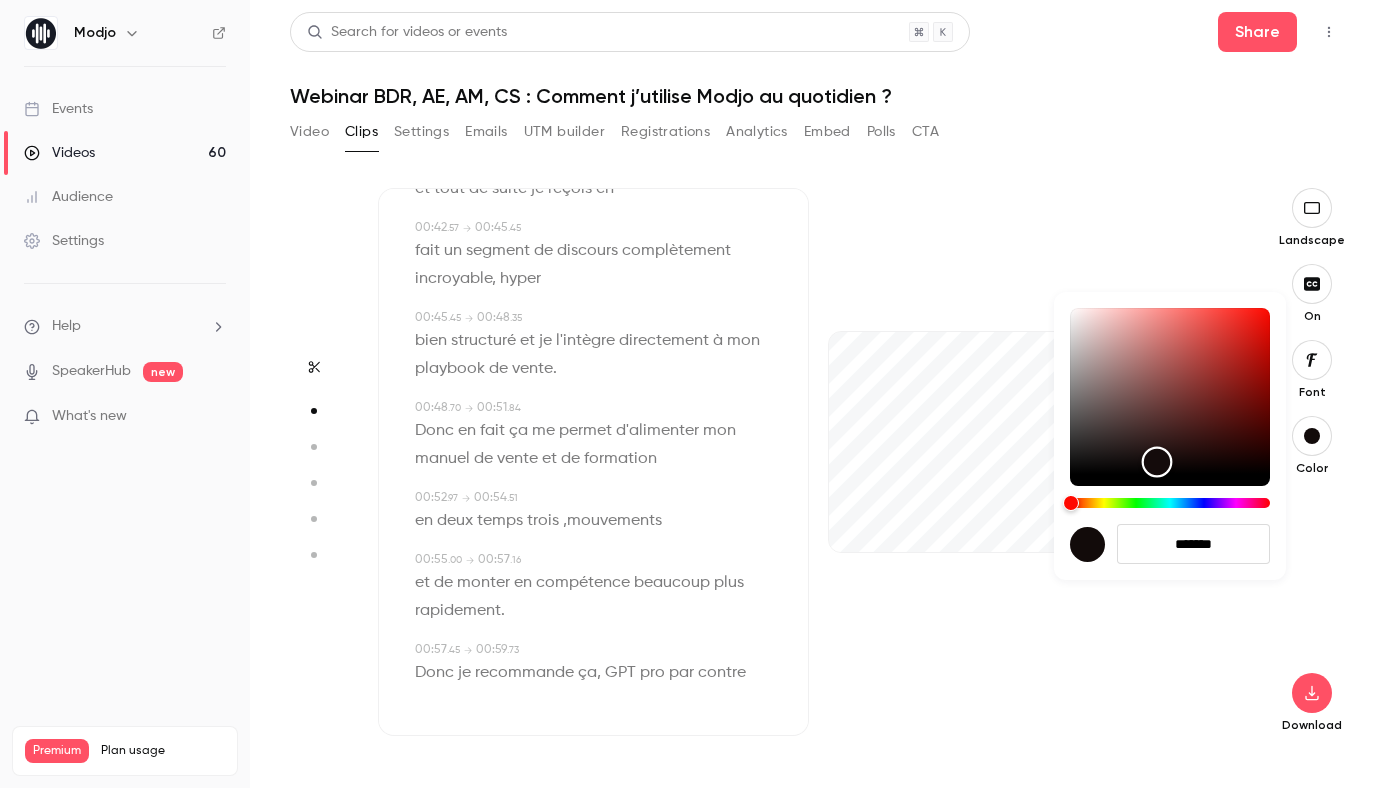 type on "****" 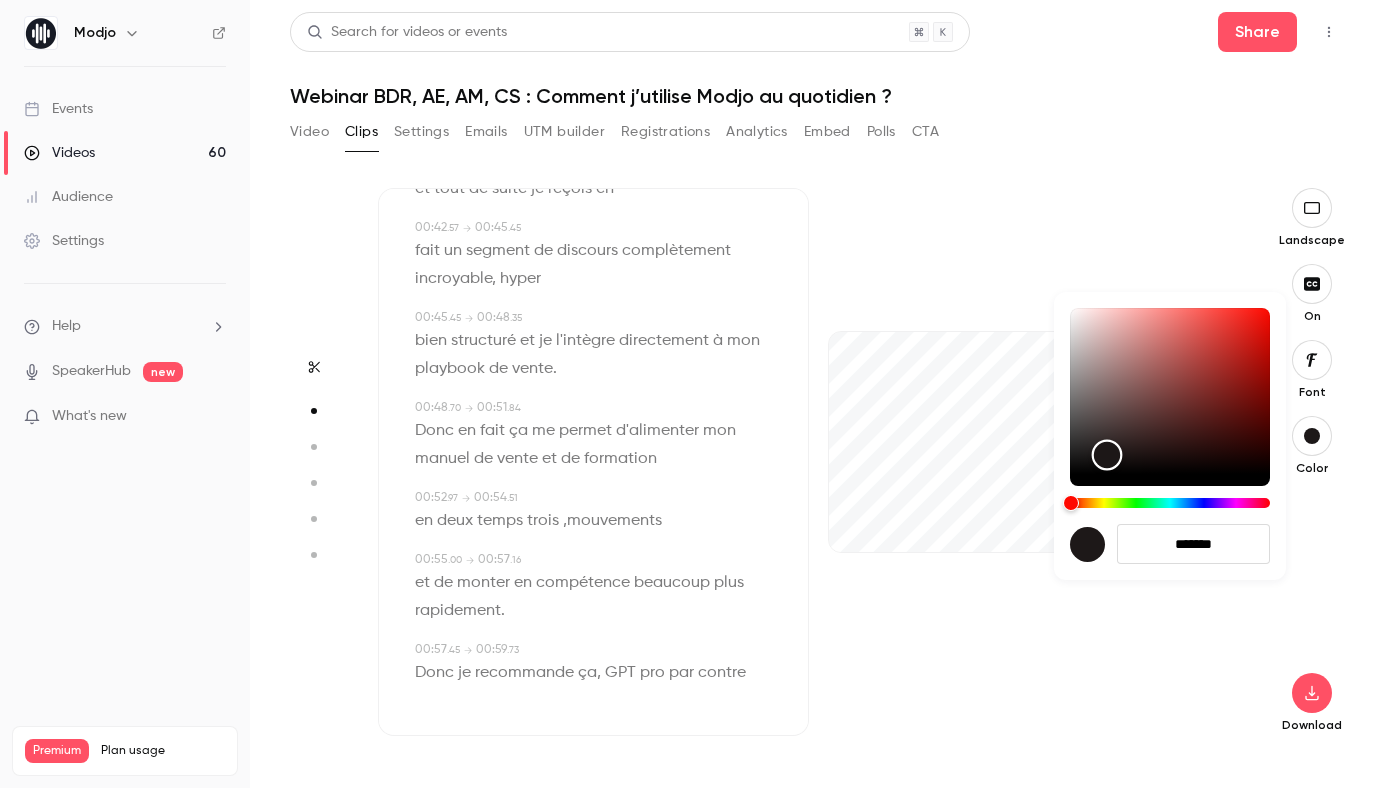 type on "****" 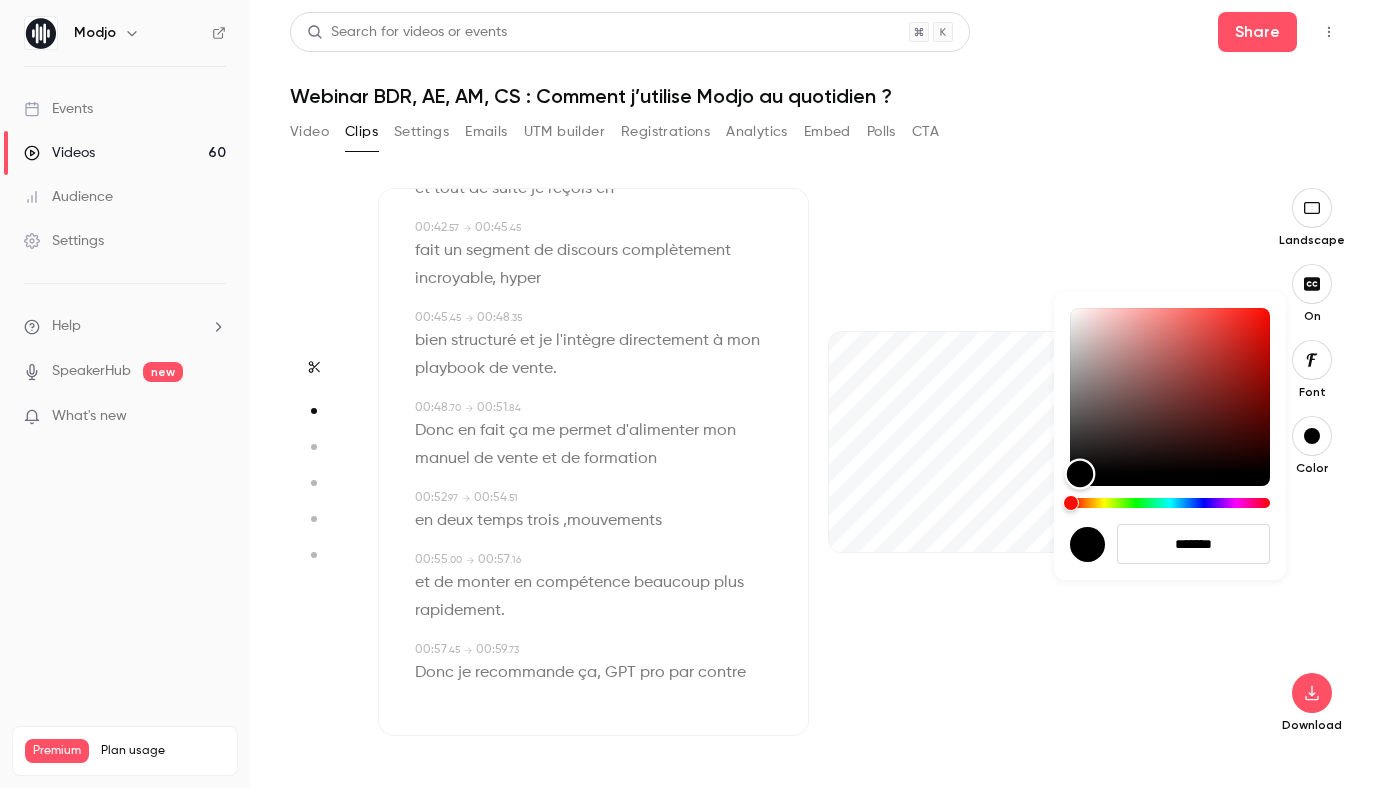 type on "****" 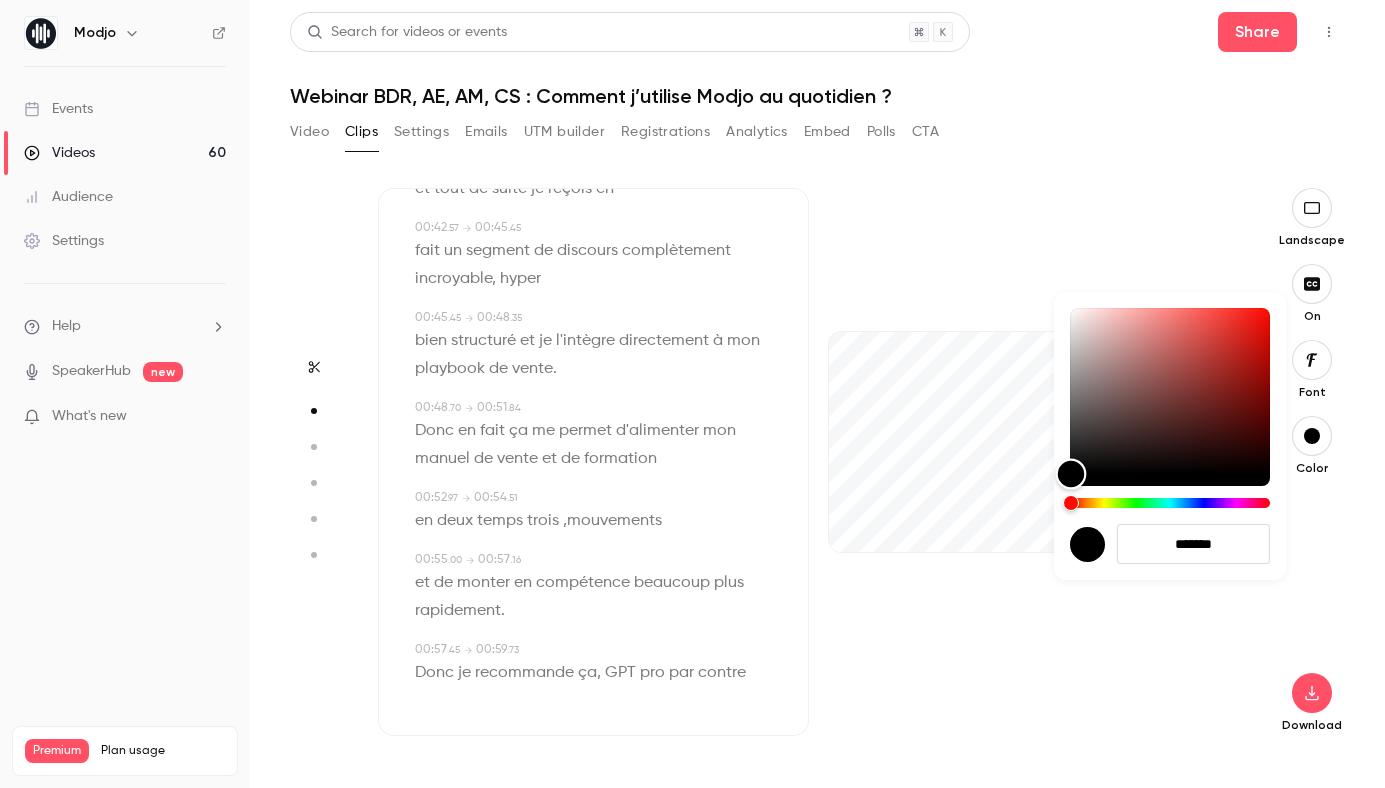 type on "****" 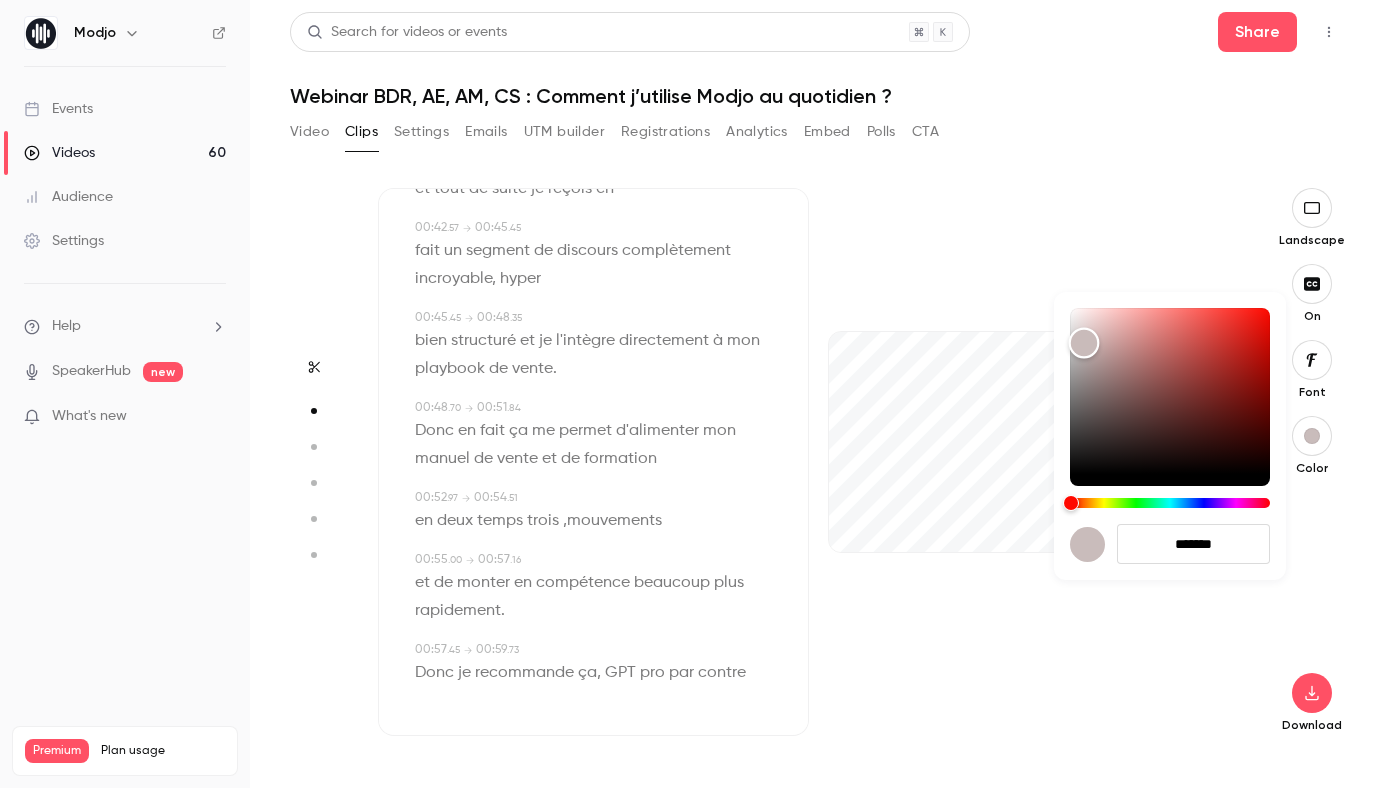 type on "****" 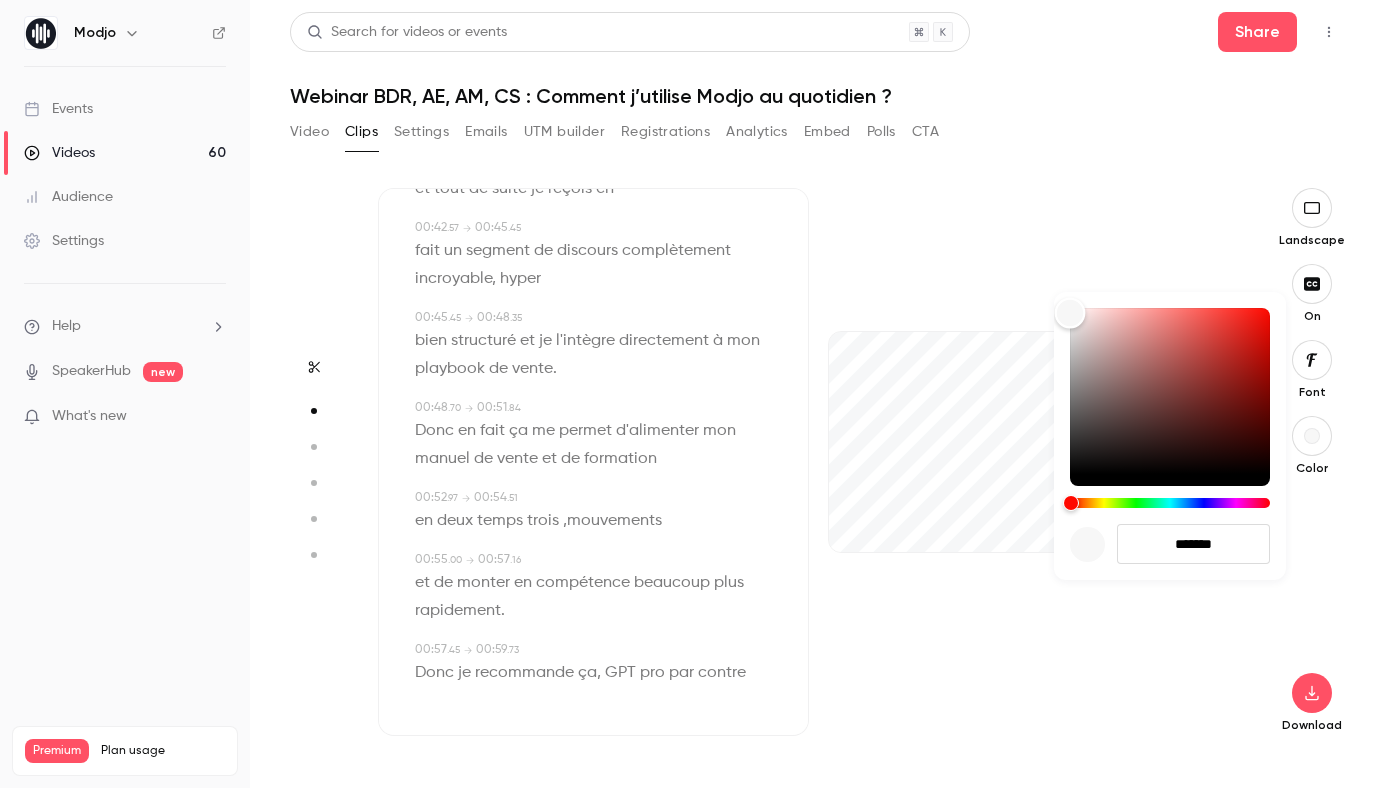type on "****" 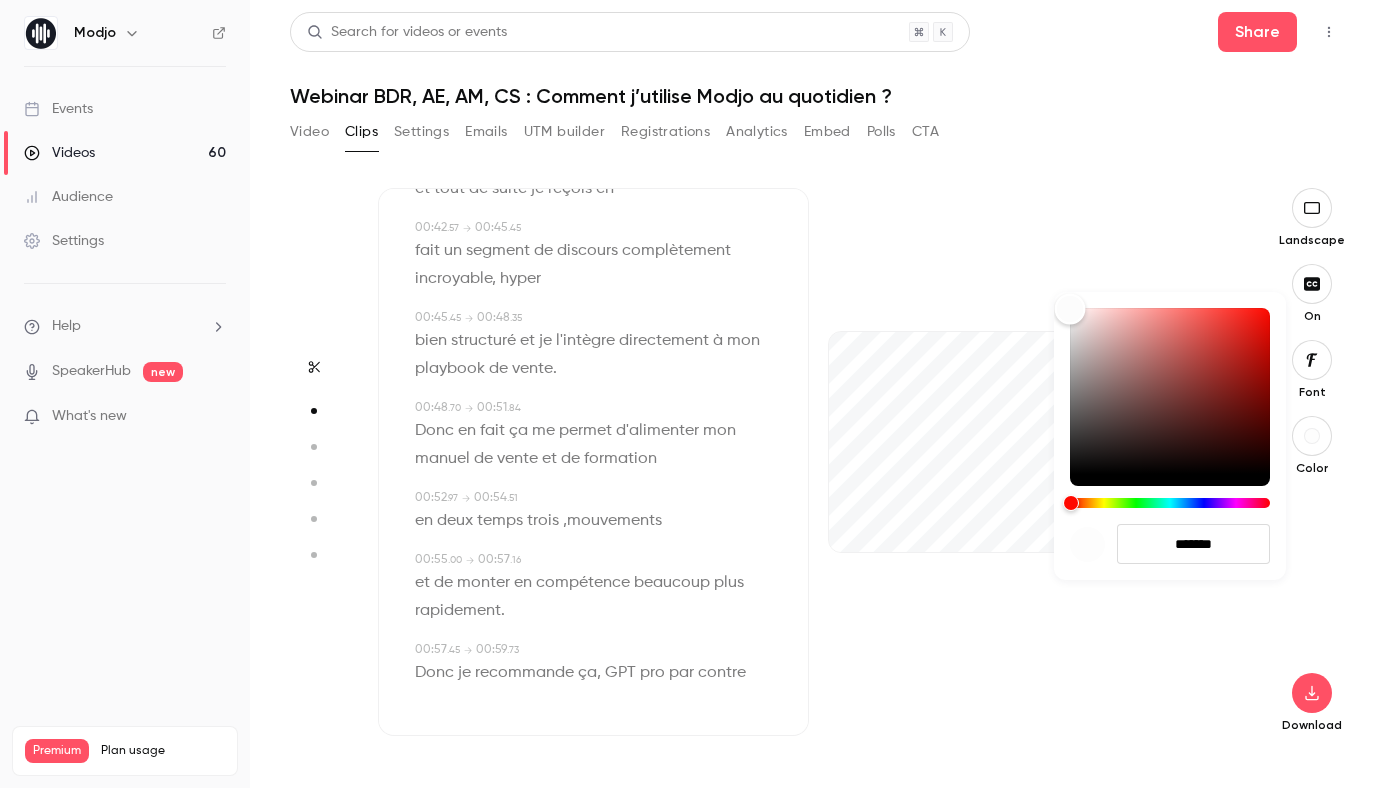 type on "****" 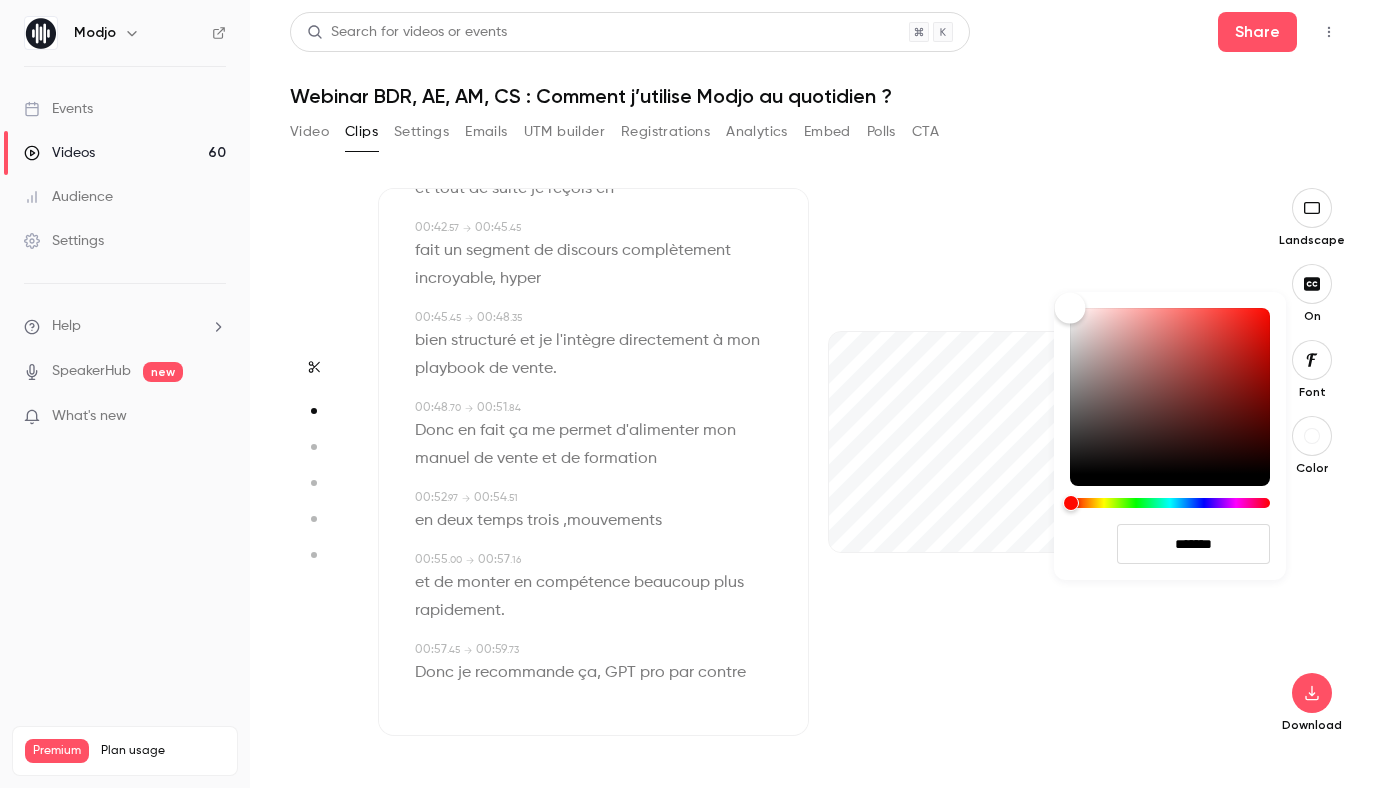 drag, startPoint x: 1070, startPoint y: 486, endPoint x: 1066, endPoint y: 303, distance: 183.04372 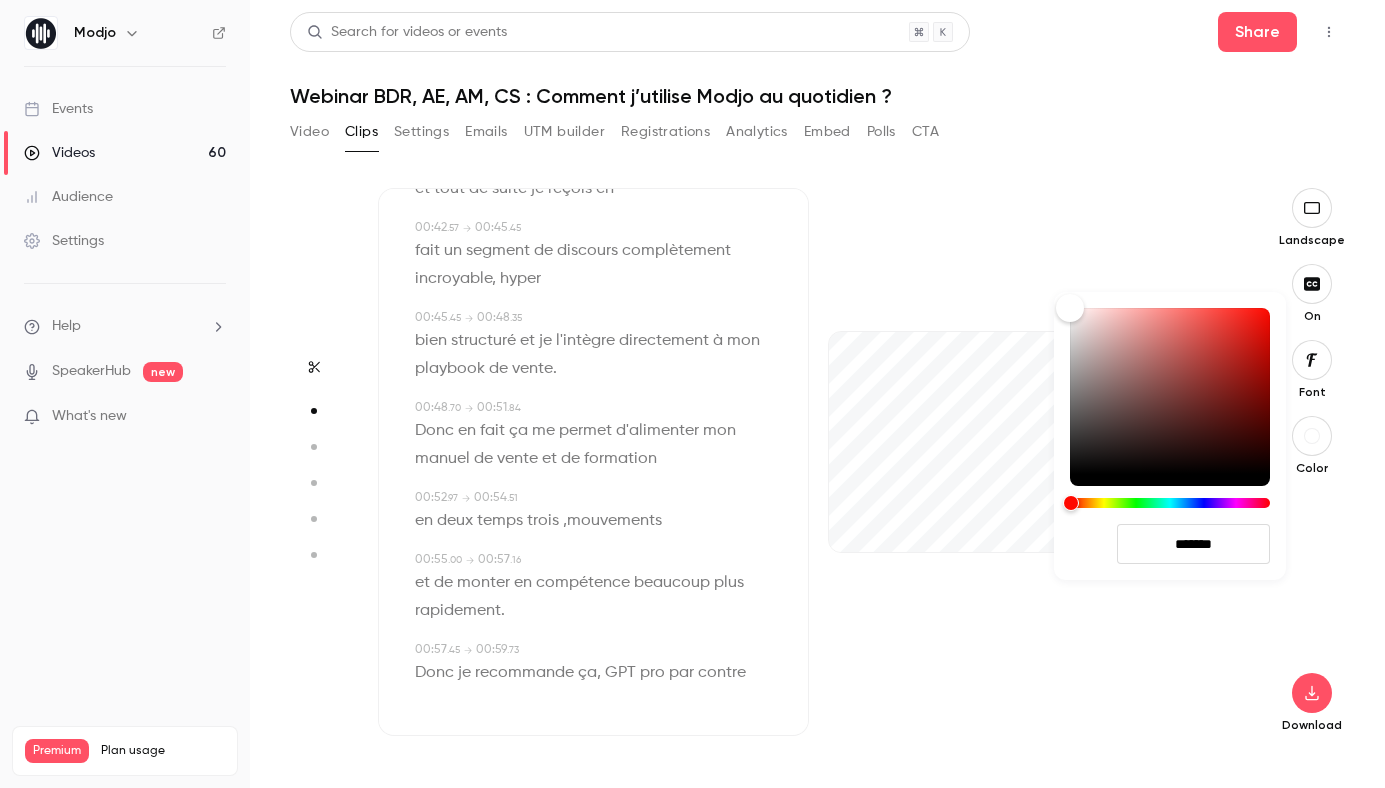 click at bounding box center (692, 394) 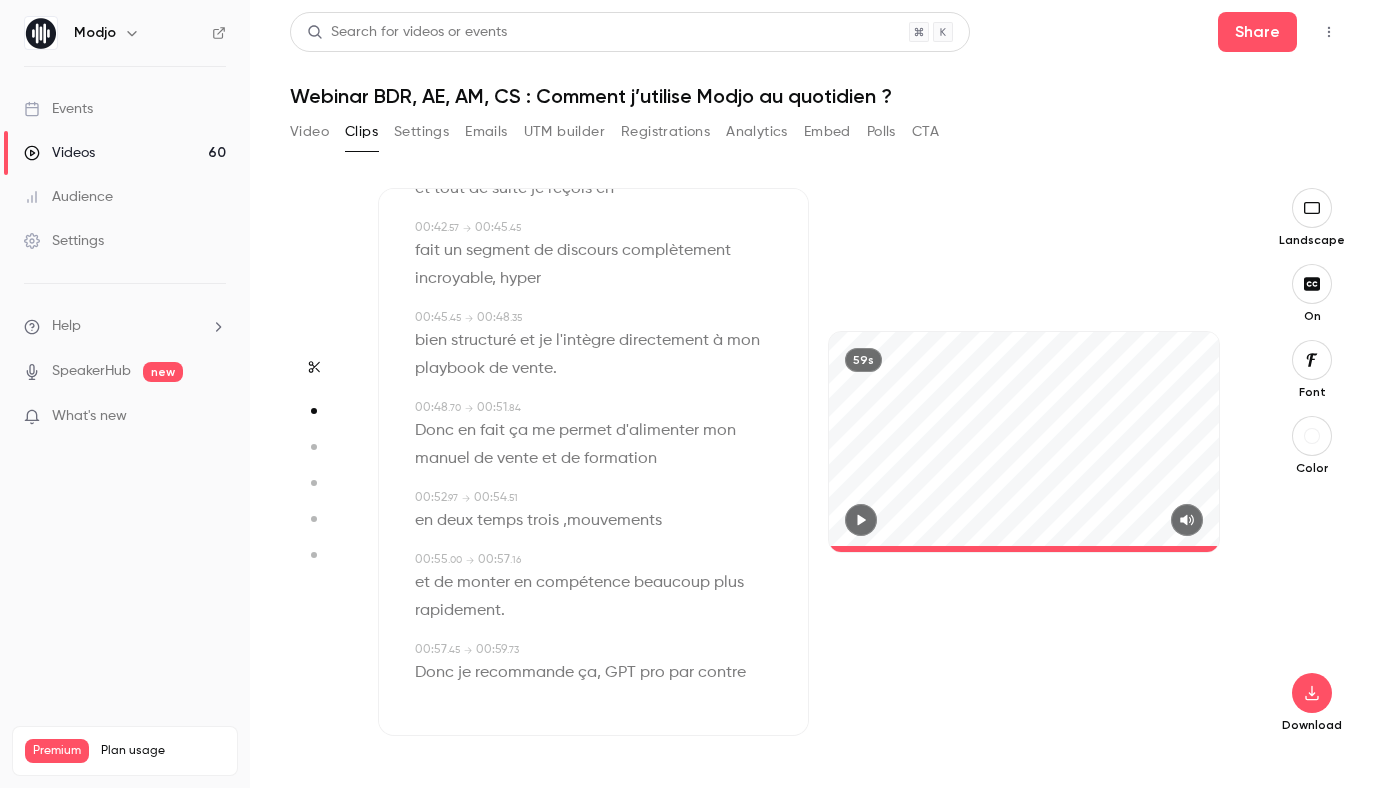 scroll, scrollTop: 574, scrollLeft: 0, axis: vertical 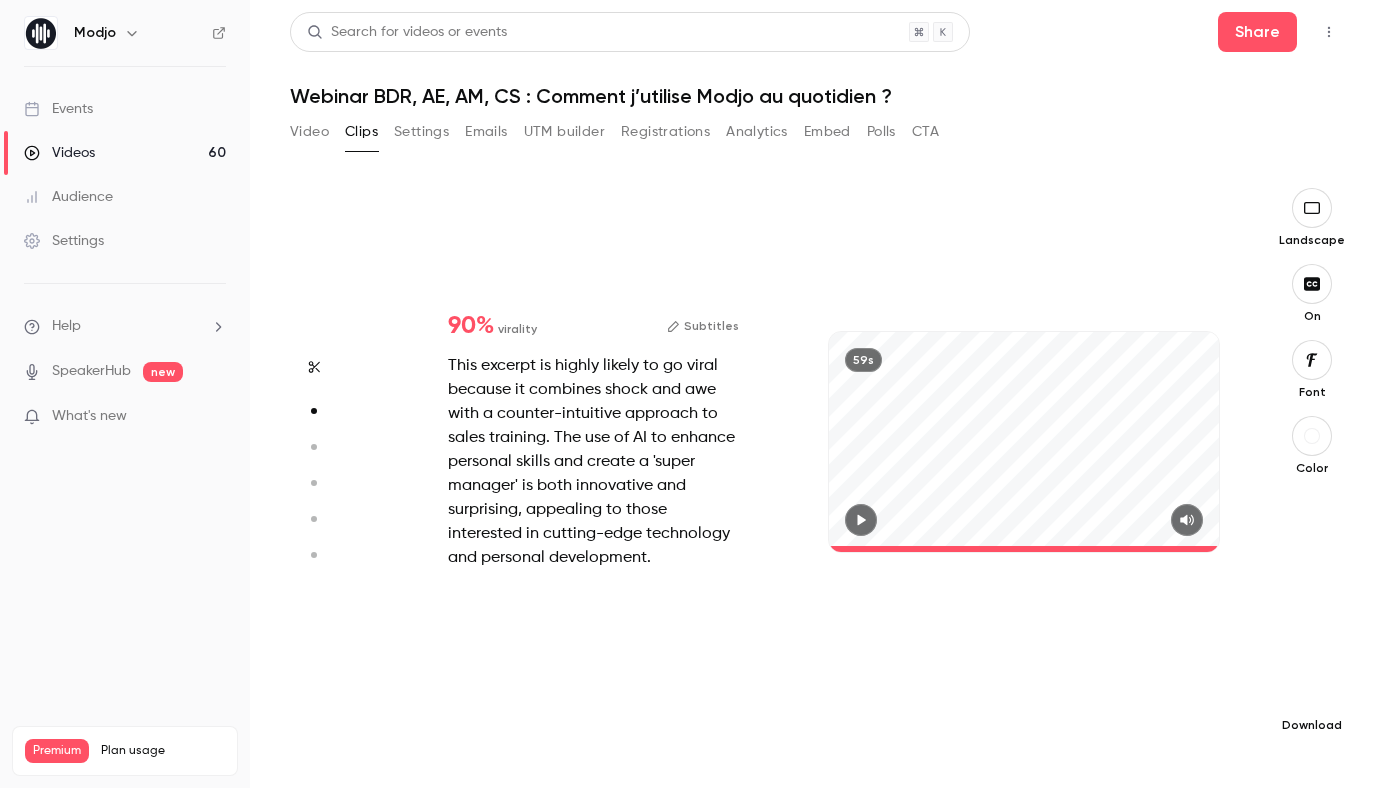 click 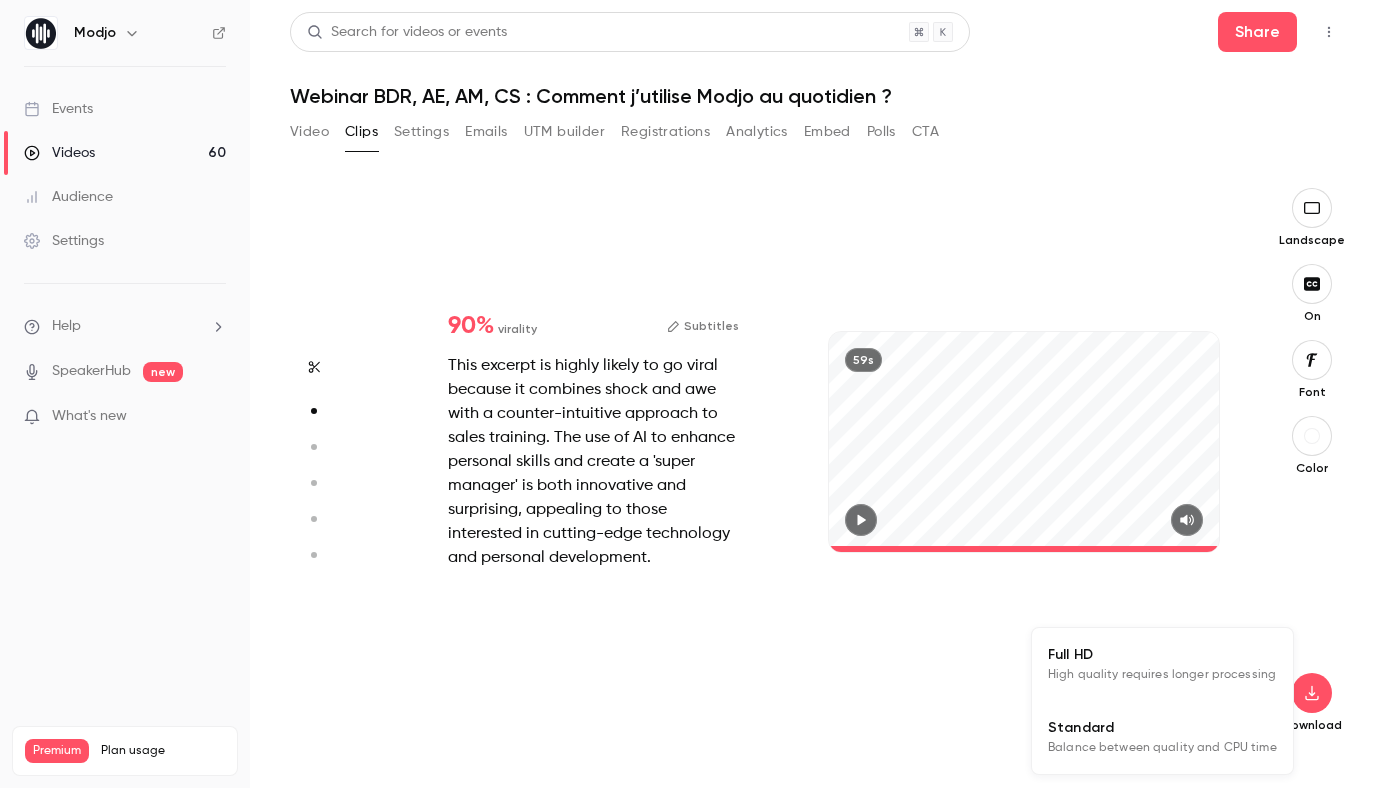 click on "Standard" at bounding box center (1162, 727) 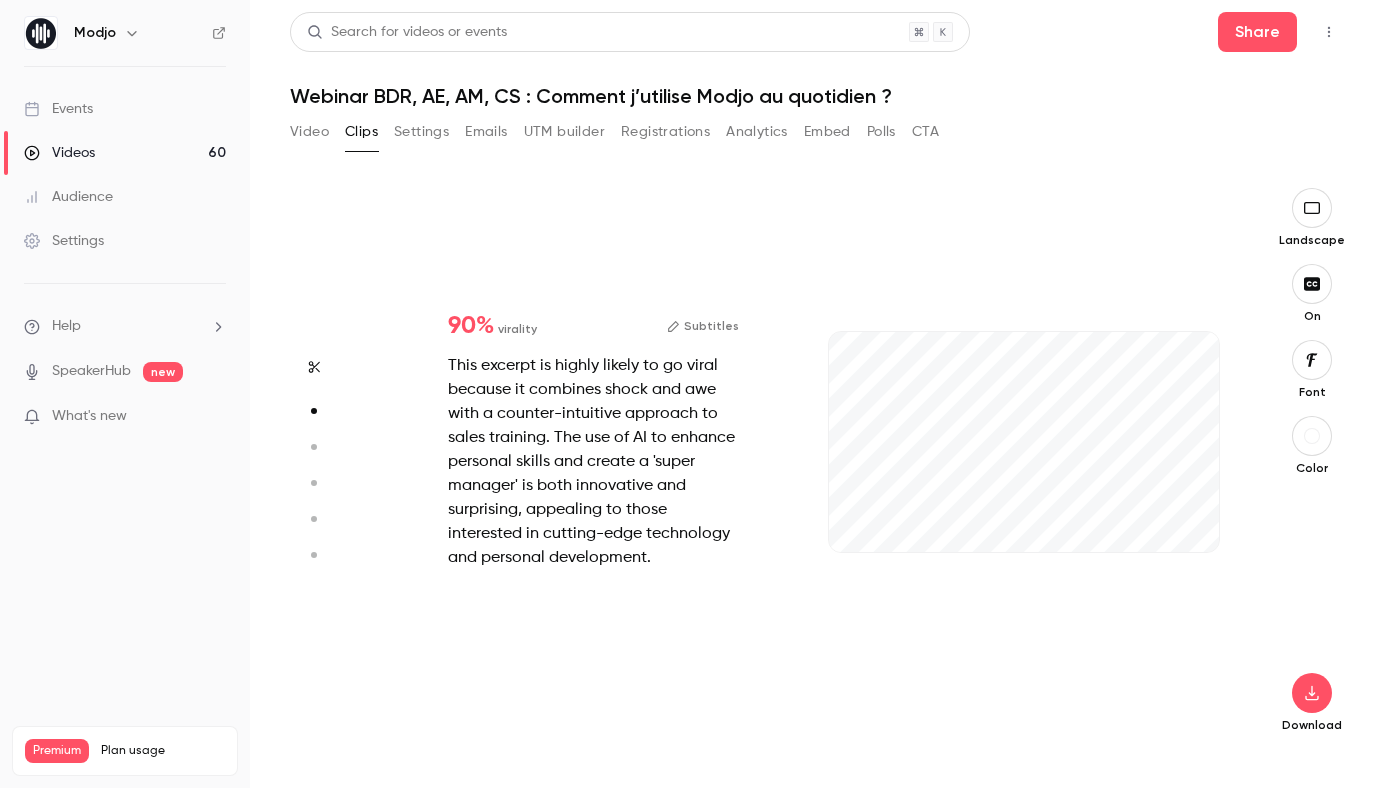 type on "*" 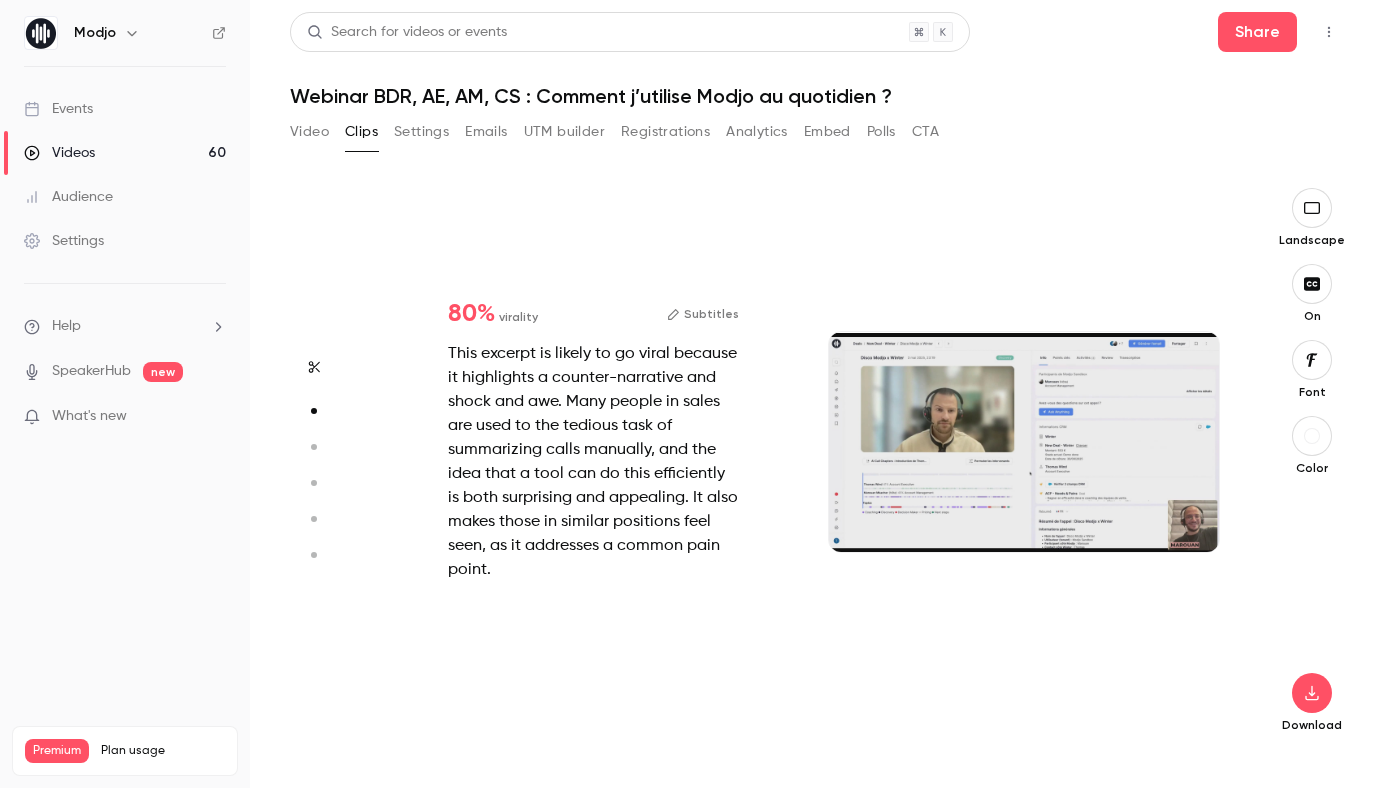scroll, scrollTop: 0, scrollLeft: 0, axis: both 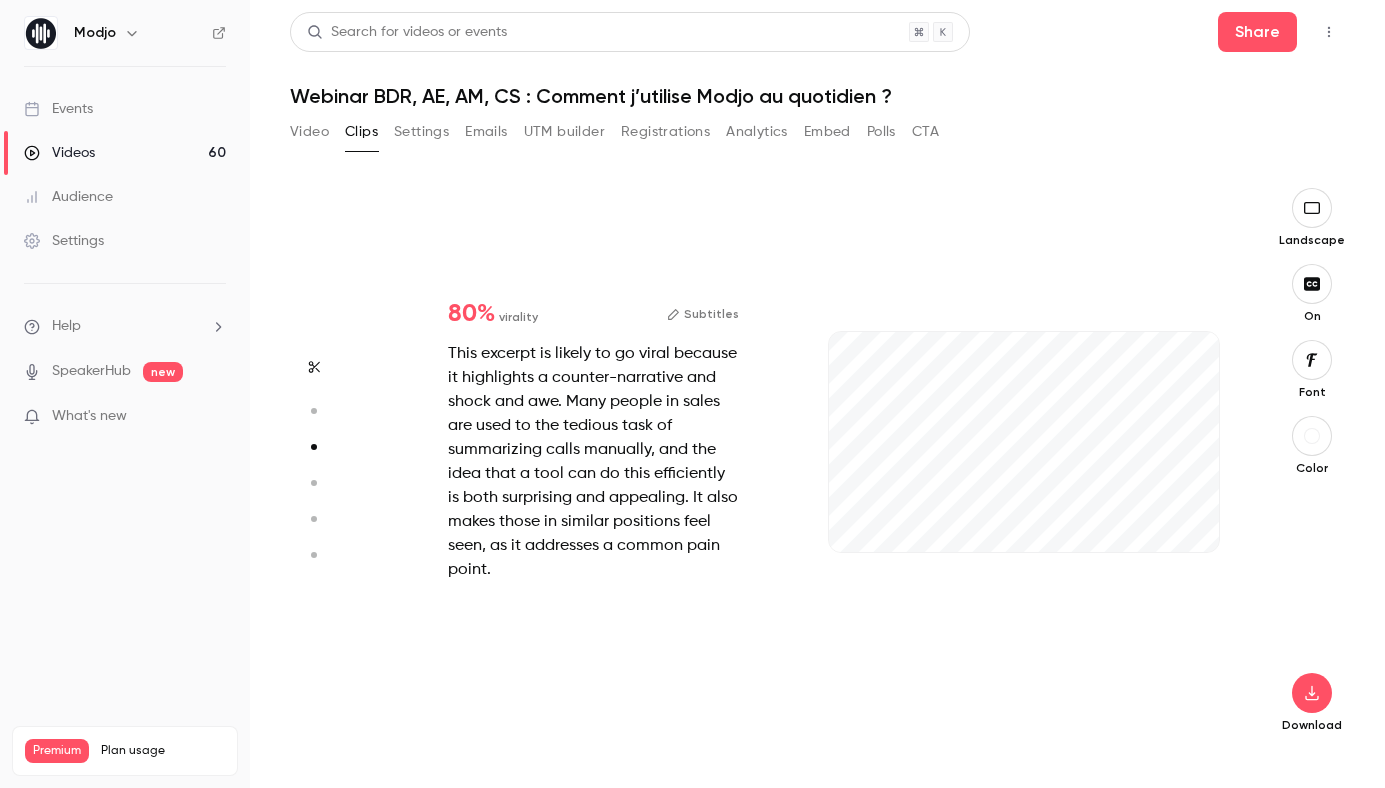 click 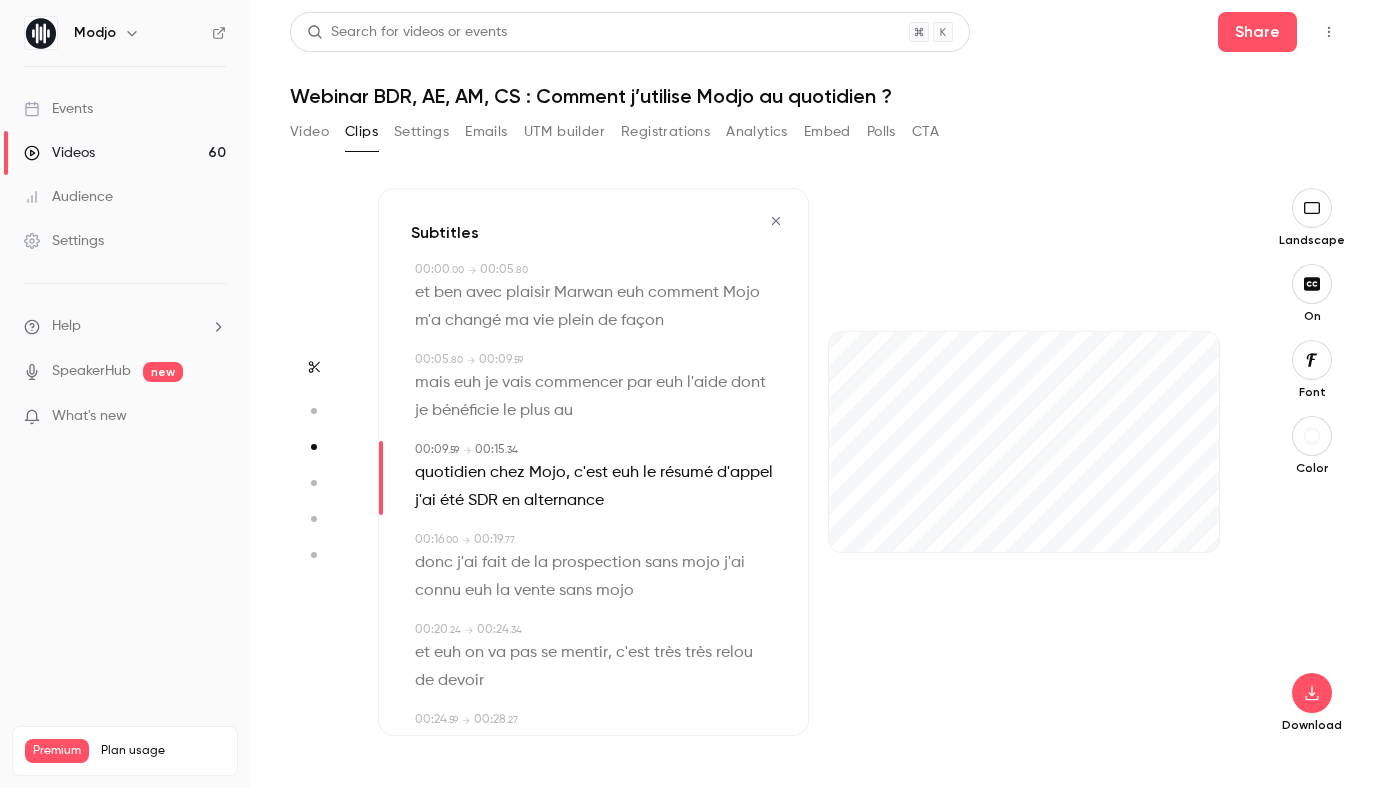 click at bounding box center [1312, 208] 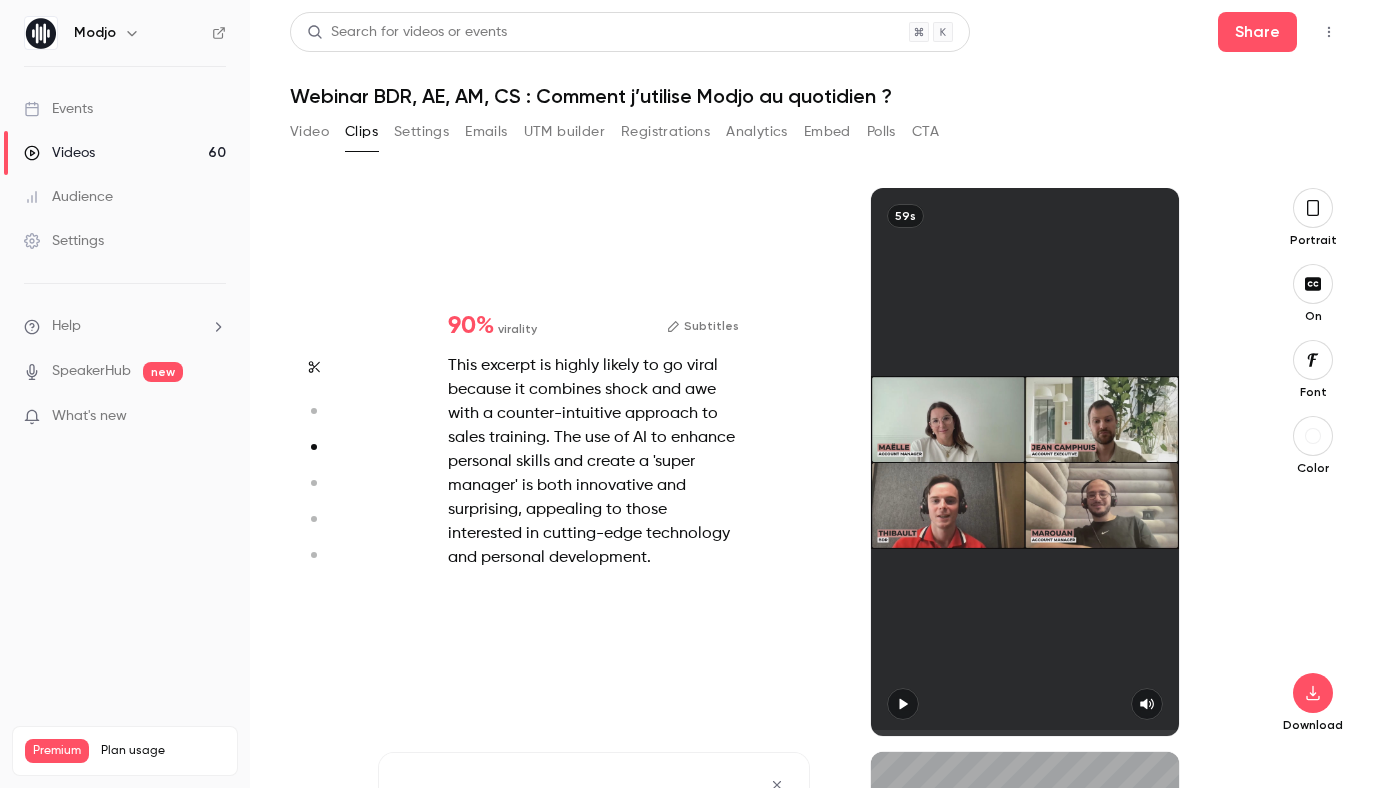 type on "*" 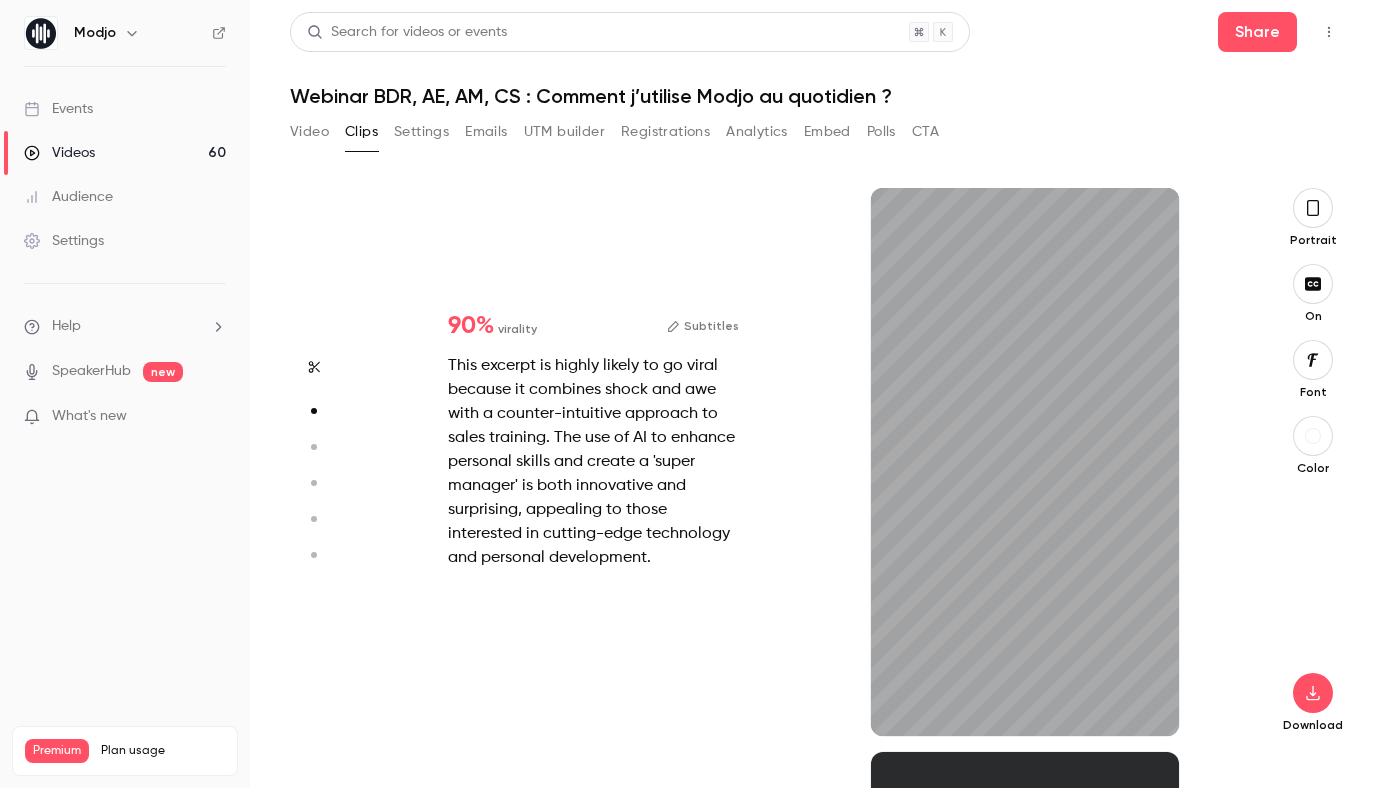 scroll, scrollTop: 564, scrollLeft: 0, axis: vertical 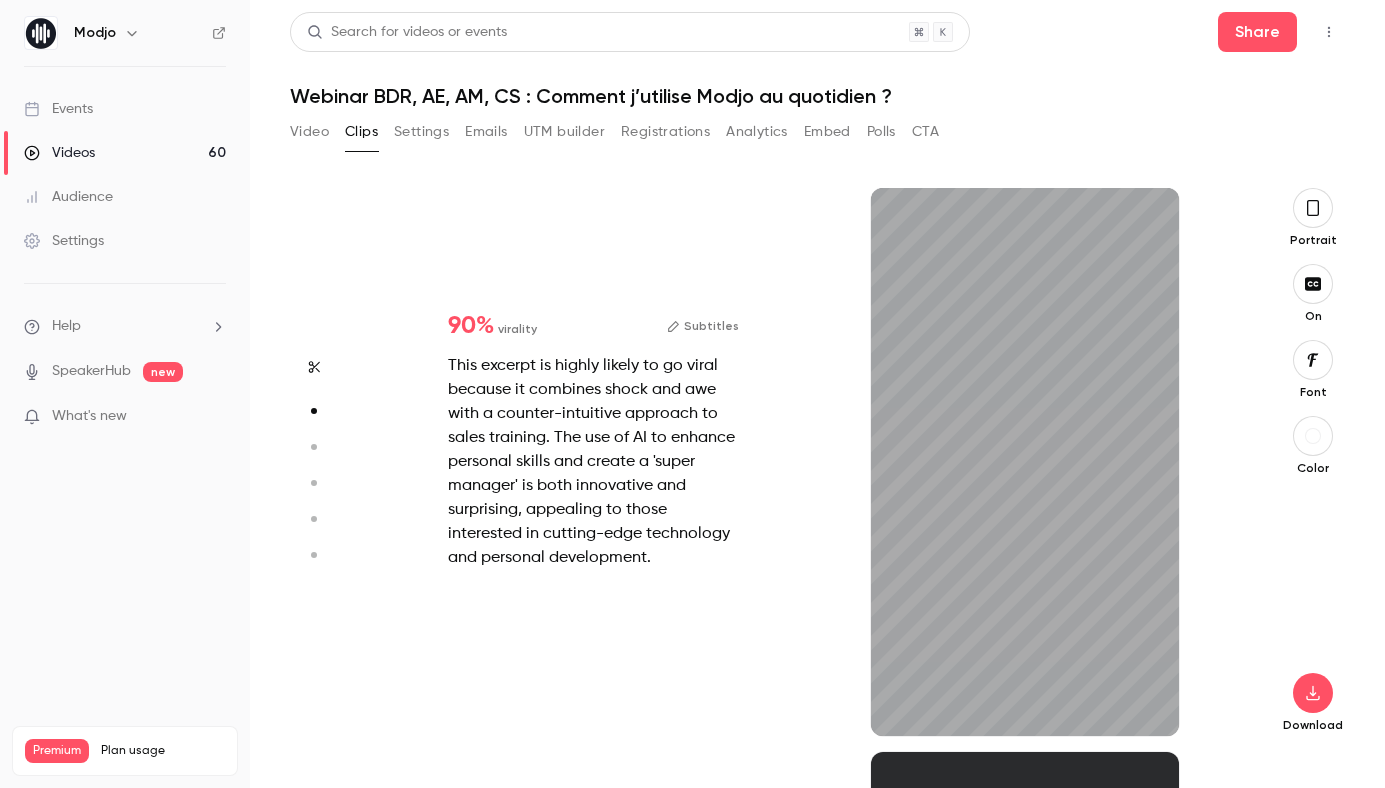 click 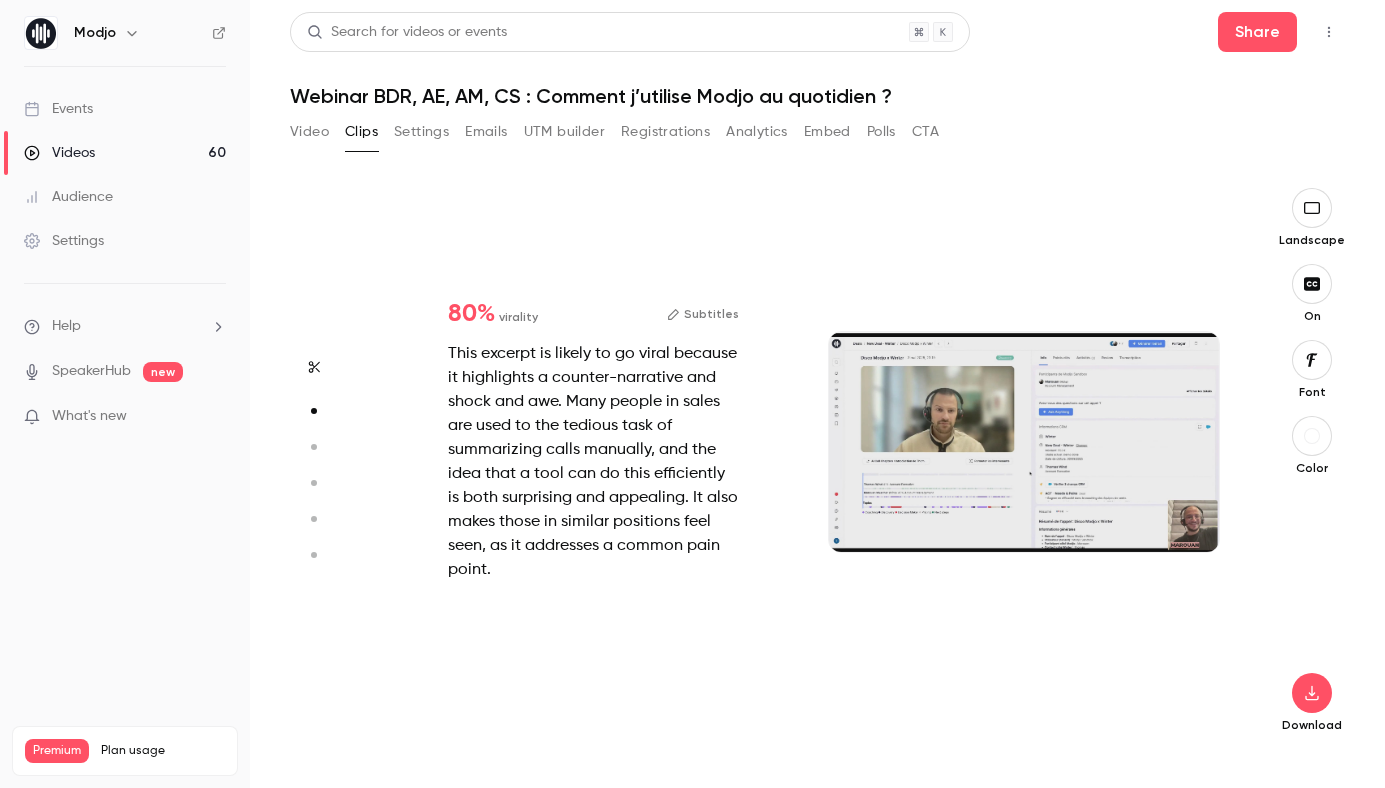 type on "*" 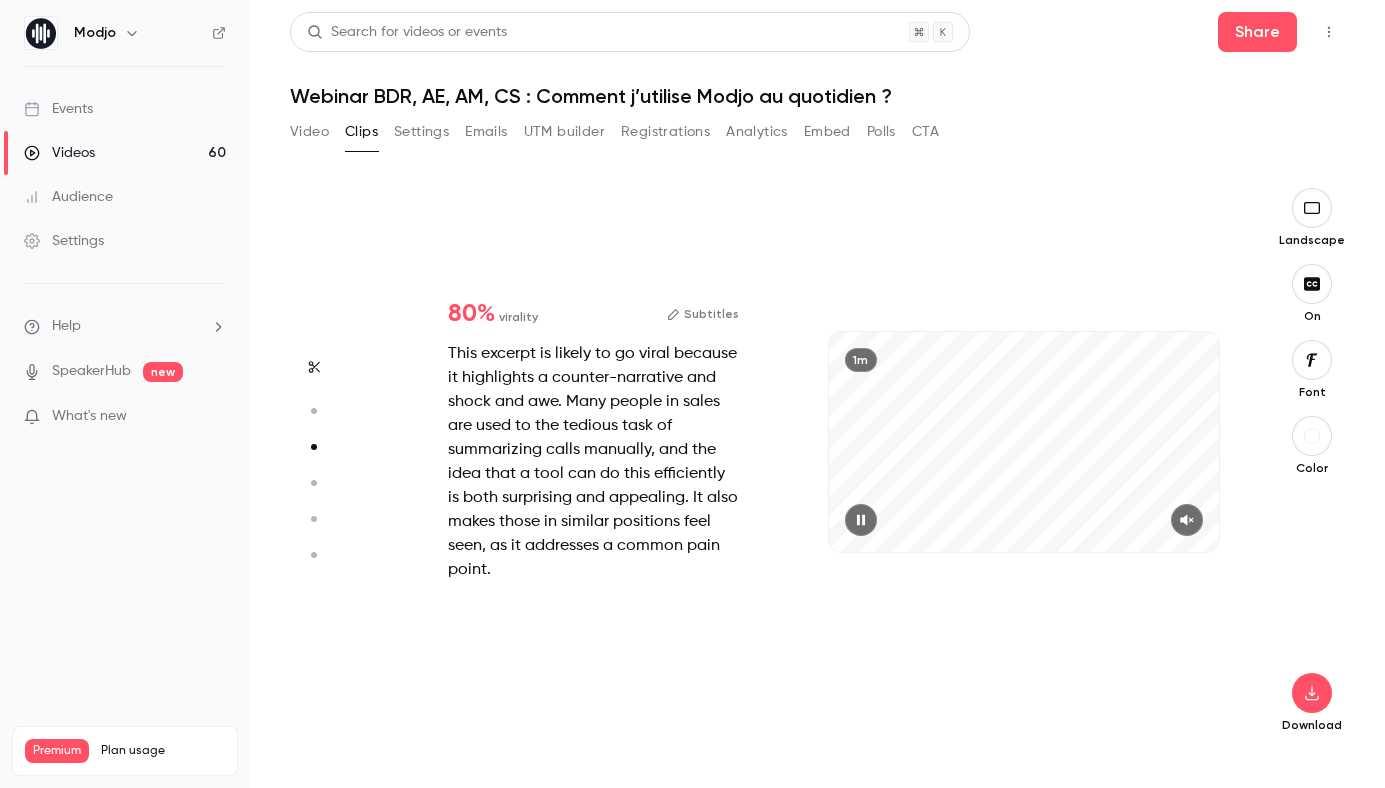 scroll, scrollTop: 1128, scrollLeft: 0, axis: vertical 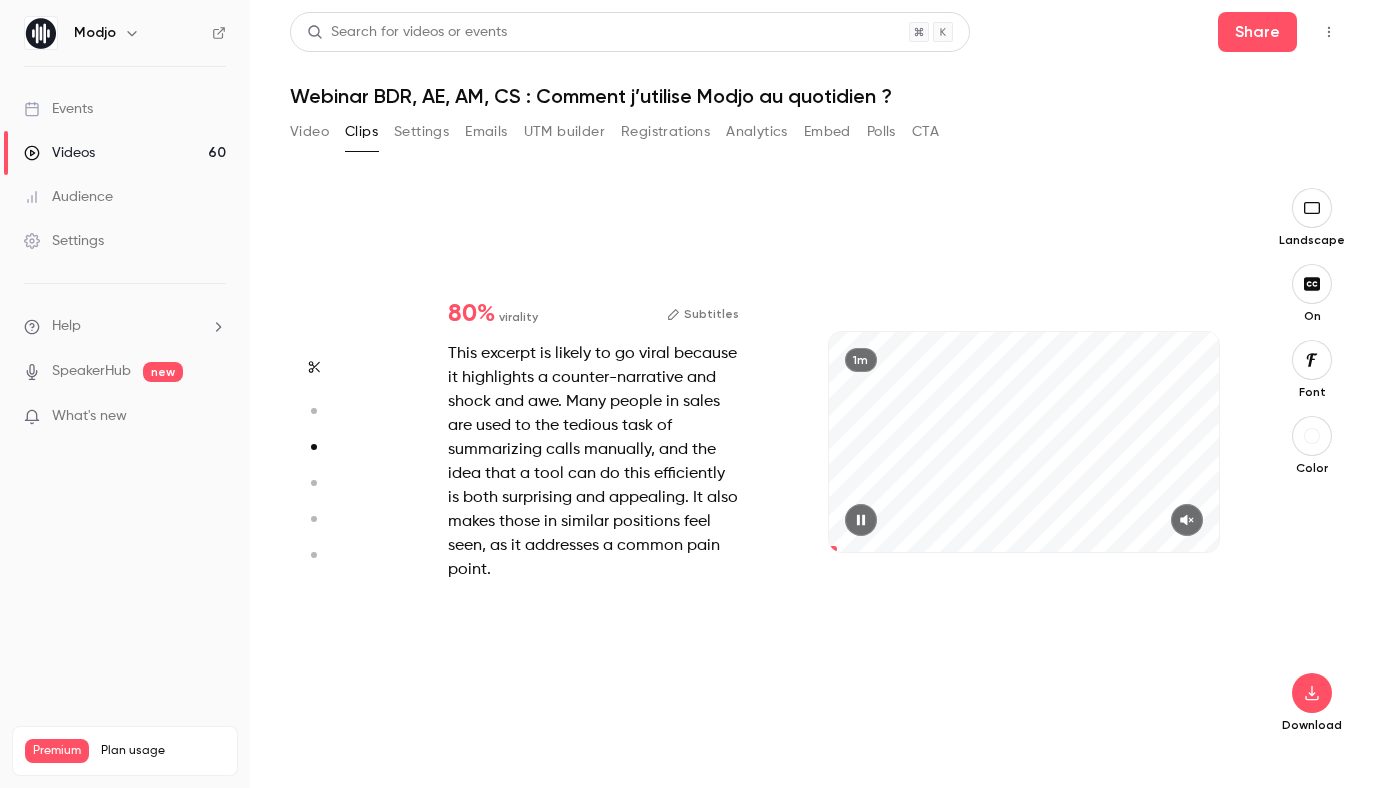 click 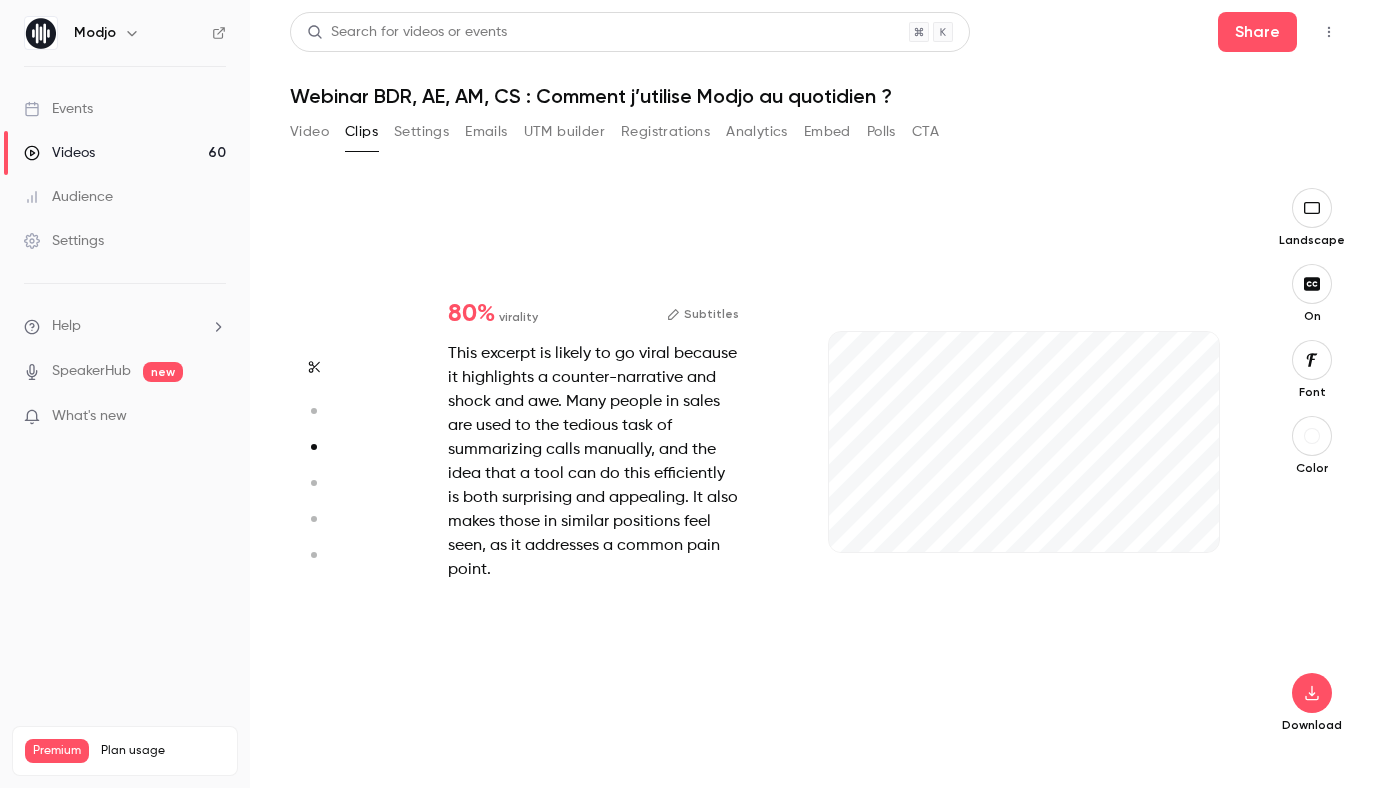 click on "Subtitles" at bounding box center [703, 314] 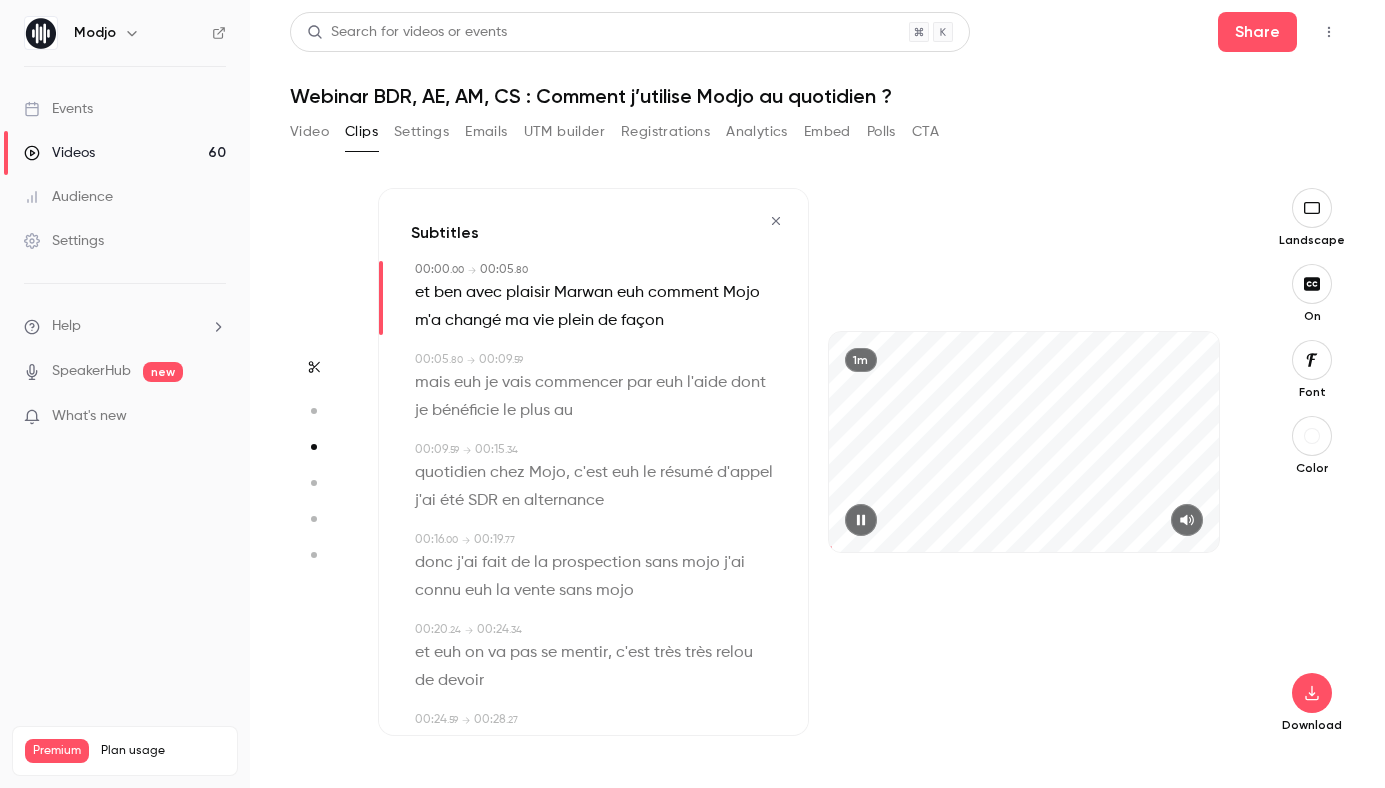 click at bounding box center (1024, 549) 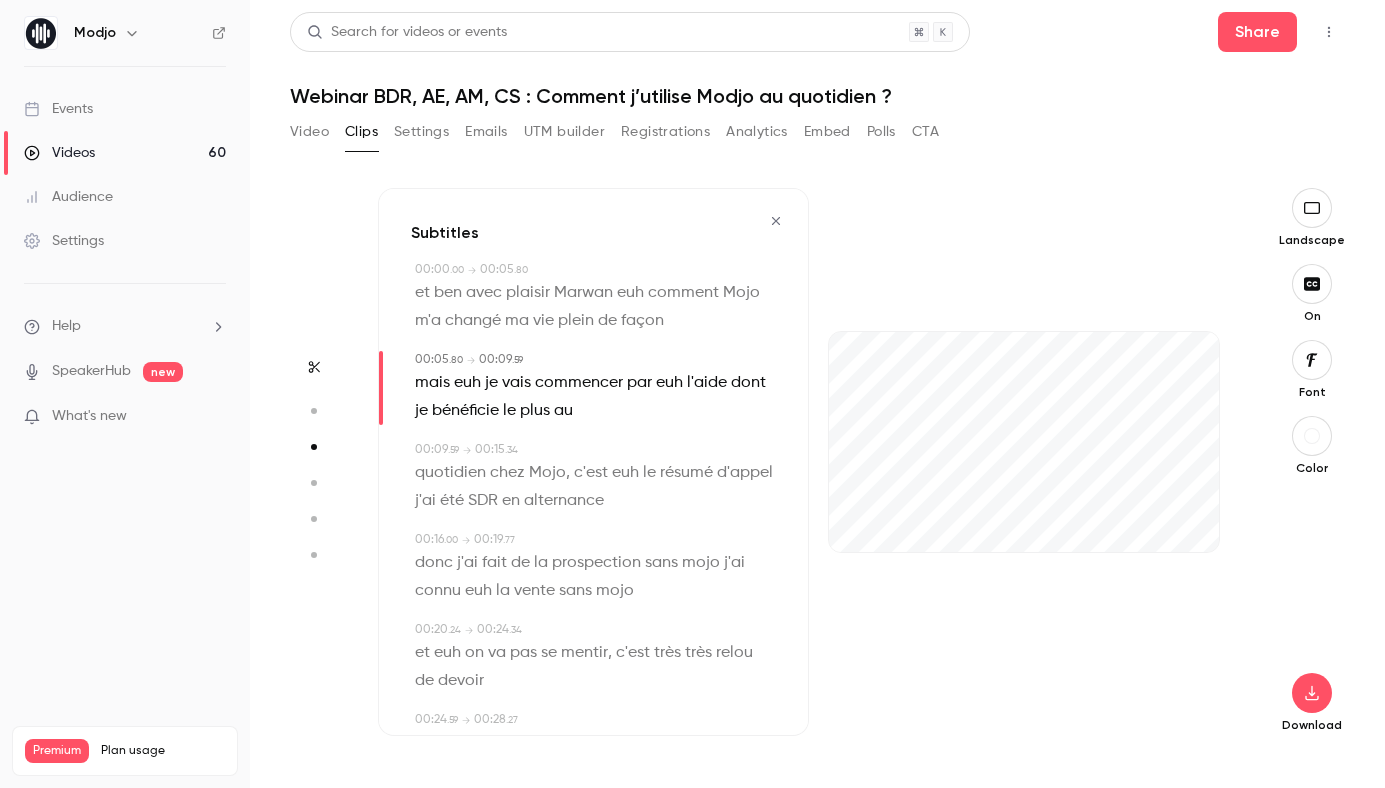 click on "ben" at bounding box center [448, 293] 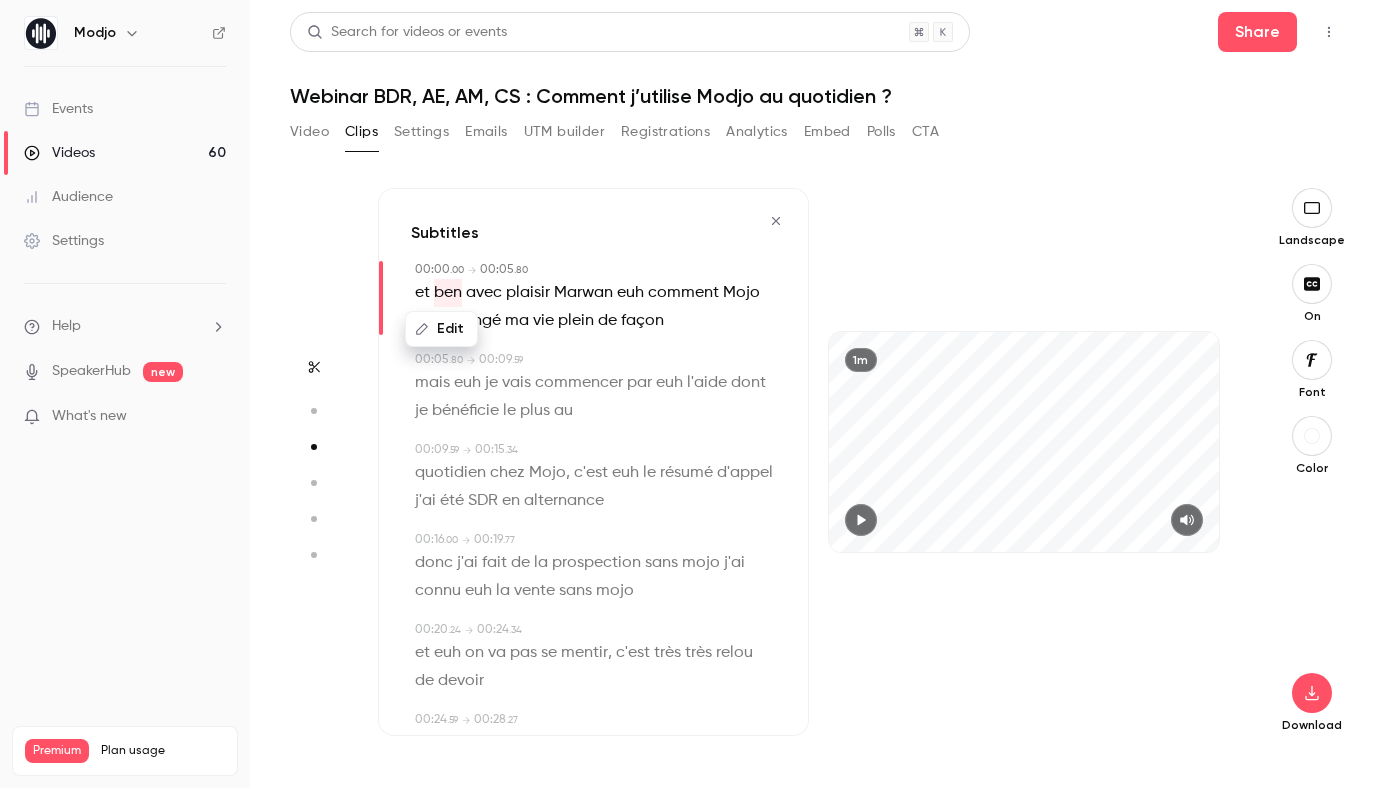 click on "Edit" at bounding box center [441, 329] 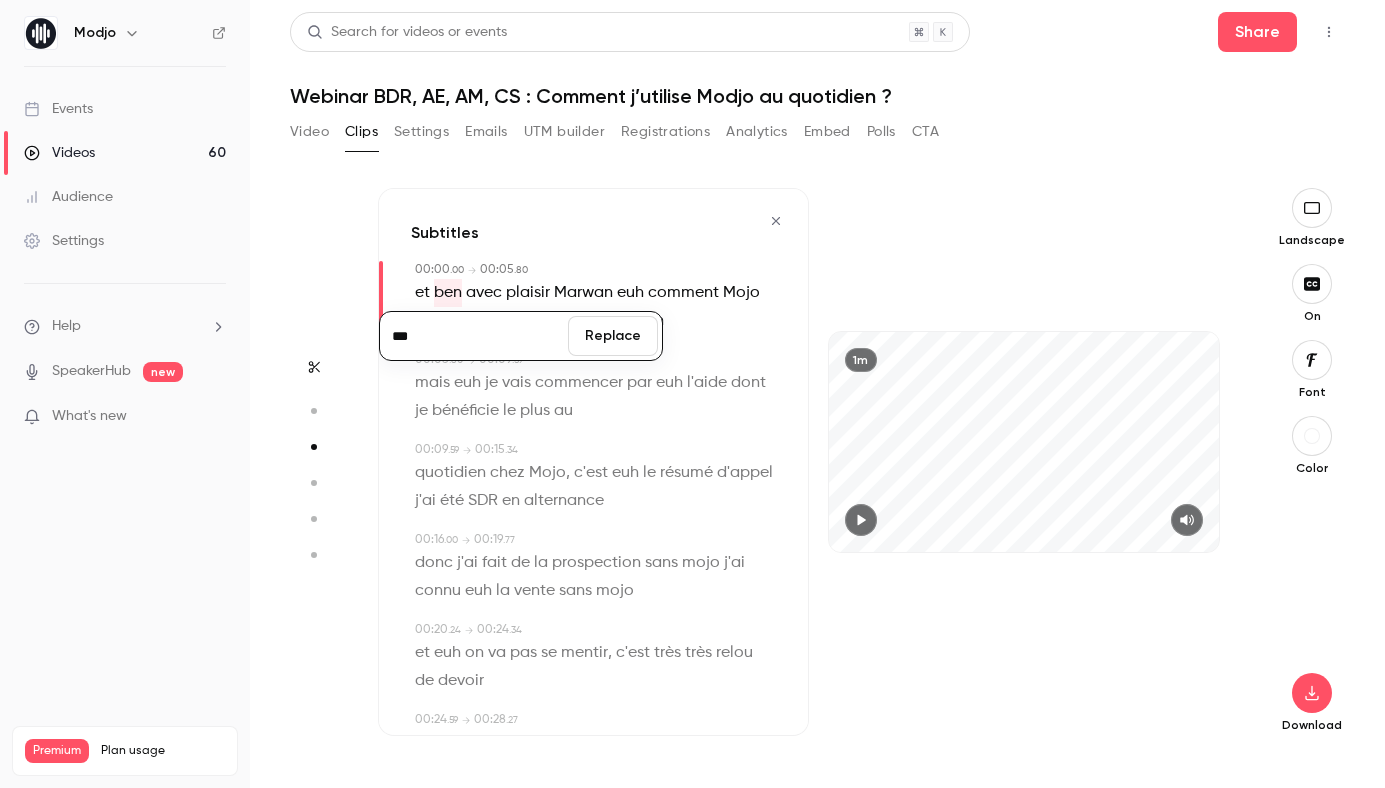 click on "et" at bounding box center [422, 293] 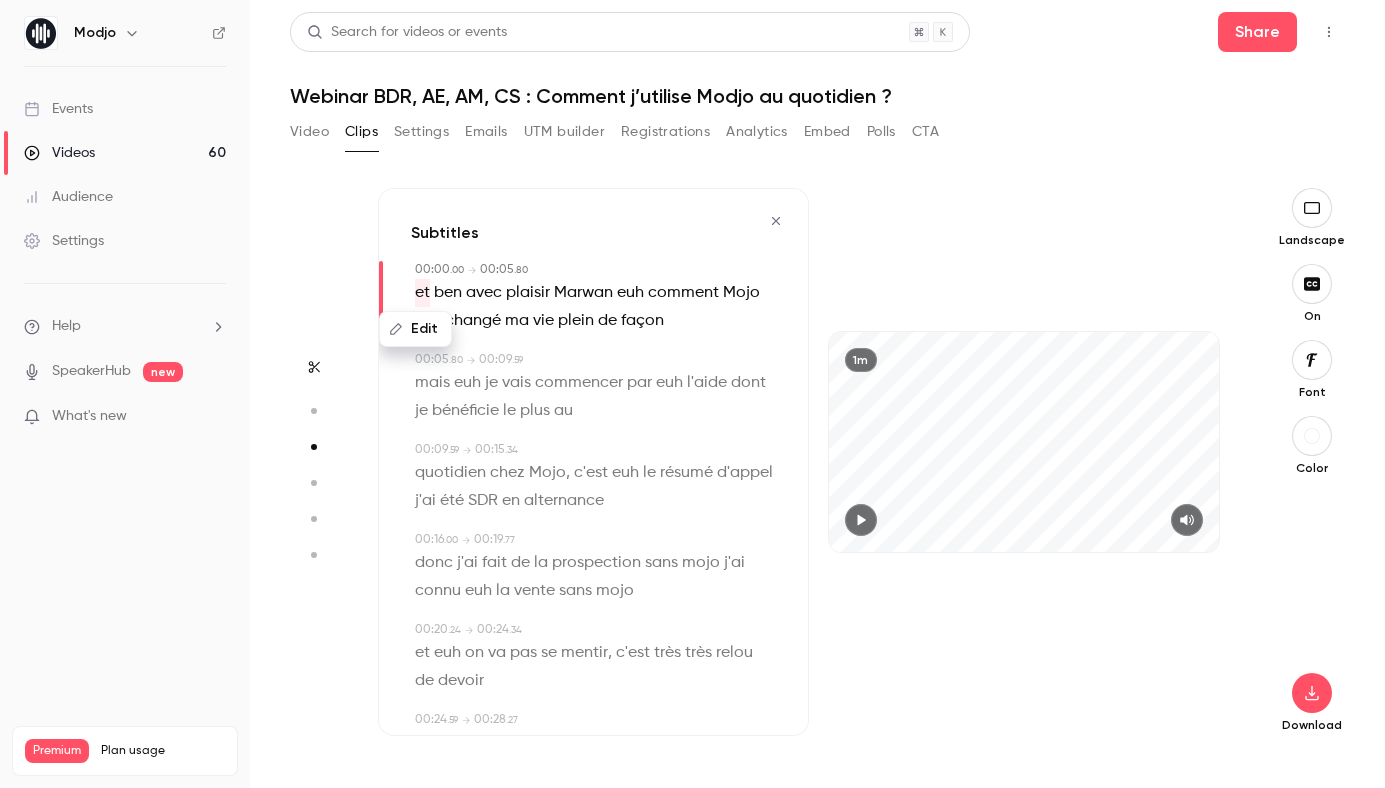 click on "Edit" at bounding box center [415, 329] 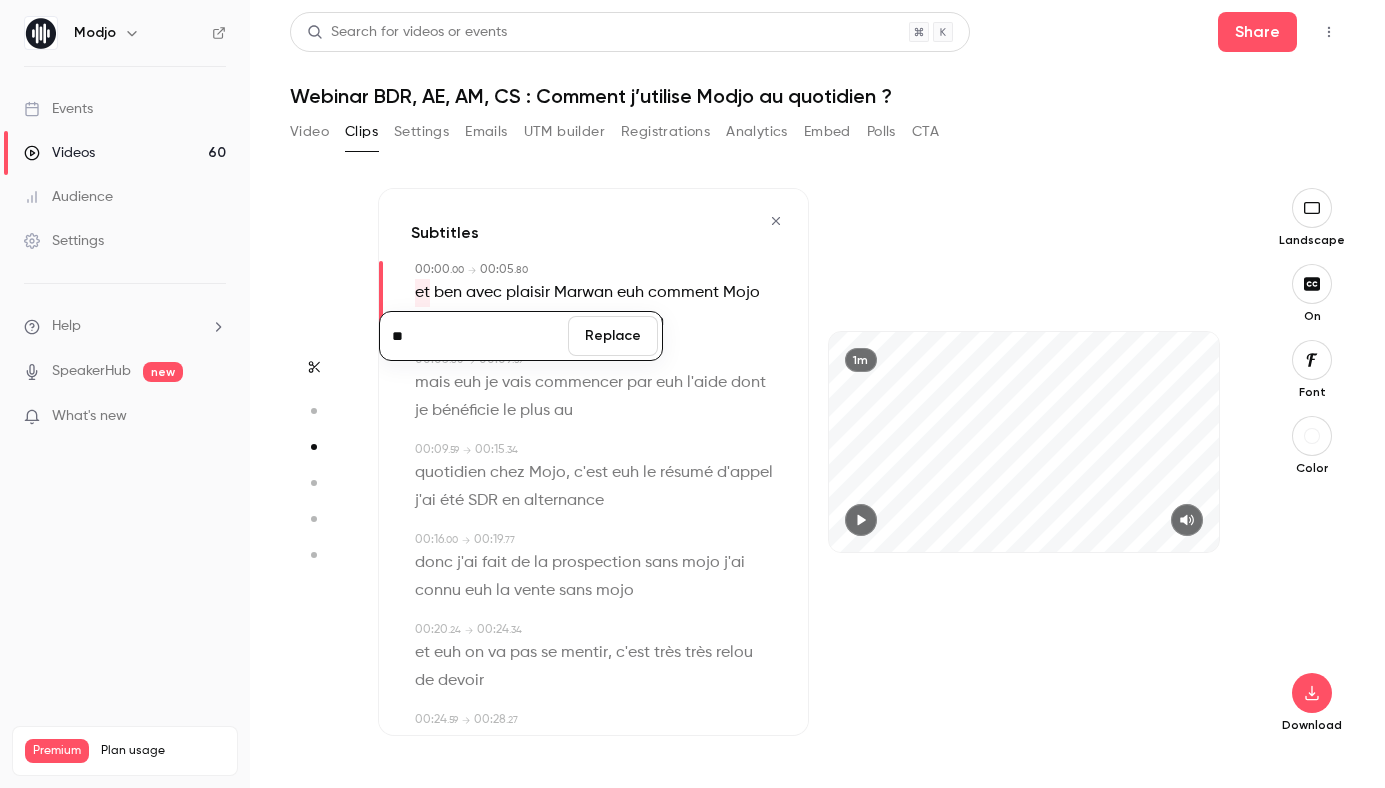 type on "**" 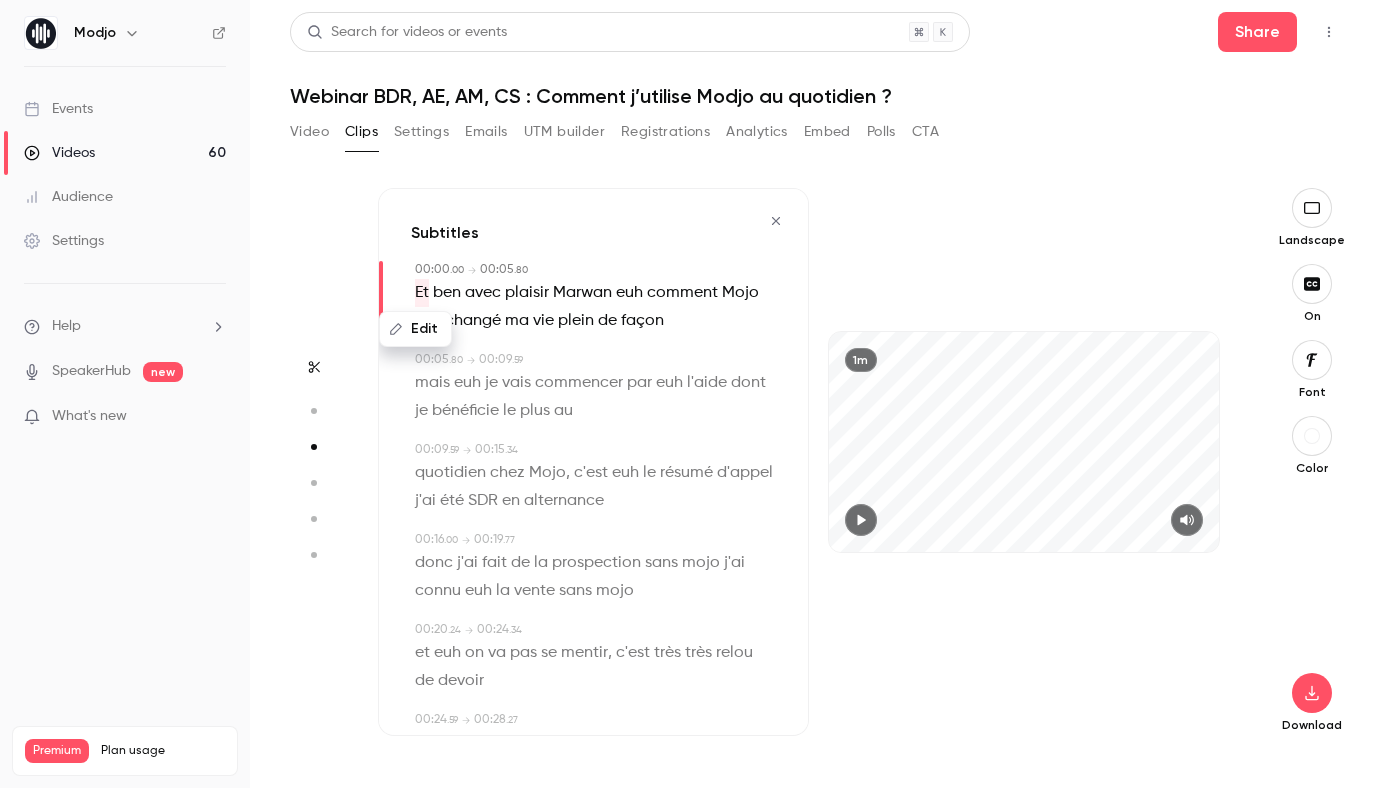 click on "Edit" at bounding box center (423, 329) 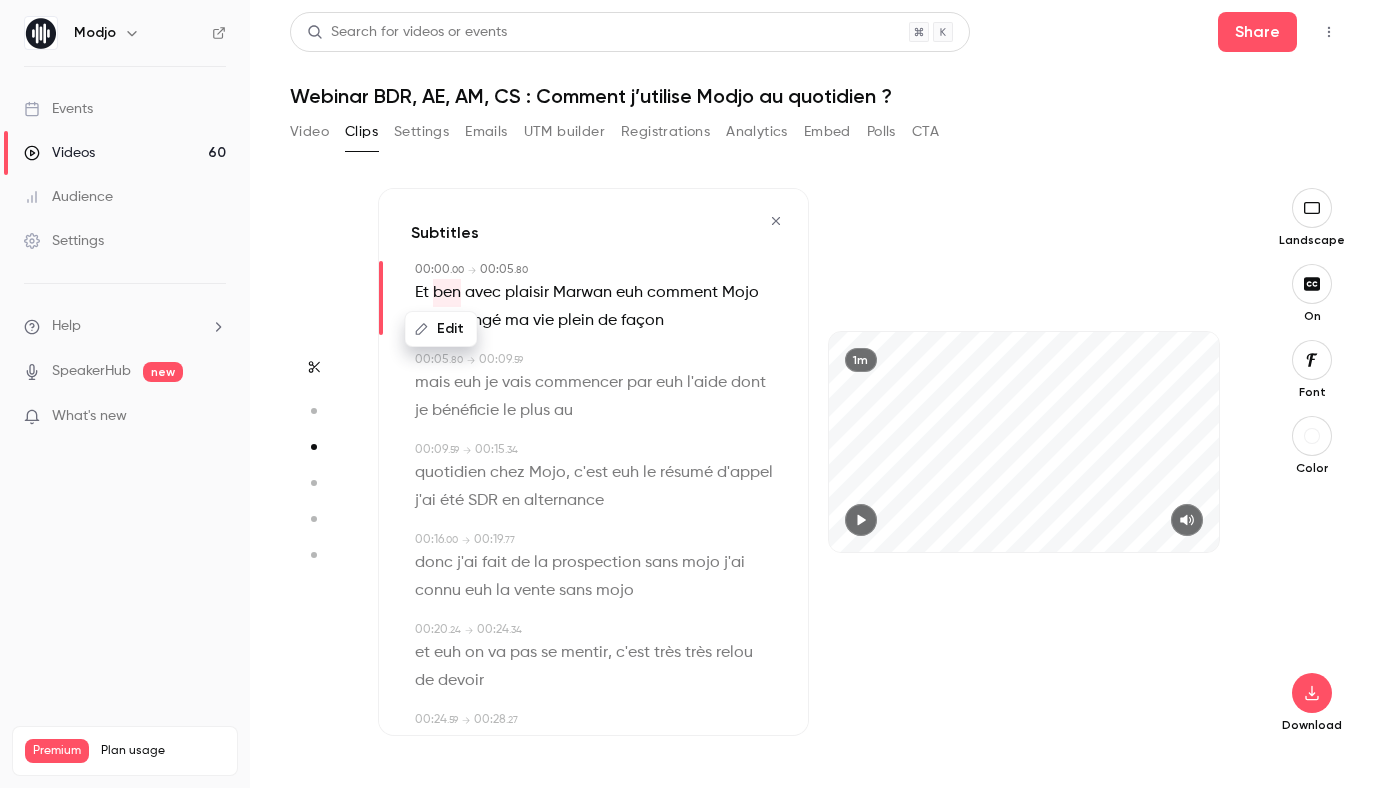 click on "Edit" at bounding box center [441, 329] 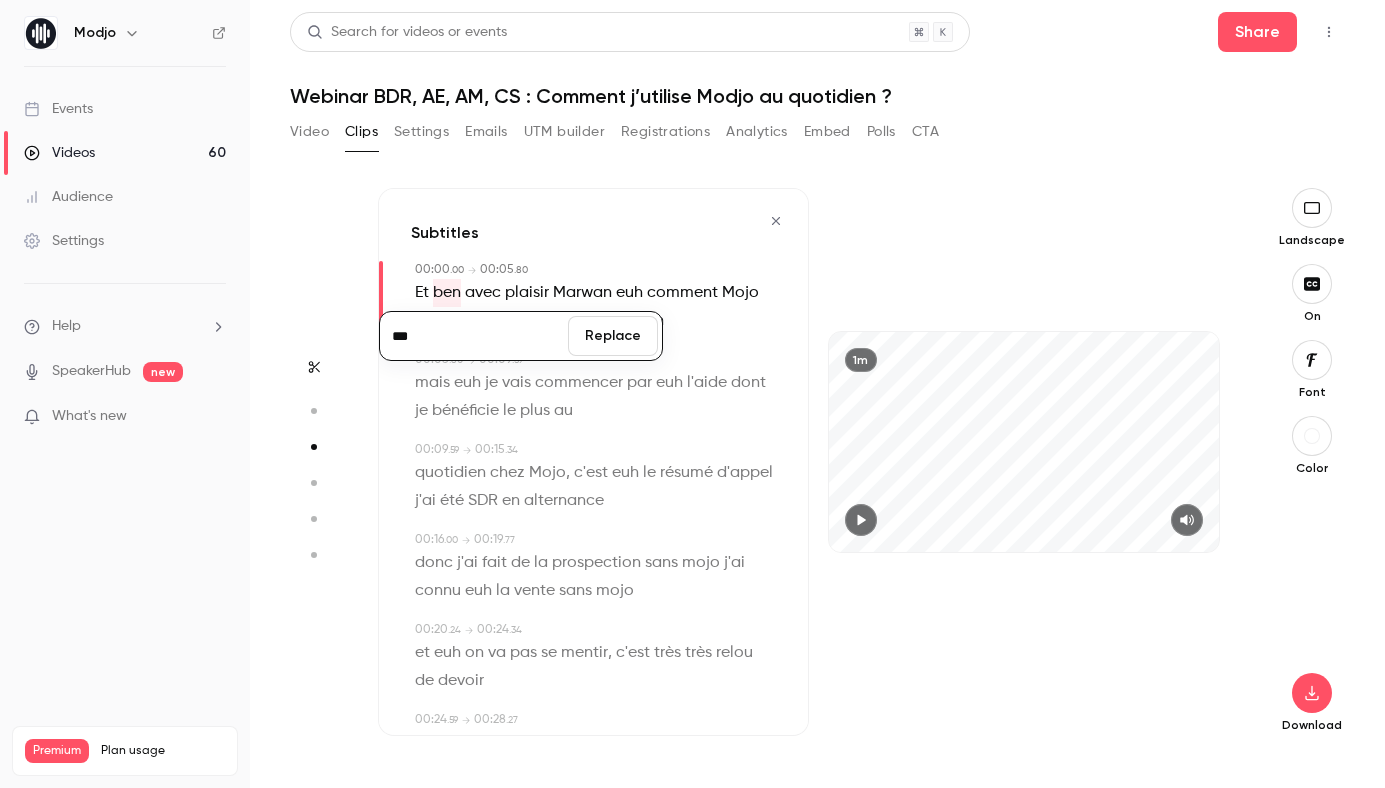 click on "***" at bounding box center [474, 336] 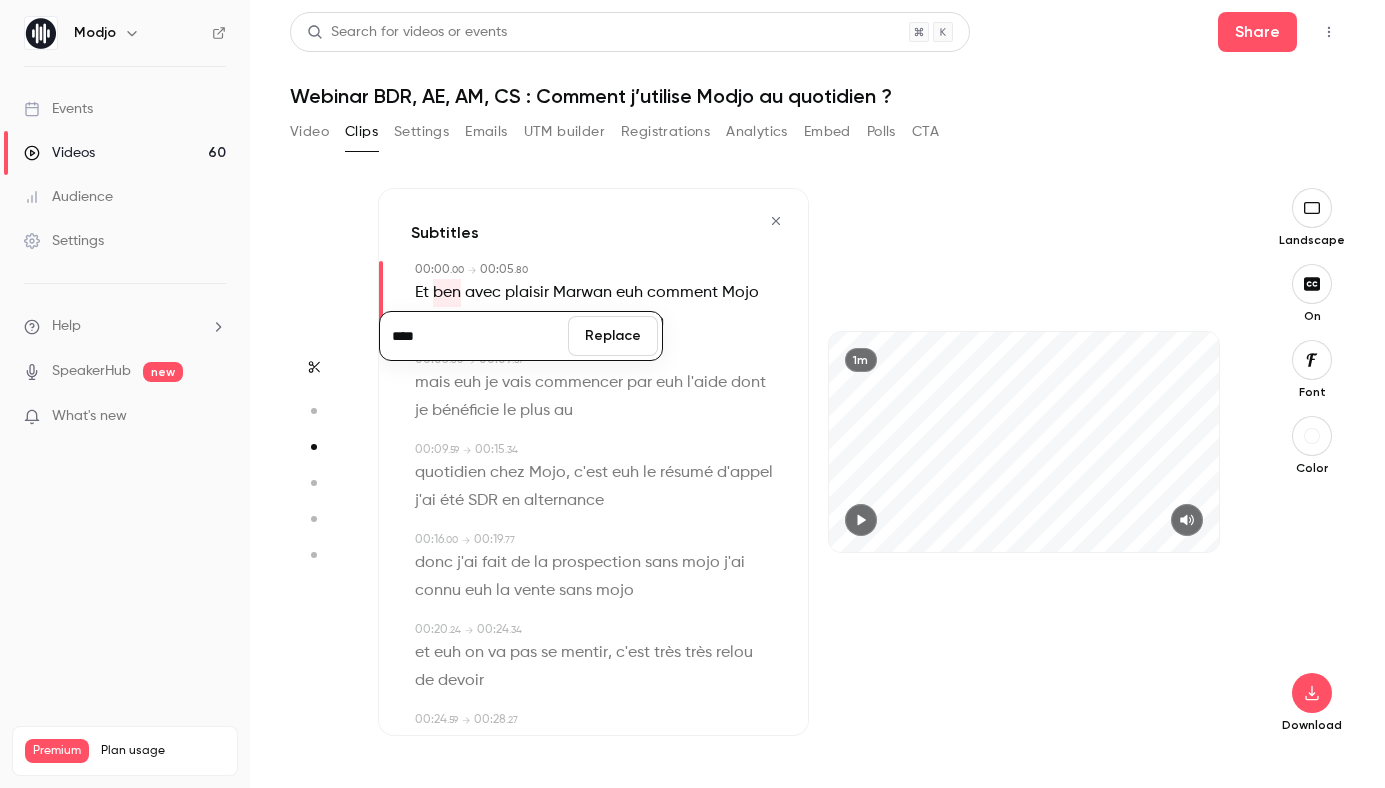 click on "****" at bounding box center [474, 336] 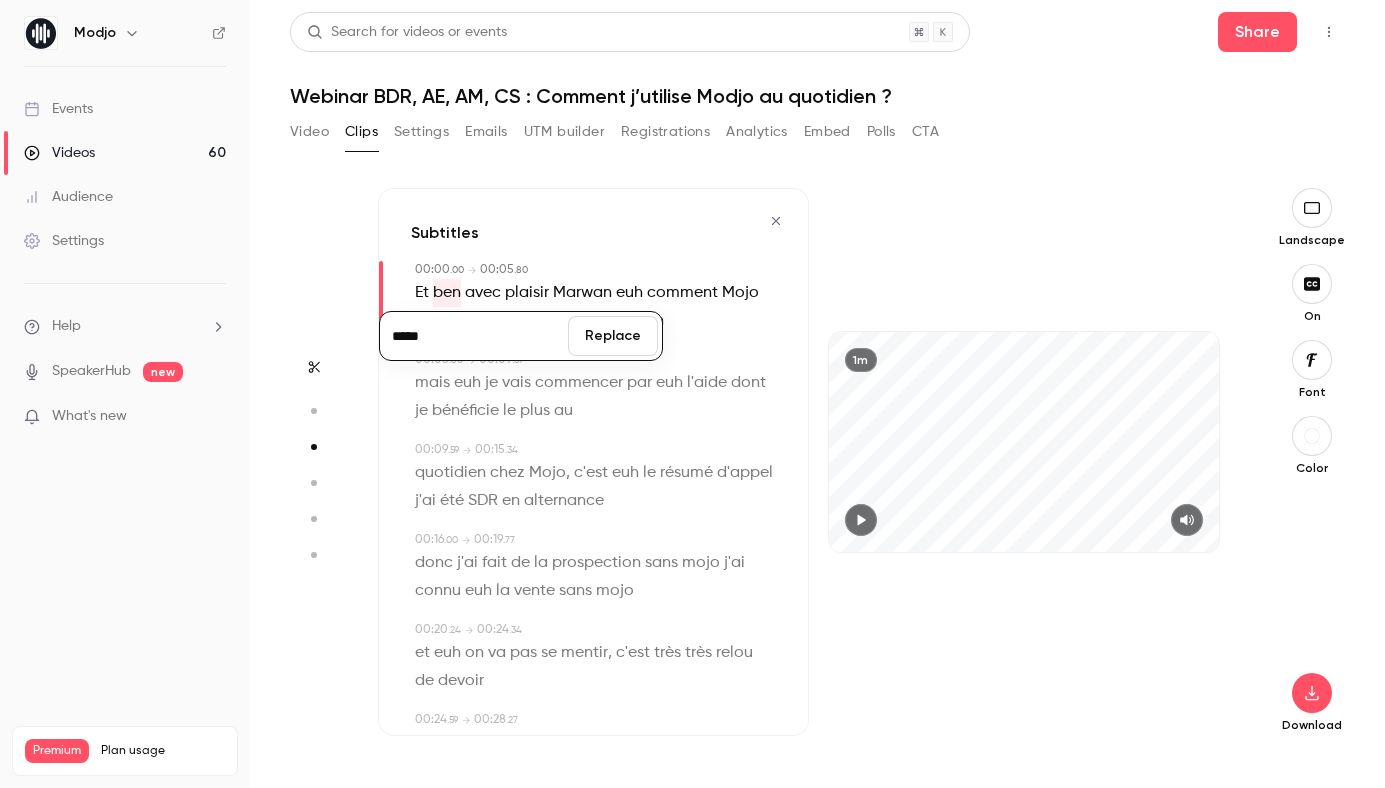 type on "*****" 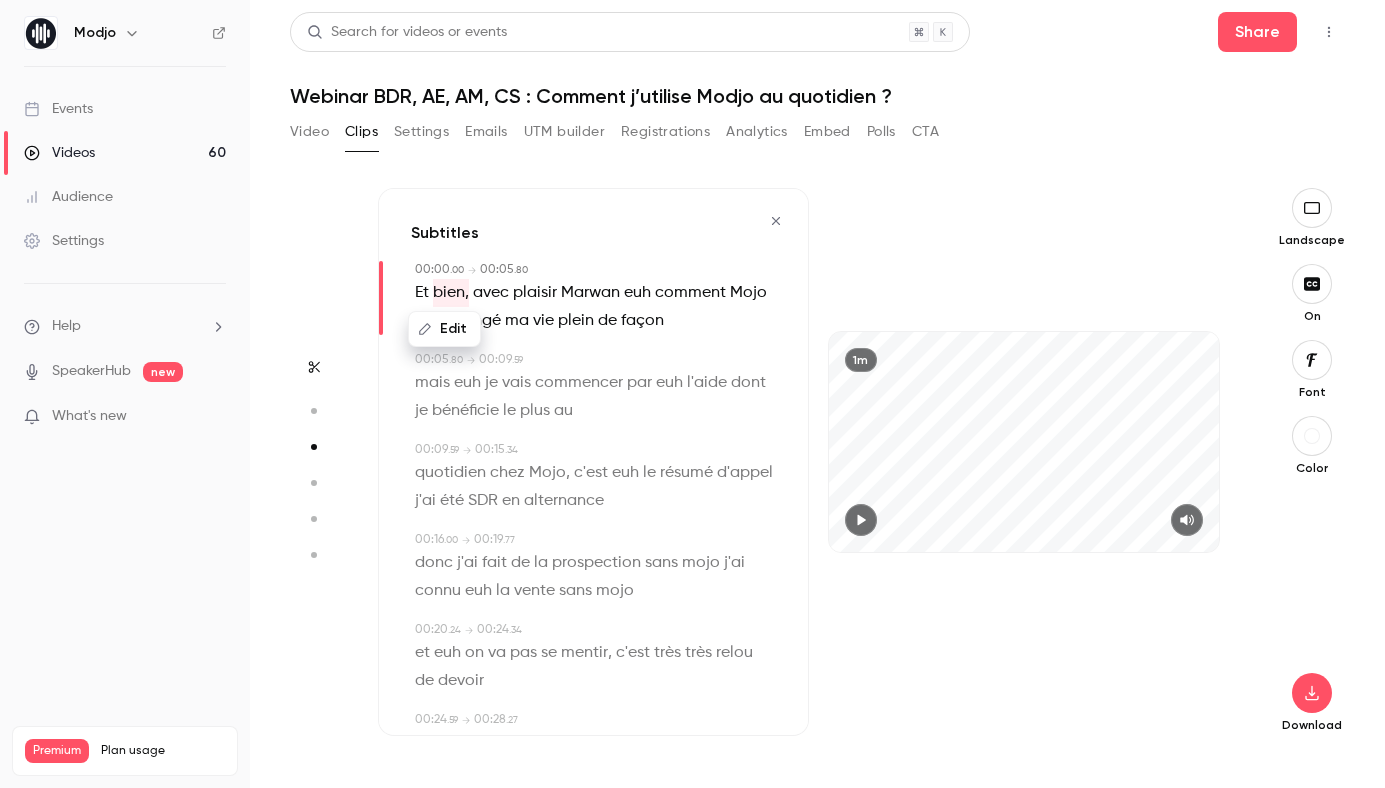 click on "Marwan" at bounding box center [590, 293] 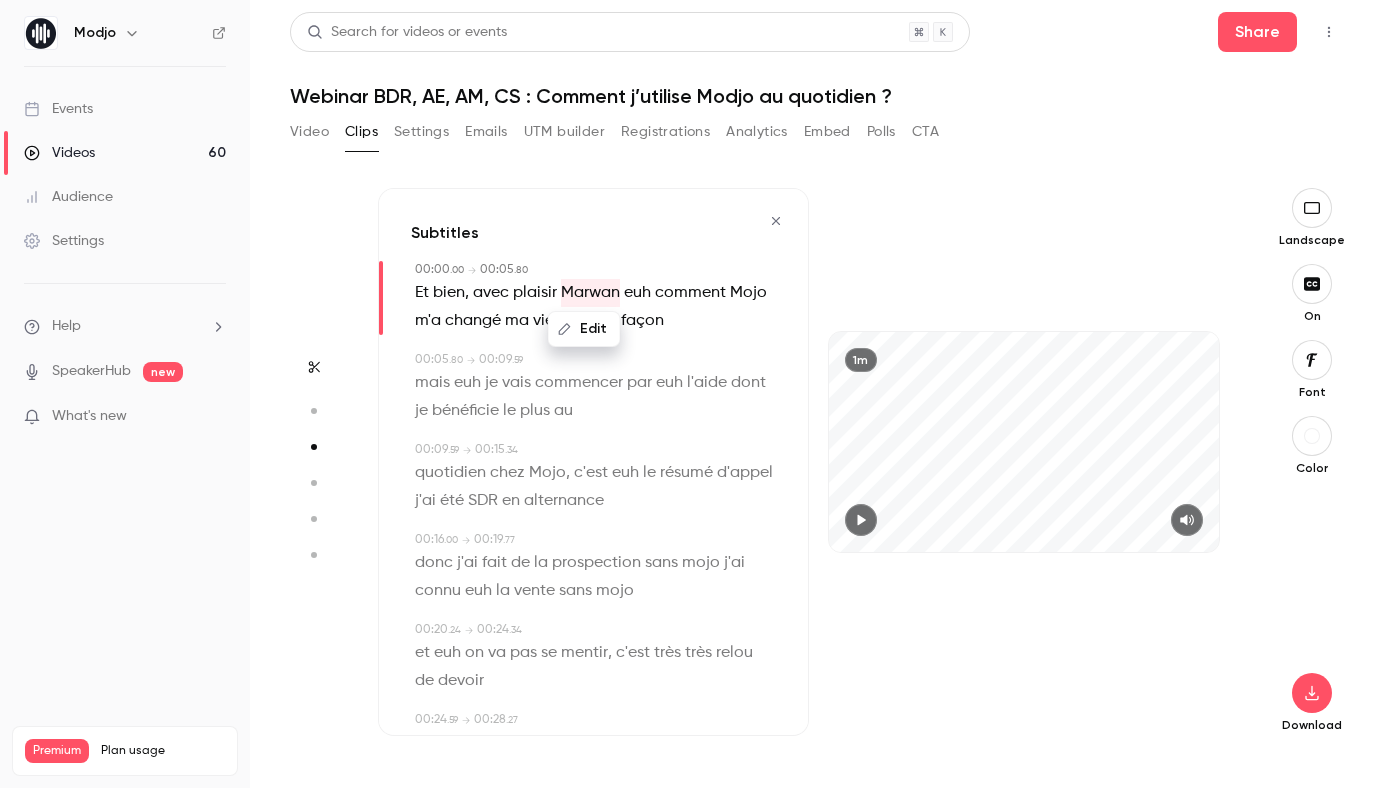 click on "Edit" at bounding box center (584, 329) 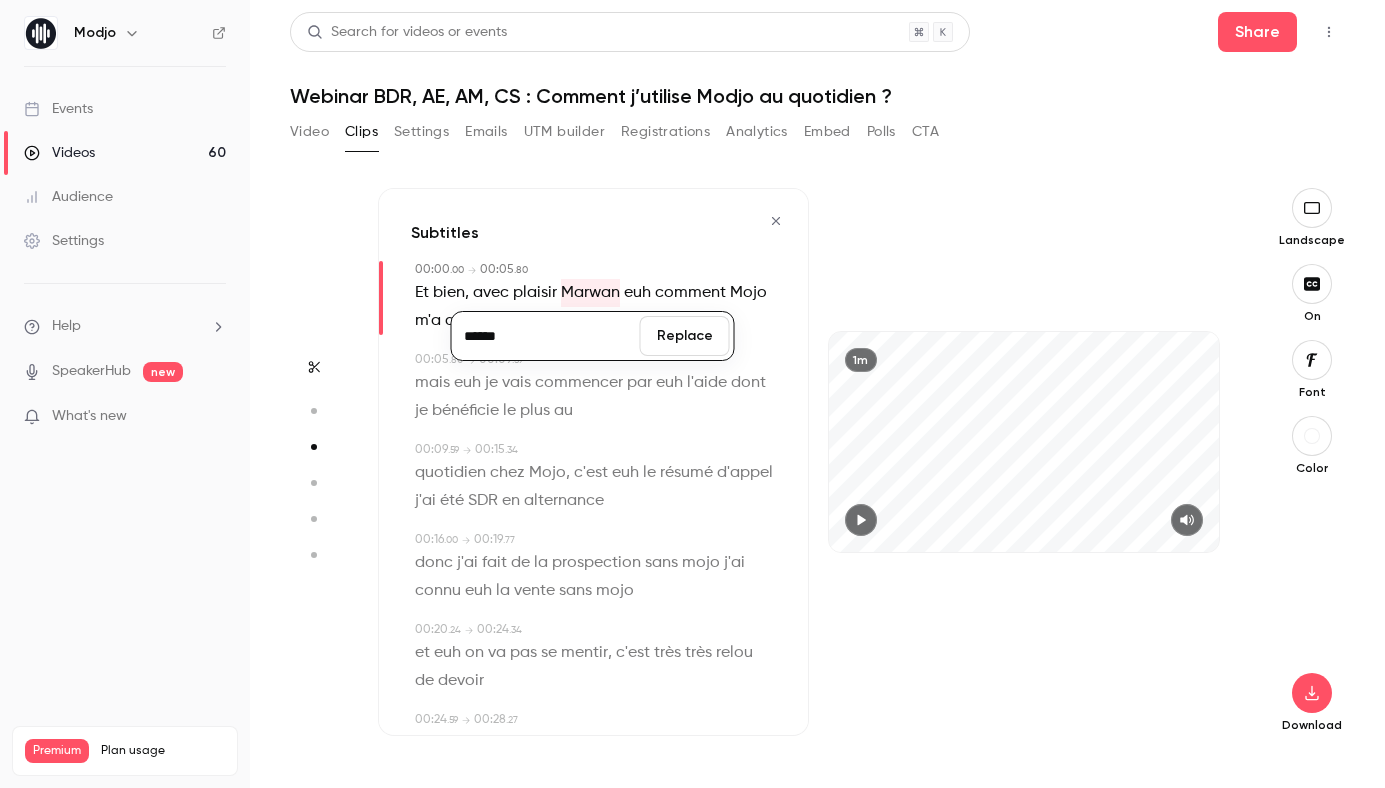 click on "******" at bounding box center (546, 336) 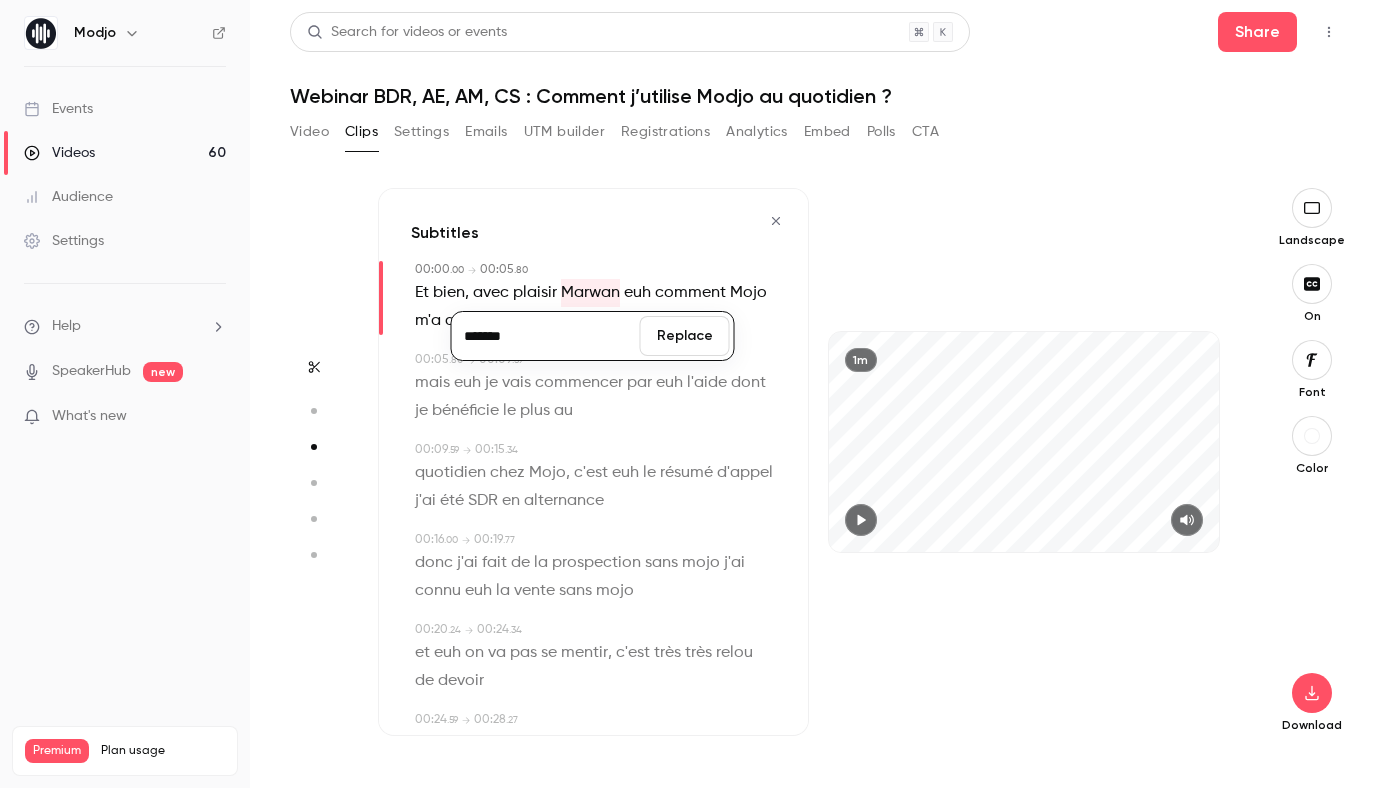 type on "*******" 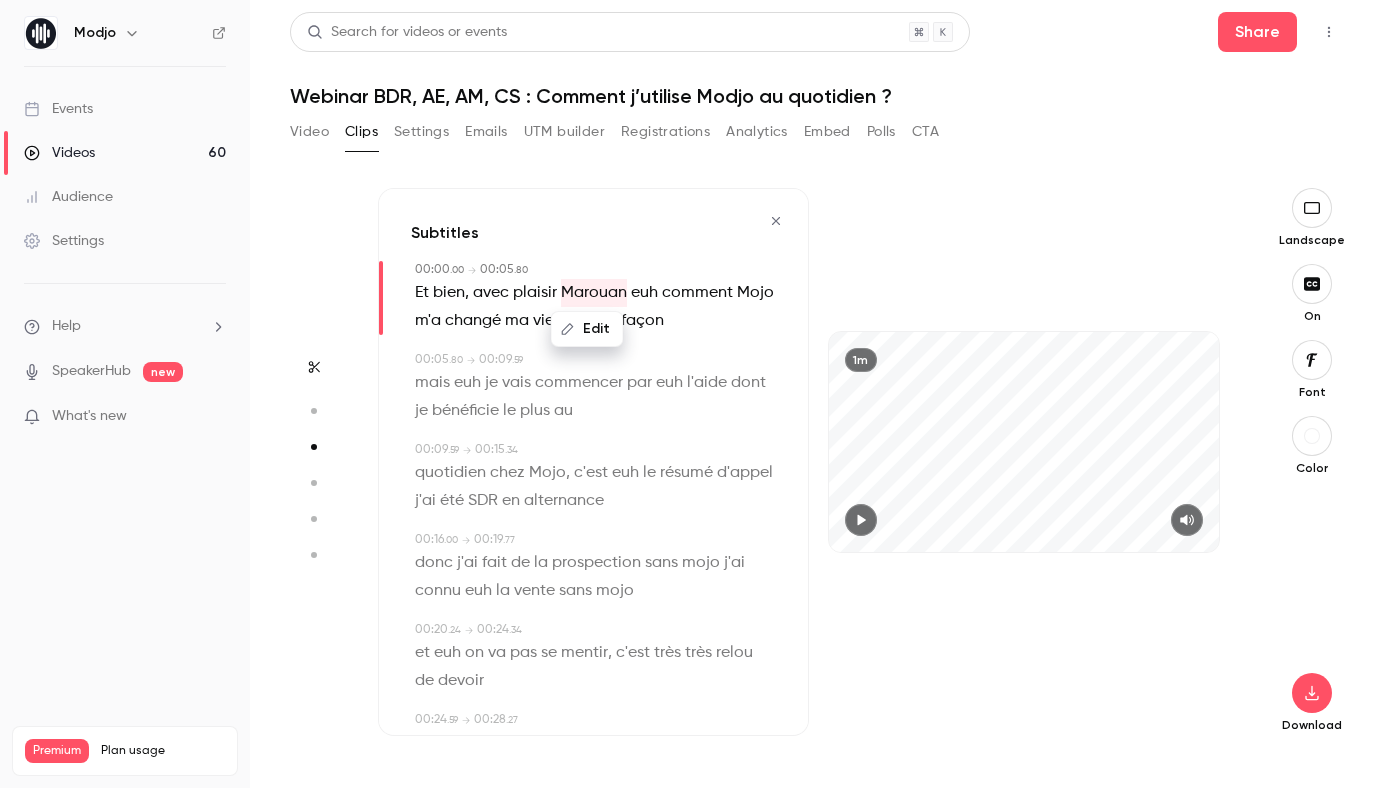 click on "Marouan" at bounding box center (594, 293) 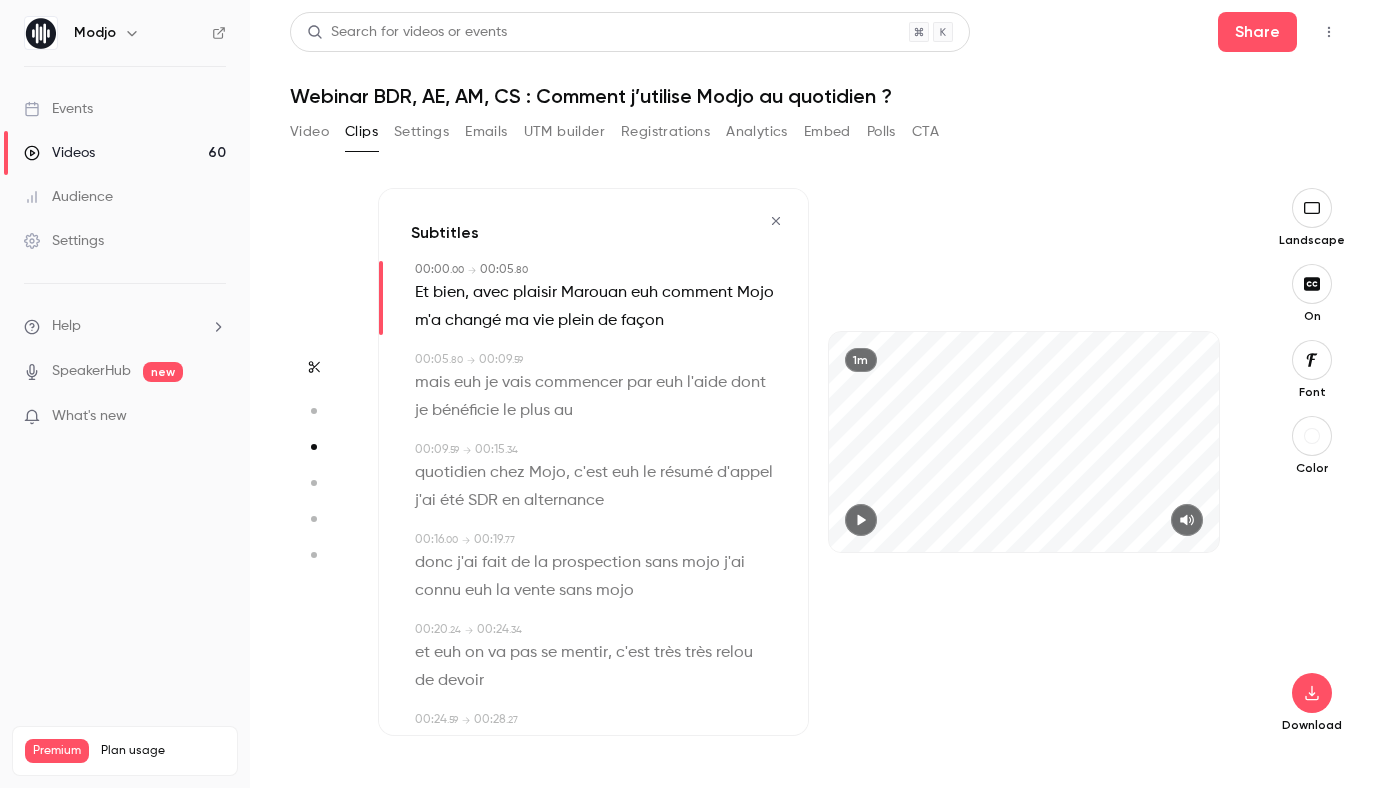 click on "Marouan" at bounding box center [594, 293] 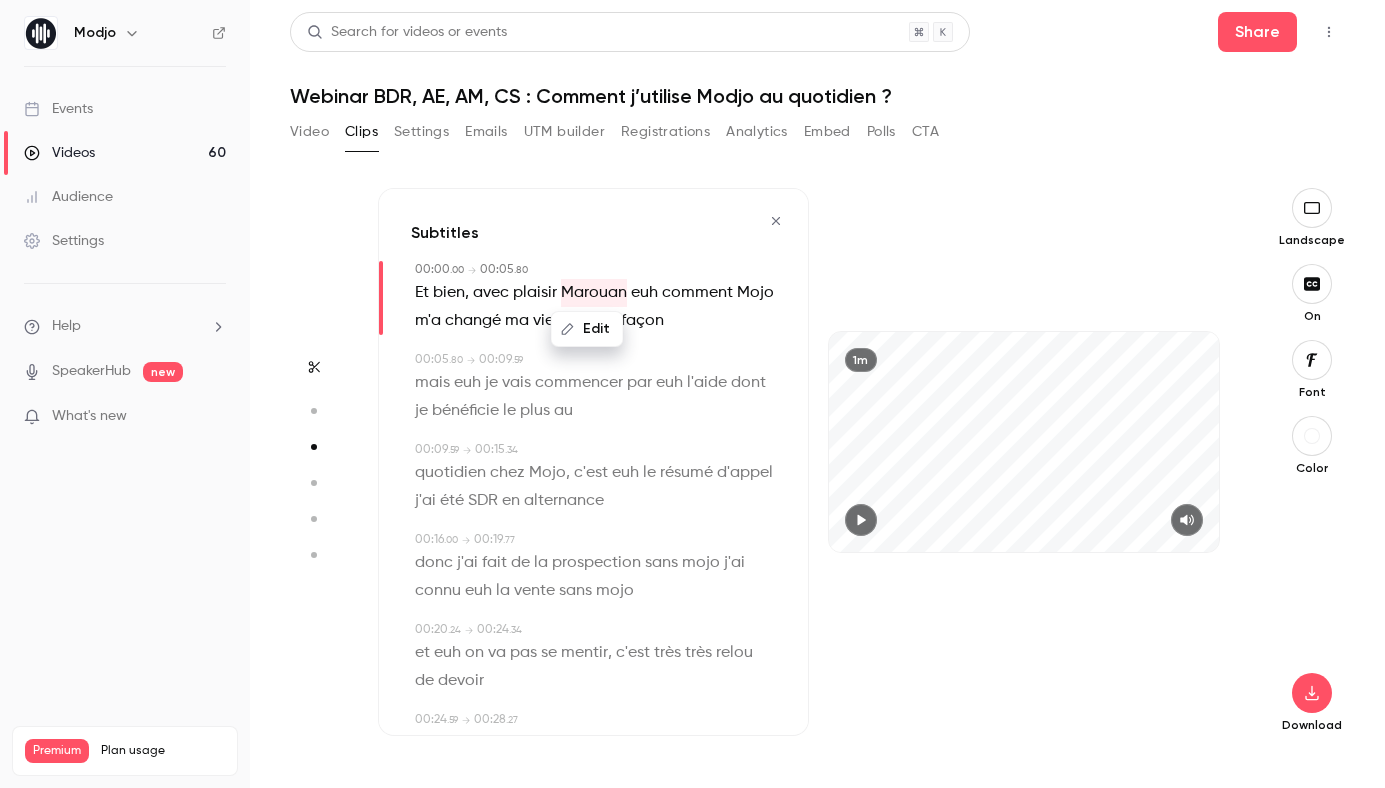 click on "Edit" at bounding box center [587, 329] 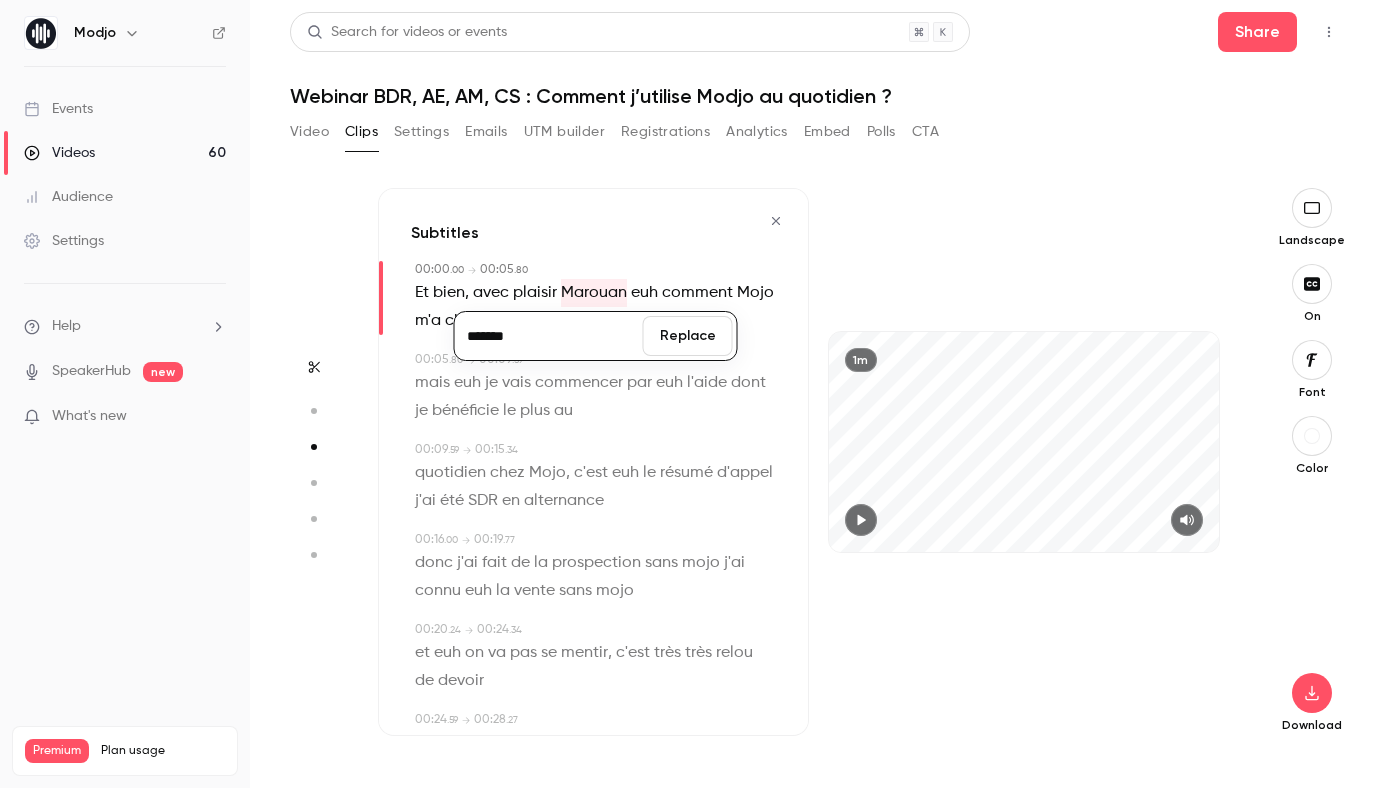click on "*******" at bounding box center (549, 336) 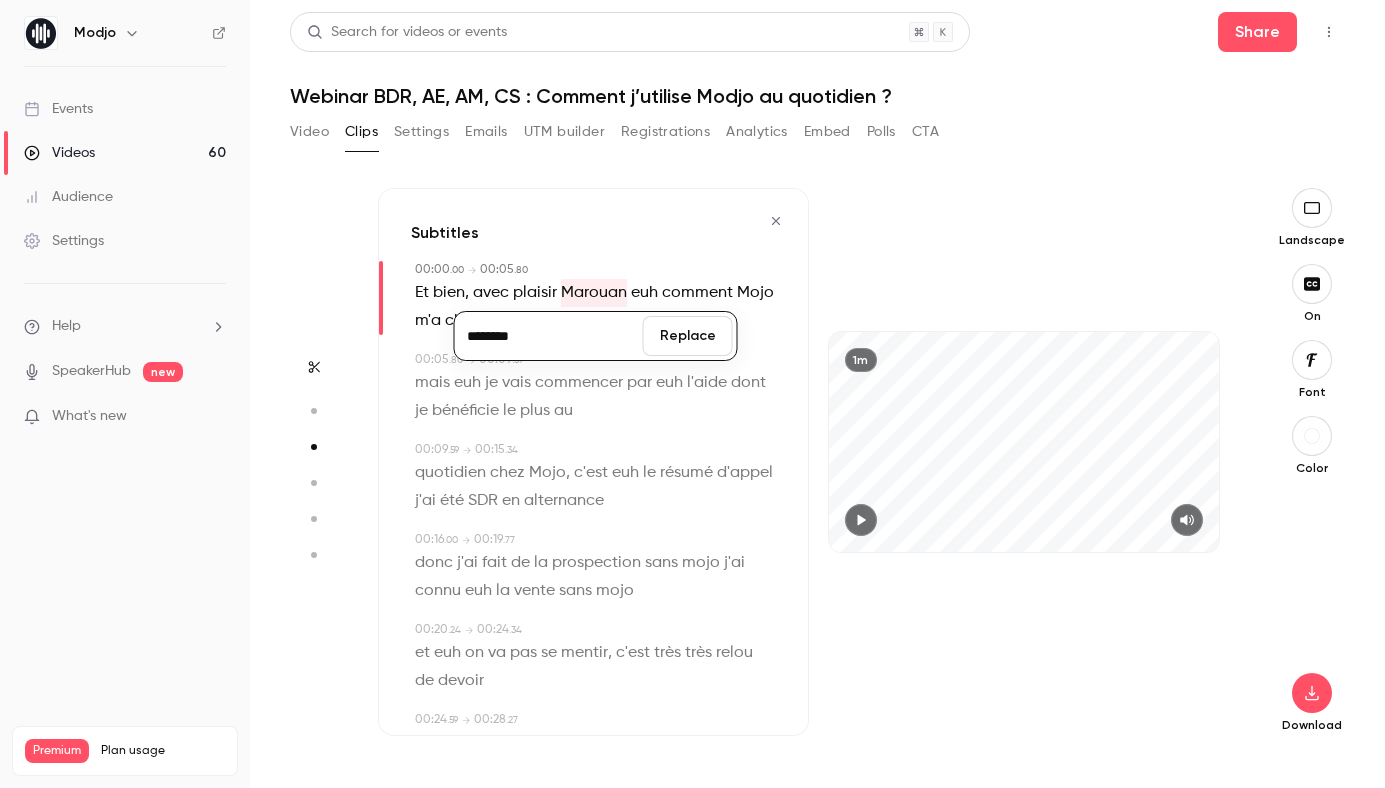 type on "********" 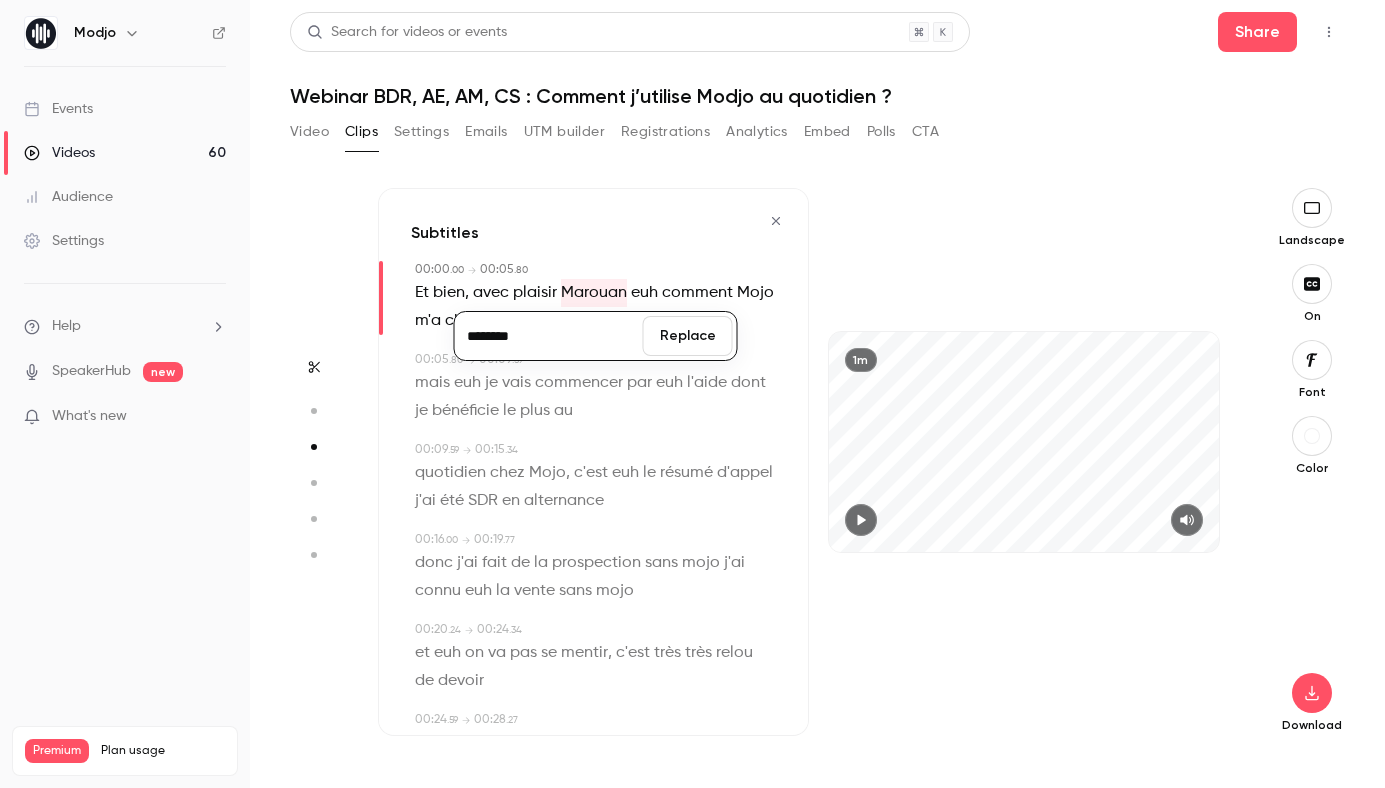 click on "Replace" at bounding box center [688, 336] 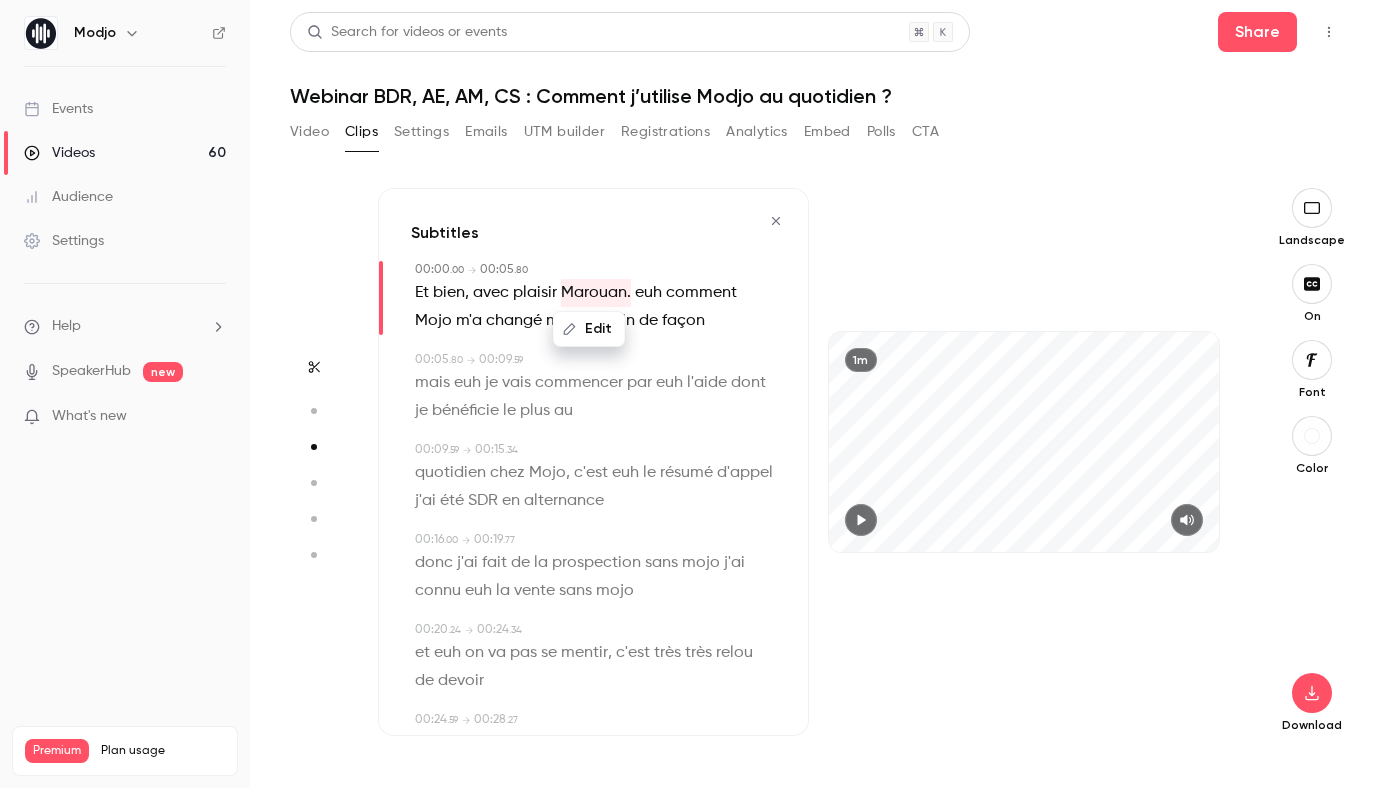 click on "euh" at bounding box center (648, 293) 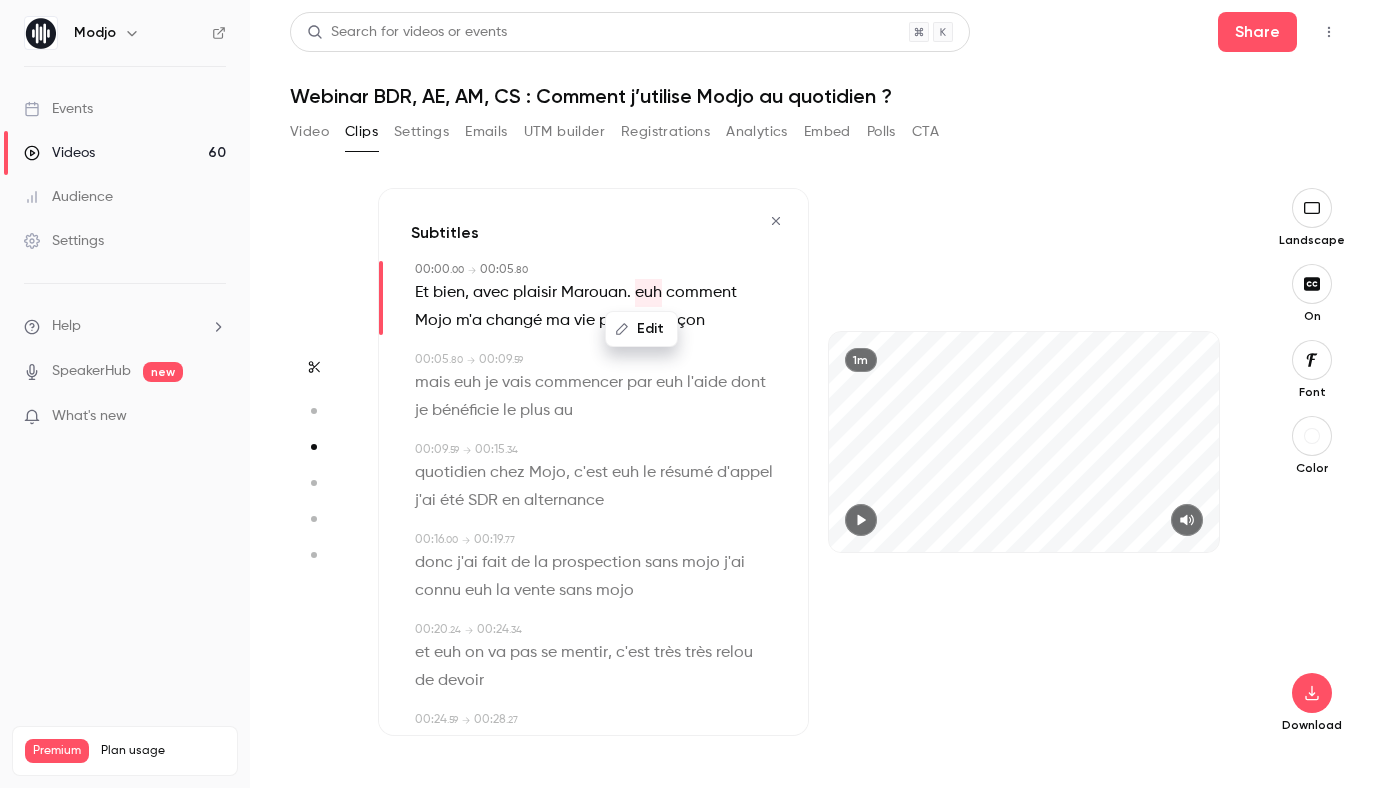 click on "Edit" at bounding box center [641, 329] 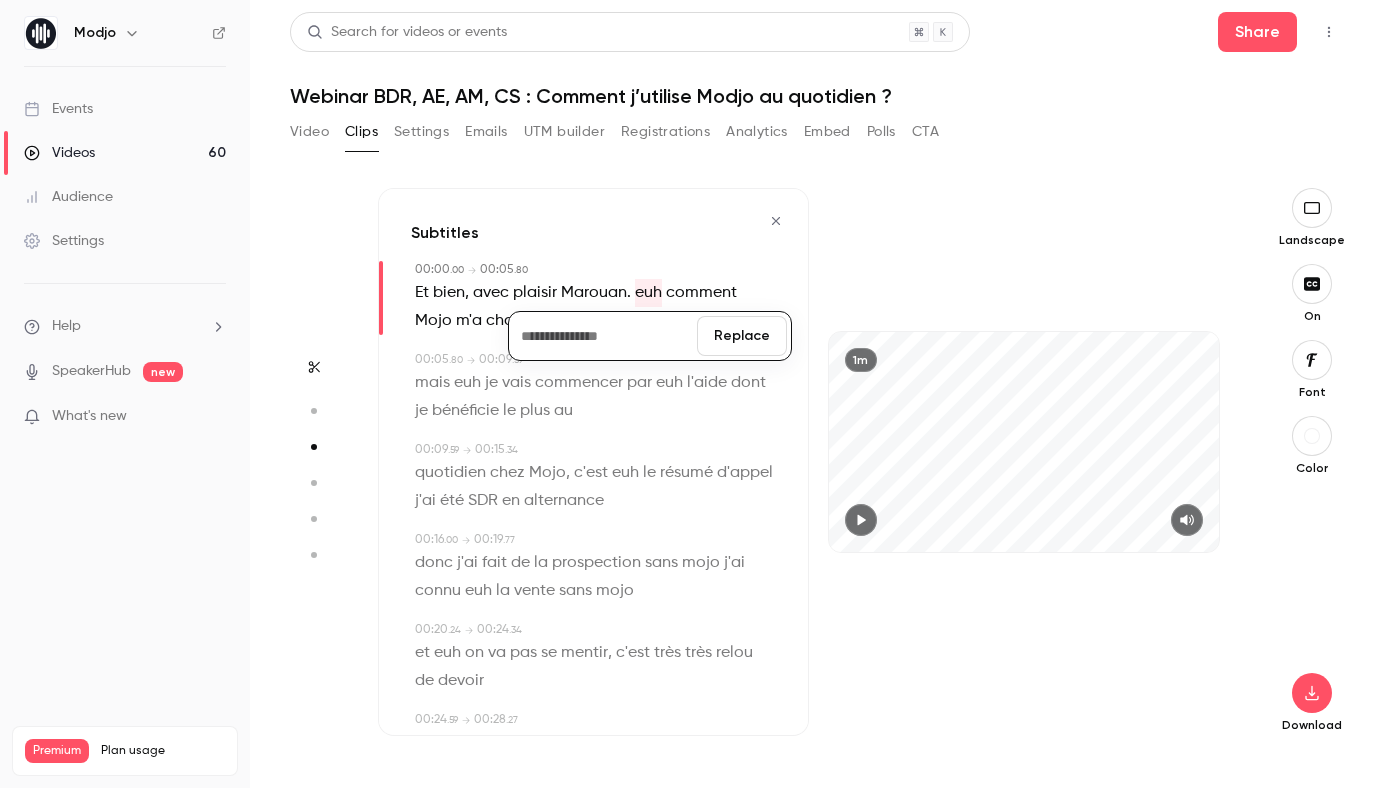 type 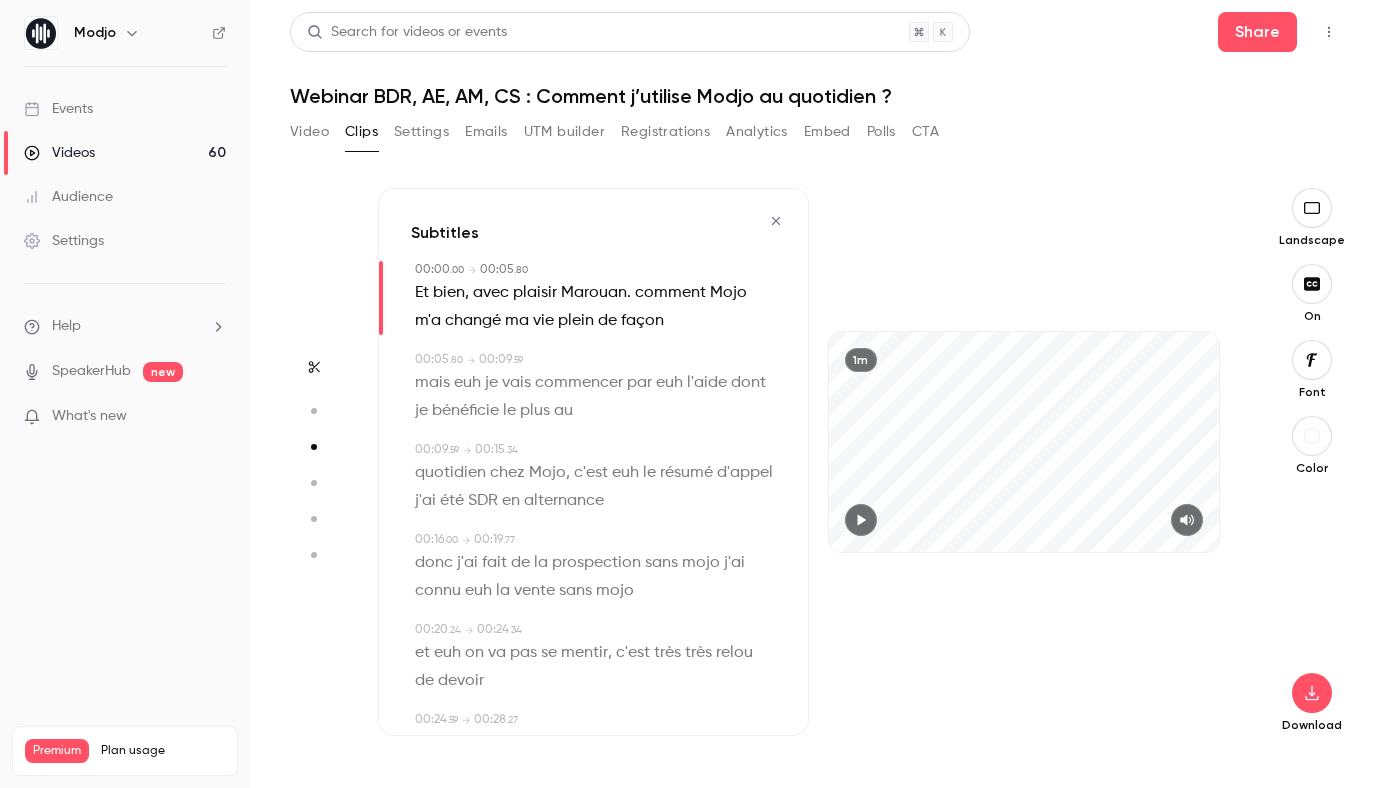 click on "comment" at bounding box center (670, 293) 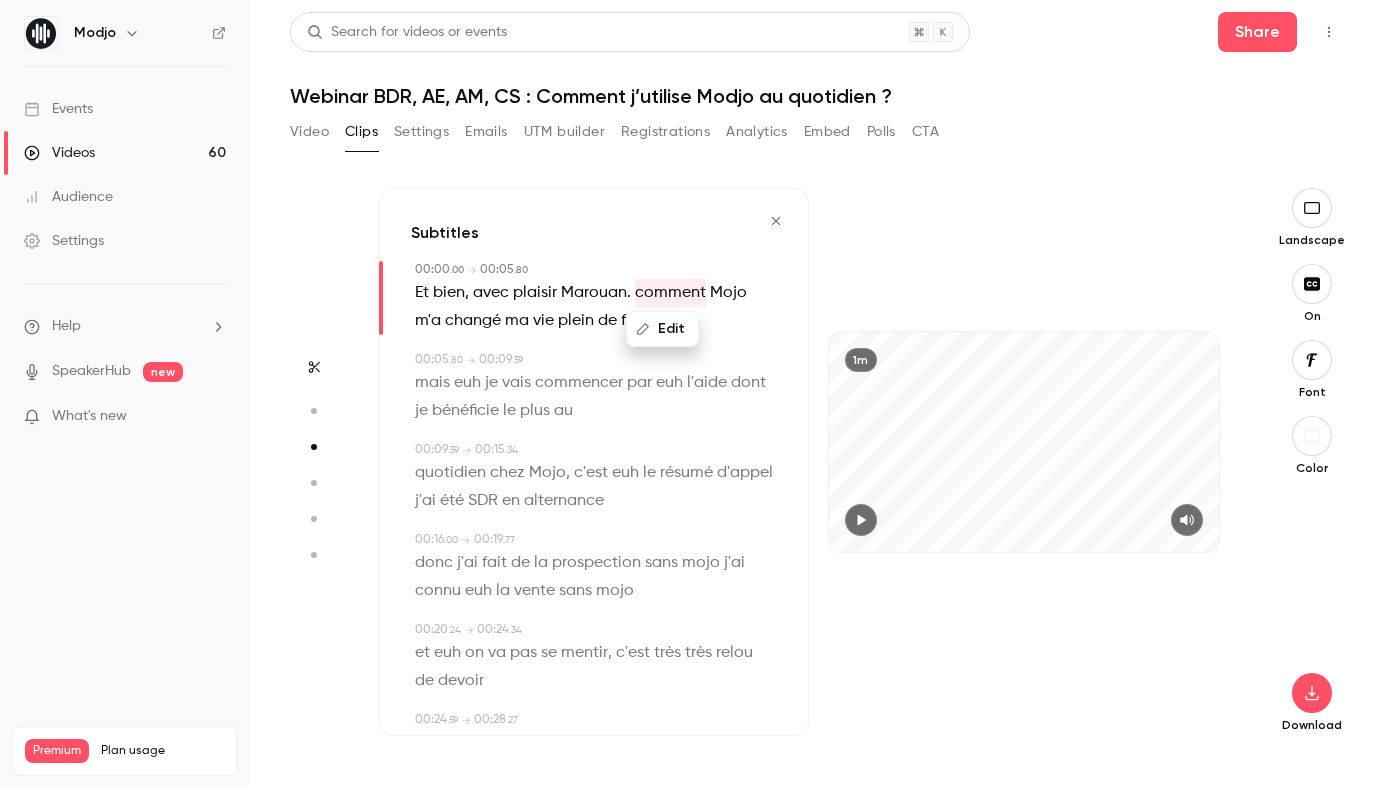 click on "Edit" at bounding box center [662, 329] 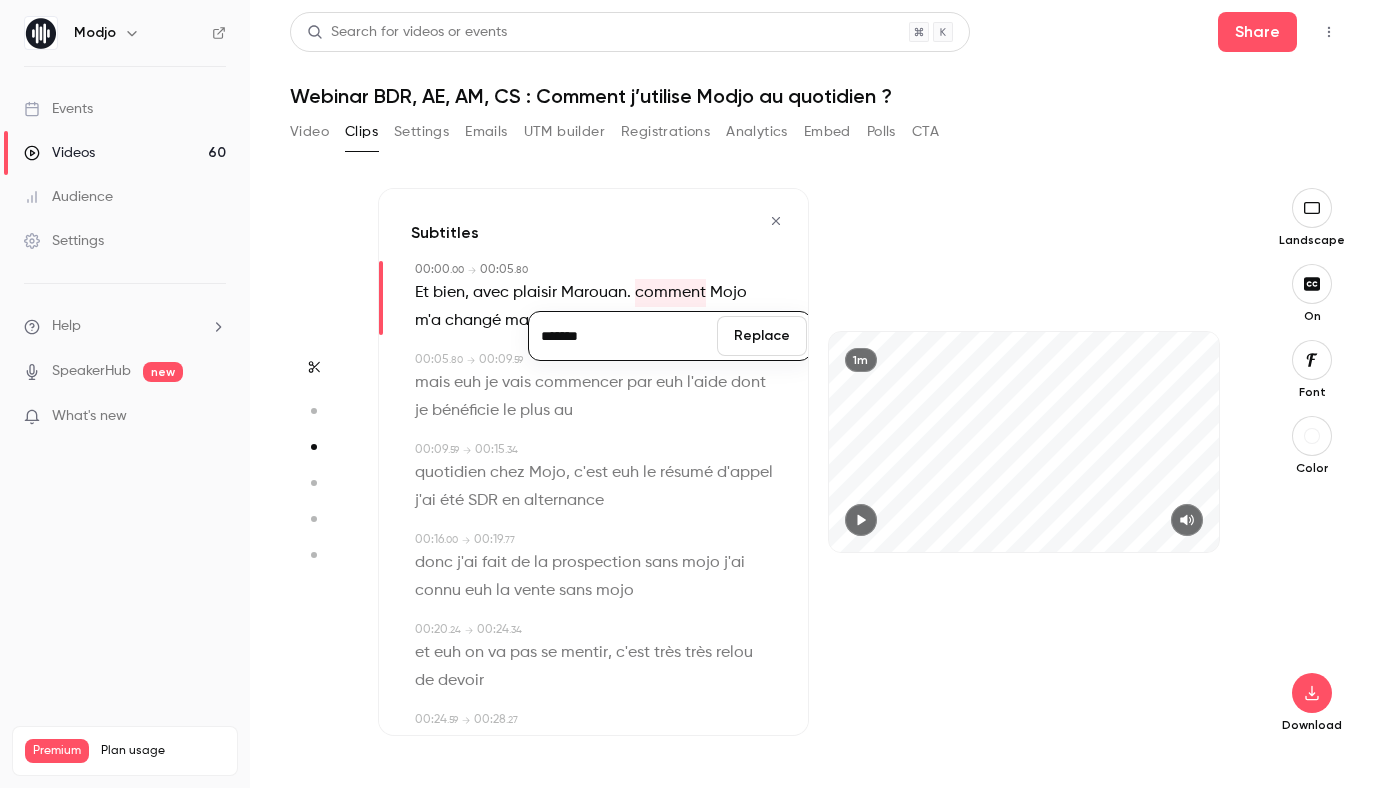 click on "*******" at bounding box center (623, 336) 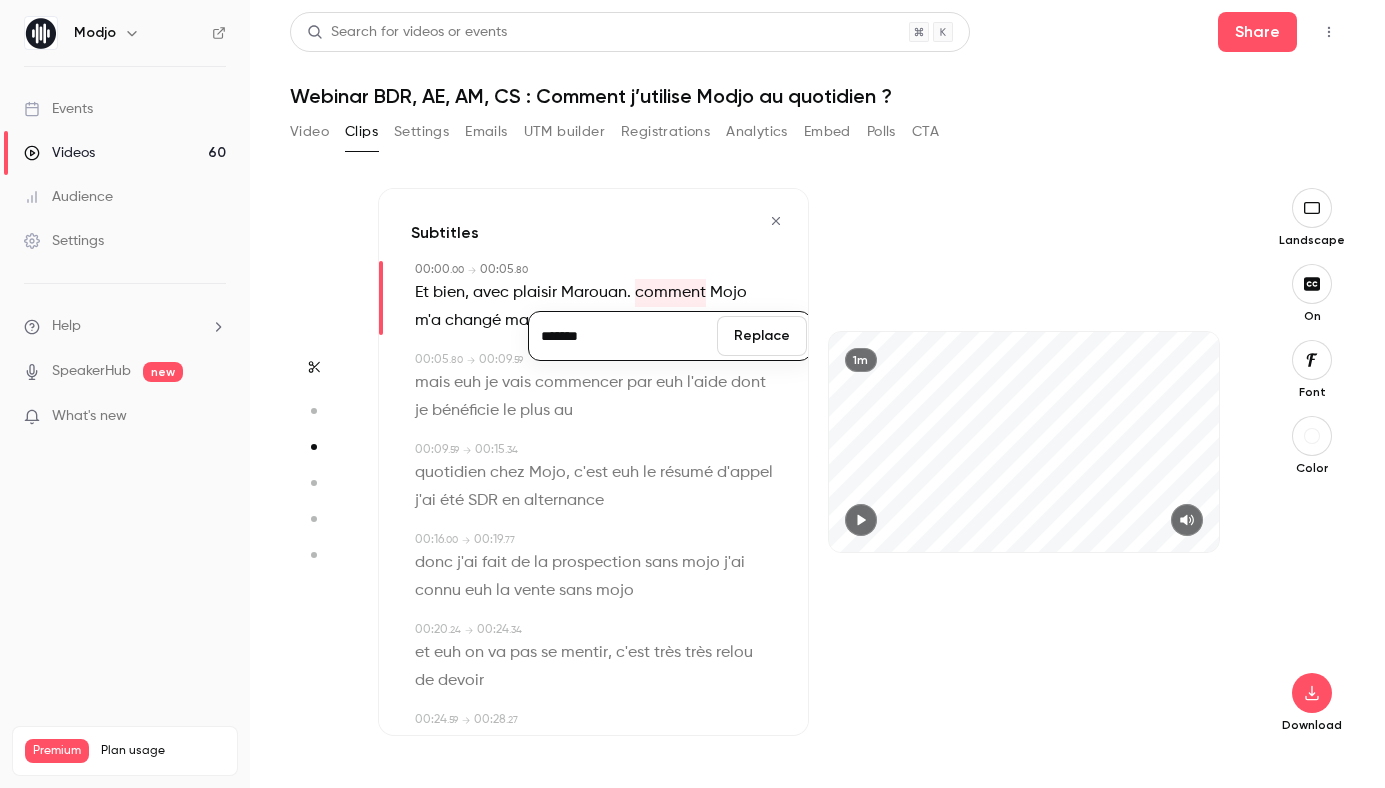 type on "*******" 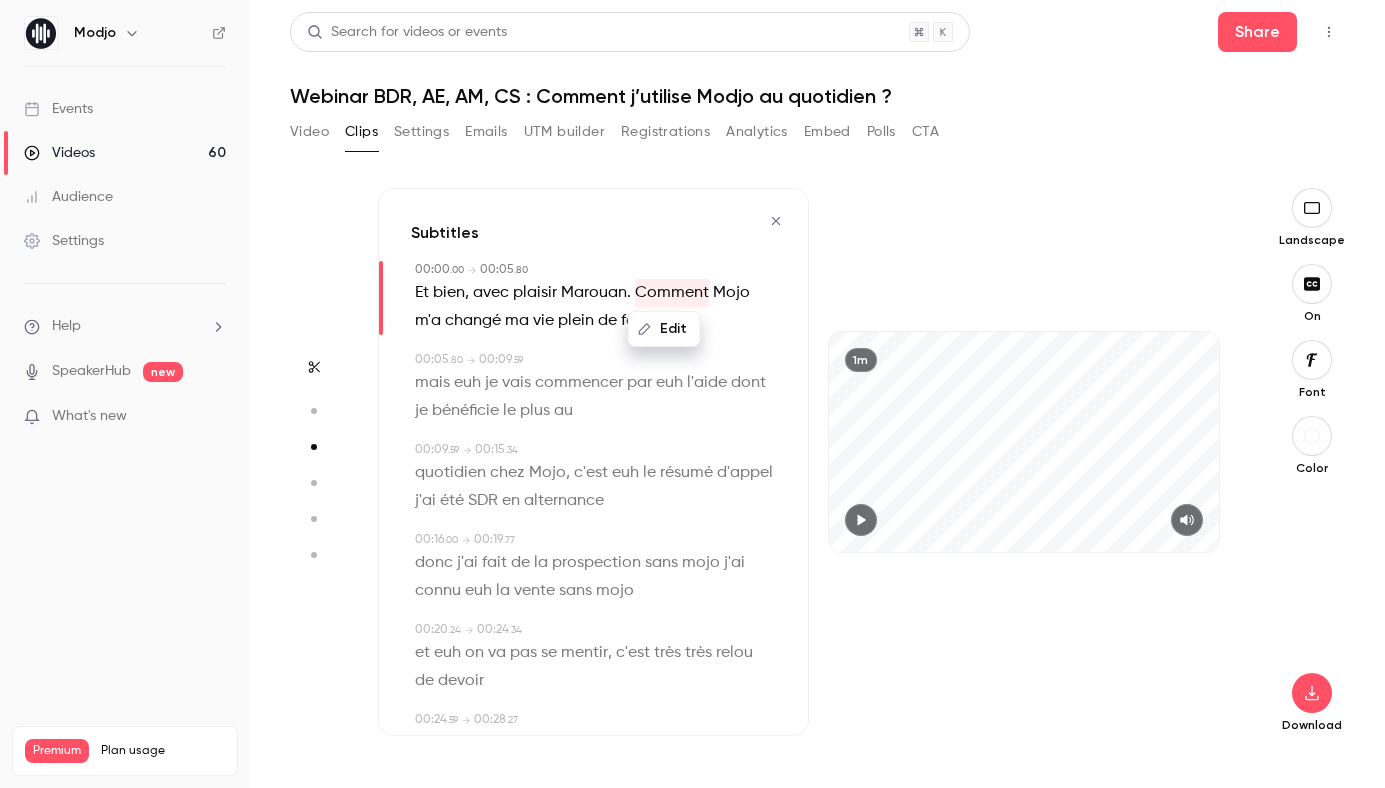 click on "Mojo" at bounding box center (731, 293) 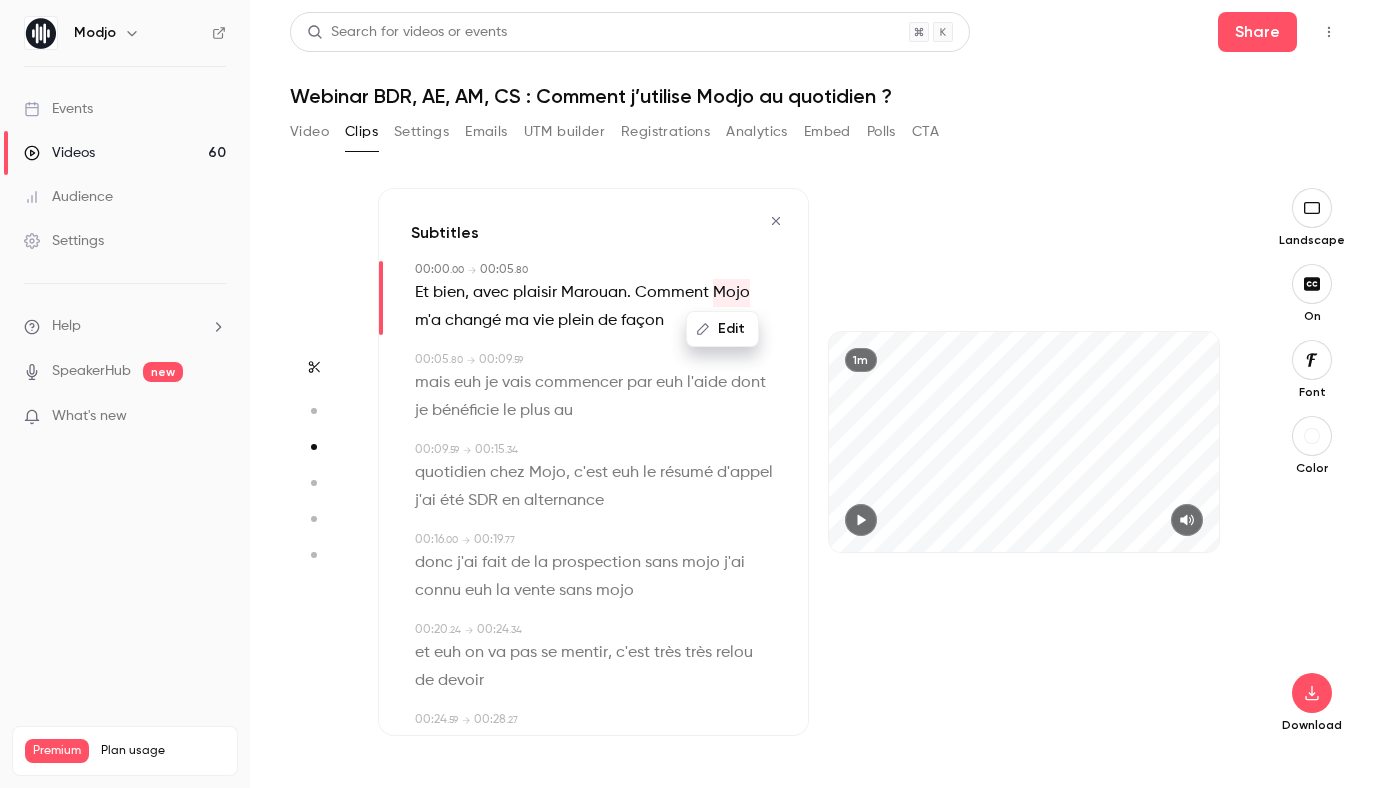 click on "Edit" at bounding box center (722, 329) 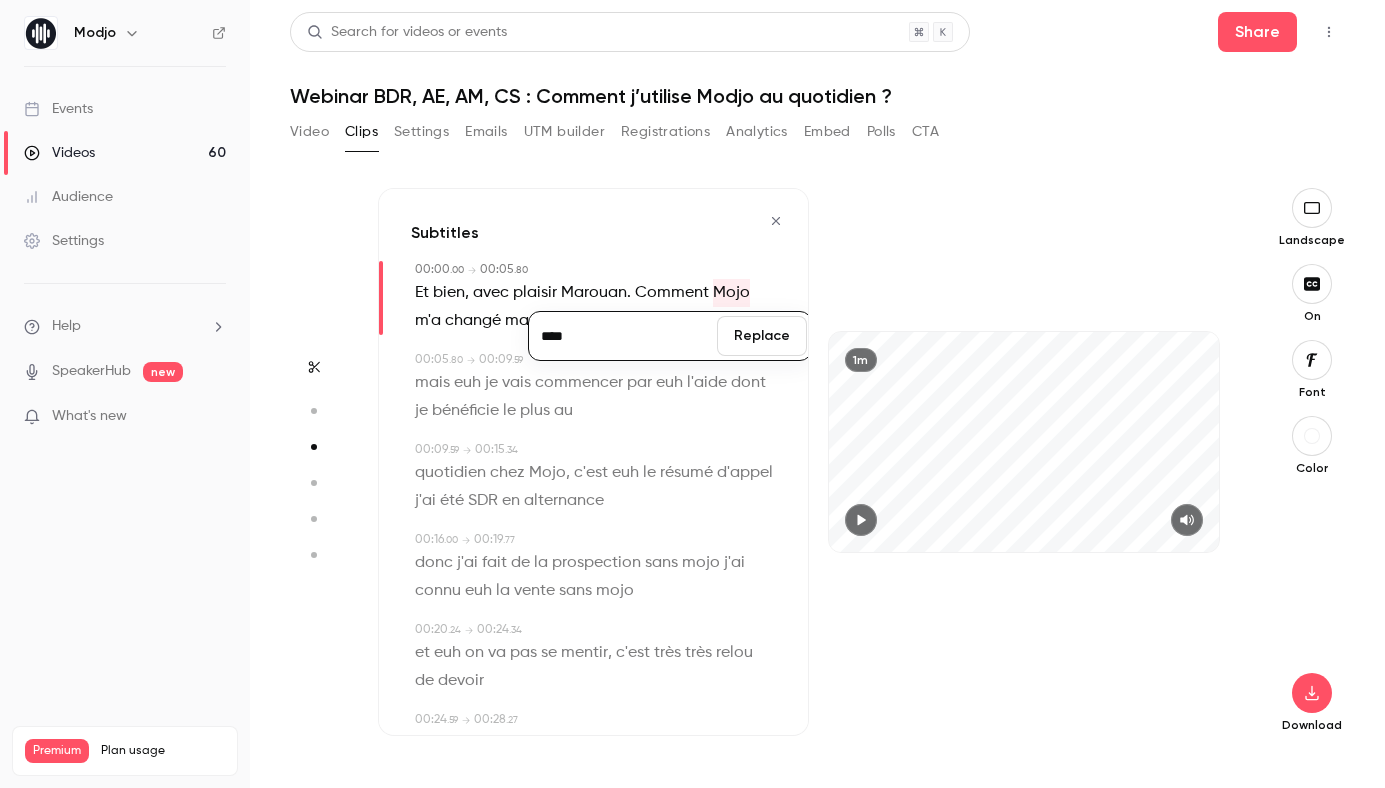click on "****" at bounding box center [623, 336] 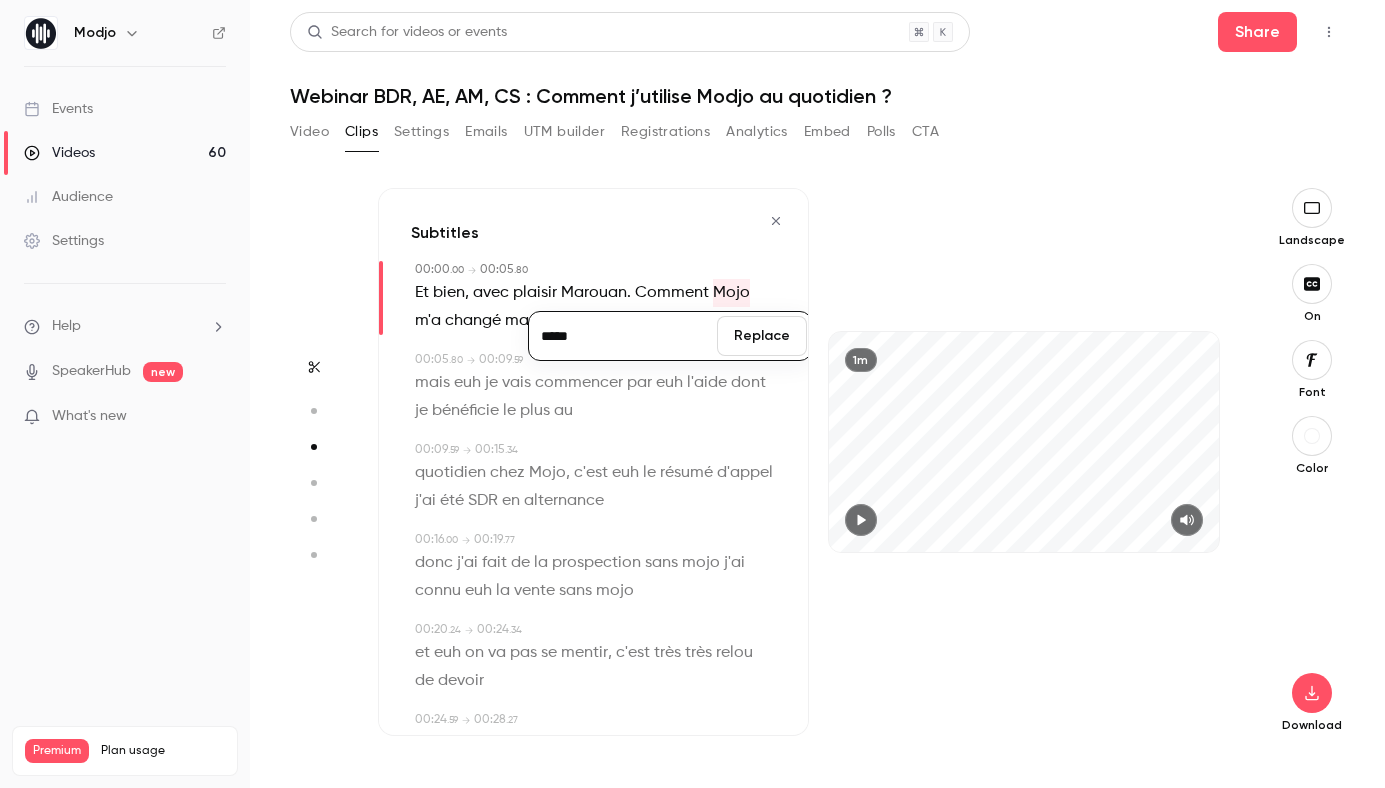 type on "*****" 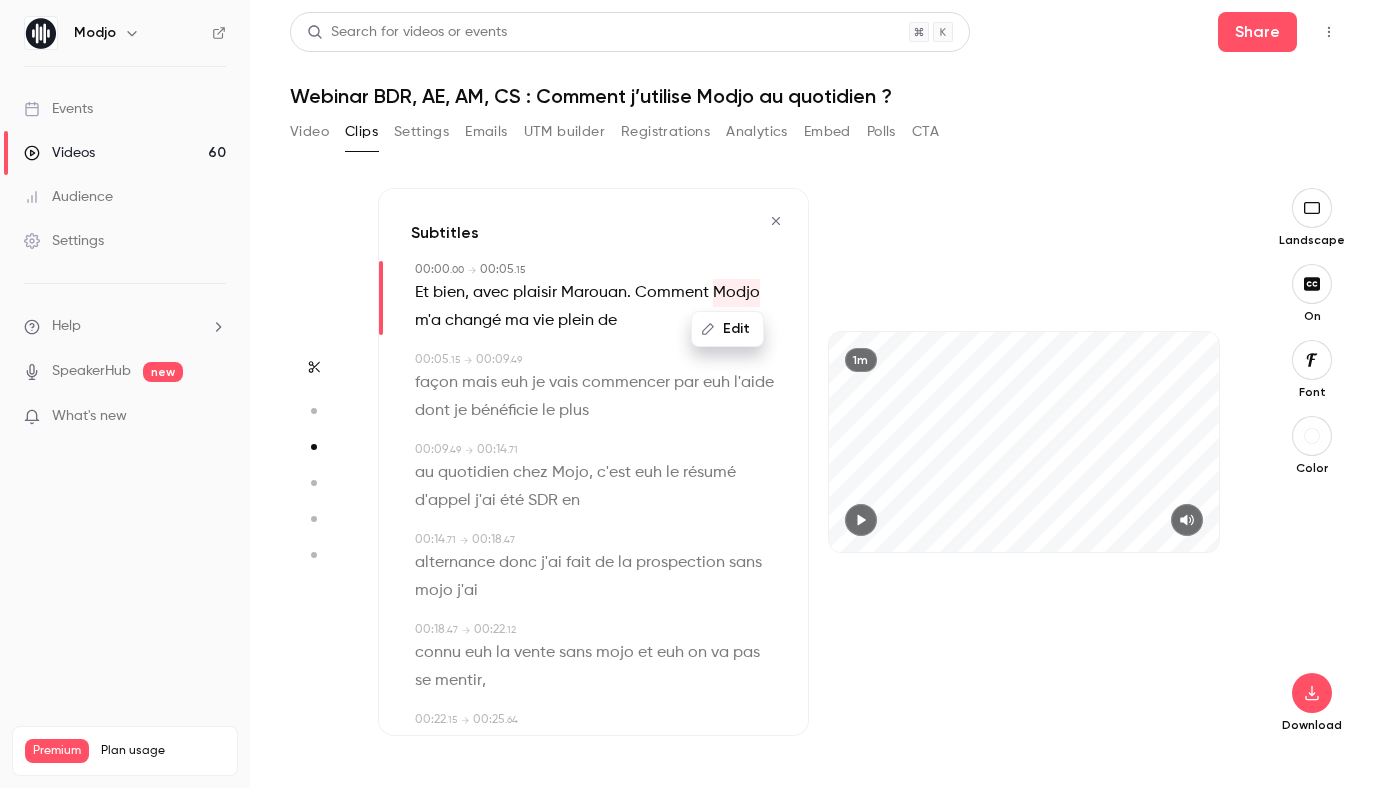 click on "vie" at bounding box center [543, 321] 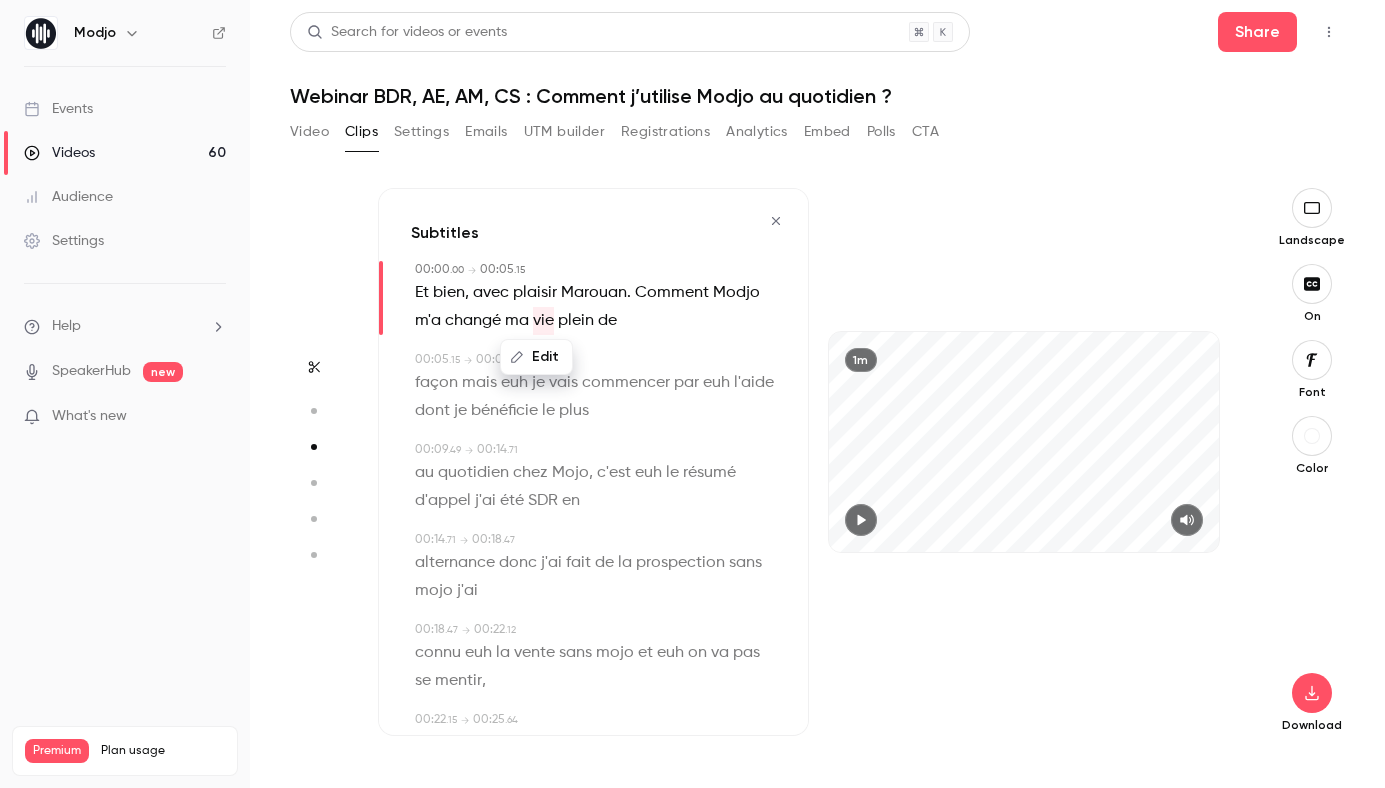 click on "Edit" at bounding box center (536, 357) 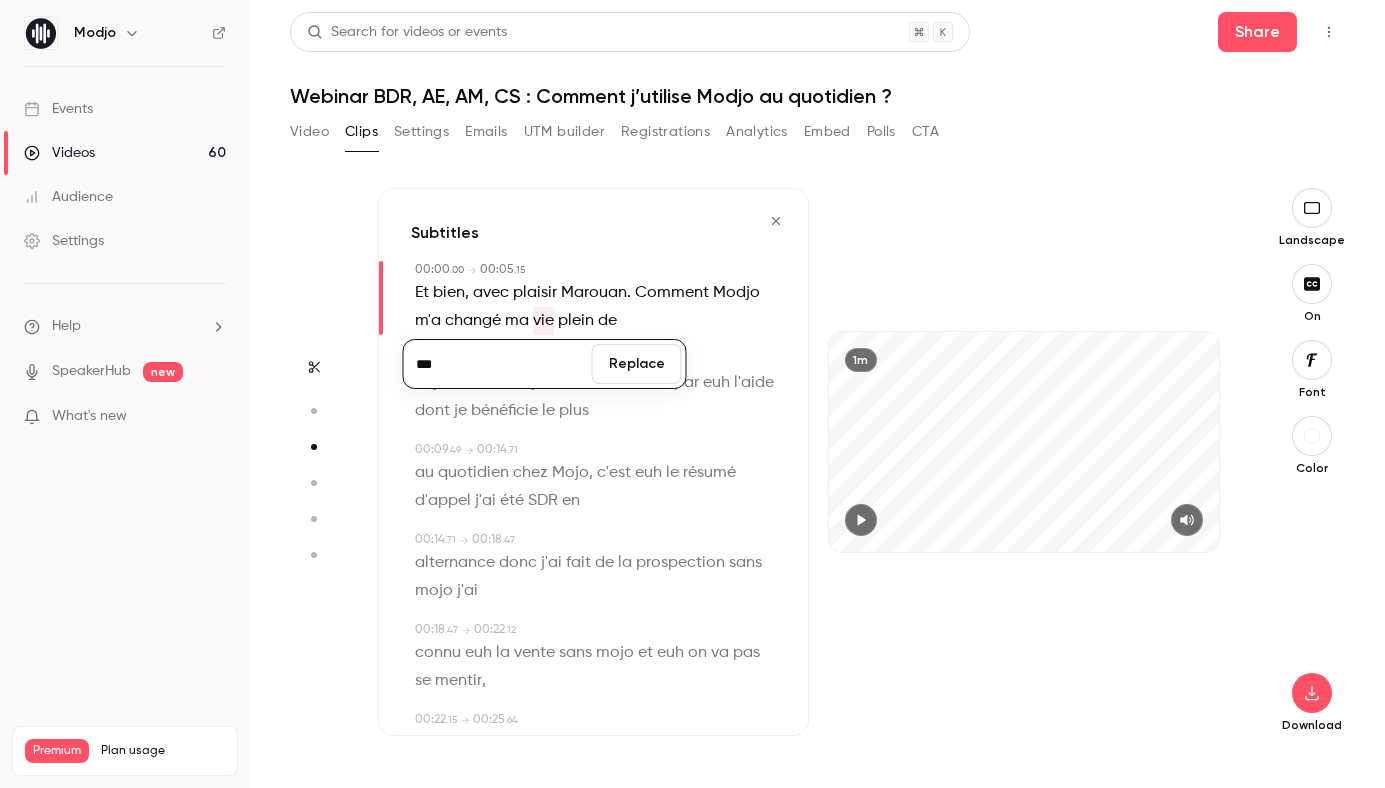 click on "***" at bounding box center [498, 364] 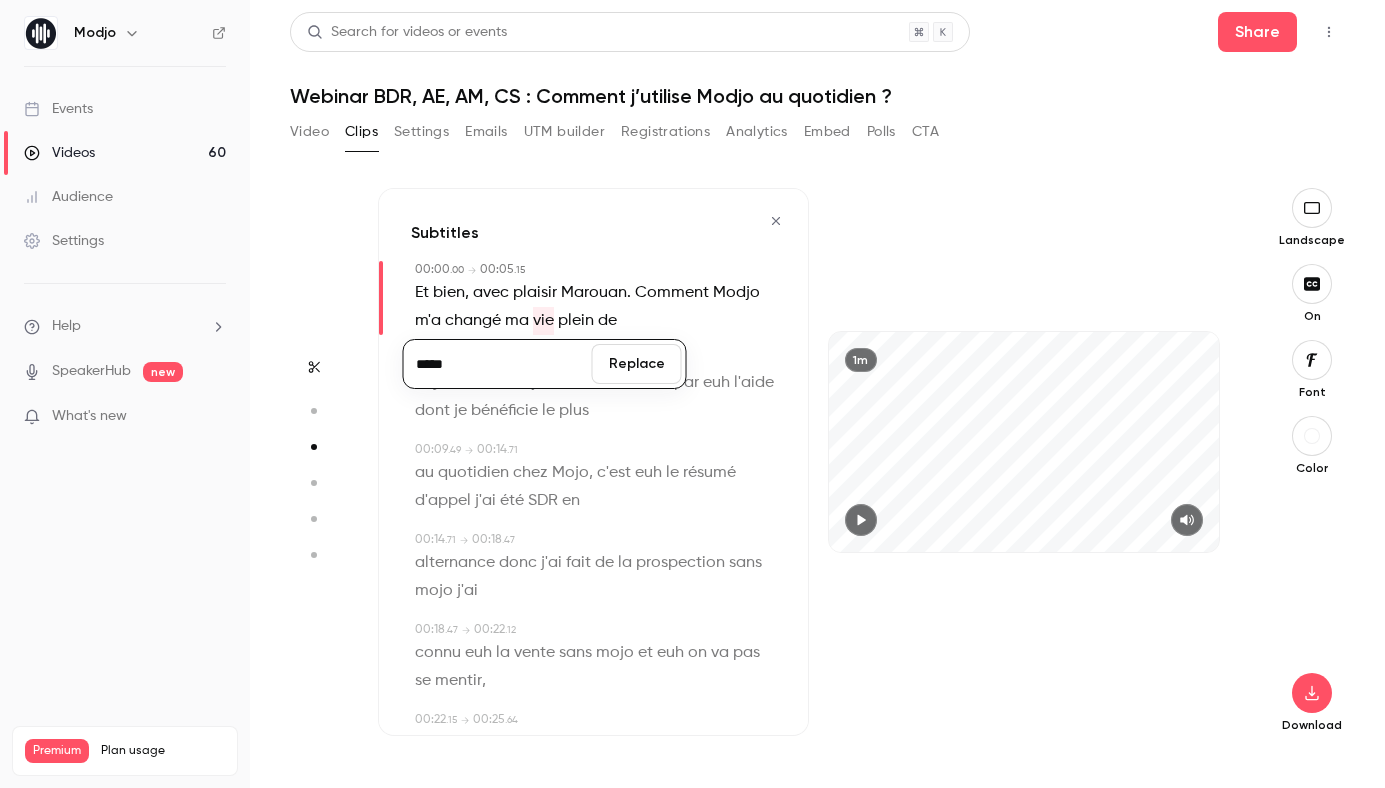 type on "*****" 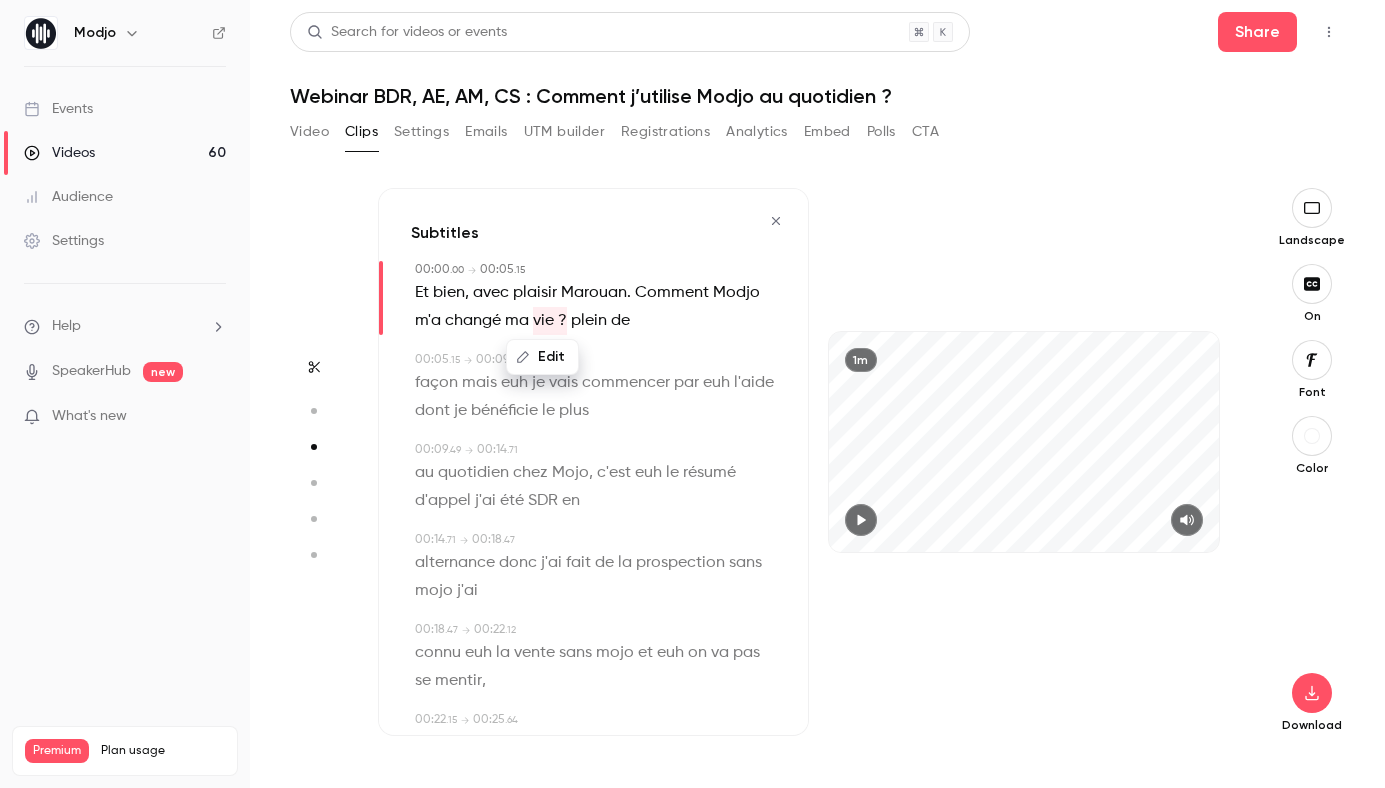 click on "plein" at bounding box center [589, 321] 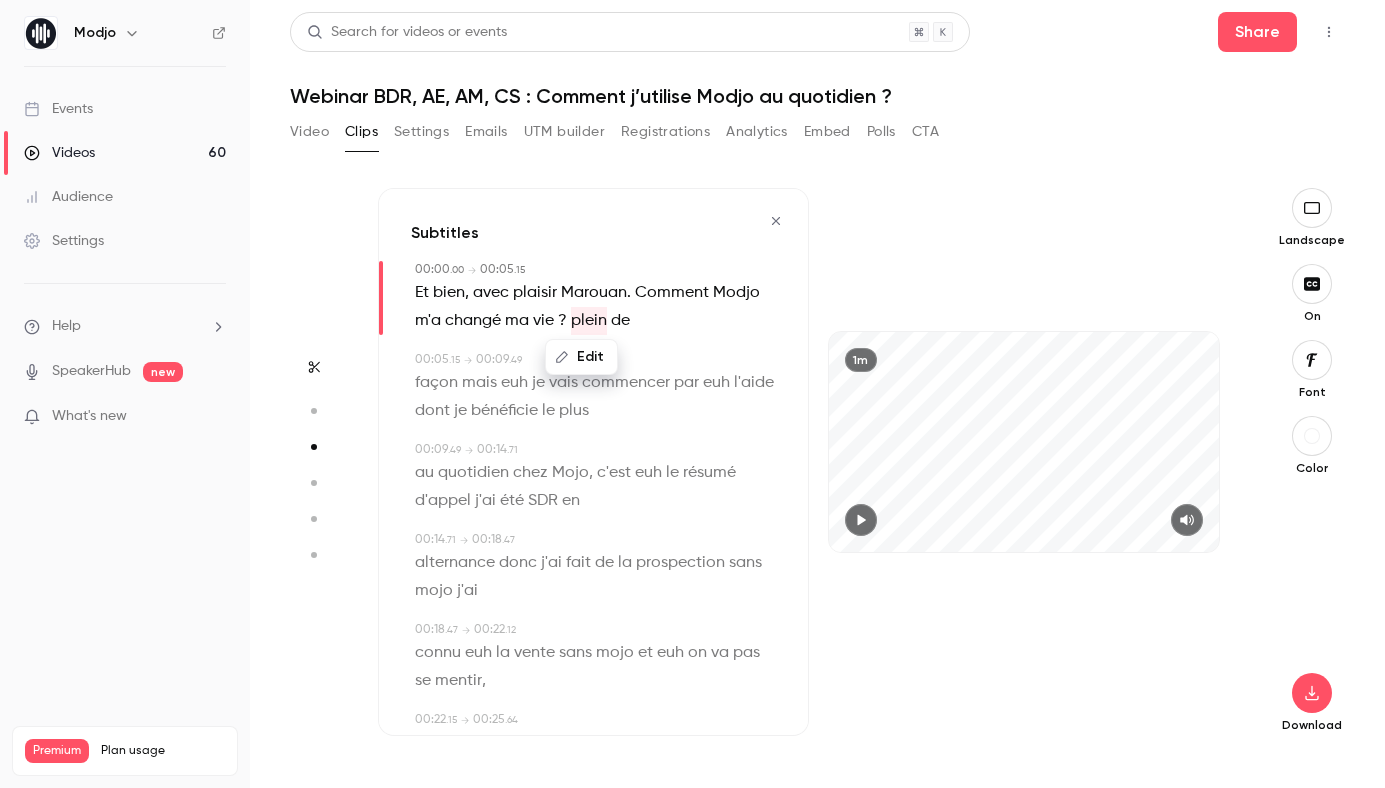 click on "Edit" at bounding box center (581, 357) 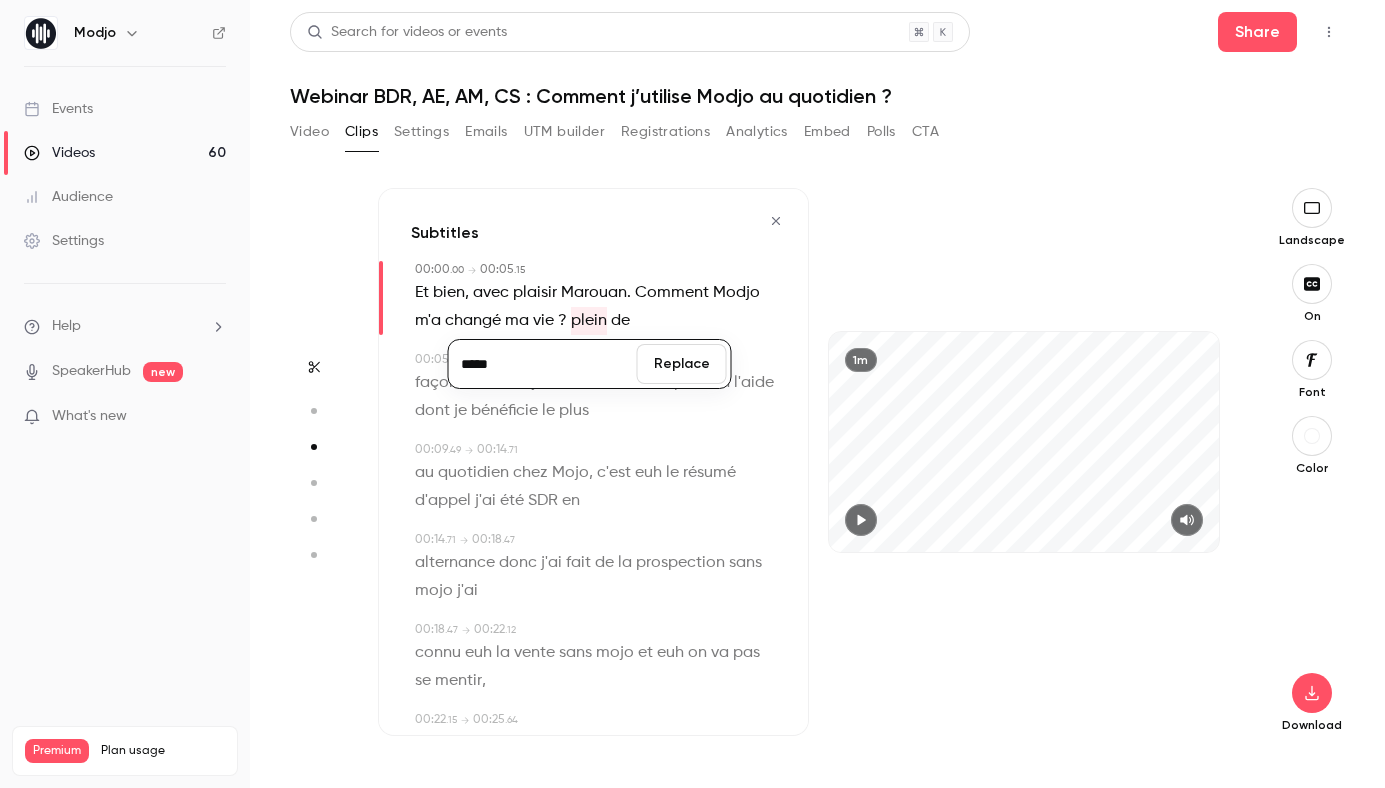 click on "*****" at bounding box center (543, 364) 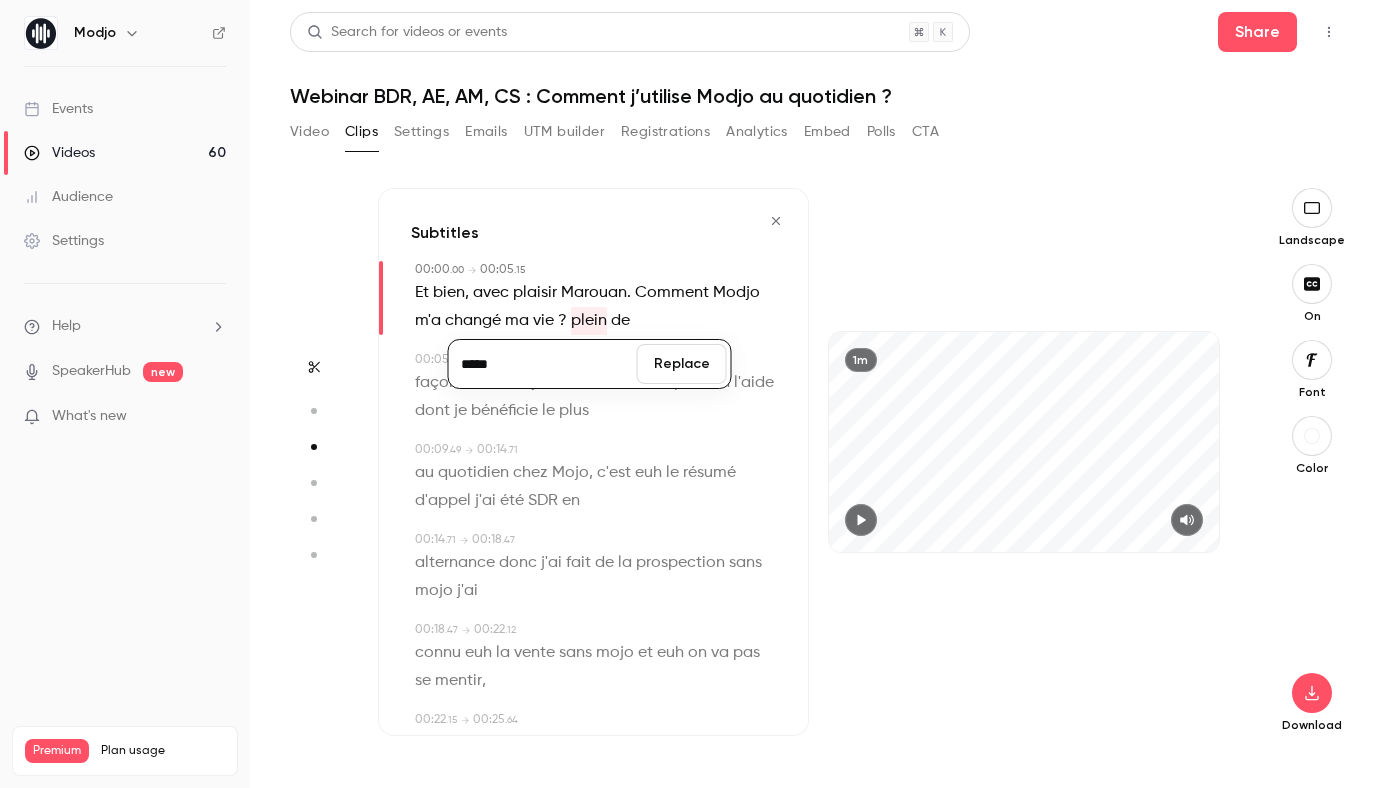 type on "*****" 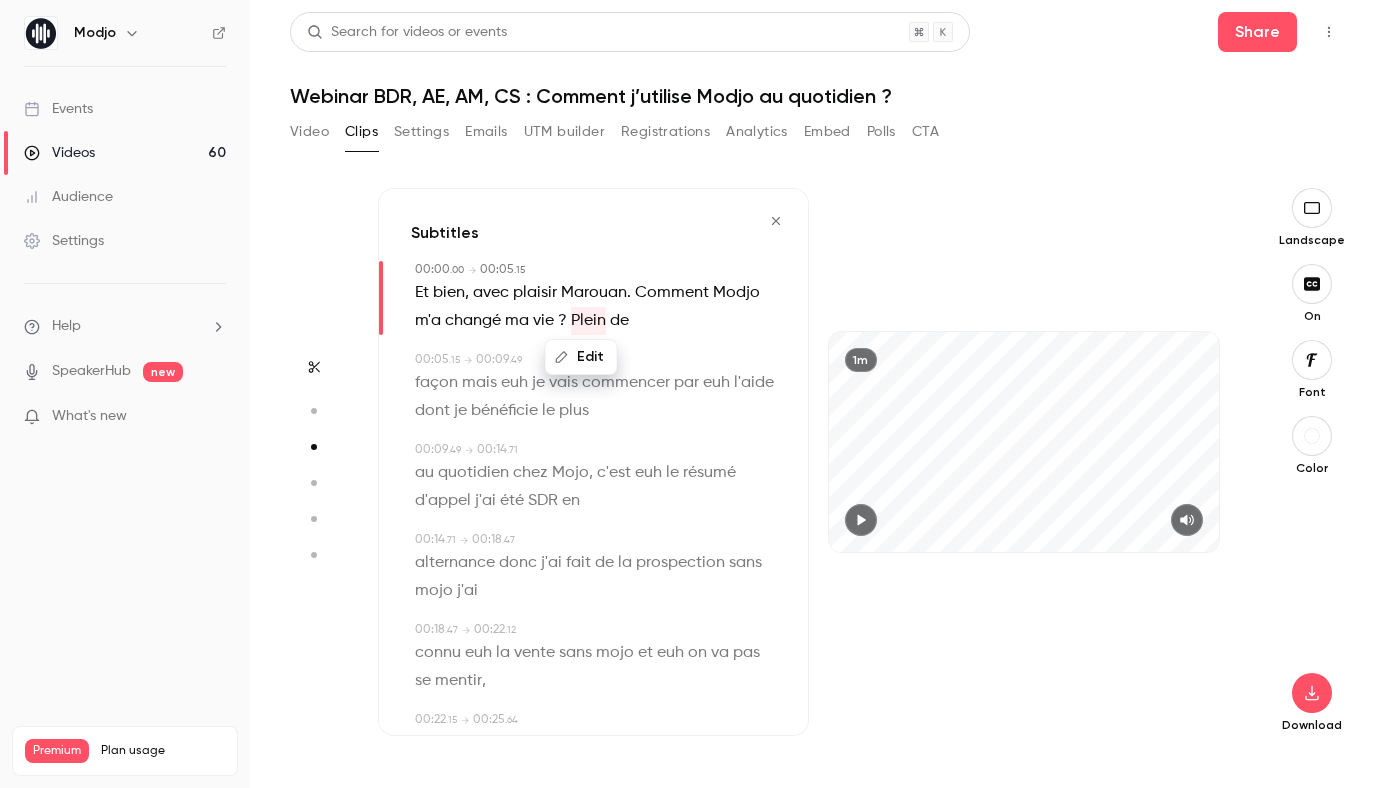 click on "euh" at bounding box center [514, 383] 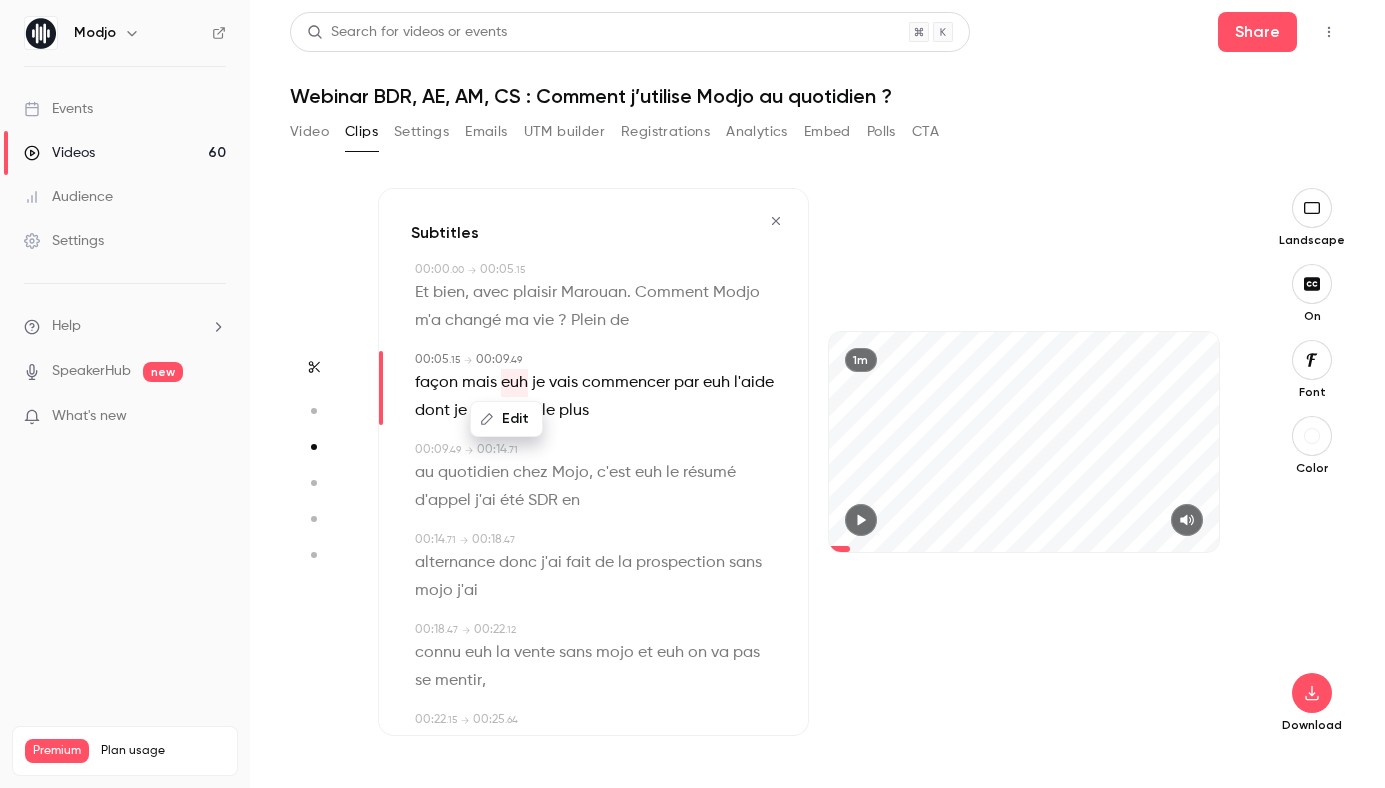 click on "Edit" at bounding box center [506, 419] 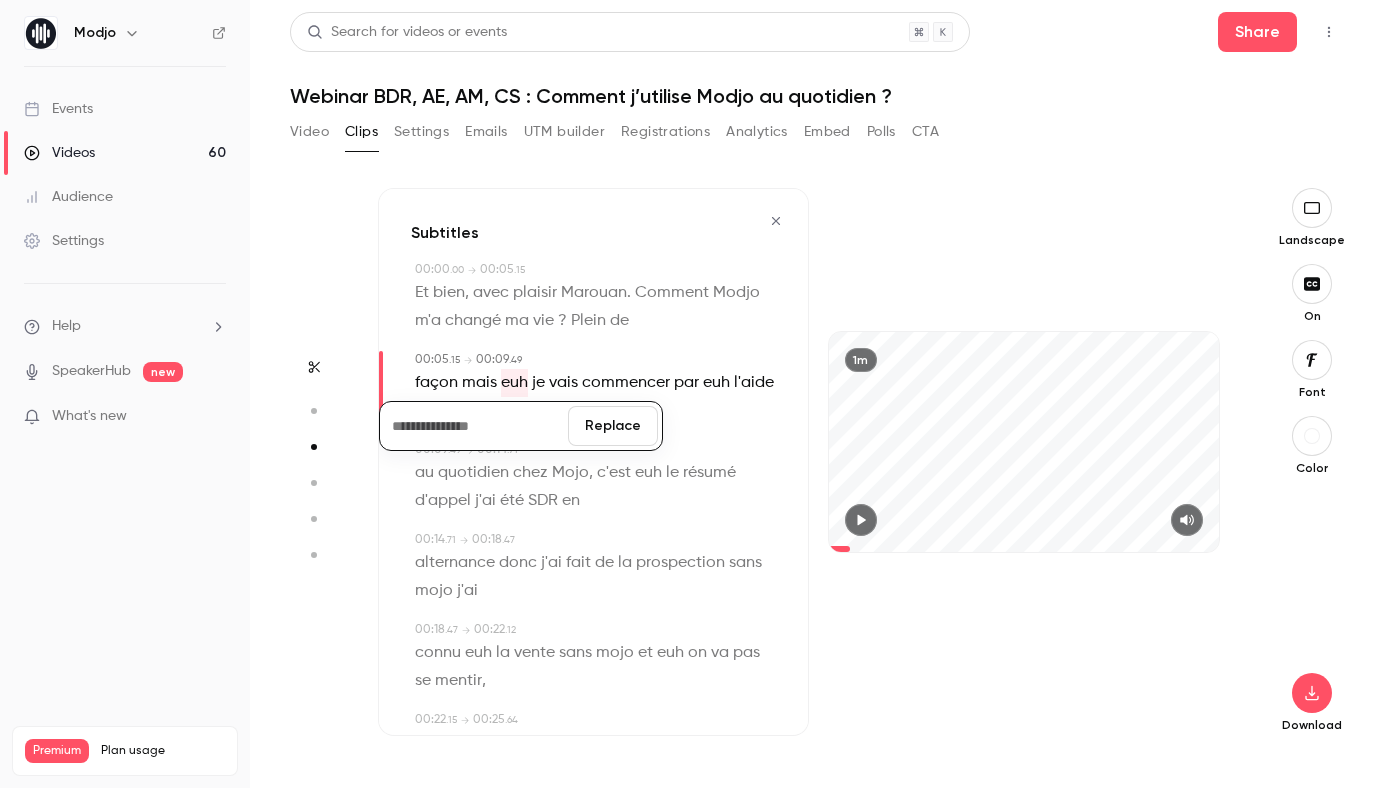 type 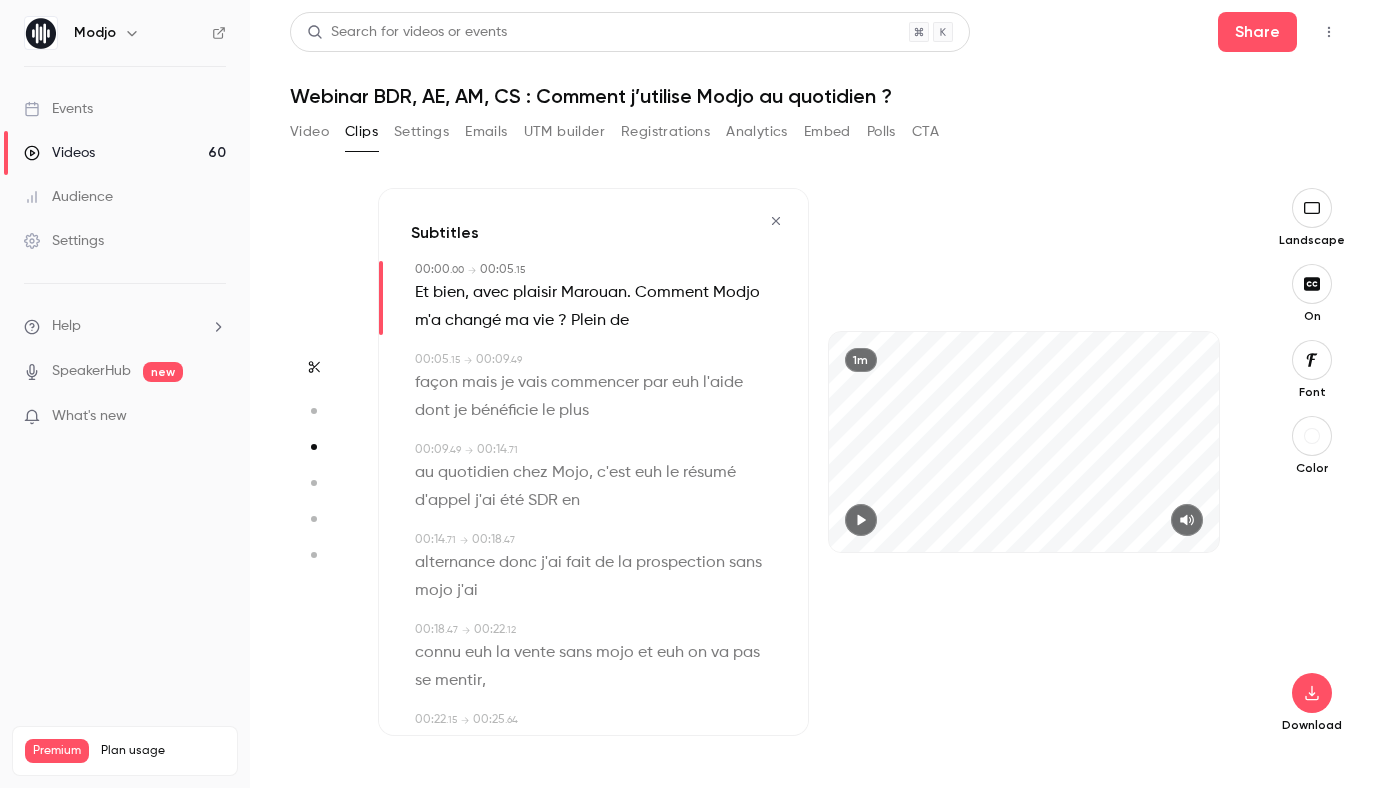 click on "euh" at bounding box center (685, 383) 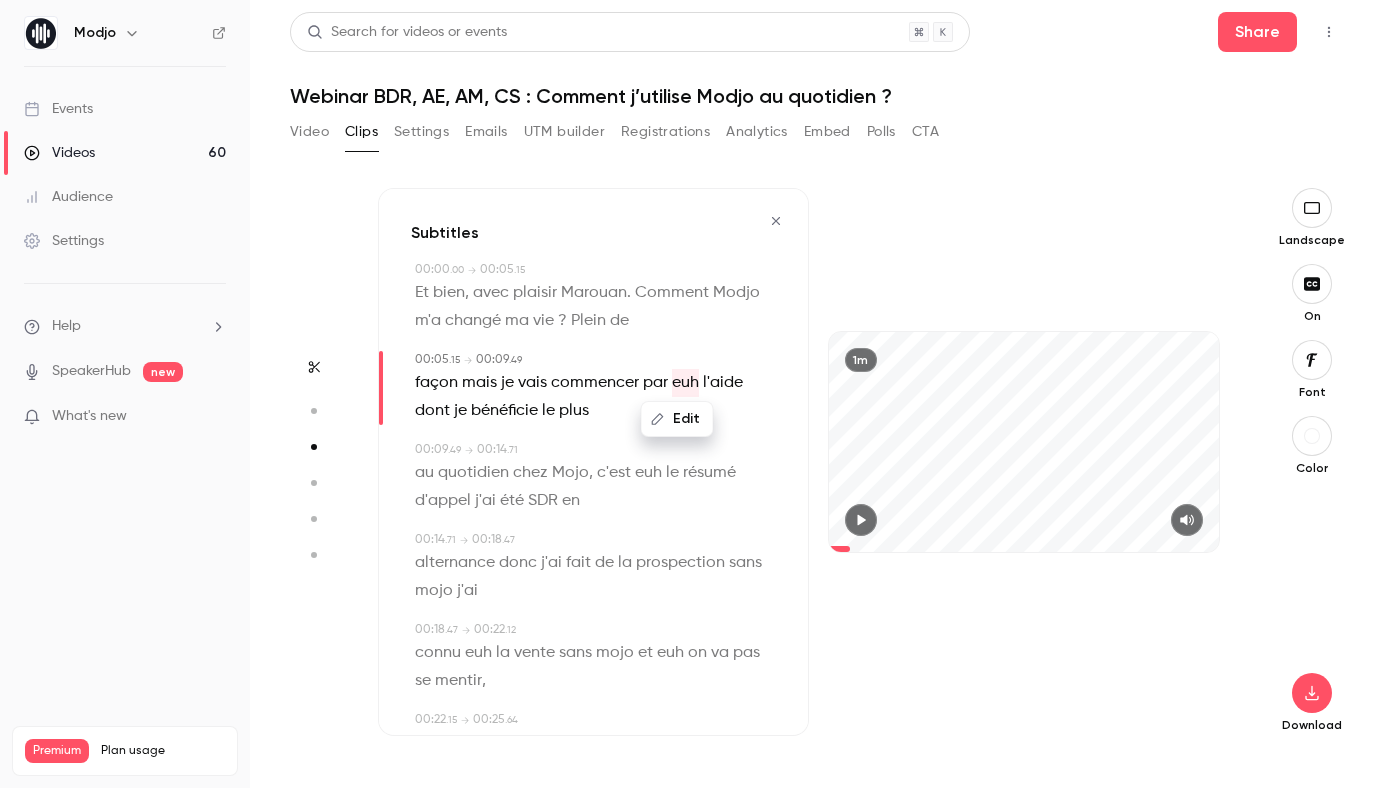 click on "Edit" at bounding box center (677, 419) 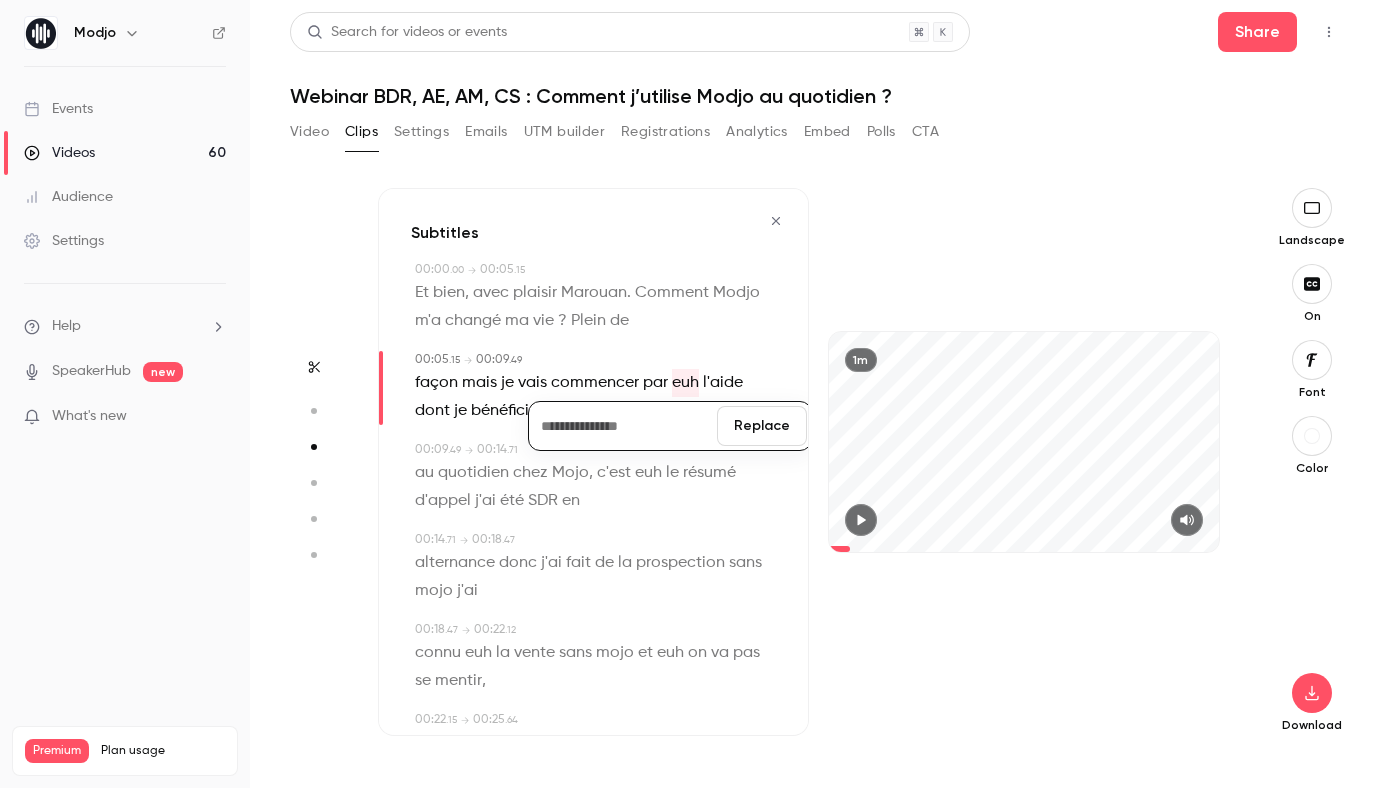 type 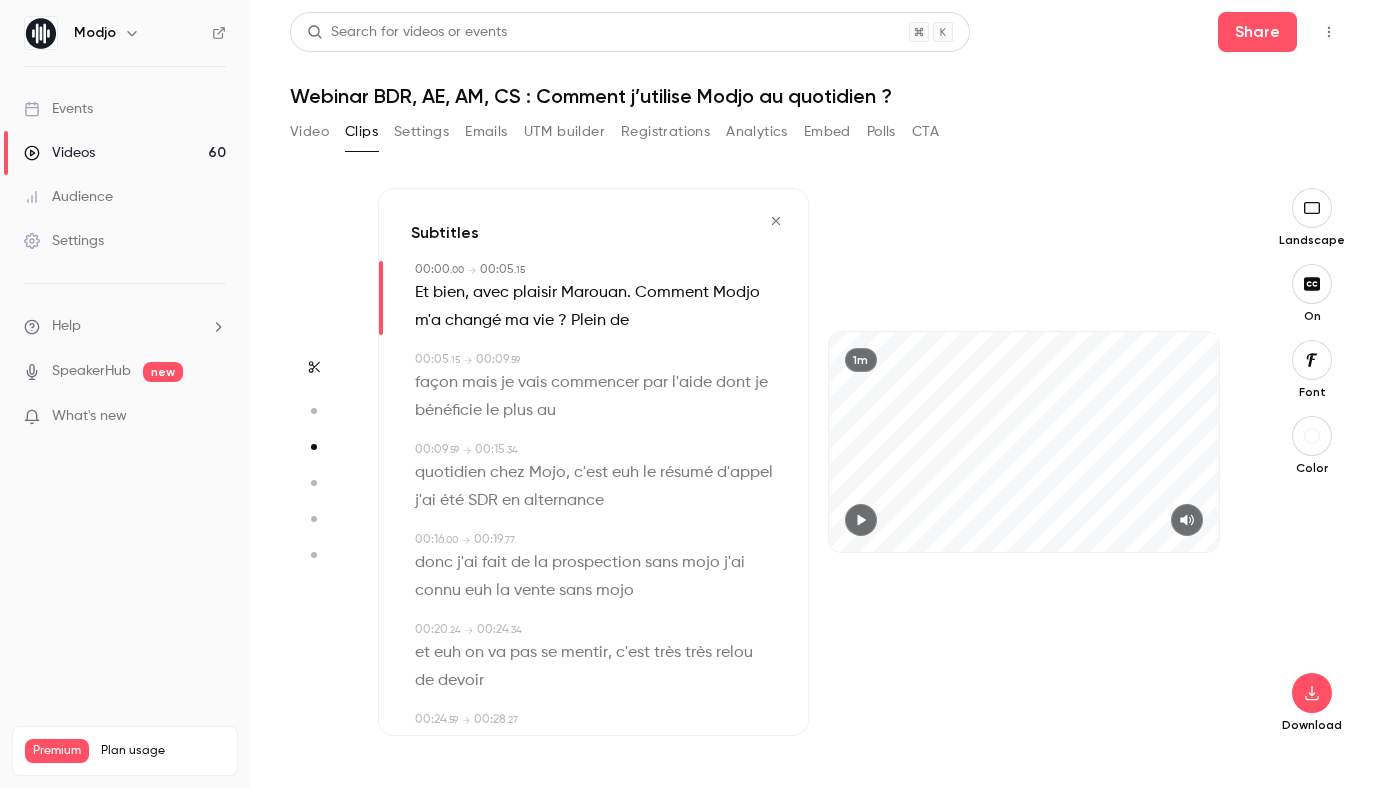 click on "Mojo" at bounding box center [547, 473] 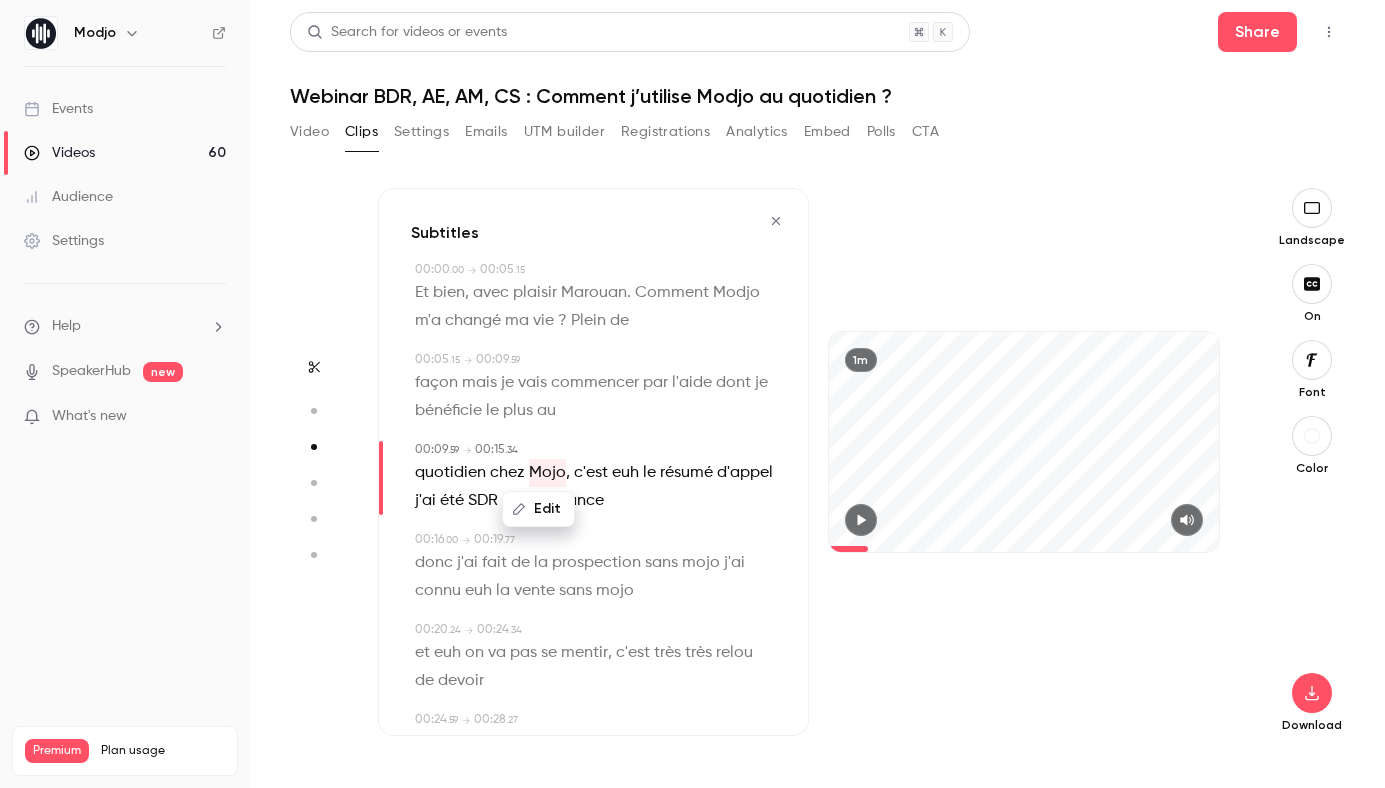 click on "Edit" at bounding box center (538, 509) 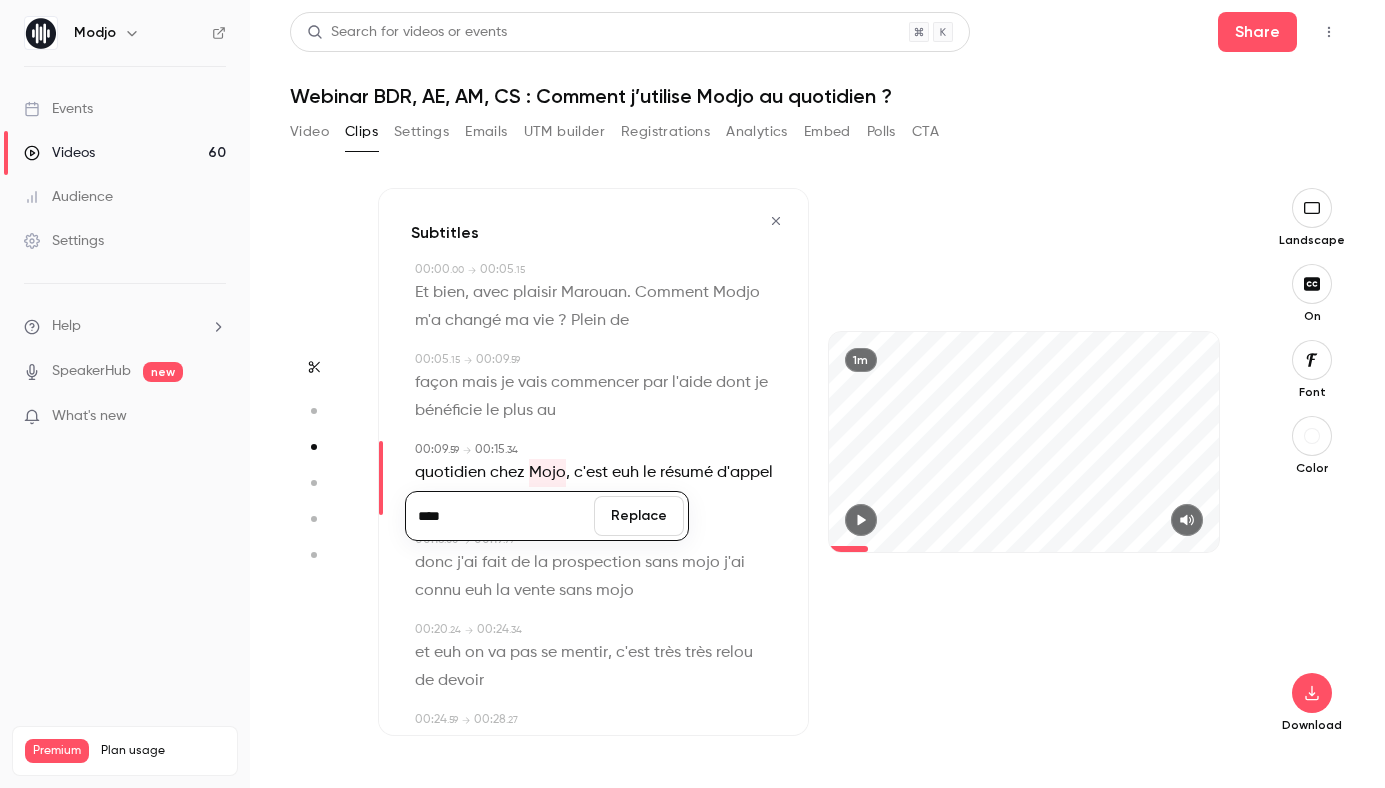 click on "****" at bounding box center (500, 516) 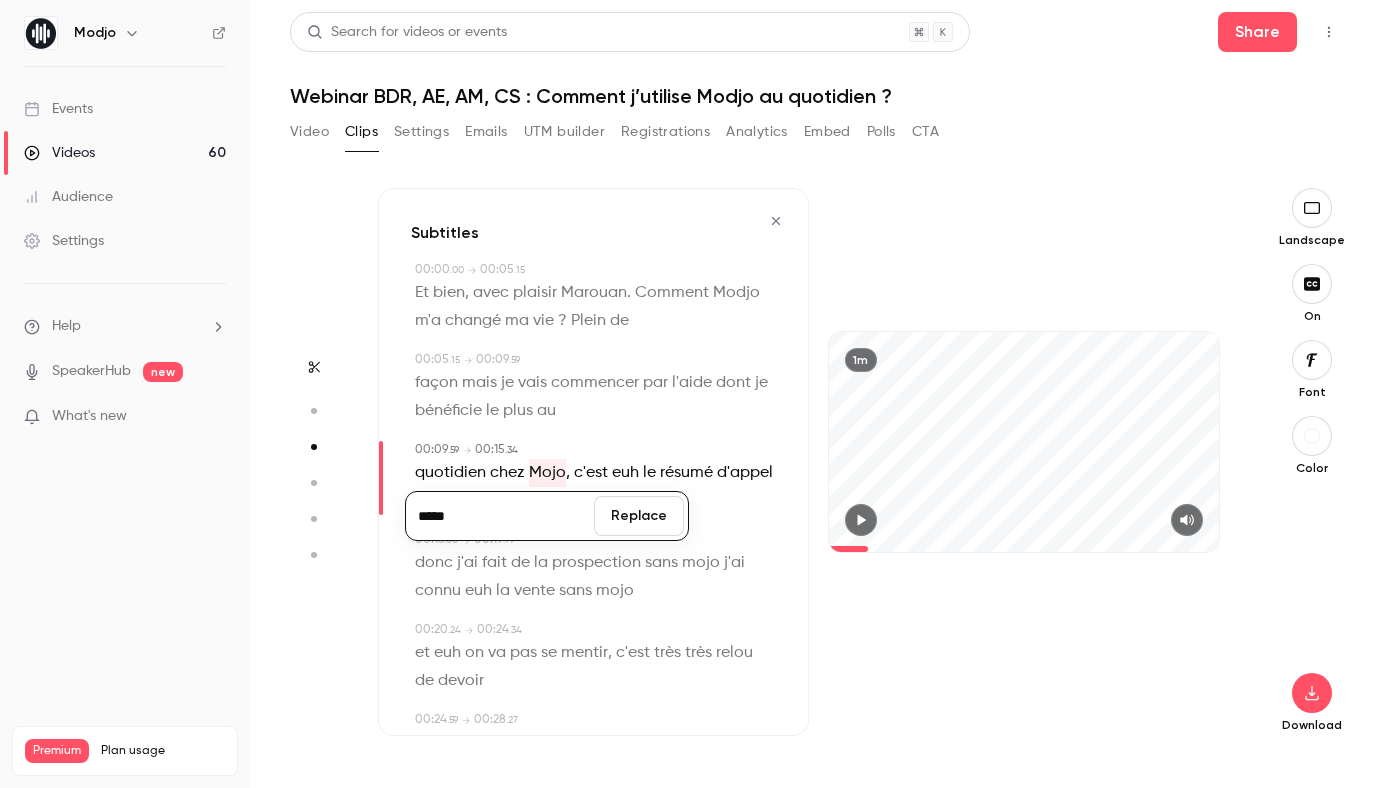 type on "*****" 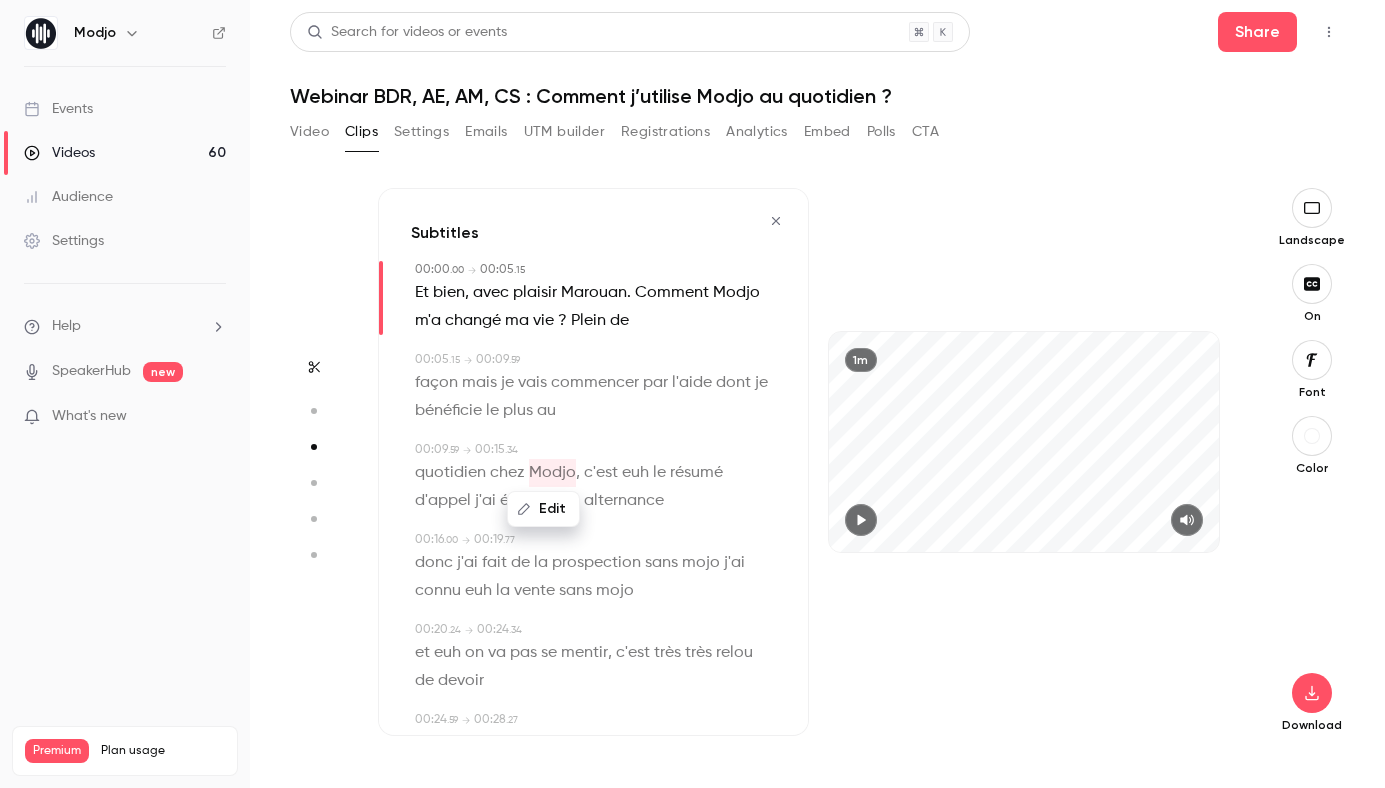 click on "euh" at bounding box center [635, 473] 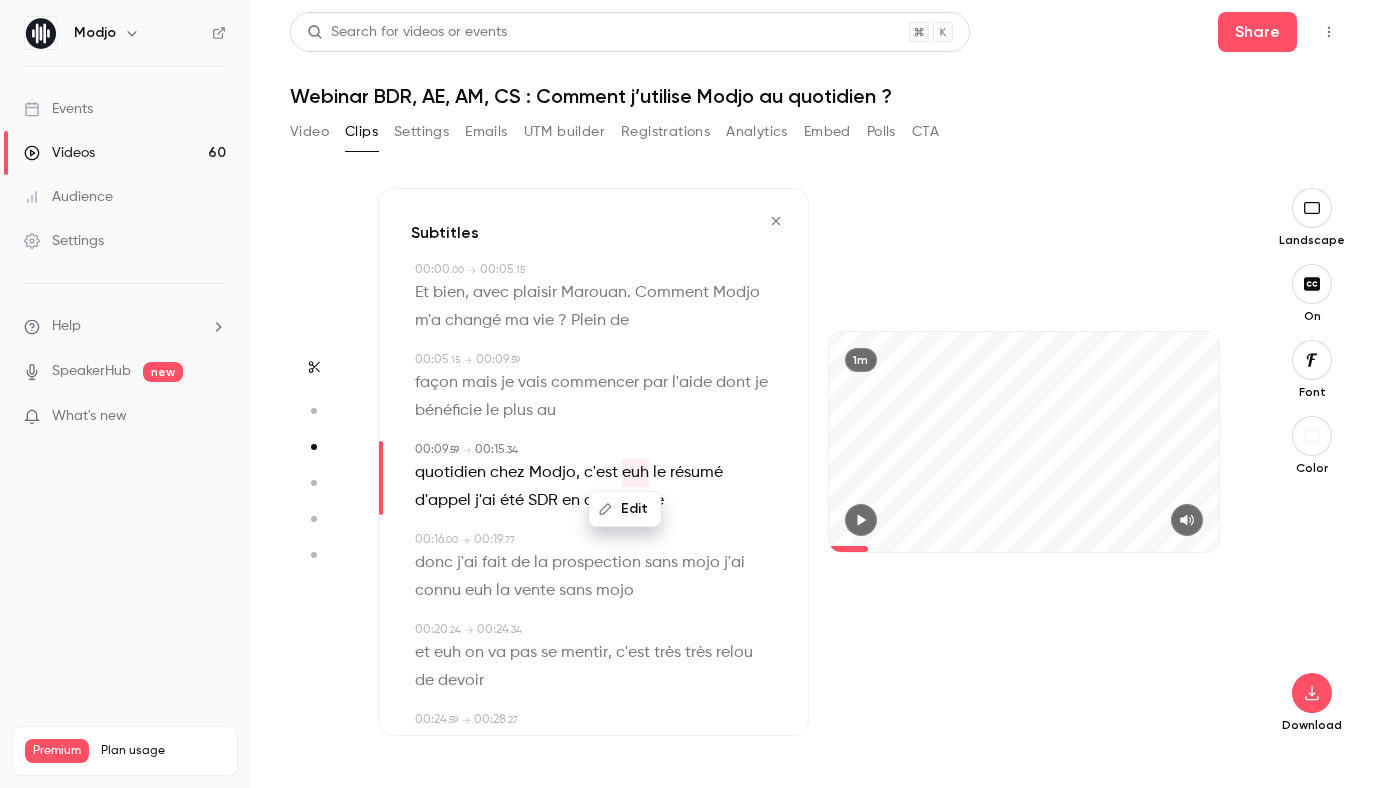 click on "Edit" at bounding box center (625, 509) 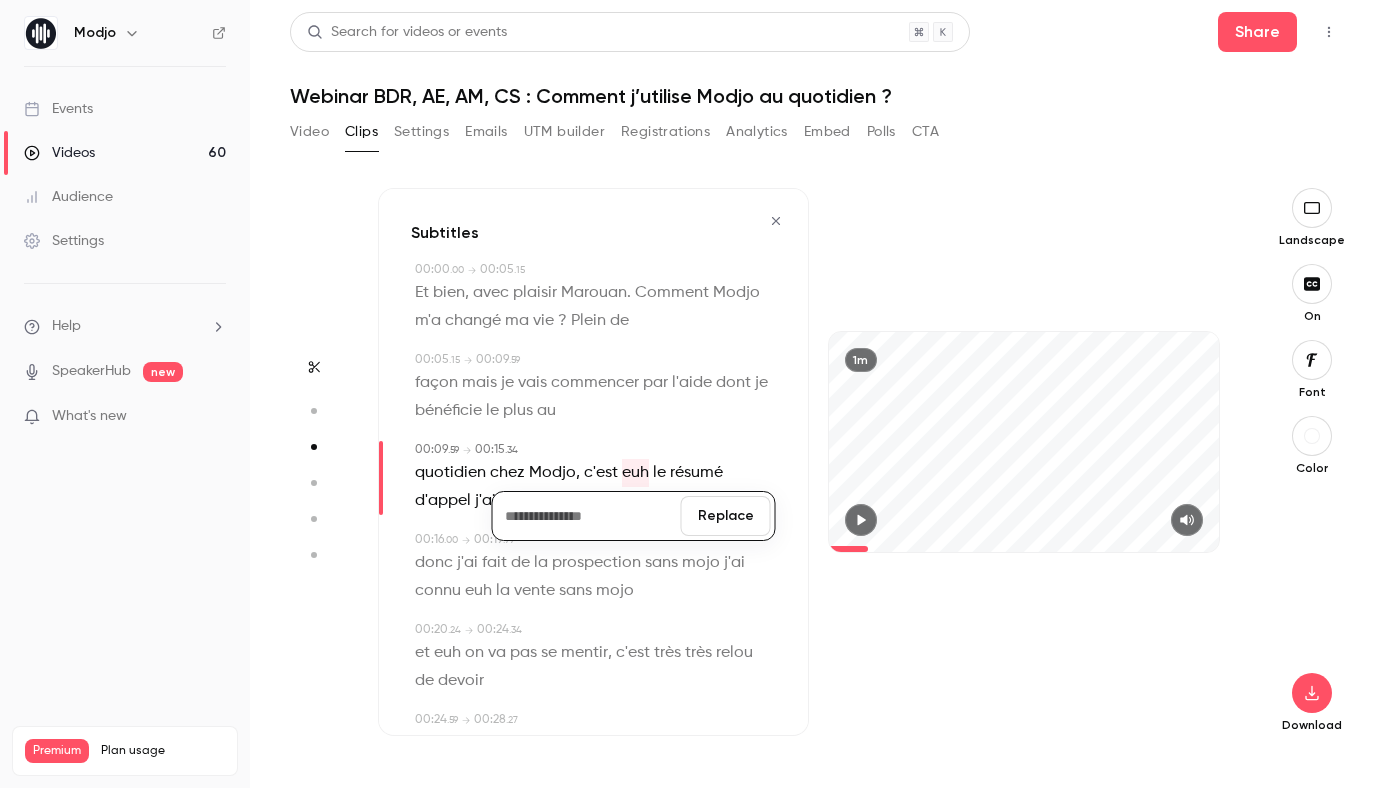 type 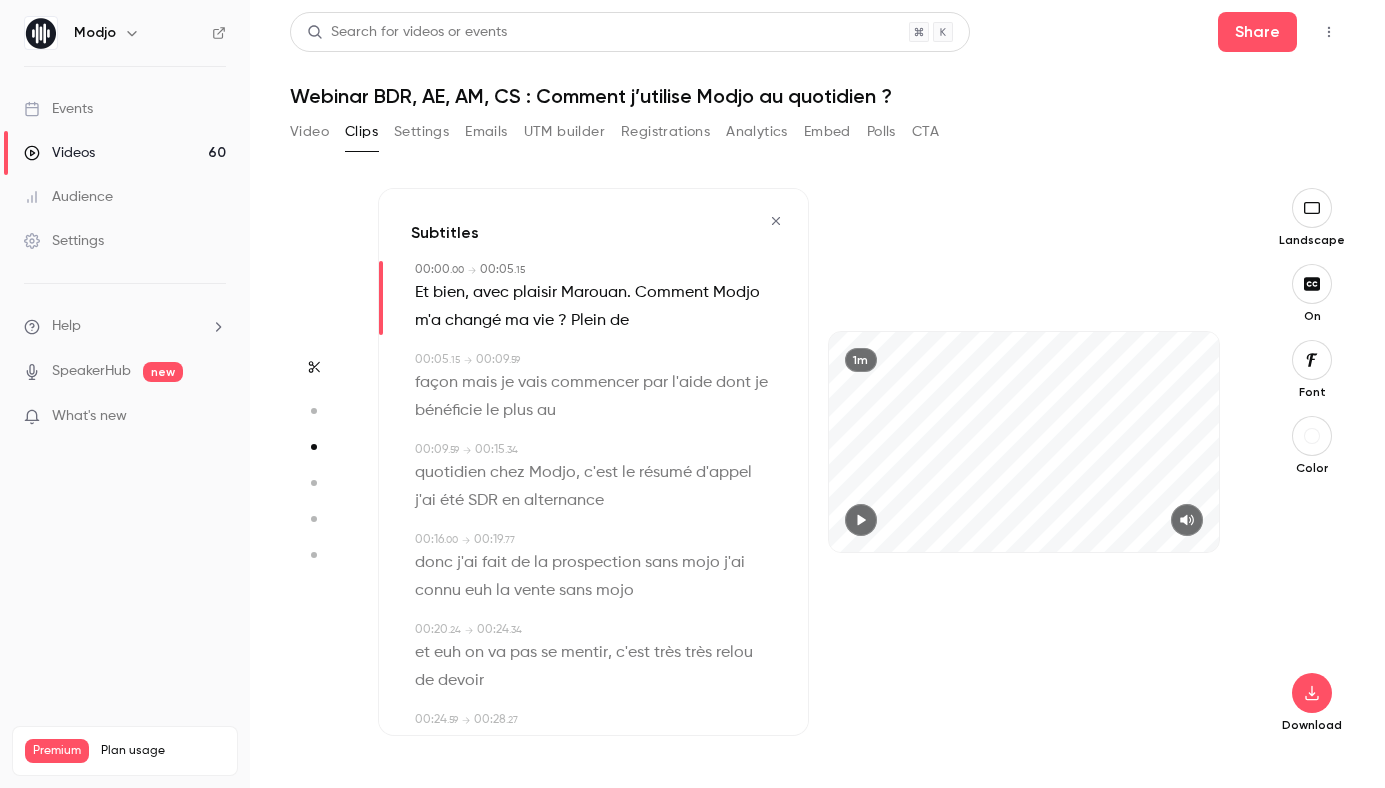 scroll, scrollTop: 20, scrollLeft: 0, axis: vertical 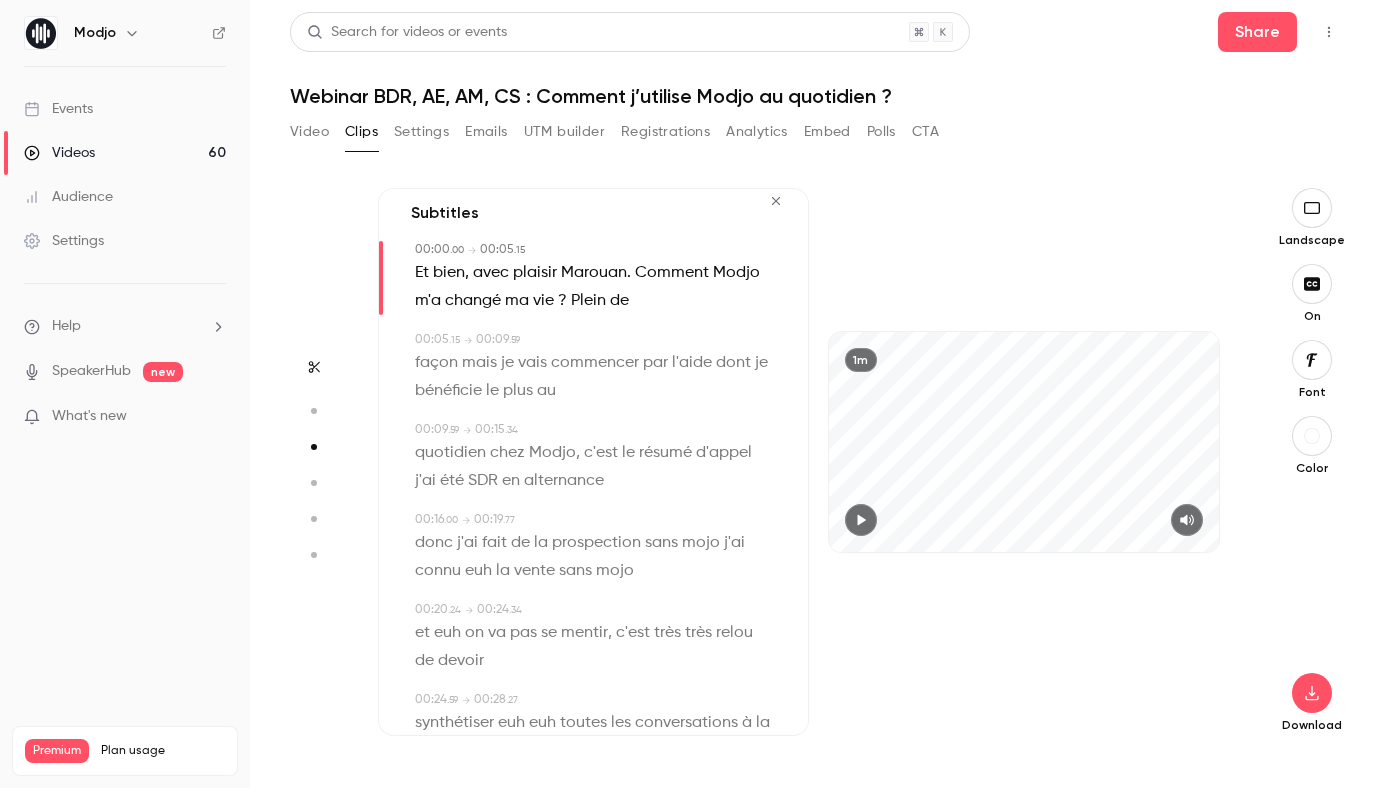click on "d'appel" at bounding box center [724, 453] 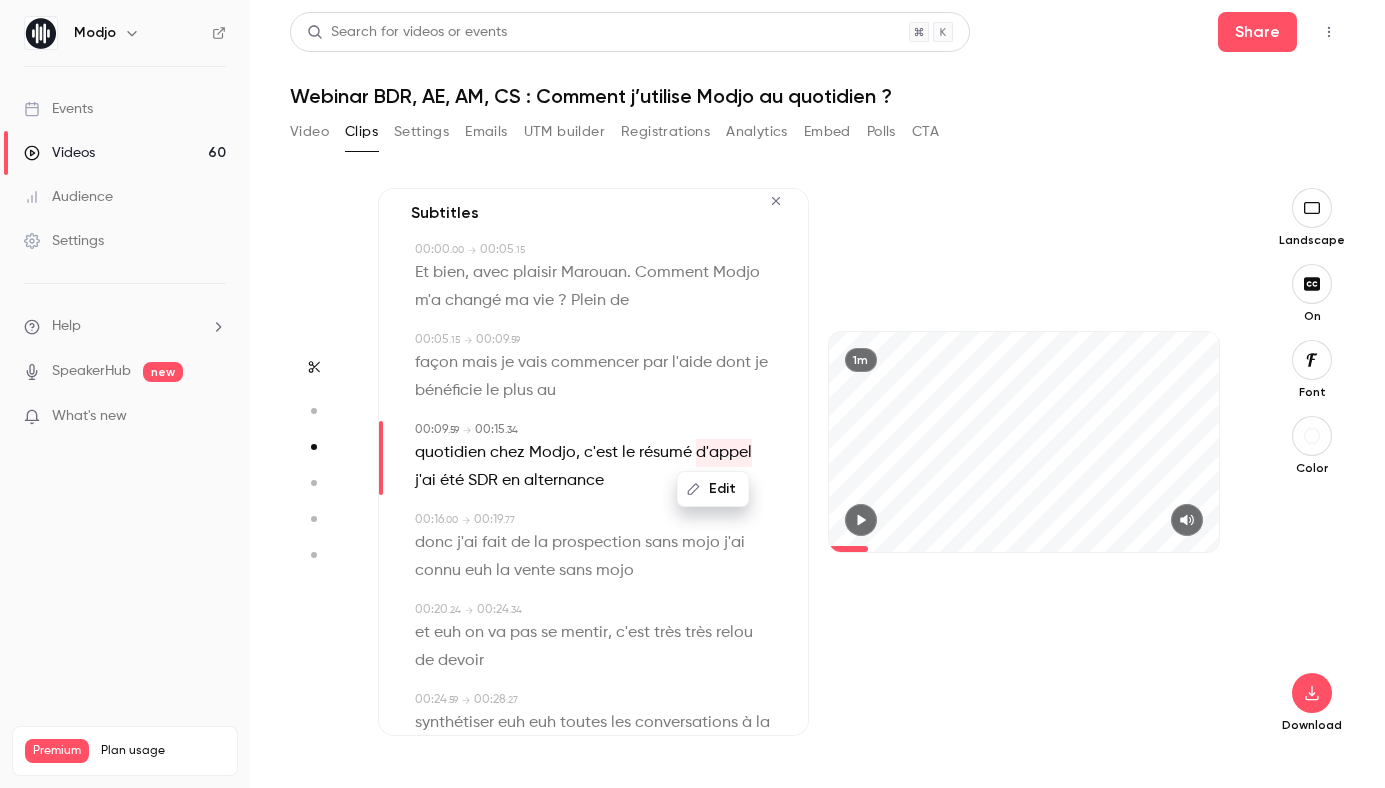 click on "Edit" at bounding box center (713, 489) 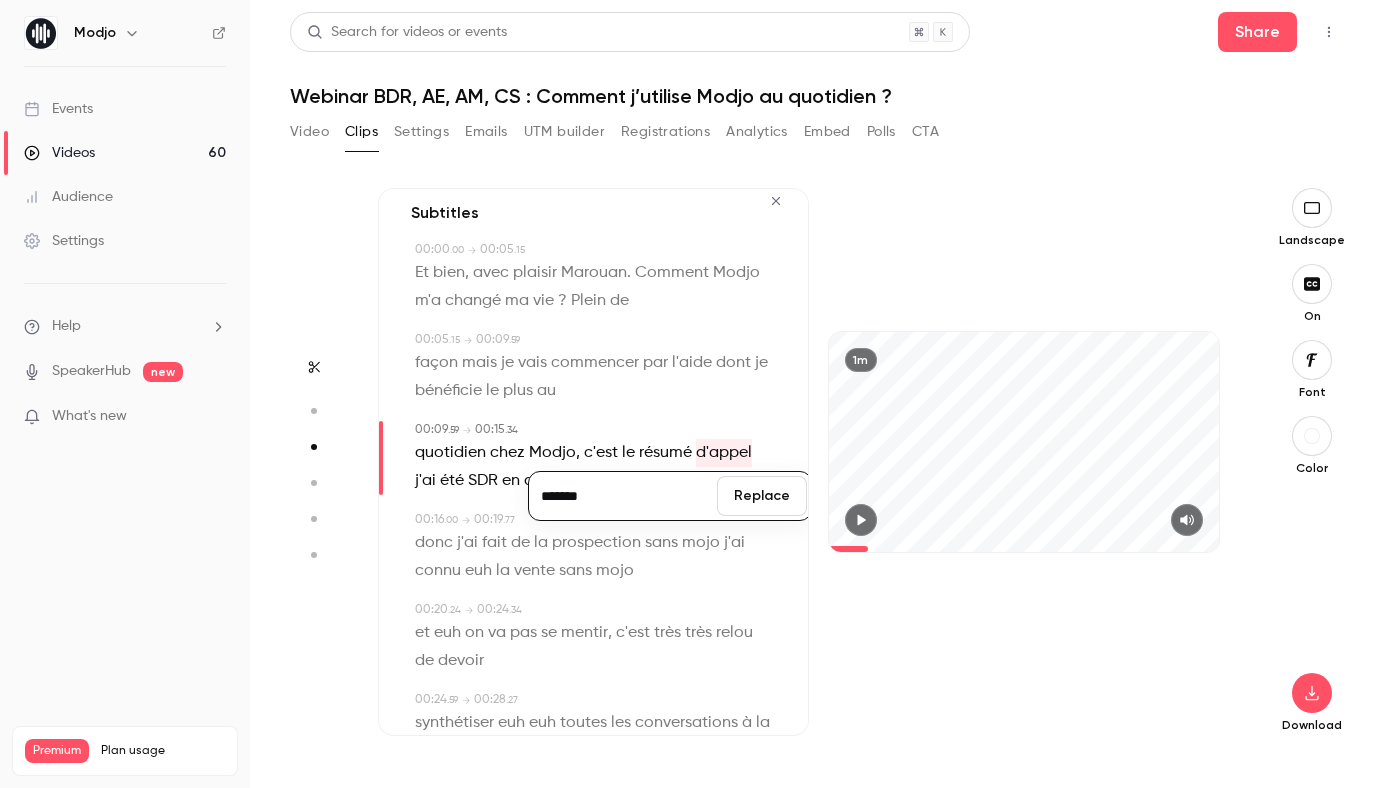 click on "*******" at bounding box center (623, 496) 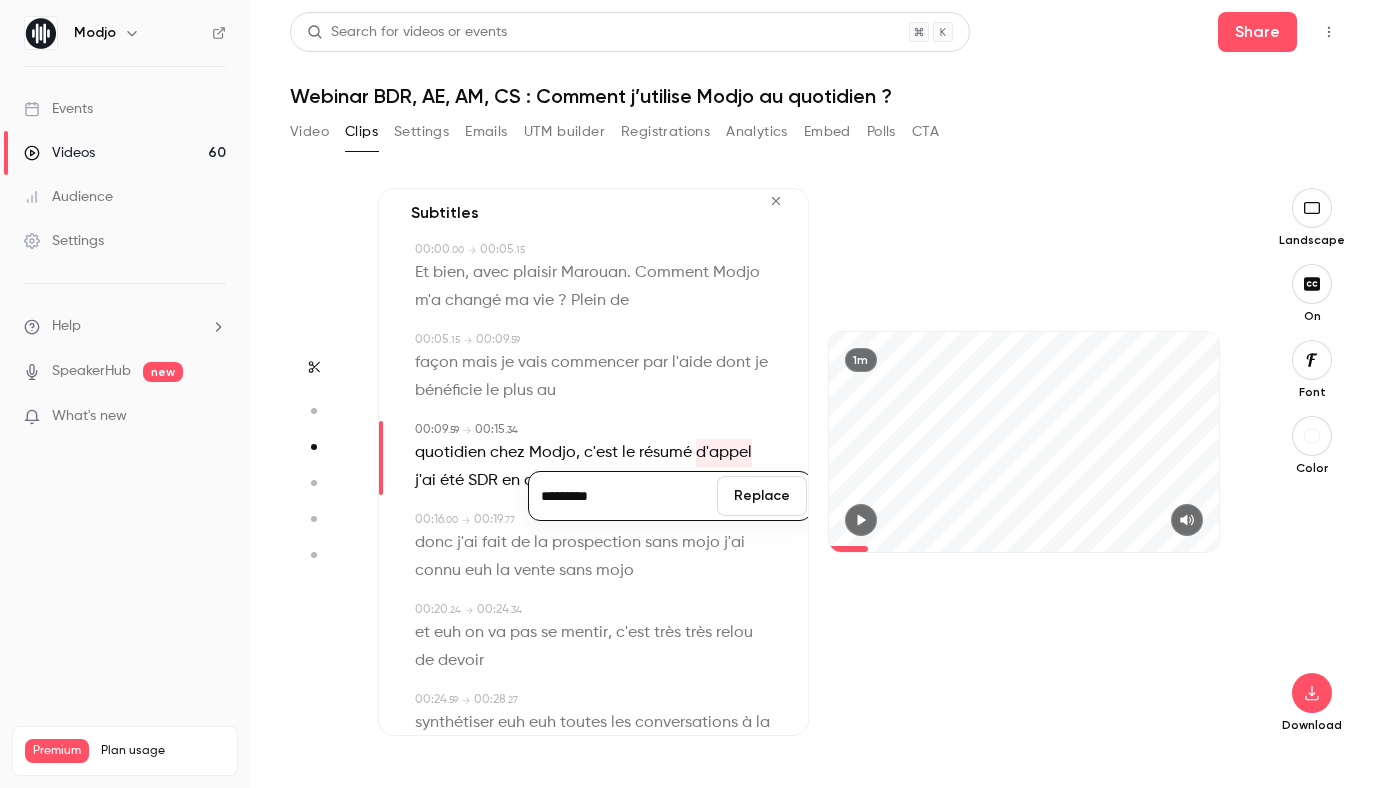 type on "********" 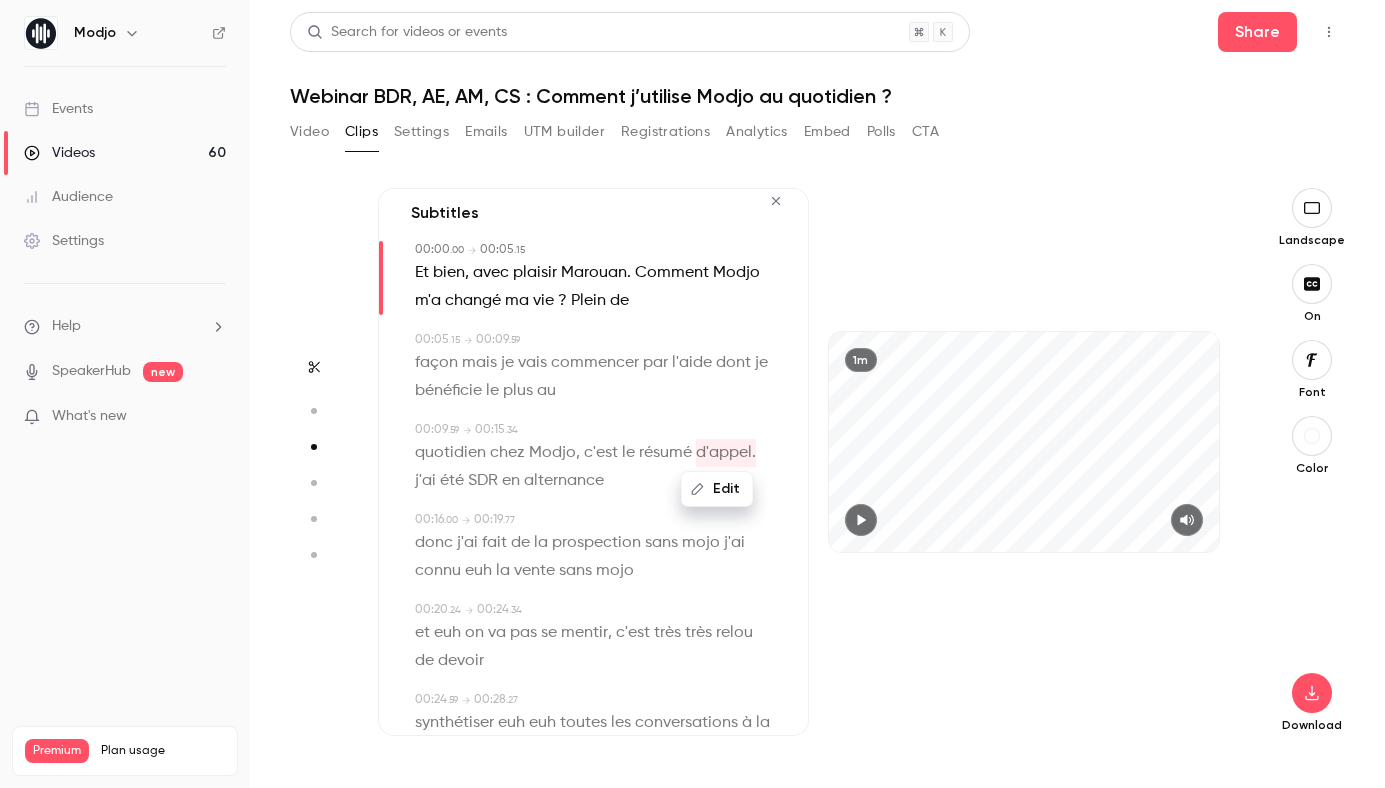 click on "j'ai" at bounding box center (425, 481) 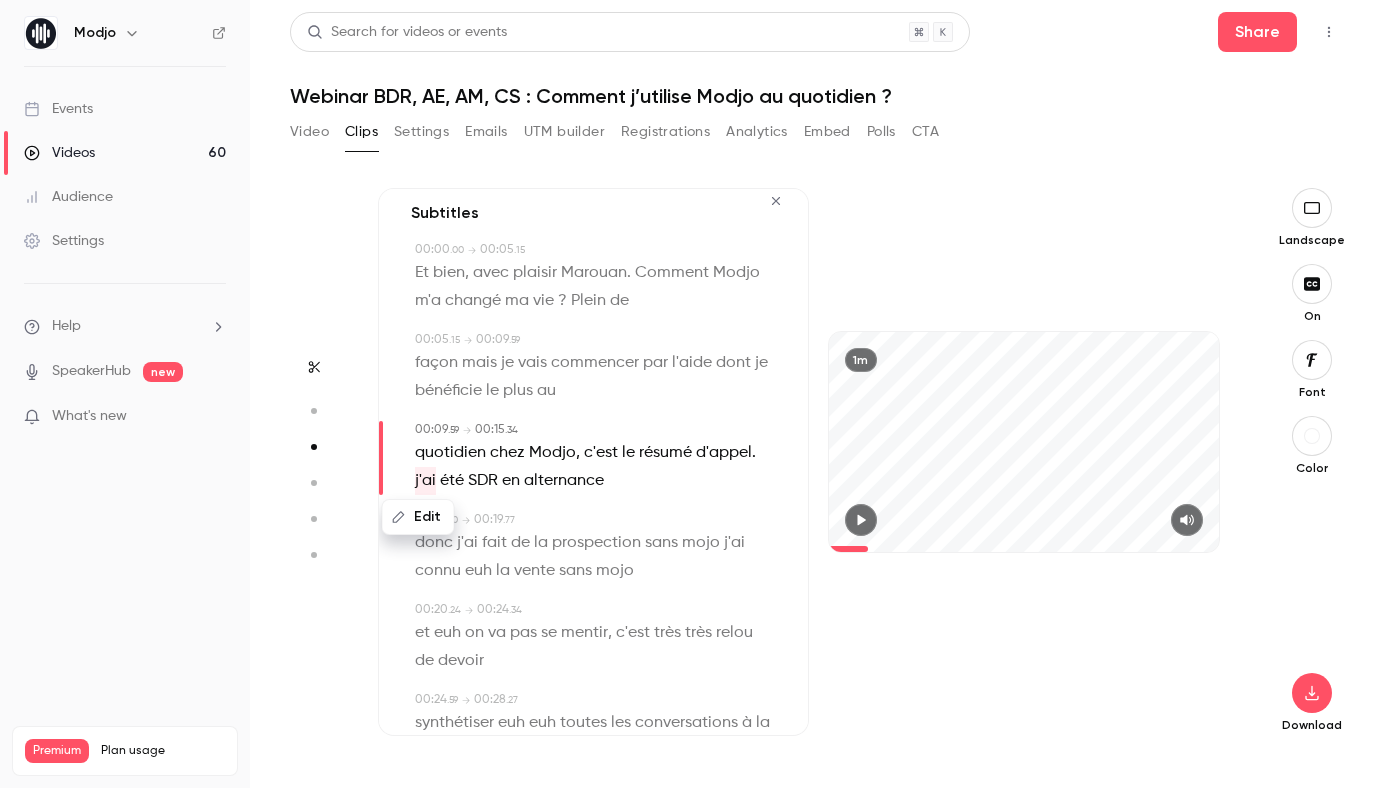 click on "Edit" at bounding box center [418, 517] 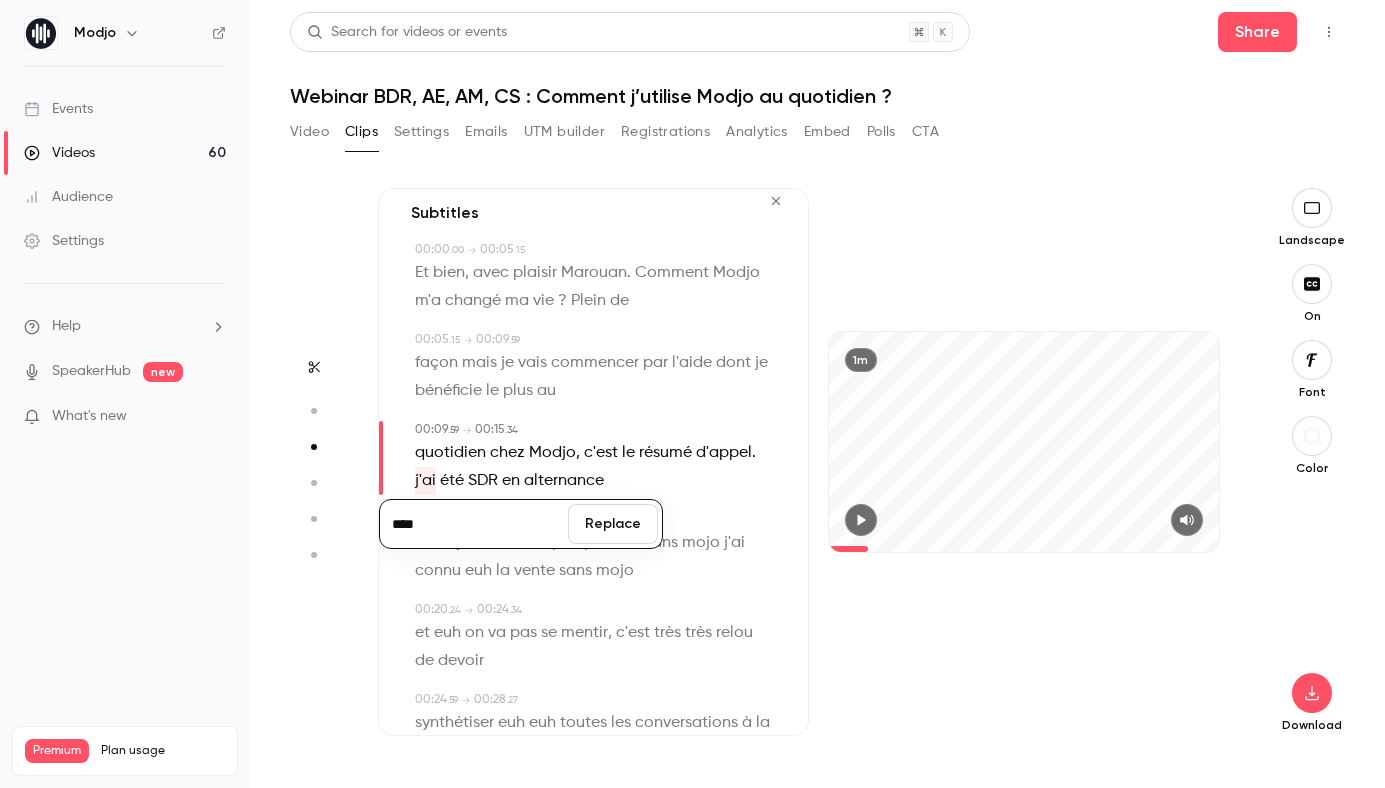 click on "****" at bounding box center (474, 524) 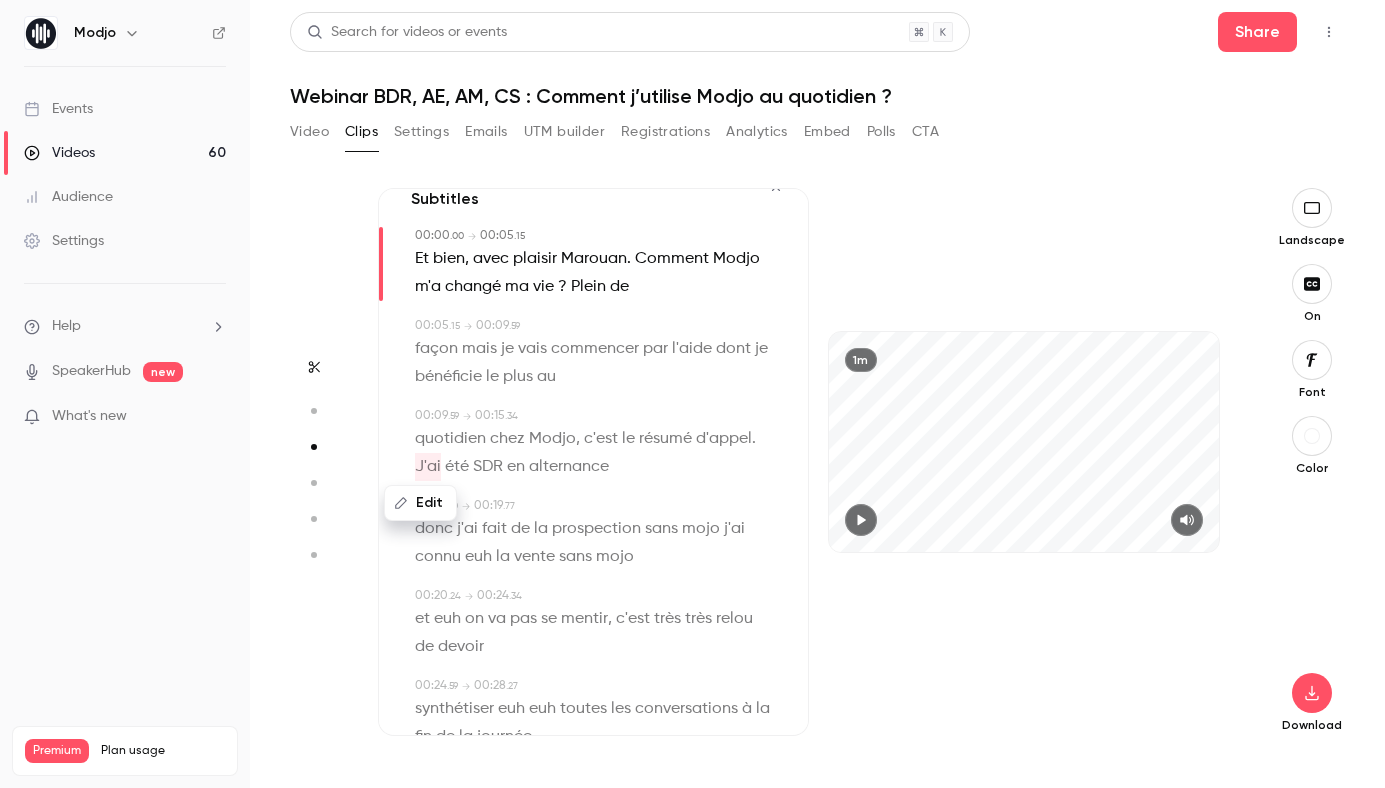 scroll, scrollTop: 36, scrollLeft: 0, axis: vertical 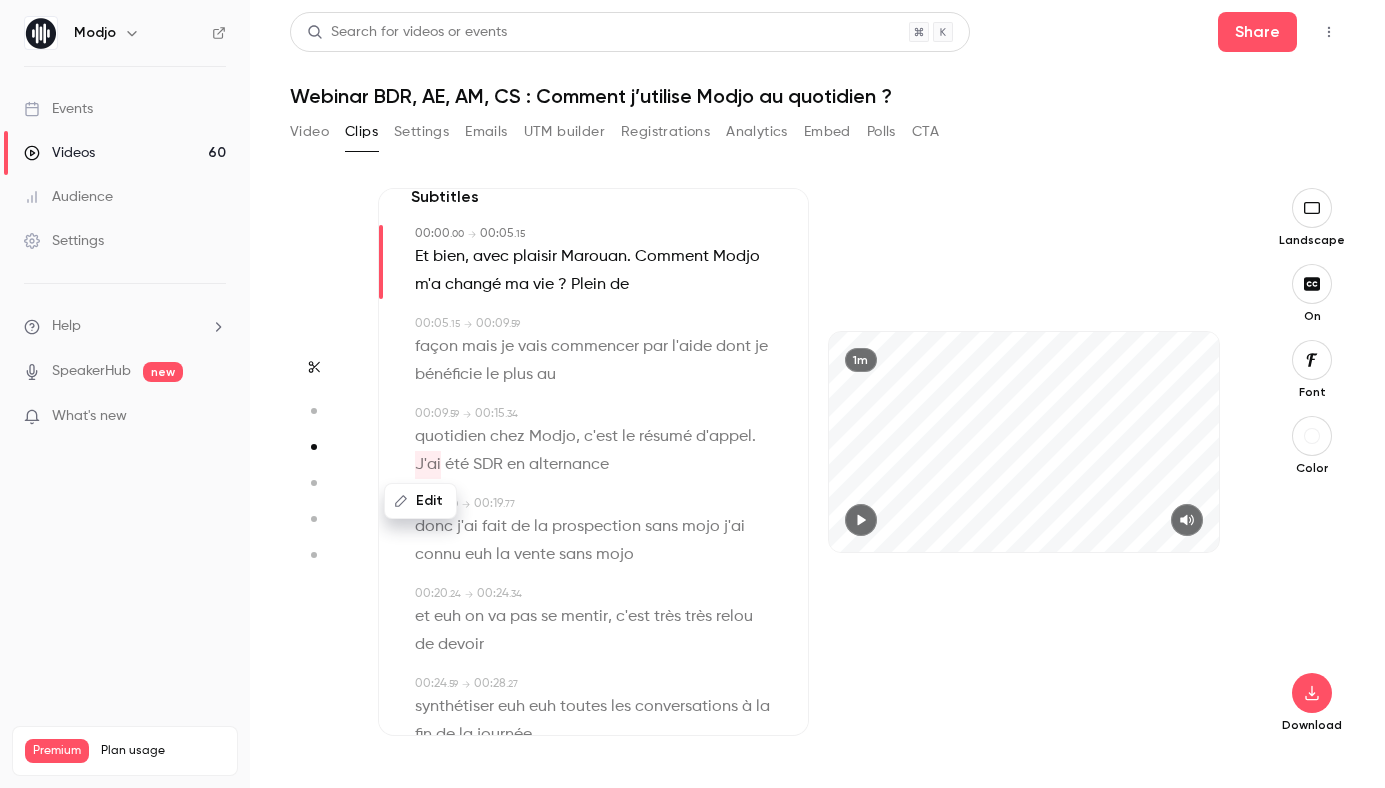 click on "mojo" at bounding box center (701, 527) 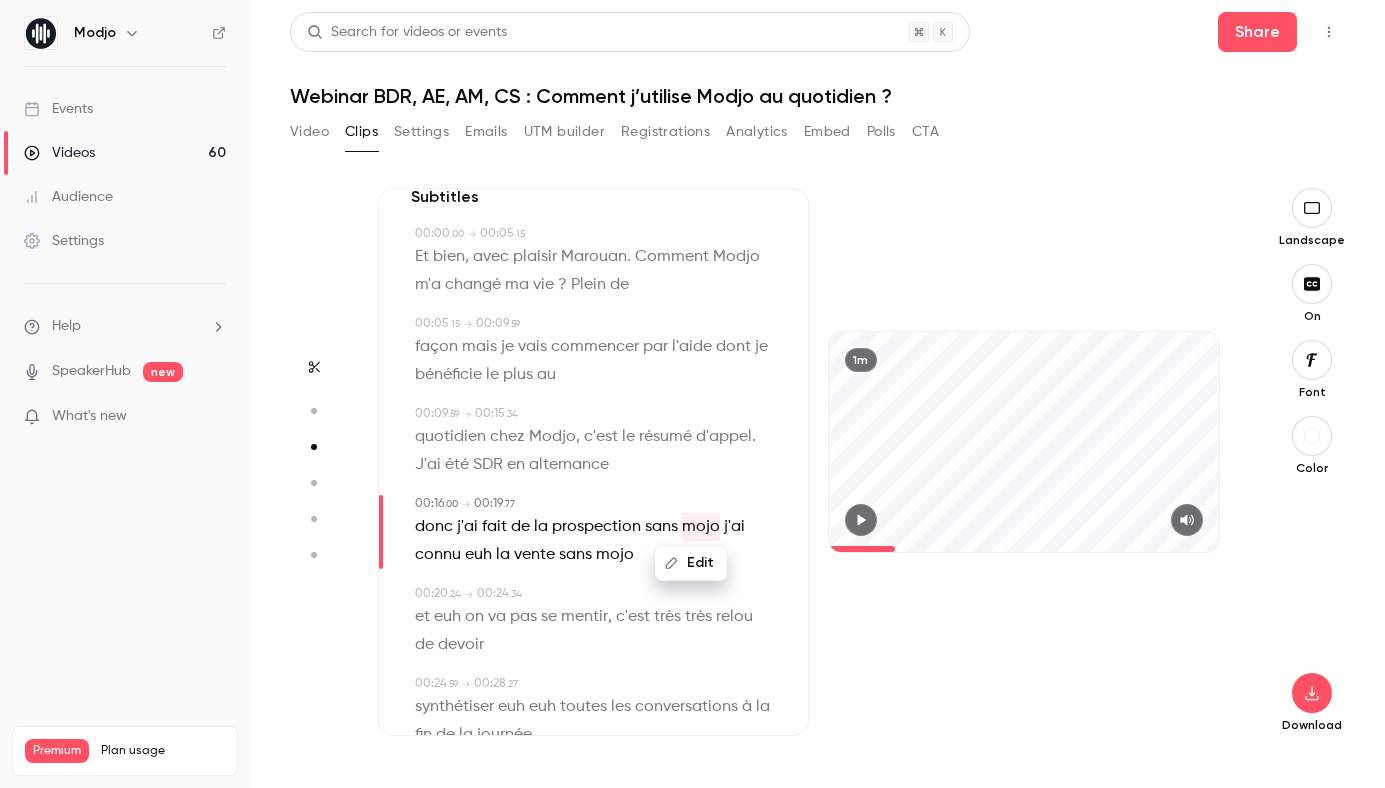 click on "Edit" at bounding box center (691, 563) 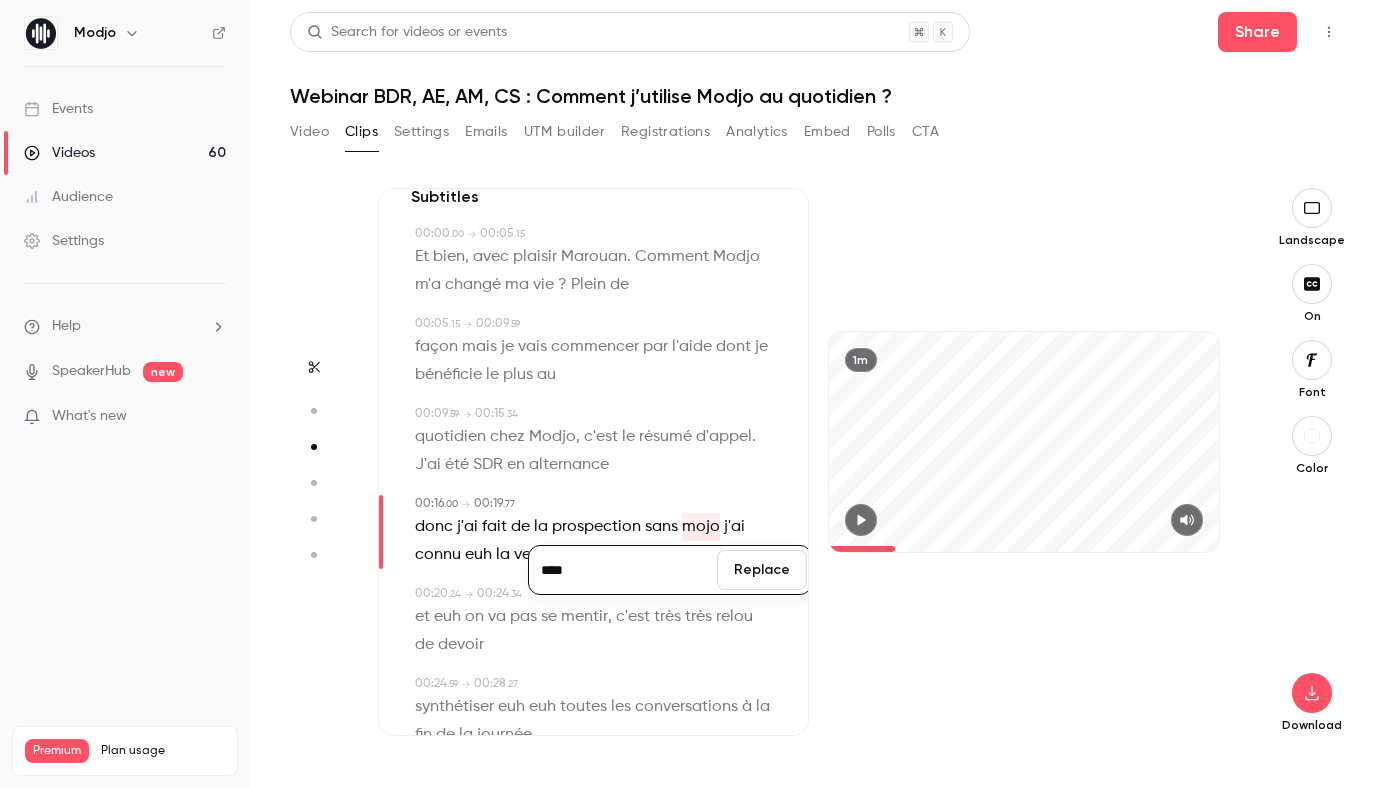 click on "****" at bounding box center (623, 570) 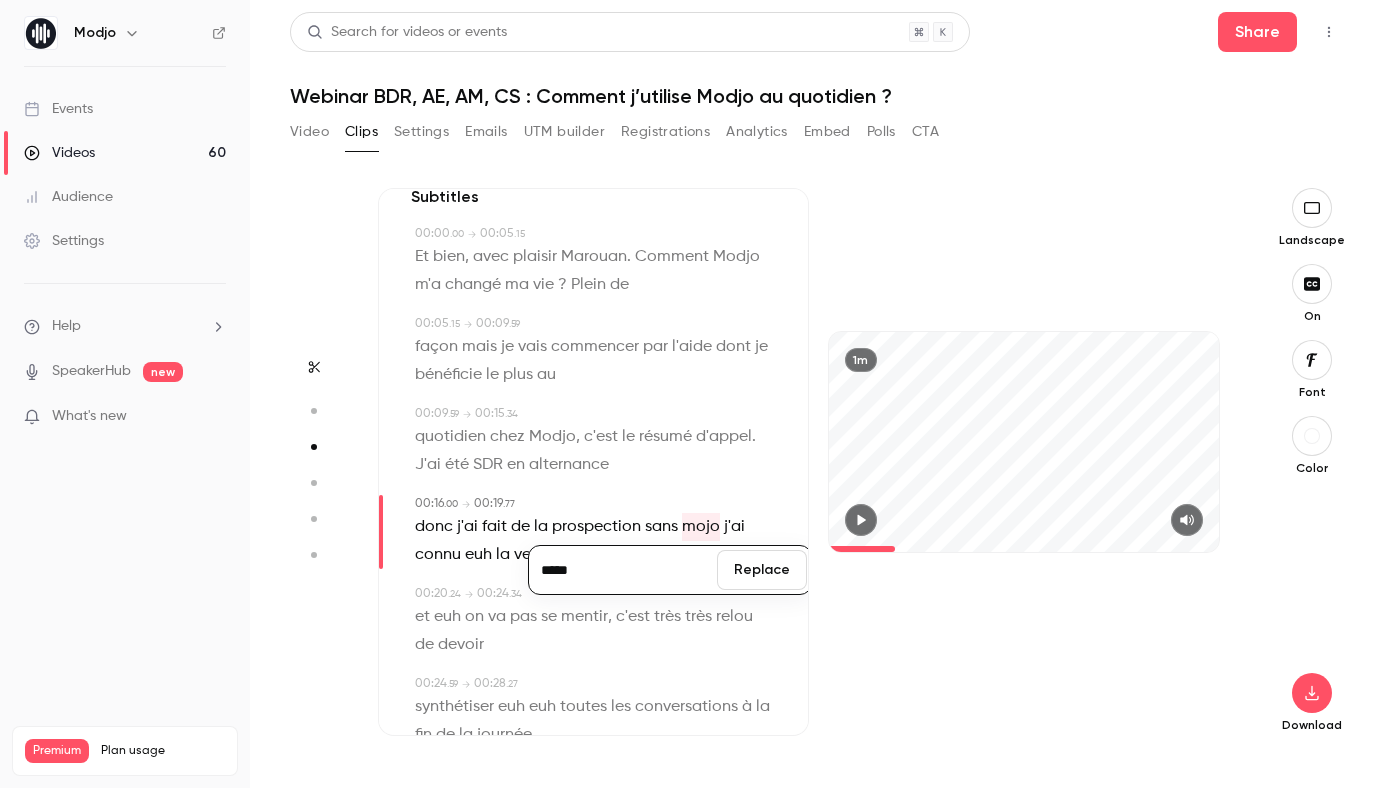 click on "*****" at bounding box center (623, 570) 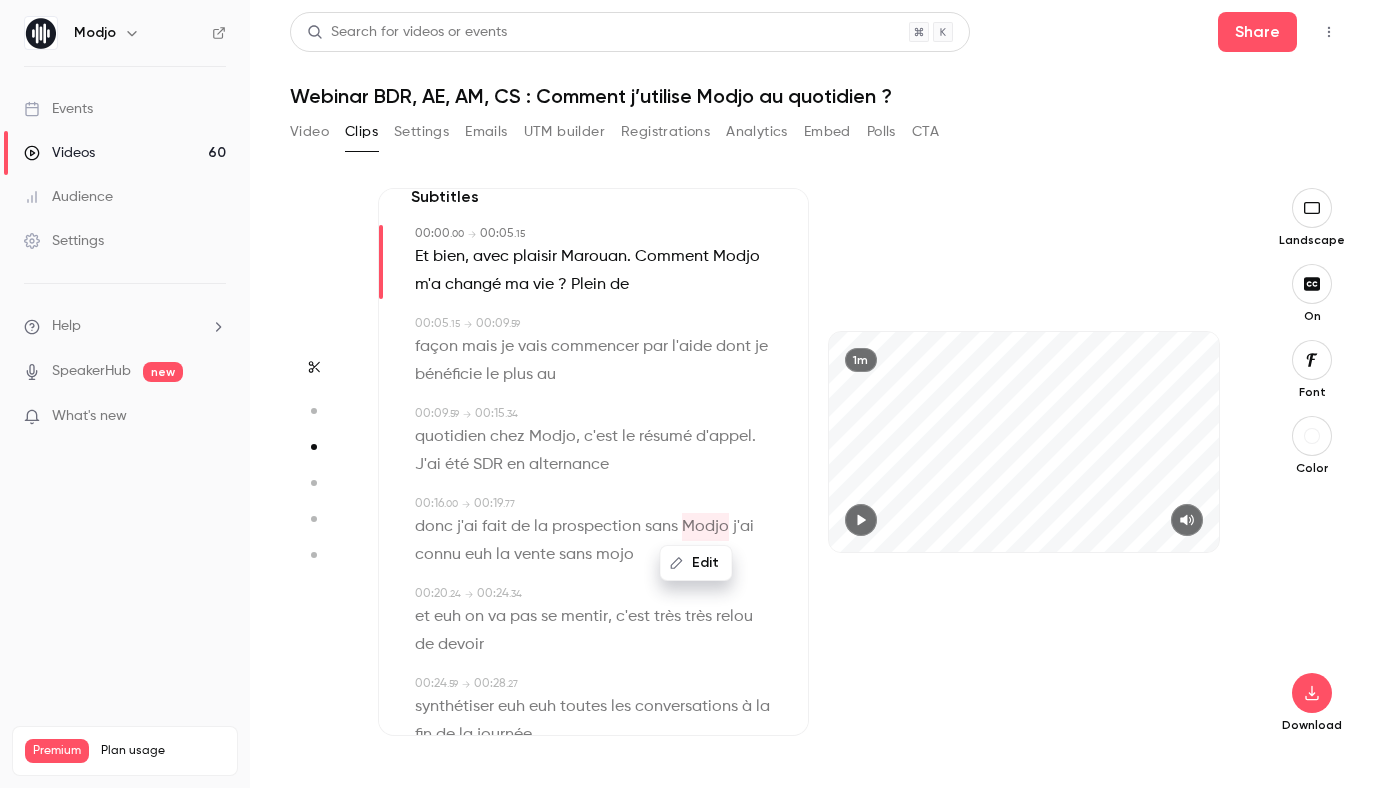 click on "Modjo" at bounding box center (705, 527) 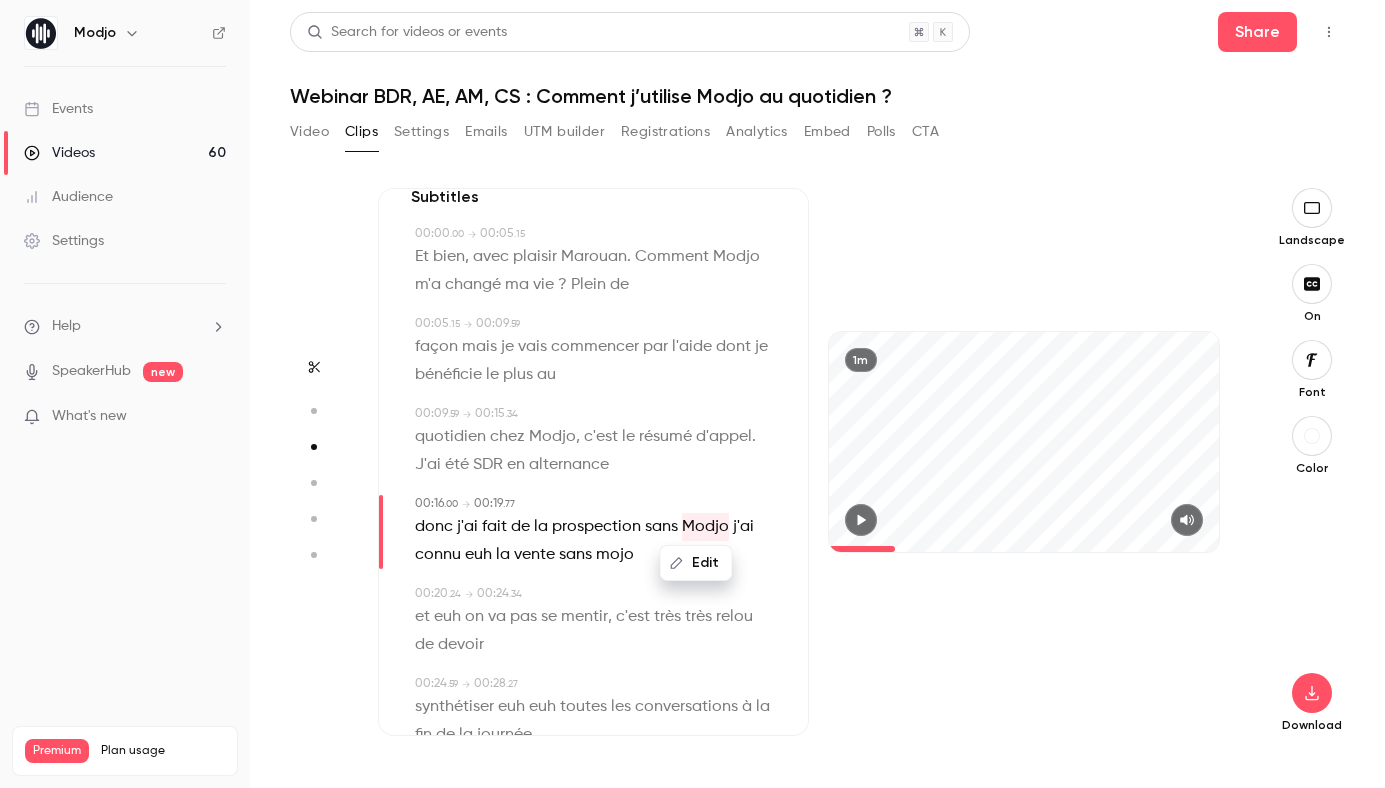 click on "Edit" at bounding box center (696, 563) 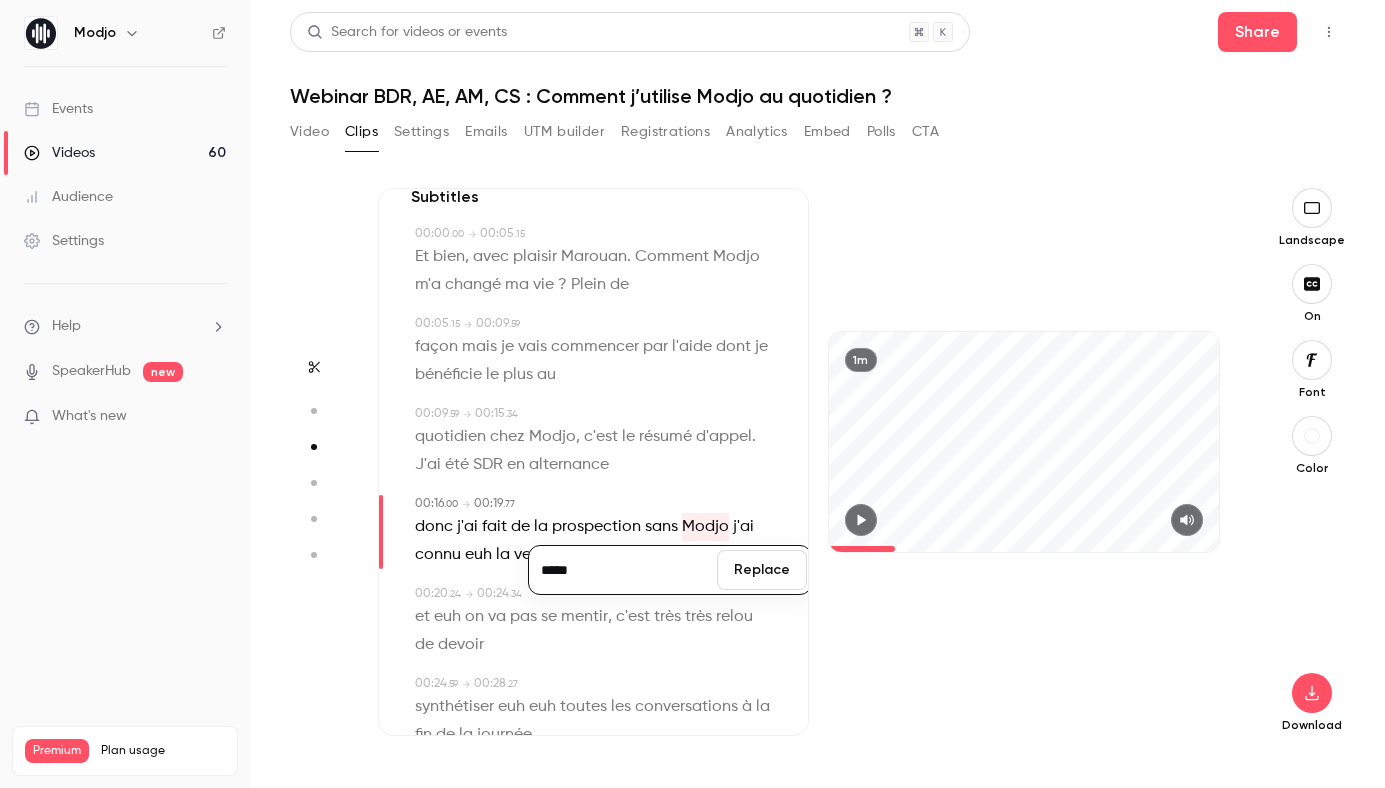 click on "*****" at bounding box center (623, 570) 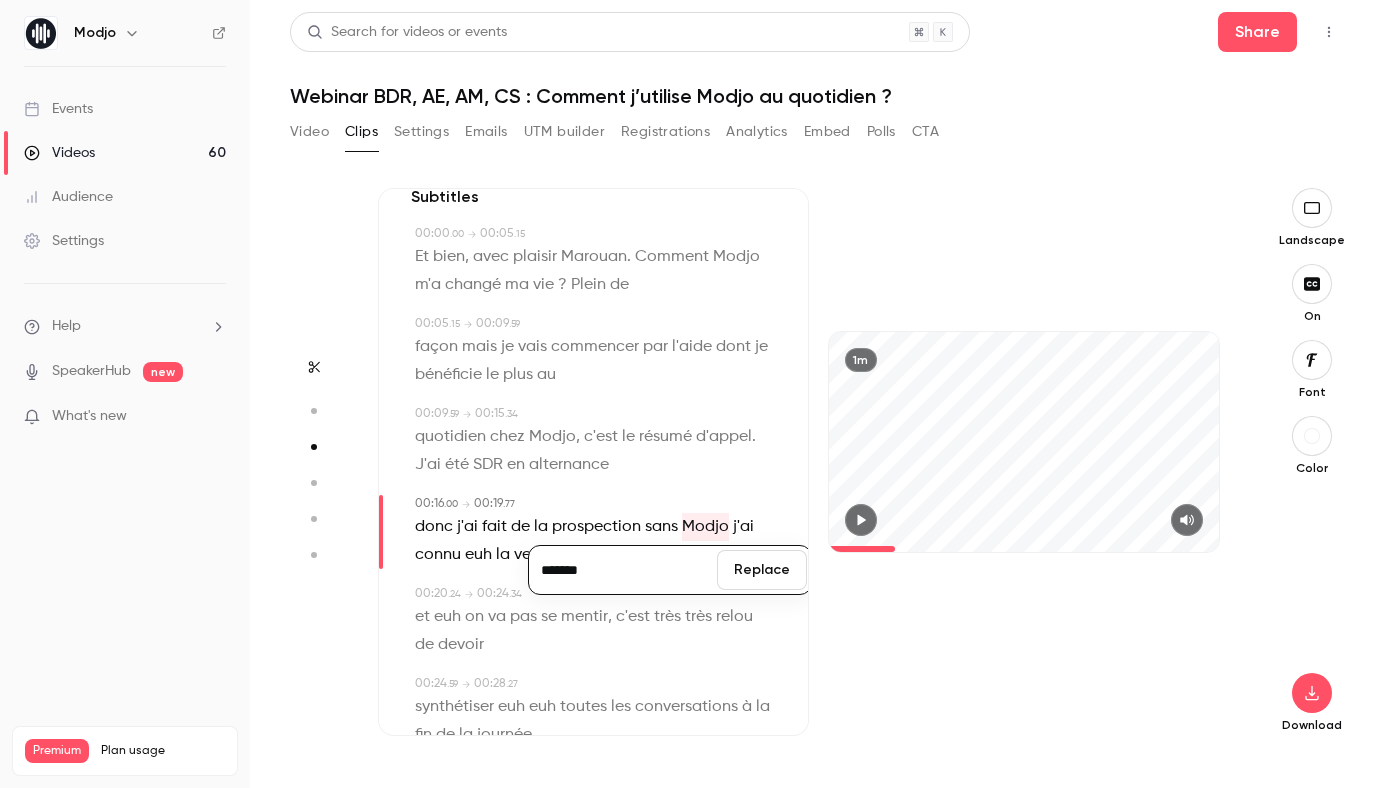 type on "******" 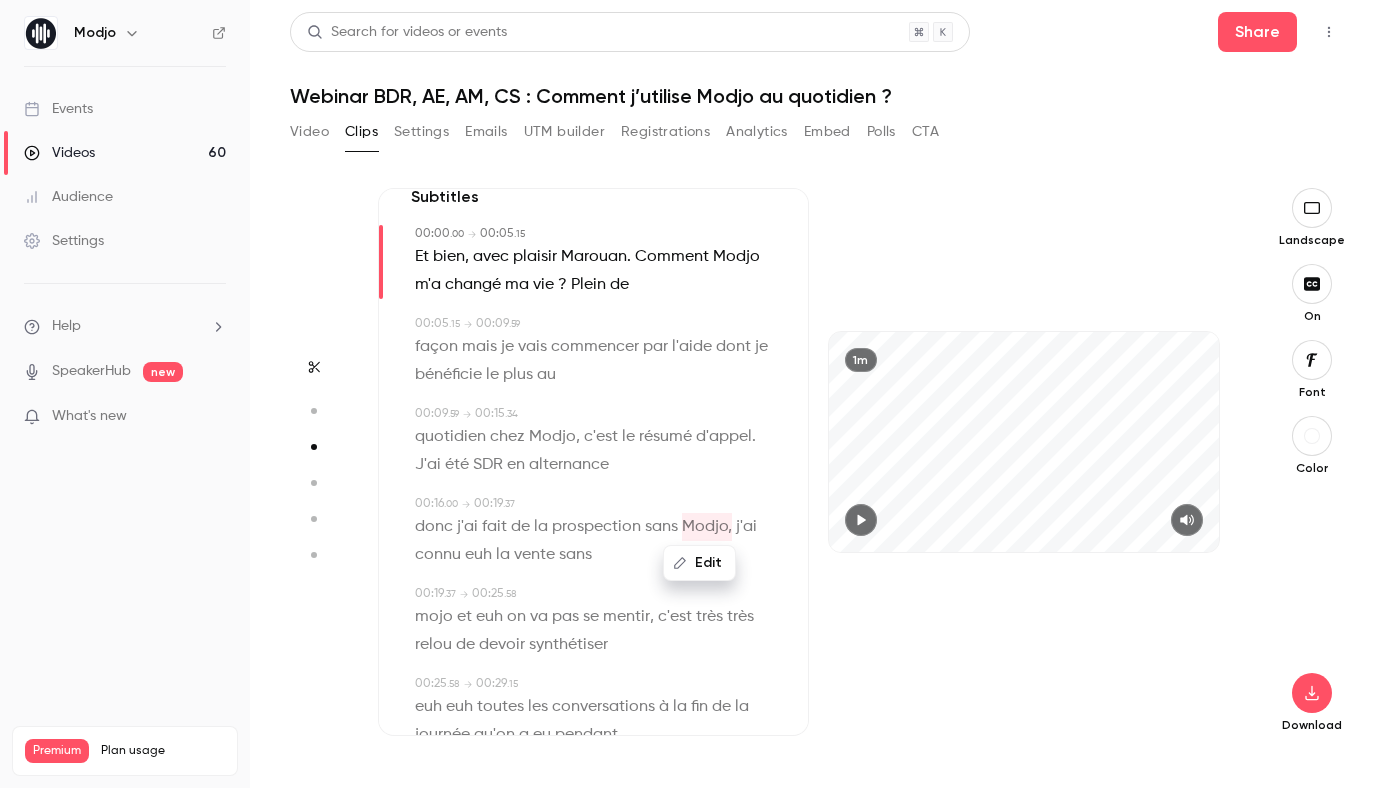 click at bounding box center [1312, 208] 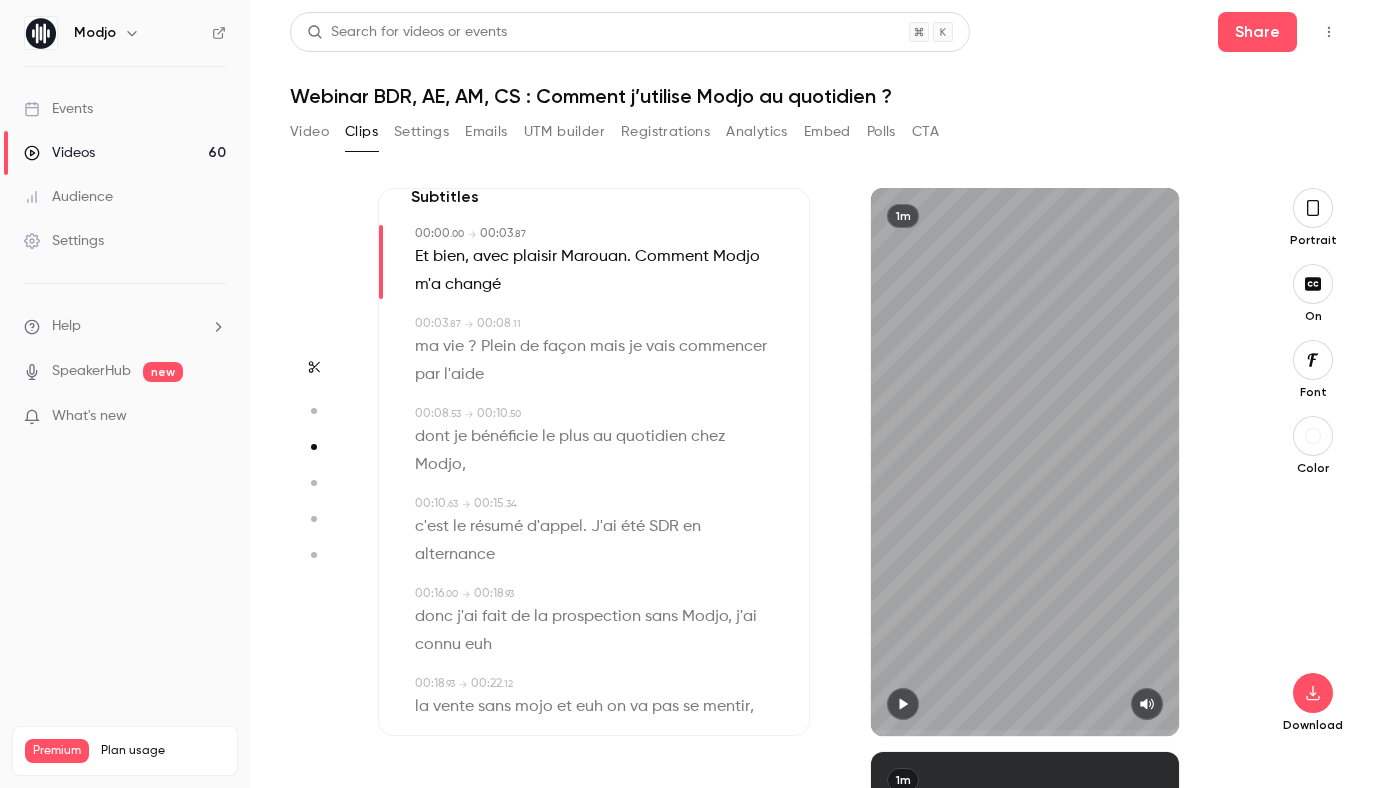 click at bounding box center [1025, 704] 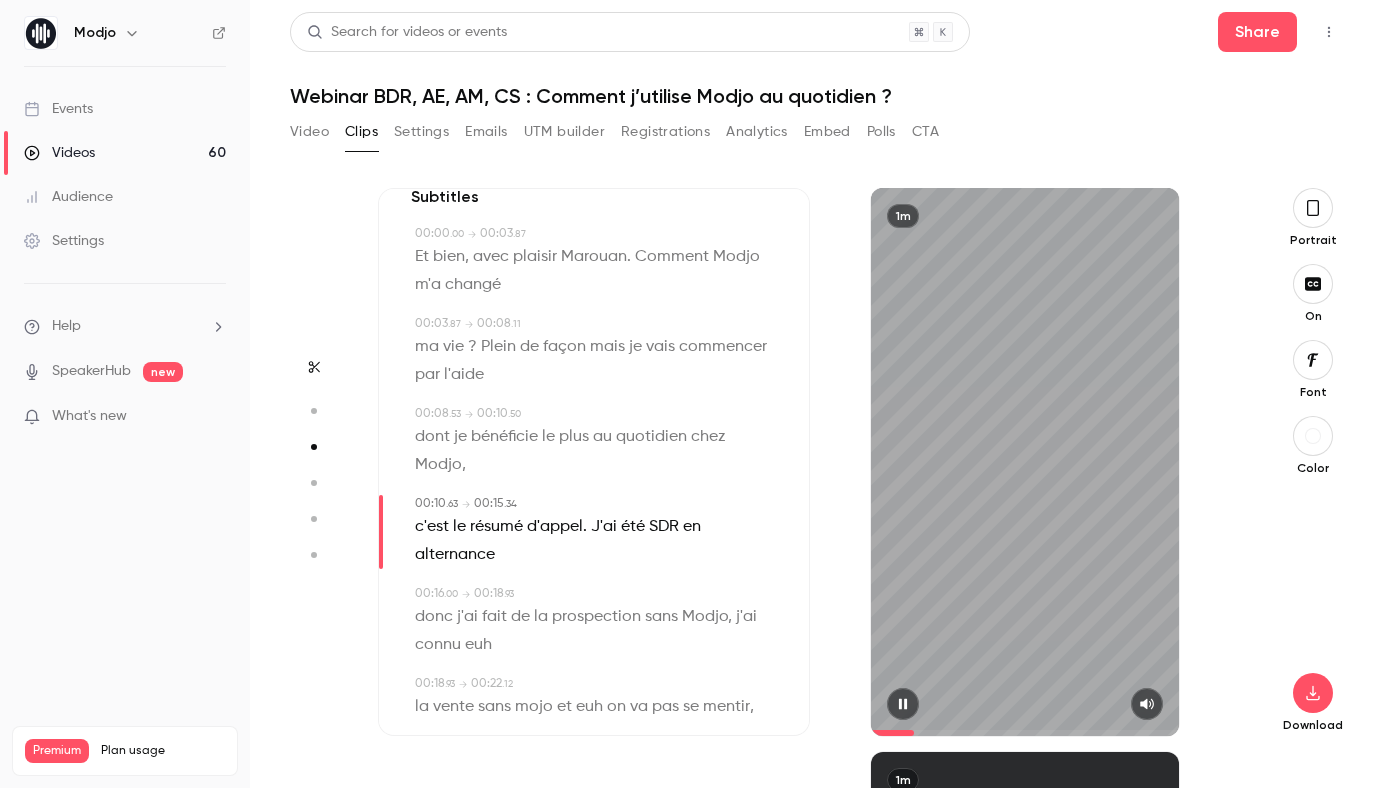 click 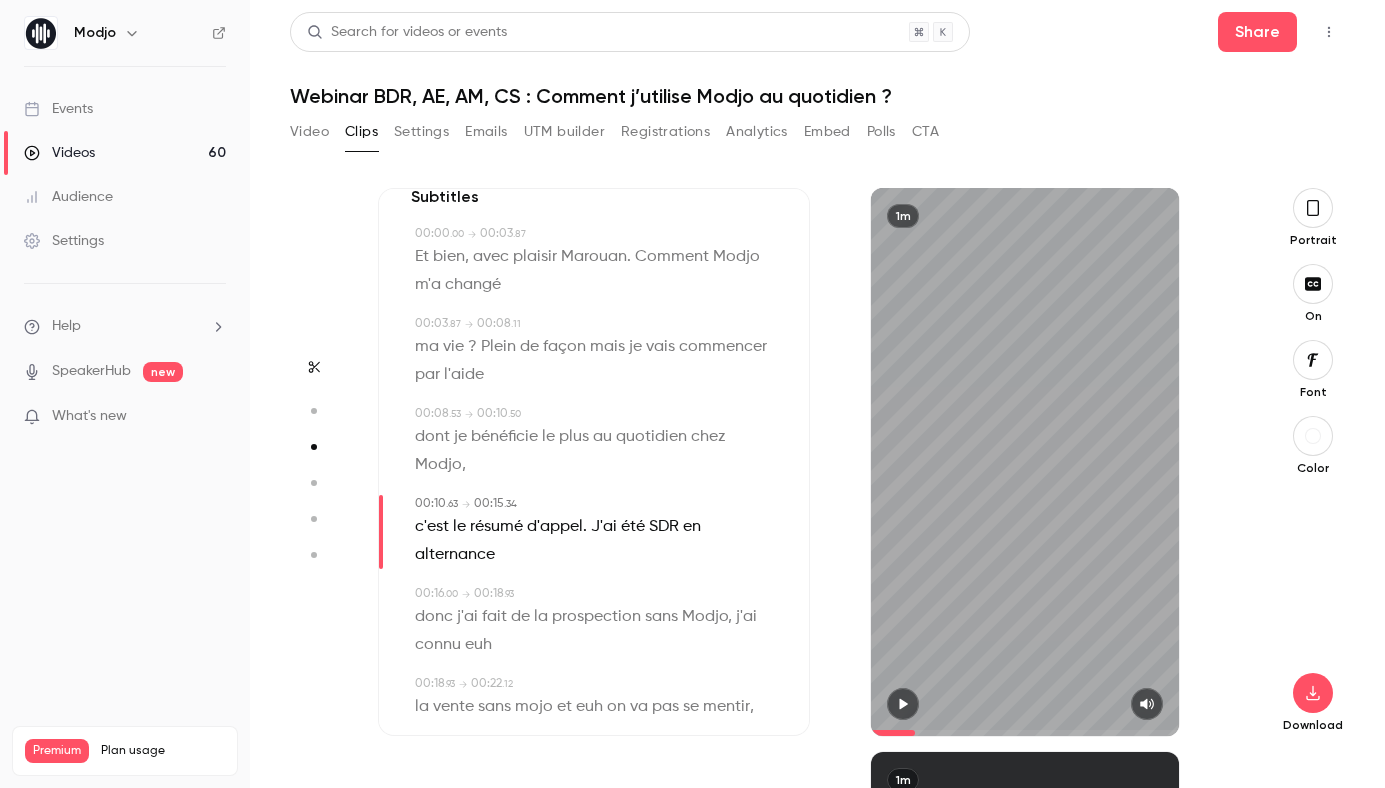 click at bounding box center (1313, 436) 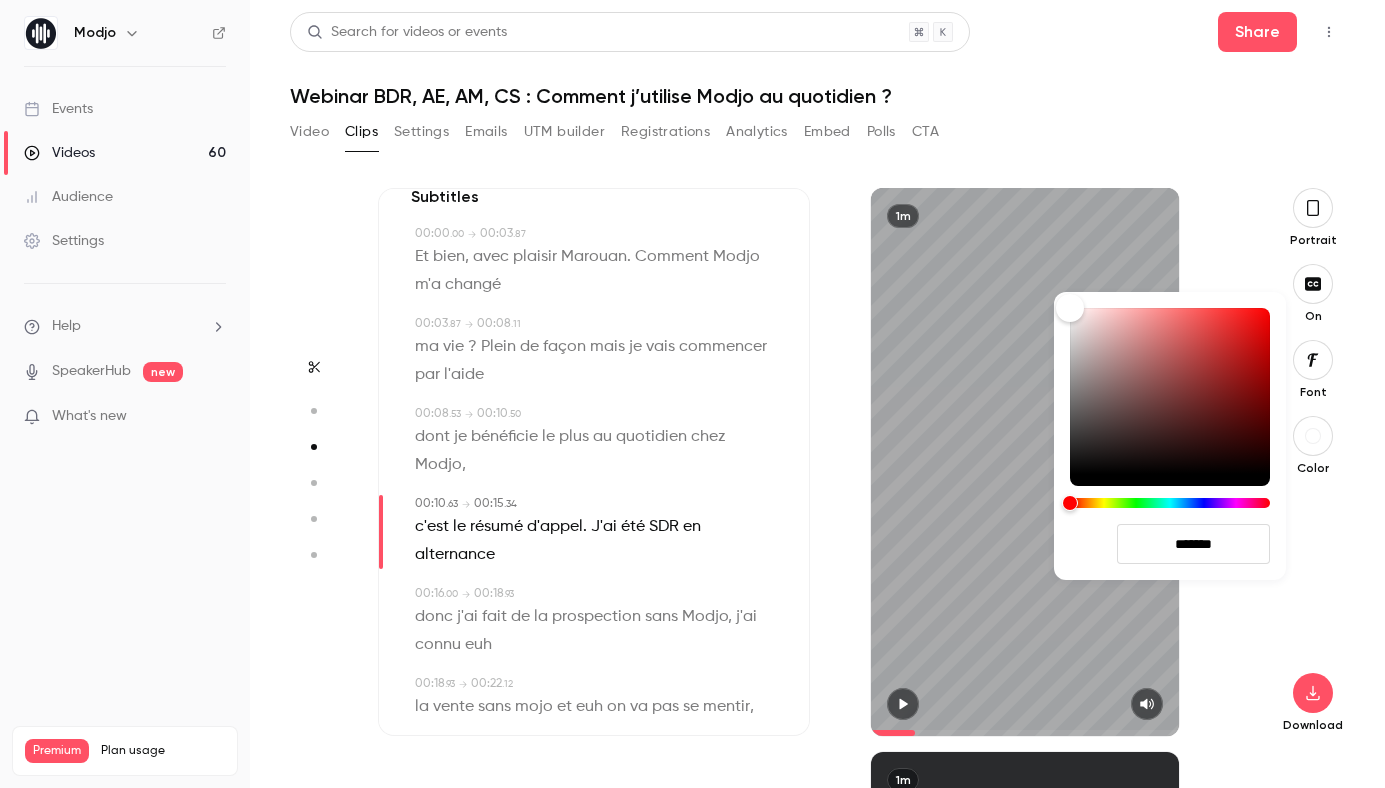 click at bounding box center [692, 394] 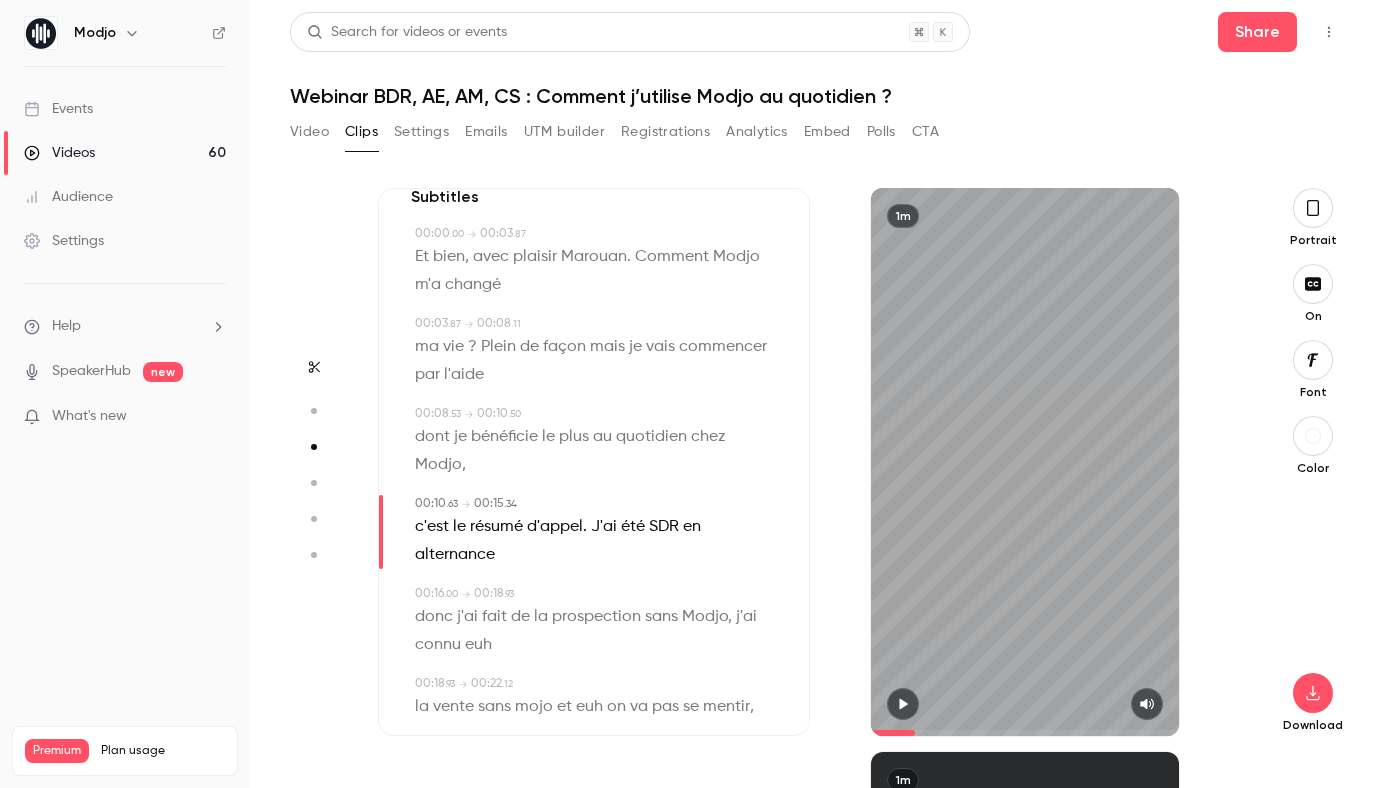 click 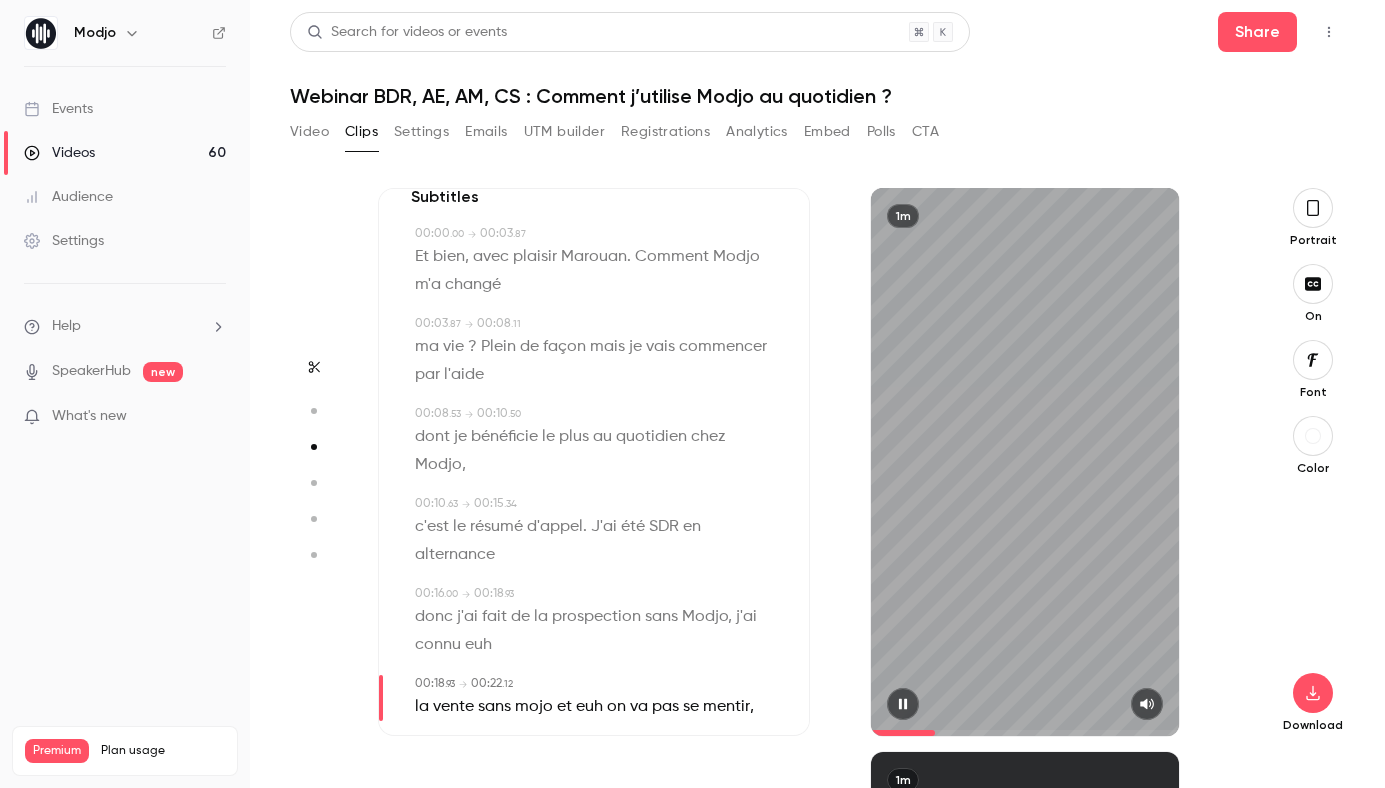 click 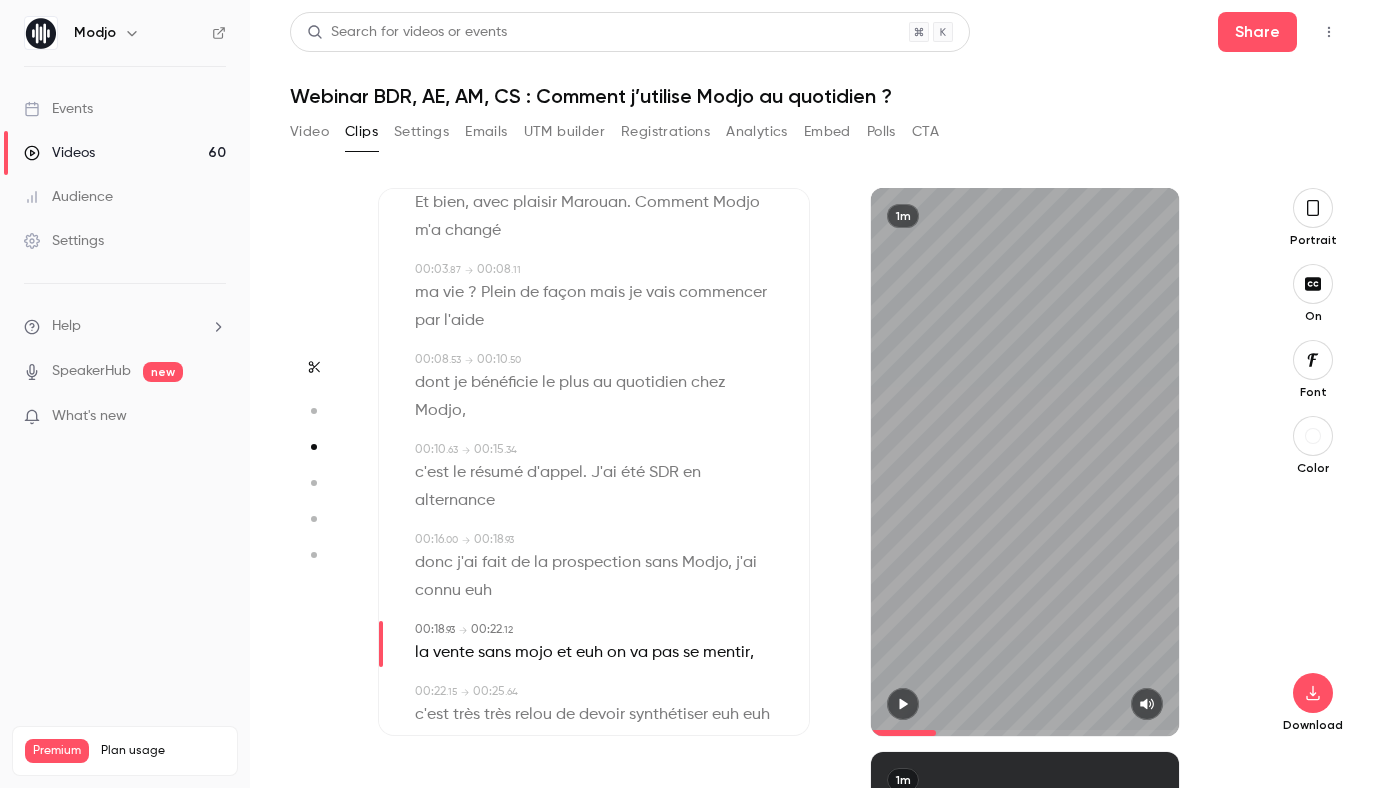 scroll, scrollTop: 92, scrollLeft: 0, axis: vertical 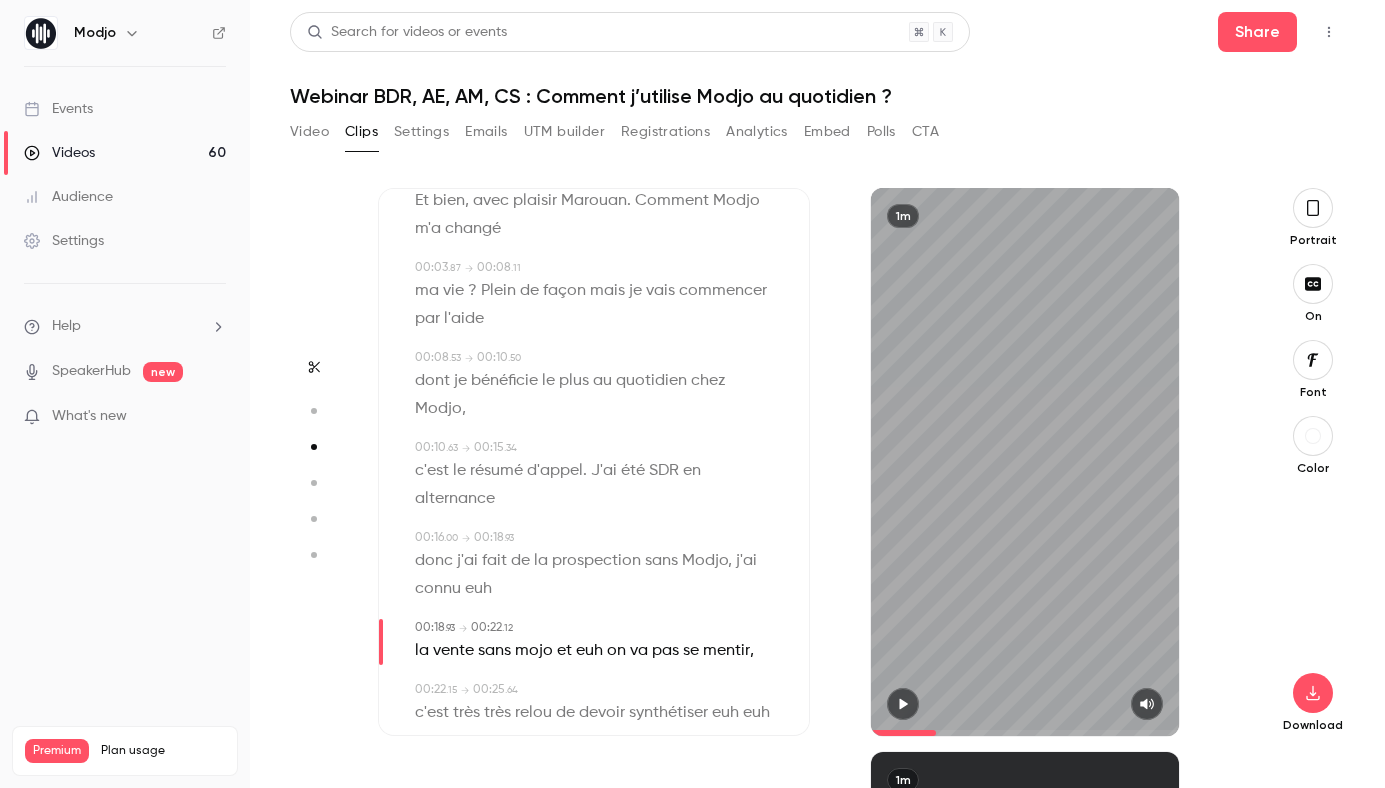 click on "euh" at bounding box center (478, 589) 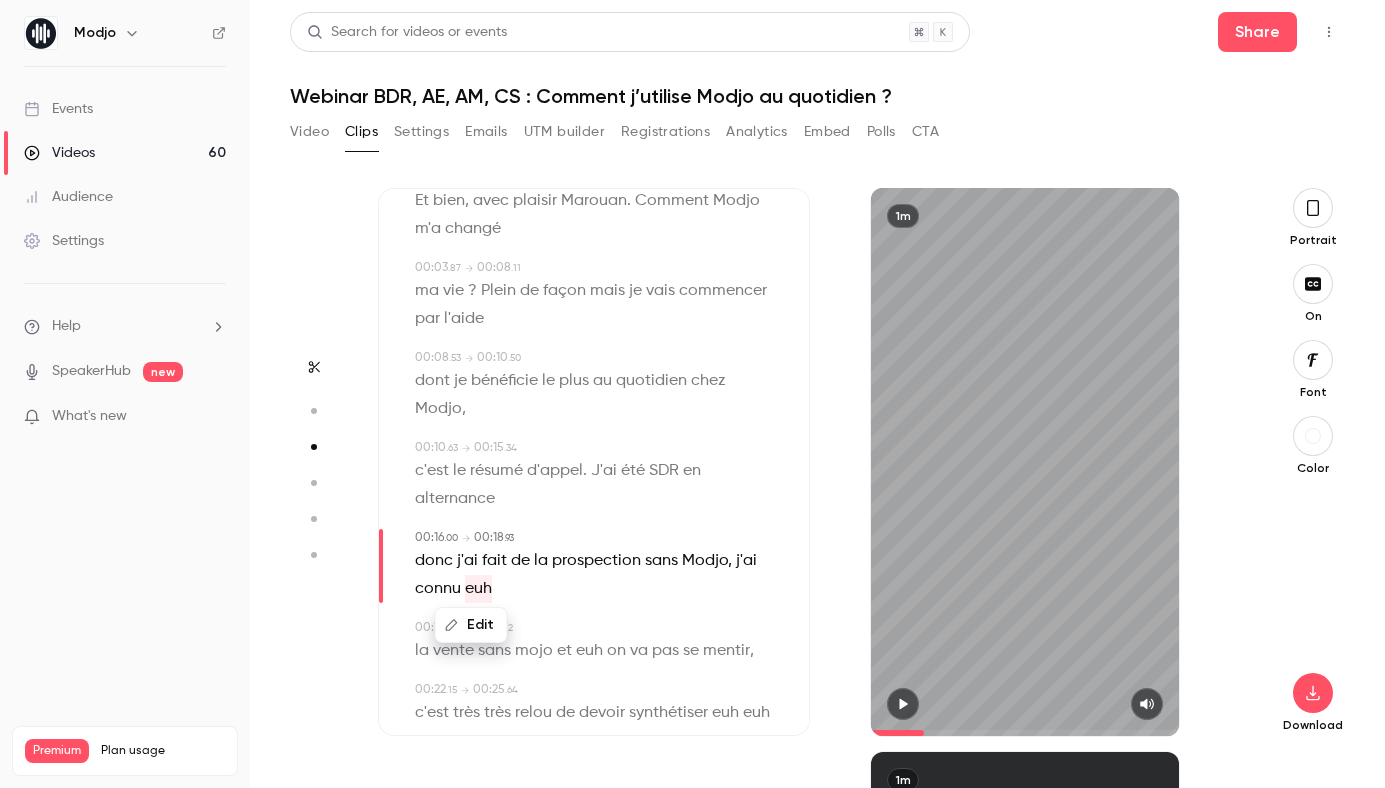 click on "Edit" at bounding box center (471, 625) 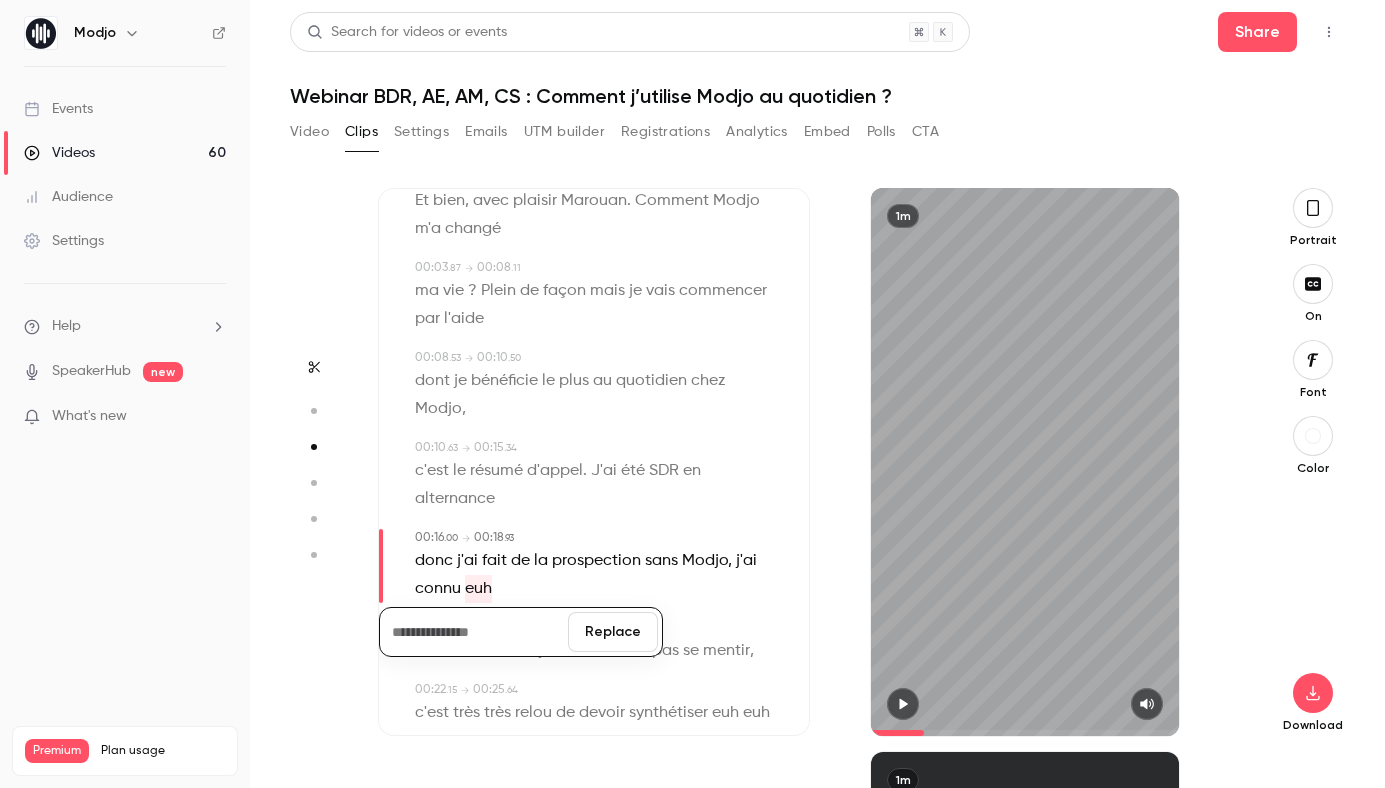 type 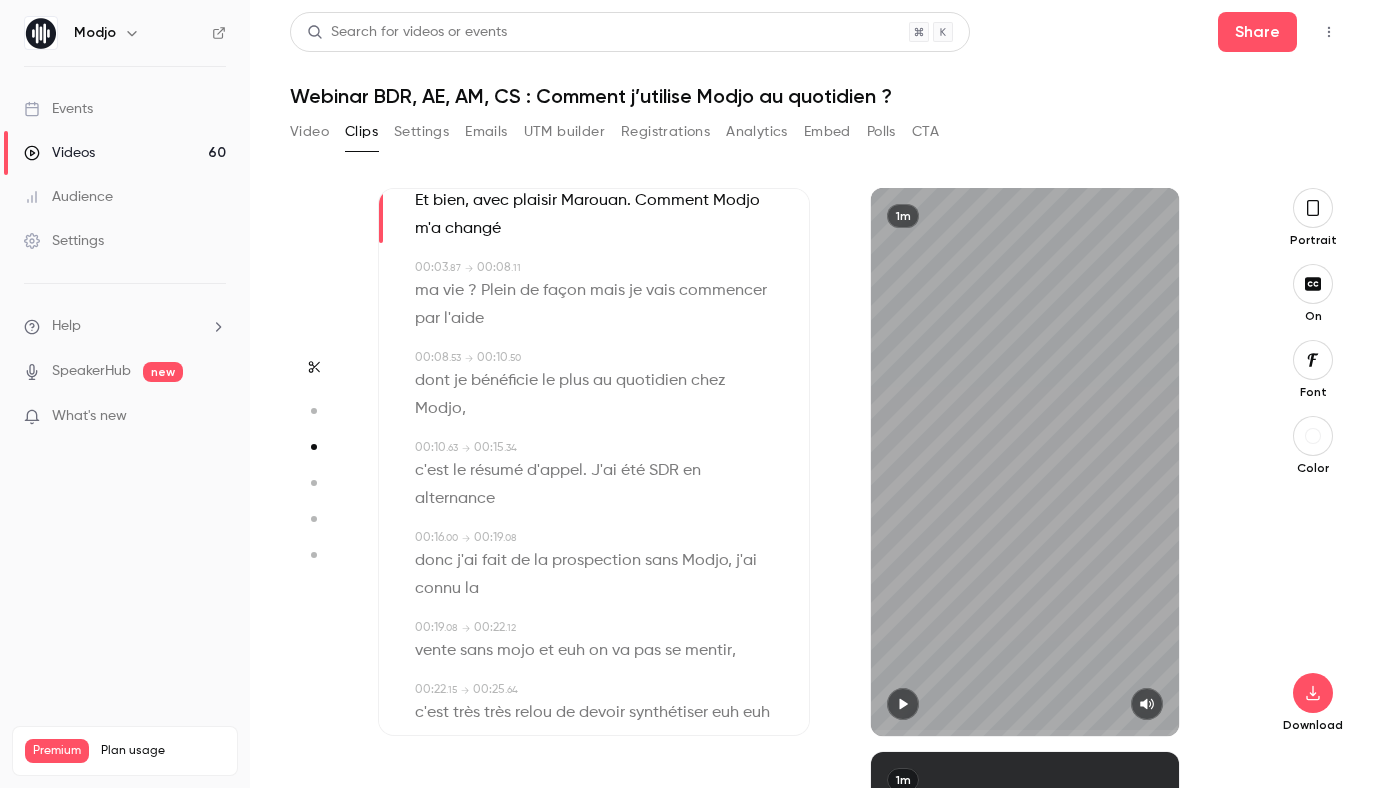 click on "mojo" at bounding box center (516, 651) 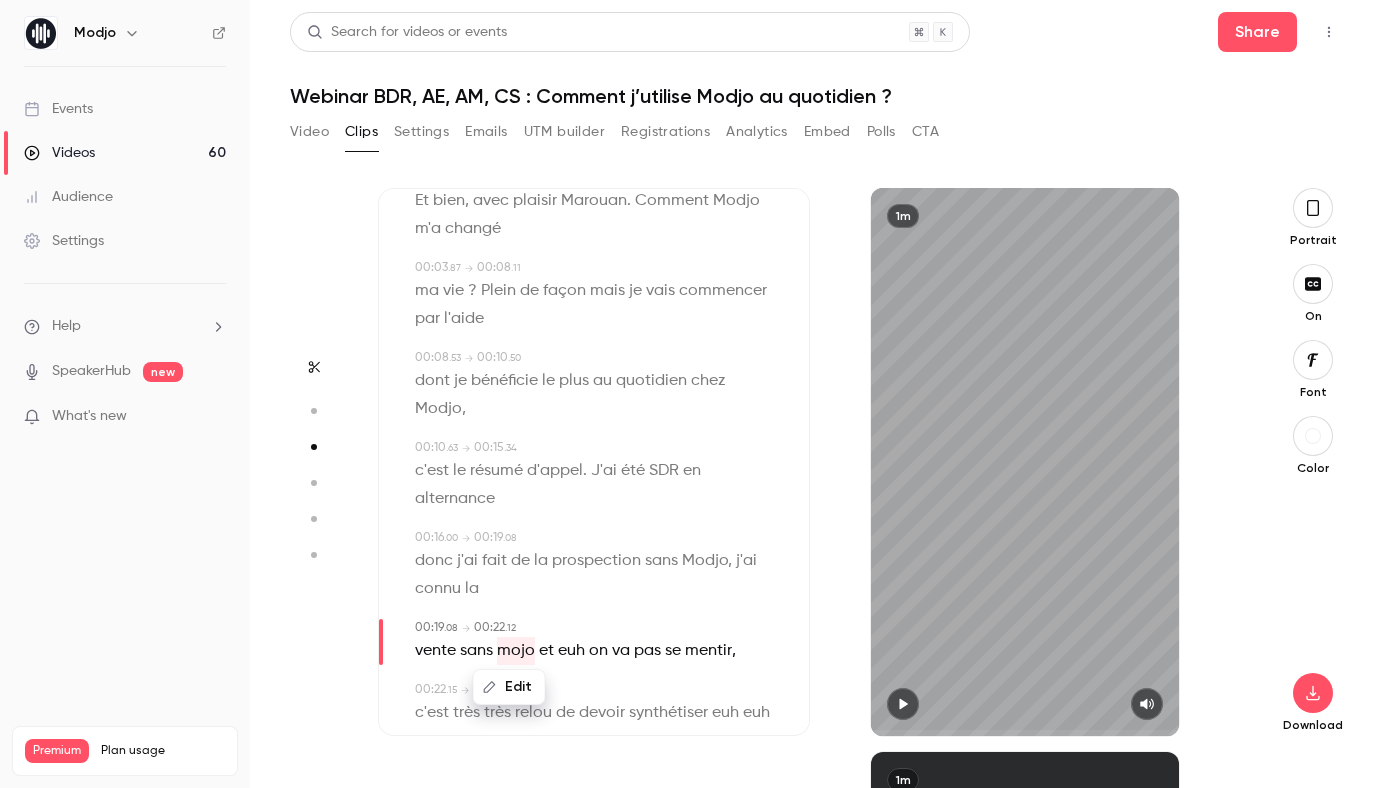 type on "****" 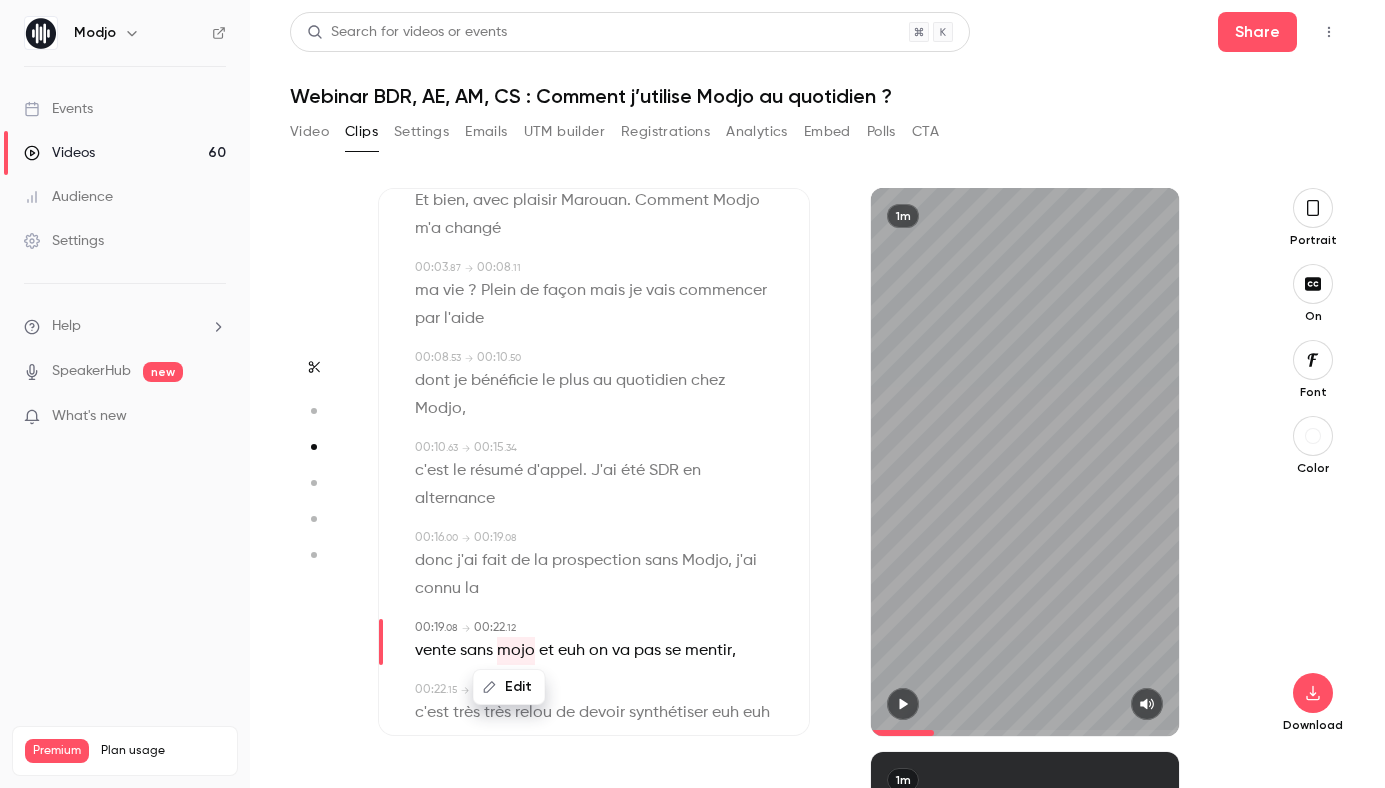 click on "Edit" at bounding box center (509, 687) 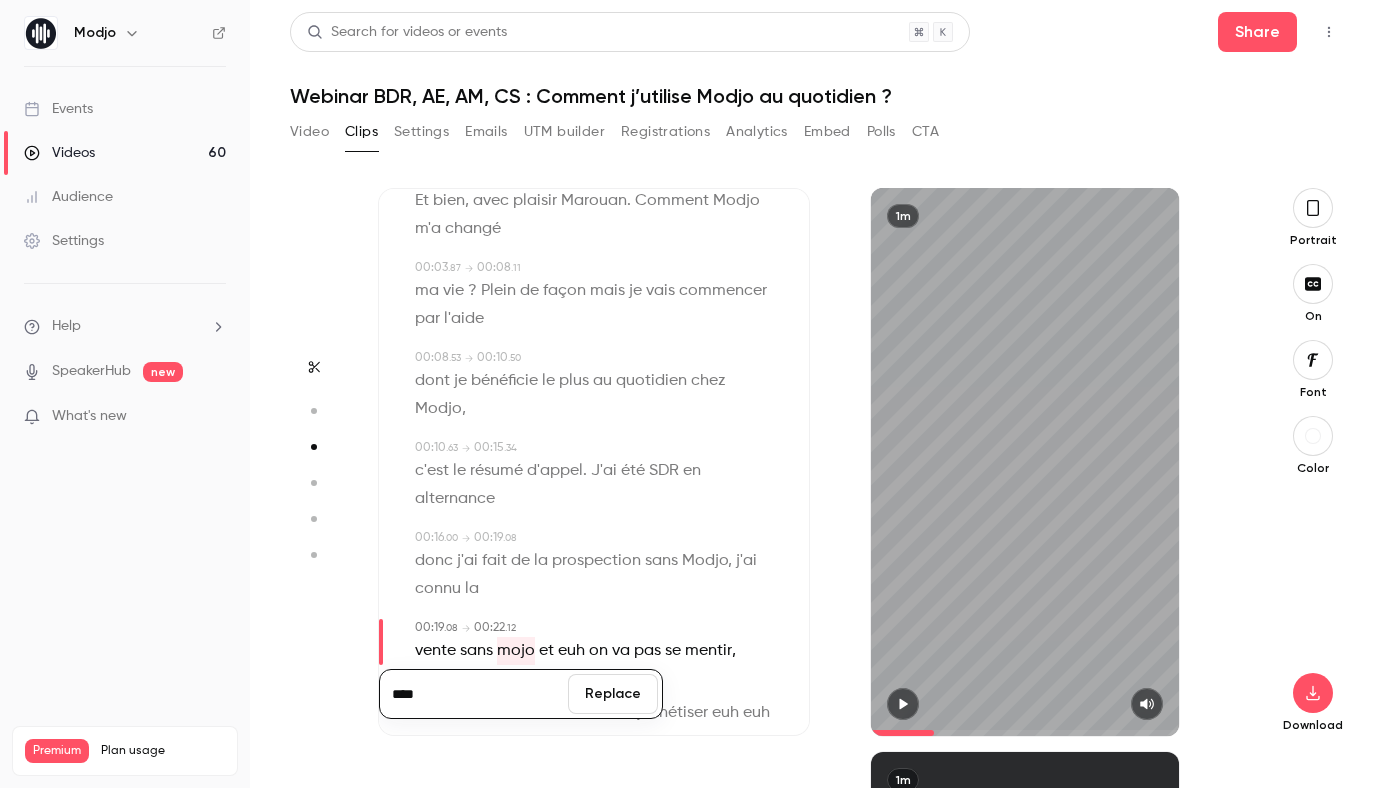 click on "****" at bounding box center [474, 694] 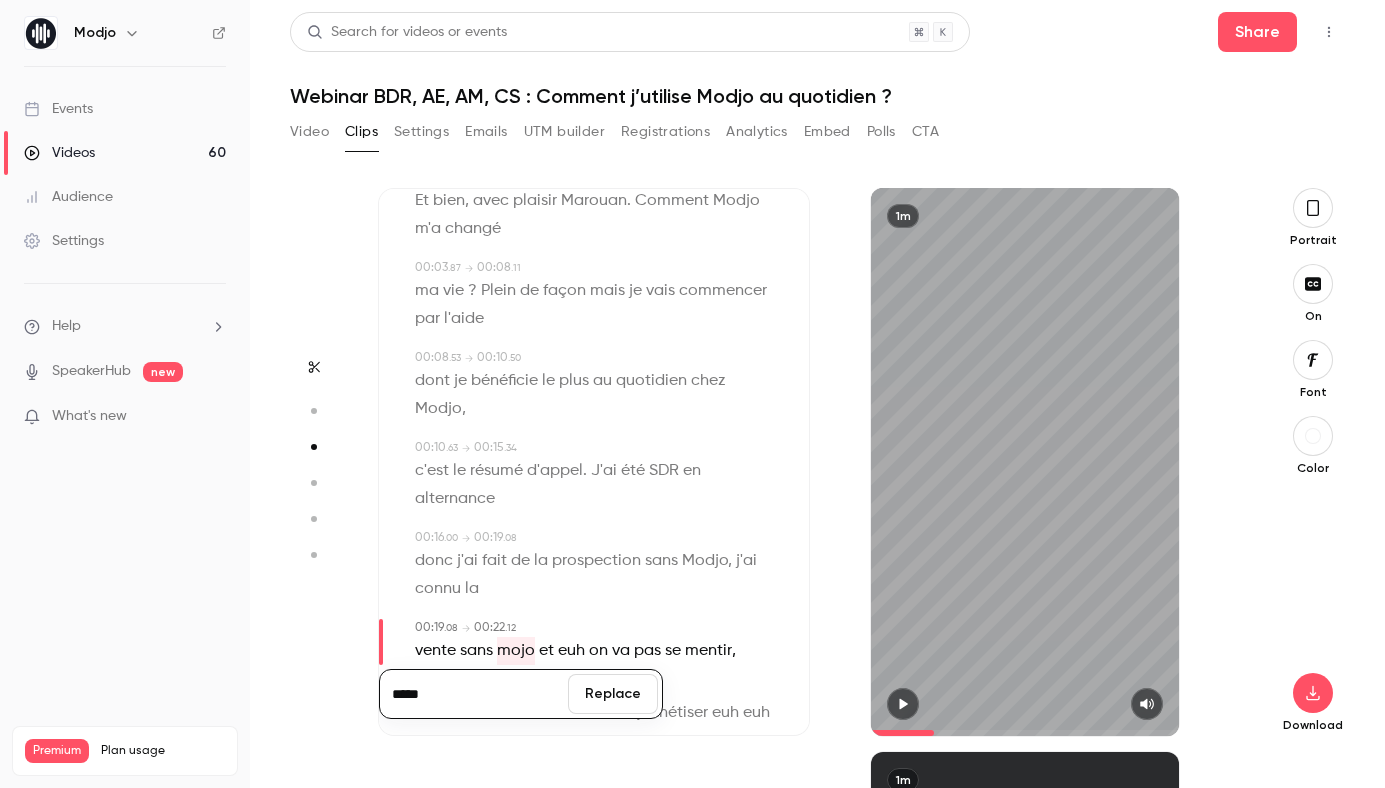 type 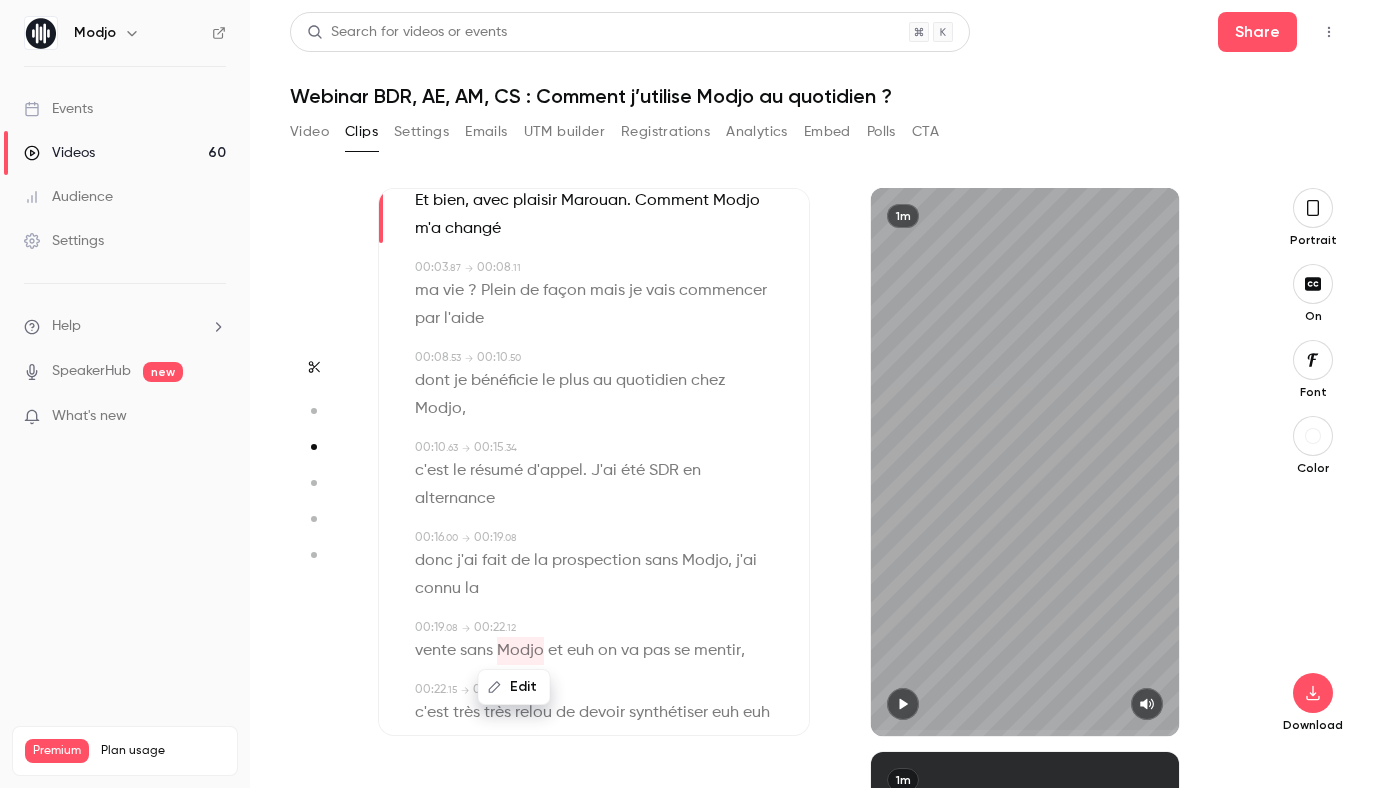 click at bounding box center [903, 704] 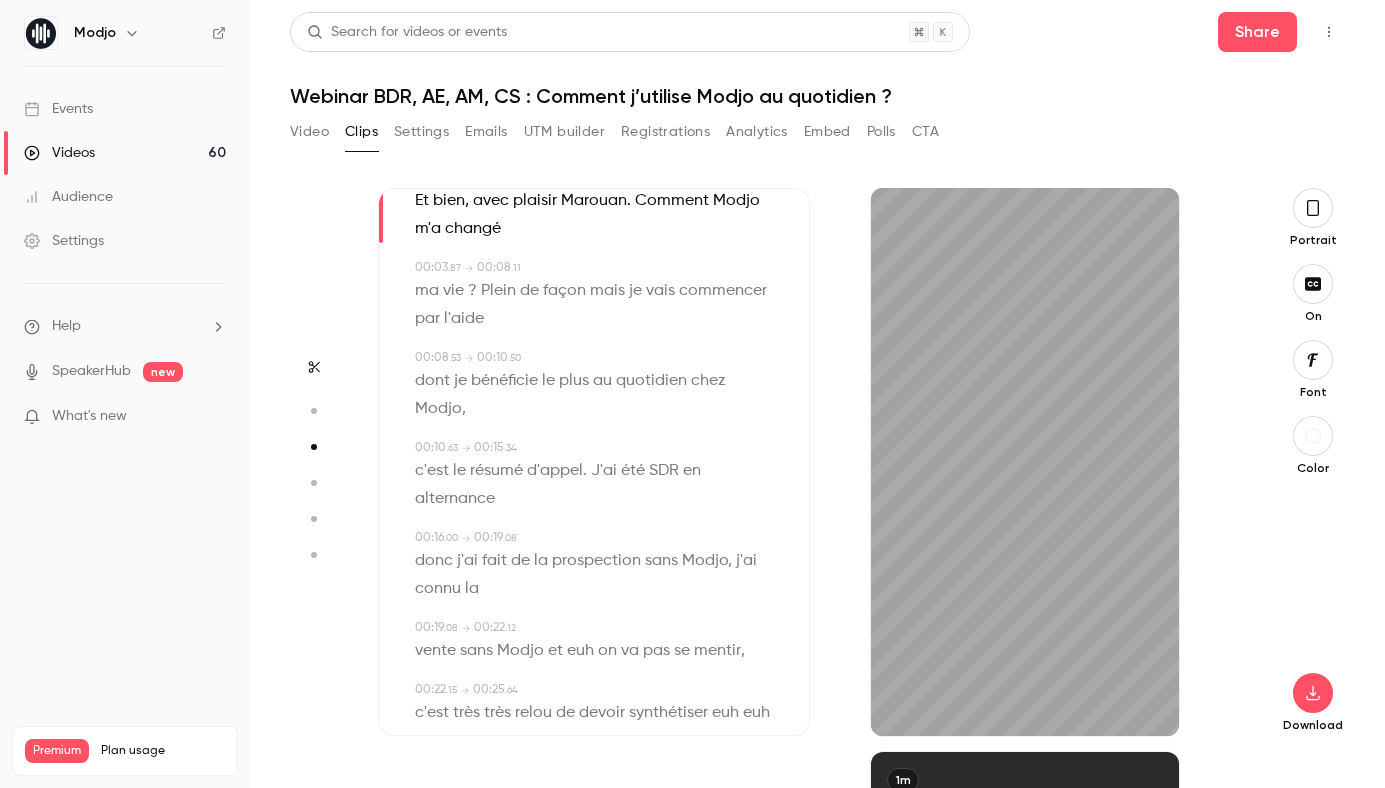 click on "sans" at bounding box center [476, 651] 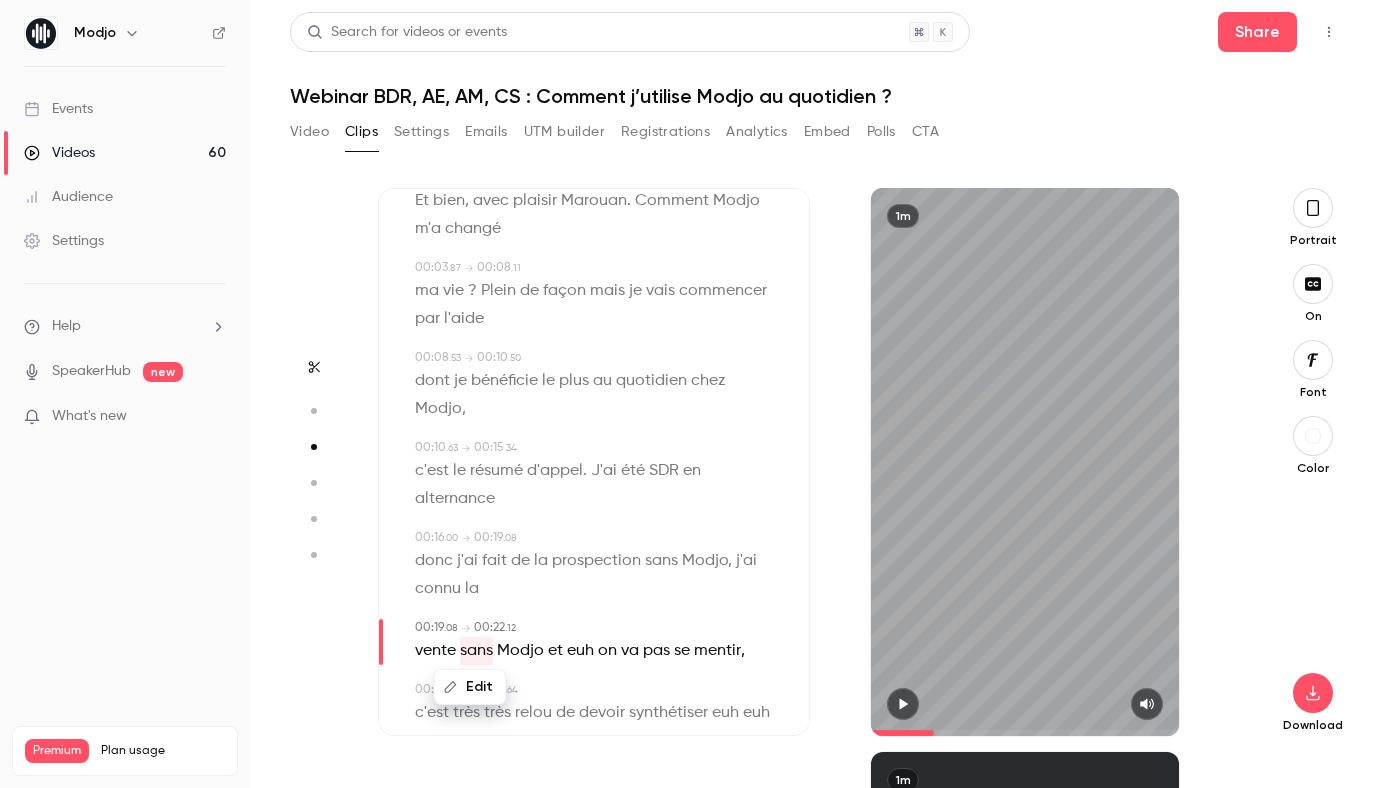 click at bounding box center (903, 704) 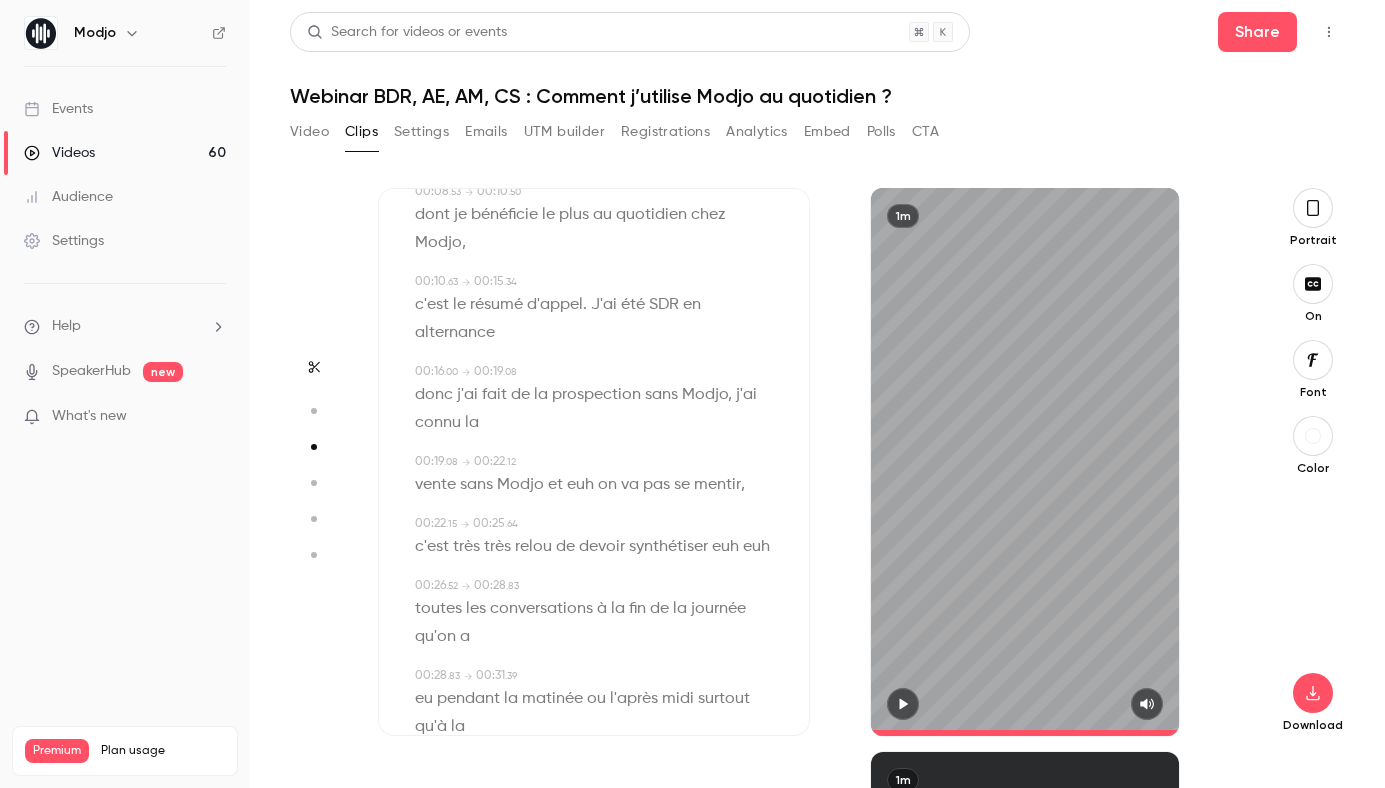 scroll, scrollTop: 263, scrollLeft: 0, axis: vertical 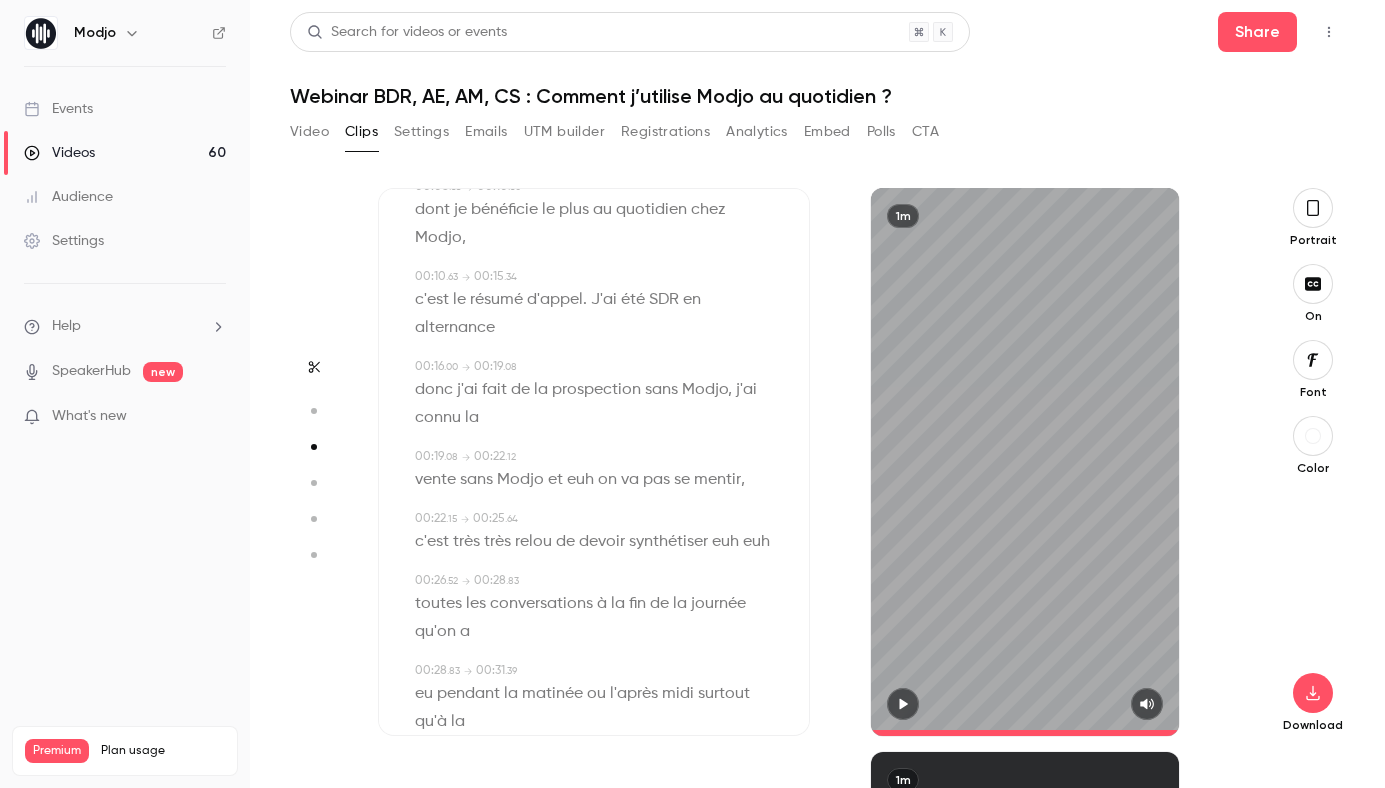 click on "euh" at bounding box center [580, 480] 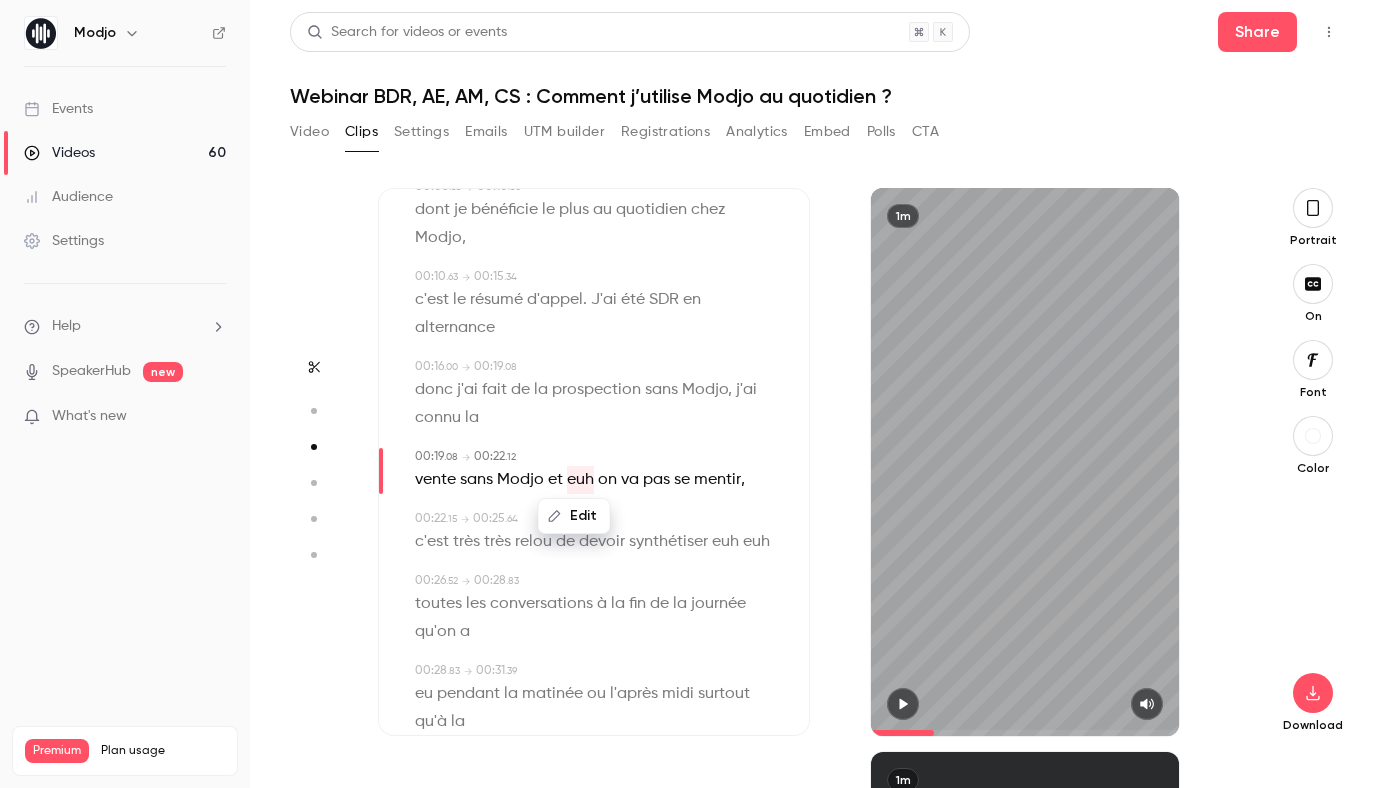 click on "Edit" at bounding box center (574, 516) 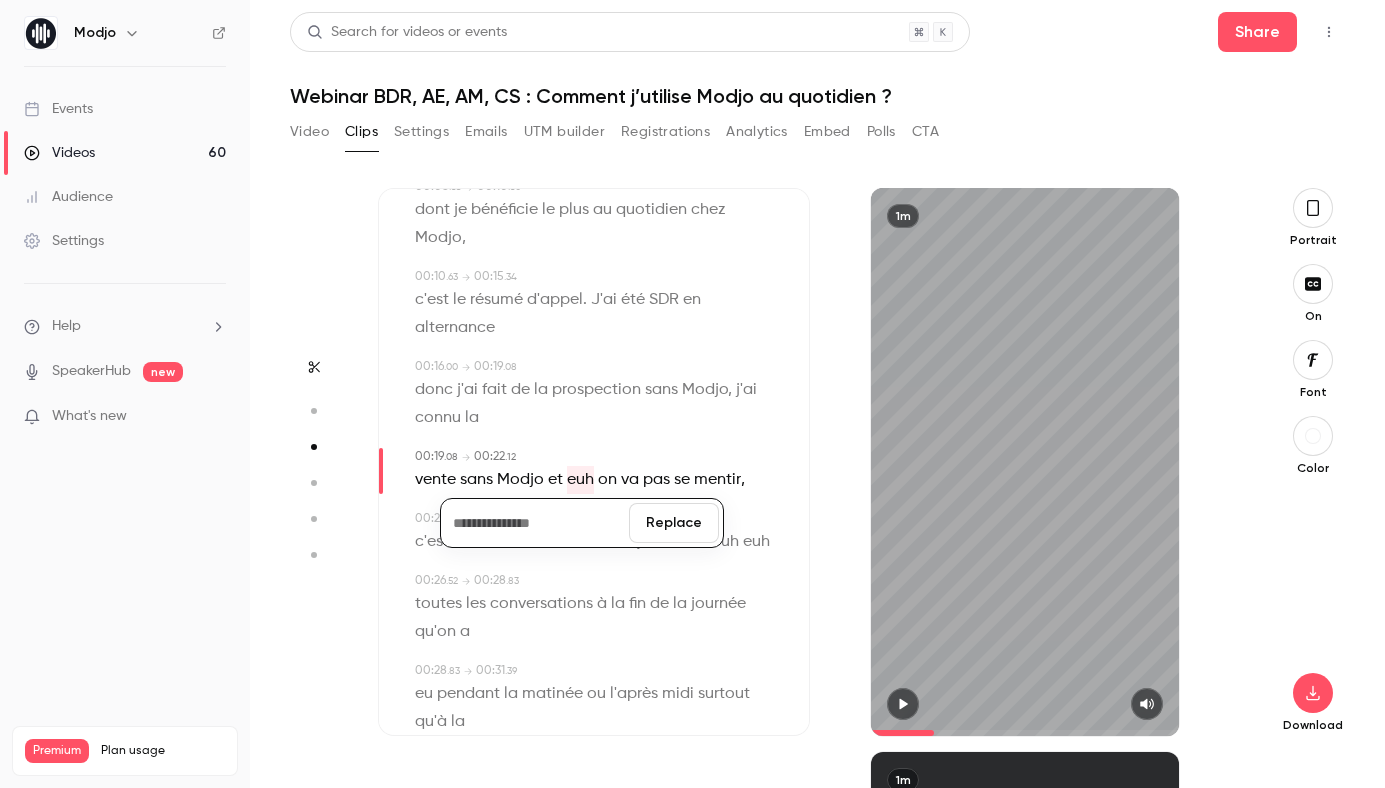 click on "Replace" at bounding box center (582, 523) 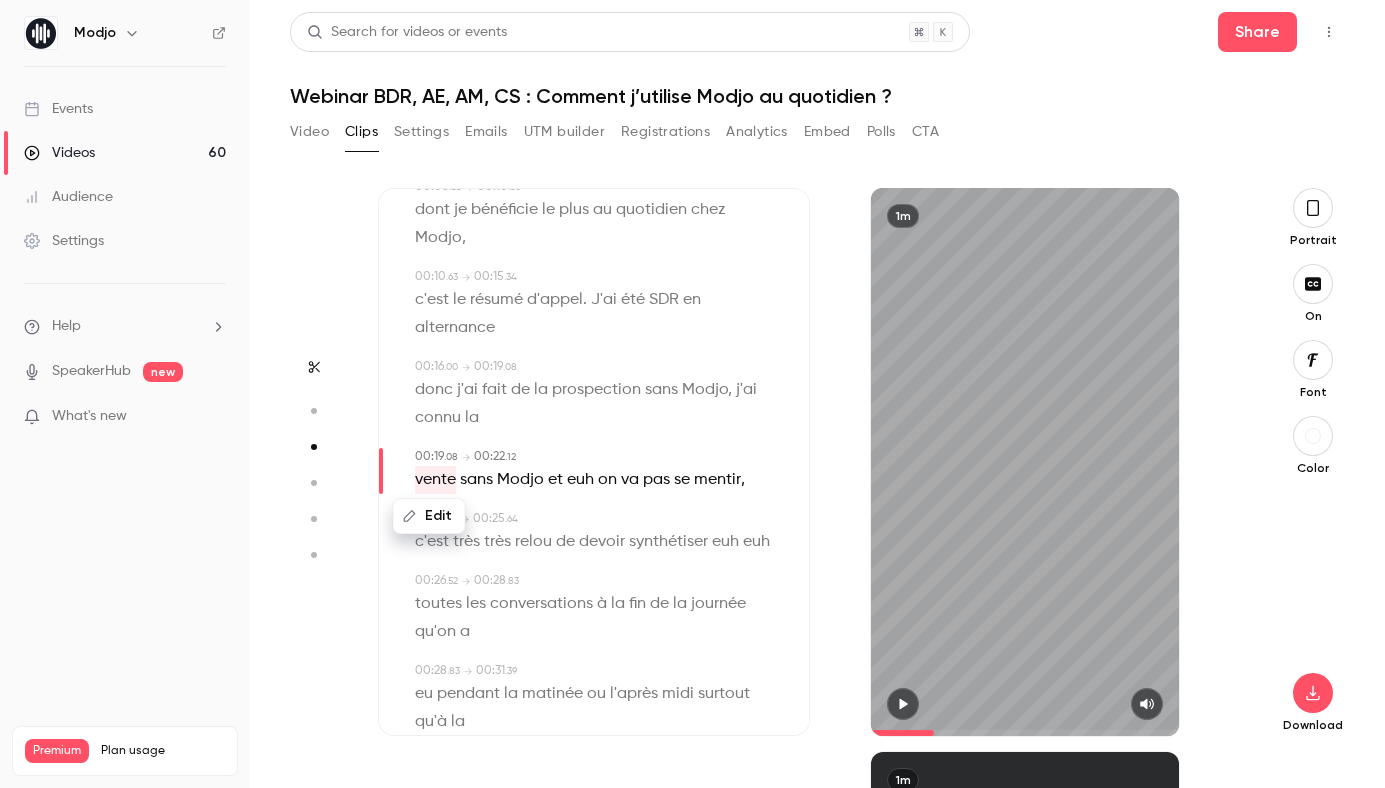 click on "euh" at bounding box center [580, 480] 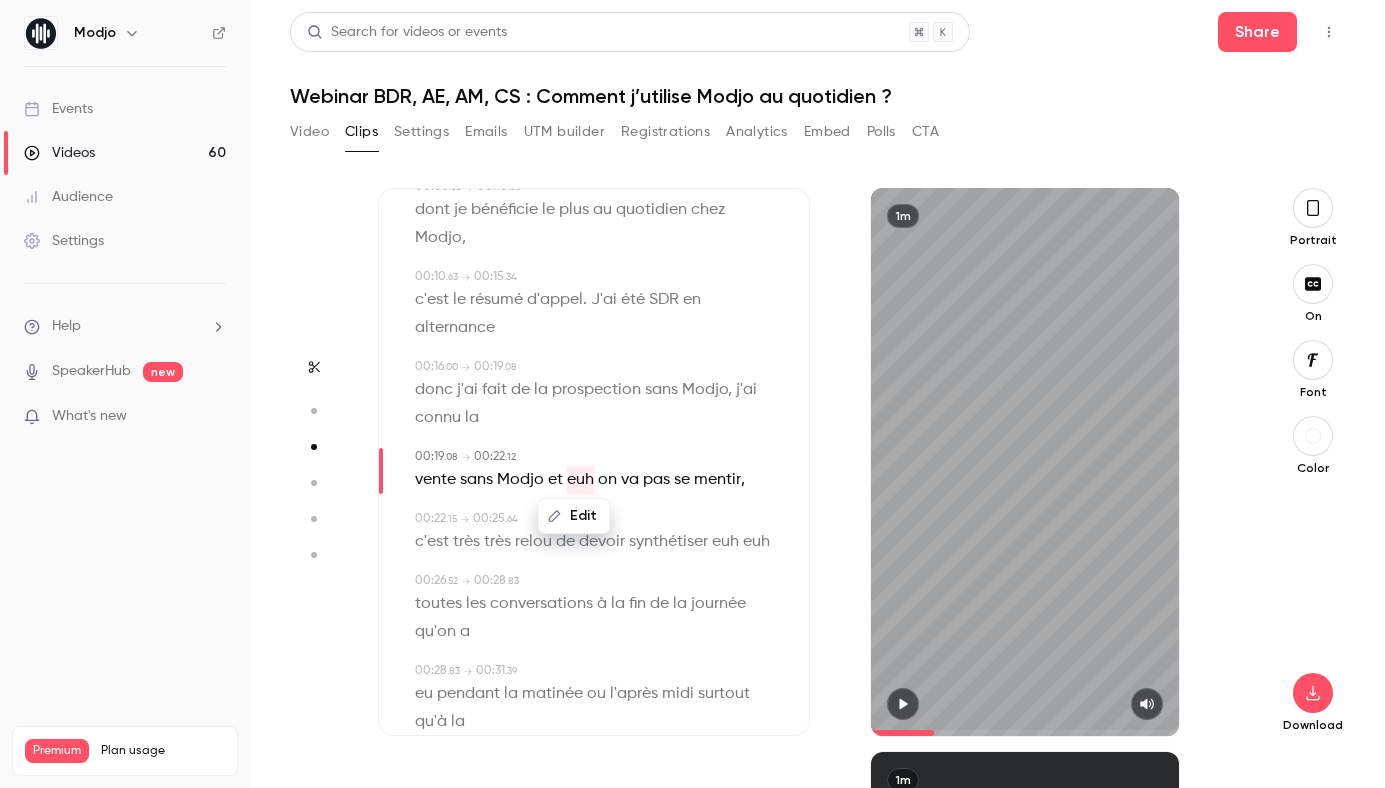 click on "Edit" at bounding box center (574, 516) 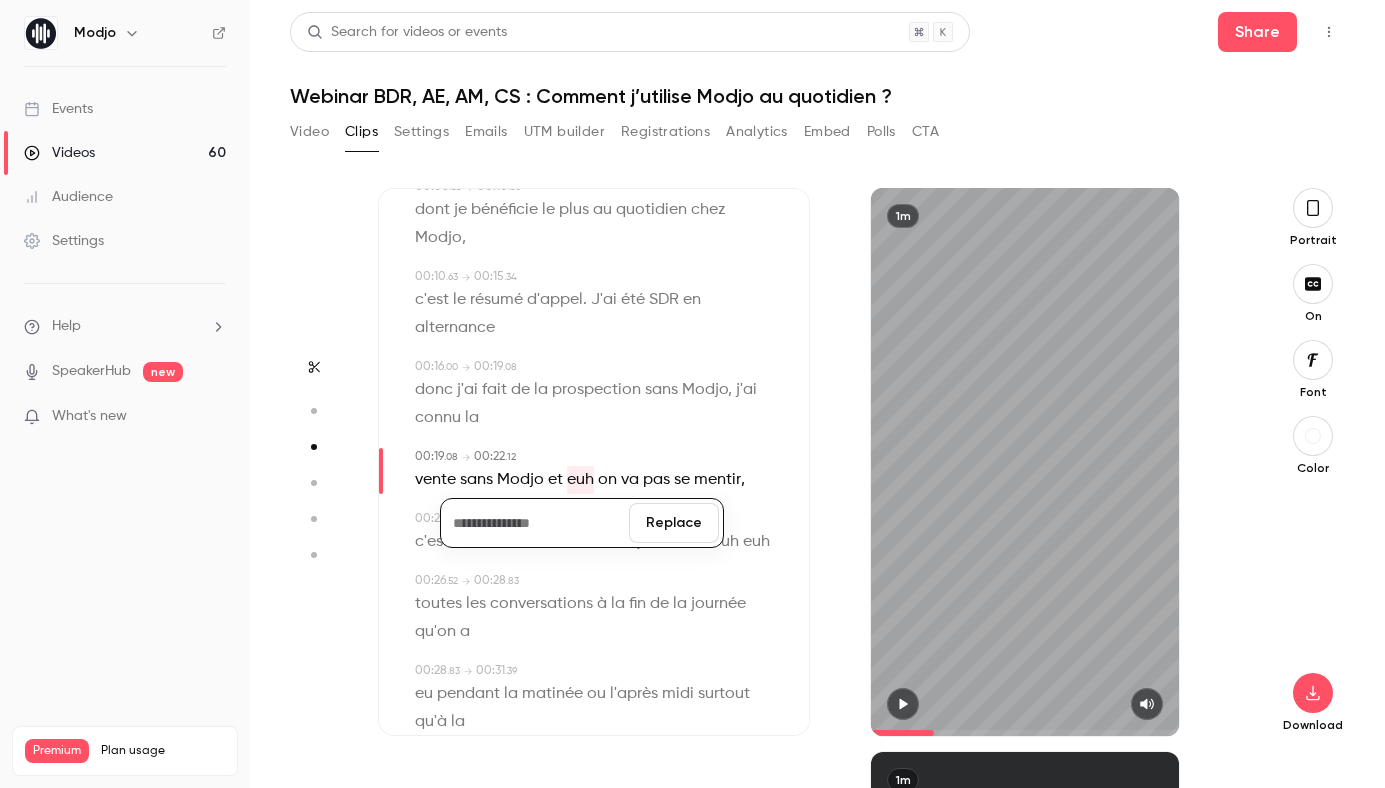 click on "Replace" at bounding box center (674, 523) 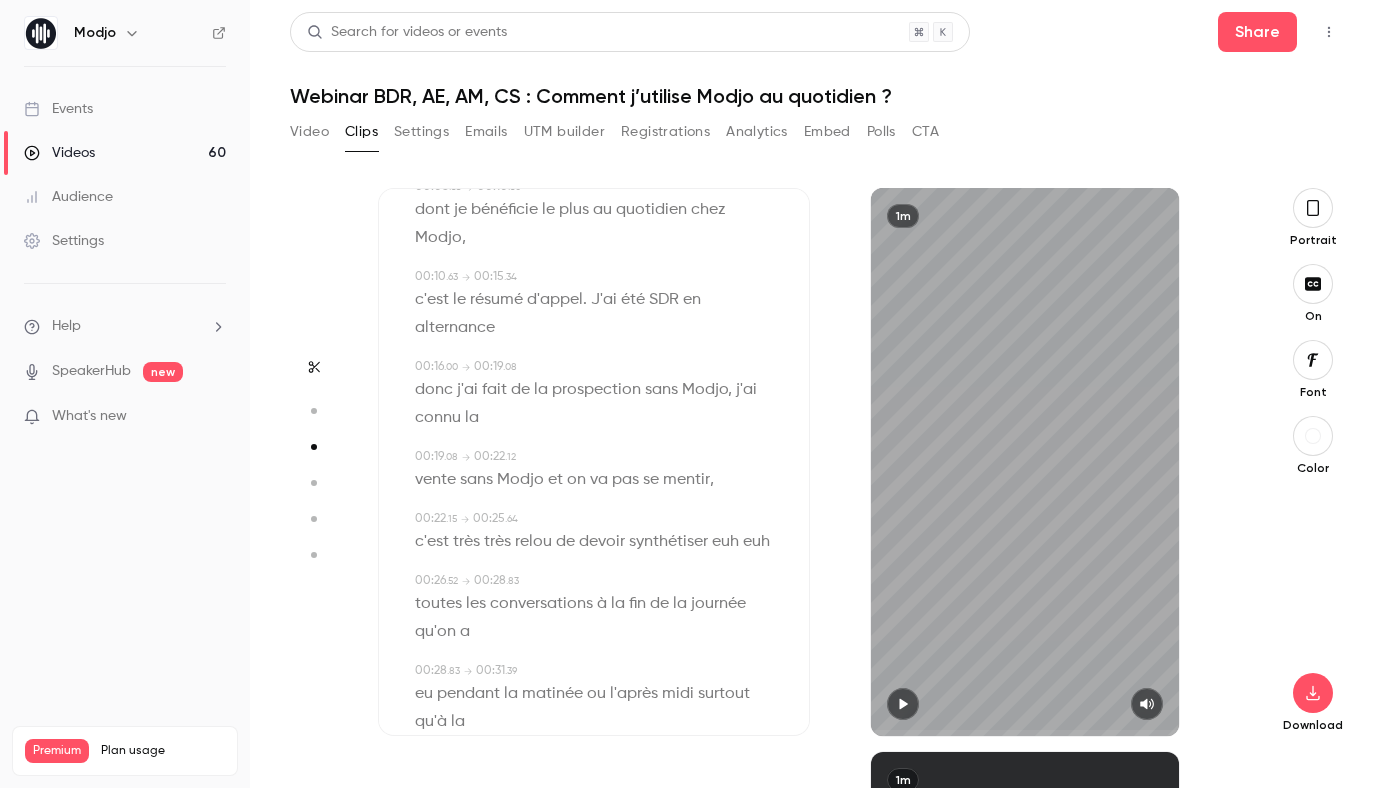click on "euh" at bounding box center [725, 542] 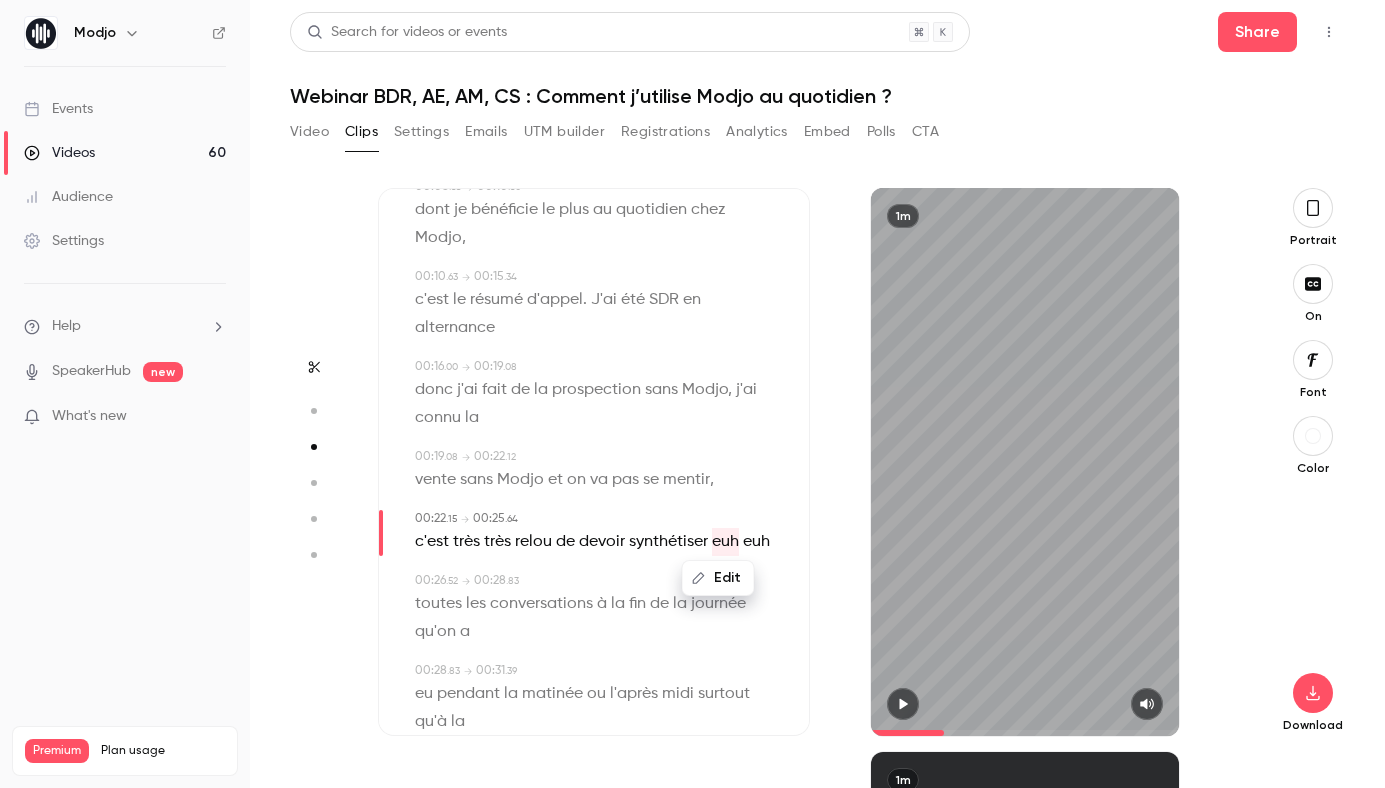 click on "Edit" at bounding box center [718, 578] 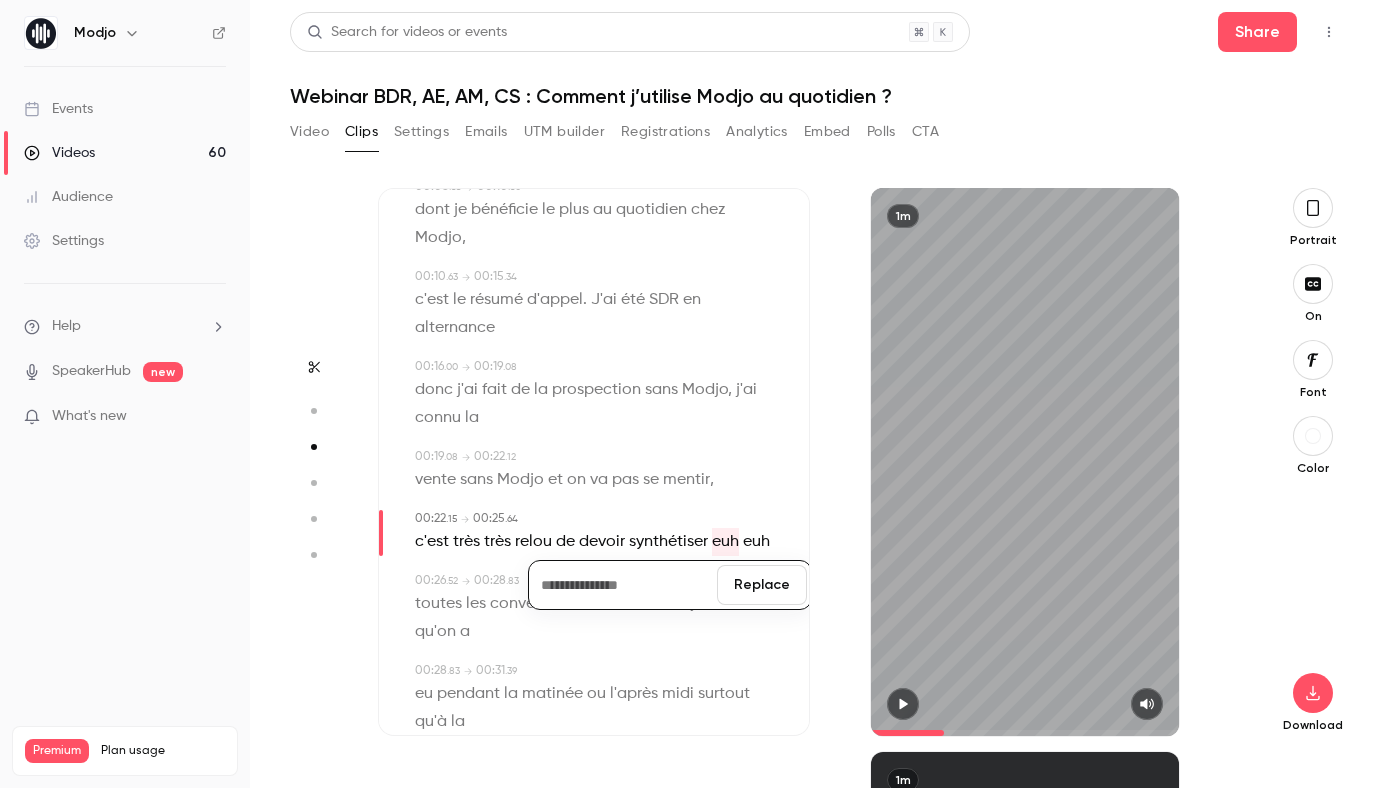 click on "Replace" at bounding box center (762, 585) 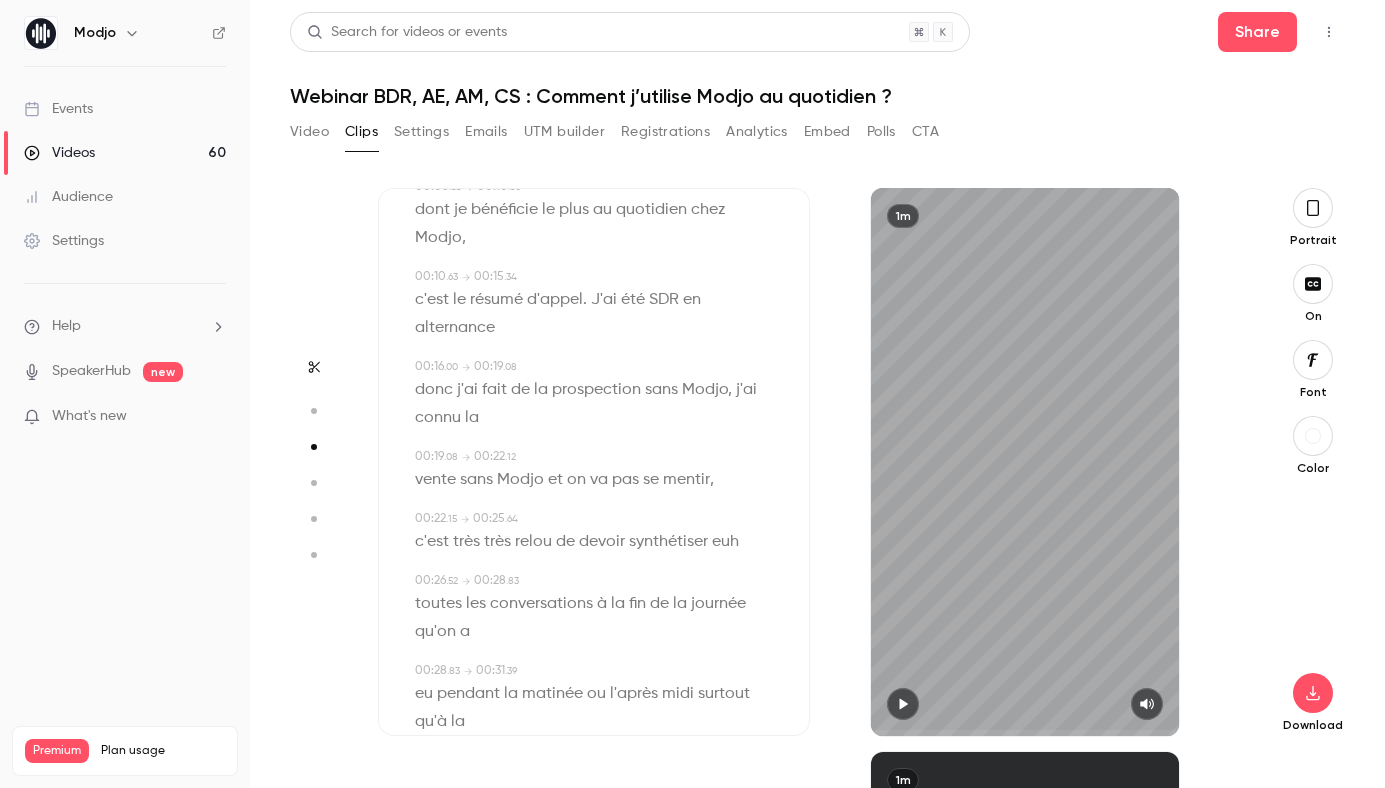 click on "euh" at bounding box center (725, 542) 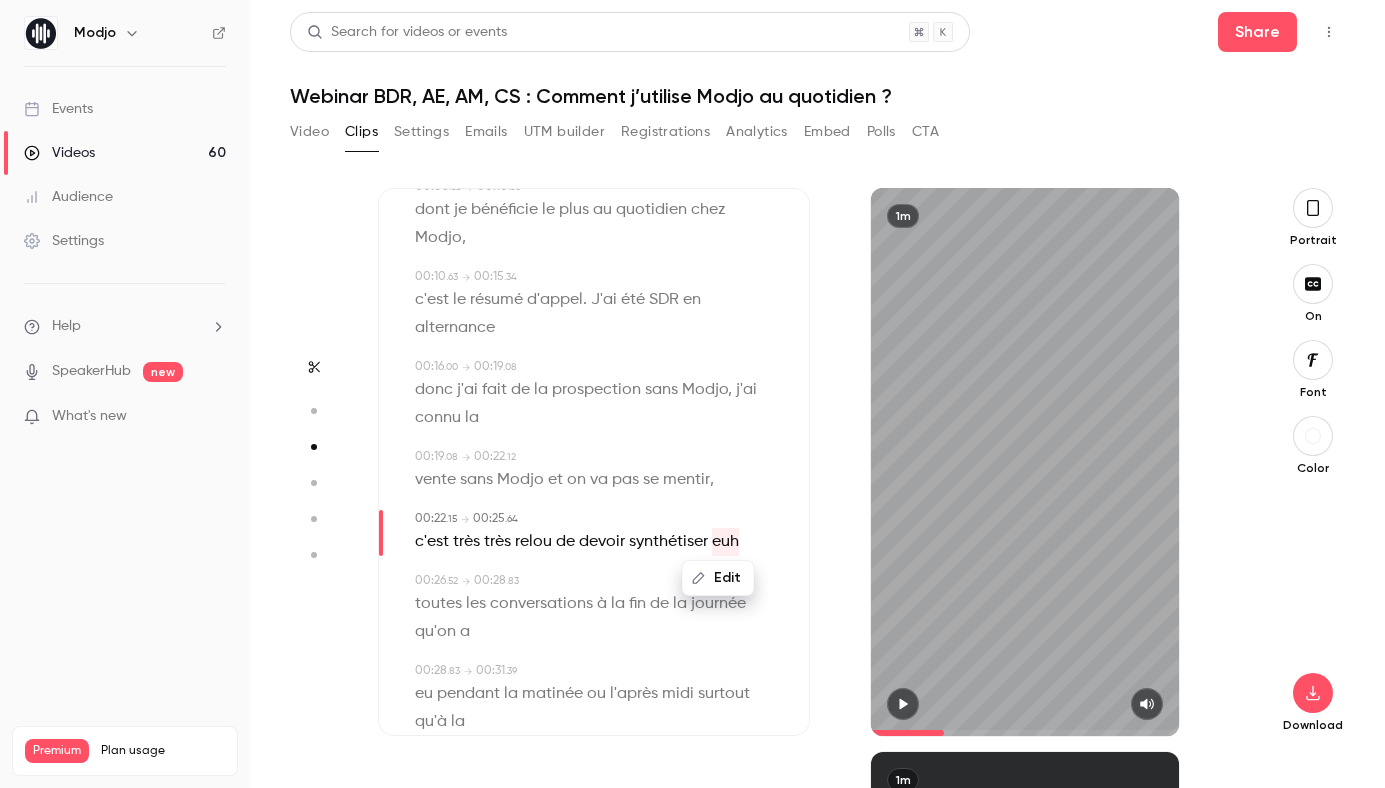 click on "Edit" at bounding box center (718, 578) 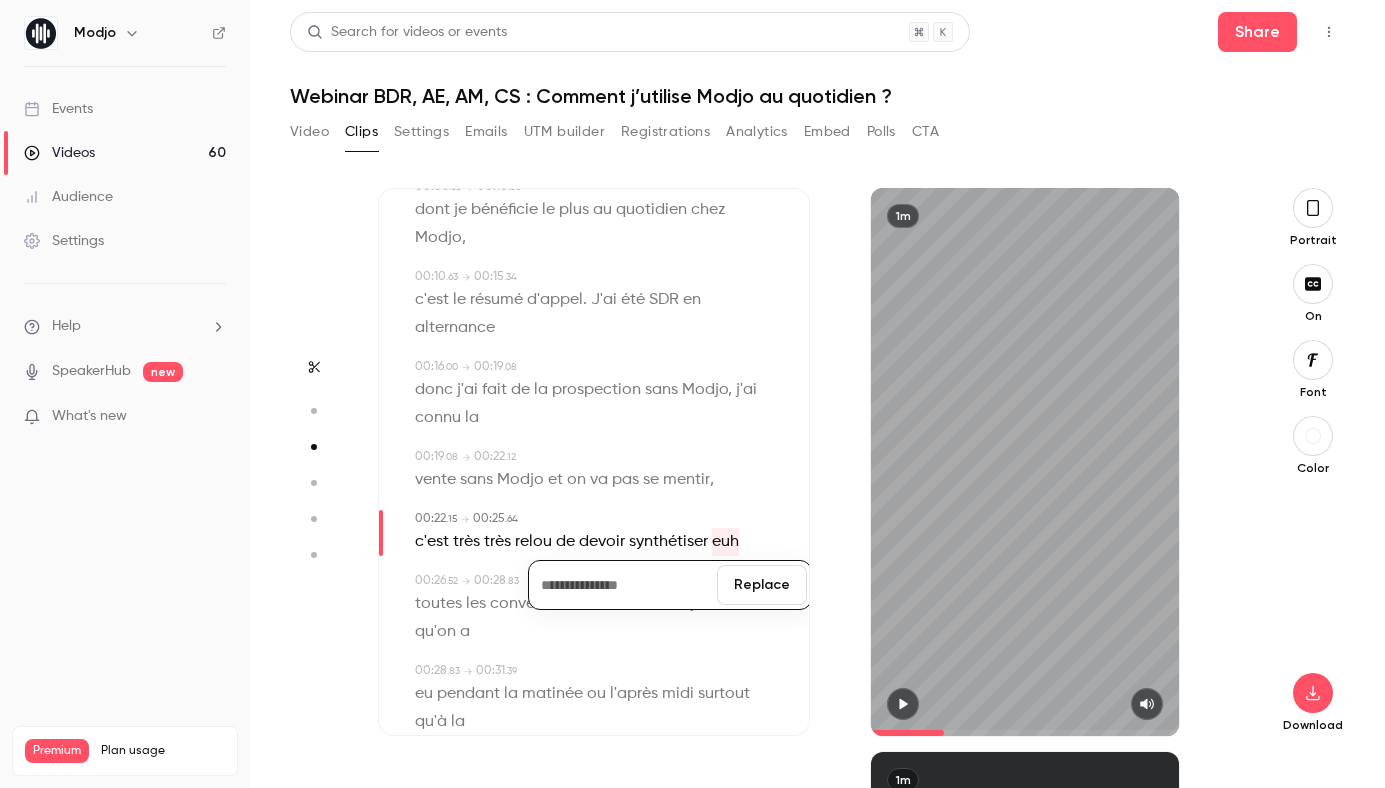click on "Replace" at bounding box center [762, 585] 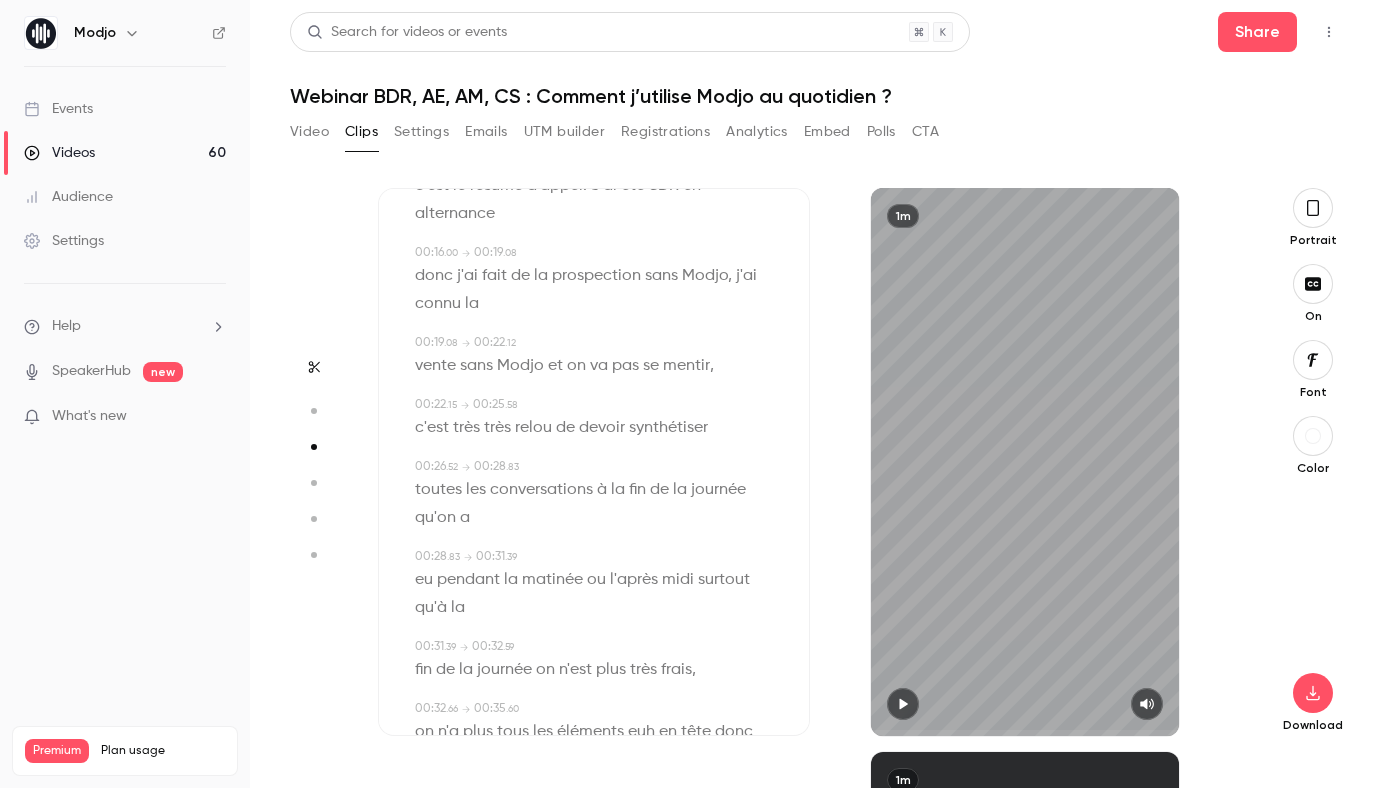 scroll, scrollTop: 379, scrollLeft: 0, axis: vertical 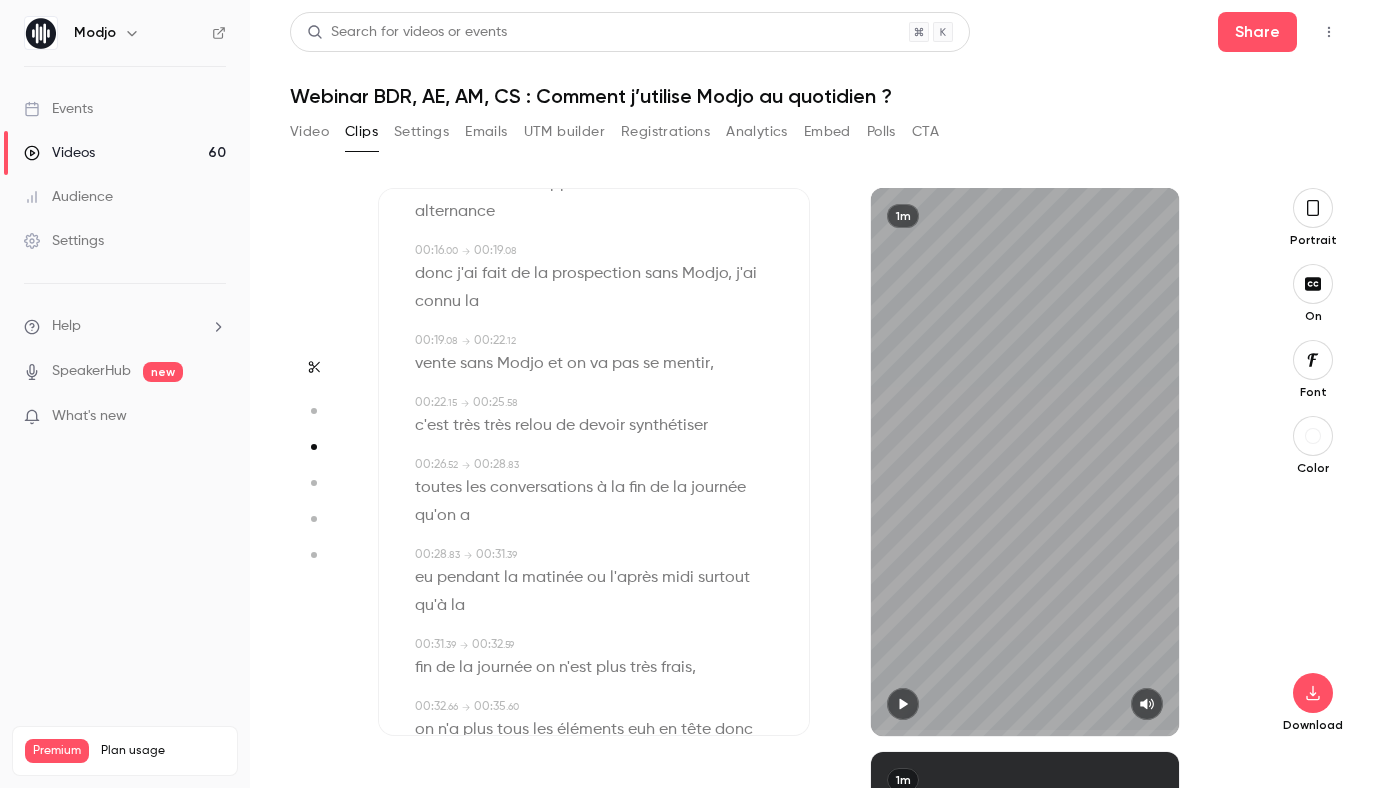 click on "journée" at bounding box center [718, 488] 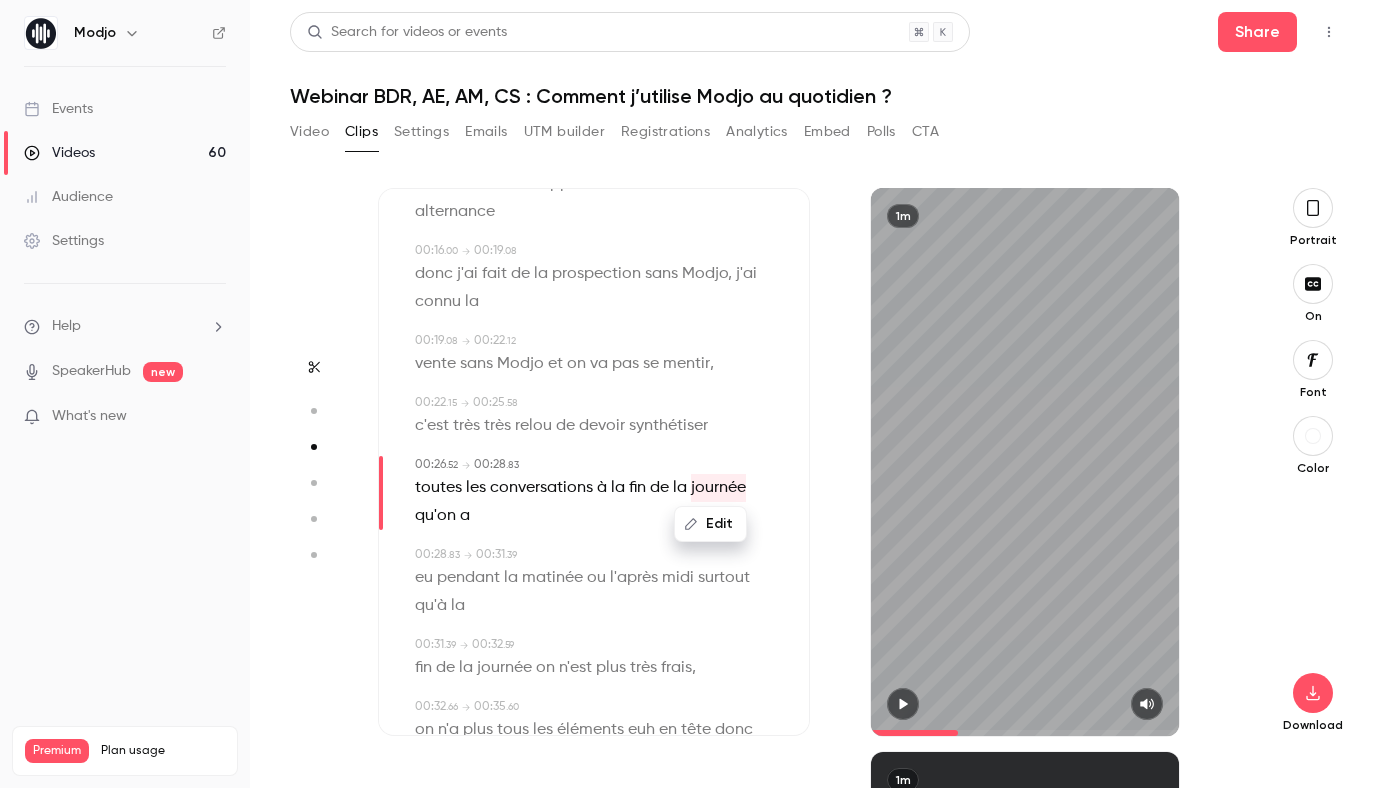 click on "Edit" at bounding box center [710, 524] 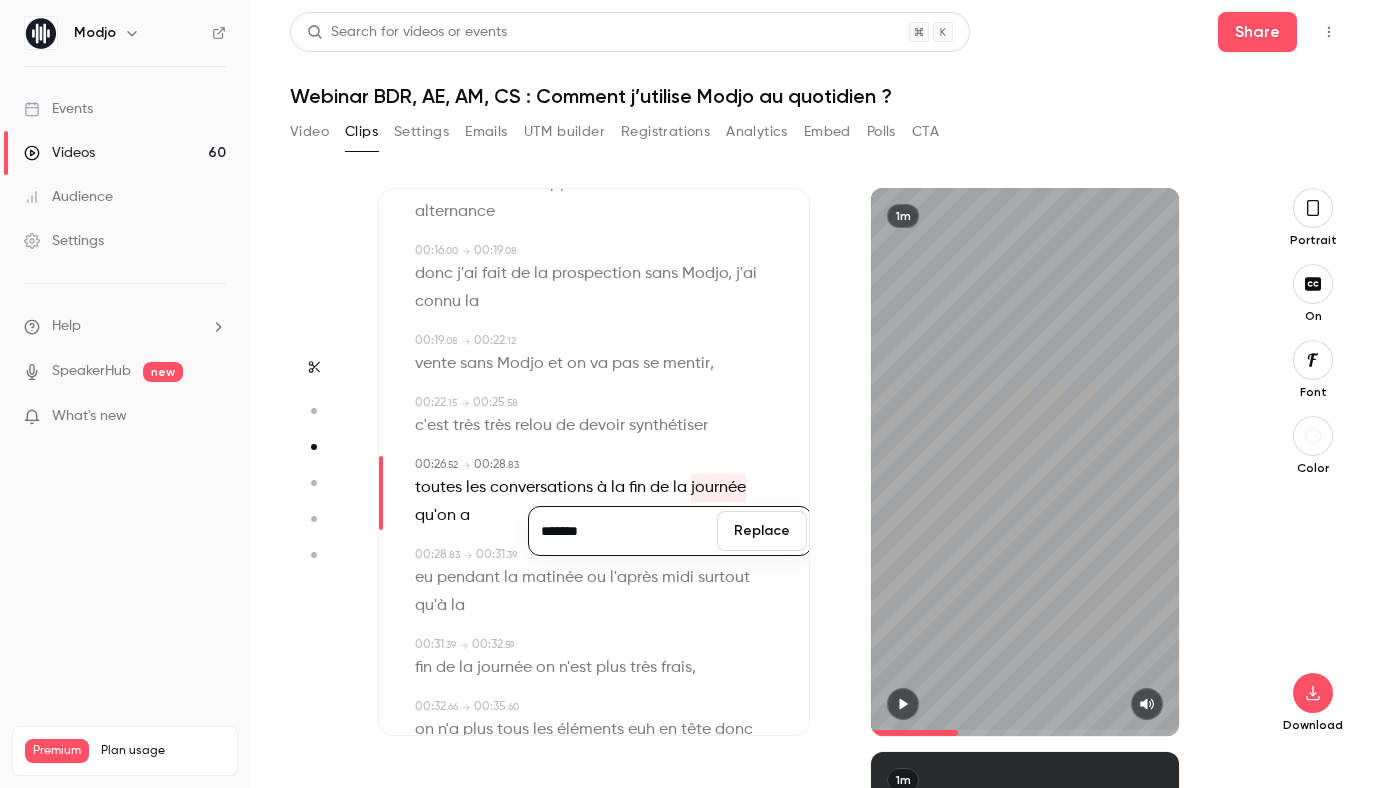 click on "*******" at bounding box center (623, 531) 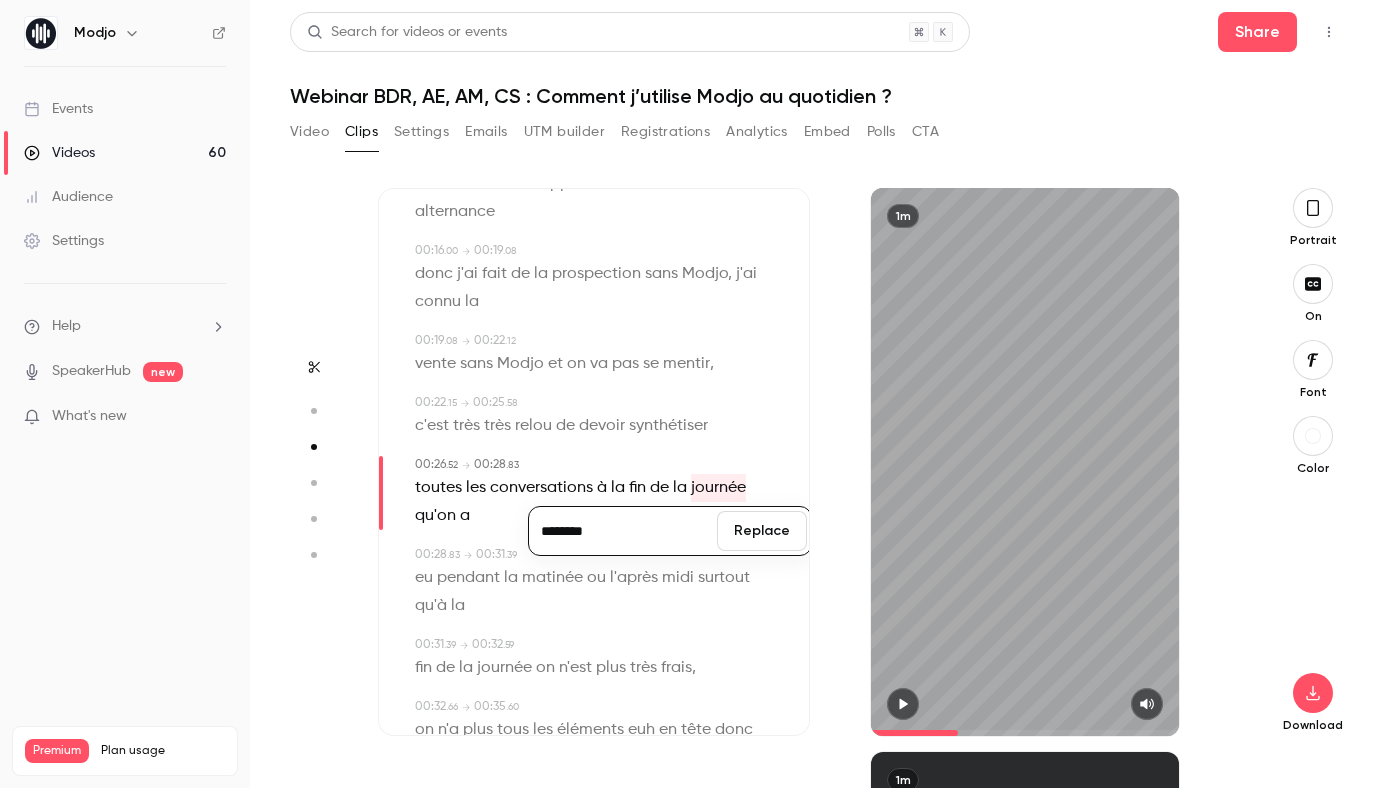 click on "Replace" at bounding box center [762, 531] 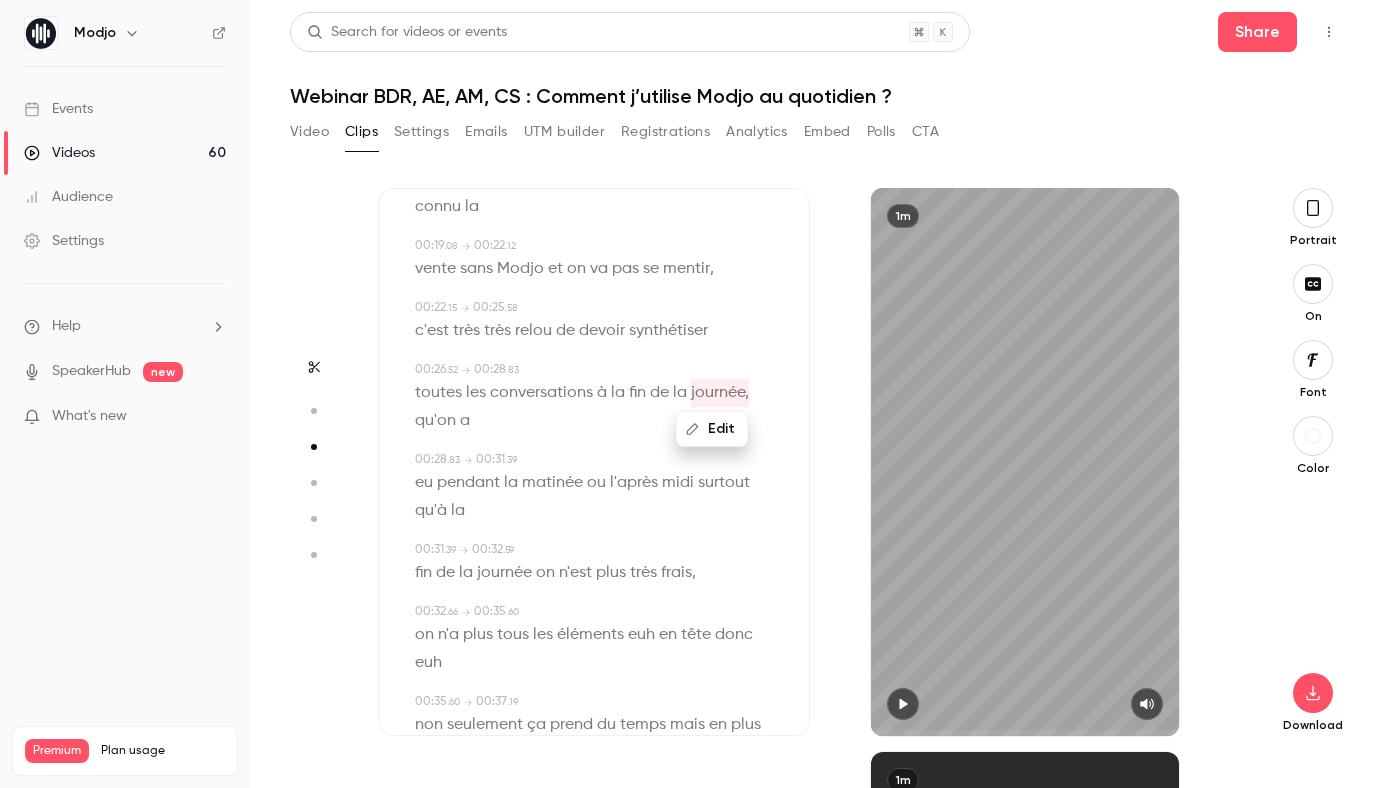 scroll, scrollTop: 476, scrollLeft: 0, axis: vertical 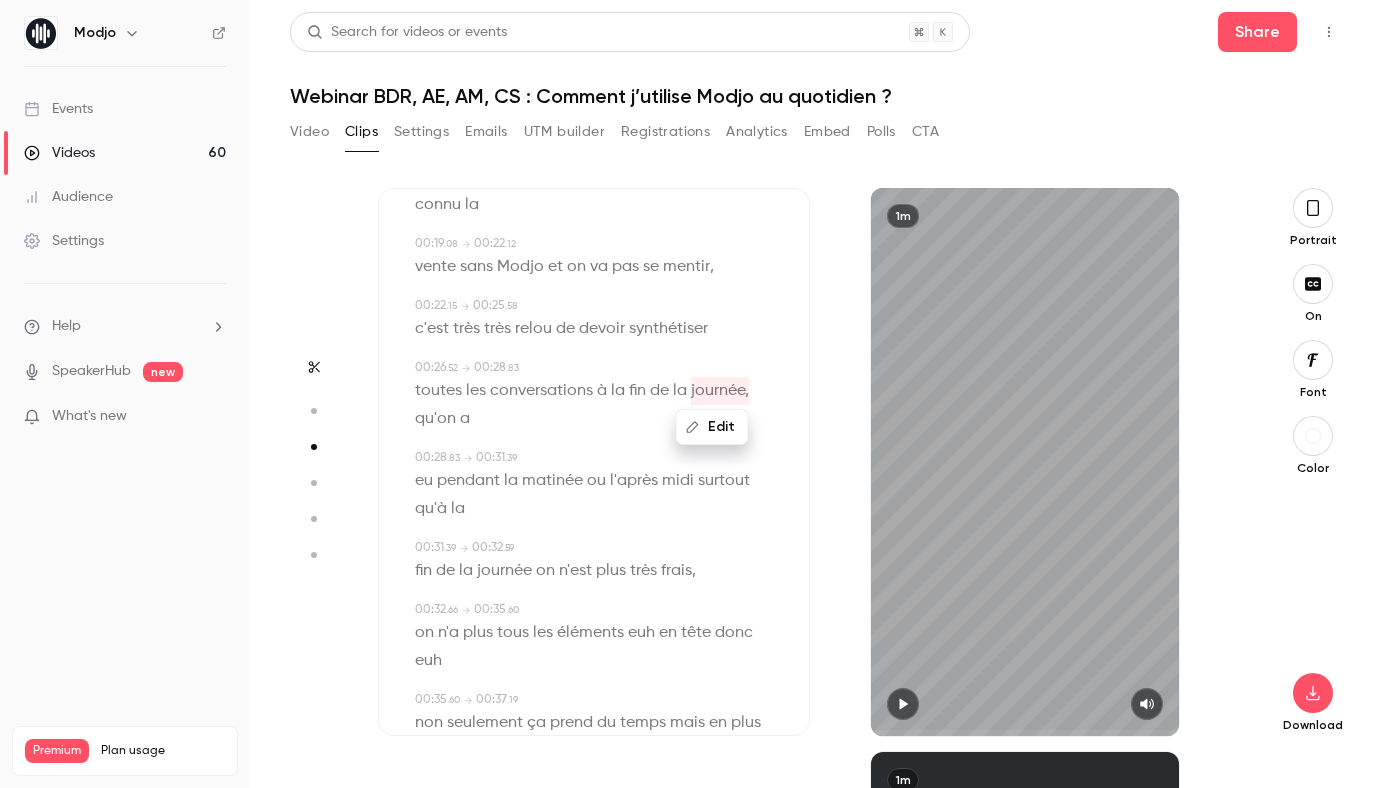 click on "midi" at bounding box center (678, 481) 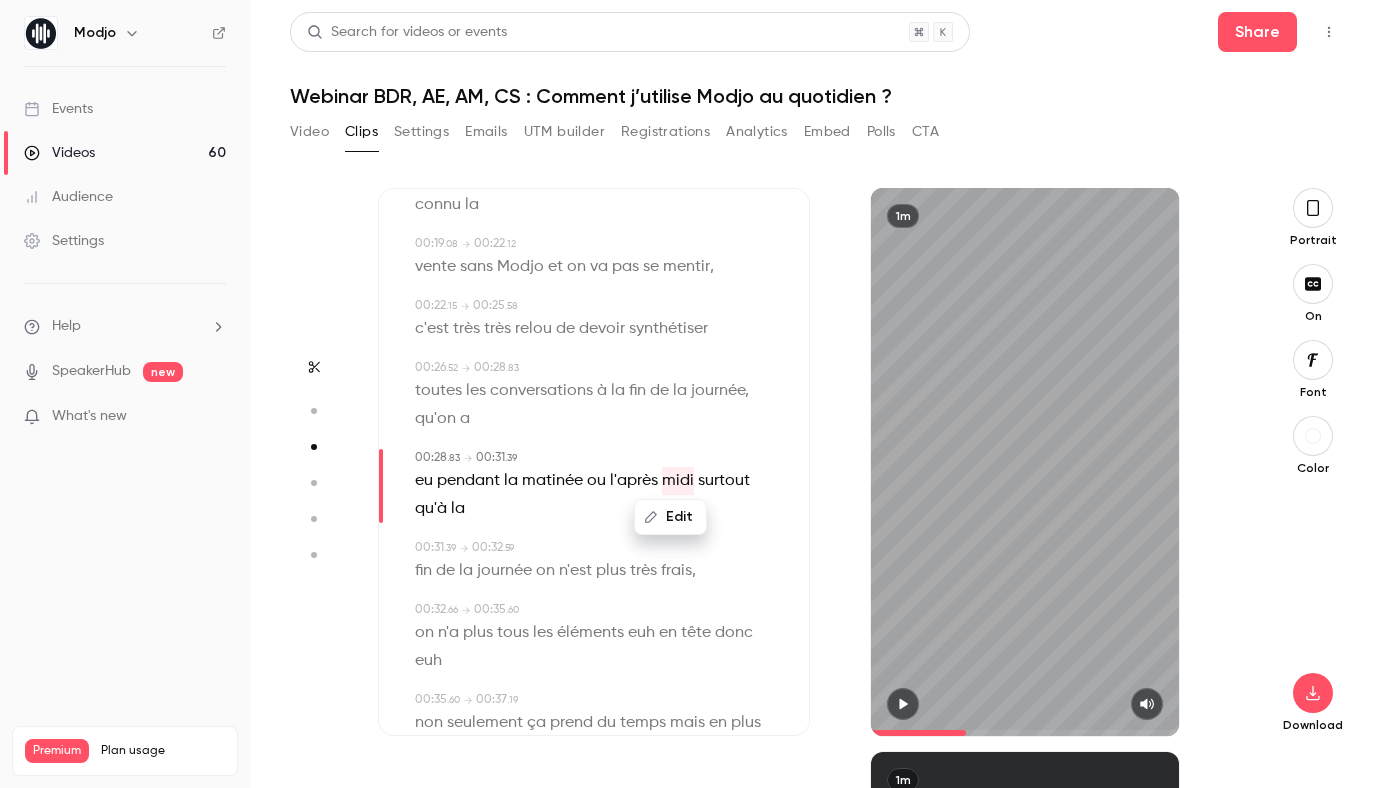 click on "Edit" at bounding box center (670, 517) 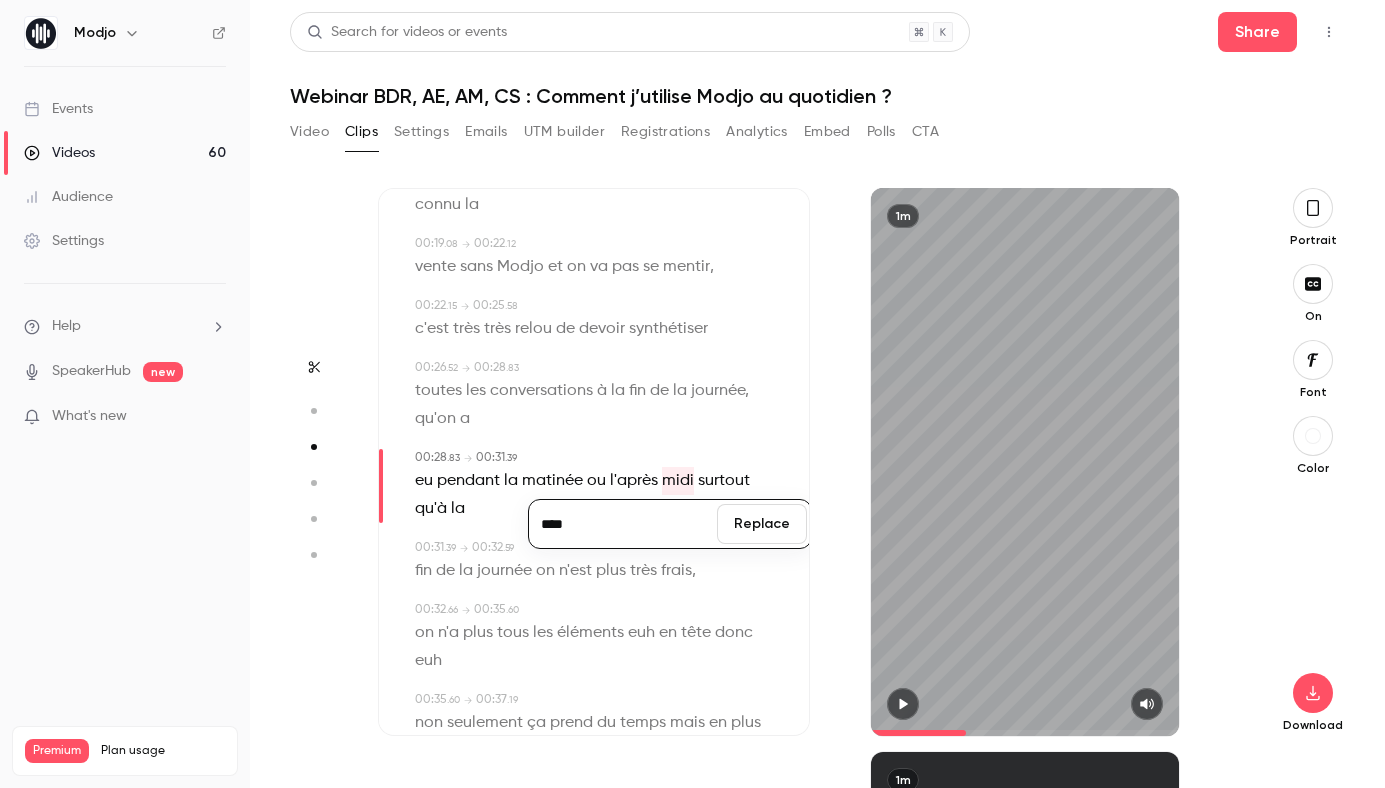 click on "****" at bounding box center [623, 524] 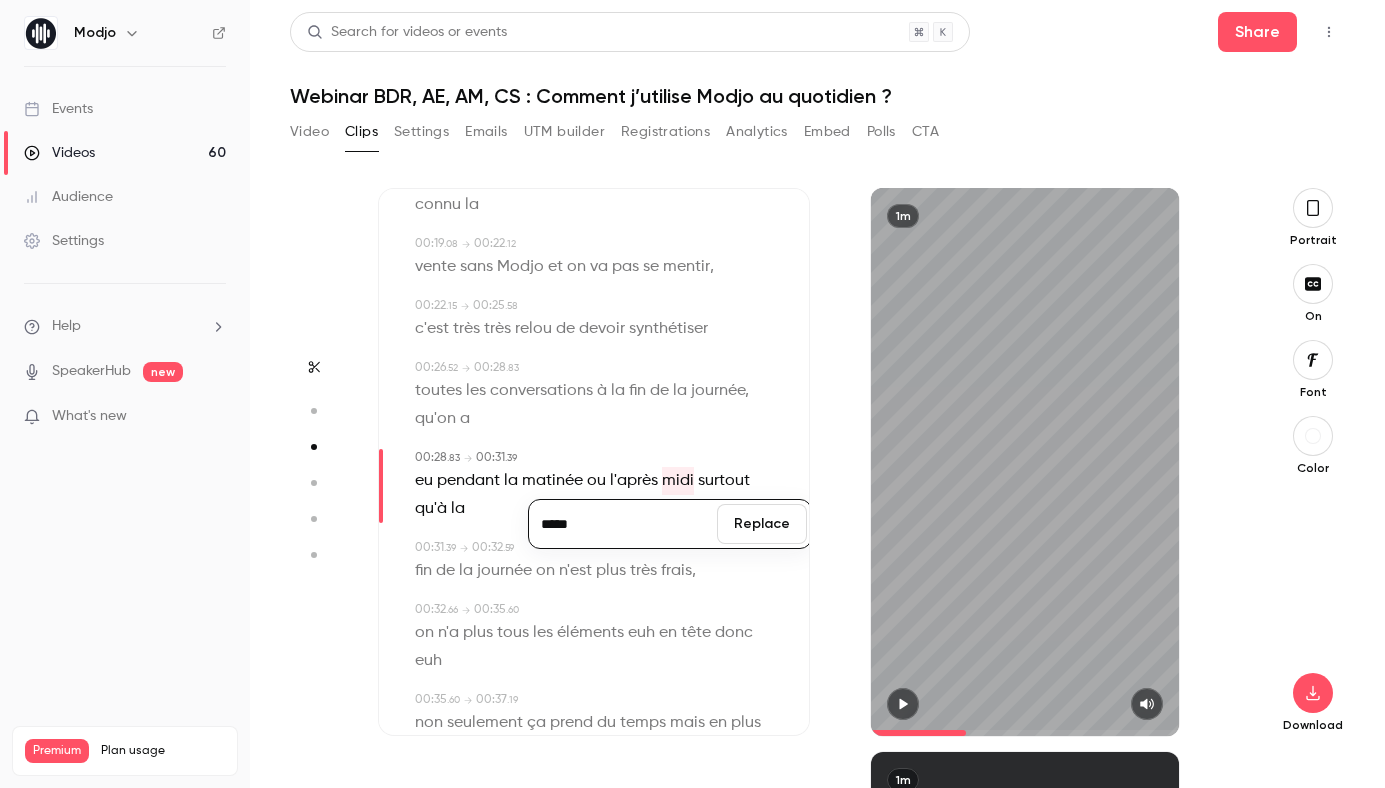 click on "Replace" at bounding box center [762, 524] 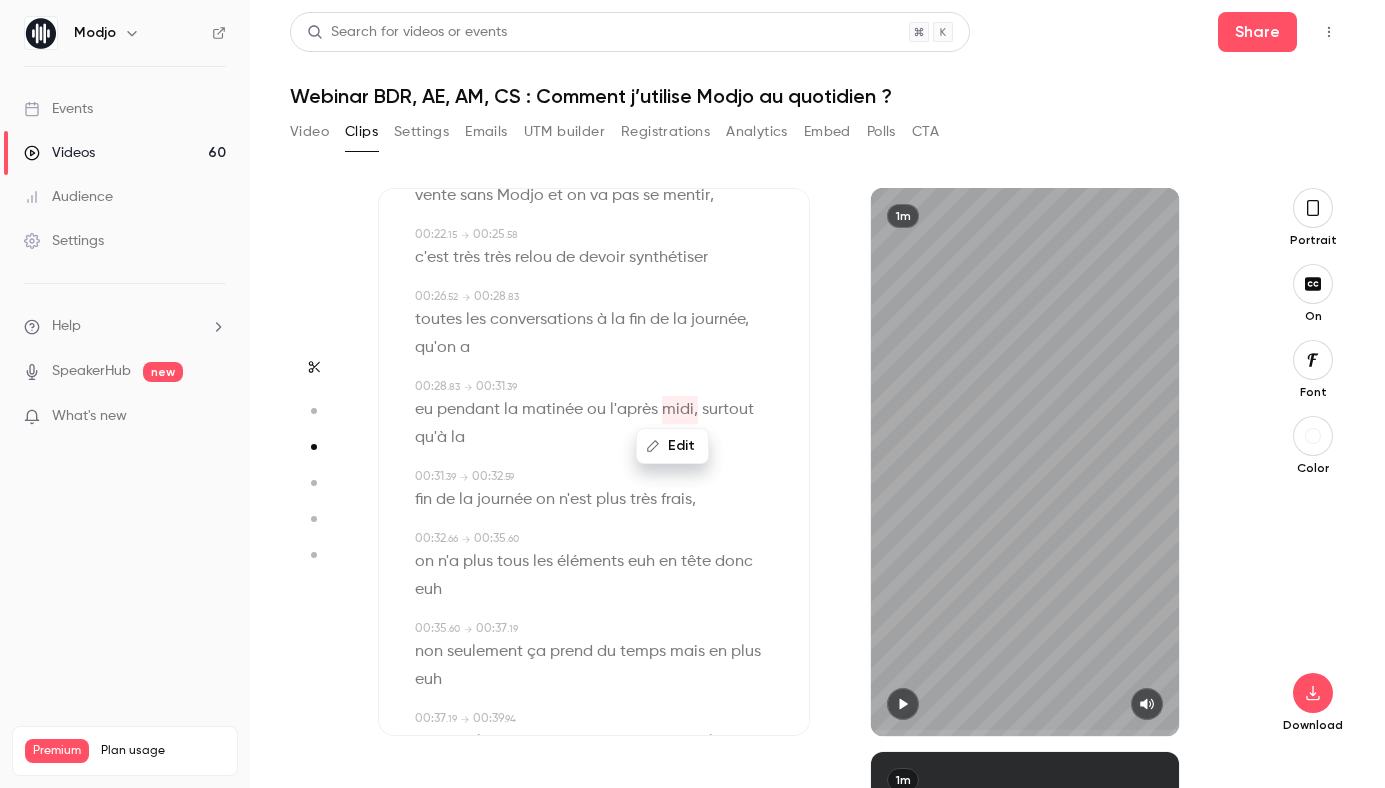 scroll, scrollTop: 548, scrollLeft: 0, axis: vertical 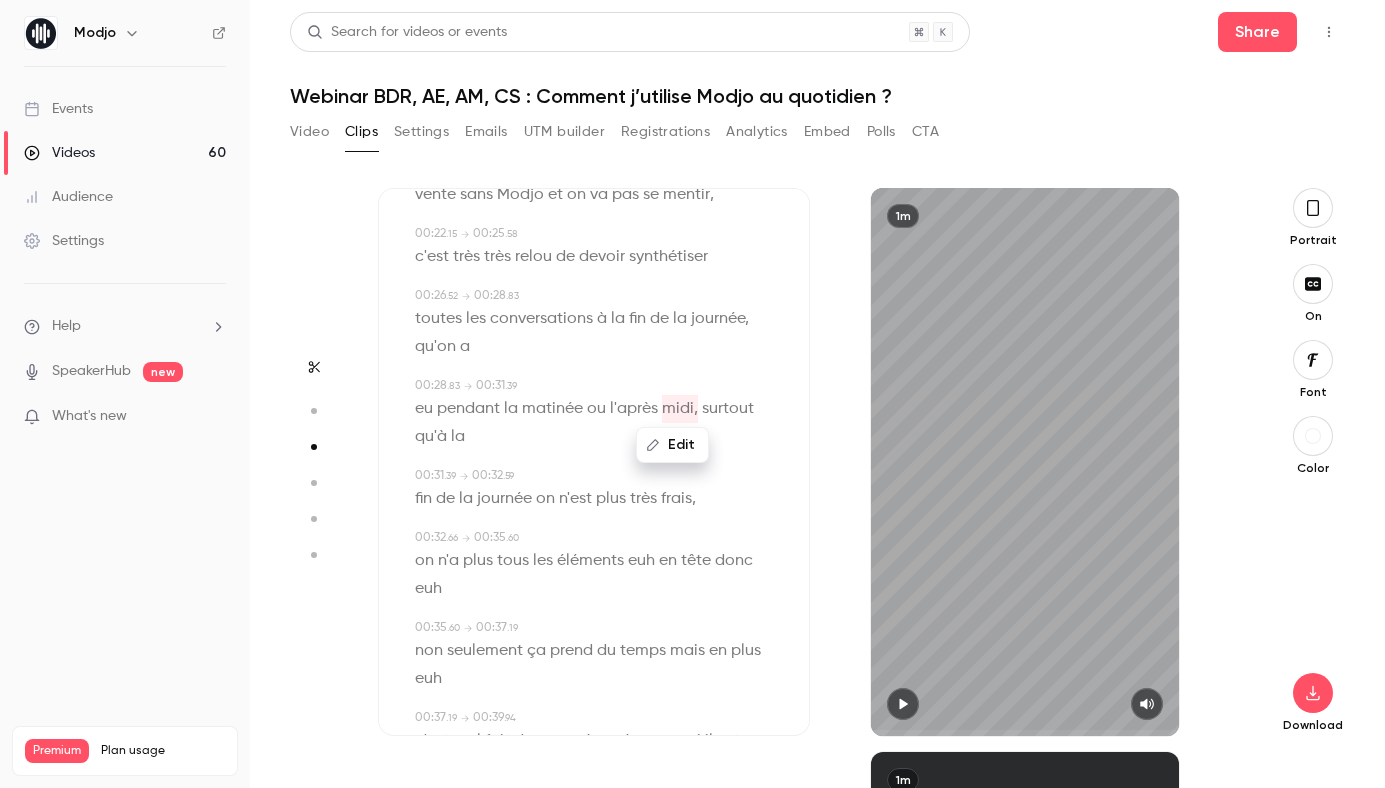 click on "euh" at bounding box center [641, 561] 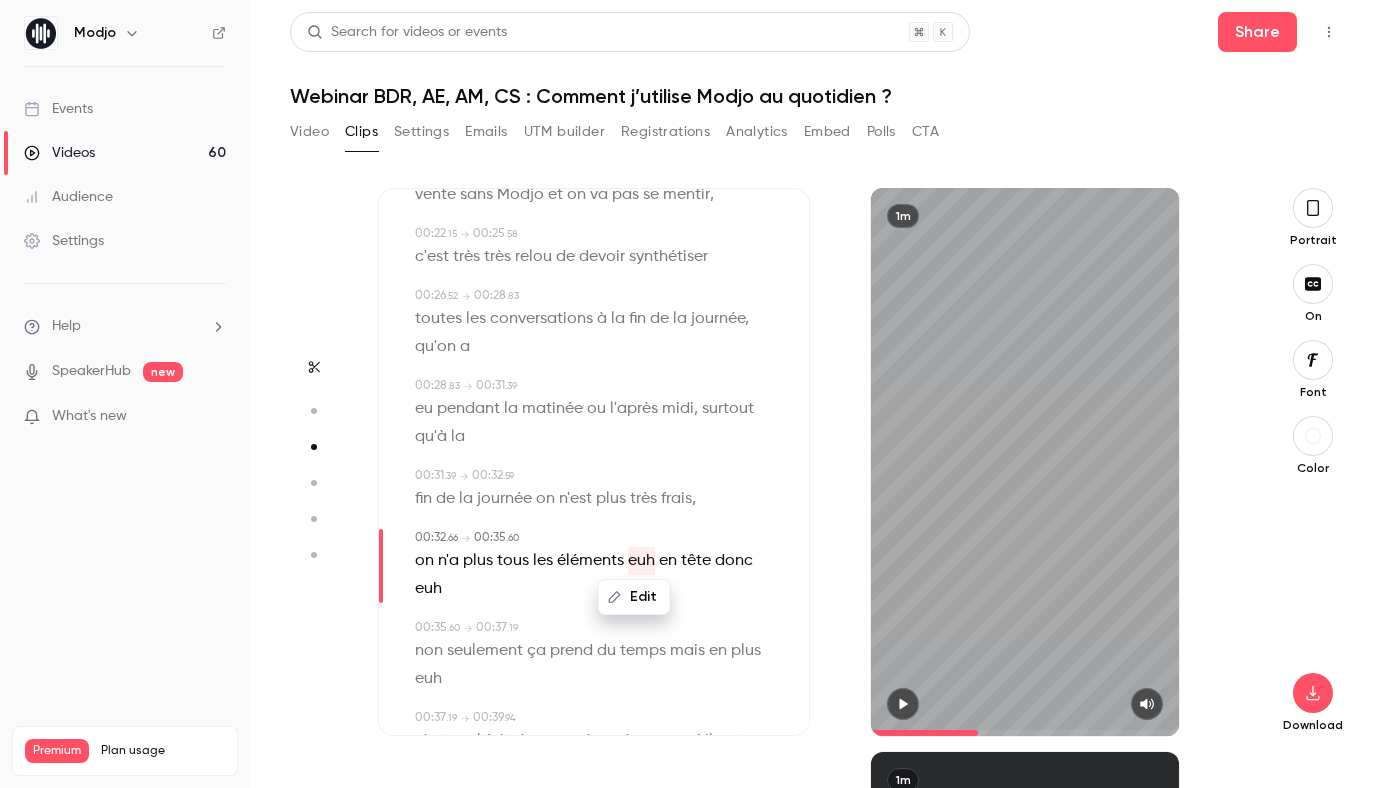 click on "Edit" at bounding box center (634, 597) 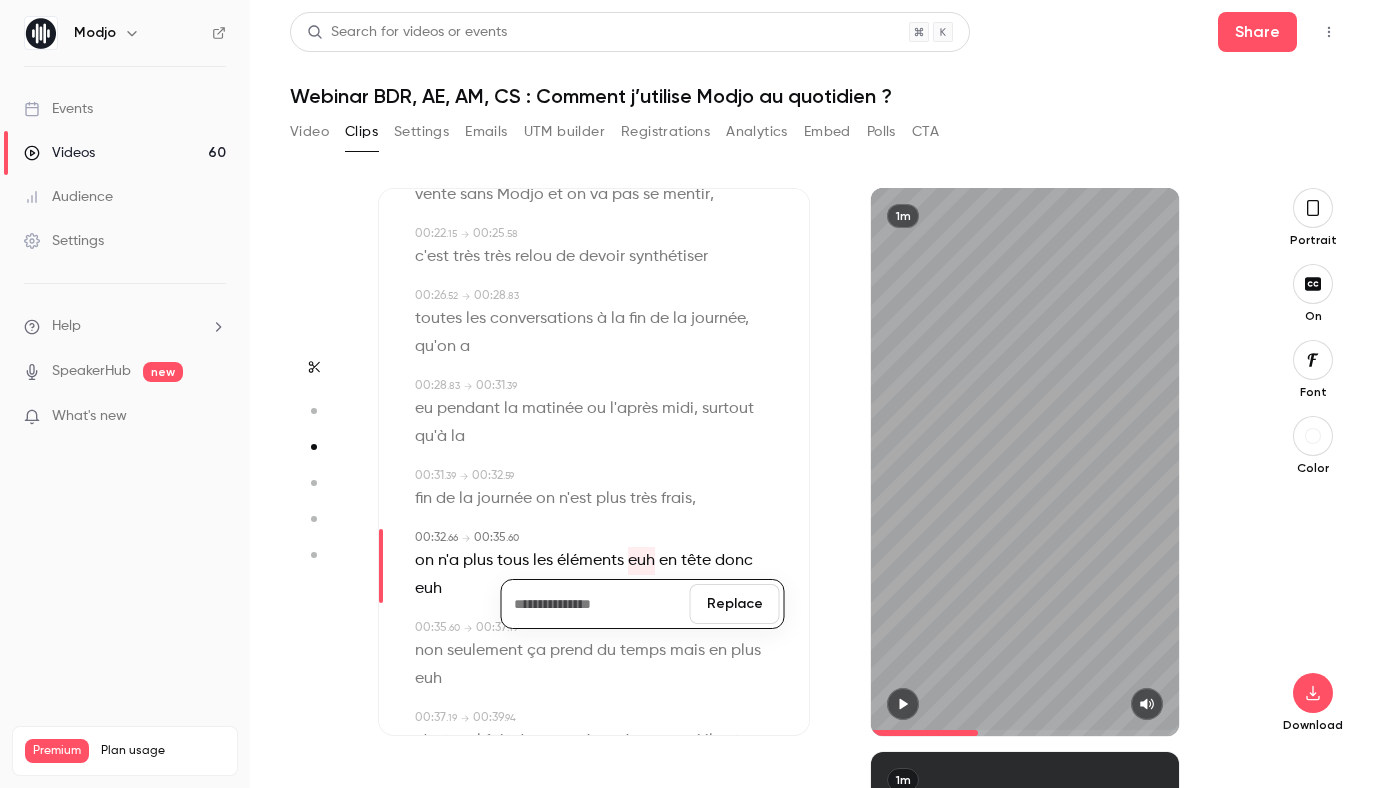 click on "Replace" at bounding box center [735, 604] 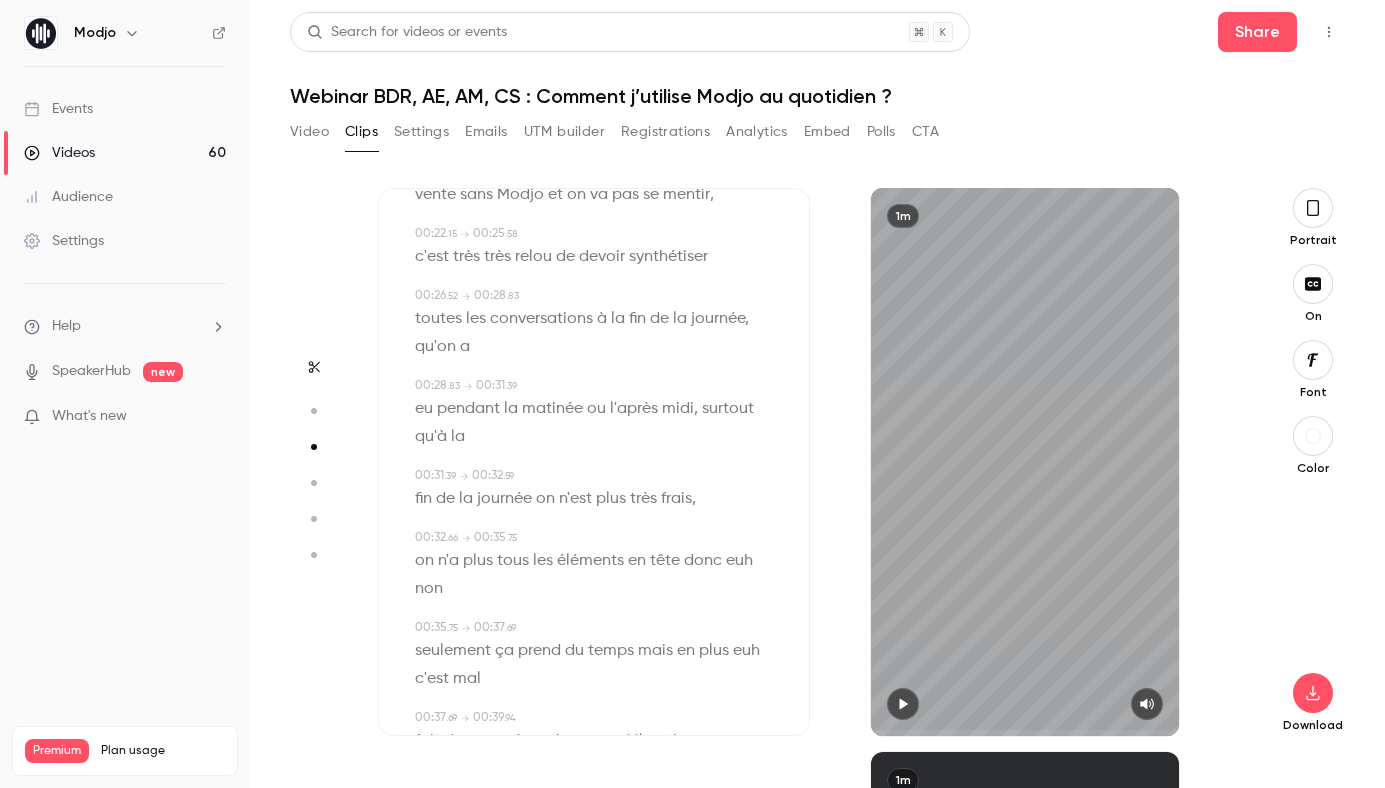 click on "euh" at bounding box center (739, 561) 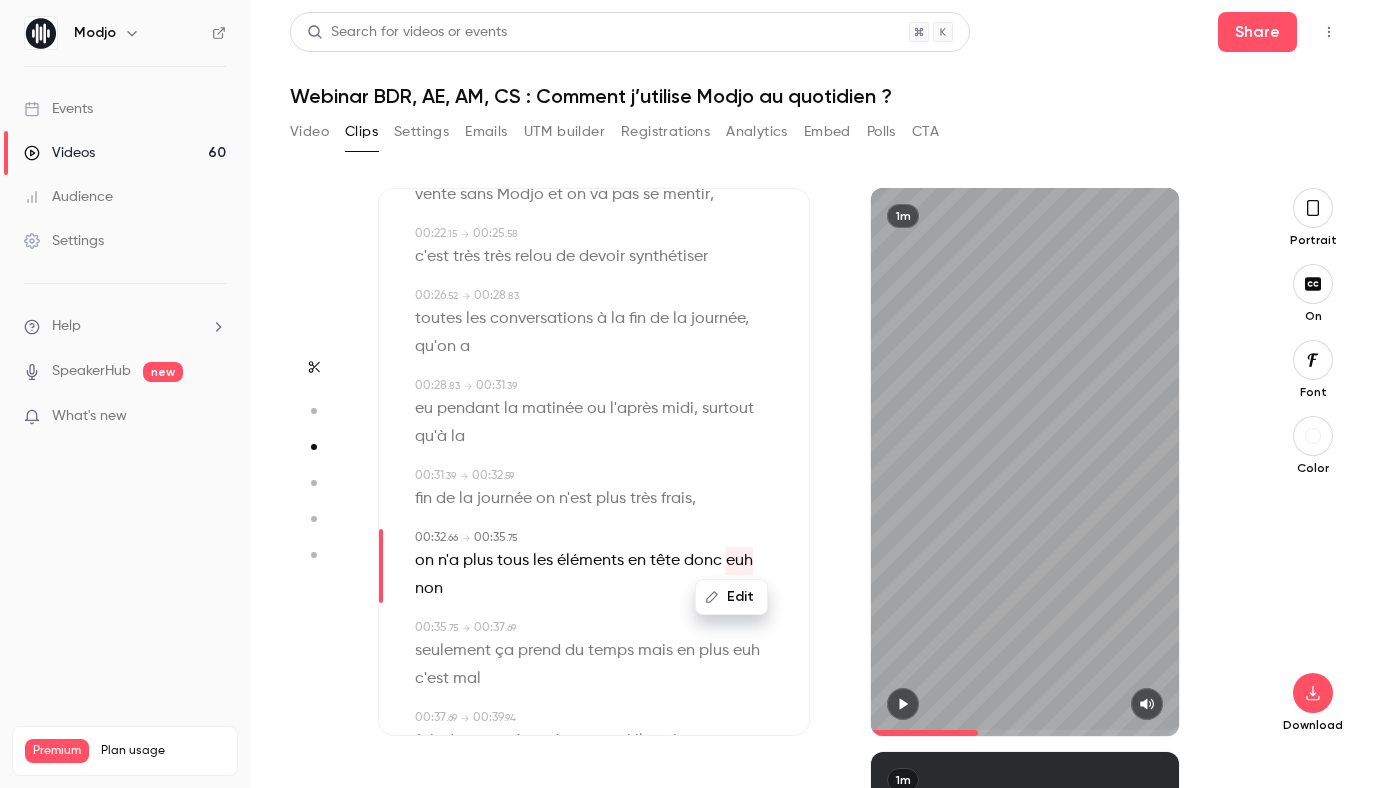 click 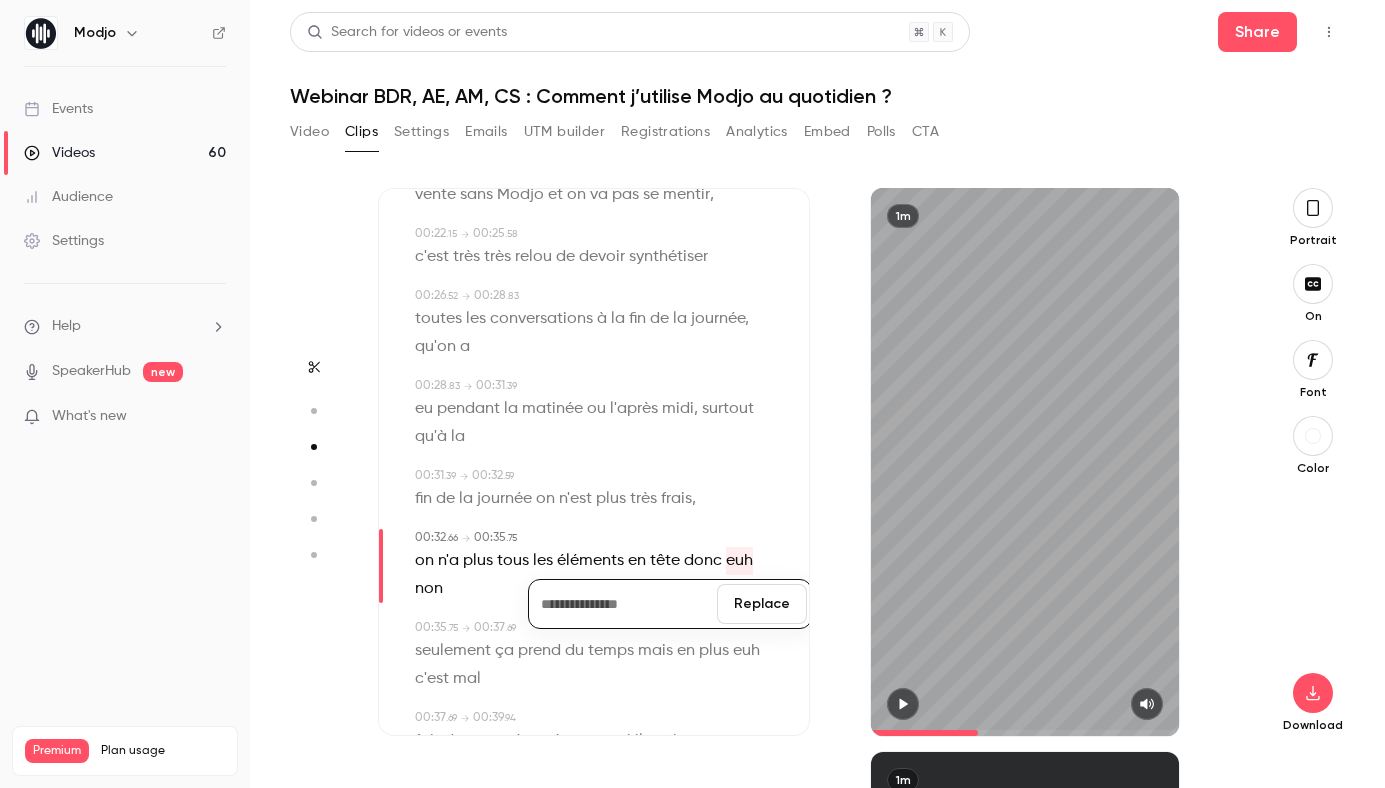 click on "Replace" at bounding box center (762, 604) 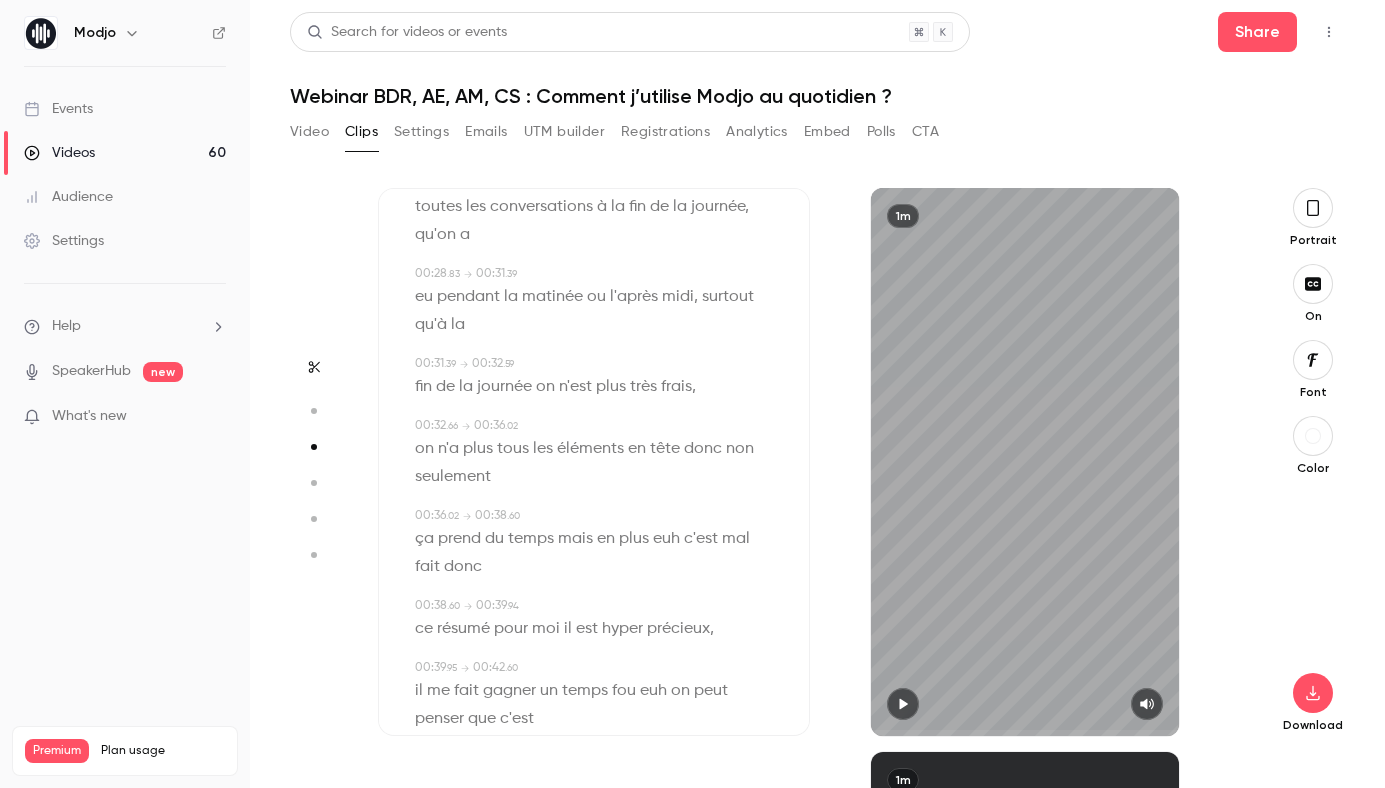 scroll, scrollTop: 665, scrollLeft: 0, axis: vertical 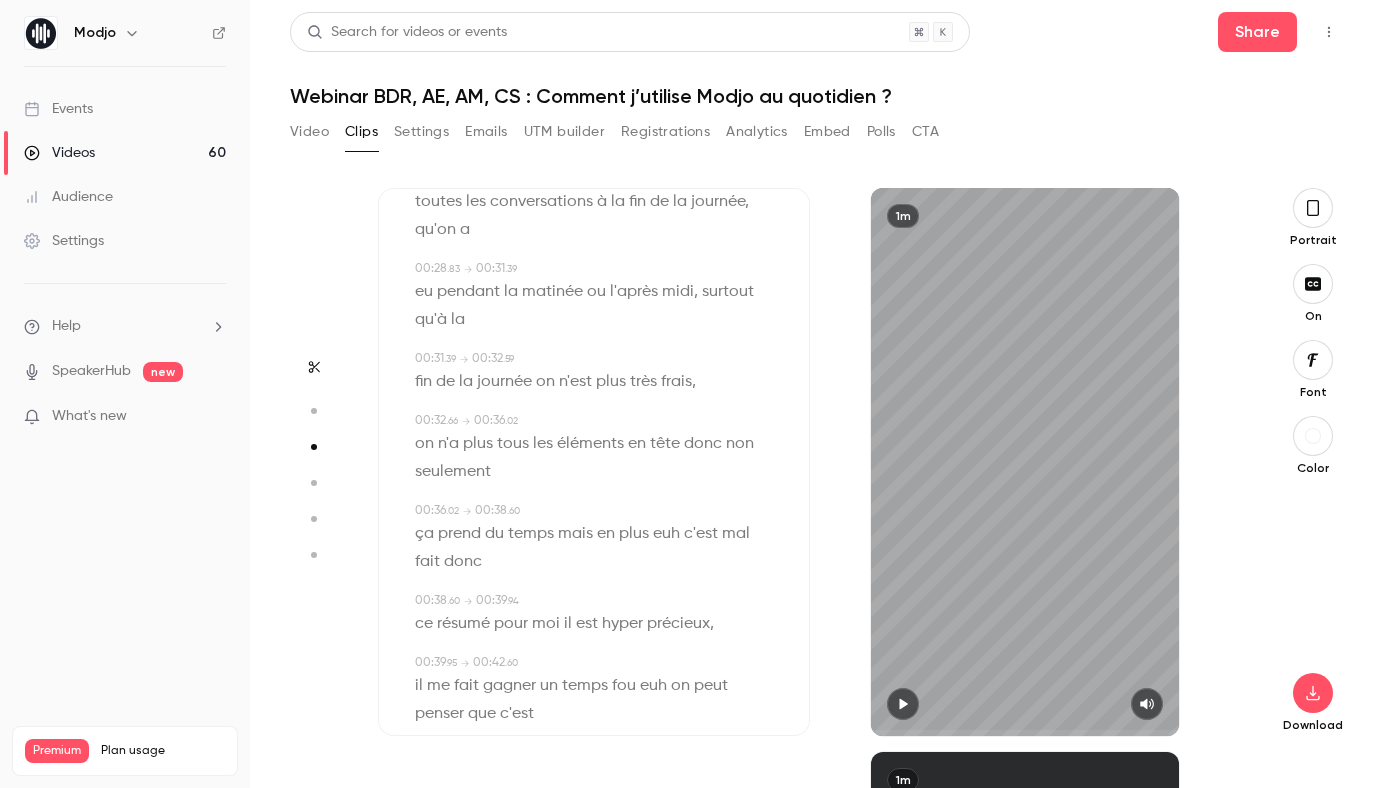 click on "euh" at bounding box center [666, 534] 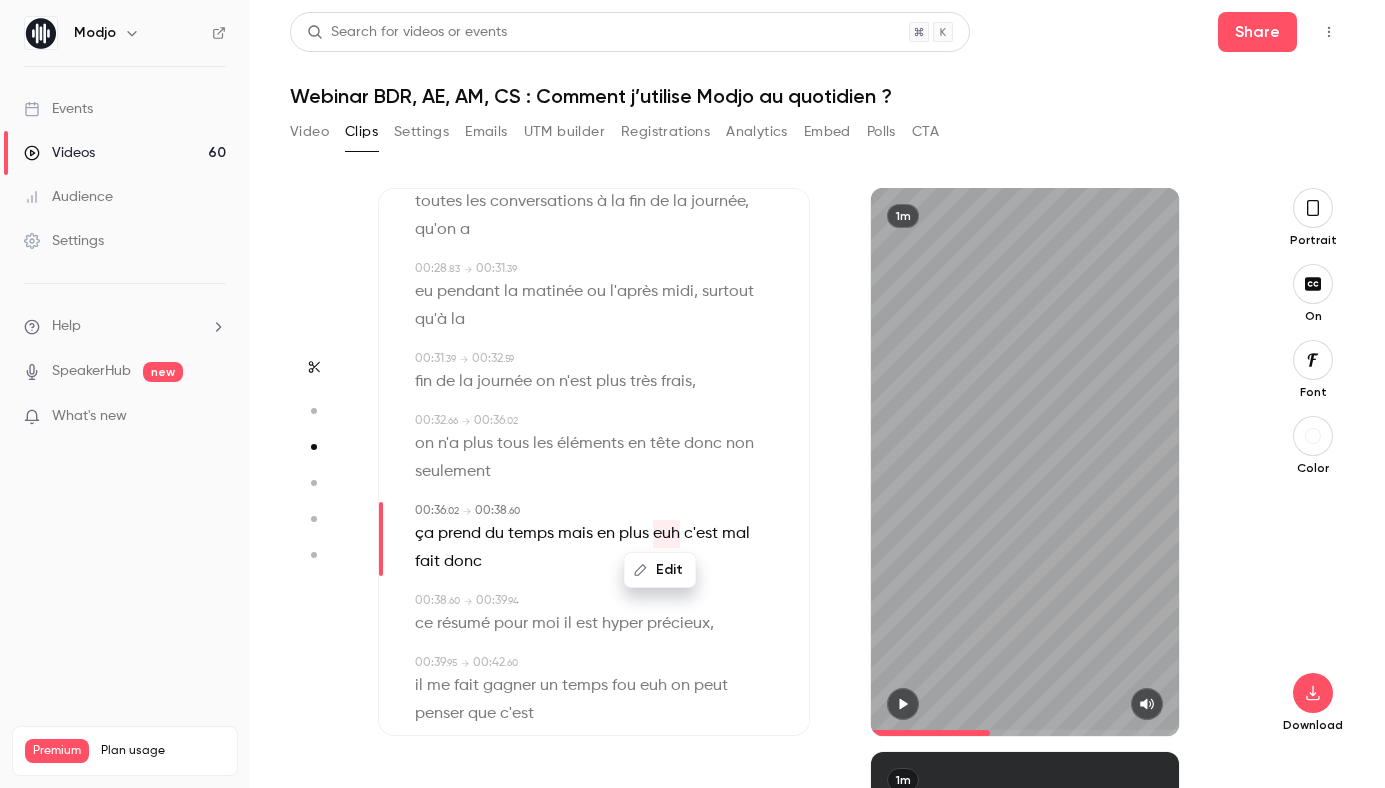 click on "Edit" at bounding box center (660, 570) 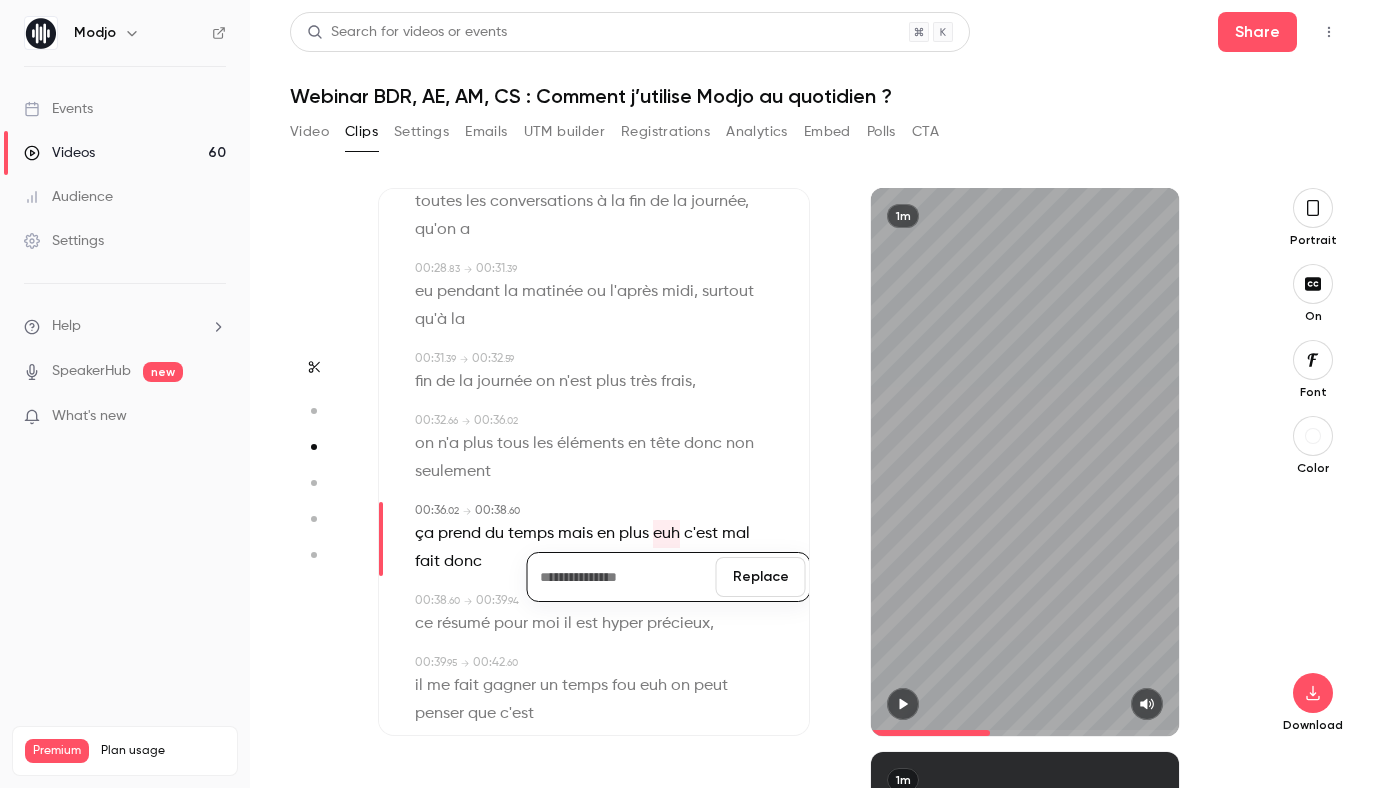 click on "Replace" at bounding box center [761, 577] 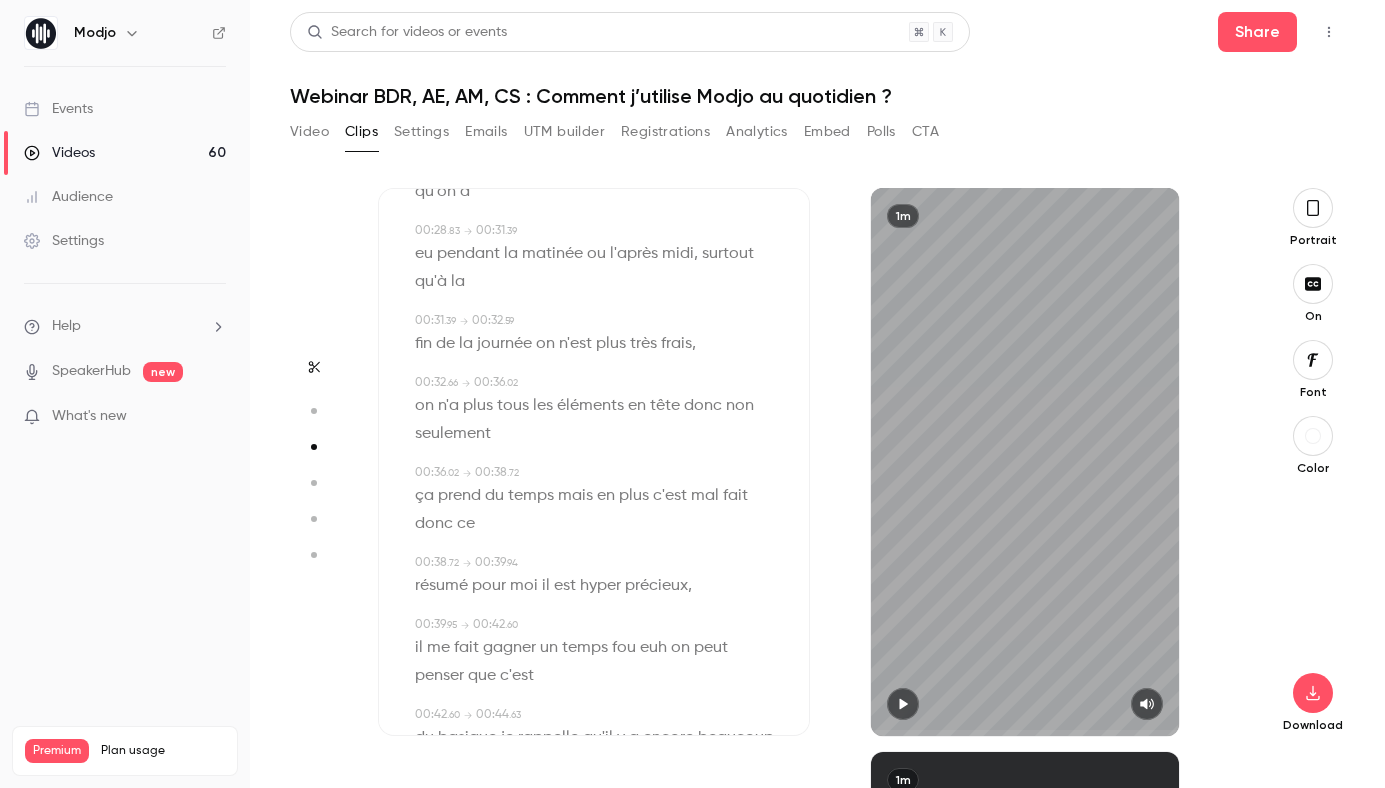 scroll, scrollTop: 708, scrollLeft: 0, axis: vertical 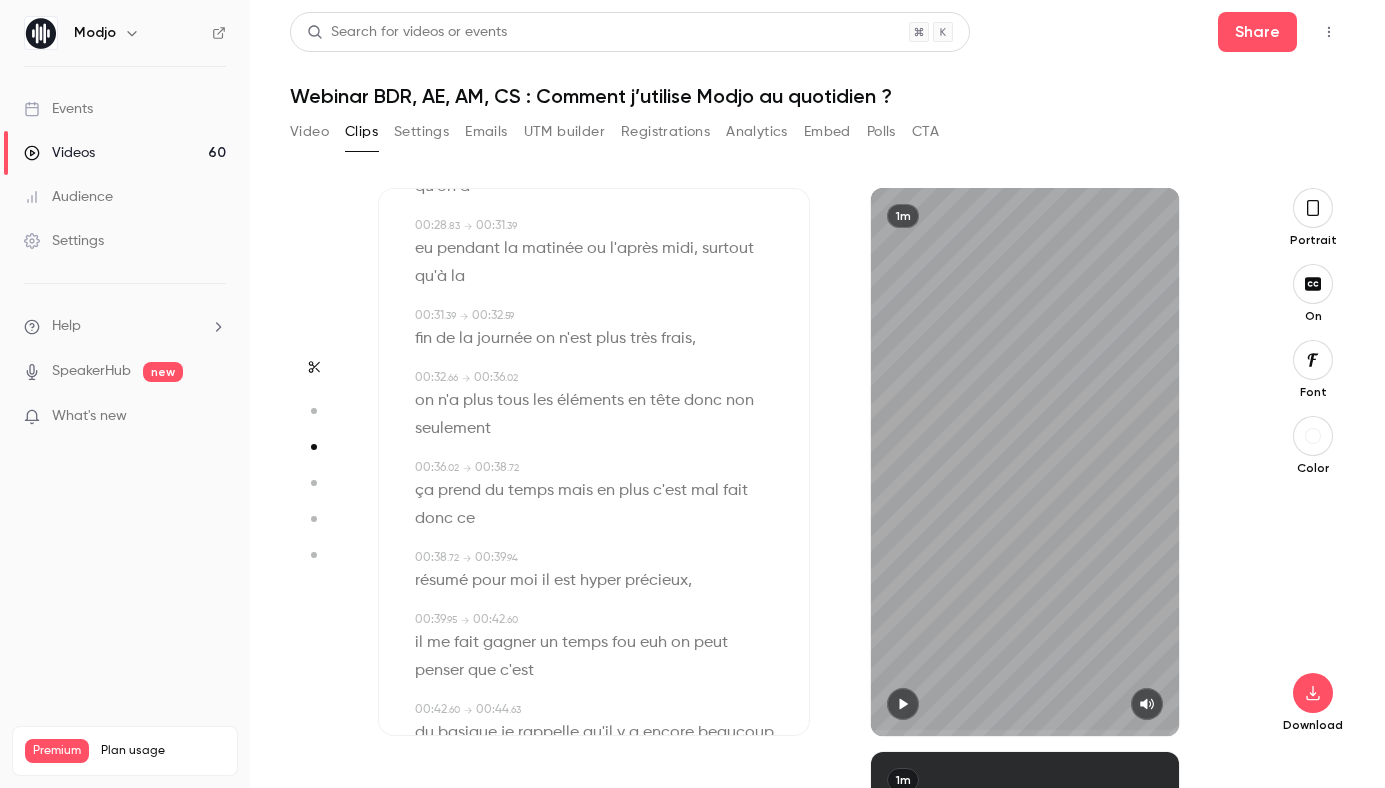 click on "fait" at bounding box center (735, 491) 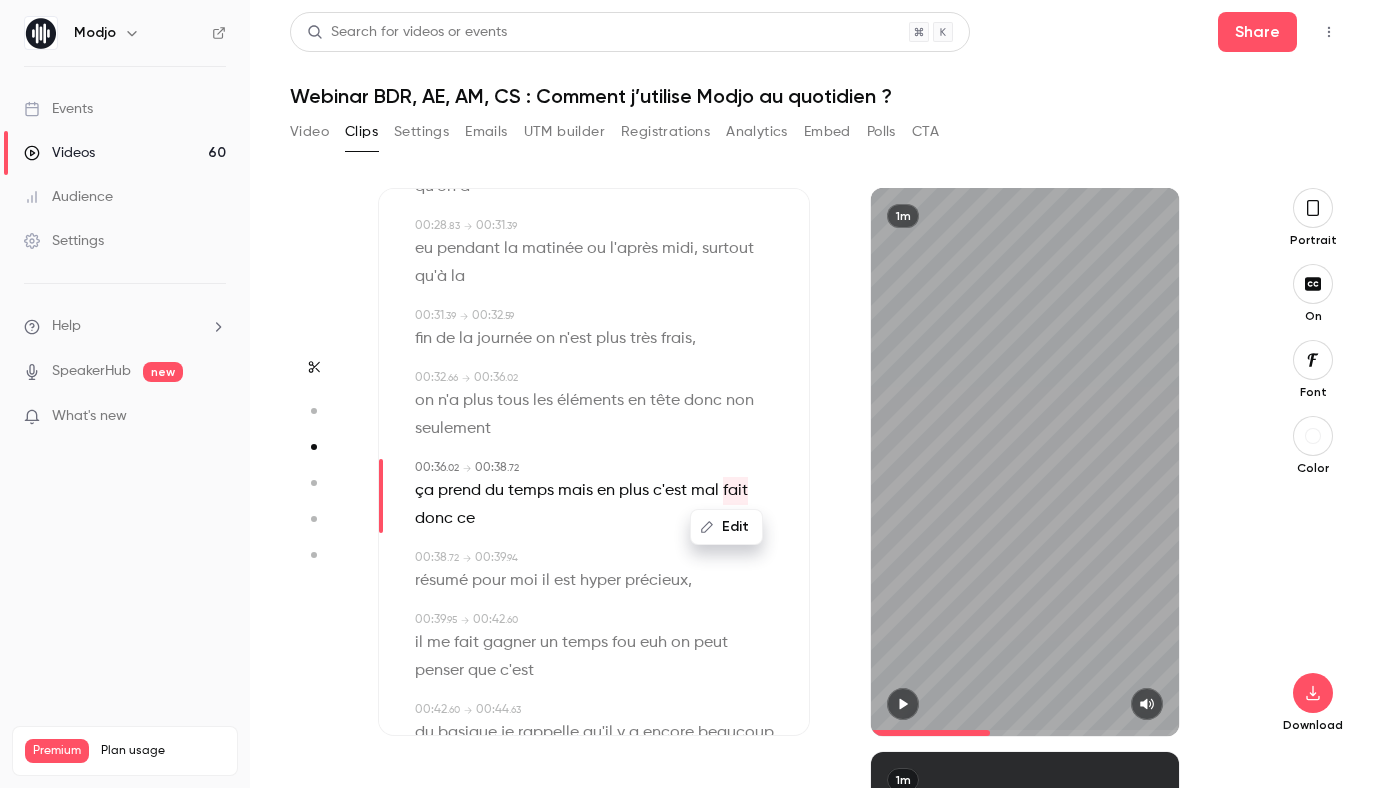 click on "Edit" at bounding box center (726, 527) 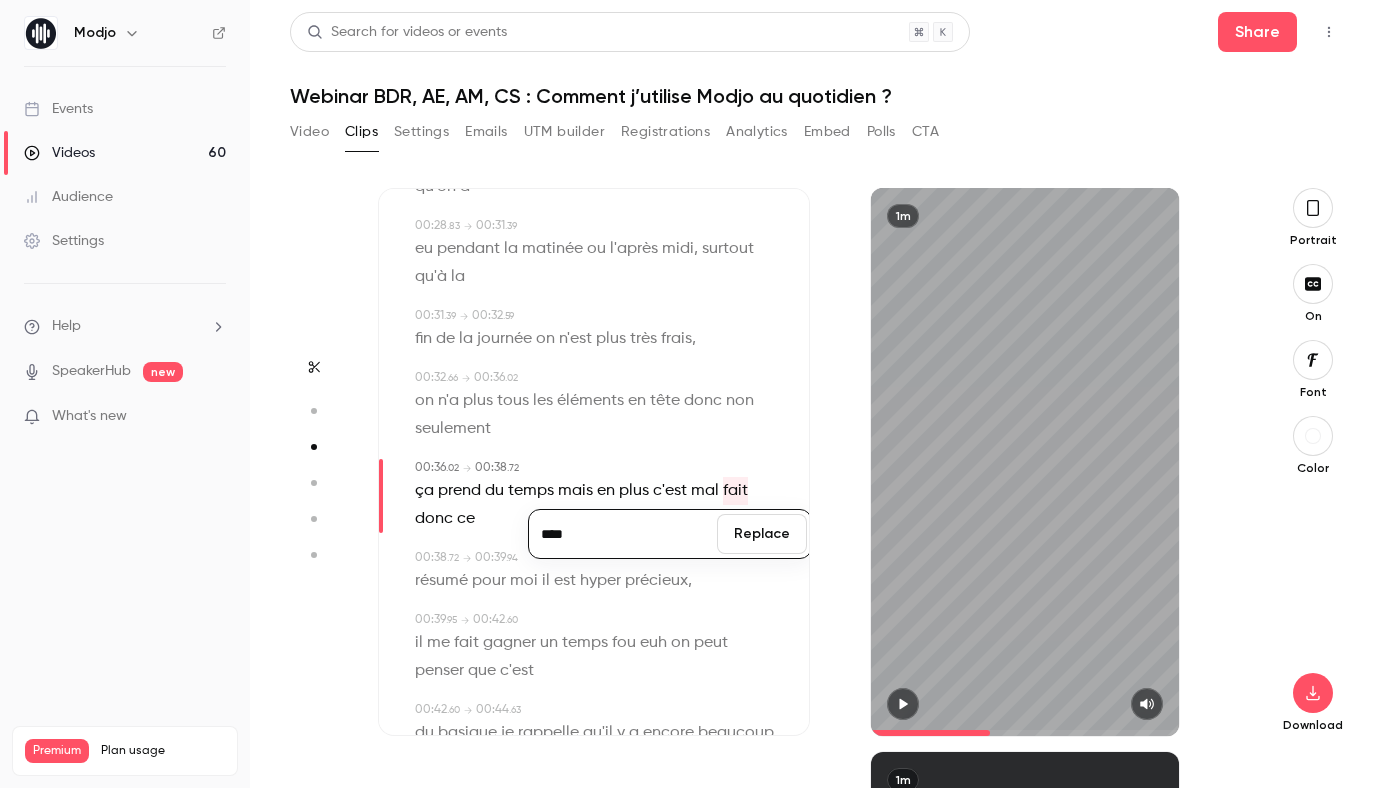 click on "****" at bounding box center (623, 534) 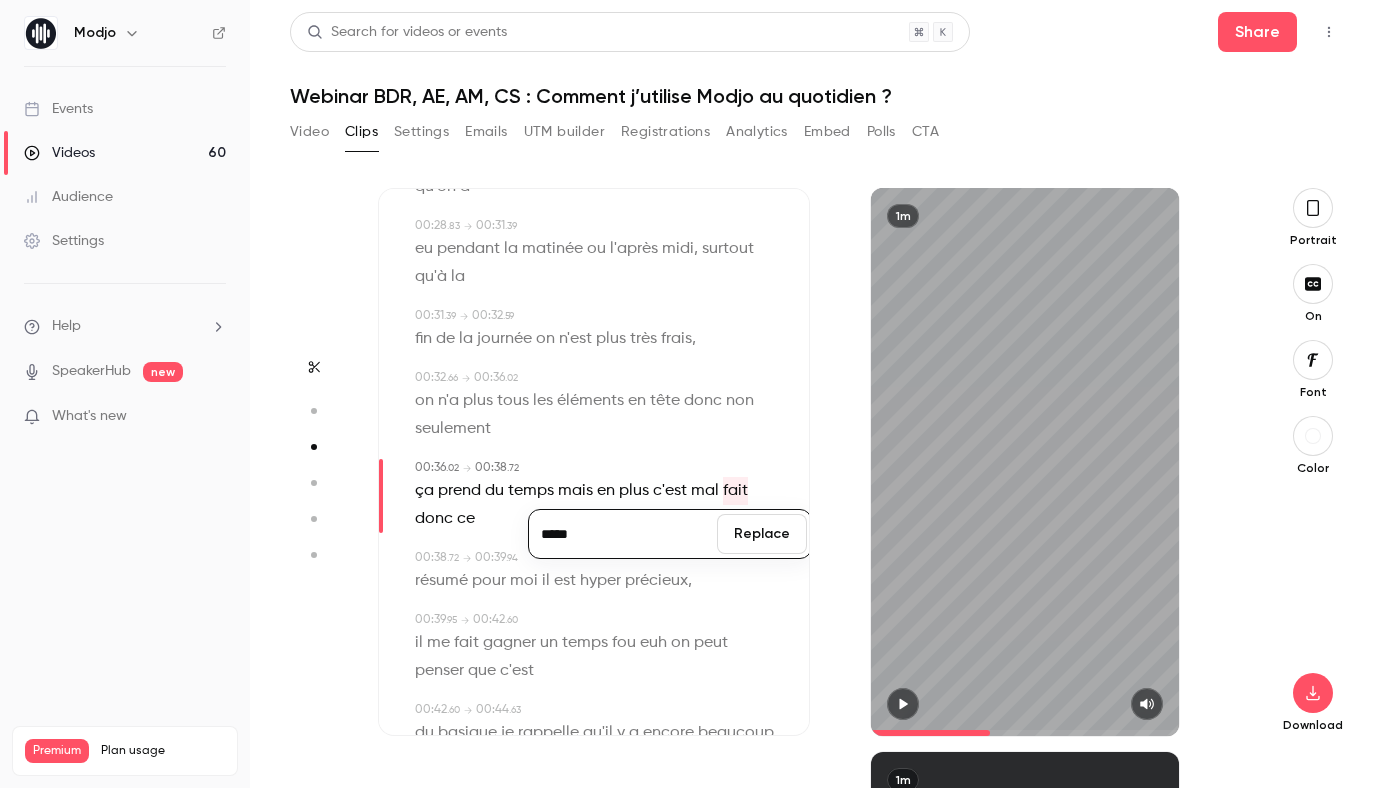 click on "Replace" at bounding box center (762, 534) 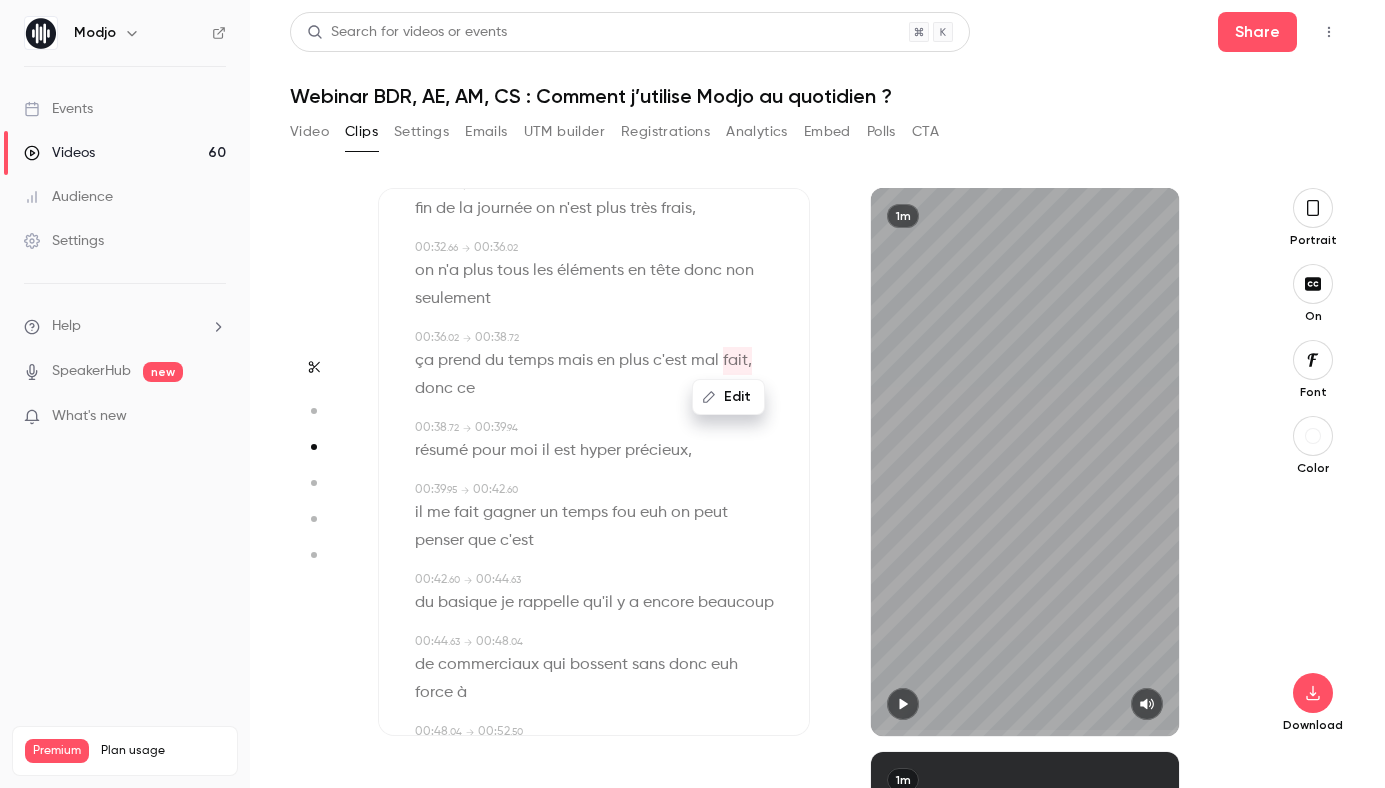 scroll, scrollTop: 851, scrollLeft: 0, axis: vertical 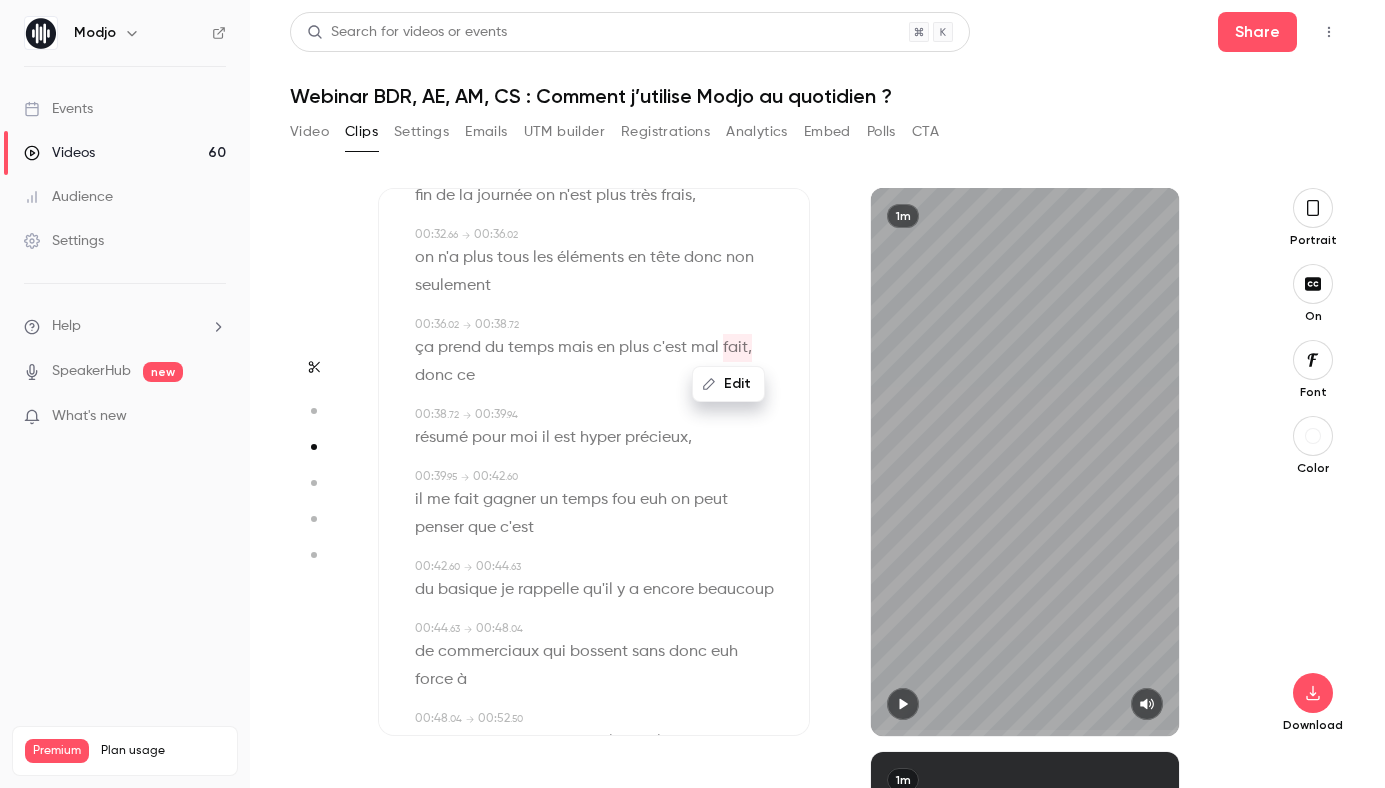 click on "euh" at bounding box center [653, 500] 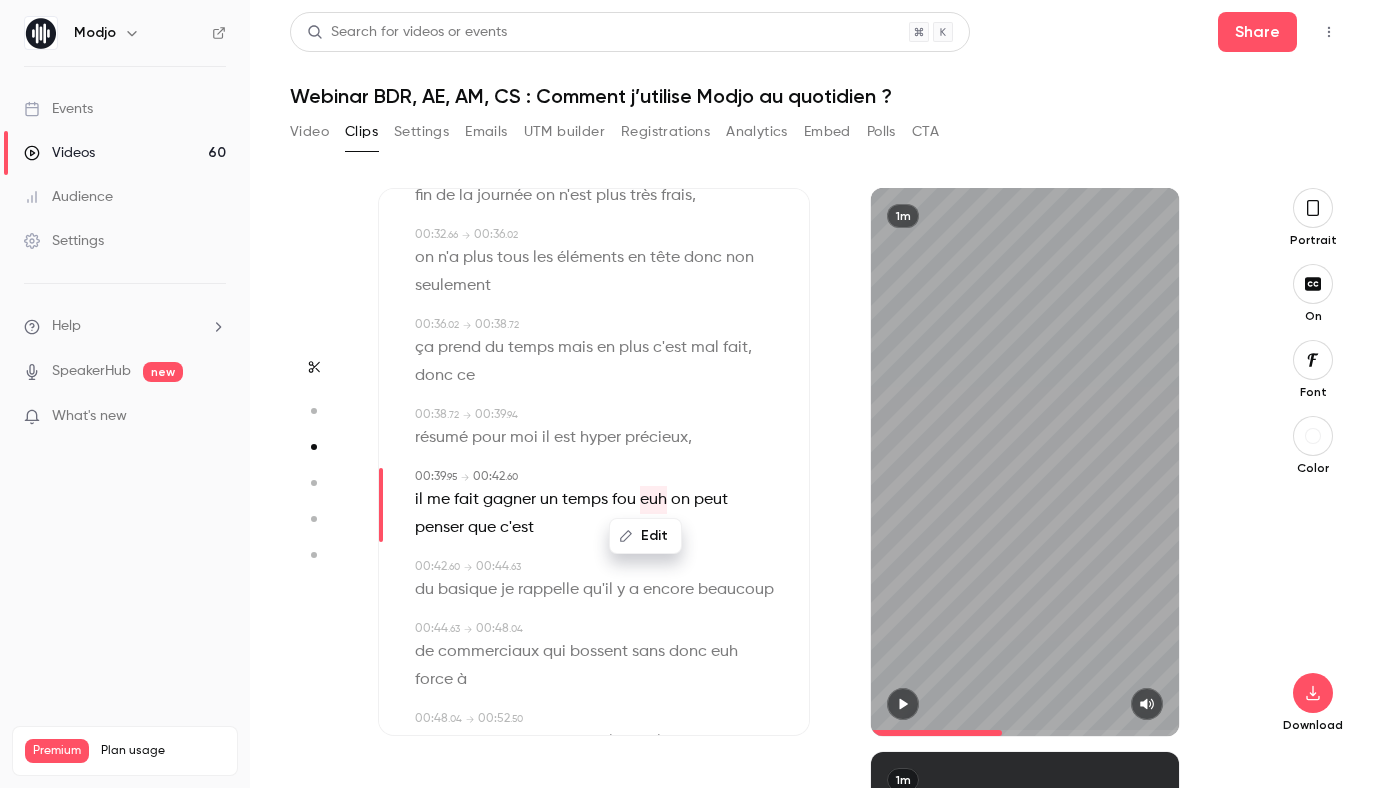 click on "Edit" at bounding box center [645, 536] 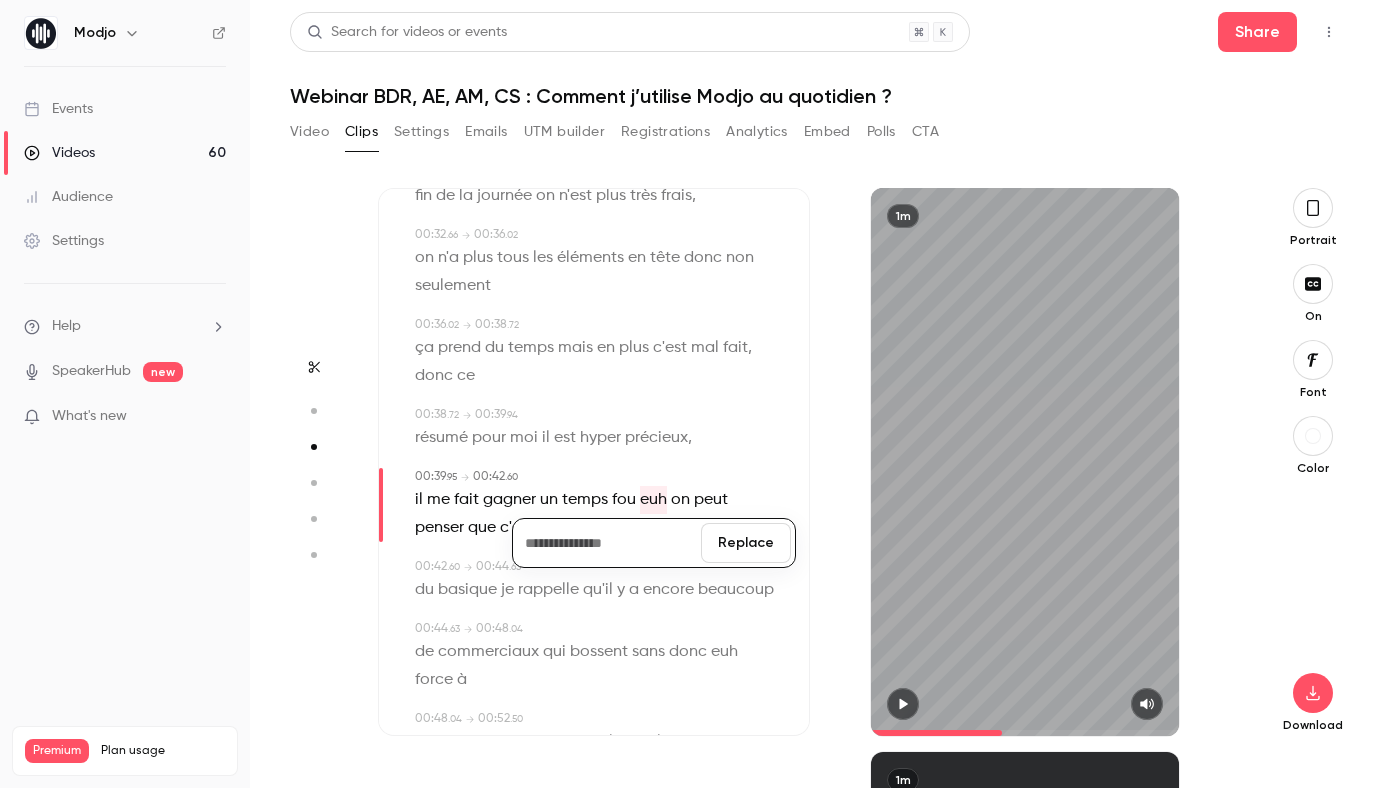 click on "Replace" at bounding box center [746, 543] 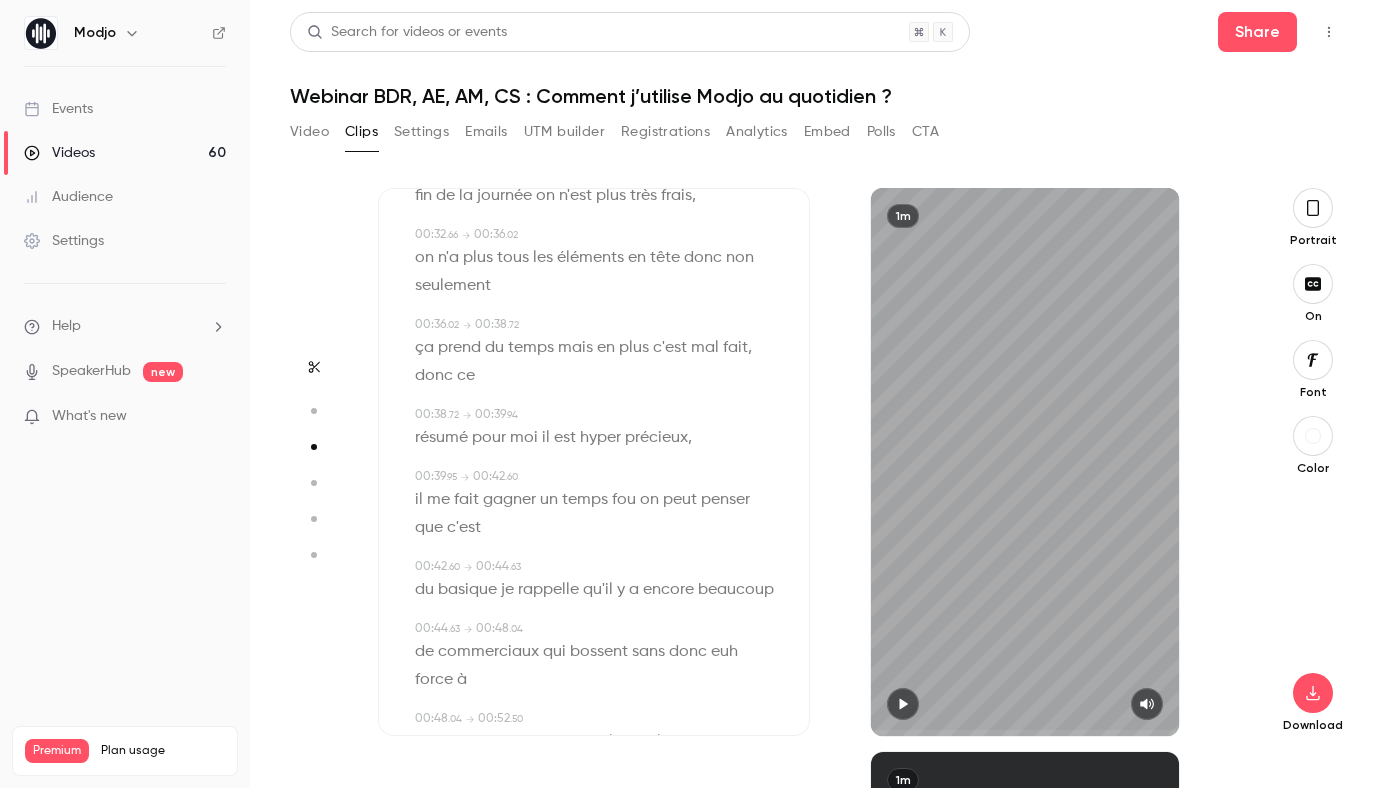 click on "fou" at bounding box center (624, 500) 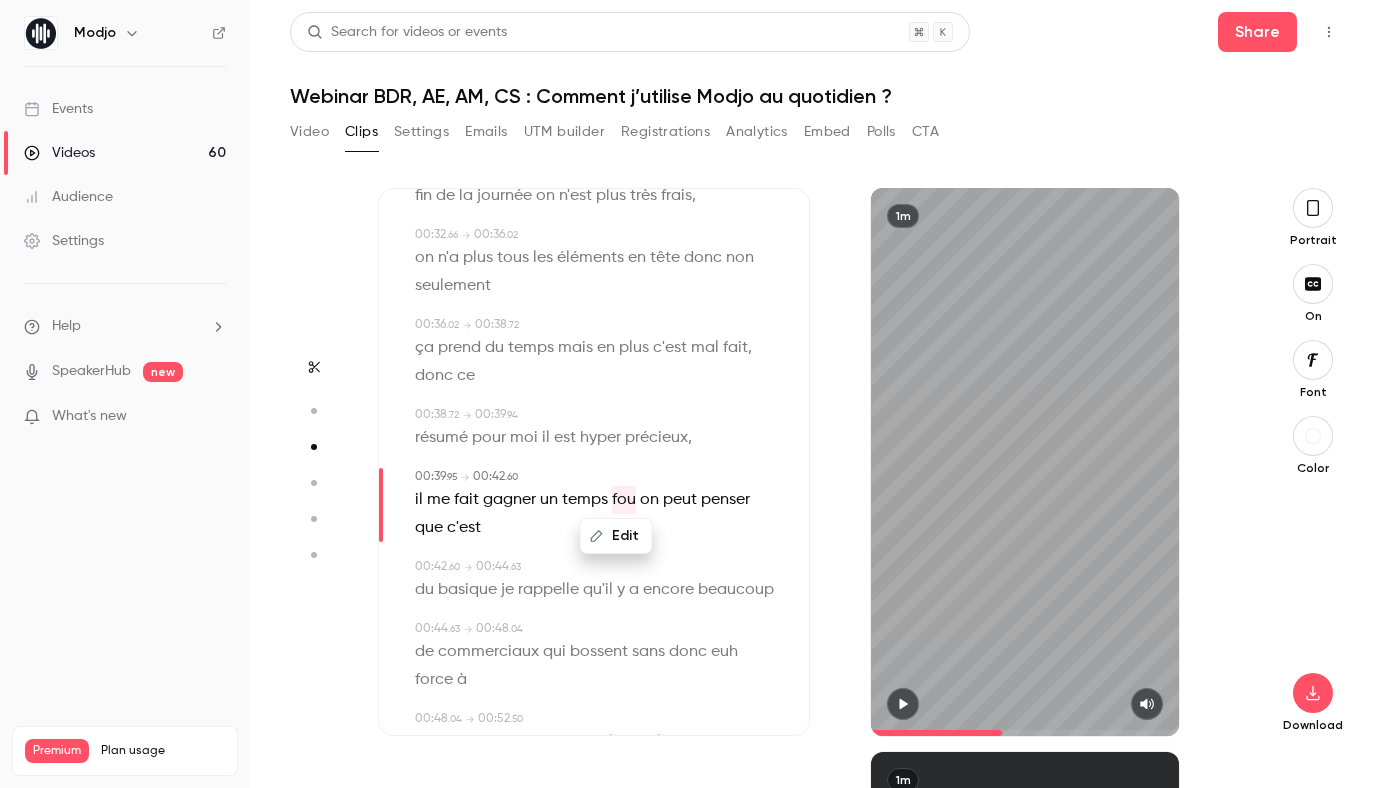 click on "Edit" at bounding box center [616, 536] 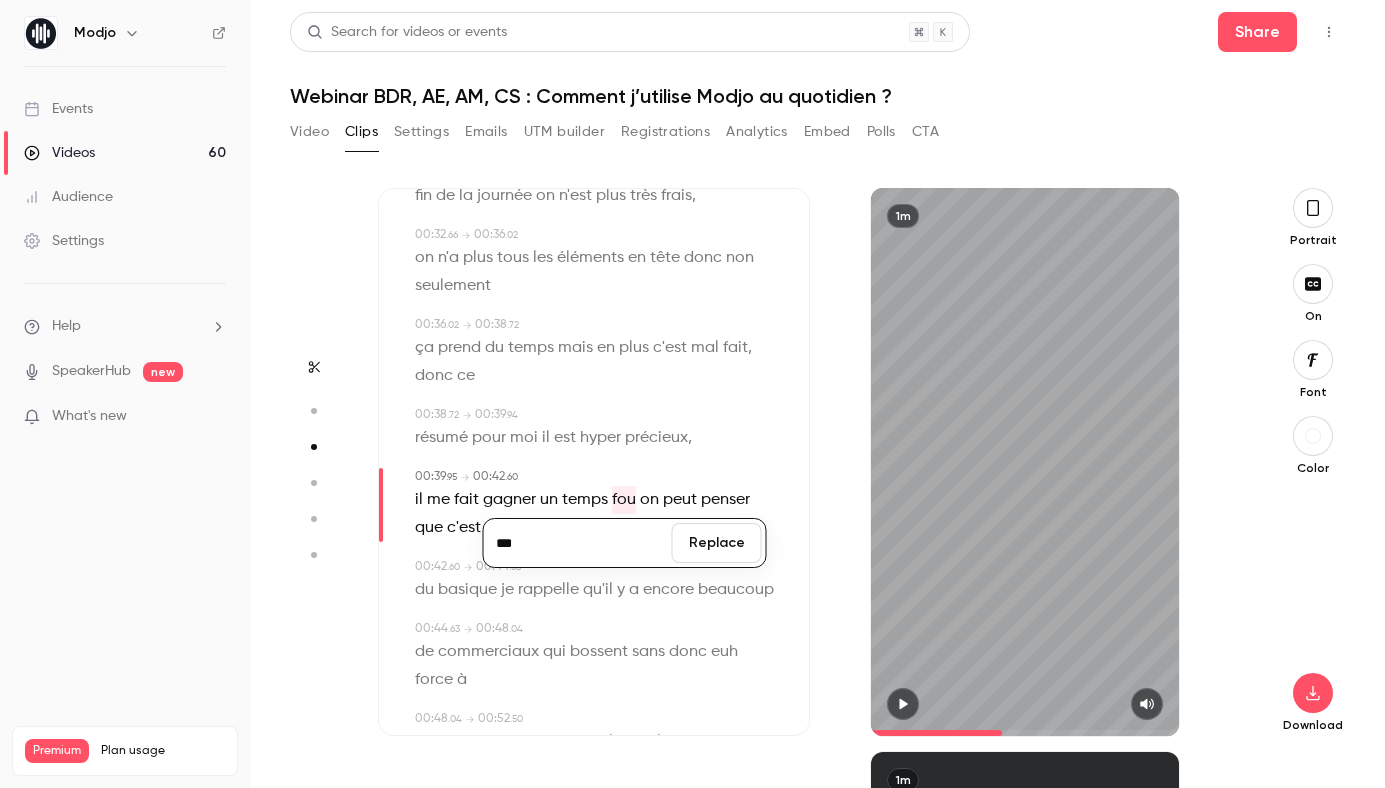 click on "on" at bounding box center [649, 500] 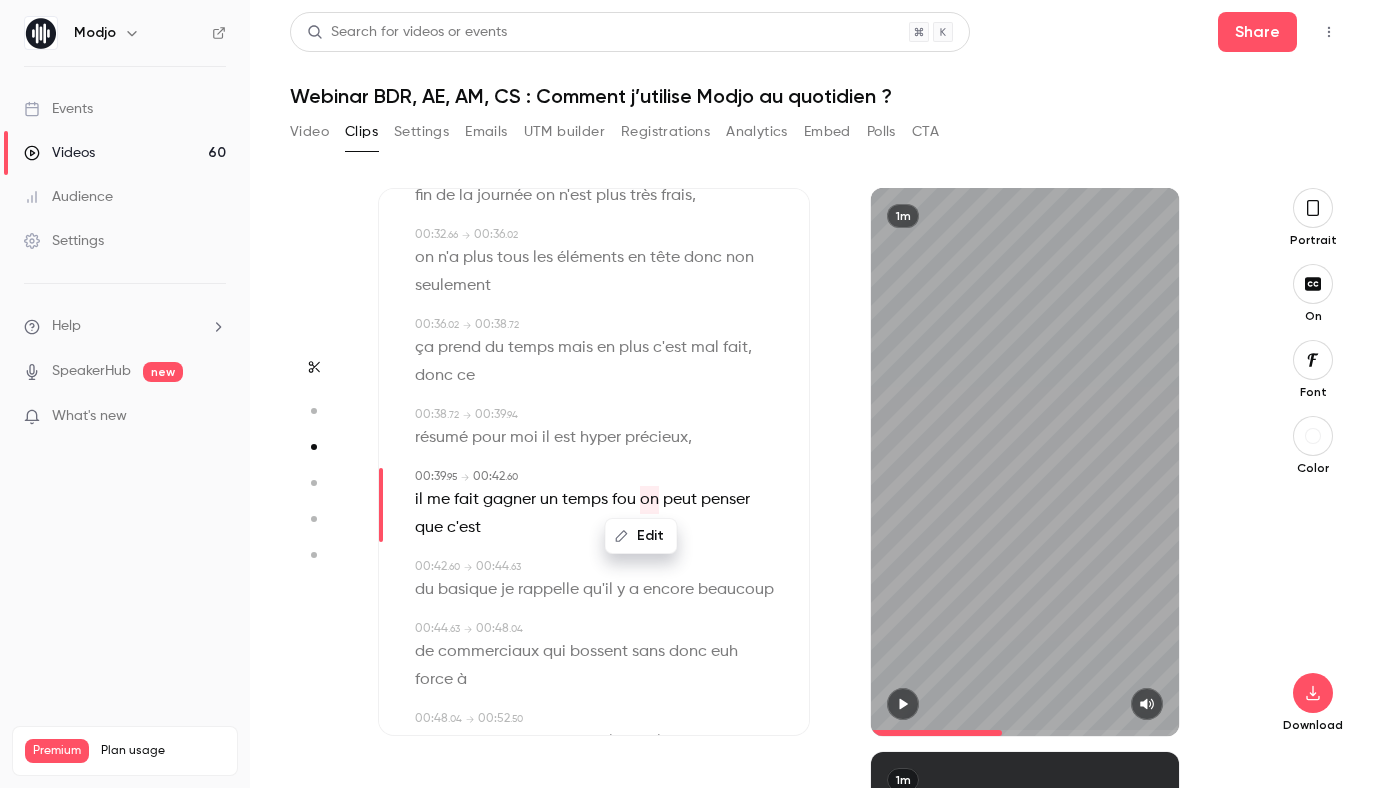 click on "fou" at bounding box center [624, 500] 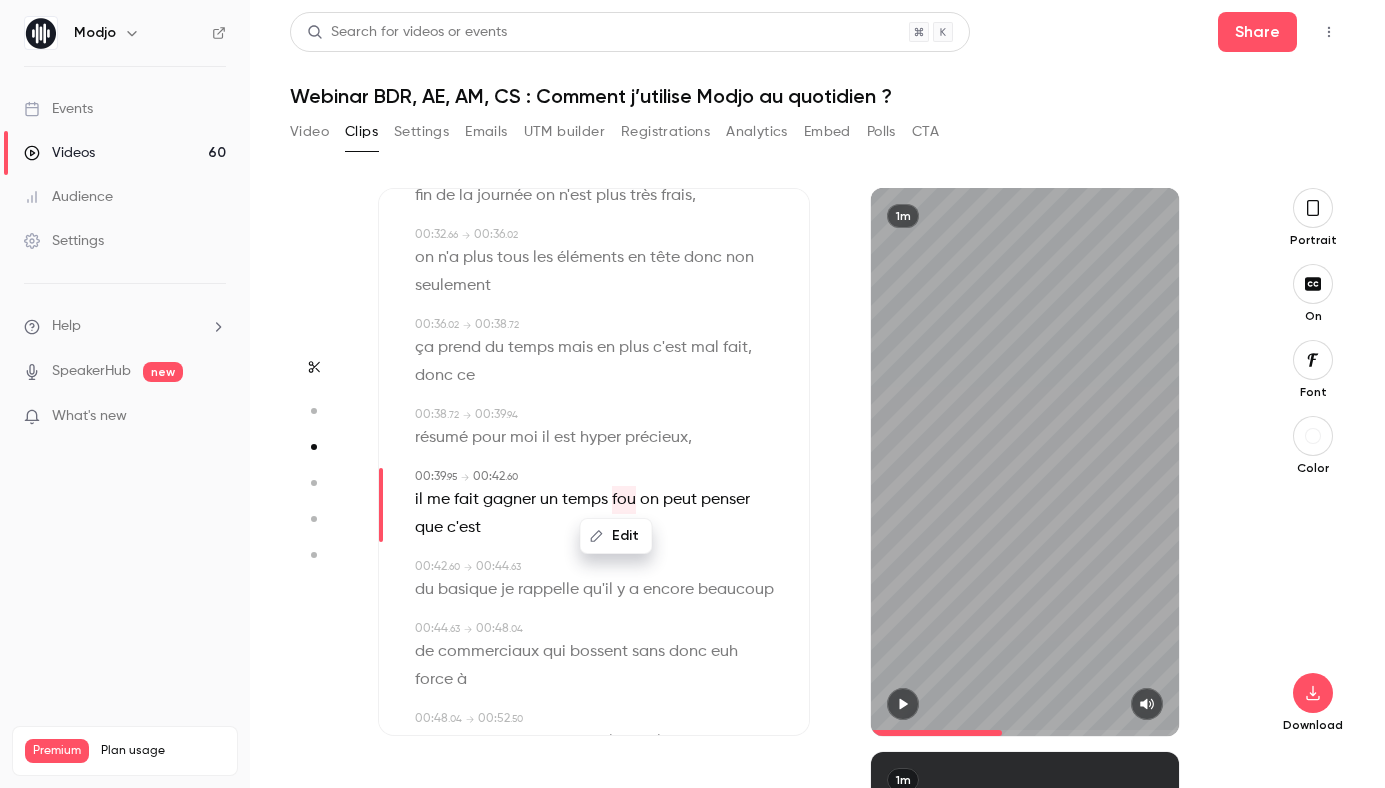 click on "Edit" at bounding box center [616, 536] 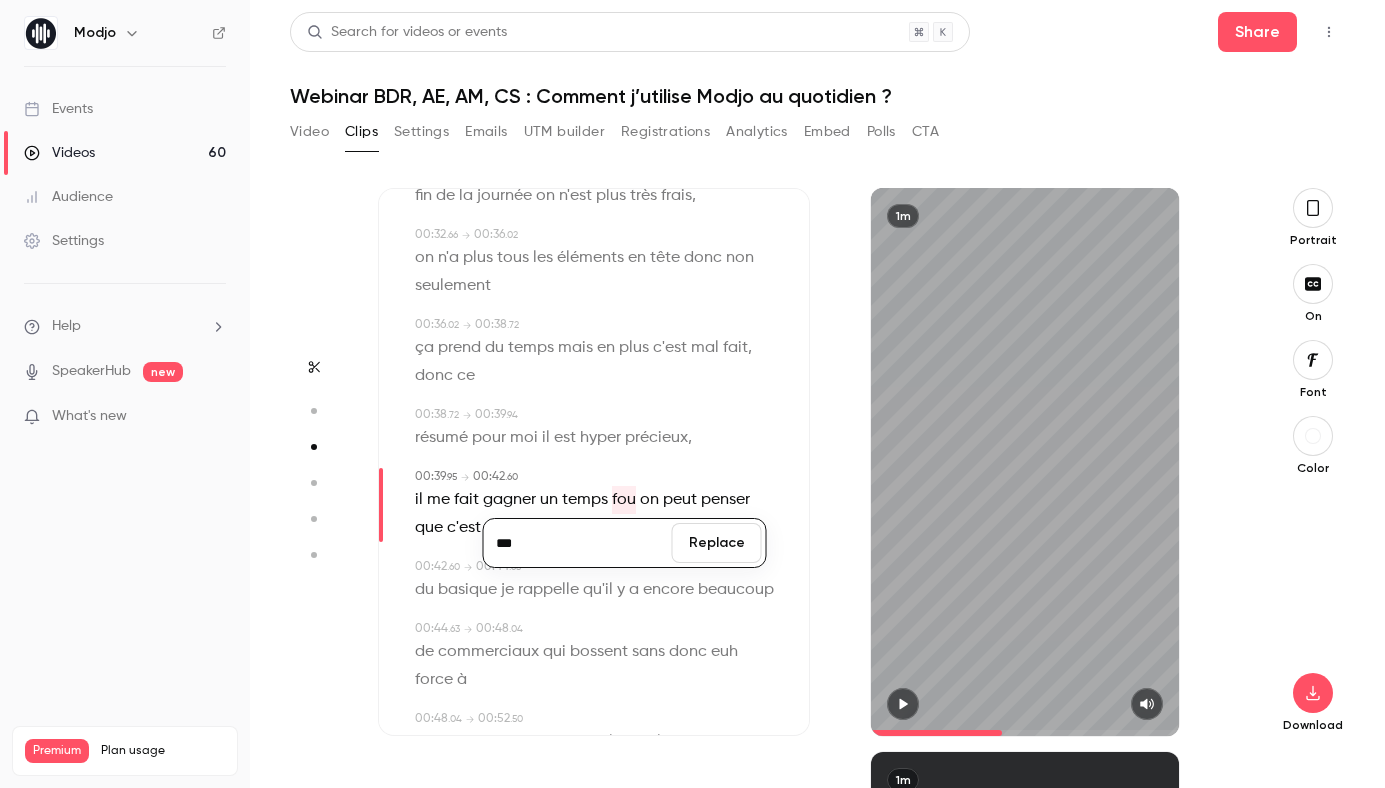 click on "***" at bounding box center [578, 543] 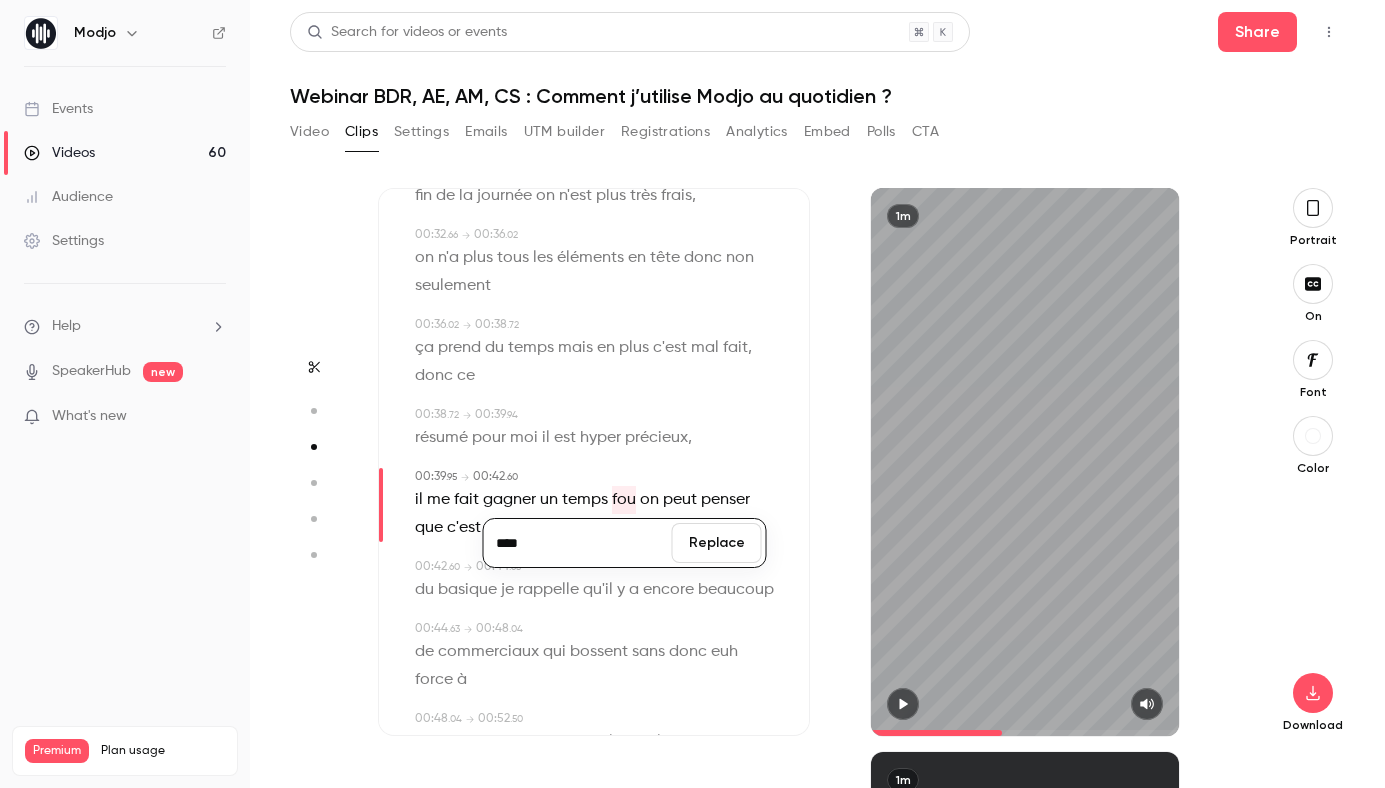 click on "Replace" at bounding box center [717, 543] 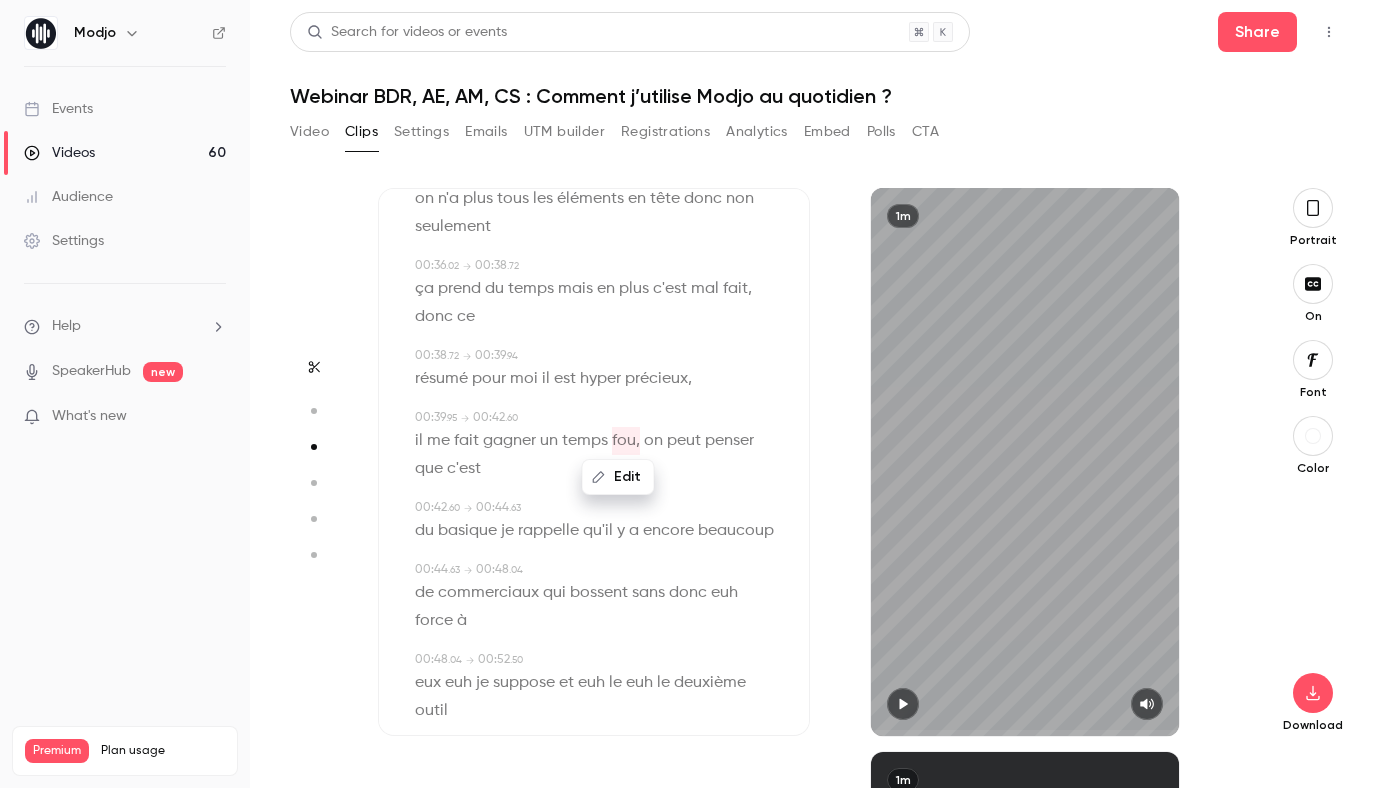 scroll, scrollTop: 943, scrollLeft: 0, axis: vertical 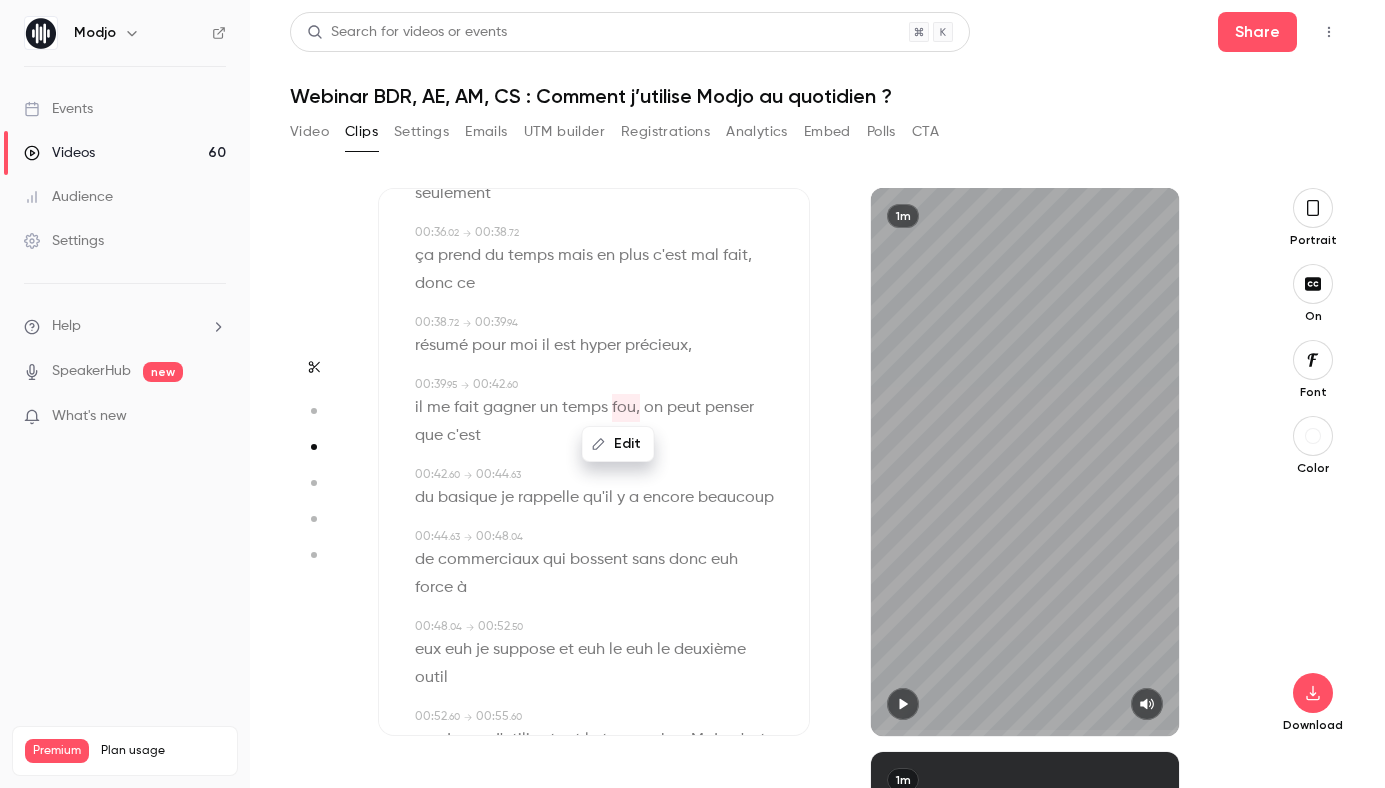 click on "basique" at bounding box center (467, 498) 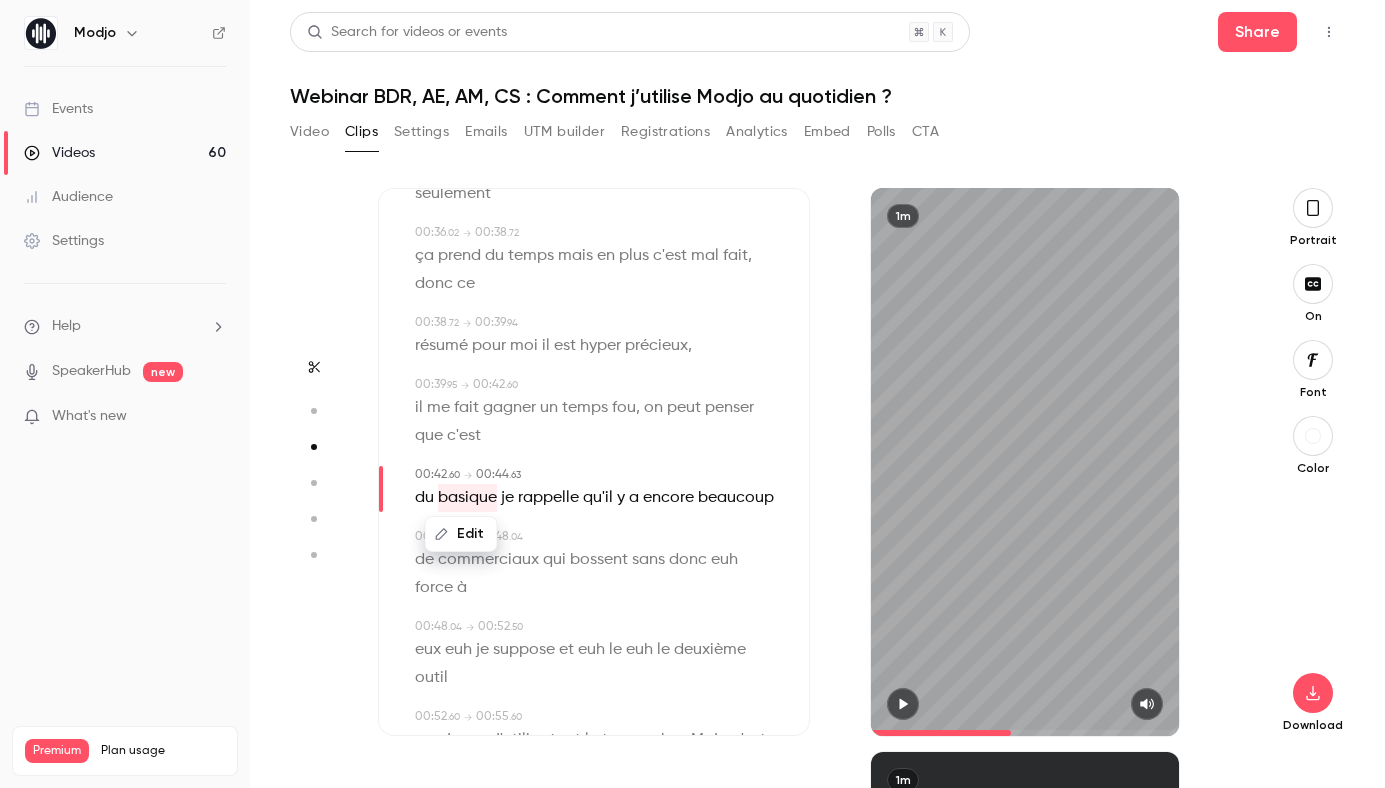 click on "Edit" at bounding box center [461, 534] 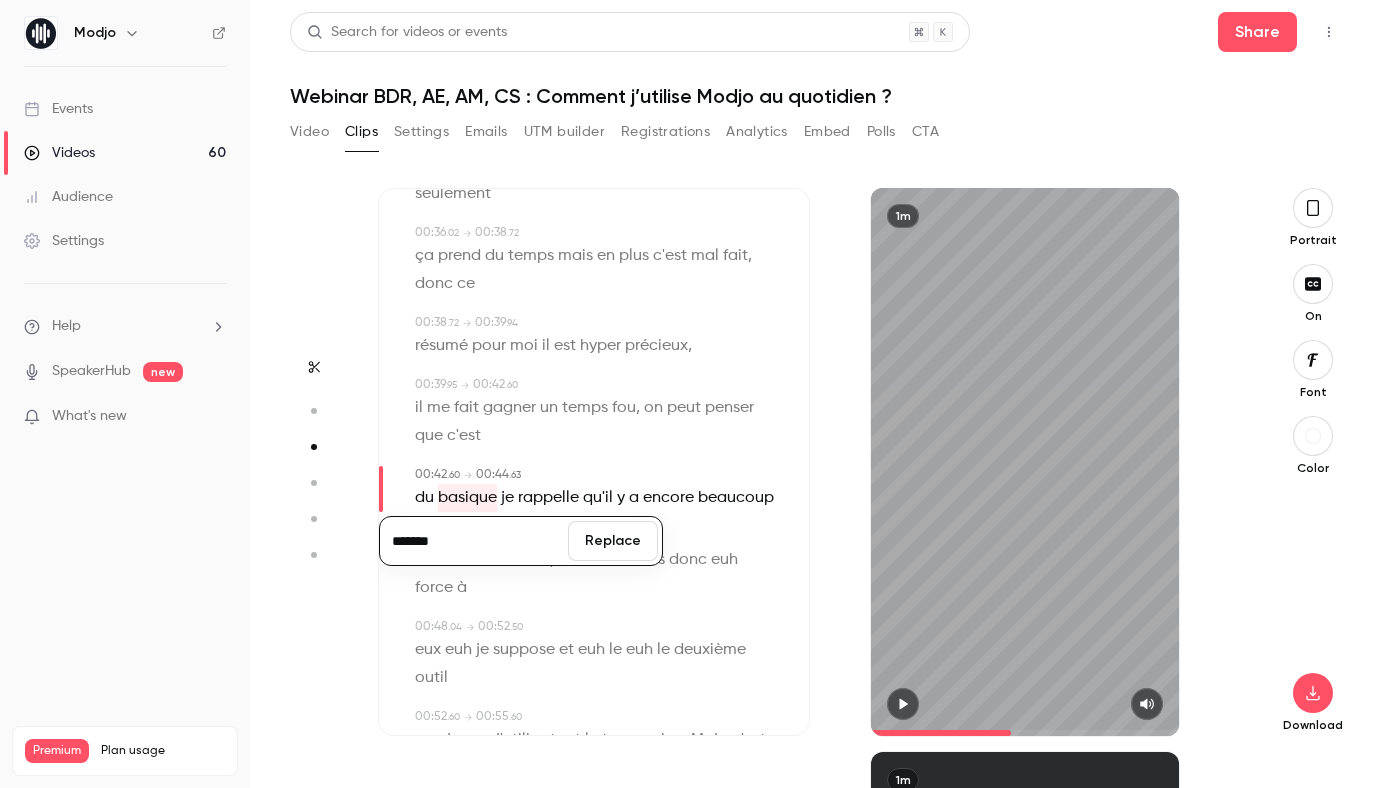 click on "*******" at bounding box center (474, 541) 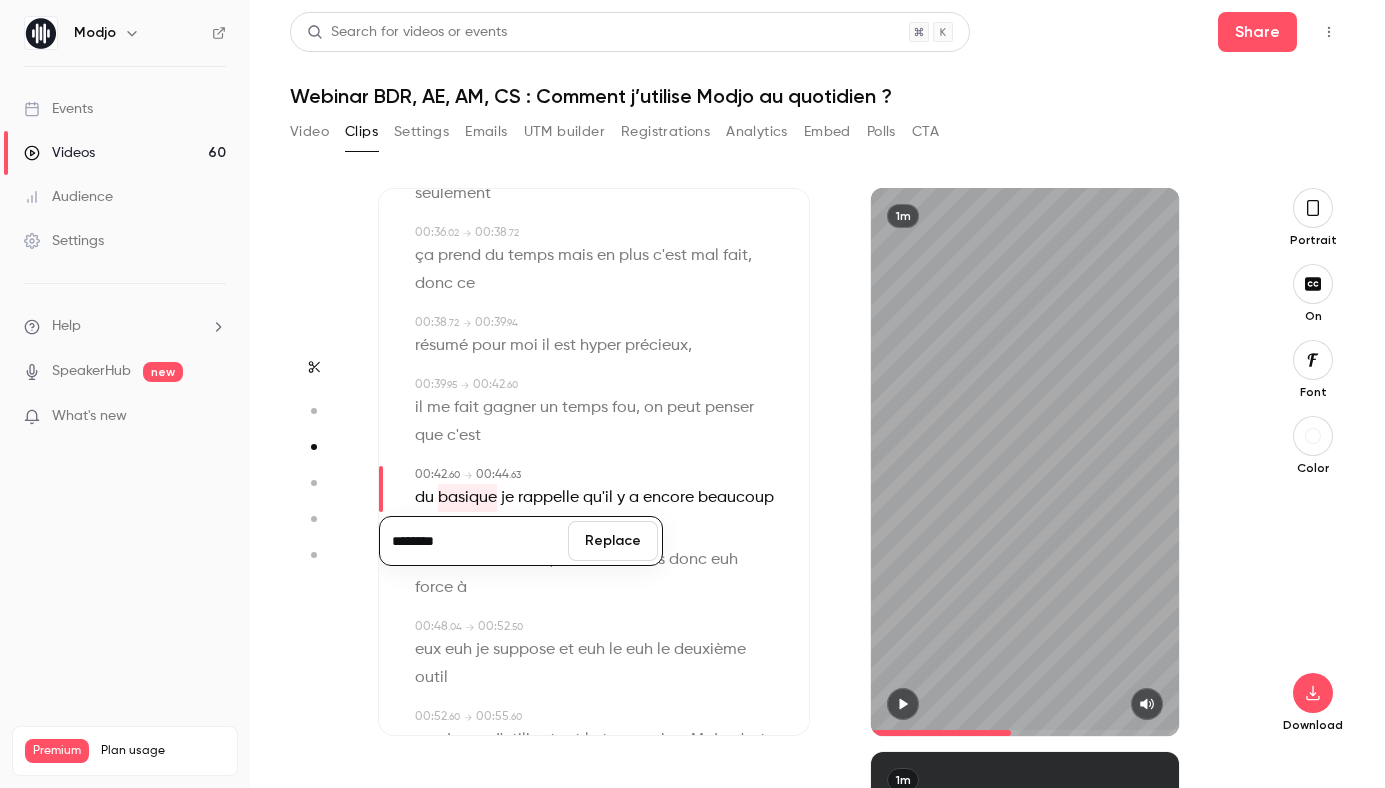 click on "Replace" at bounding box center (613, 541) 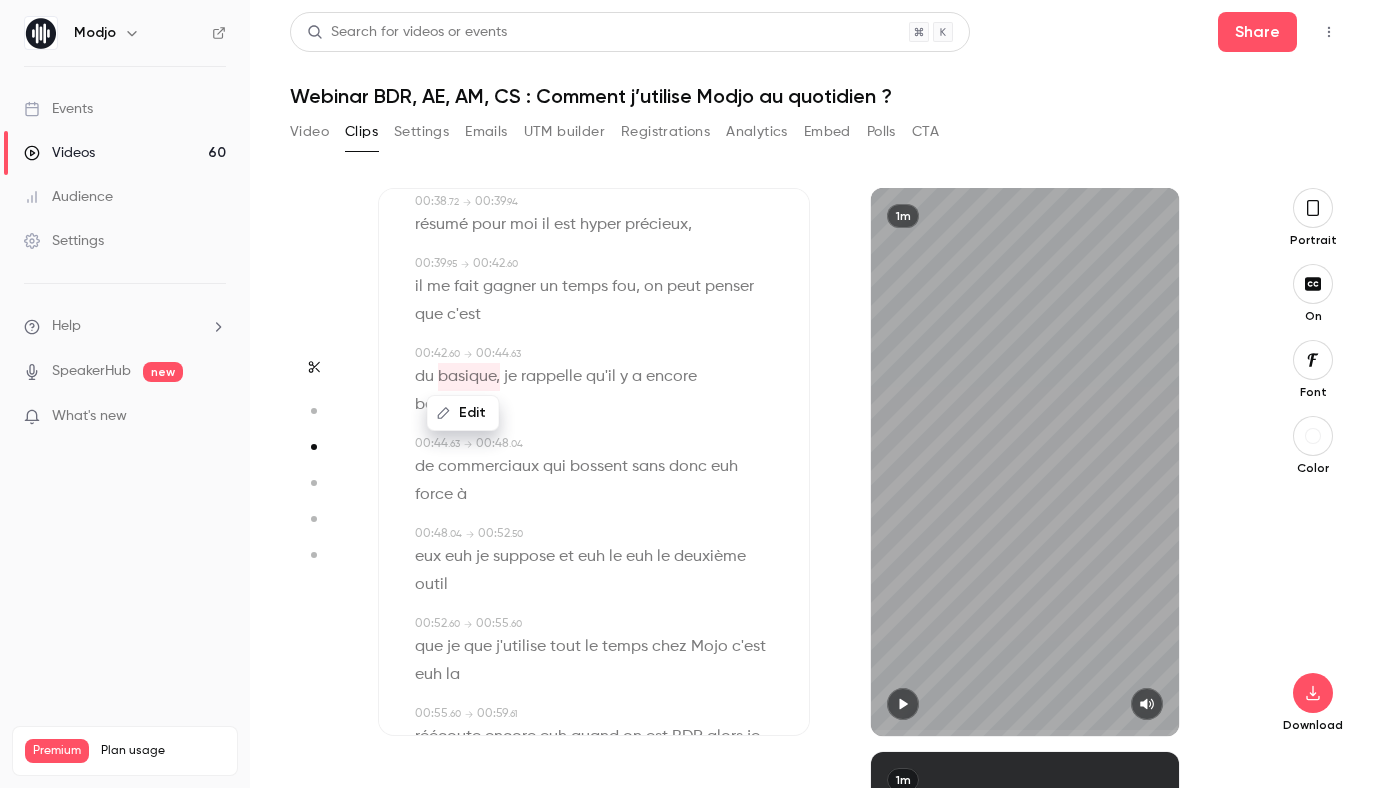 scroll, scrollTop: 1083, scrollLeft: 0, axis: vertical 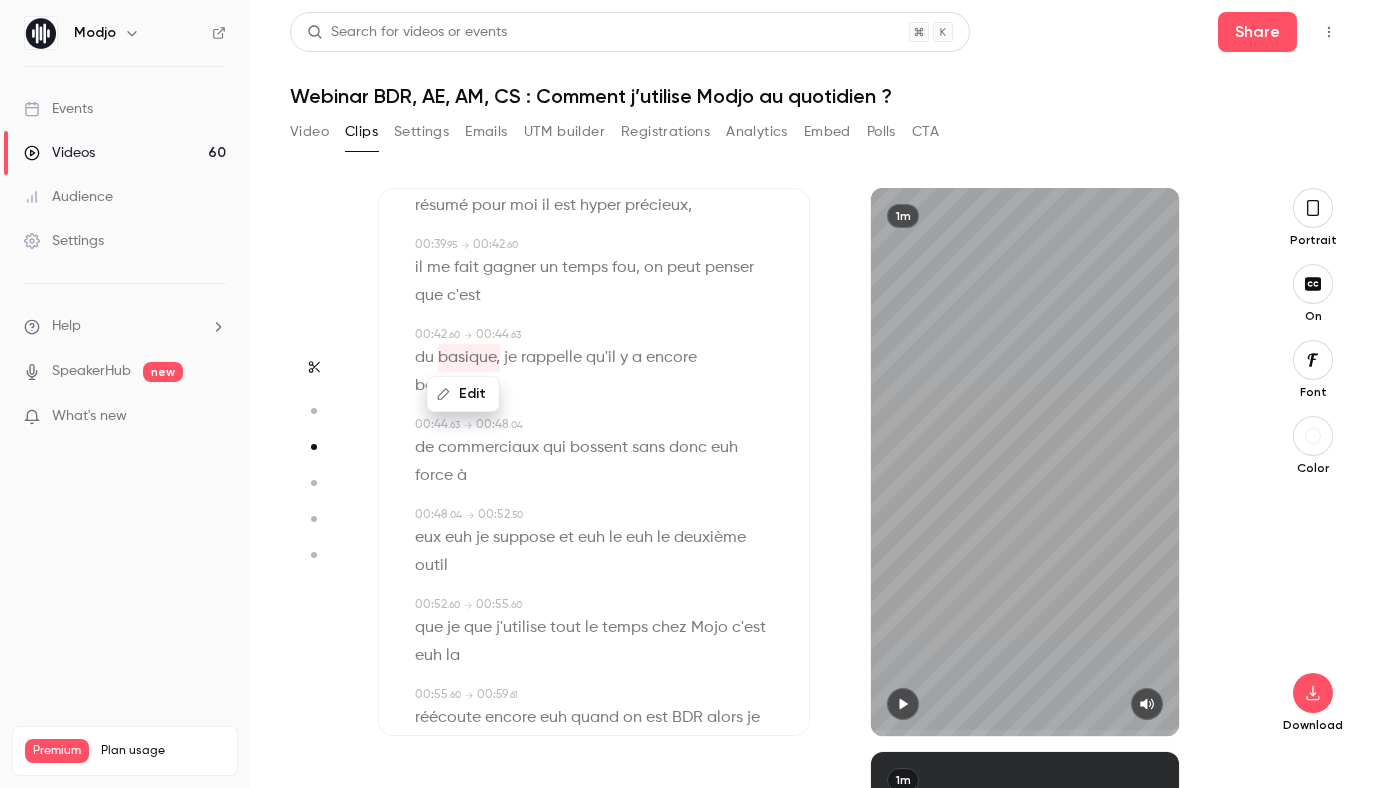 click on "euh" at bounding box center (724, 448) 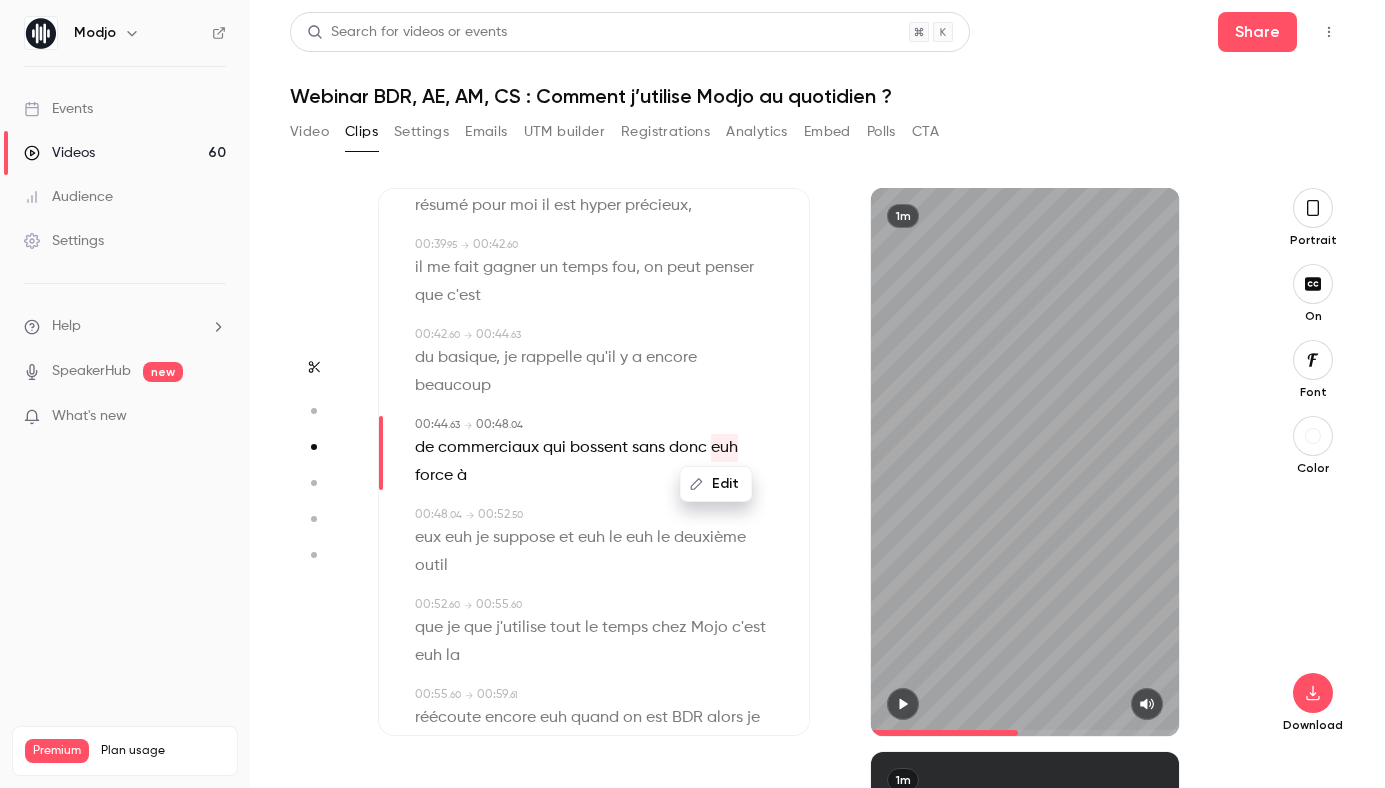click on "Edit" at bounding box center [716, 484] 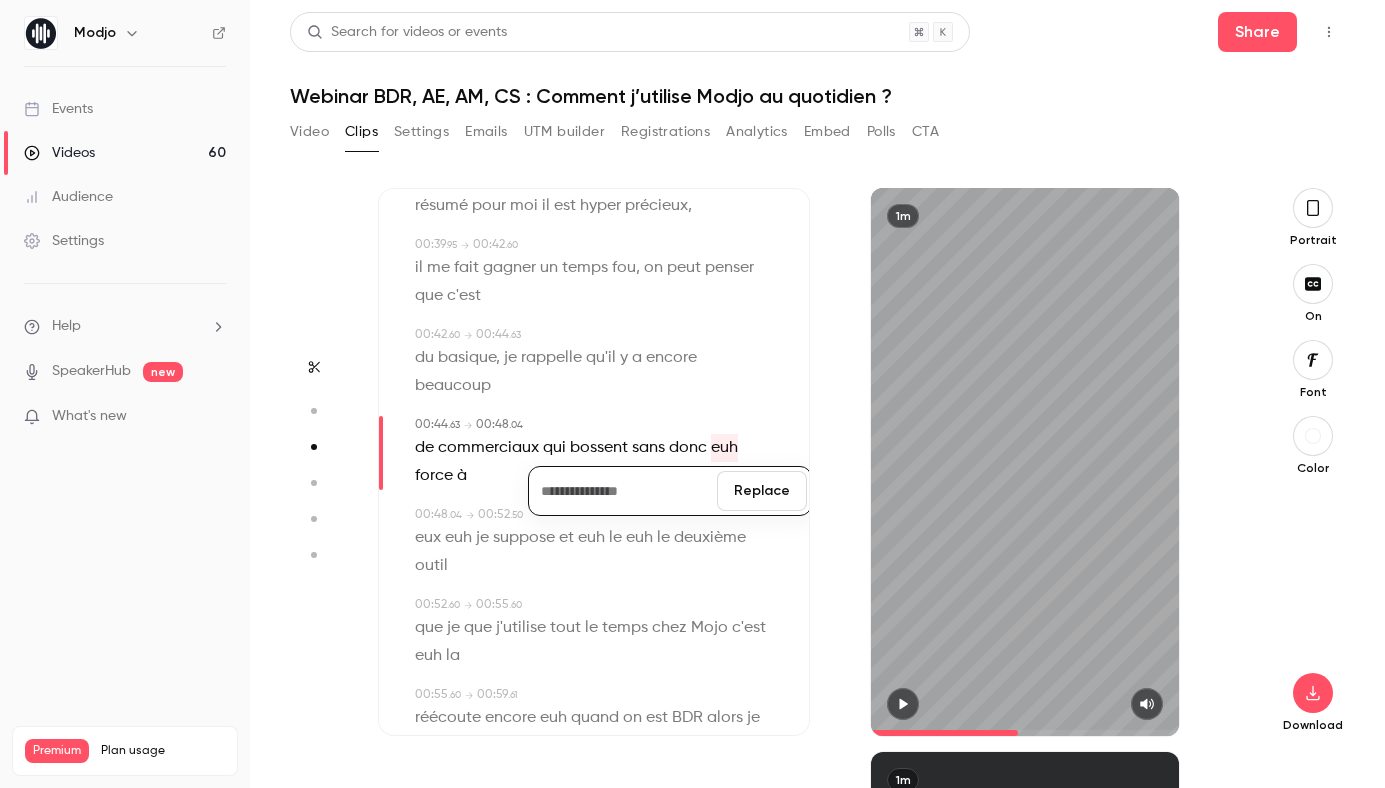 click on "Replace" at bounding box center (762, 491) 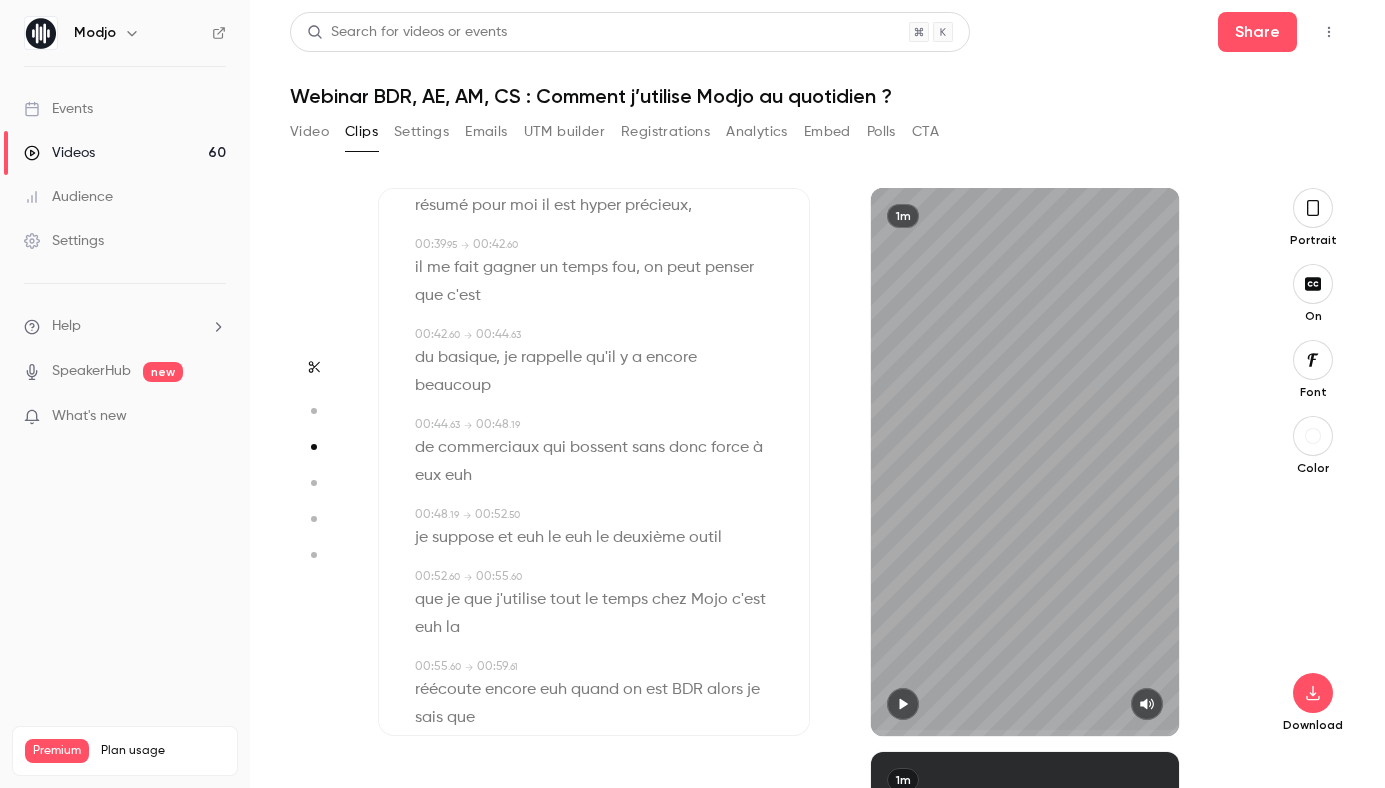 click on "euh" at bounding box center [458, 476] 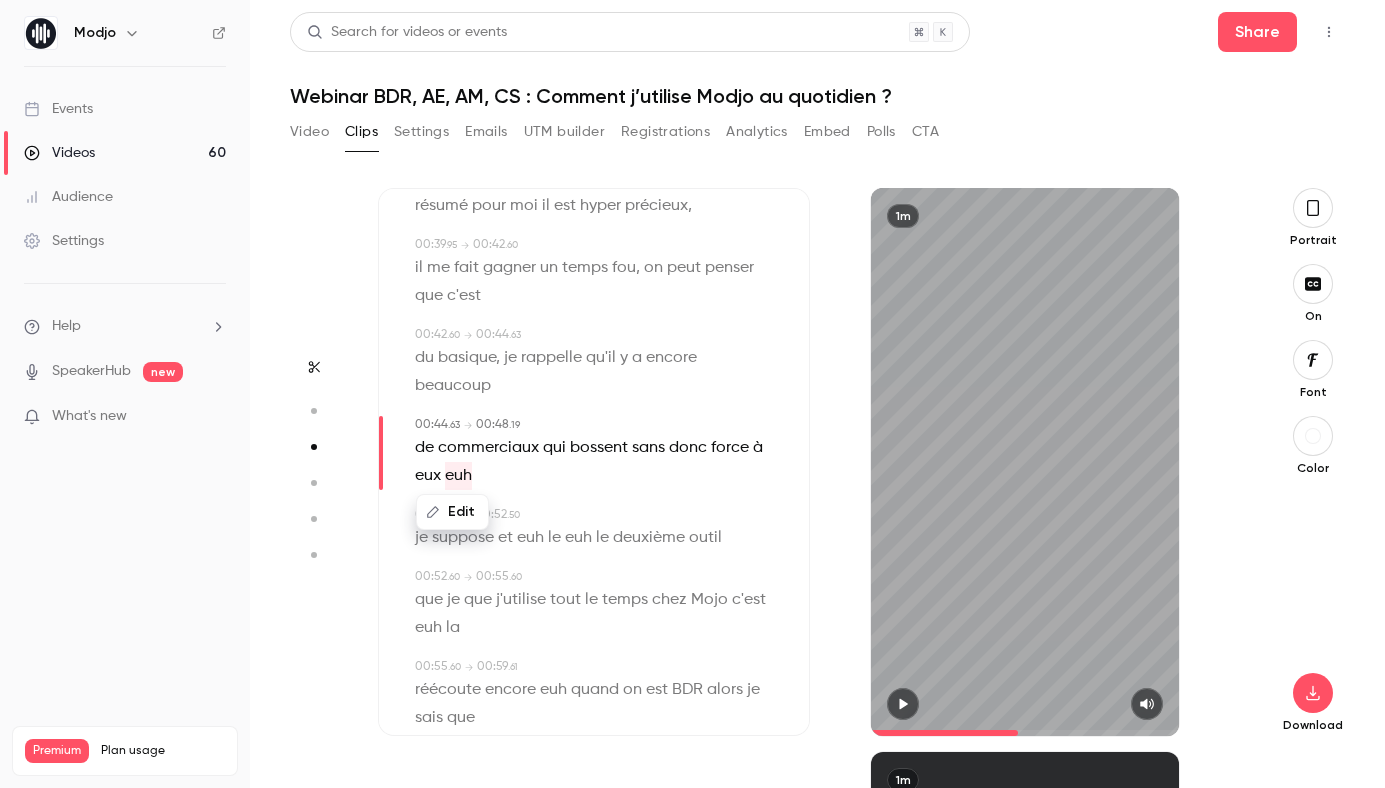 click on "Edit" at bounding box center (452, 512) 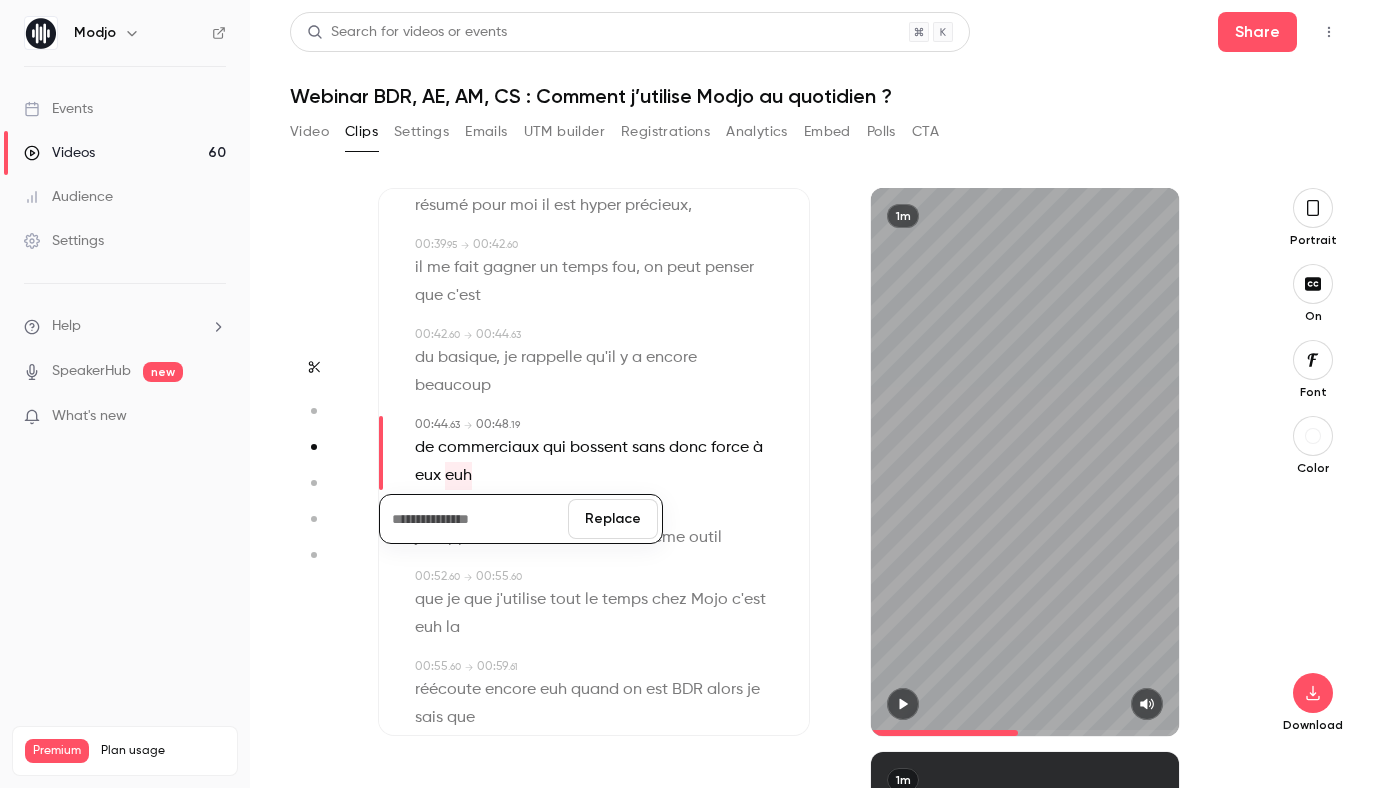 click on "Replace" at bounding box center [613, 519] 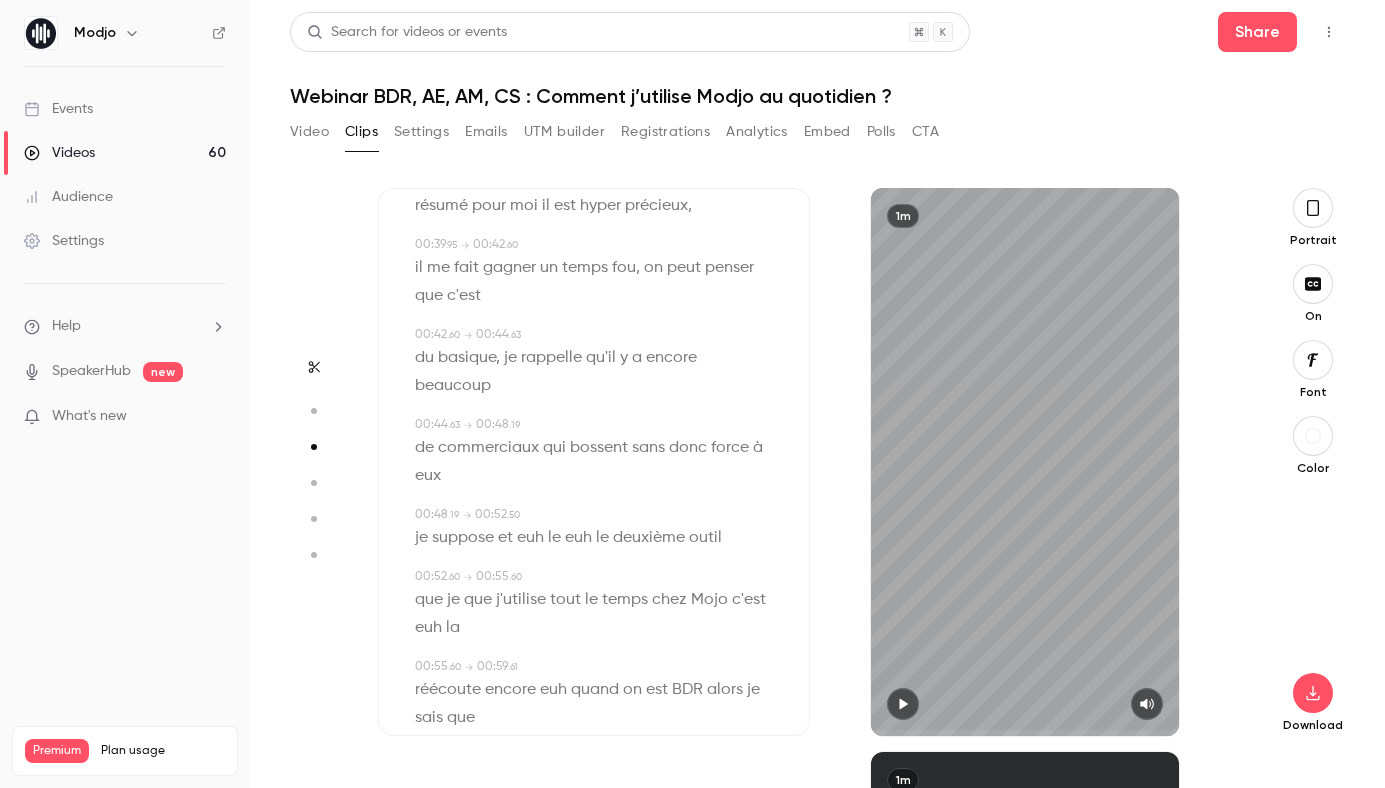 click on "euh" at bounding box center [530, 538] 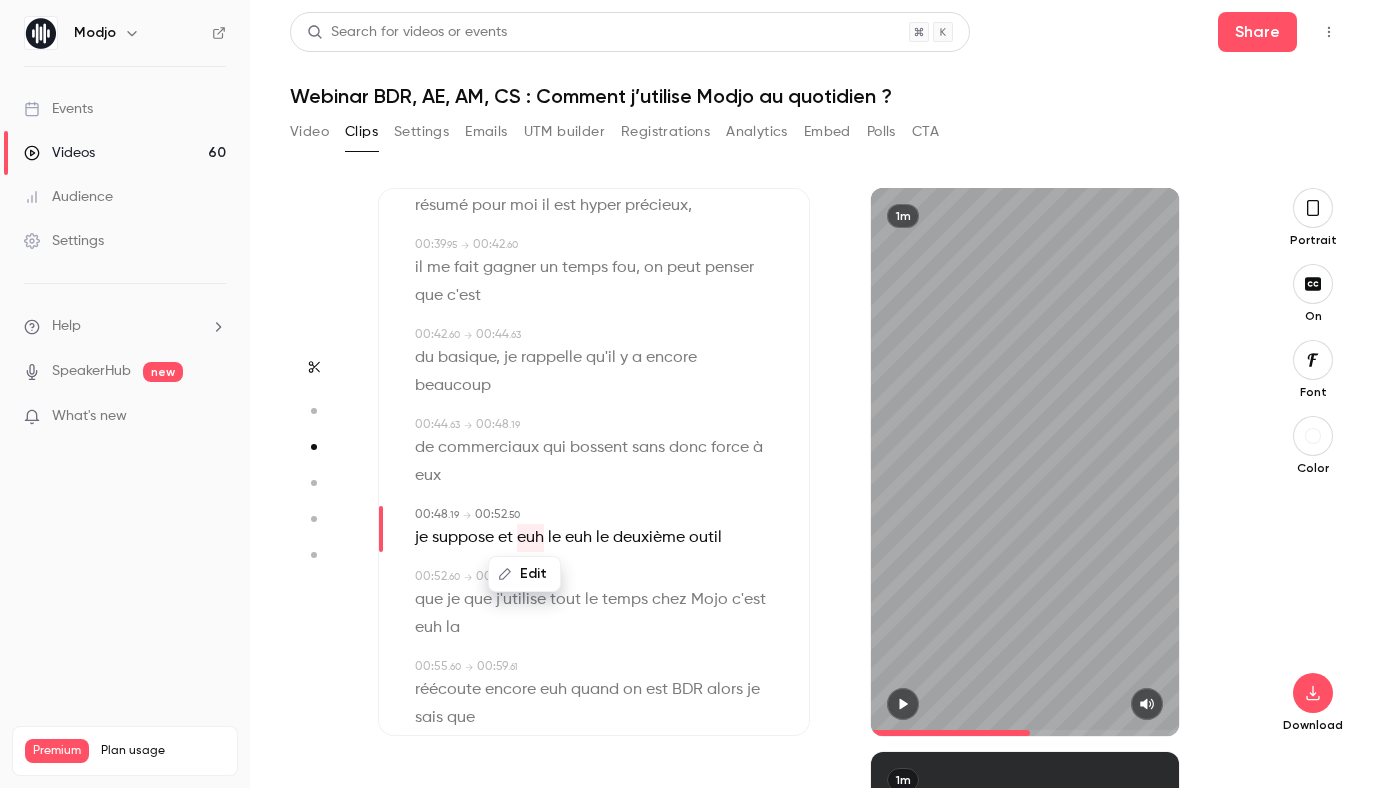 click on "Edit" at bounding box center (524, 574) 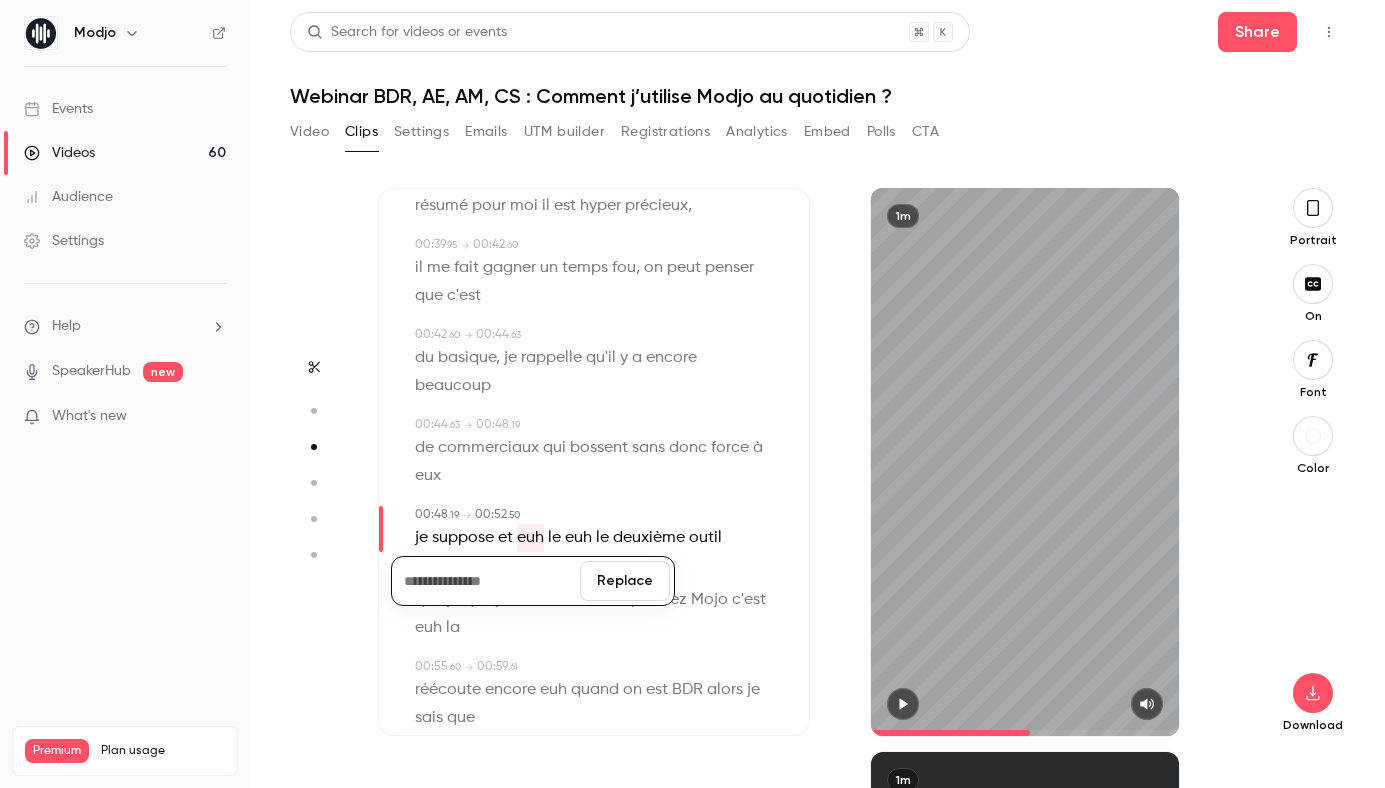 click on "Replace" at bounding box center [625, 581] 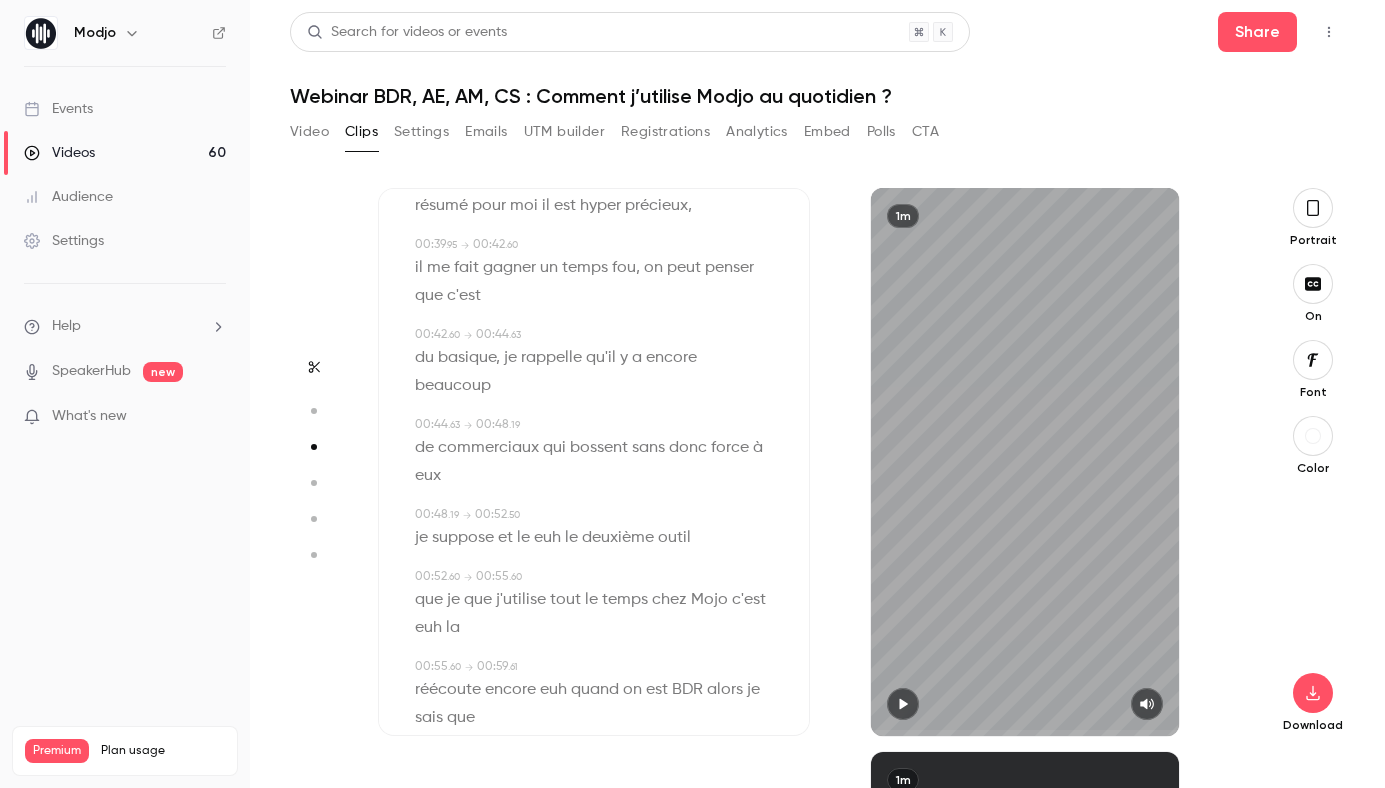click on "euh" at bounding box center [547, 538] 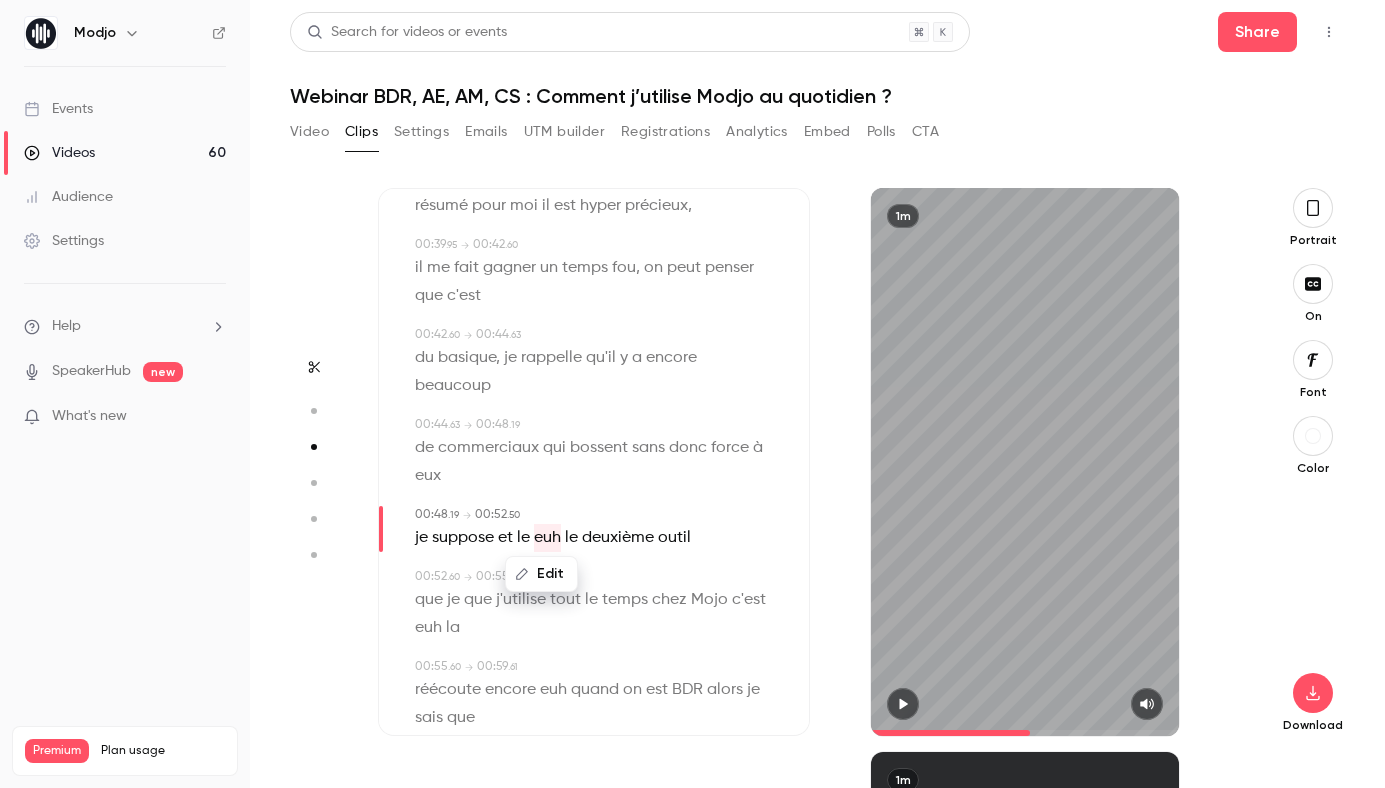 click on "Edit" at bounding box center (541, 574) 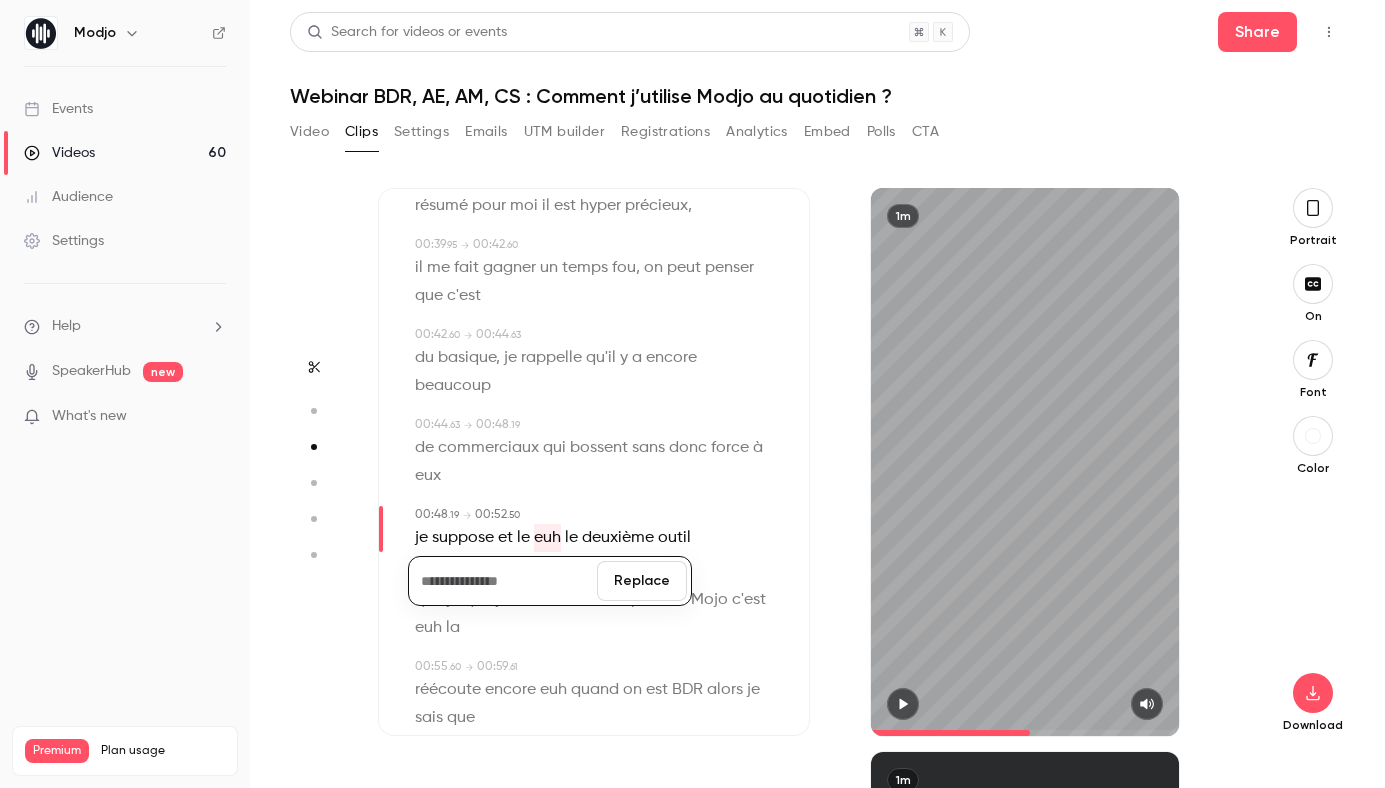 click on "Replace" at bounding box center (642, 581) 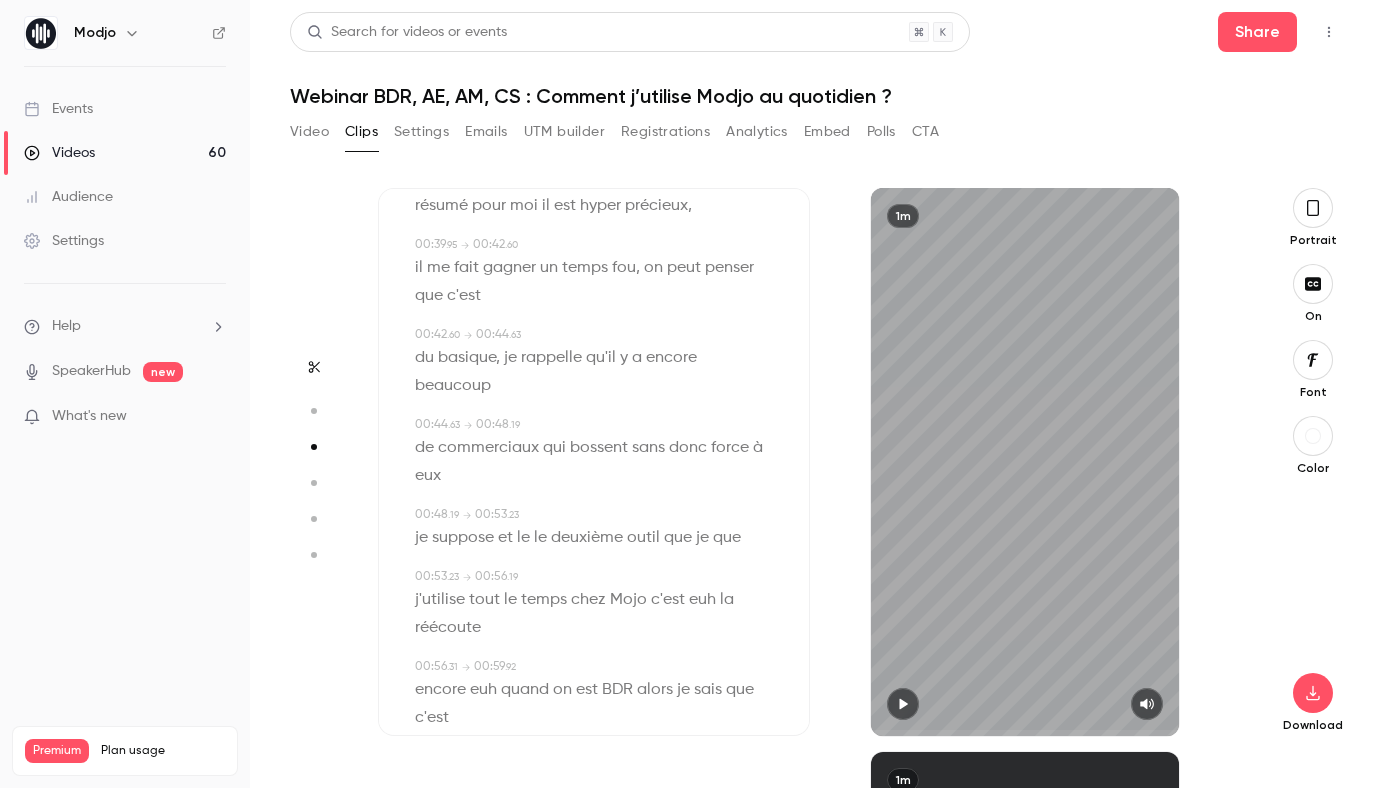 click on "le" at bounding box center [540, 538] 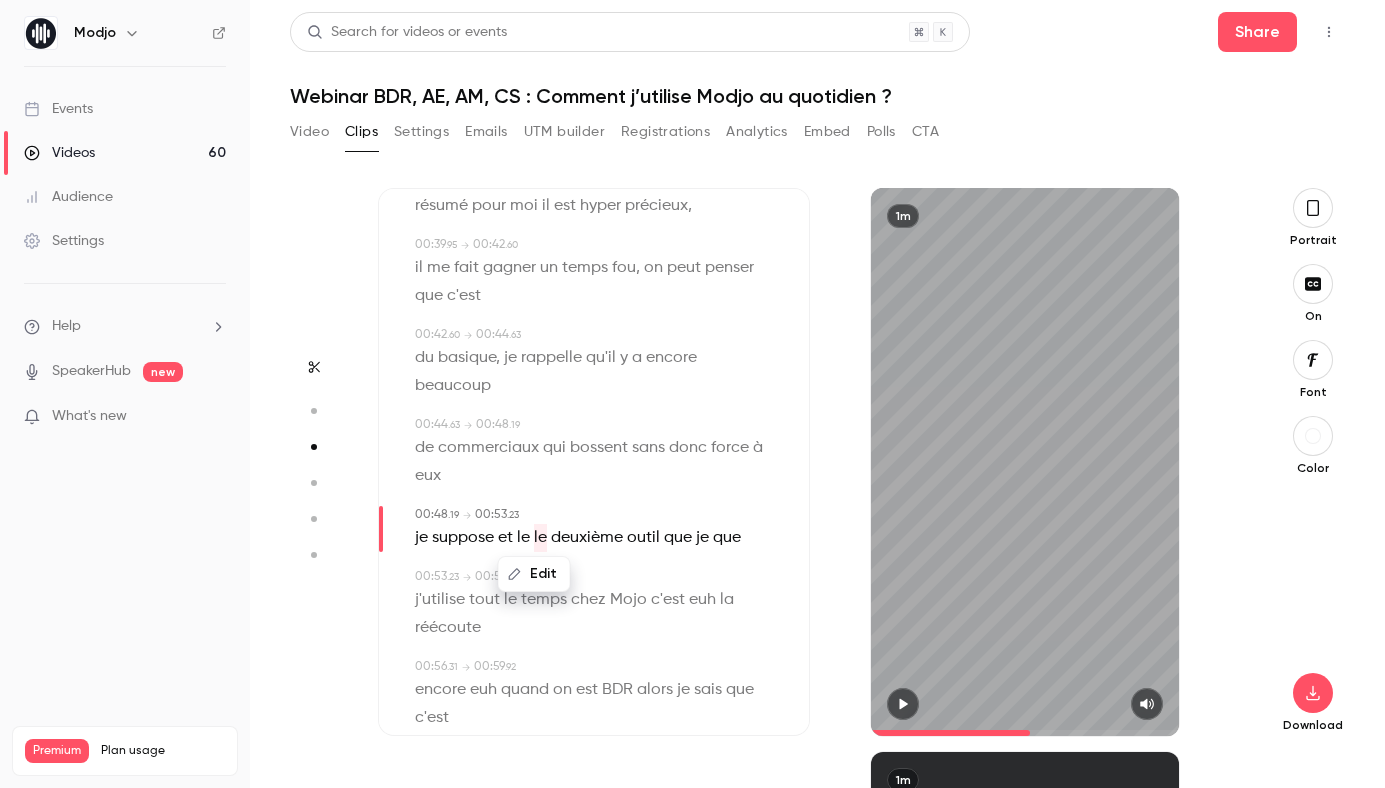 click on "Edit" at bounding box center [534, 574] 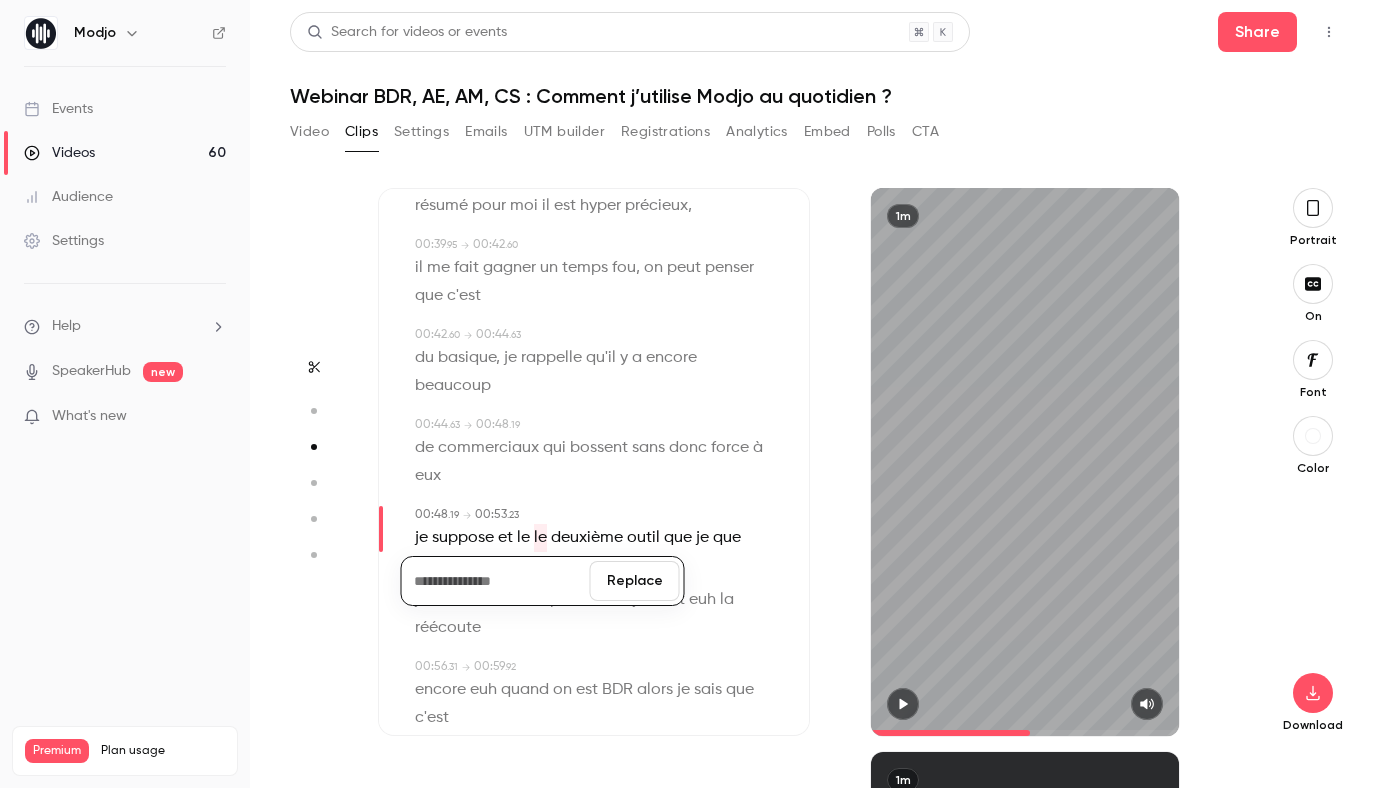click on "Replace" at bounding box center (635, 581) 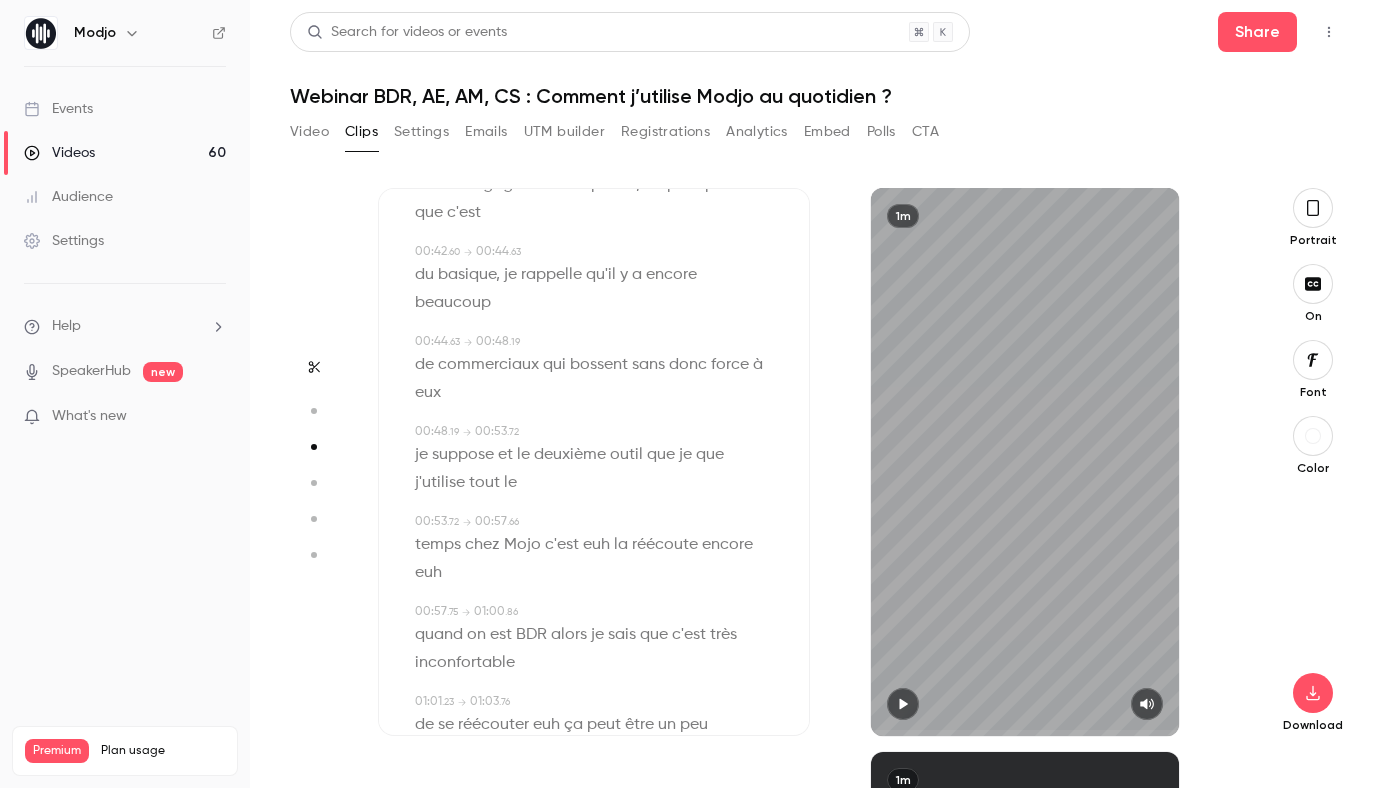 scroll, scrollTop: 1173, scrollLeft: 0, axis: vertical 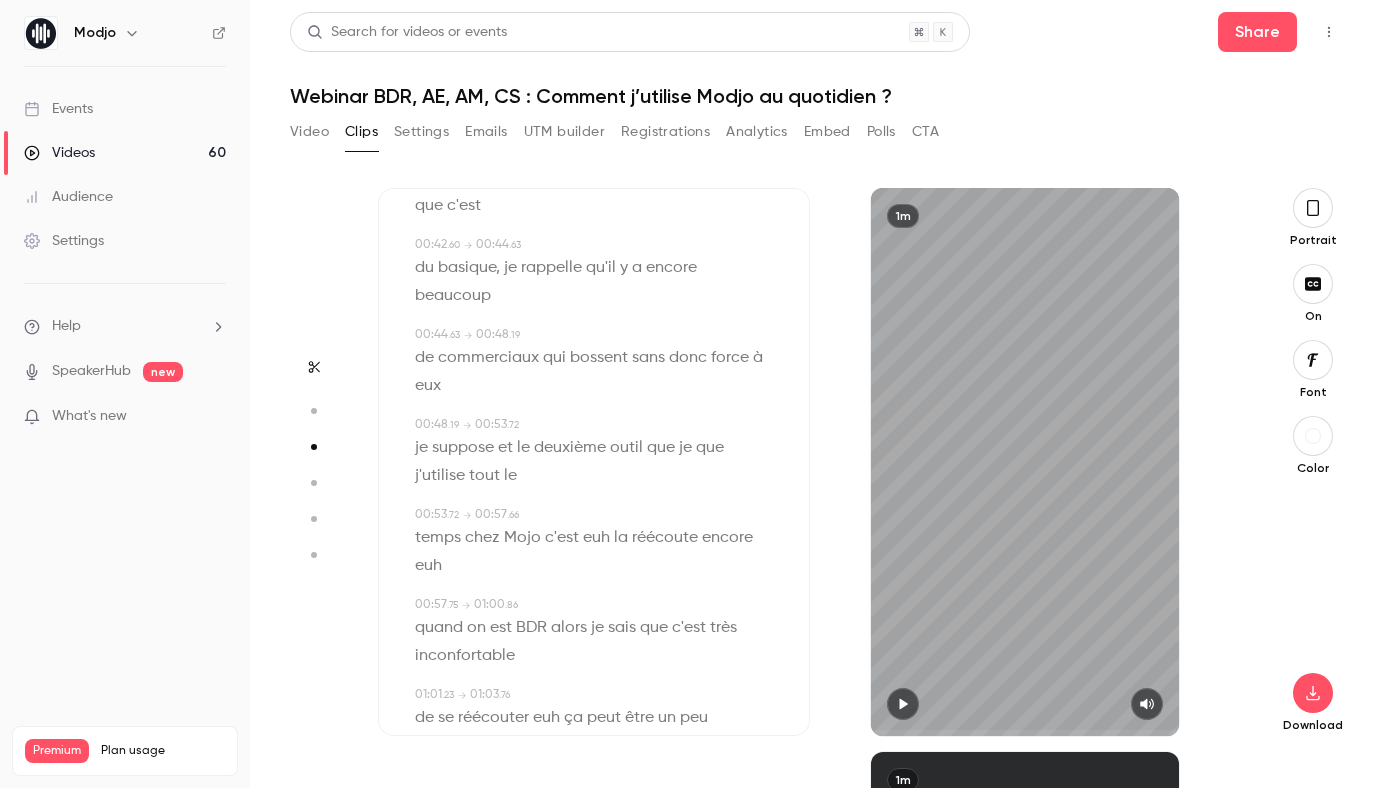 click on "je" at bounding box center (685, 448) 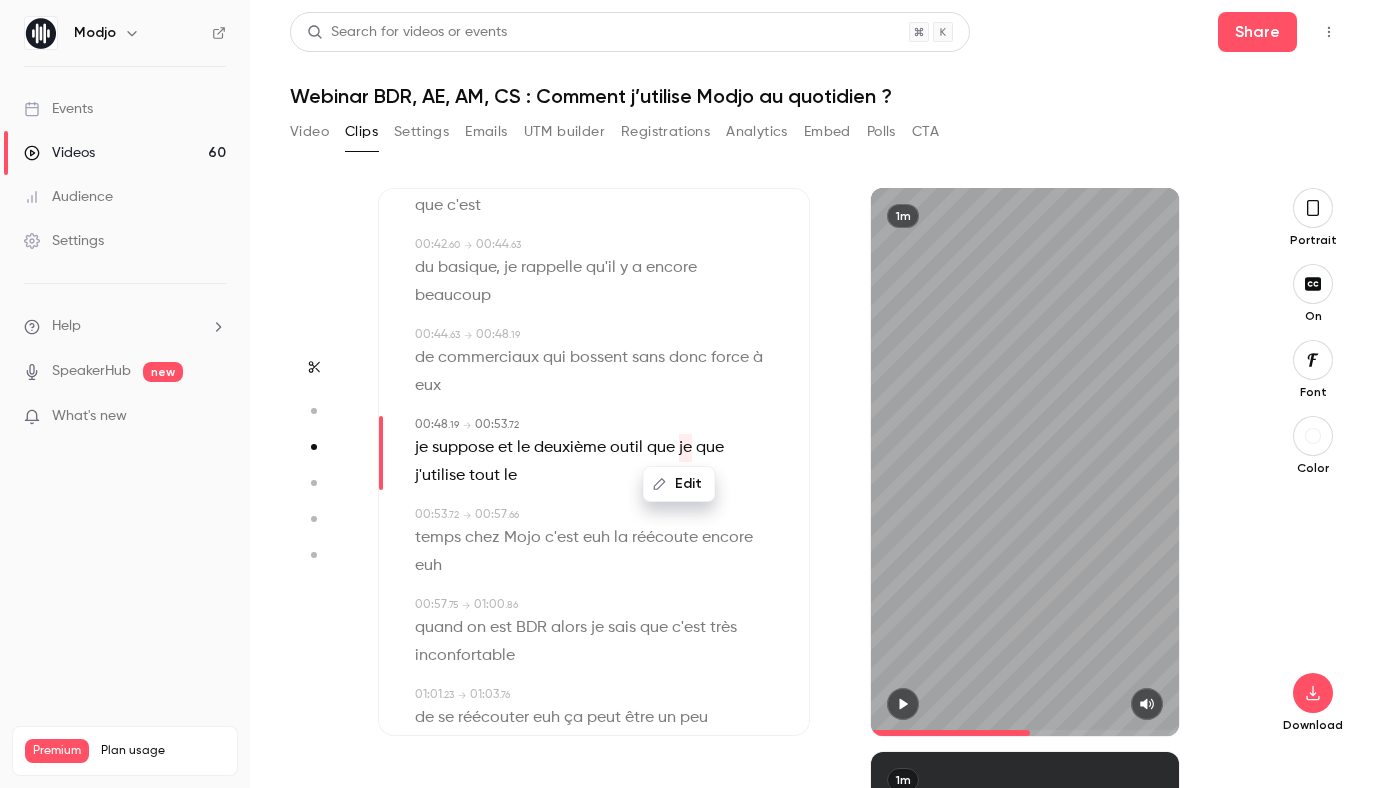 click on "Edit" at bounding box center [679, 484] 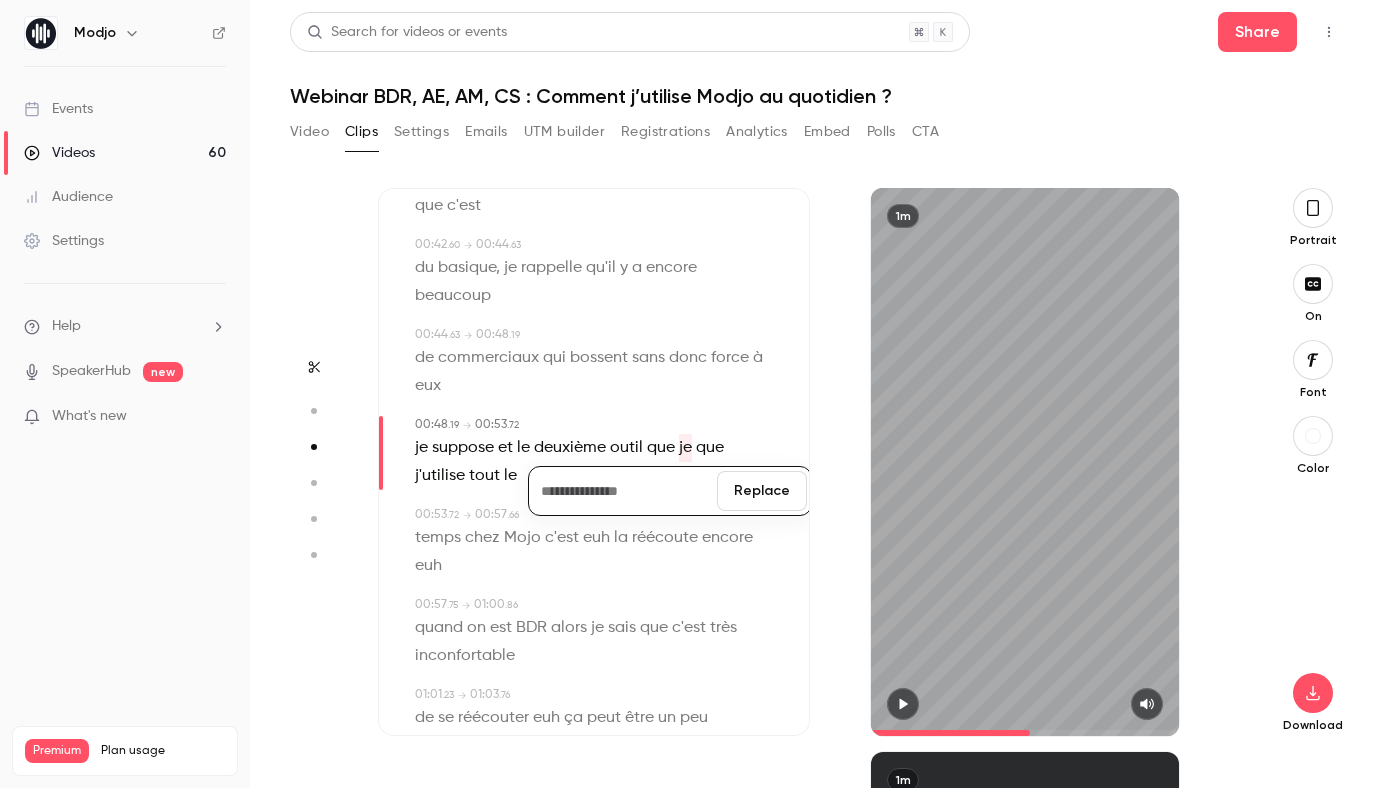 click on "Replace" at bounding box center [762, 491] 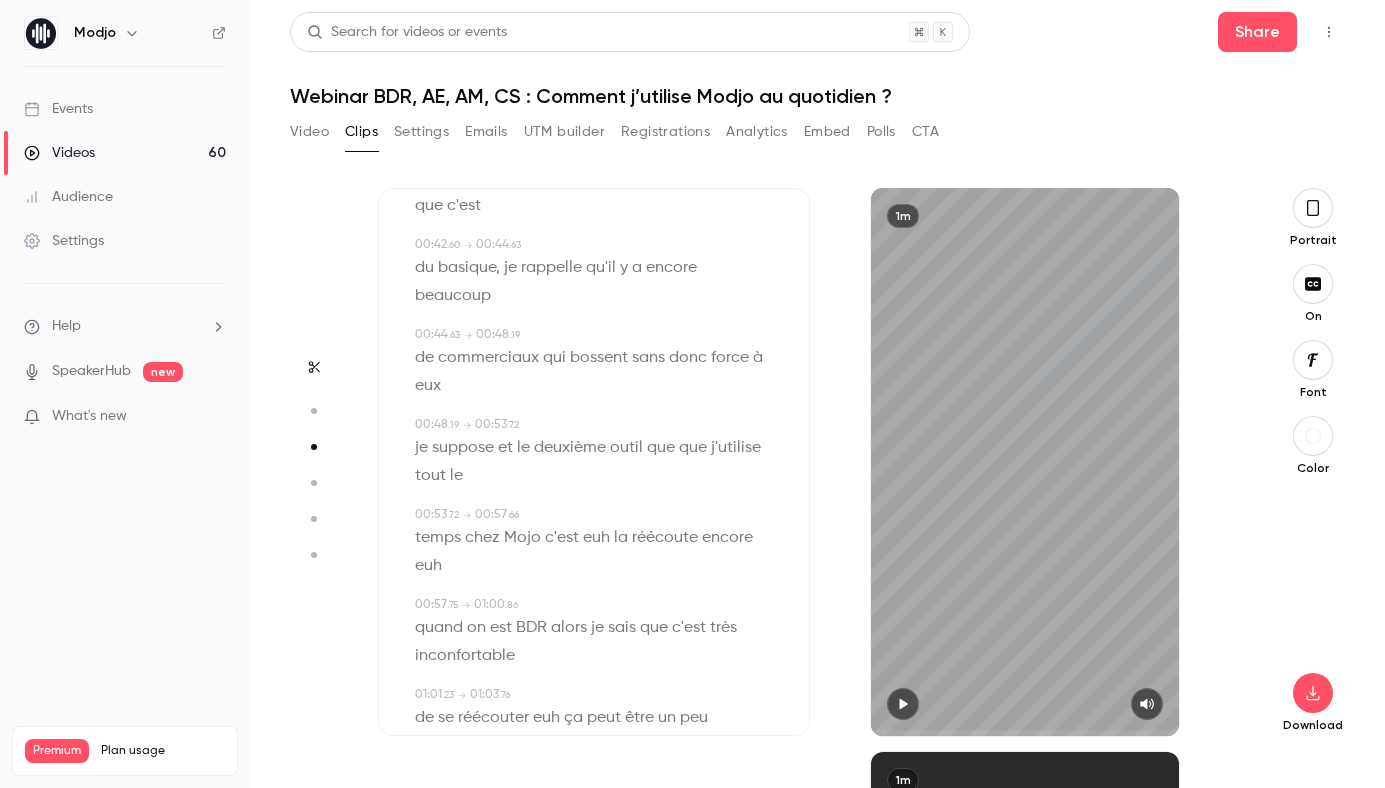 click on "que" at bounding box center [693, 448] 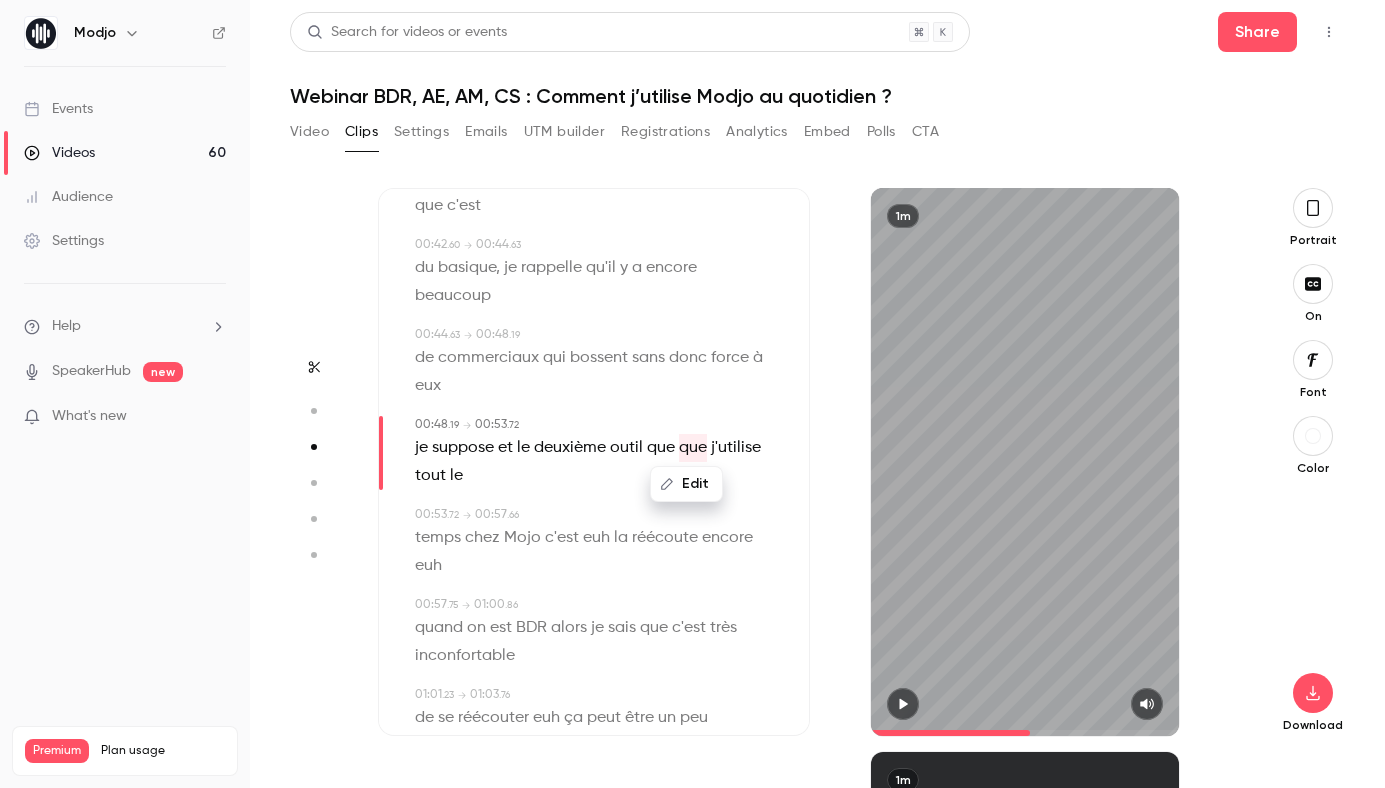 click on "Edit" at bounding box center (686, 484) 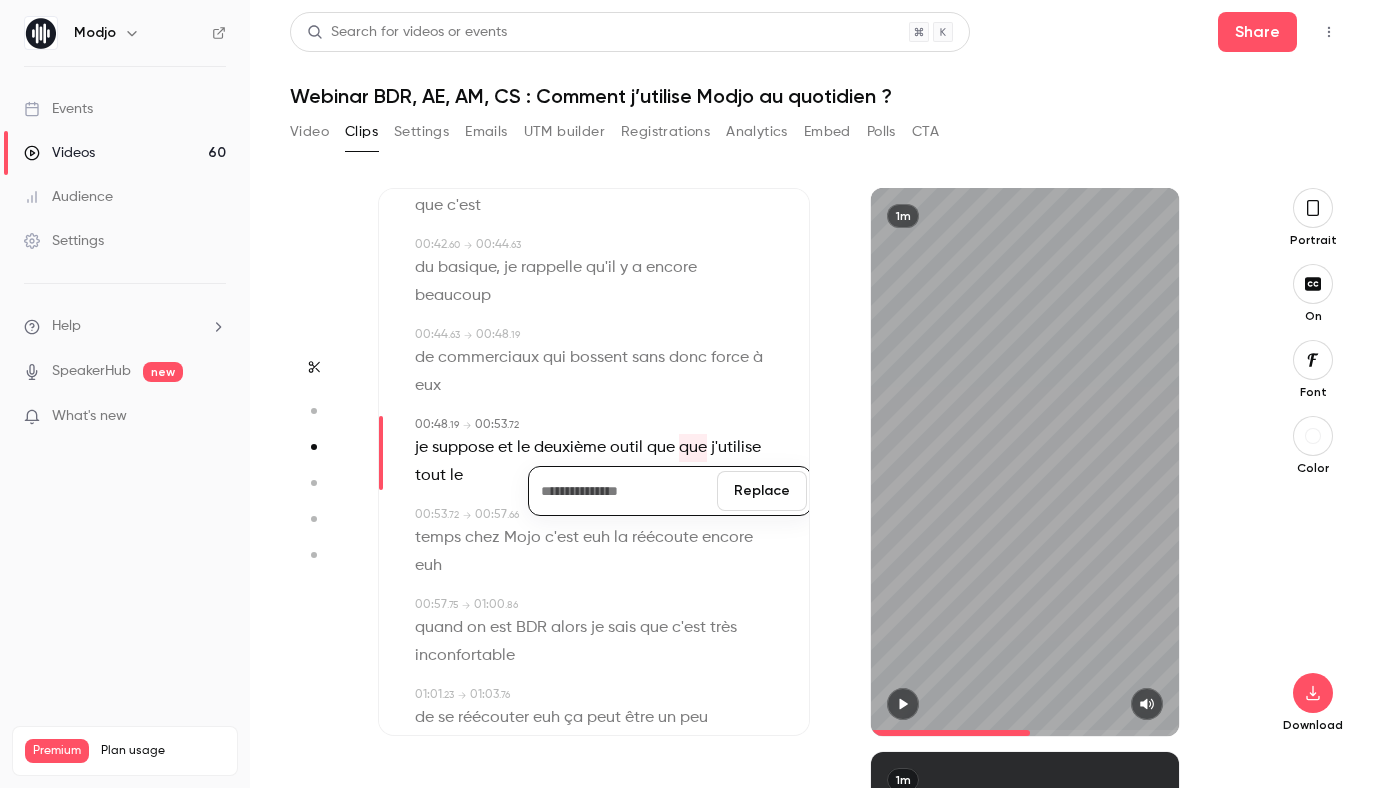 click on "Replace" at bounding box center [762, 491] 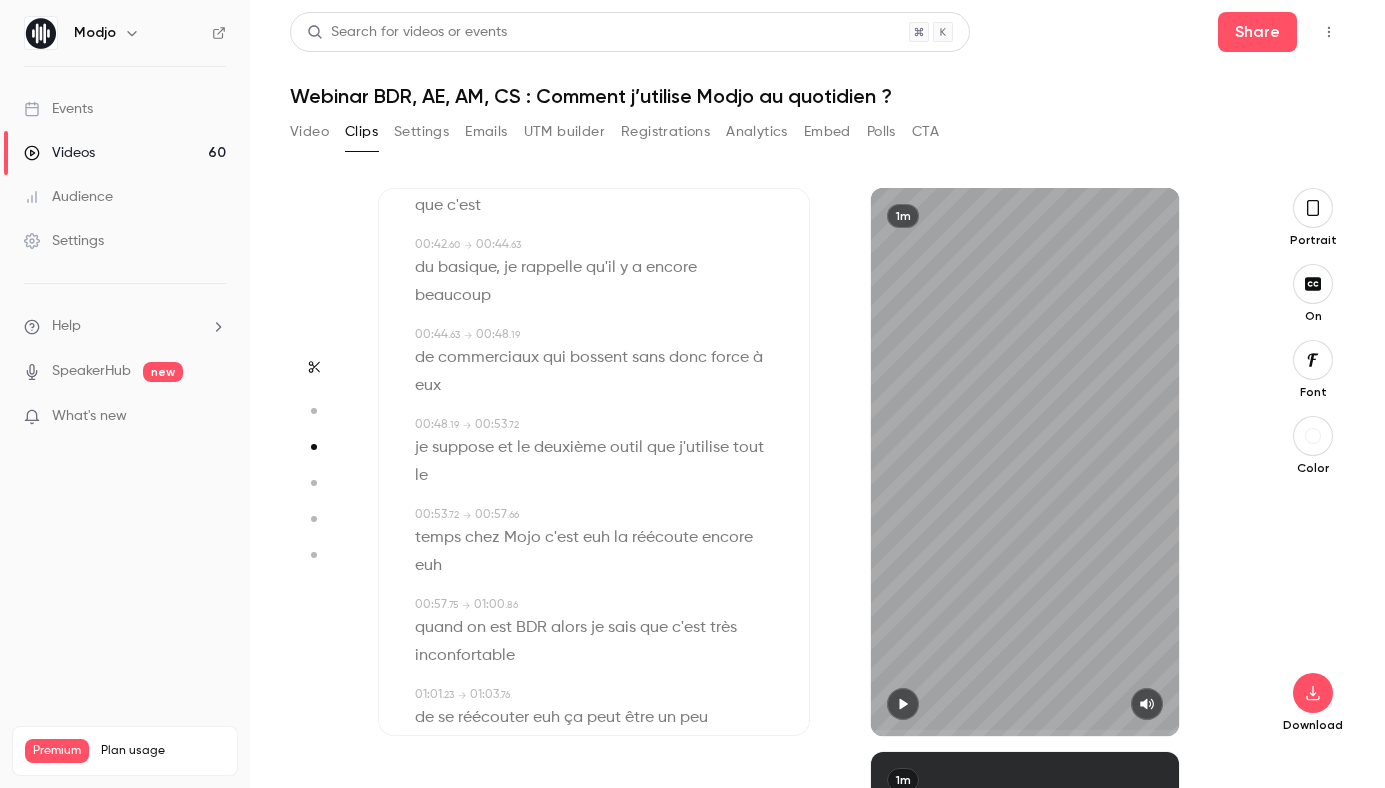 click on "suppose" at bounding box center [463, 448] 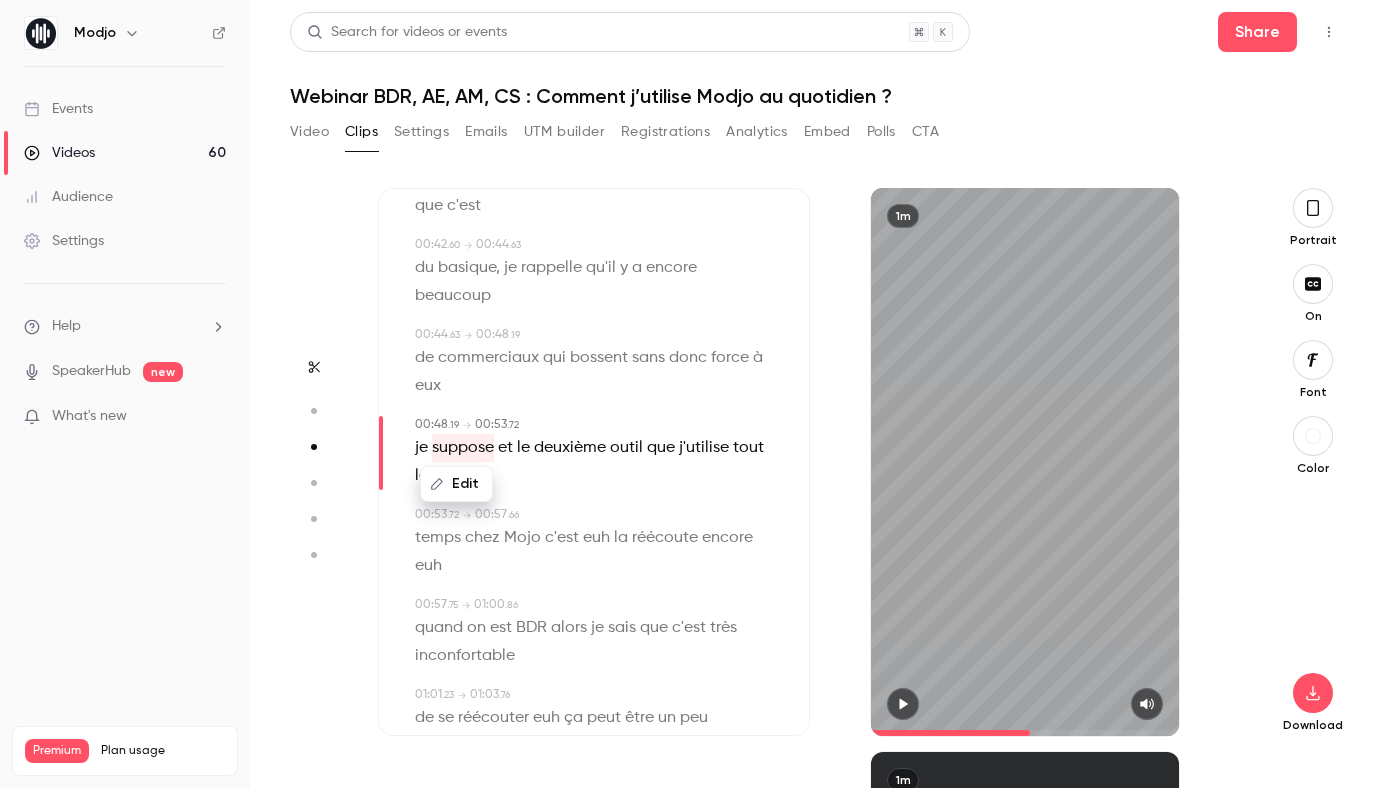 click on "Edit" at bounding box center [456, 484] 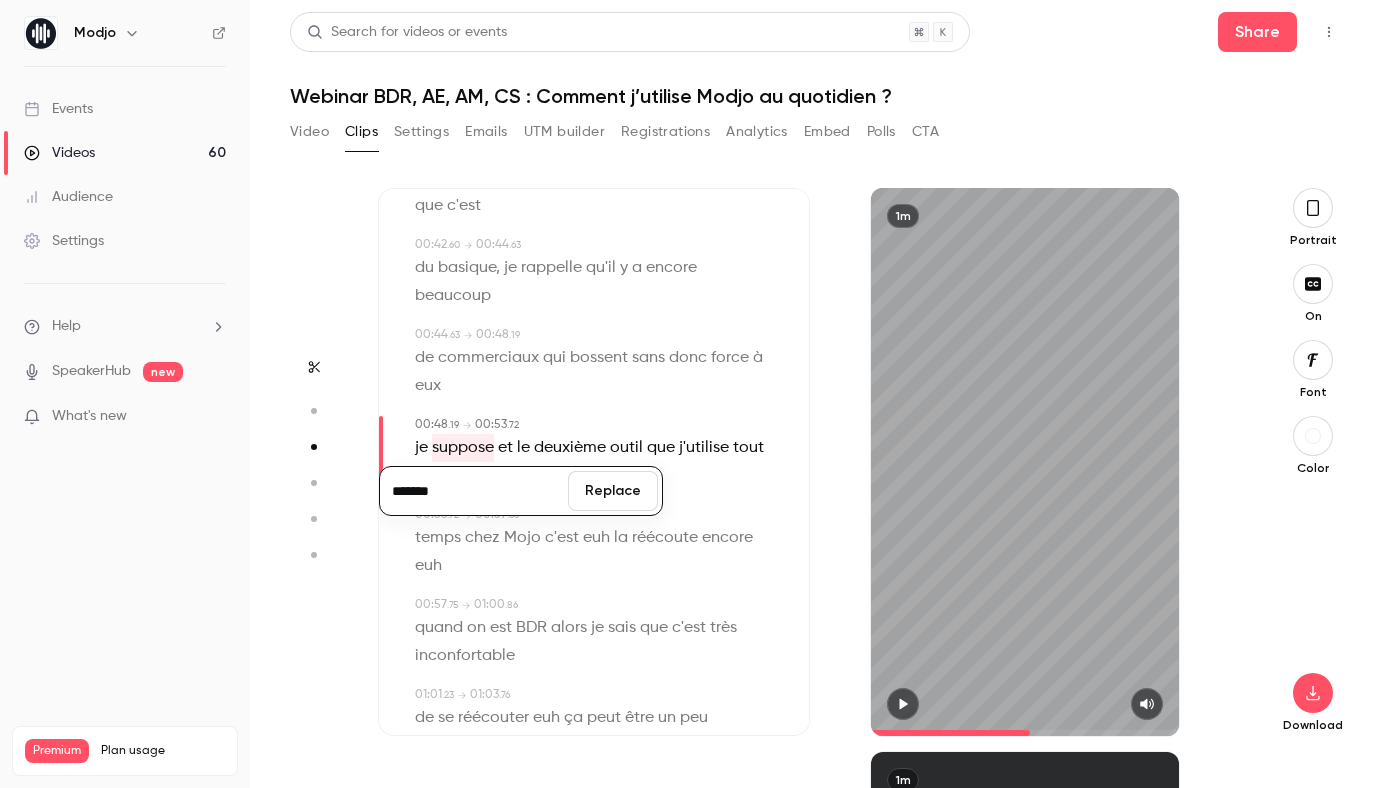 click on "*******" at bounding box center (474, 491) 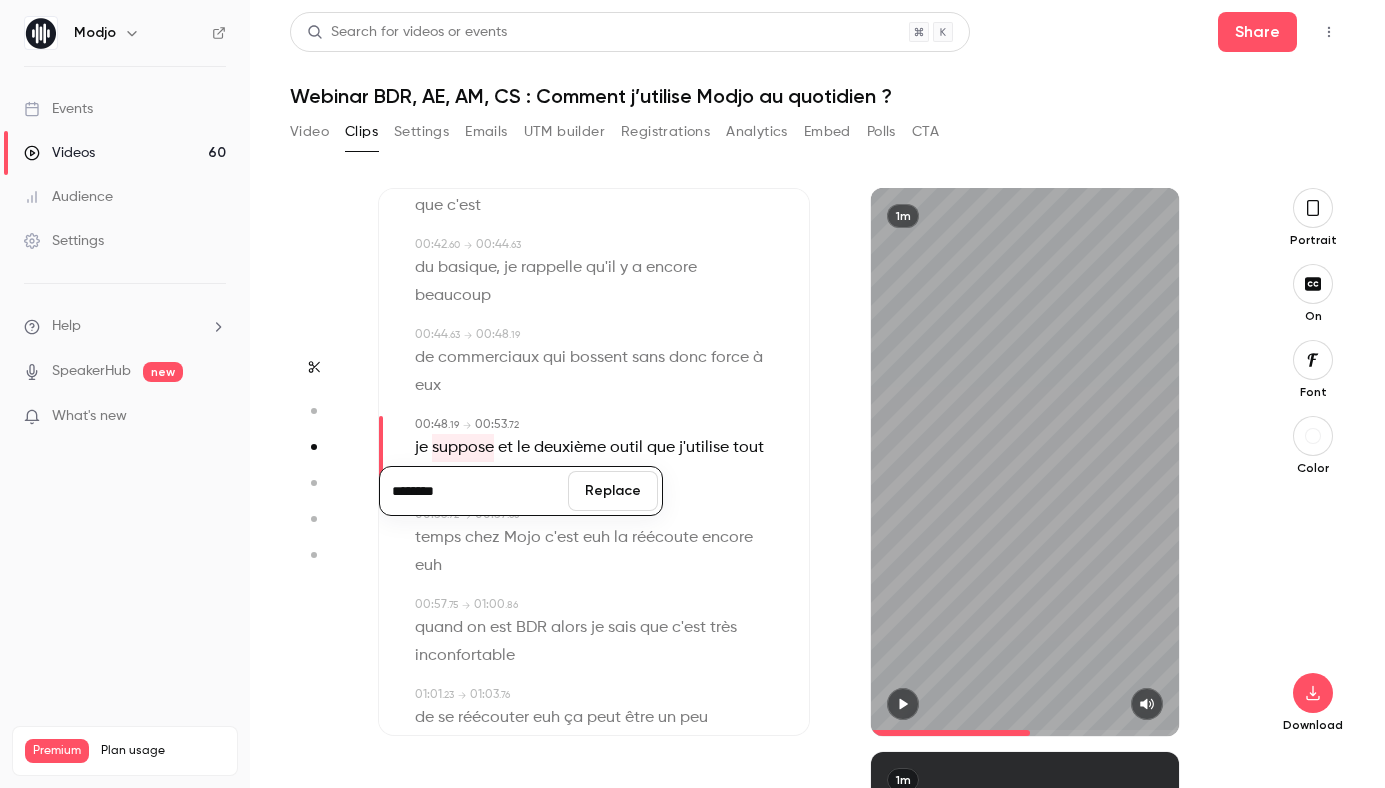click on "Replace" at bounding box center [613, 491] 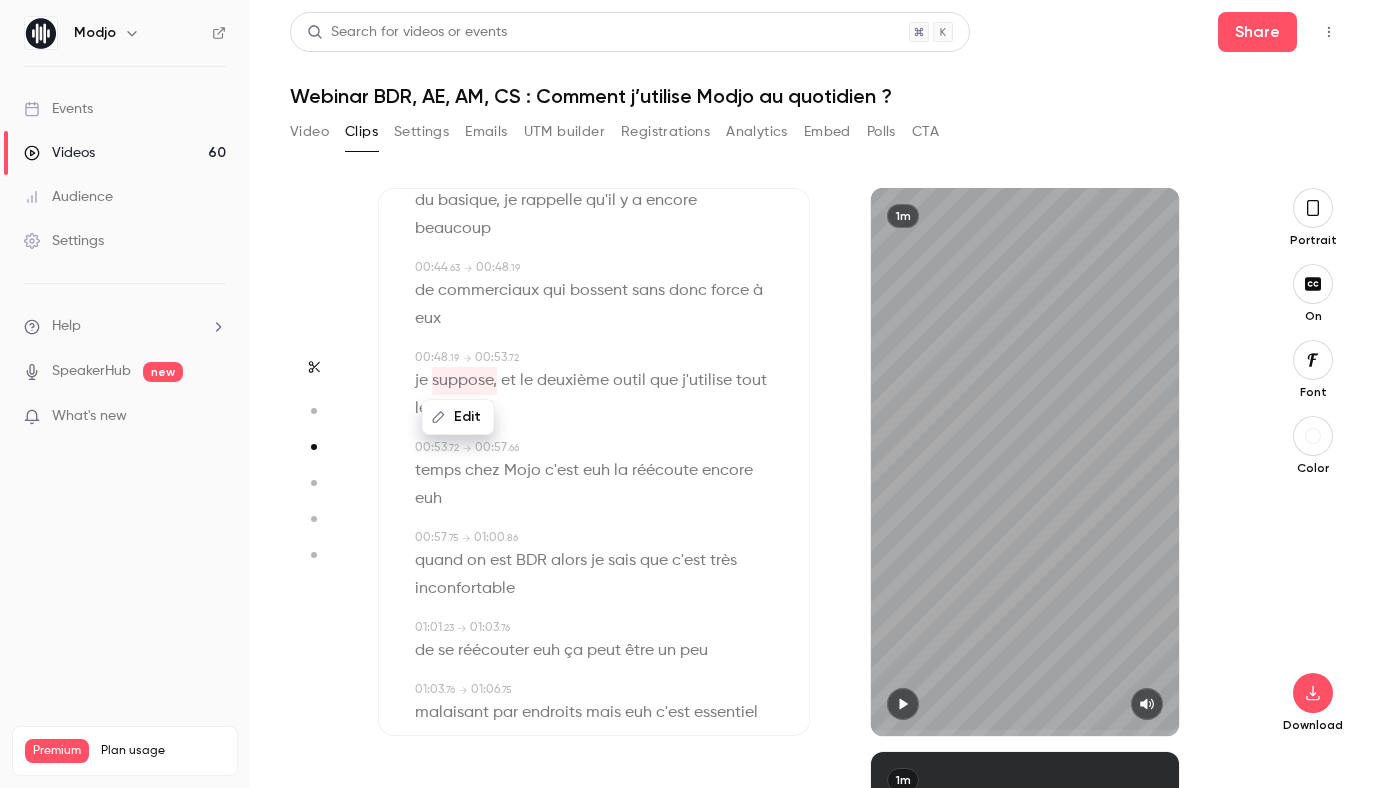 scroll, scrollTop: 1242, scrollLeft: 0, axis: vertical 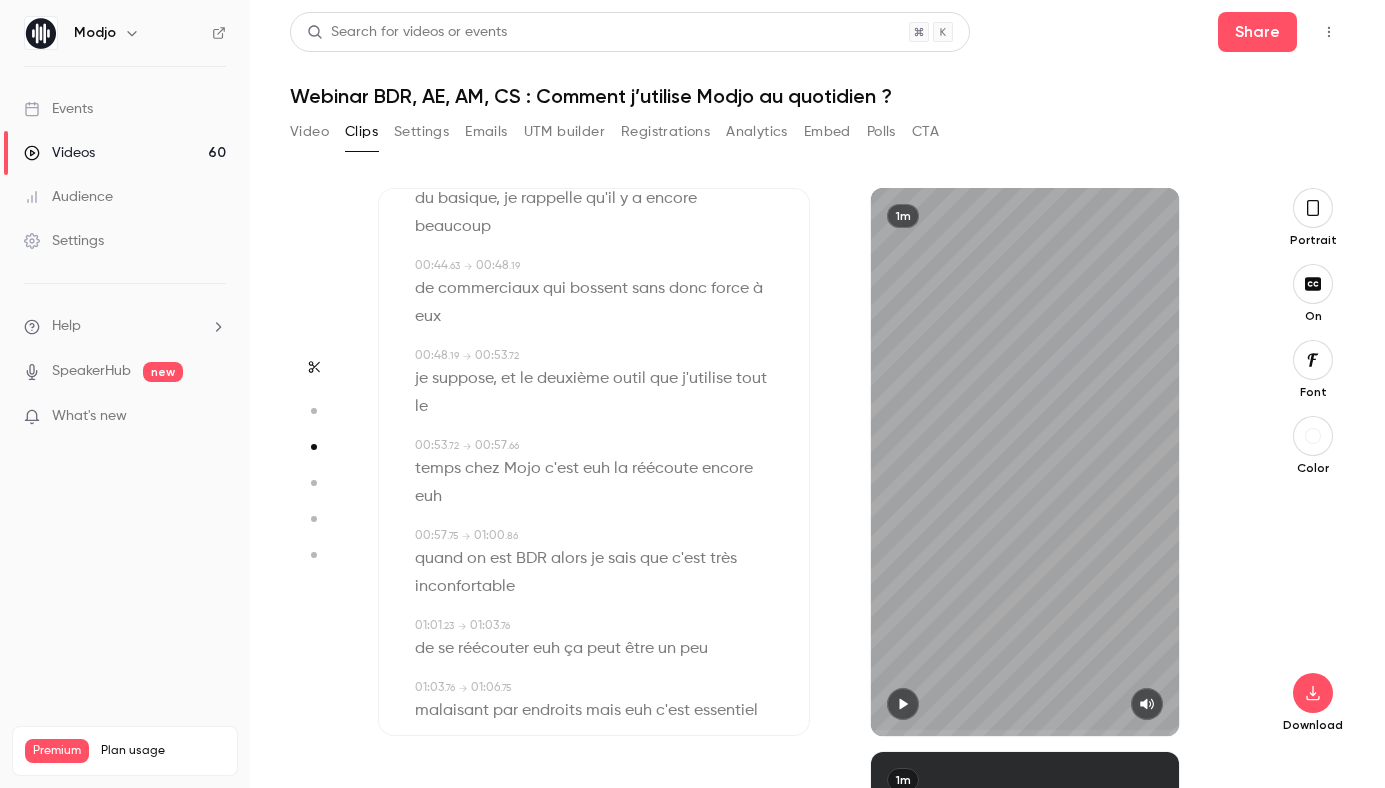 click on "Mojo" at bounding box center [522, 469] 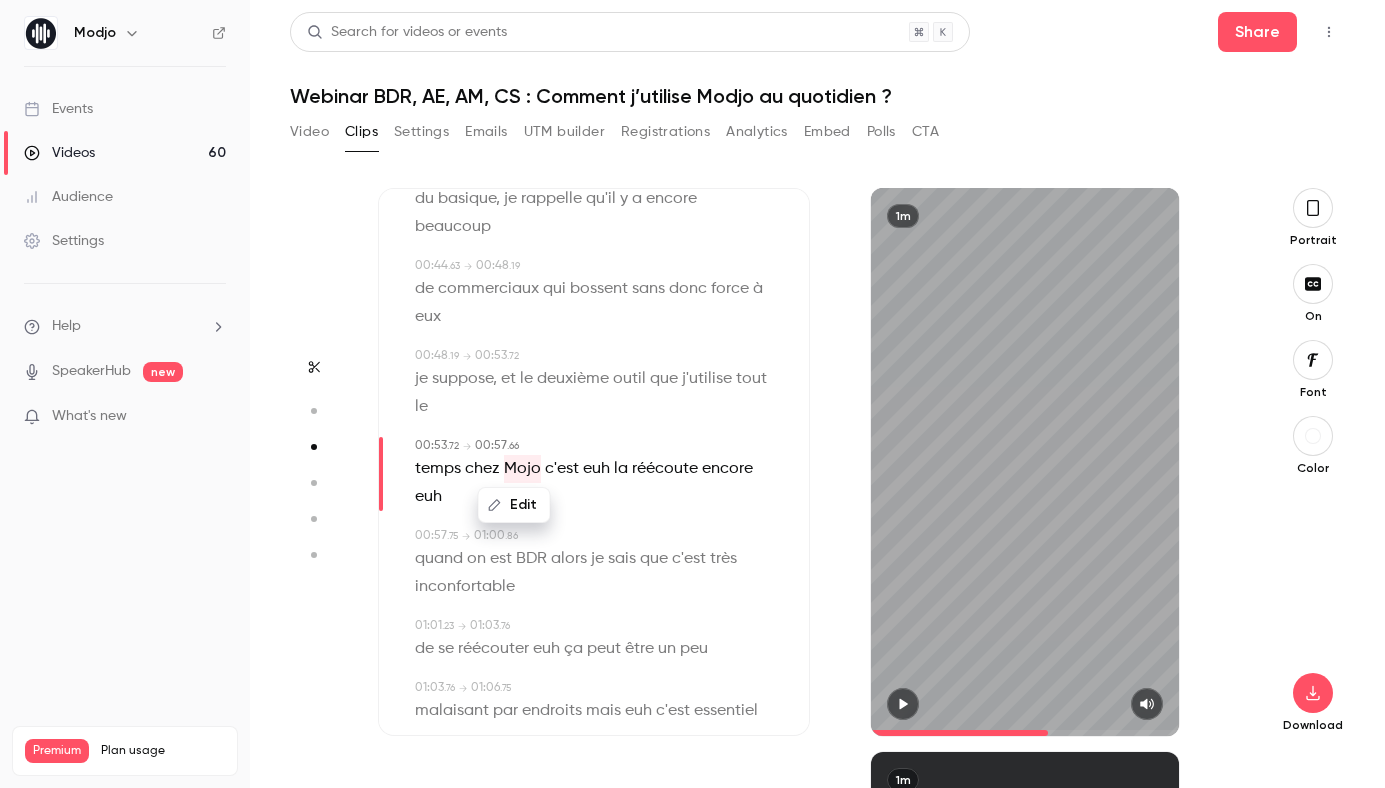 click on "Edit" at bounding box center (514, 505) 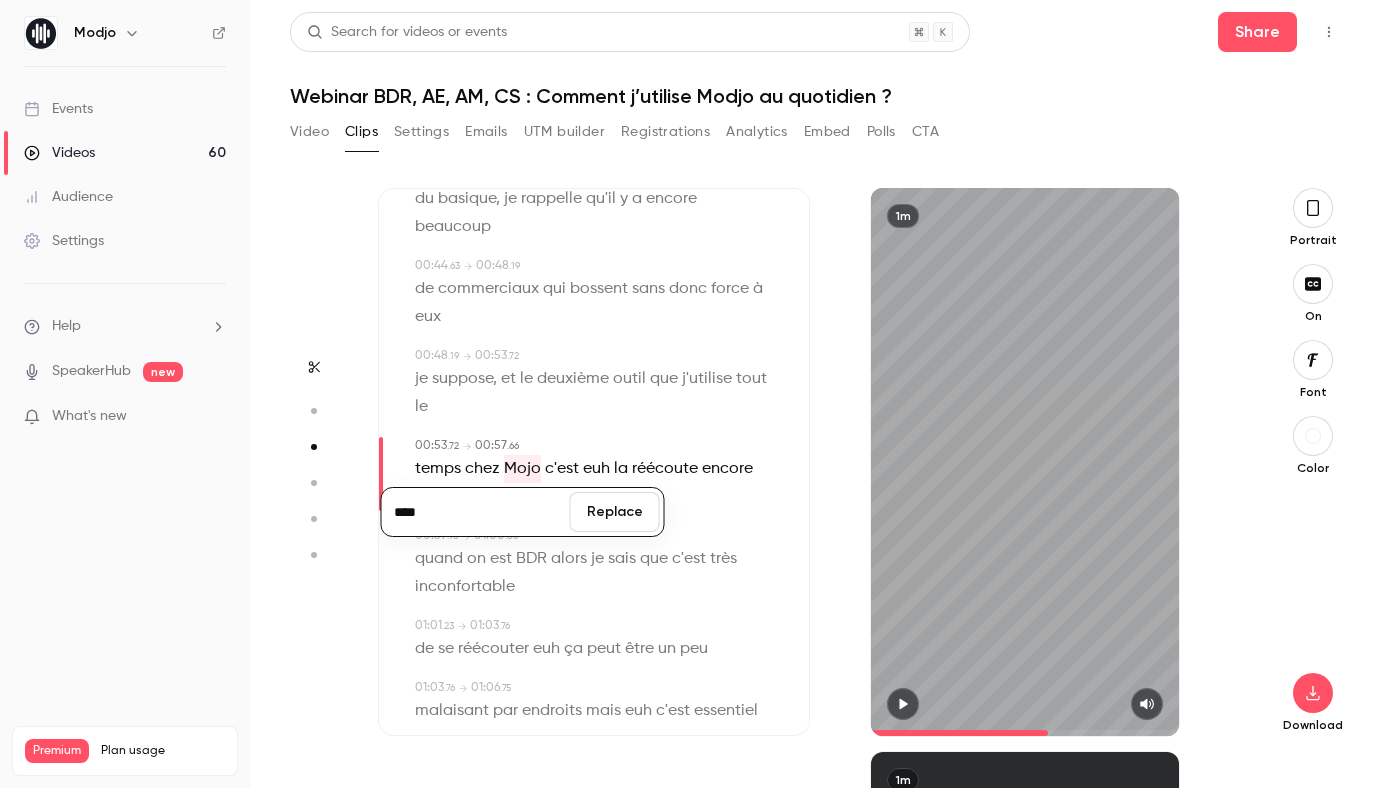 click on "****" at bounding box center (476, 512) 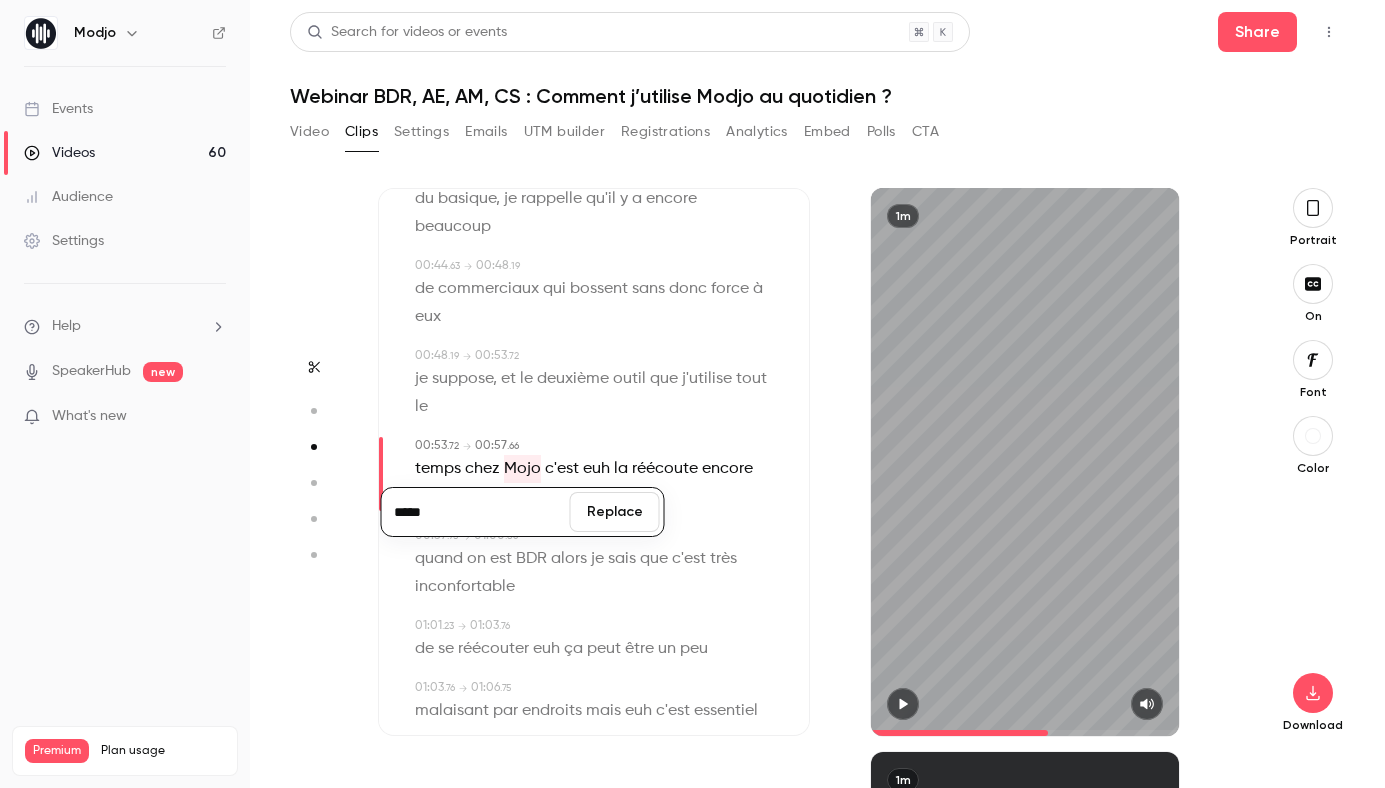 click on "Replace" at bounding box center [615, 512] 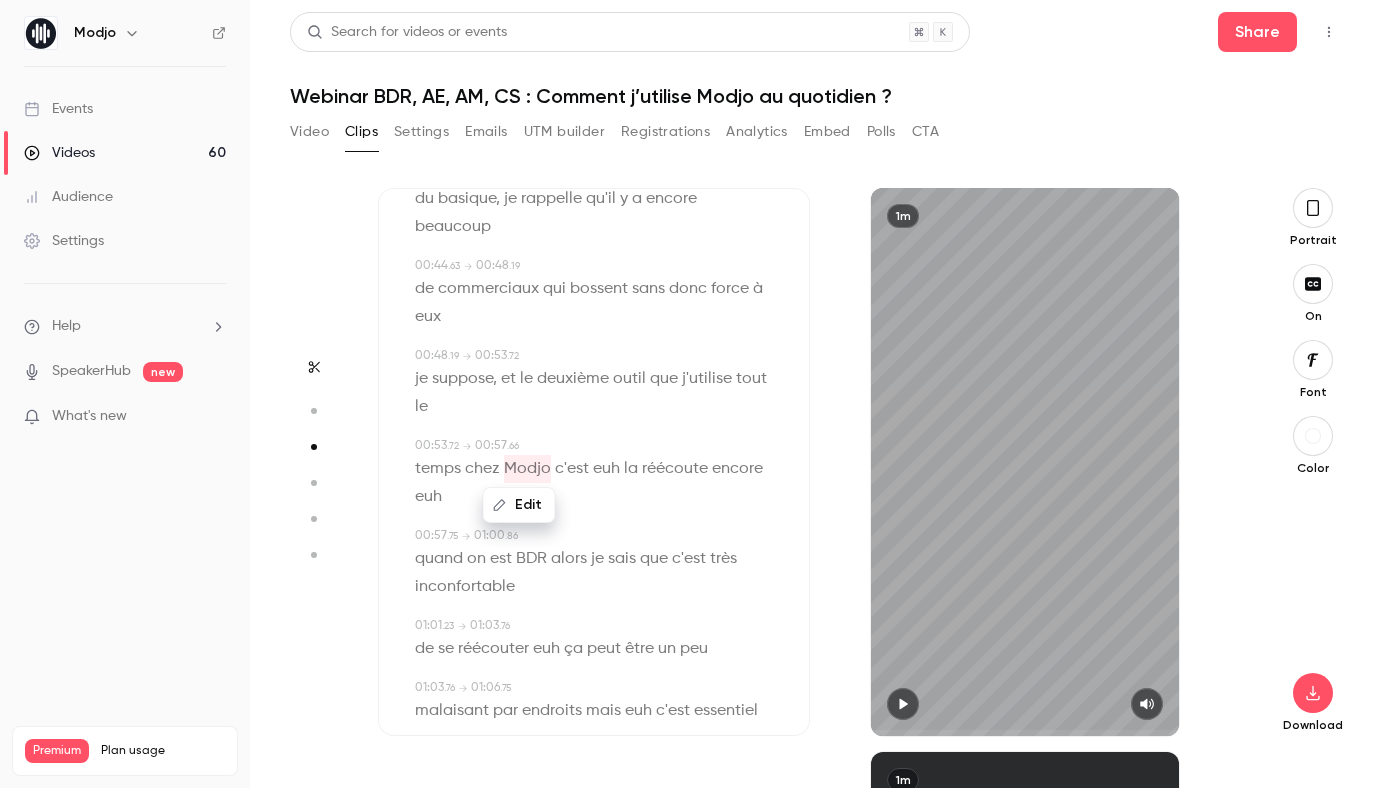 click on "euh" at bounding box center [606, 469] 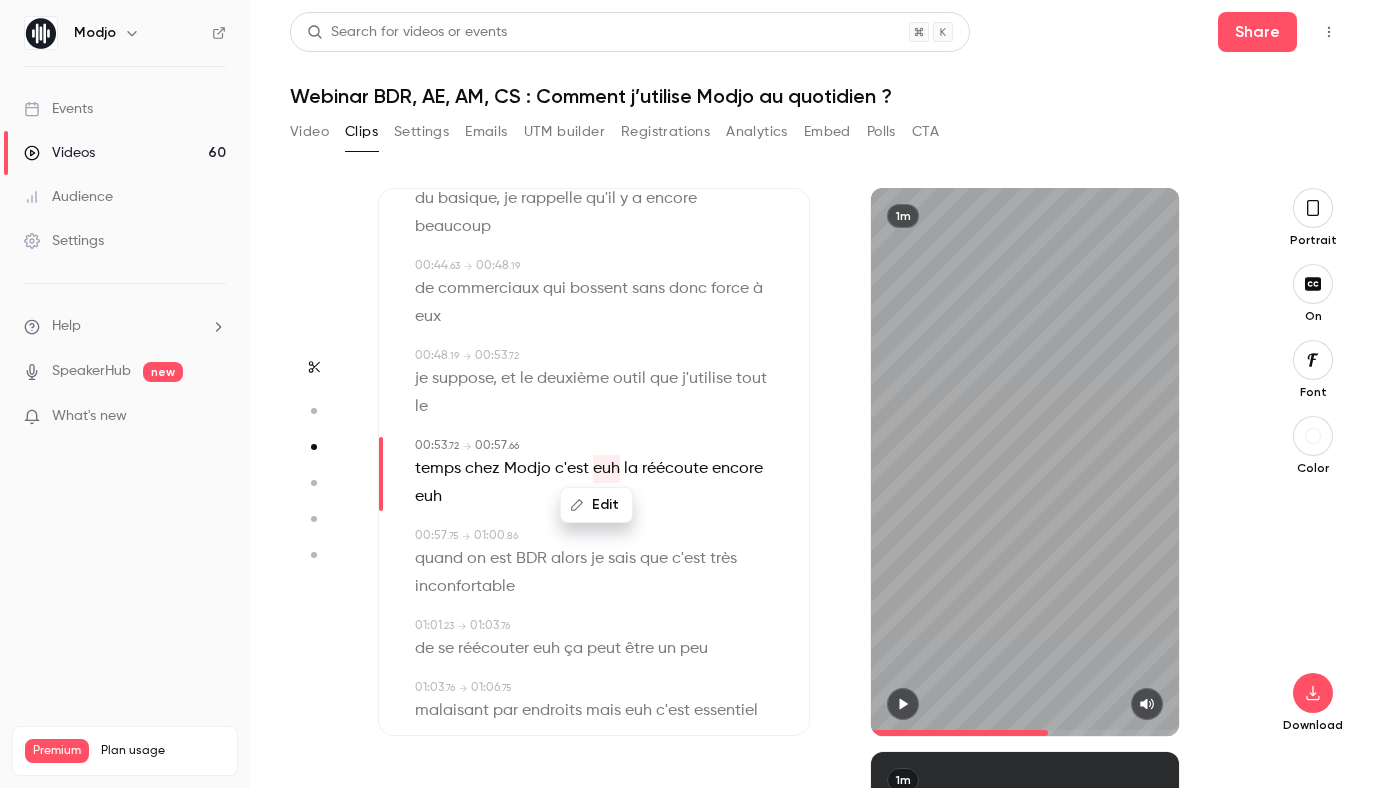 click on "Edit" at bounding box center (596, 505) 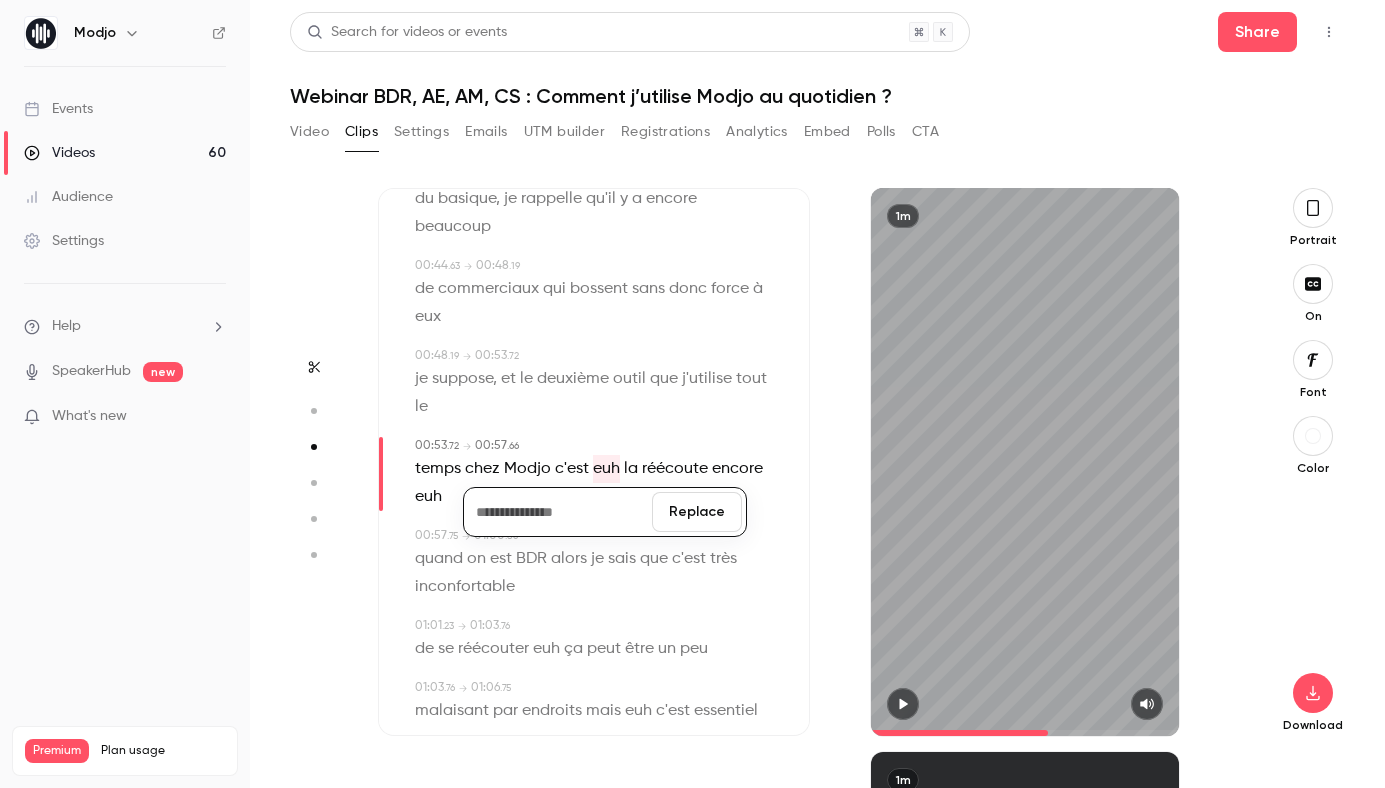 click on "Replace" at bounding box center (697, 512) 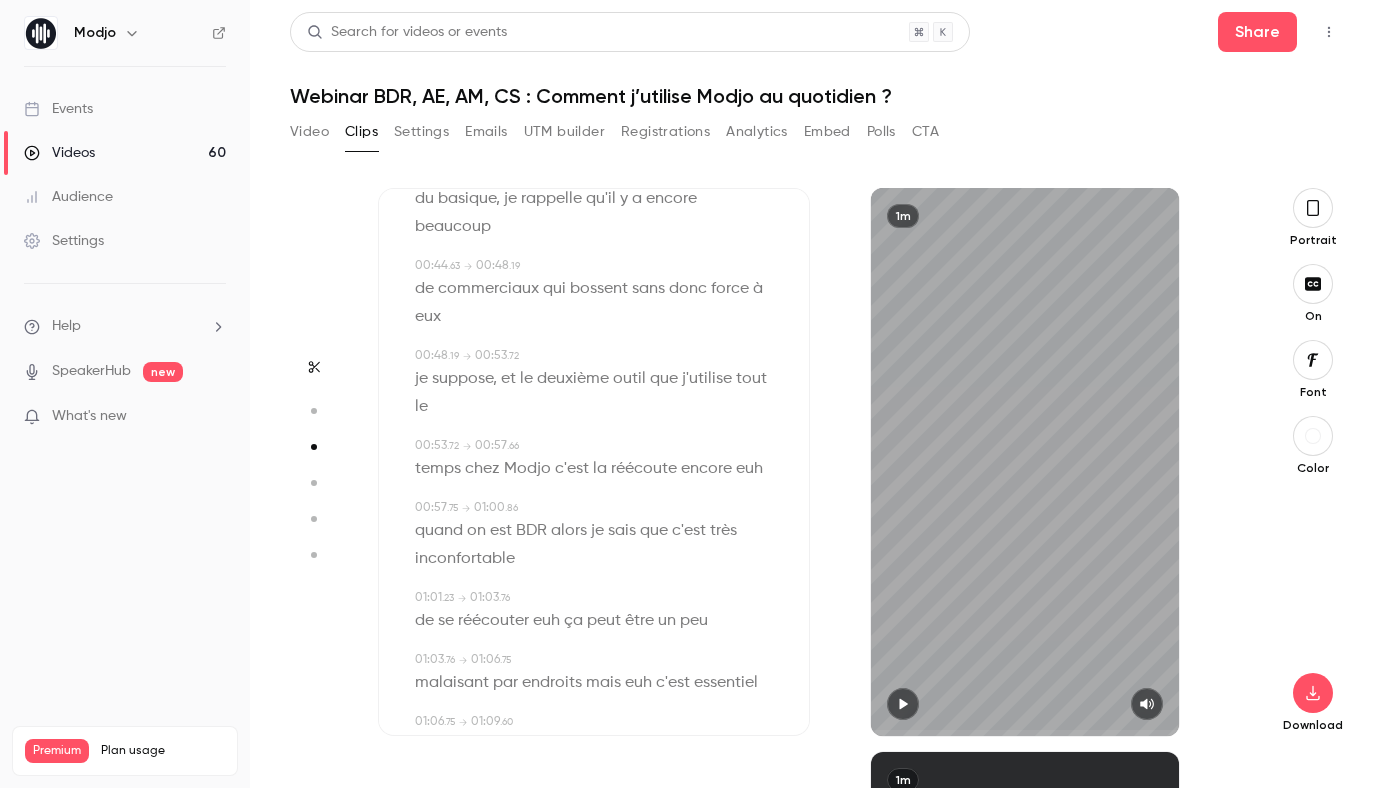 click on "euh" at bounding box center (749, 469) 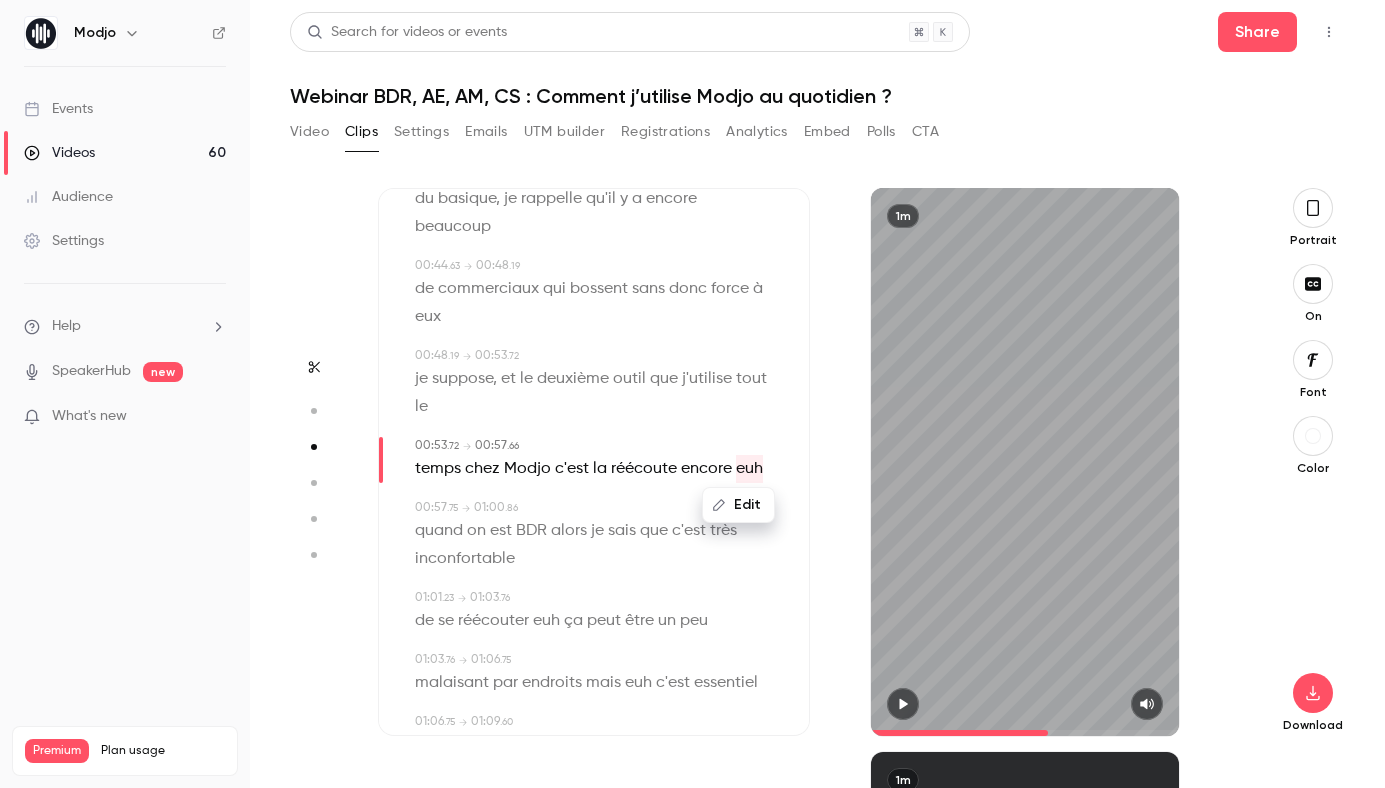 click on "Edit" at bounding box center [738, 505] 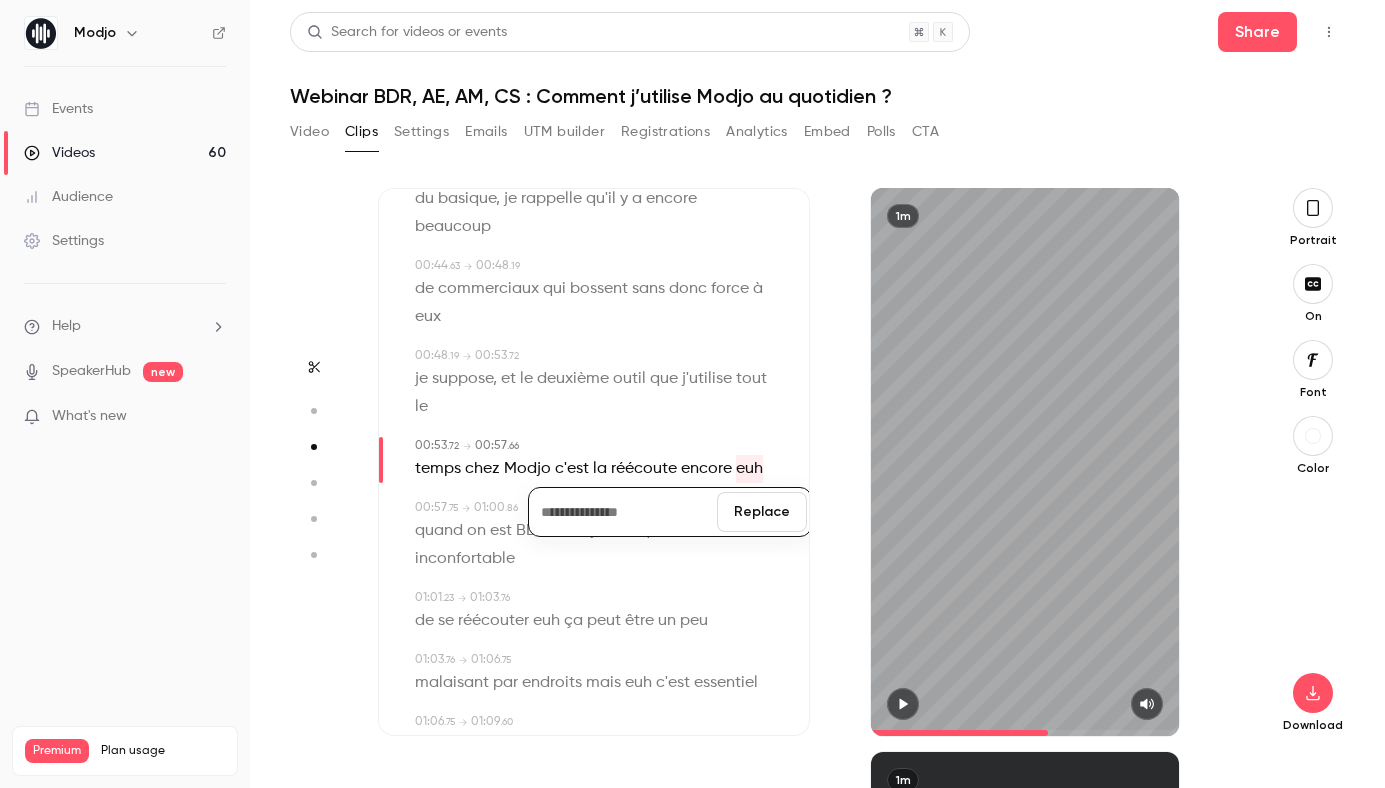 click on "Replace" at bounding box center (762, 512) 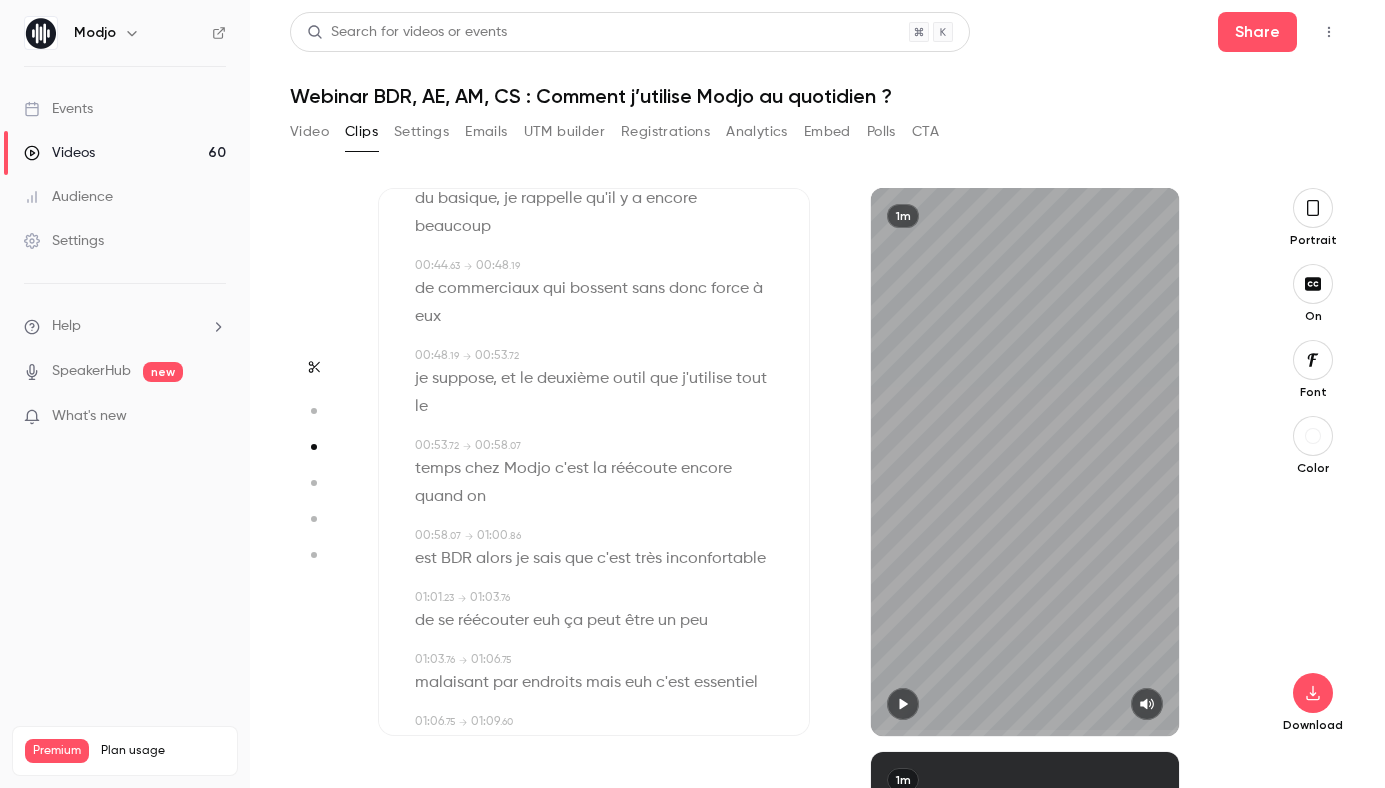 click on "BDR" at bounding box center [456, 559] 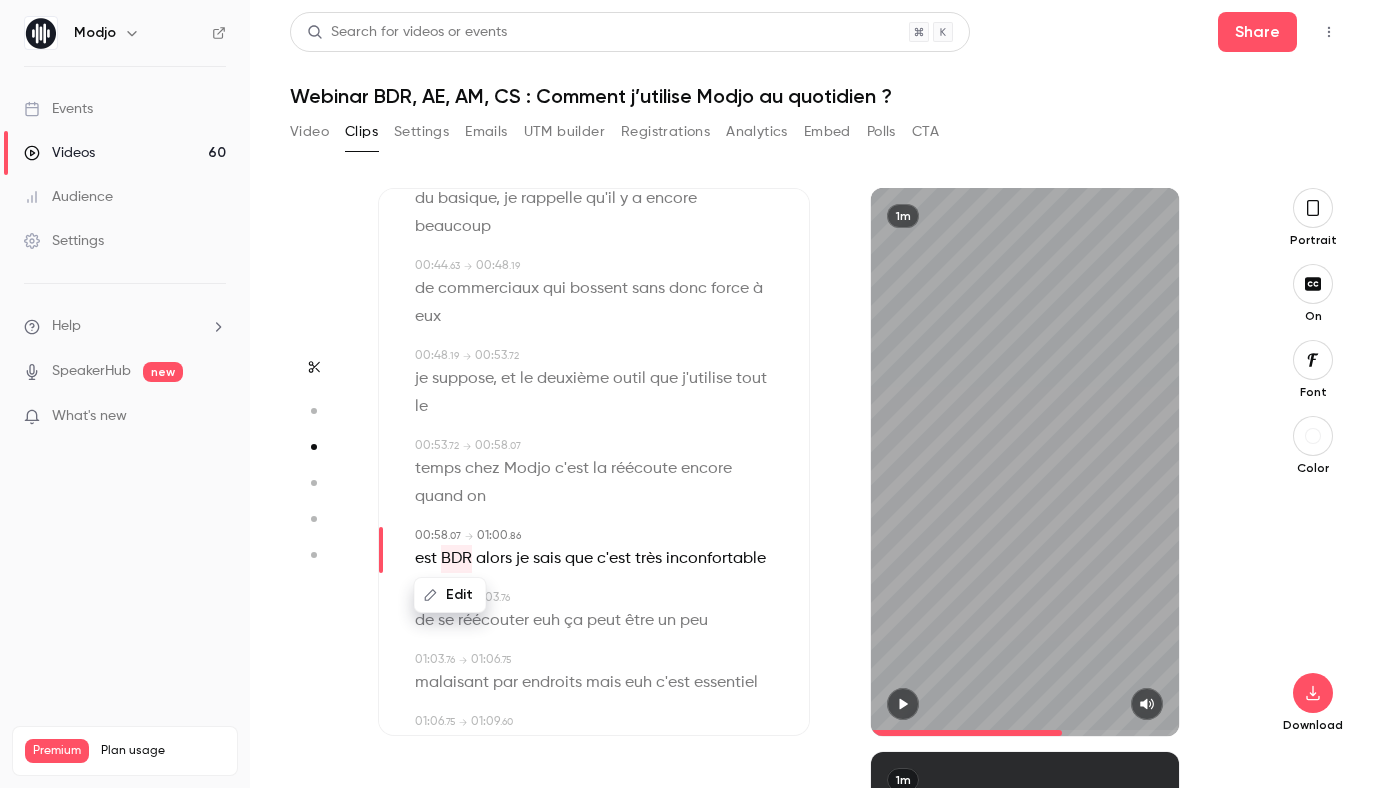 click on "Edit" at bounding box center [450, 595] 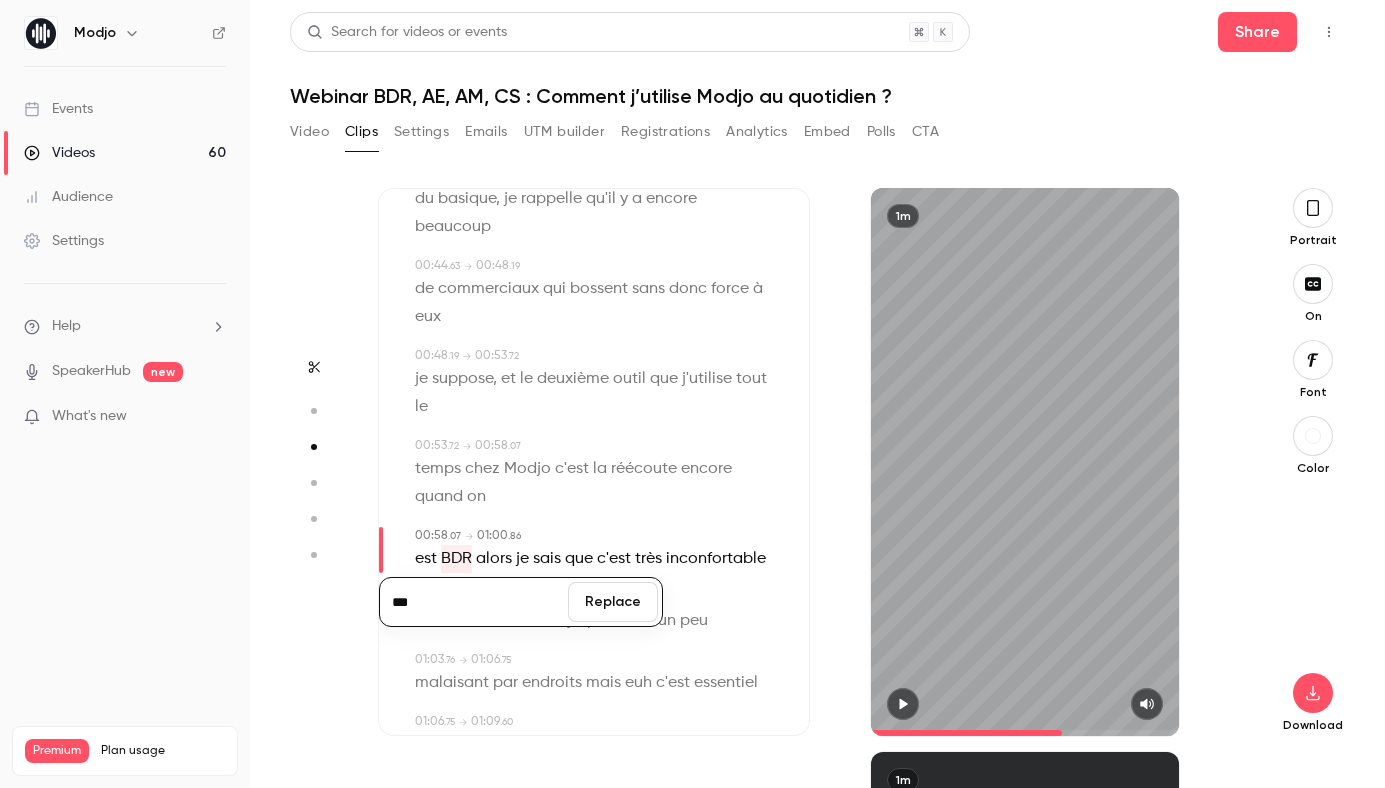 click on "***" at bounding box center (474, 602) 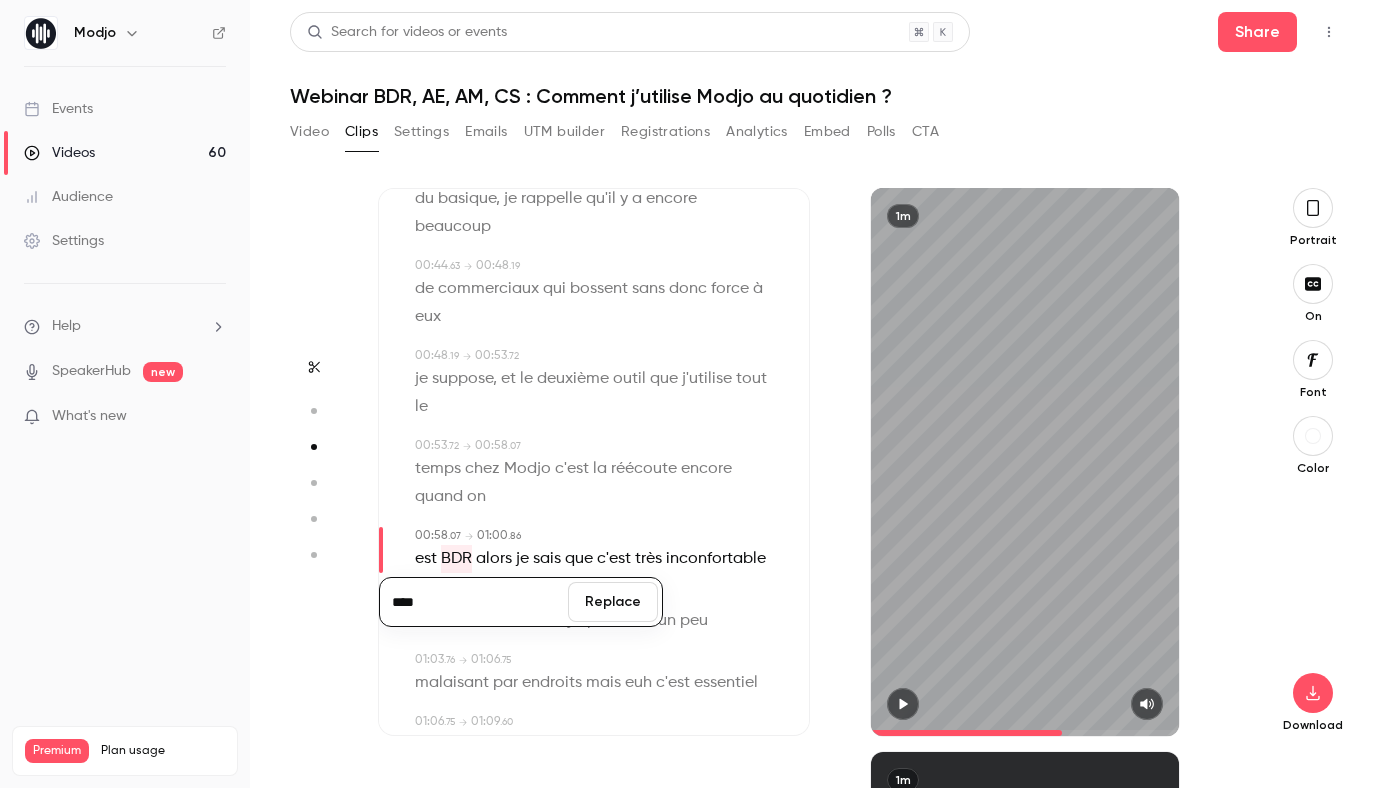 click on "Replace" at bounding box center (613, 602) 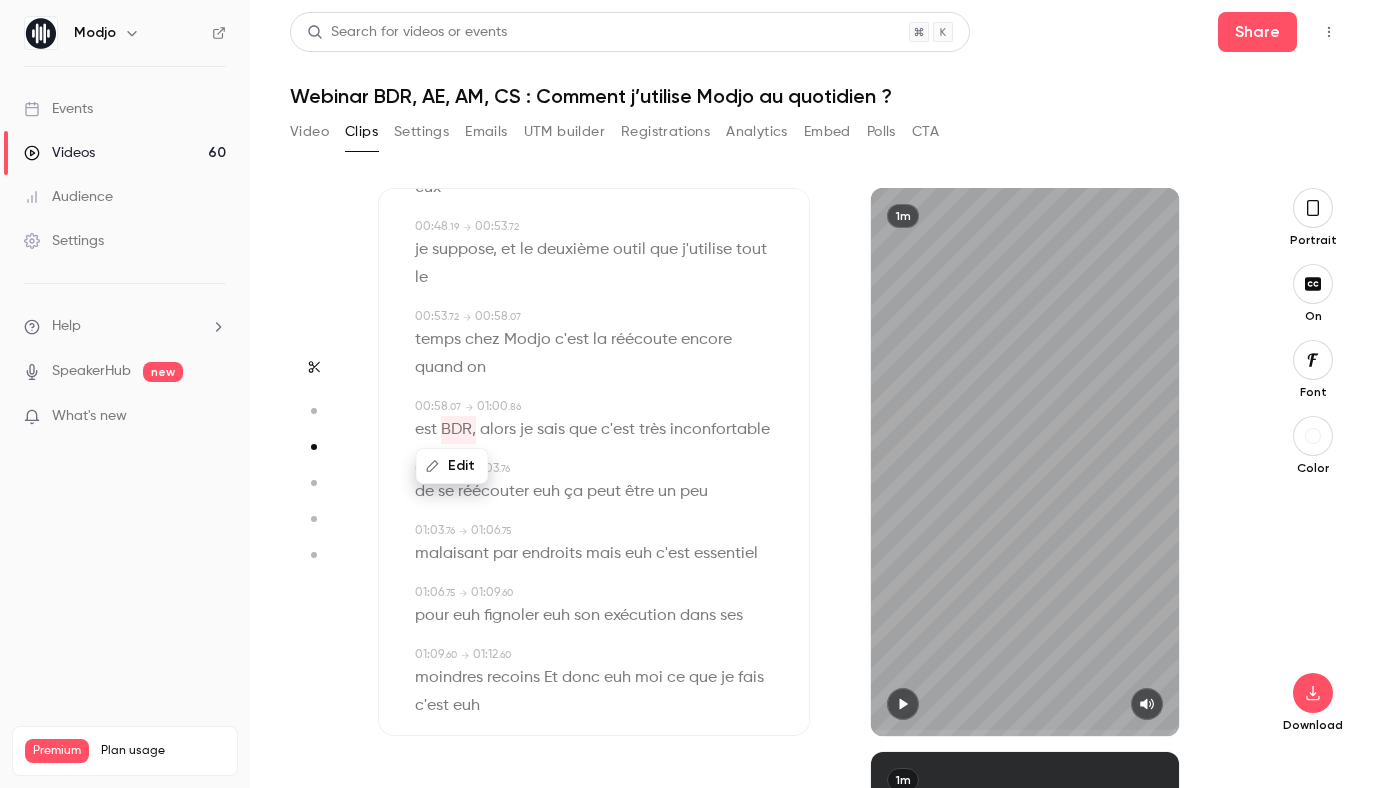 scroll, scrollTop: 1380, scrollLeft: 0, axis: vertical 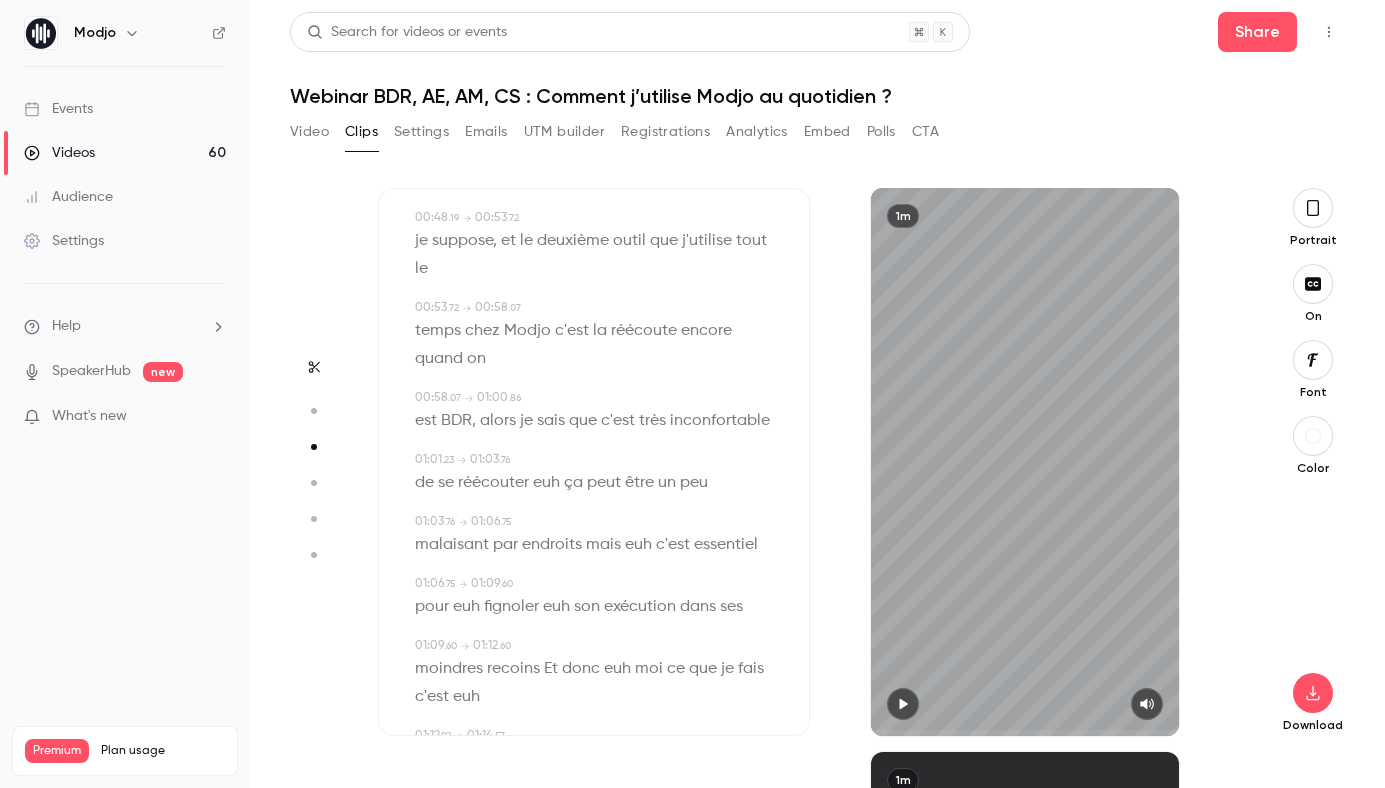 click on "euh" at bounding box center [546, 483] 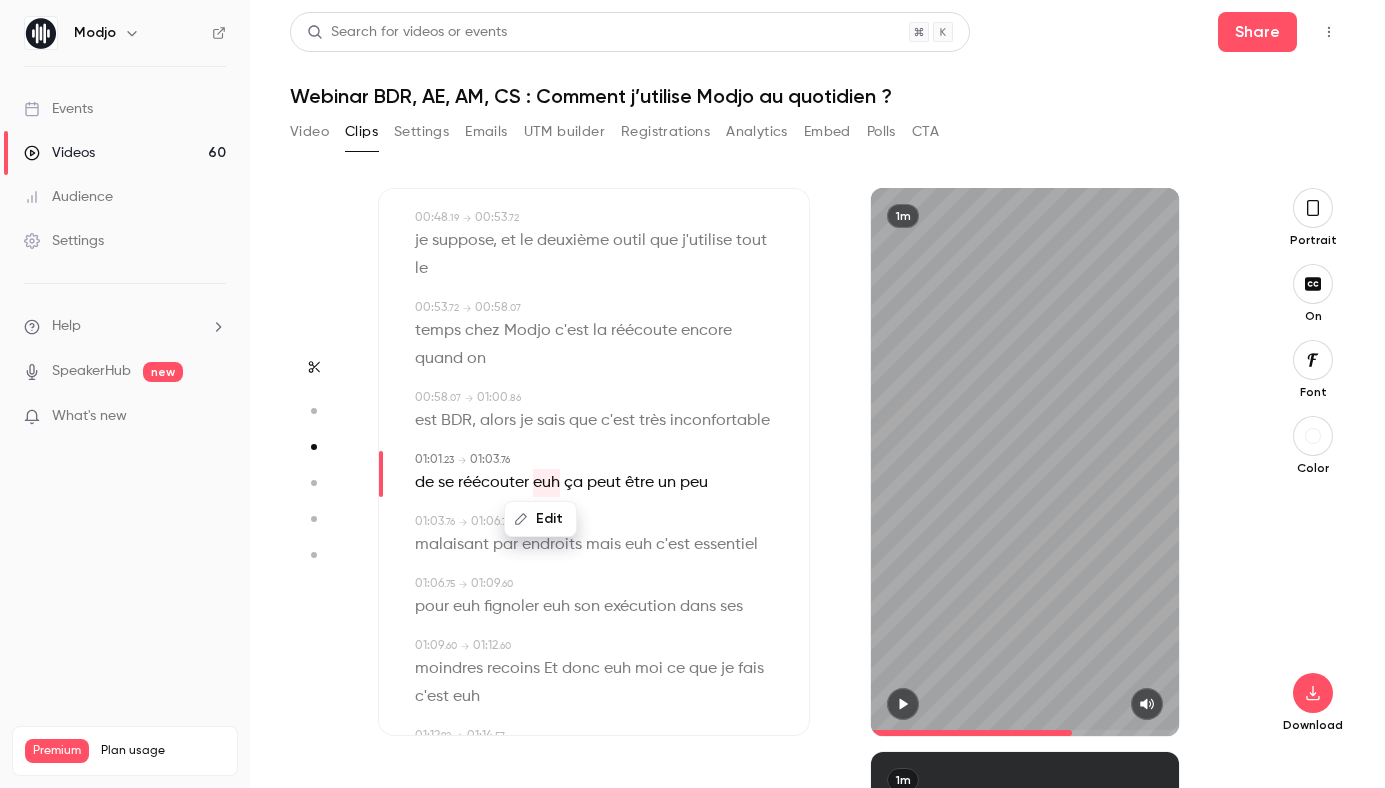 click on "Edit" at bounding box center [540, 519] 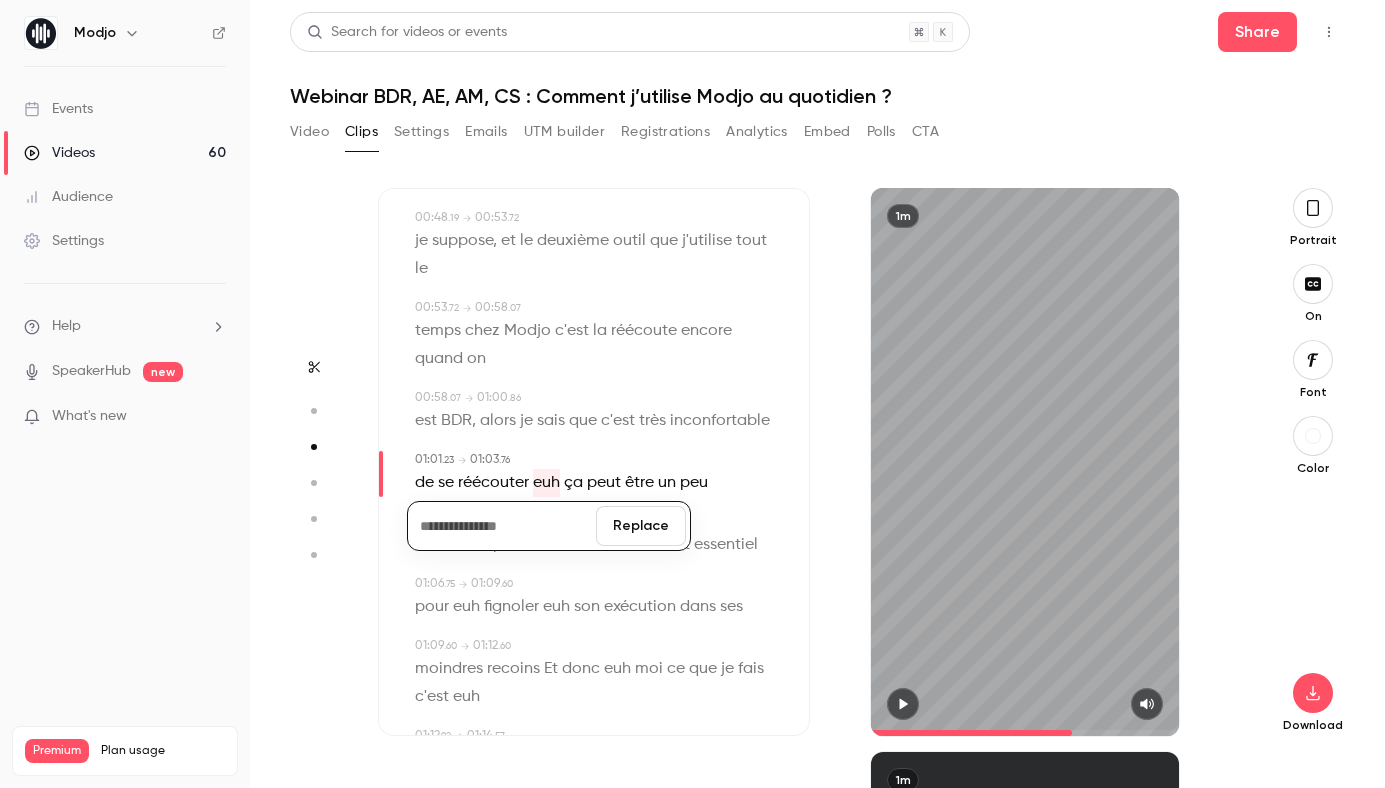 click on "Replace" at bounding box center (641, 526) 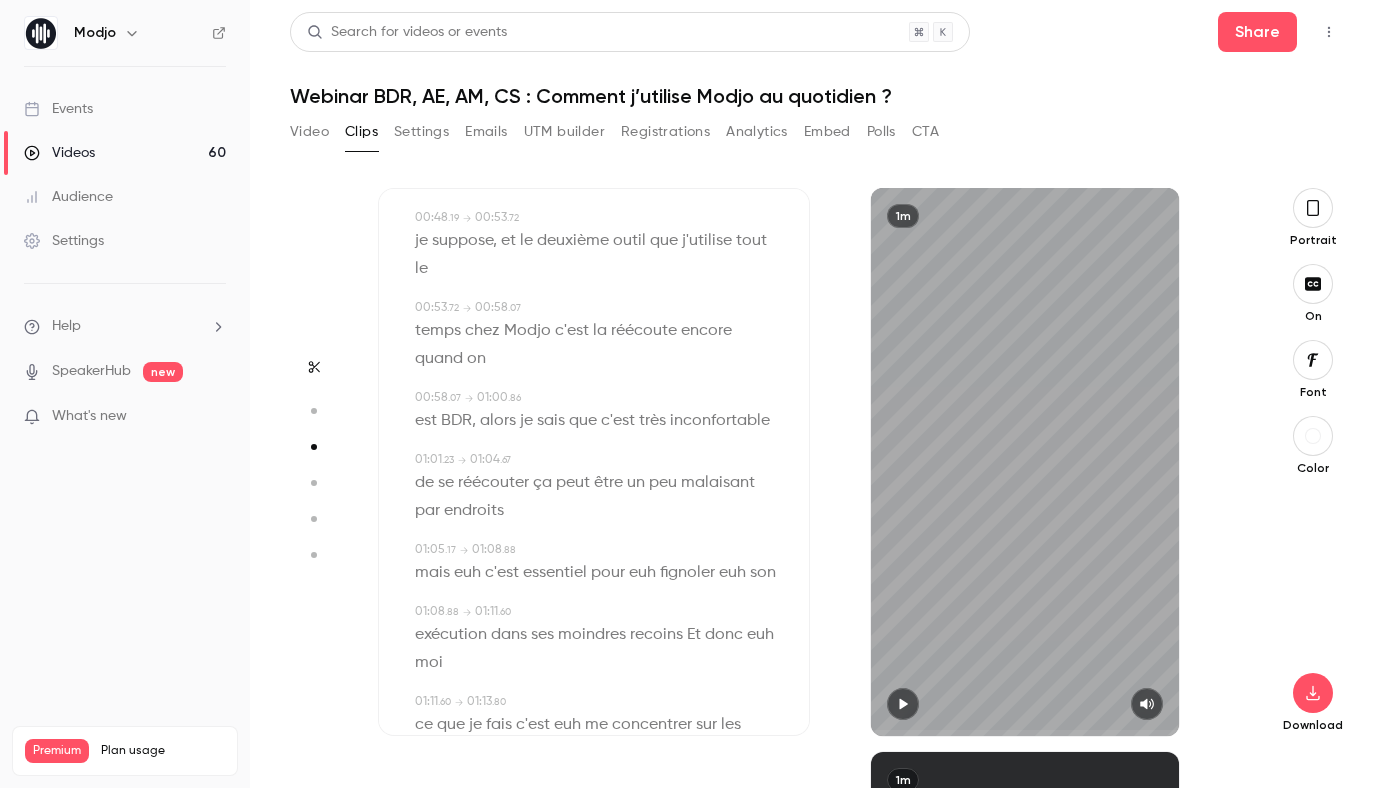click on "réécouter" at bounding box center [493, 483] 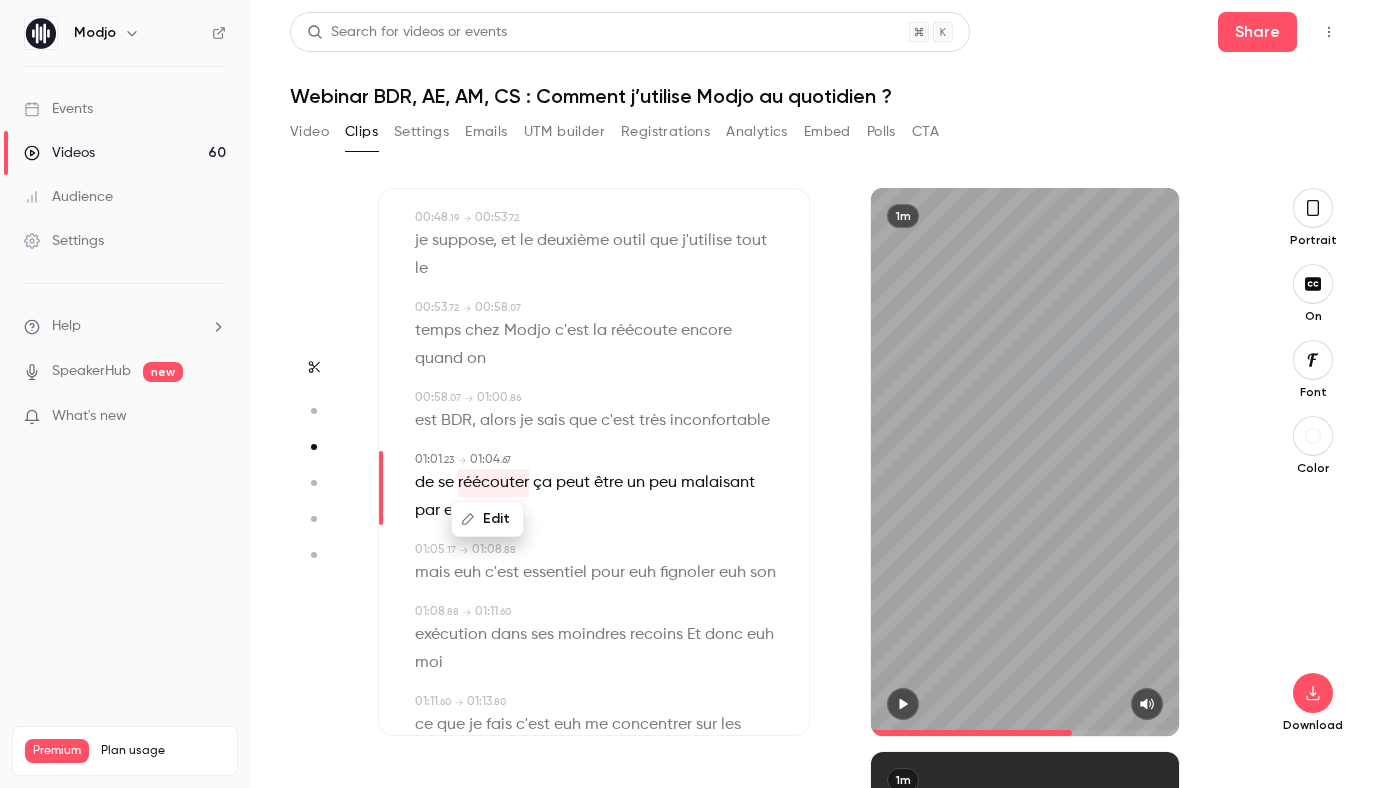 click on "Edit" at bounding box center [487, 519] 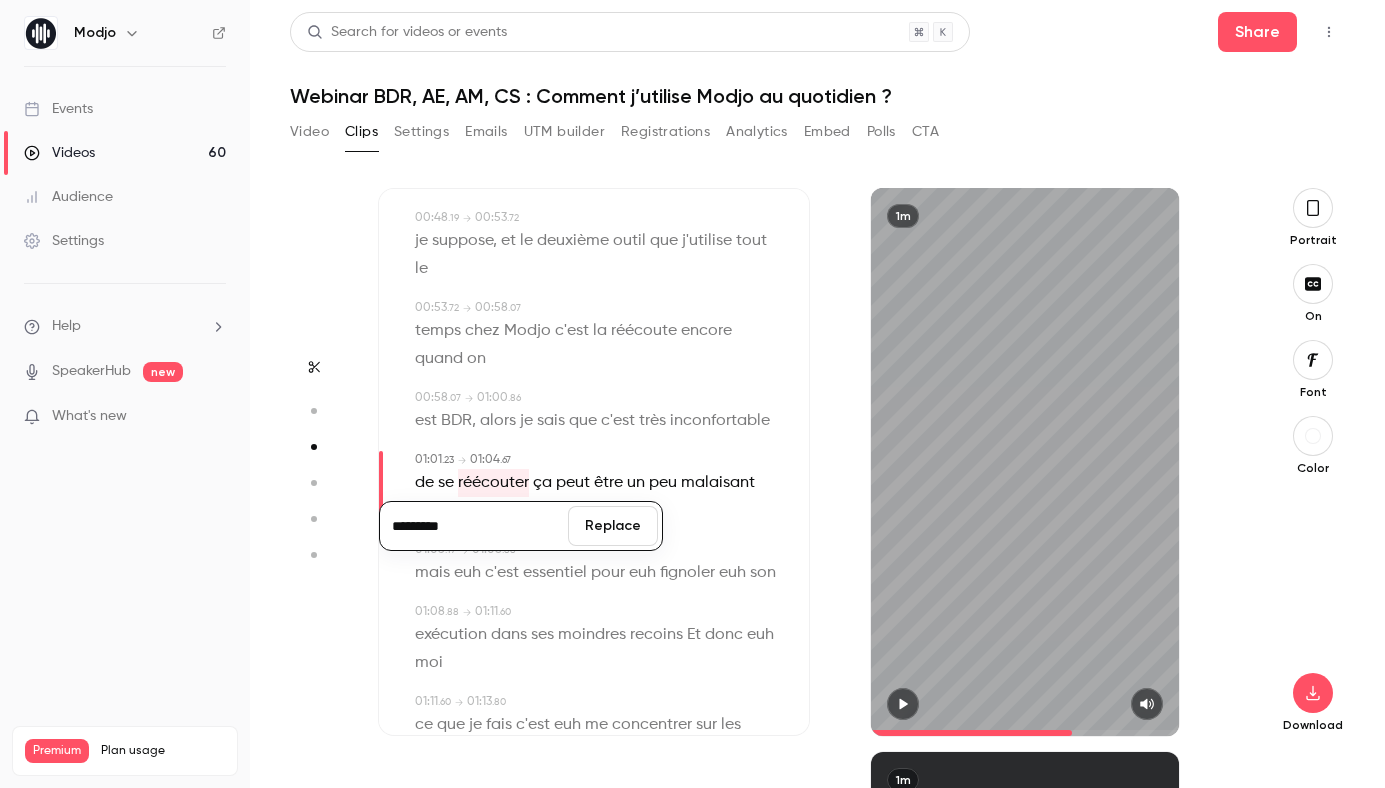 click on "*********" at bounding box center (474, 526) 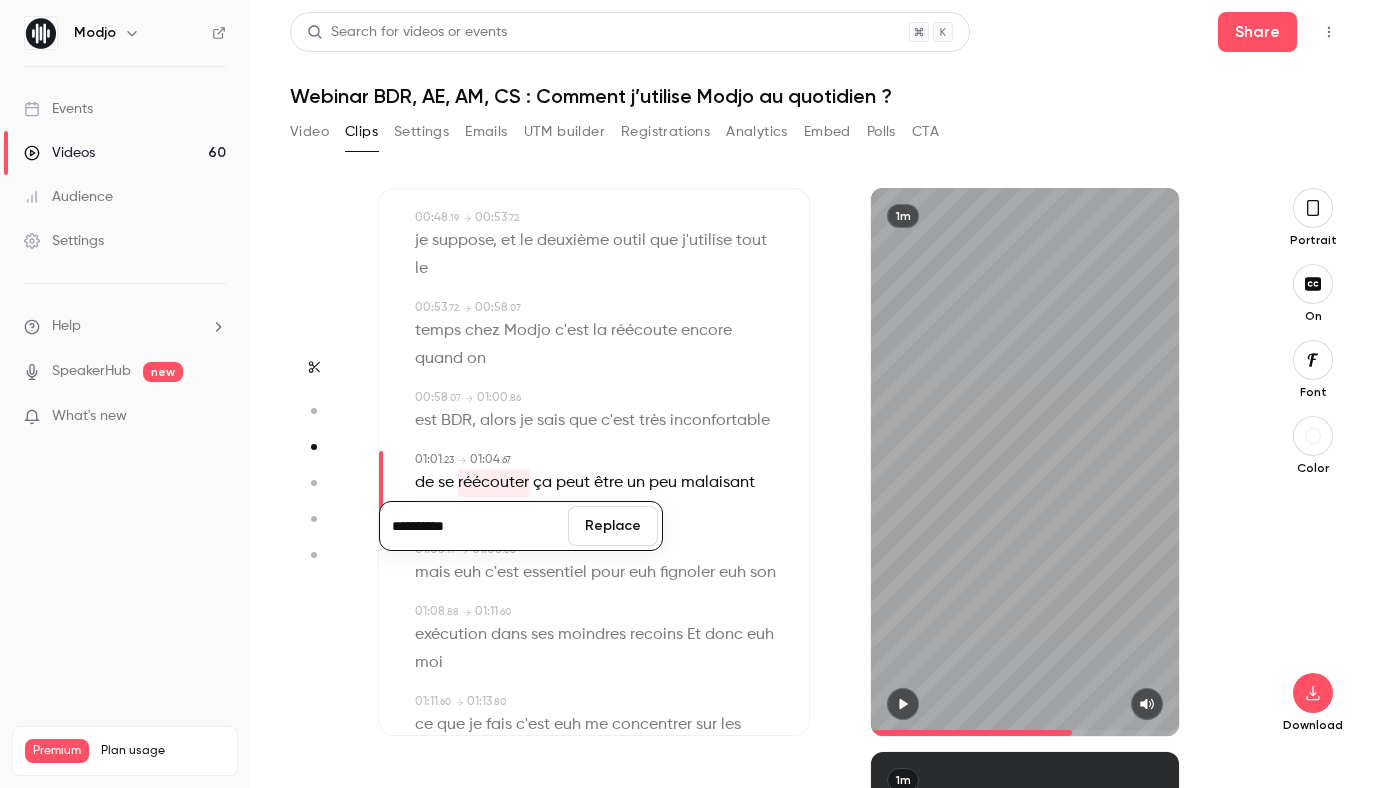 click on "Replace" at bounding box center (613, 526) 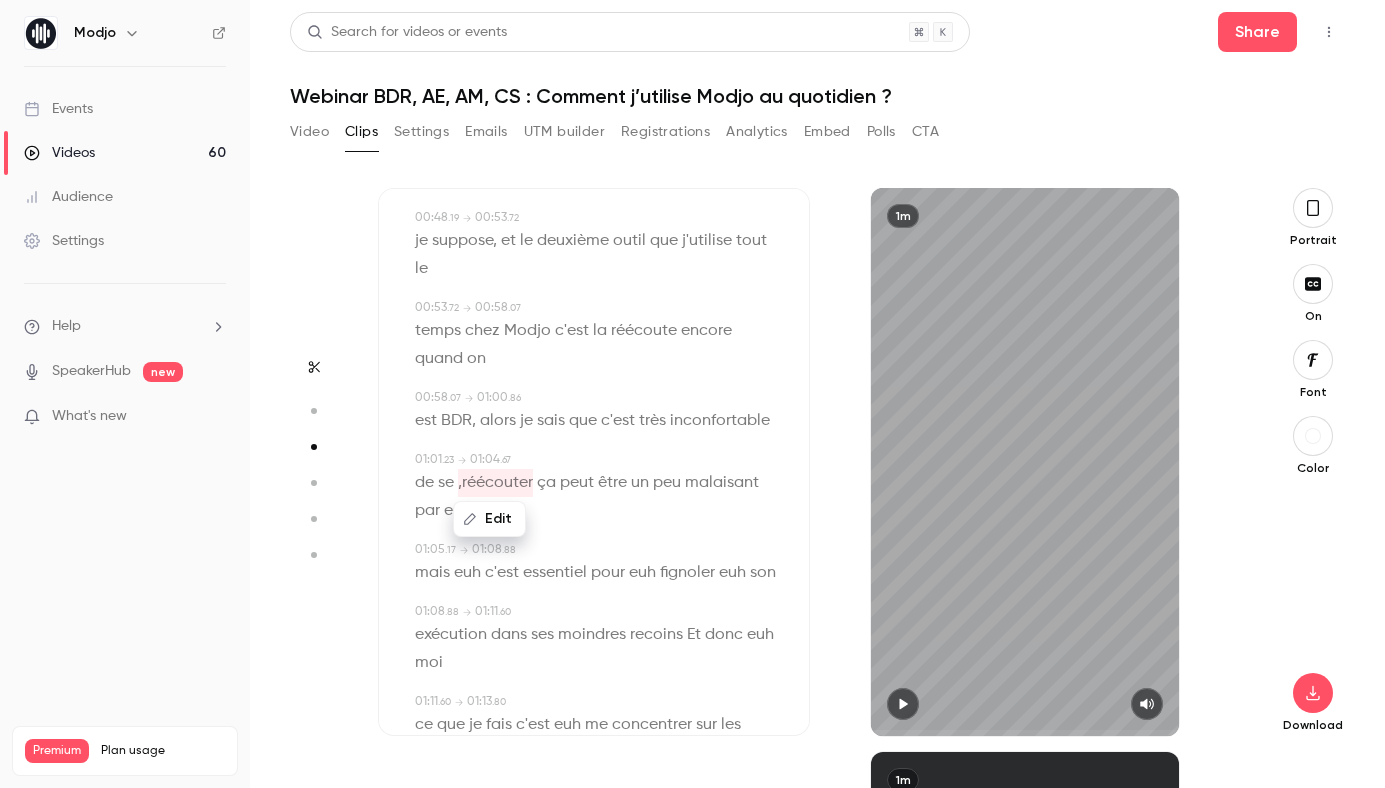 click on "Edit" at bounding box center [489, 519] 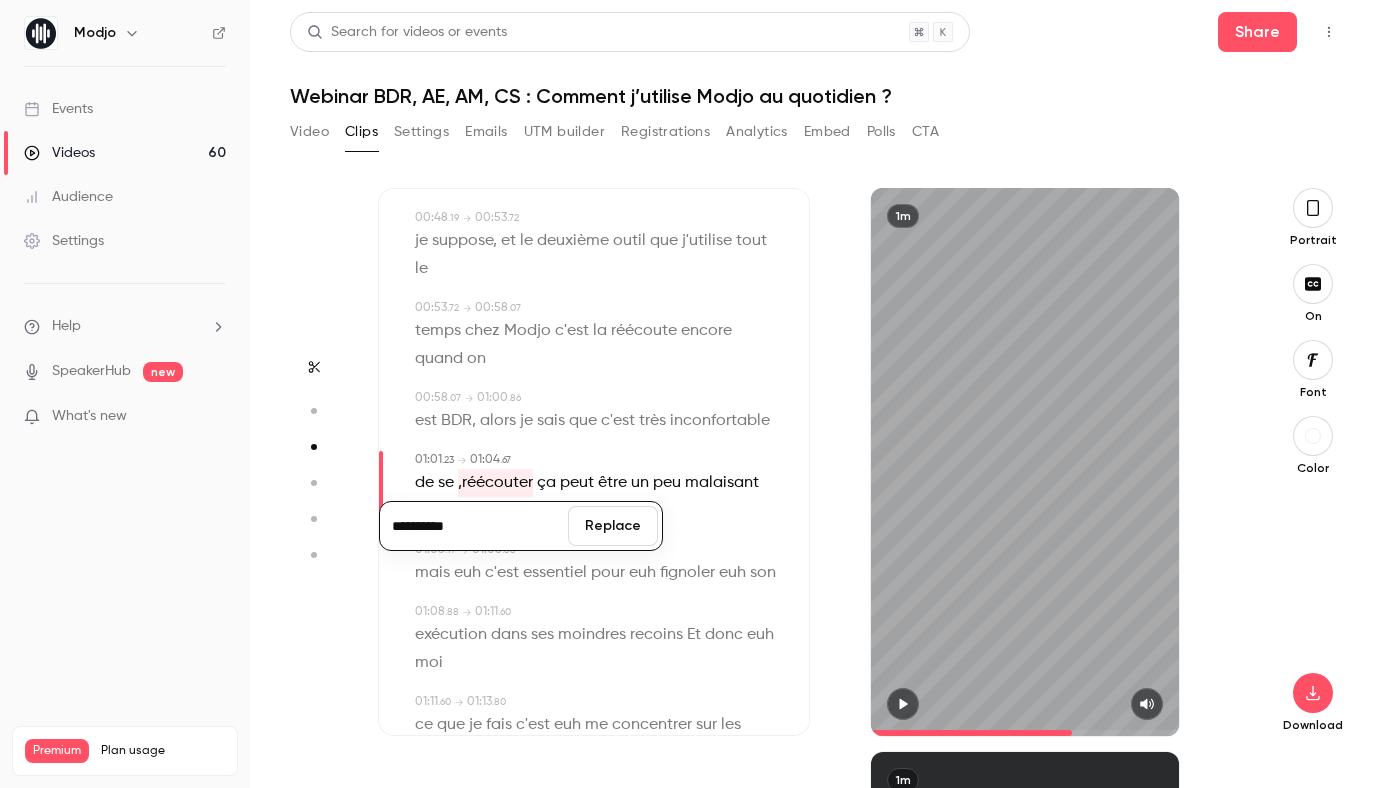 click on "**********" at bounding box center (474, 526) 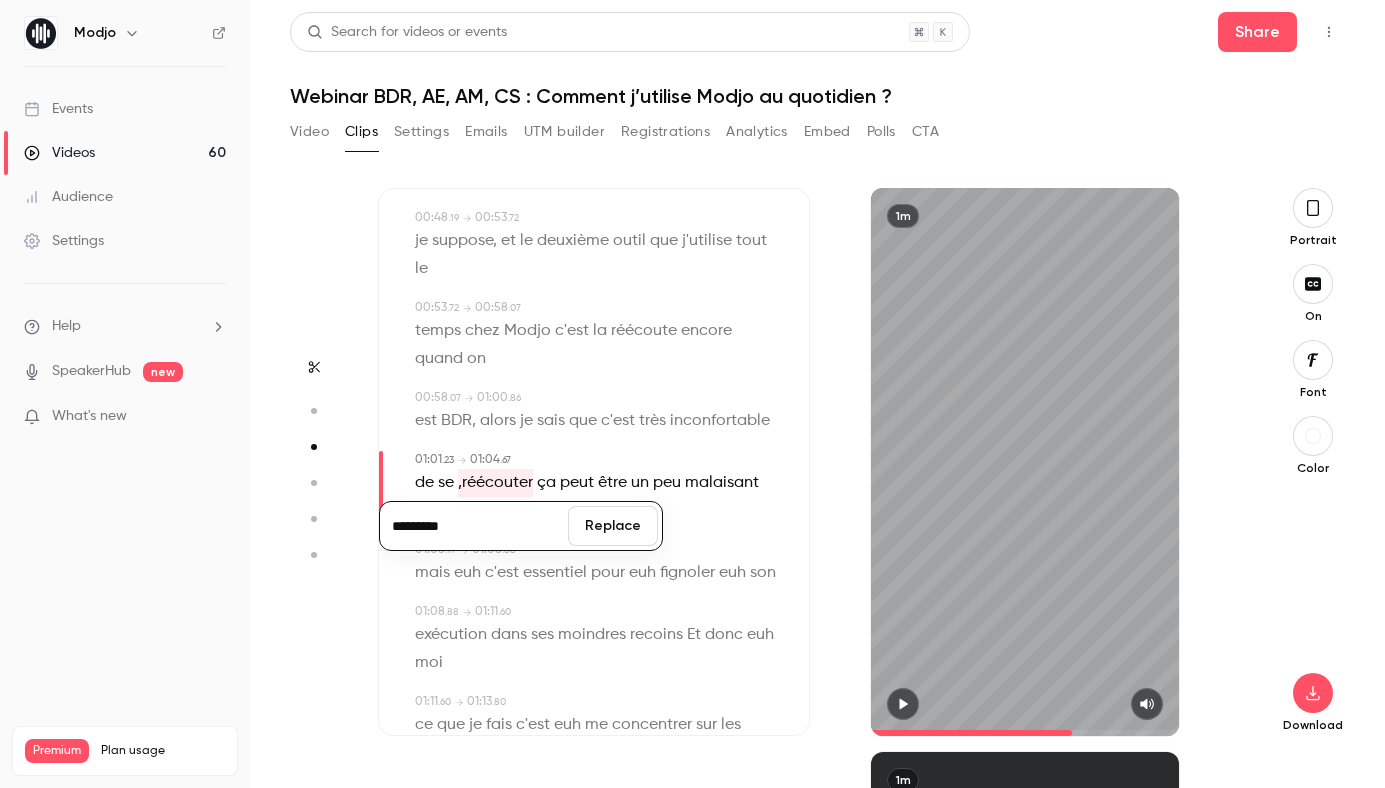 click on "*********" at bounding box center [474, 526] 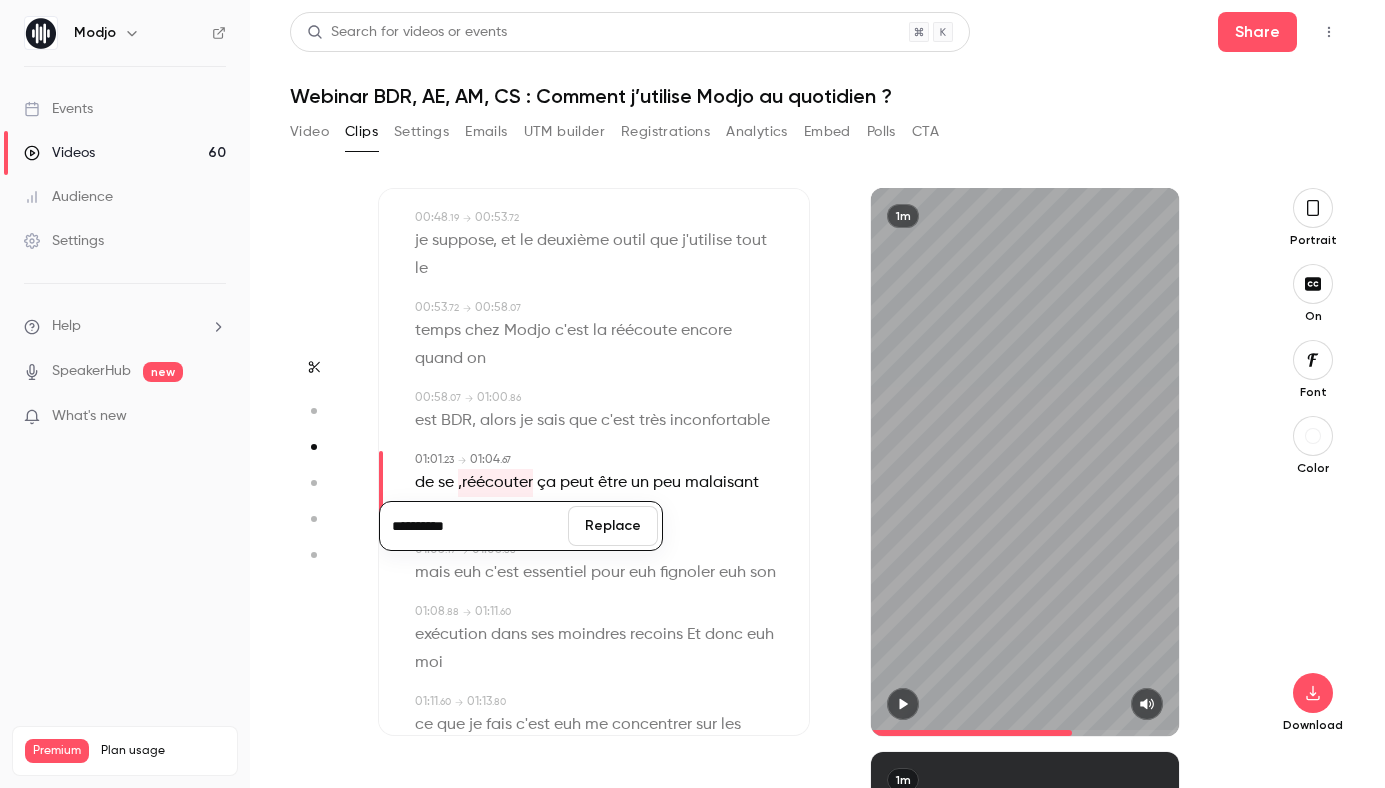 click on "Replace" at bounding box center [613, 526] 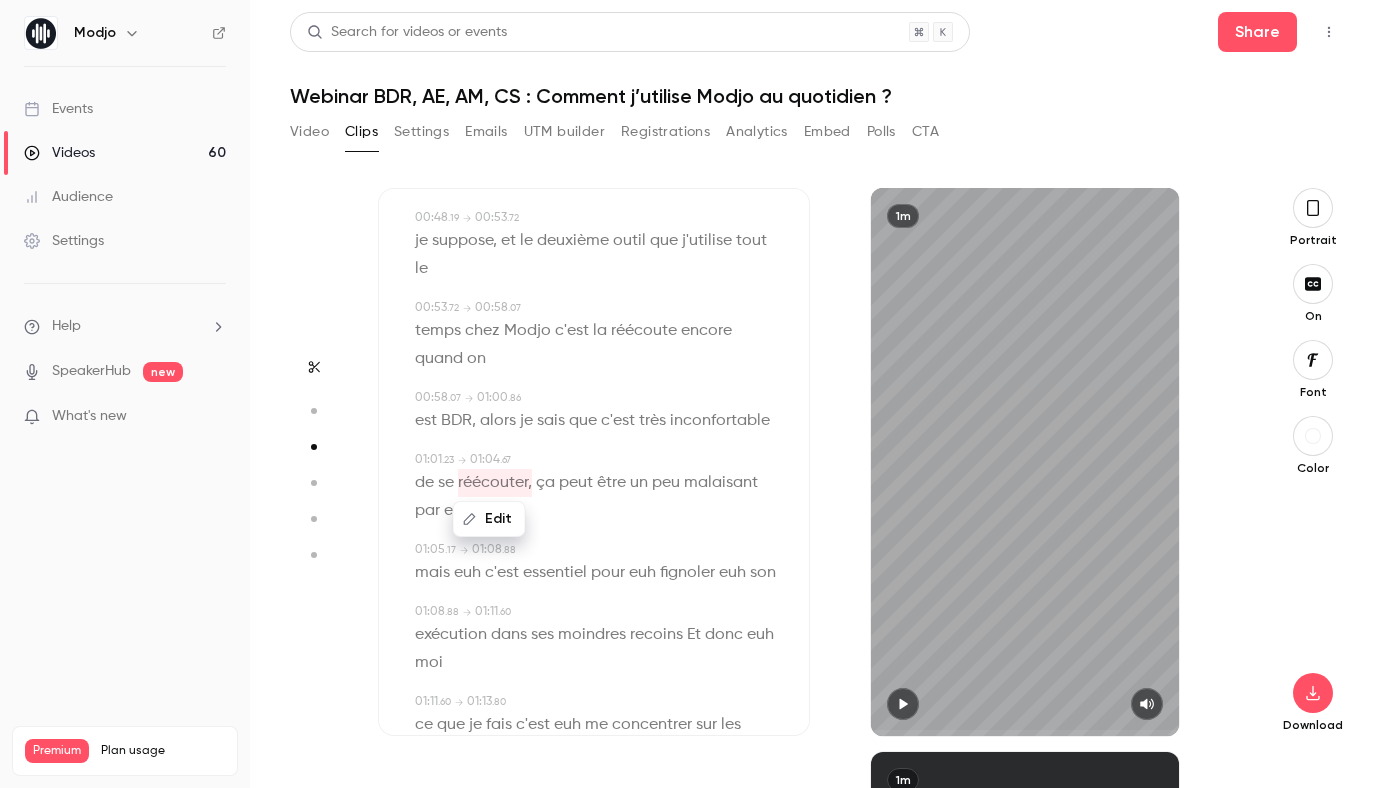 click on "Subtitles 00:00 . 00 → 00:03 . 87 Et   bien,   avec   plaisir   [PERSON_NAME].   Comment   Modjo   m'a   changé 00:03 . 87 → 00:08 . 11 ma   vie ?   Plein   de   façon   mais   je   vais   commencer   par   l'aide 00:08 . 53 → 00:10 . 50 dont   je   bénéficie   le   plus   au   quotidien   chez   Modjo , 00:10 . 63 → 00:15 . 34 c'est   le   résumé   d'appel.    J'ai   été   SDR   en   alternance 00:16 . 00 → 00:19 . 08 donc   j'ai   fait   de   la   prospection   sans   Modjo,    j'ai   connu   la 00:19 . 08 → 00:22 . 12 vente   sans   Modjo   et   on   va   pas   se   mentir , 00:22 . 15 → 00:25 . 58 c'est   très   très   relou   de   devoir   synthétiser 00:26 . 52 → 00:28 . 83 toutes   les   conversations   à   la   fin   de   la   journée,   qu'on   a 00:28 . 83 → 00:31 . 39 eu   pendant   la   matinée   ou   l'après   midi,   surtout   qu'à   la 00:31 . 39 → 00:32 . 59 fin   de   la   journée   on   n'est   plus   très   frais , 00:32 . 66 → 00:36 . 02 on   n'a   plus" at bounding box center (594, 462) 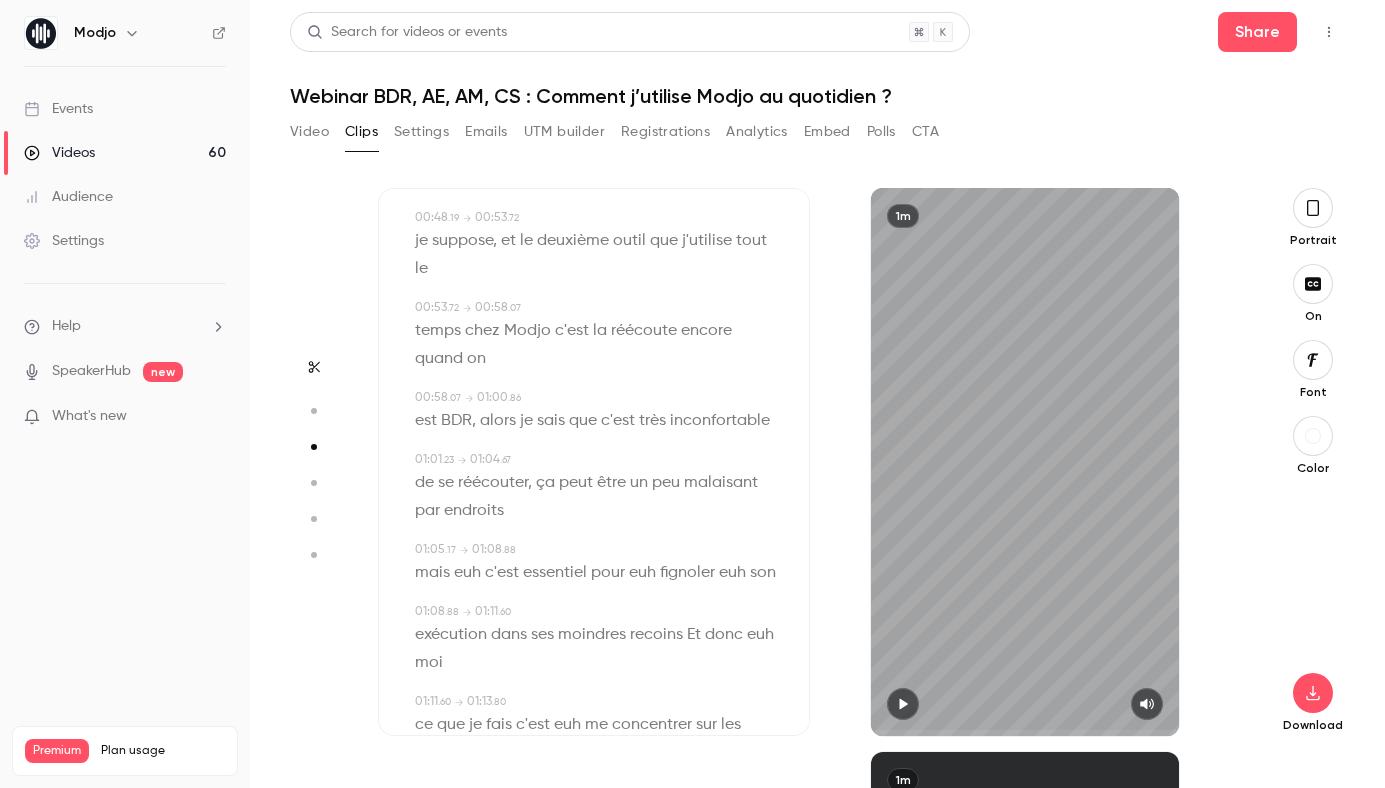 click on "endroits" at bounding box center [474, 511] 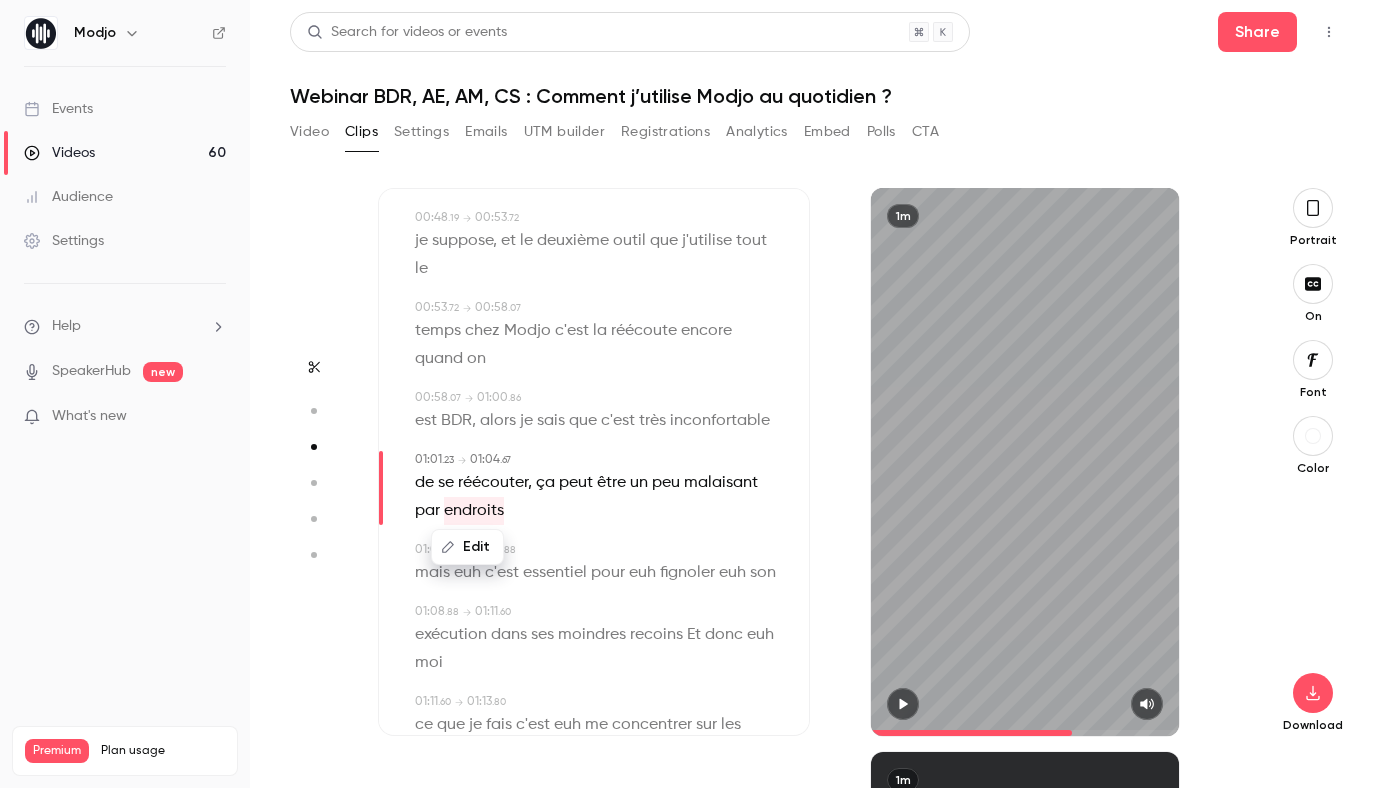 click on "Edit" at bounding box center (467, 547) 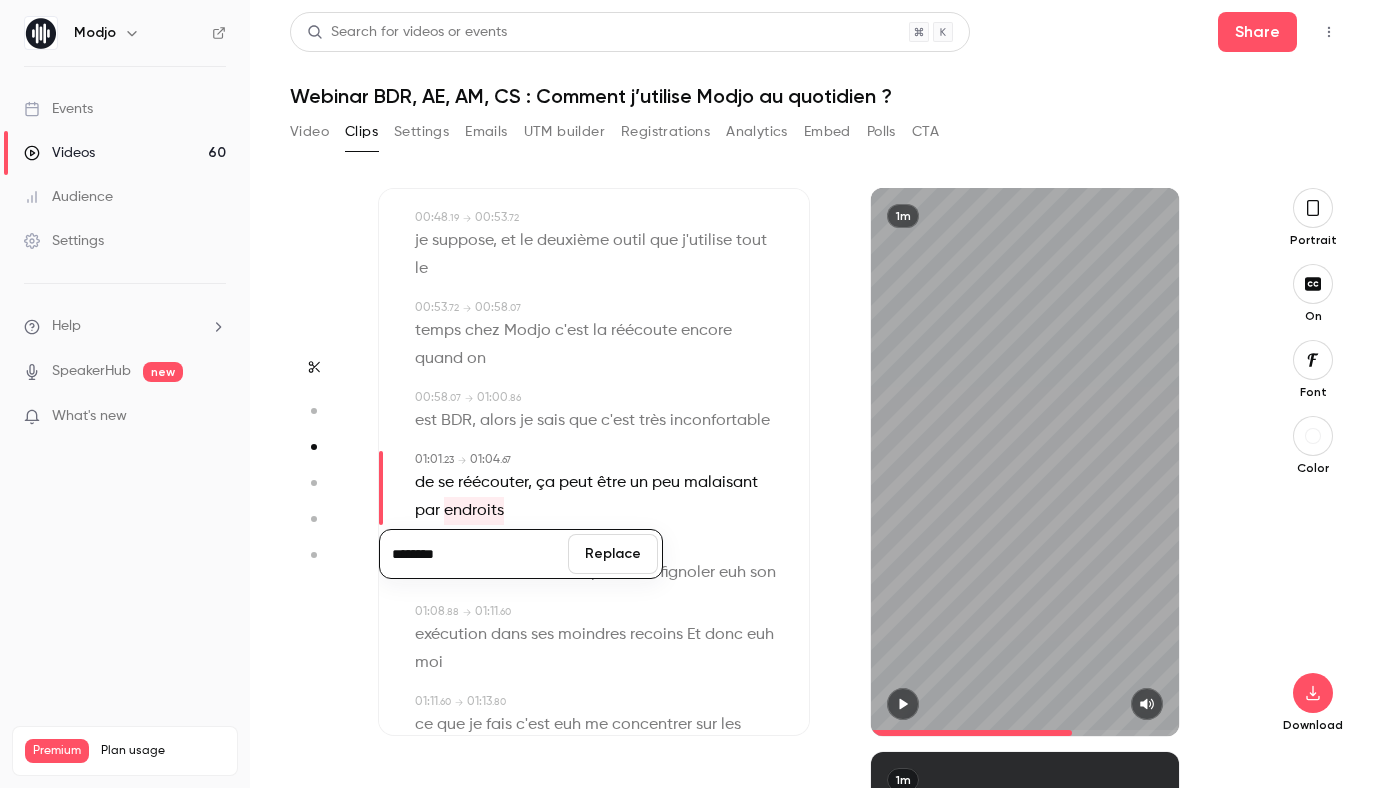 click on "********" at bounding box center [474, 554] 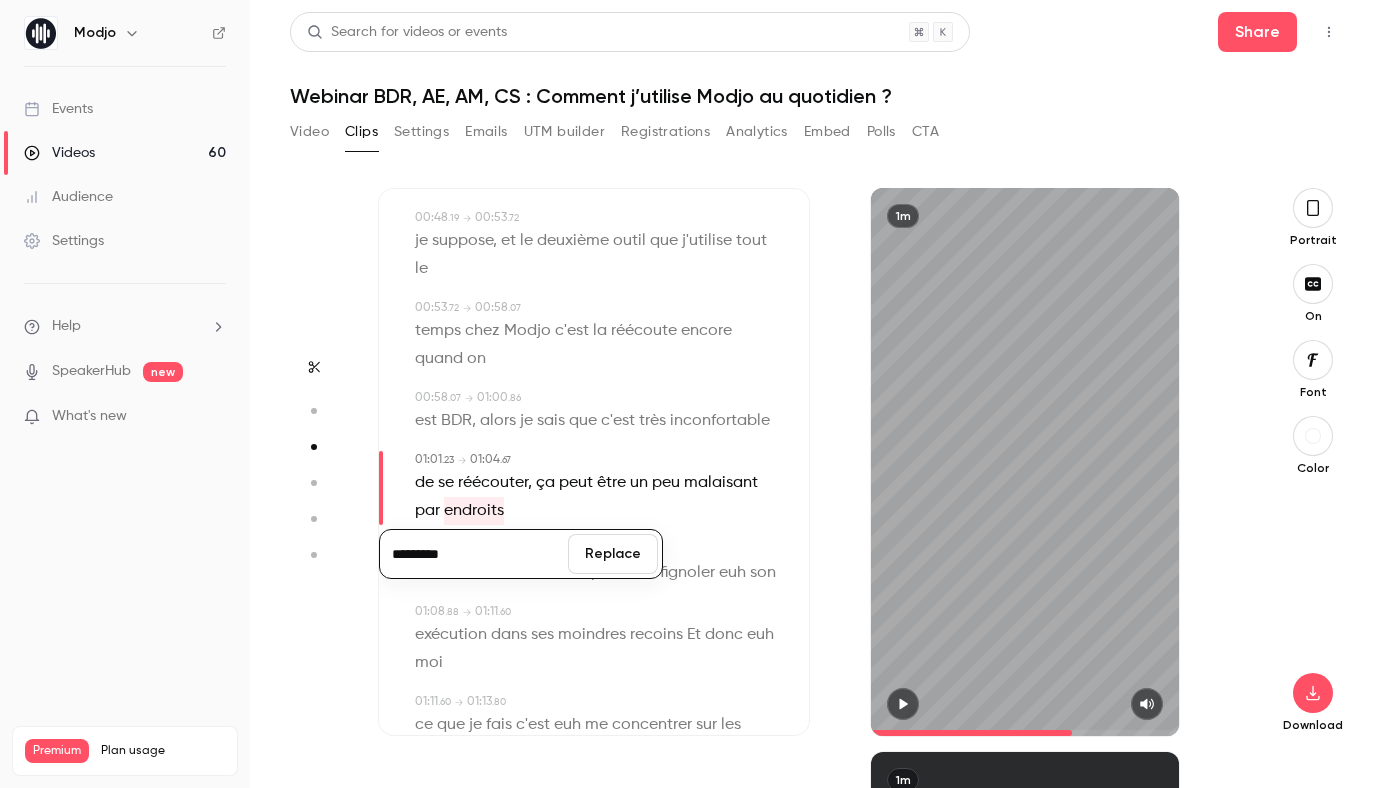 click on "Replace" at bounding box center (613, 554) 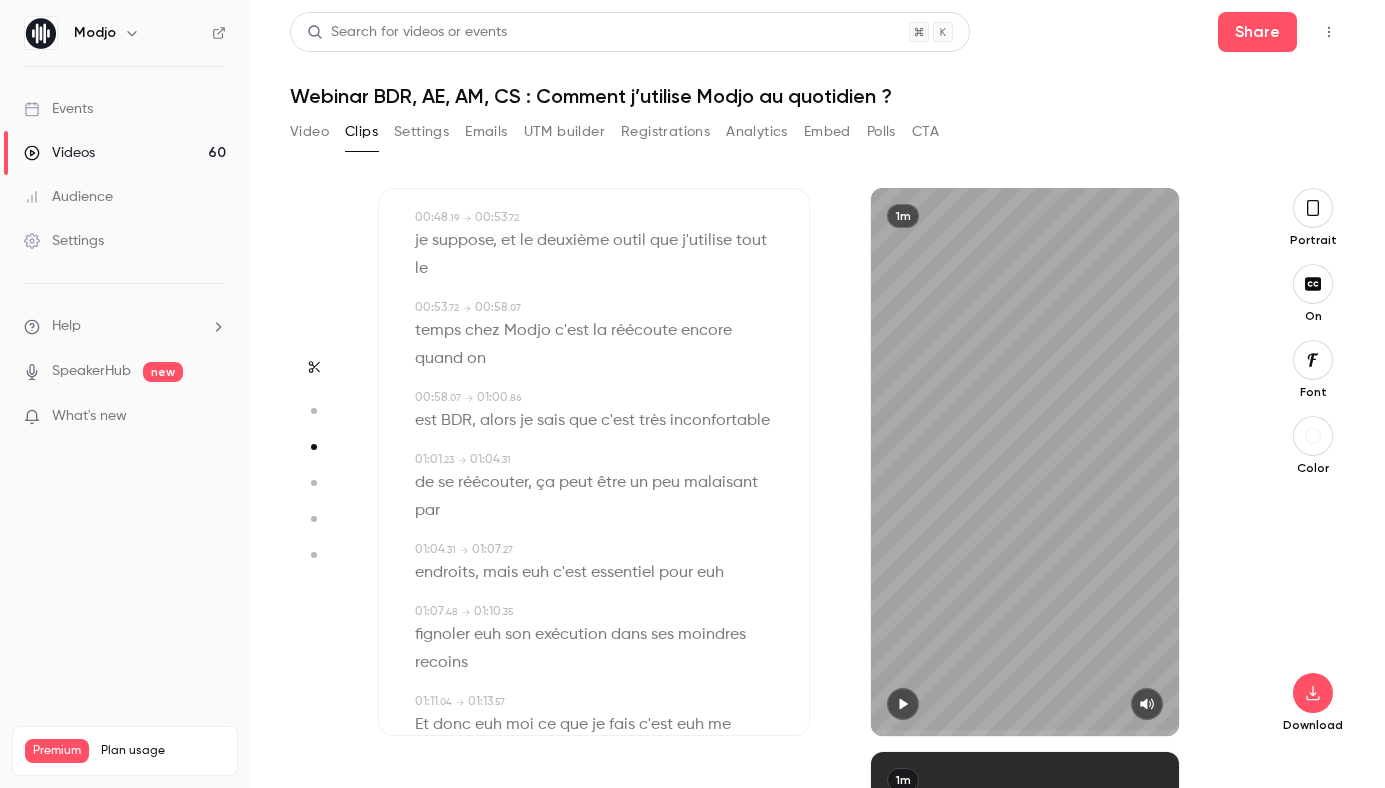 click on "euh" at bounding box center (535, 573) 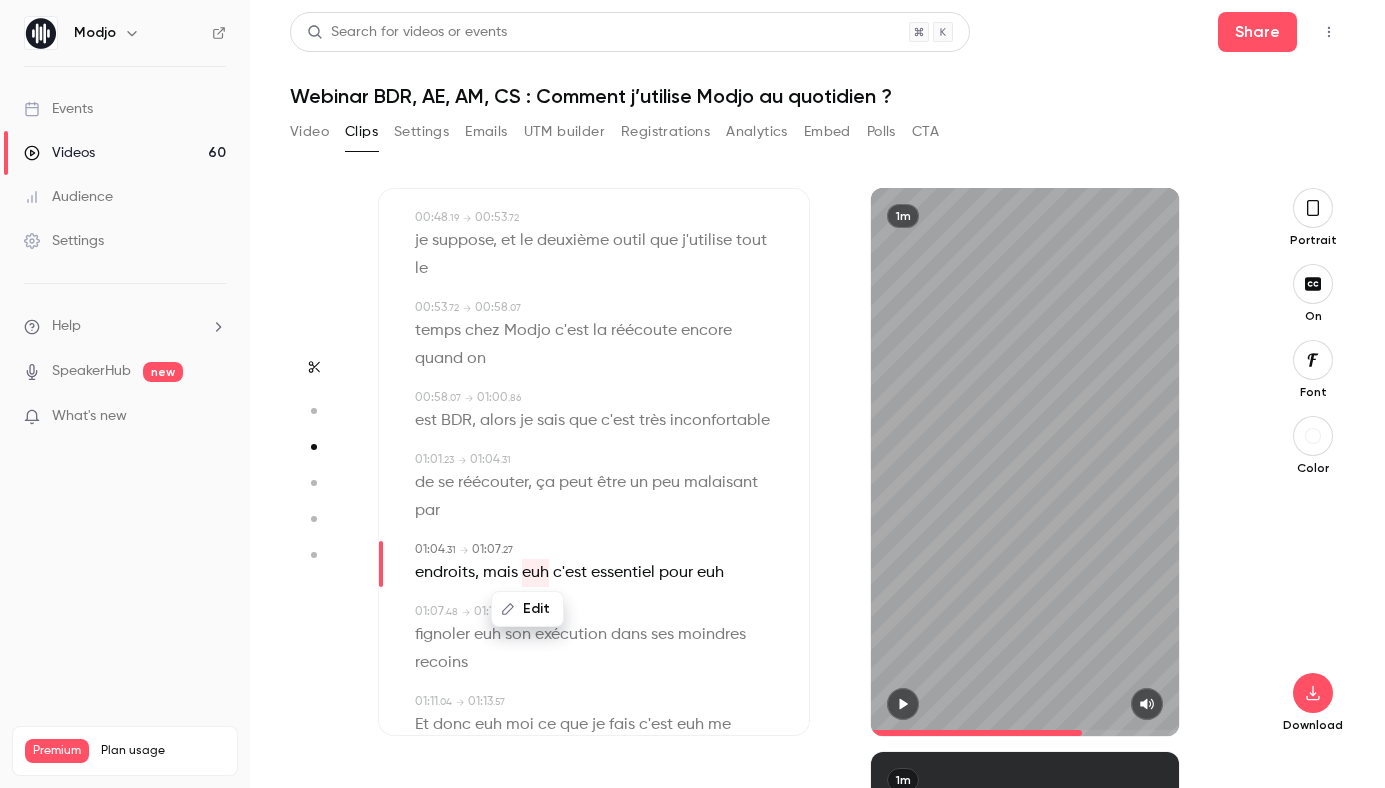 click on "Edit" at bounding box center [527, 609] 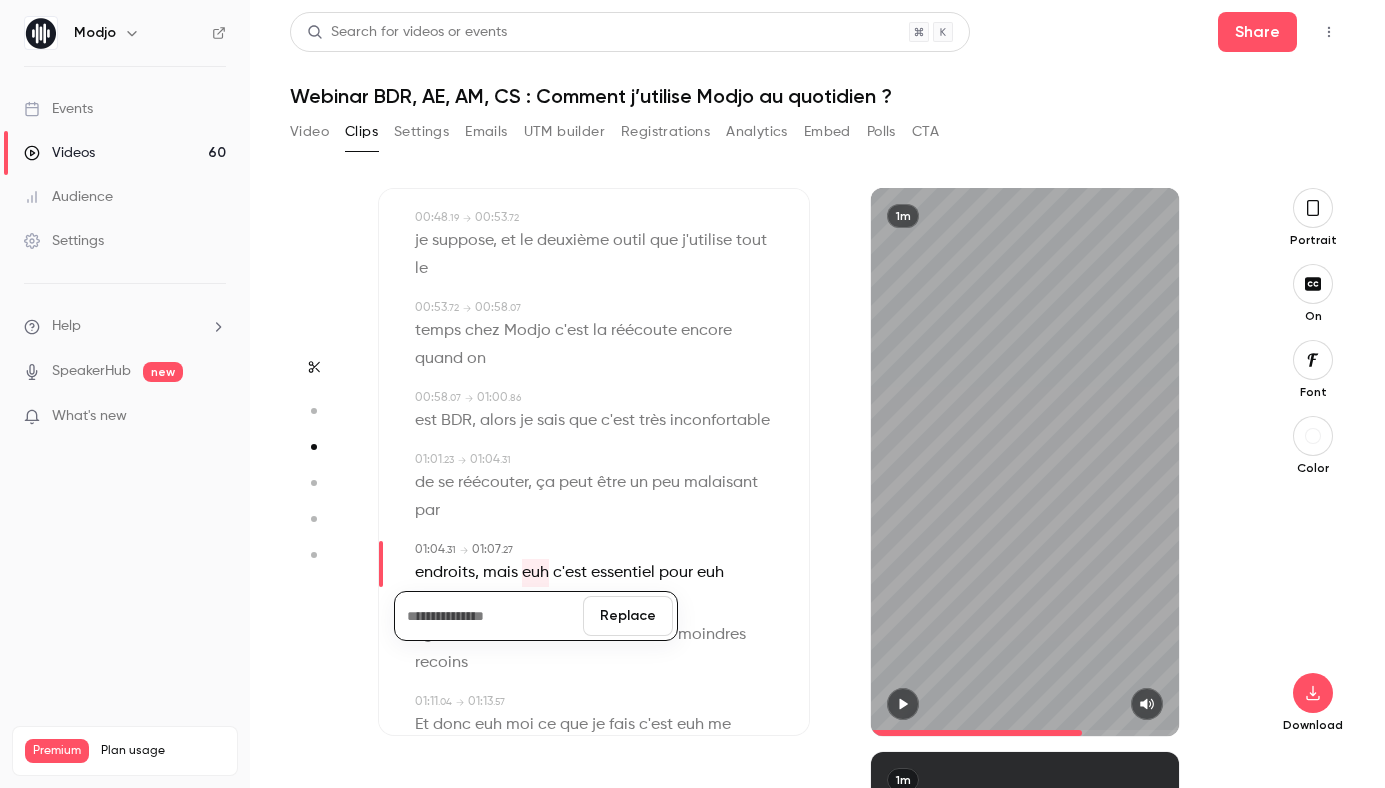 click on "Replace" at bounding box center [628, 616] 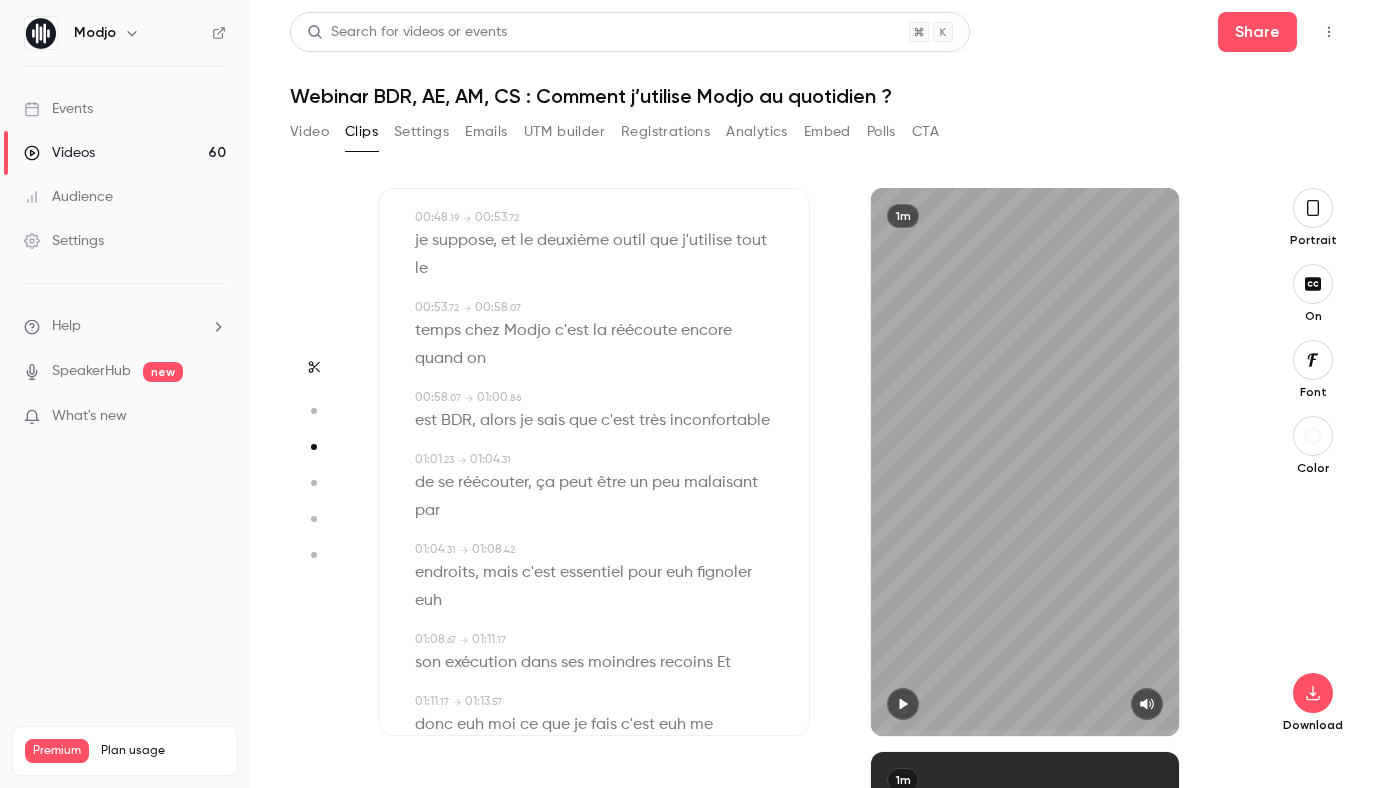 click on "pour" at bounding box center [645, 573] 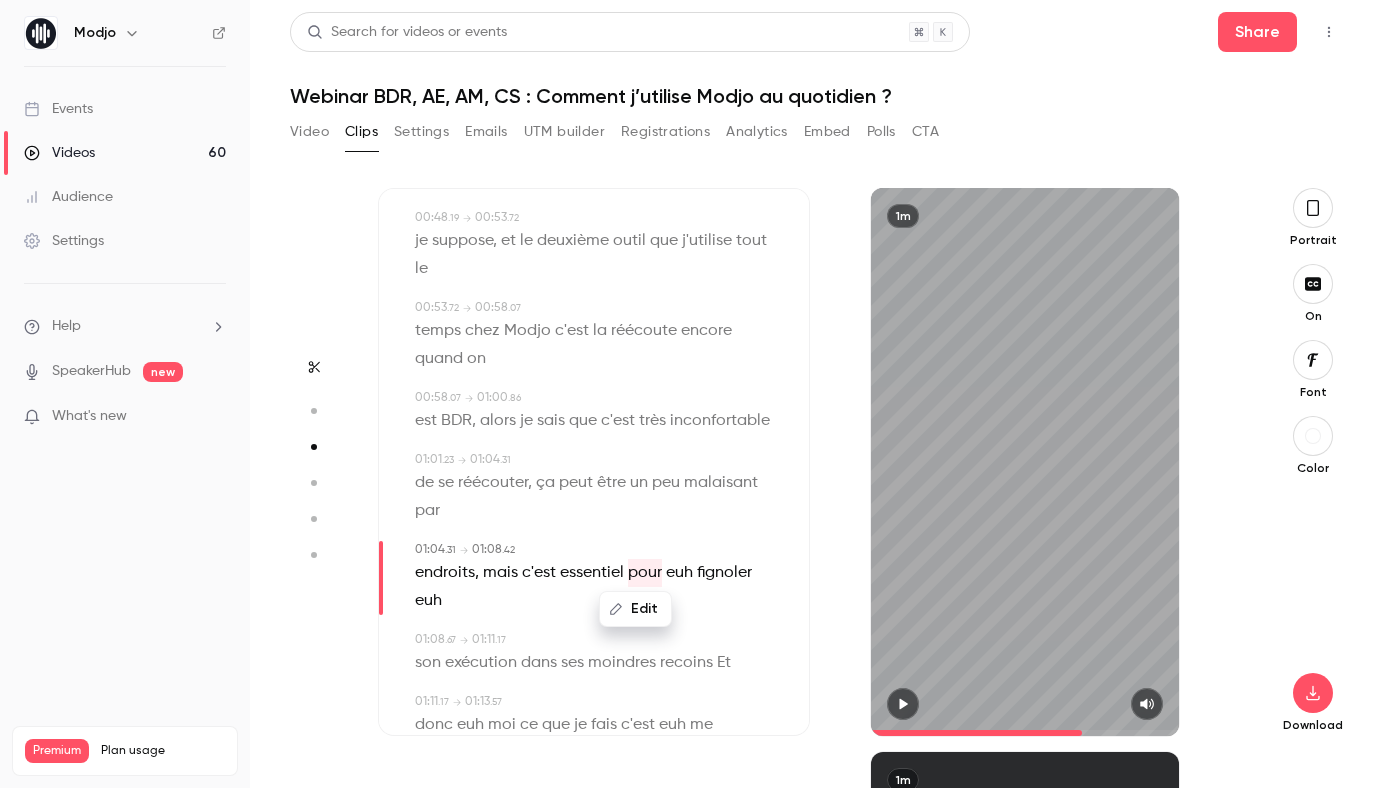 click on "euh" at bounding box center [679, 573] 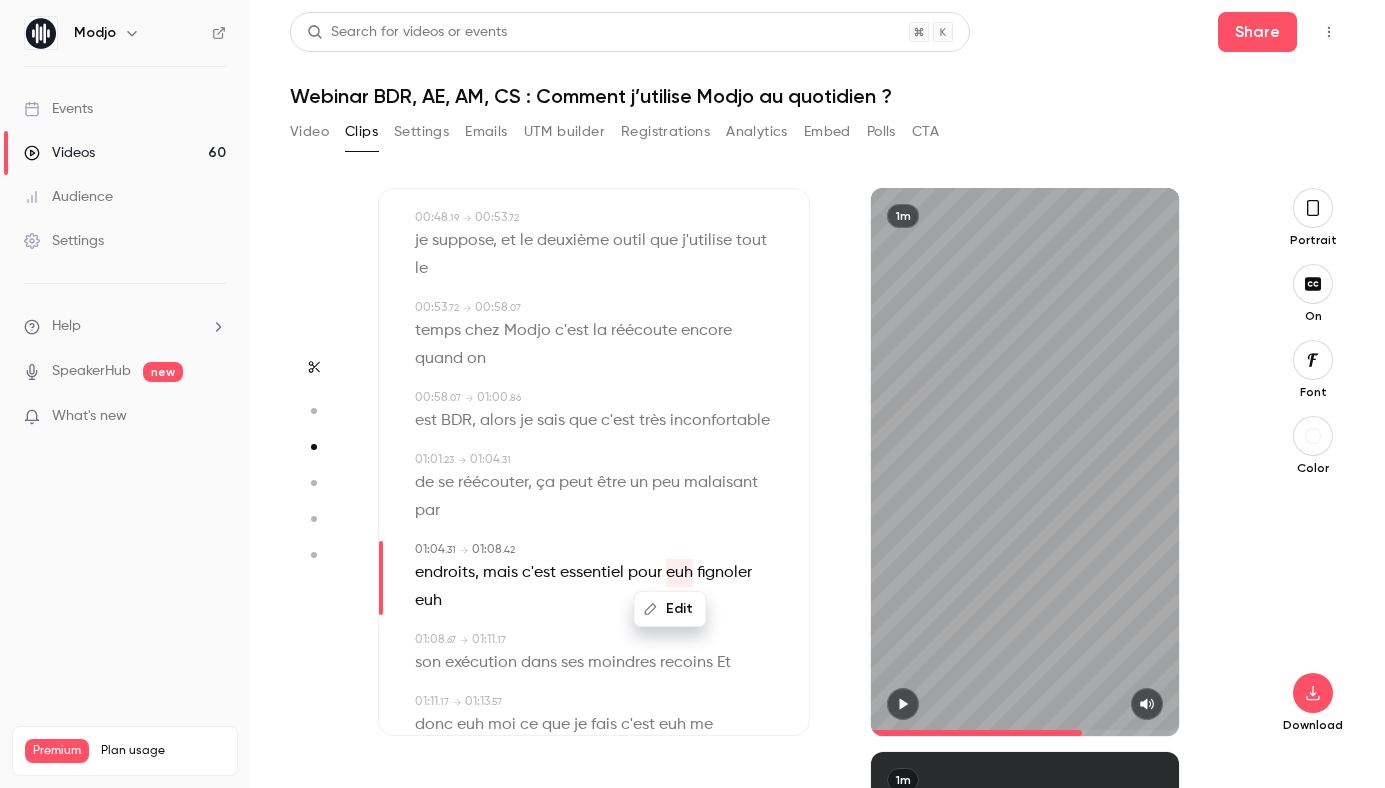 click on "Edit" at bounding box center (670, 609) 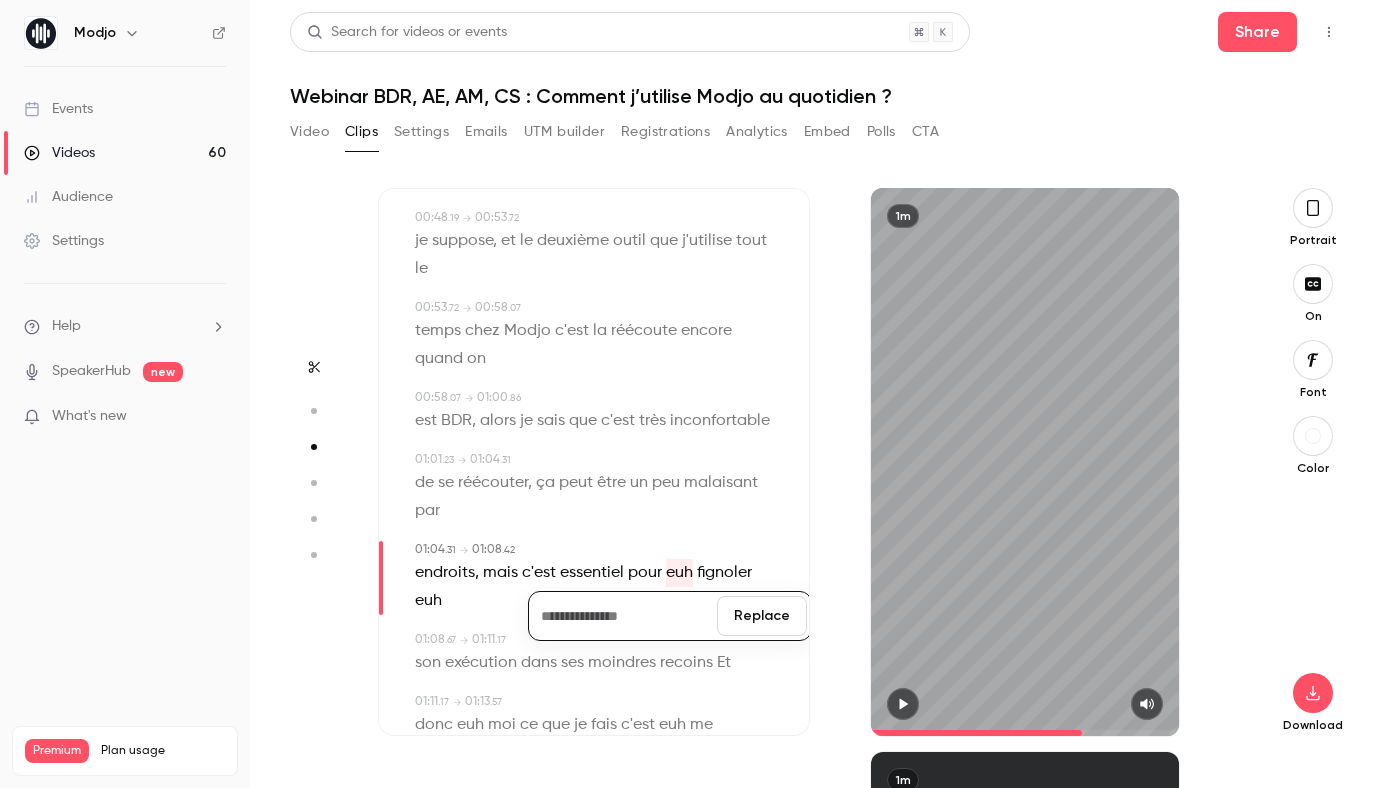 click on "Replace" at bounding box center (762, 616) 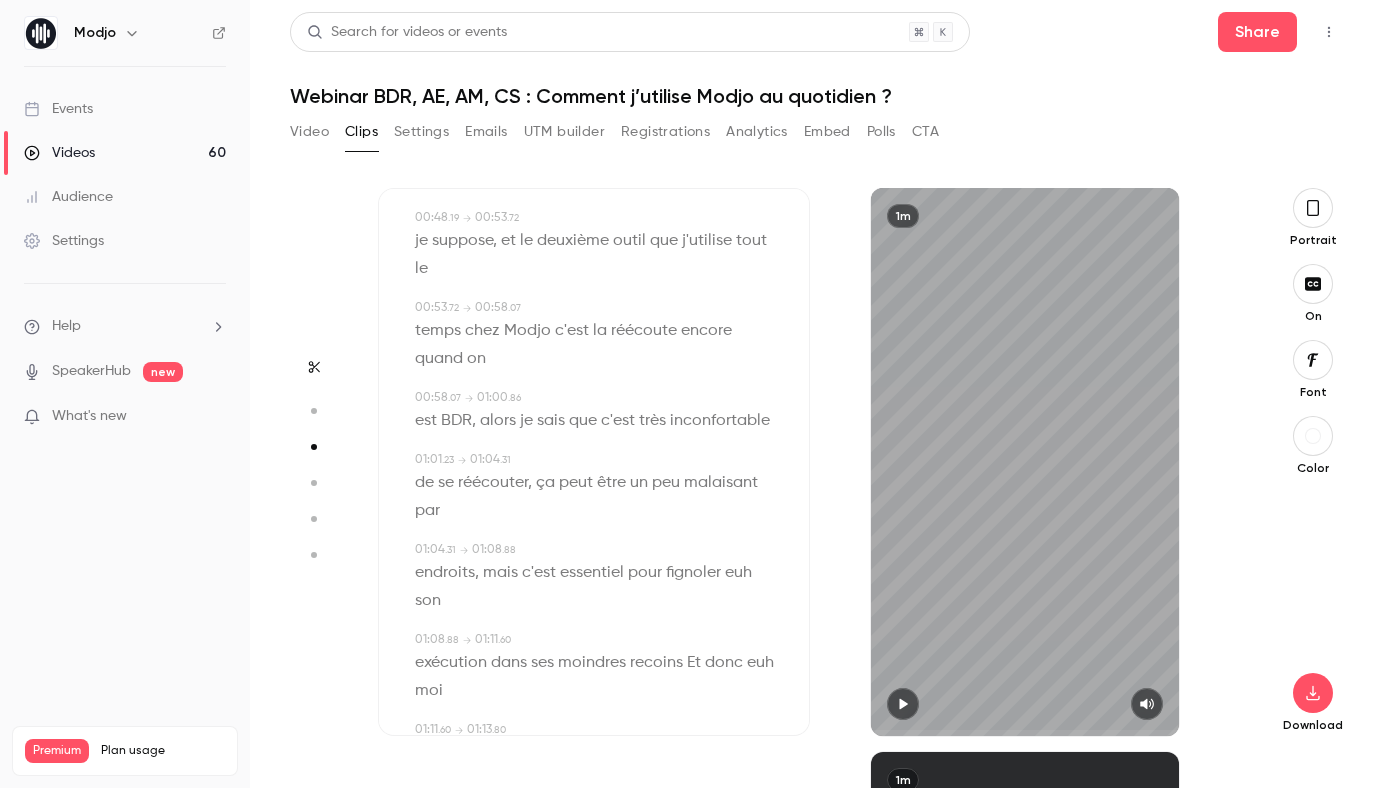 click on "euh" at bounding box center [738, 573] 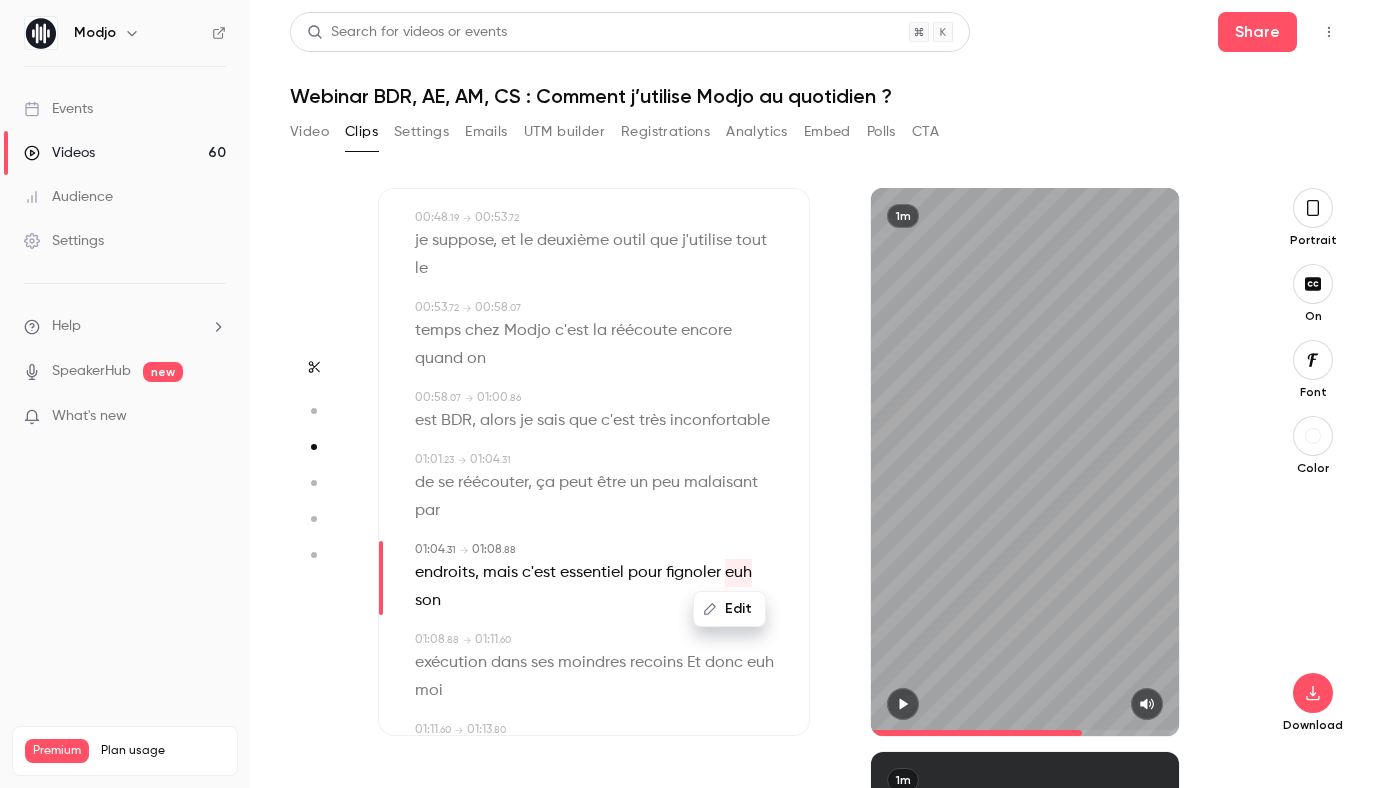 click on "Edit" at bounding box center (729, 609) 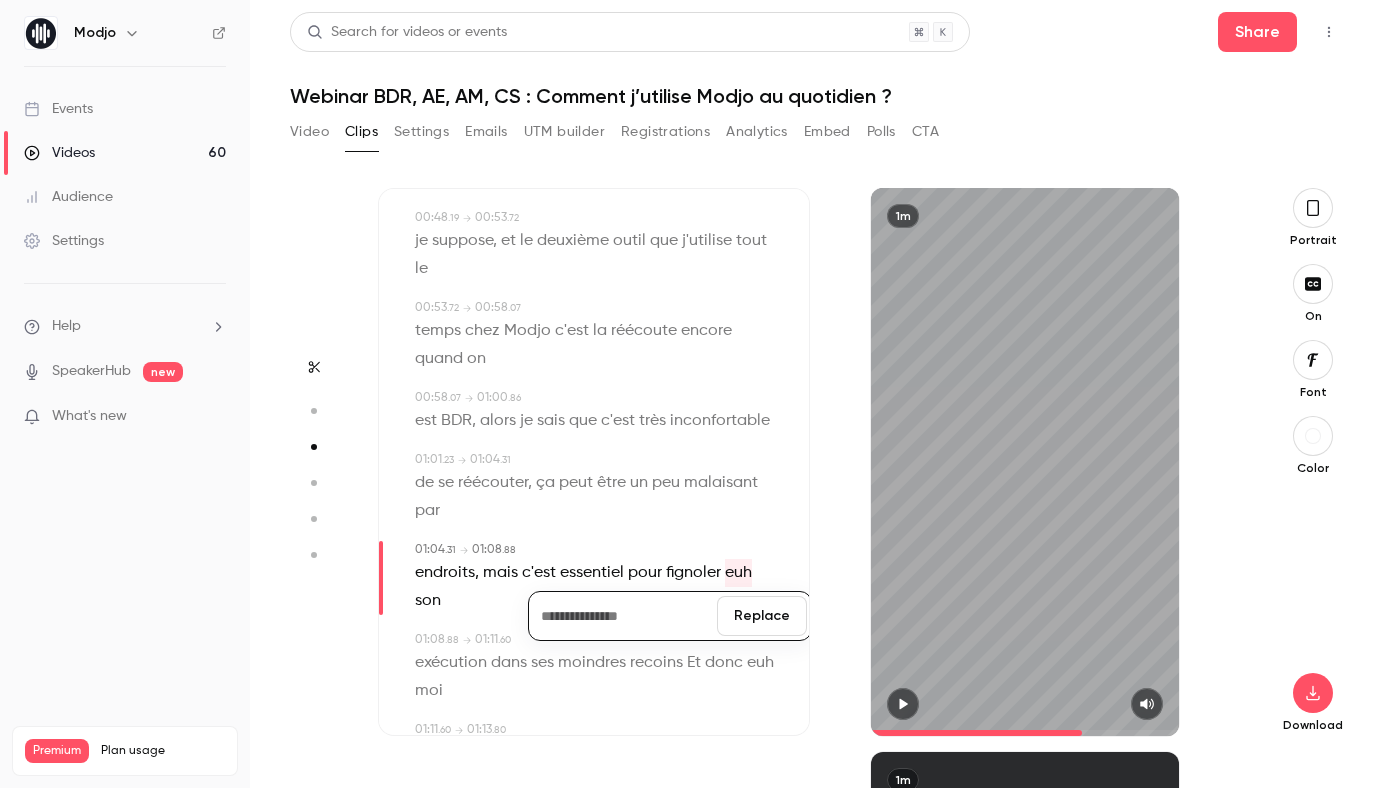 click on "Replace" at bounding box center [762, 616] 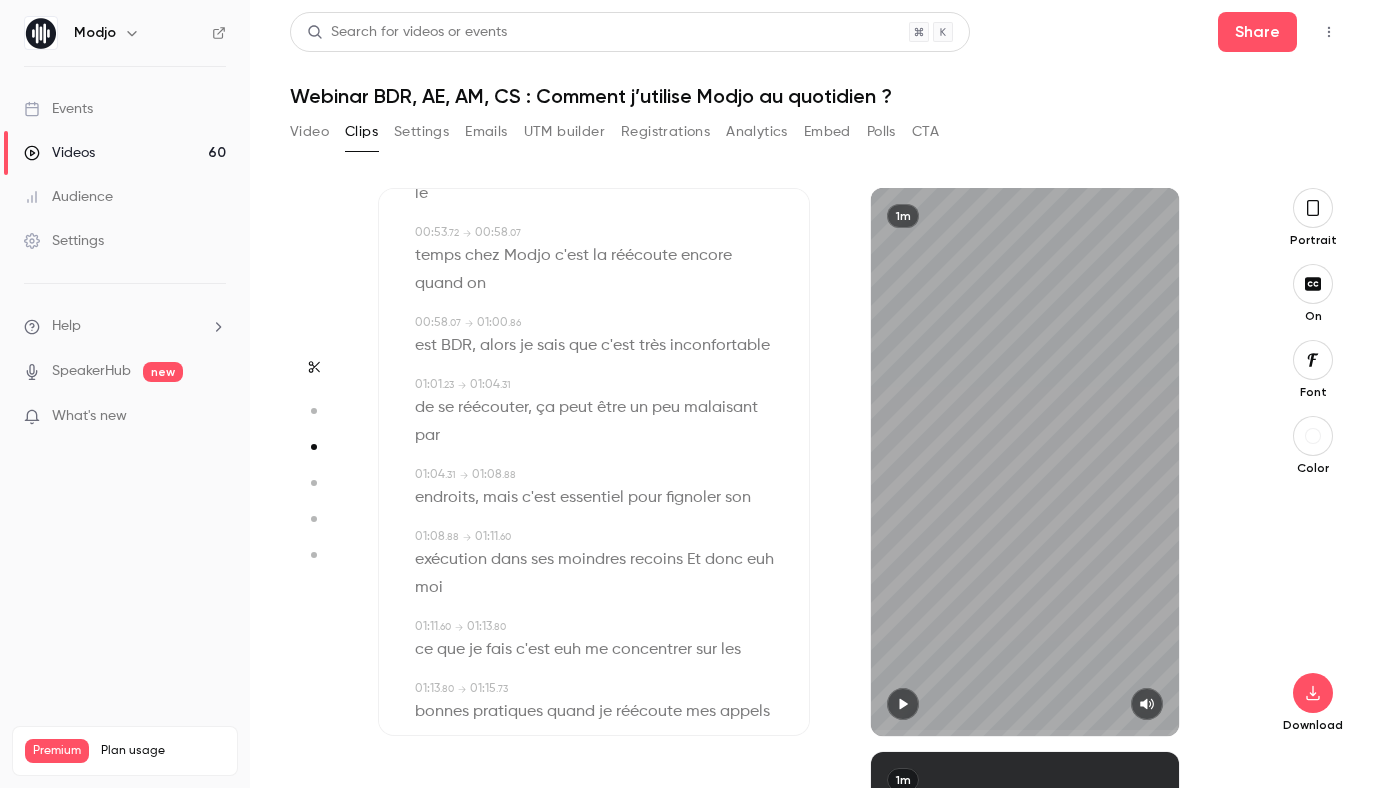 scroll, scrollTop: 1462, scrollLeft: 0, axis: vertical 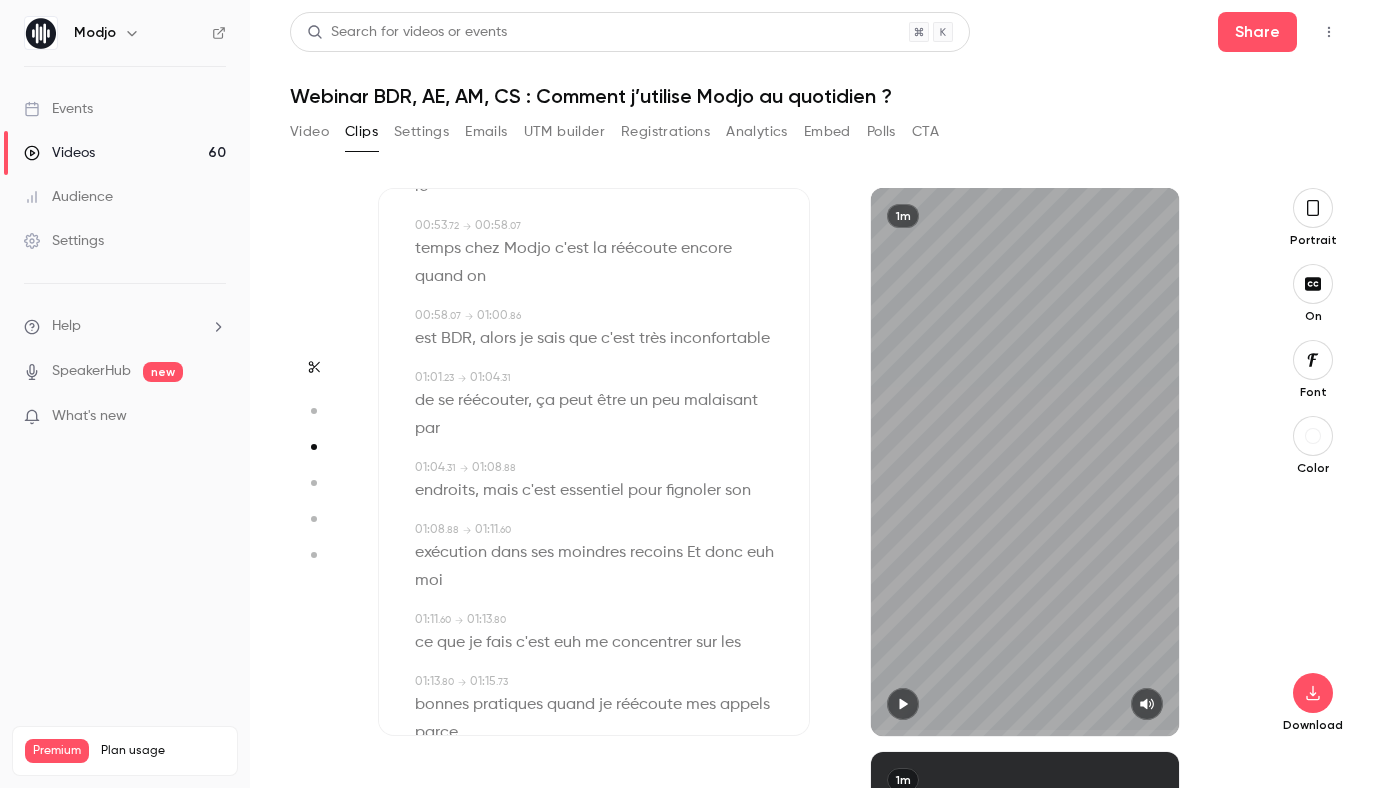 click on "recoins" at bounding box center [656, 553] 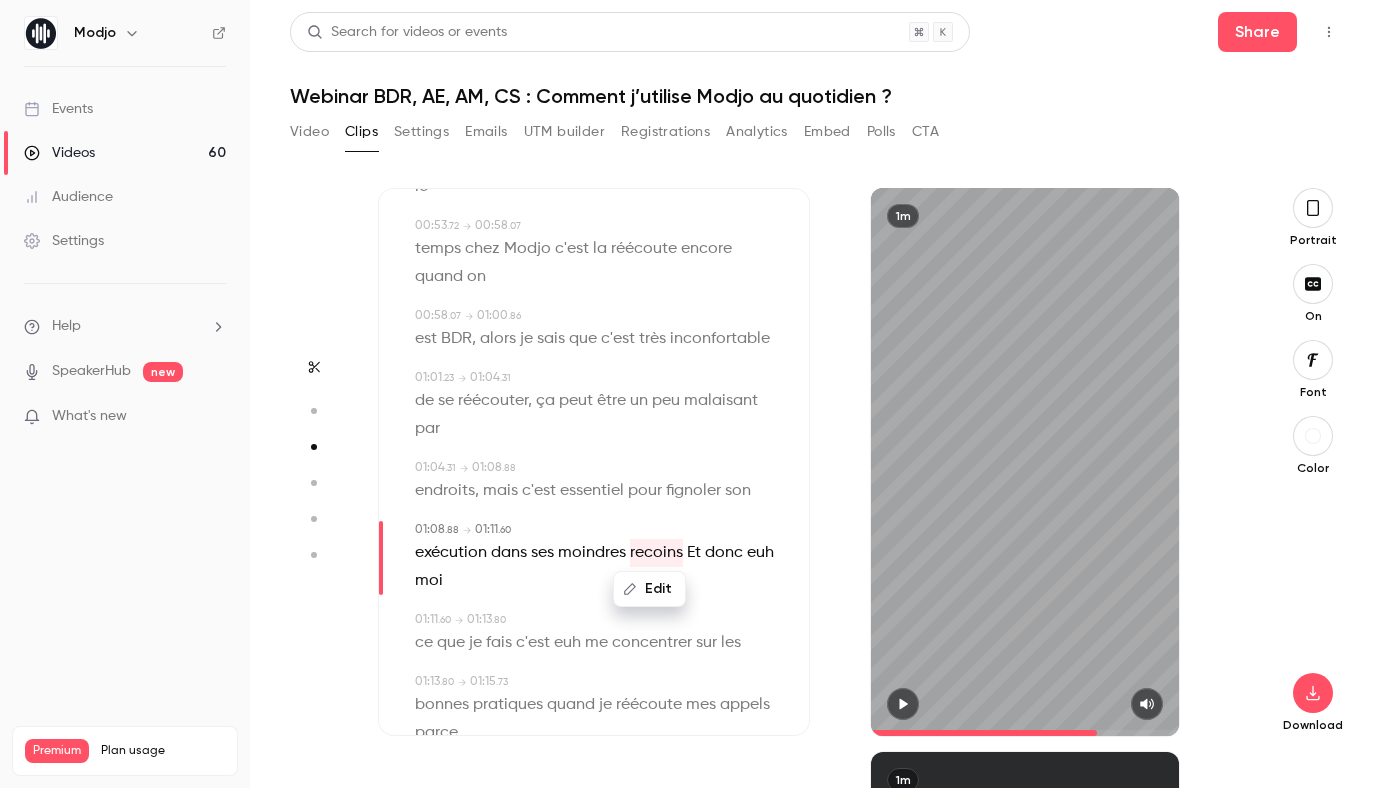 click on "Edit" at bounding box center [649, 589] 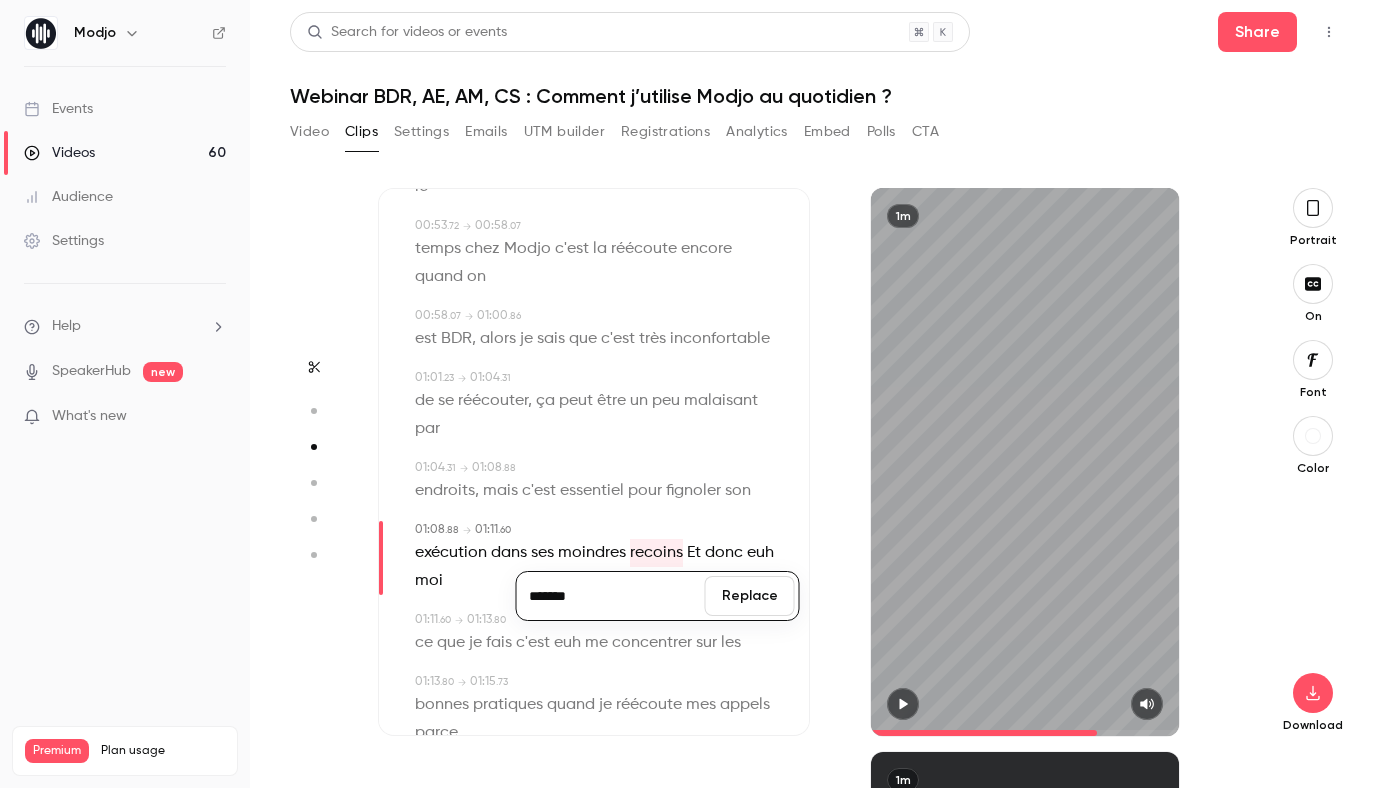 click on "*******" at bounding box center (611, 596) 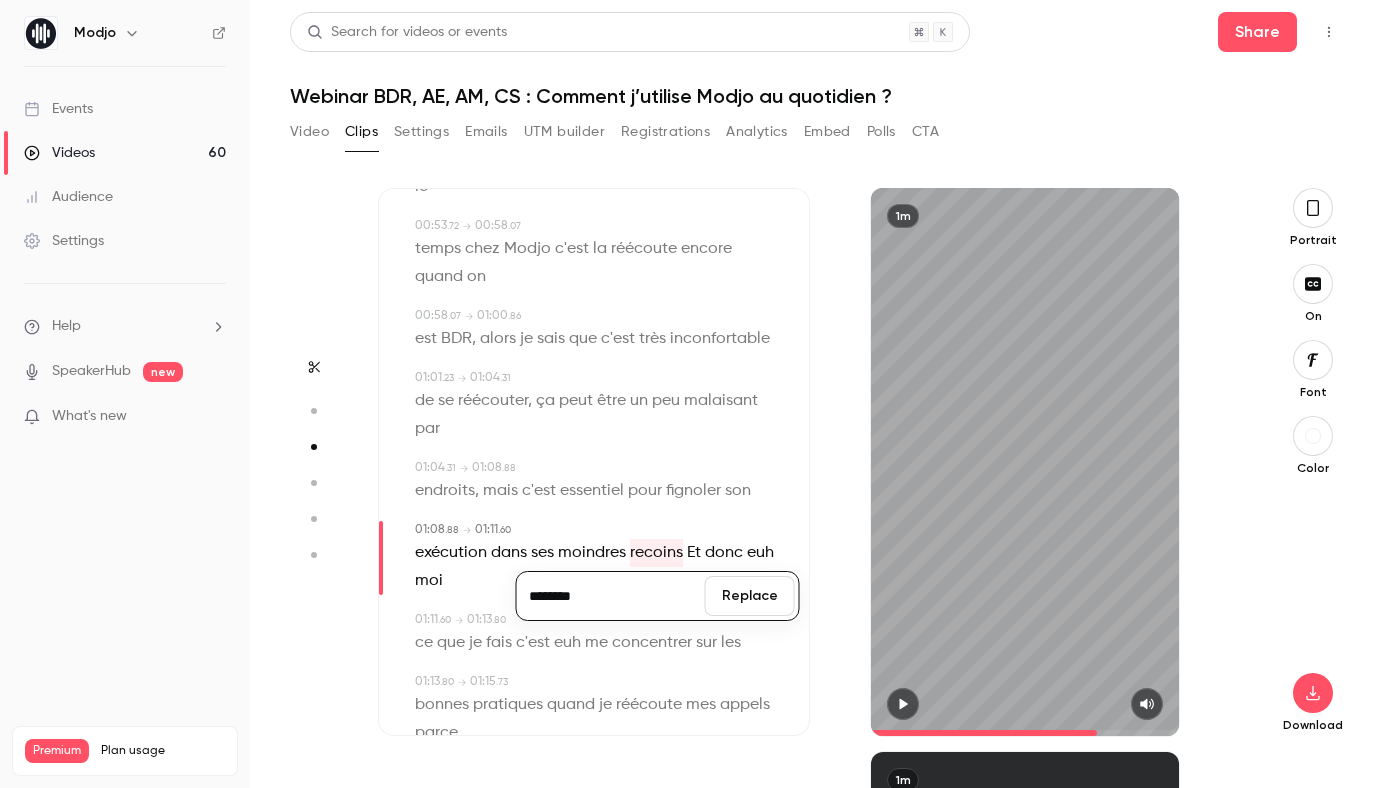 click on "Replace" at bounding box center [750, 596] 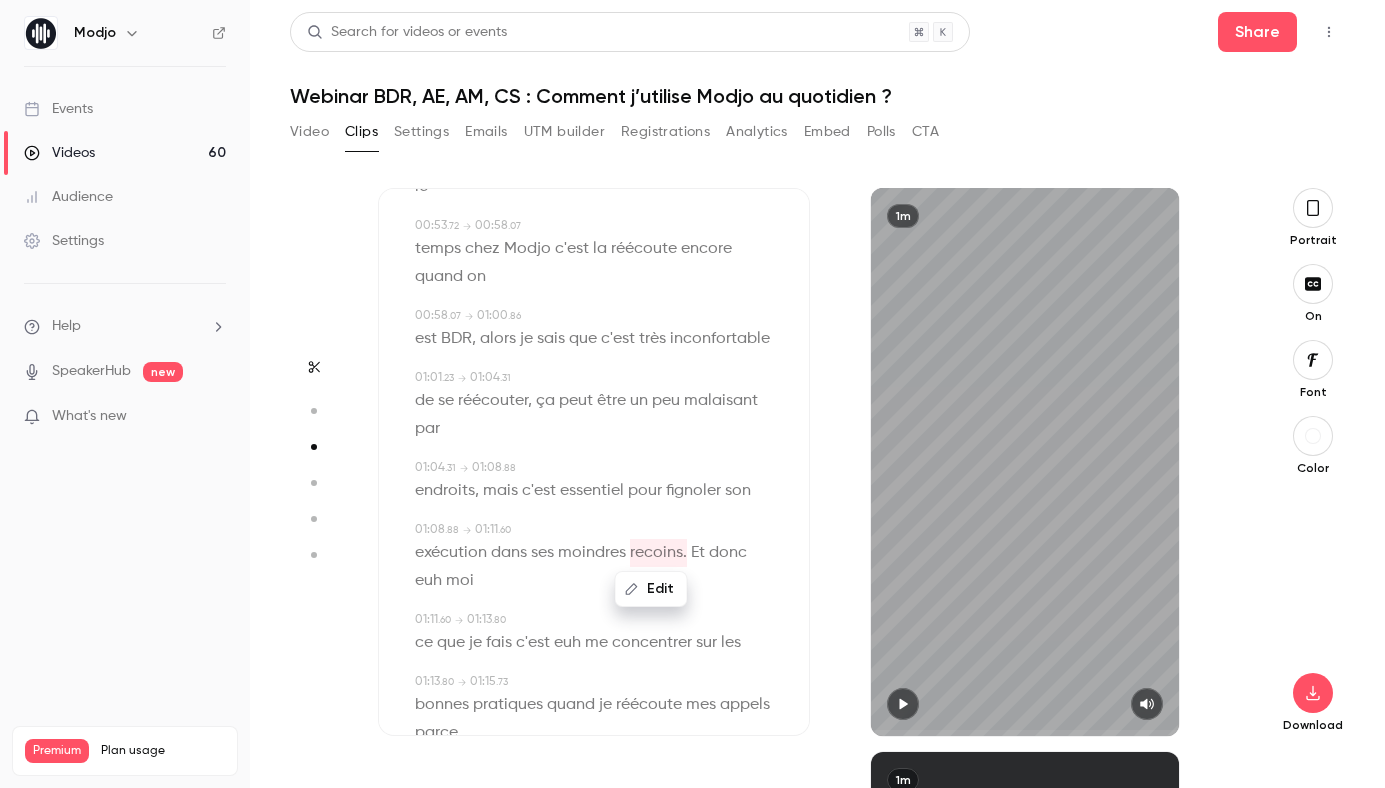 click on "euh" at bounding box center (428, 581) 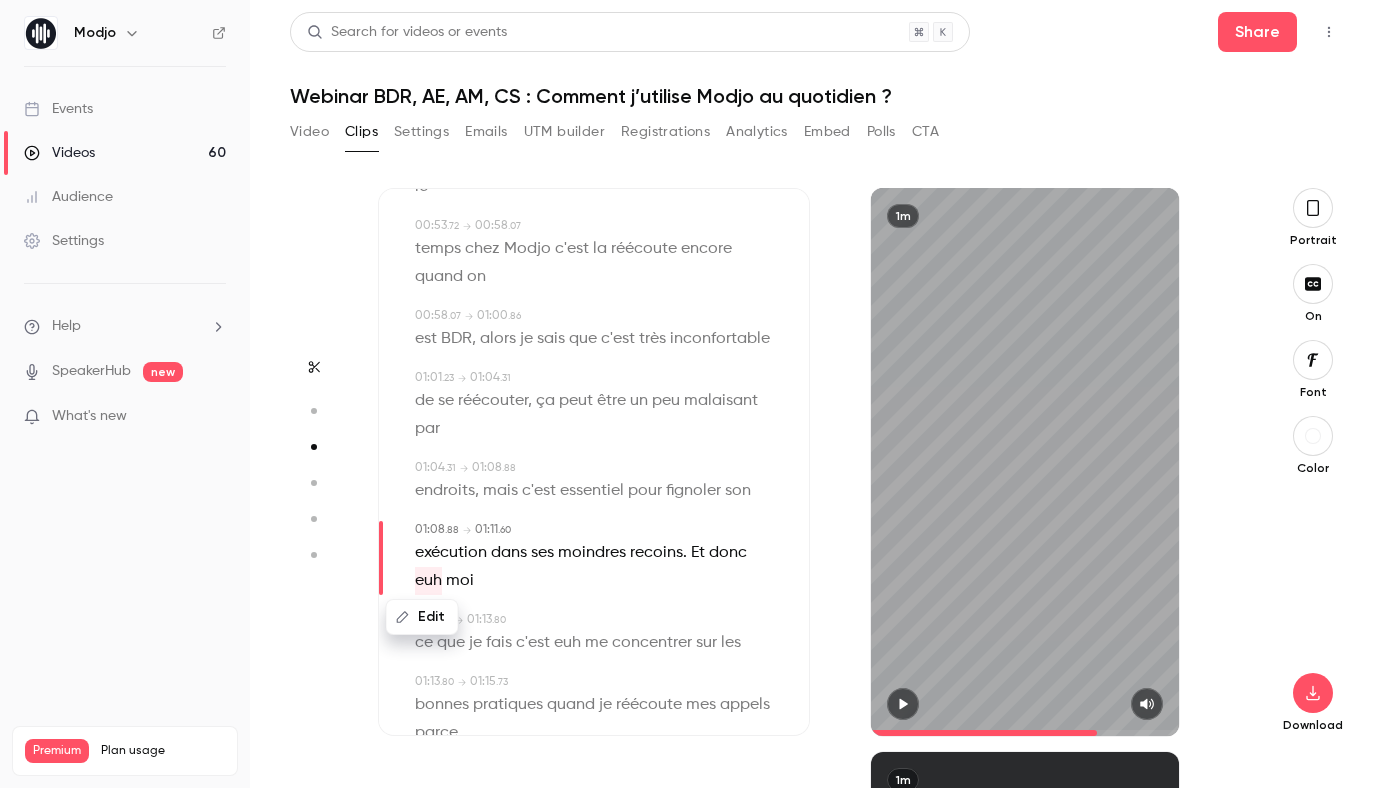 click on "Edit" at bounding box center [422, 617] 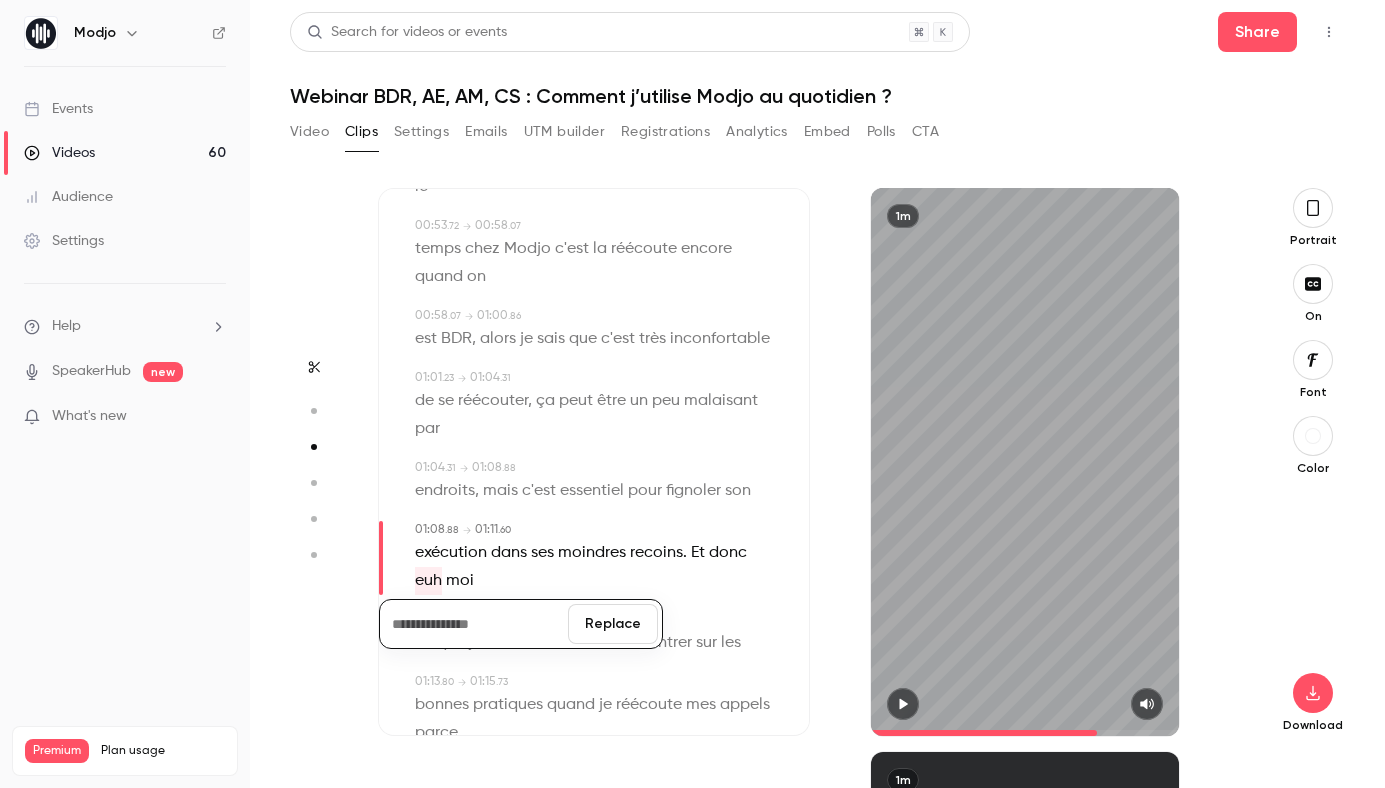 click on "Replace" at bounding box center (613, 624) 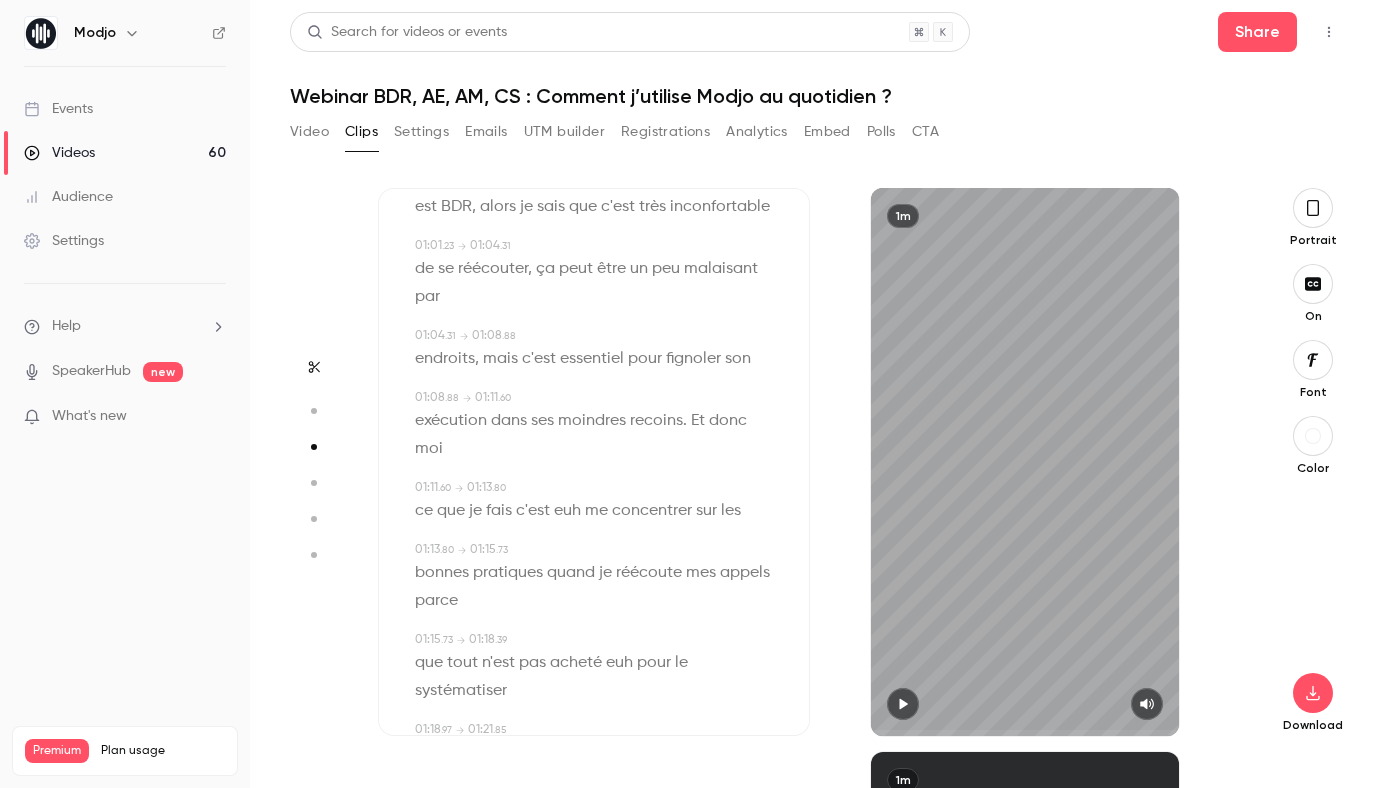 scroll, scrollTop: 1603, scrollLeft: 0, axis: vertical 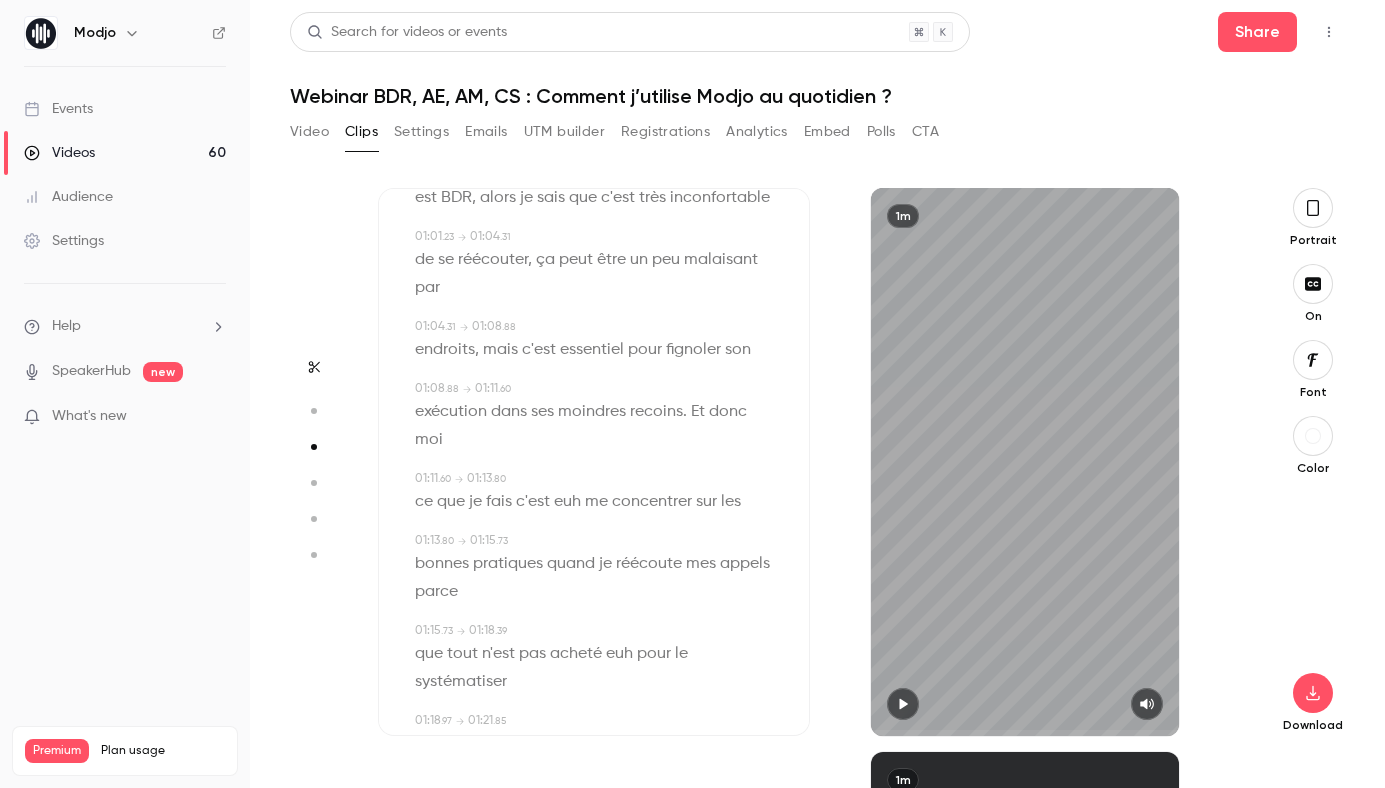 click on "euh" at bounding box center [567, 502] 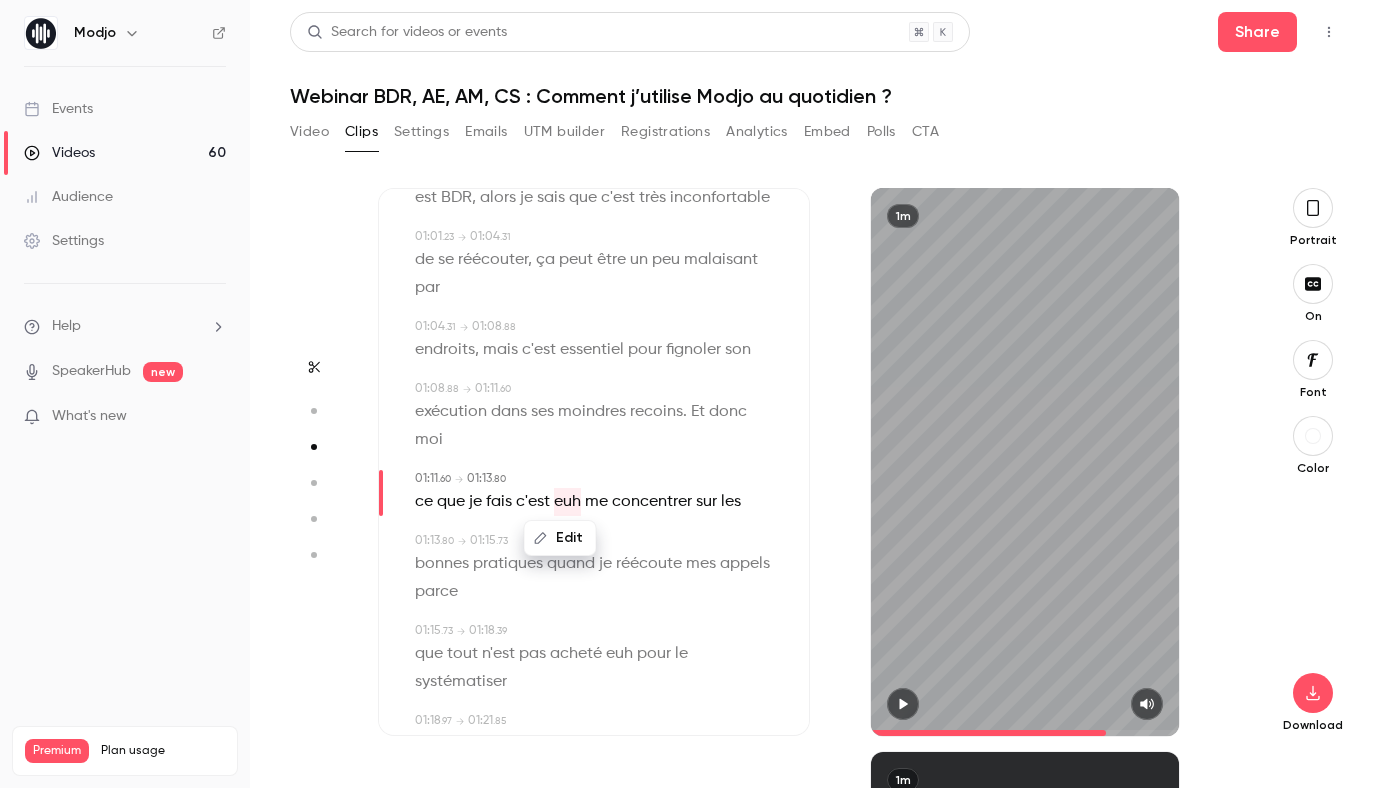click on "Edit" at bounding box center (560, 538) 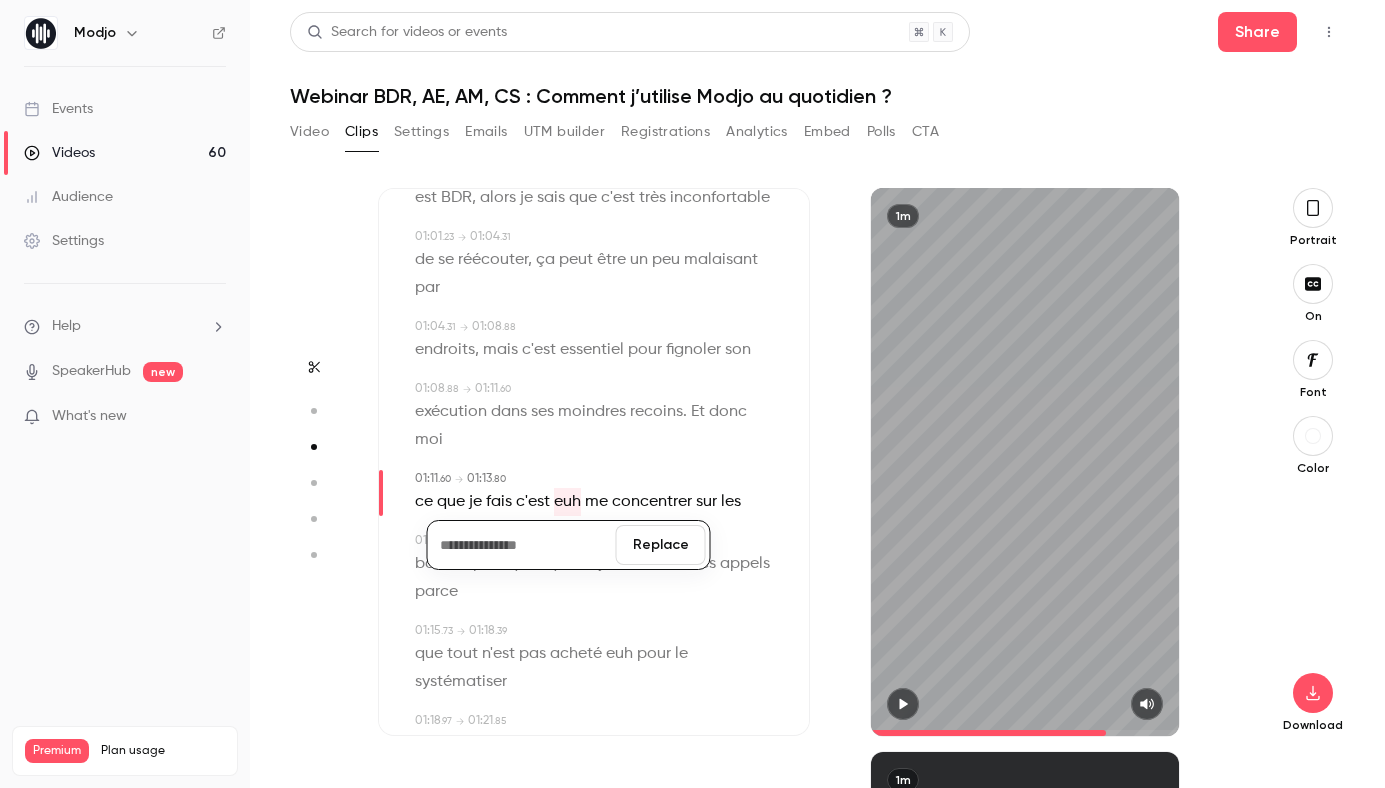 click on "Replace" at bounding box center [661, 545] 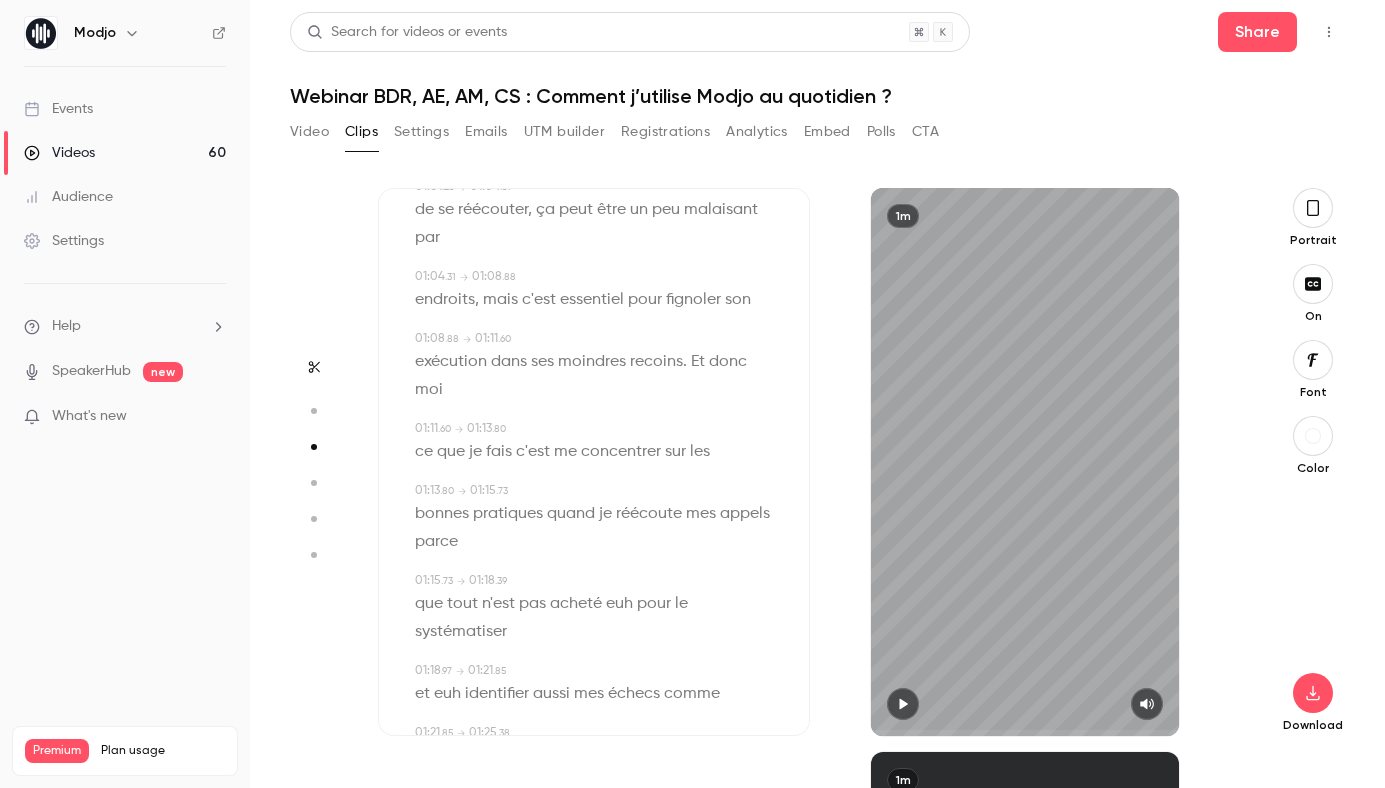 scroll, scrollTop: 1662, scrollLeft: 0, axis: vertical 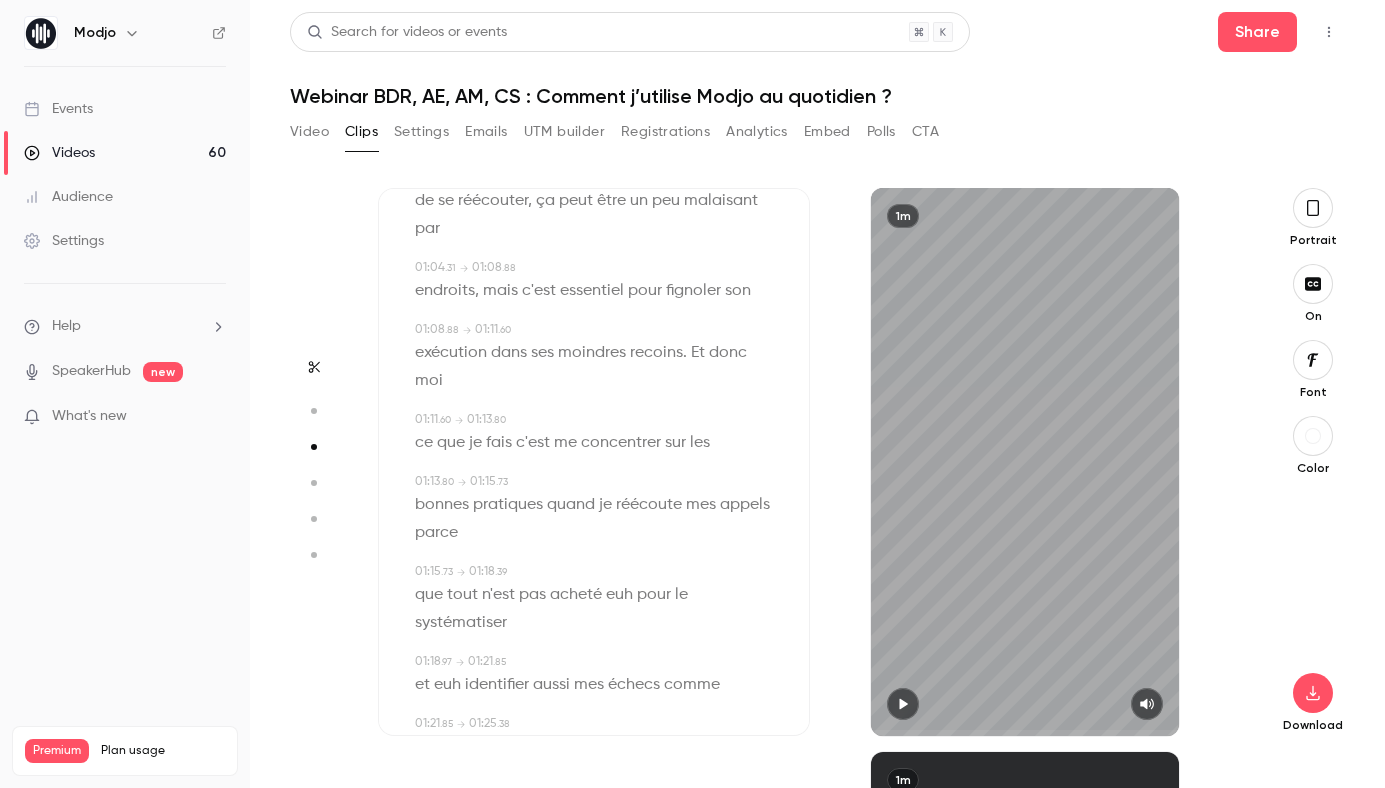 click on "acheté" at bounding box center [576, 595] 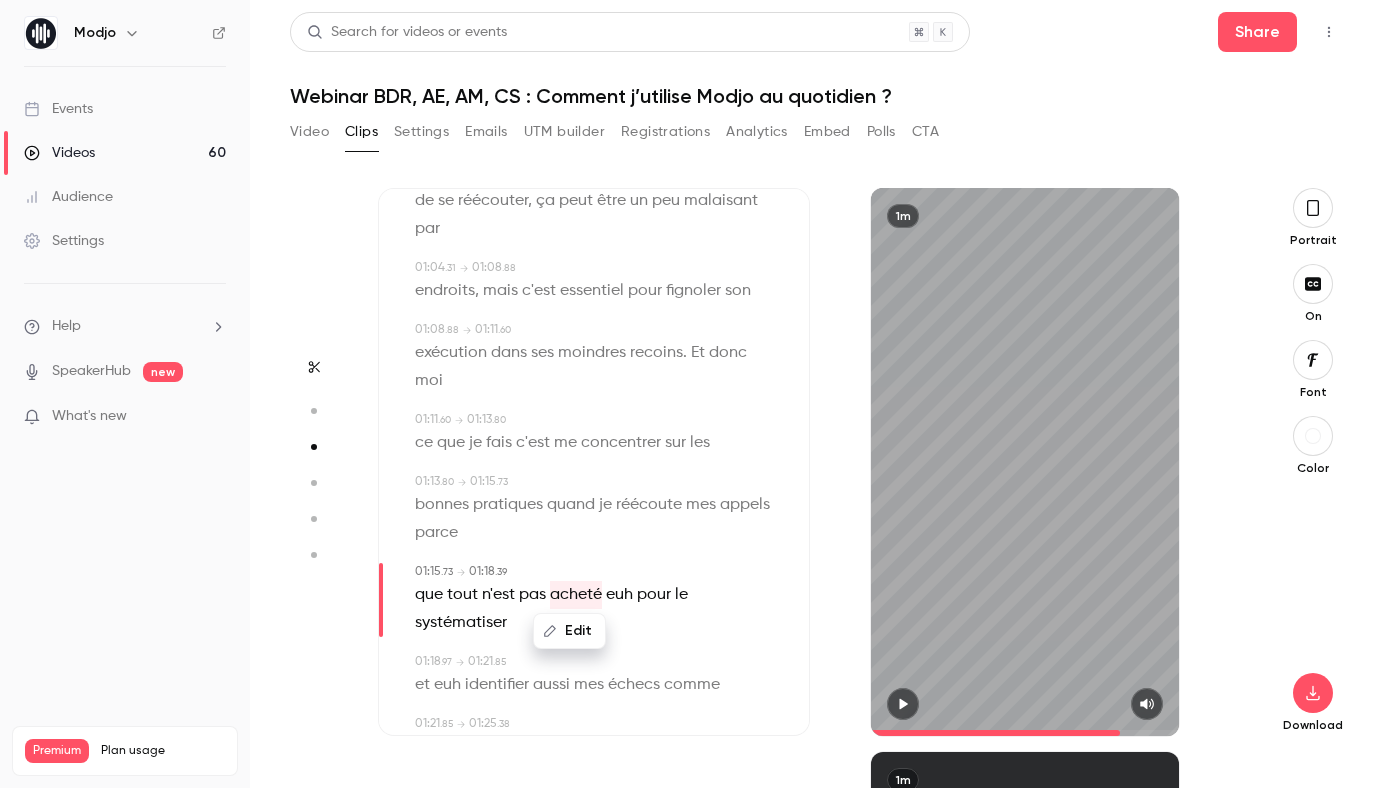click 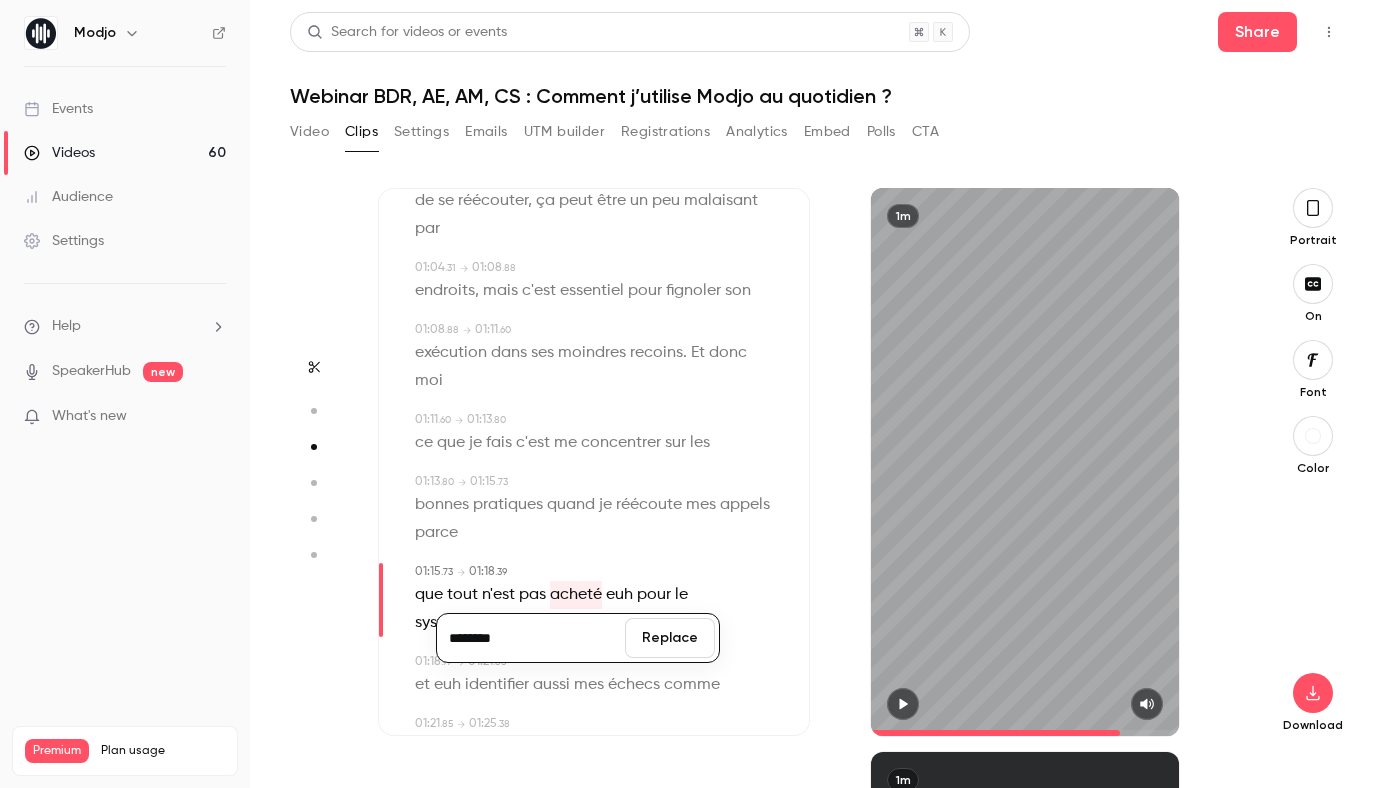 click on "Replace" at bounding box center (670, 638) 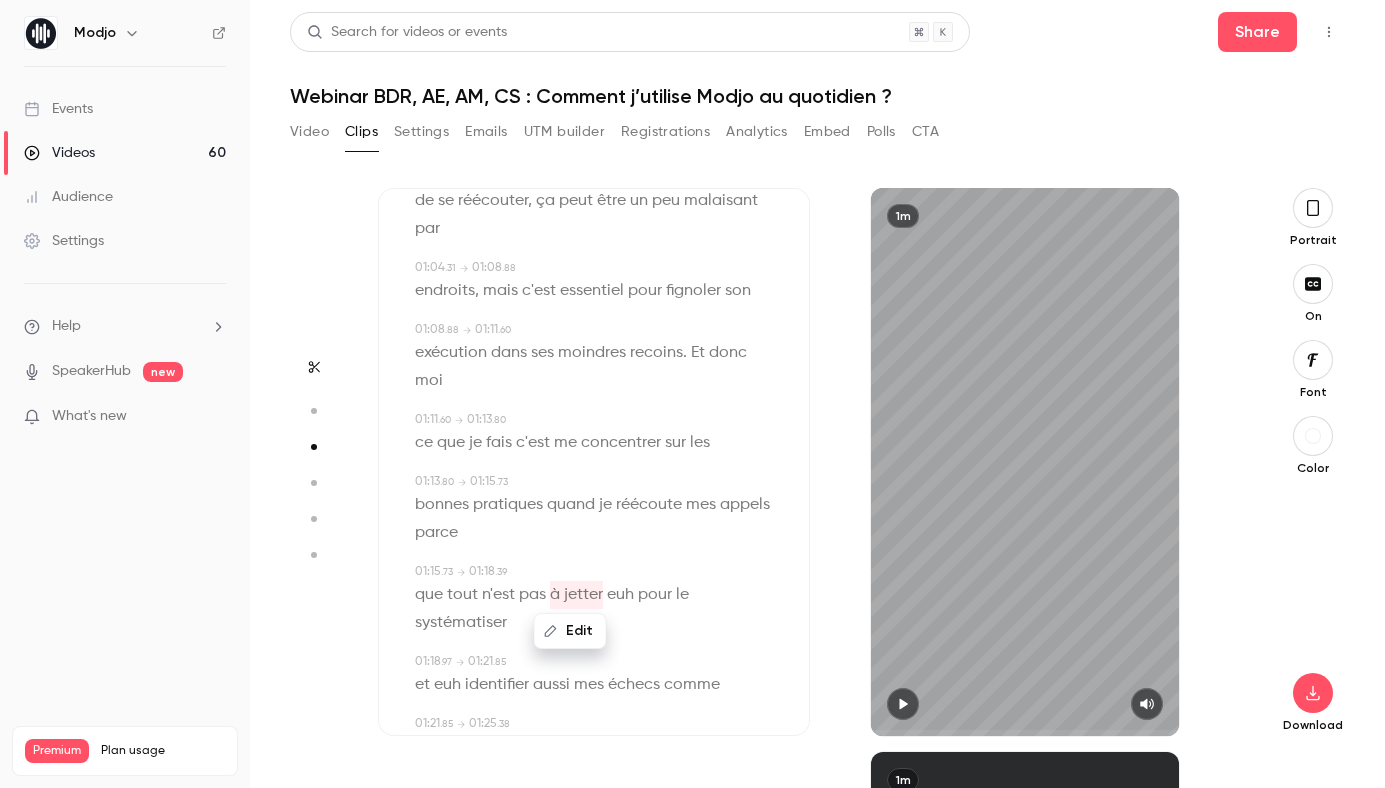 click on "euh" at bounding box center [620, 595] 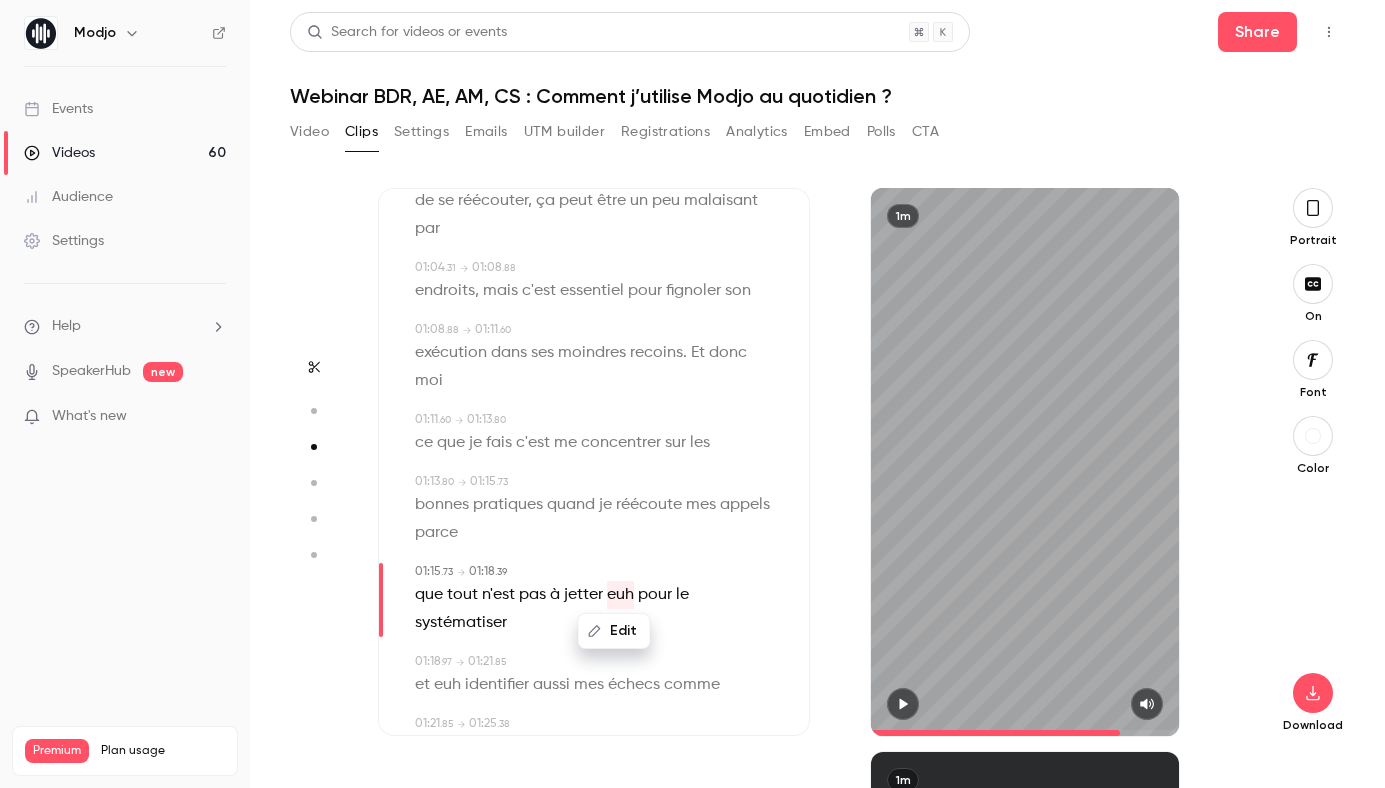 click on "Edit" at bounding box center [614, 631] 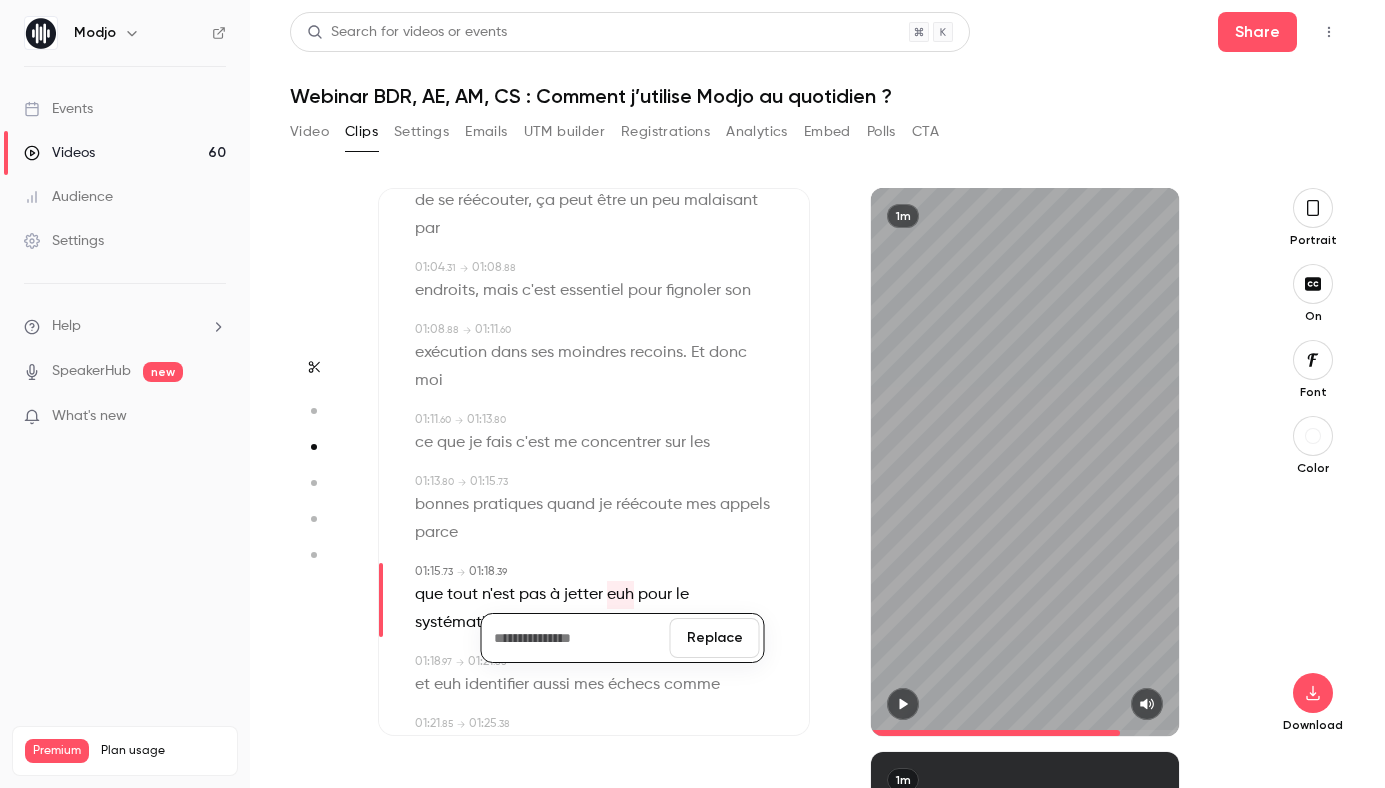 click on "Replace" at bounding box center (715, 638) 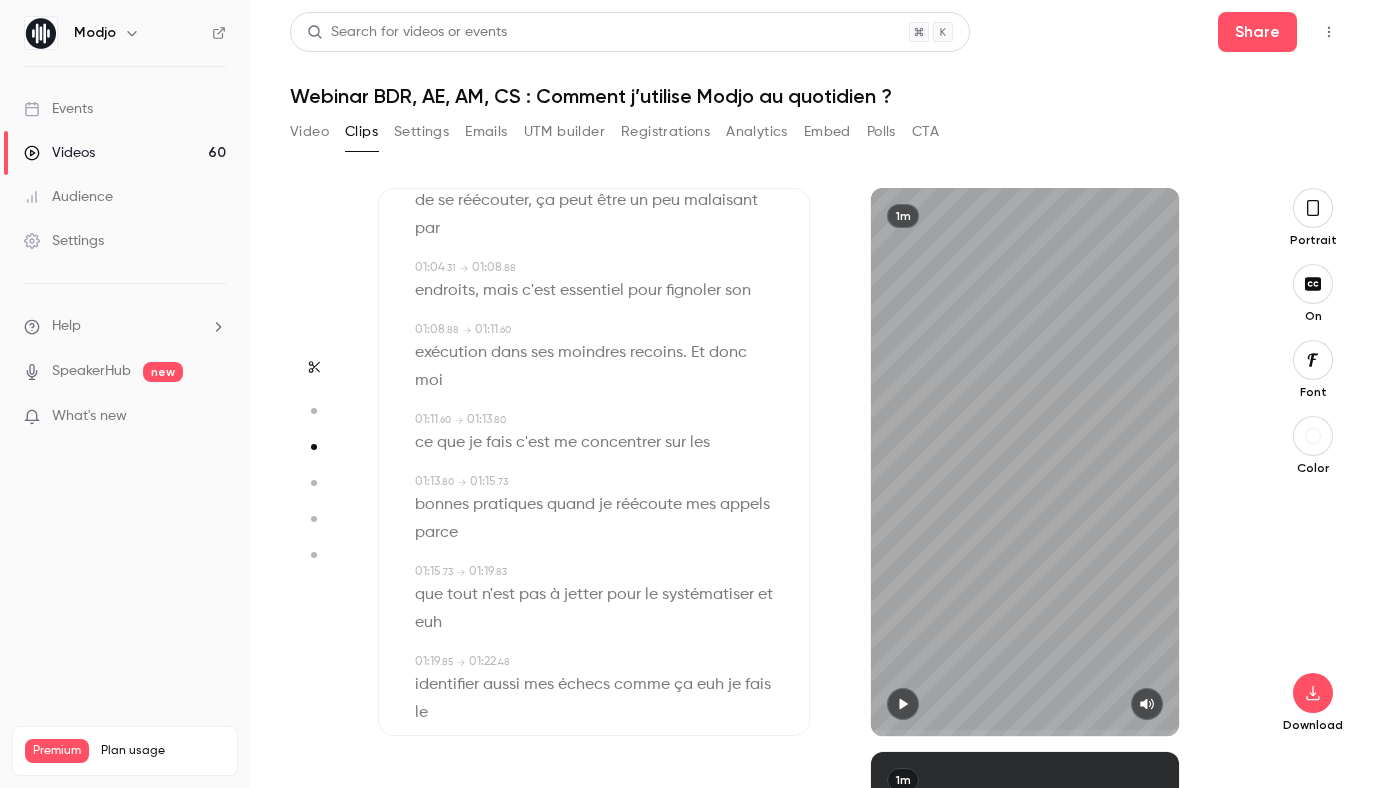 click on "à jetter" at bounding box center (576, 595) 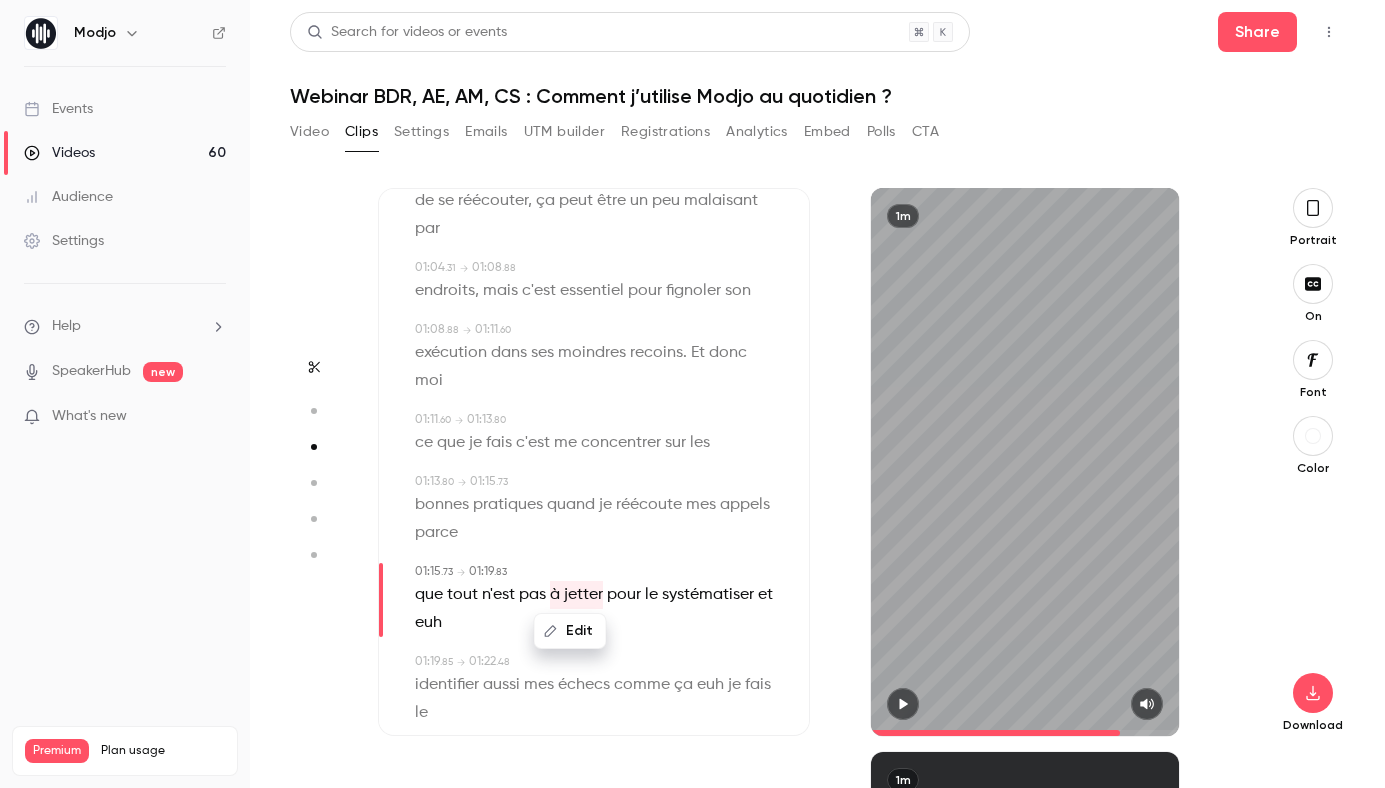 click on "Edit" at bounding box center (570, 631) 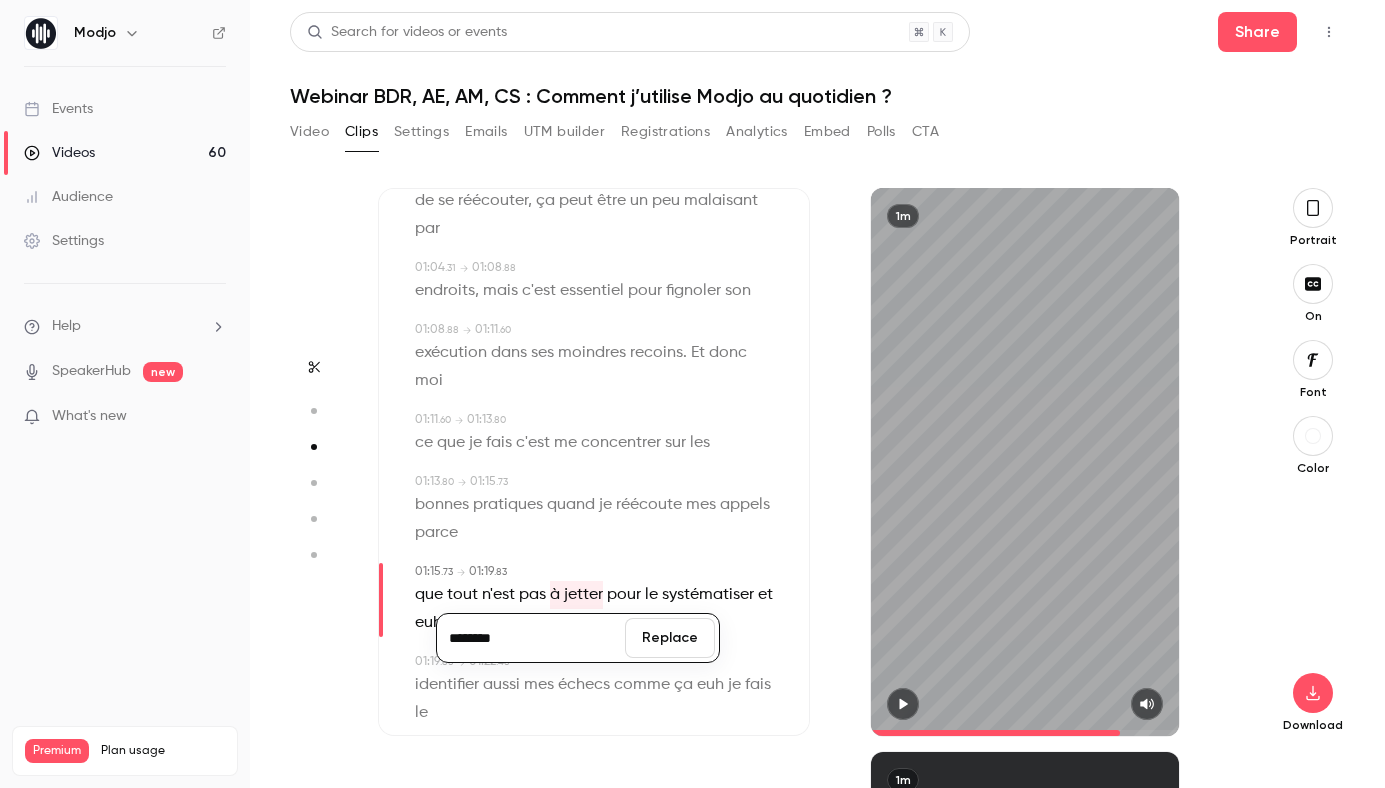 click on "********" at bounding box center (531, 638) 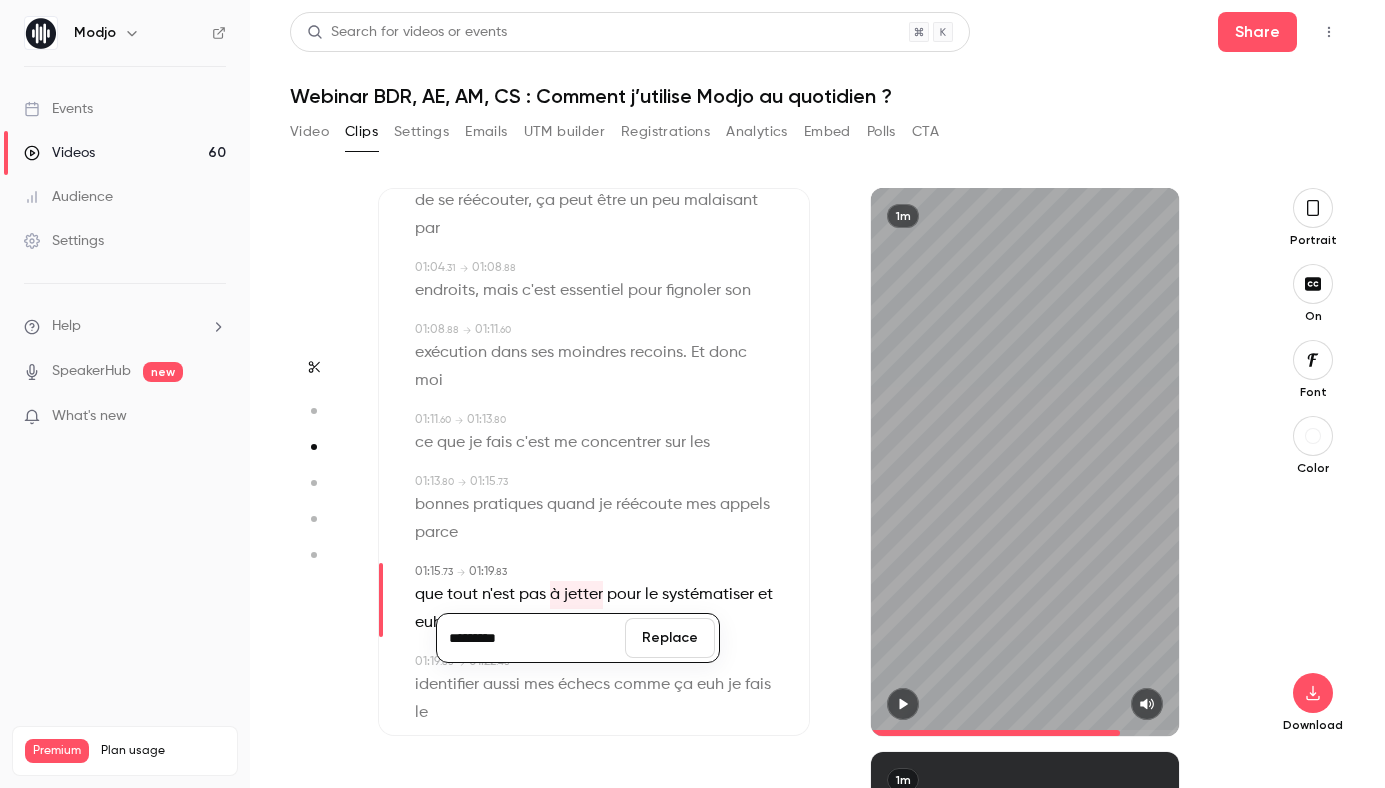 click on "Replace" at bounding box center [670, 638] 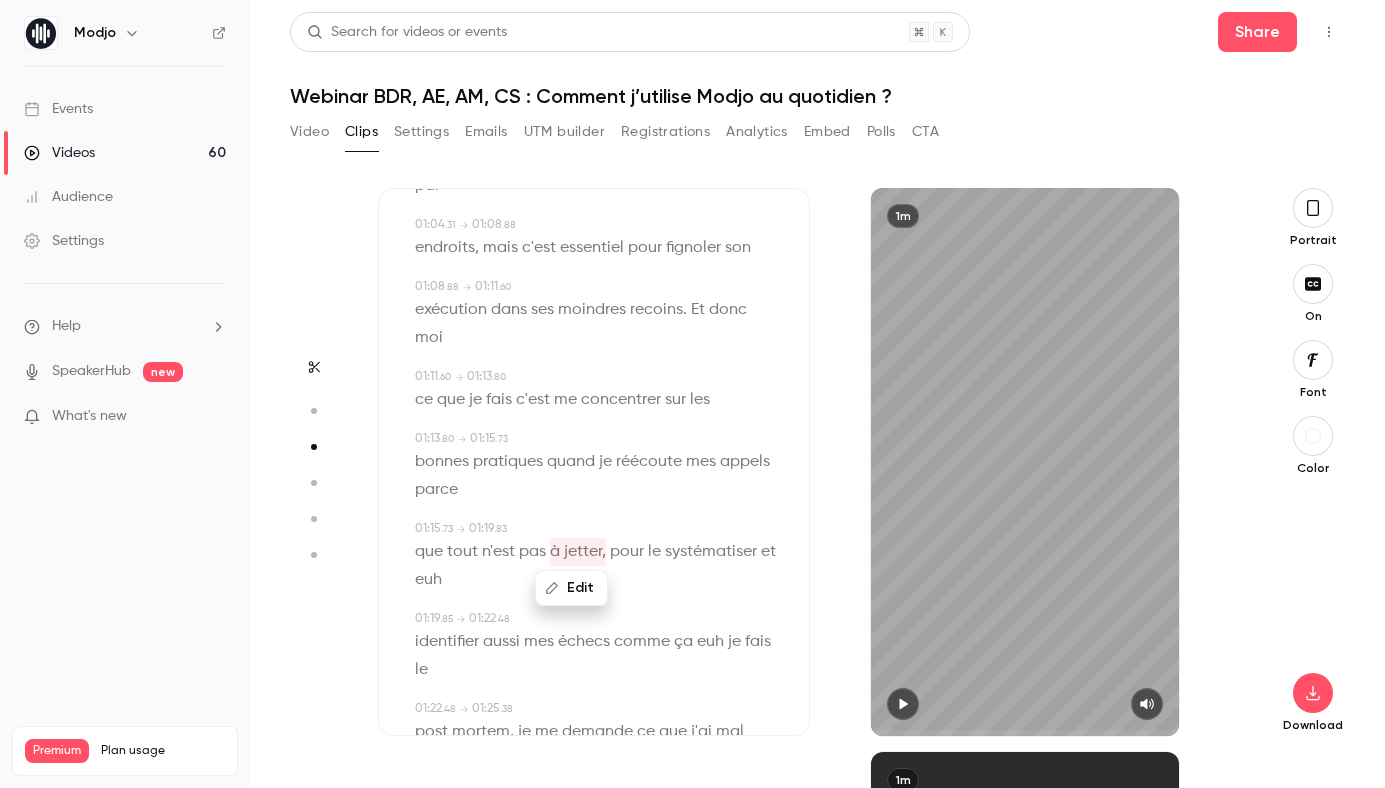 scroll, scrollTop: 1766, scrollLeft: 0, axis: vertical 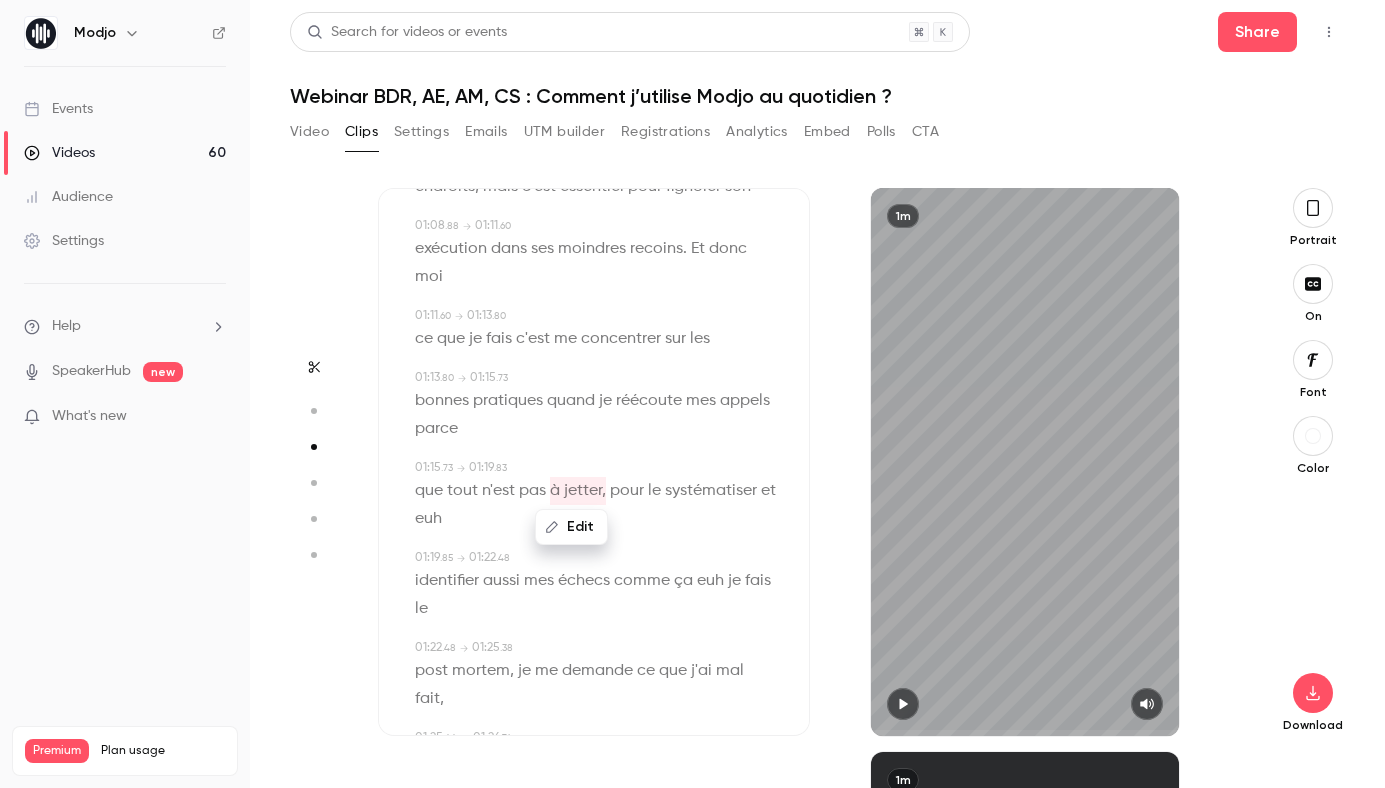 click on "01:15 . 73 → 01:19 . 83 Edit que   tout   n'est   pas   à jetter,   pour   le   systématiser   et   euh" at bounding box center [594, 496] 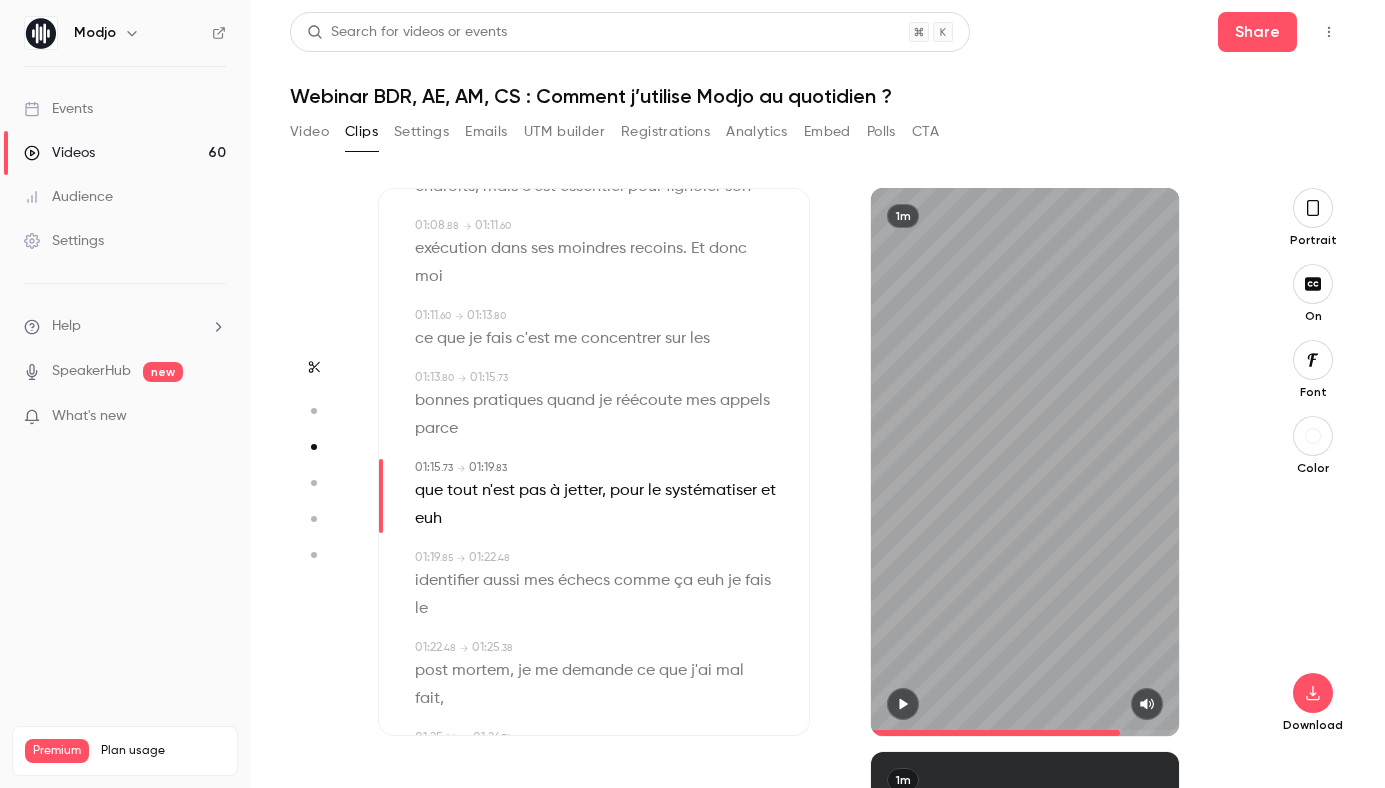 click on "euh" at bounding box center (428, 519) 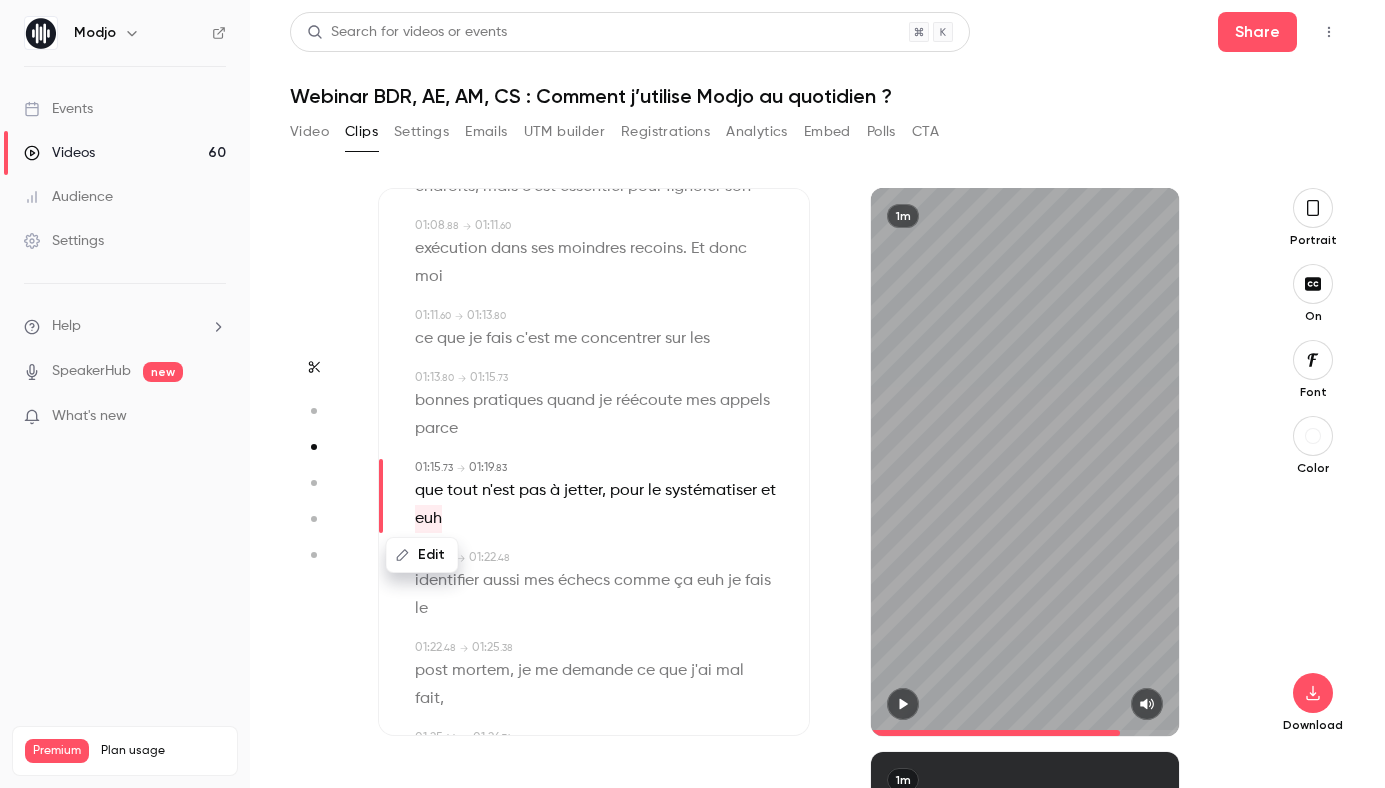 click on "Edit" at bounding box center (422, 555) 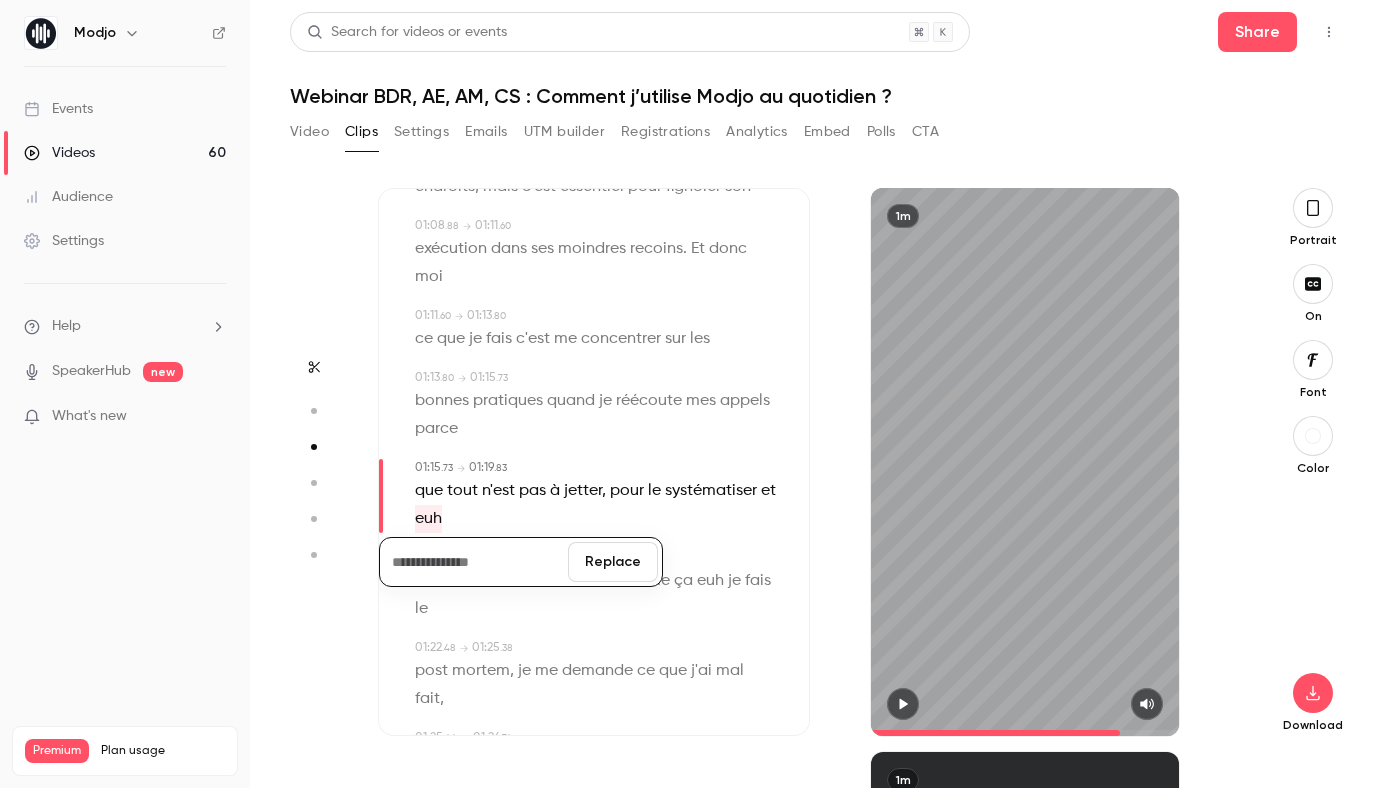 click on "Replace" at bounding box center [613, 562] 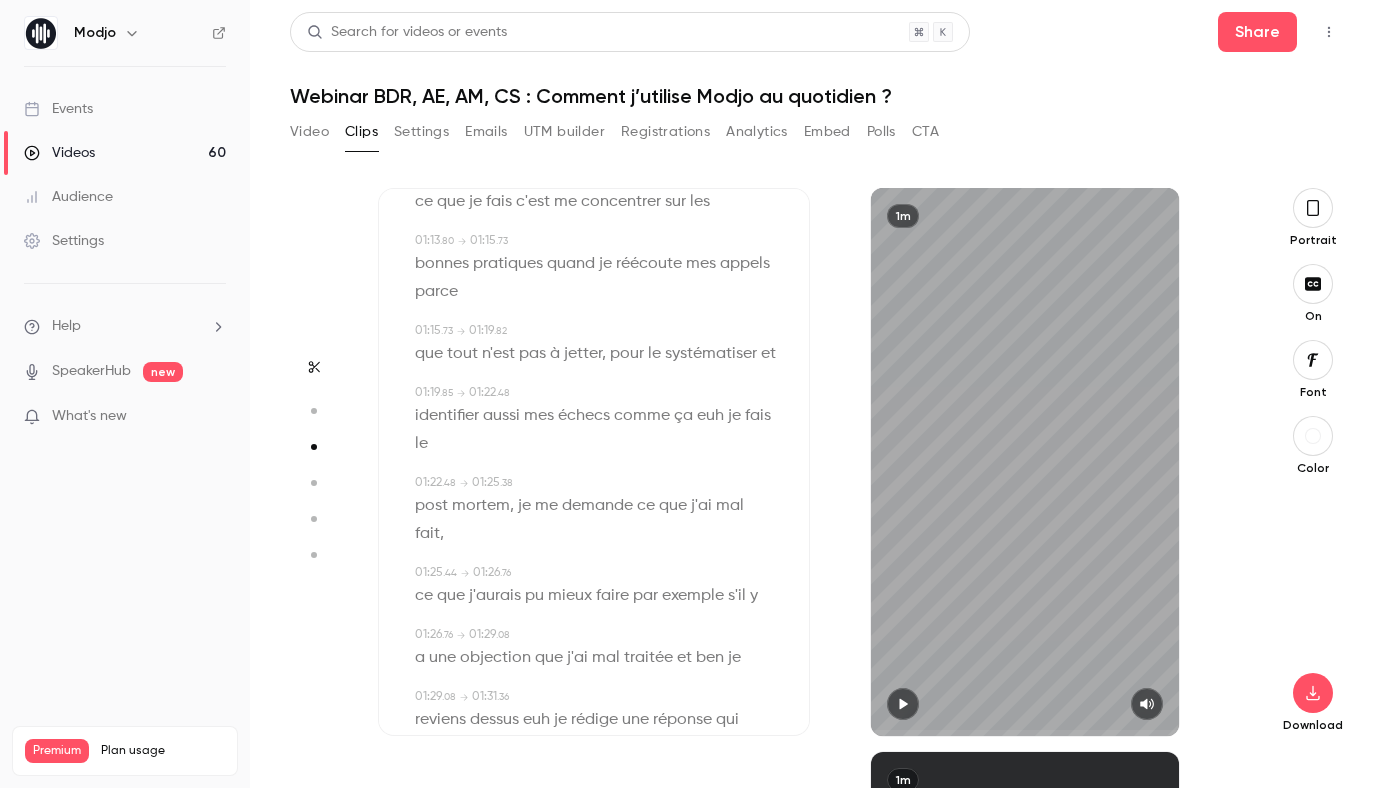 scroll, scrollTop: 1905, scrollLeft: 0, axis: vertical 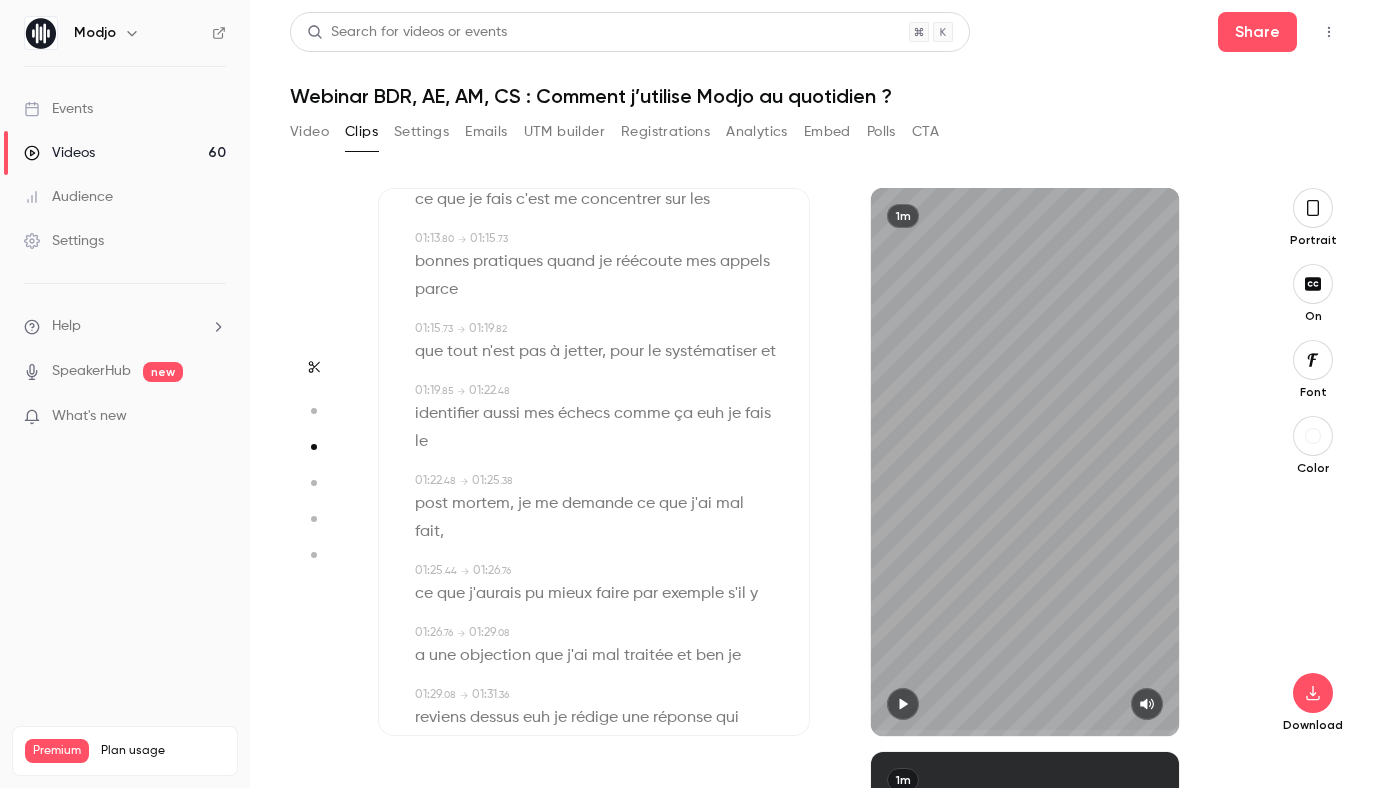 click on "euh" at bounding box center (710, 414) 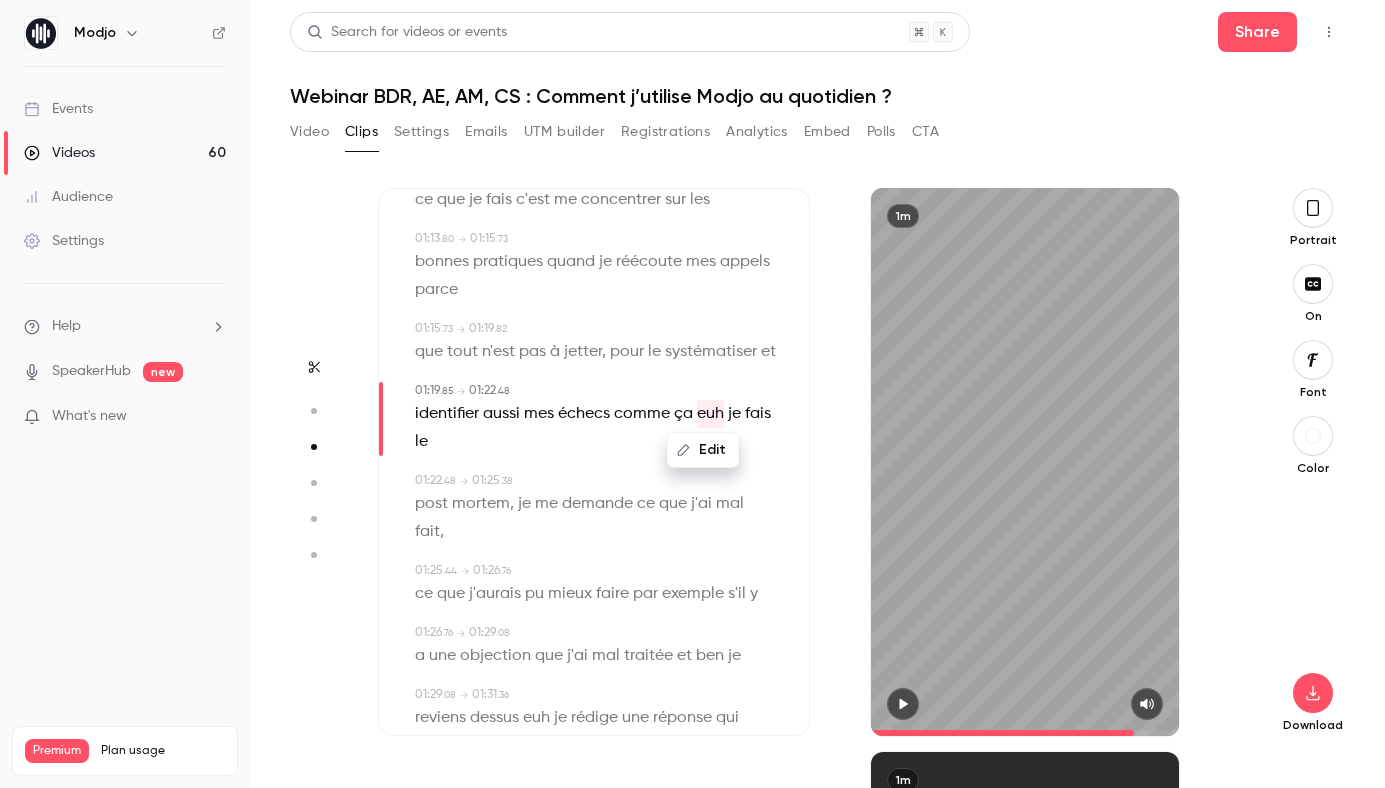 click on "Edit" at bounding box center (703, 450) 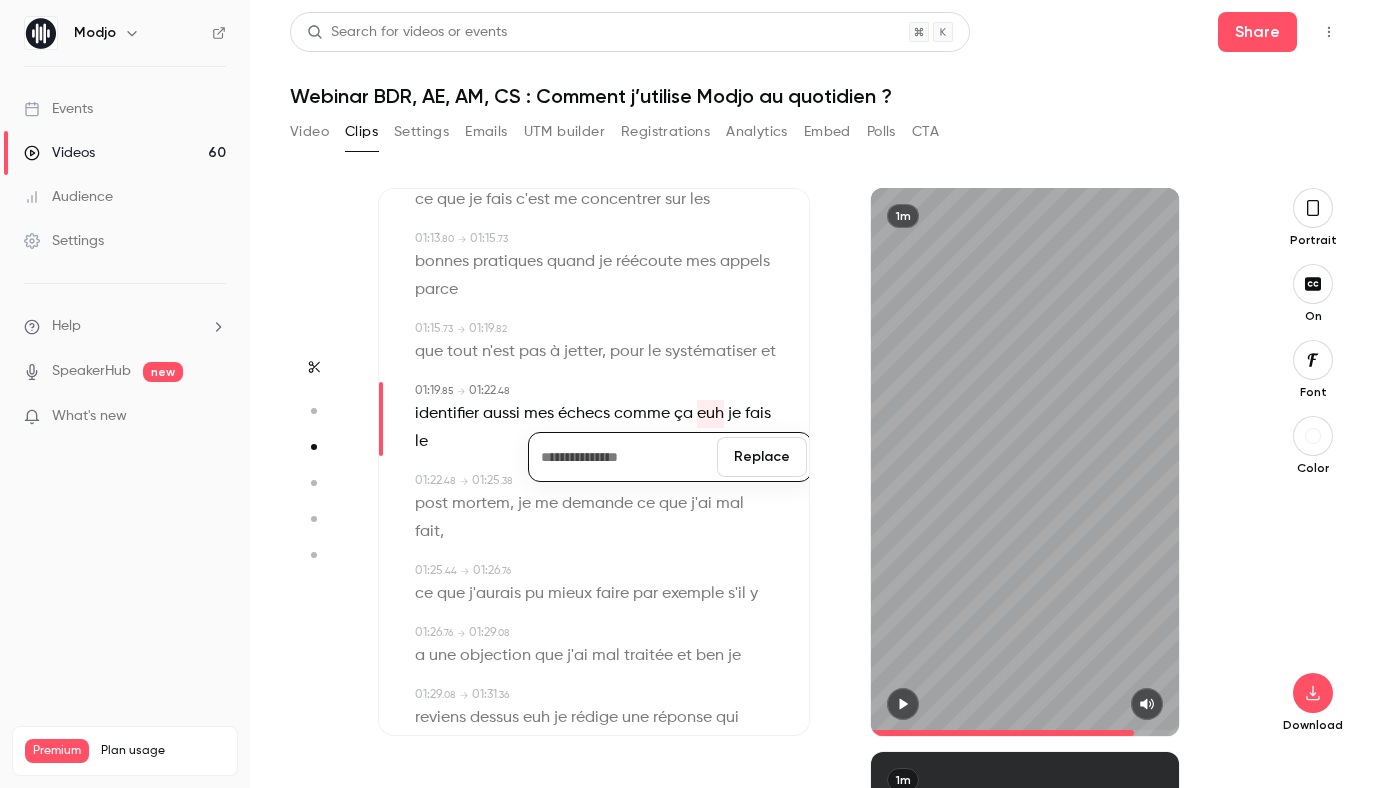 click on "Replace" at bounding box center [762, 457] 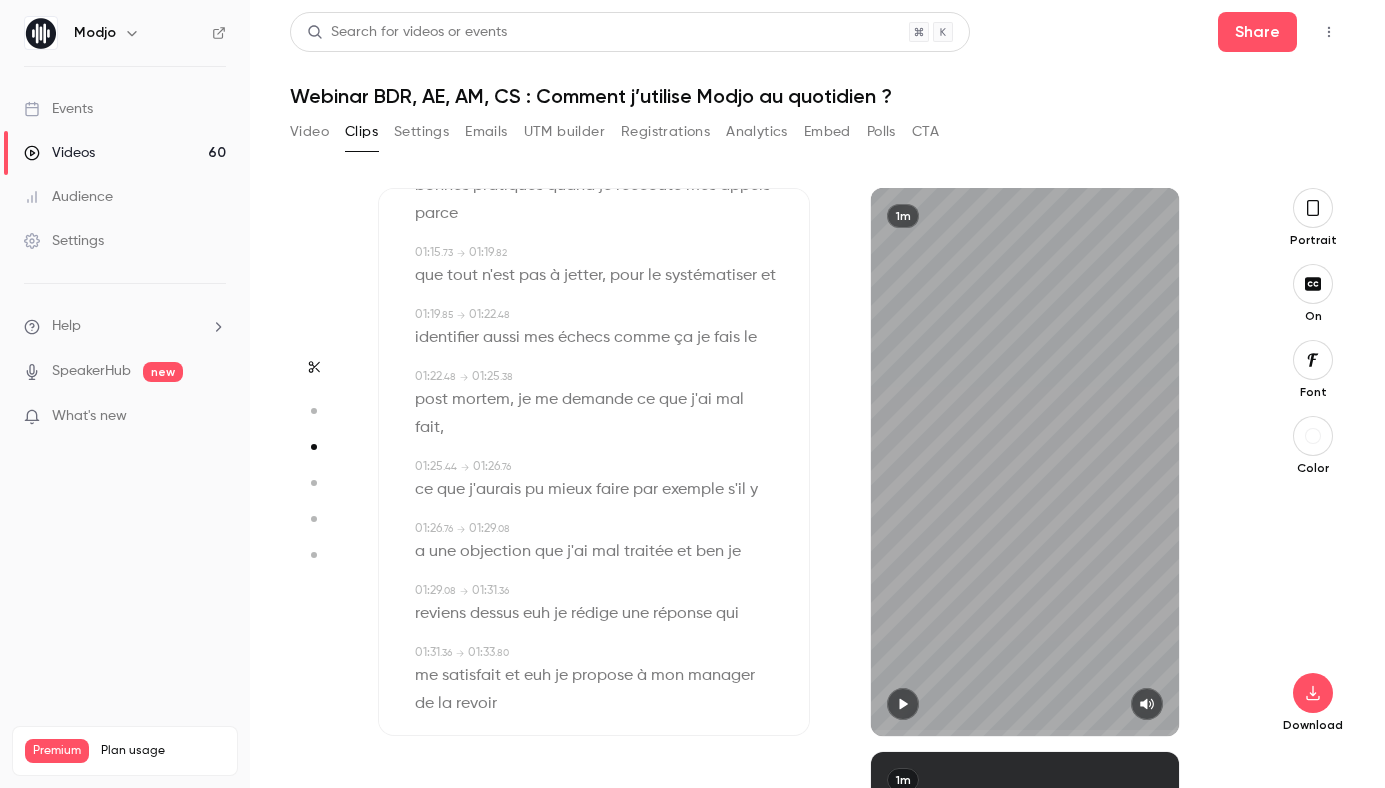scroll, scrollTop: 1984, scrollLeft: 0, axis: vertical 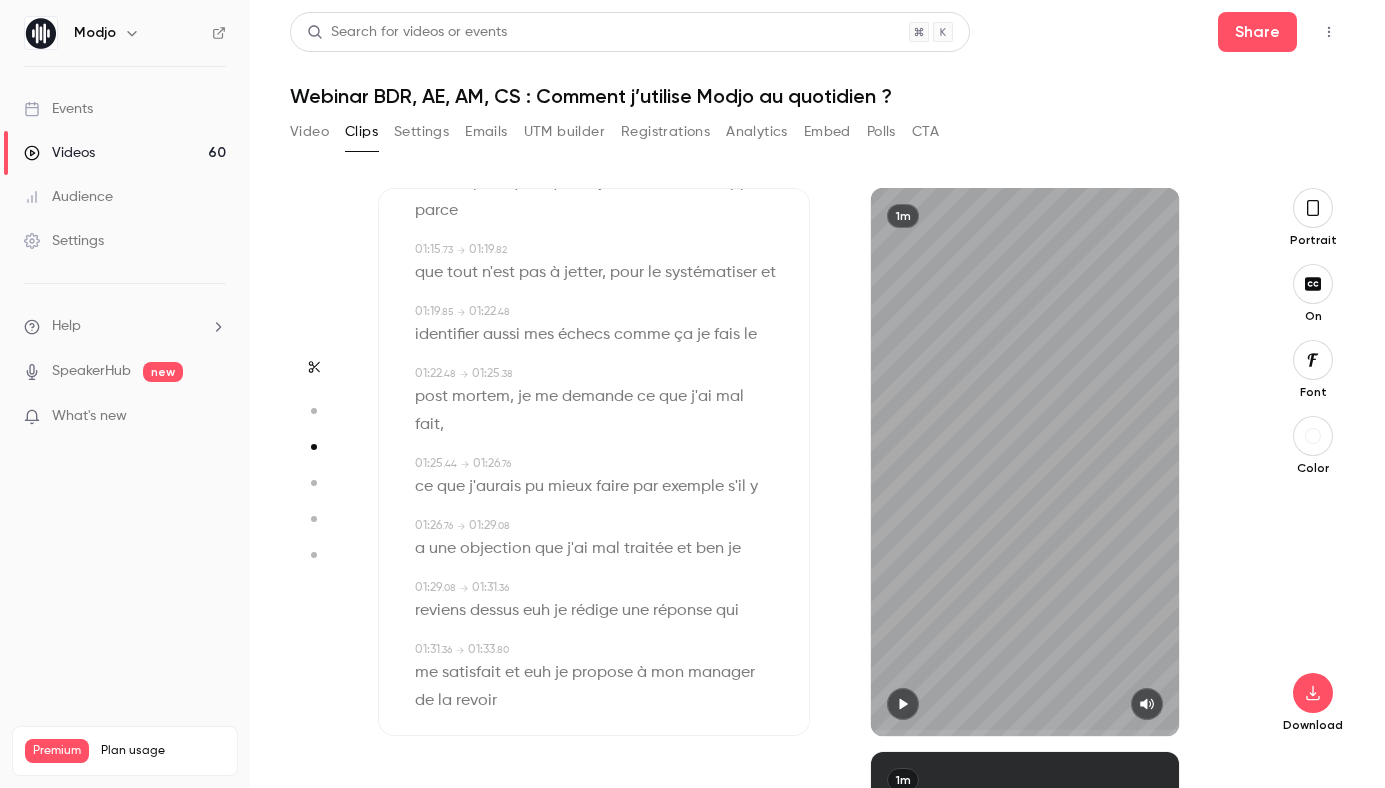 click on "faire" at bounding box center [612, 487] 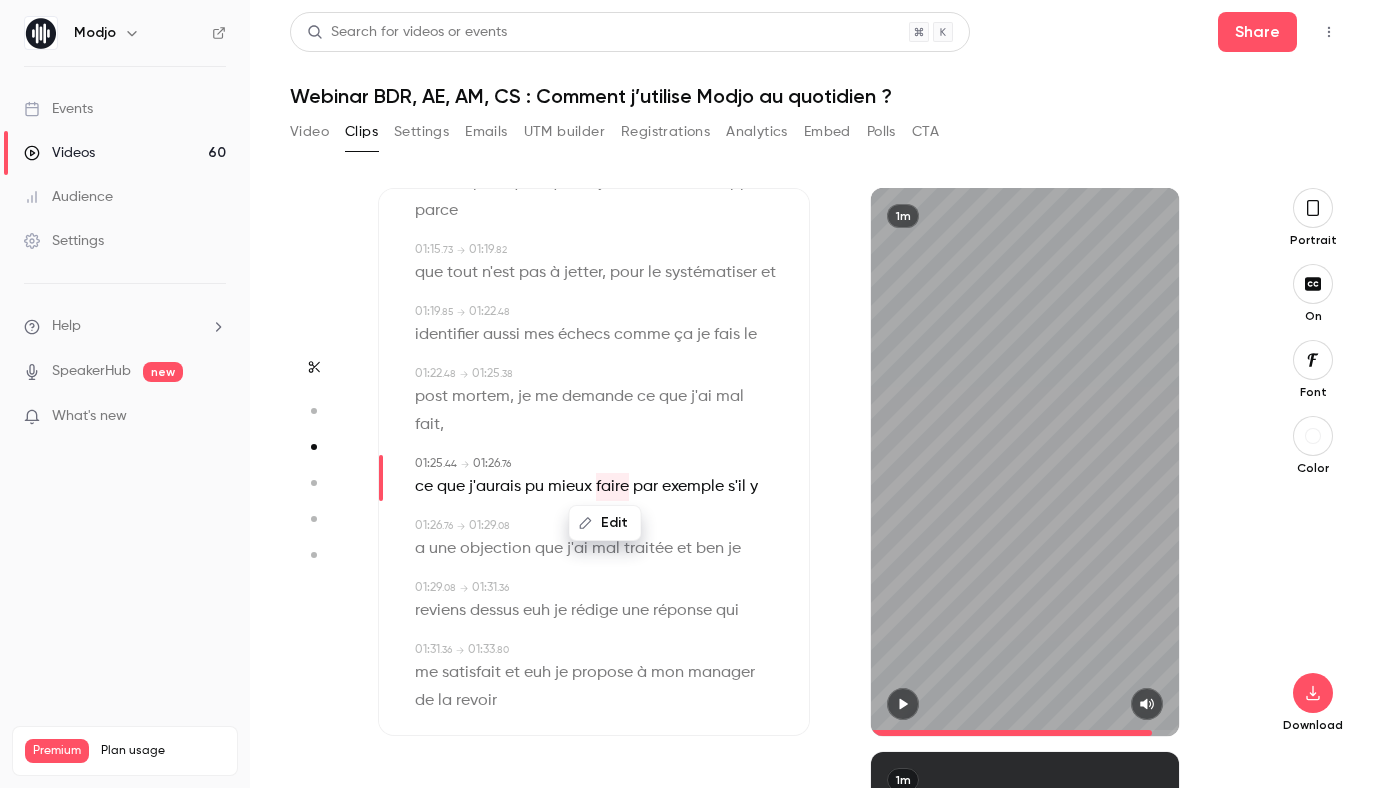 click on "Edit" at bounding box center [605, 523] 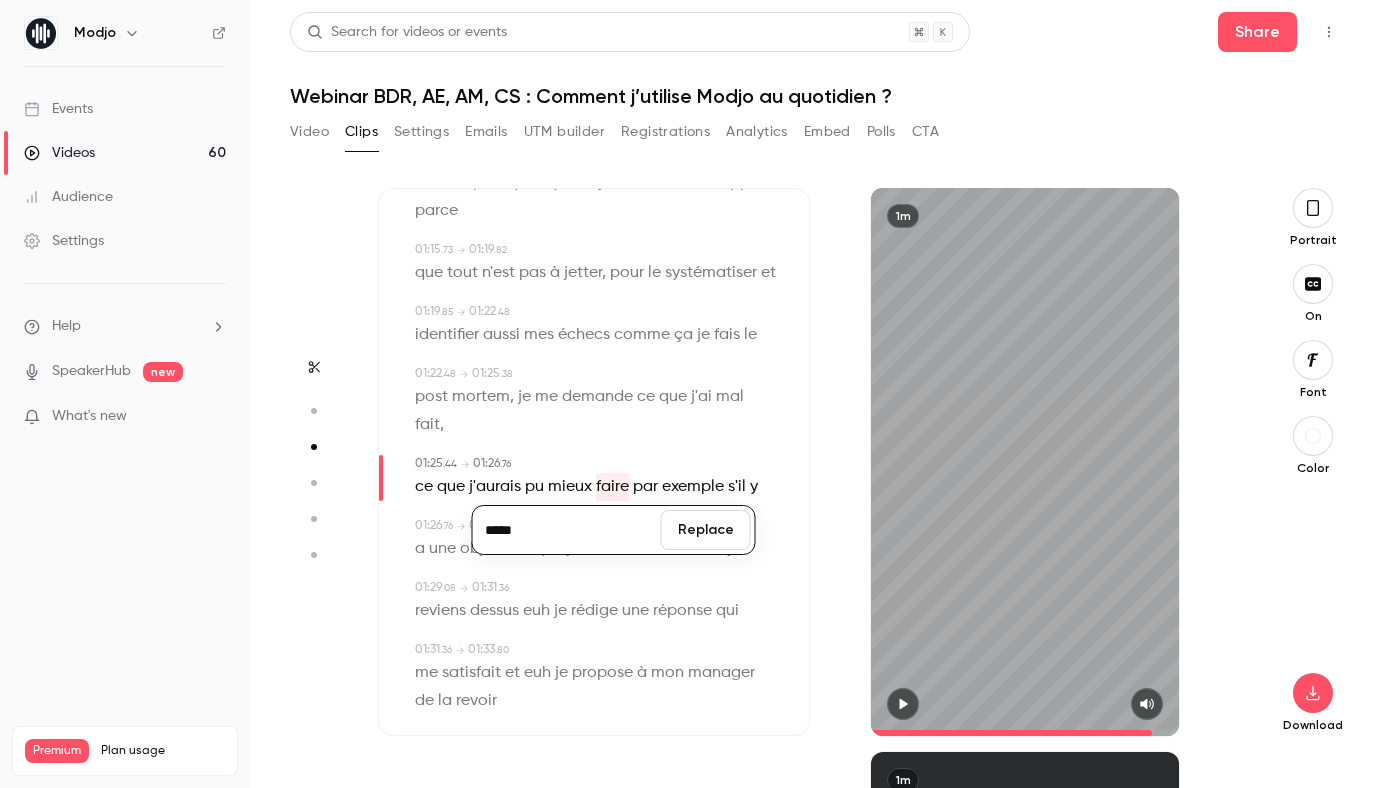 click on "*****" at bounding box center [567, 530] 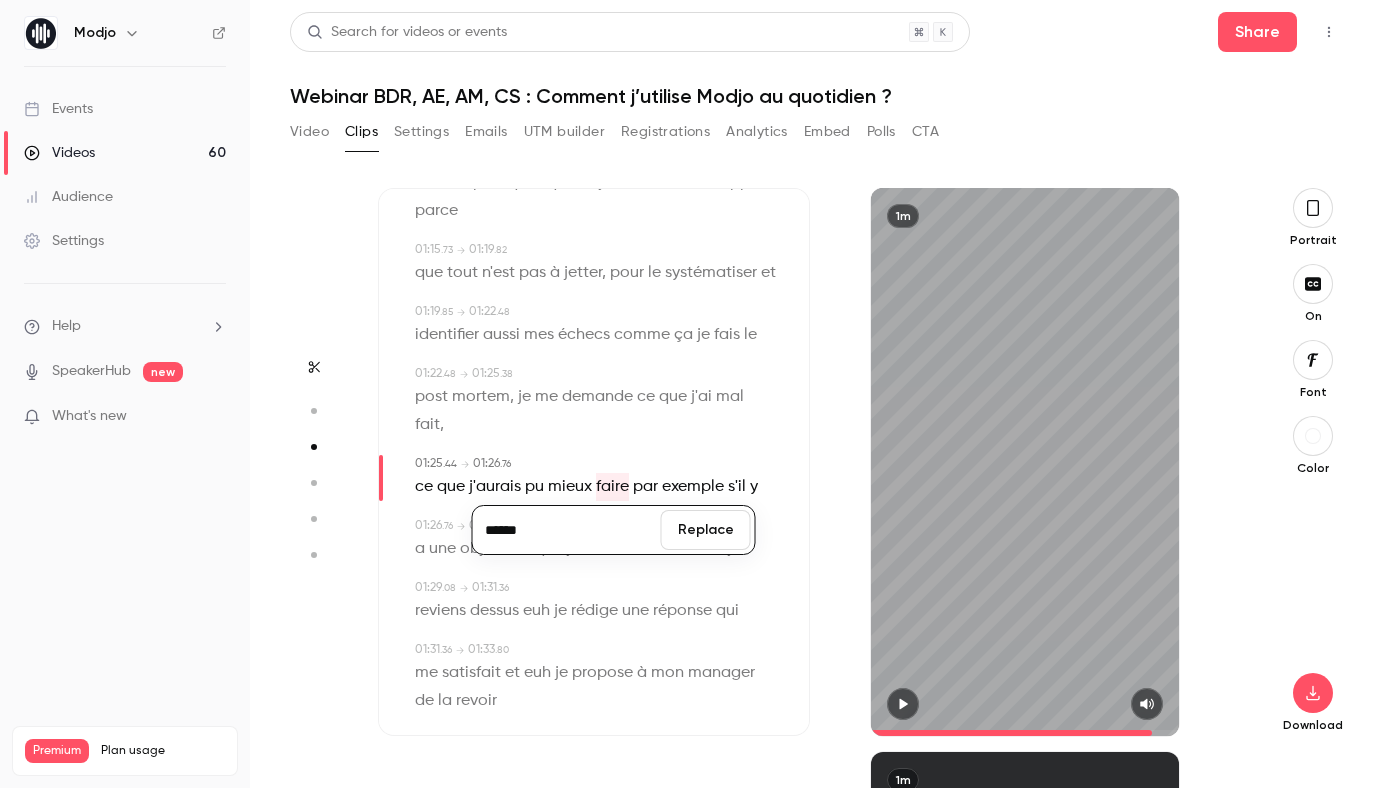 click on "Replace" at bounding box center [706, 530] 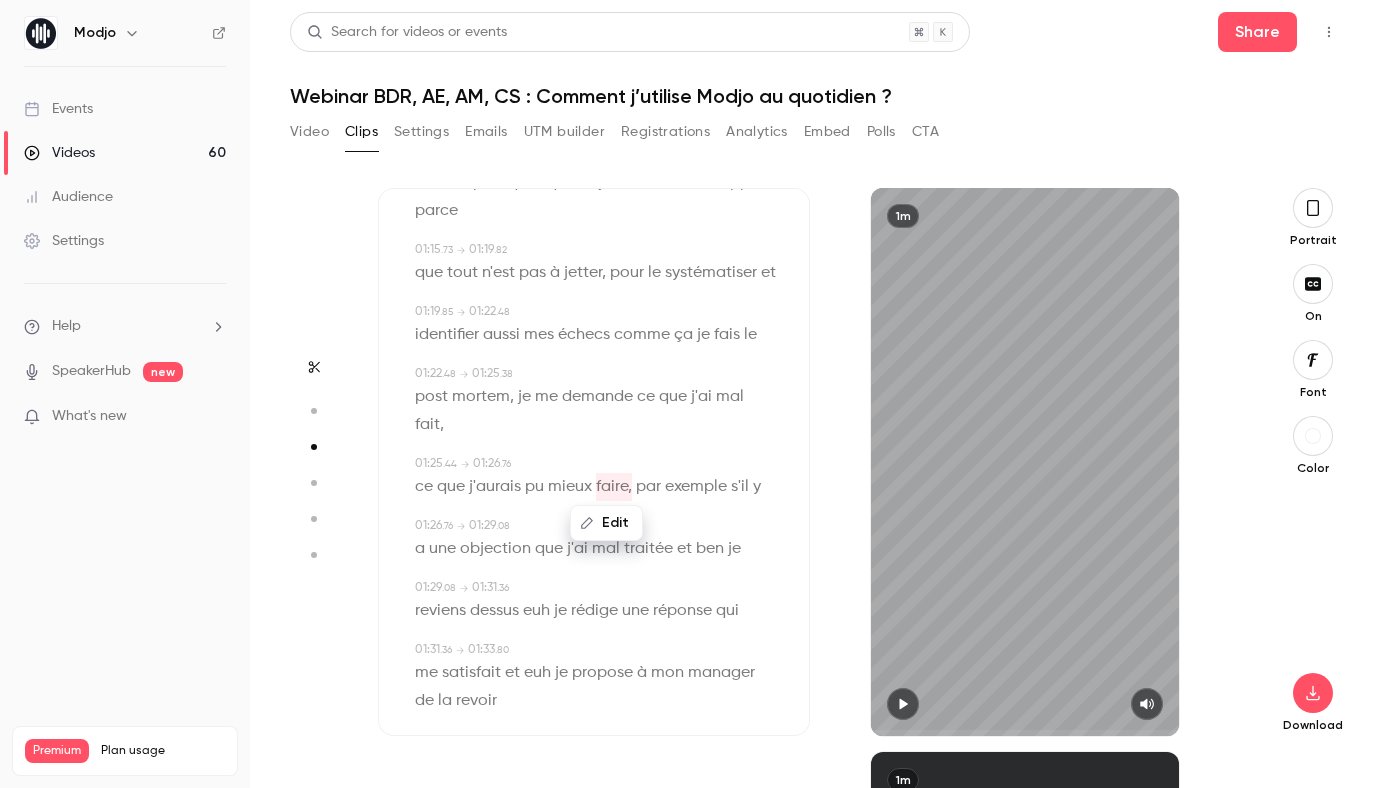 click on "traitée" at bounding box center [648, 549] 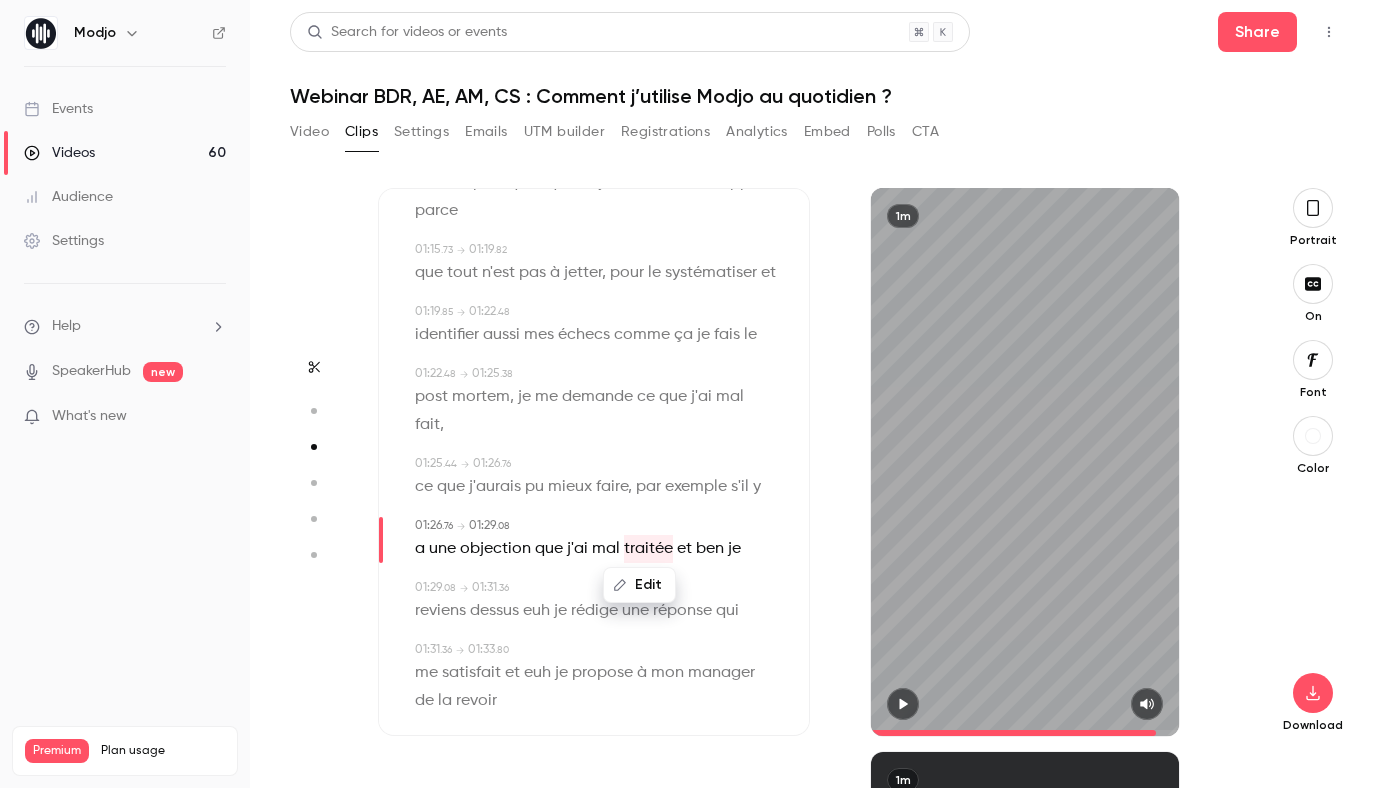 click on "Edit" at bounding box center [639, 585] 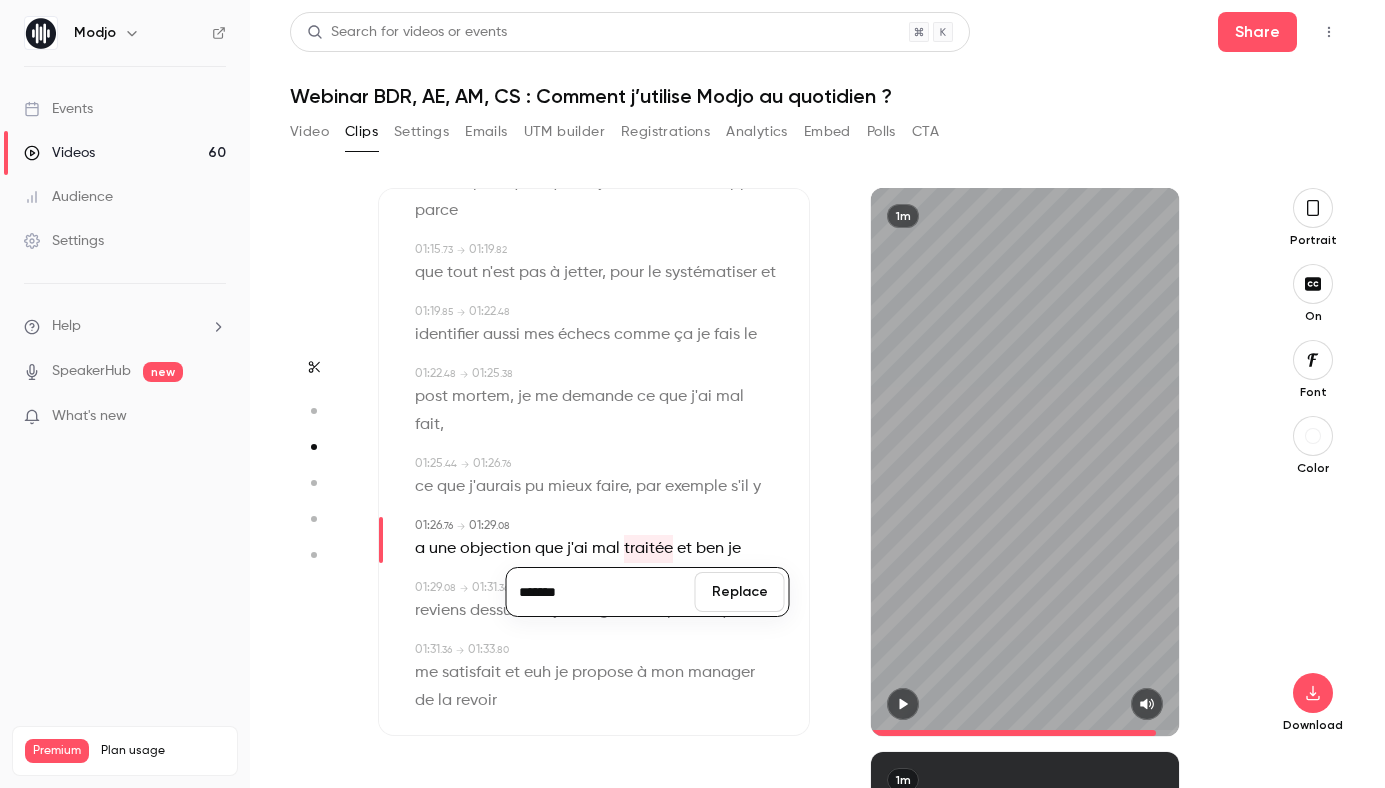 click on "*******" at bounding box center (601, 592) 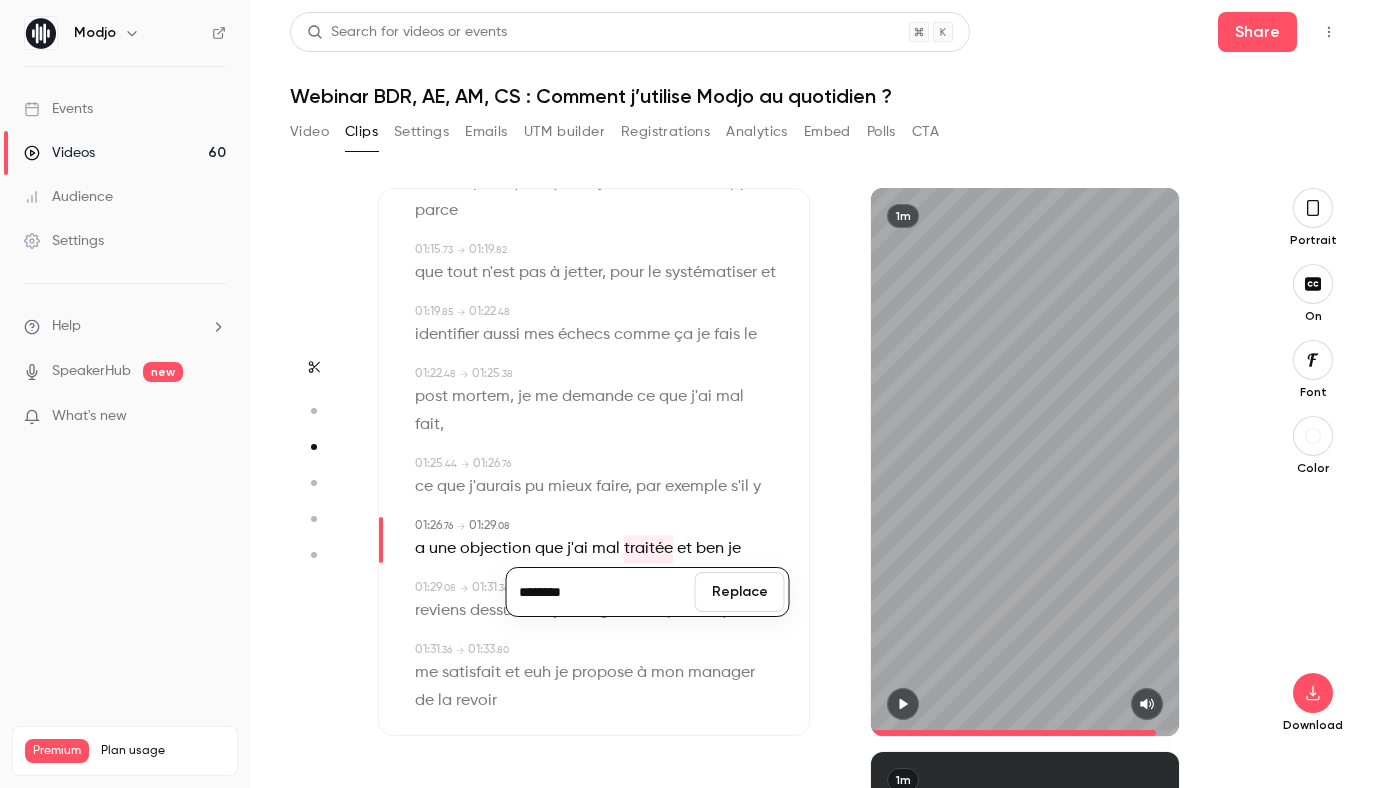 click on "Replace" at bounding box center (740, 592) 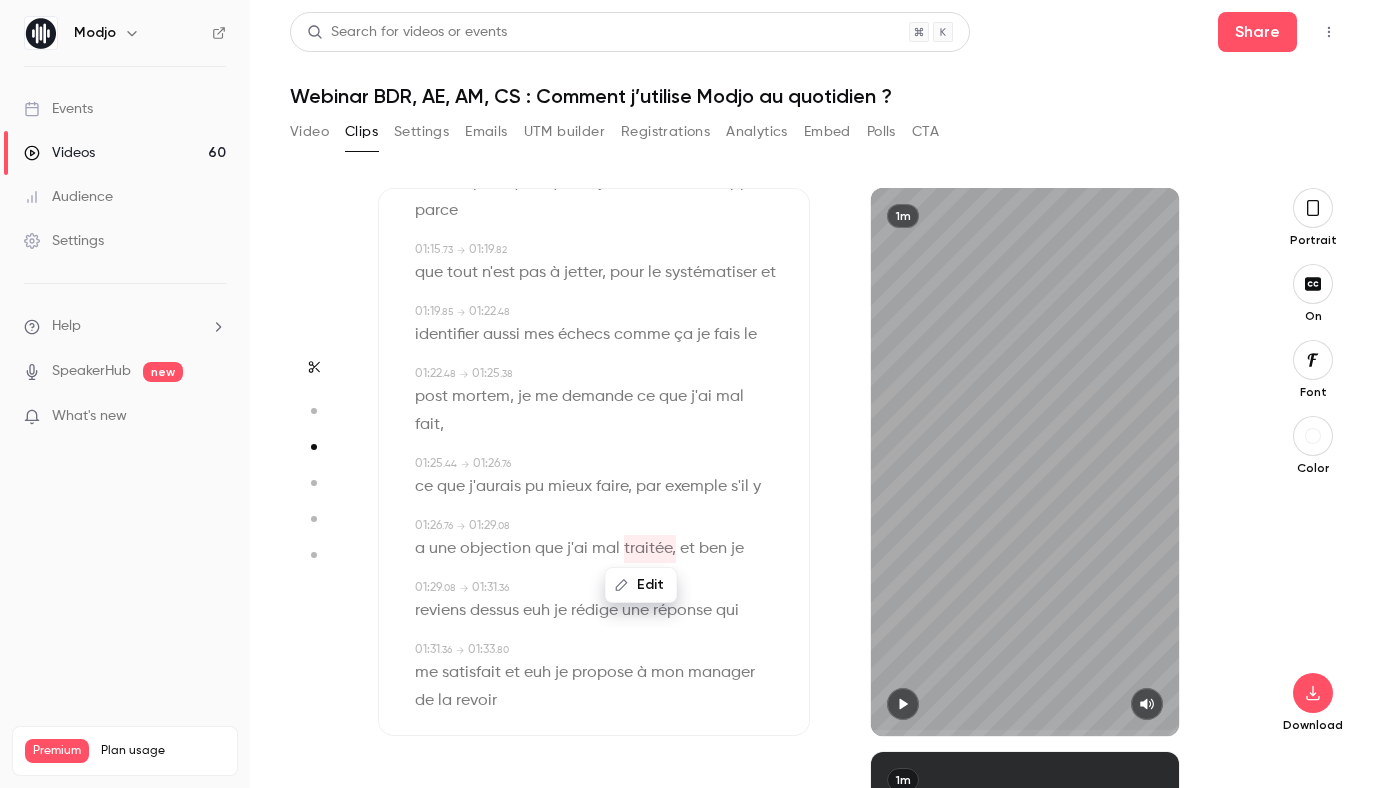 click on "euh" at bounding box center (536, 611) 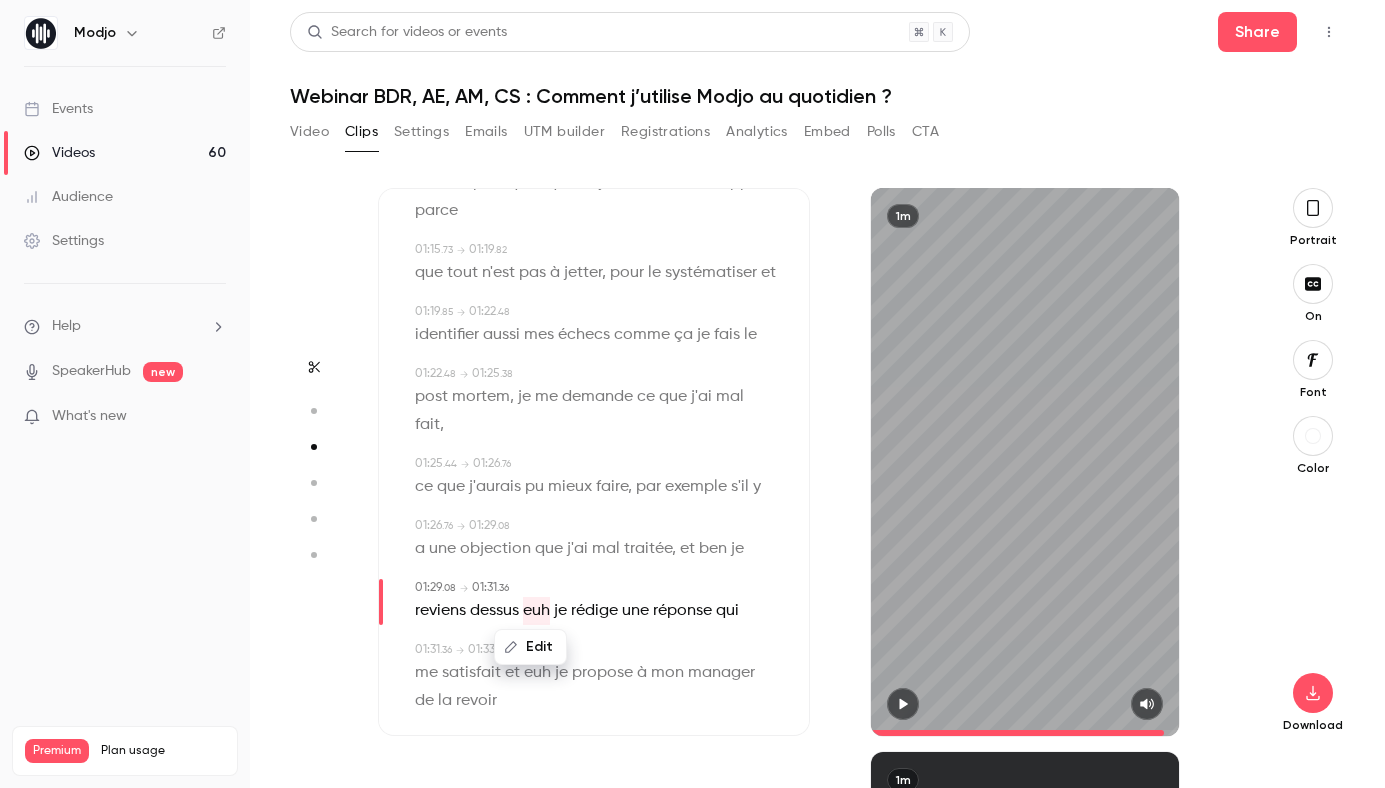 click on "Edit" at bounding box center (530, 647) 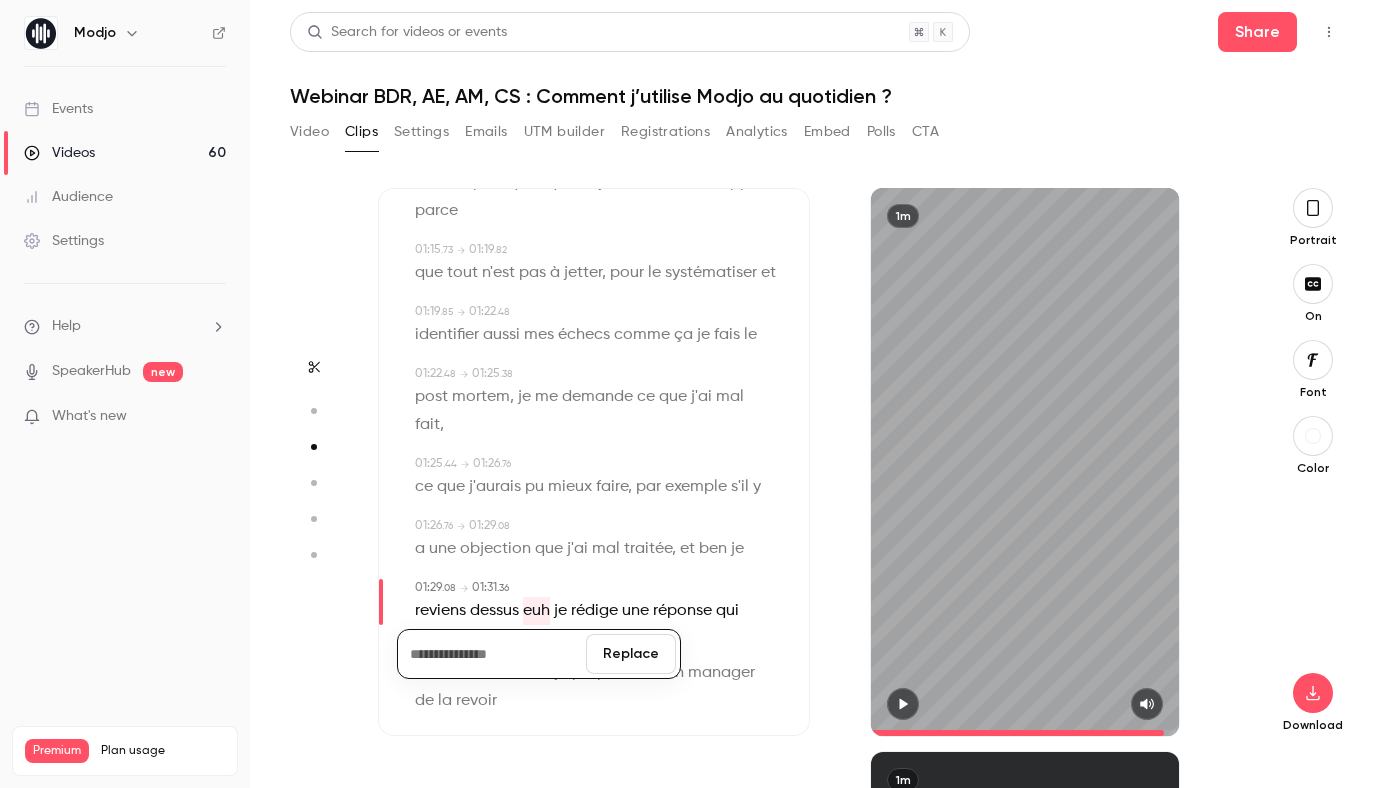 click on "Replace" at bounding box center [631, 654] 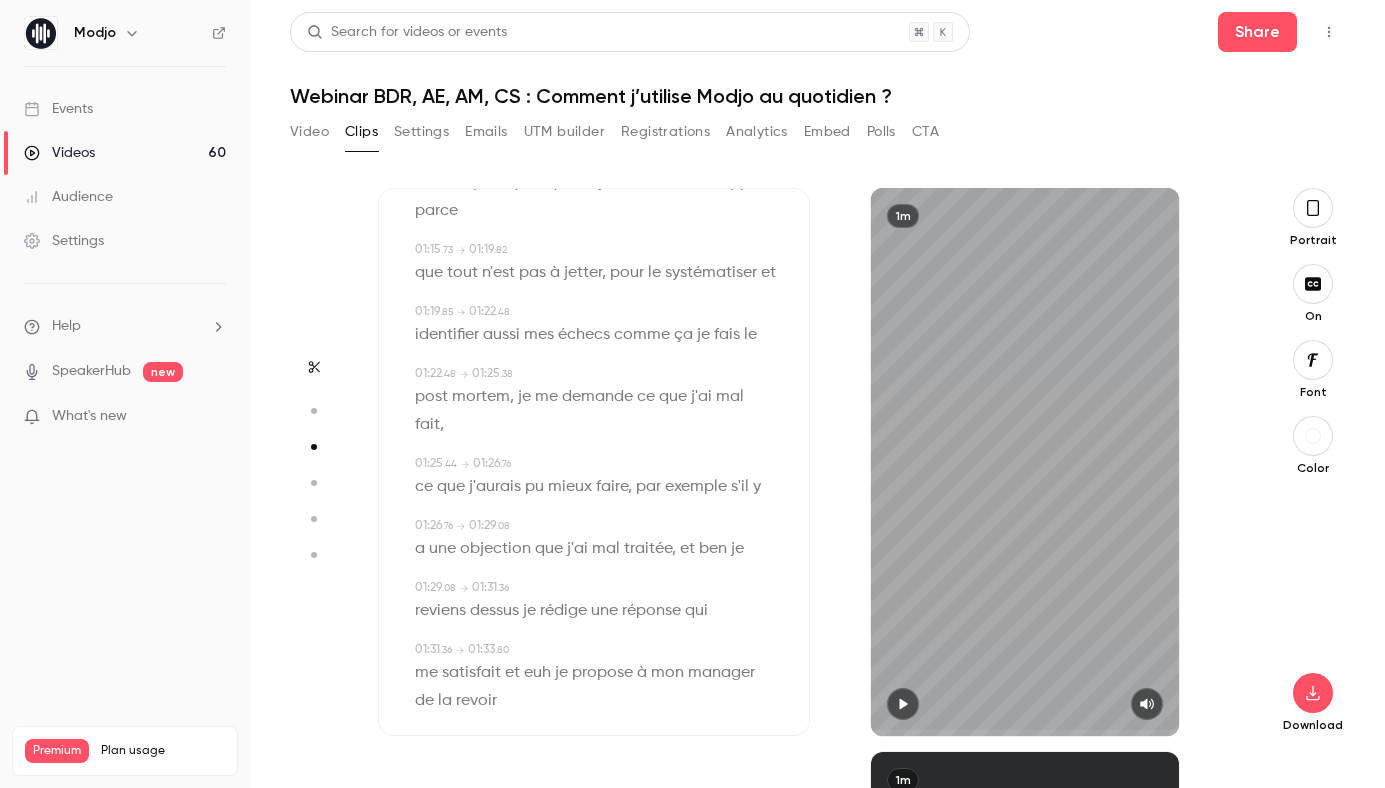 scroll, scrollTop: 1174, scrollLeft: 0, axis: vertical 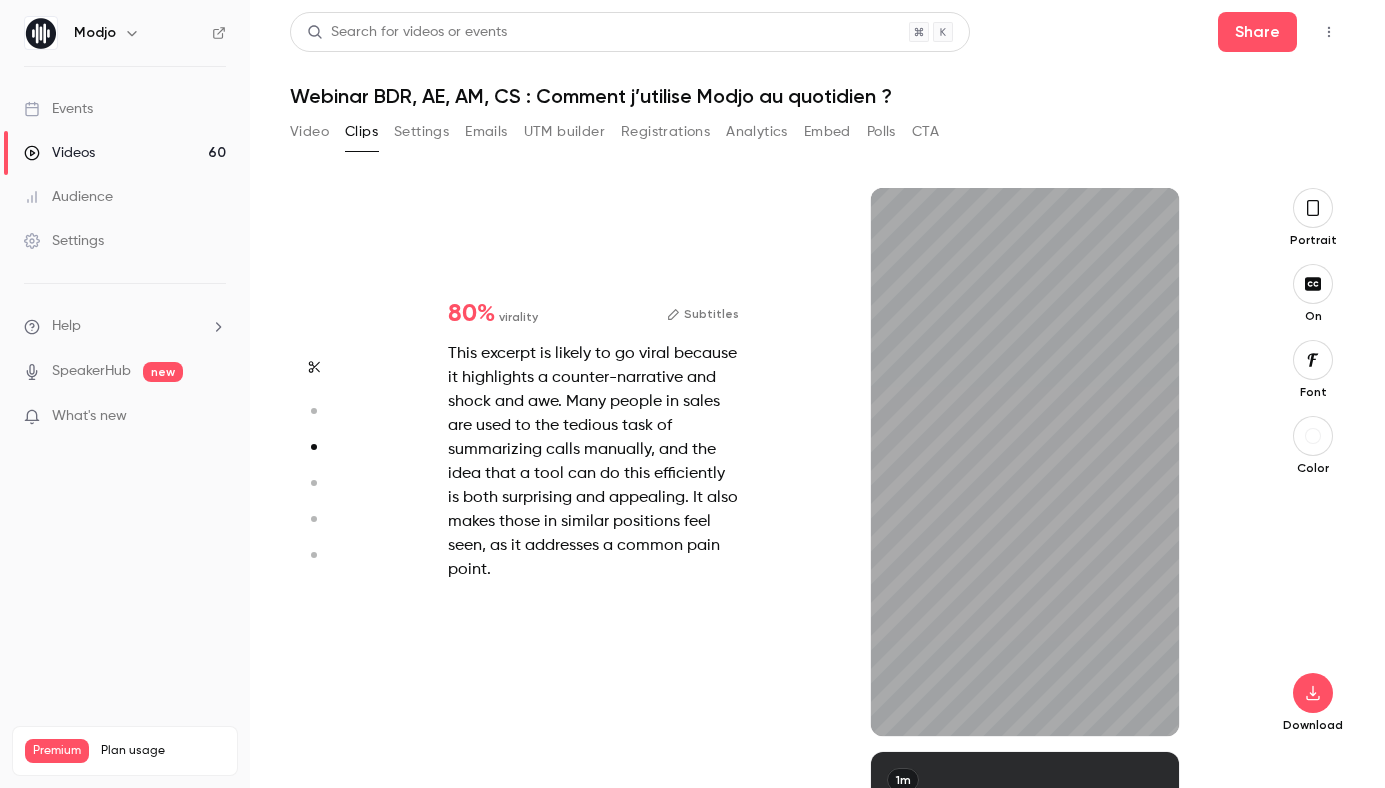 click on "Subtitles" at bounding box center [703, 314] 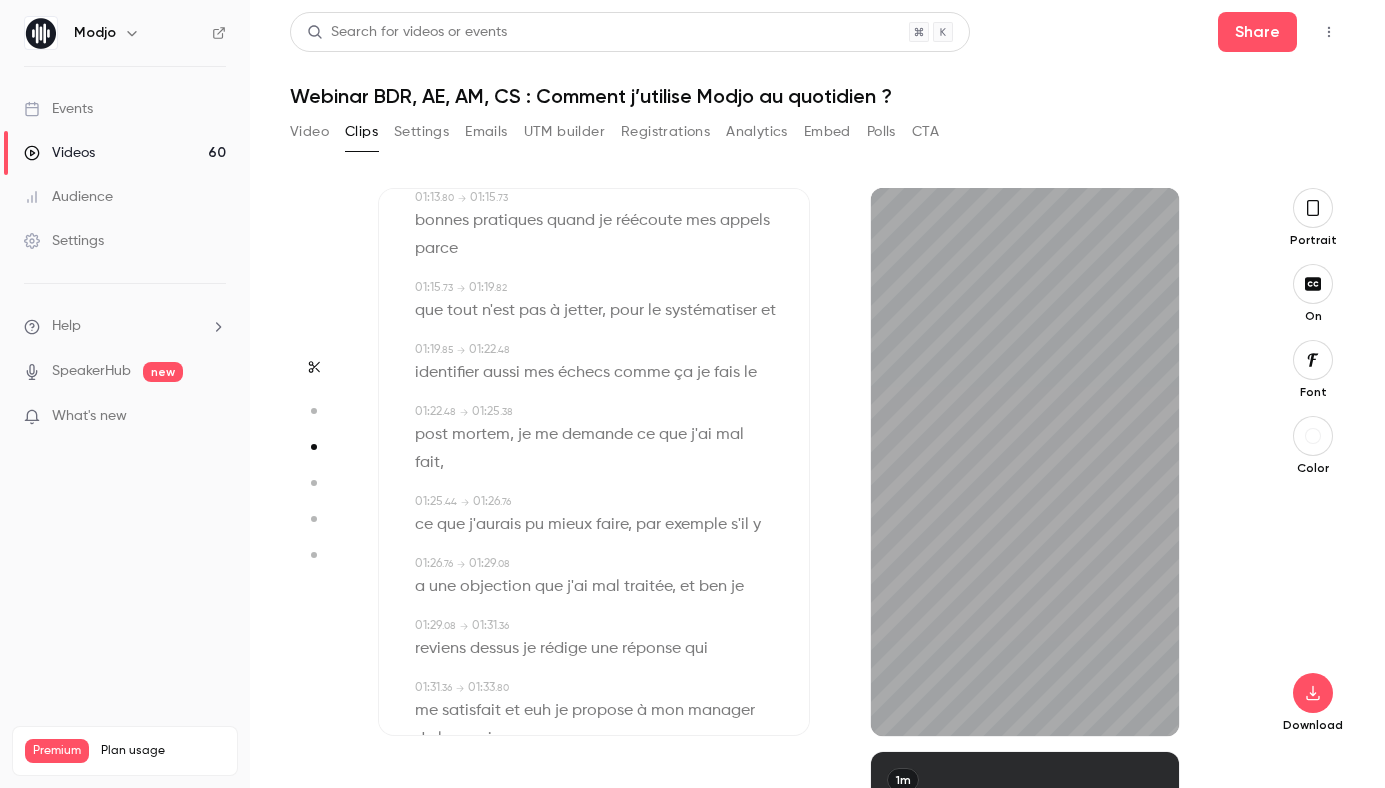 scroll, scrollTop: 1984, scrollLeft: 0, axis: vertical 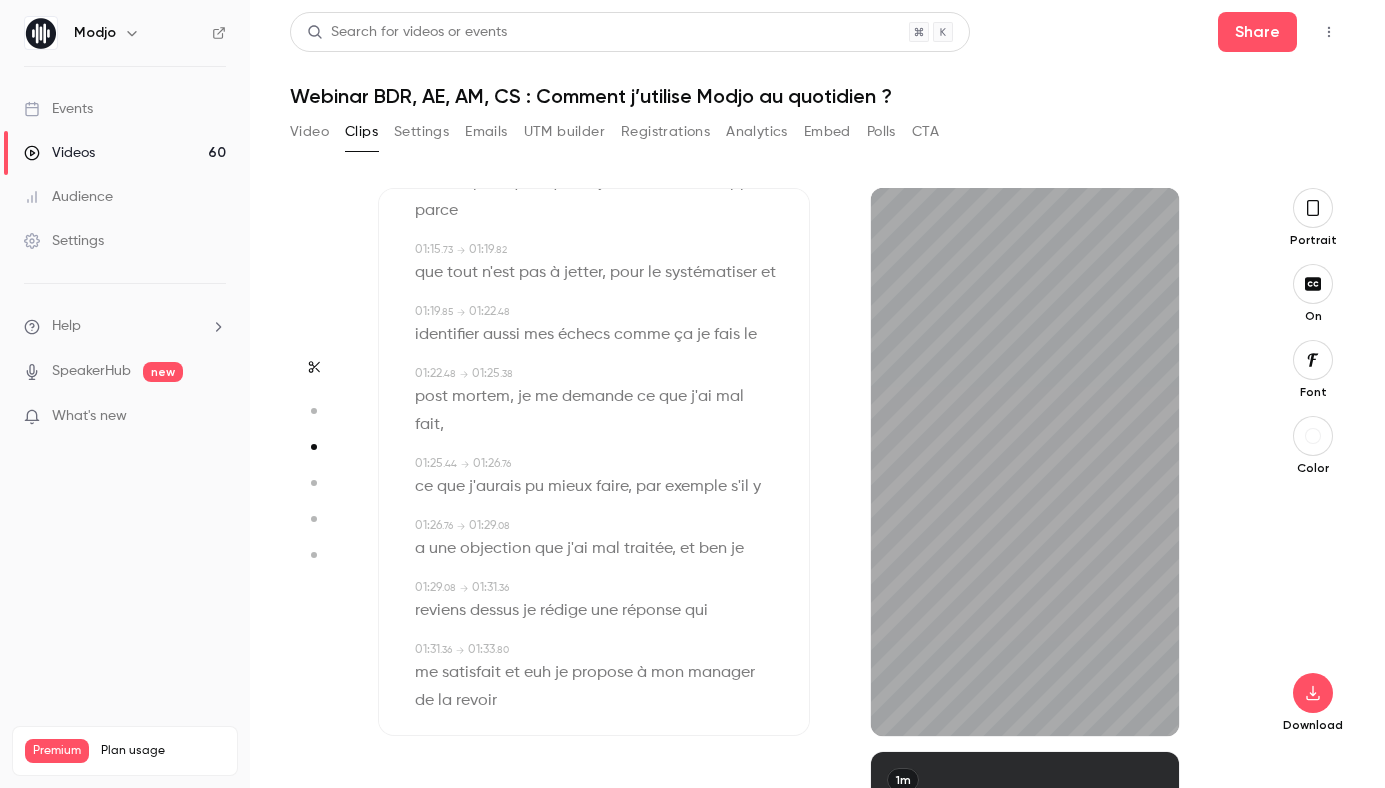 click on "euh" at bounding box center (537, 673) 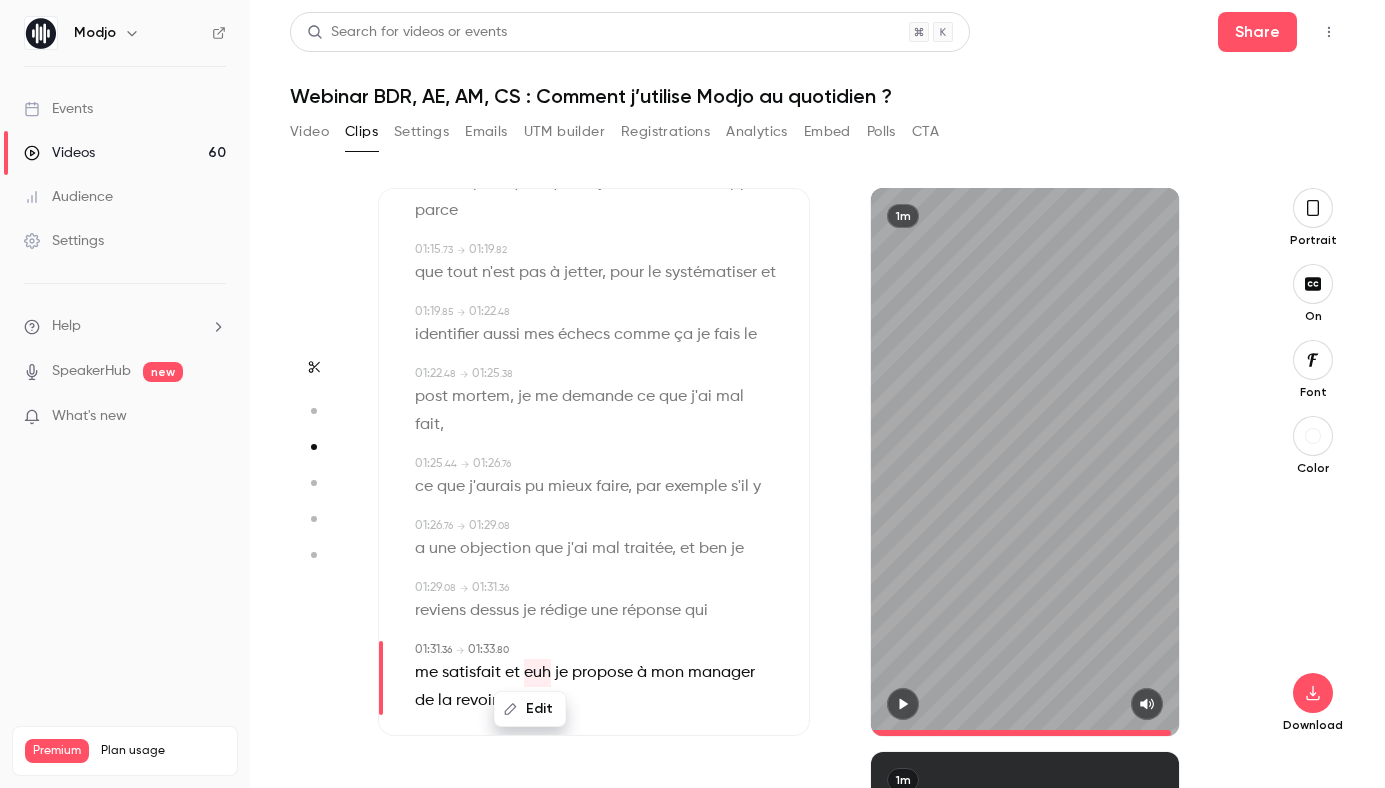 click on "Edit" at bounding box center (530, 709) 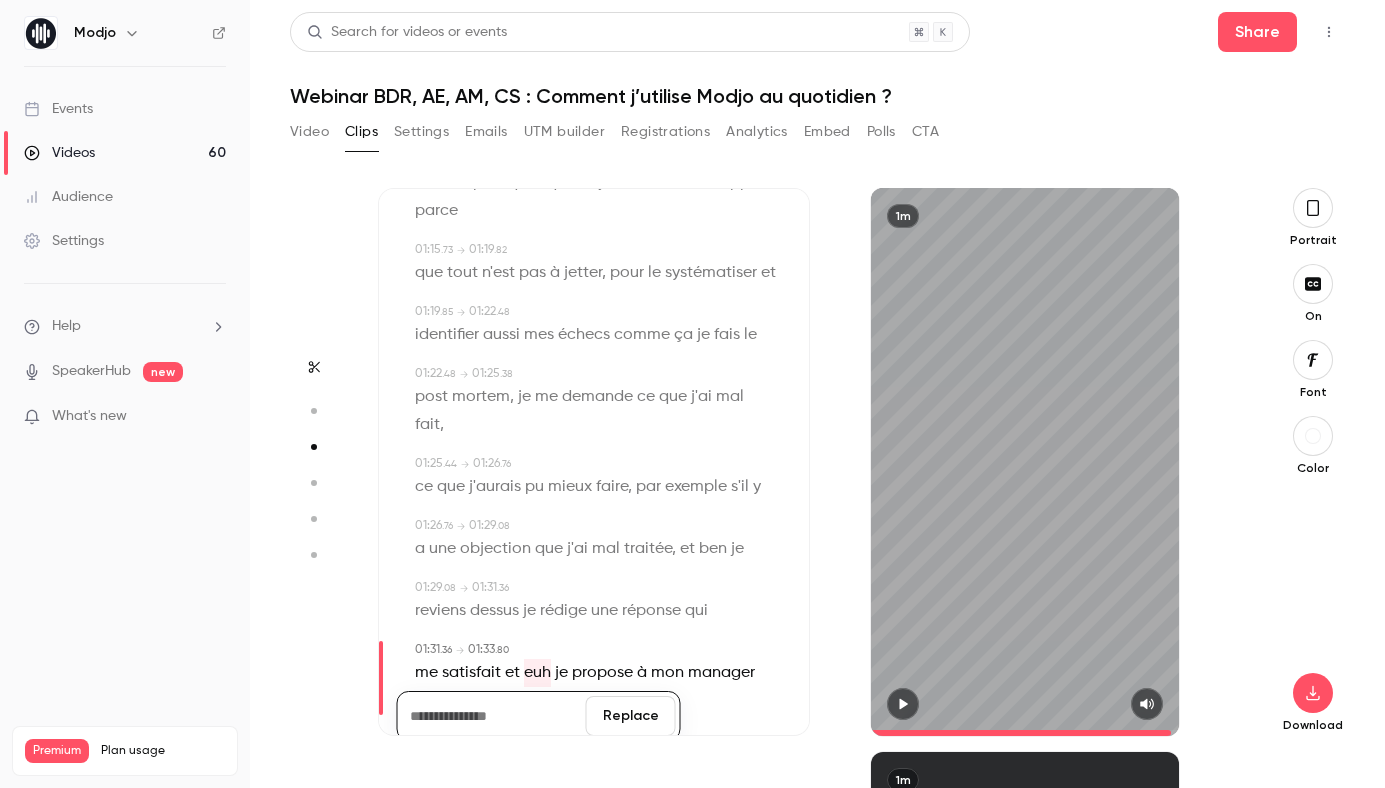 click on "Replace" at bounding box center (631, 716) 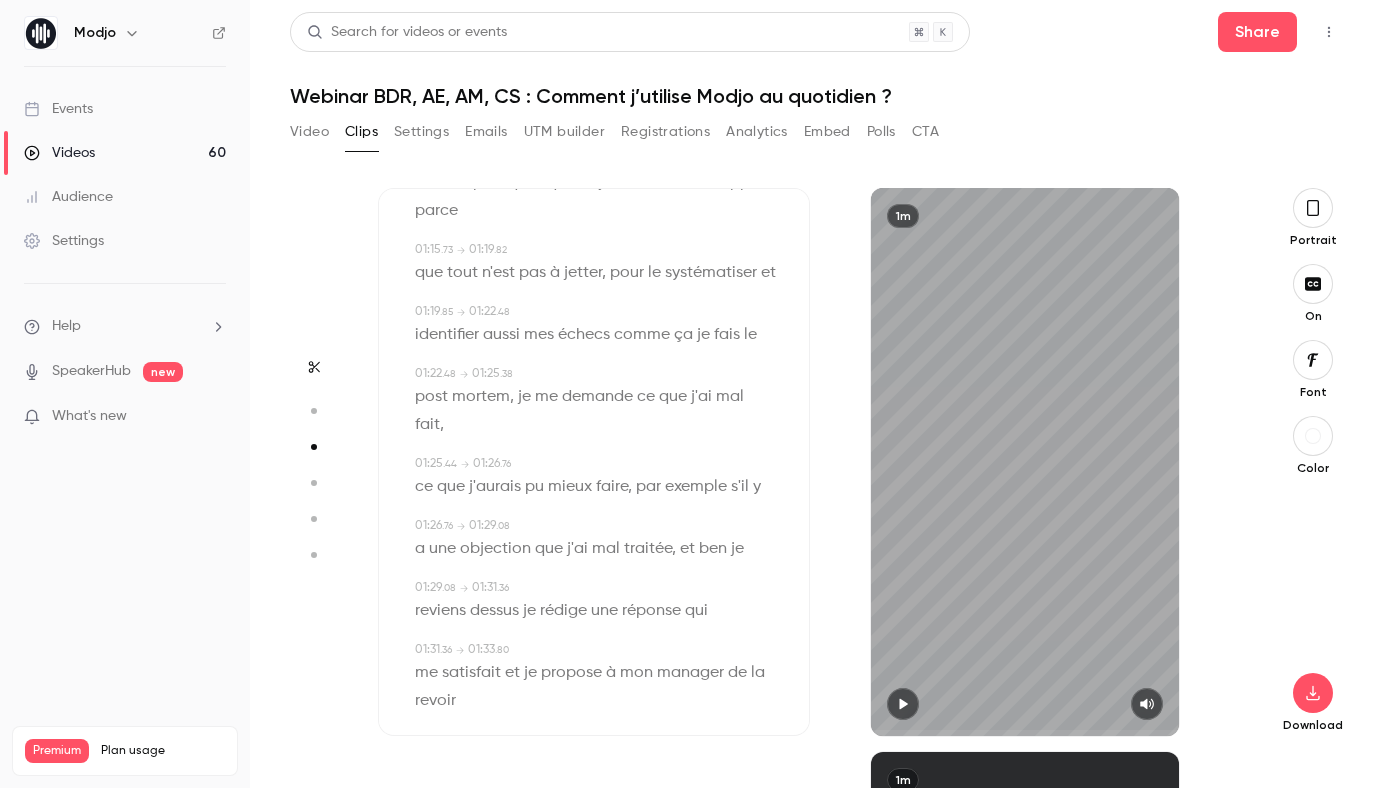 click on "me   satisfait   et   je   propose   à   mon   manager   de   la   revoir" at bounding box center (596, 687) 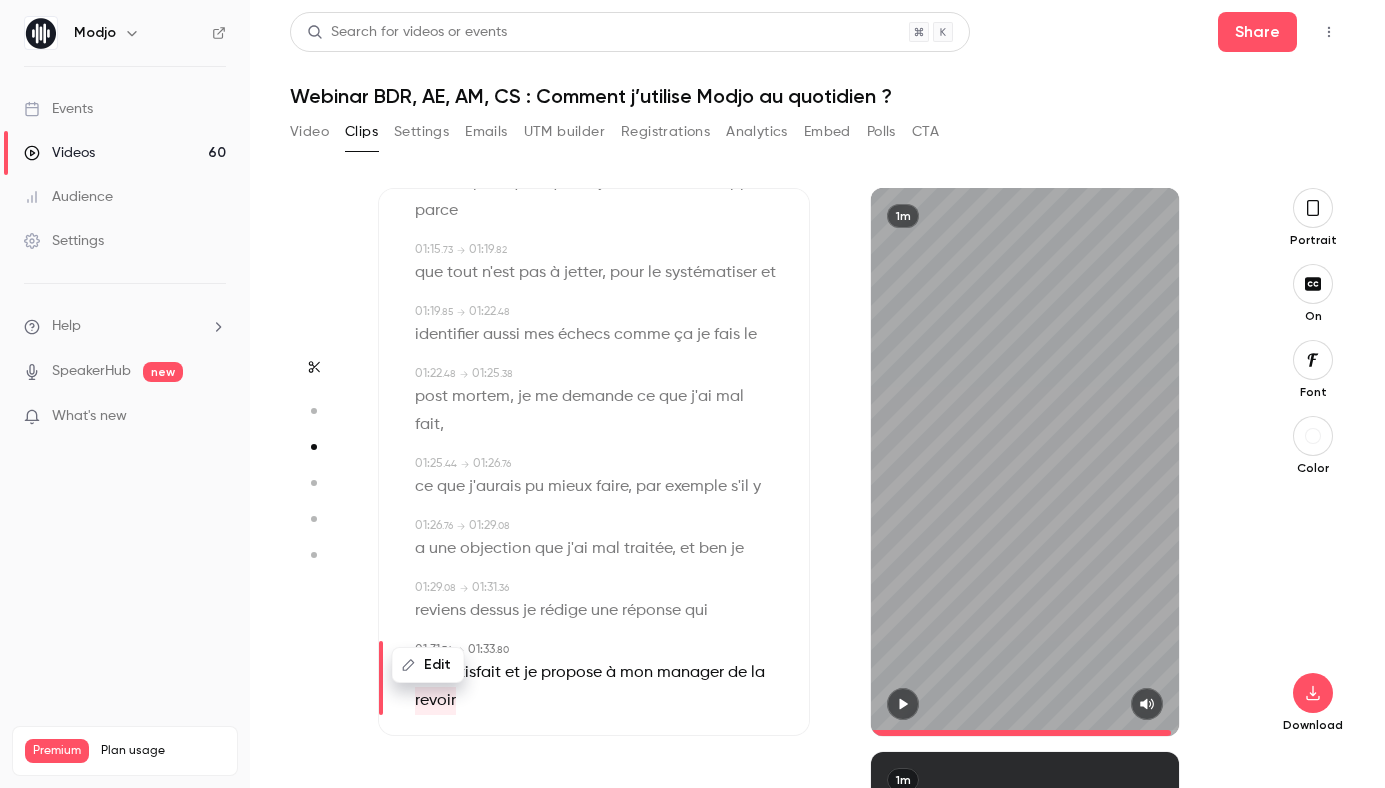 click on "Edit" at bounding box center (428, 665) 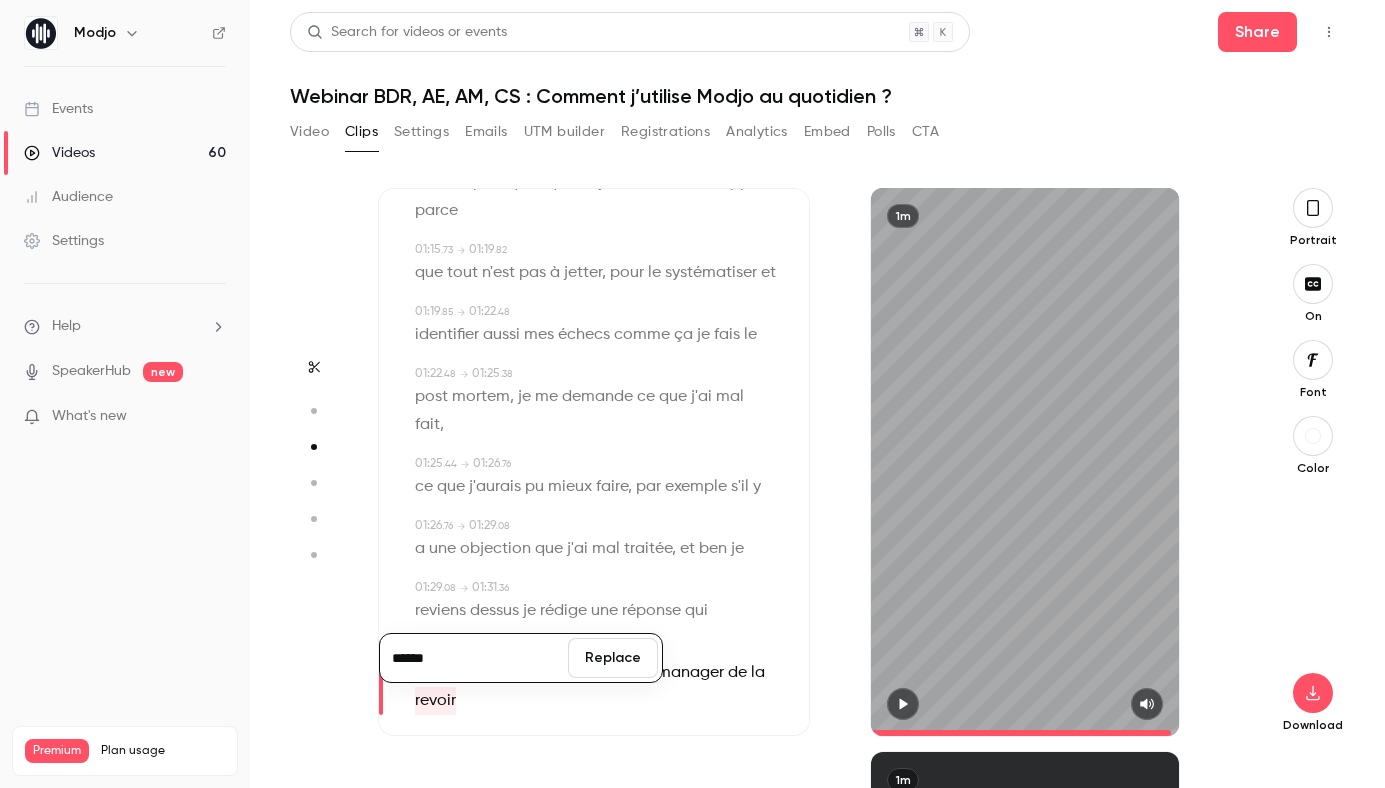 click on "me   satisfait   et   je   propose   à   mon   manager   de   la   revoir" at bounding box center (596, 687) 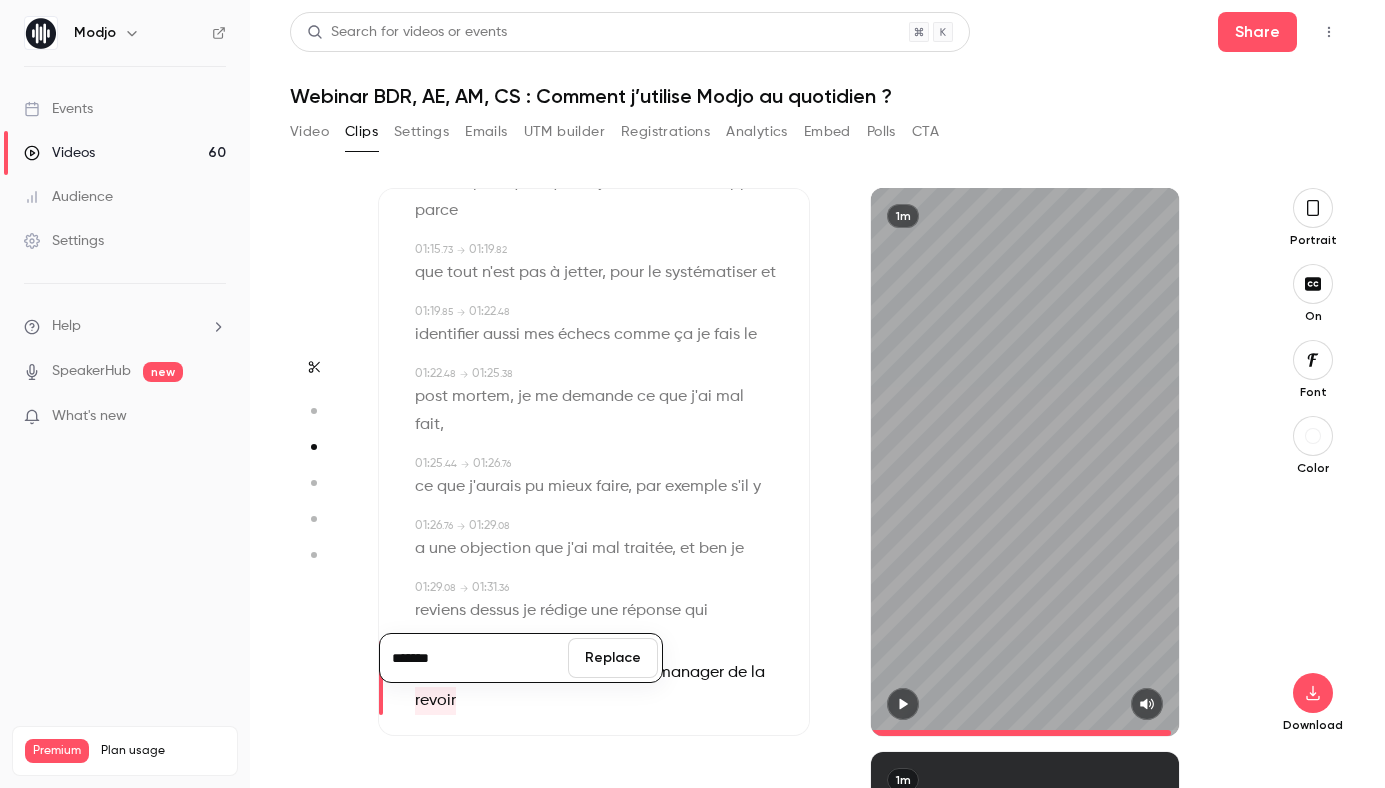 click on "Replace" at bounding box center (613, 658) 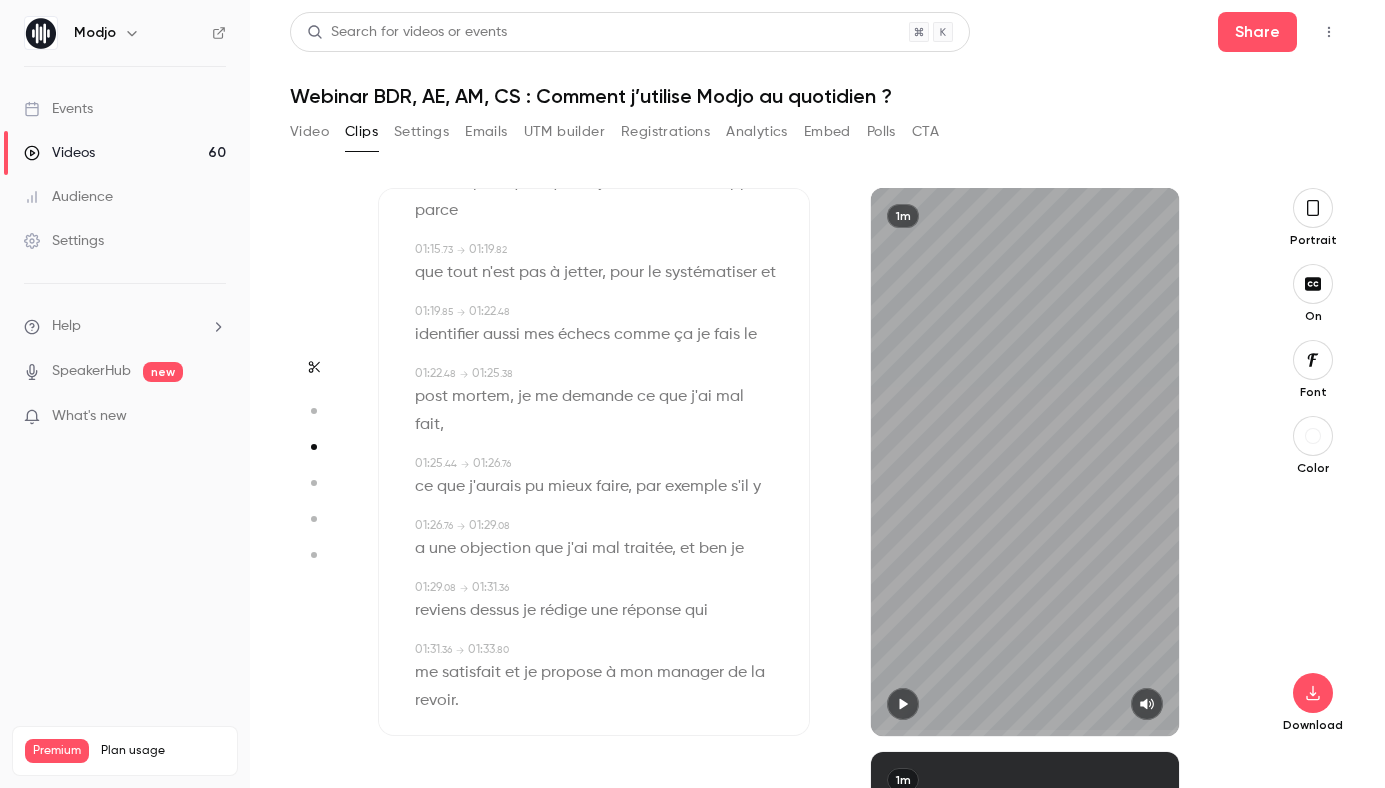 click 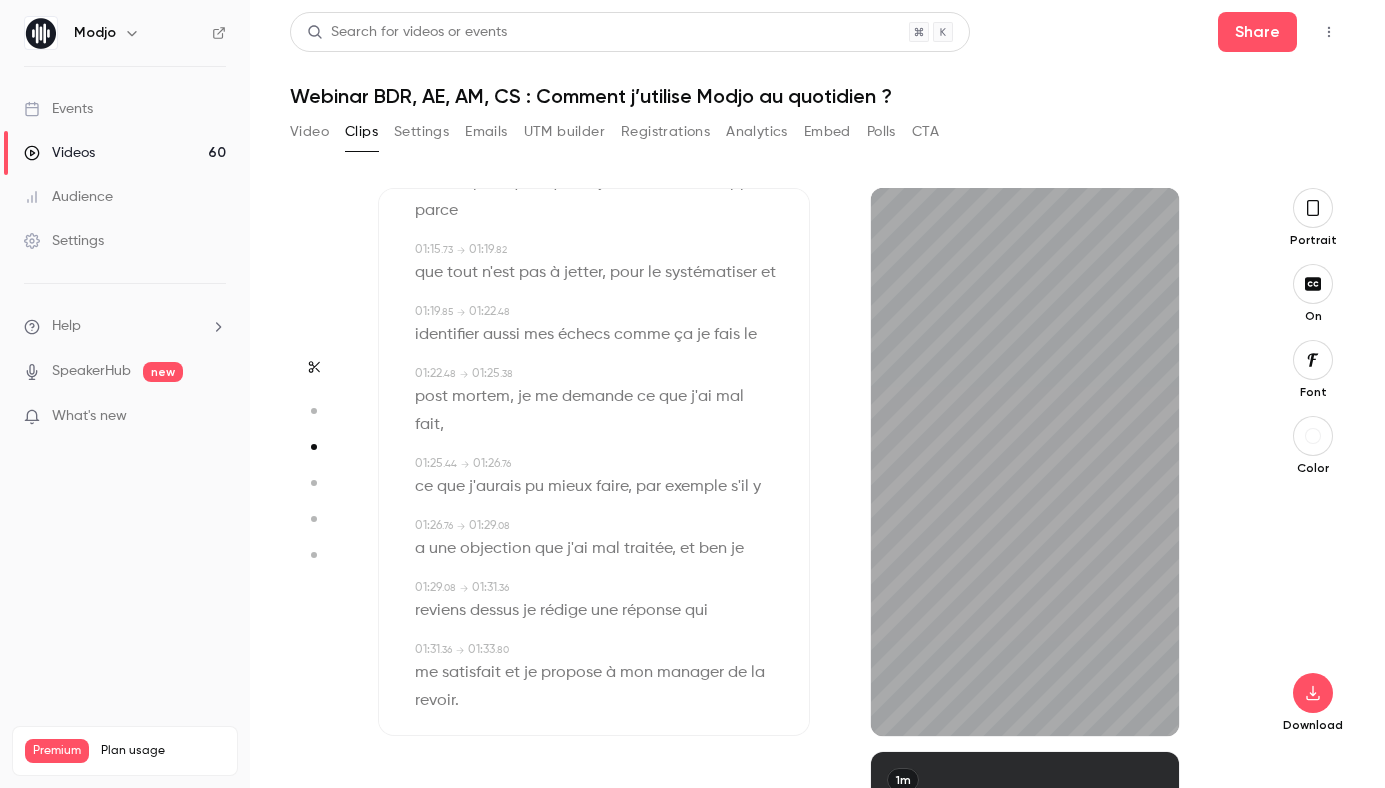click 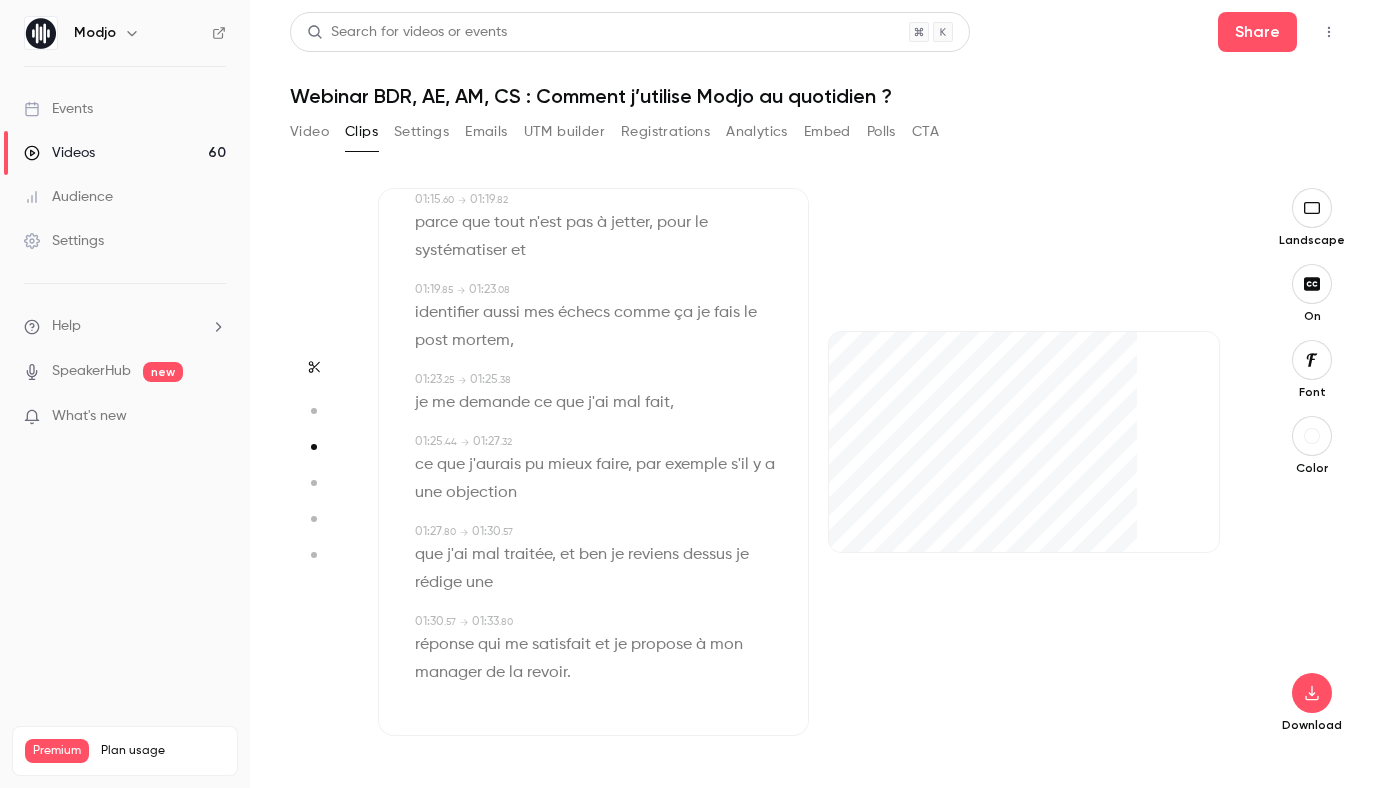 scroll, scrollTop: 1550, scrollLeft: 0, axis: vertical 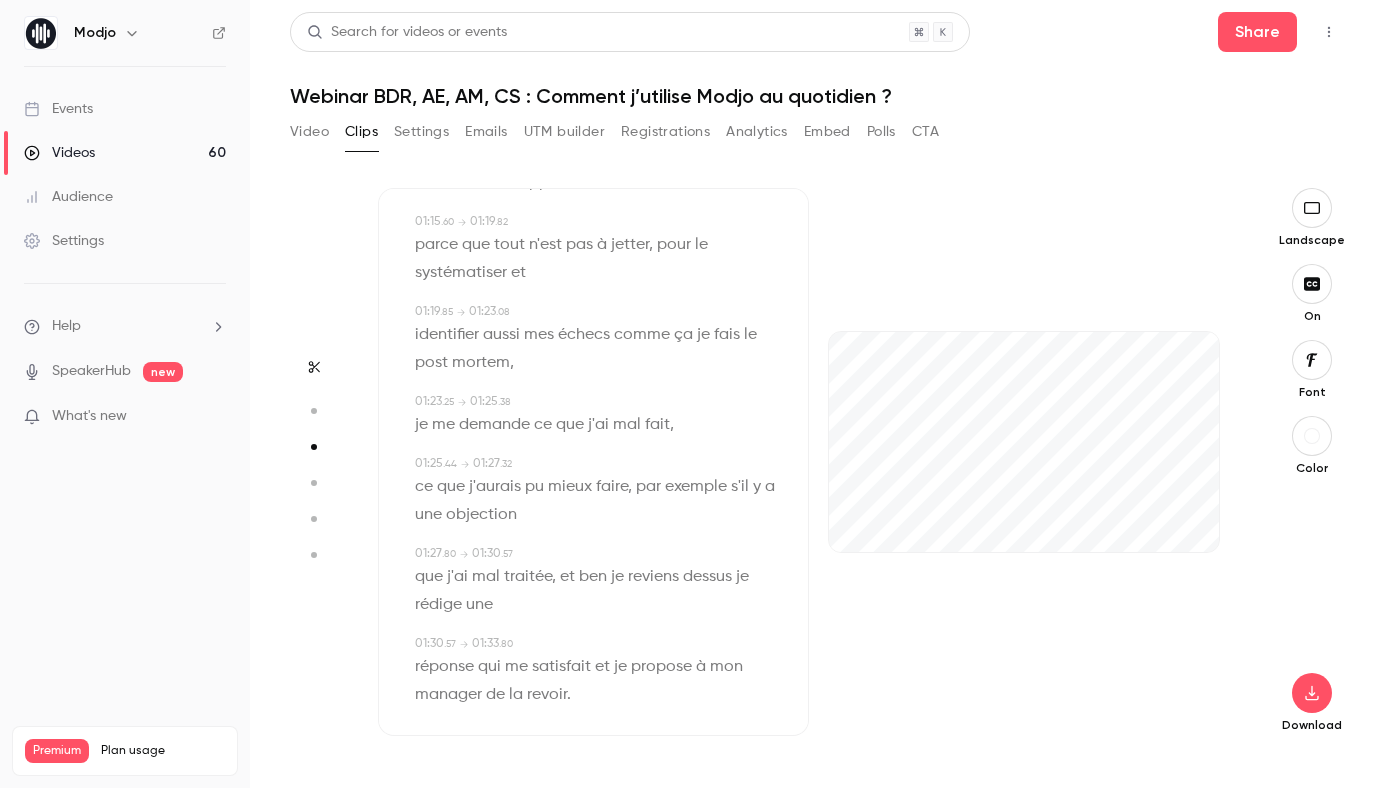 click at bounding box center [1312, 436] 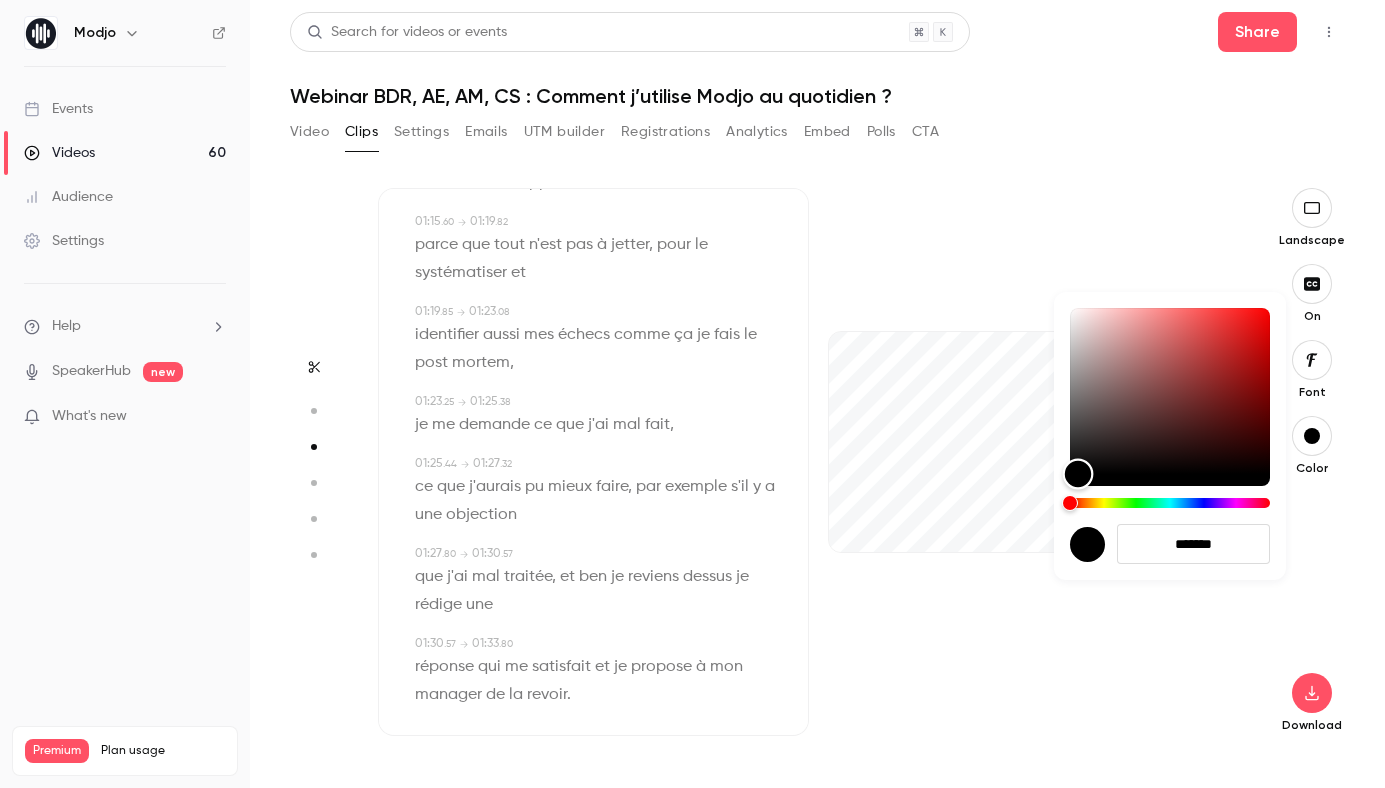 drag, startPoint x: 1076, startPoint y: 430, endPoint x: 1077, endPoint y: 520, distance: 90.005554 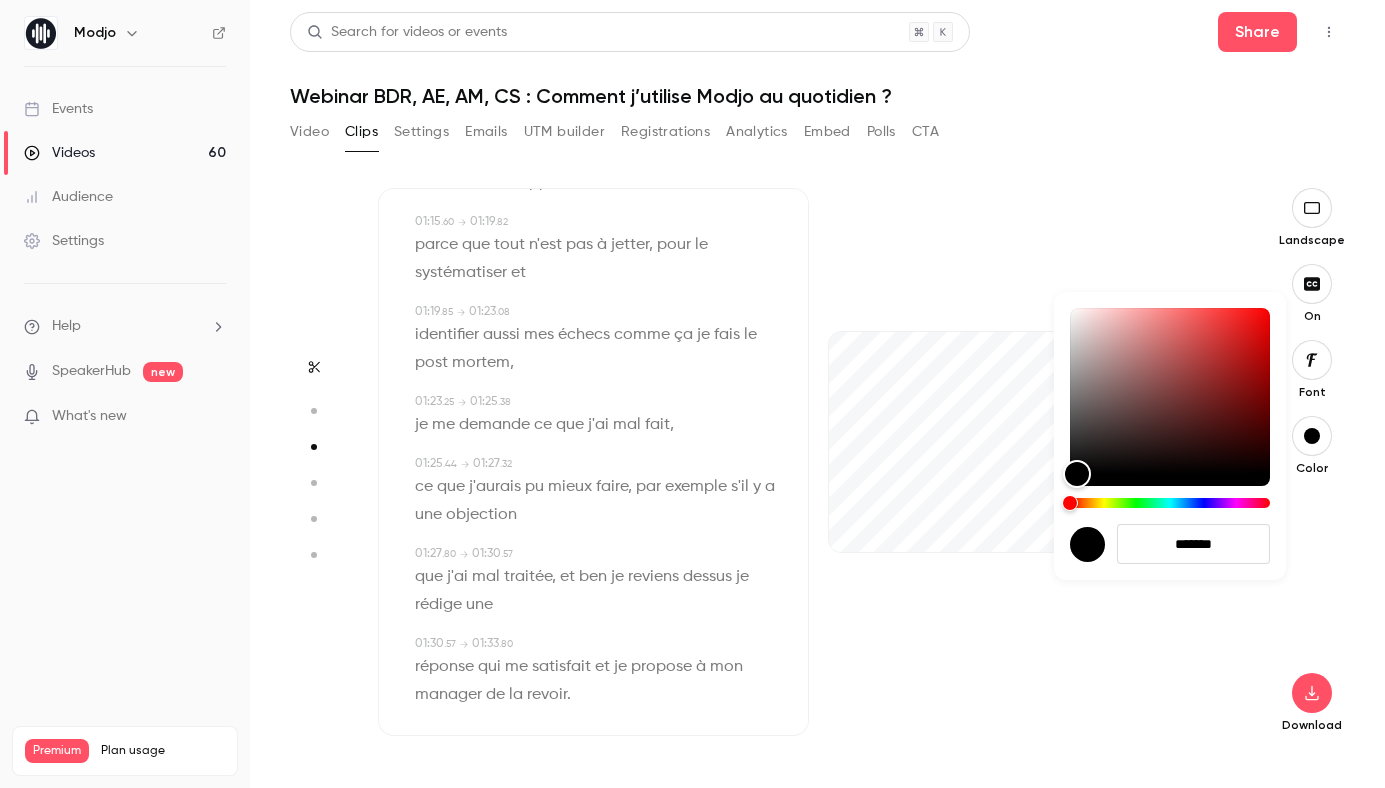 click at bounding box center (692, 394) 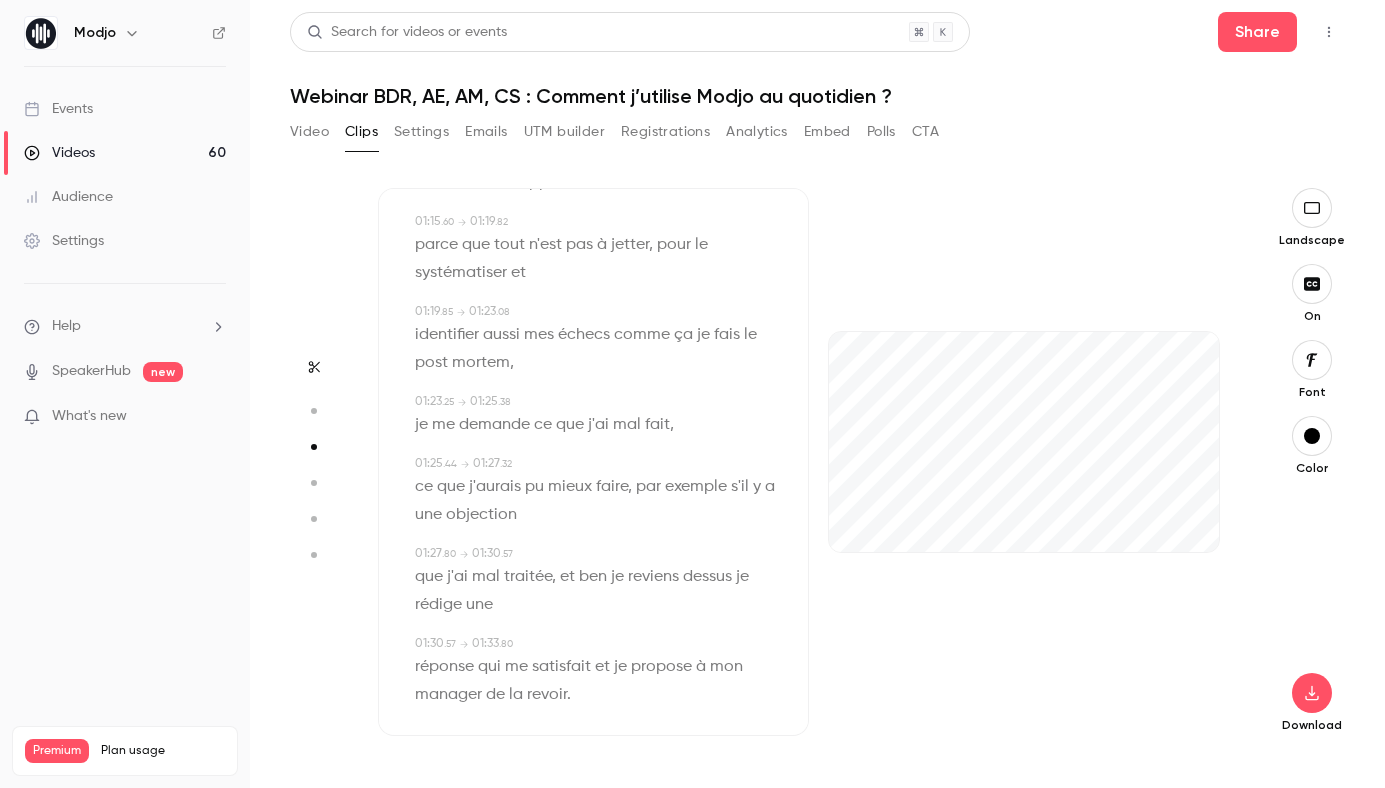 click at bounding box center (1312, 208) 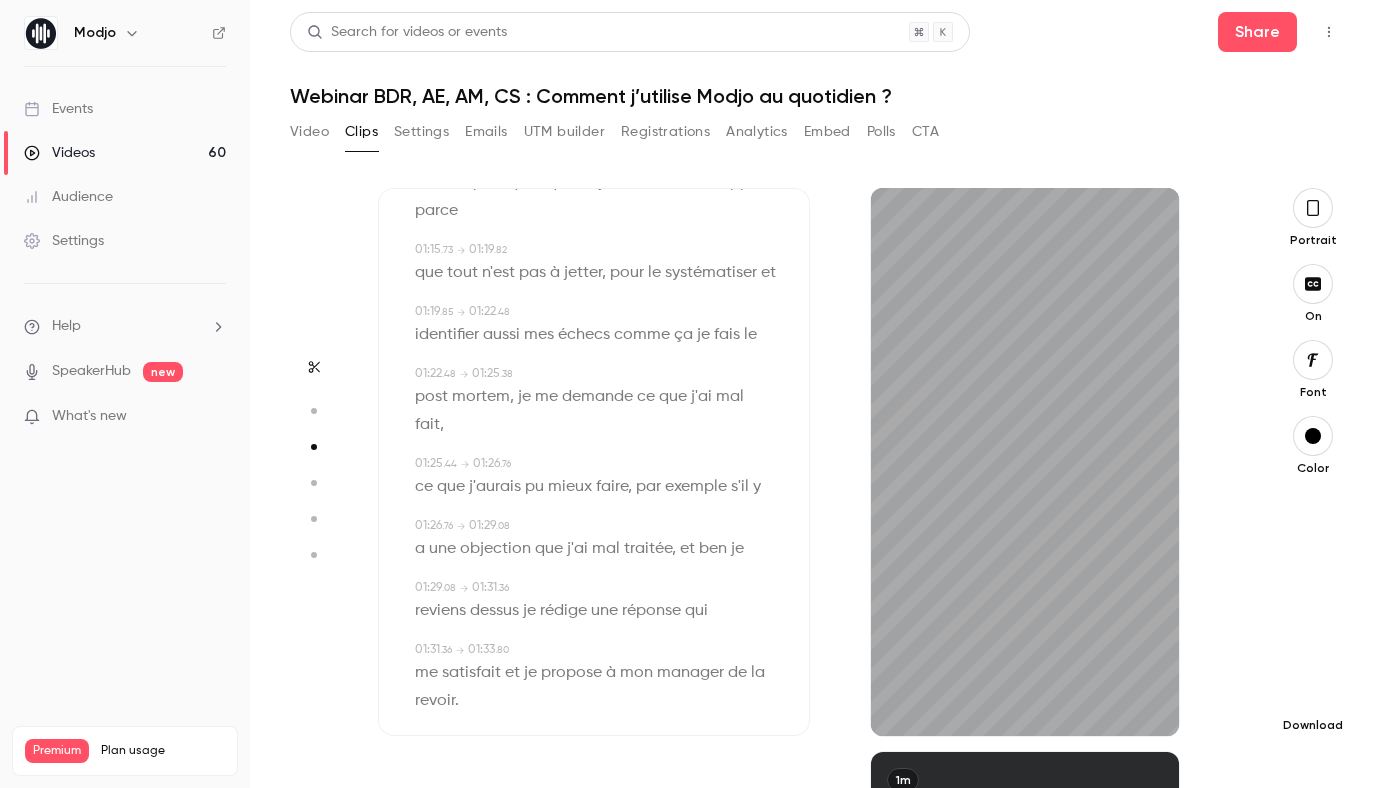 click 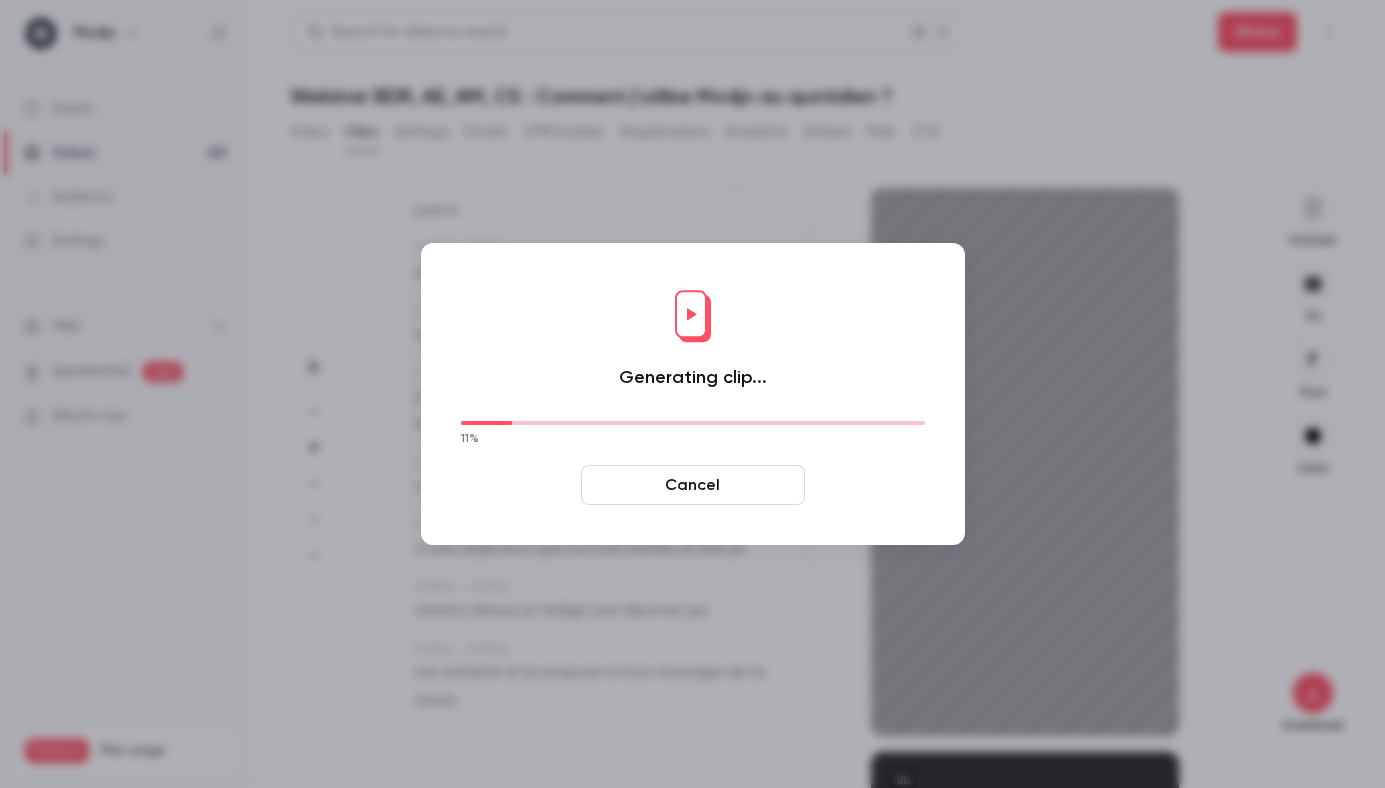 click on "Cancel" at bounding box center [693, 485] 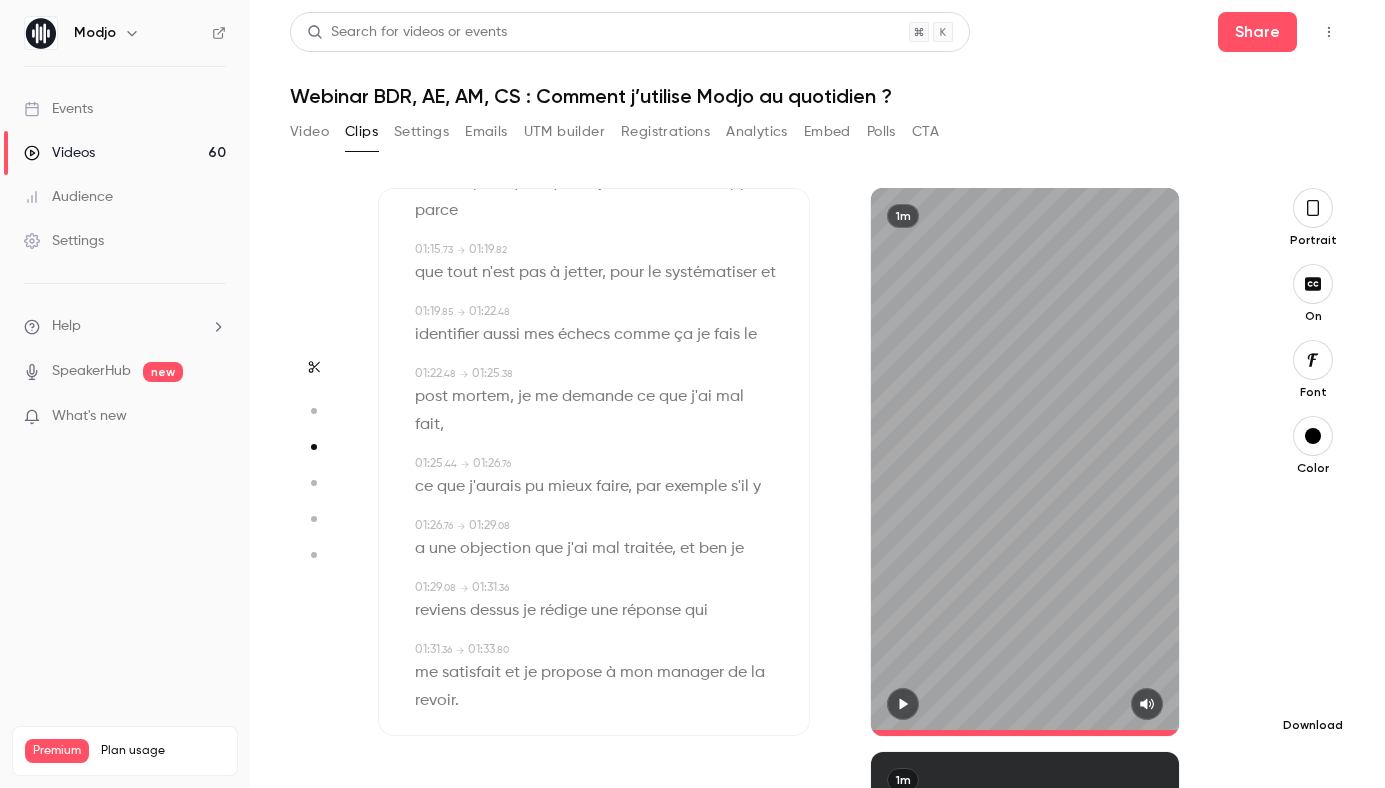 click 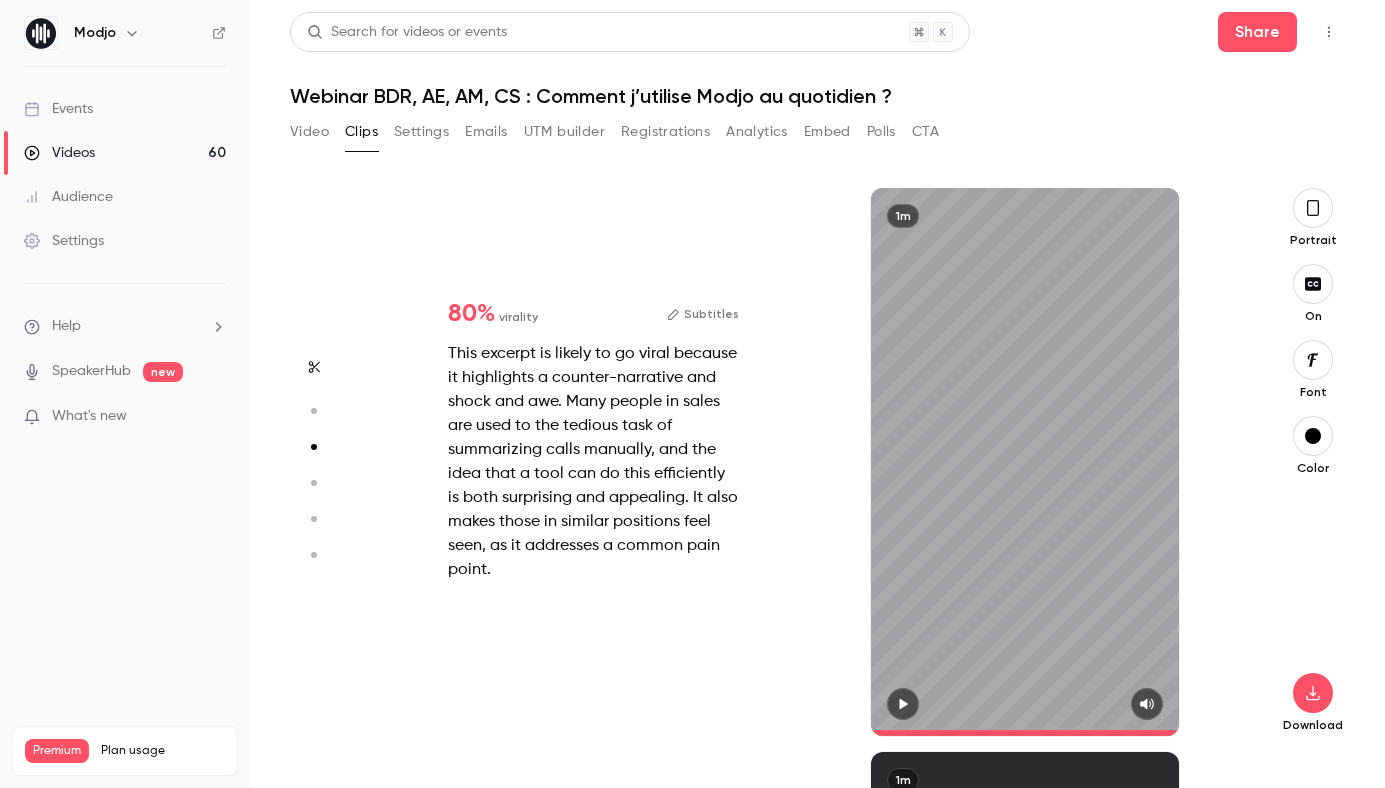scroll, scrollTop: 1172, scrollLeft: 0, axis: vertical 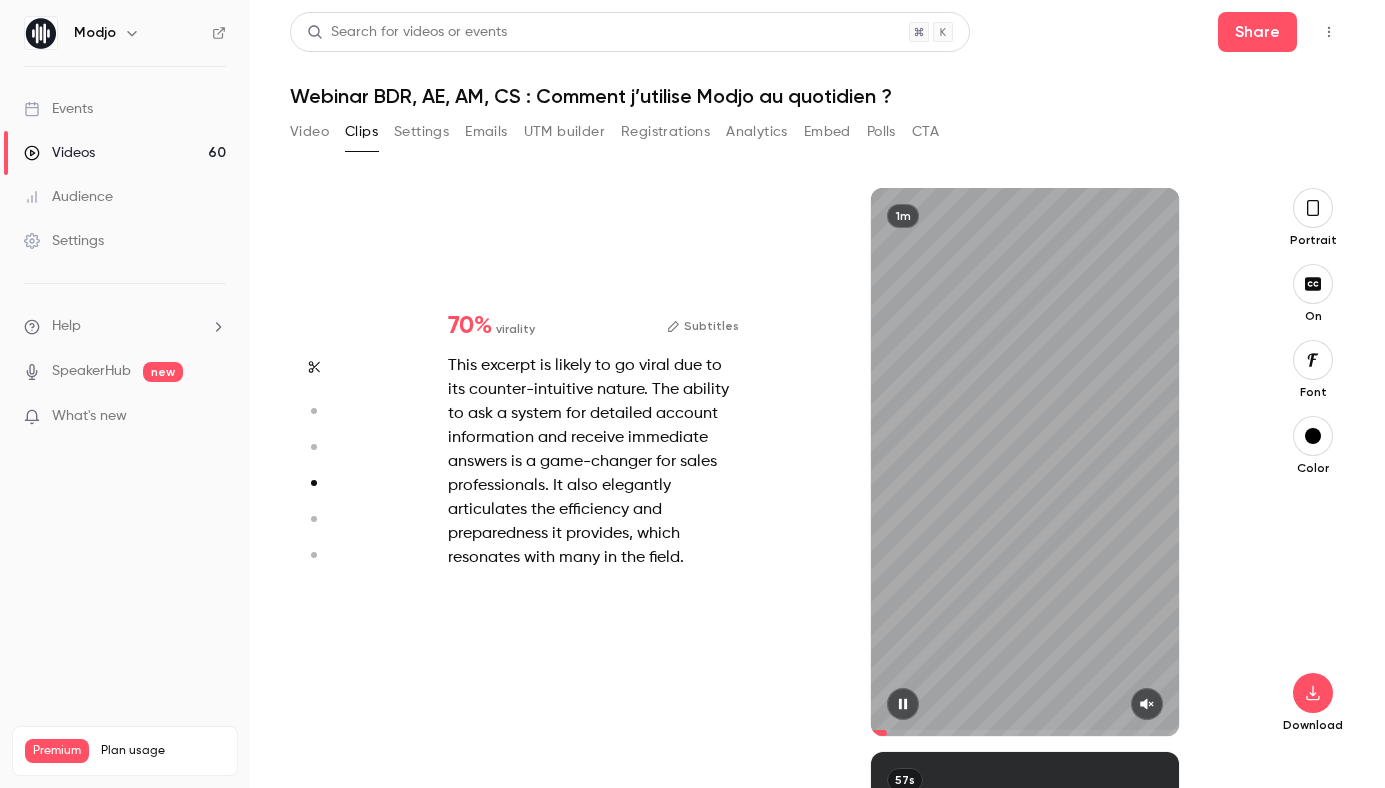 click 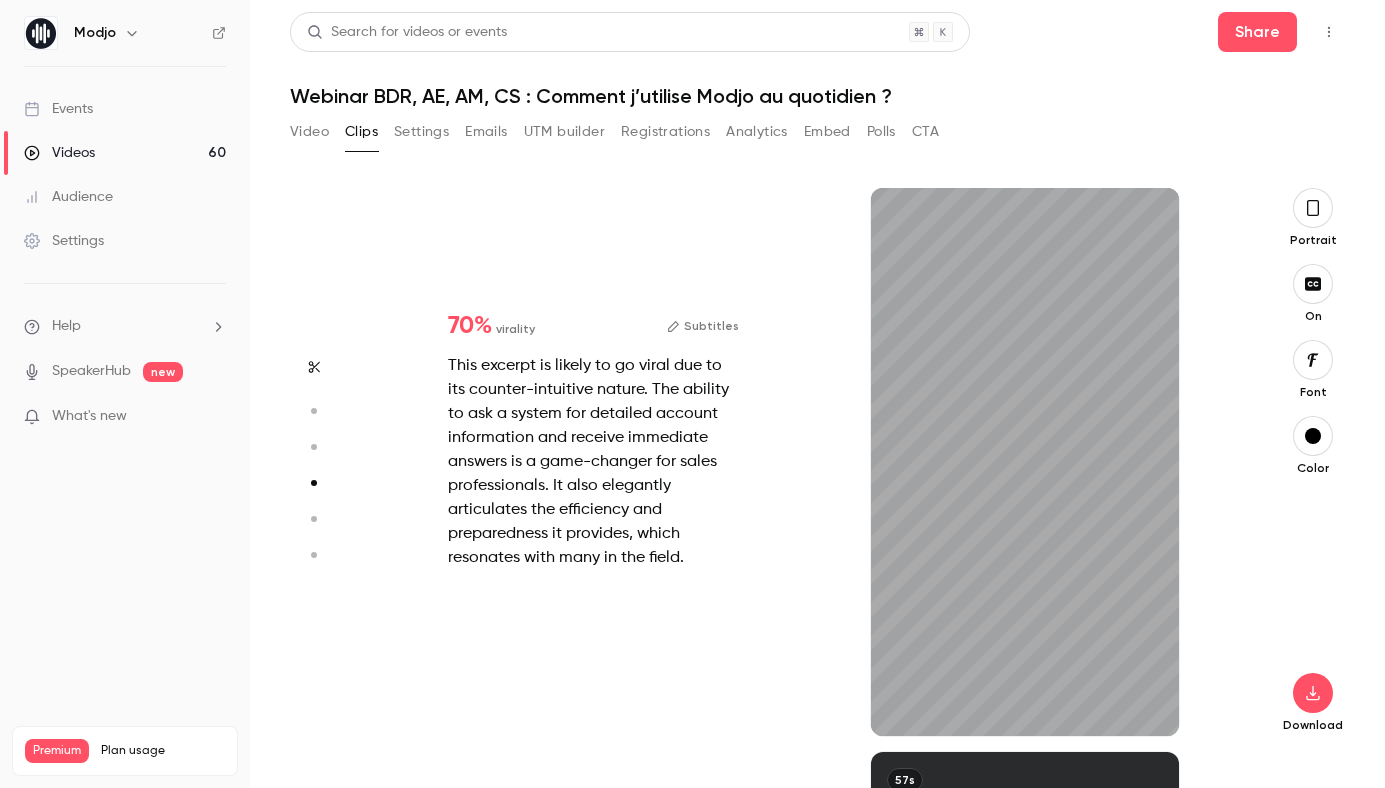 click at bounding box center [1313, 208] 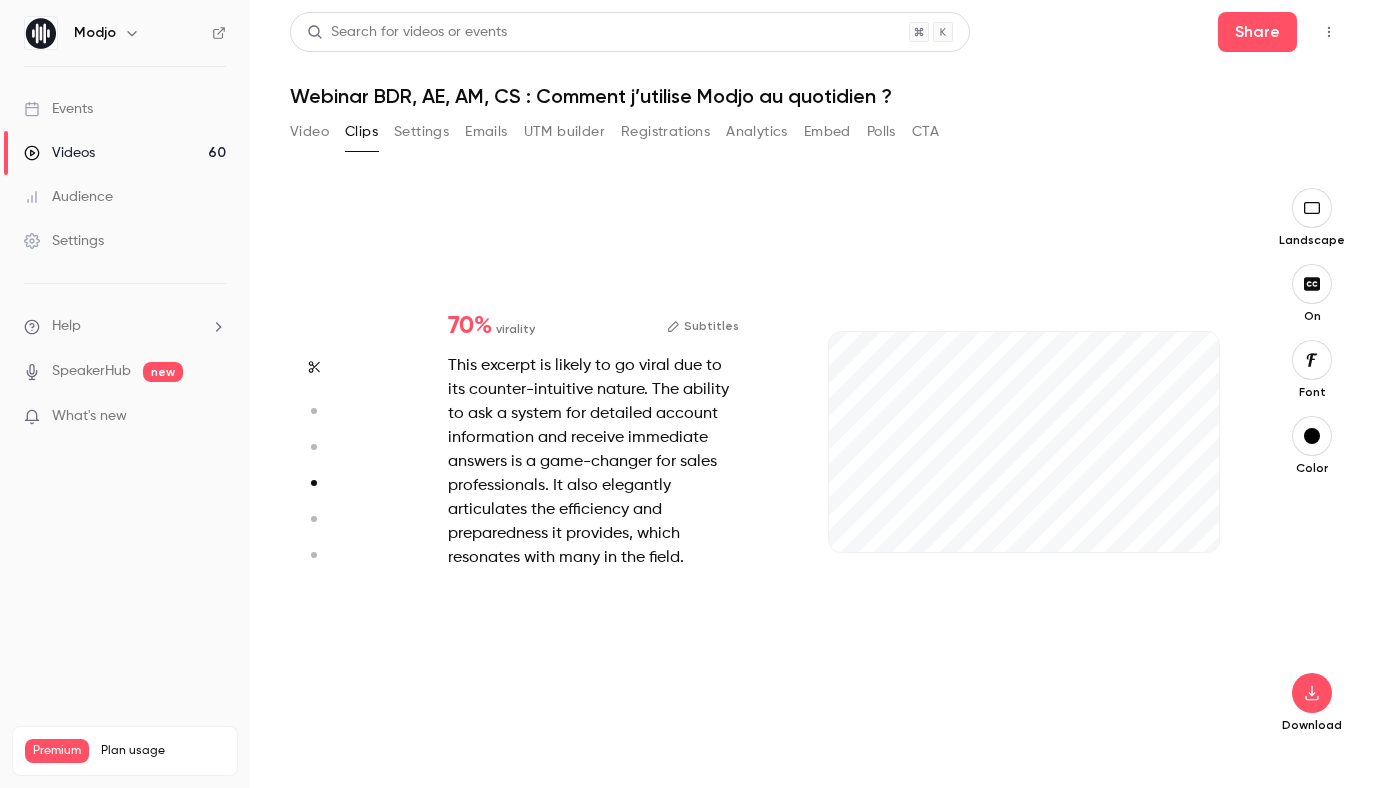 click 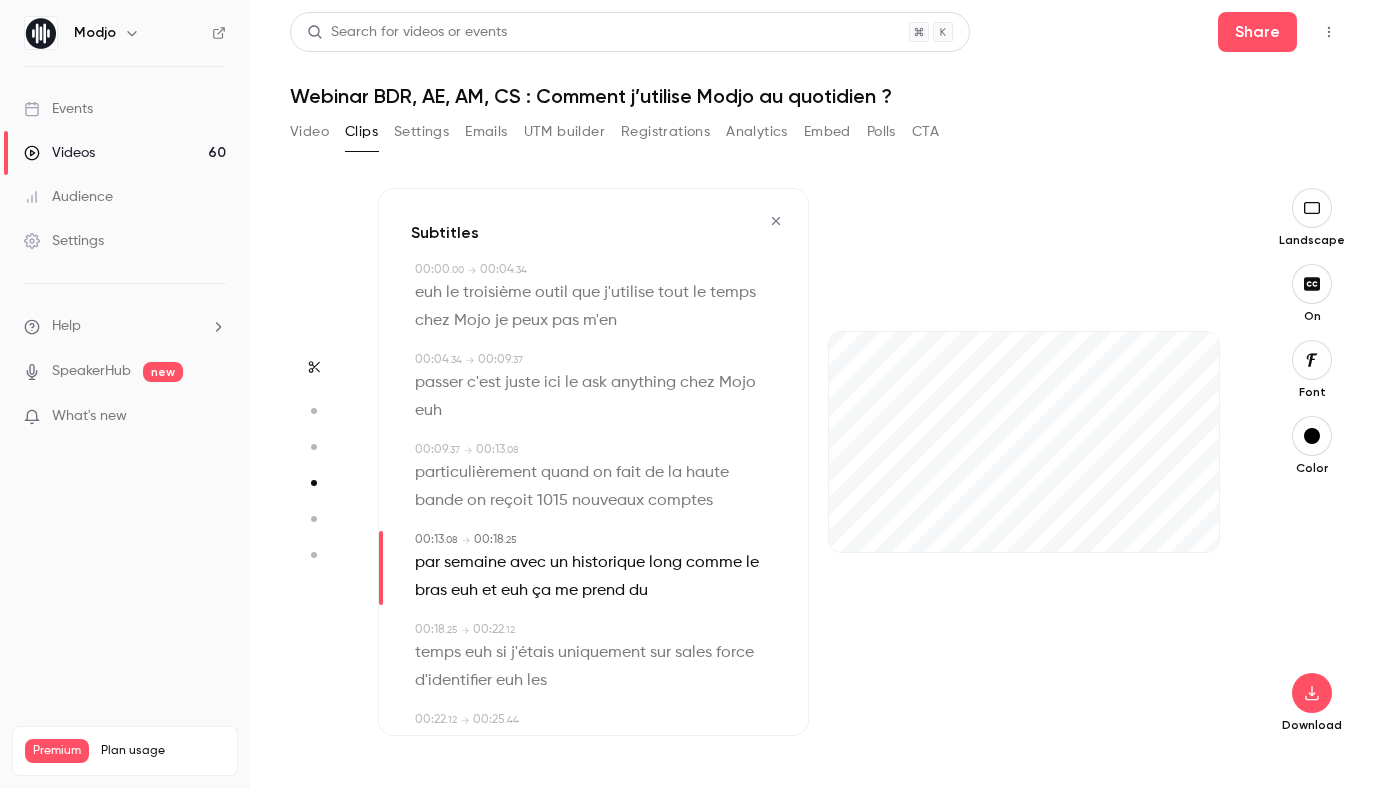 click on "euh" at bounding box center [428, 293] 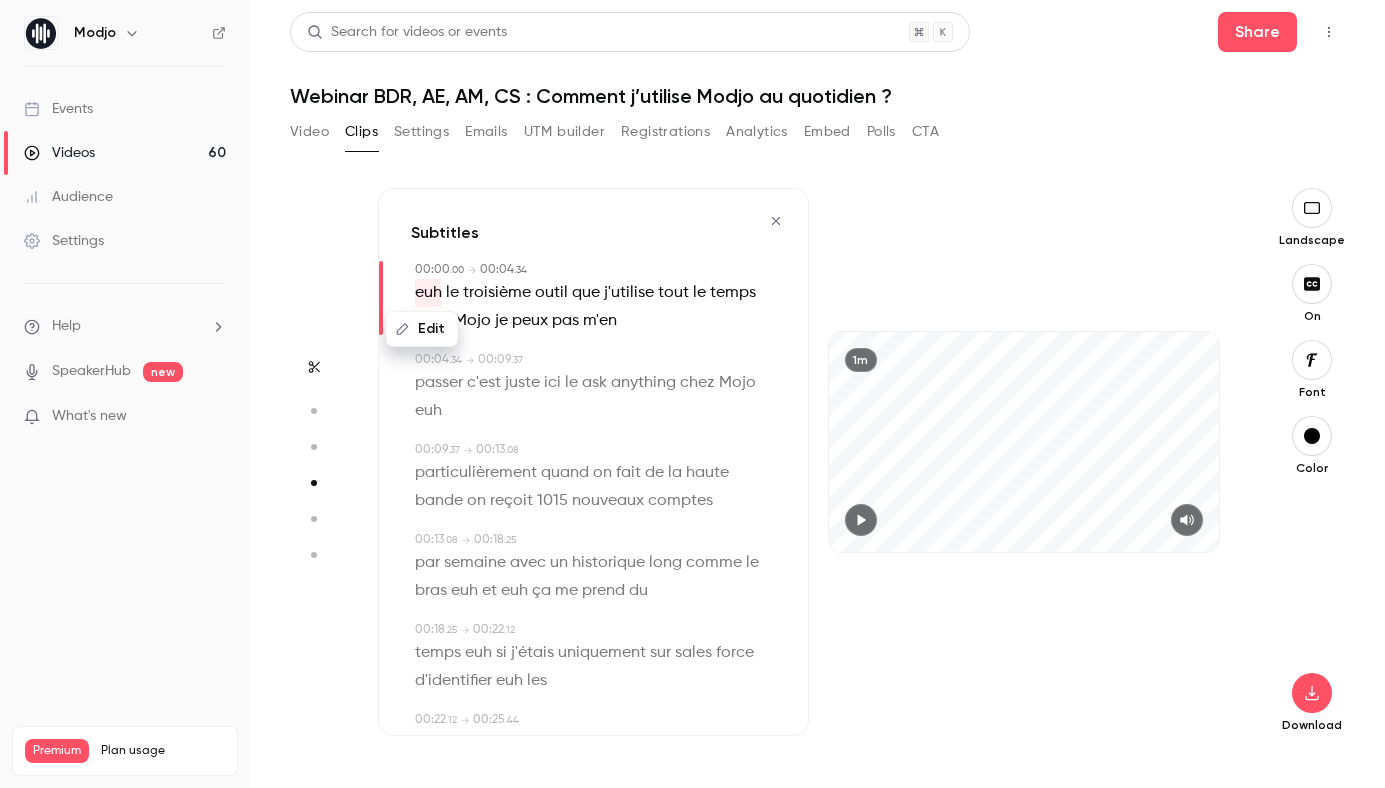click on "Edit" at bounding box center (422, 329) 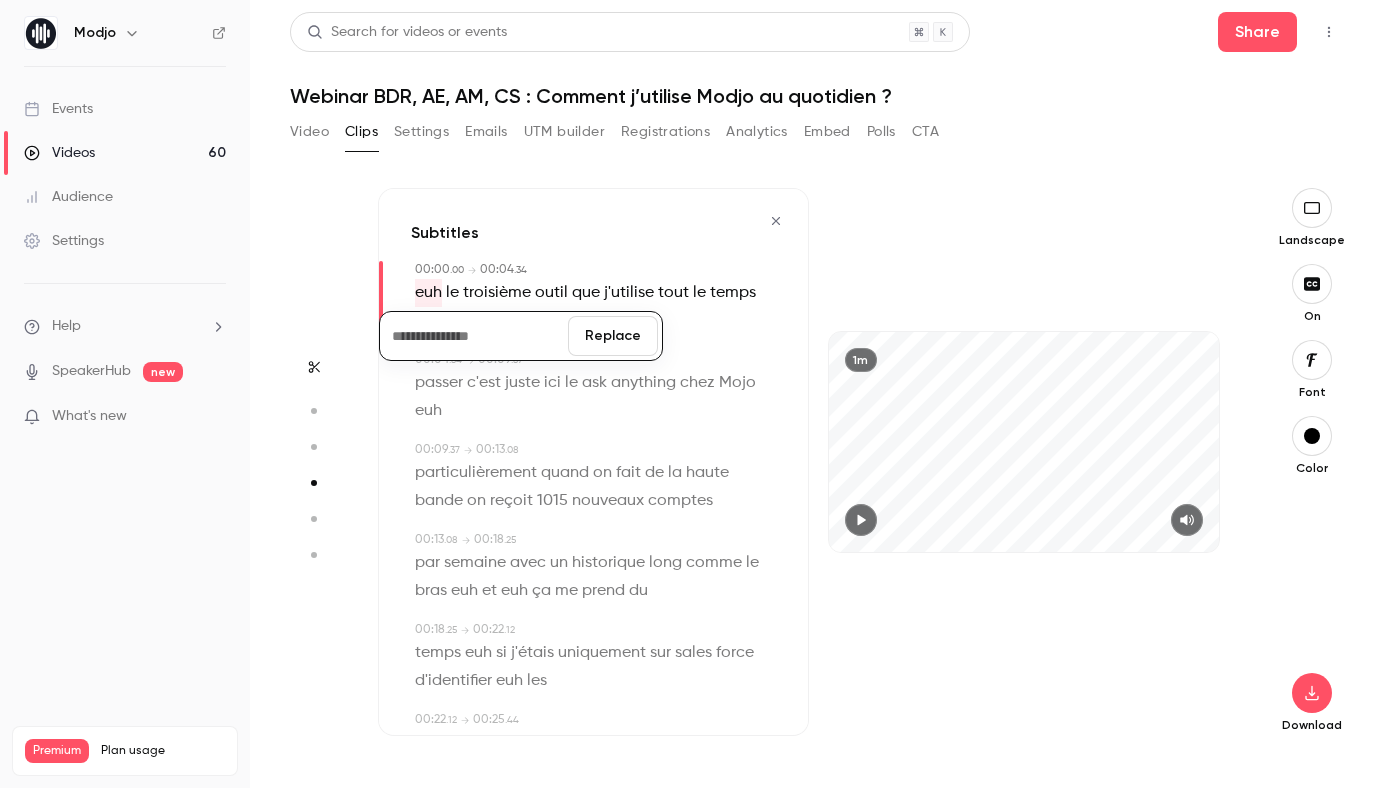 click on "Replace" at bounding box center [613, 336] 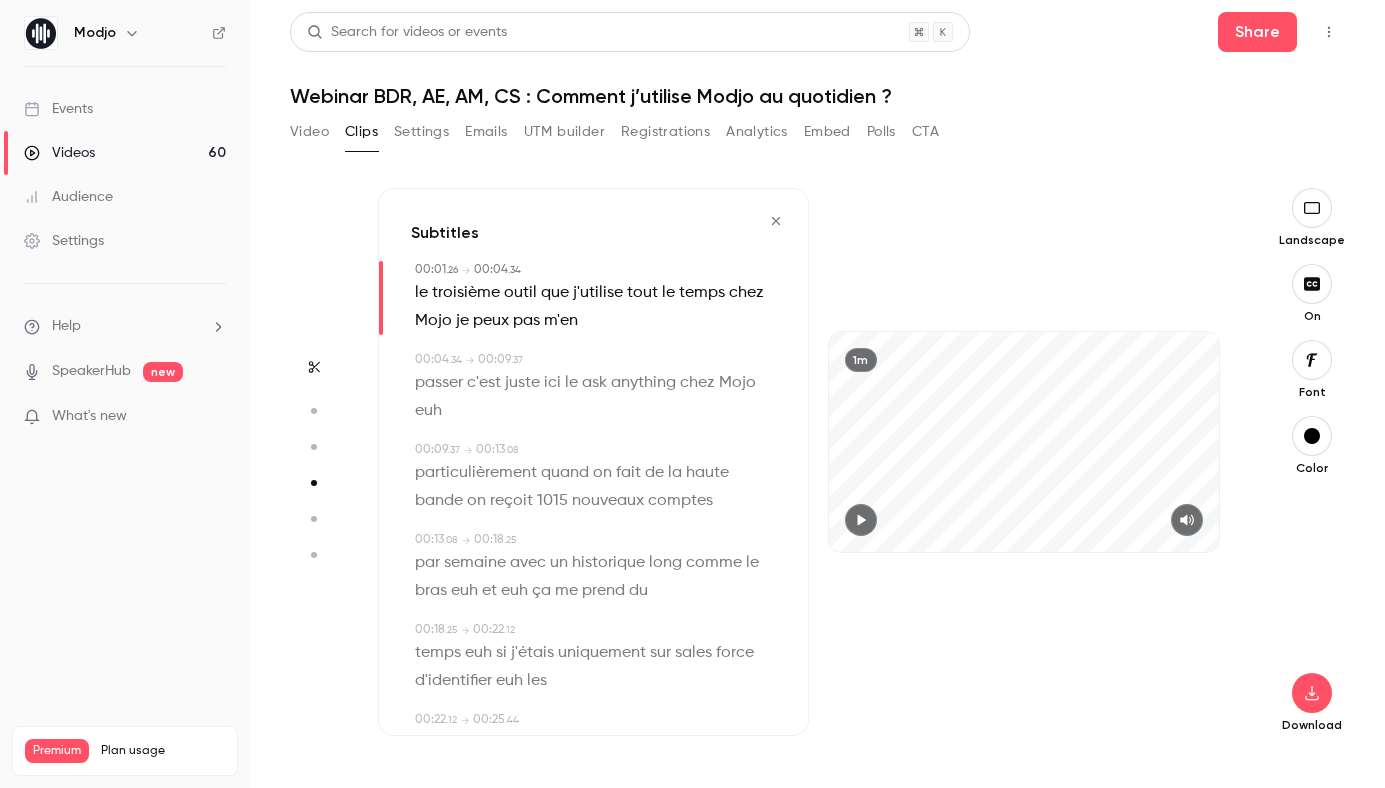 click on "le" at bounding box center (421, 293) 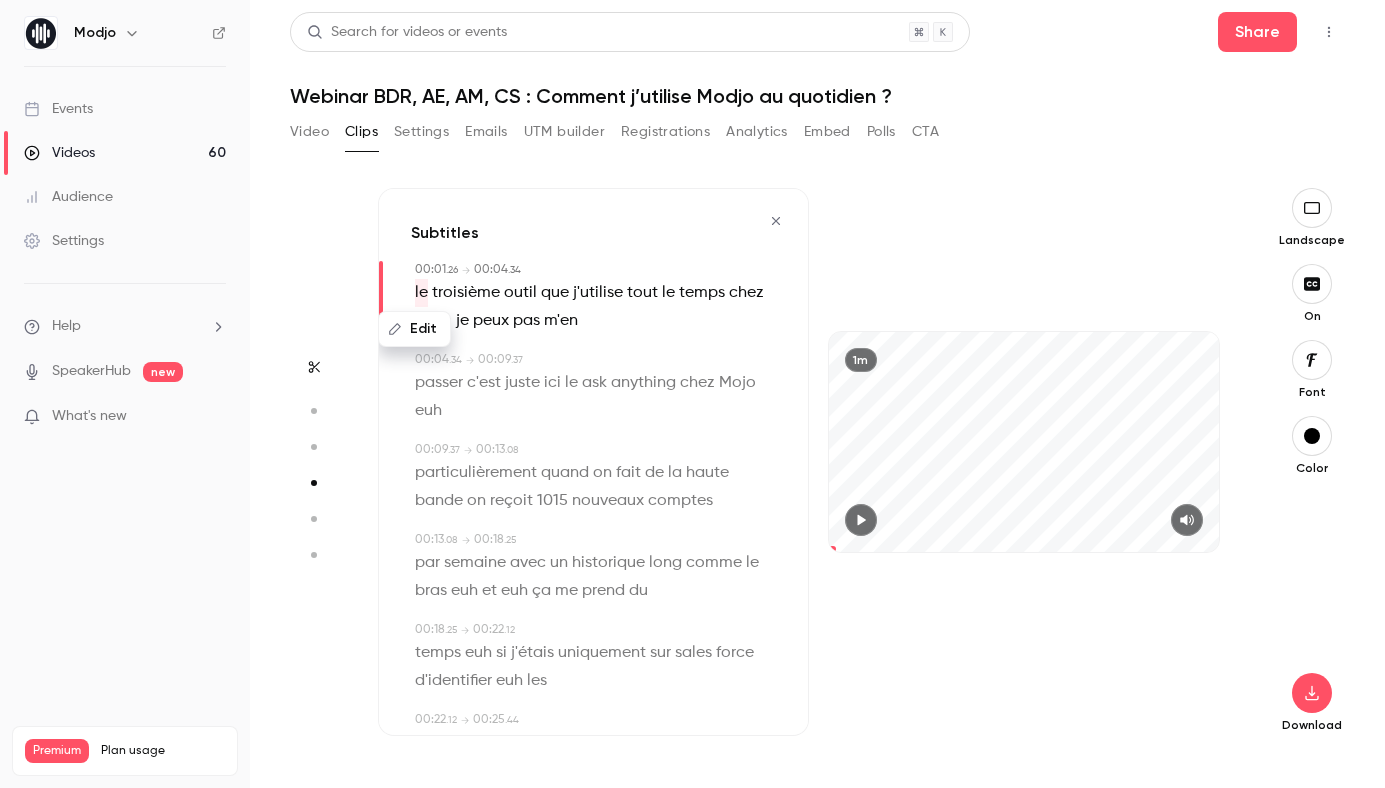click on "Edit" at bounding box center [414, 329] 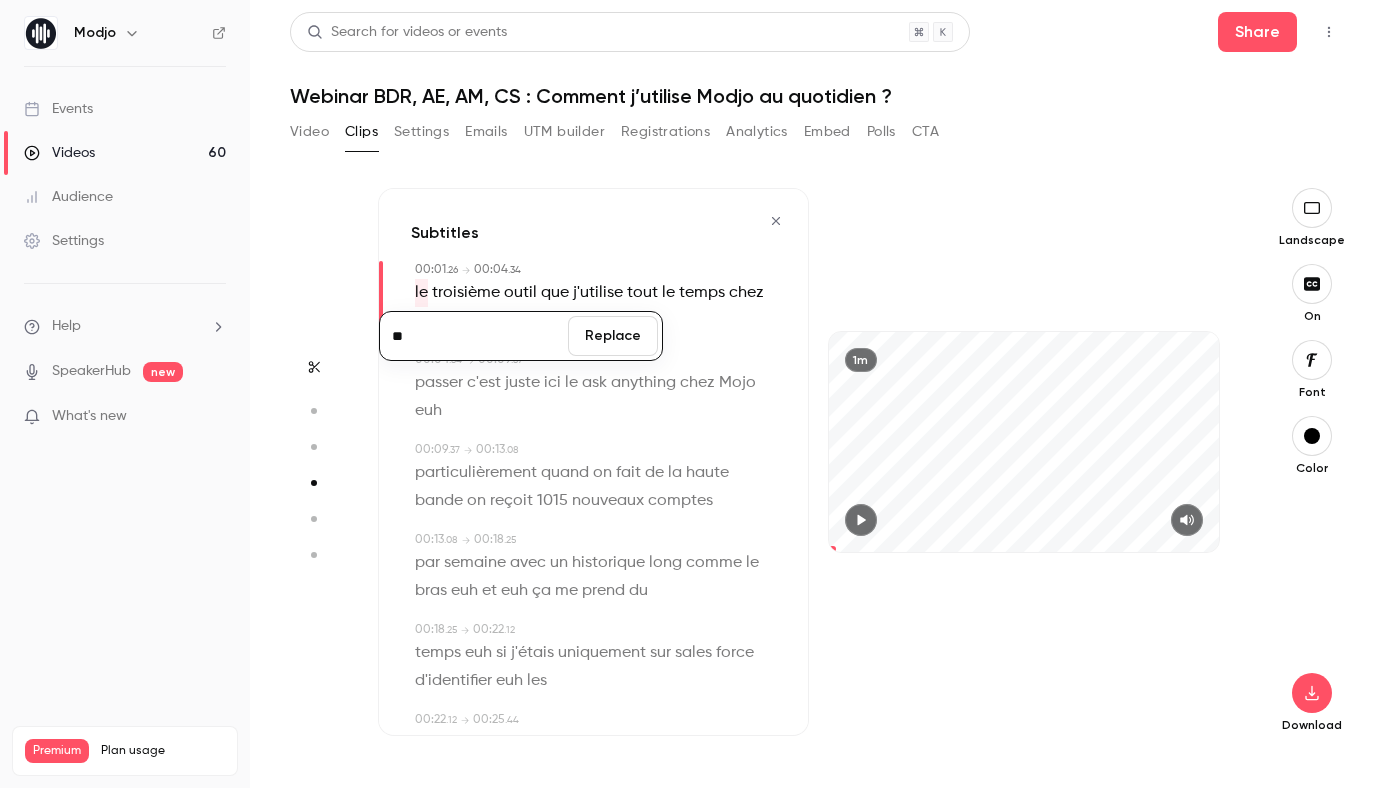 click on "Replace" at bounding box center (613, 336) 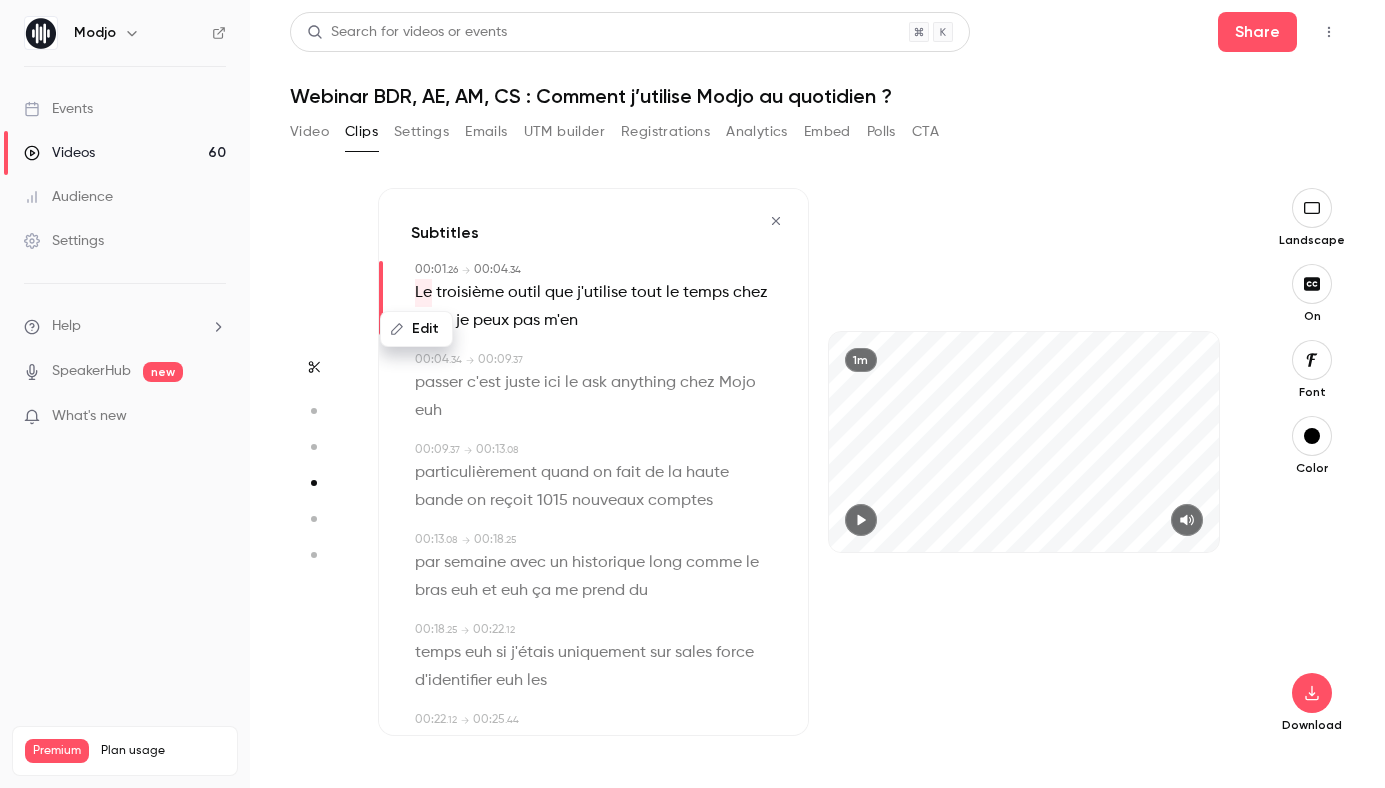 click on "00:04 . 34 → 00:09 . 37" at bounding box center (595, 360) 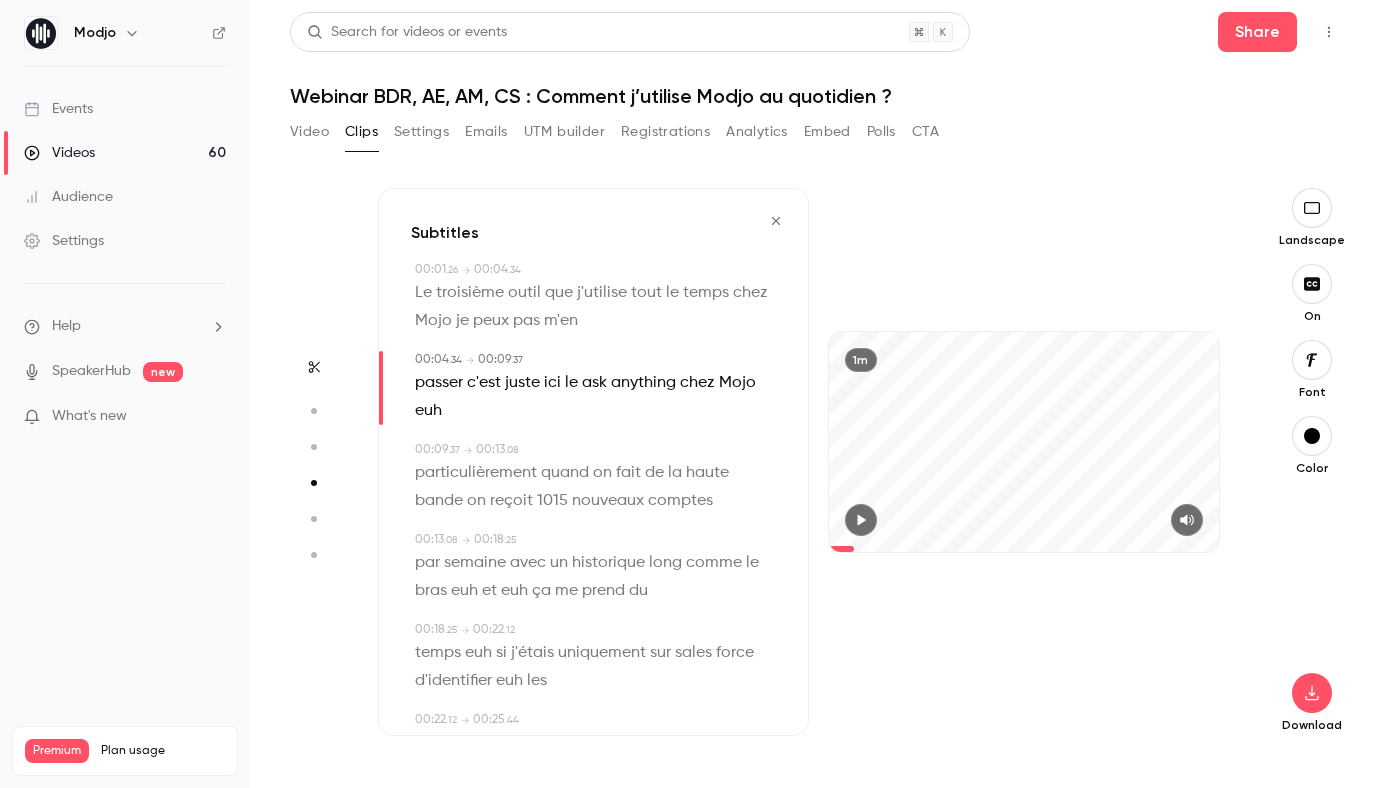 click on "Mojo" at bounding box center (433, 321) 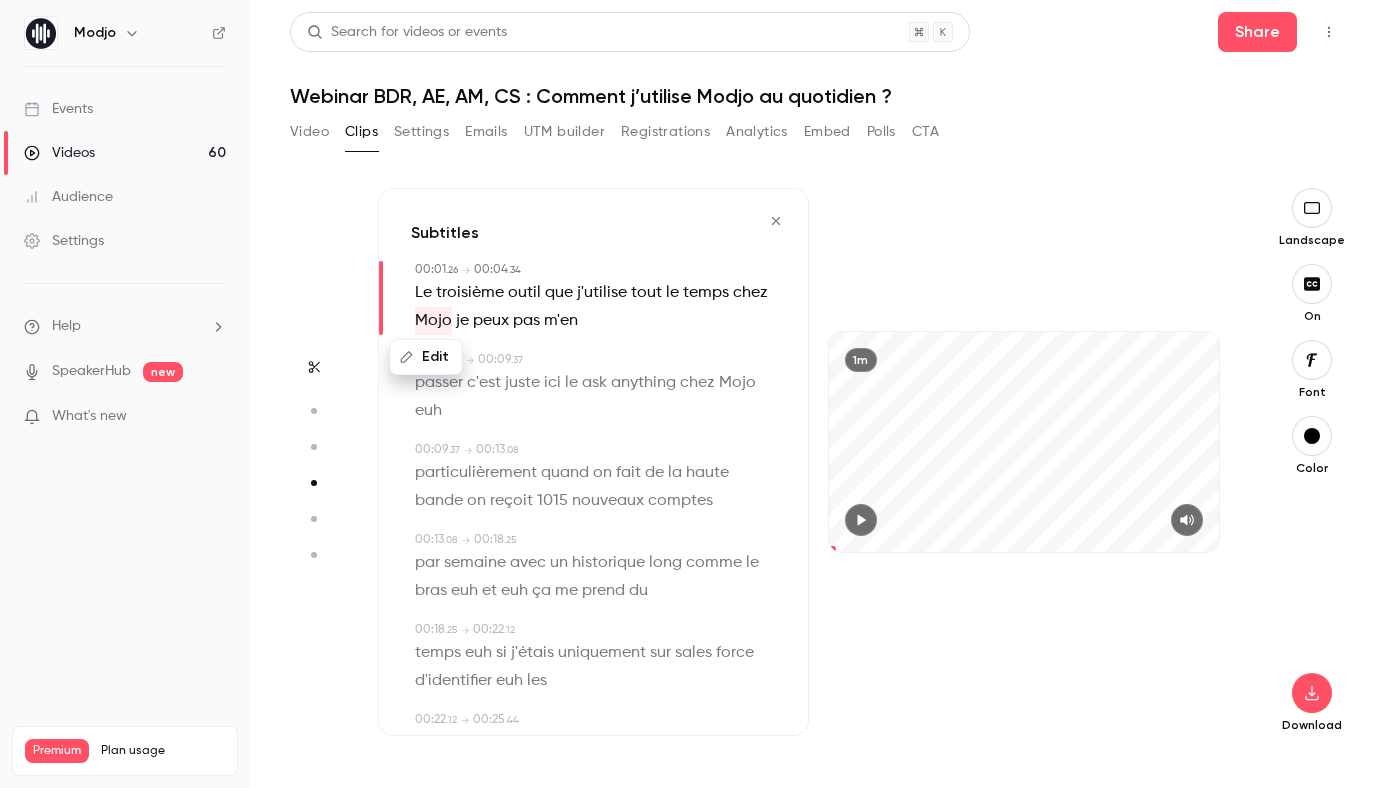 click on "Edit" at bounding box center [426, 357] 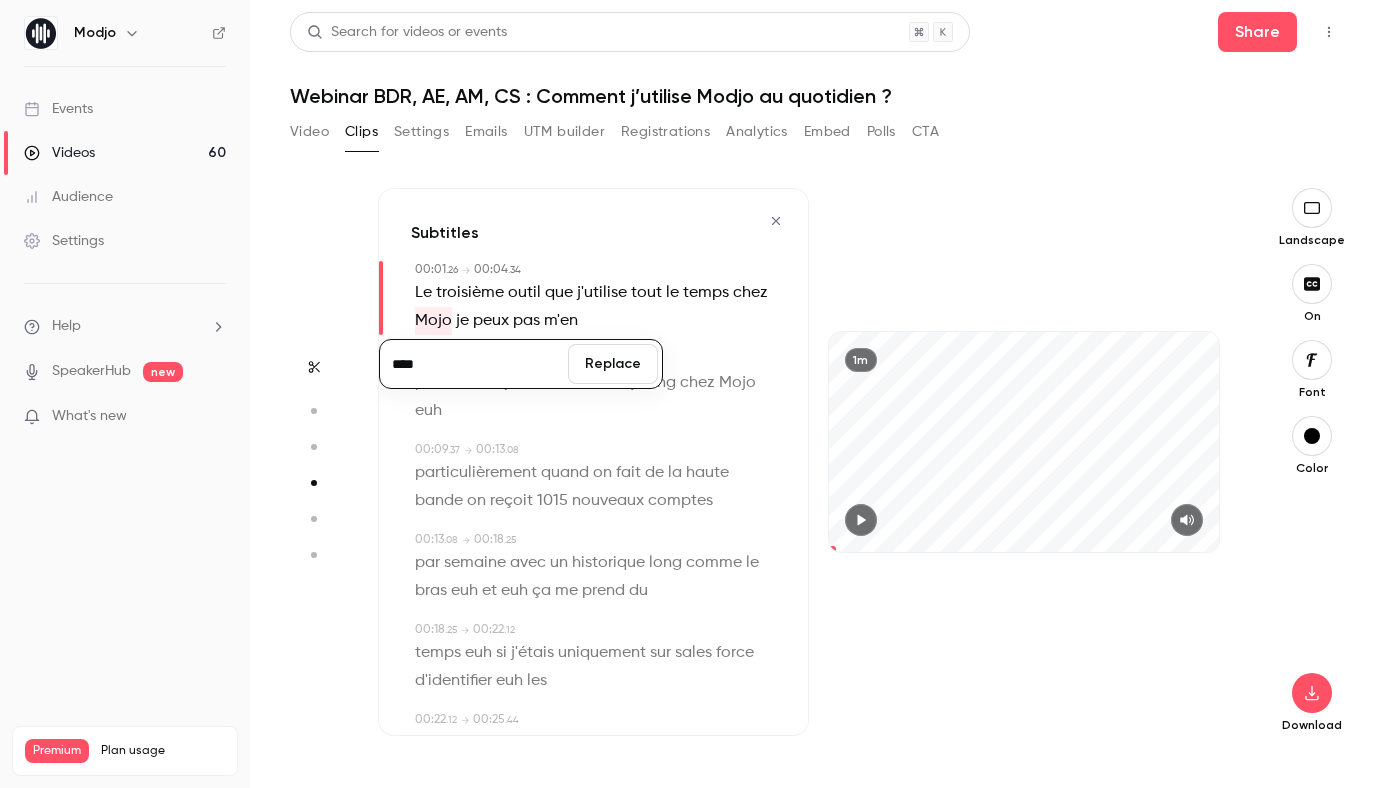 click on "****" at bounding box center [474, 364] 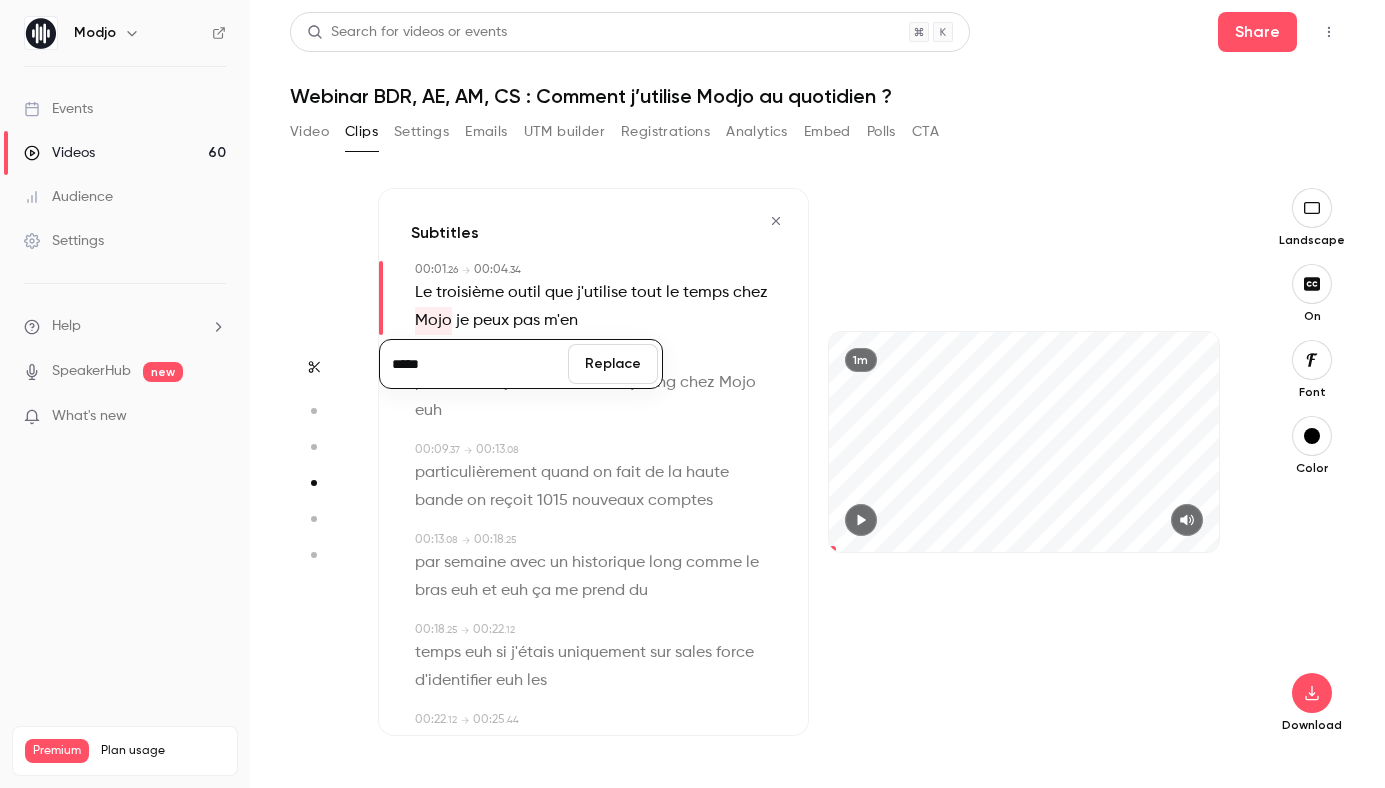 click on "Replace" at bounding box center (613, 364) 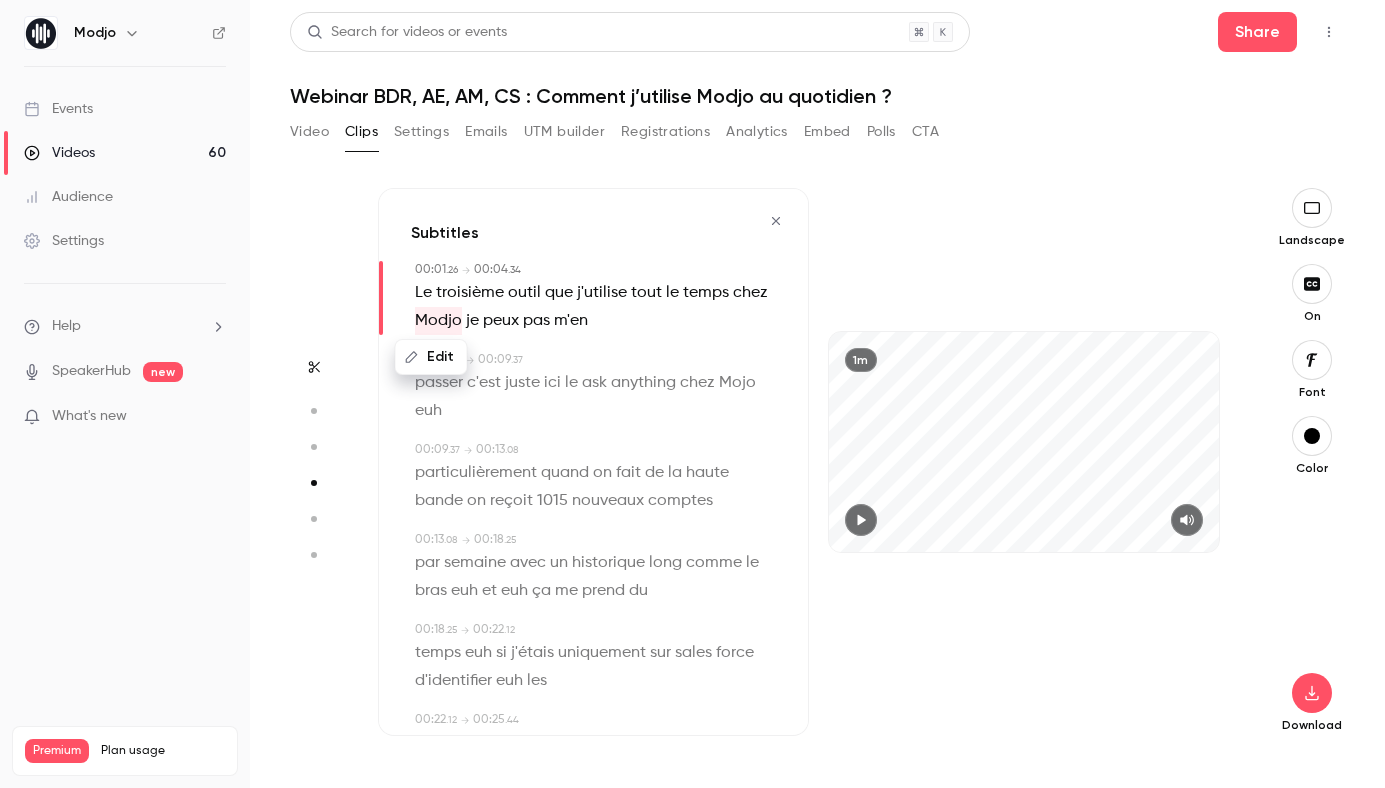 click on "Edit" at bounding box center [439, 357] 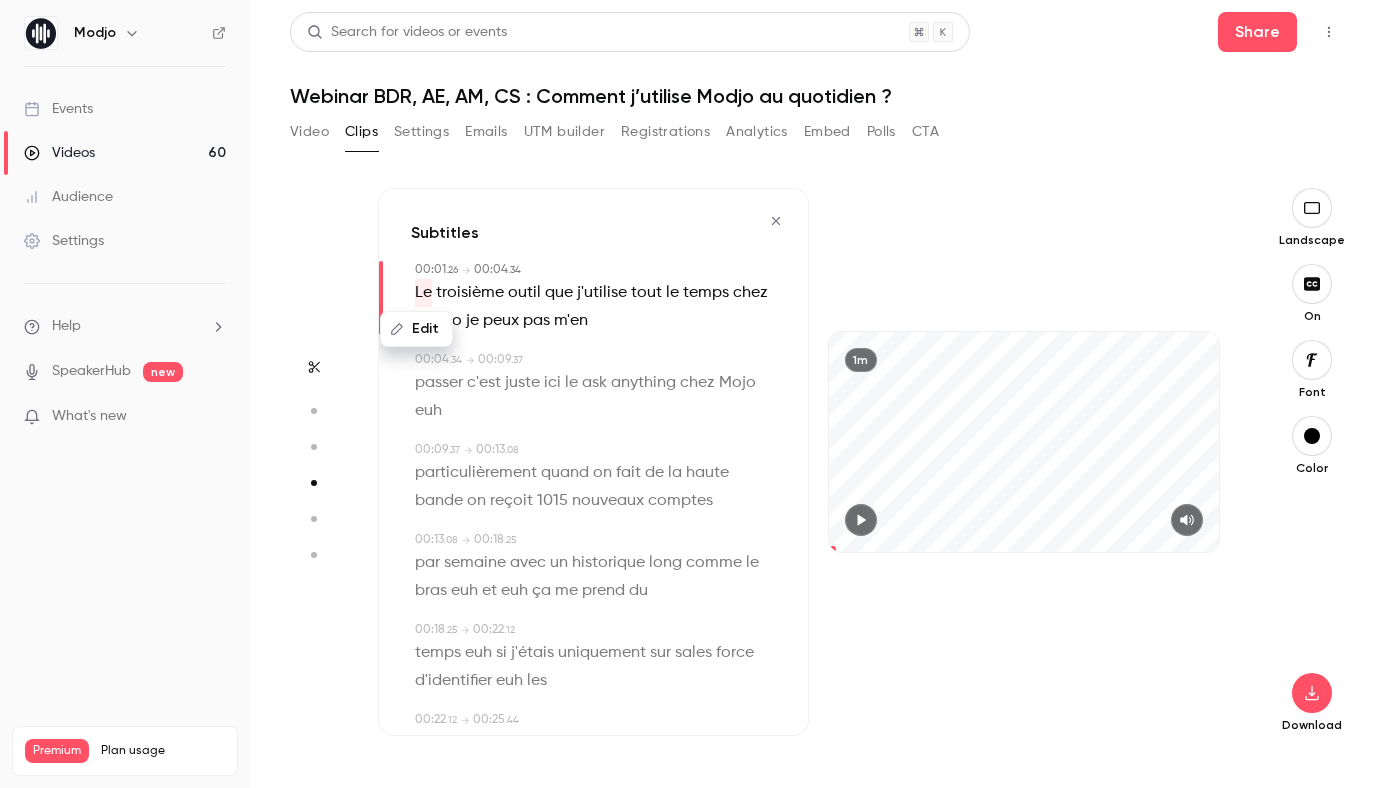 click on "Edit" at bounding box center (416, 329) 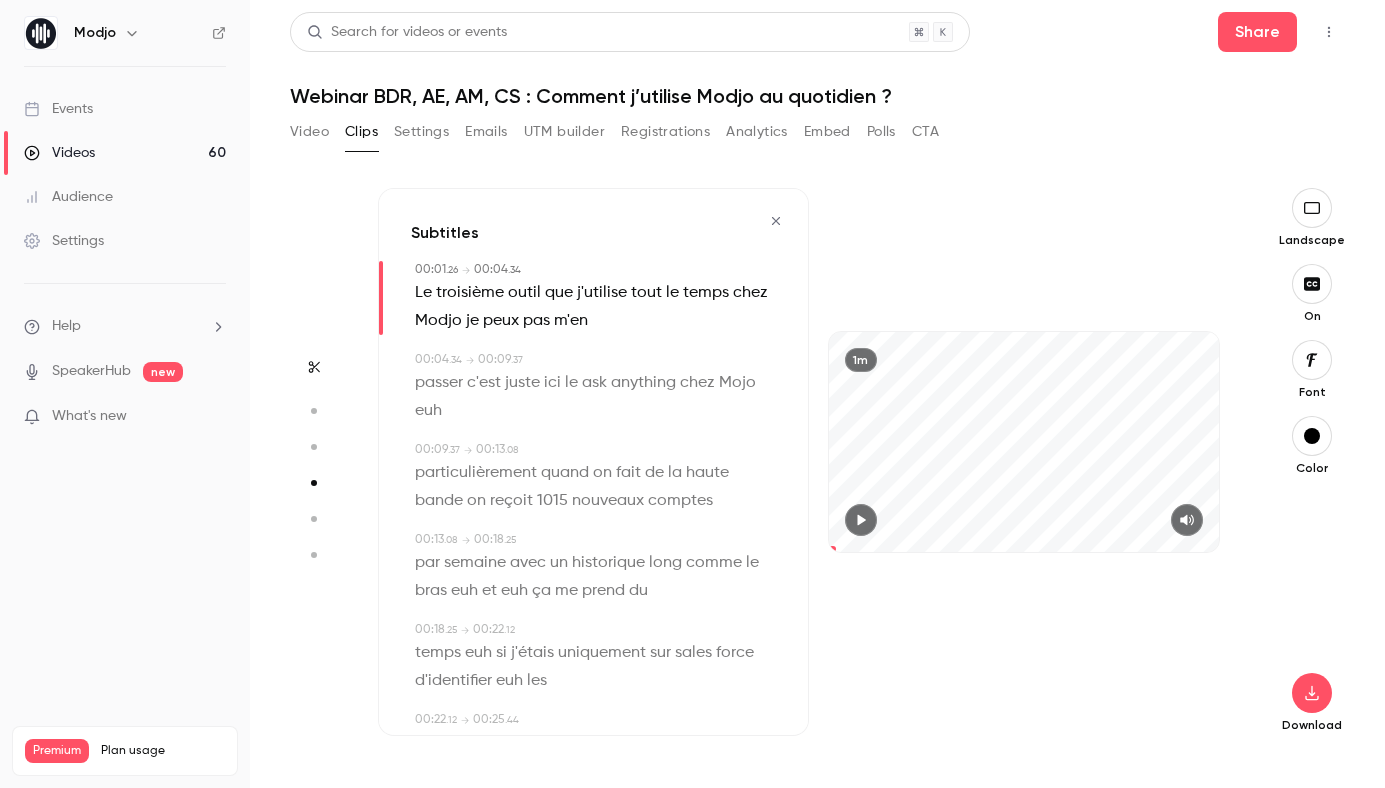 click on "passer" at bounding box center (439, 383) 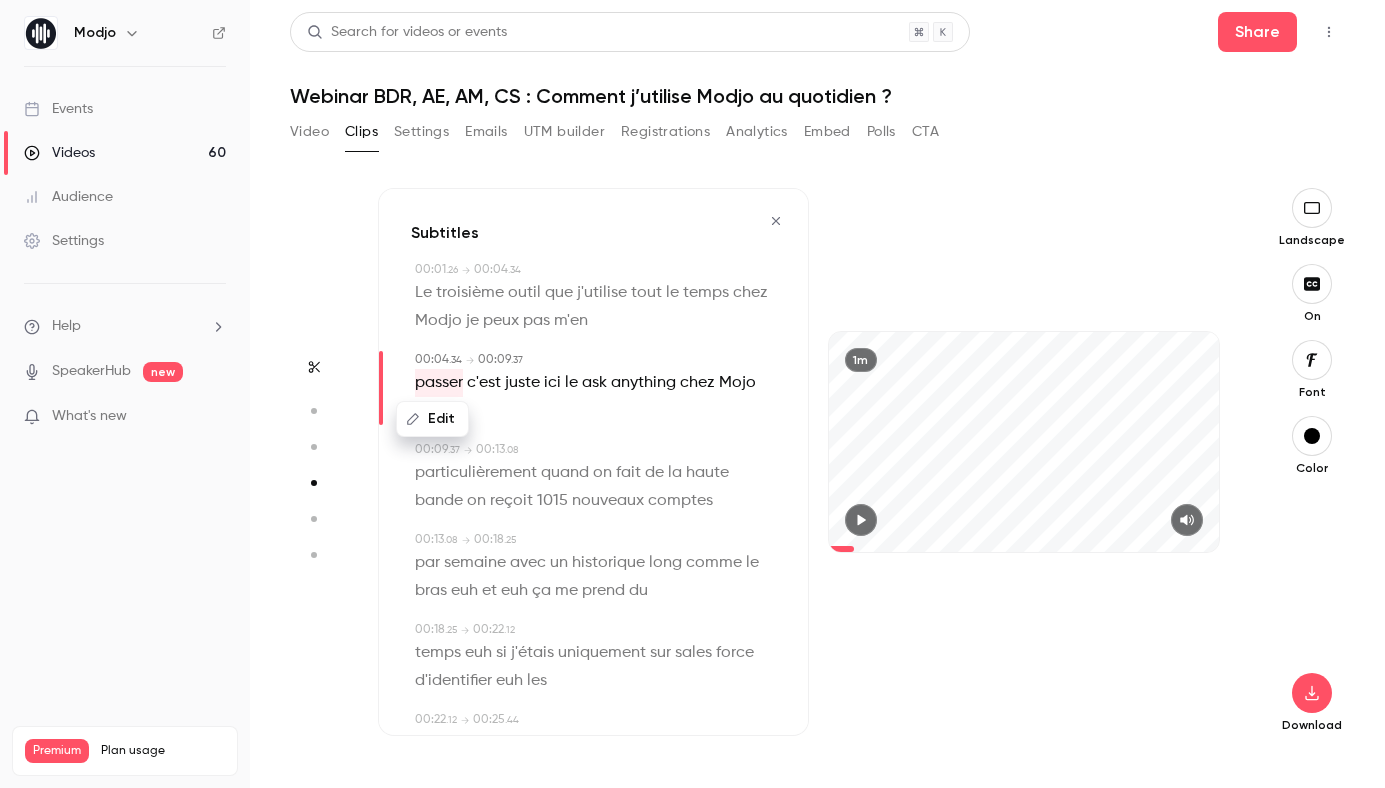 click on "Edit" at bounding box center [432, 419] 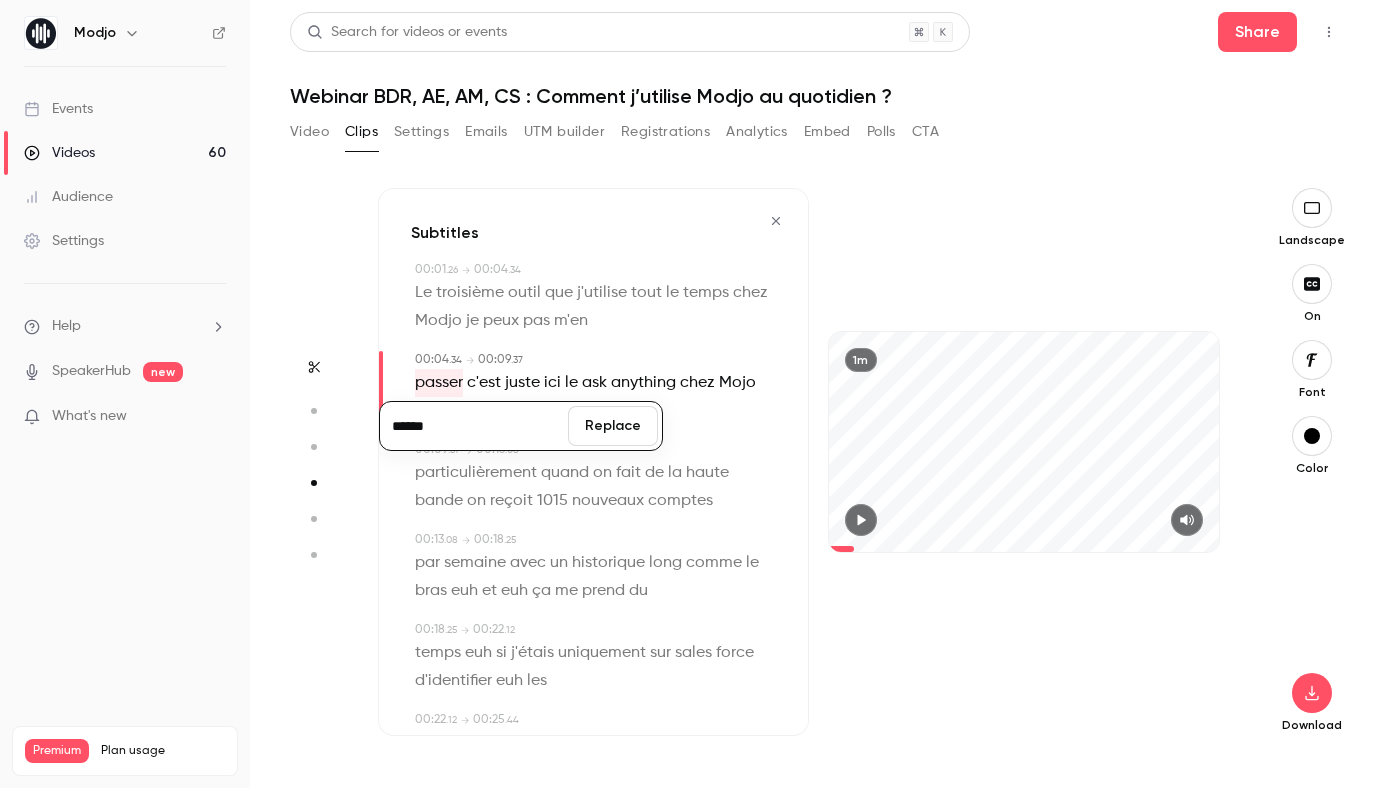 click on "******" at bounding box center (474, 426) 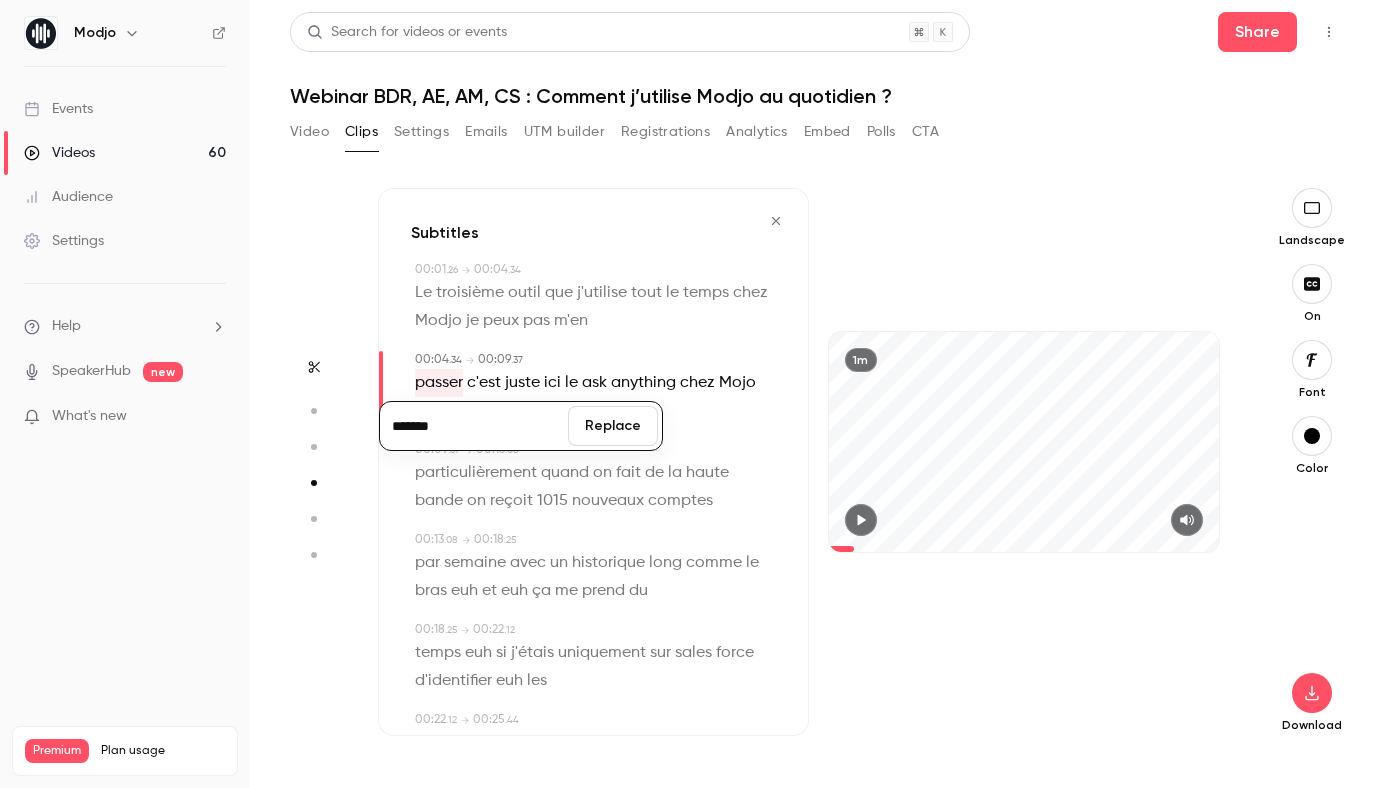 click on "Replace" at bounding box center (613, 426) 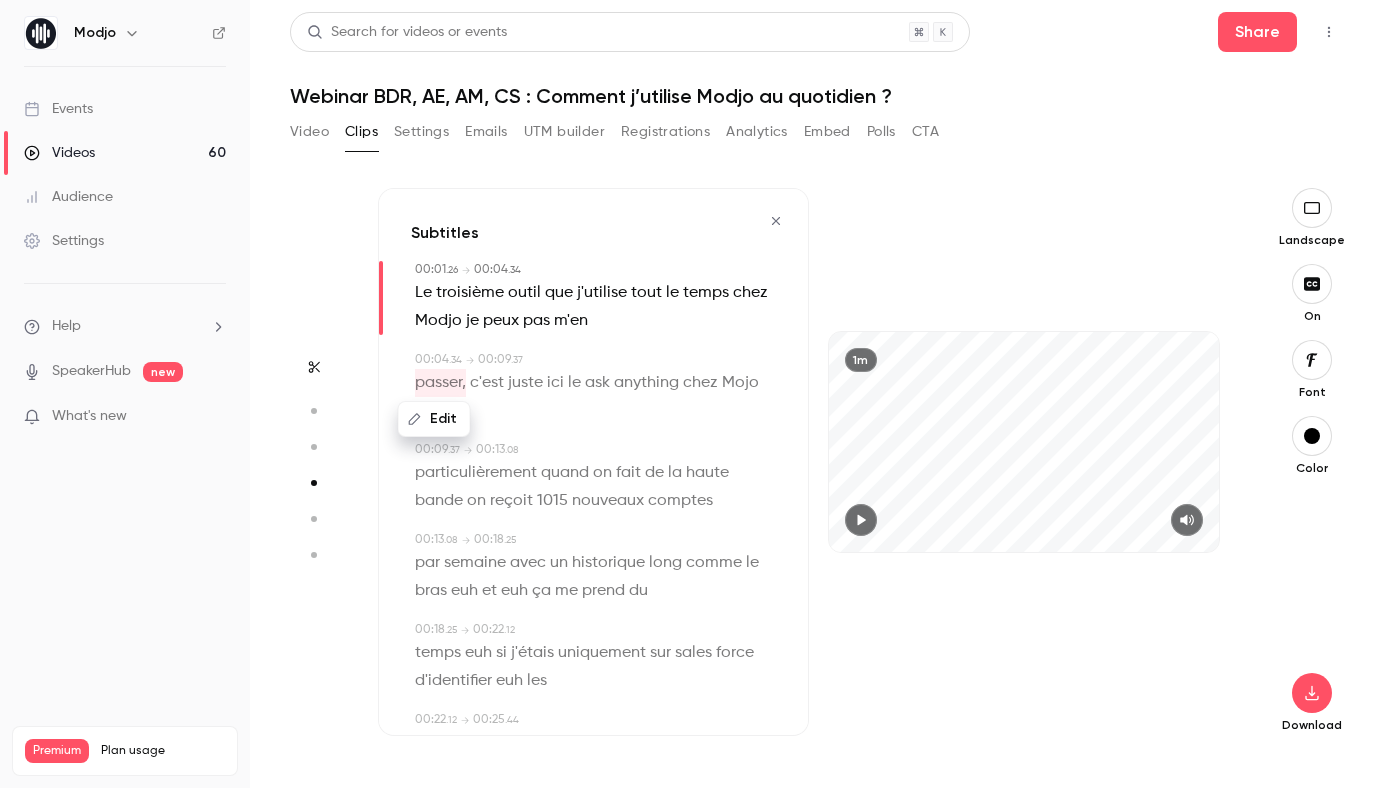 click on "ask" at bounding box center [597, 383] 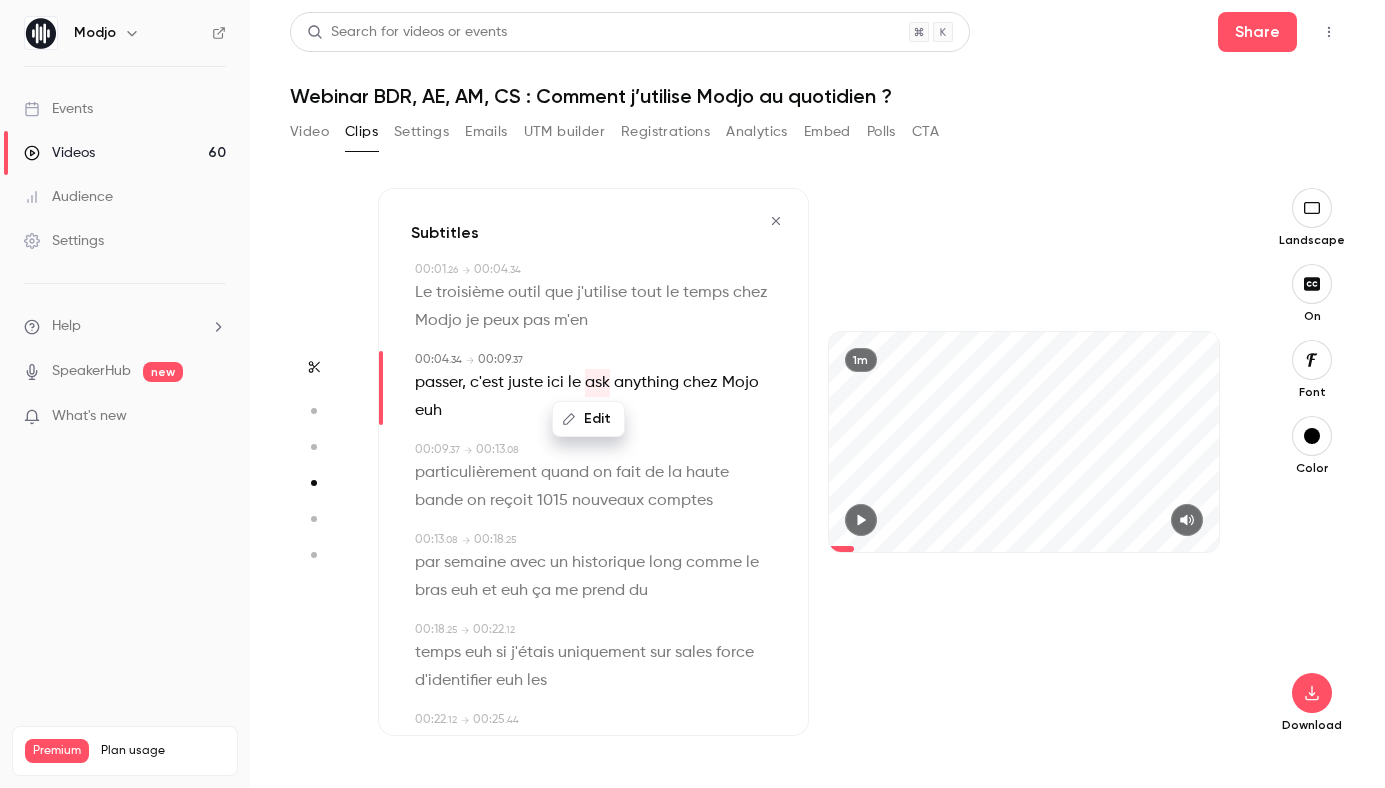click on "Edit" at bounding box center [588, 419] 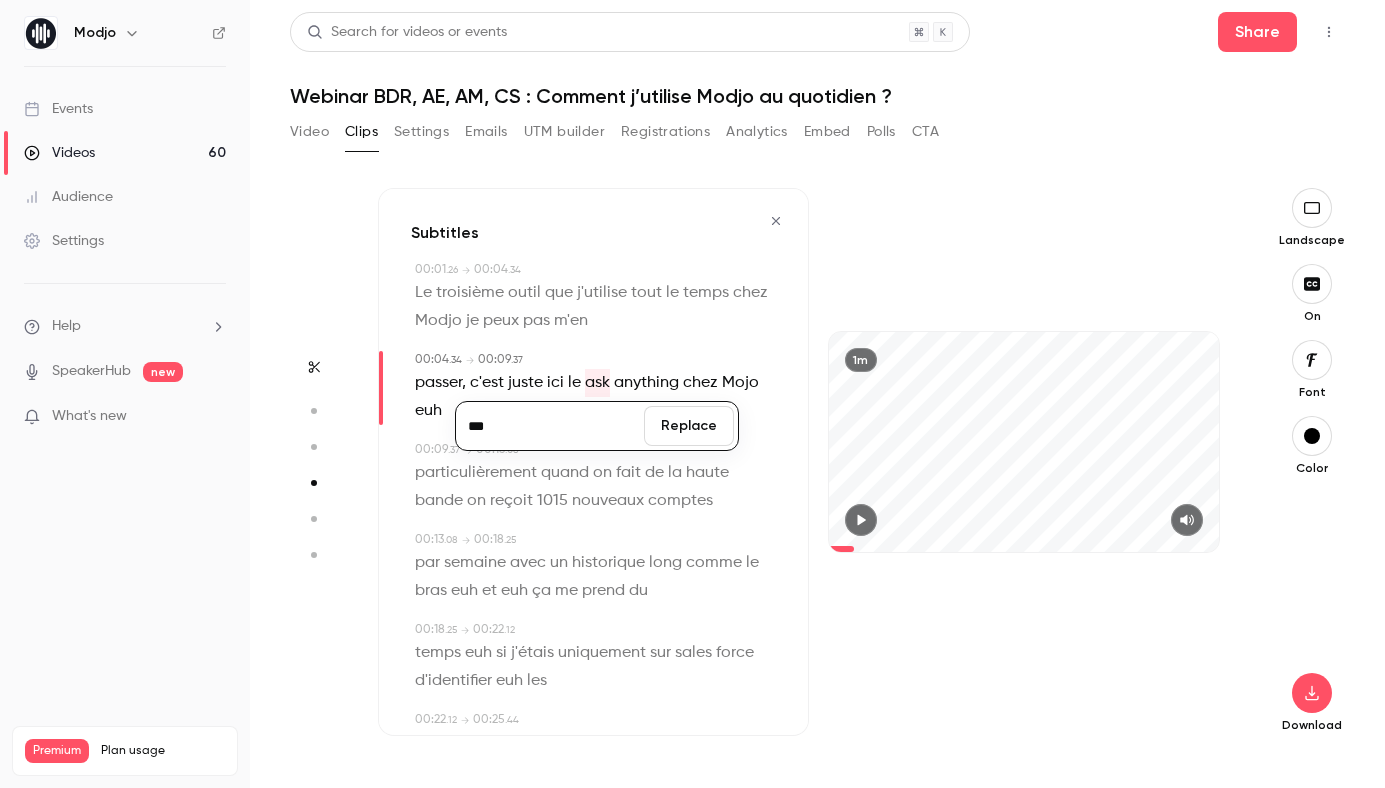 click on "***" at bounding box center [550, 426] 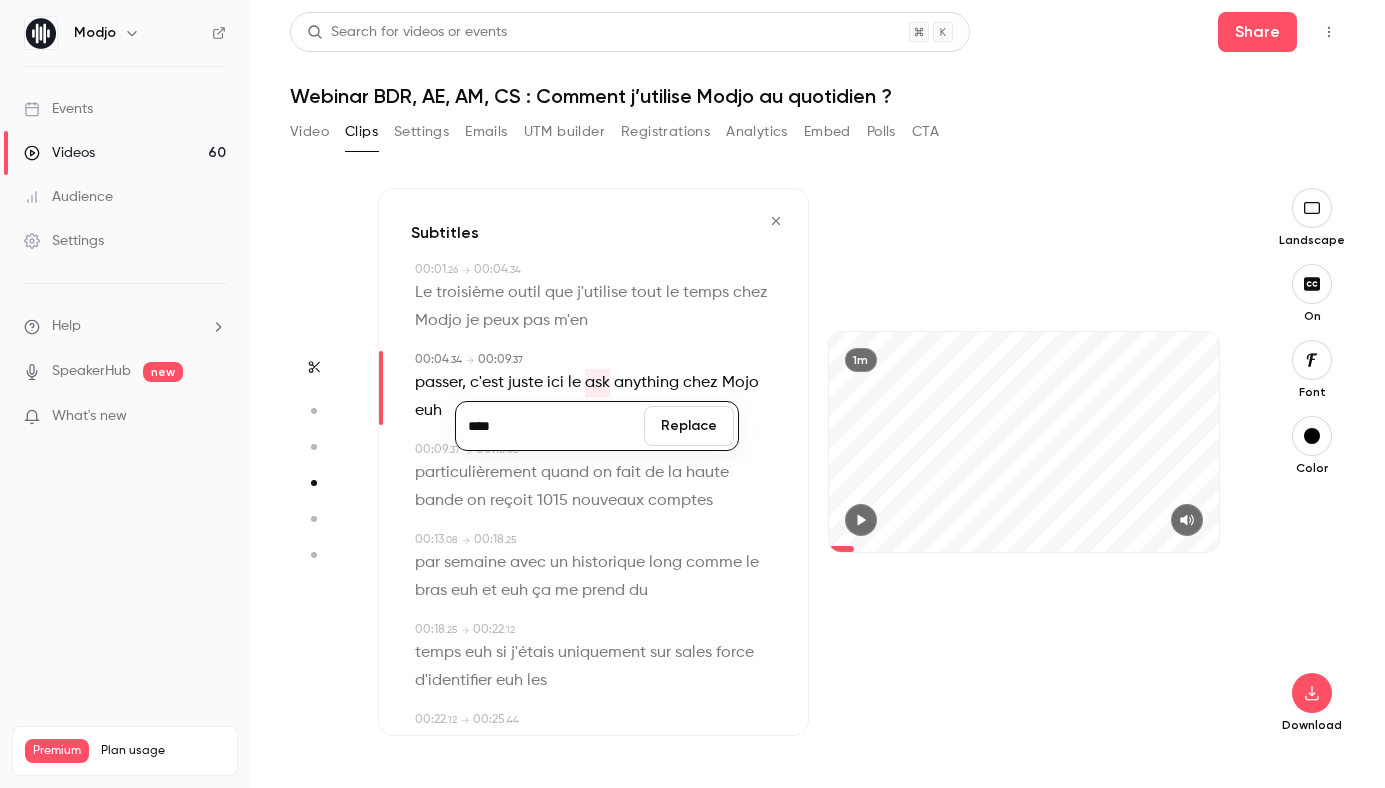 click on "Replace" at bounding box center [689, 426] 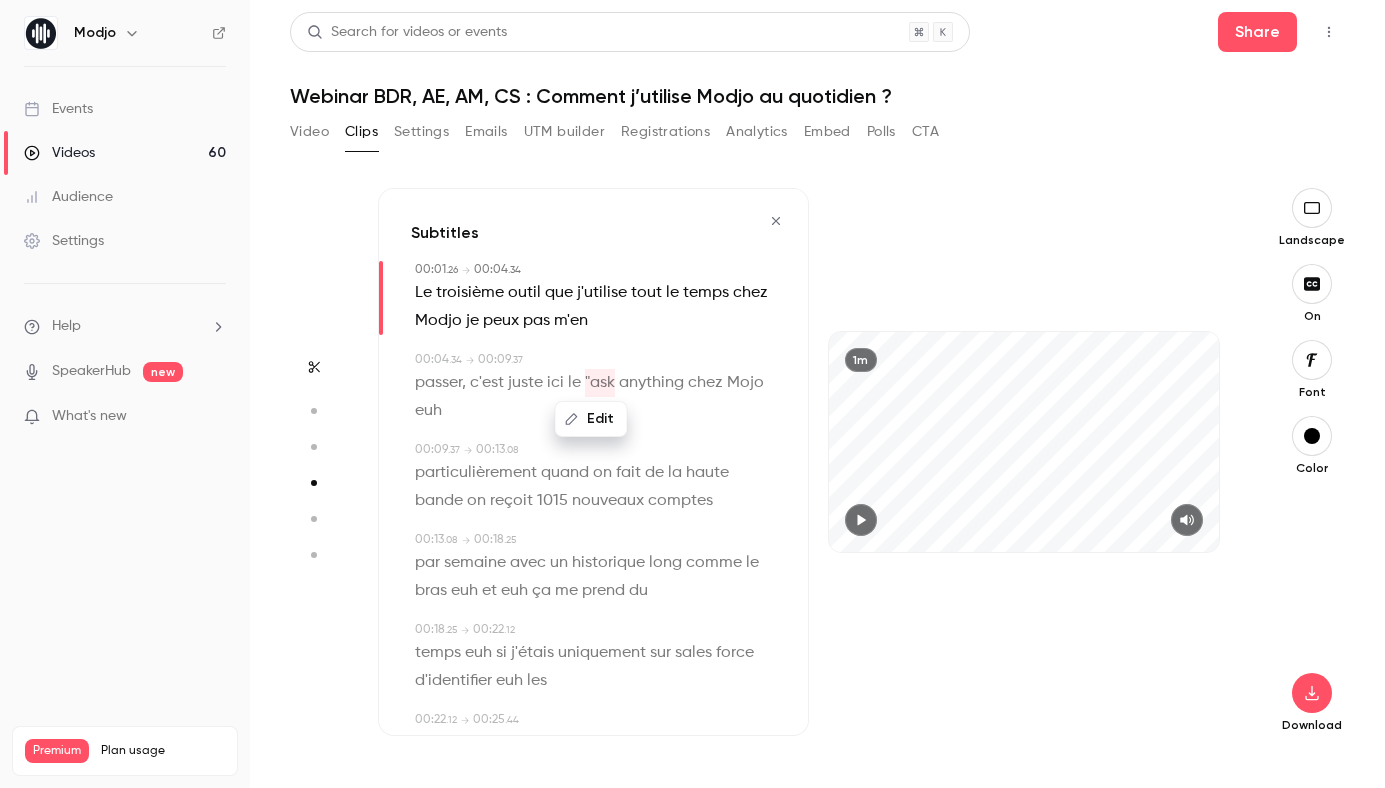 click on "anything" at bounding box center (651, 383) 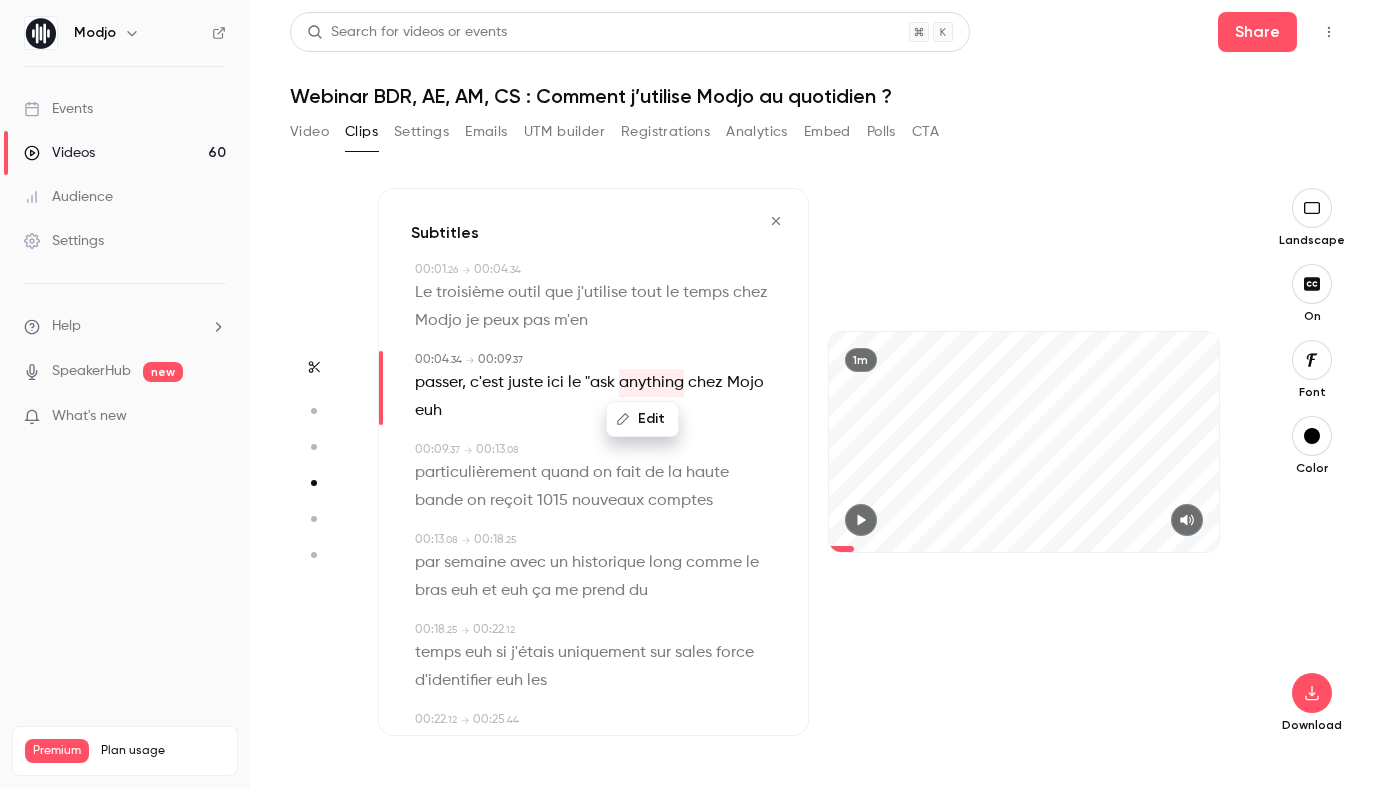 click on "Edit" at bounding box center (642, 419) 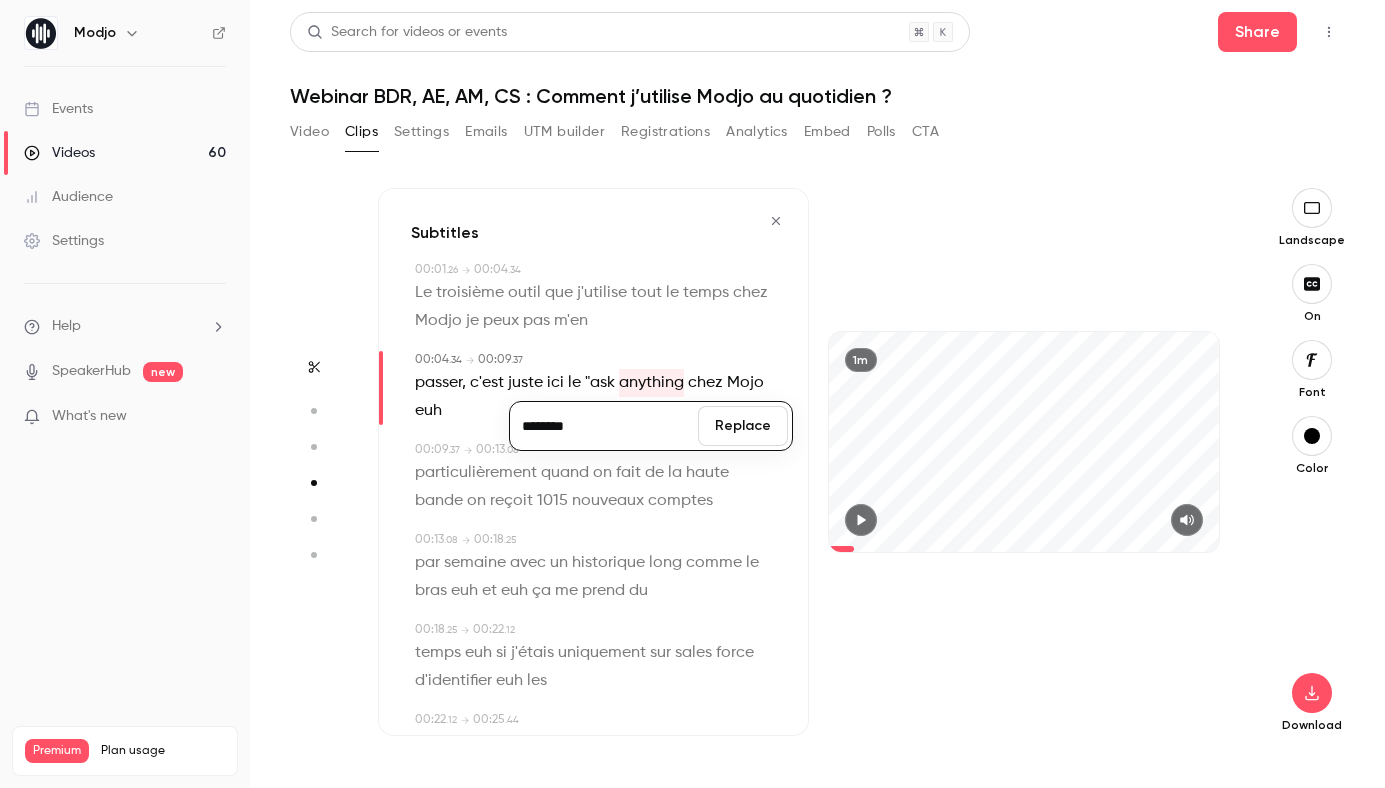 click on "********" at bounding box center (604, 426) 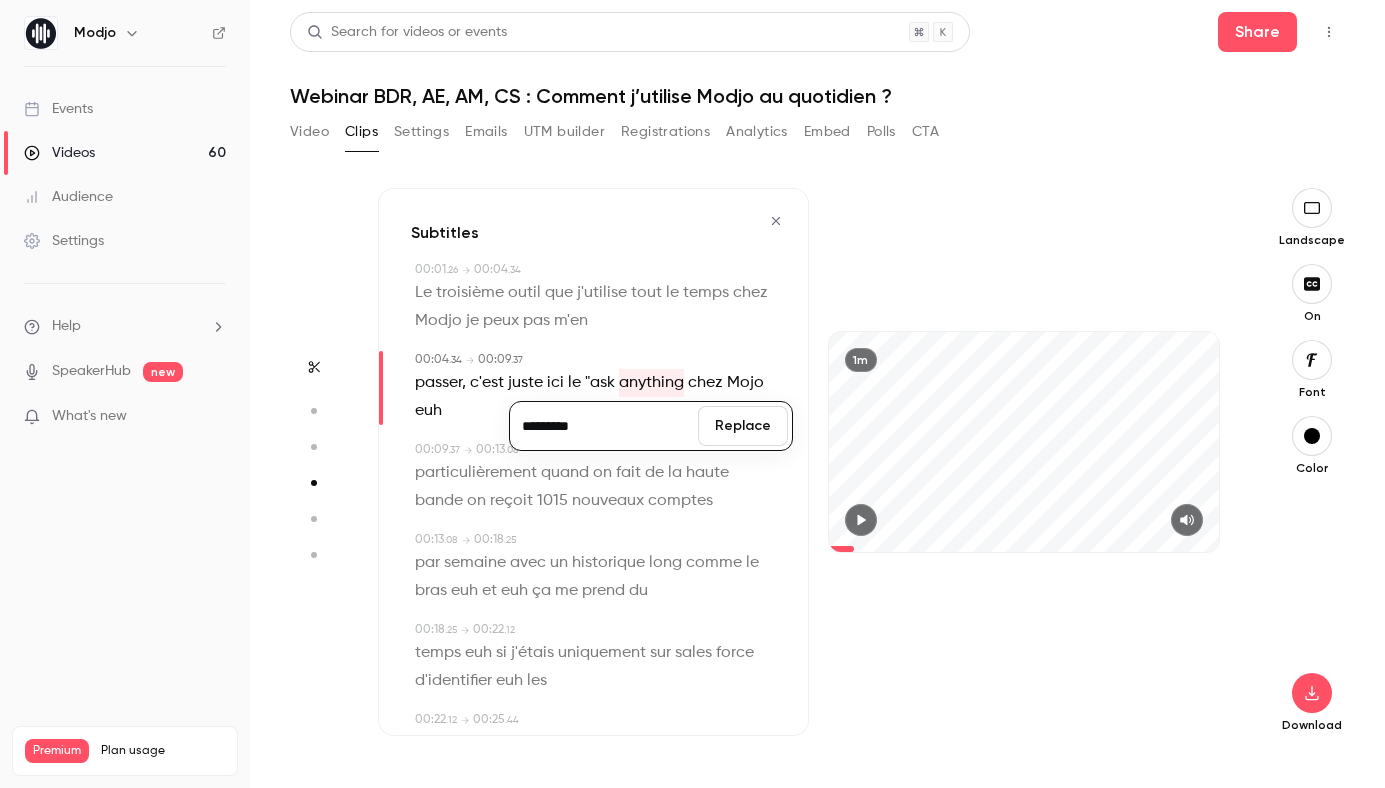 click on "Replace" at bounding box center [743, 426] 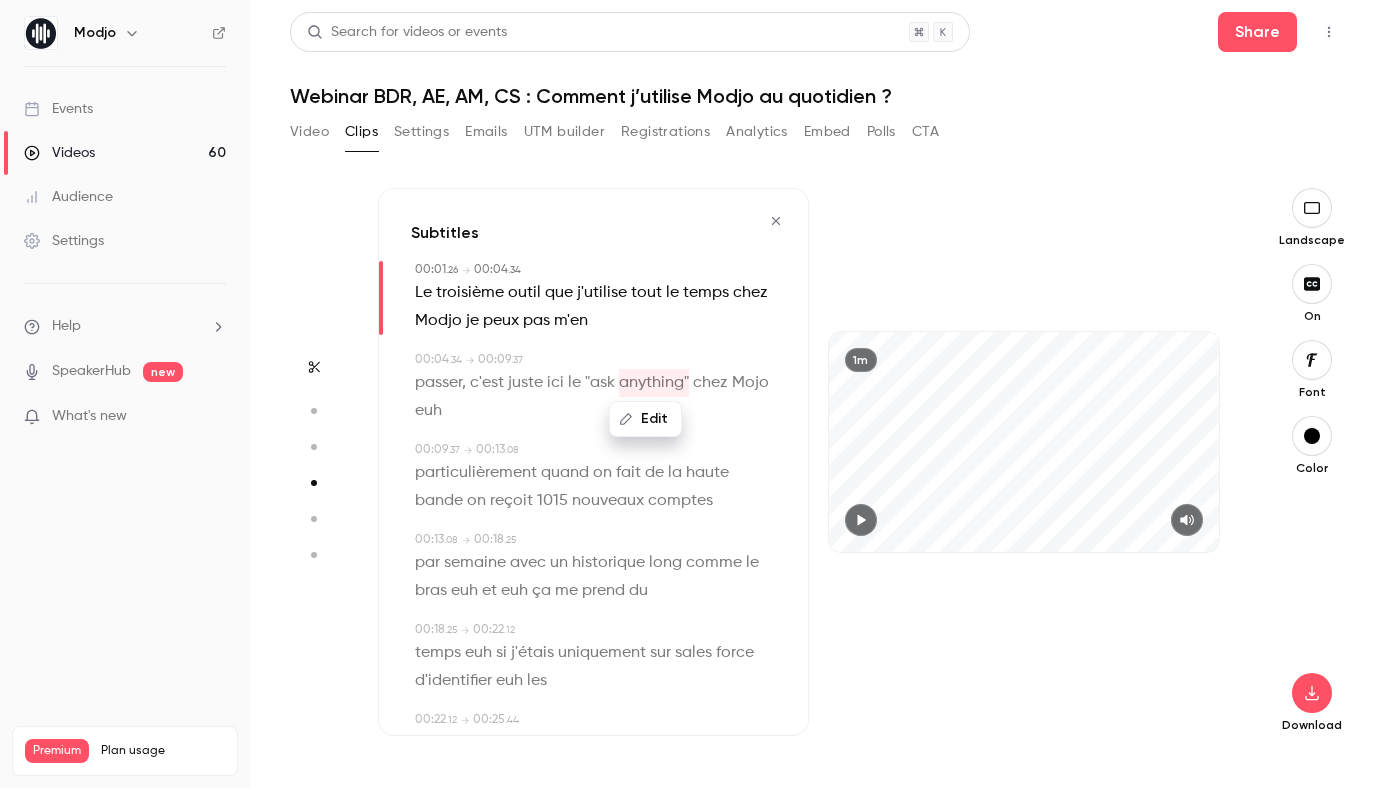 click on "Mojo" at bounding box center [750, 383] 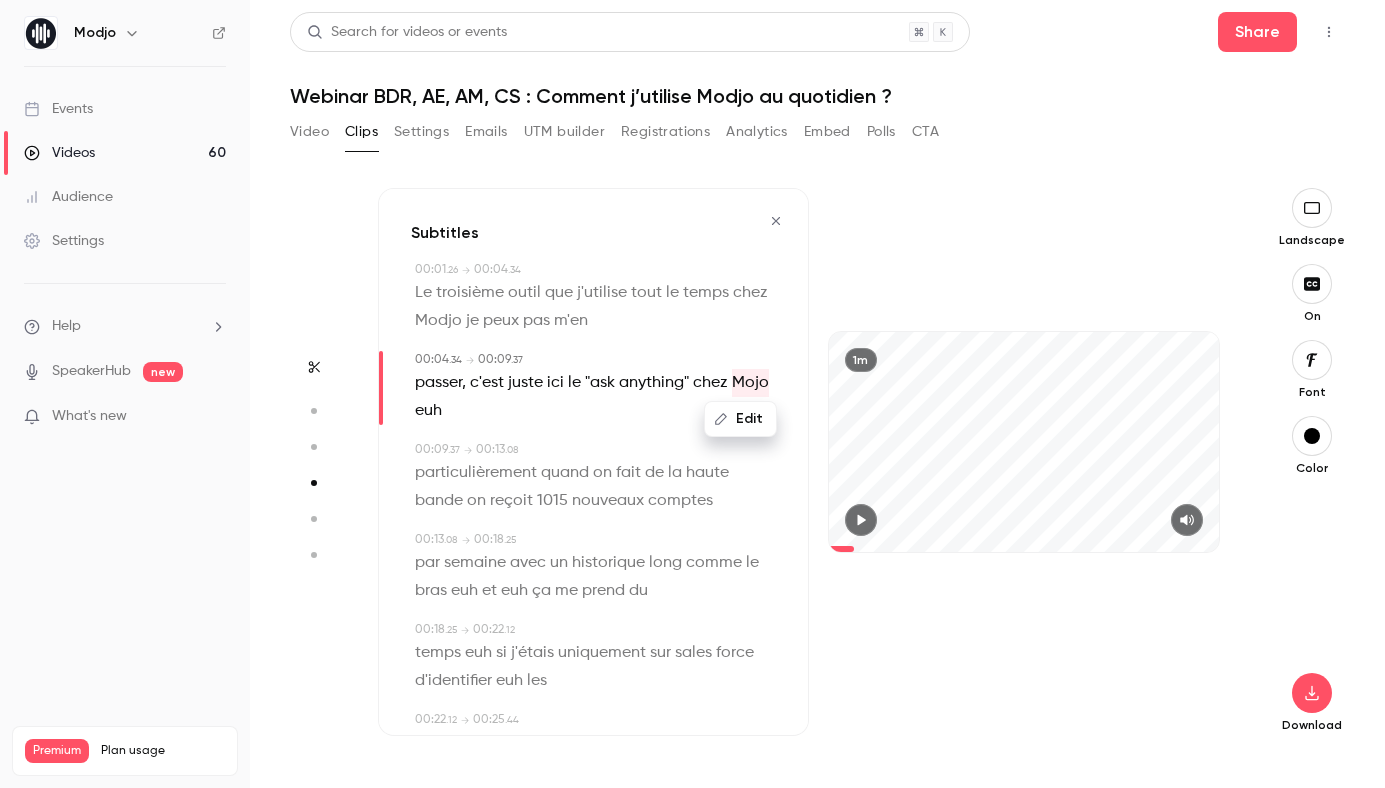 click 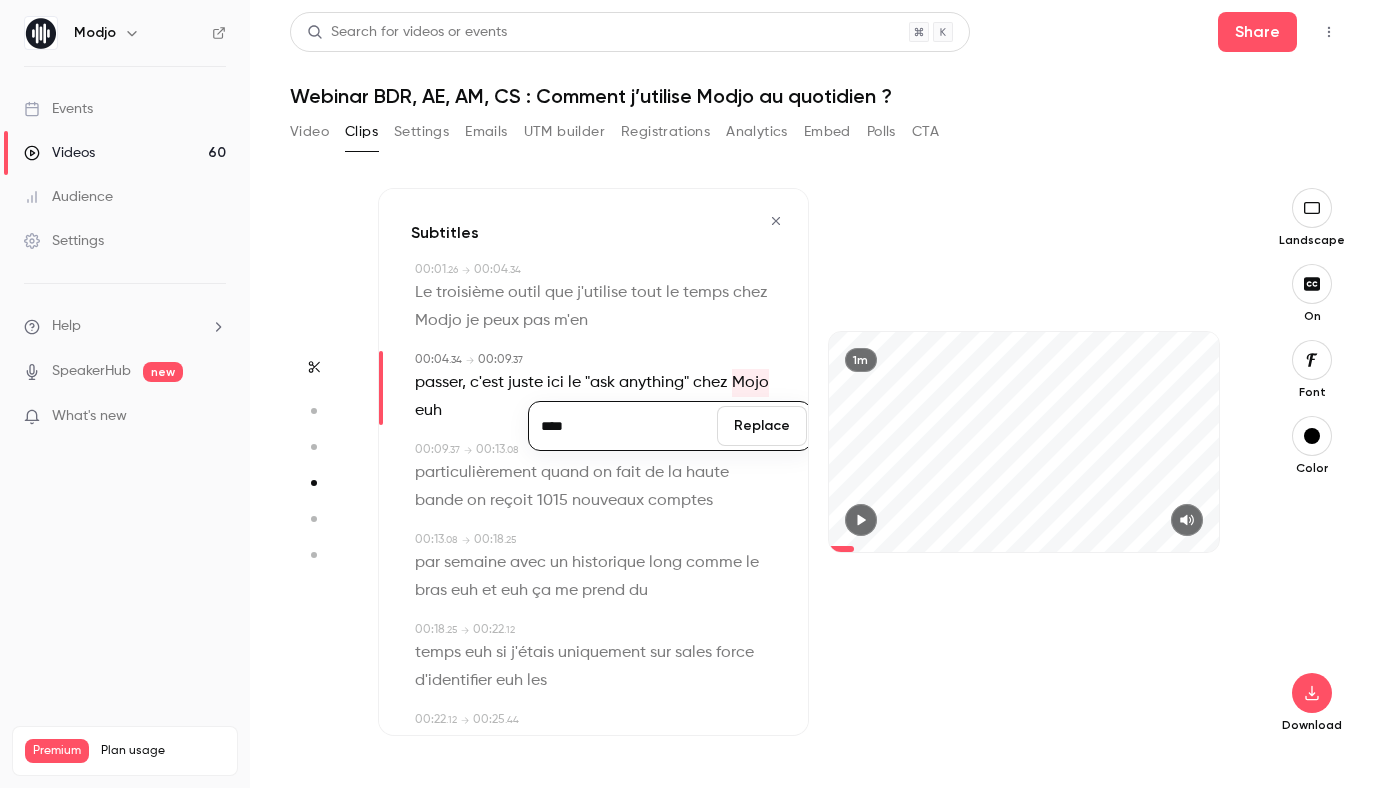 click on "****" at bounding box center (623, 426) 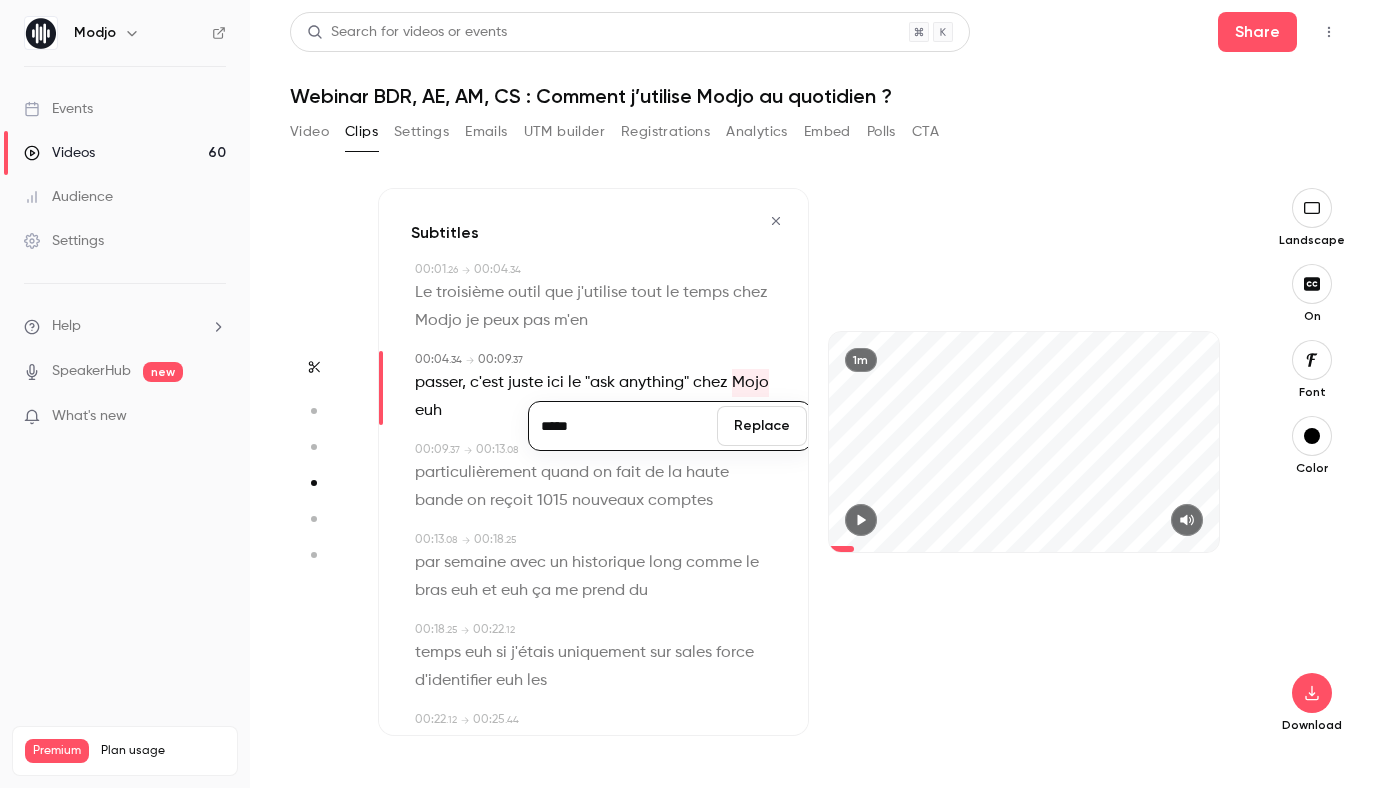 click on "Replace" at bounding box center [762, 426] 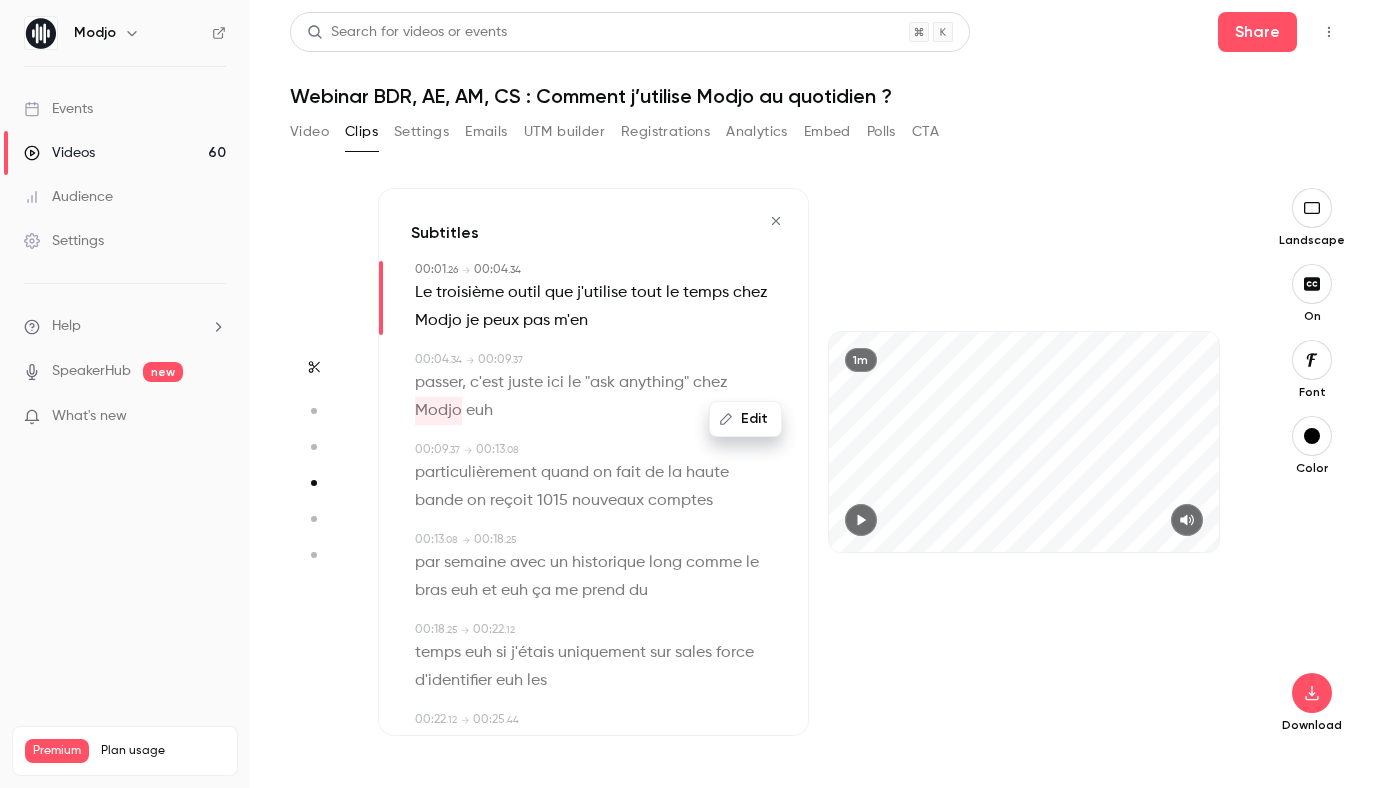 click on "euh" at bounding box center [479, 411] 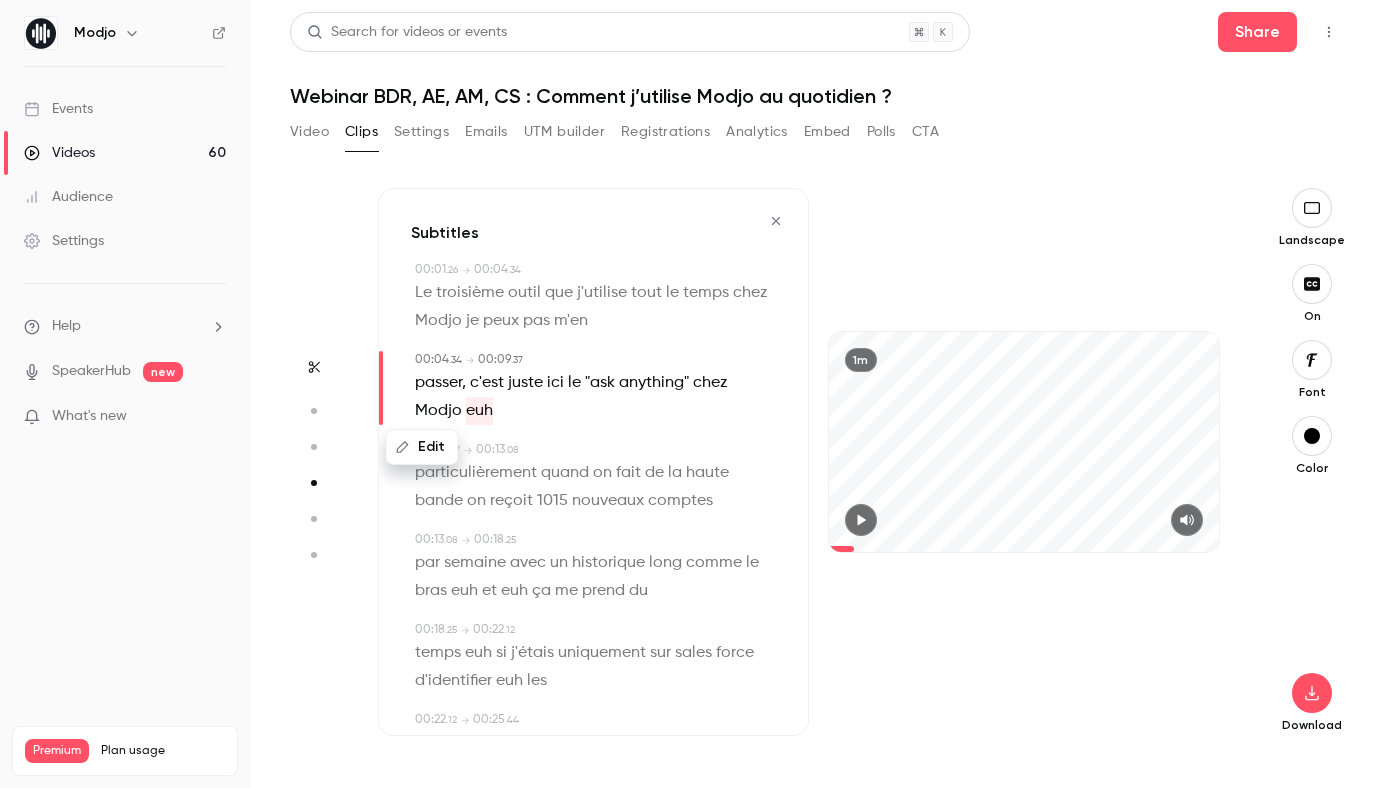 click on "Edit" at bounding box center (422, 447) 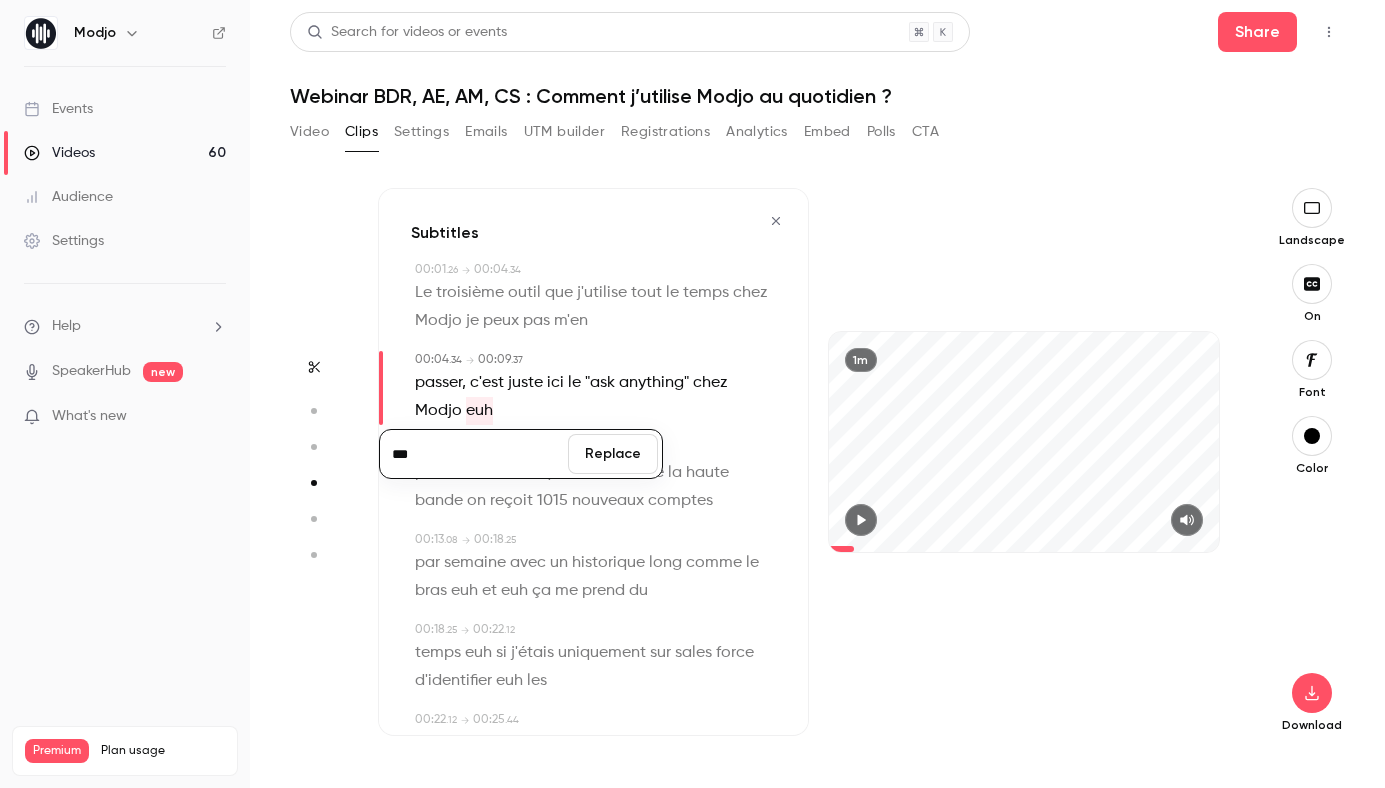 drag, startPoint x: 604, startPoint y: 467, endPoint x: 440, endPoint y: 448, distance: 165.09694 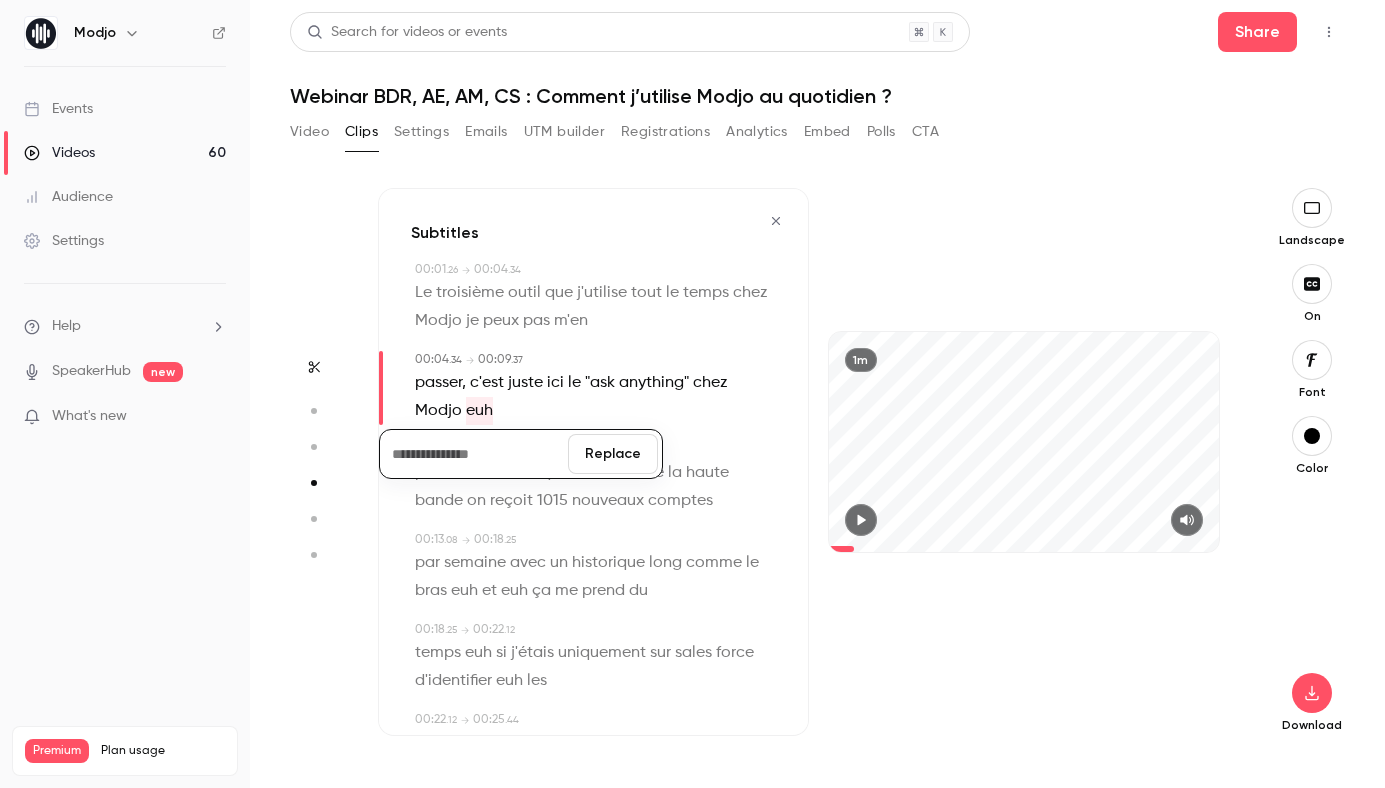 click on "Replace" at bounding box center [613, 454] 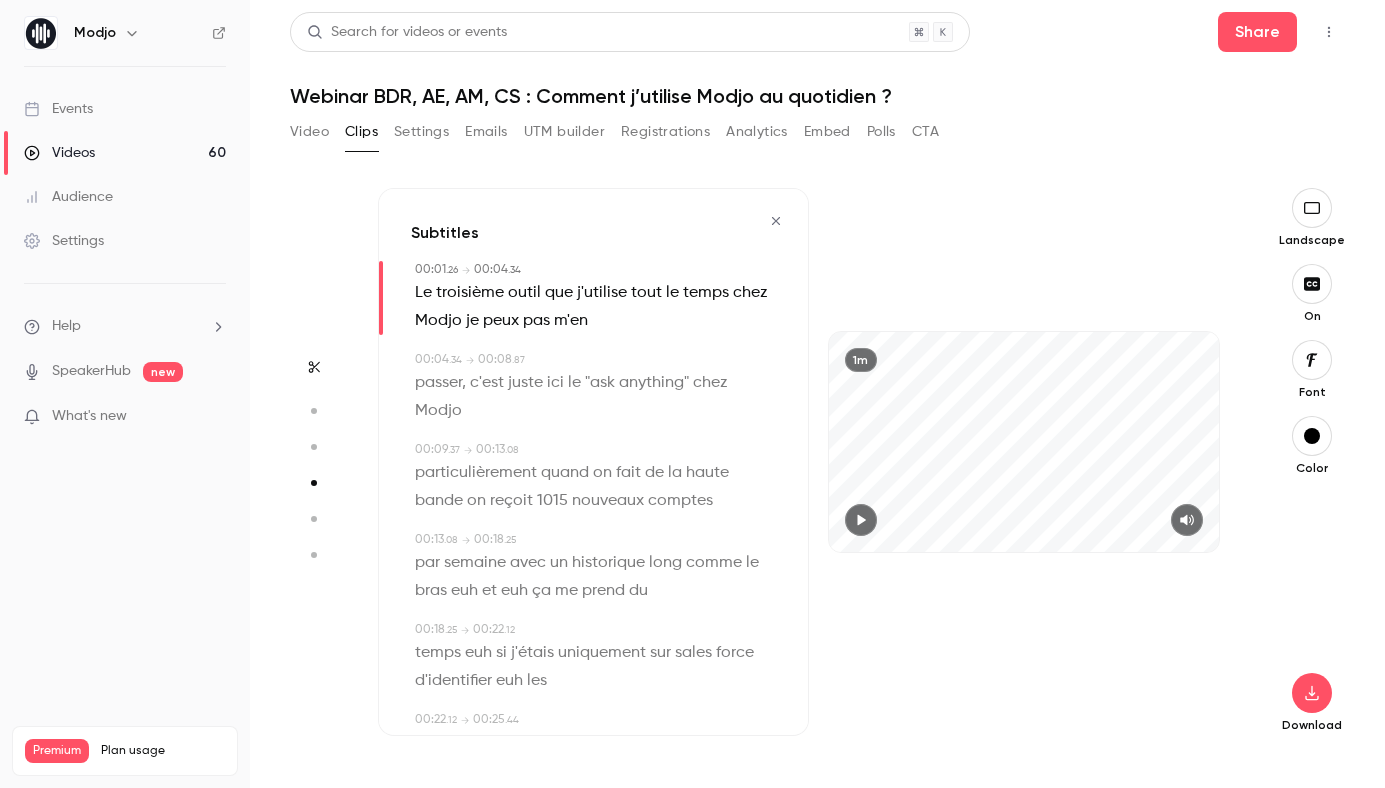 click on "Modjo" at bounding box center (438, 411) 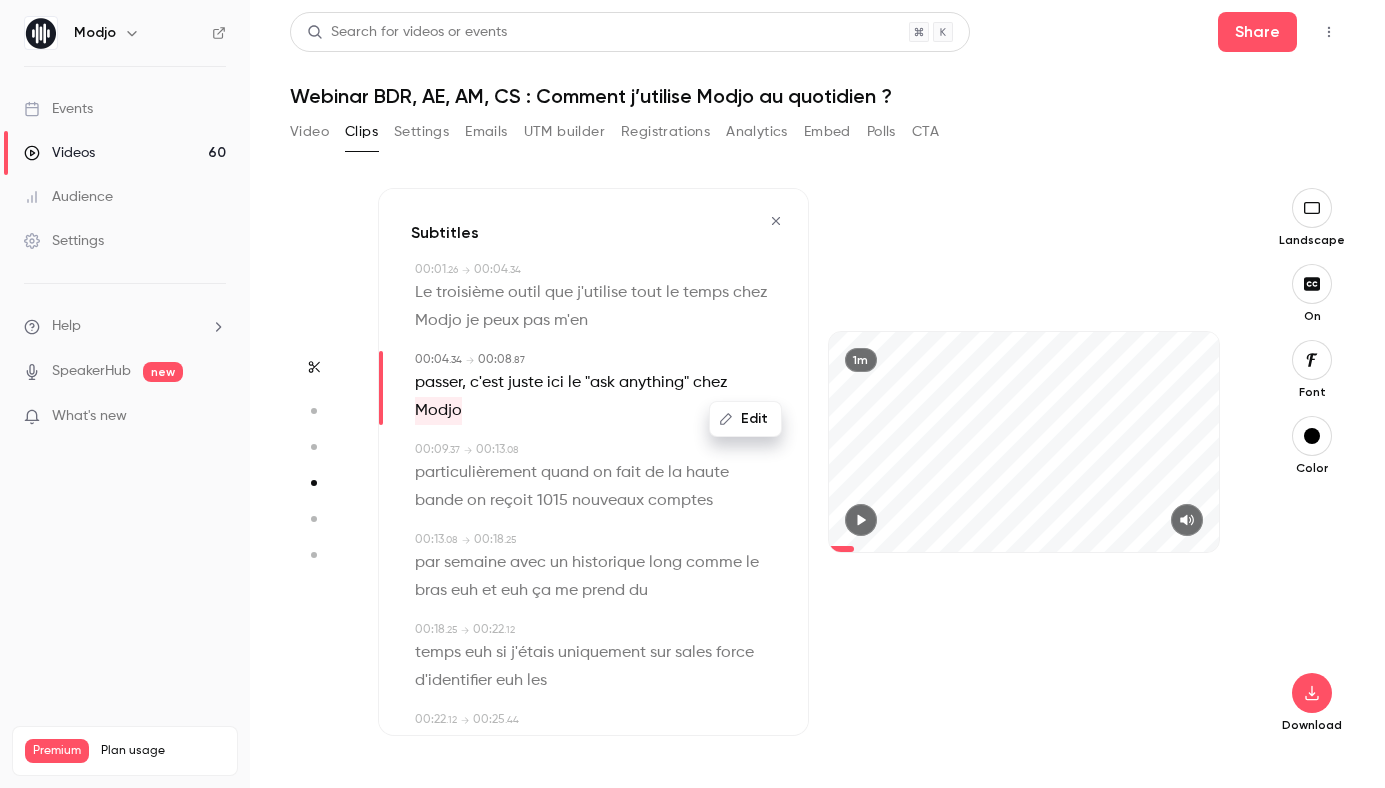 click on "Edit" at bounding box center [745, 419] 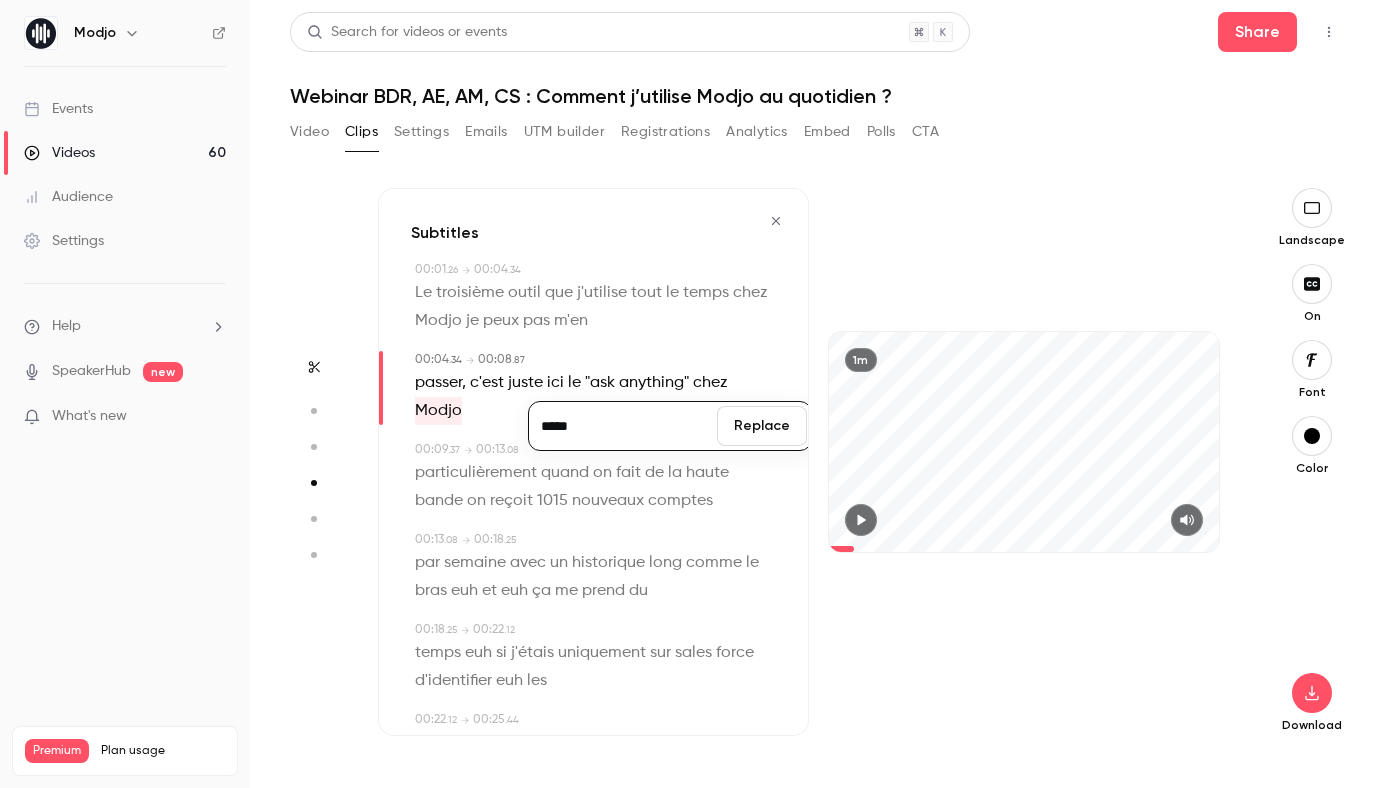 click on "*****" at bounding box center (623, 426) 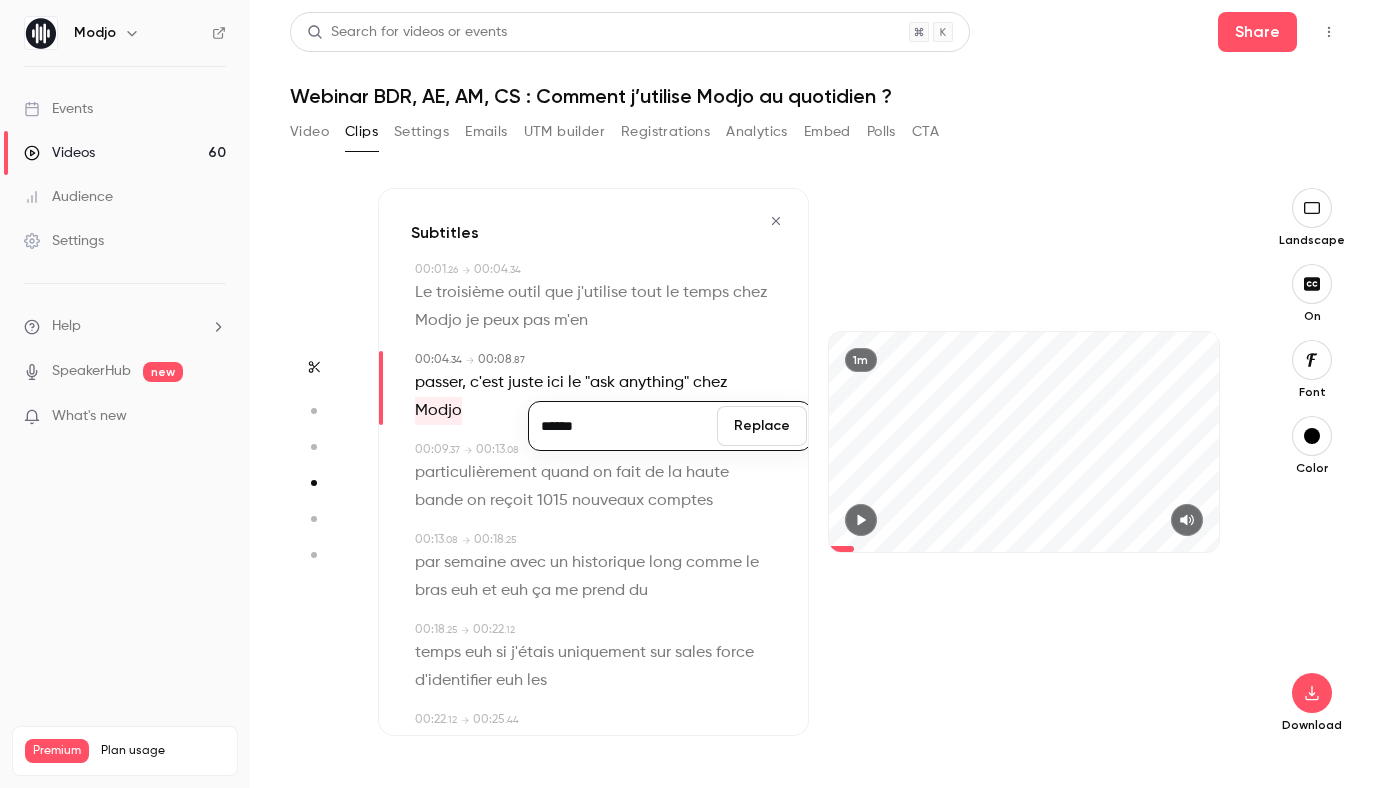click on "Replace" at bounding box center (762, 426) 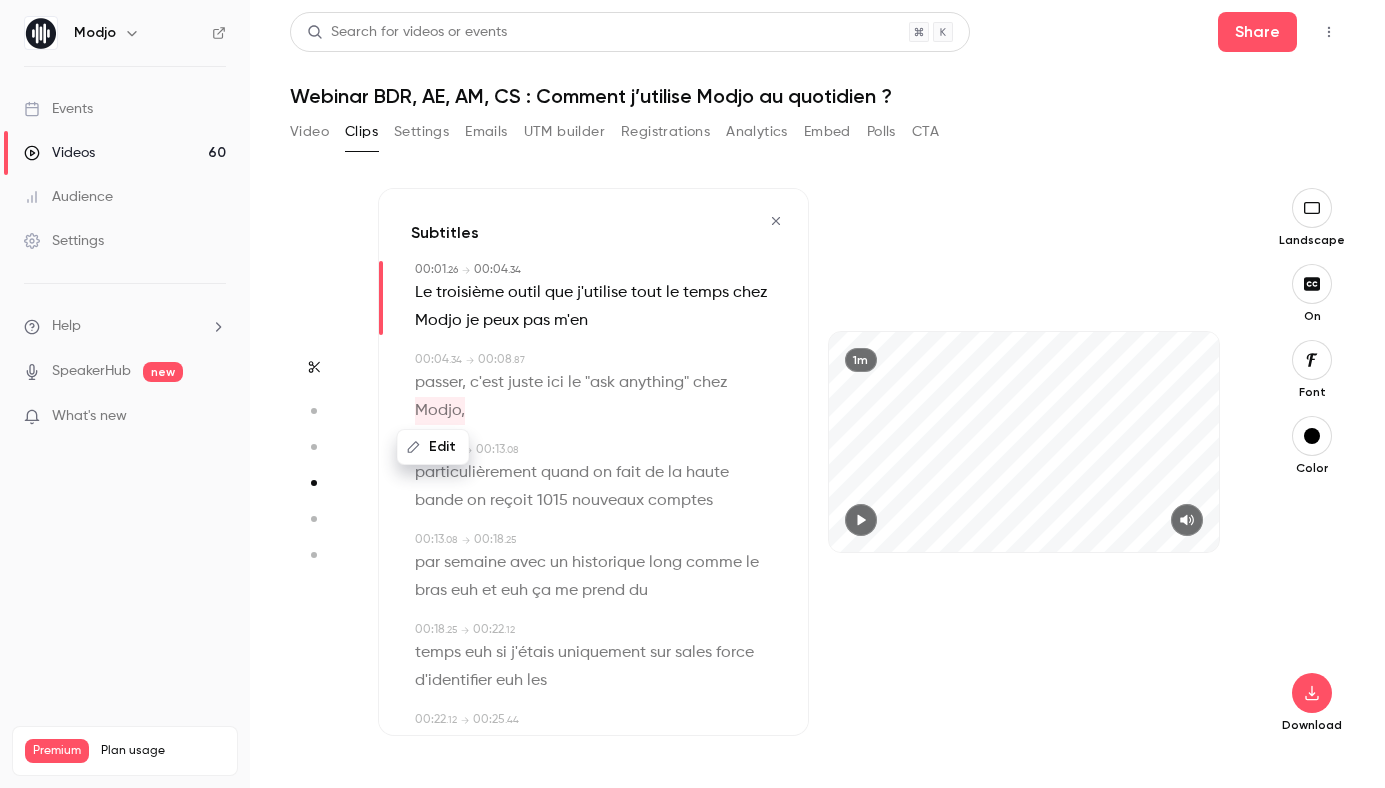 click on "Edit" at bounding box center [441, 447] 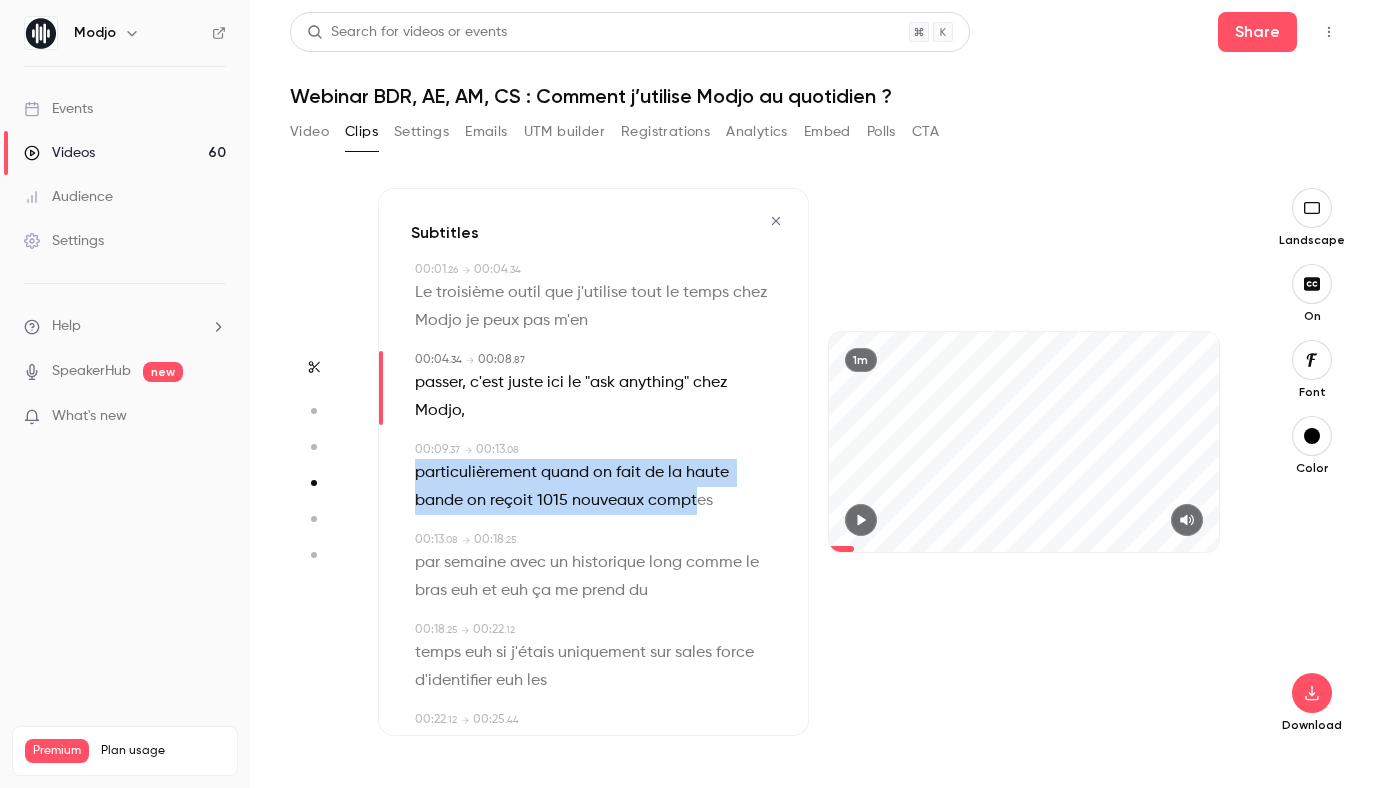 drag, startPoint x: 417, startPoint y: 473, endPoint x: 695, endPoint y: 497, distance: 279.03406 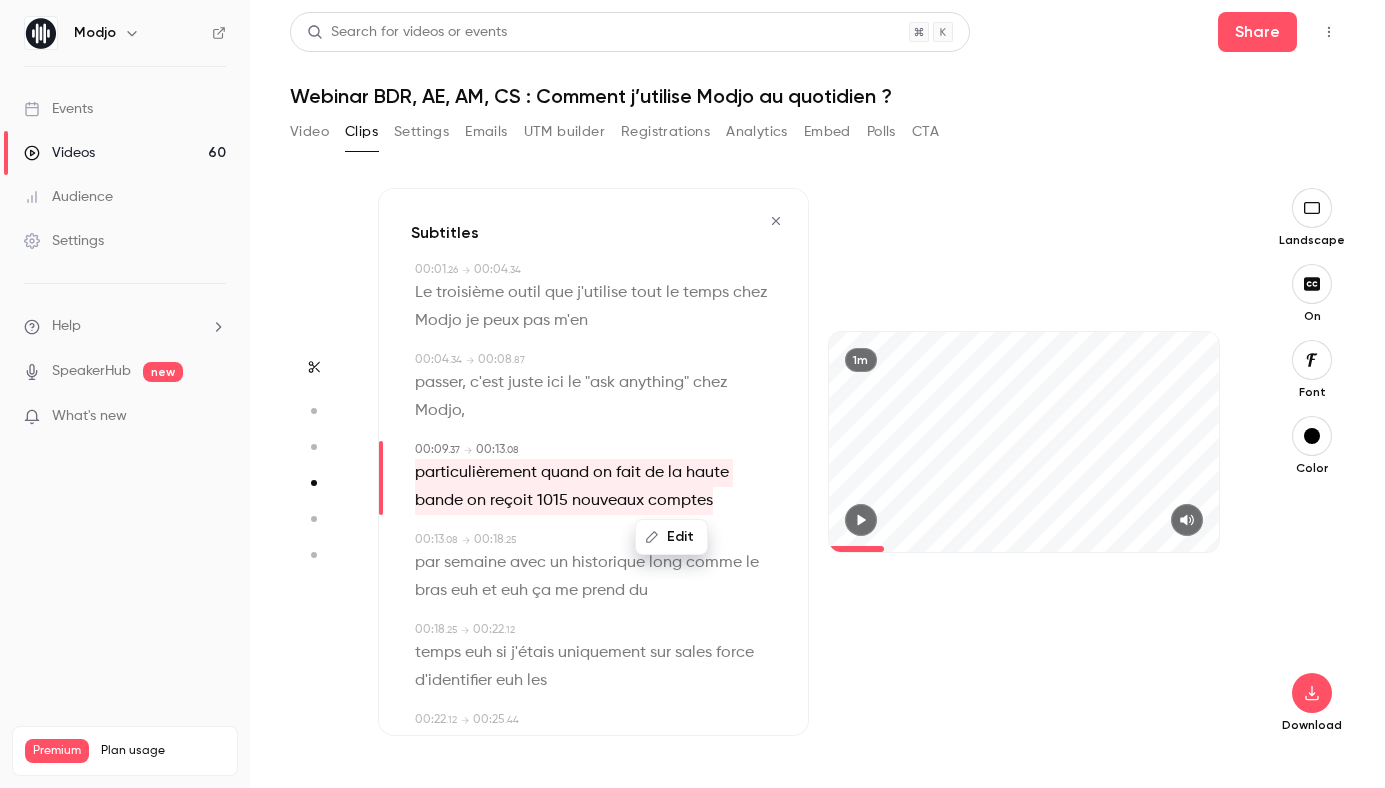click on "Edit" at bounding box center (671, 537) 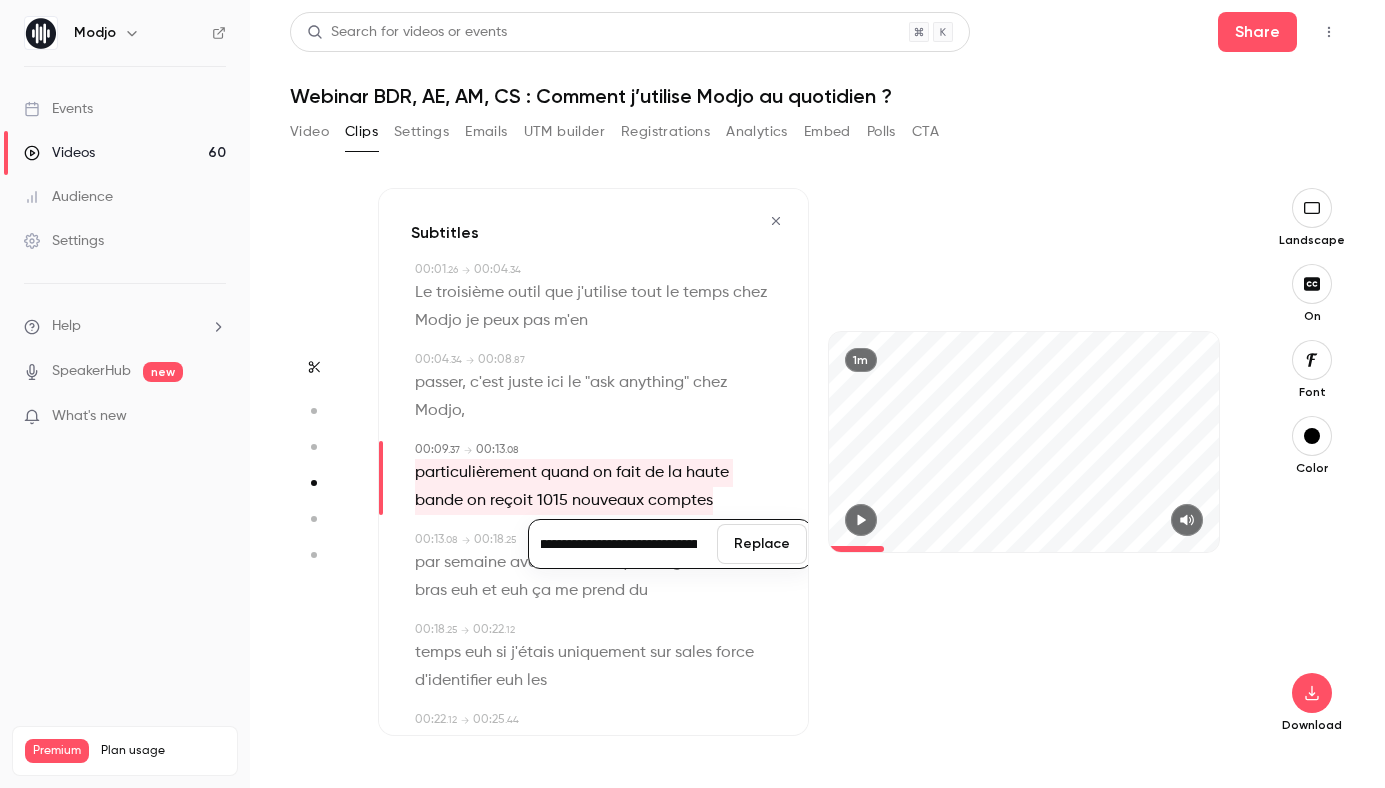scroll, scrollTop: 0, scrollLeft: 138, axis: horizontal 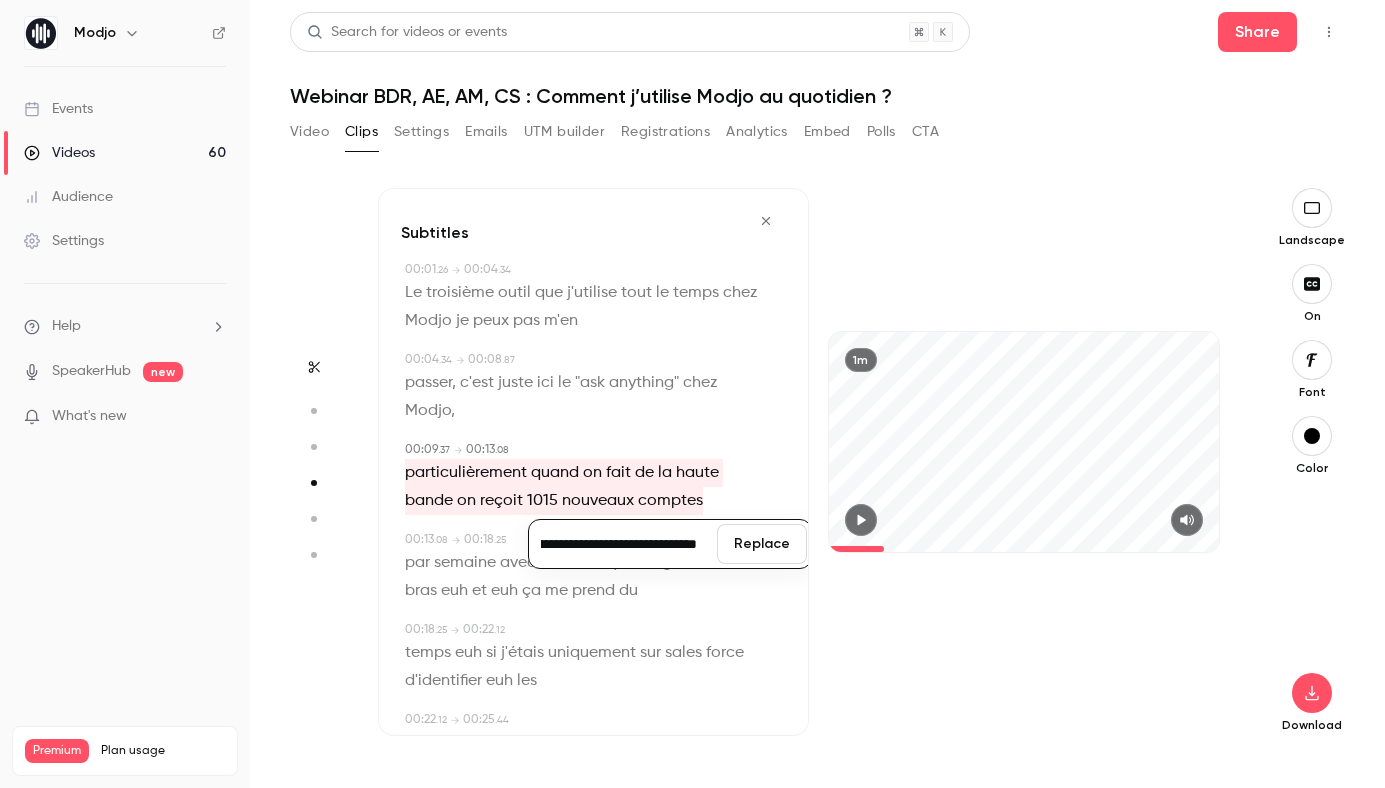 click on "Replace" at bounding box center (762, 544) 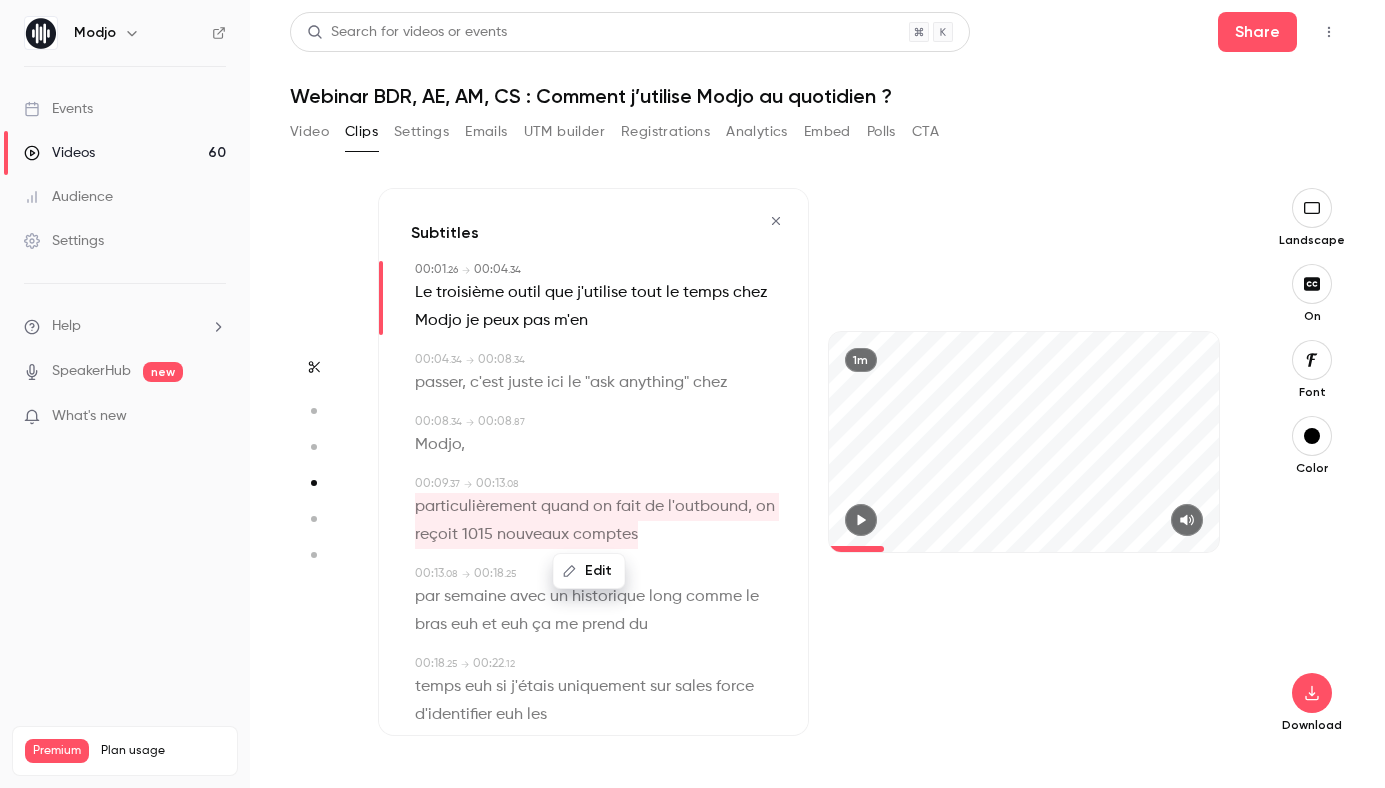 scroll, scrollTop: 0, scrollLeft: 0, axis: both 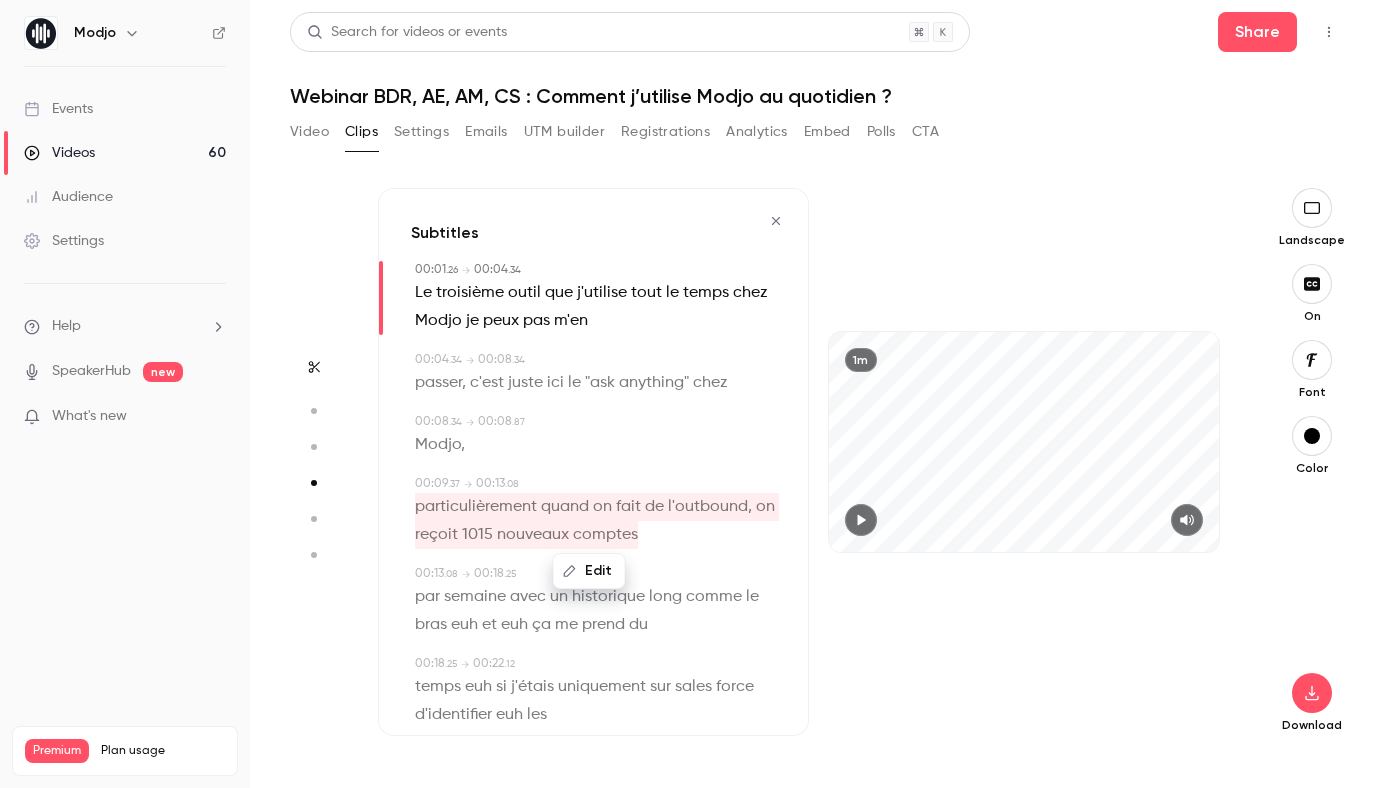 click on "particulièrement quand on fait de l'outbound, on reçoit 1015 nouveaux comptes" at bounding box center (597, 521) 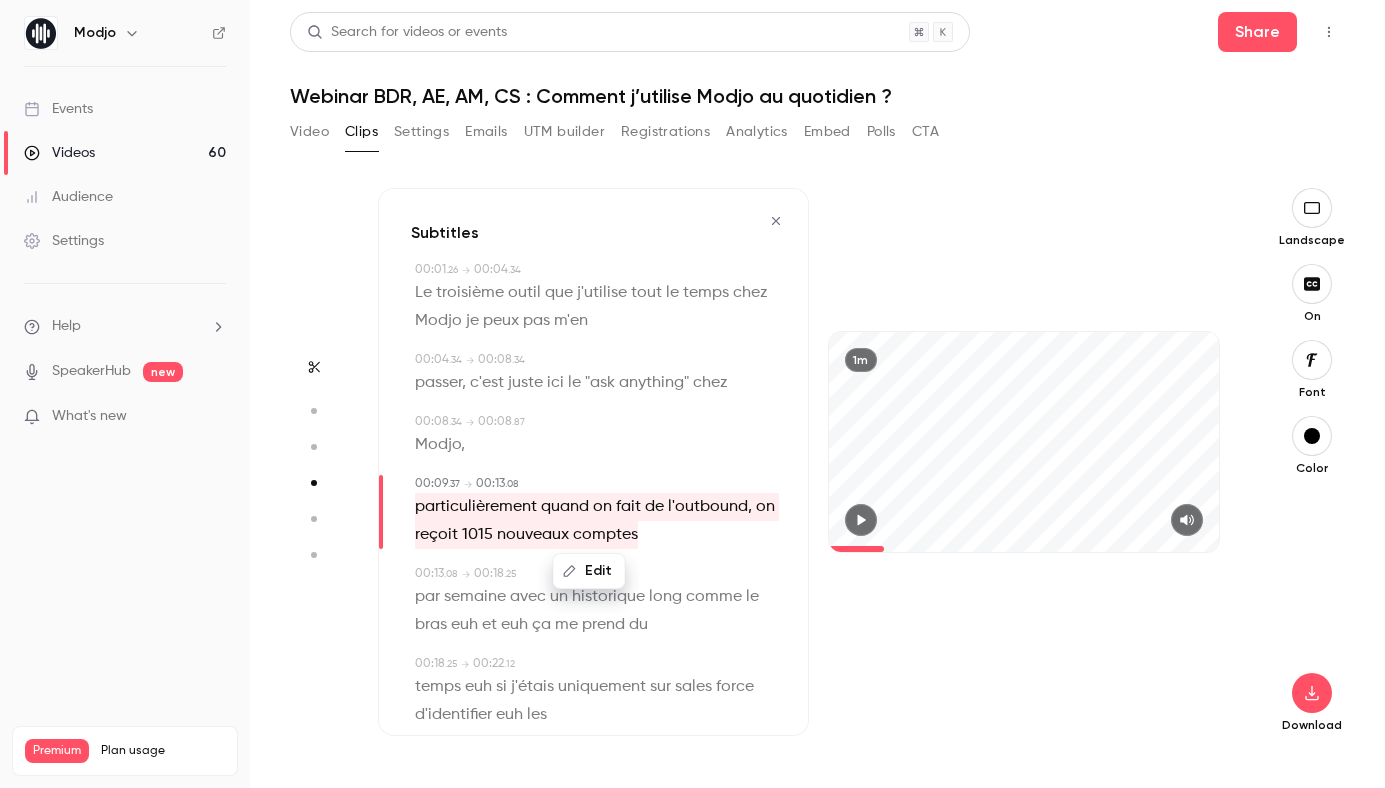 click 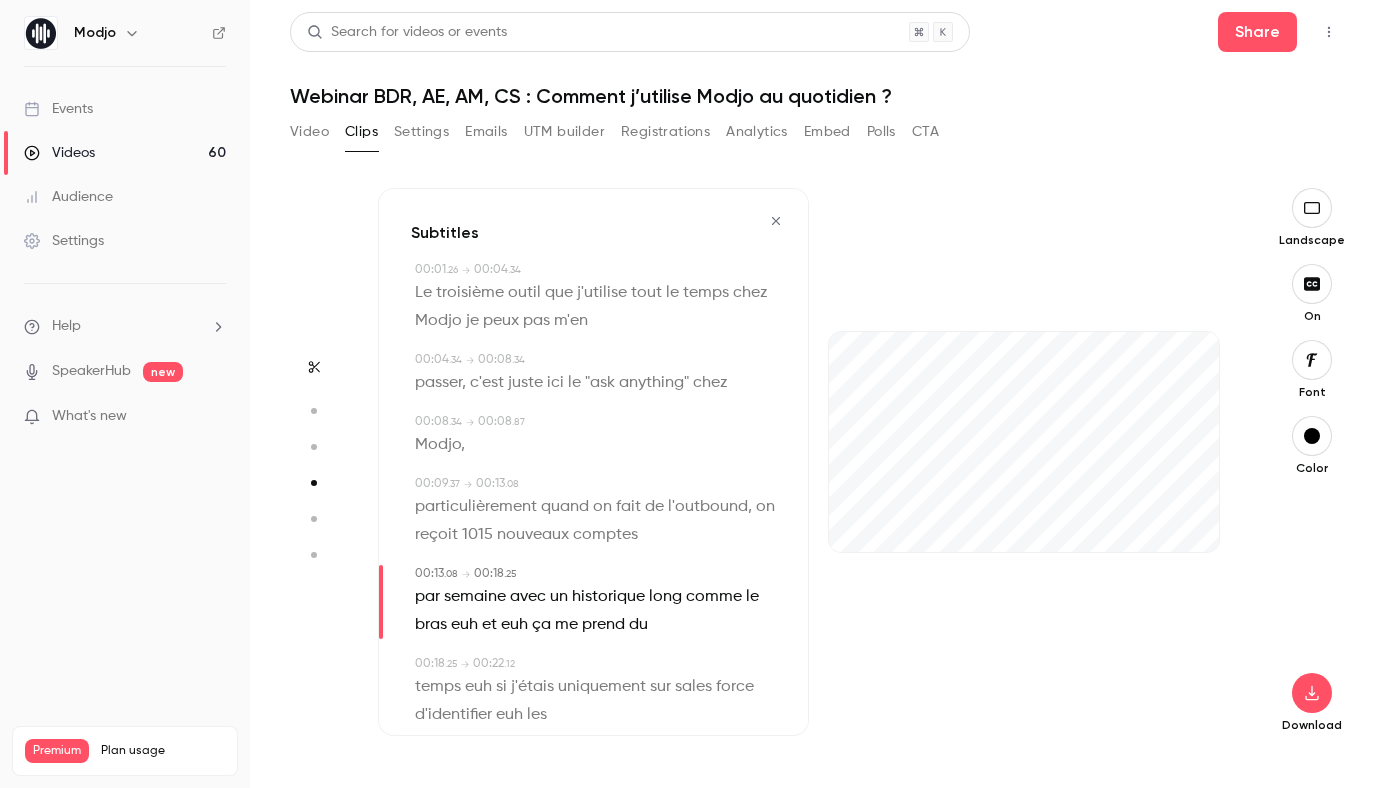 click on "particulièrement quand on fait de l'outbound, on reçoit 1015 nouveaux comptes" at bounding box center [597, 521] 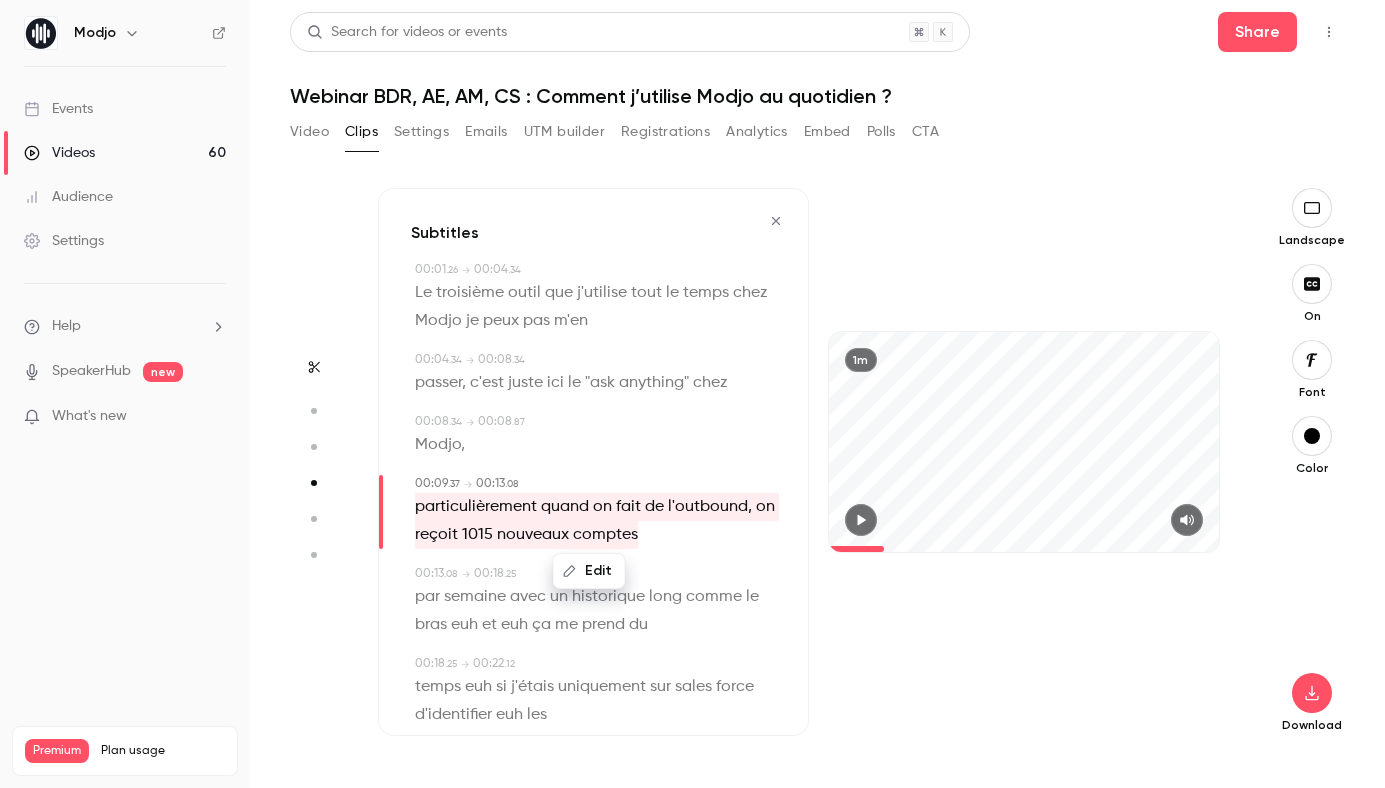 click on "Modjo," at bounding box center [440, 445] 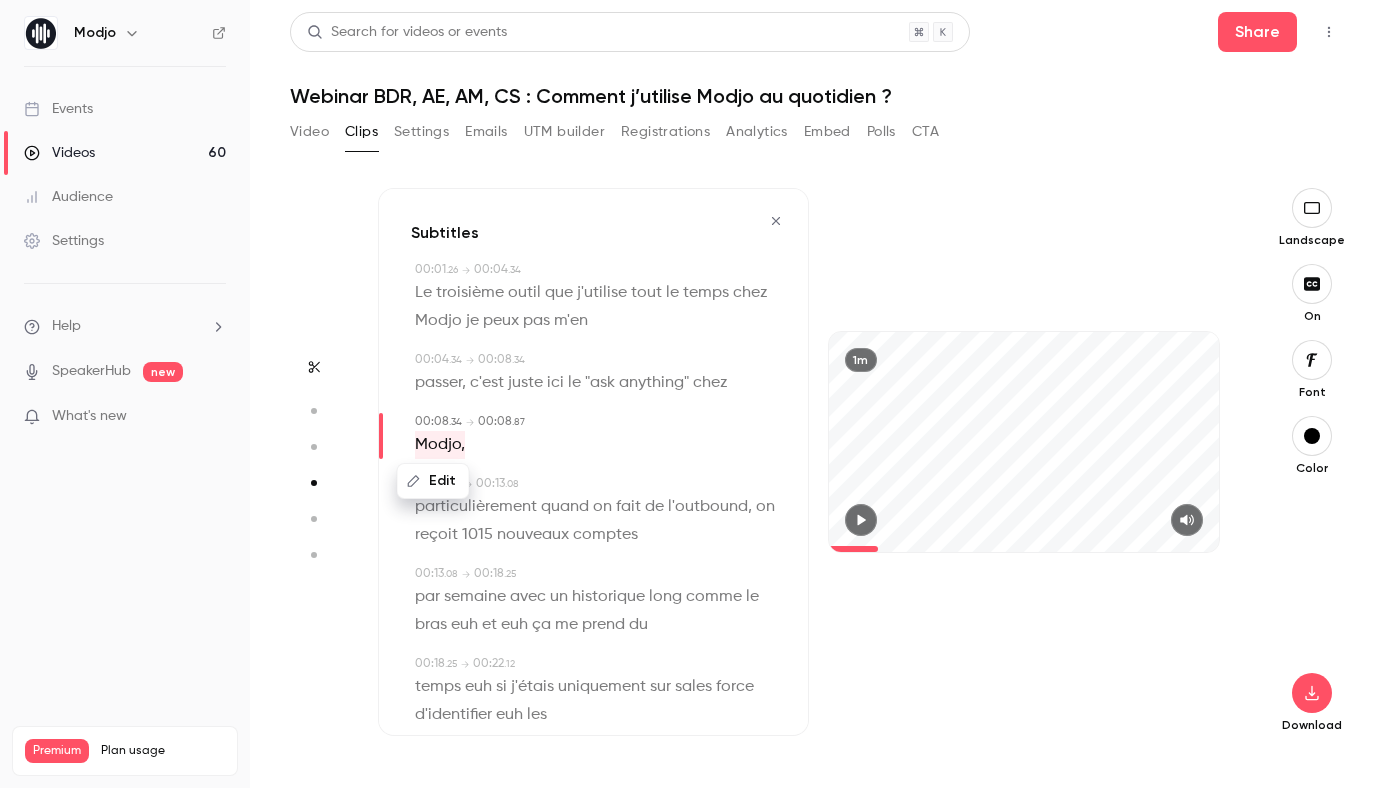 click on "Edit" at bounding box center [433, 481] 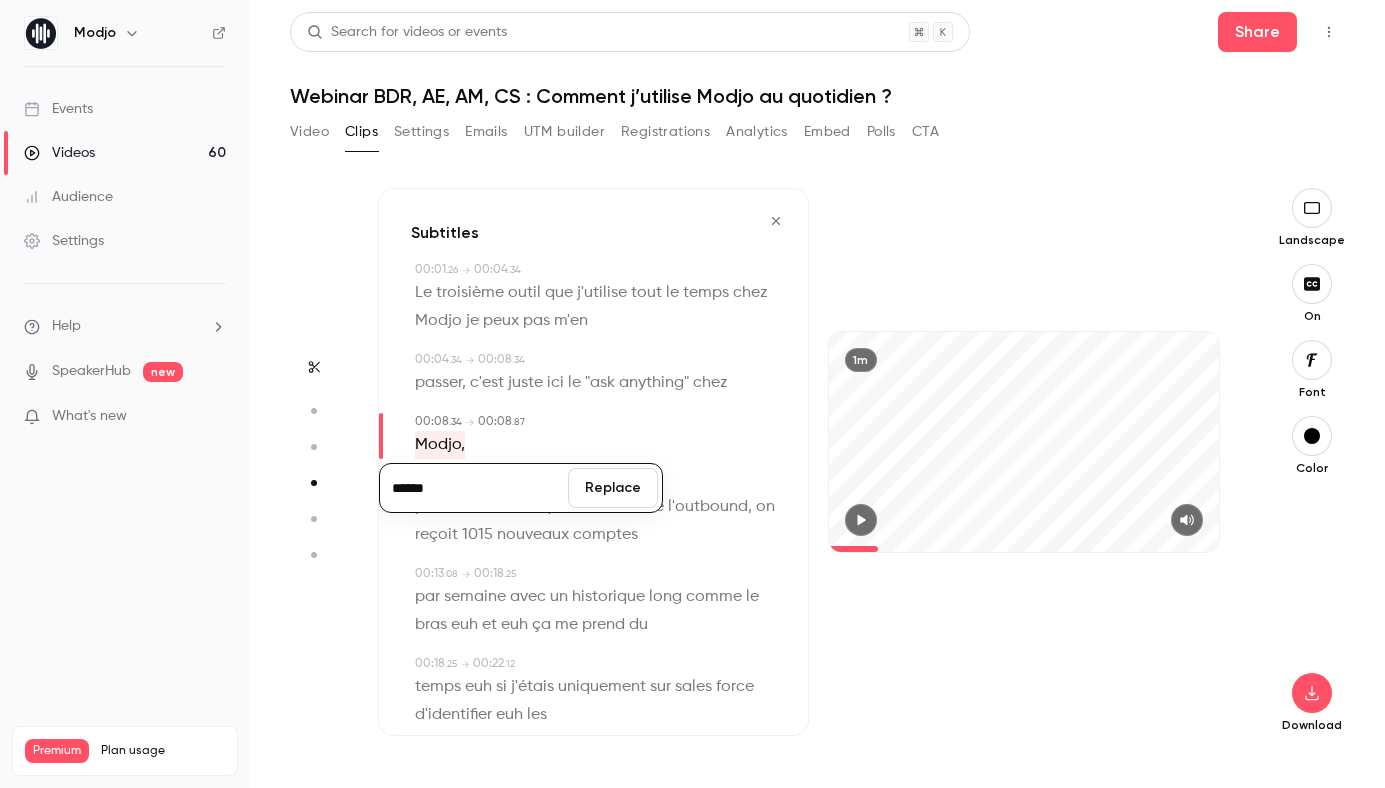 click at bounding box center (1024, 520) 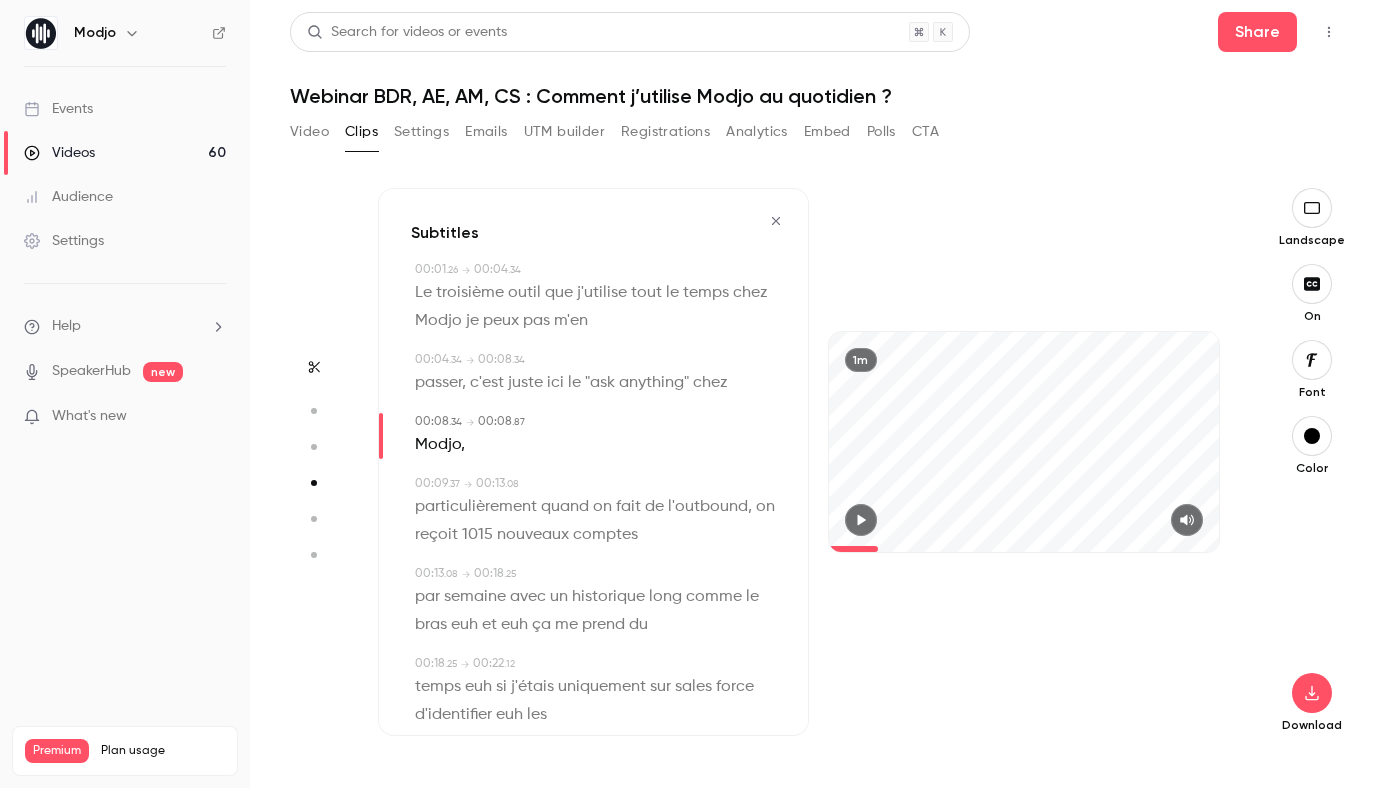 click at bounding box center (861, 520) 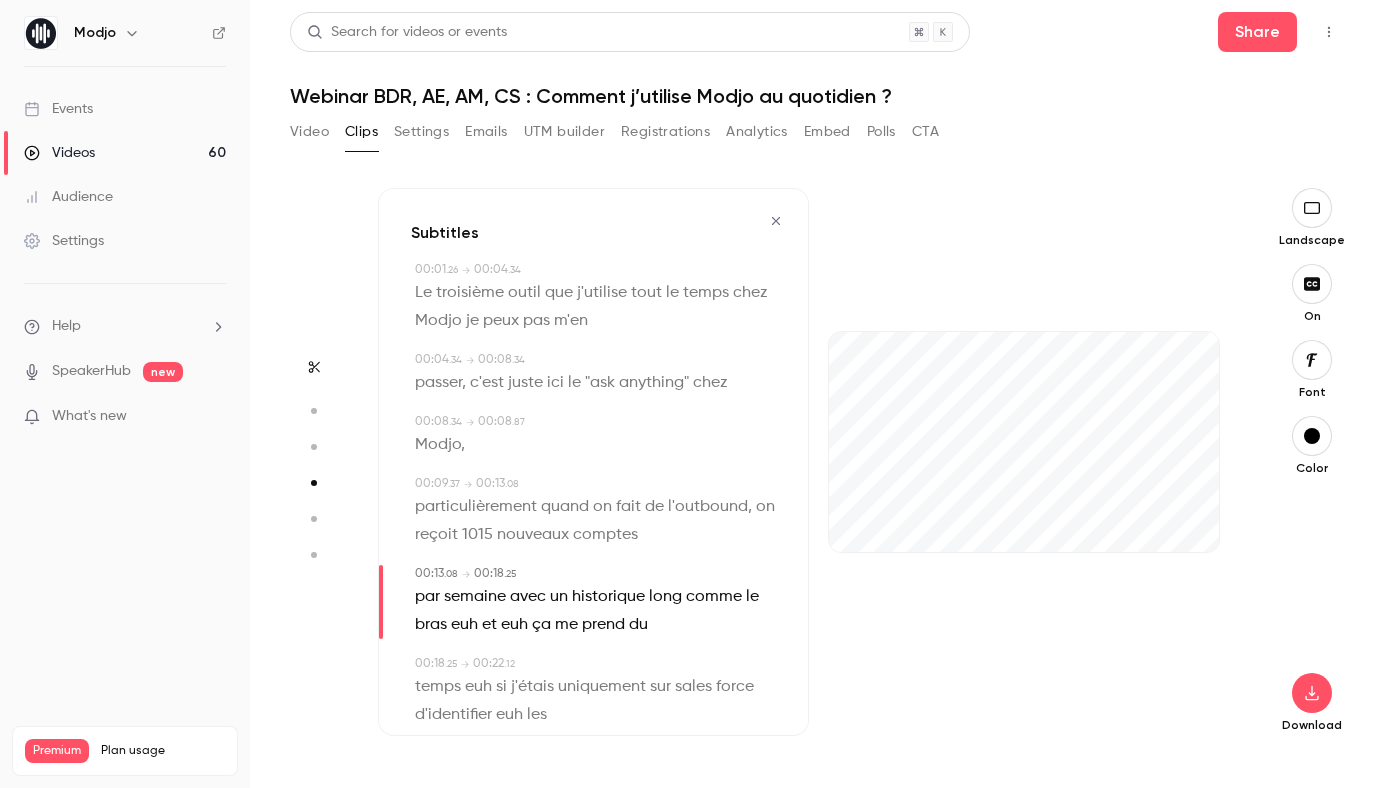click on "particulièrement quand on fait de l'outbound, on reçoit 1015 nouveaux comptes" at bounding box center [597, 521] 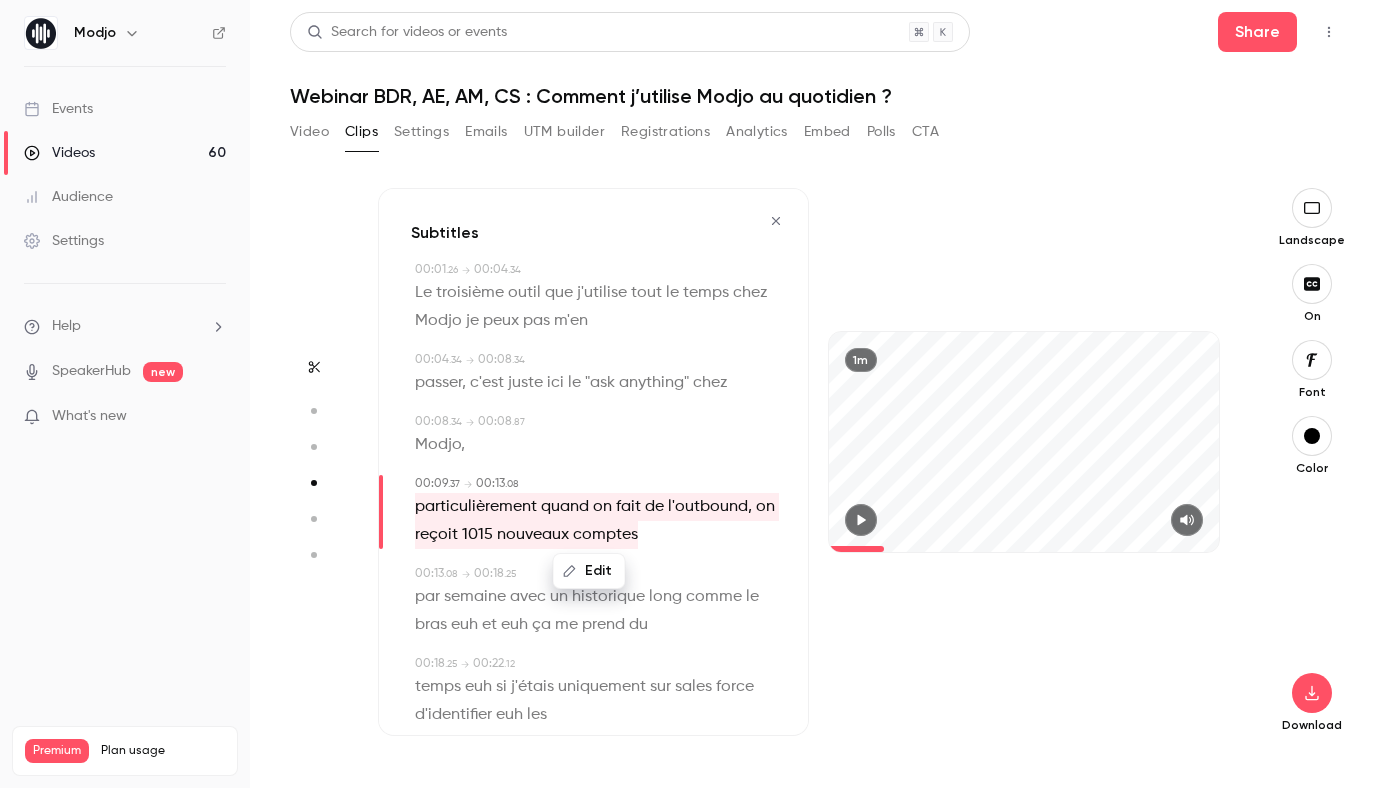 click on "particulièrement quand on fait de l'outbound, on reçoit 1015 nouveaux comptes" at bounding box center (597, 521) 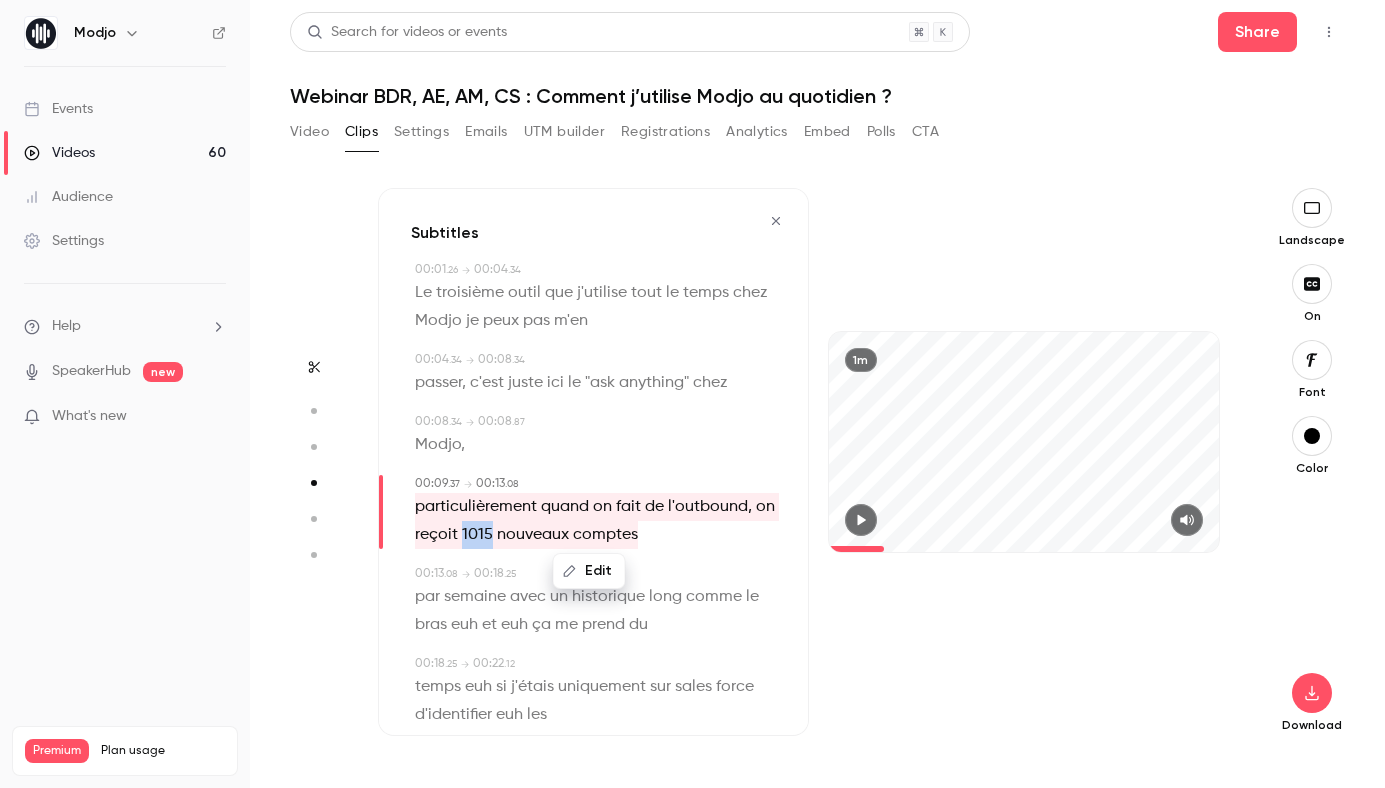 click on "particulièrement quand on fait de l'outbound, on reçoit 1015 nouveaux comptes" at bounding box center [597, 521] 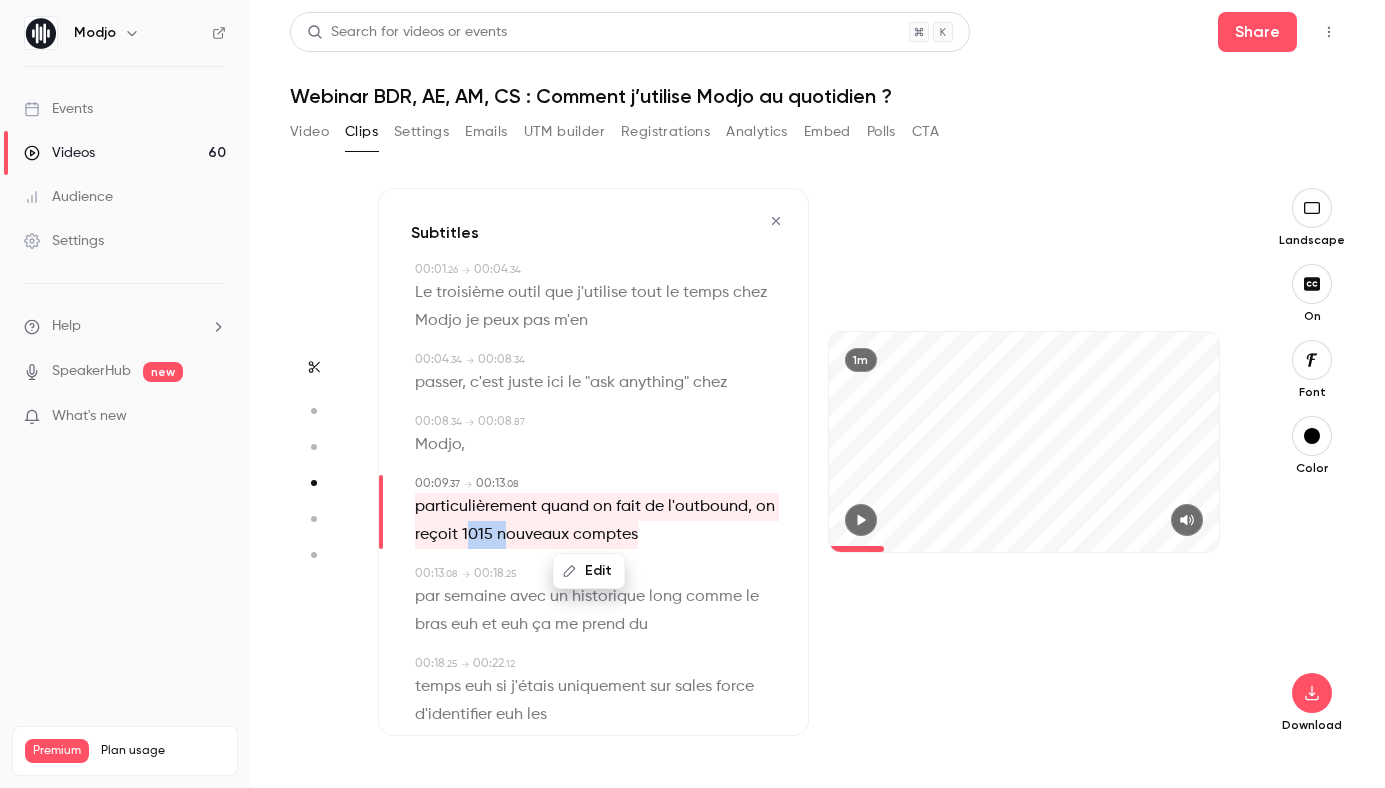 drag, startPoint x: 500, startPoint y: 535, endPoint x: 466, endPoint y: 535, distance: 34 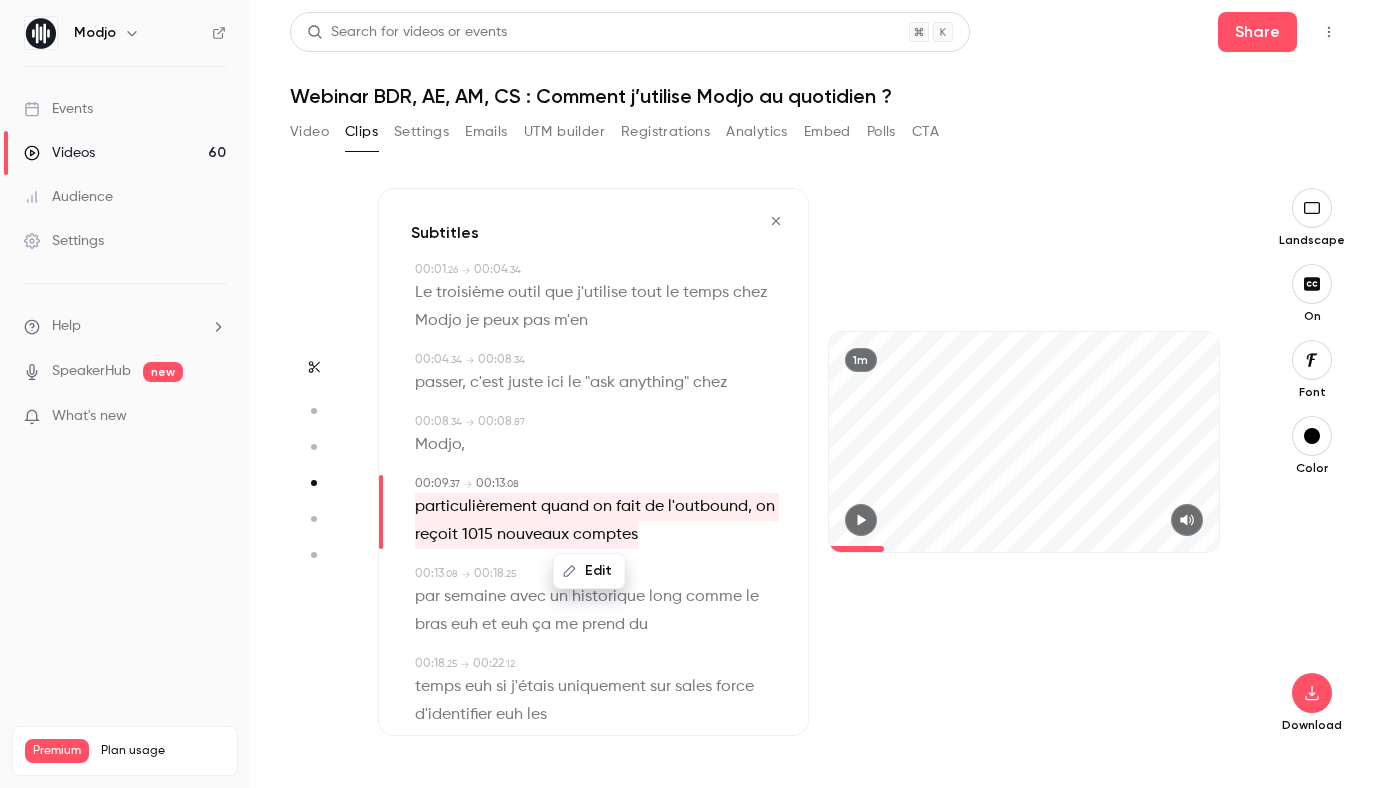 click on "00:09 . 37 → 00:13 . 08" at bounding box center (595, 484) 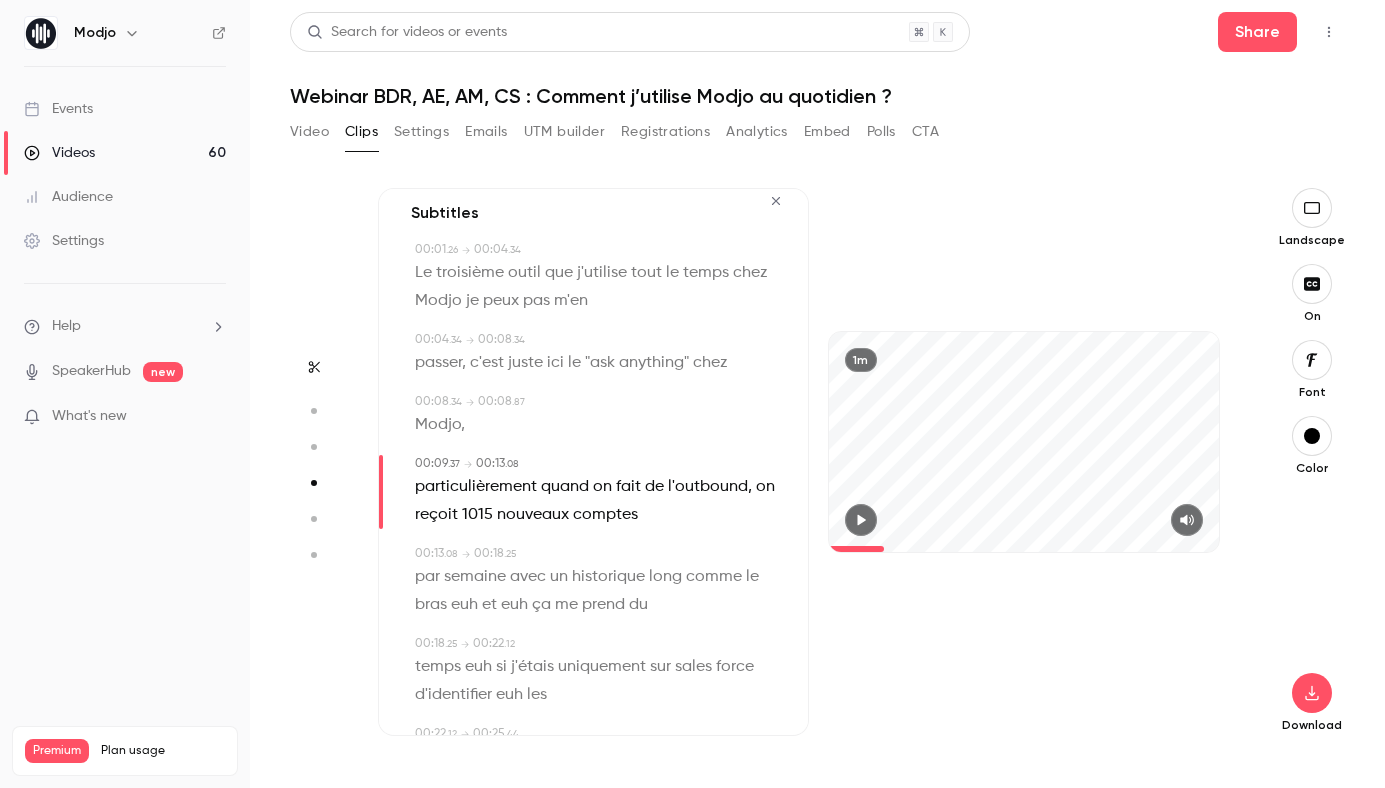 scroll, scrollTop: 24, scrollLeft: 0, axis: vertical 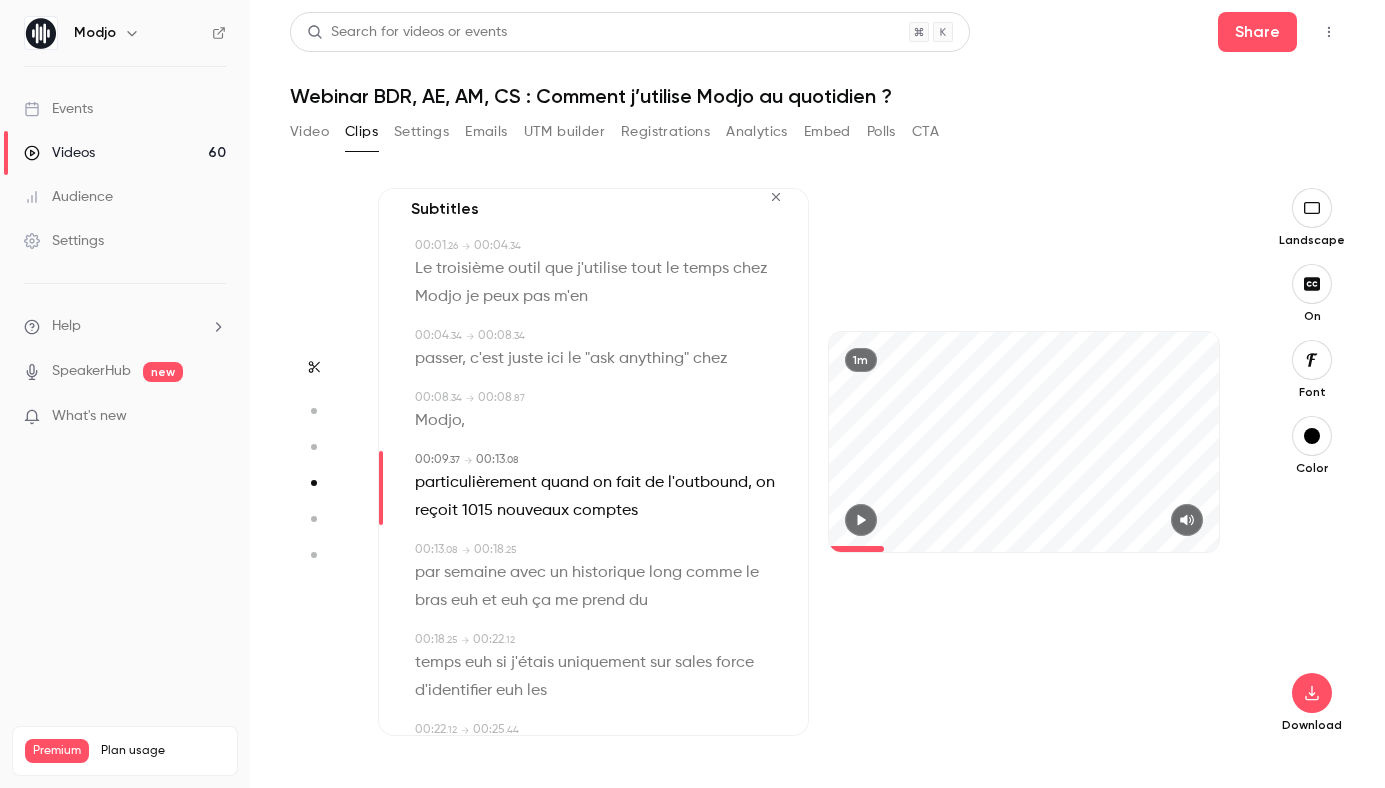 click 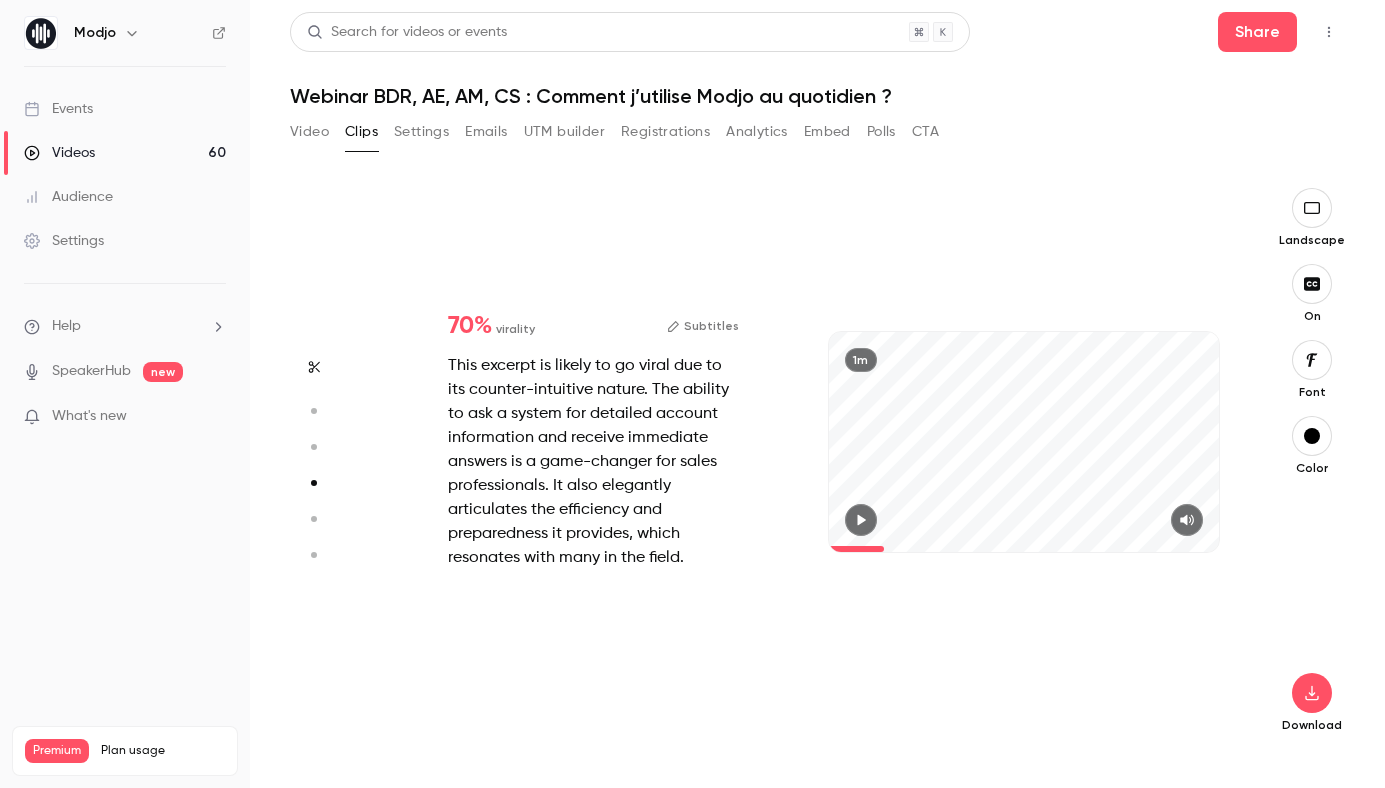 click on "Subtitles" at bounding box center (703, 326) 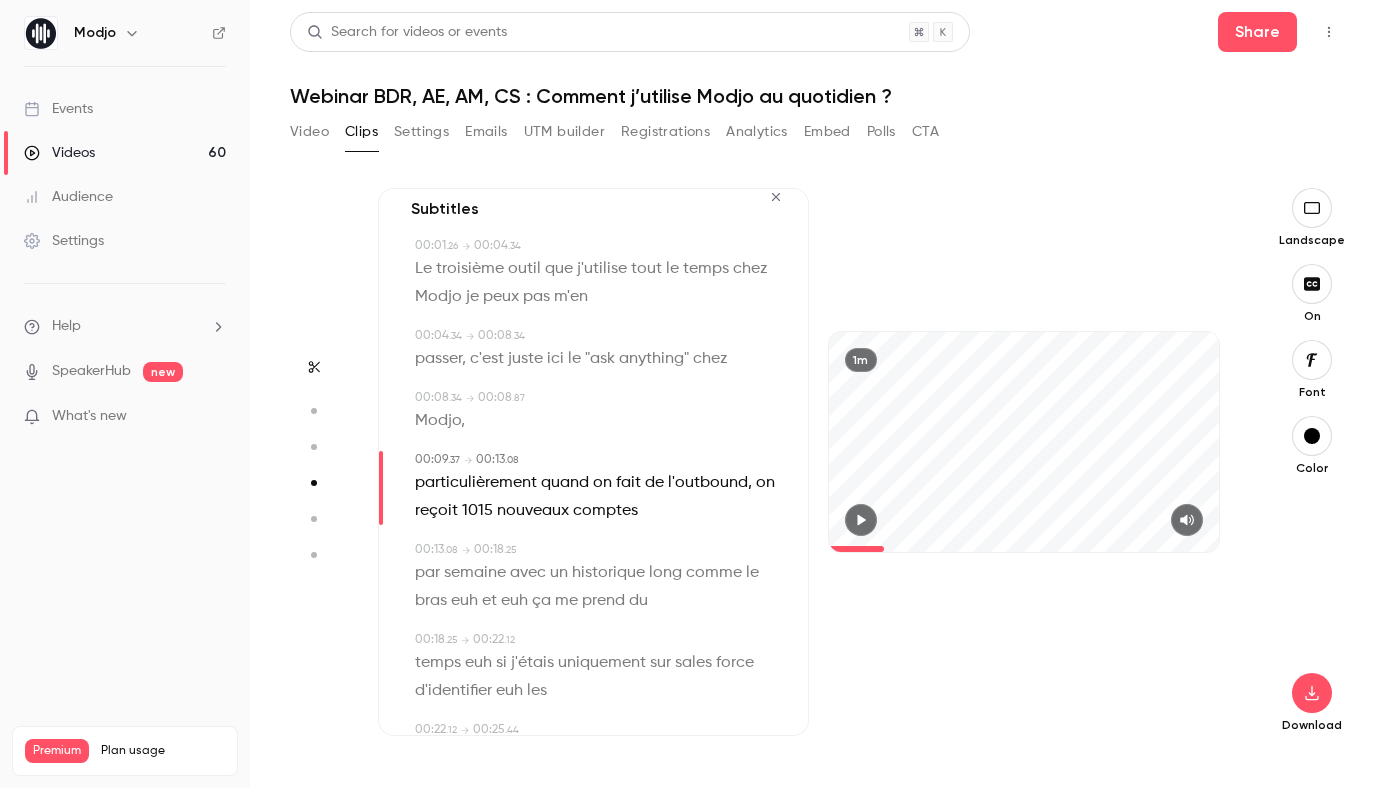 click on "particulièrement quand on fait de l'outbound, on reçoit 1015 nouveaux comptes" at bounding box center (597, 497) 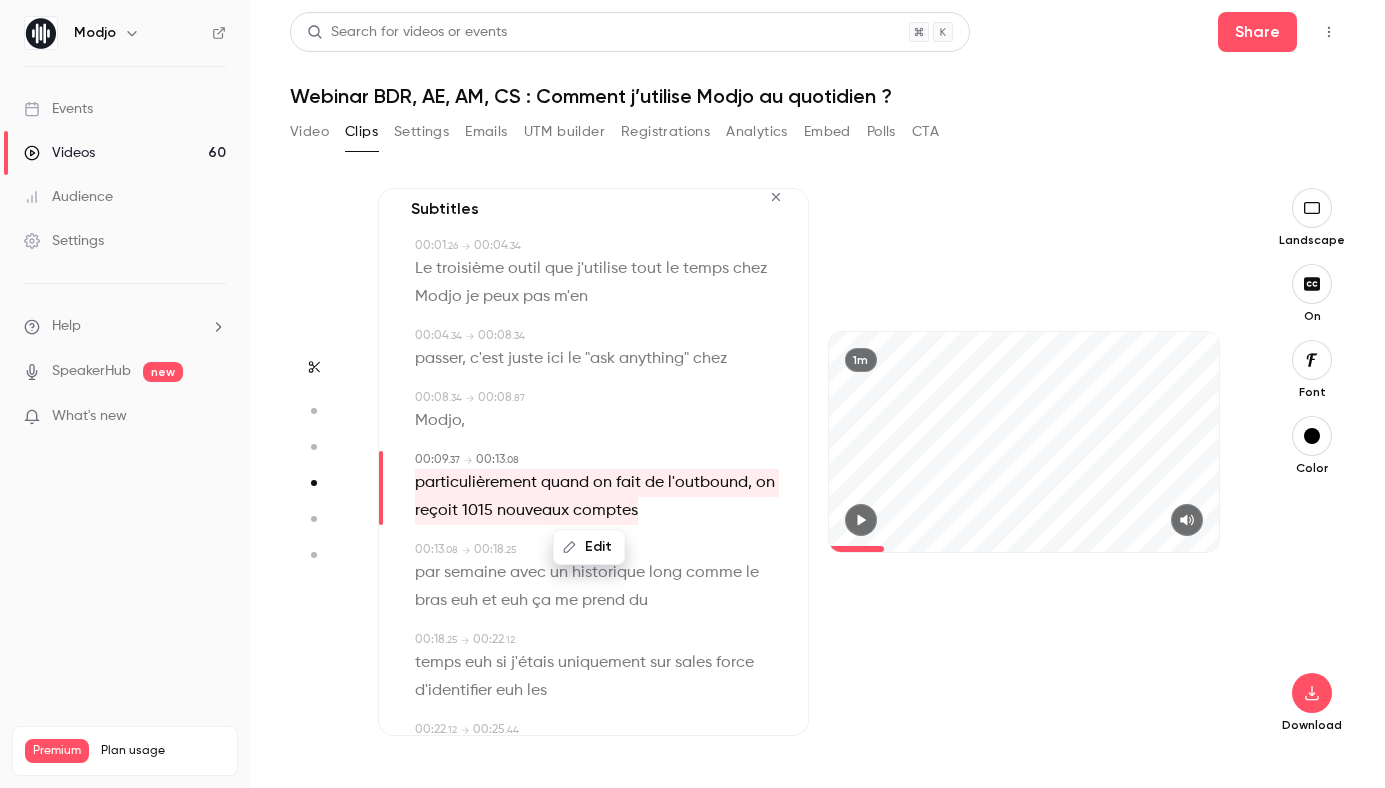 click on "particulièrement quand on fait de l'outbound, on reçoit 1015 nouveaux comptes" at bounding box center (597, 497) 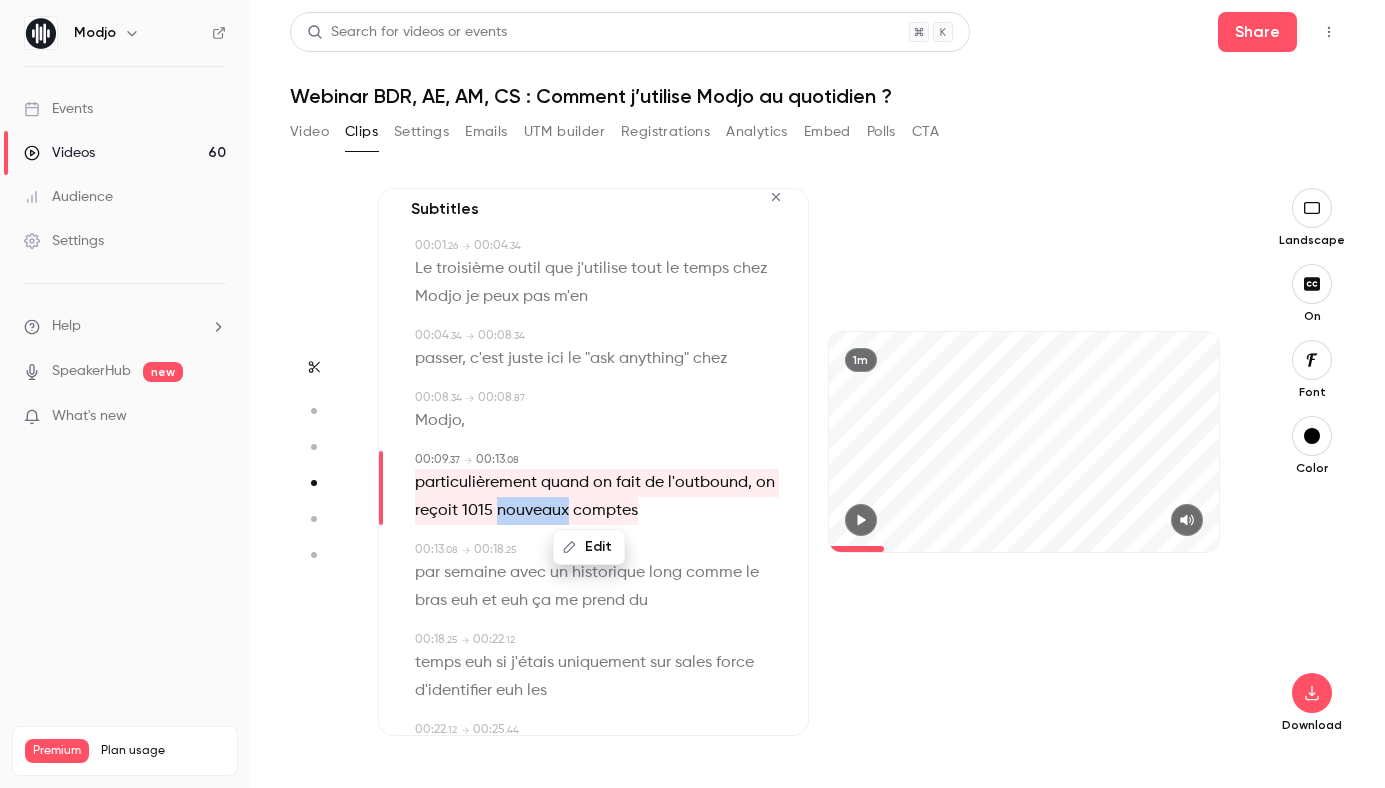 click on "particulièrement quand on fait de l'outbound, on reçoit 1015 nouveaux comptes" at bounding box center (597, 497) 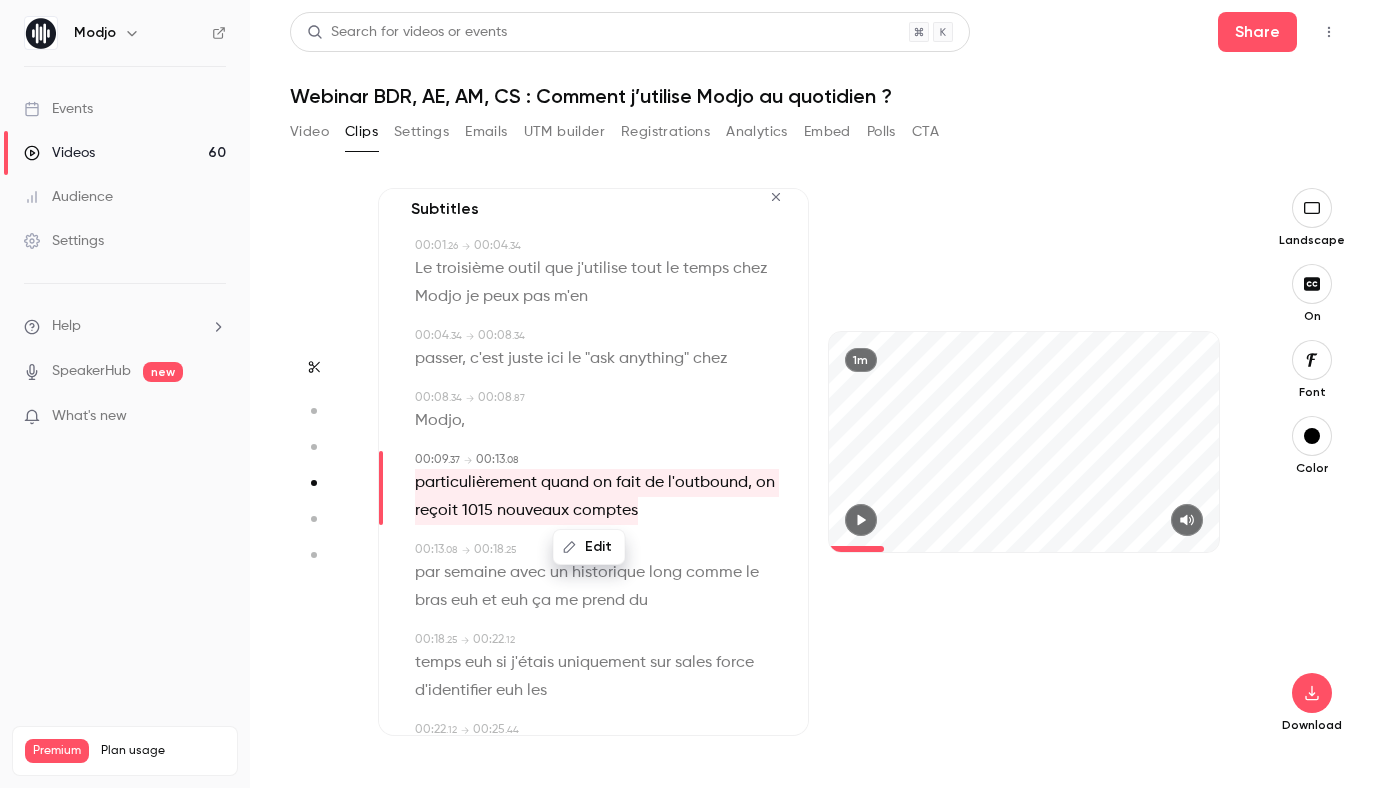 click 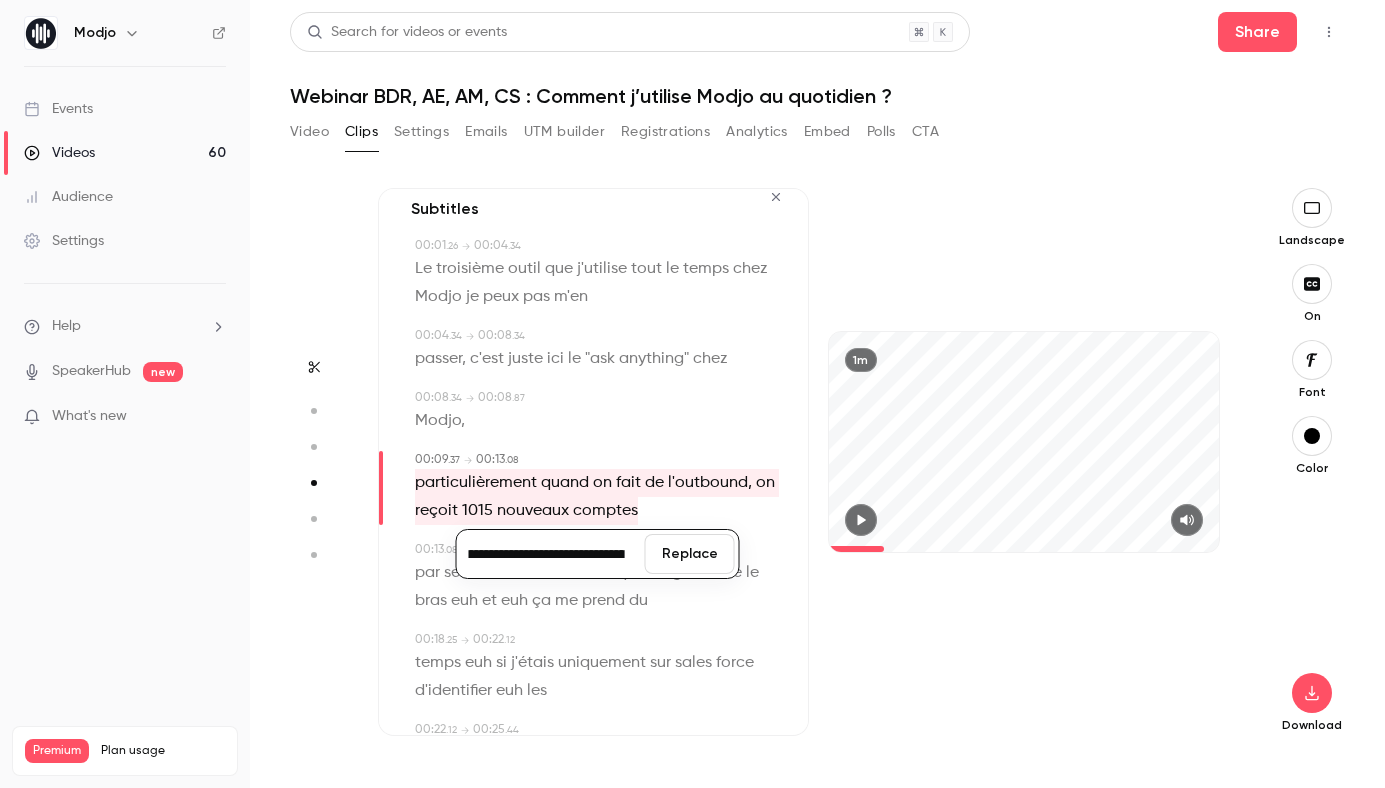 scroll, scrollTop: 0, scrollLeft: 353, axis: horizontal 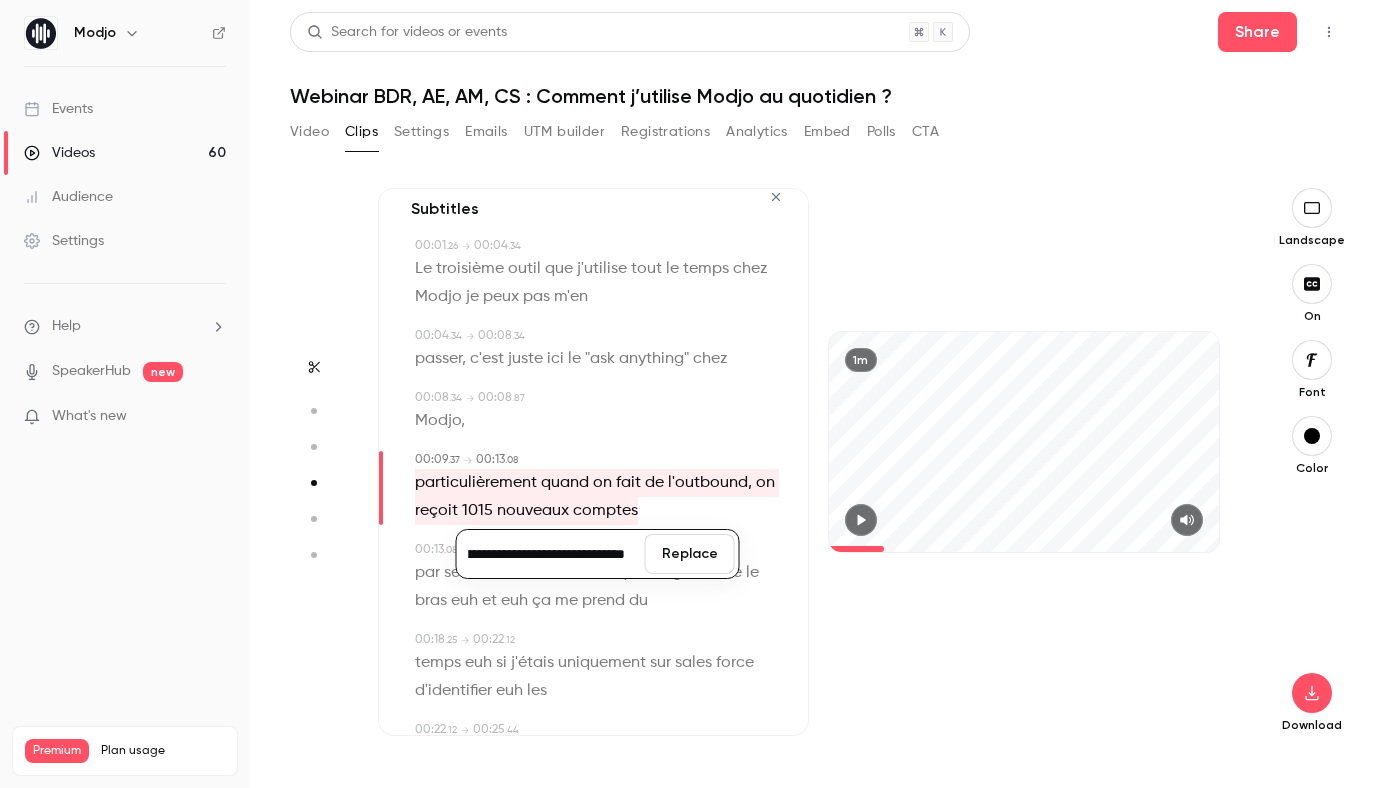 drag, startPoint x: 578, startPoint y: 554, endPoint x: 664, endPoint y: 556, distance: 86.023254 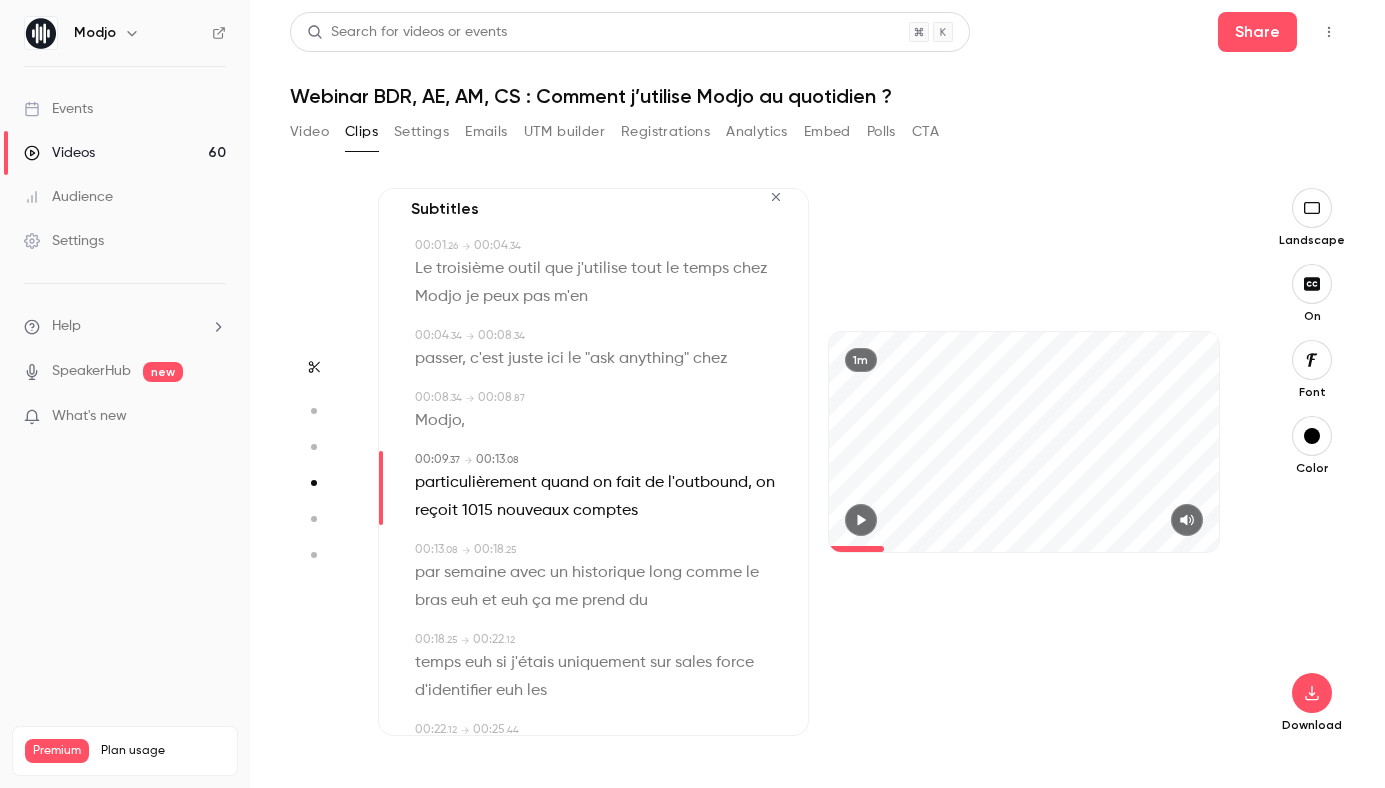 click on "particulièrement quand on fait de l'outbound, on reçoit 1015 nouveaux comptes" at bounding box center (597, 497) 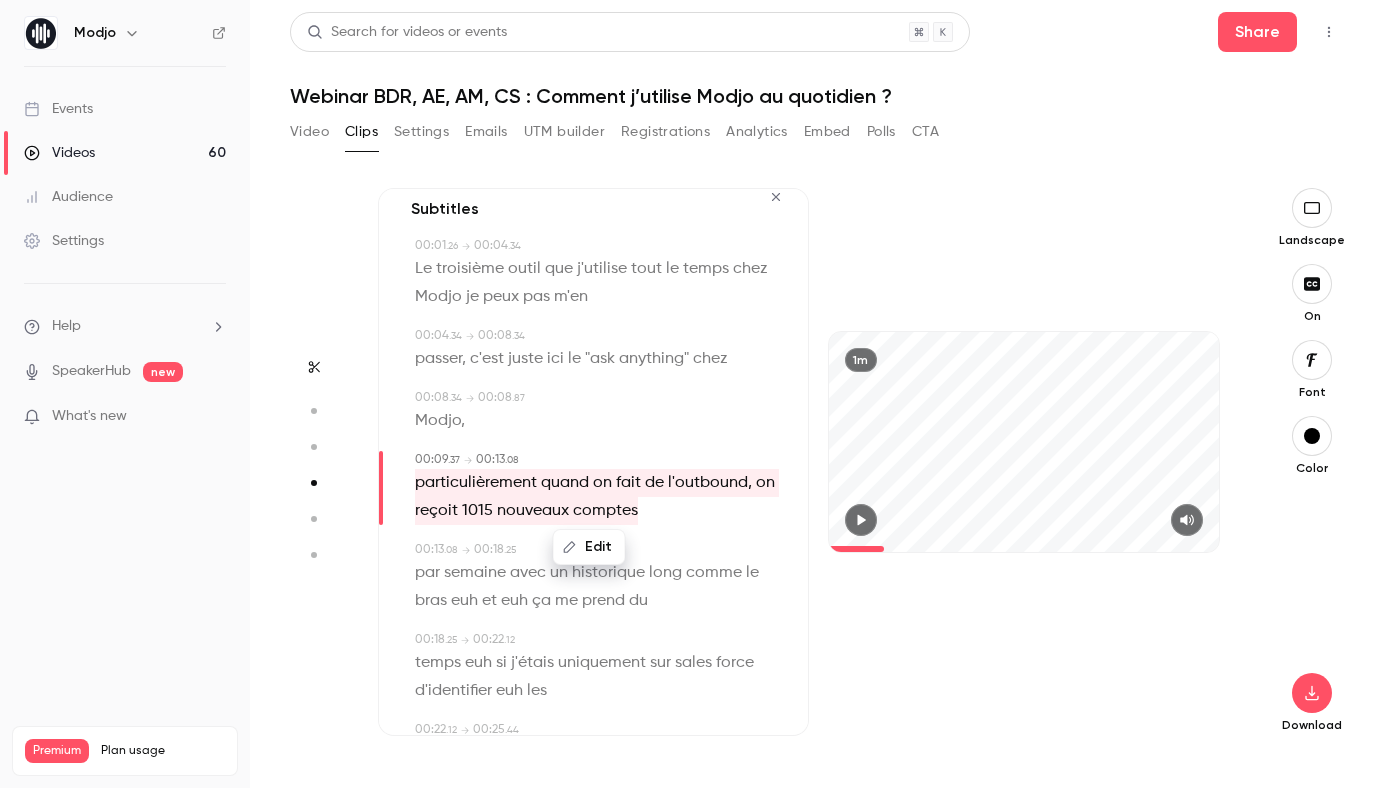 click on "particulièrement quand on fait de l'outbound, on reçoit 1015 nouveaux comptes" at bounding box center (595, 497) 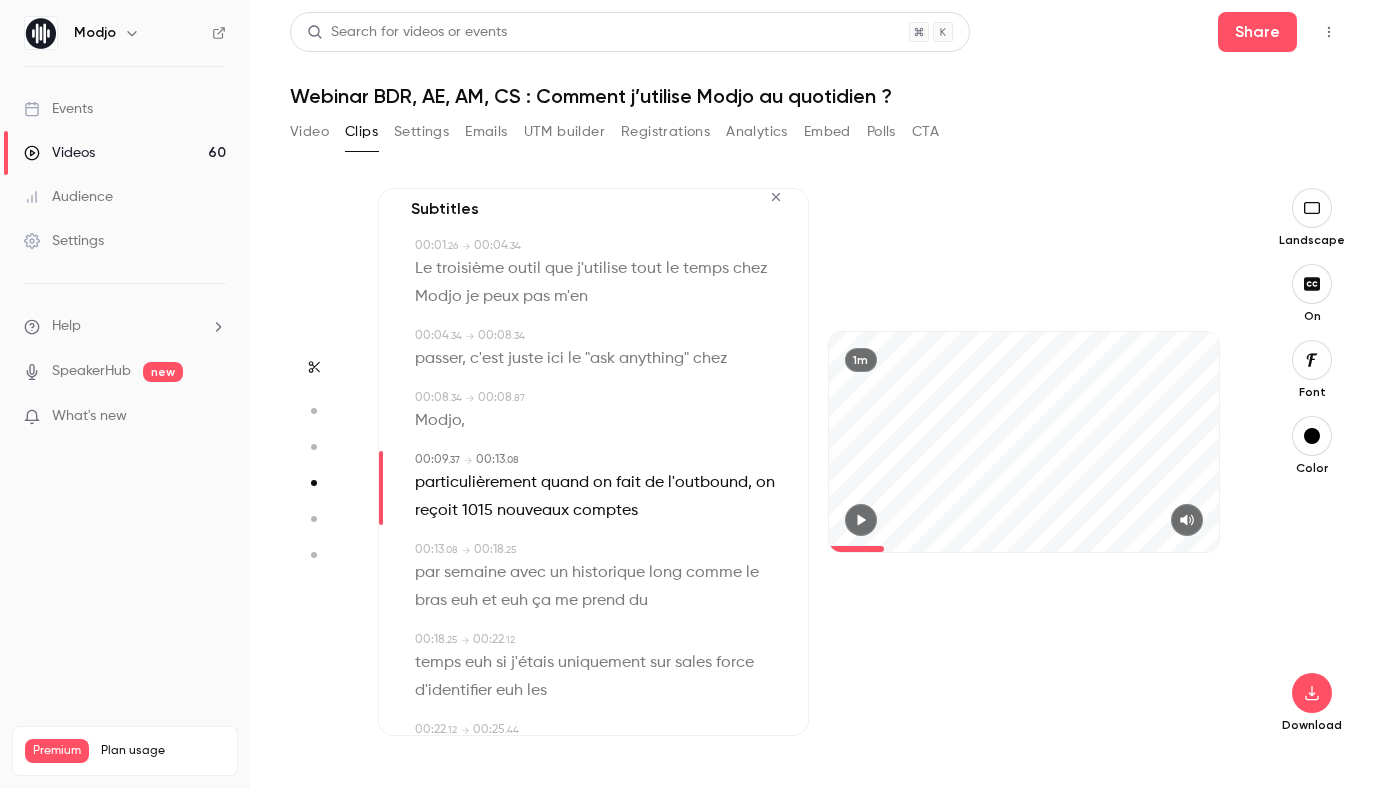 click on "Modjo," at bounding box center [595, 421] 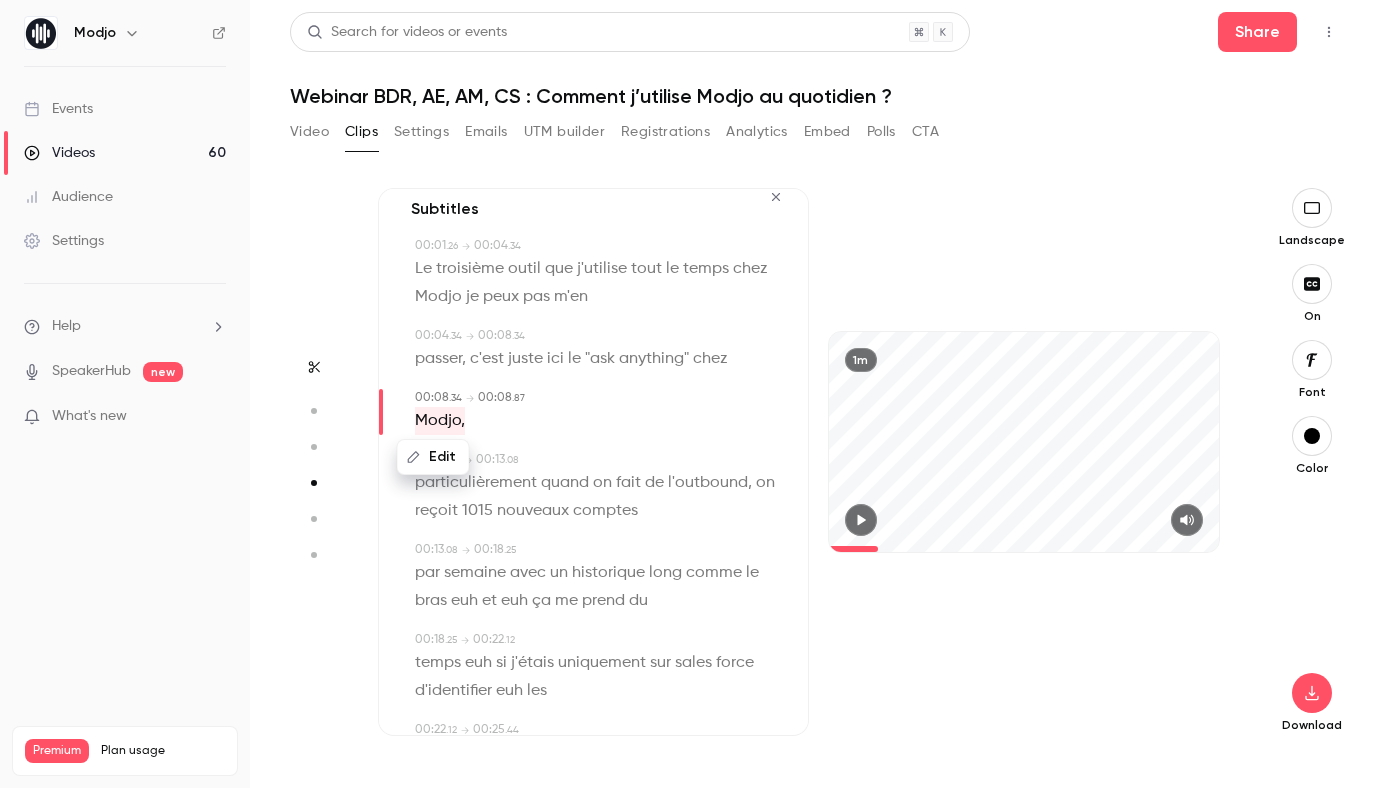 click on "Edit Modjo," at bounding box center (595, 421) 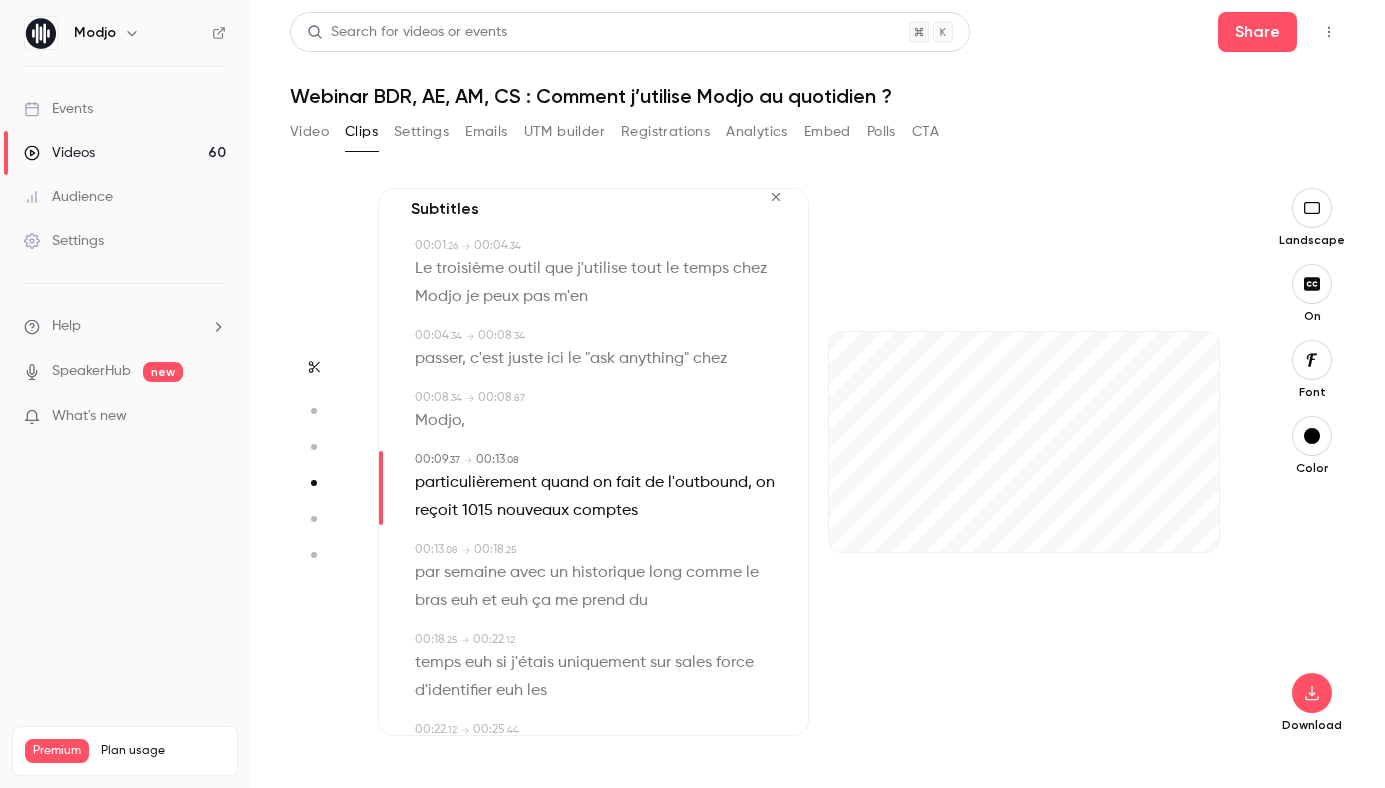 click on "particulièrement quand on fait de l'outbound, on reçoit 1015 nouveaux comptes" at bounding box center [597, 497] 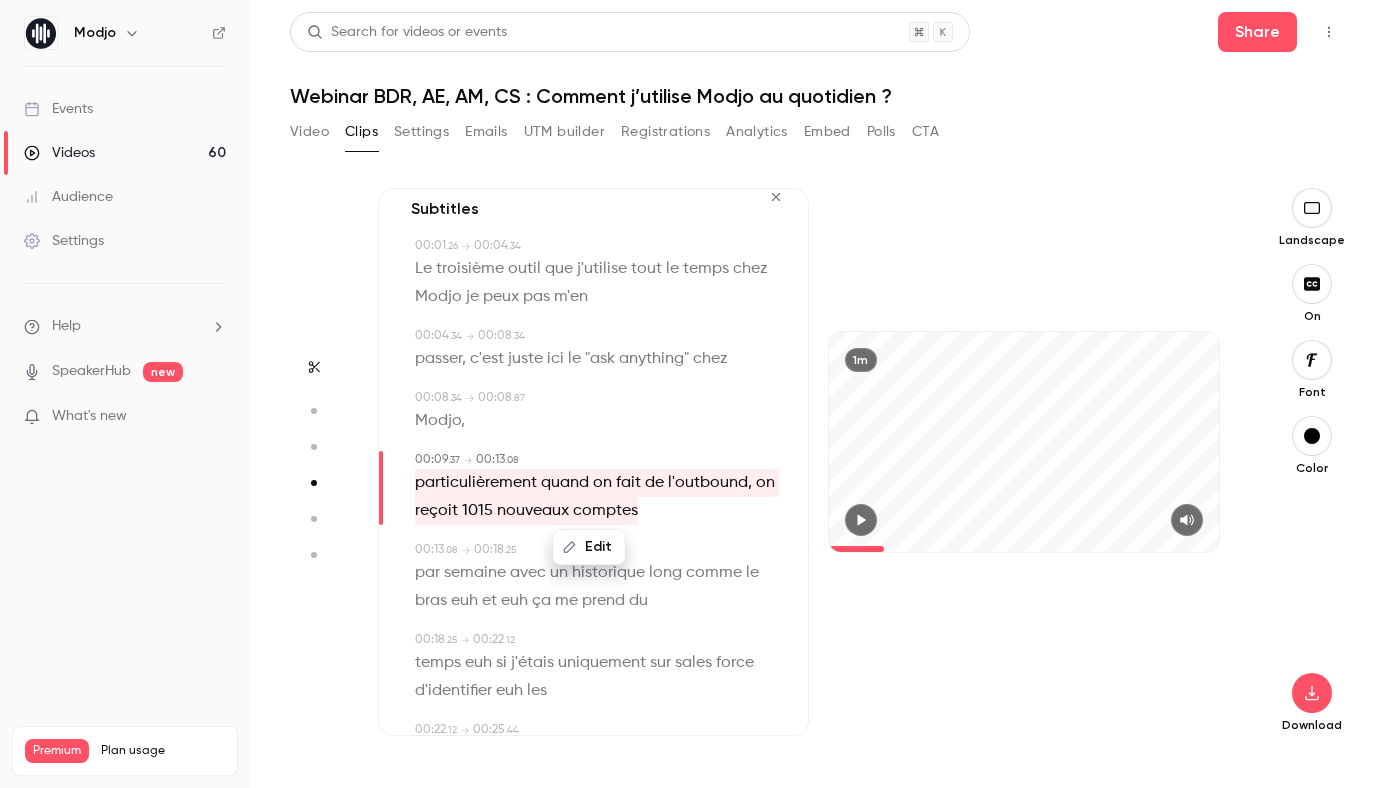 click on "Edit" at bounding box center [589, 547] 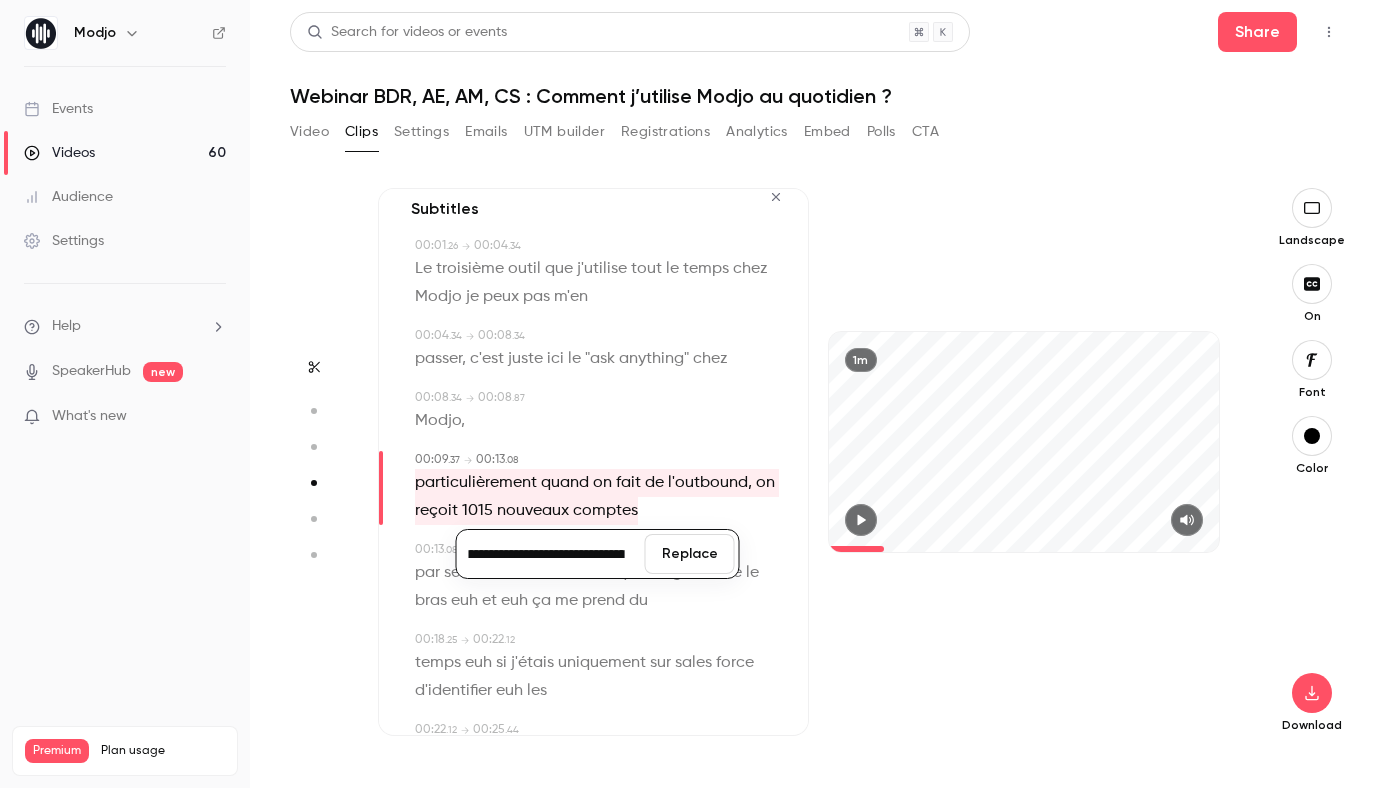 scroll, scrollTop: 0, scrollLeft: 353, axis: horizontal 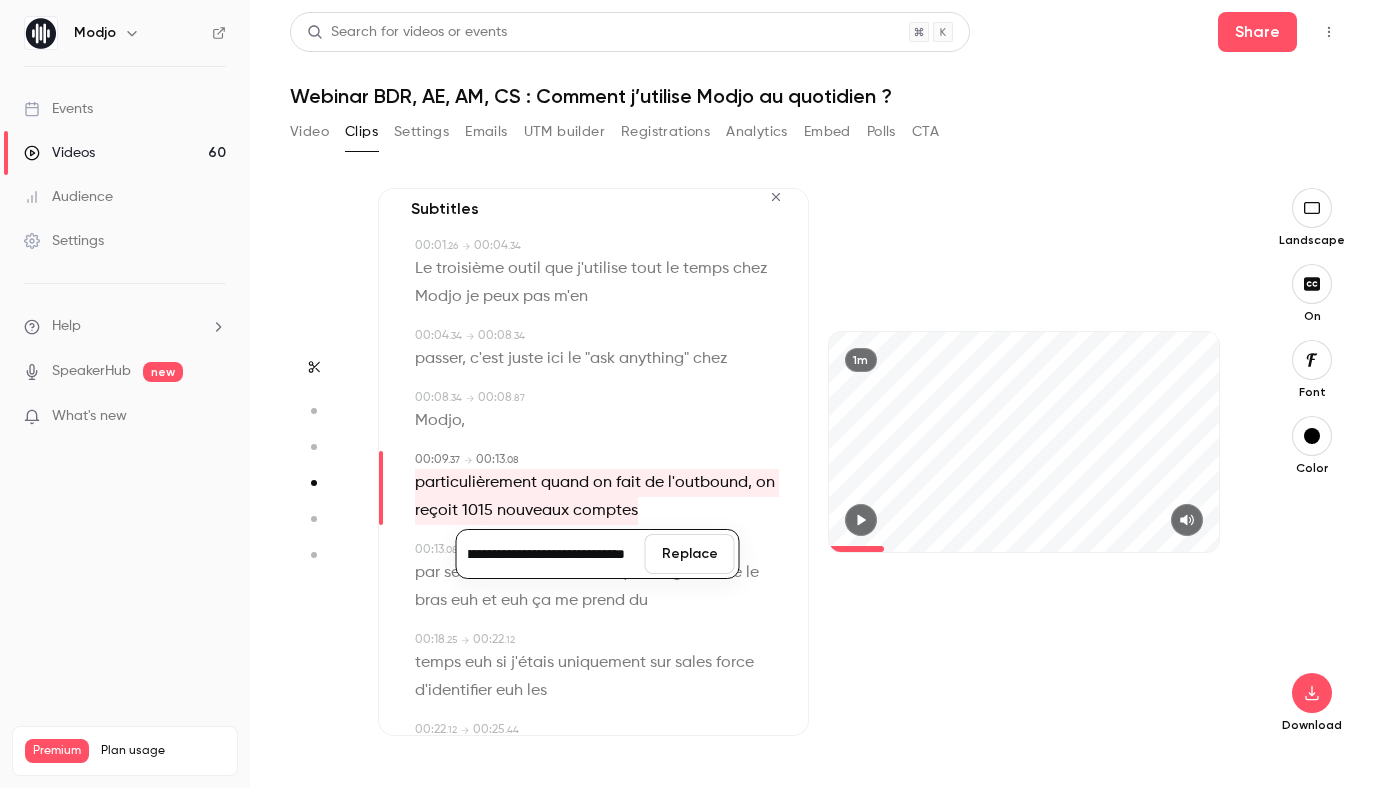 click on "**********" at bounding box center [551, 554] 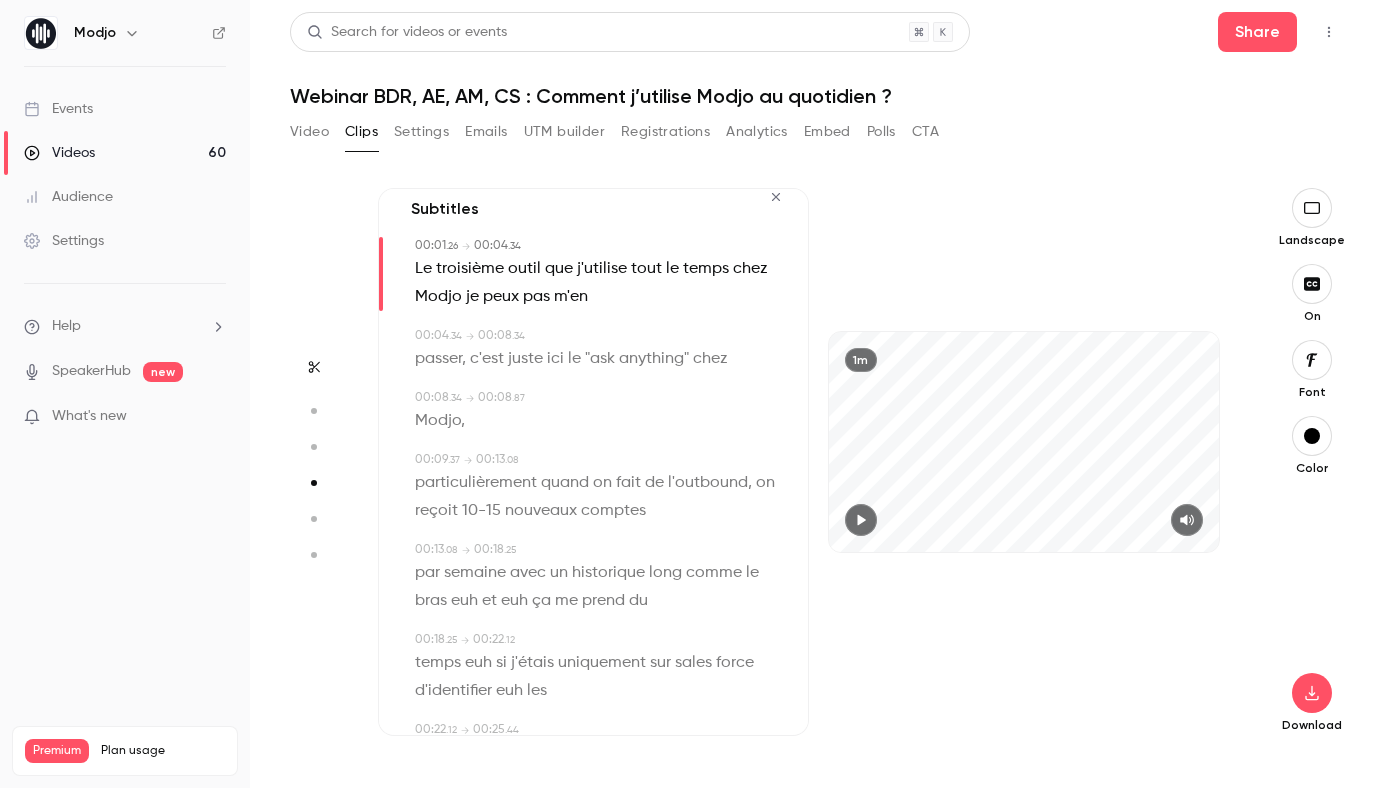 click on "euh" at bounding box center (464, 601) 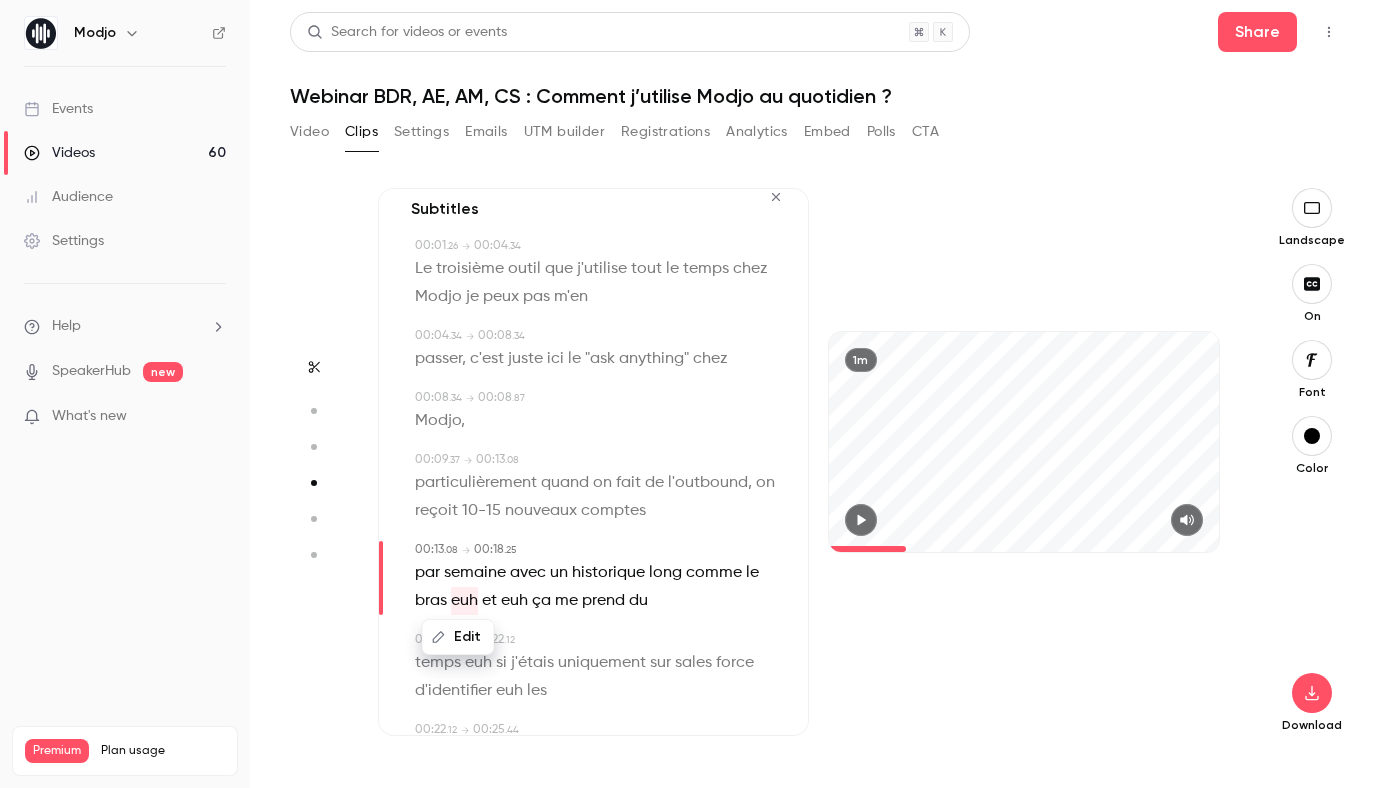 click on "Edit" at bounding box center (458, 637) 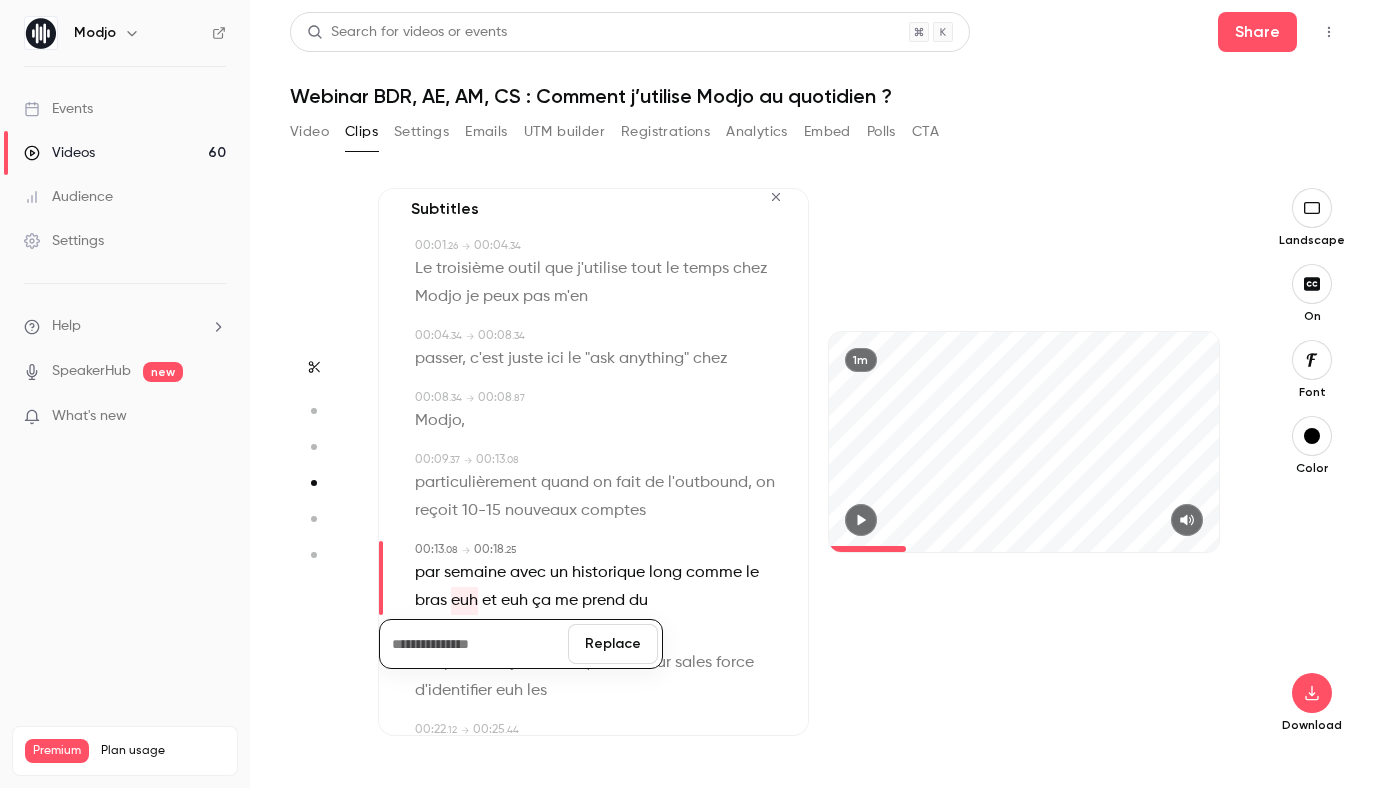 click on "Replace" at bounding box center [613, 644] 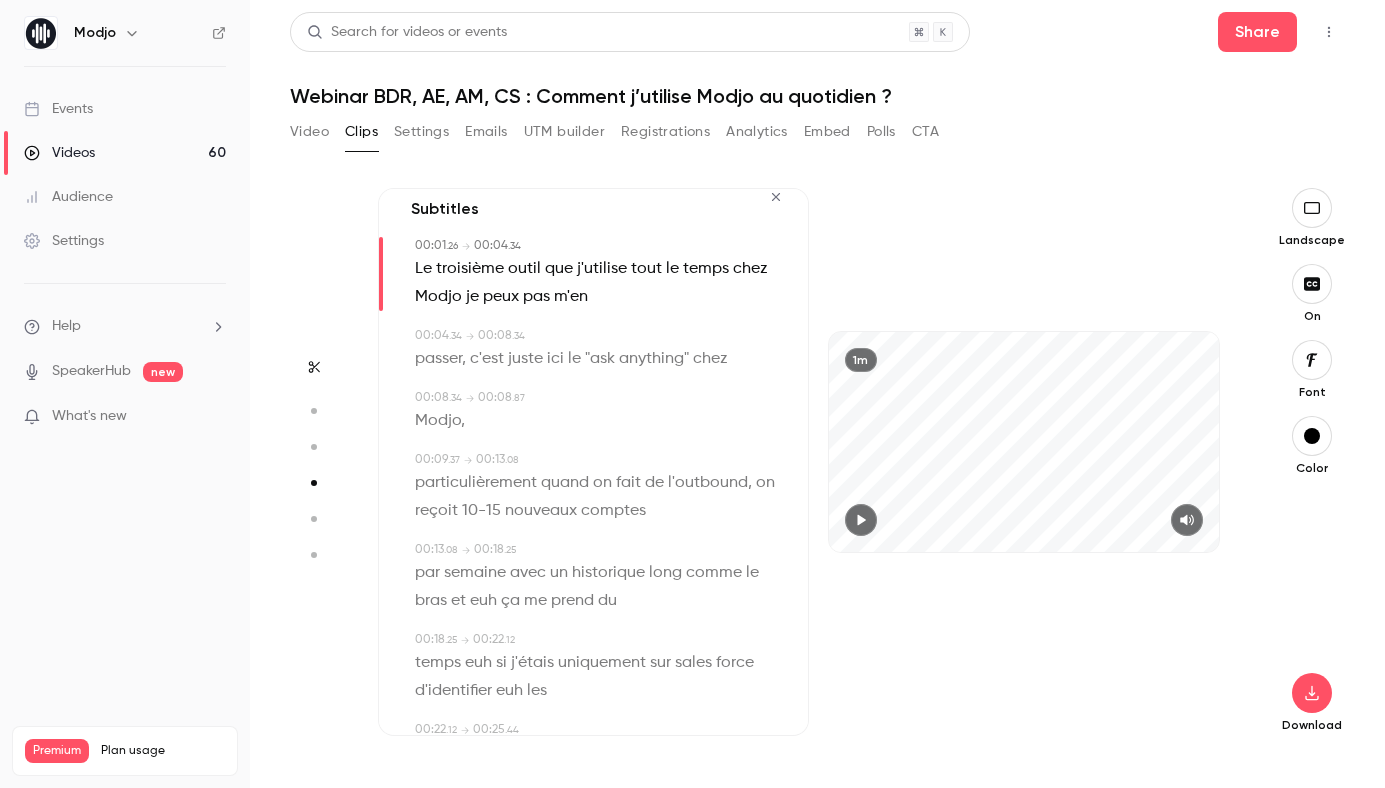 click on "euh" at bounding box center (483, 601) 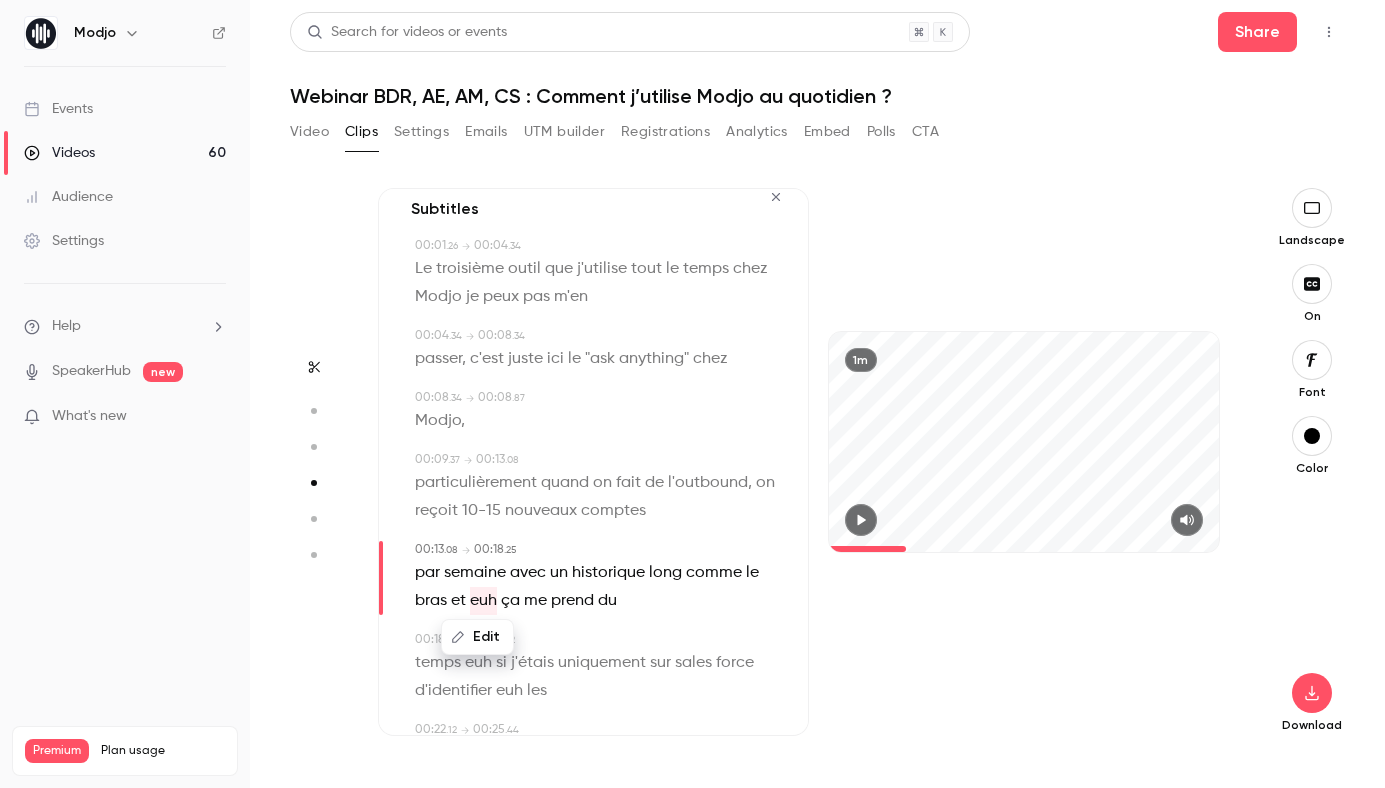 click on "Edit" at bounding box center [477, 637] 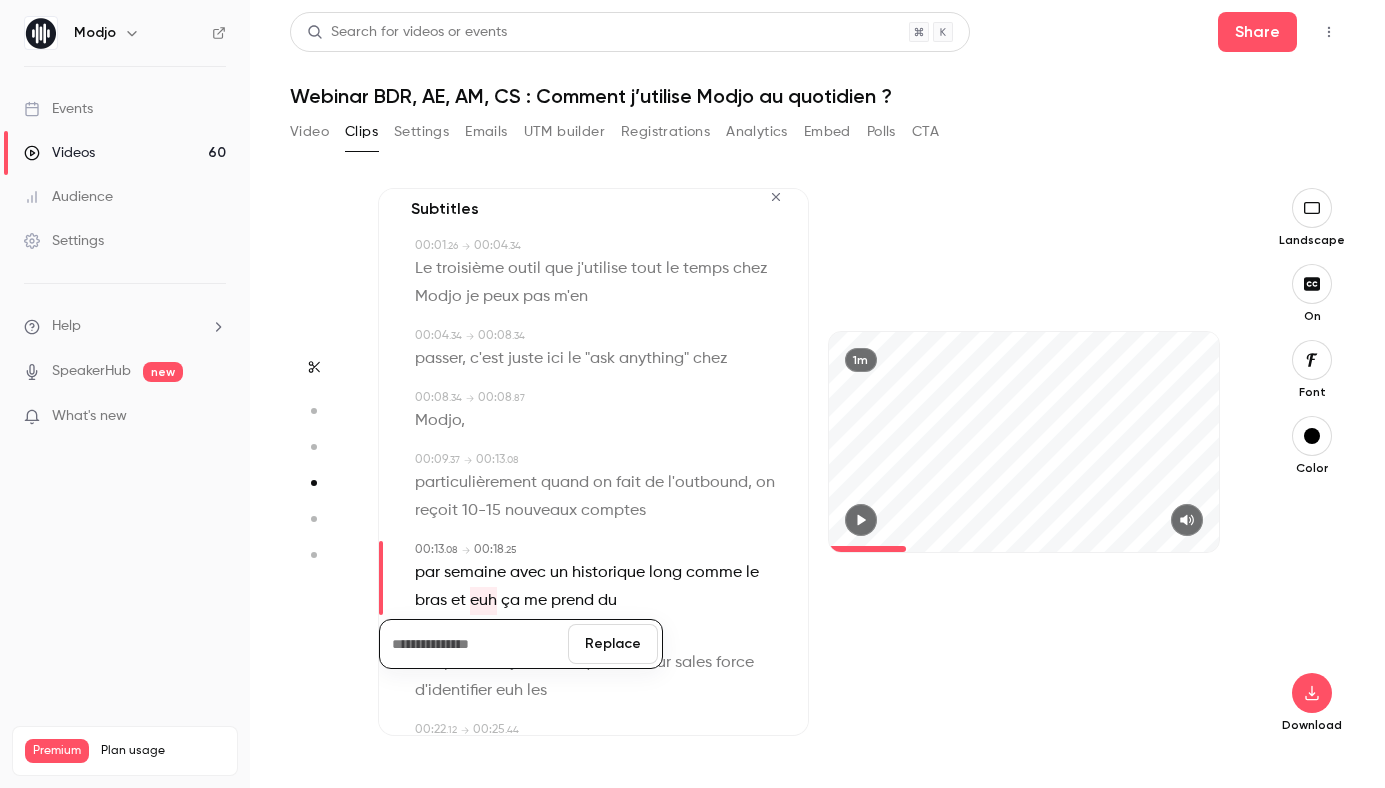 click on "Replace" at bounding box center (613, 644) 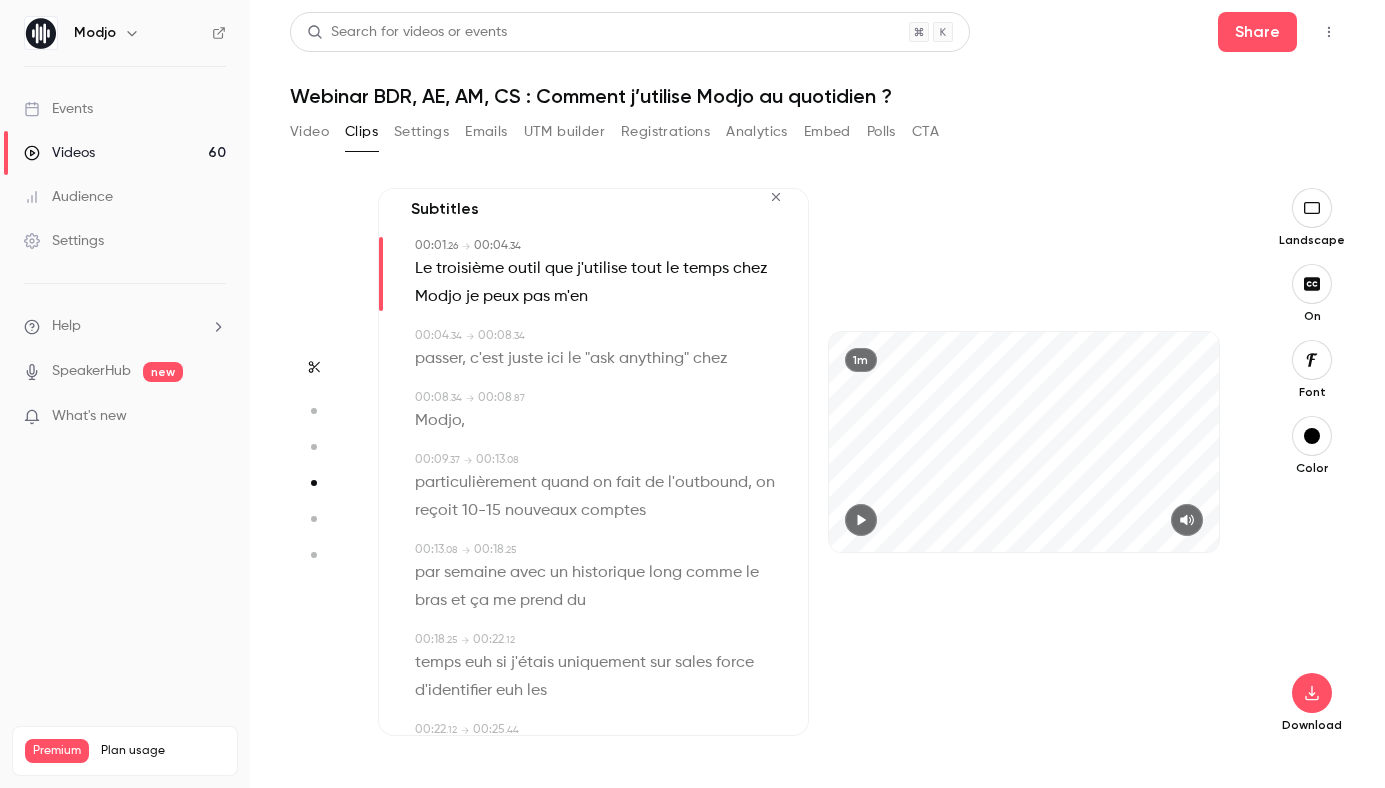 click on "euh" at bounding box center [478, 663] 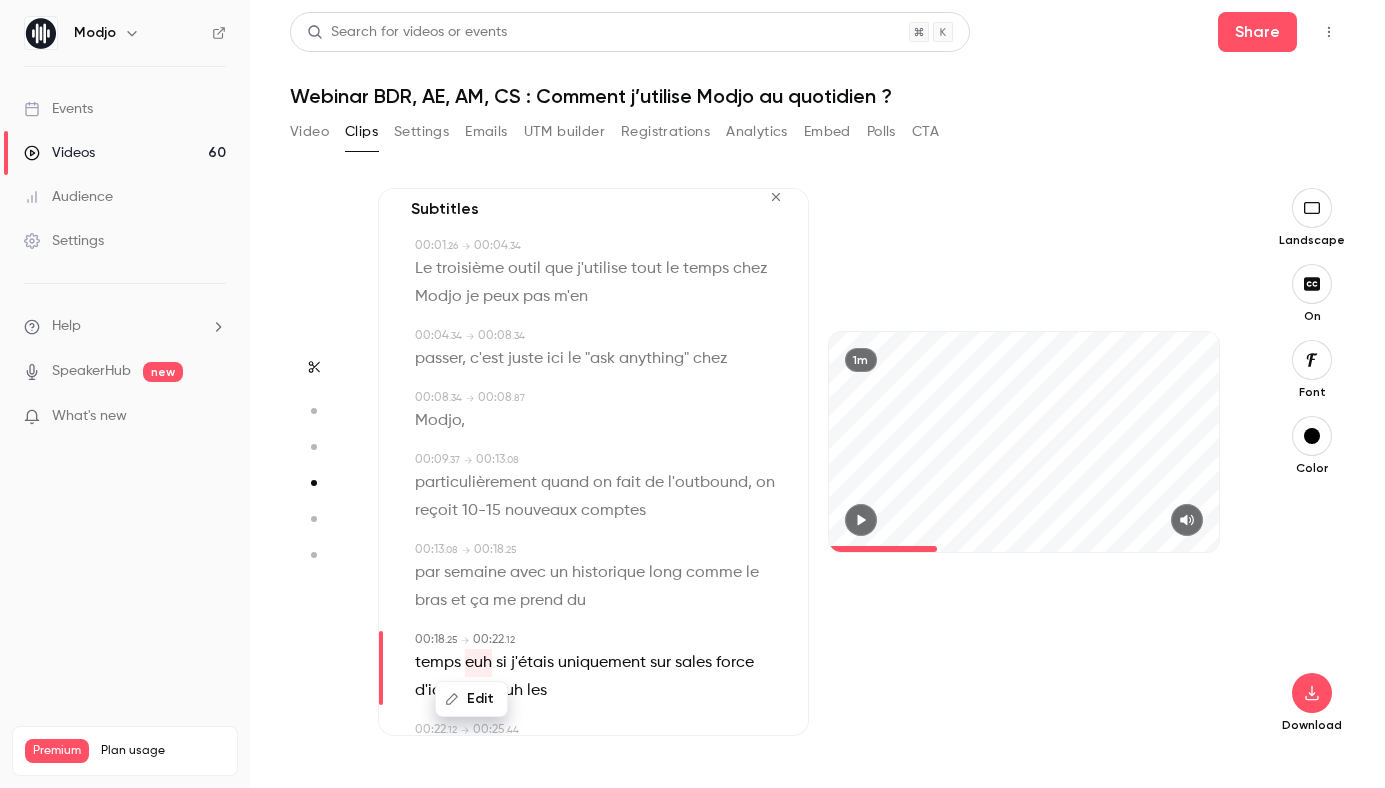 click on "Edit" at bounding box center (471, 699) 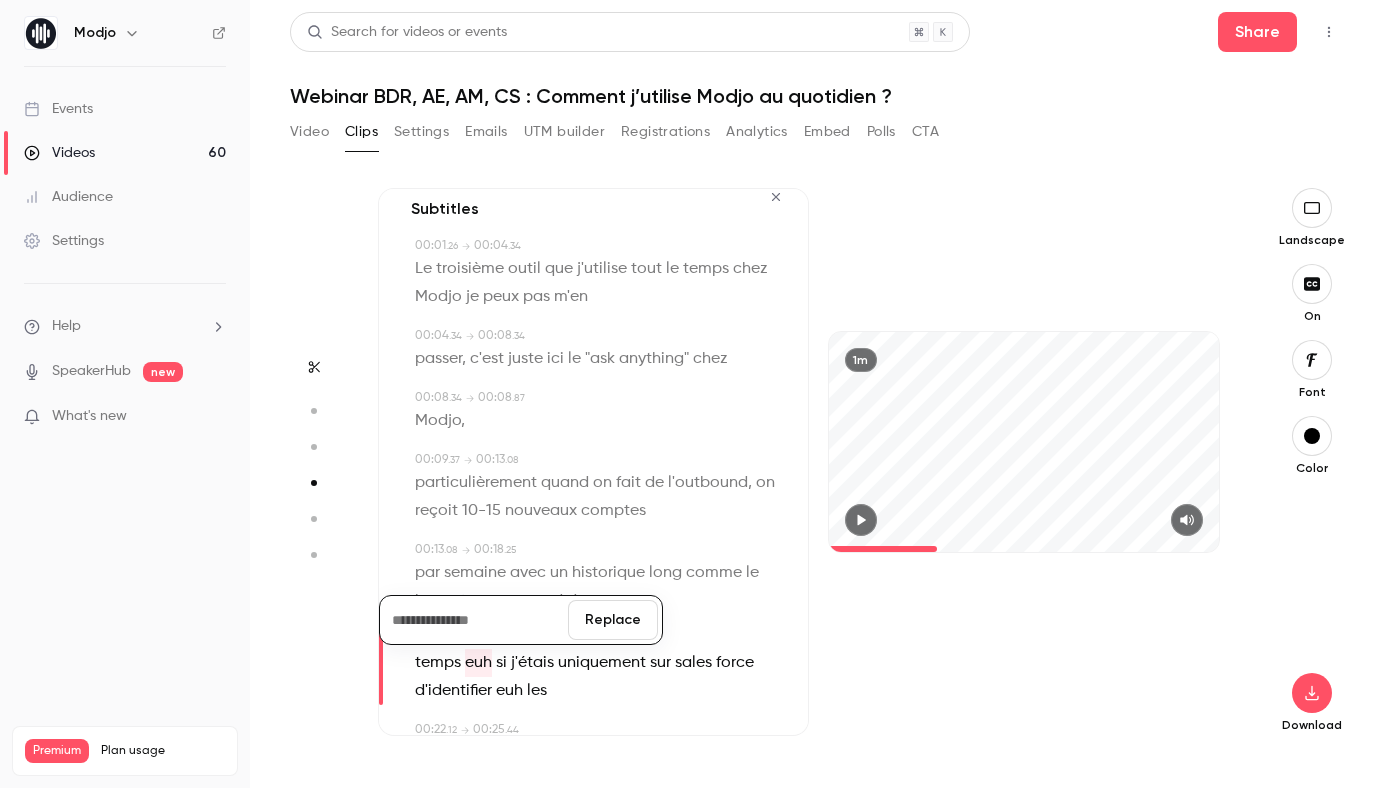 click on "Replace" at bounding box center (613, 620) 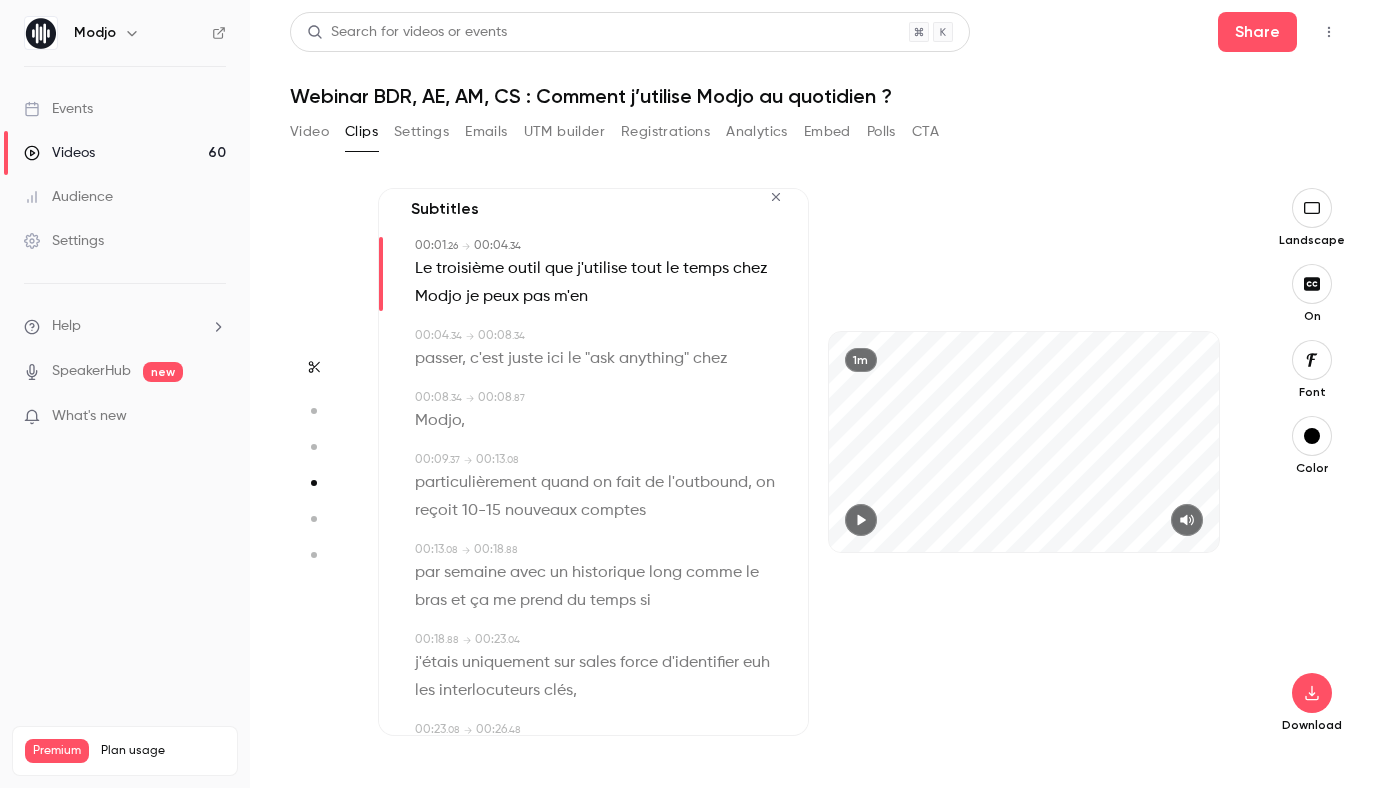click on "particulièrement quand on fait de l'outbound, on reçoit 10-15 nouveaux comptes" at bounding box center (597, 497) 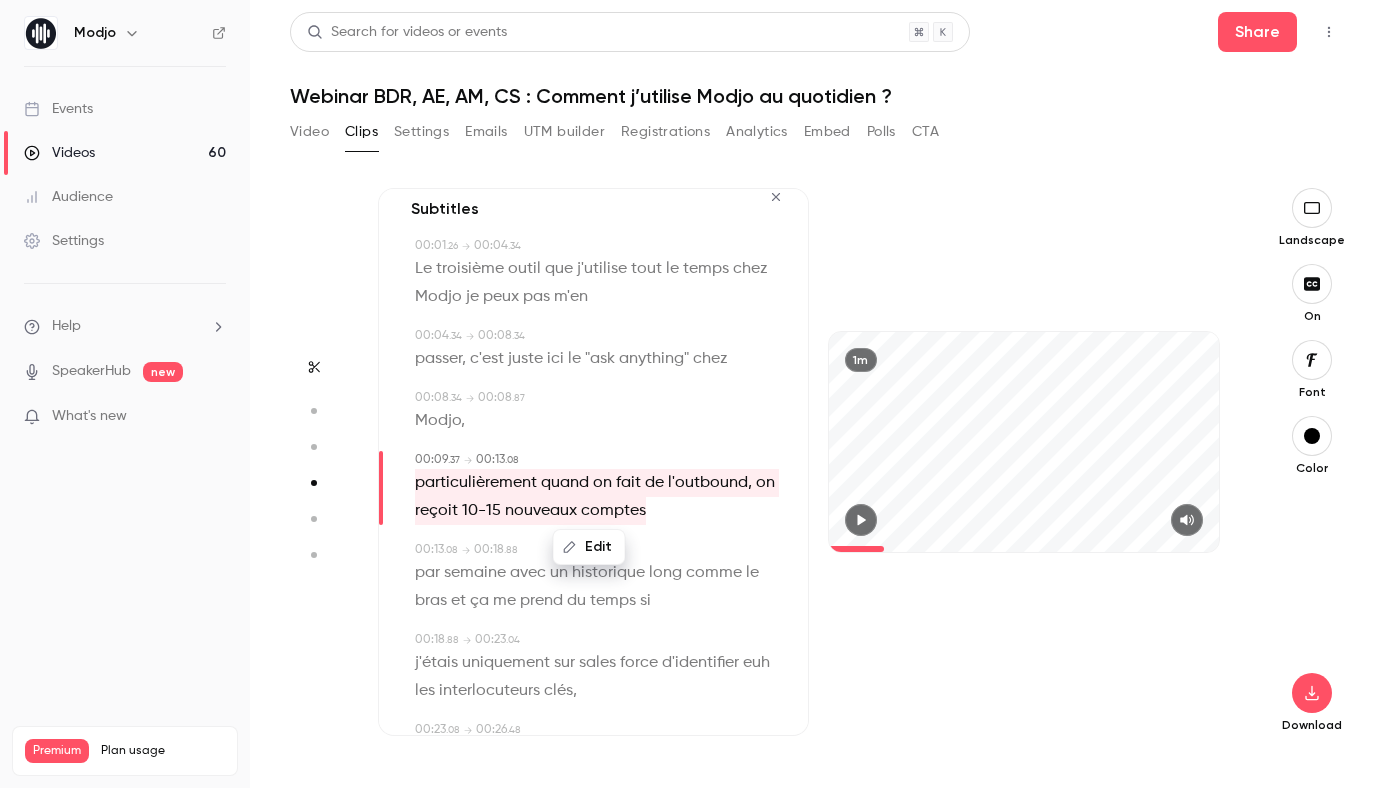 click 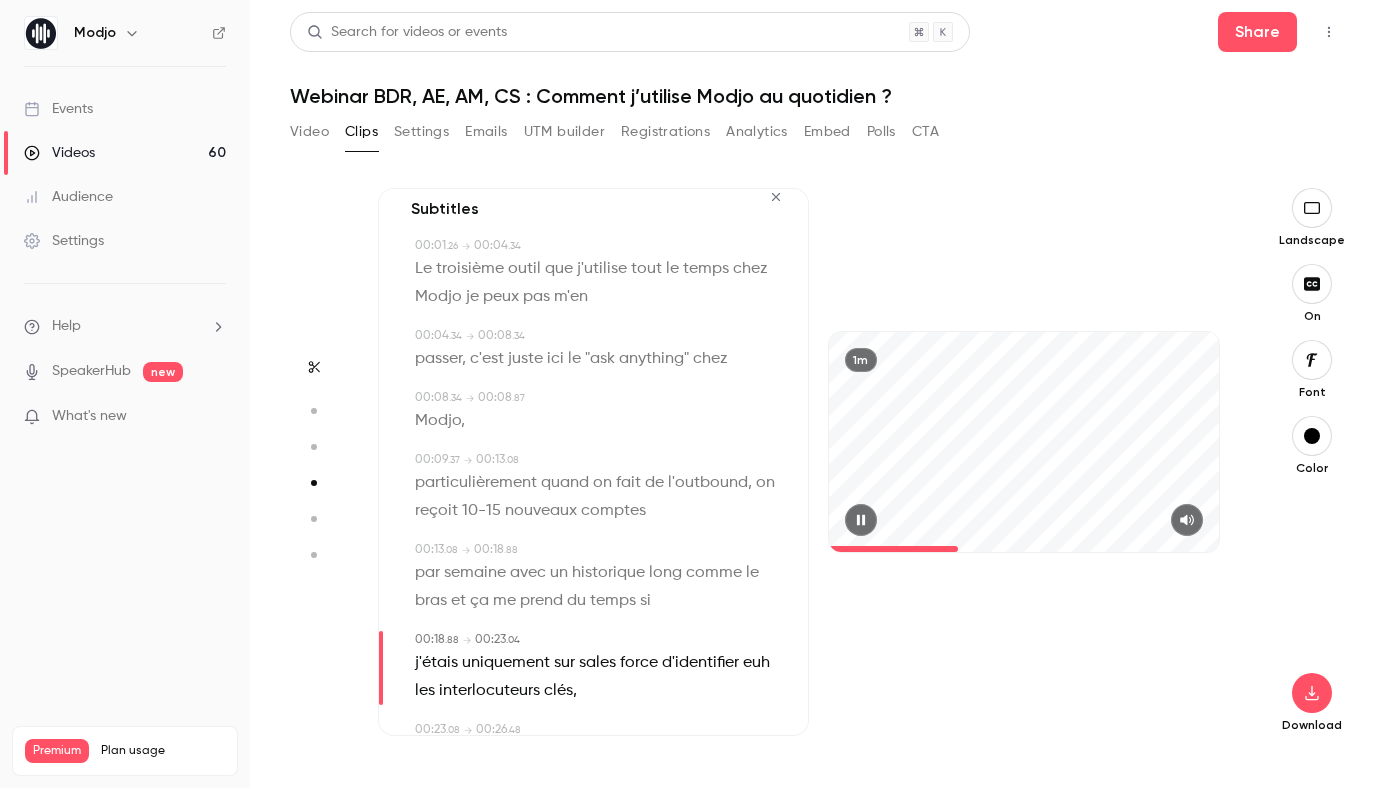 click 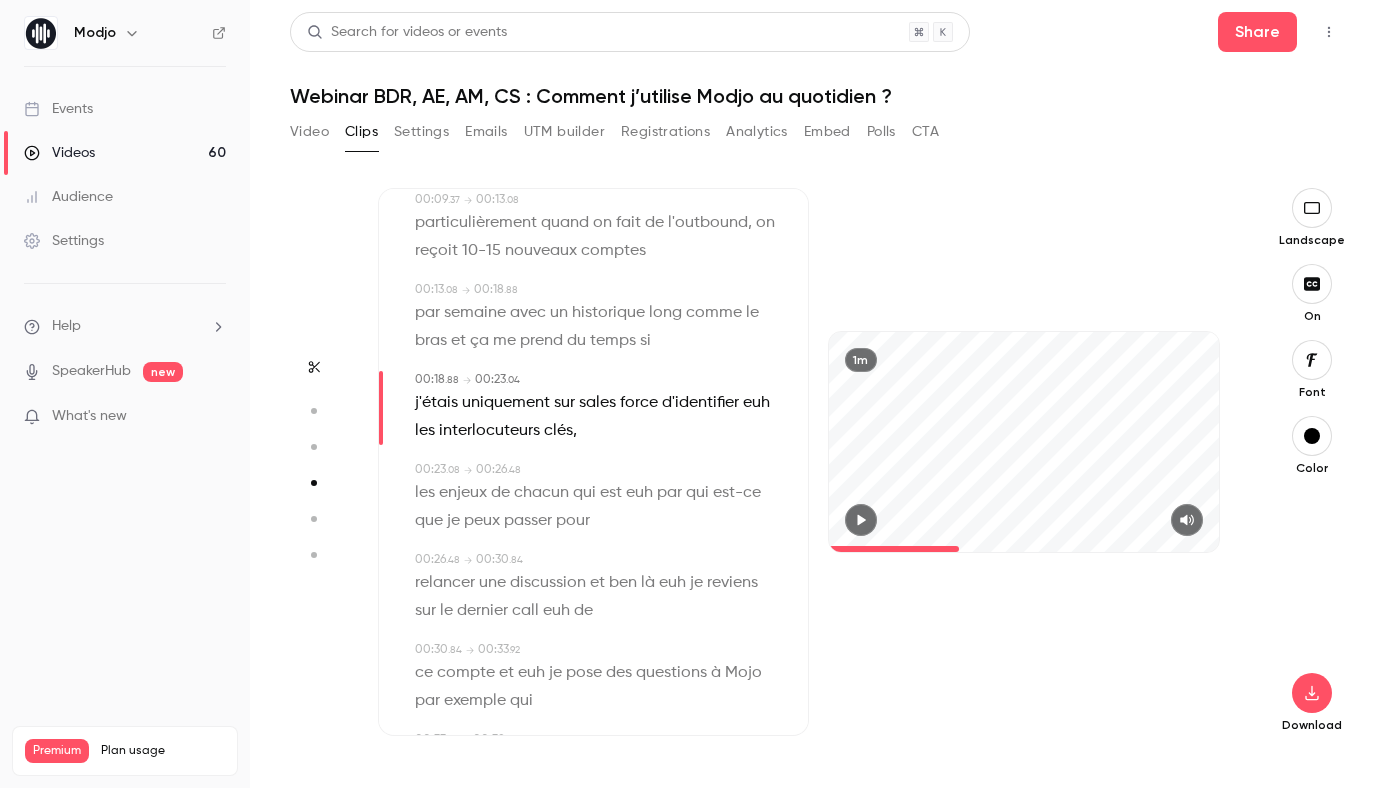 scroll, scrollTop: 298, scrollLeft: 0, axis: vertical 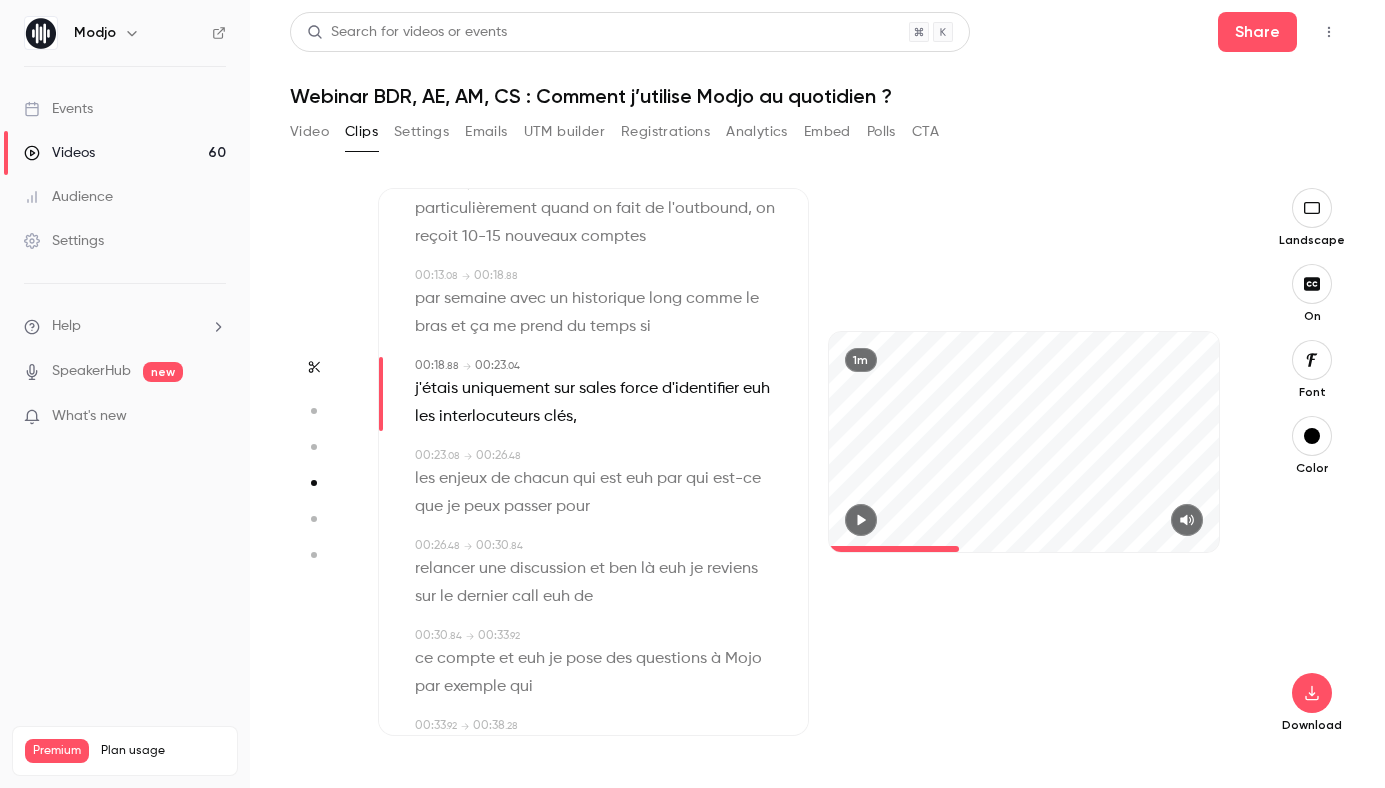 click on "sales" at bounding box center [597, 389] 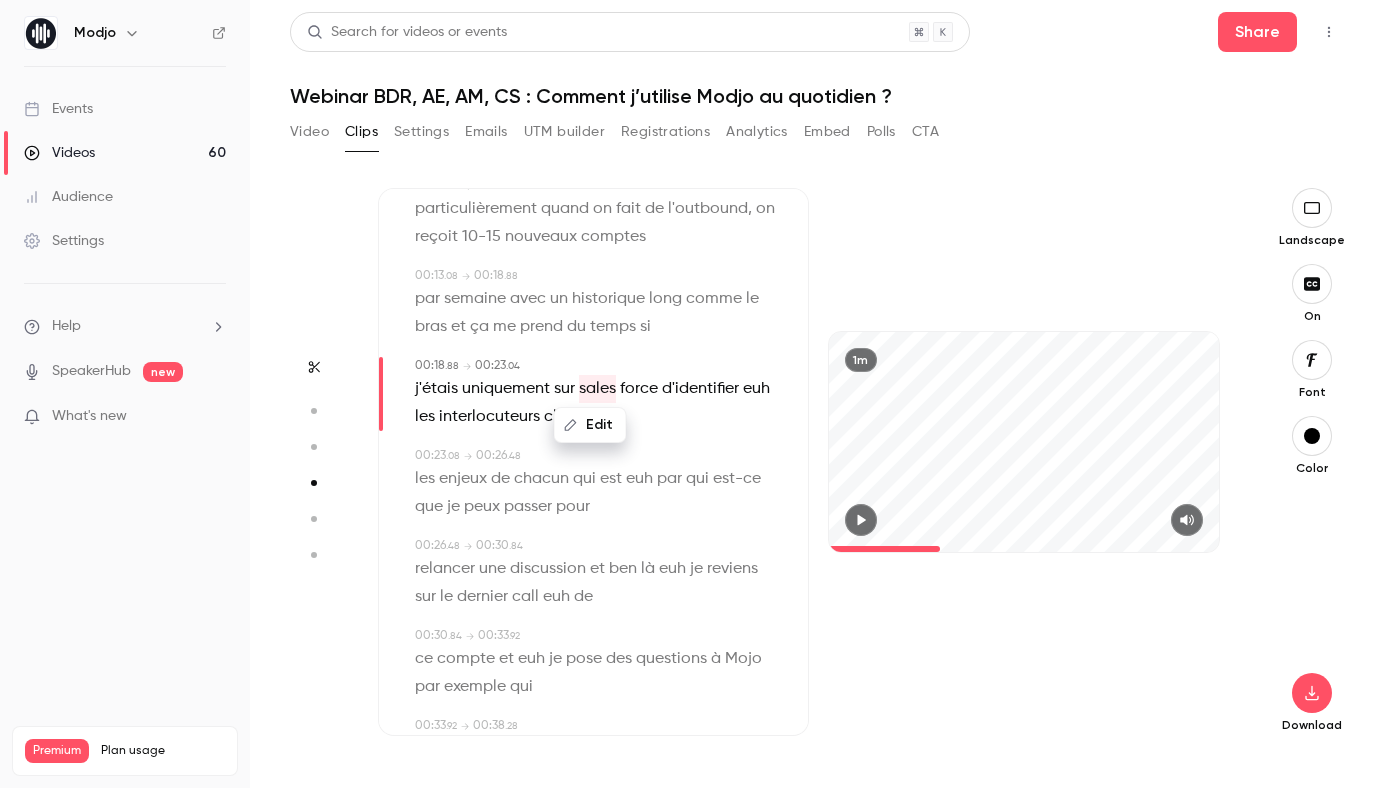 click on "Edit" at bounding box center (590, 425) 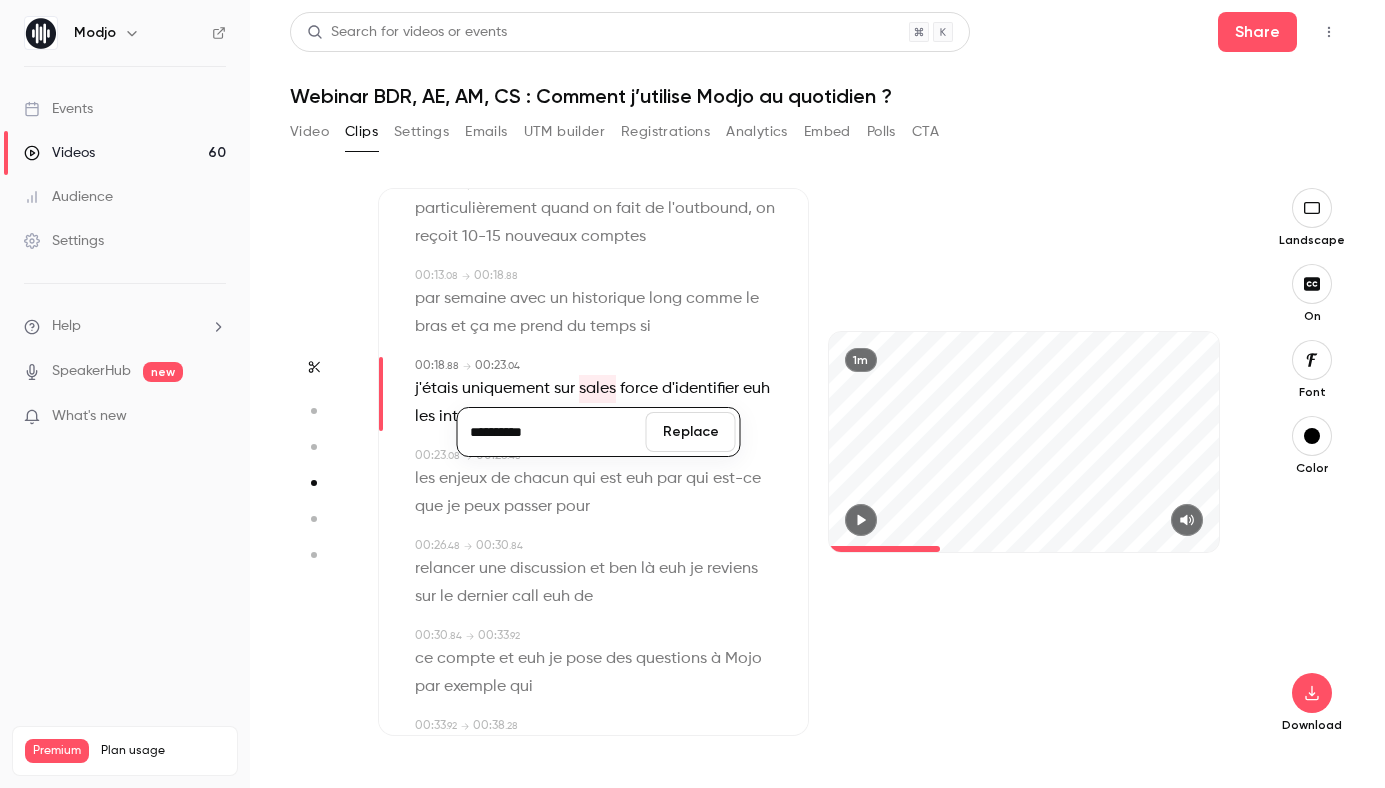 click on "Replace" at bounding box center [691, 432] 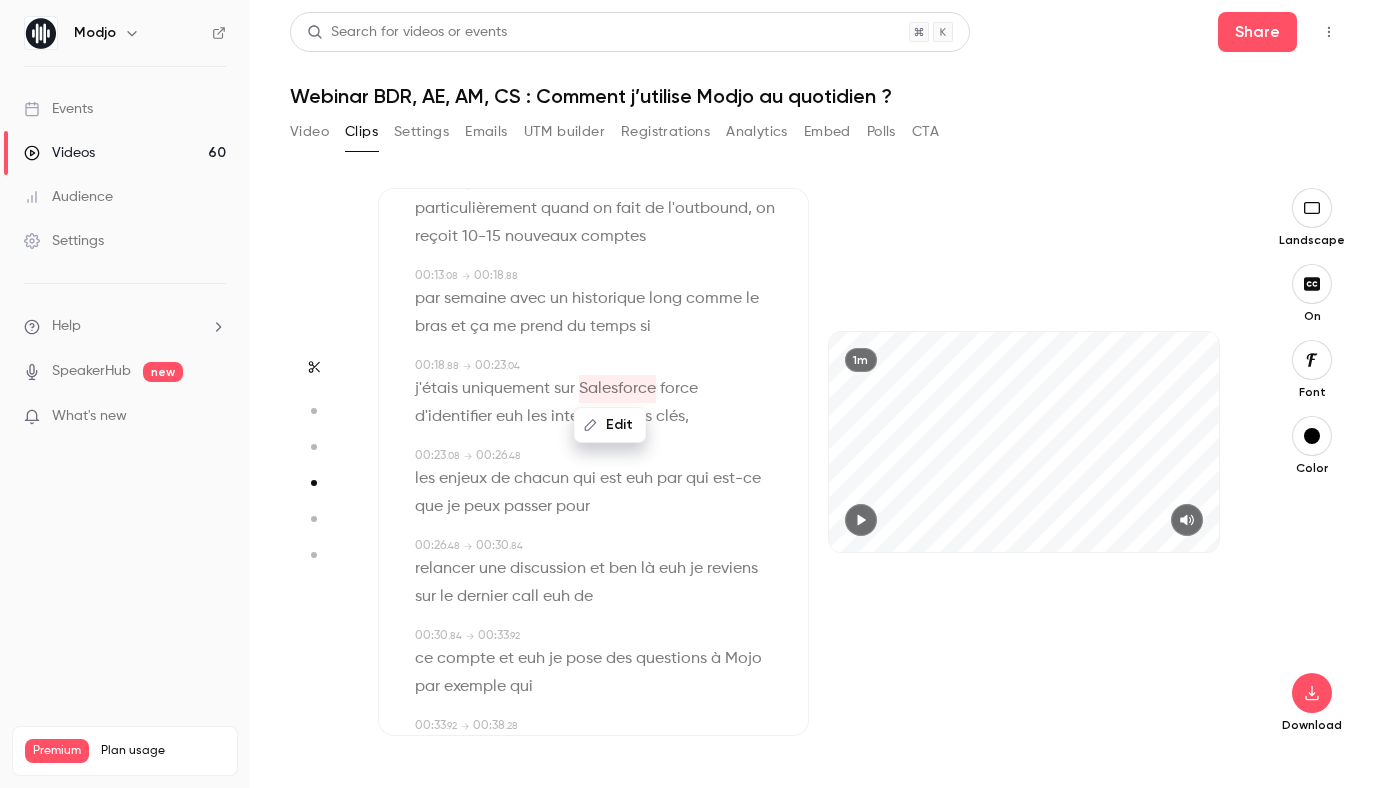 click on "force" at bounding box center [679, 389] 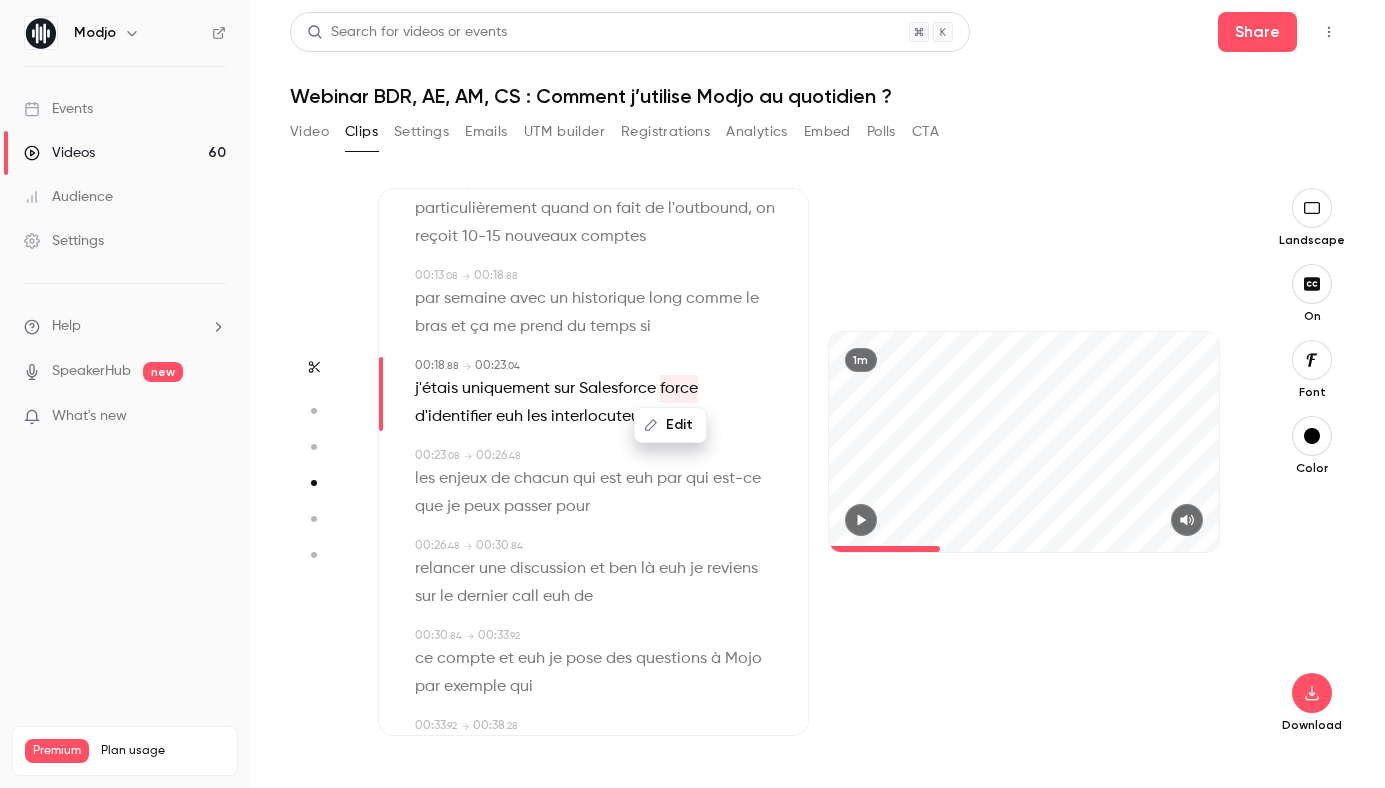 click on "Edit" at bounding box center (670, 425) 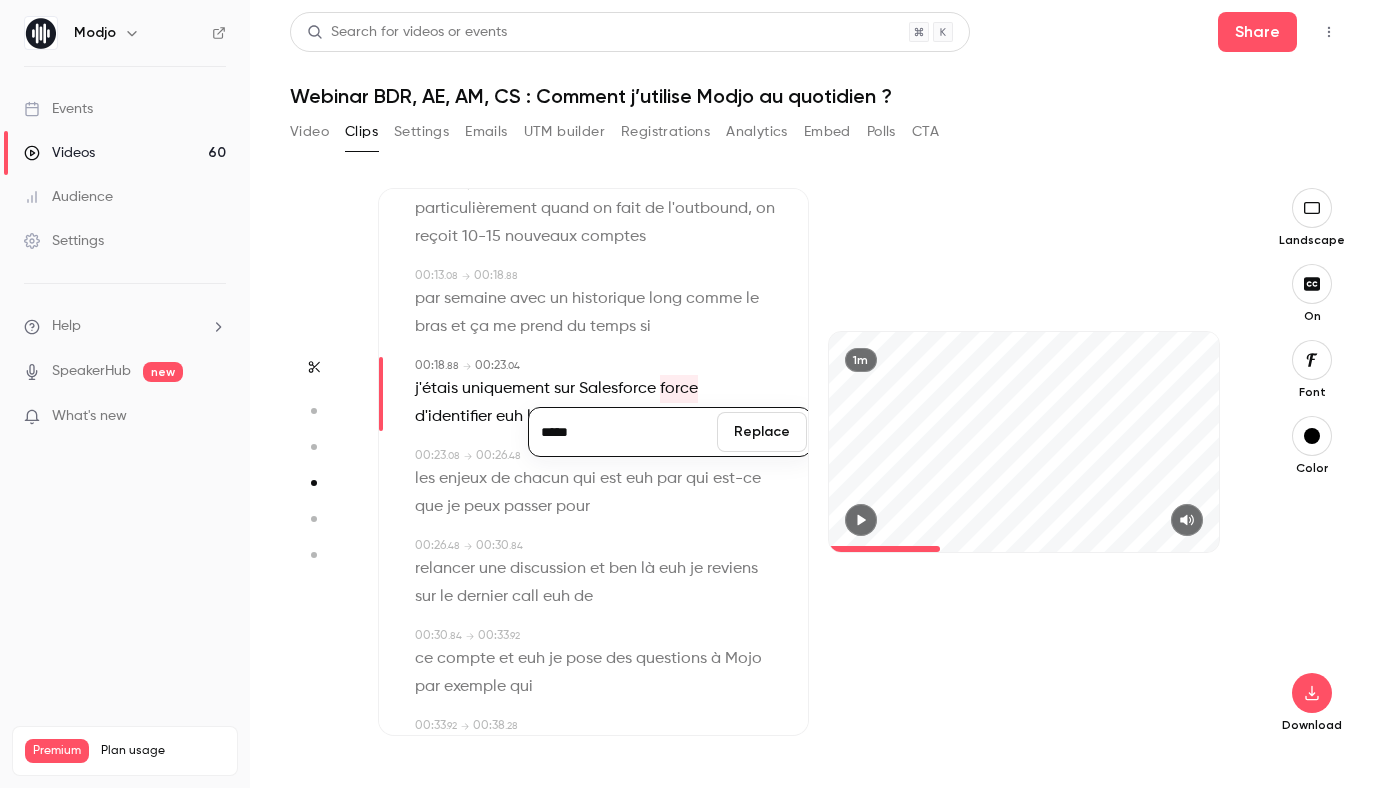 click on "*****" at bounding box center [623, 432] 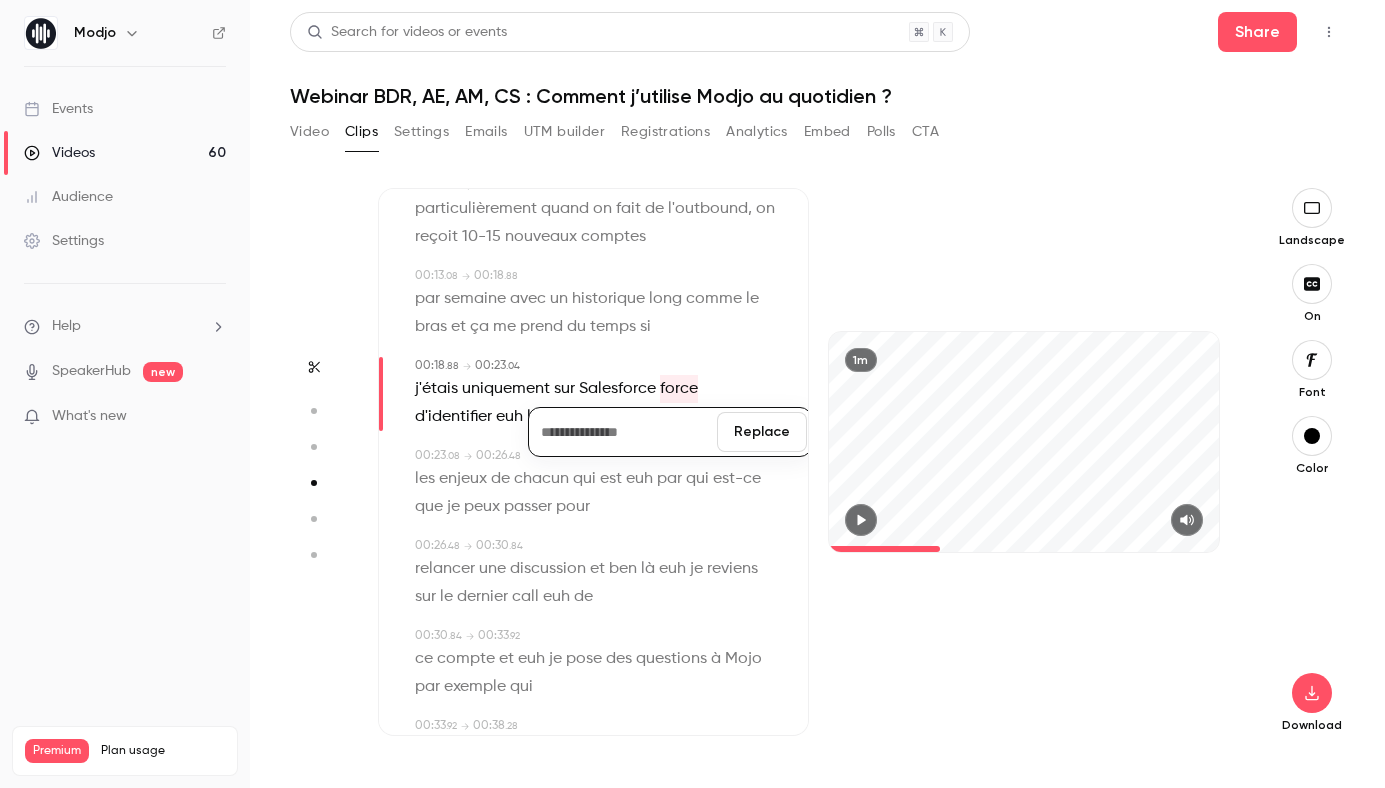 click on "Replace" at bounding box center [762, 432] 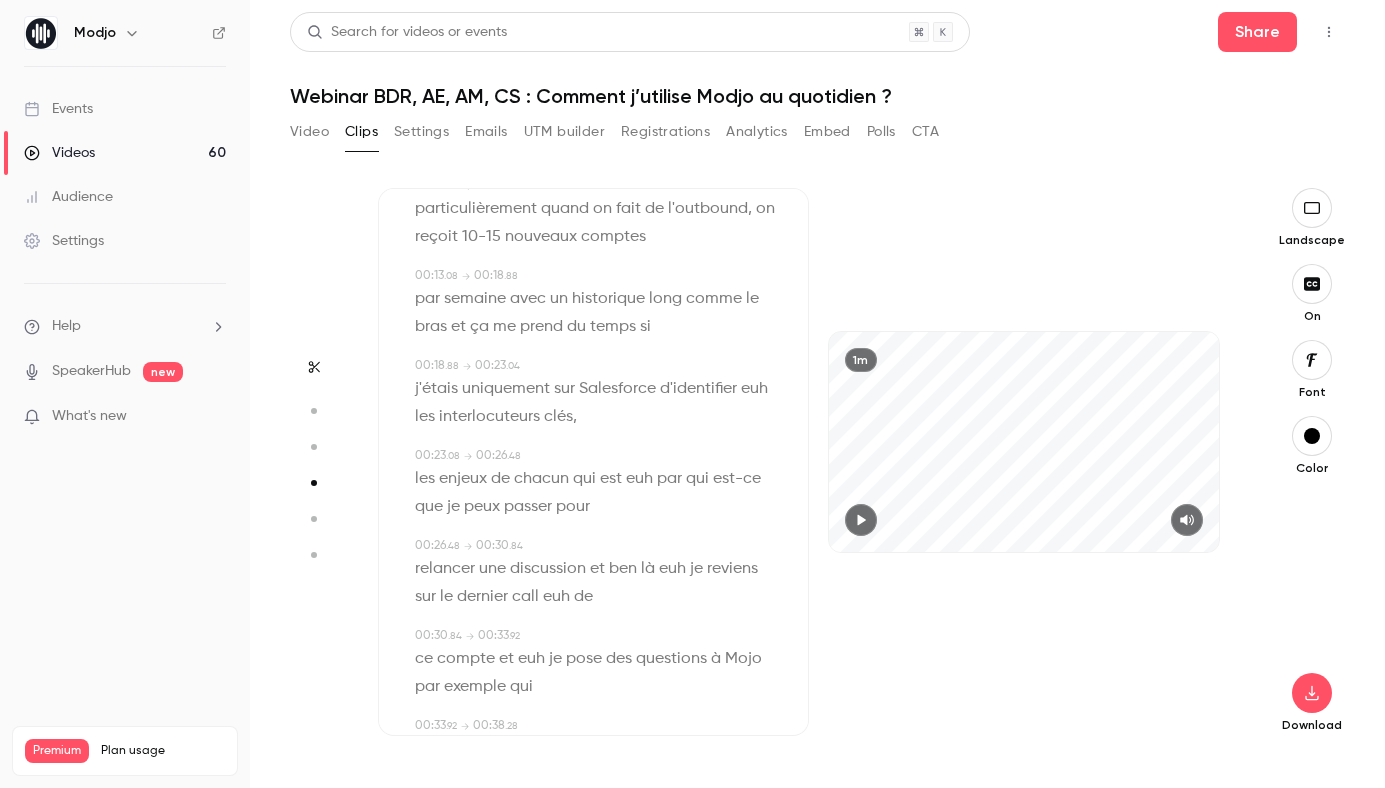 click on "euh" at bounding box center (754, 389) 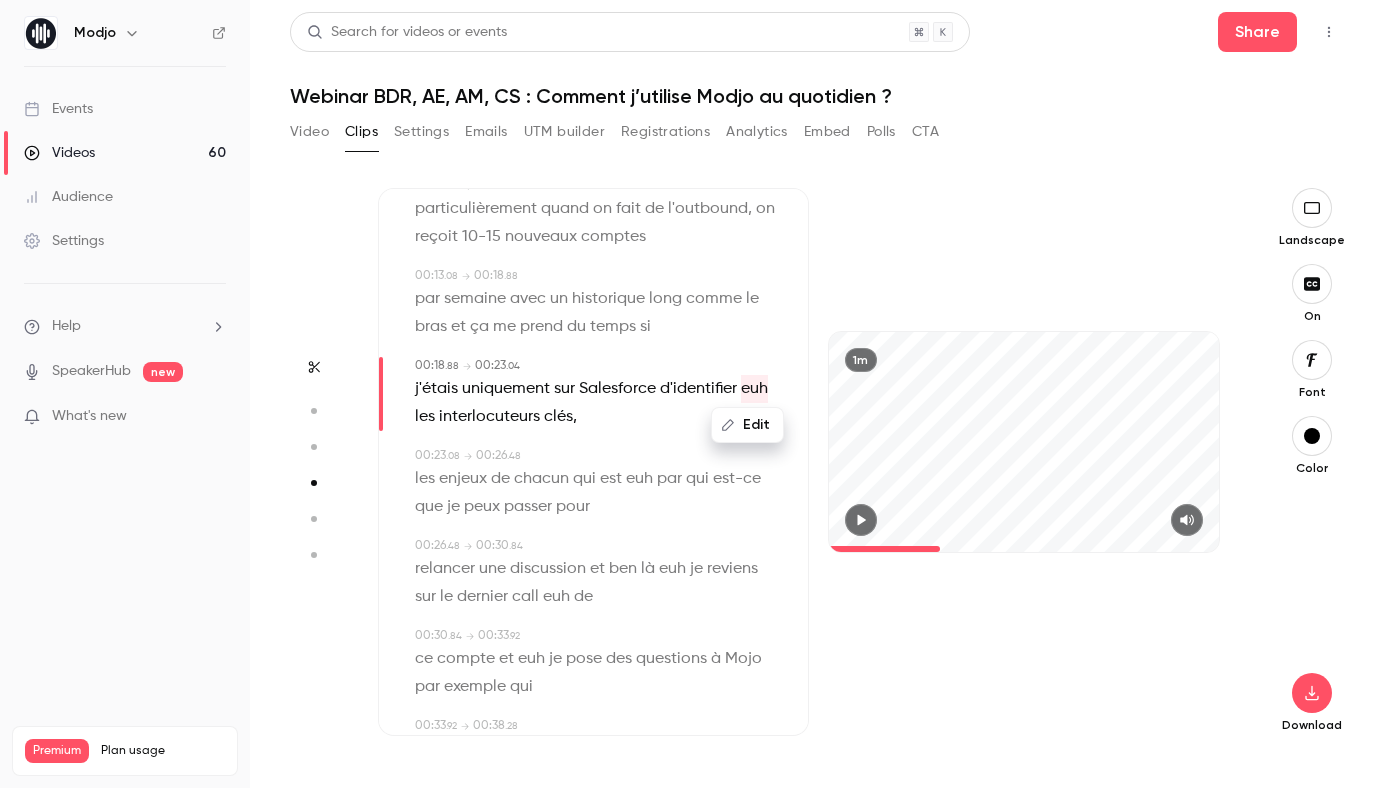 click on "Edit" at bounding box center (747, 425) 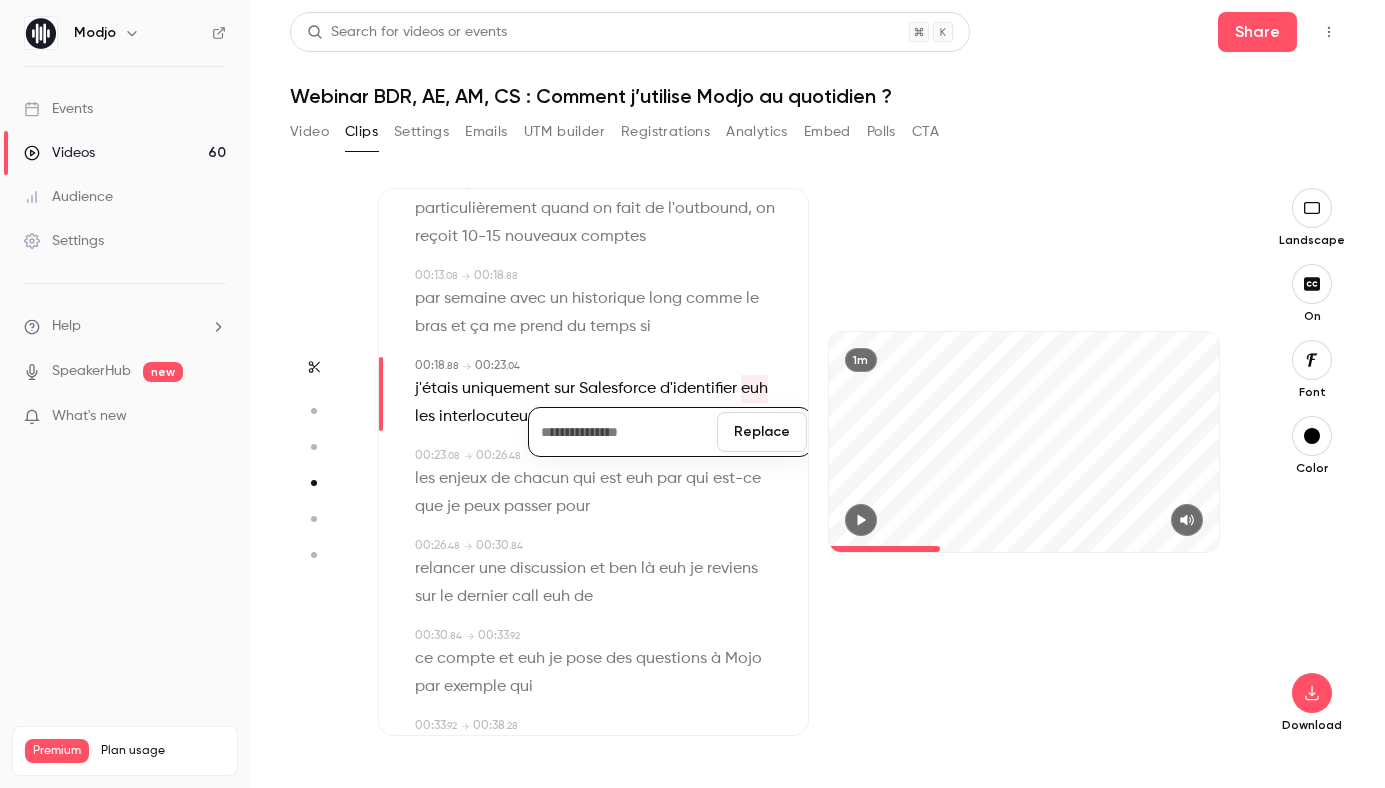 click on "Replace" at bounding box center [762, 432] 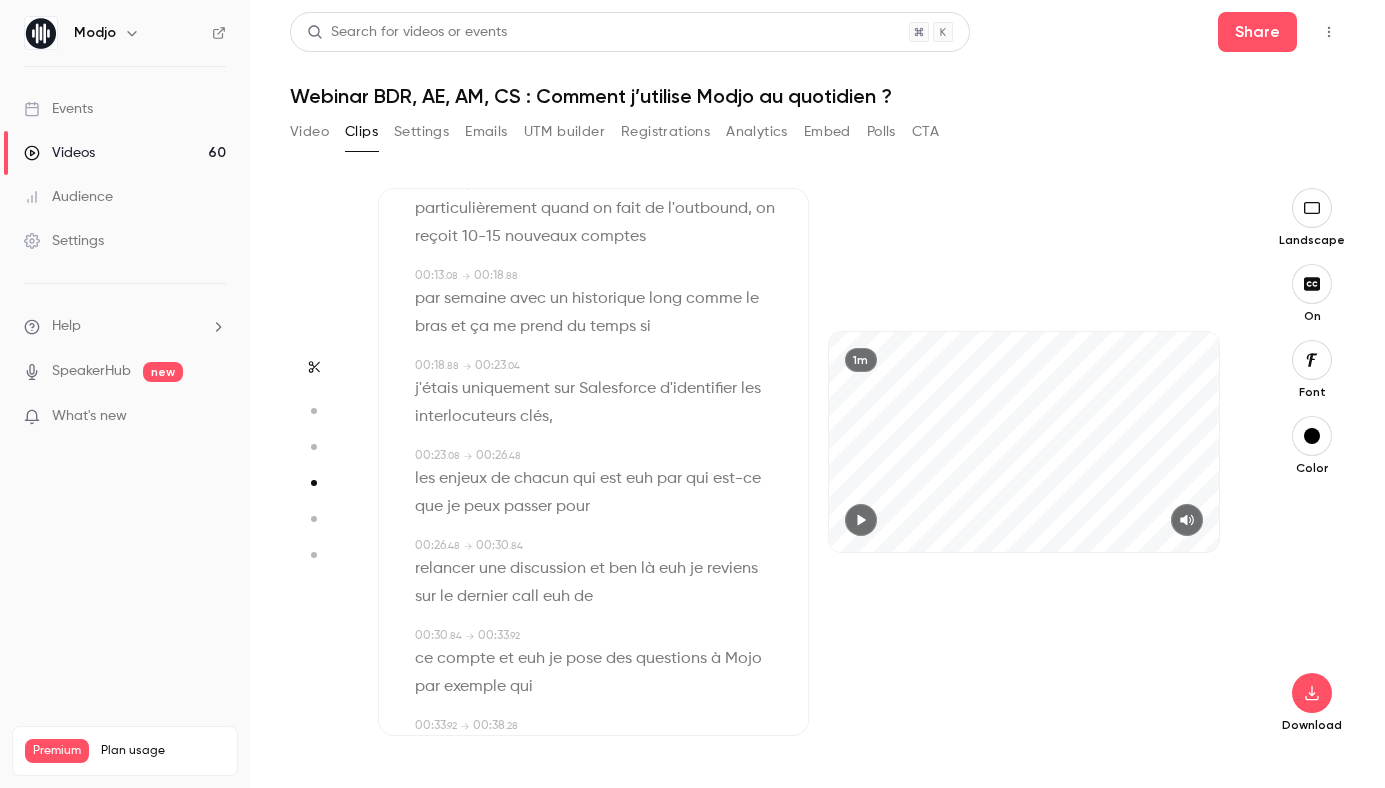 click on "euh" at bounding box center (639, 479) 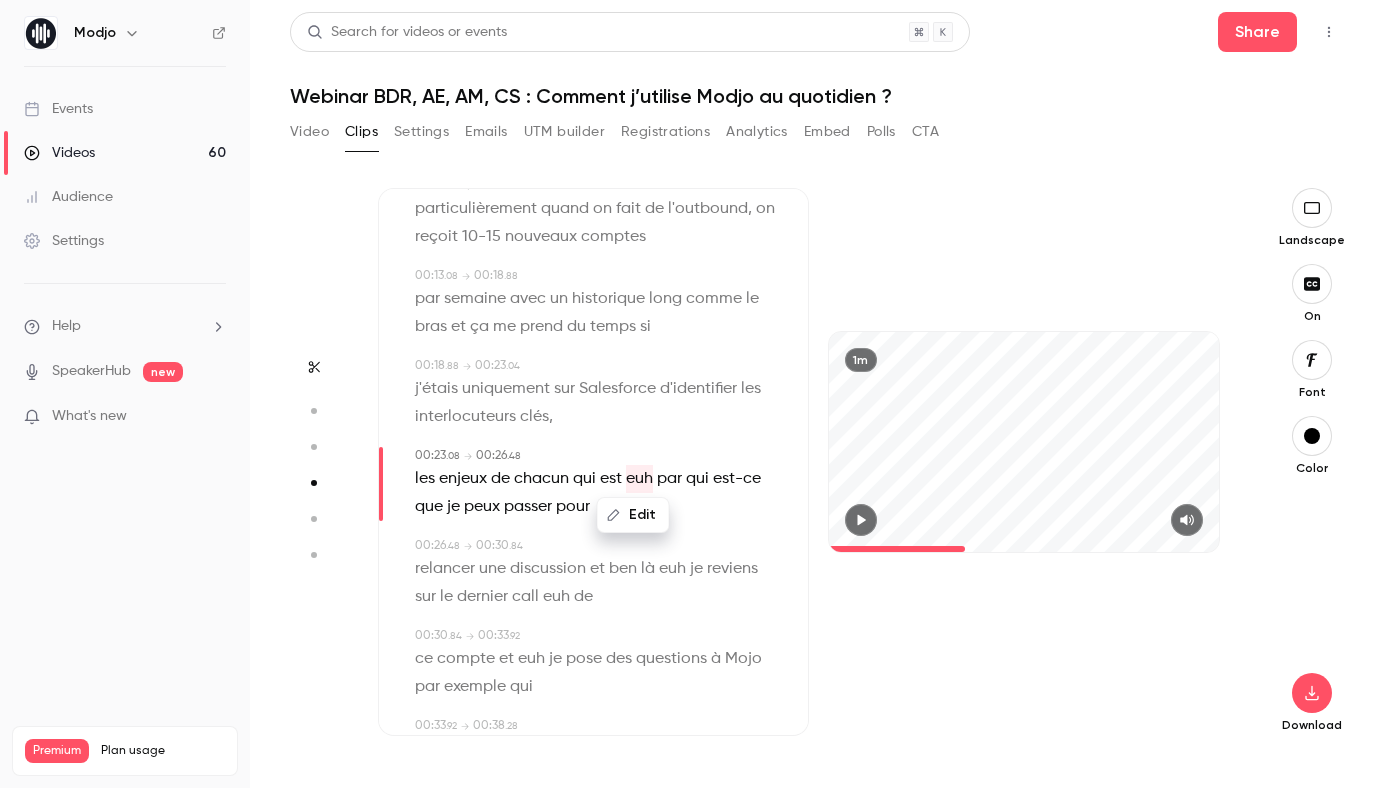 click on "Edit" at bounding box center (633, 515) 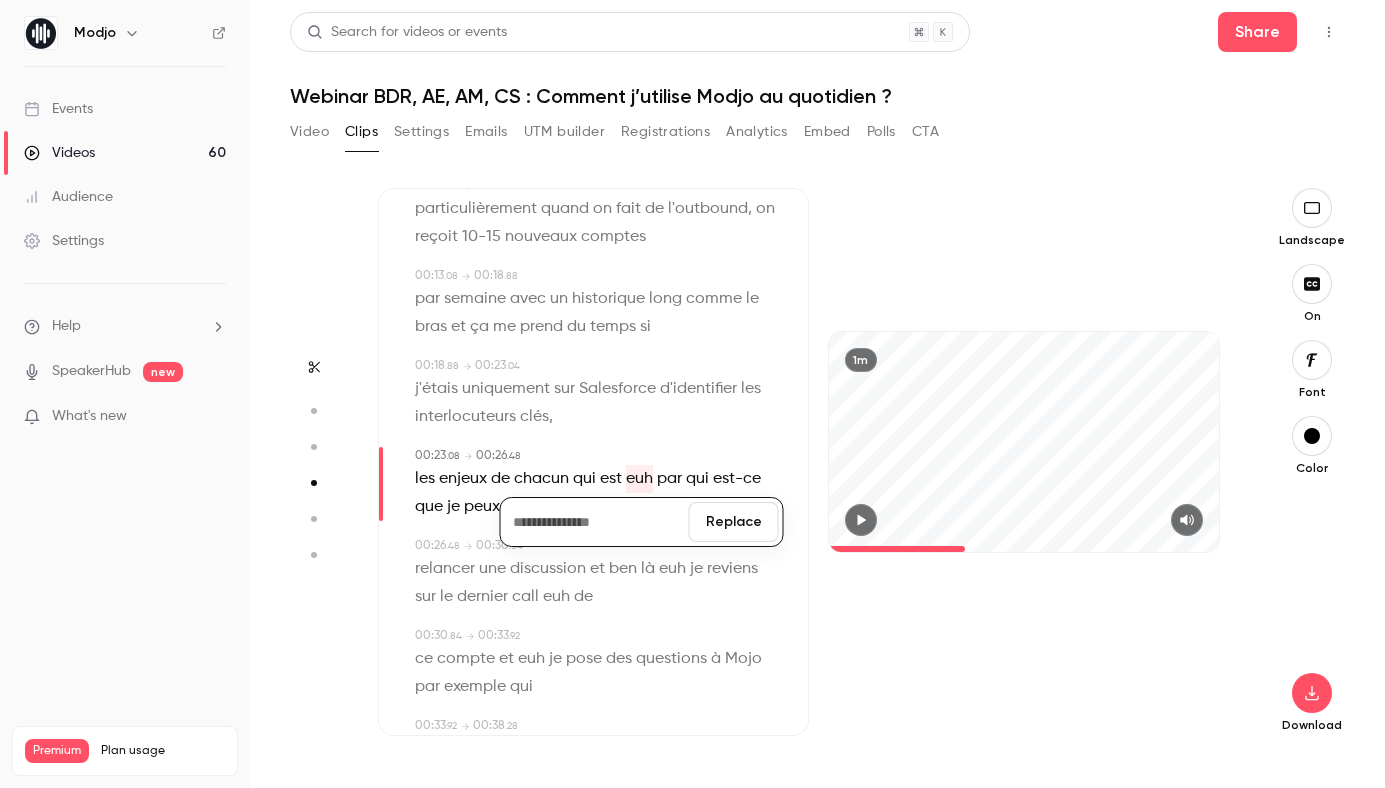 click on "Replace" at bounding box center [734, 522] 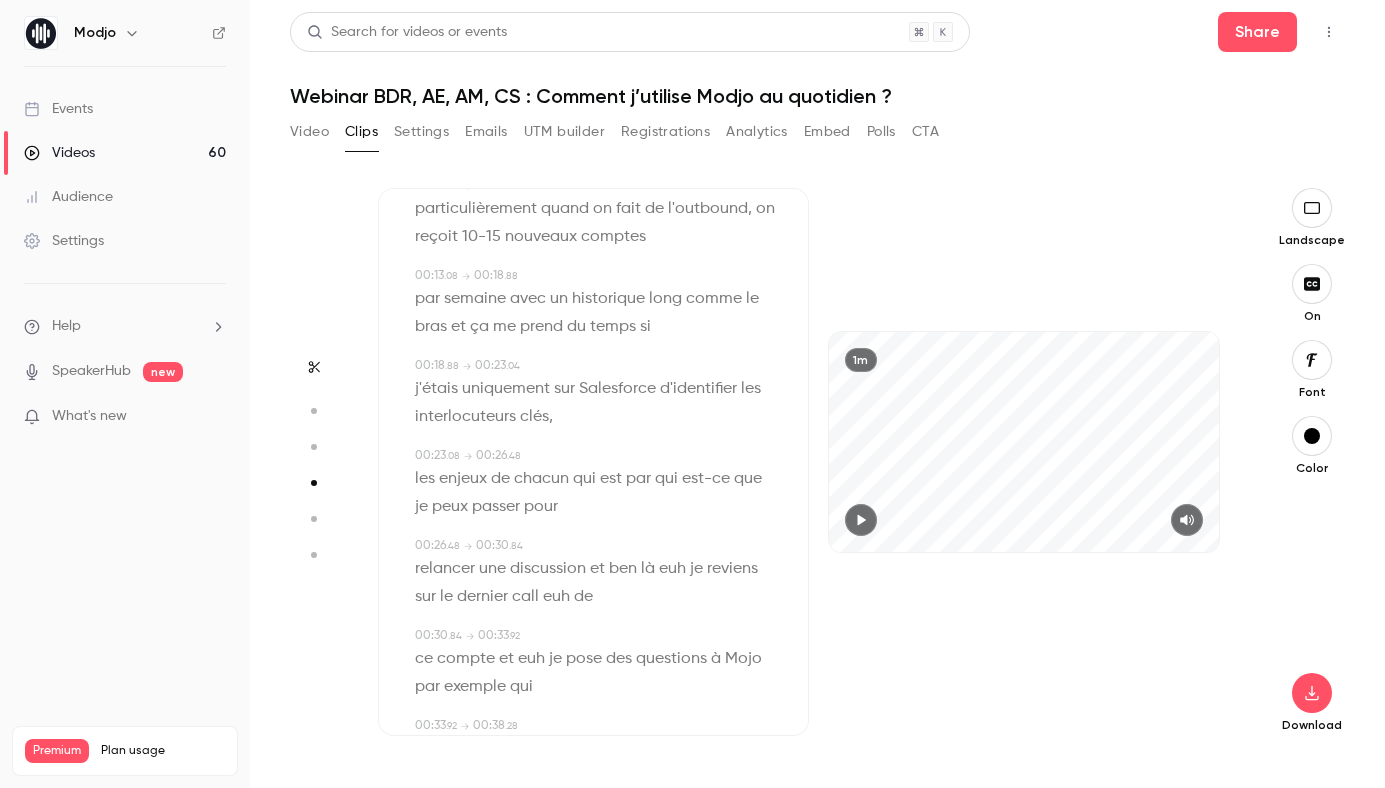 click on "chacun" at bounding box center (541, 479) 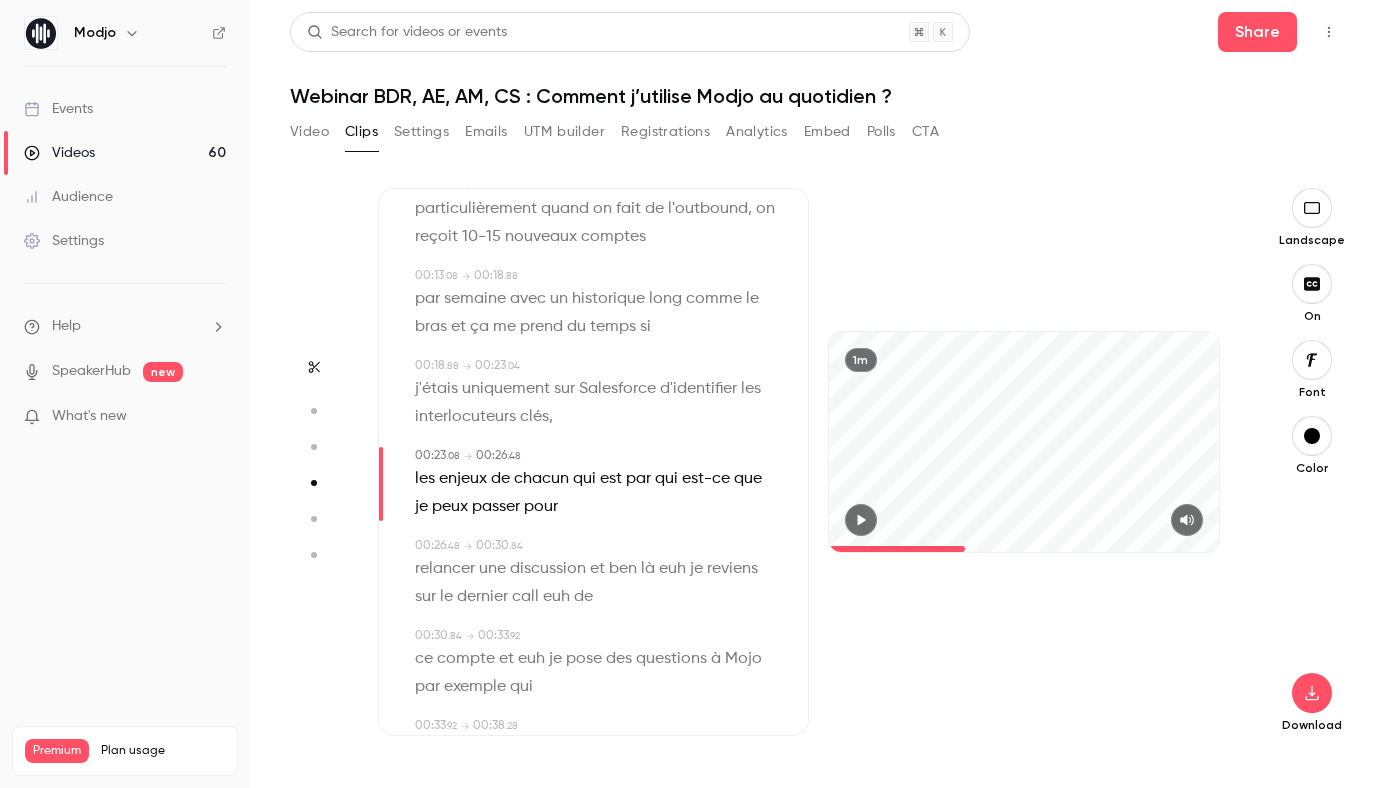 click at bounding box center (861, 520) 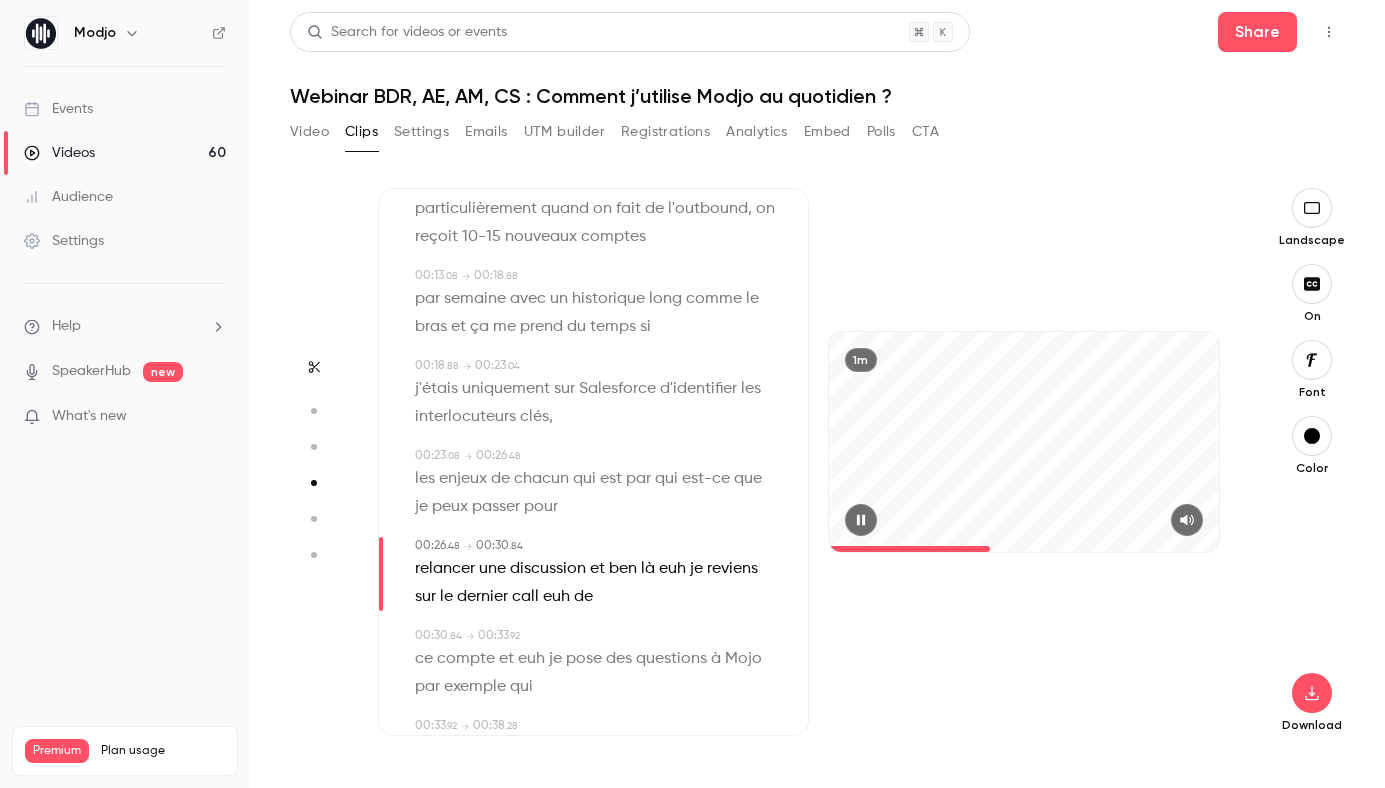 click 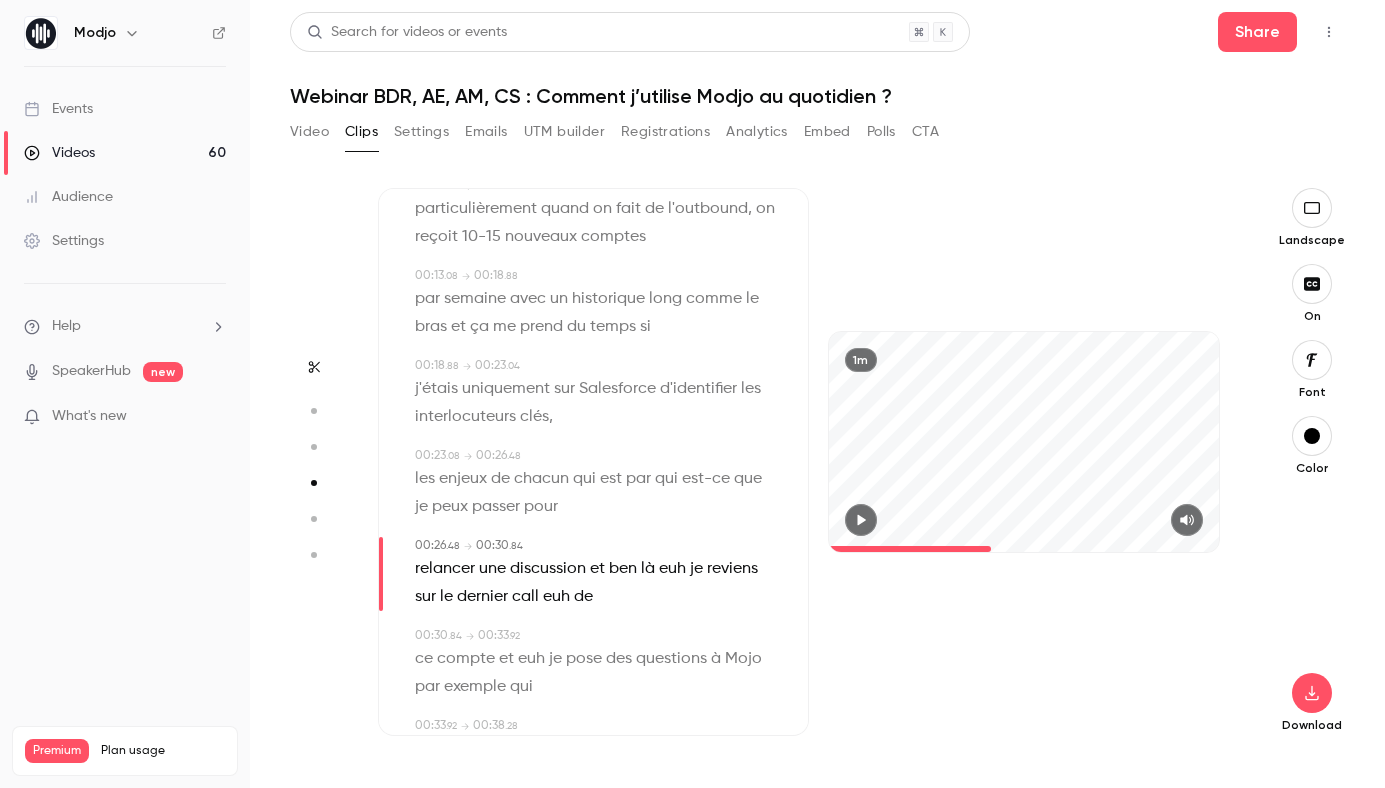 click on "qui" at bounding box center [584, 479] 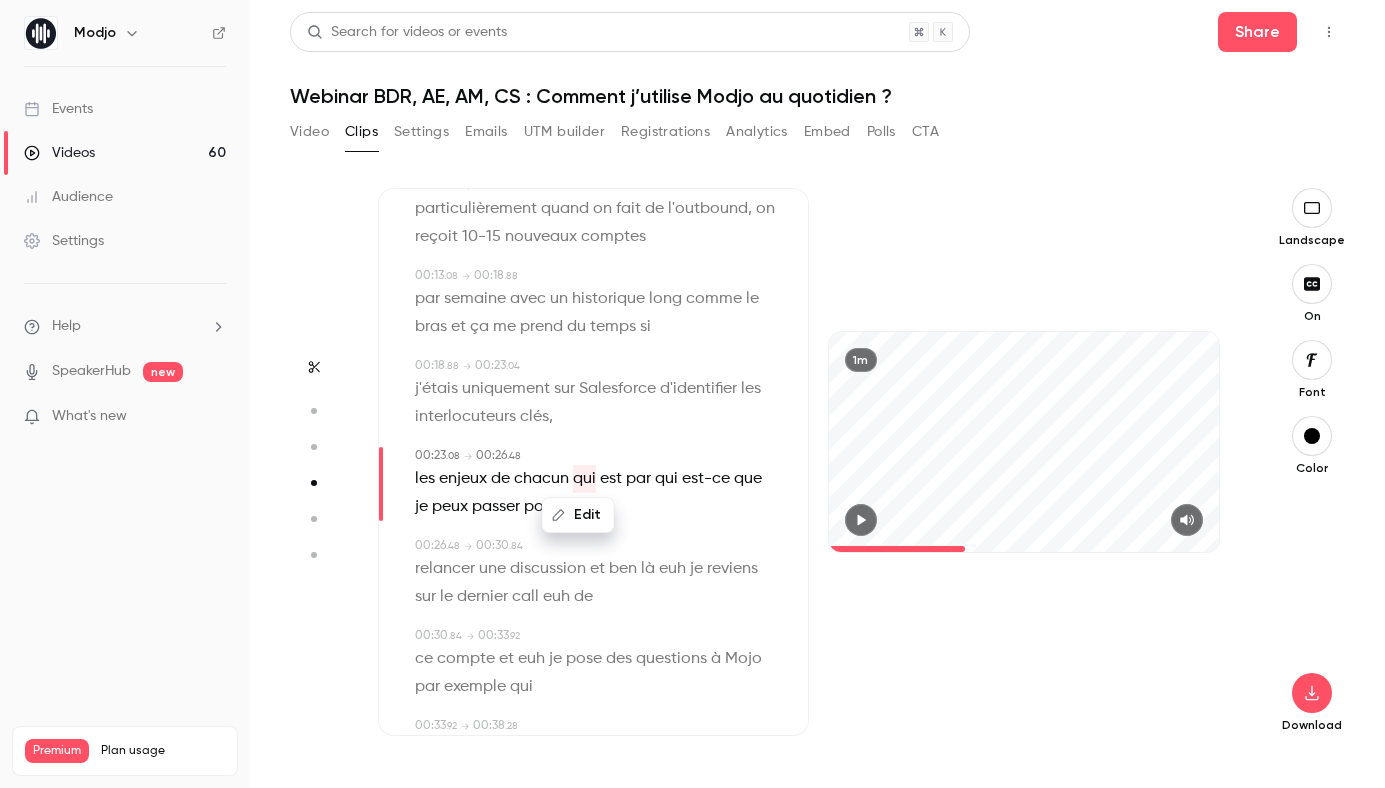 click on "Edit" at bounding box center [578, 515] 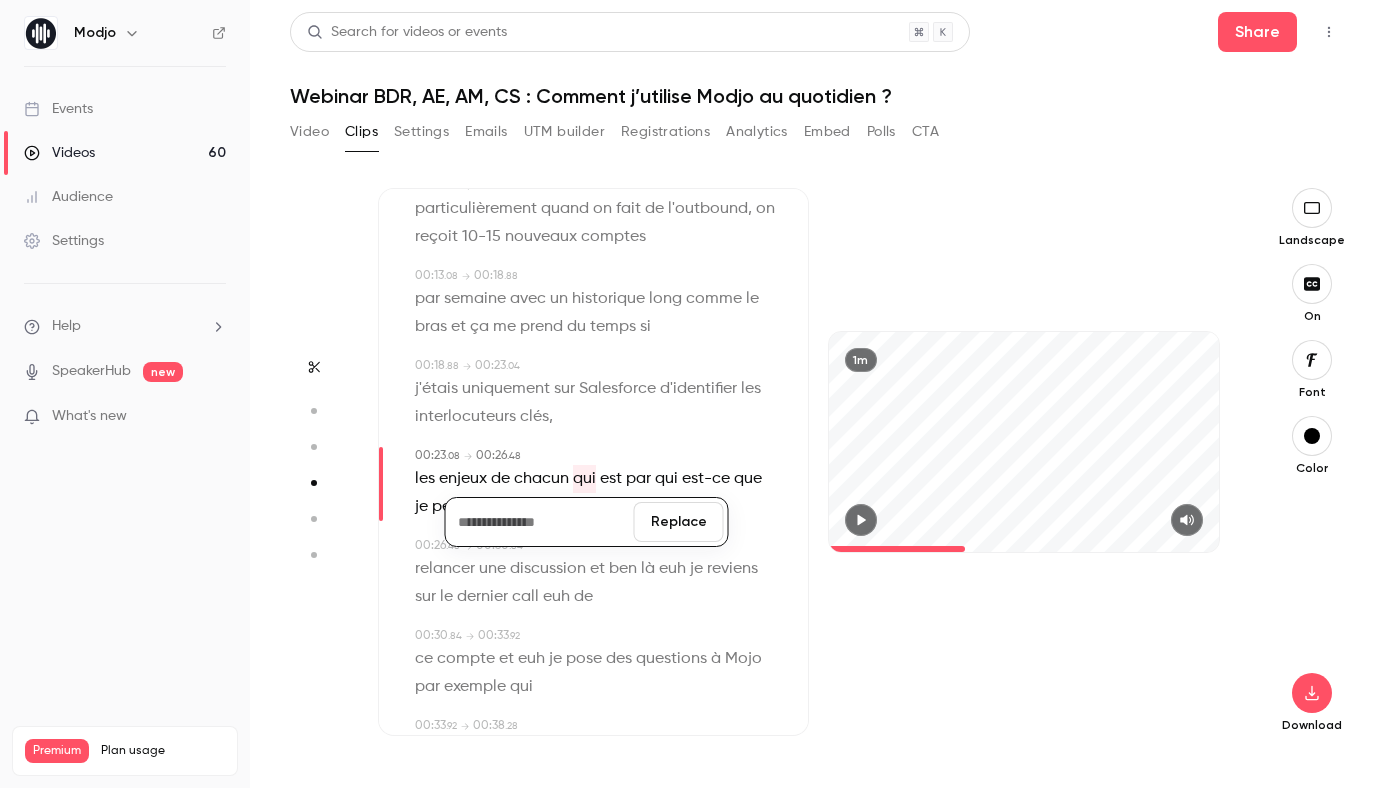 click on "Replace" at bounding box center [679, 522] 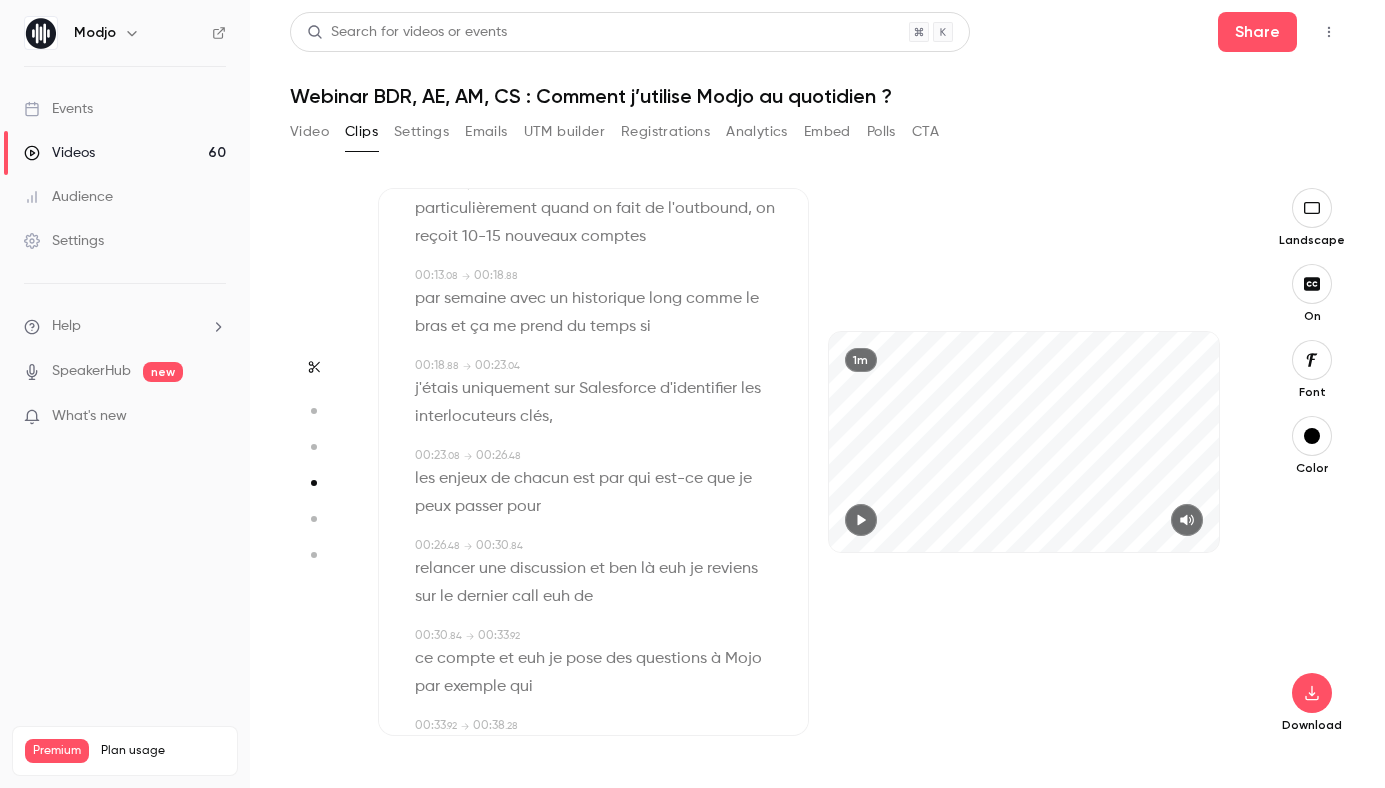 click on "est" at bounding box center (584, 479) 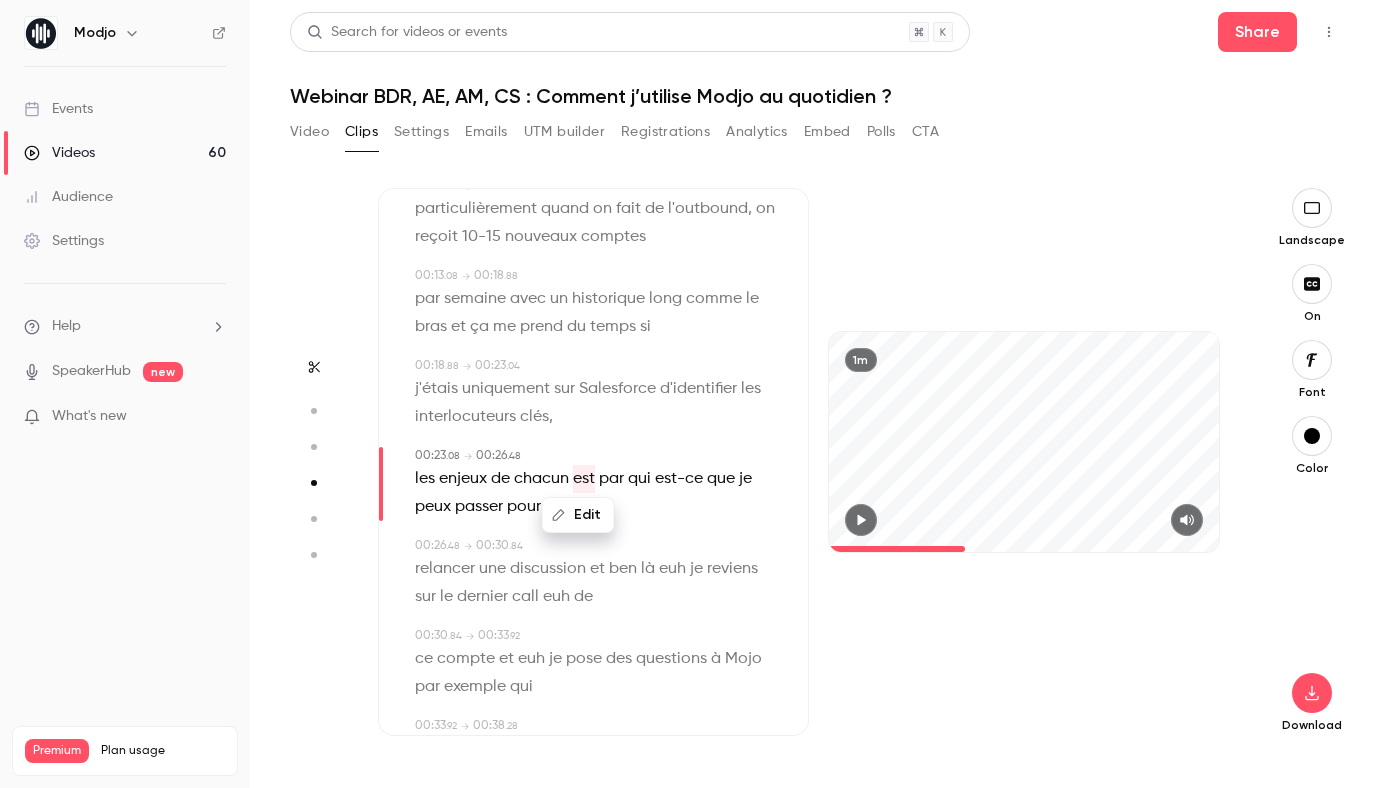 click on "Edit" at bounding box center (578, 515) 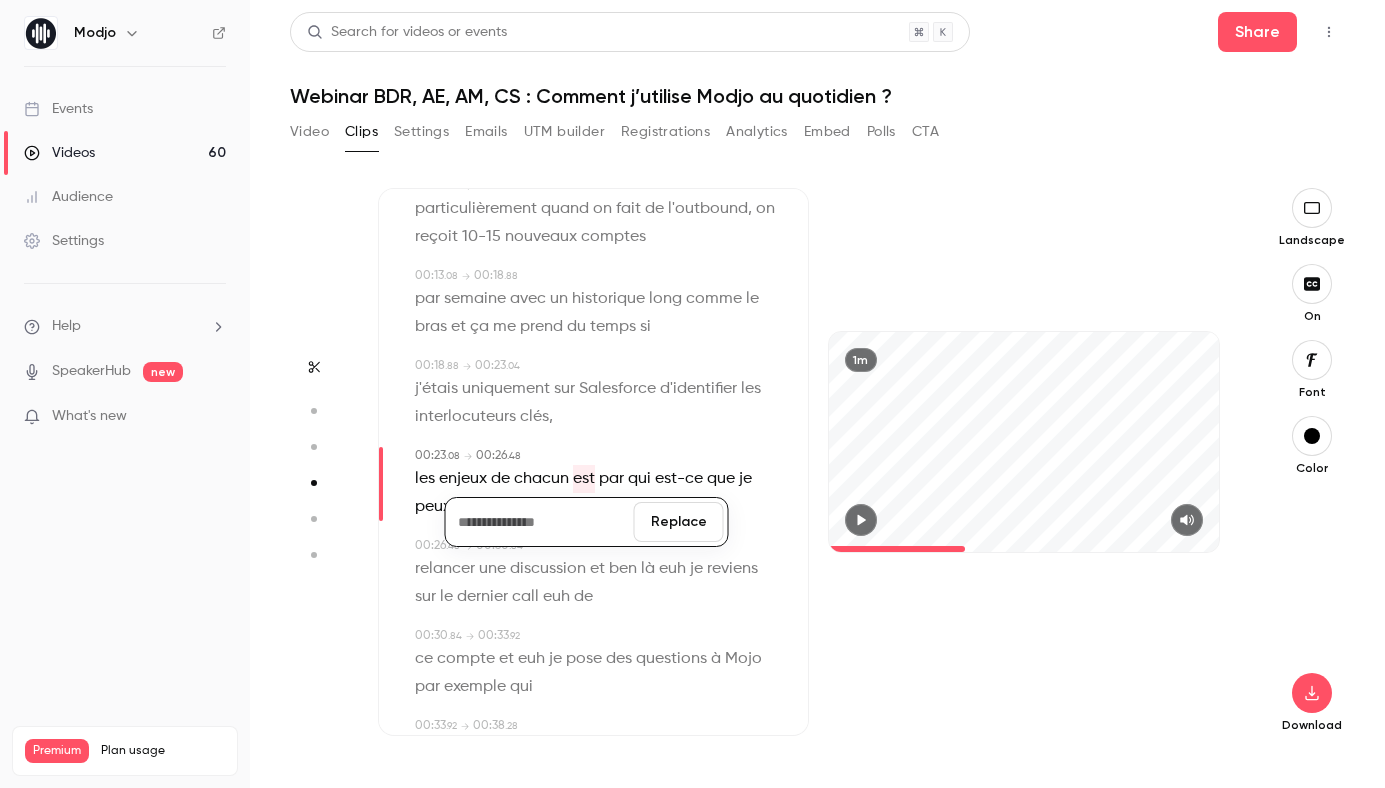 click on "Replace" at bounding box center (679, 522) 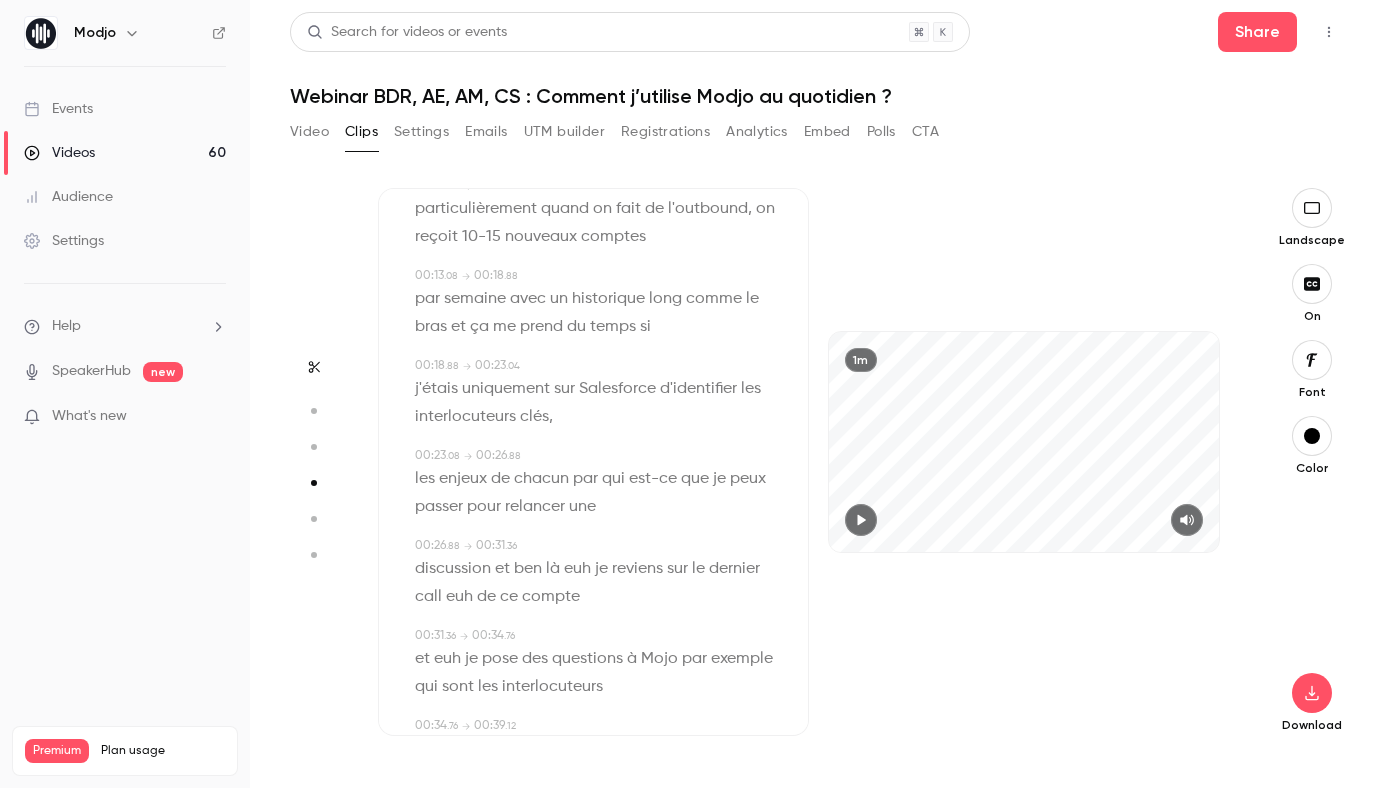 click on "chacun" at bounding box center (541, 479) 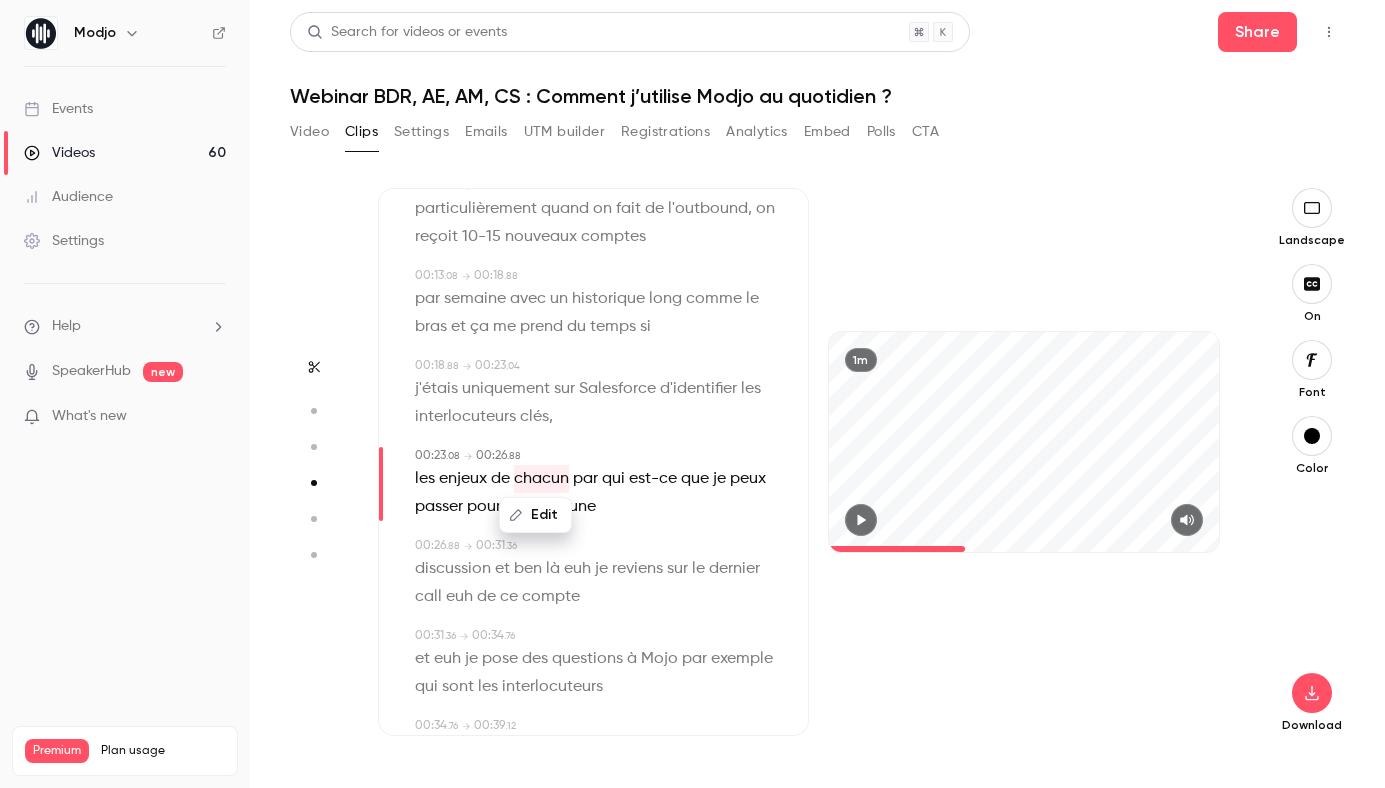 click on "Edit" at bounding box center (535, 515) 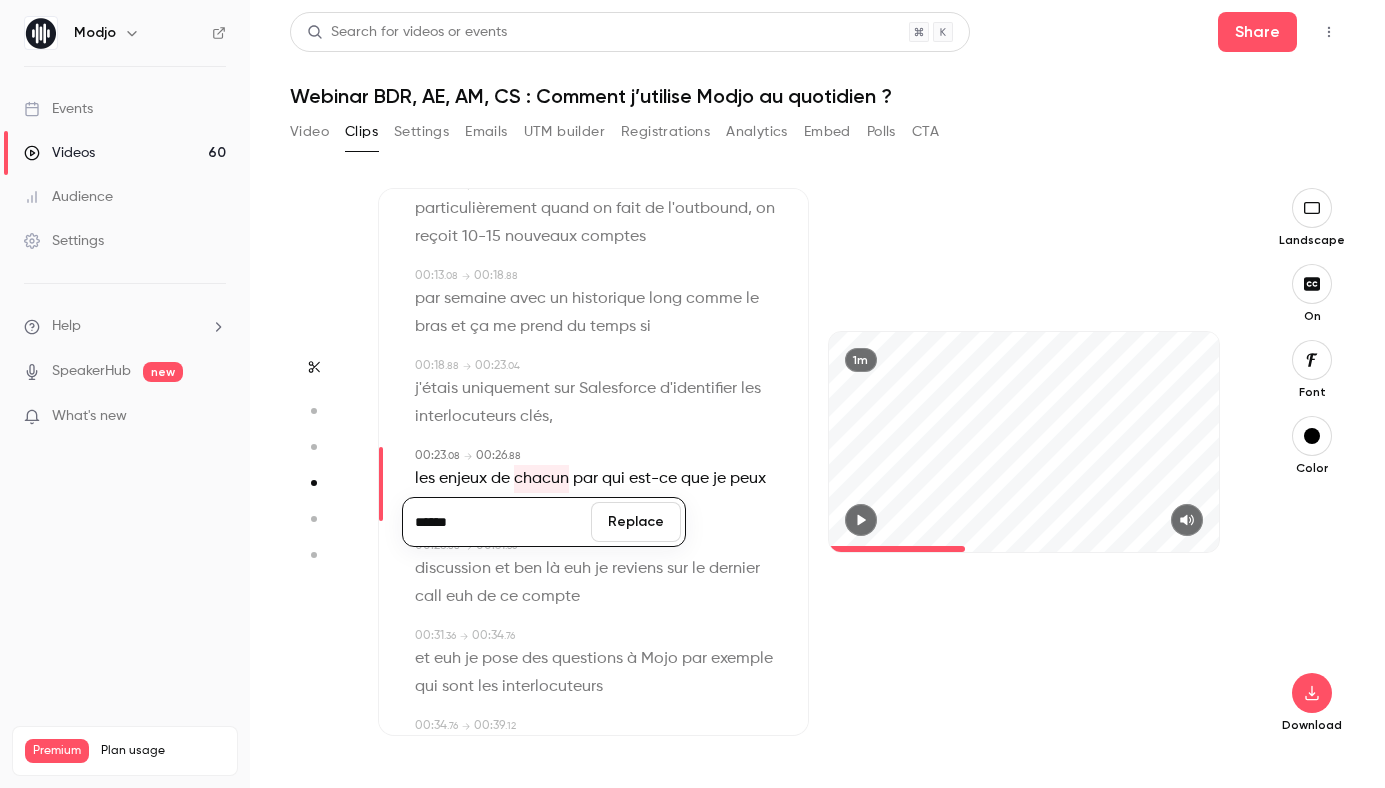 click on "******" at bounding box center (497, 522) 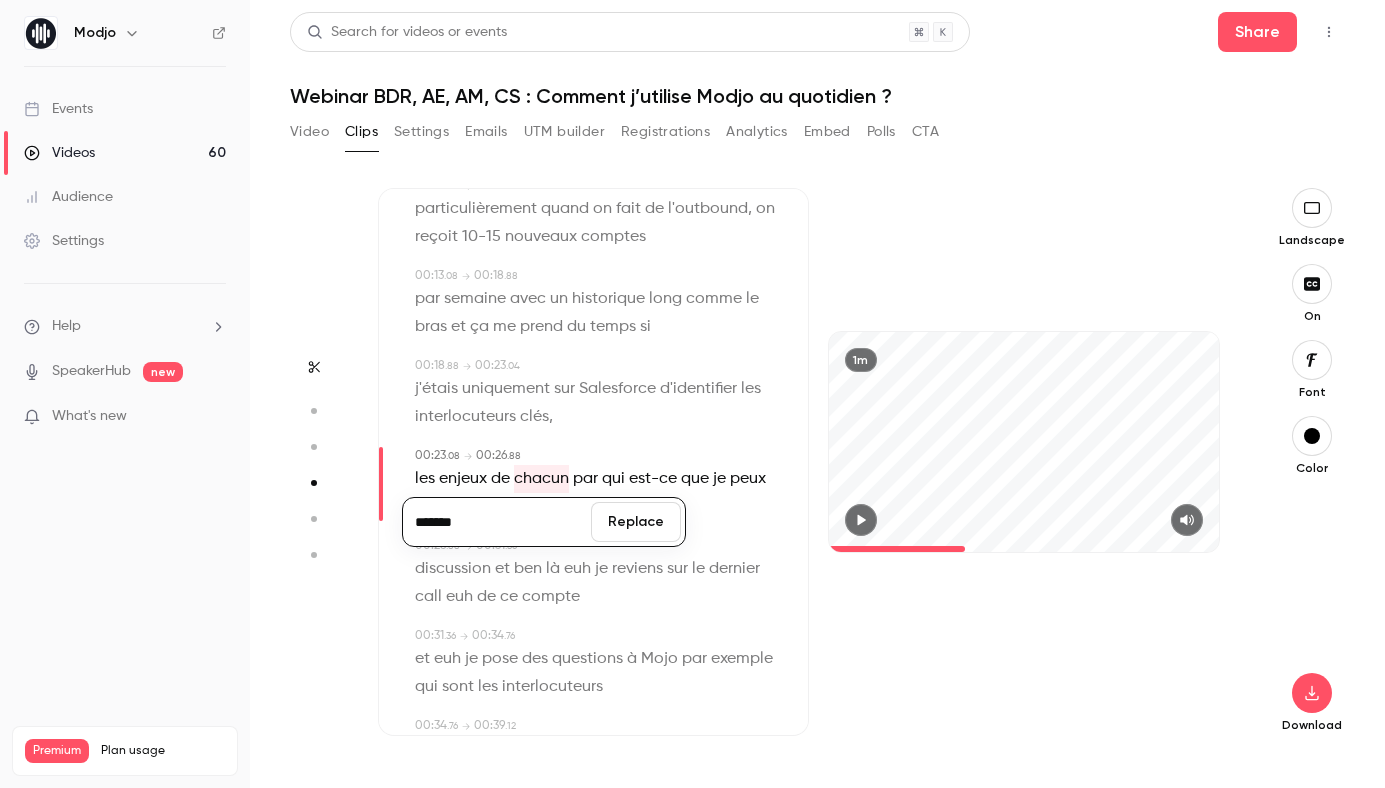 click on "Replace" at bounding box center [636, 522] 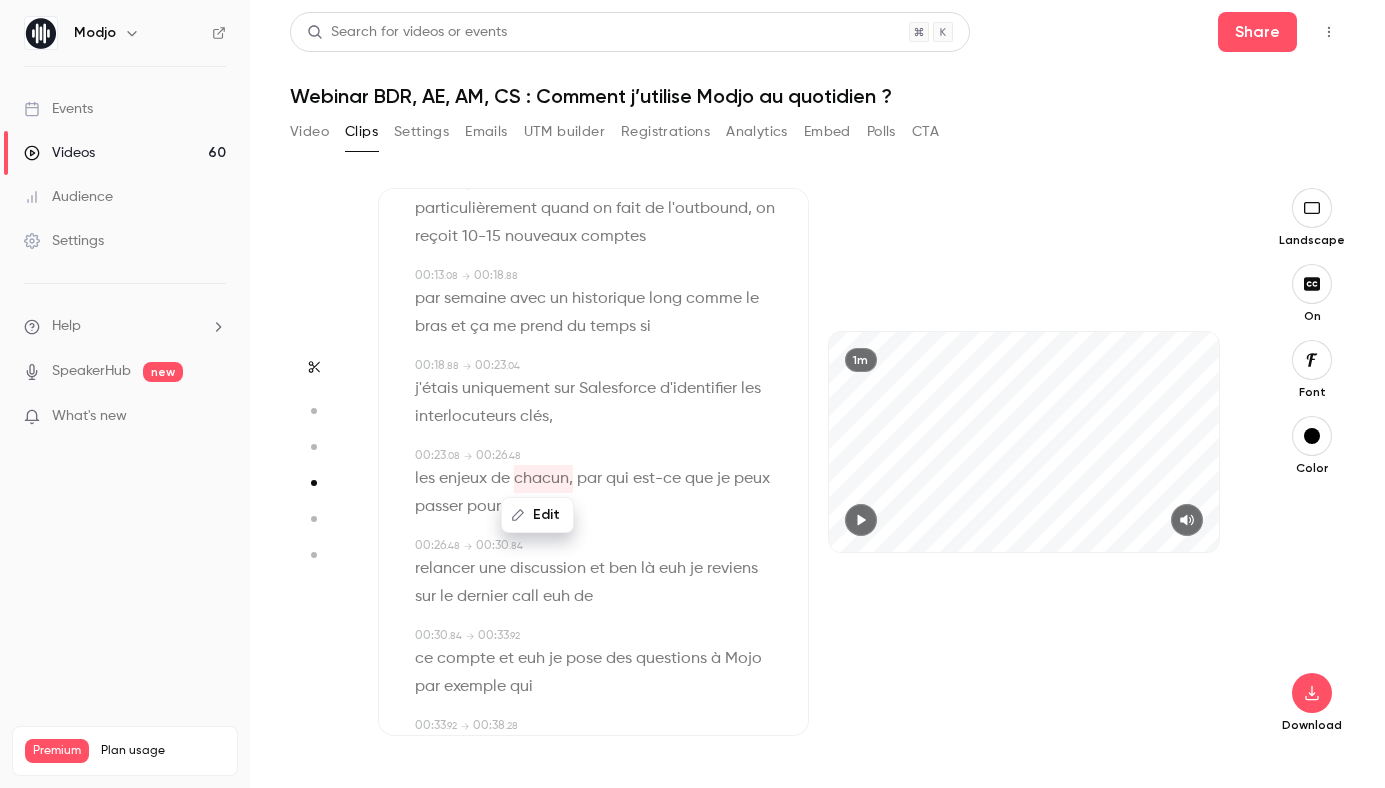 click on "00:26 . 48" at bounding box center (437, 546) 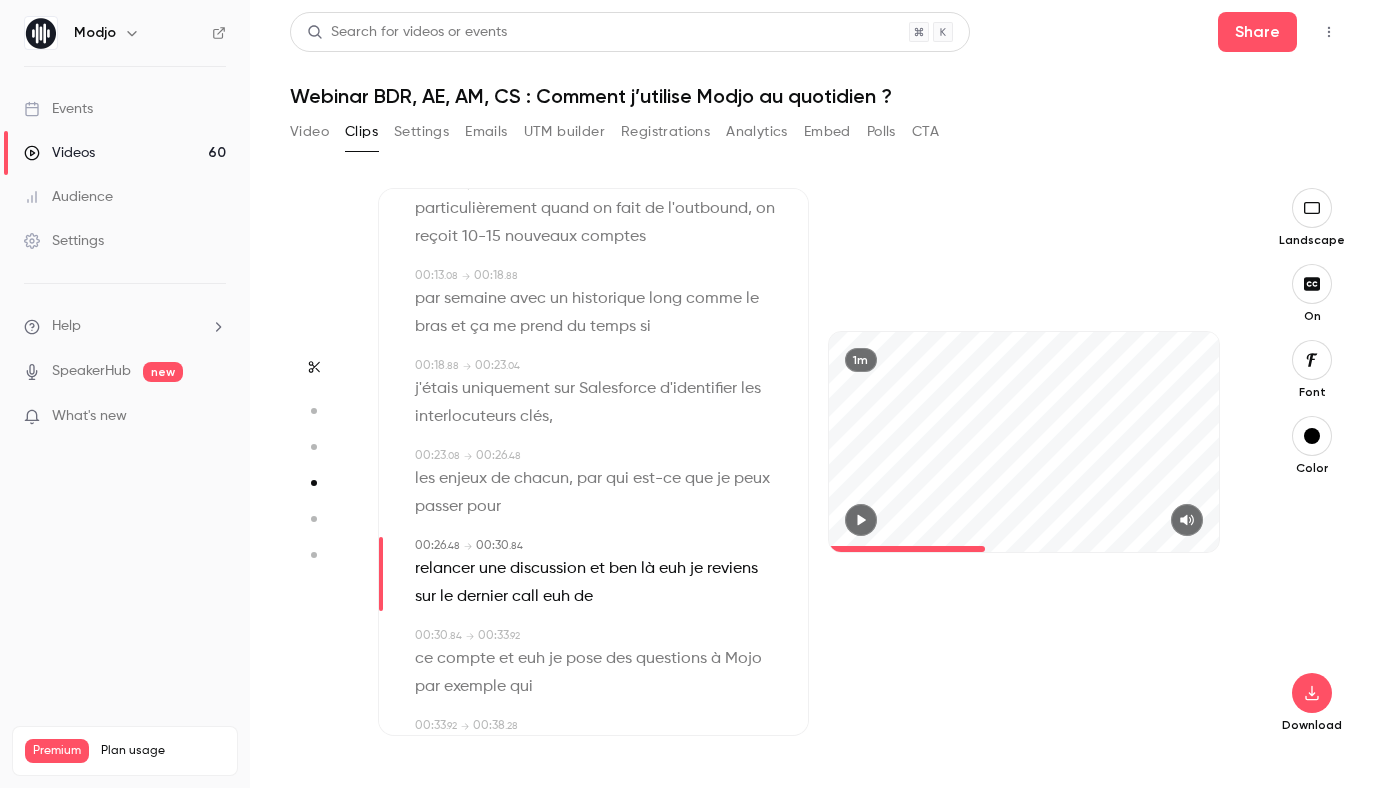 click on "euh" at bounding box center (672, 569) 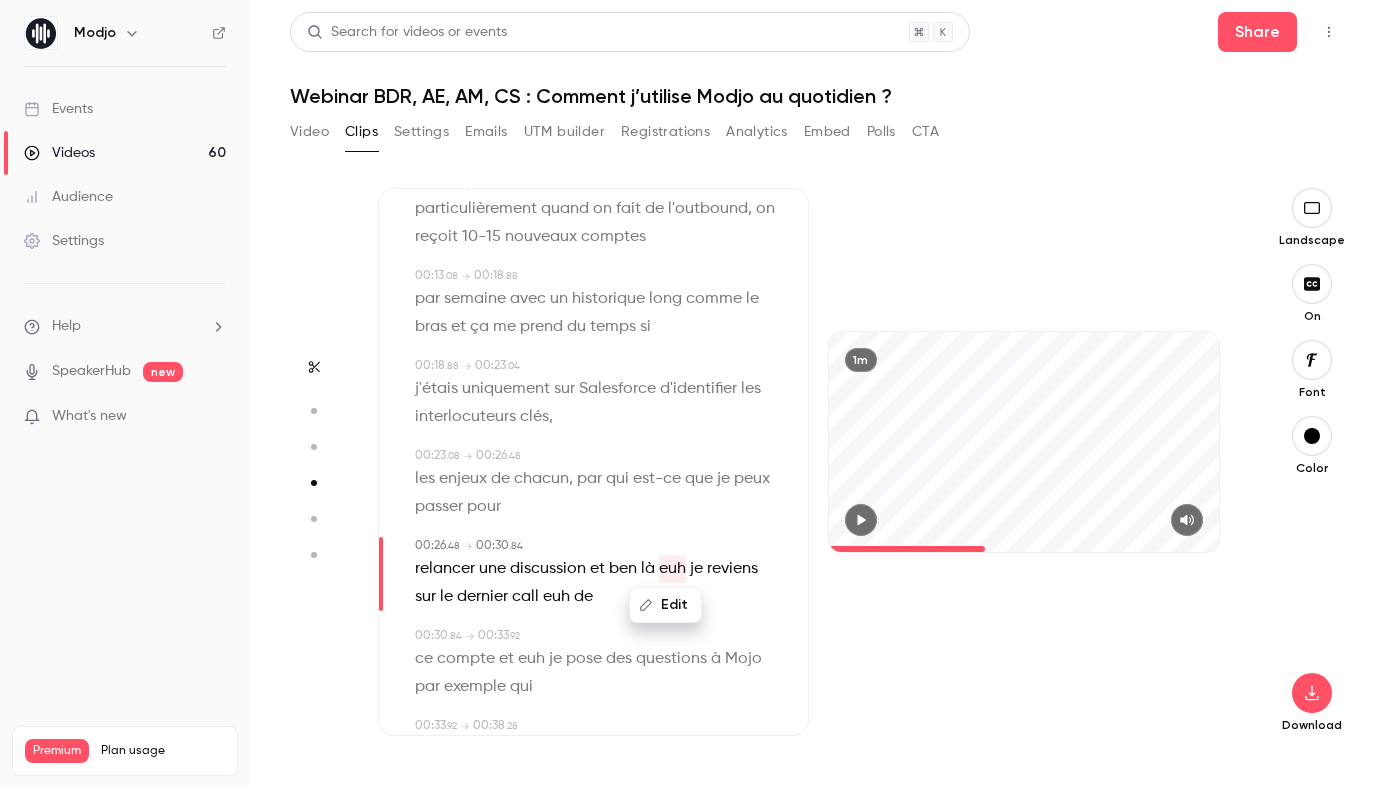 click on "Edit" at bounding box center (665, 605) 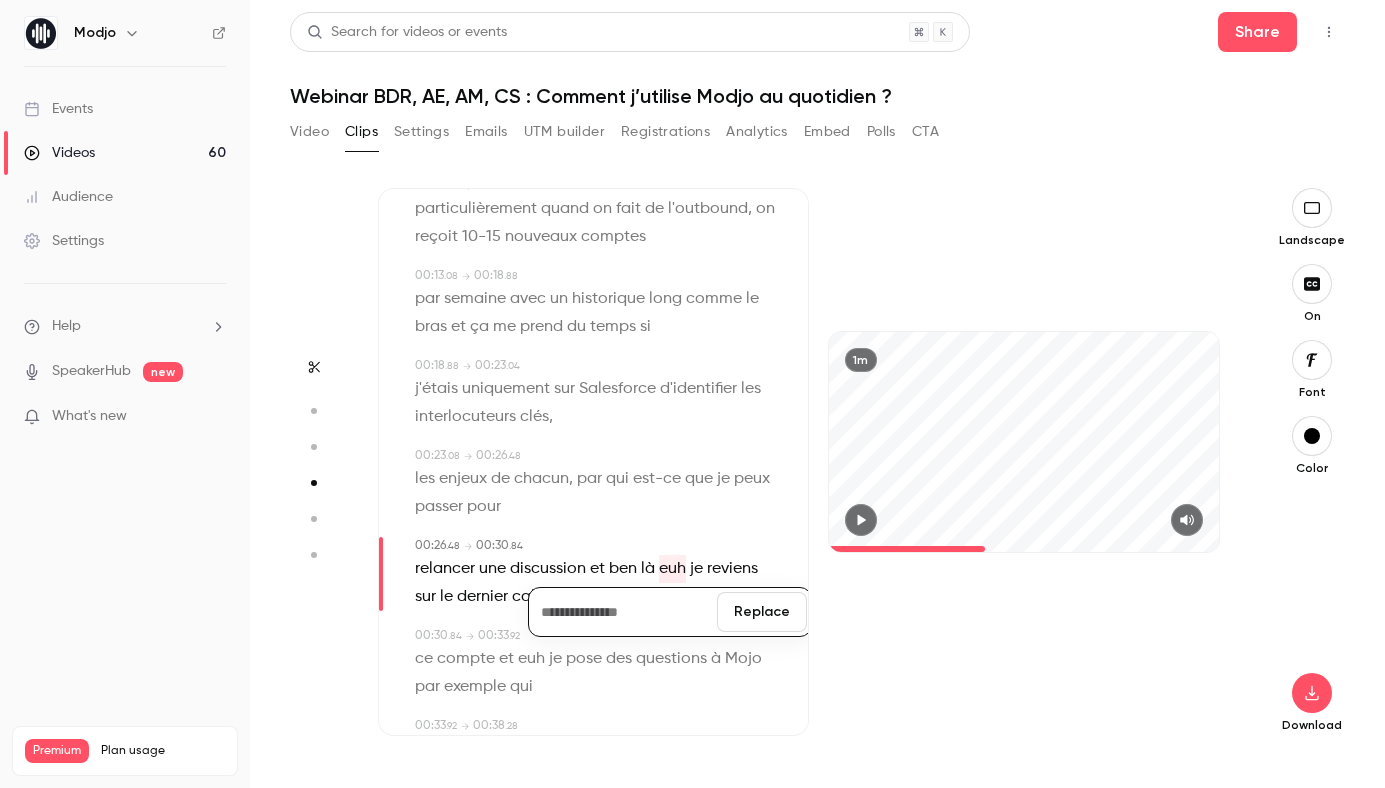 click on "Replace" at bounding box center [762, 612] 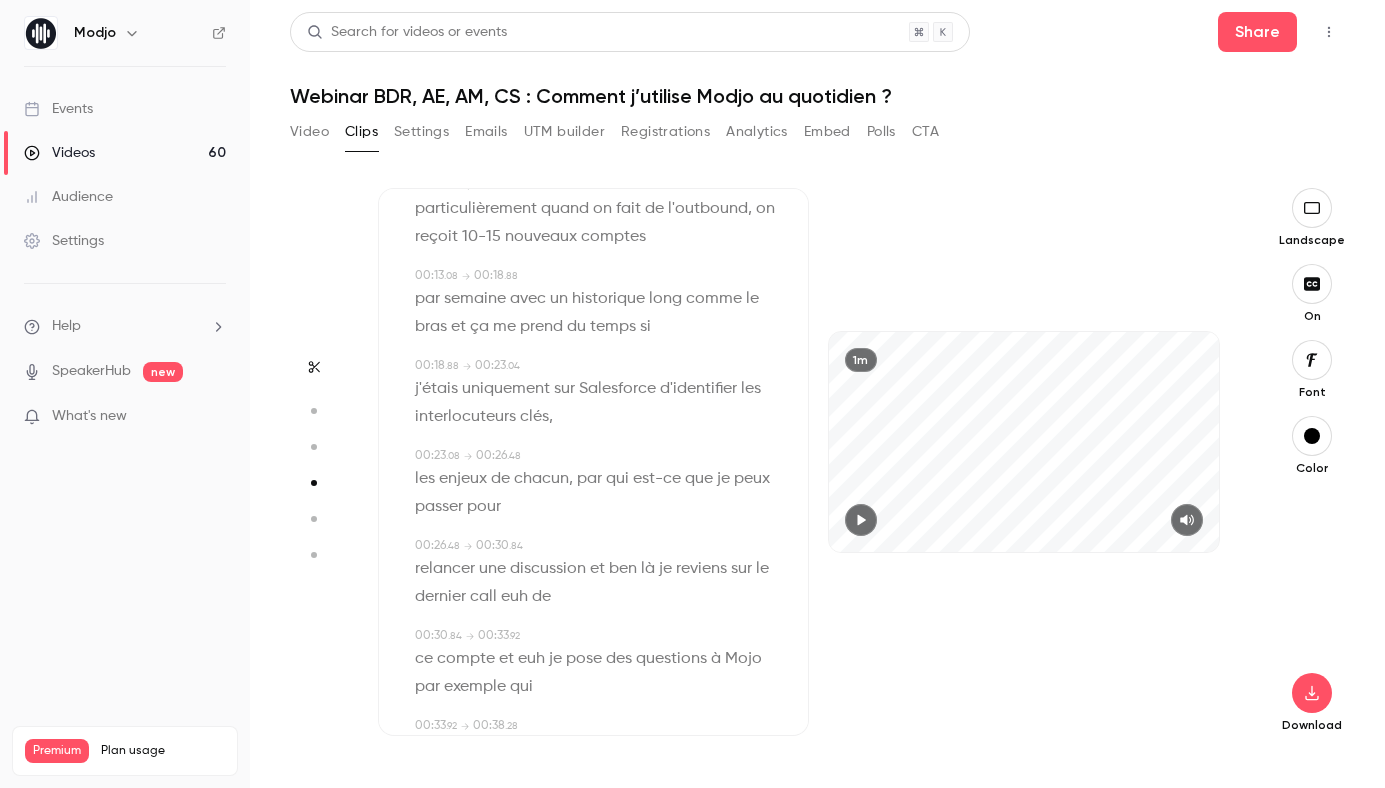 click on "euh" at bounding box center [514, 597] 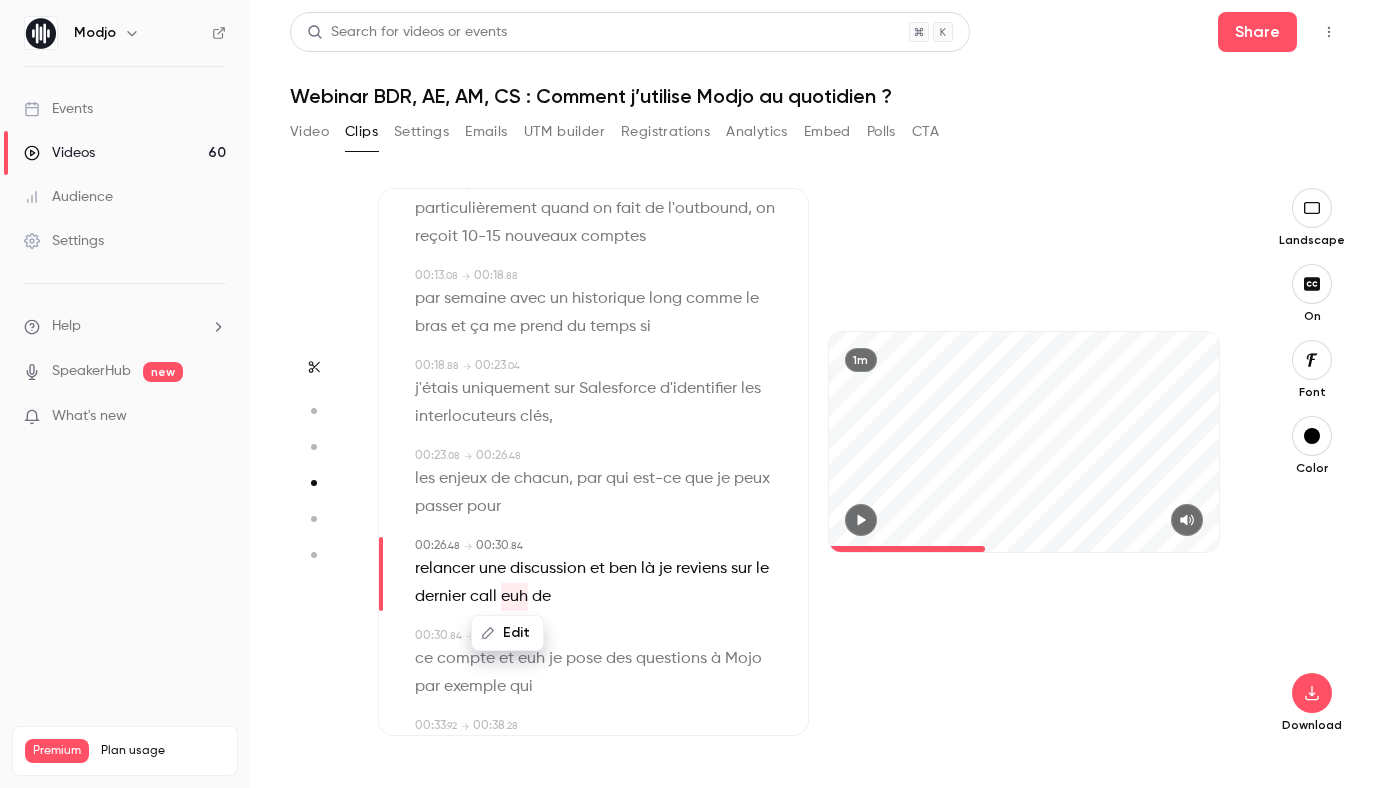 click on "Edit" at bounding box center (507, 633) 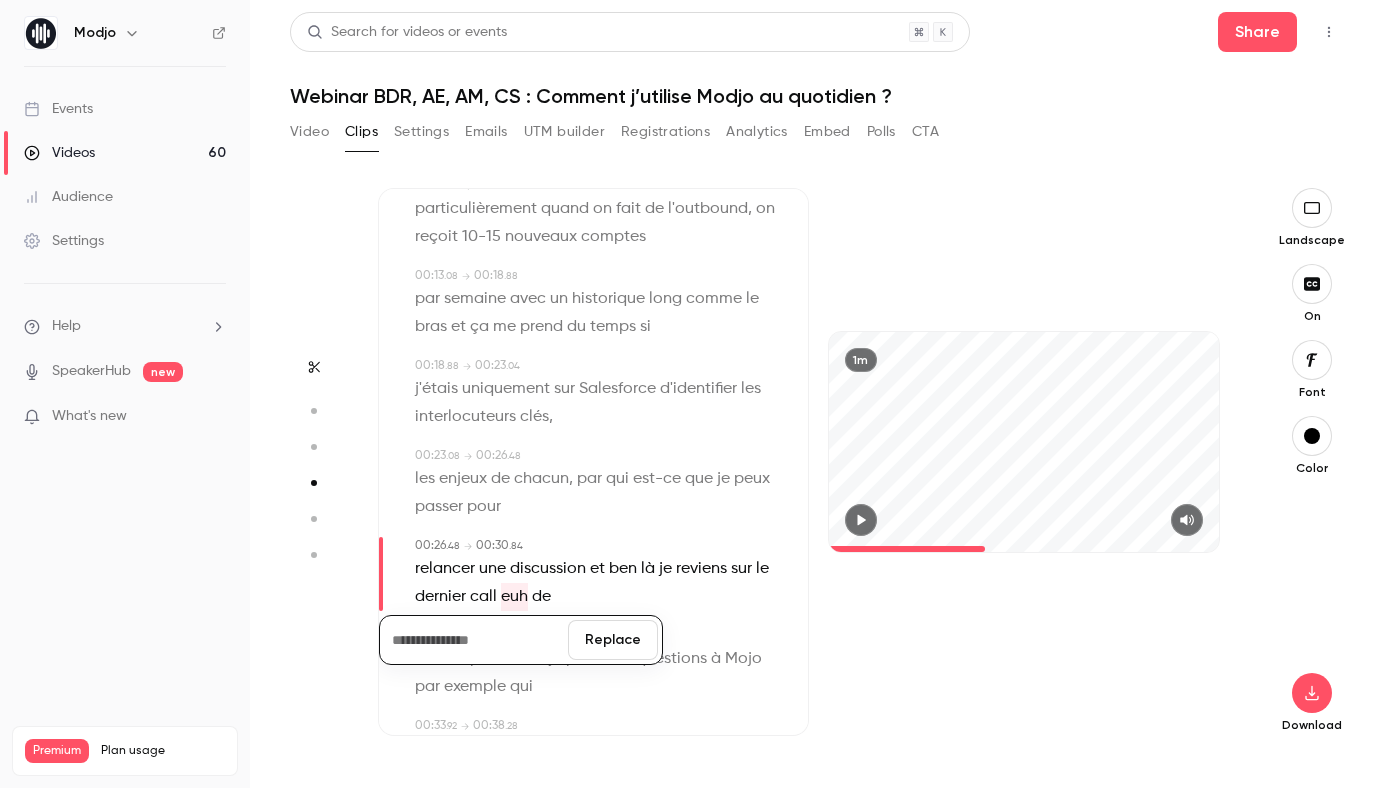 click on "Replace" at bounding box center (613, 640) 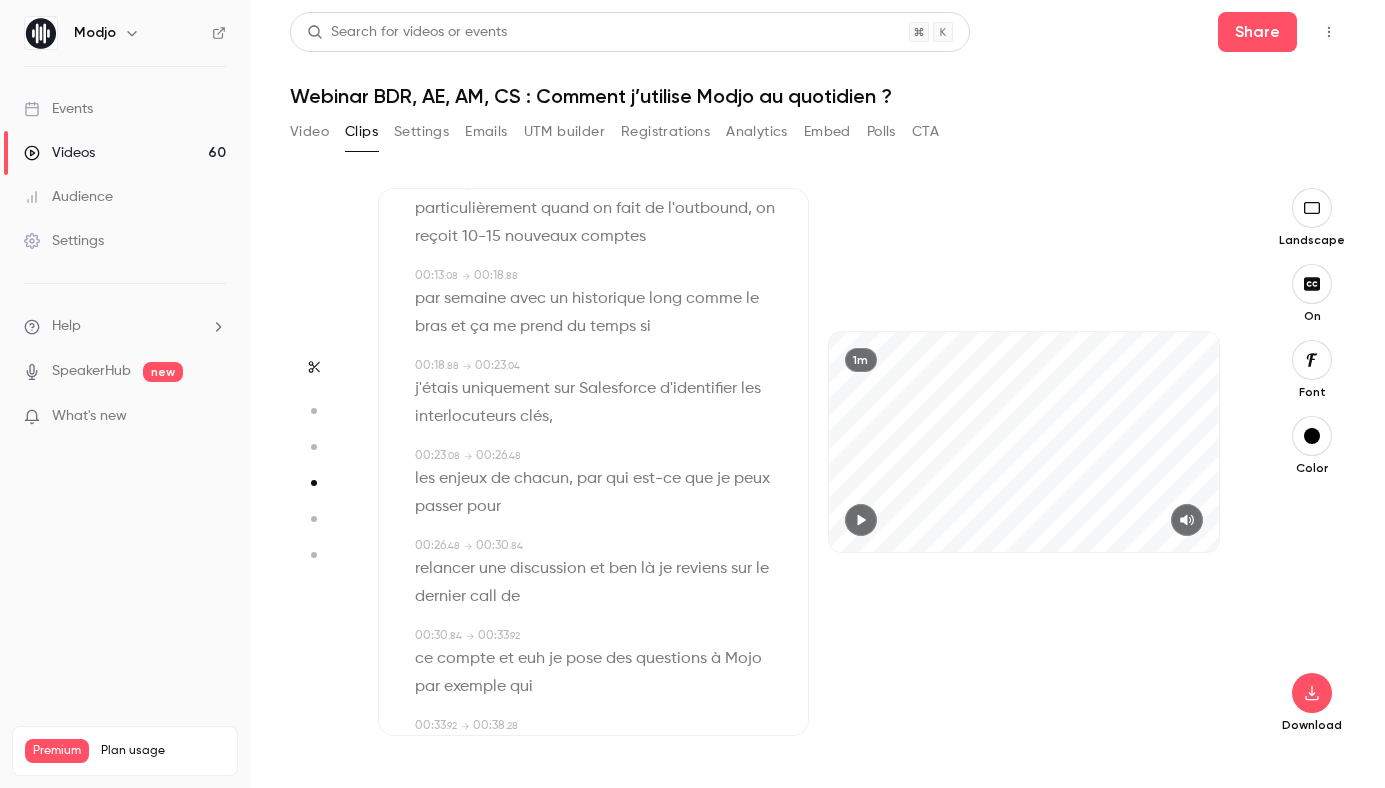 click on "et" at bounding box center (597, 569) 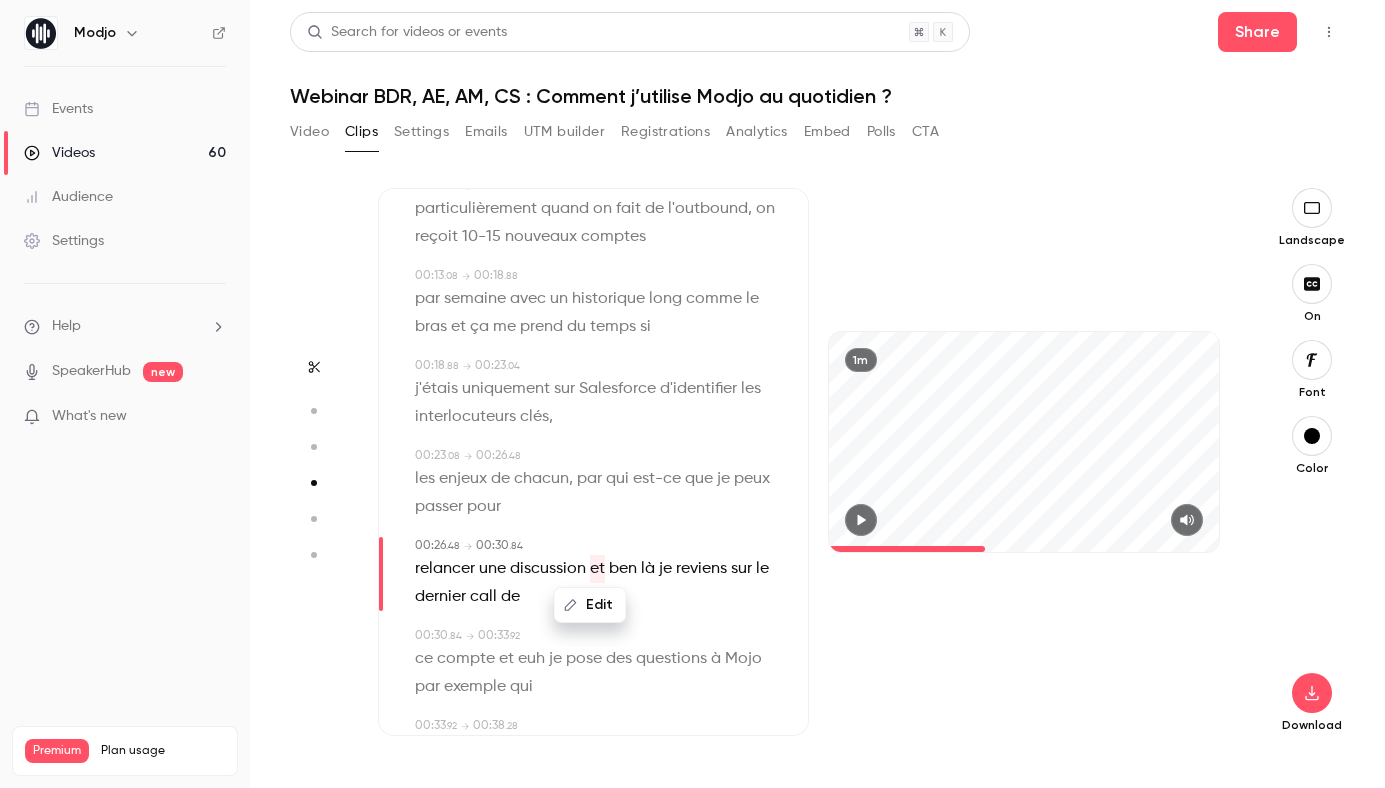 click on "discussion" at bounding box center (548, 569) 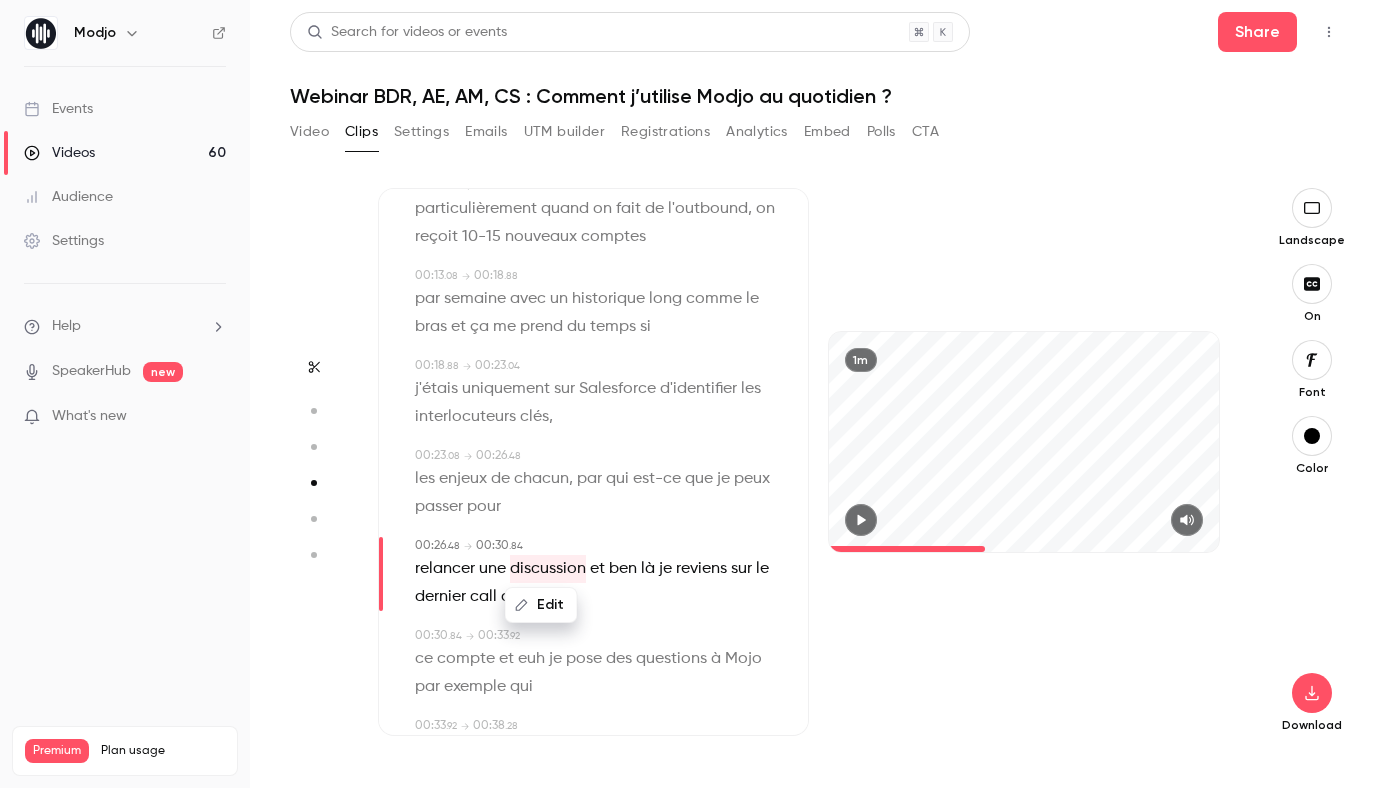 click on "Edit" at bounding box center (541, 605) 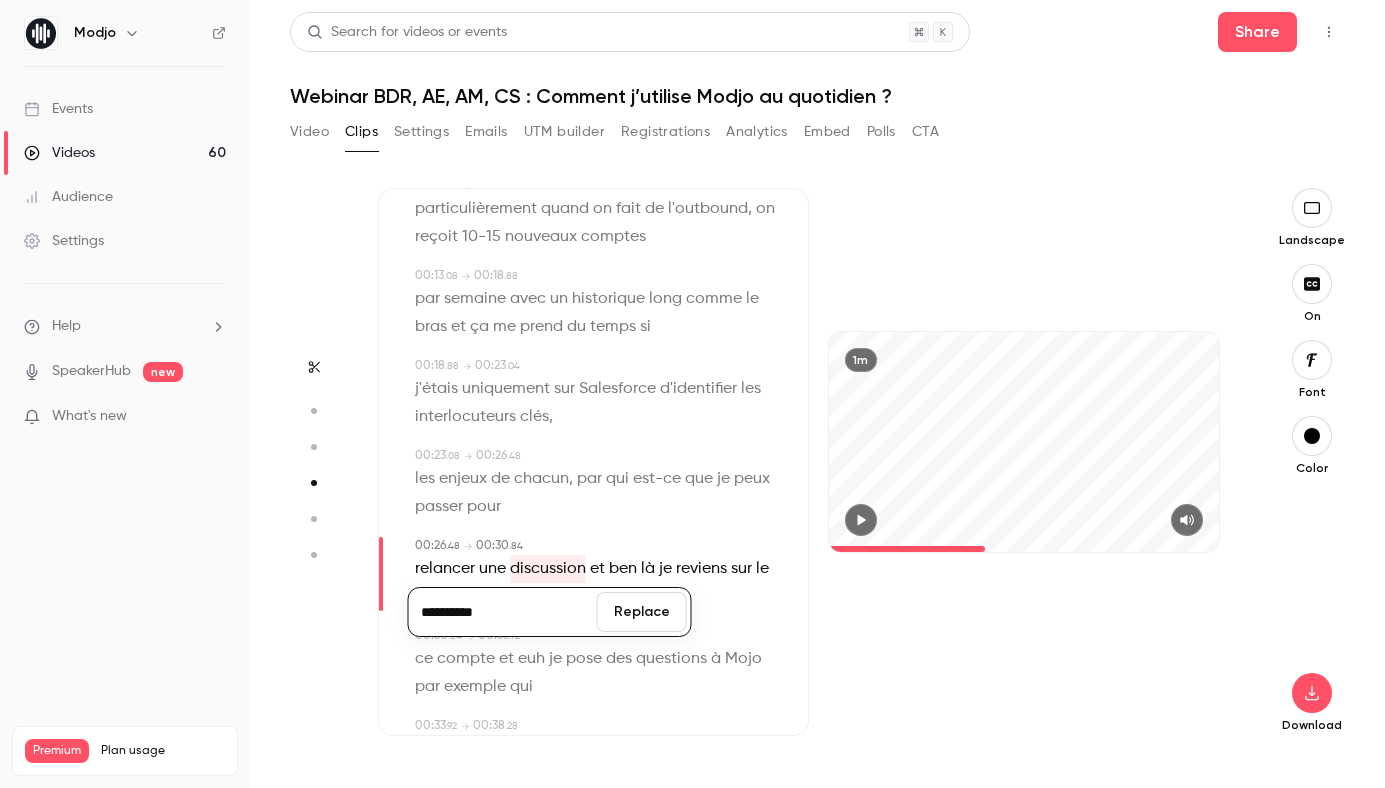 click 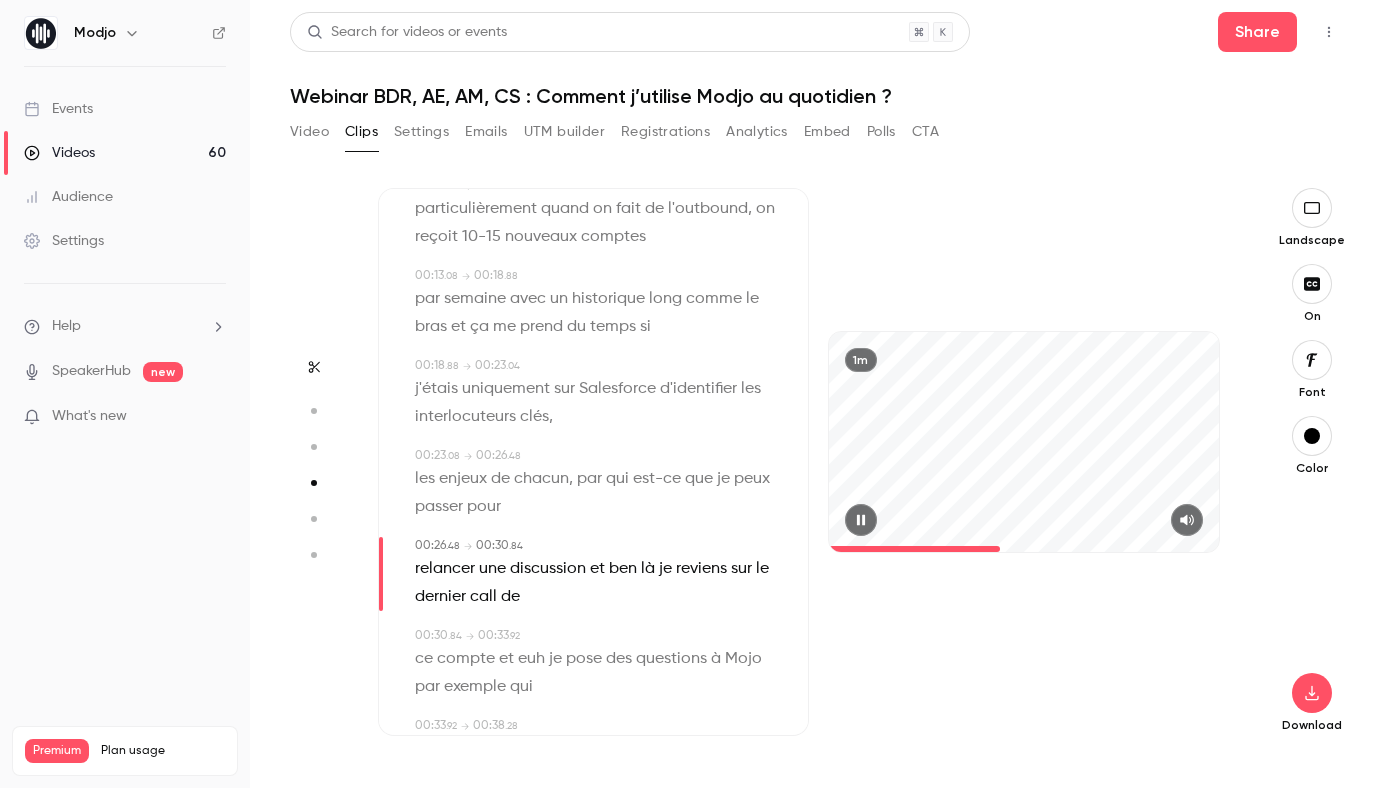 click 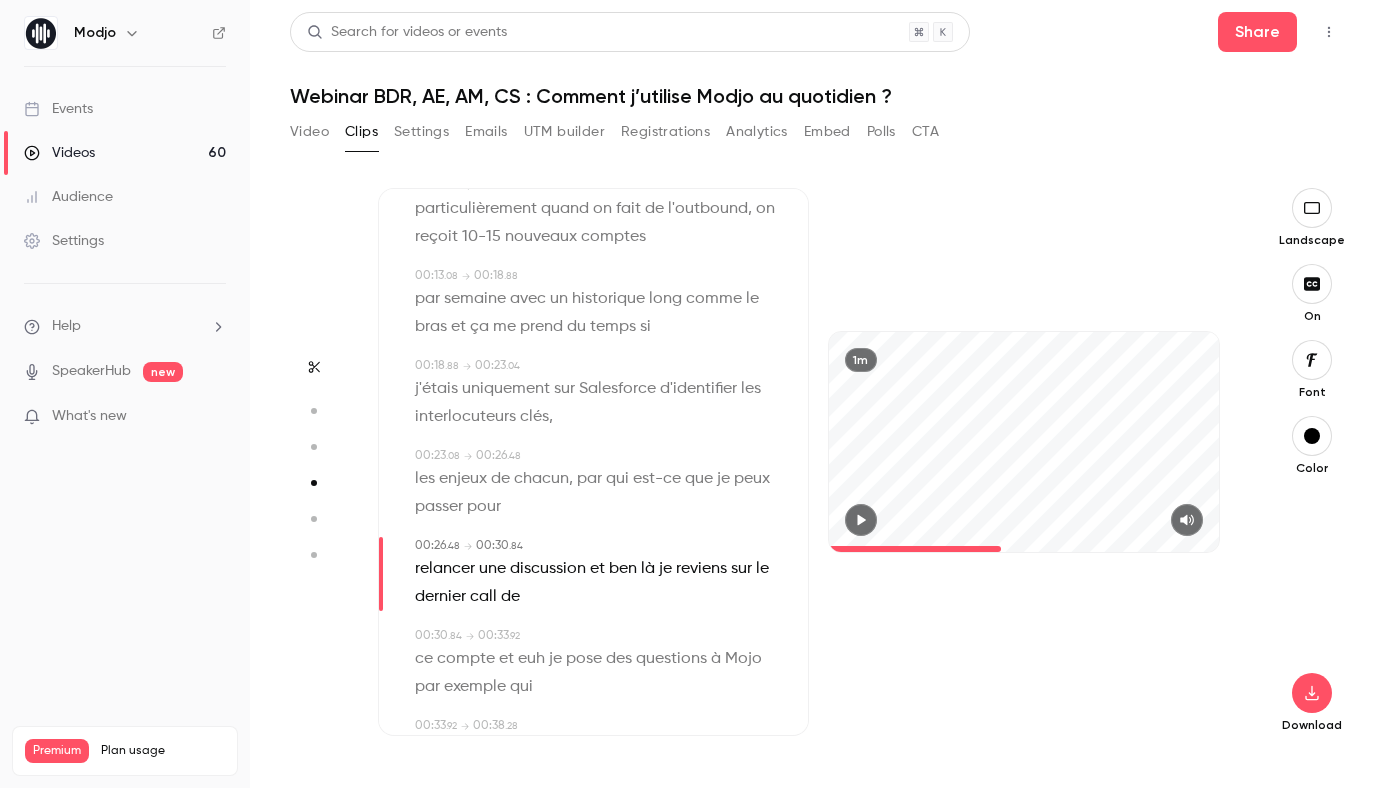 click on "discussion" at bounding box center [548, 569] 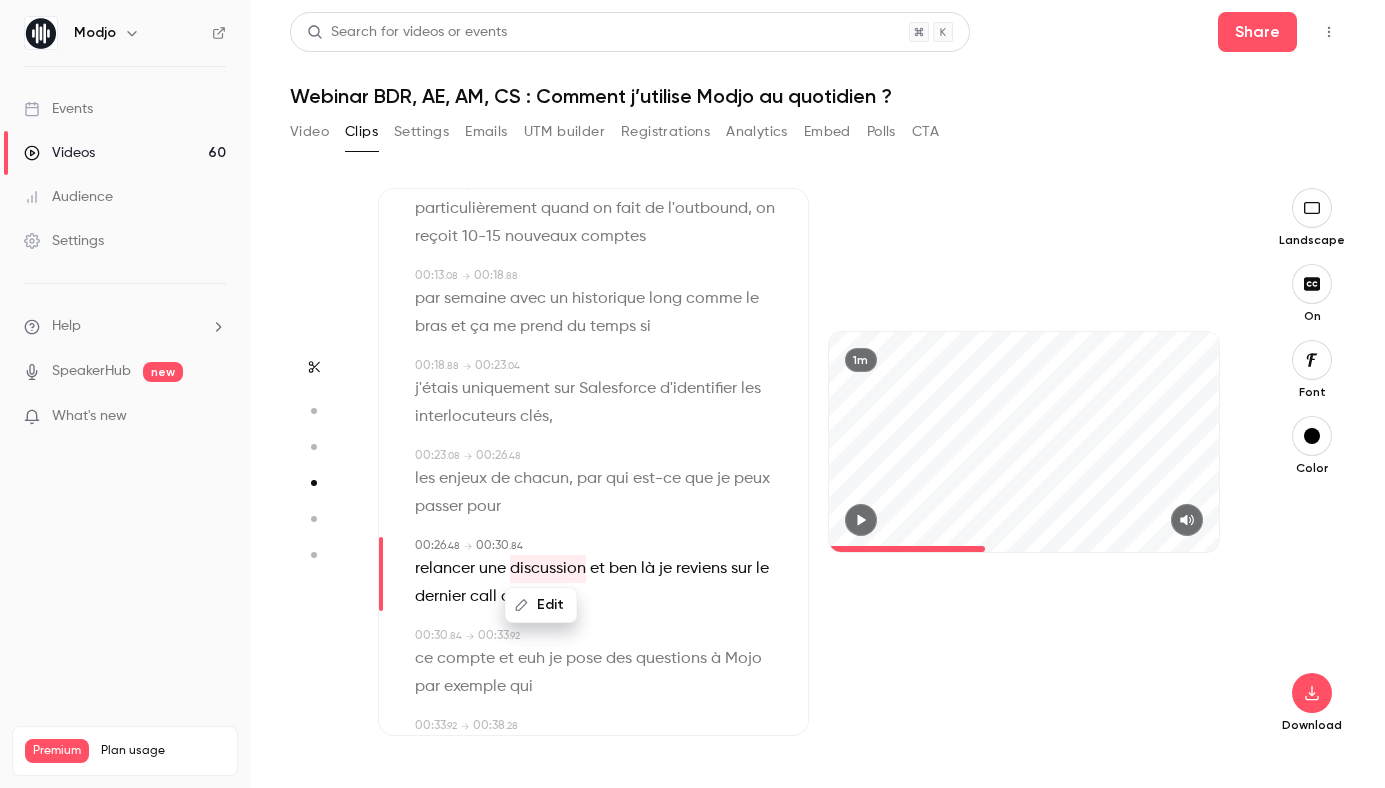 click on "Edit" at bounding box center [541, 605] 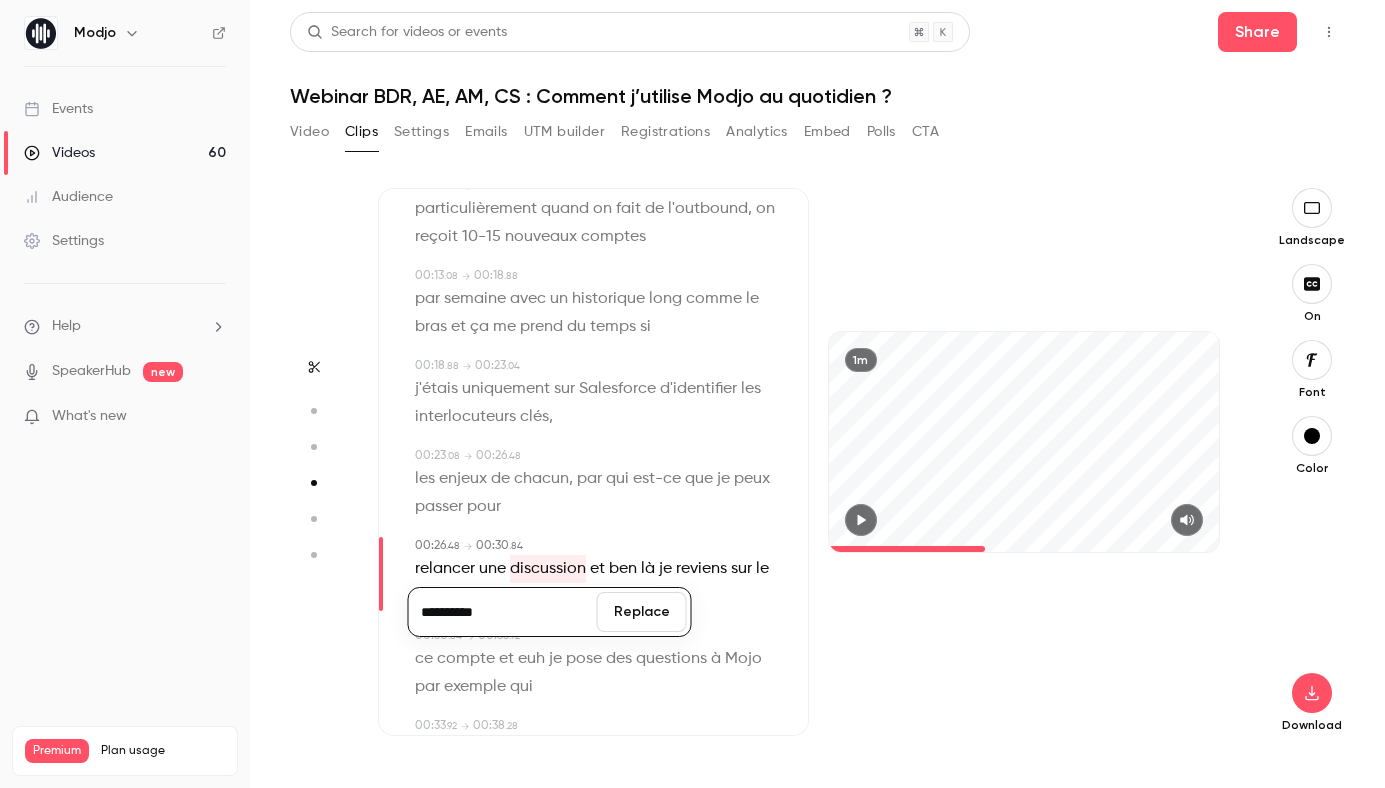 click on "**********" at bounding box center [503, 612] 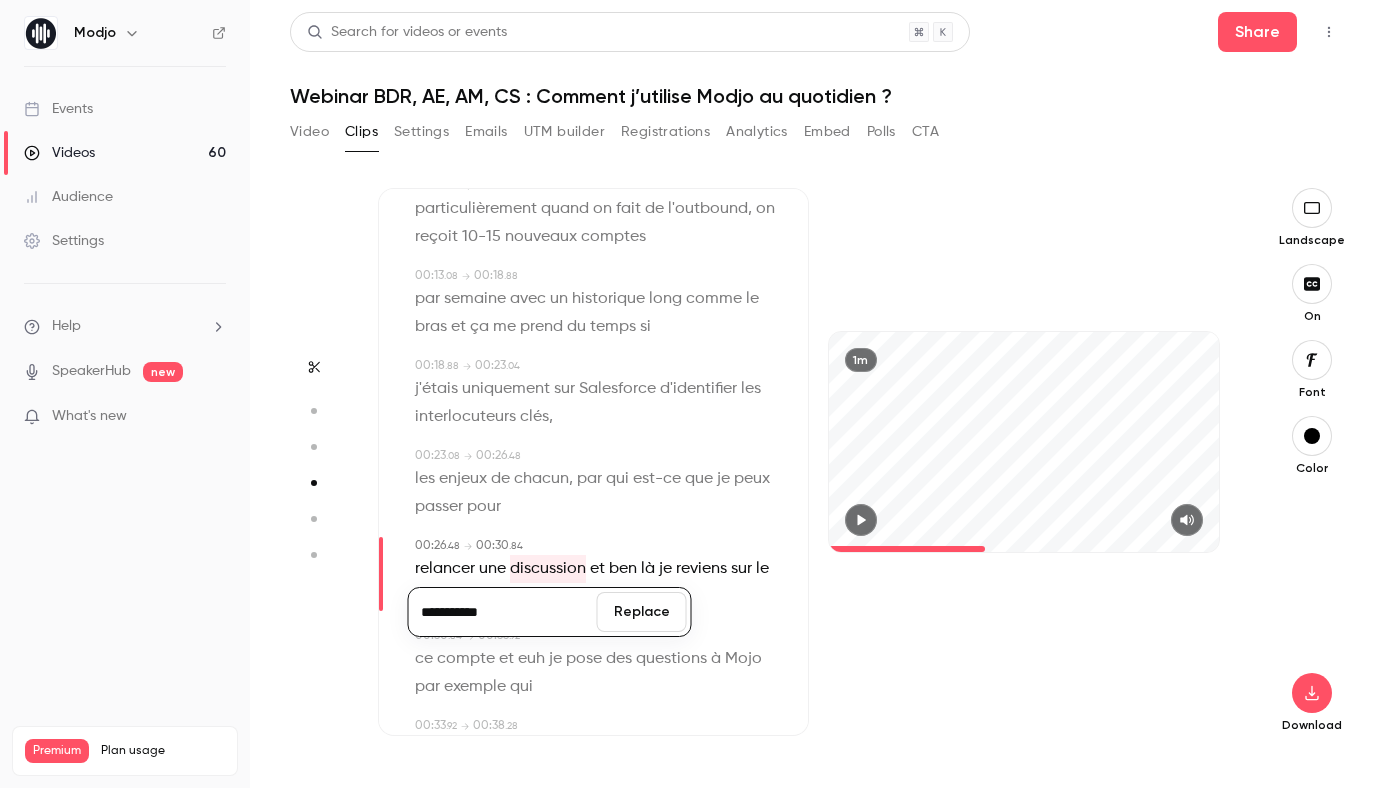 click on "Replace" at bounding box center [642, 612] 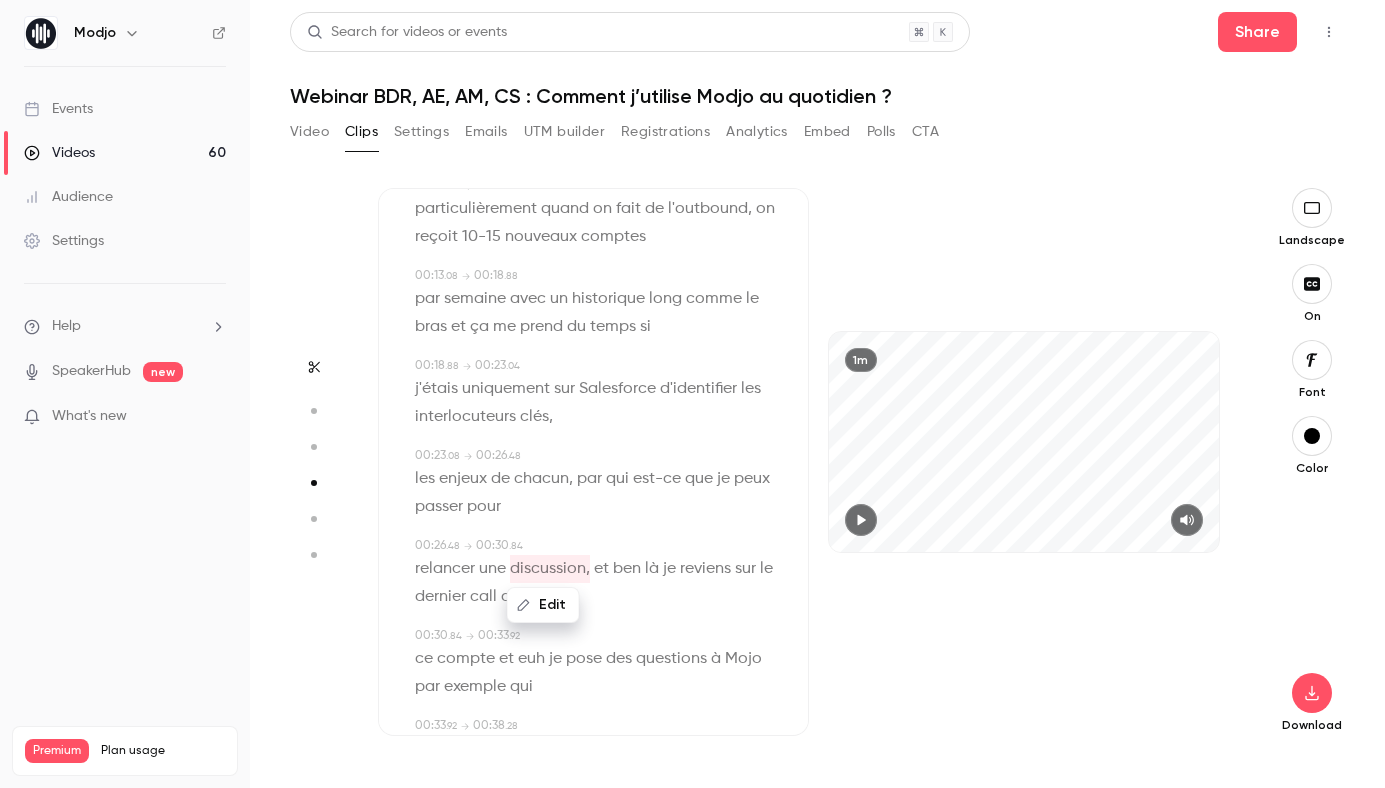 click on "dernier" at bounding box center [440, 597] 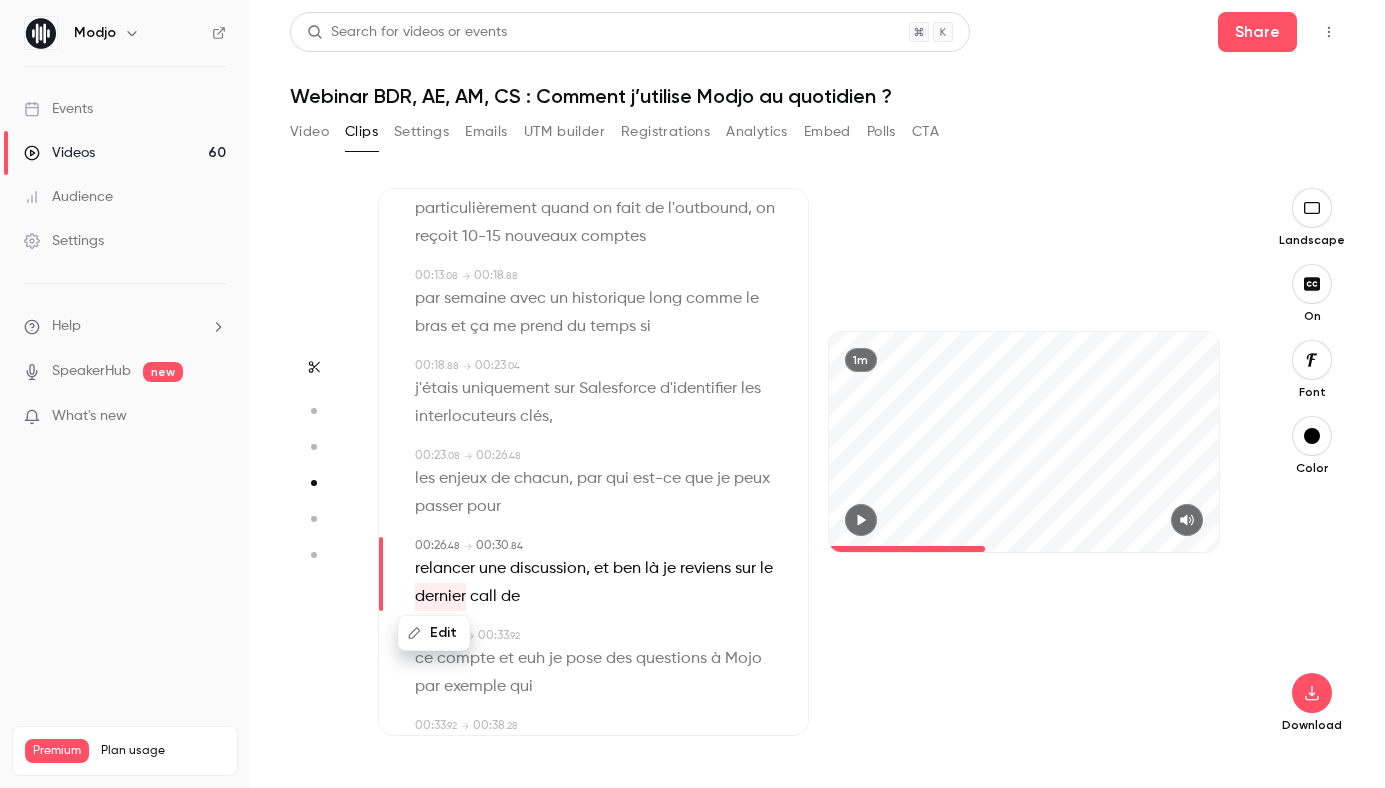 click 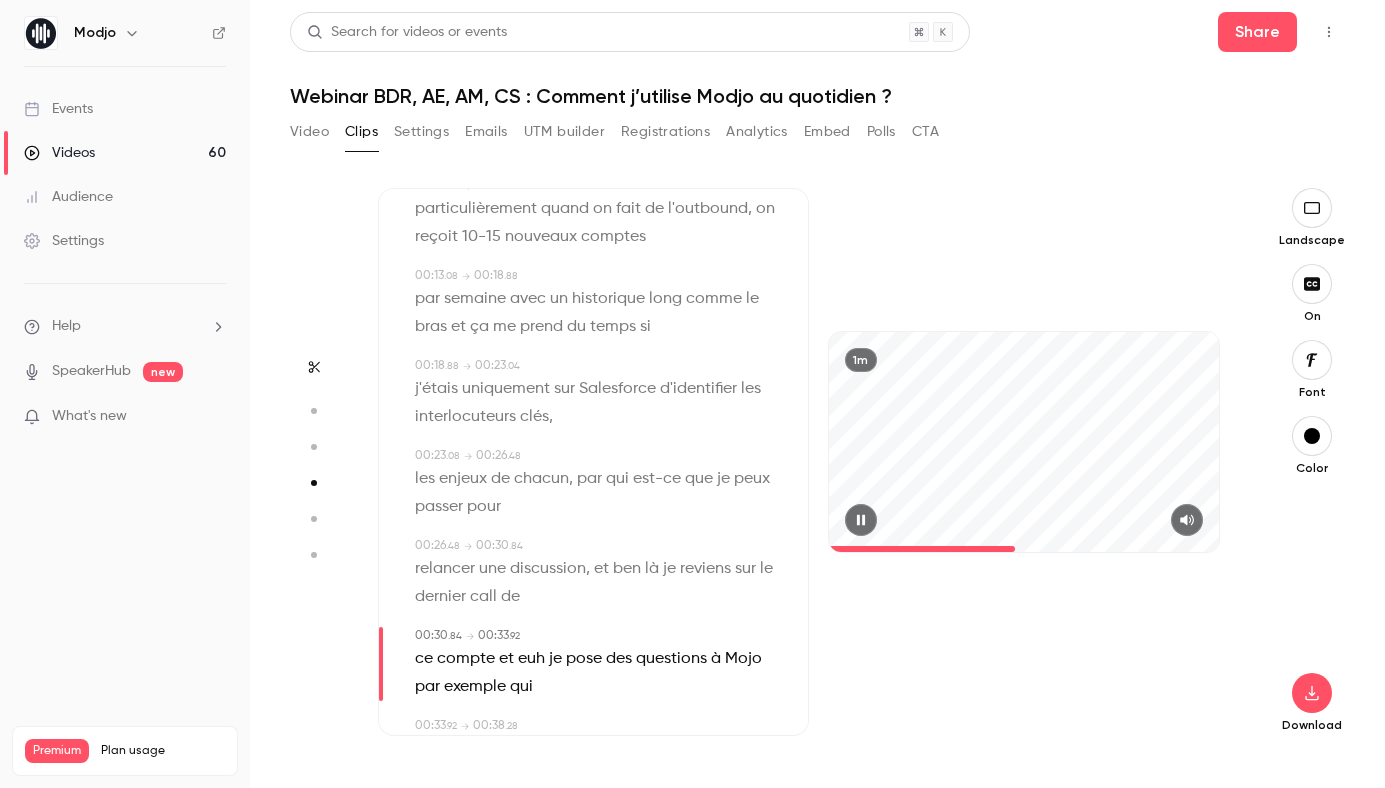 click 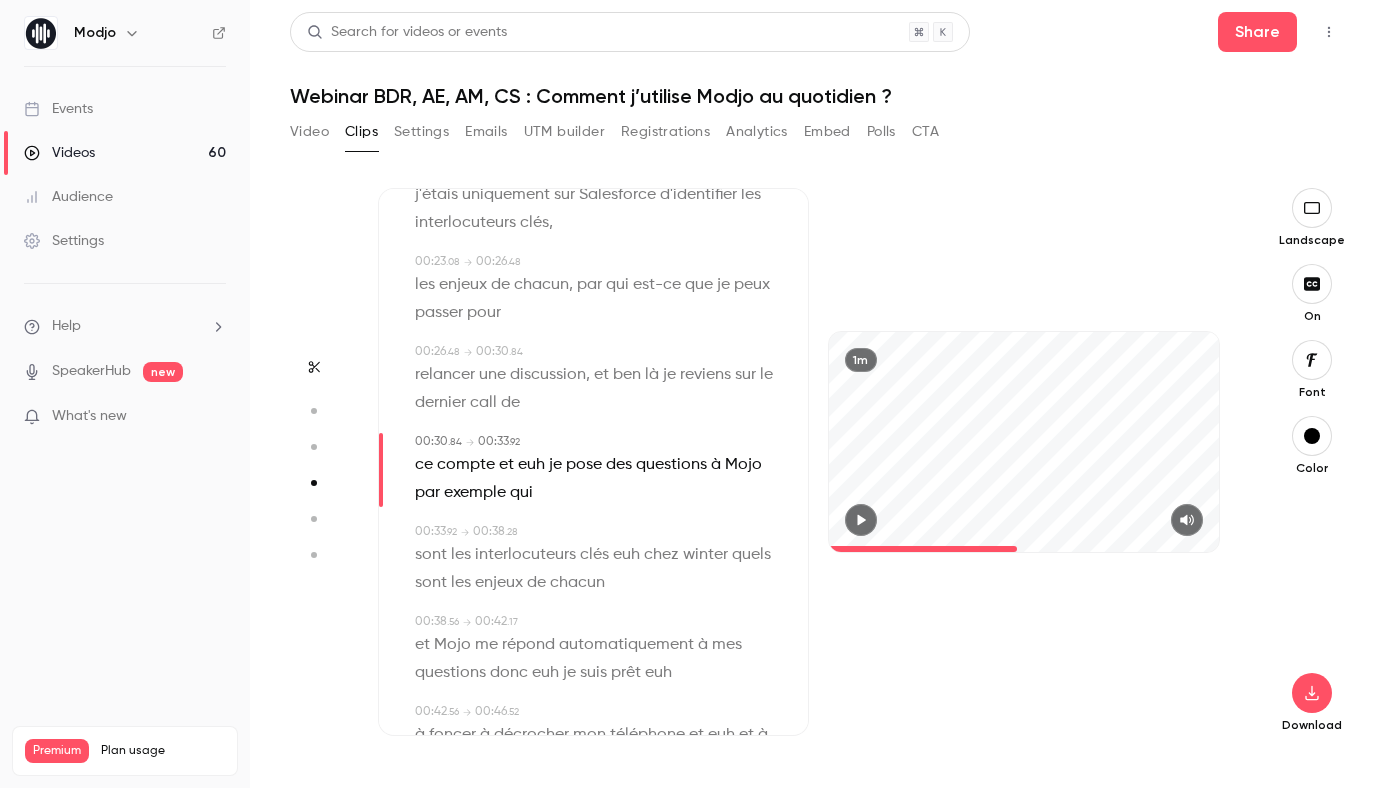 scroll, scrollTop: 609, scrollLeft: 0, axis: vertical 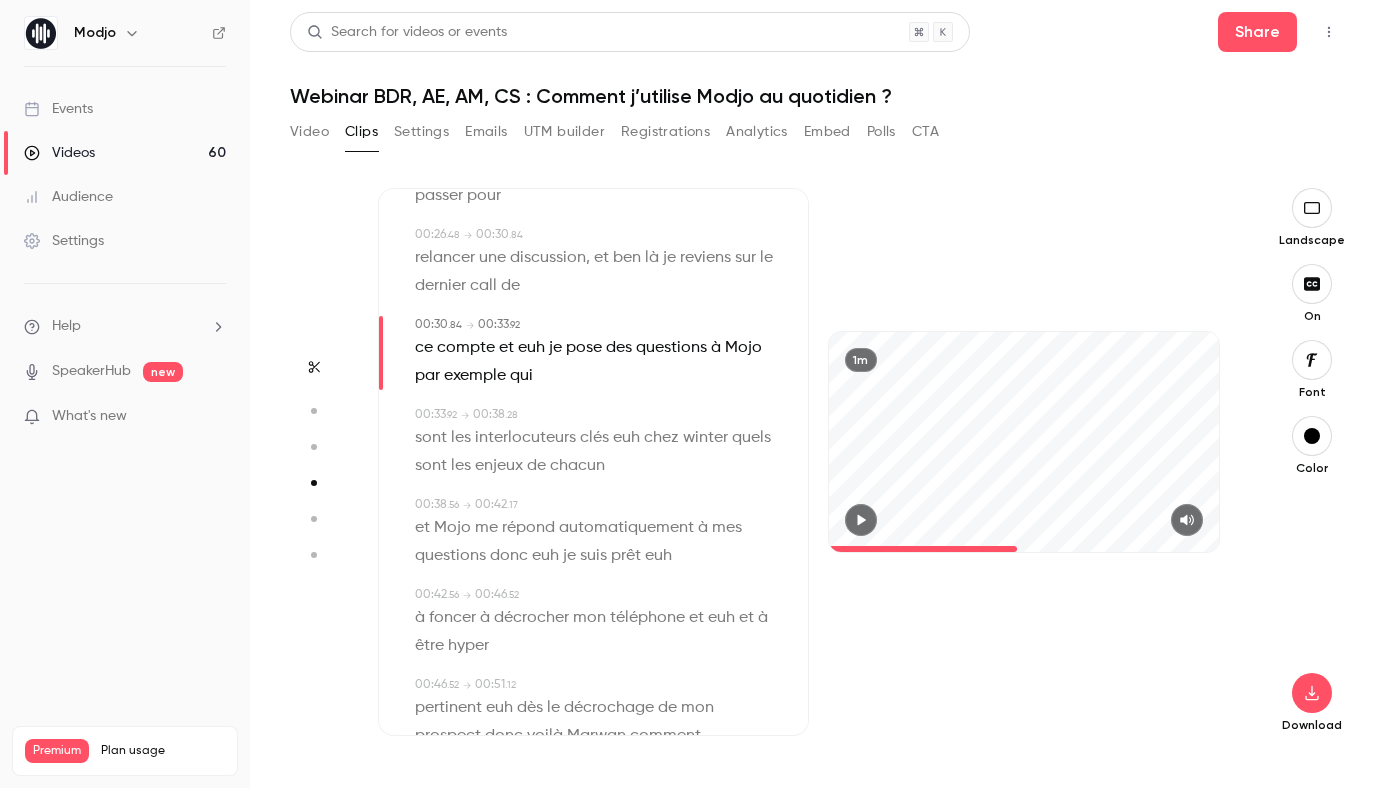 click on "euh" at bounding box center (531, 348) 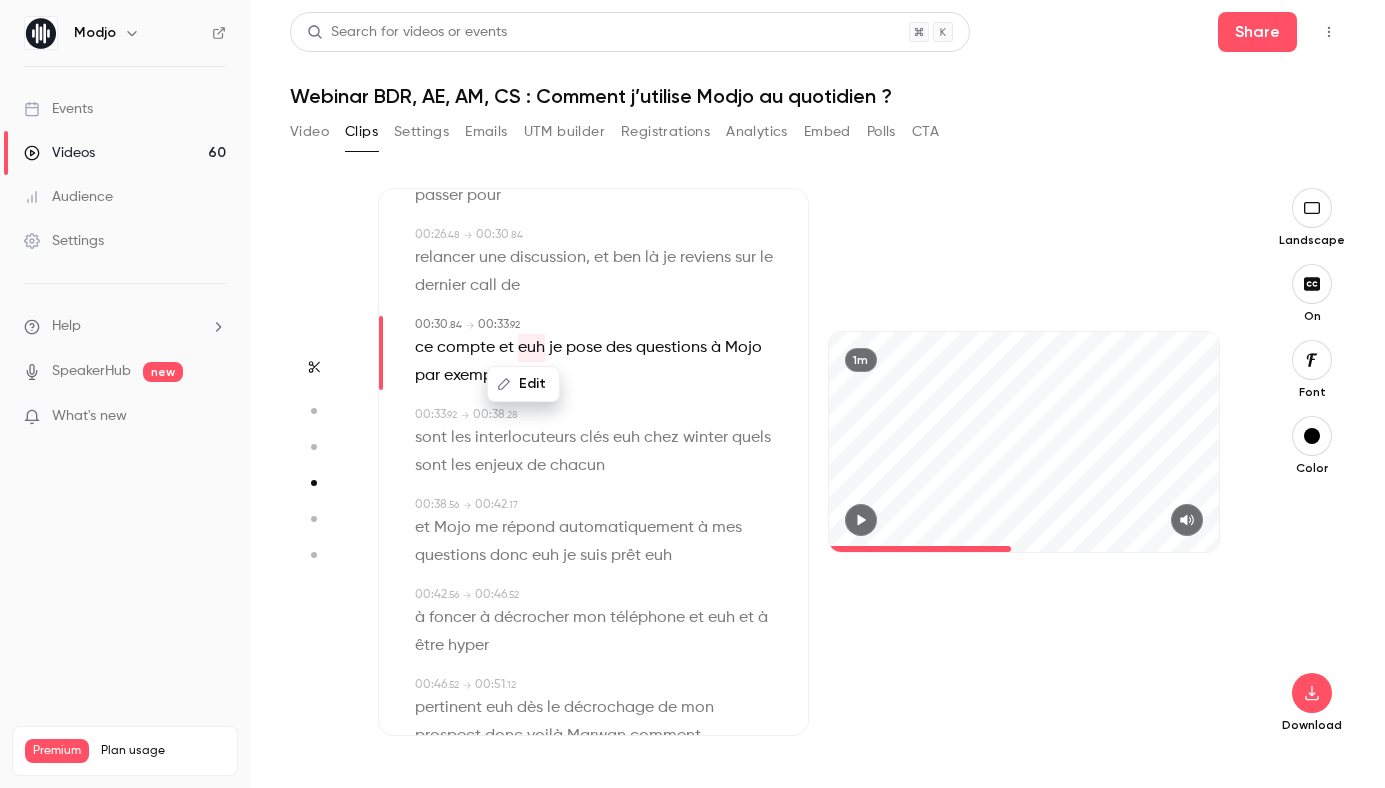 click on "Edit" at bounding box center (523, 384) 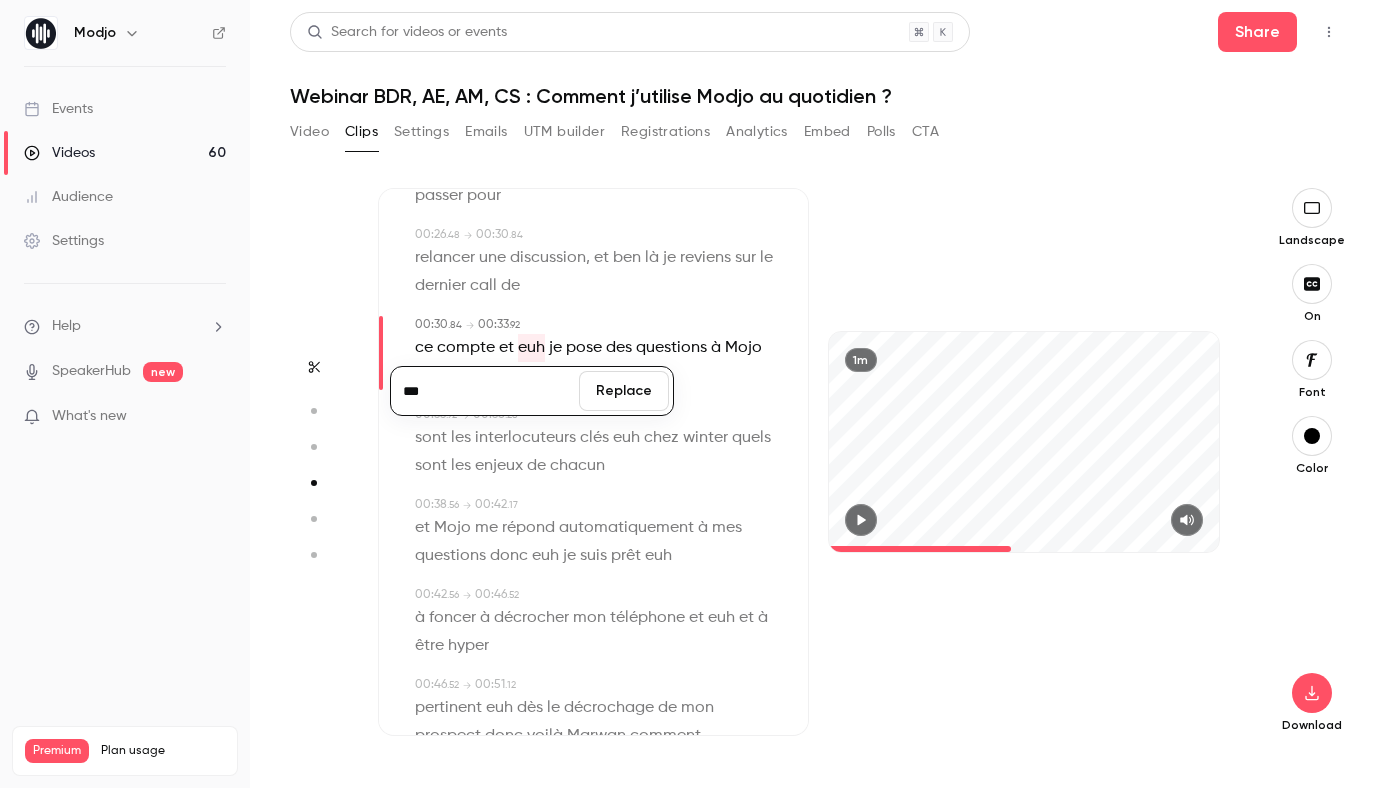 click on "***" at bounding box center [485, 391] 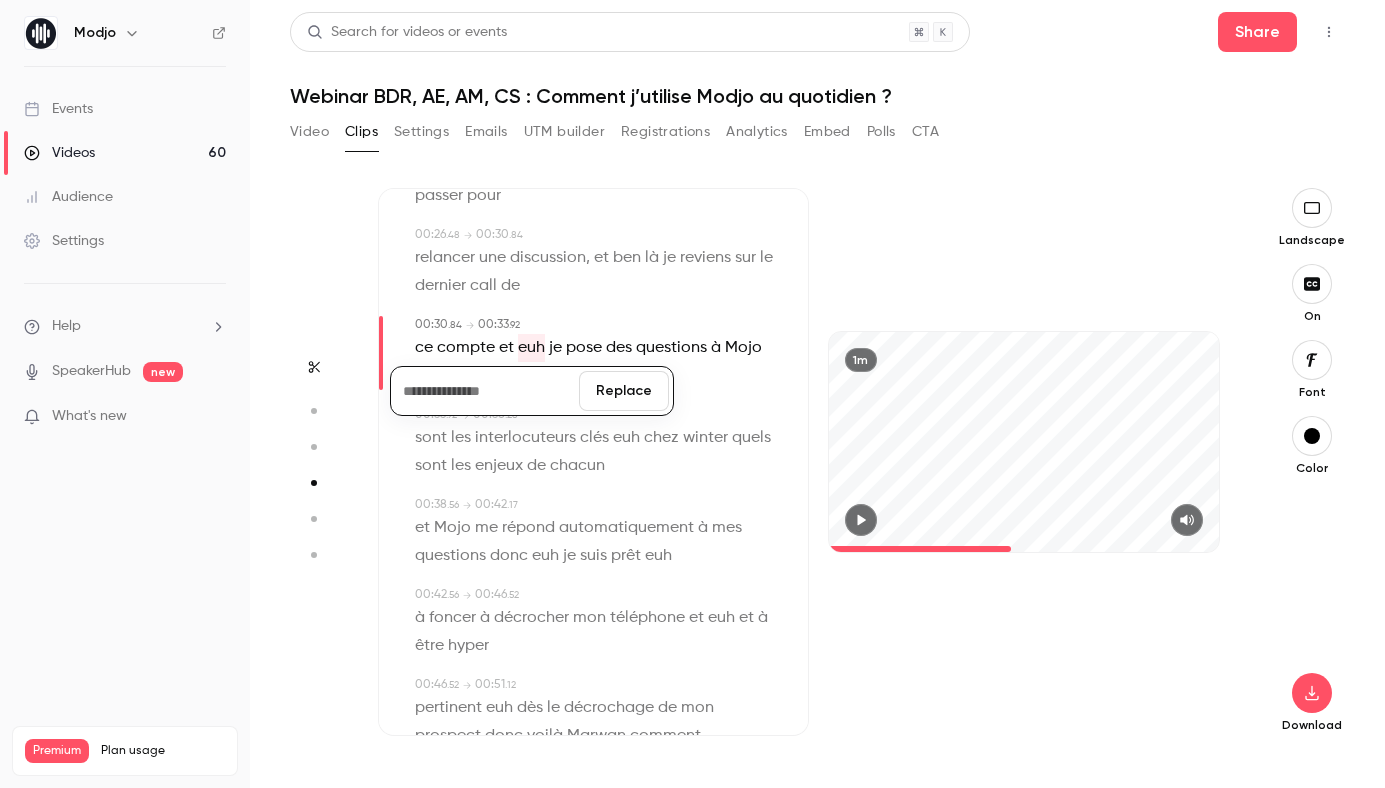 click on "Replace" at bounding box center [532, 391] 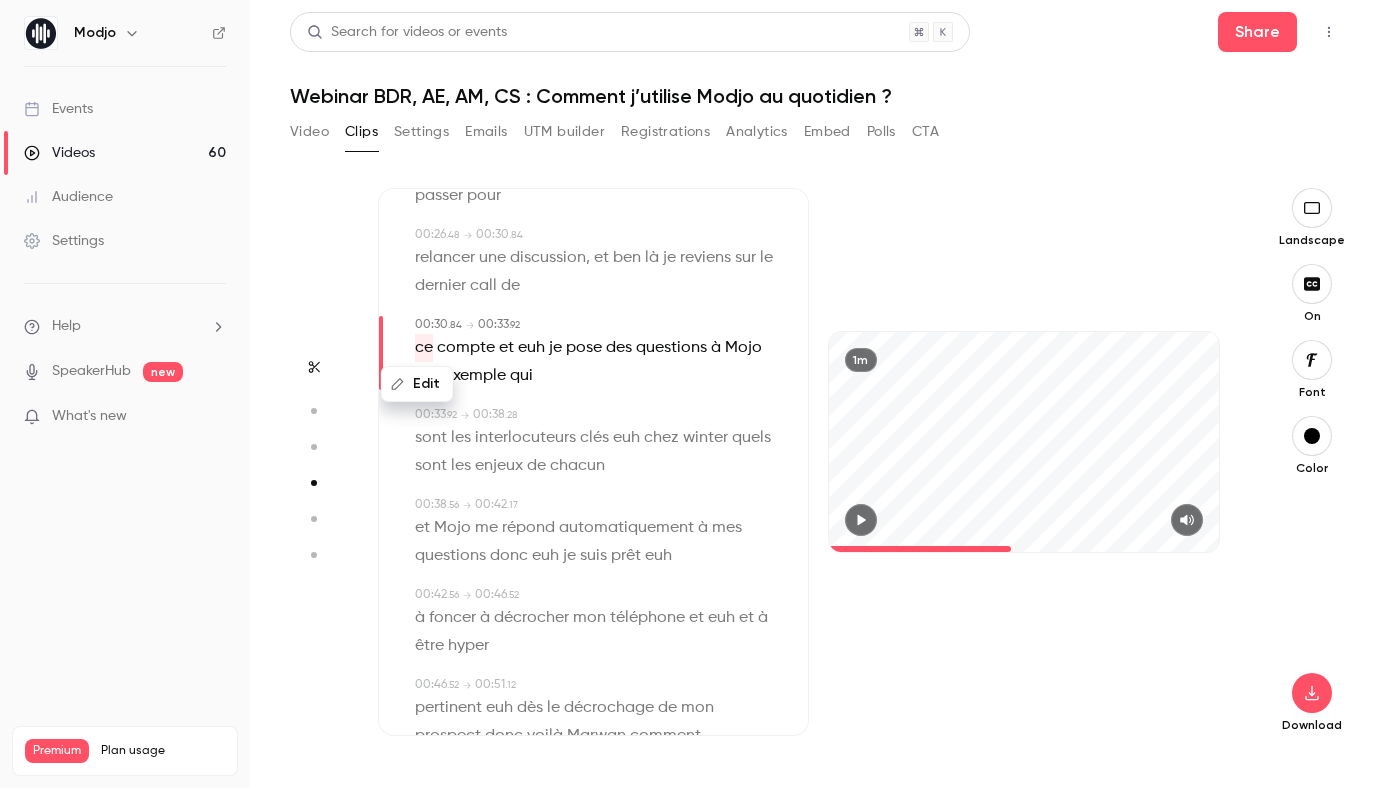 click on "euh" at bounding box center [531, 348] 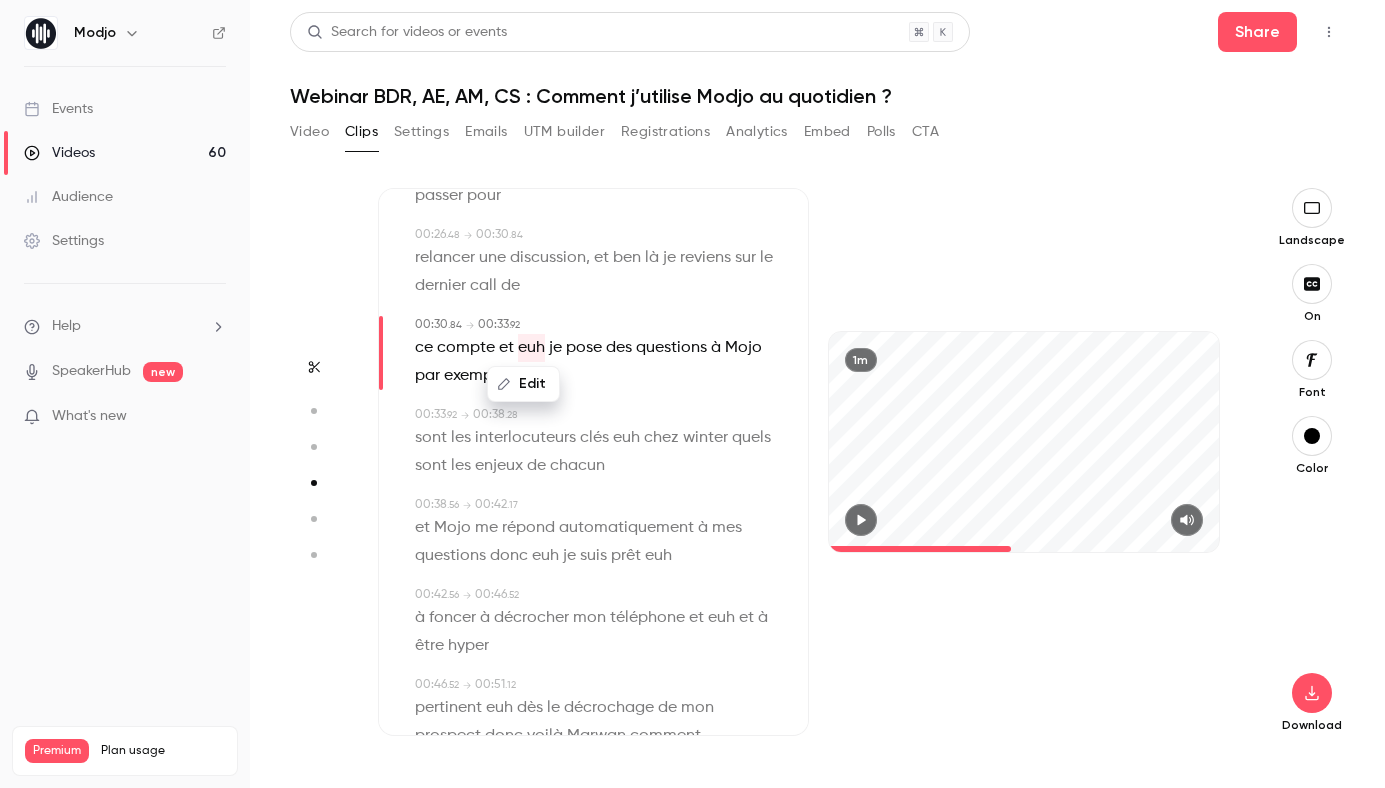 click on "Edit" at bounding box center (523, 384) 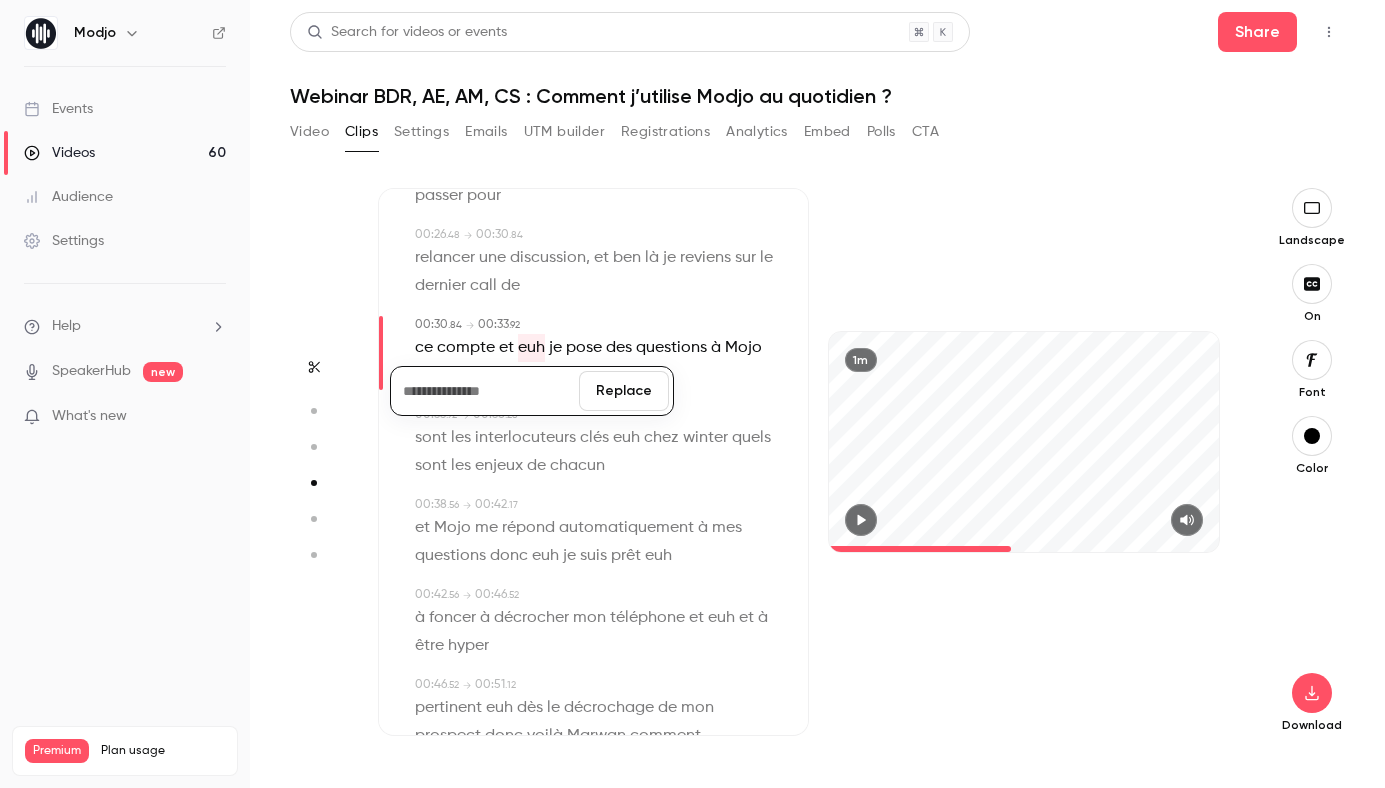click on "Replace" at bounding box center [624, 391] 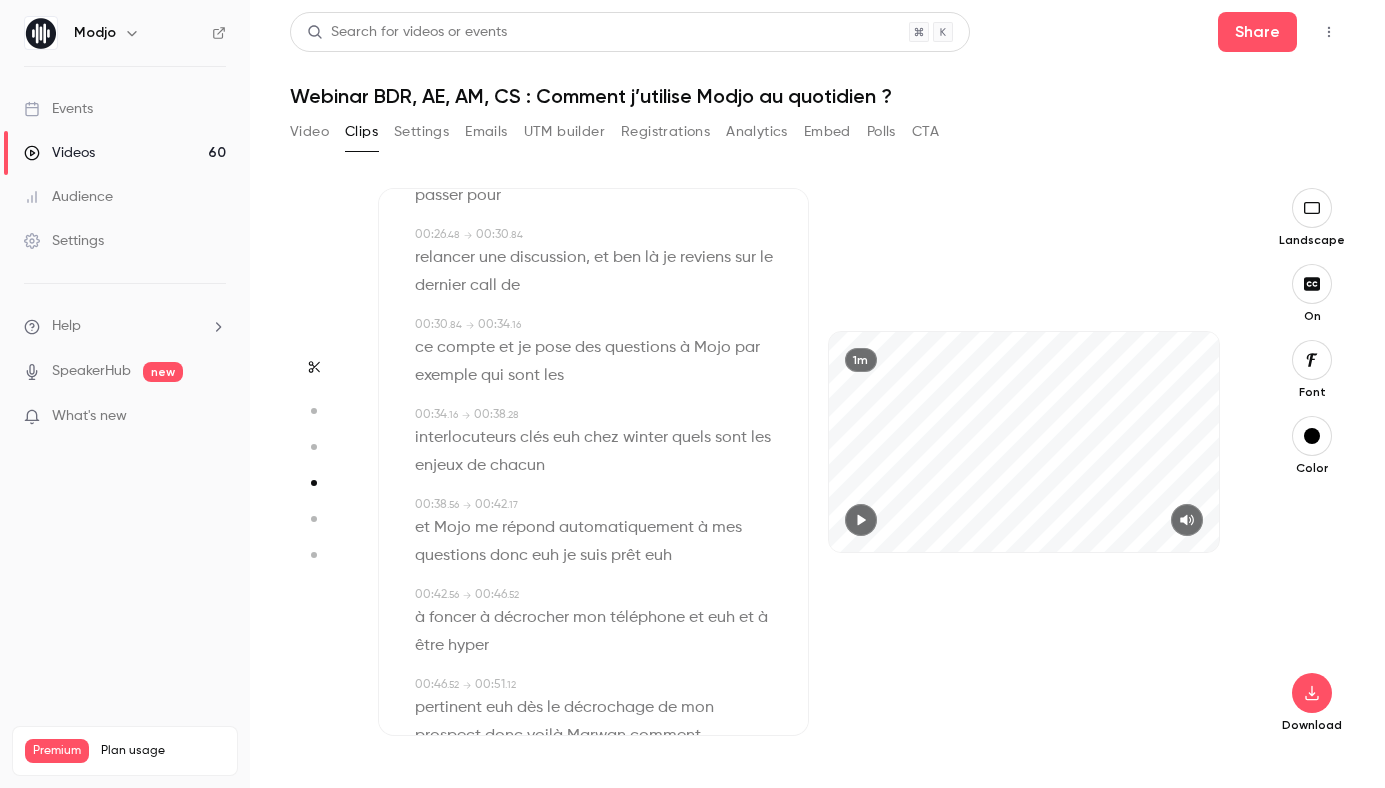 click on "Mojo" at bounding box center [712, 348] 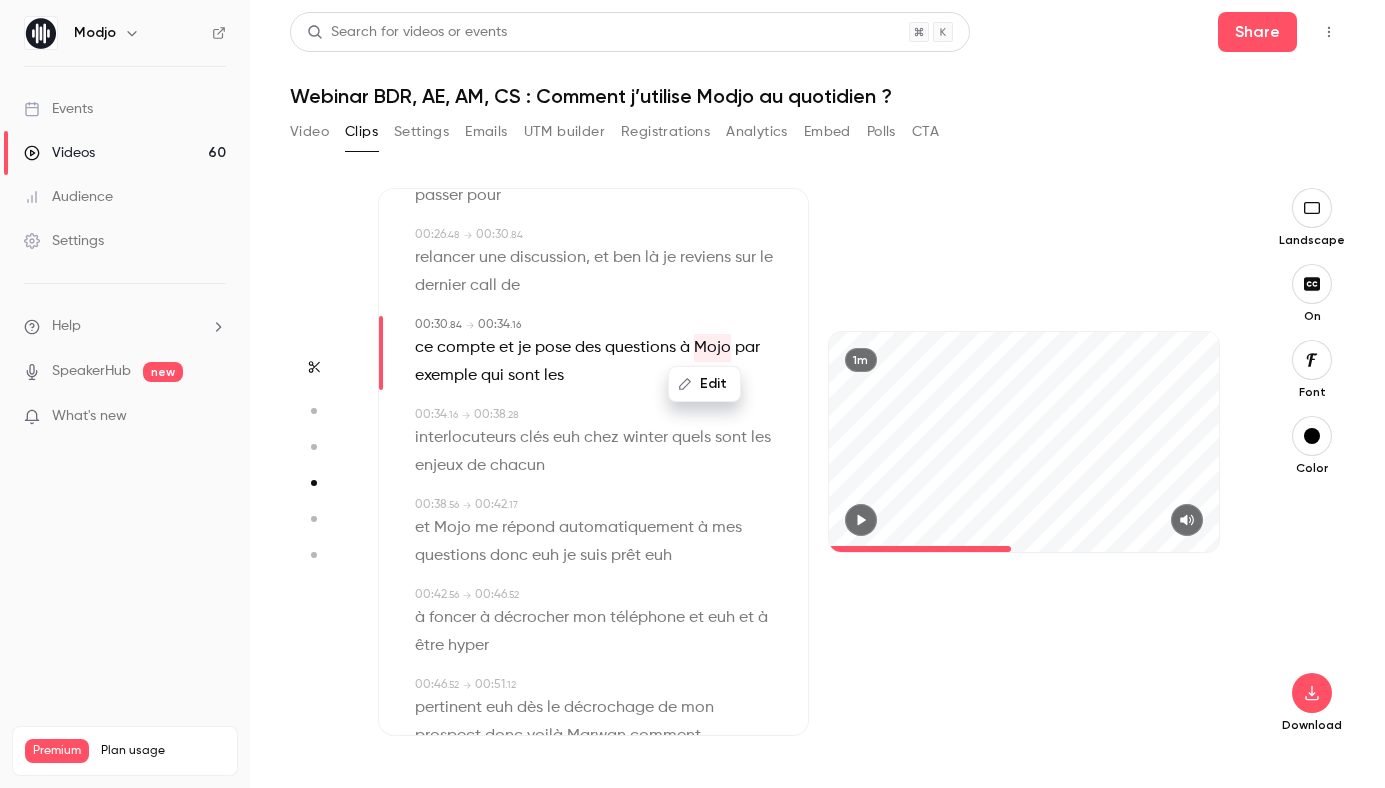 click on "Edit" at bounding box center (704, 384) 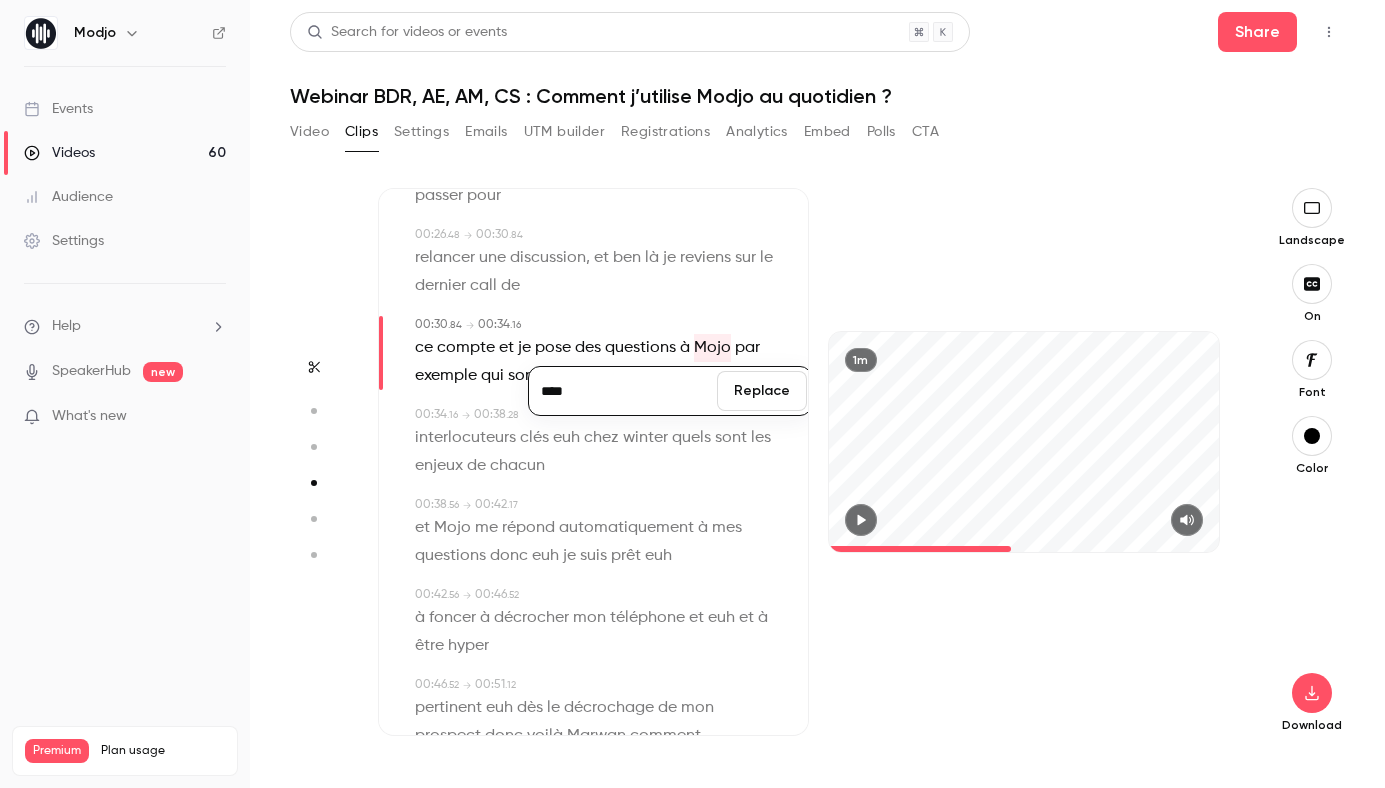 click on "****" at bounding box center (623, 391) 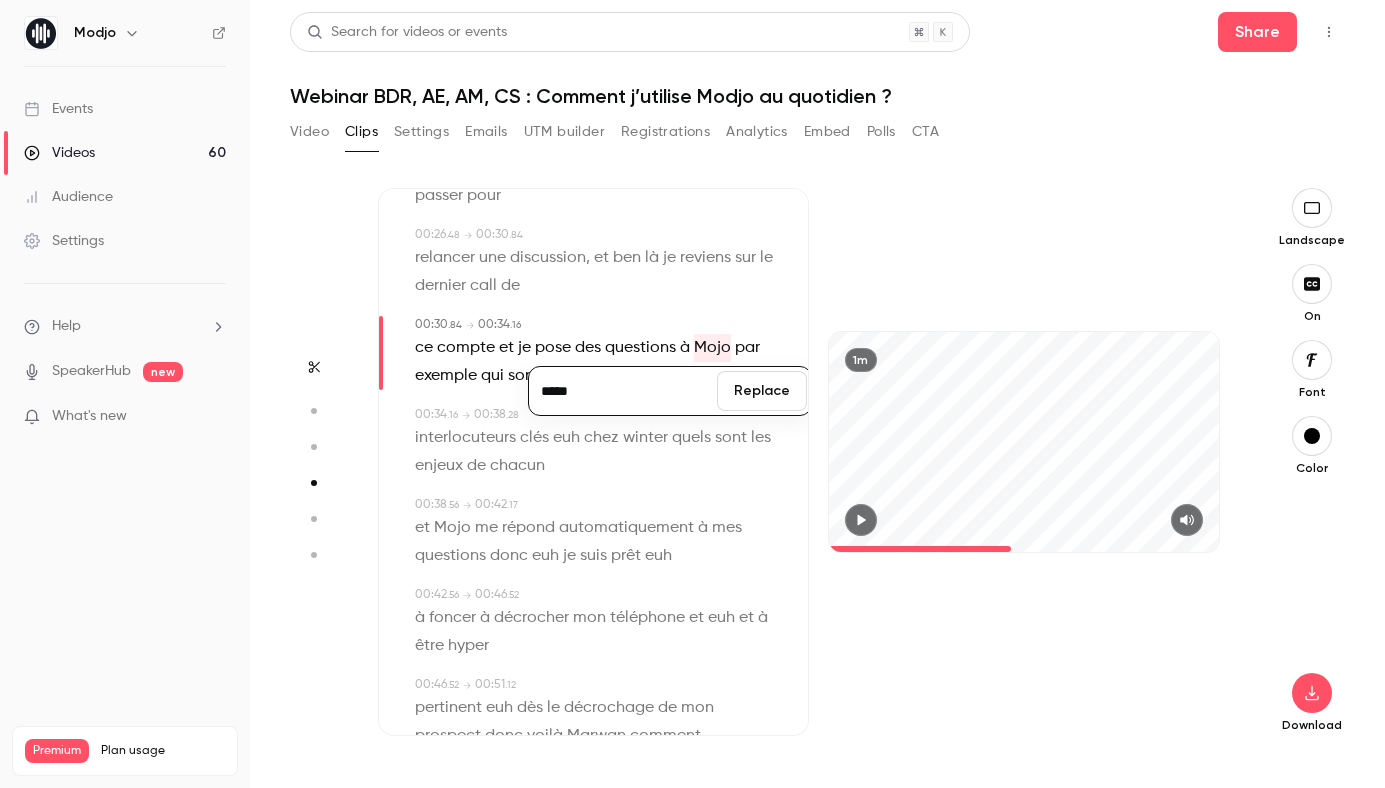 click on "Replace" at bounding box center [762, 391] 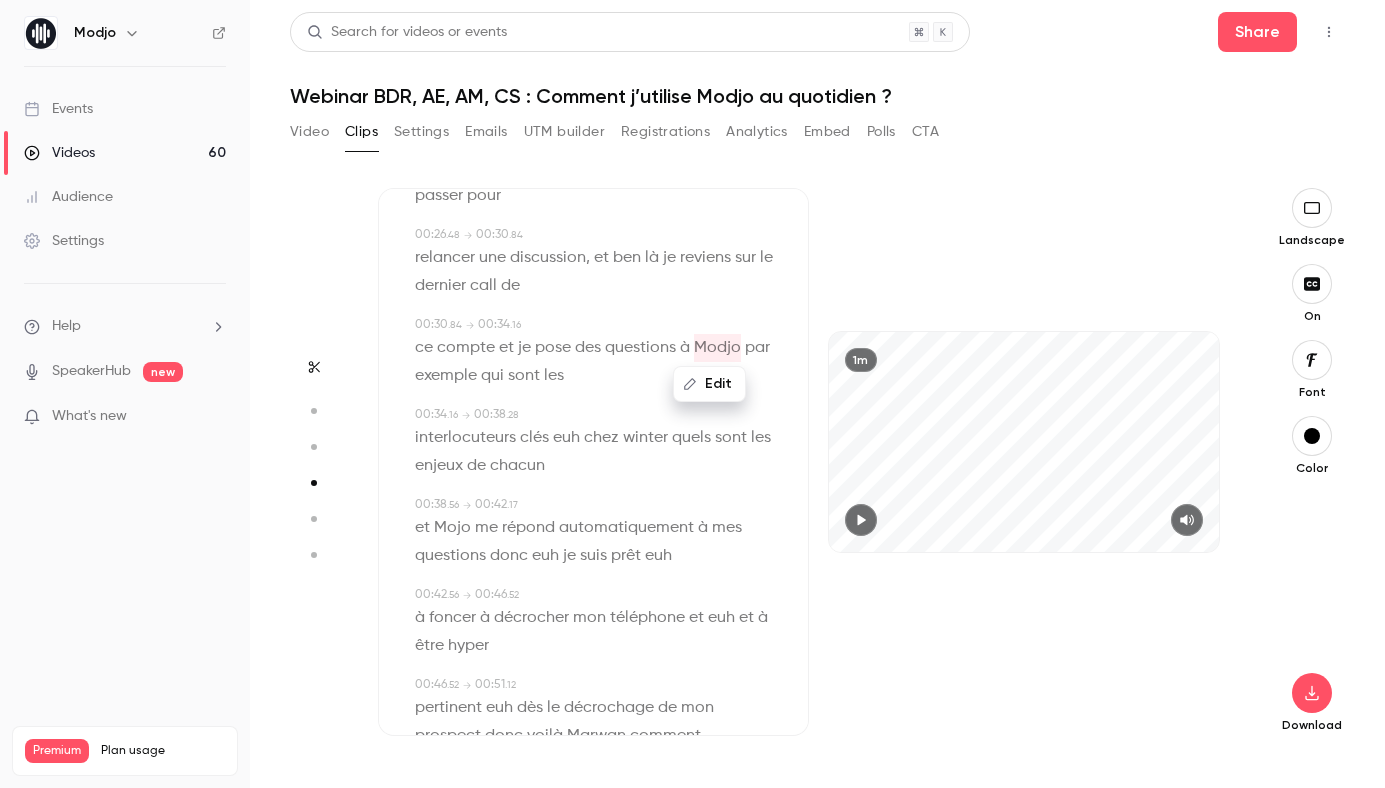 click on "par" at bounding box center [757, 348] 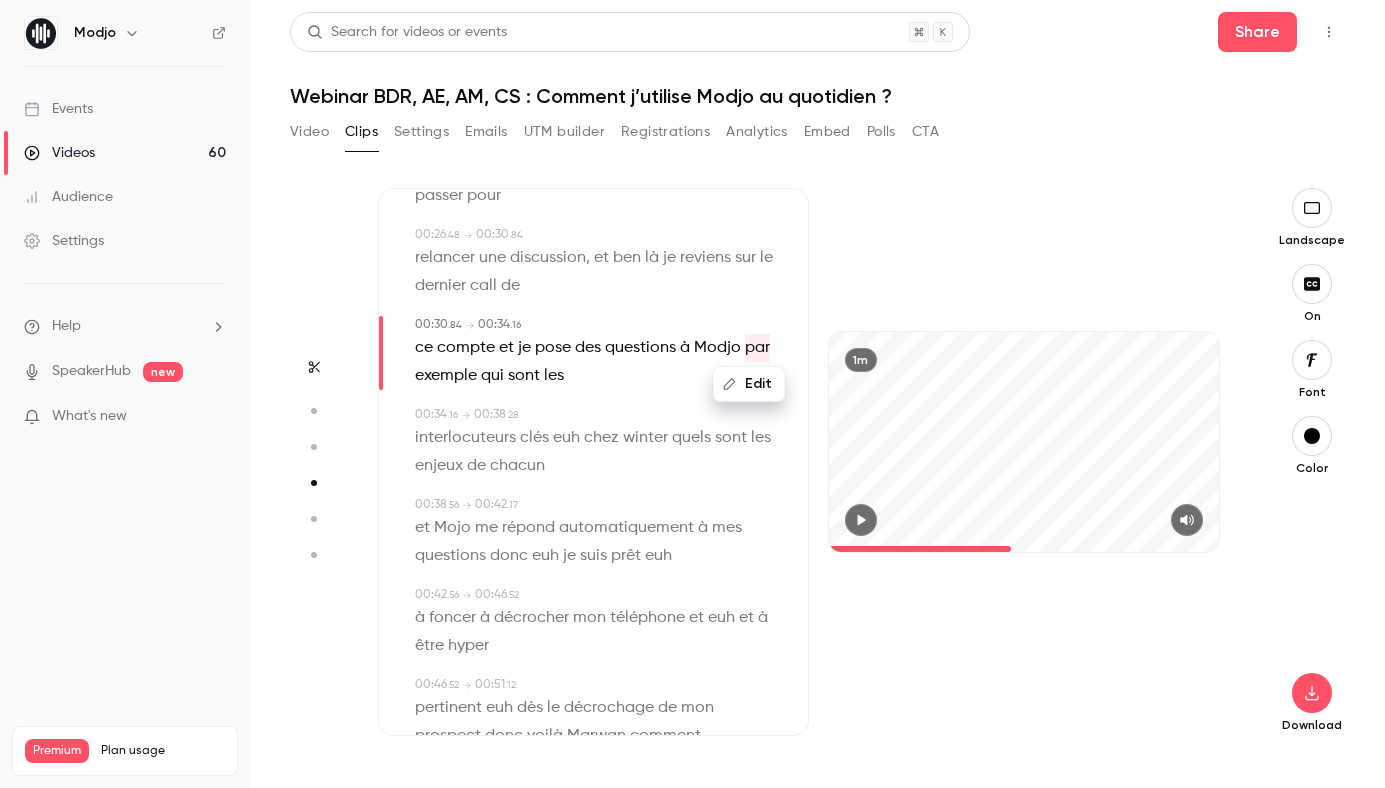 click on "Edit" at bounding box center [757, 384] 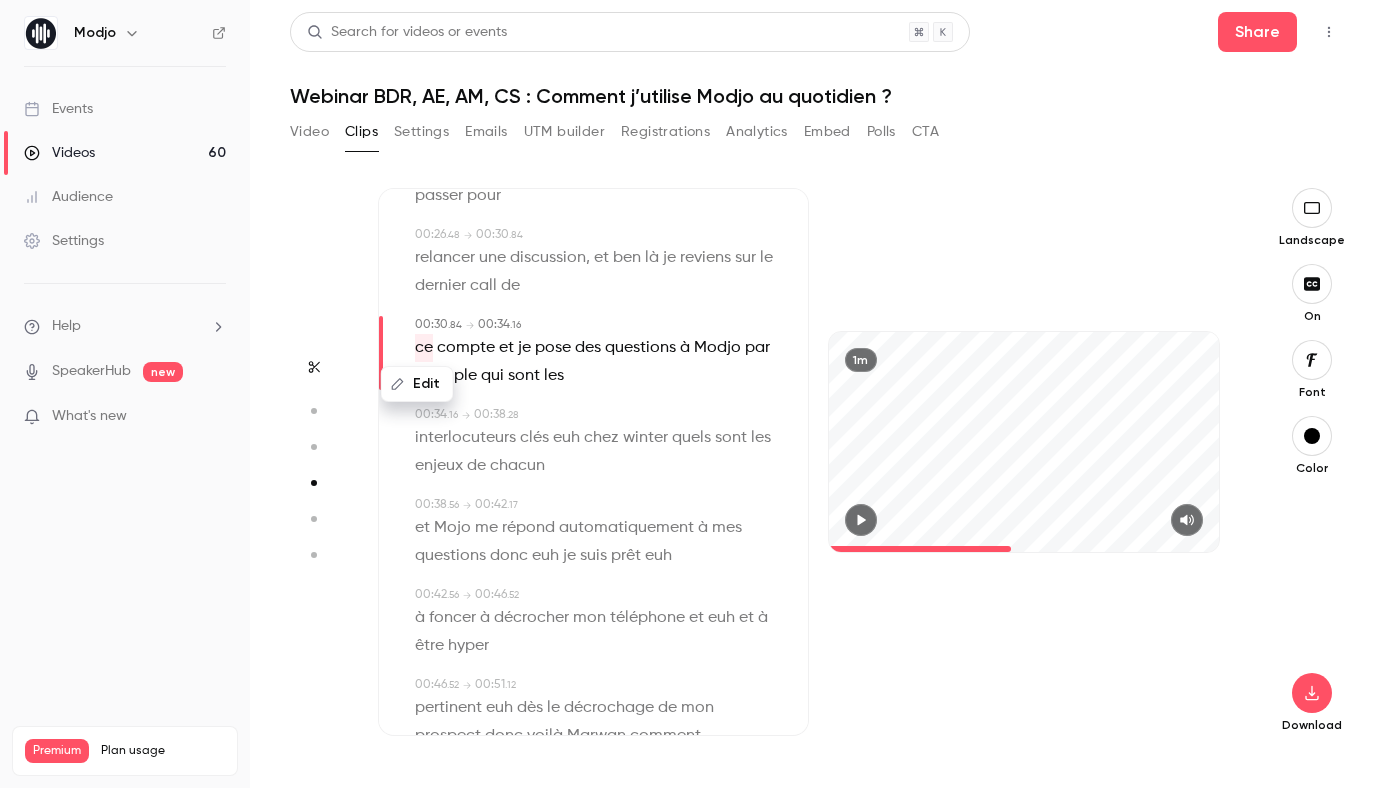 click on "Modjo" at bounding box center (717, 348) 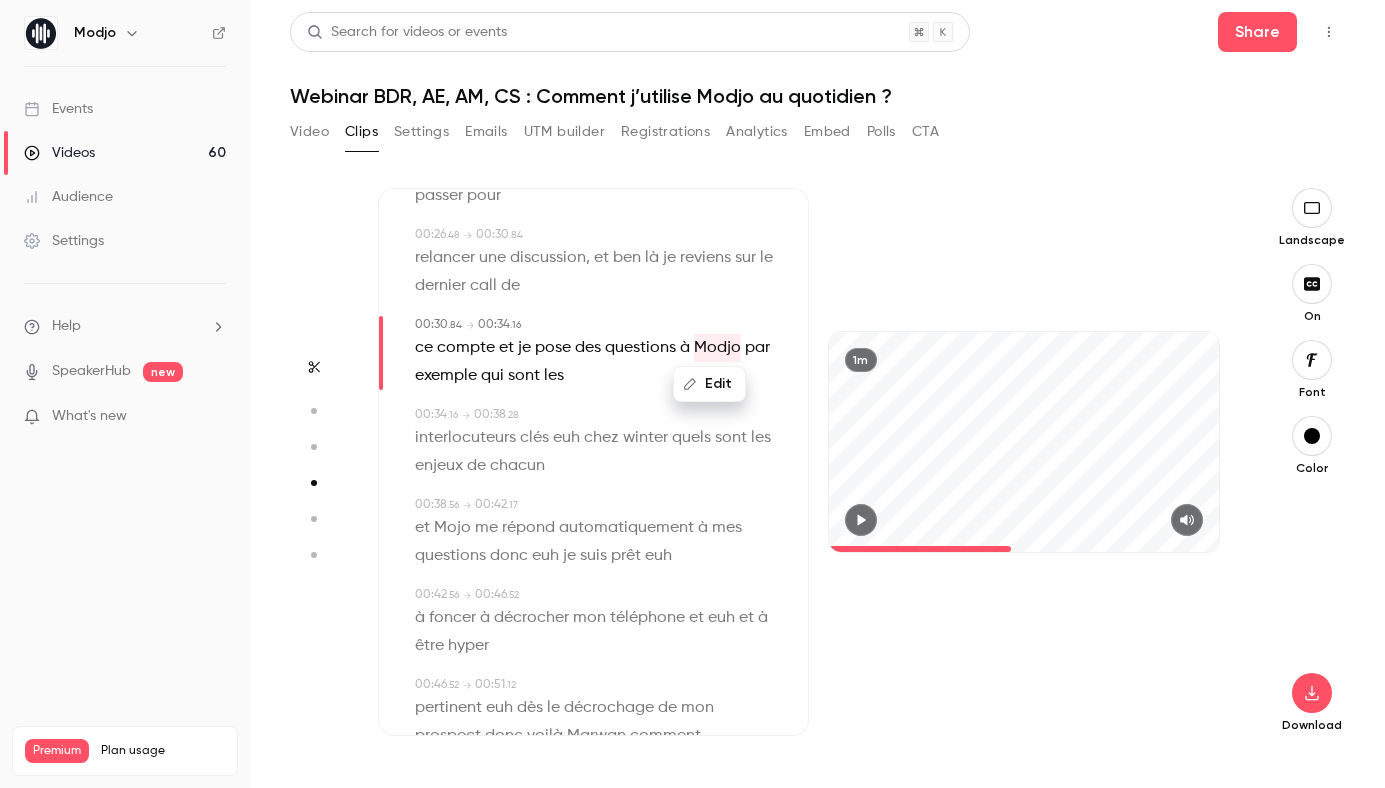 click on "Edit" at bounding box center [709, 384] 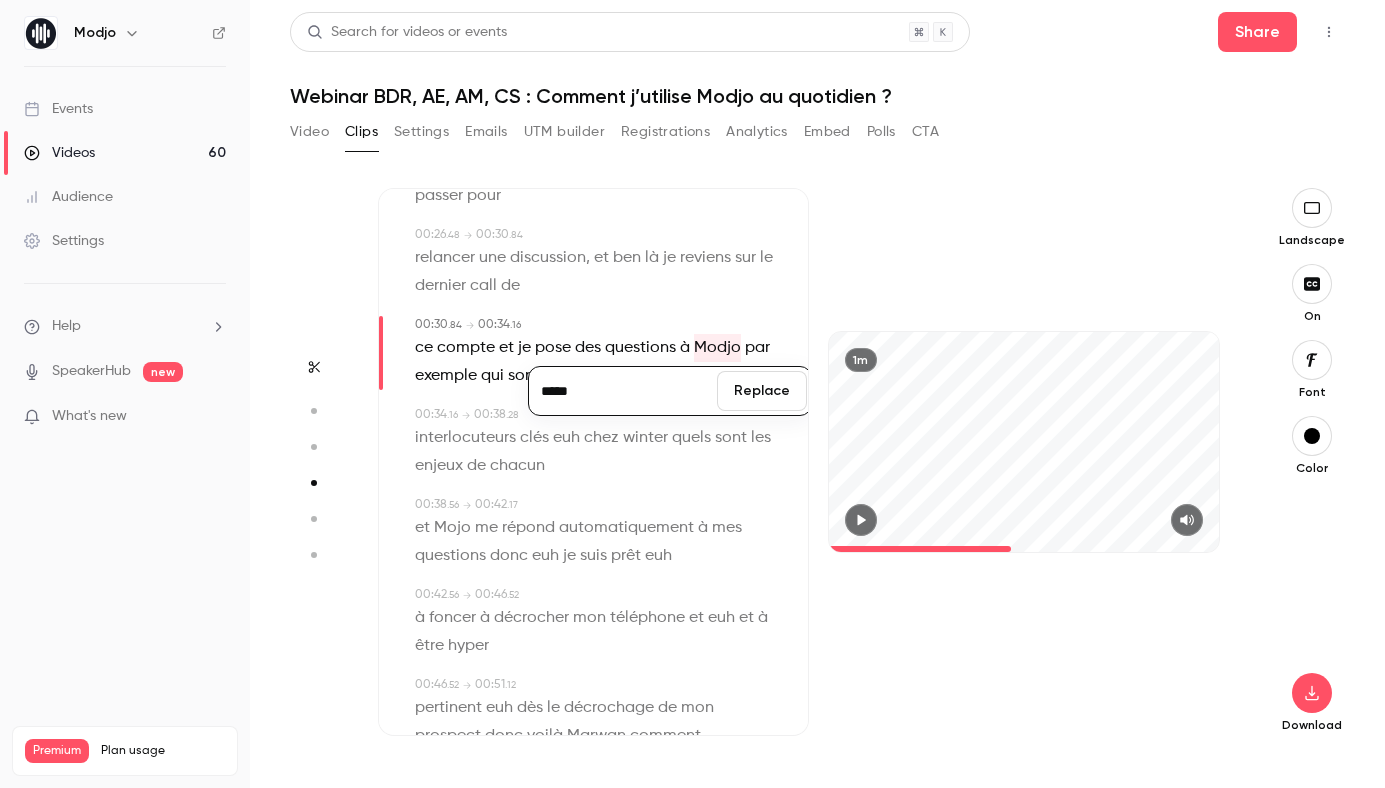 click on "*****" at bounding box center (623, 391) 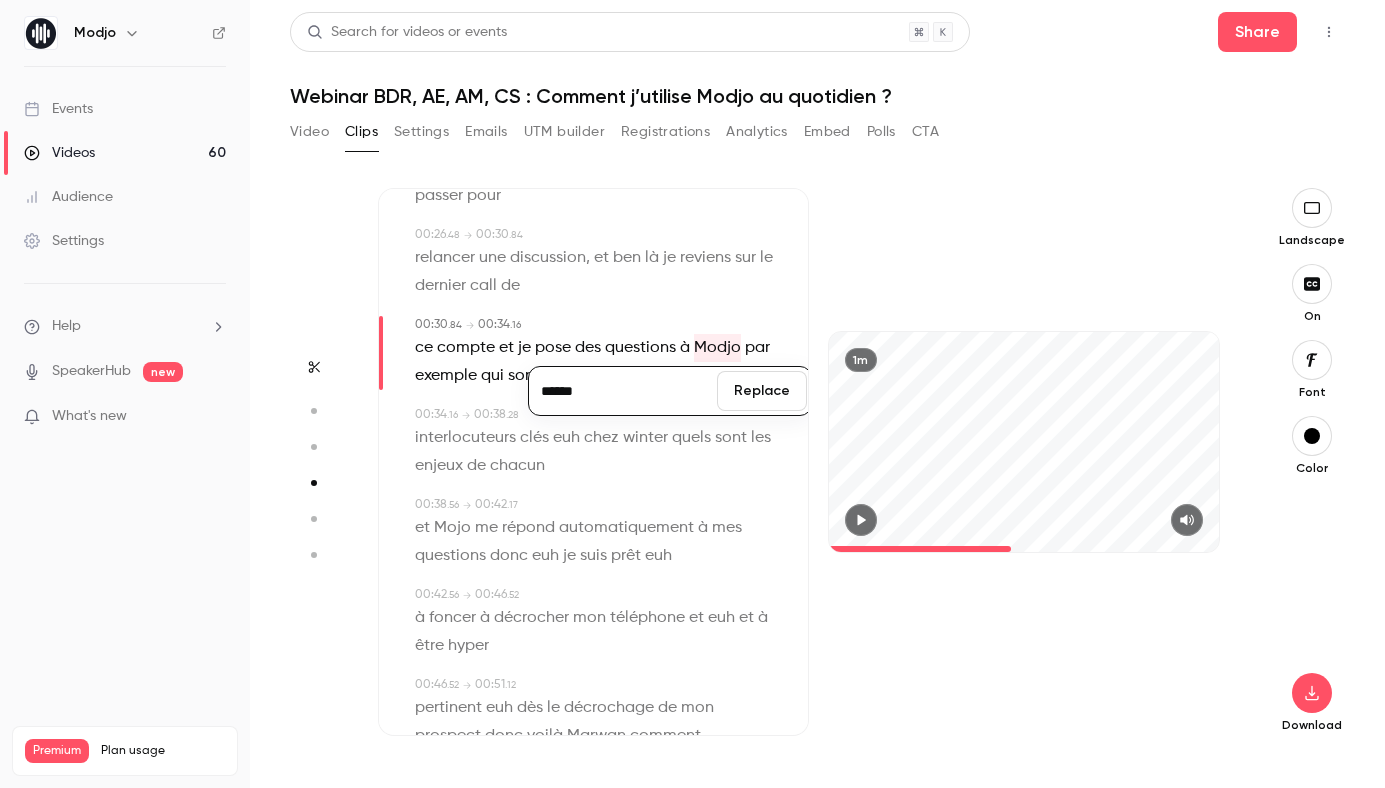 click on "Replace" at bounding box center [762, 391] 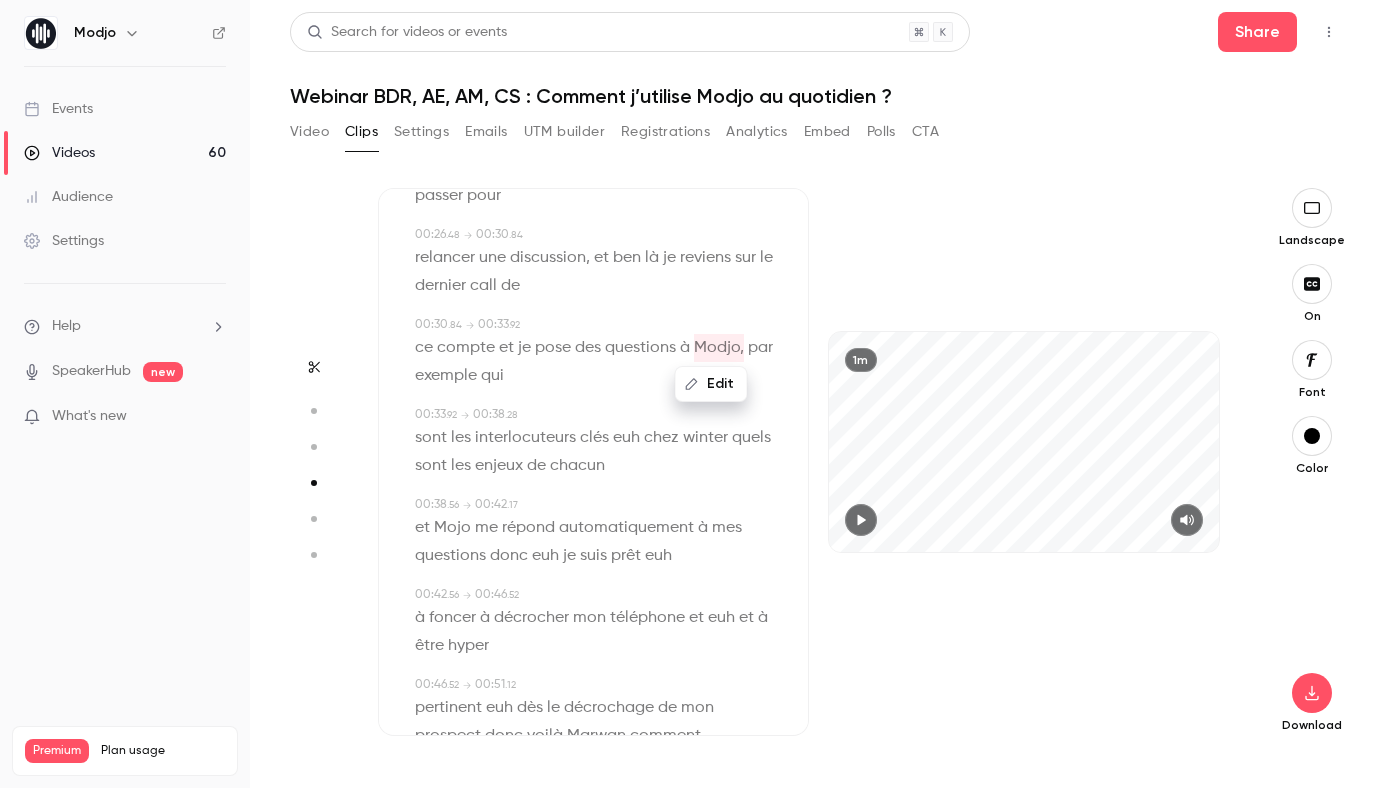 click on "euh" at bounding box center (626, 438) 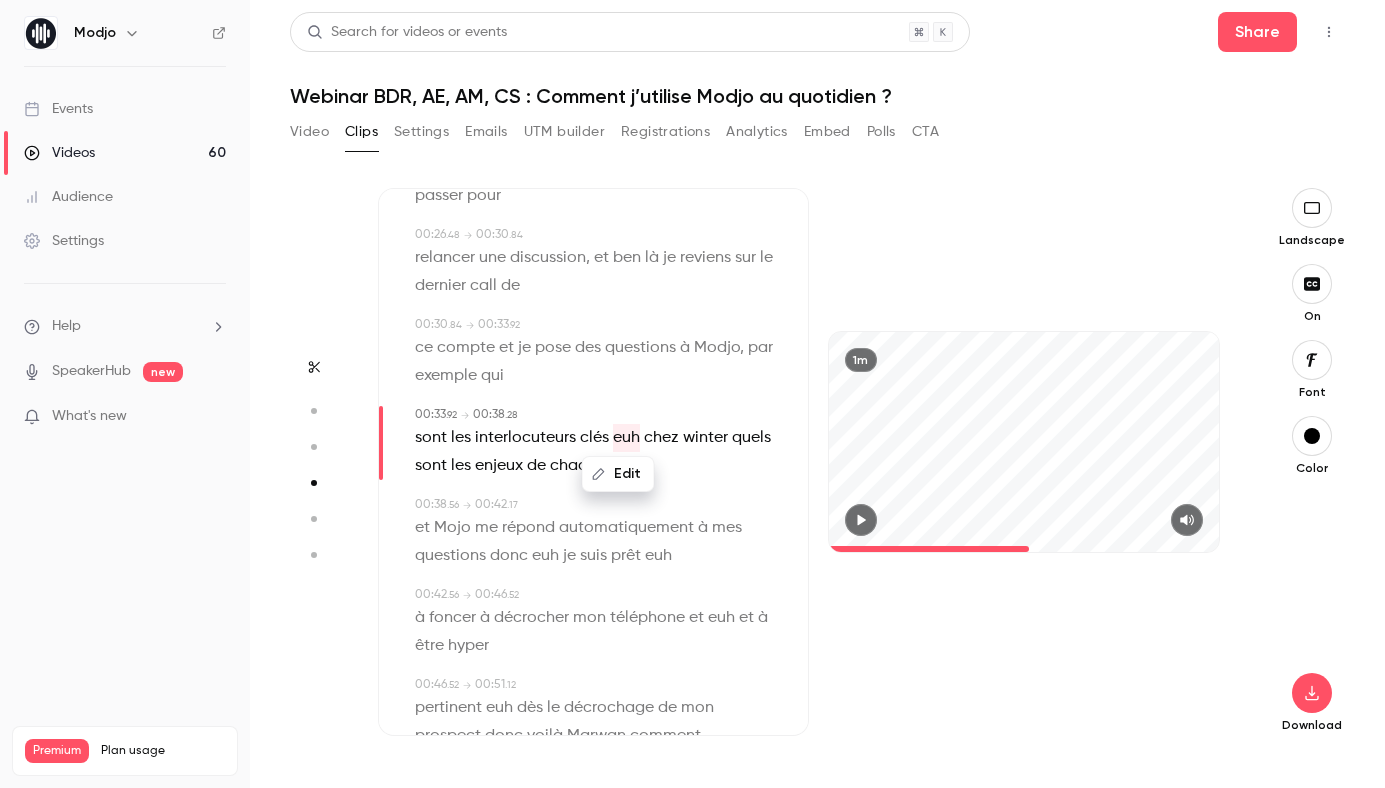 click on "Edit" at bounding box center [618, 474] 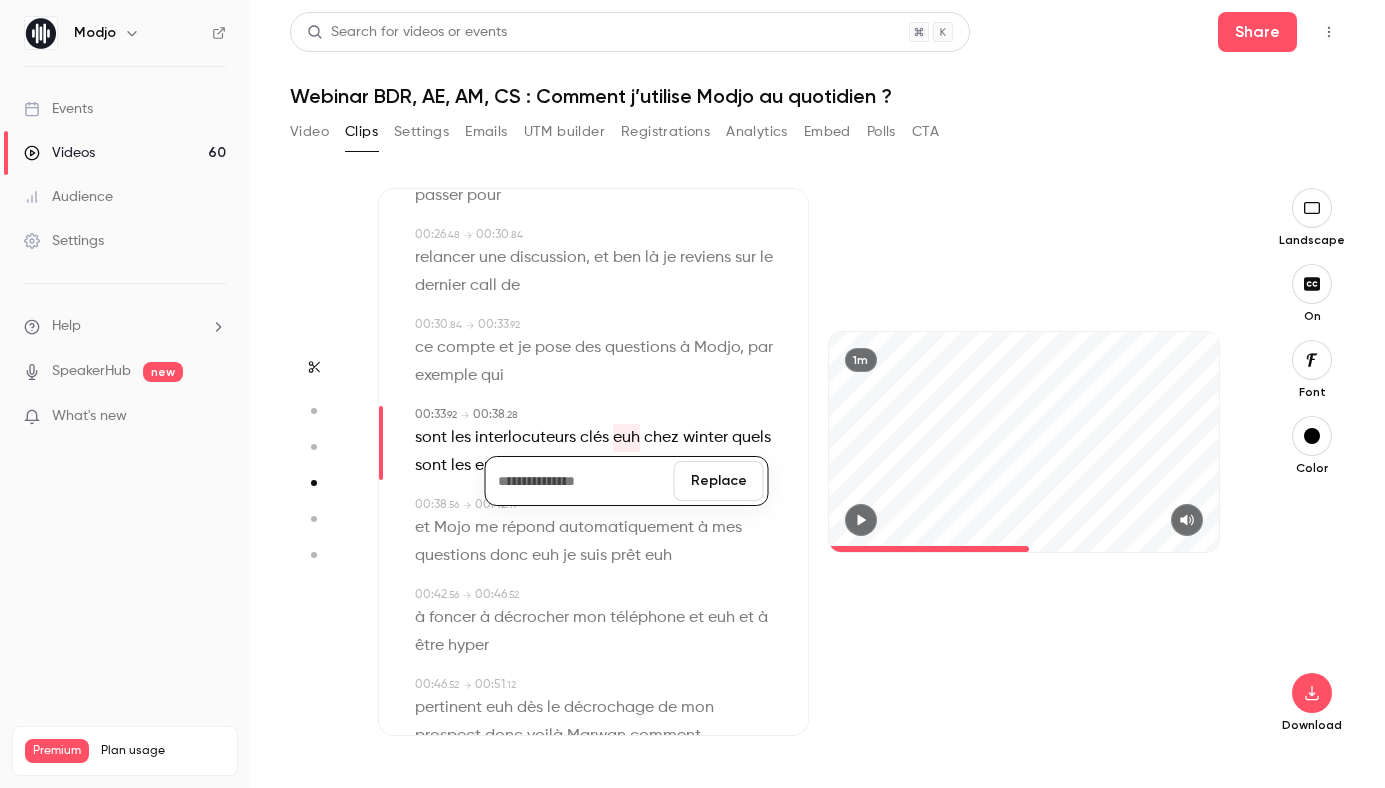 click on "Replace" at bounding box center (719, 481) 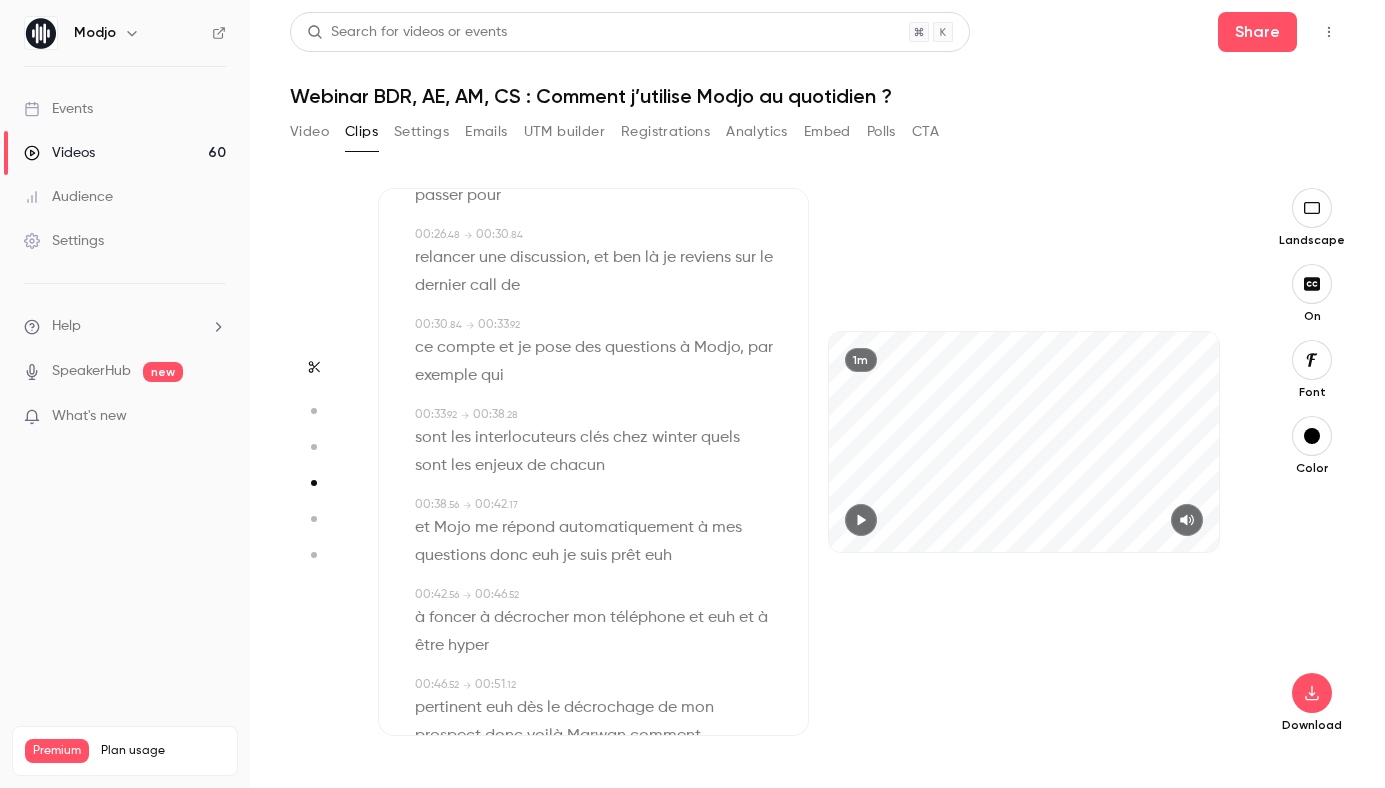 click 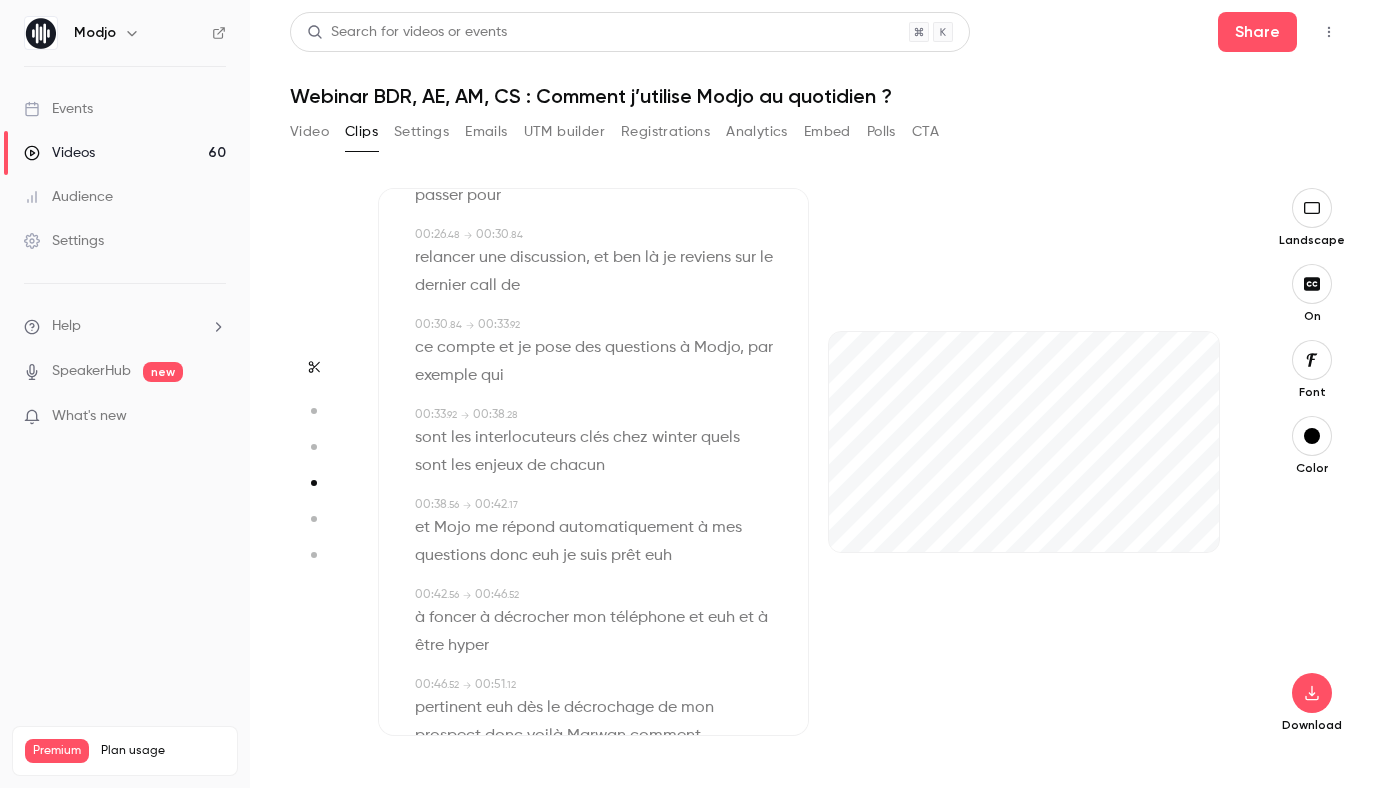click on "chez" at bounding box center [630, 438] 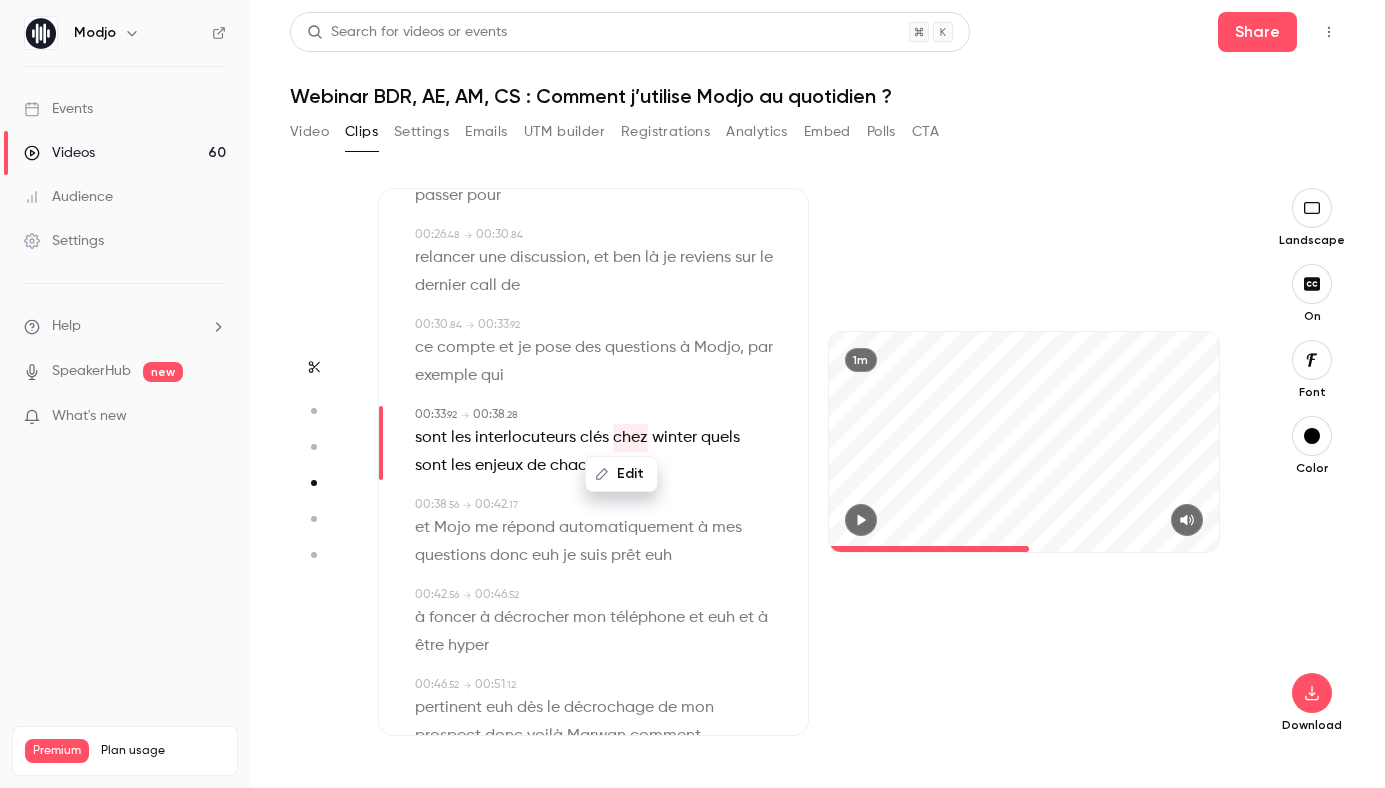 click 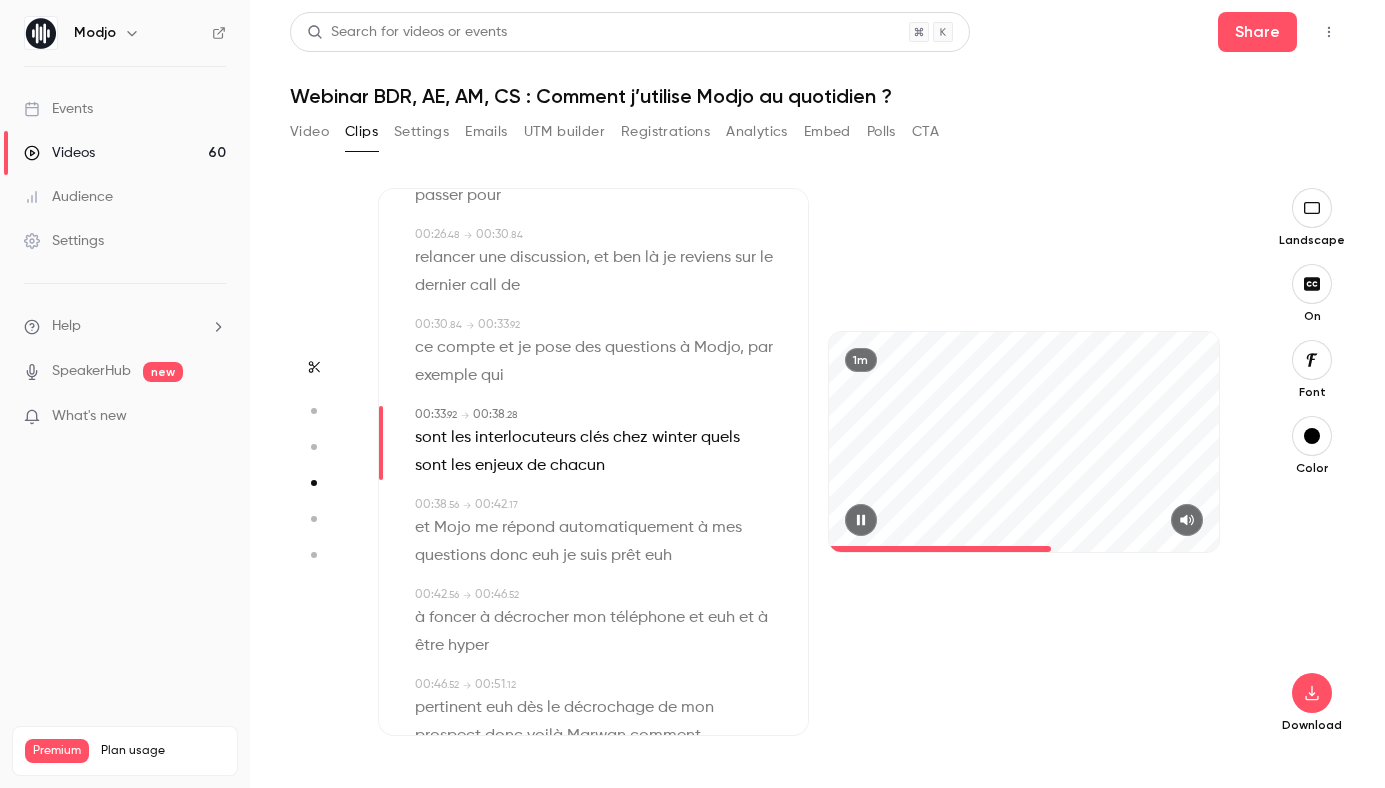 click 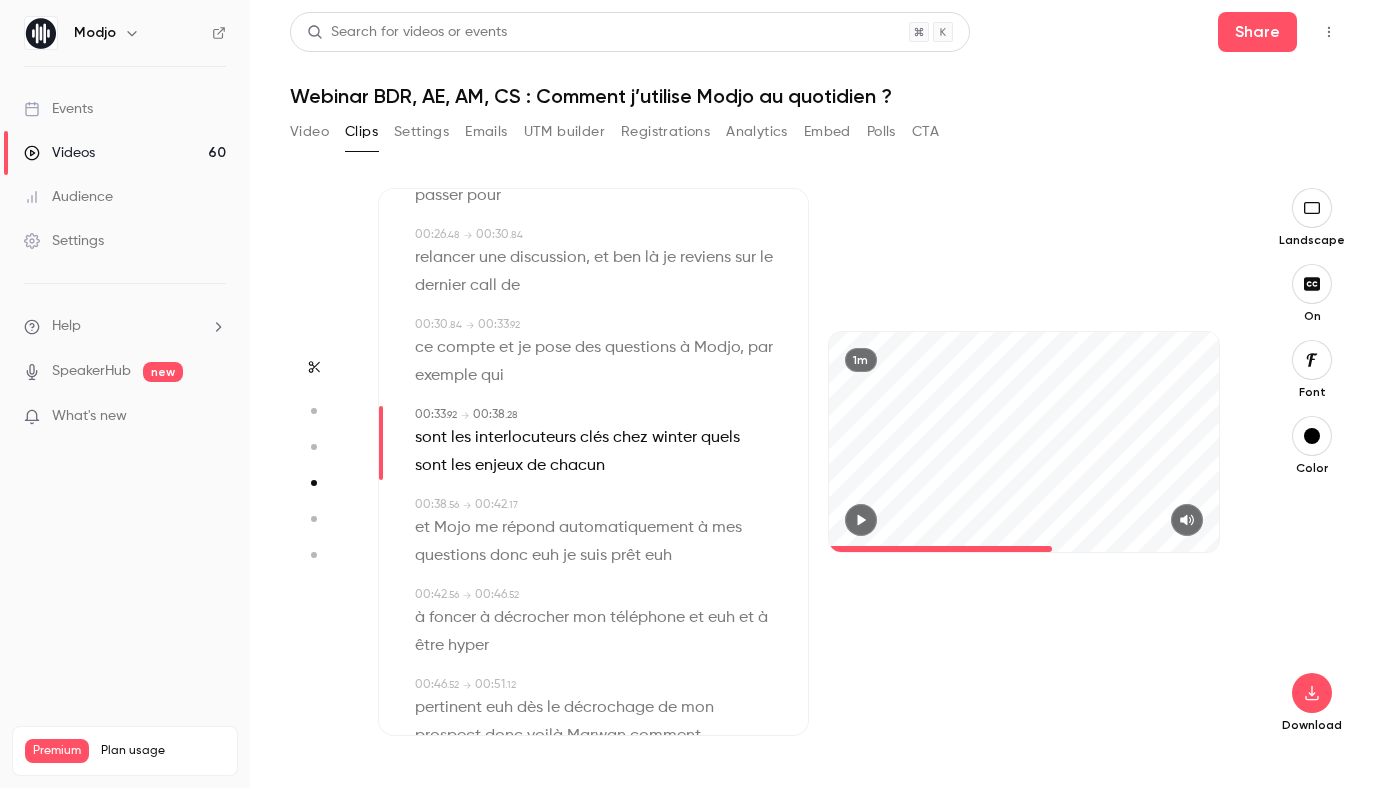 click on "winter" at bounding box center (674, 438) 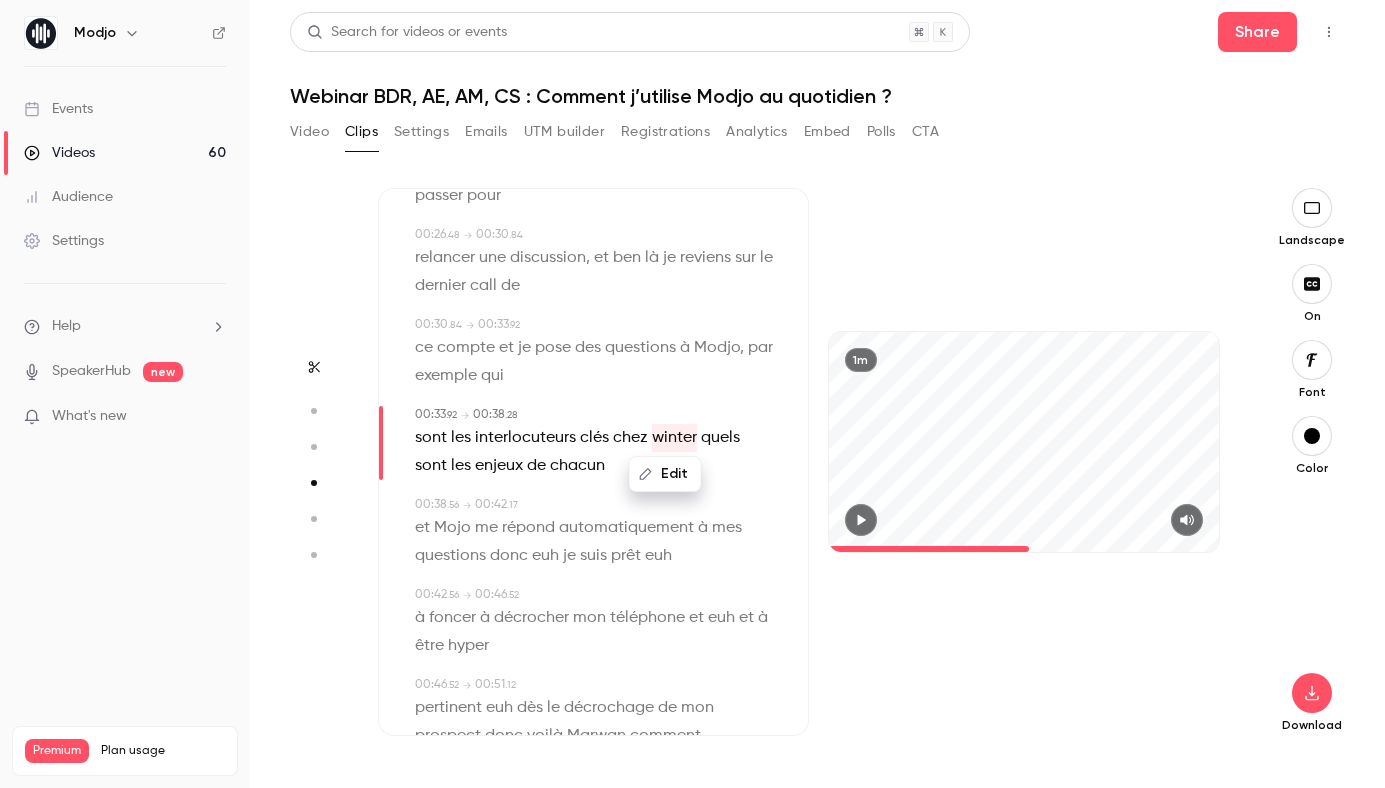 click 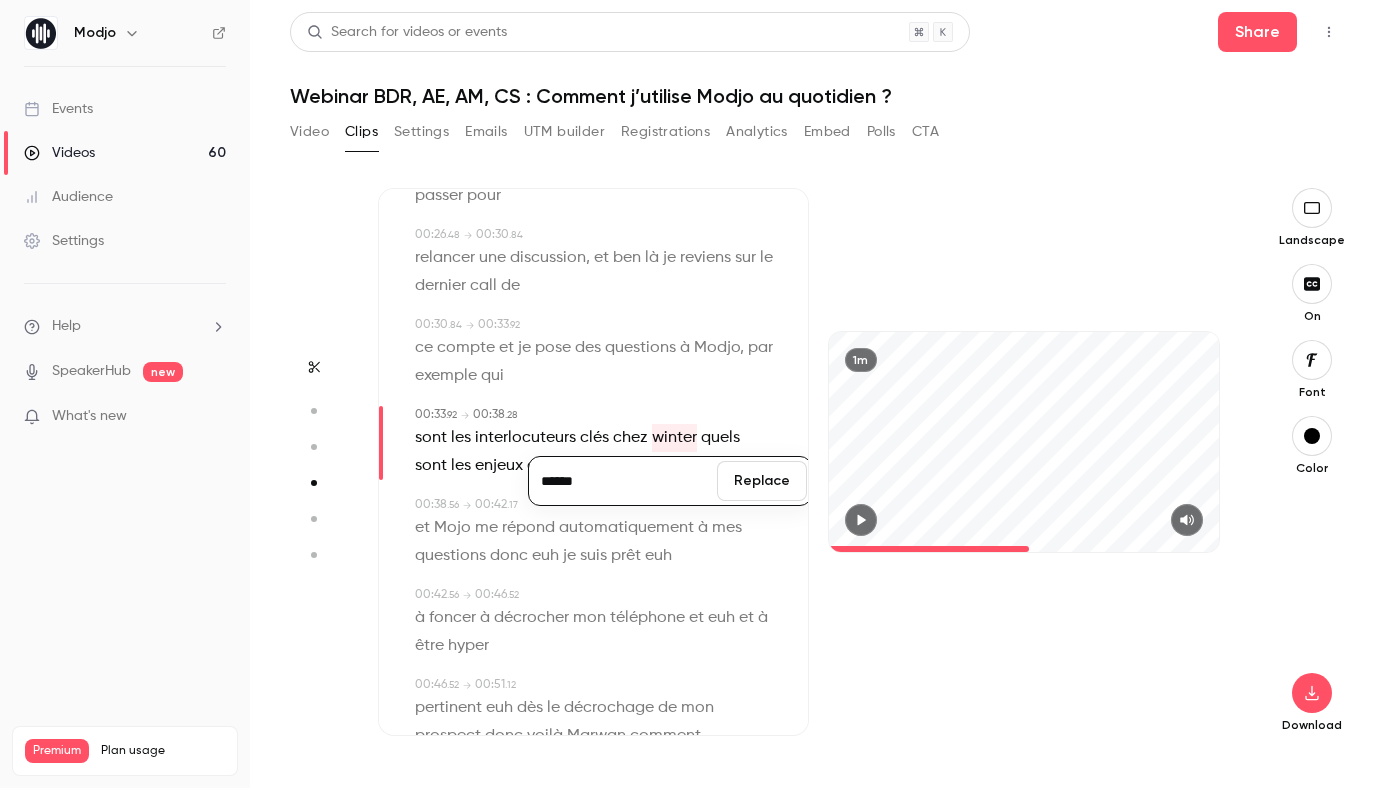 click on "******" at bounding box center [623, 481] 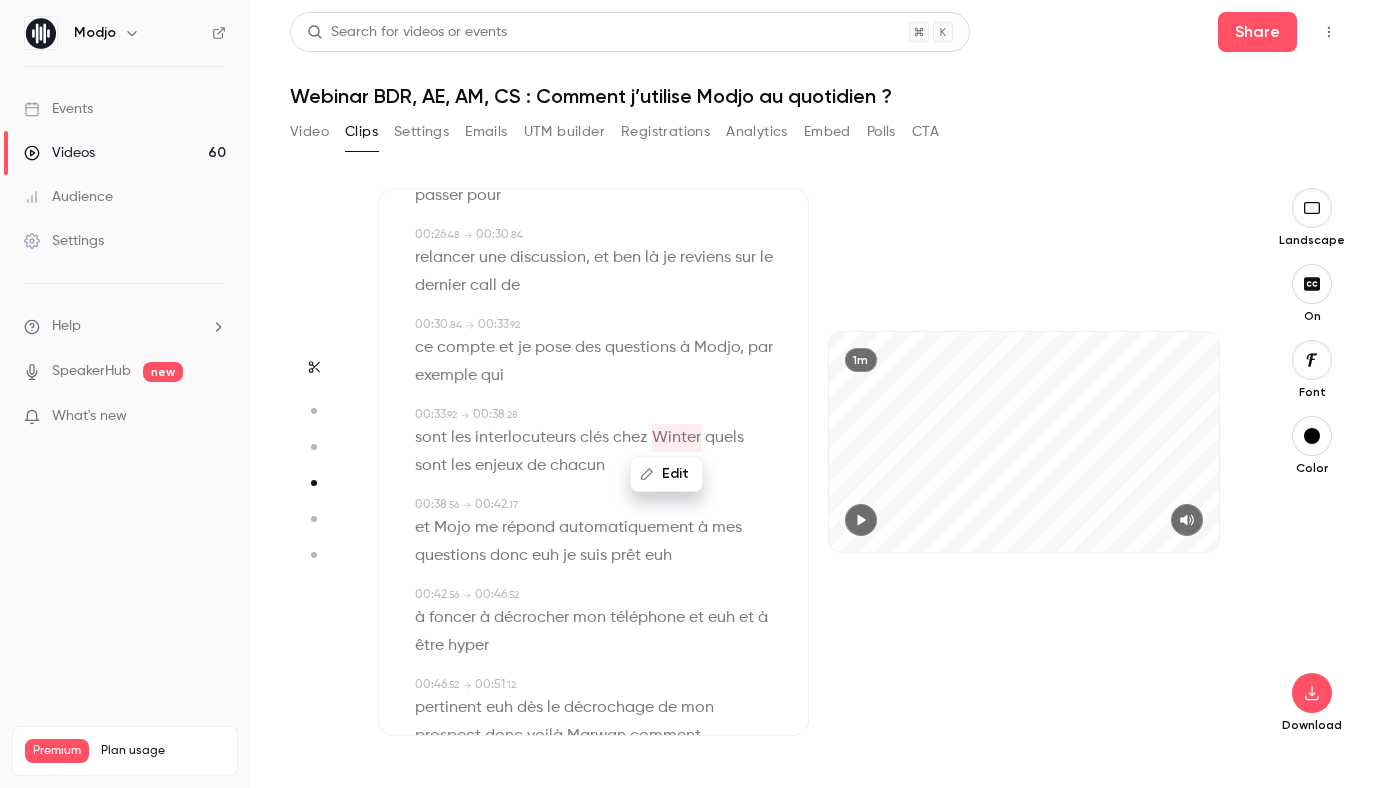 click at bounding box center (703, 438) 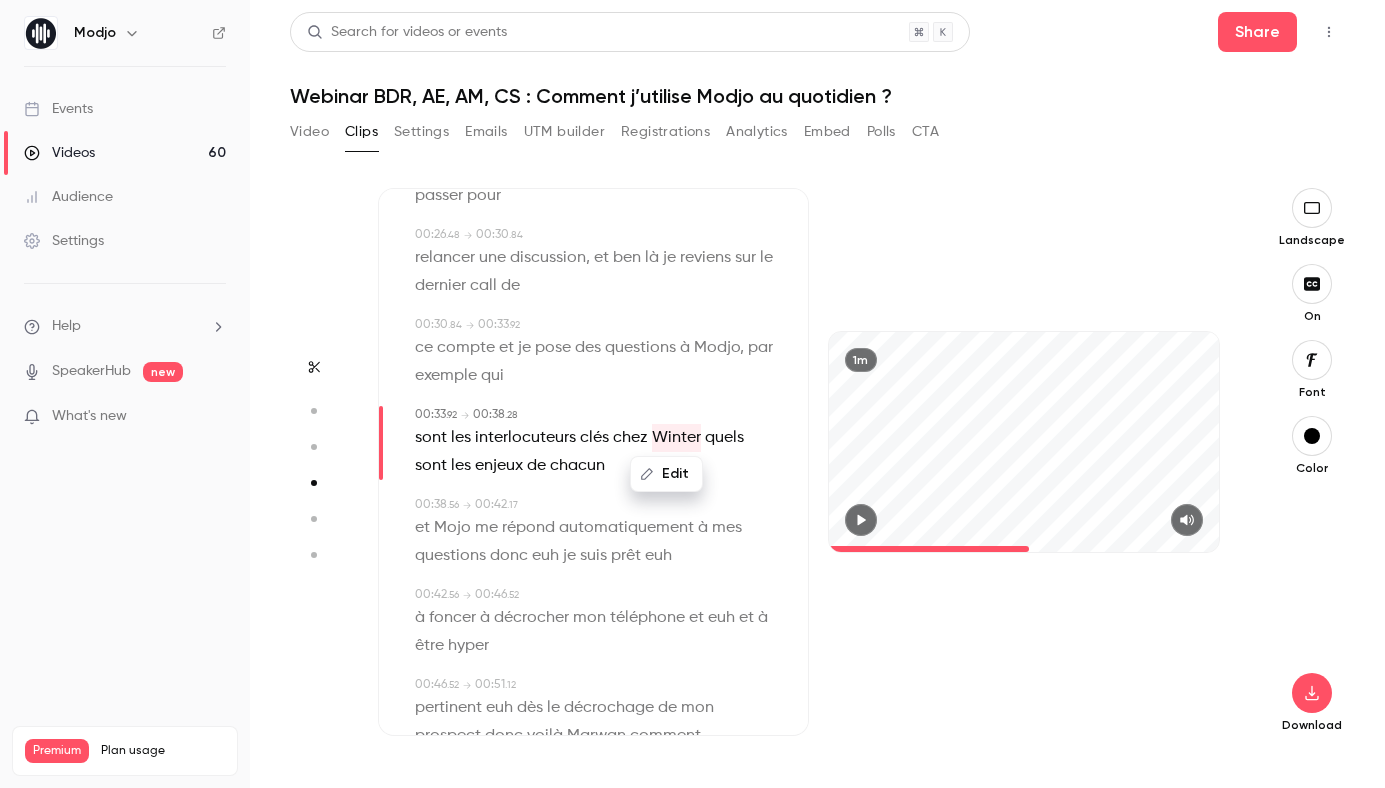 click on "Edit" at bounding box center [666, 474] 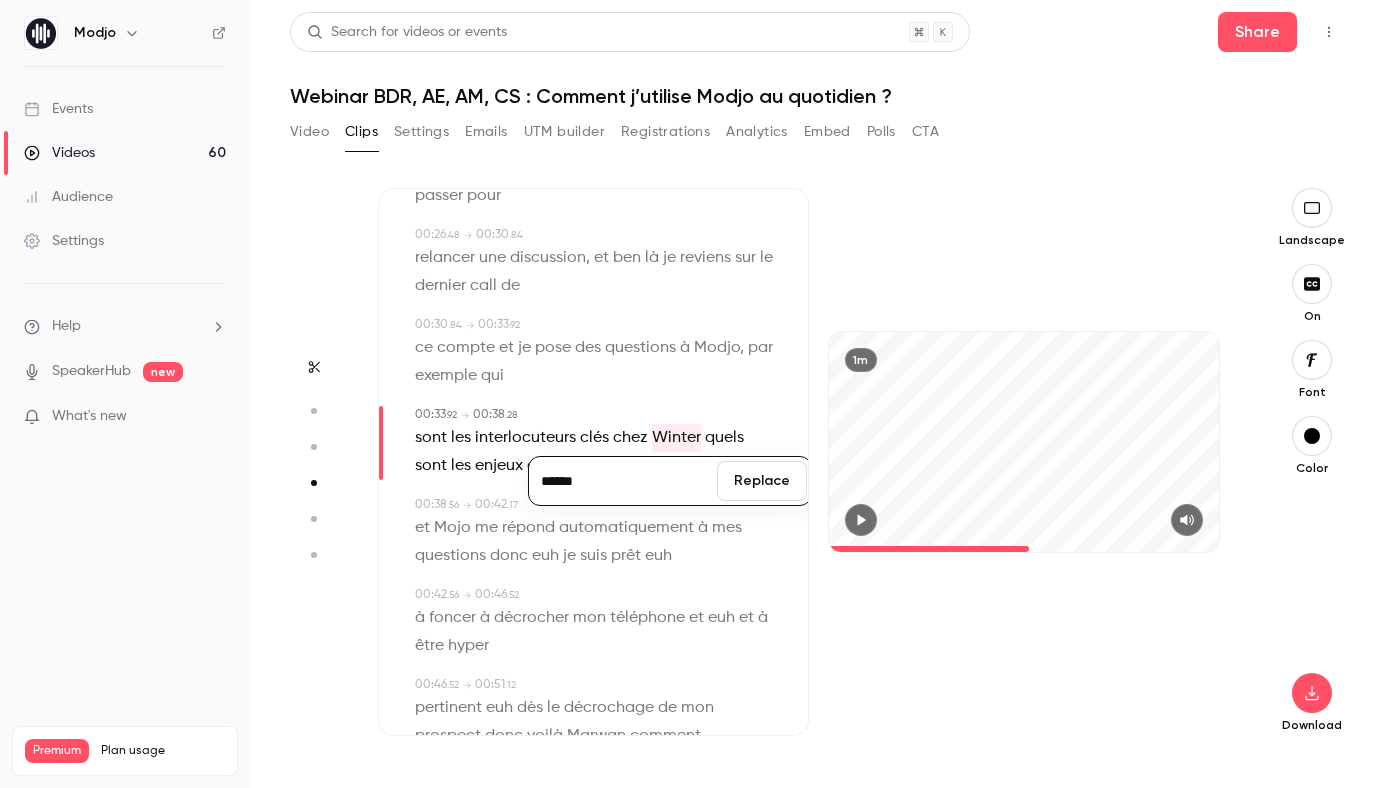 click on "******" at bounding box center [623, 481] 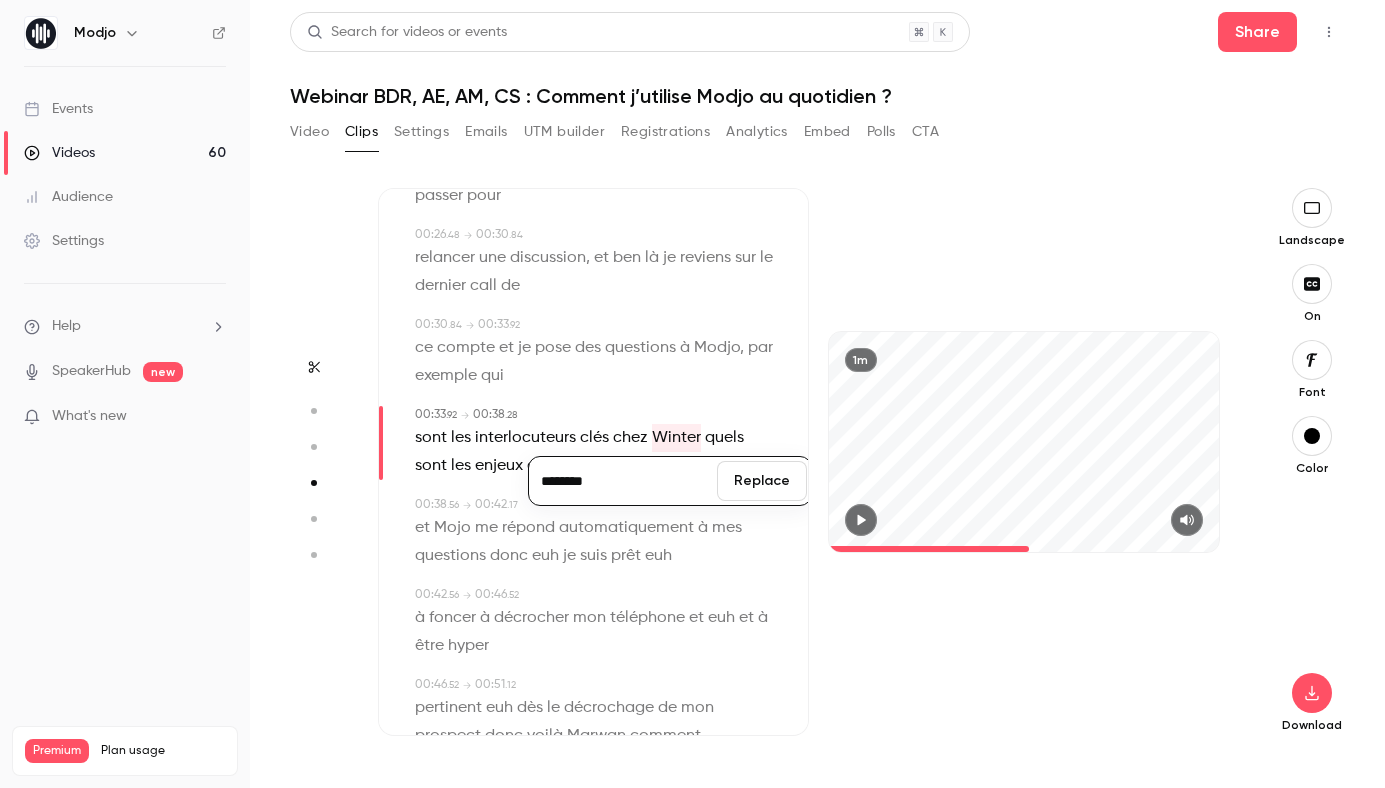 click on "******** Replace" at bounding box center [670, 481] 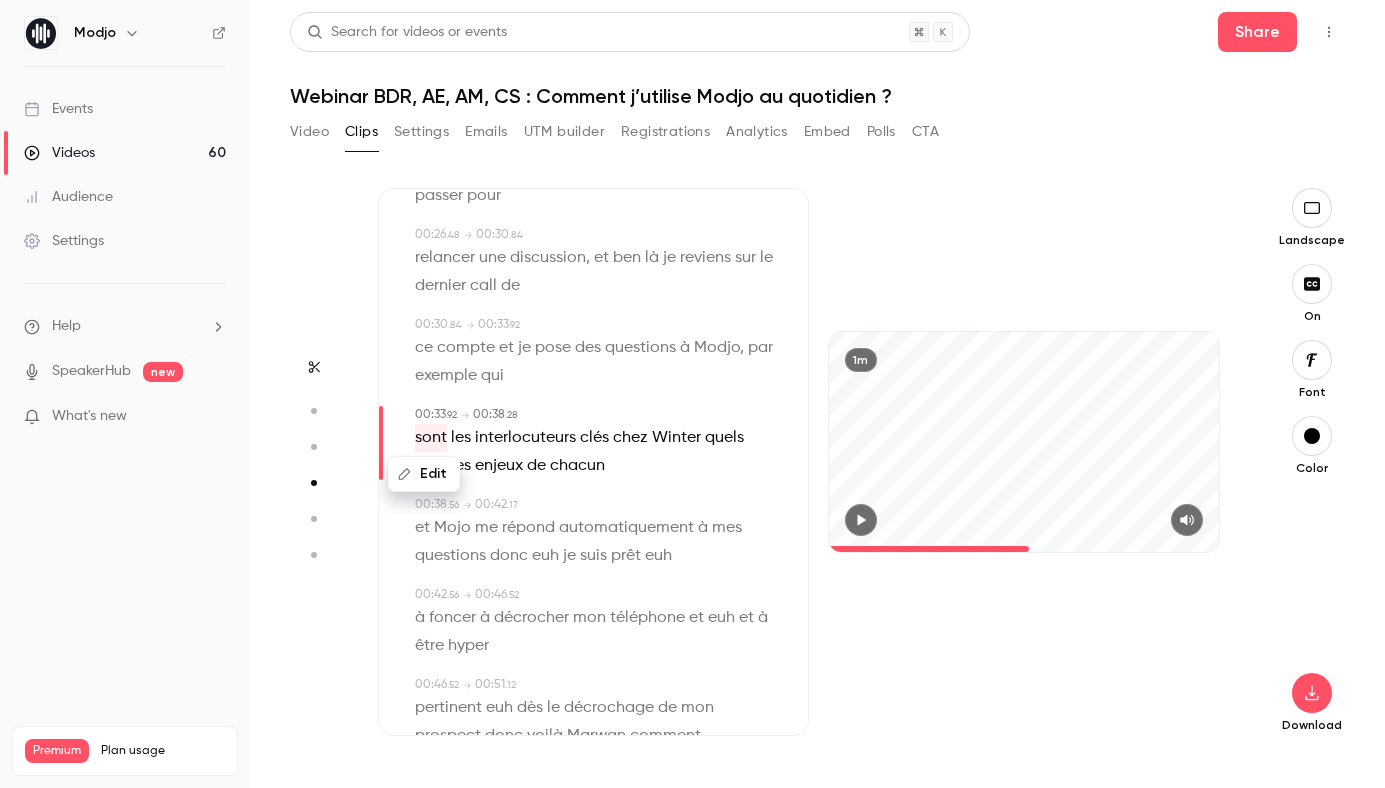 click on "Winter" at bounding box center [676, 438] 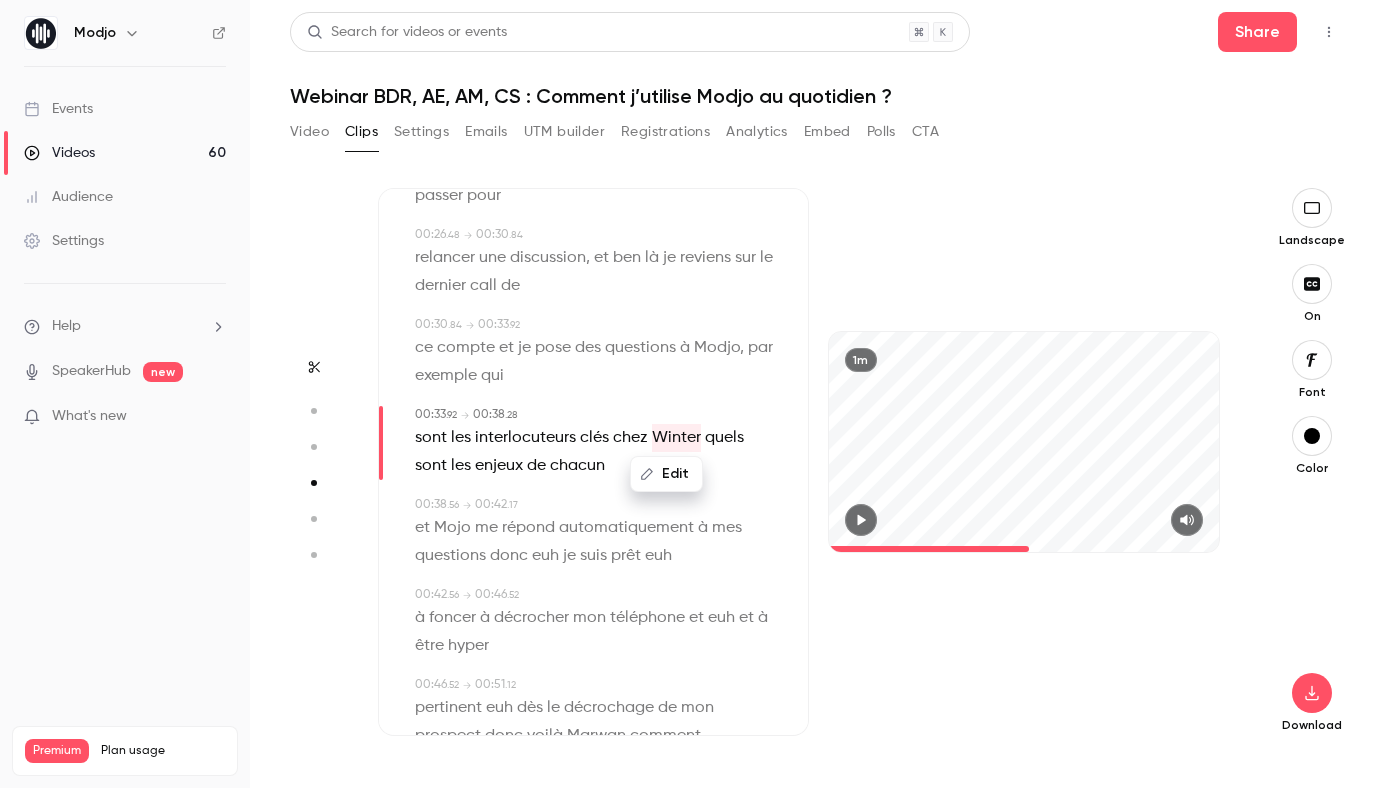 click on "Edit" at bounding box center (666, 474) 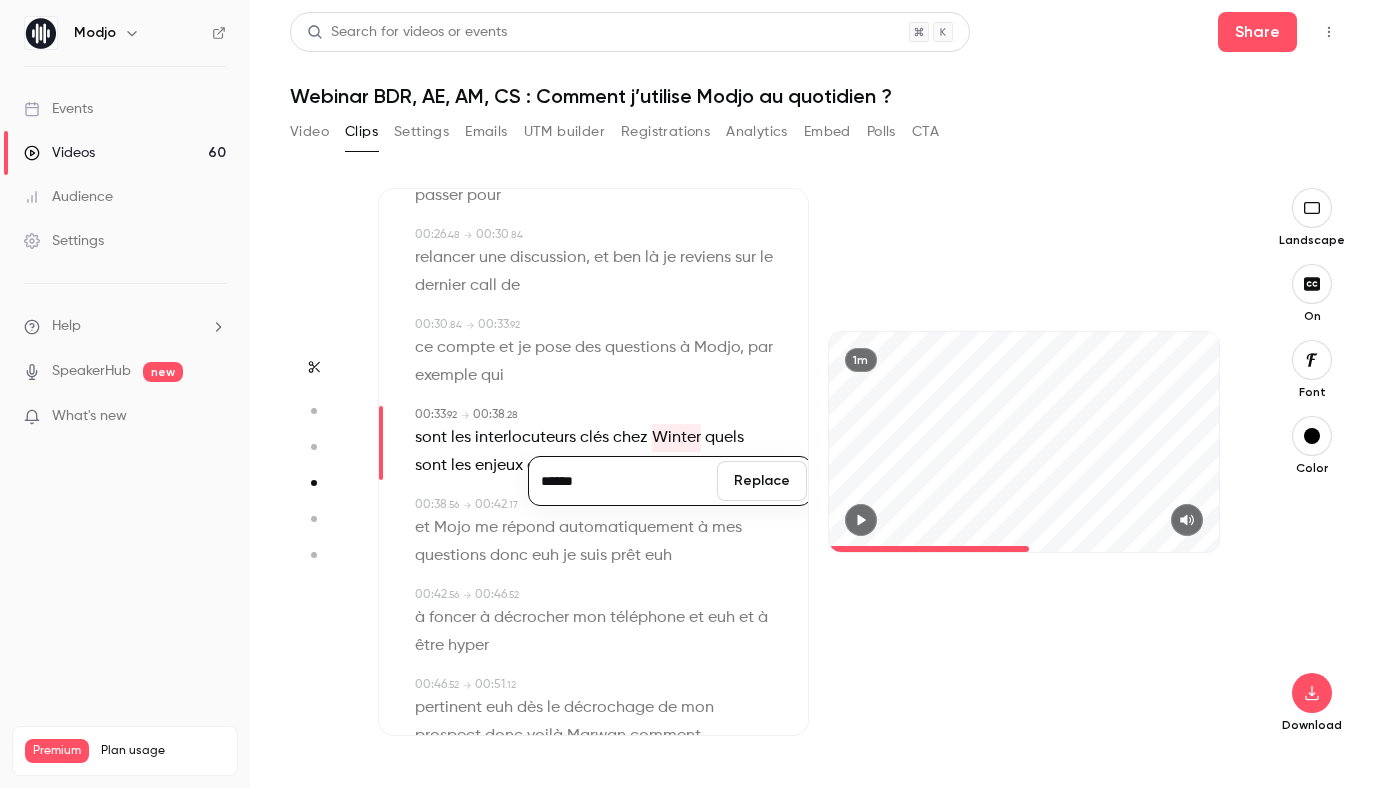 click on "******" at bounding box center (623, 481) 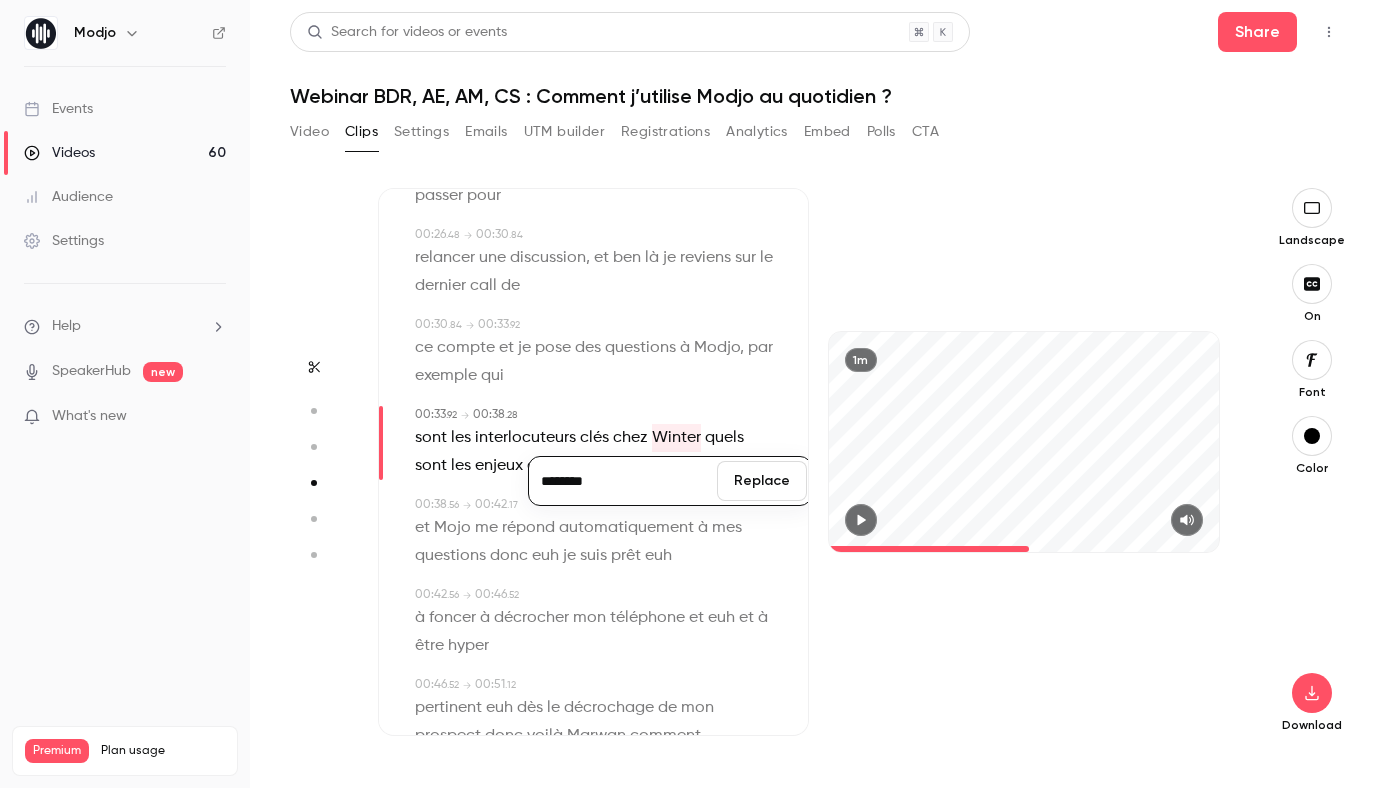 click on "Replace" at bounding box center (762, 481) 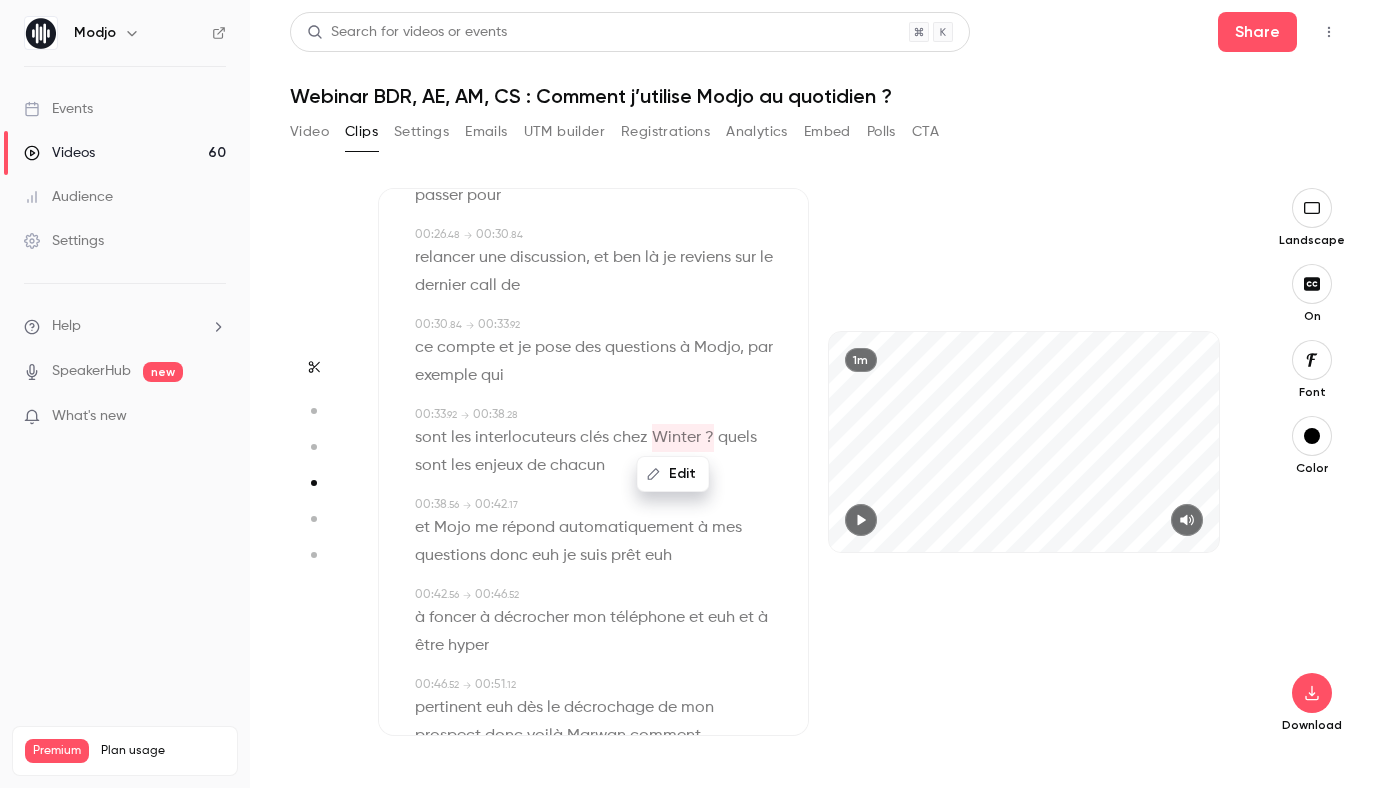 click on "quels" at bounding box center [737, 438] 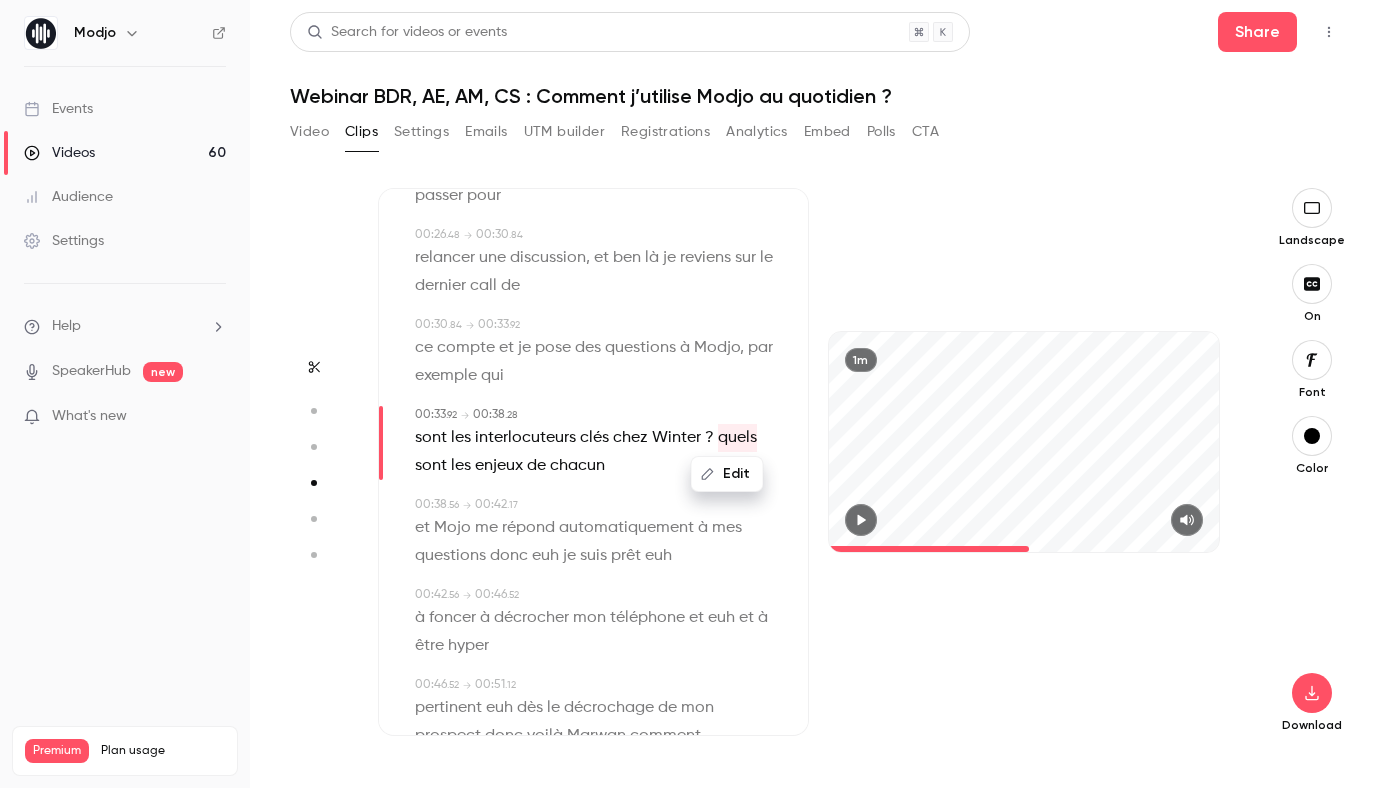 click on "Edit" at bounding box center (727, 474) 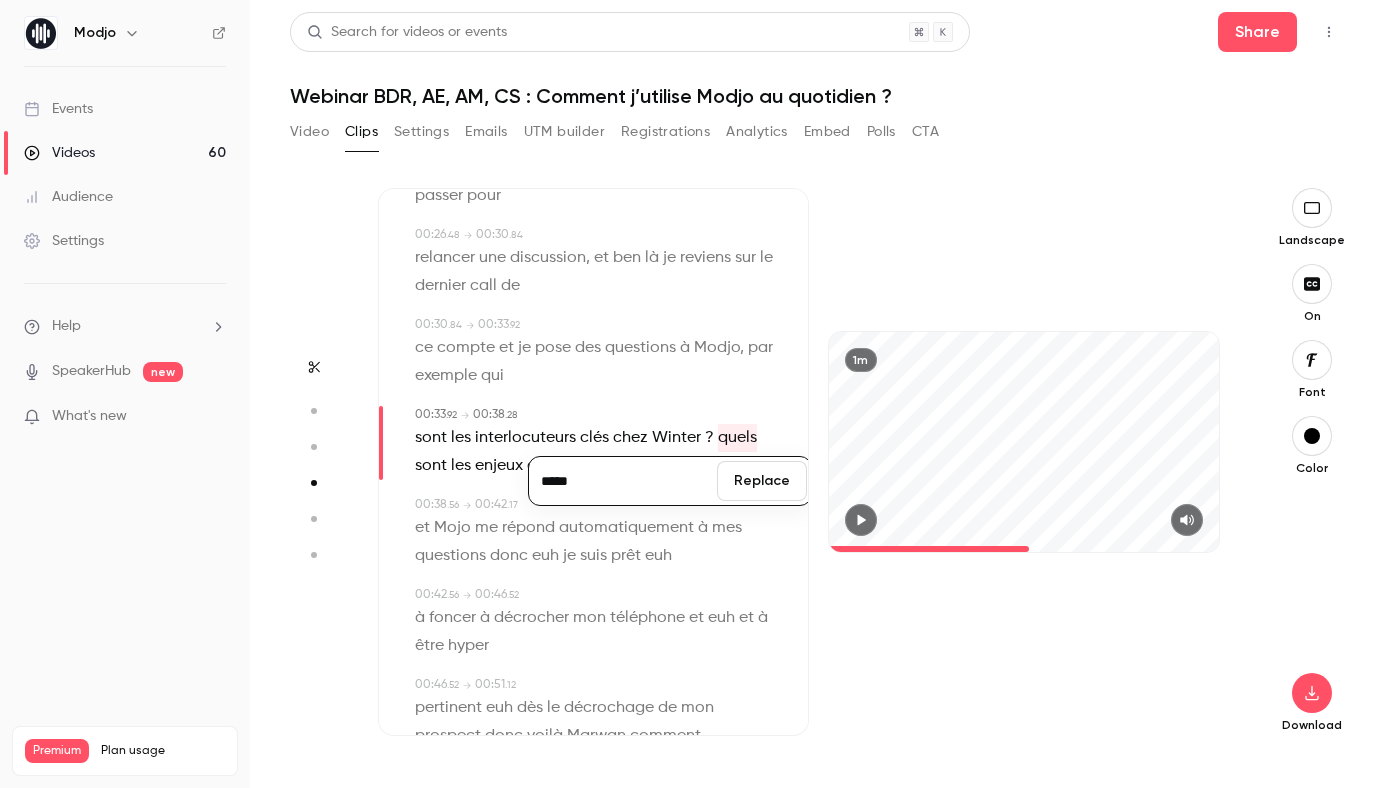 click on "*****" at bounding box center [623, 481] 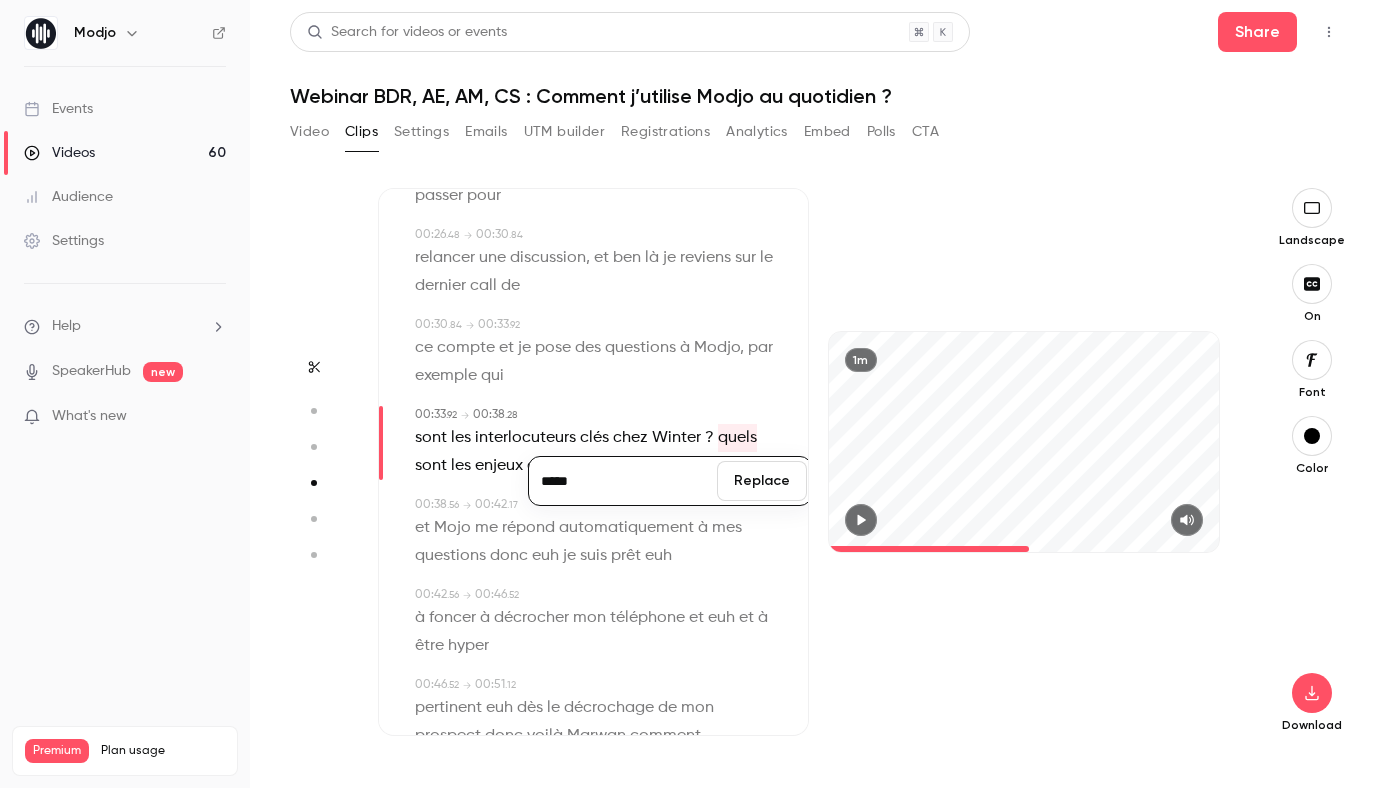 click on "Replace" at bounding box center [762, 481] 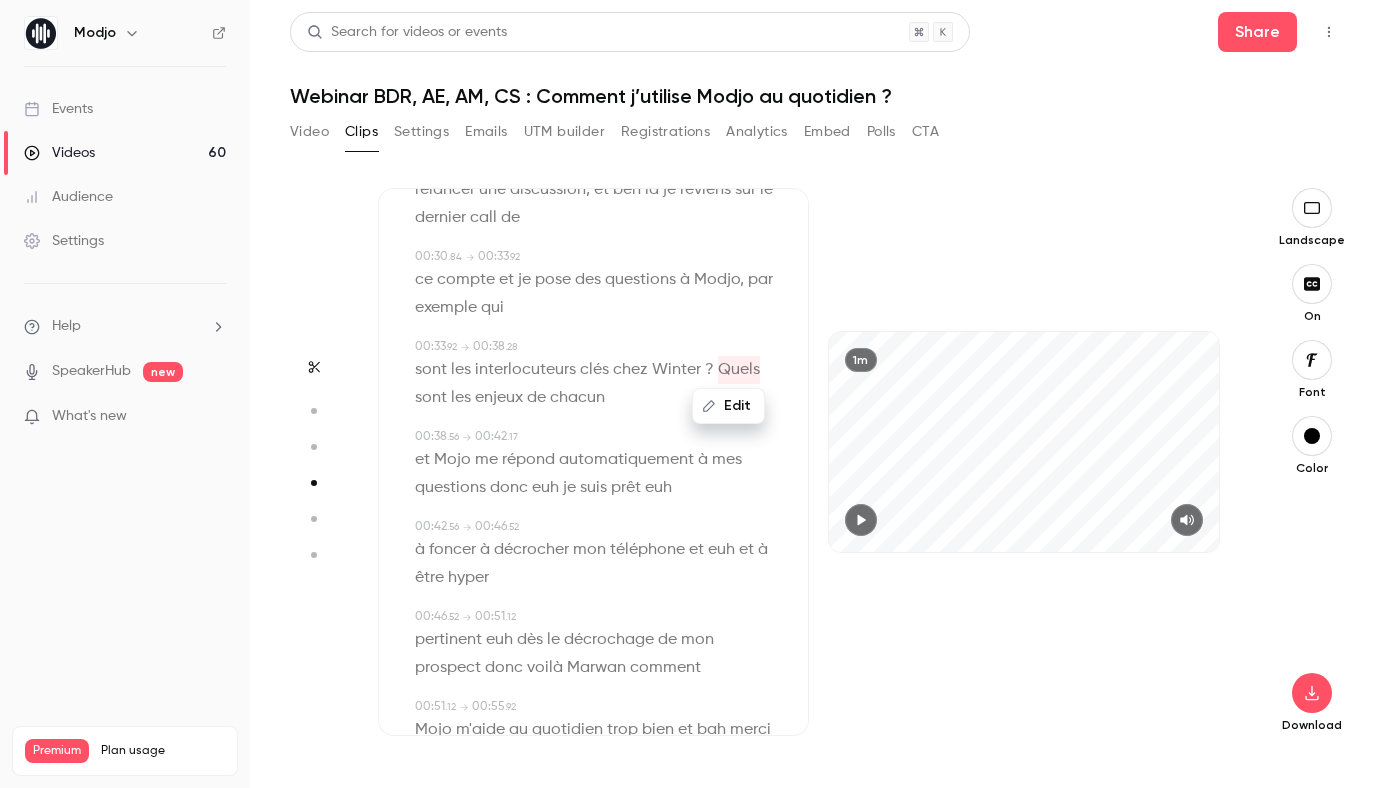 scroll, scrollTop: 678, scrollLeft: 0, axis: vertical 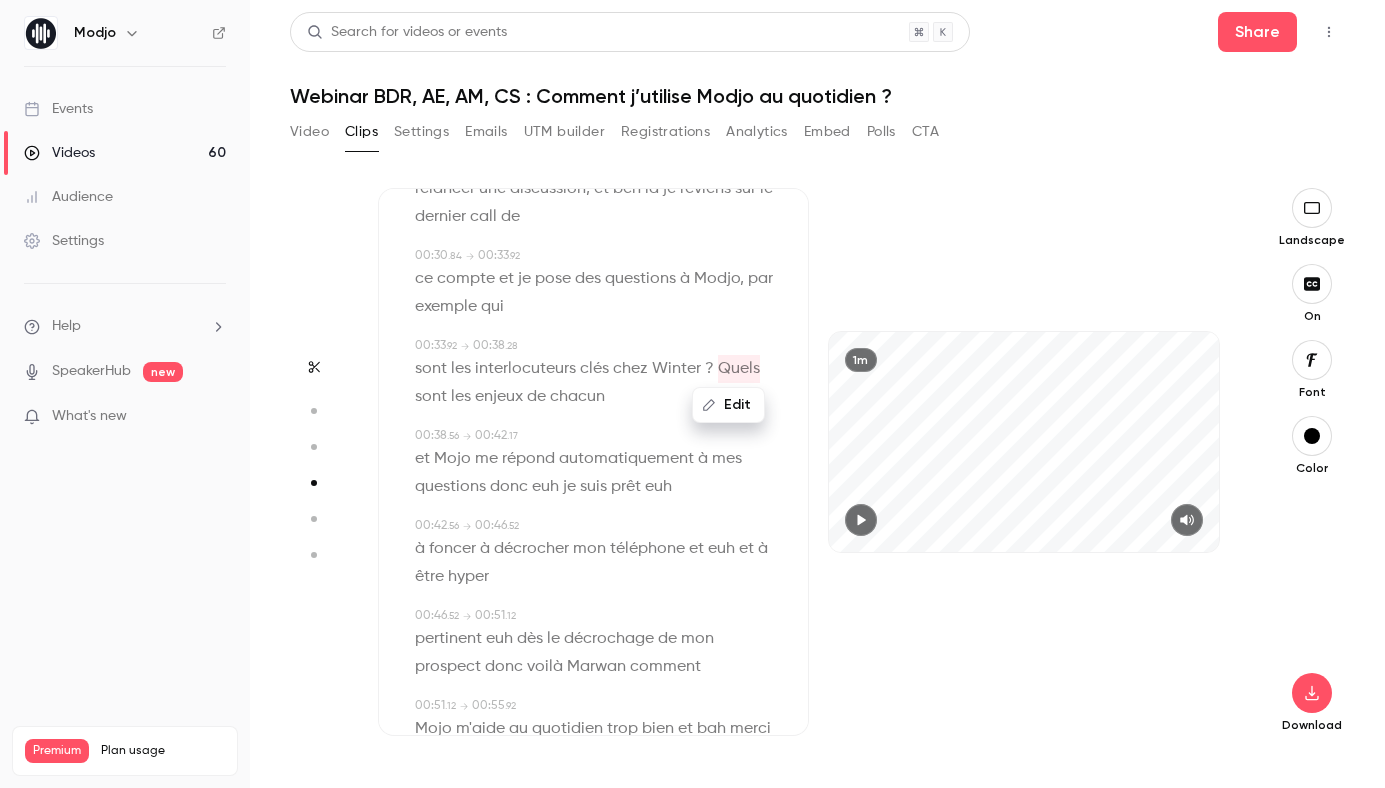 click on "chacun" at bounding box center (577, 397) 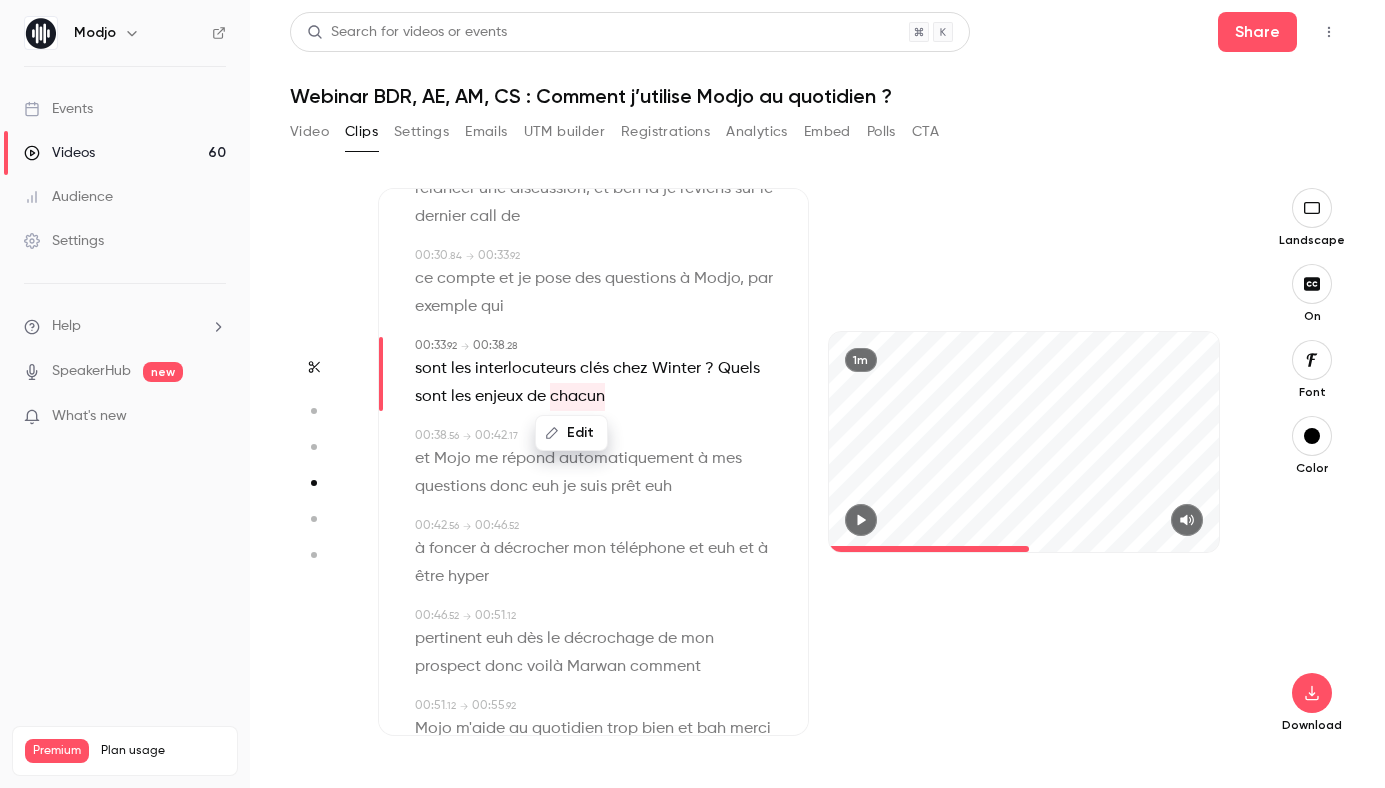 click on "Edit" at bounding box center [571, 433] 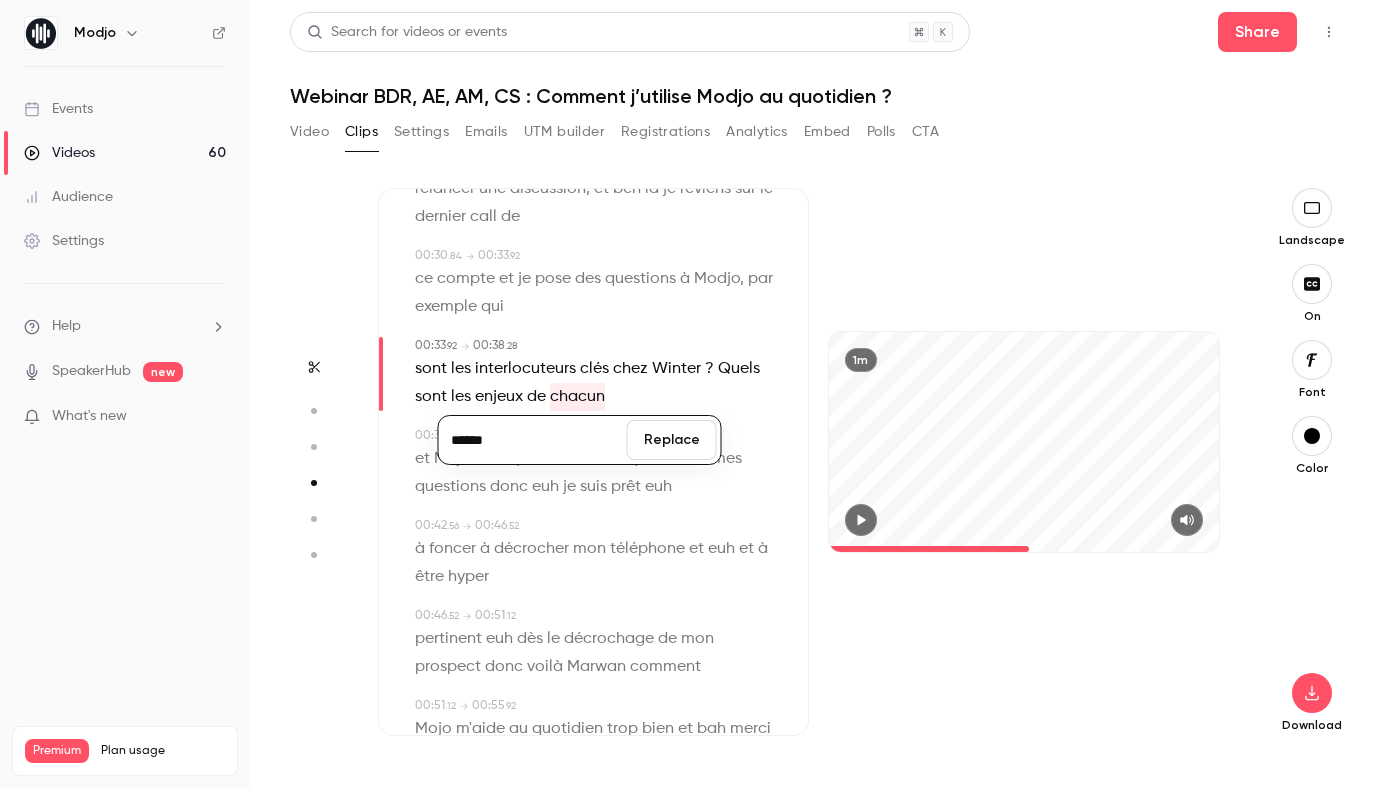 click on "******" at bounding box center (533, 440) 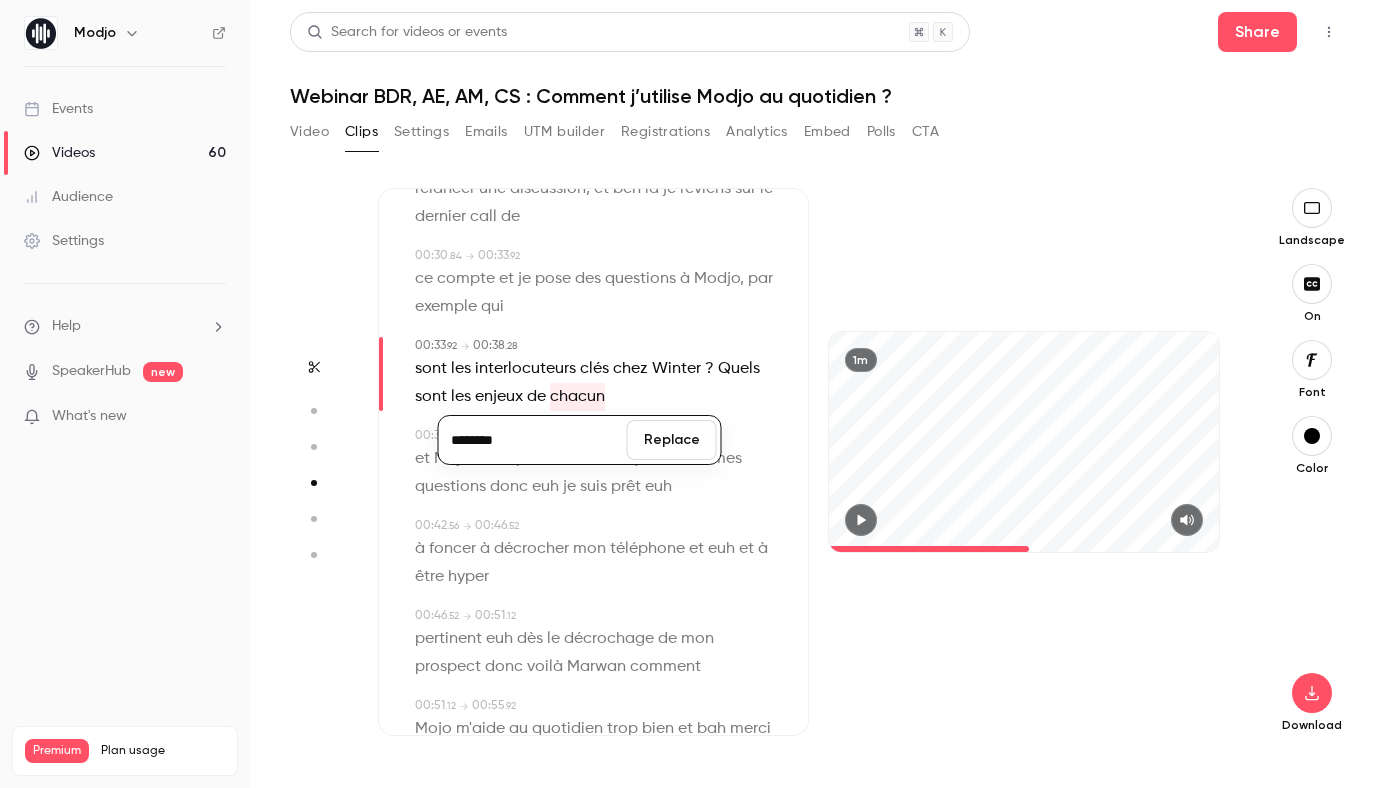 click on "Replace" at bounding box center [672, 440] 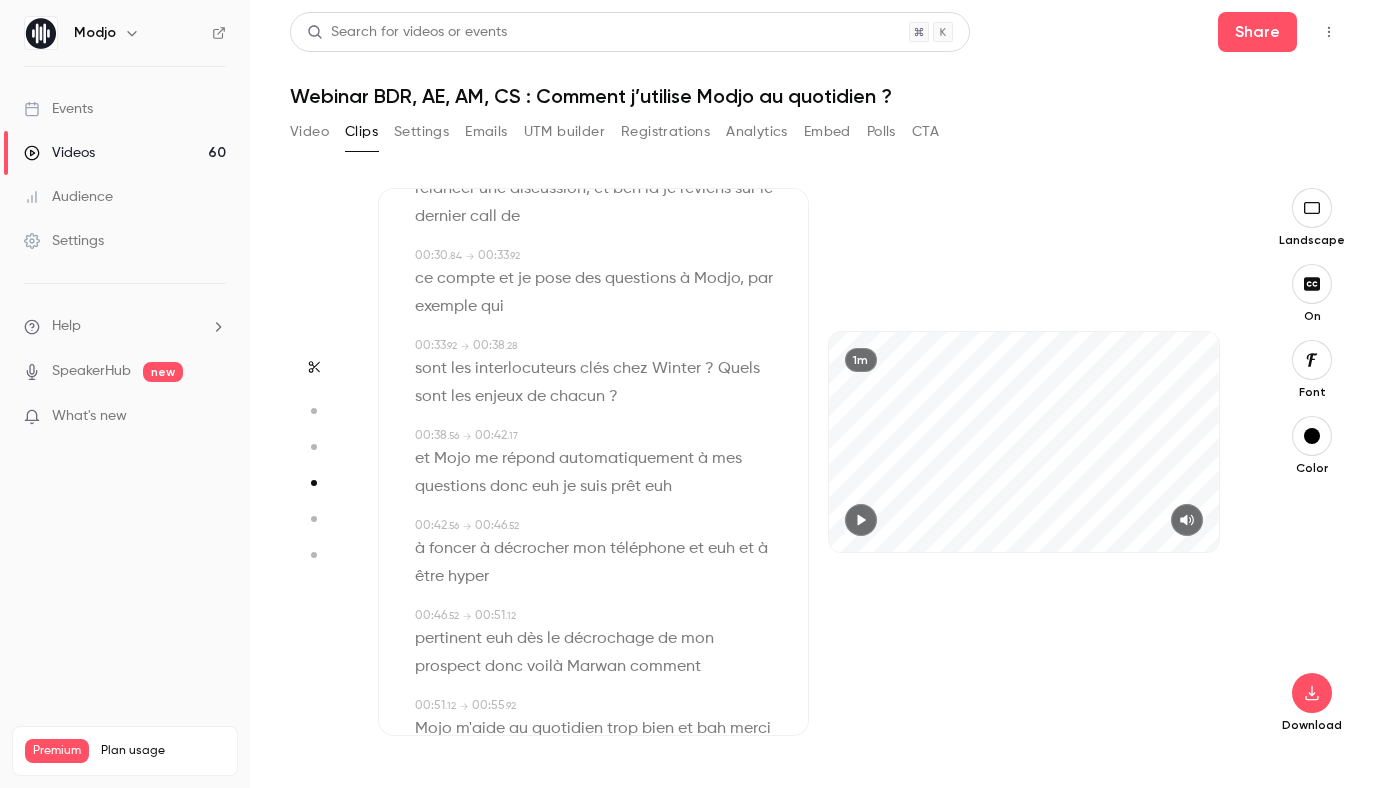 click on "et" at bounding box center (422, 459) 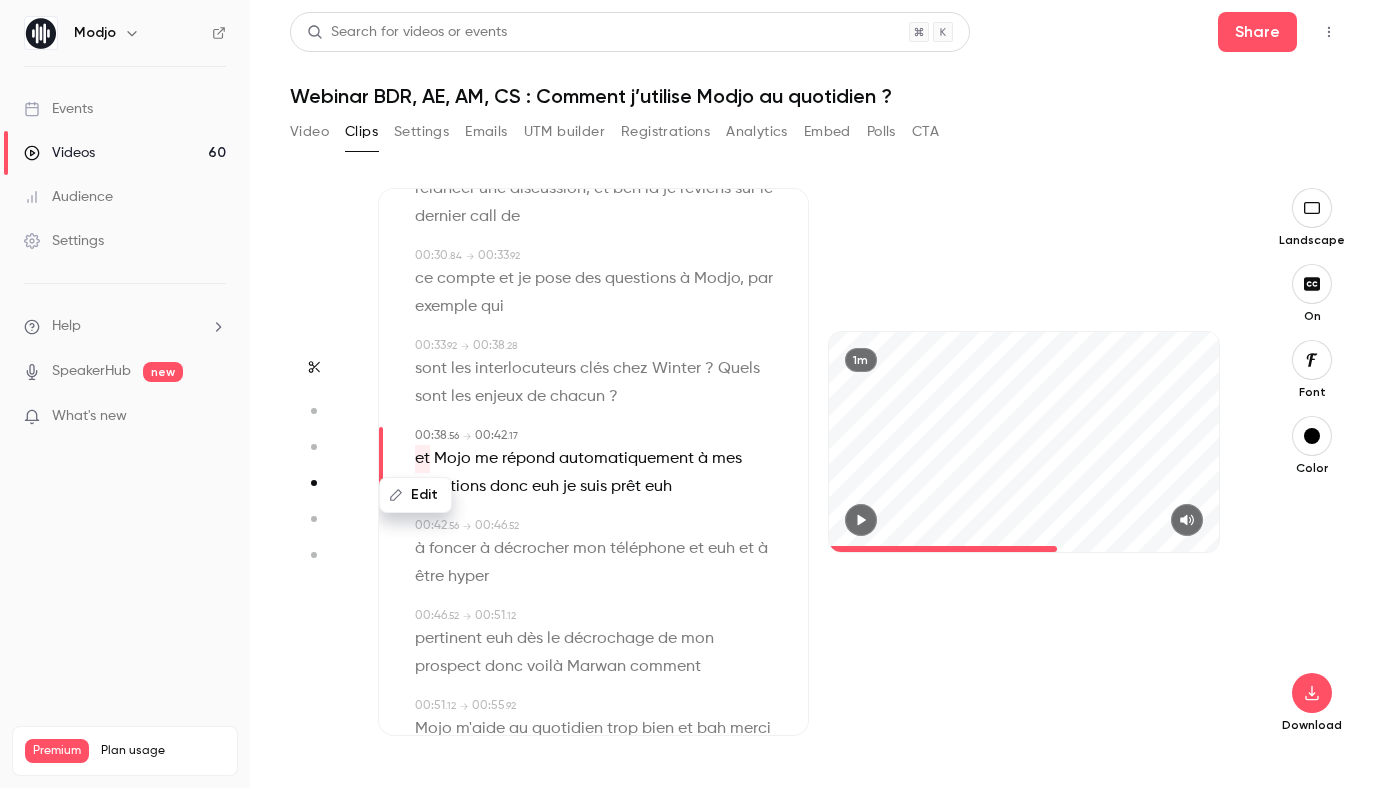 click on "Edit" at bounding box center [415, 495] 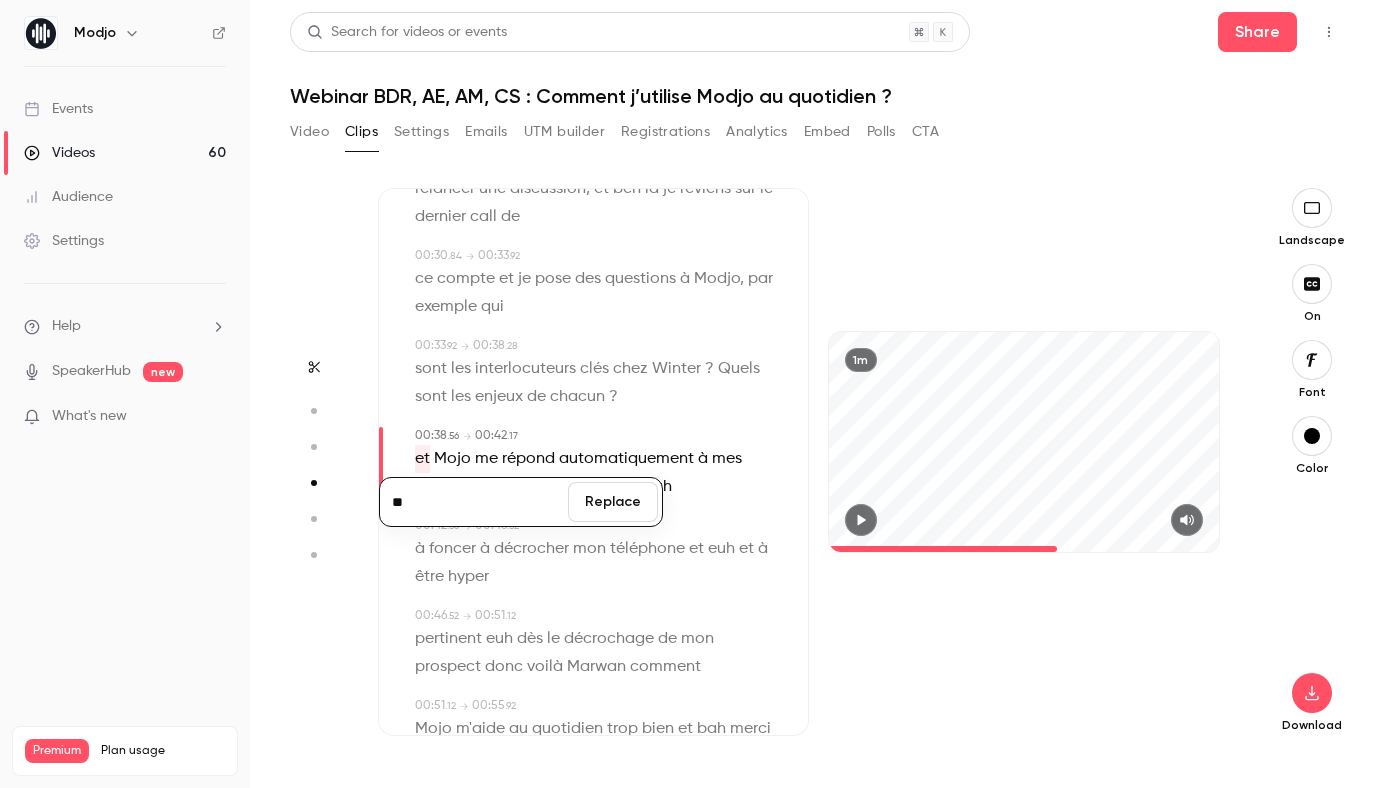 click on "**" at bounding box center (474, 502) 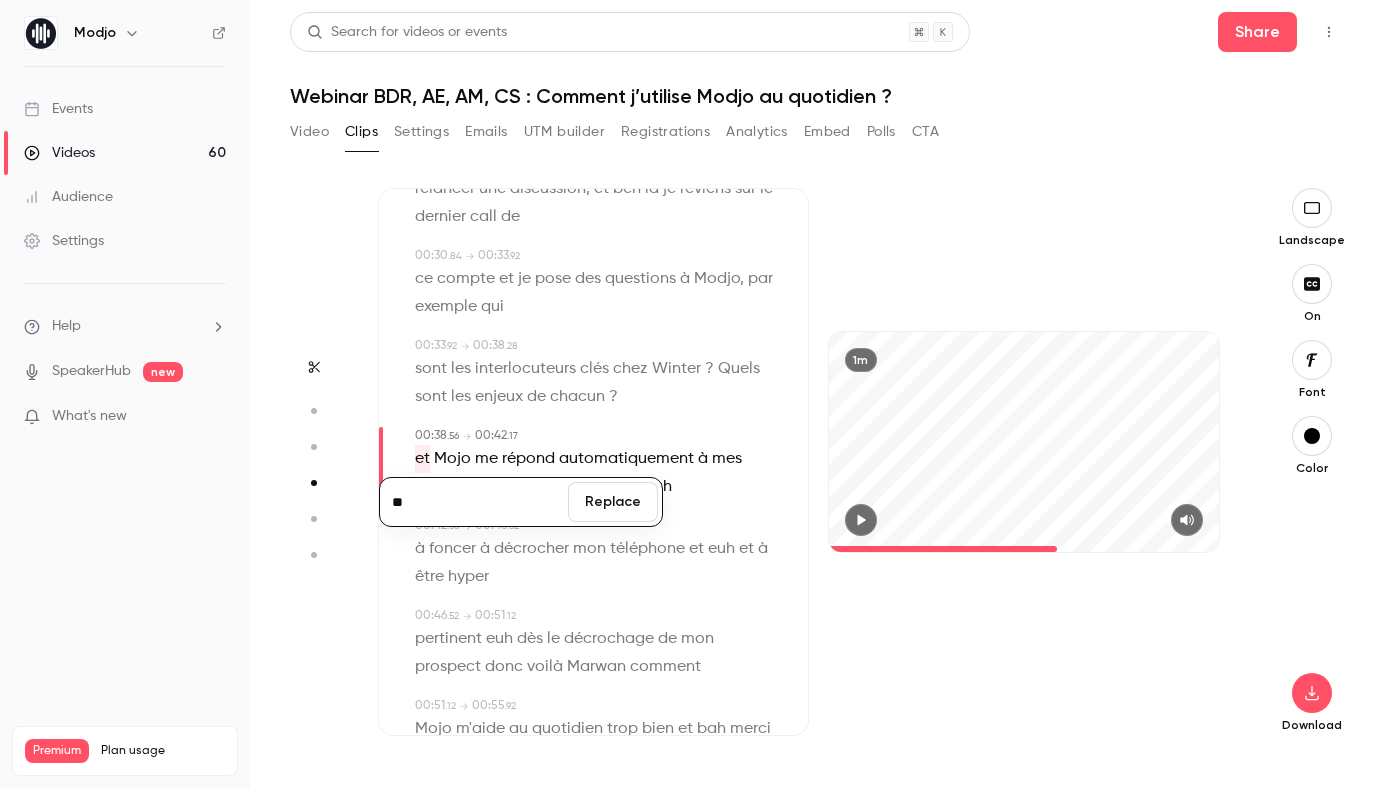 click on "Replace" at bounding box center (613, 502) 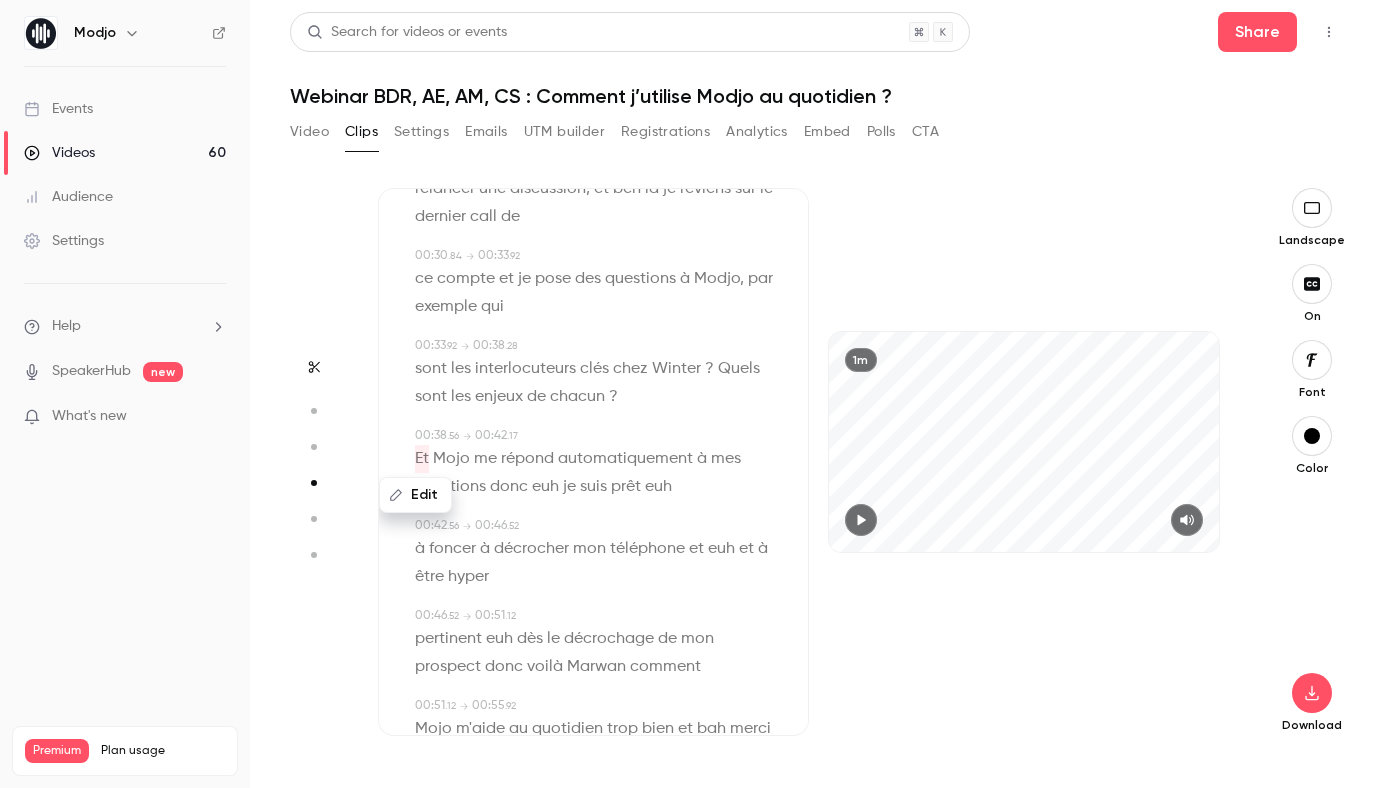 click on "Mojo" at bounding box center (451, 459) 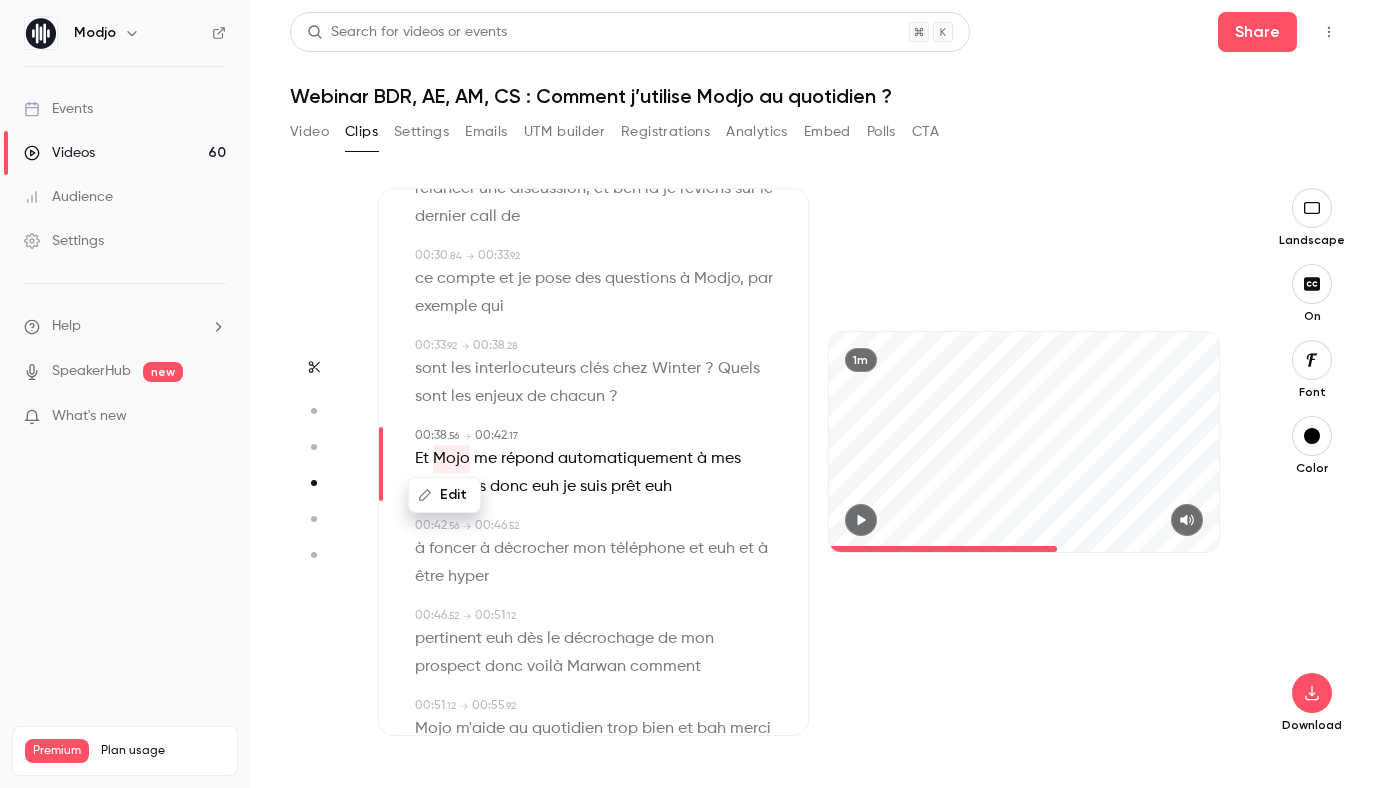 click on "Edit" at bounding box center [444, 495] 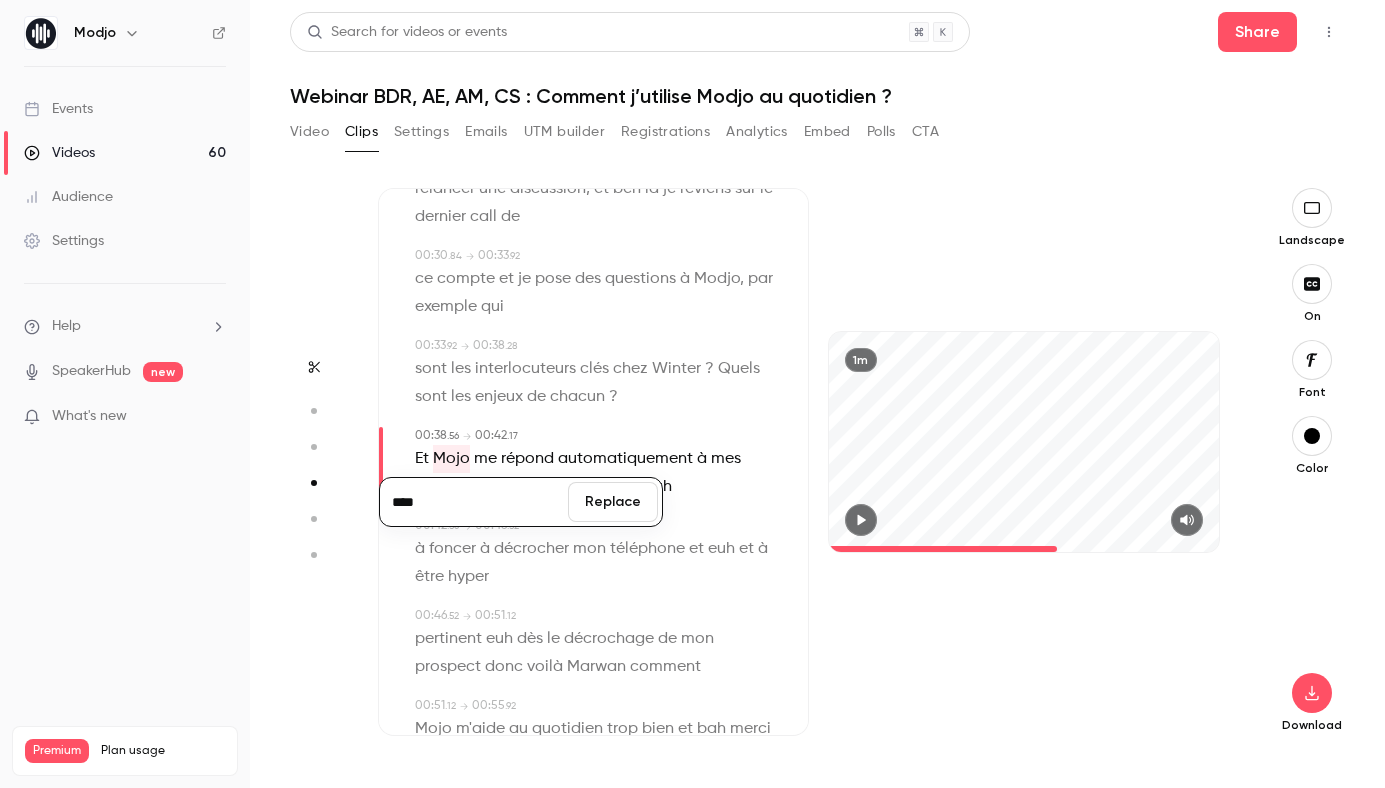 click on "****" at bounding box center [474, 502] 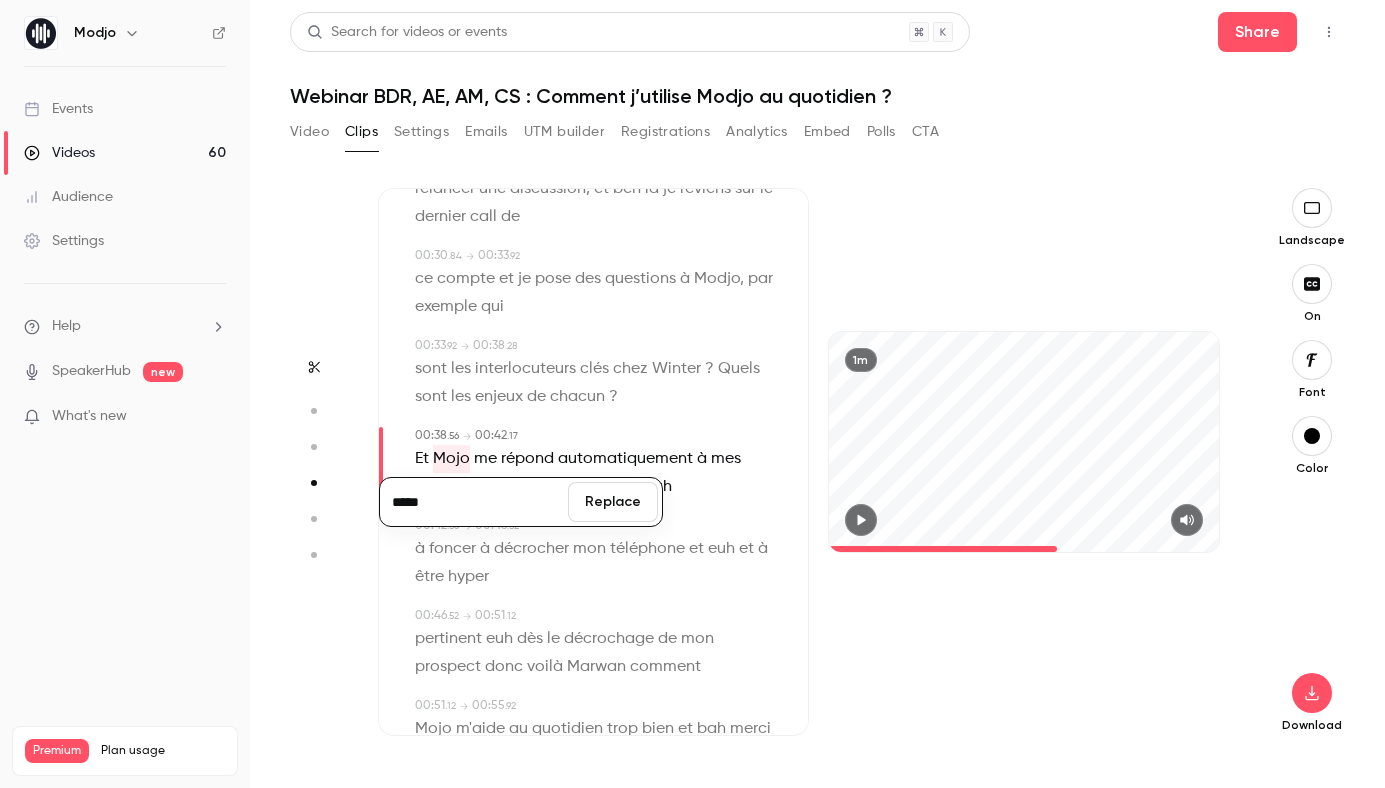 click on "Replace" at bounding box center [613, 502] 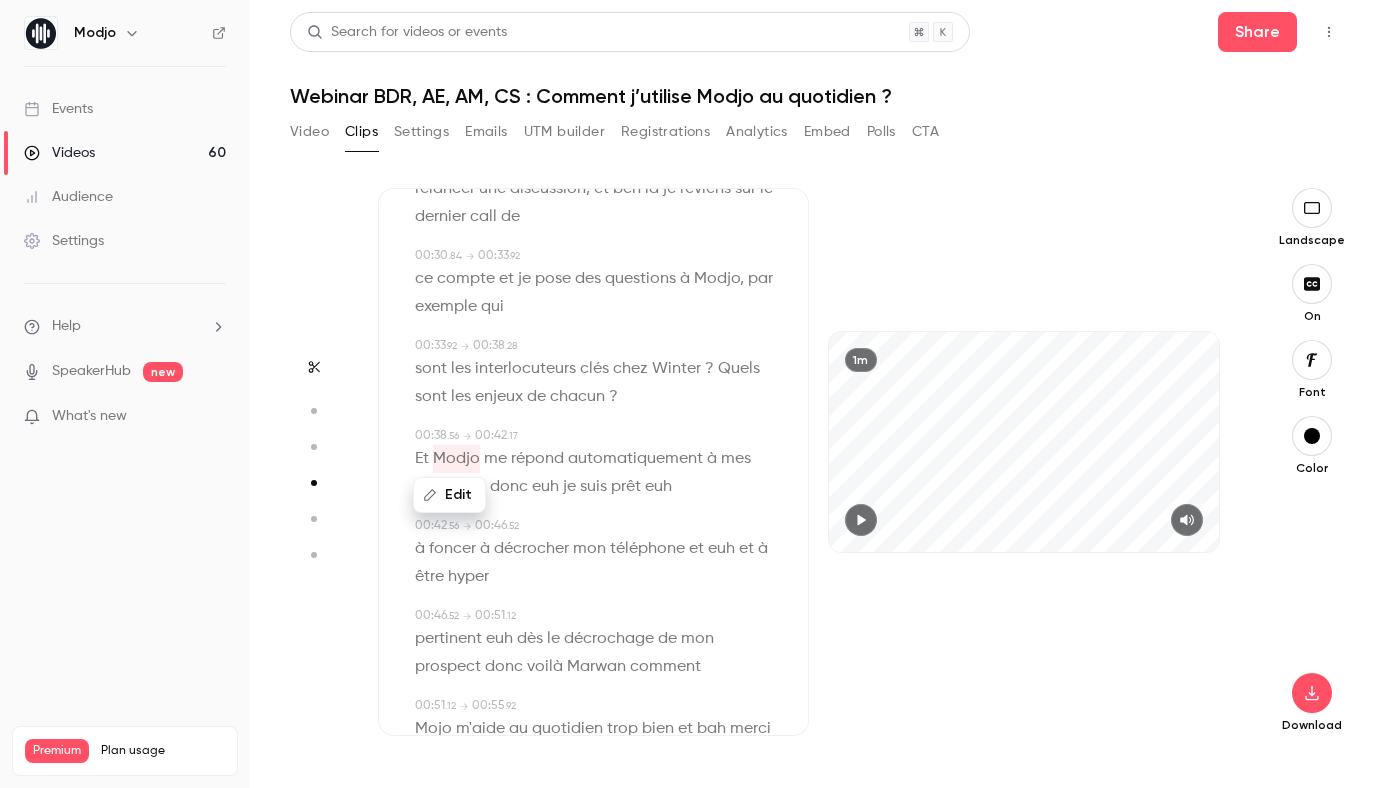 scroll, scrollTop: 705, scrollLeft: 0, axis: vertical 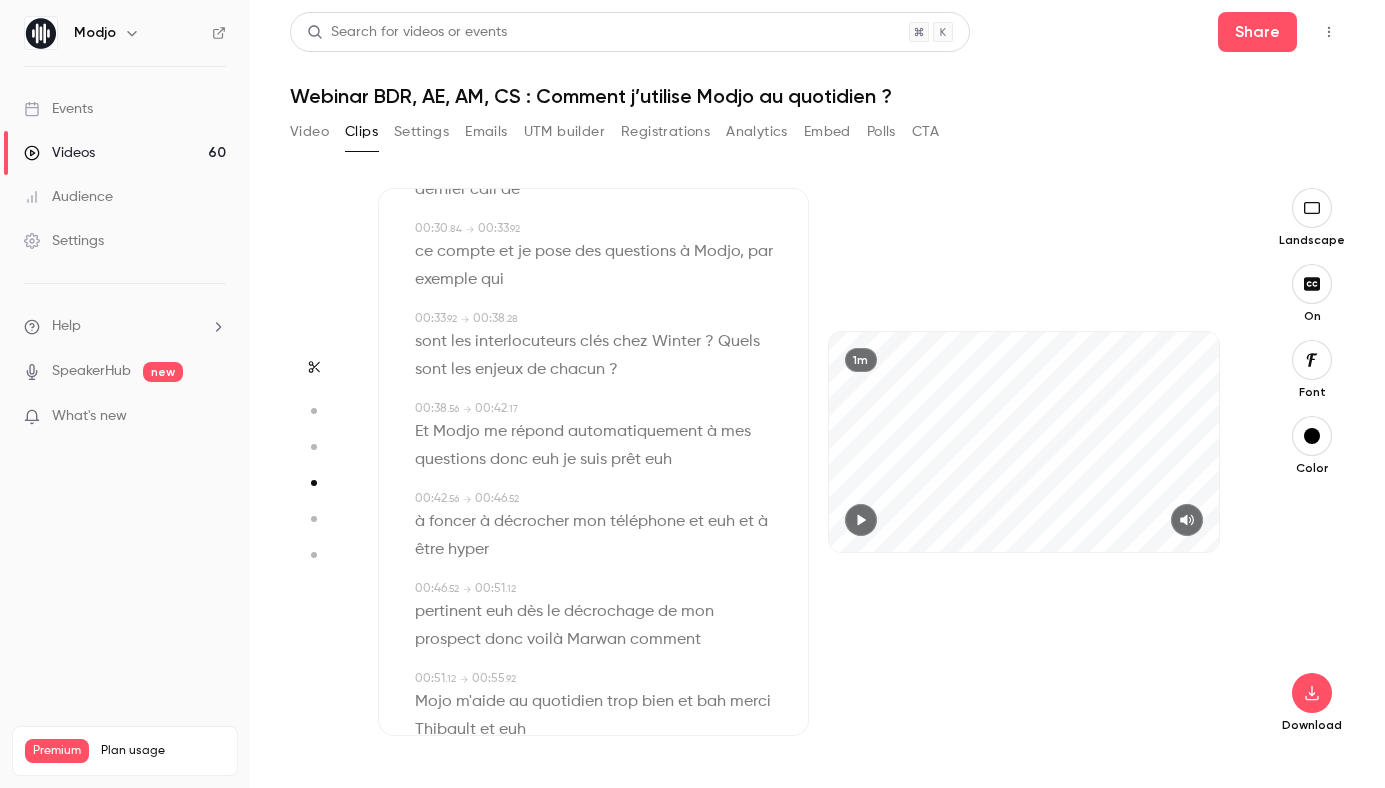 click on "00:42 . 56 → 00:46 . 52" at bounding box center [595, 499] 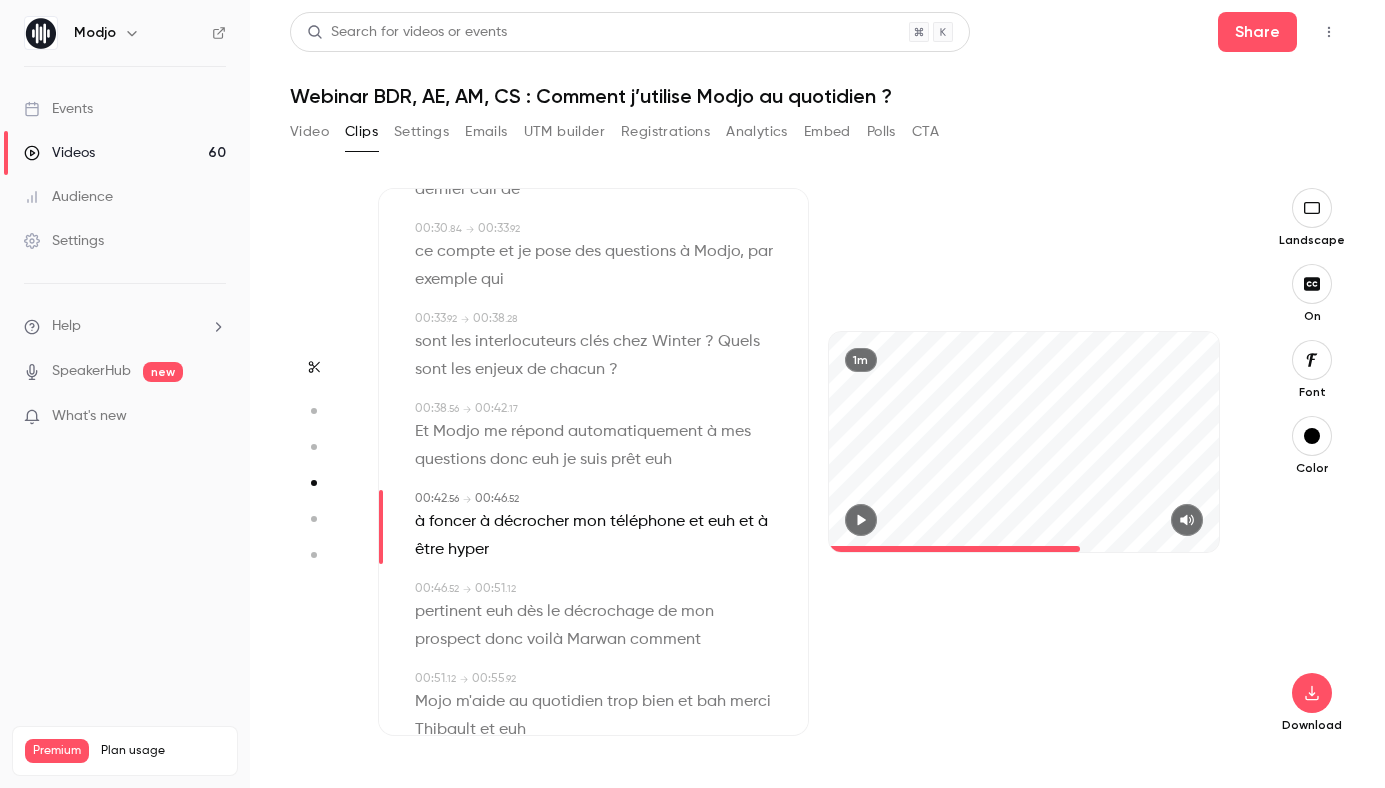 click on "euh" at bounding box center [545, 460] 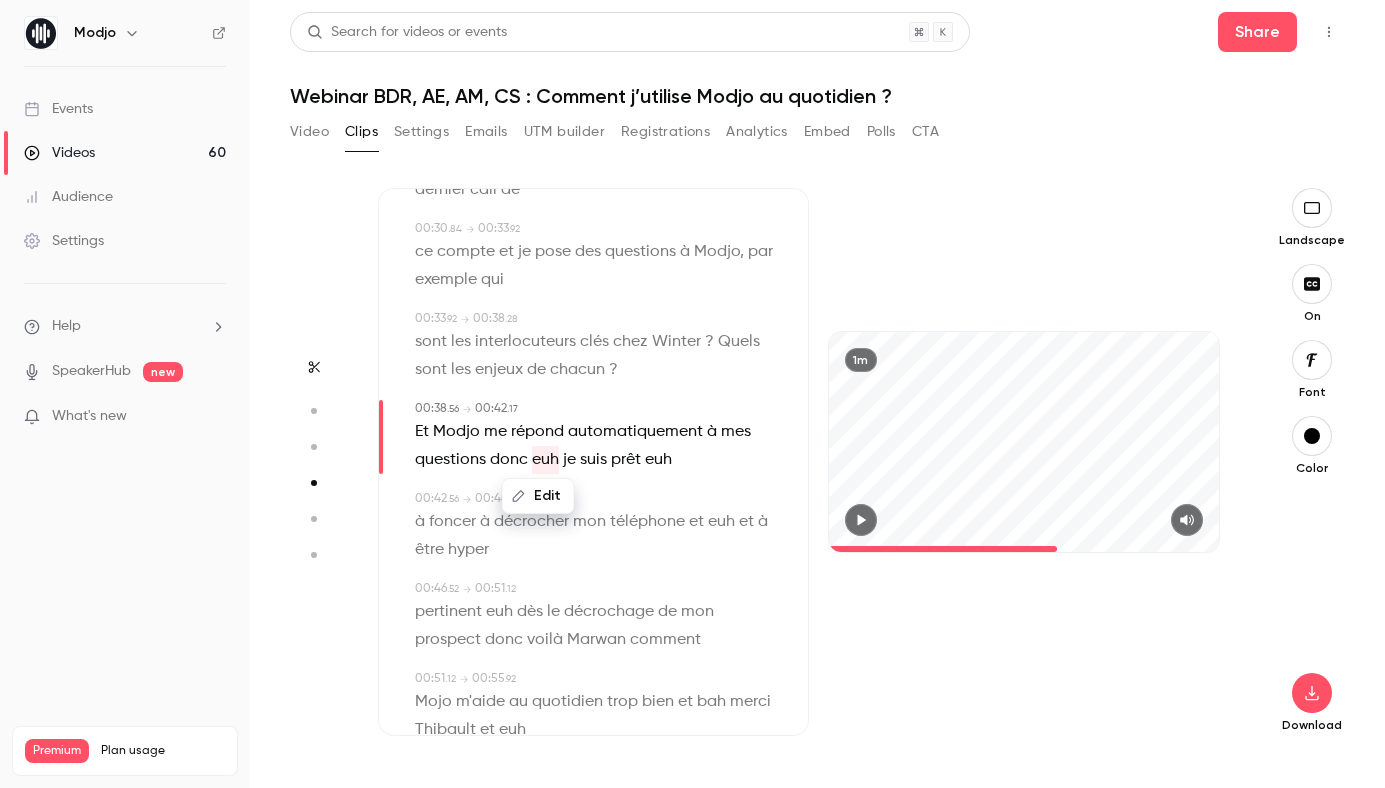 click on "Edit" at bounding box center [538, 496] 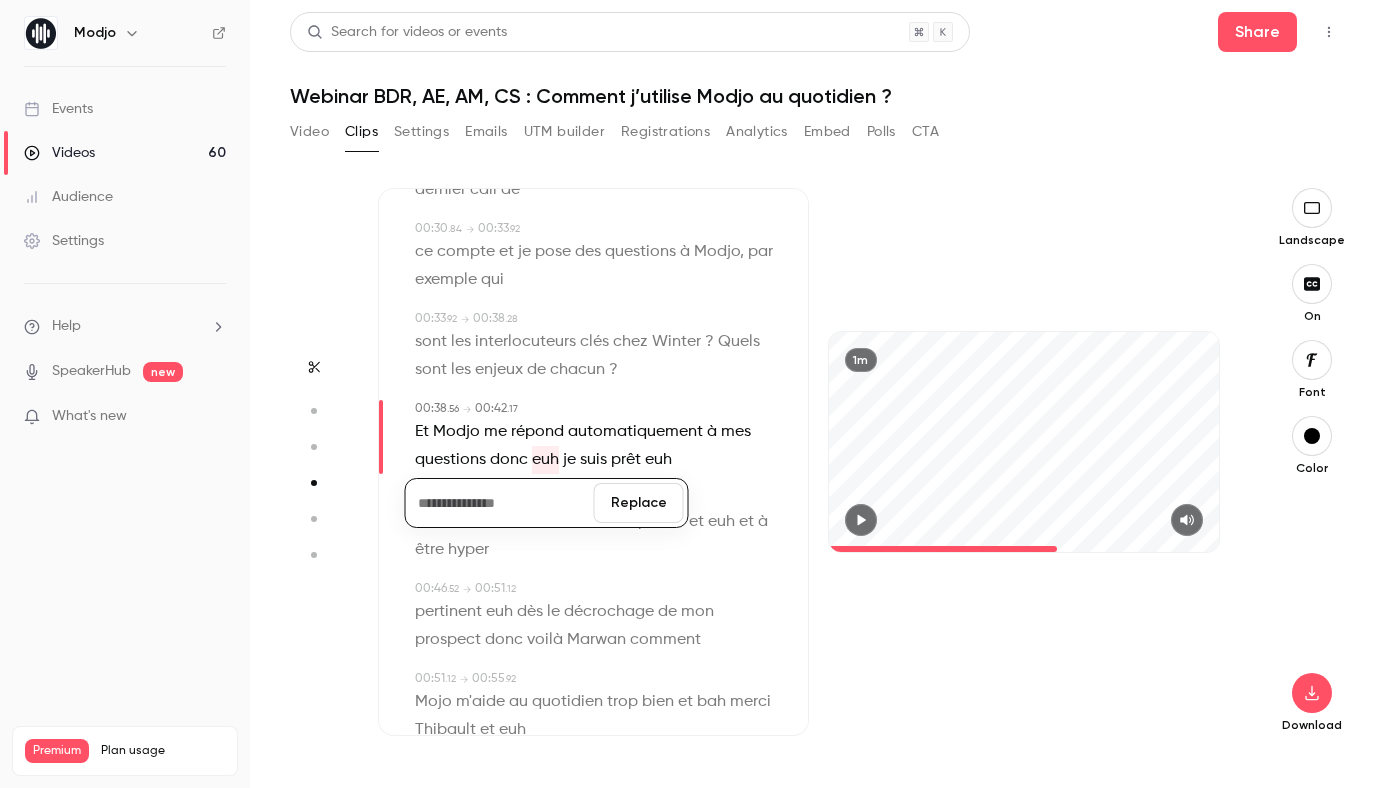 click on "Replace" at bounding box center [639, 503] 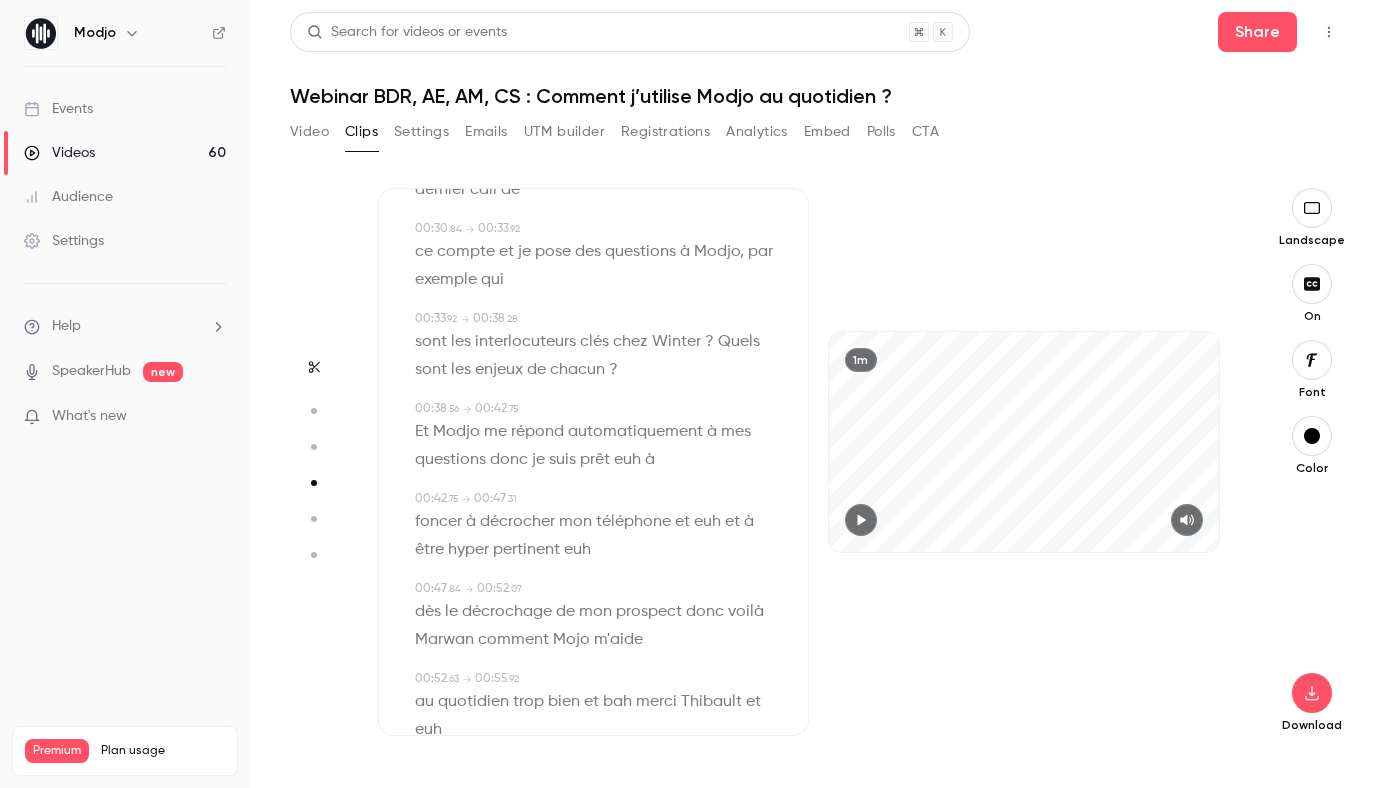 click on "euh" at bounding box center [627, 460] 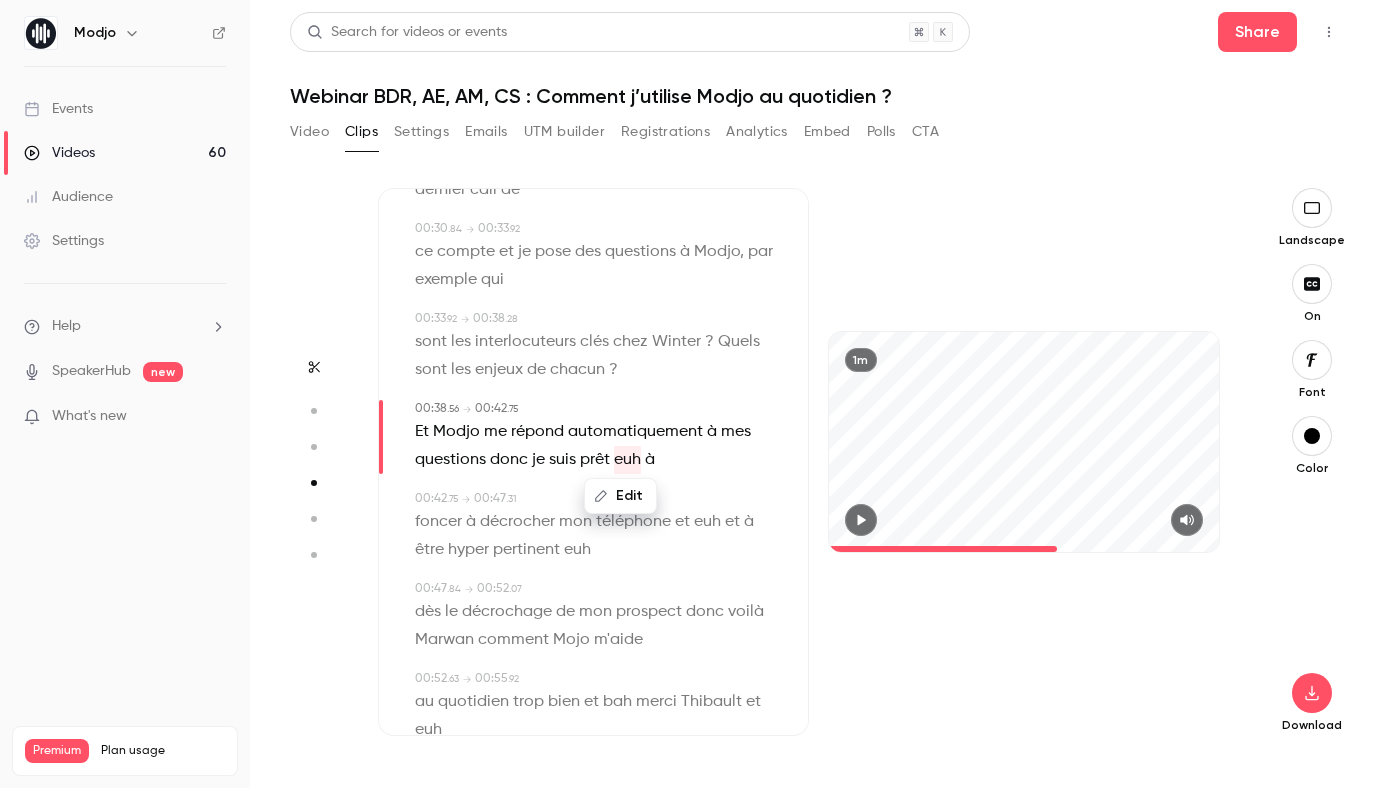 click on "Edit" at bounding box center (620, 496) 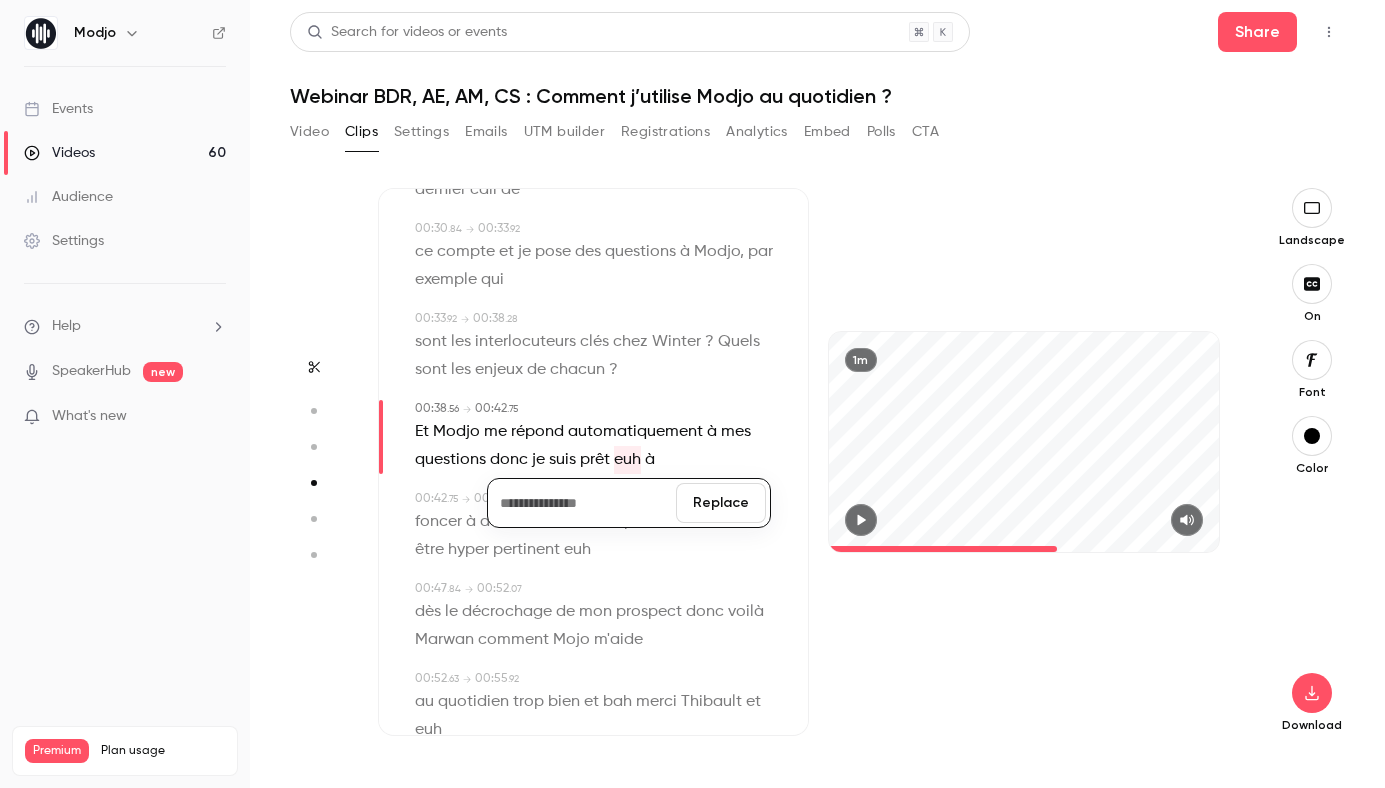 click on "Replace" at bounding box center [721, 503] 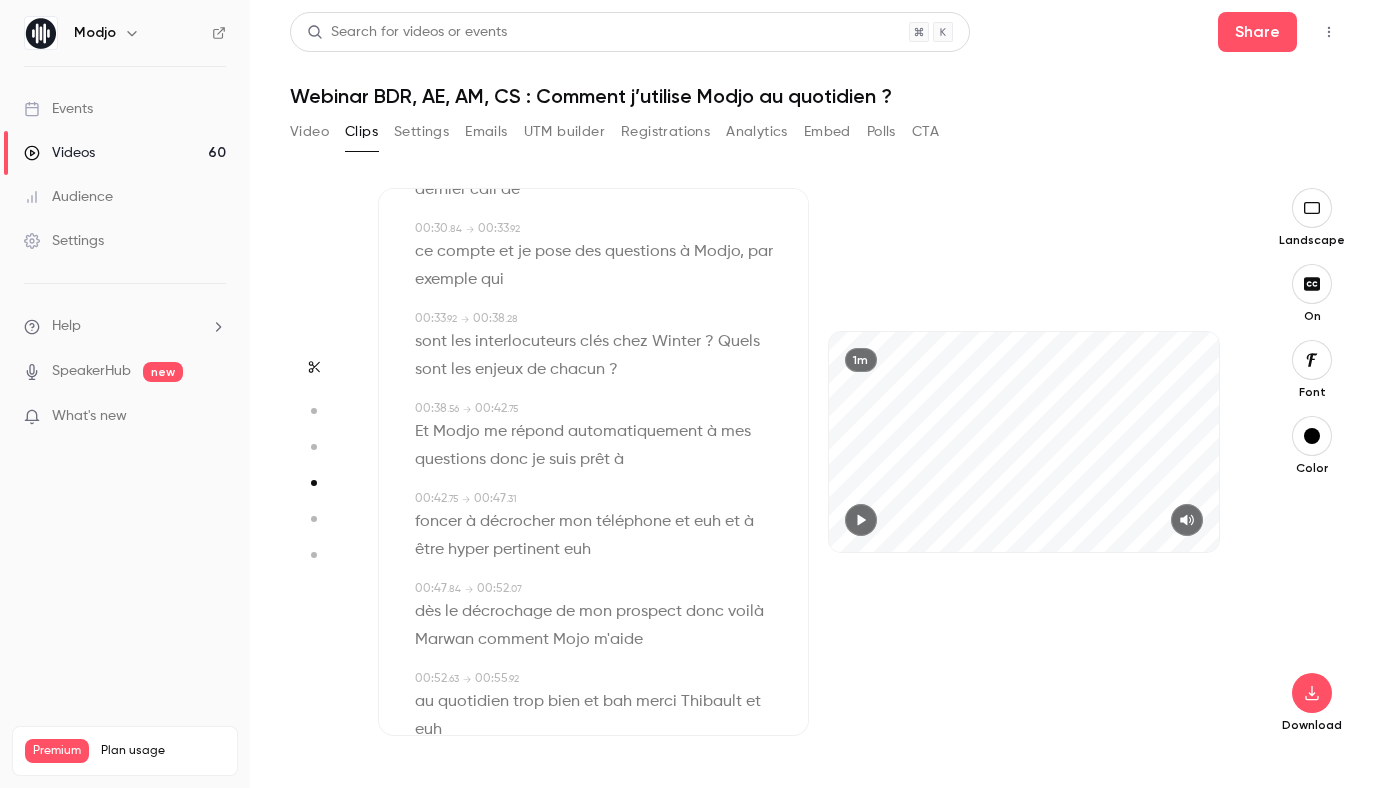 click on "foncer" at bounding box center [438, 522] 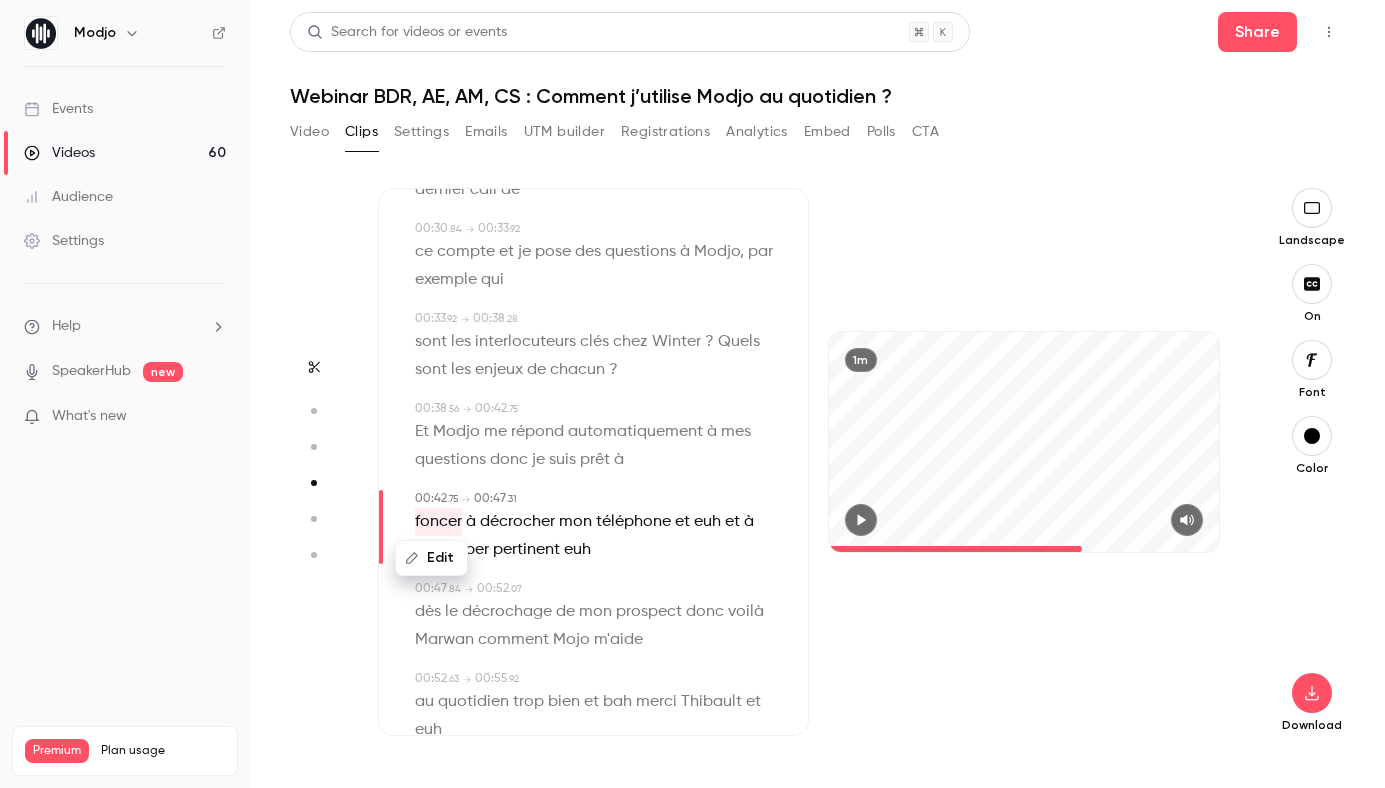 click on "Edit" at bounding box center [431, 558] 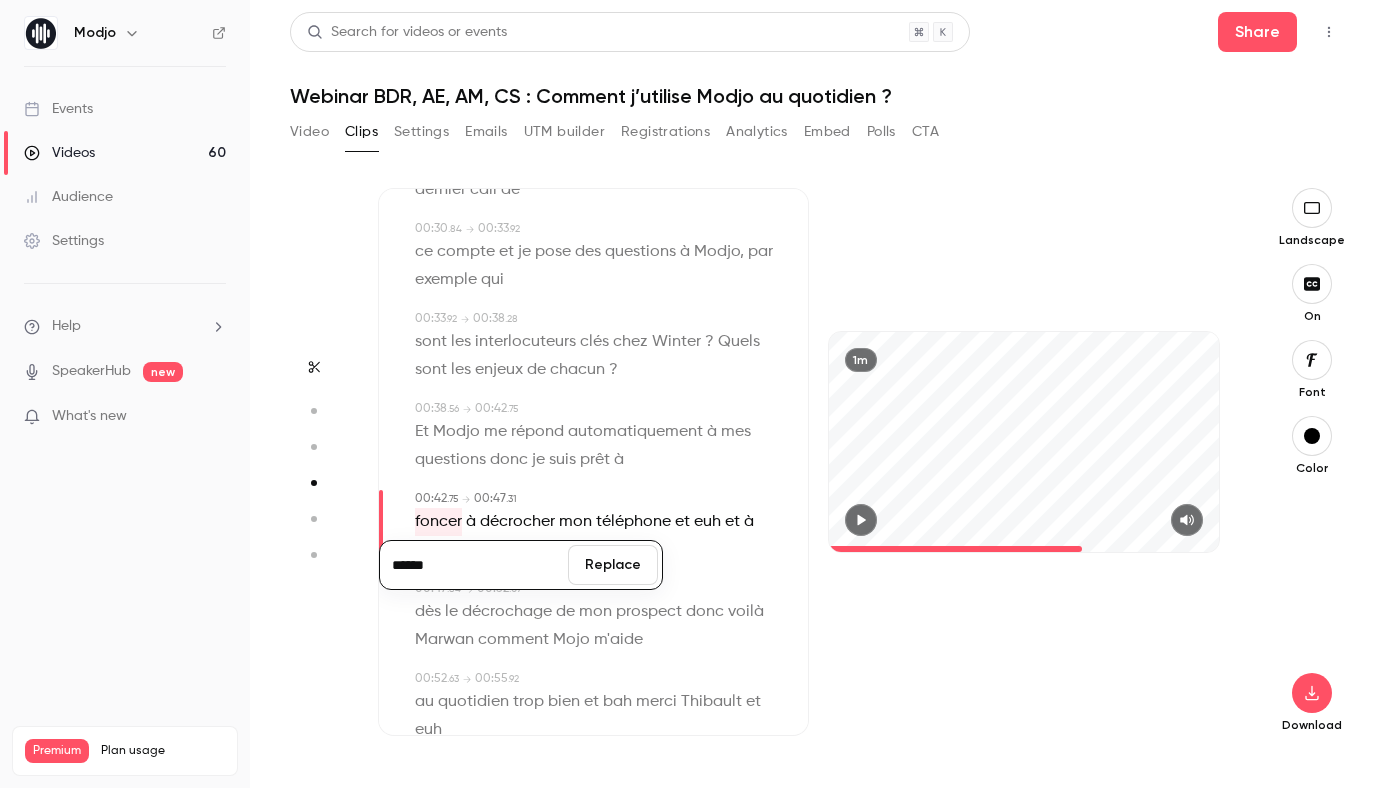 click on "******" at bounding box center [474, 565] 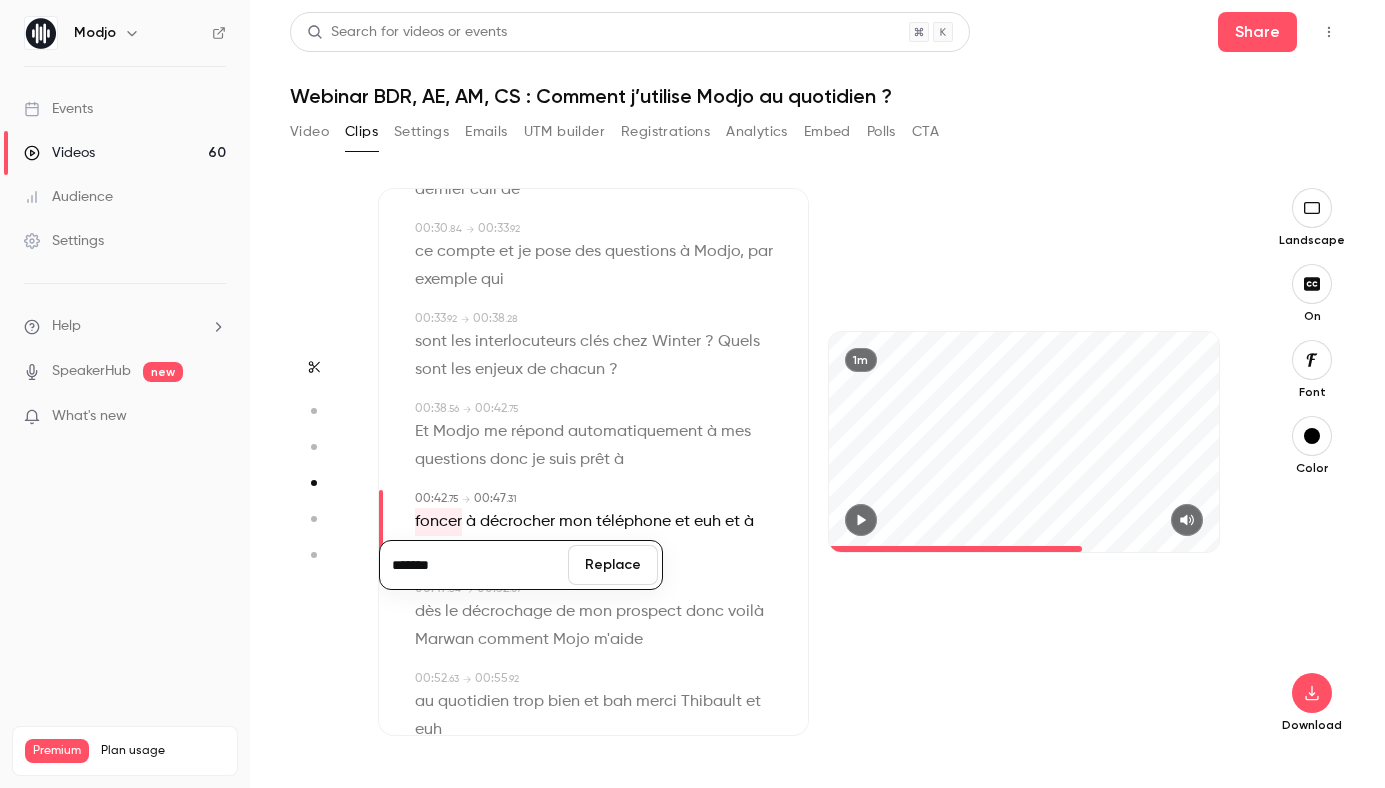 click on "Replace" at bounding box center [613, 565] 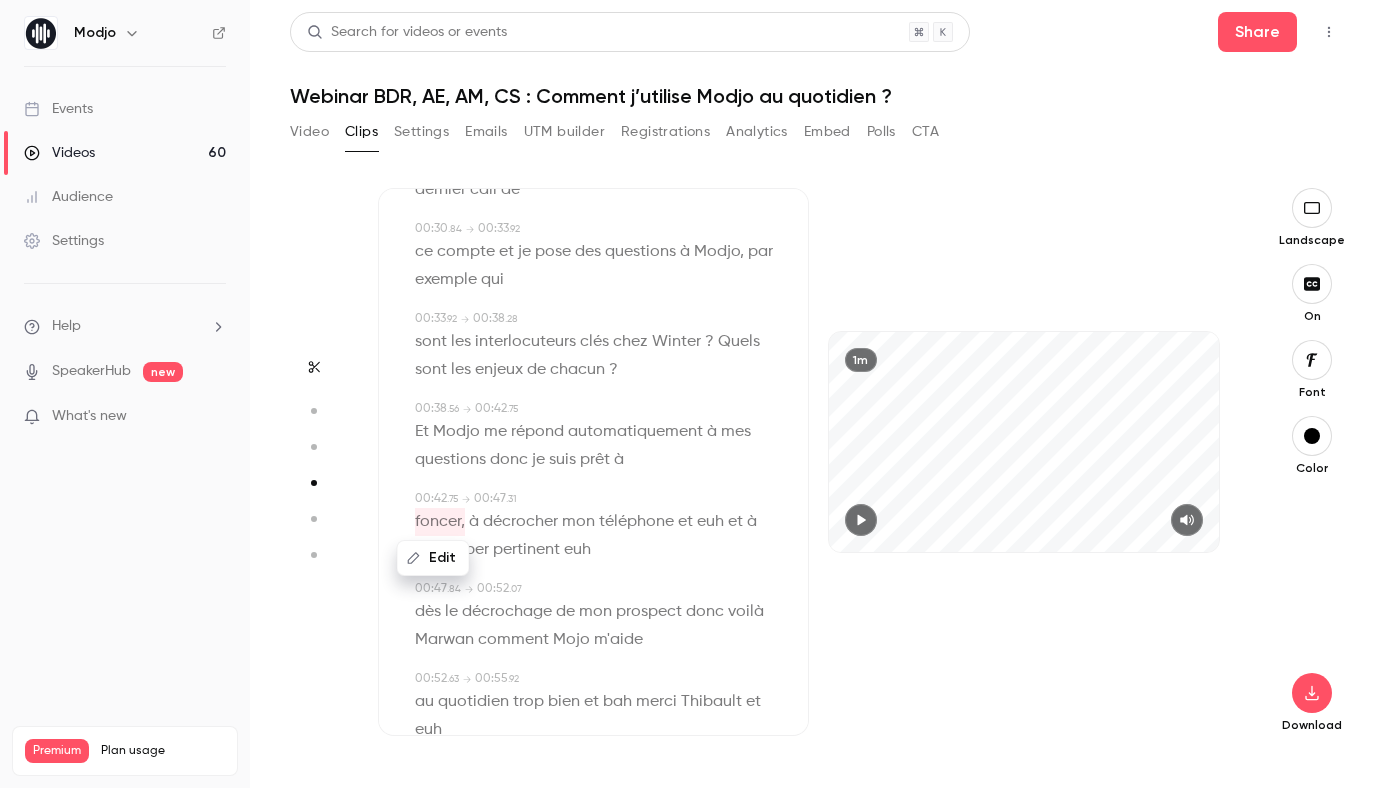 click on "euh" at bounding box center [710, 522] 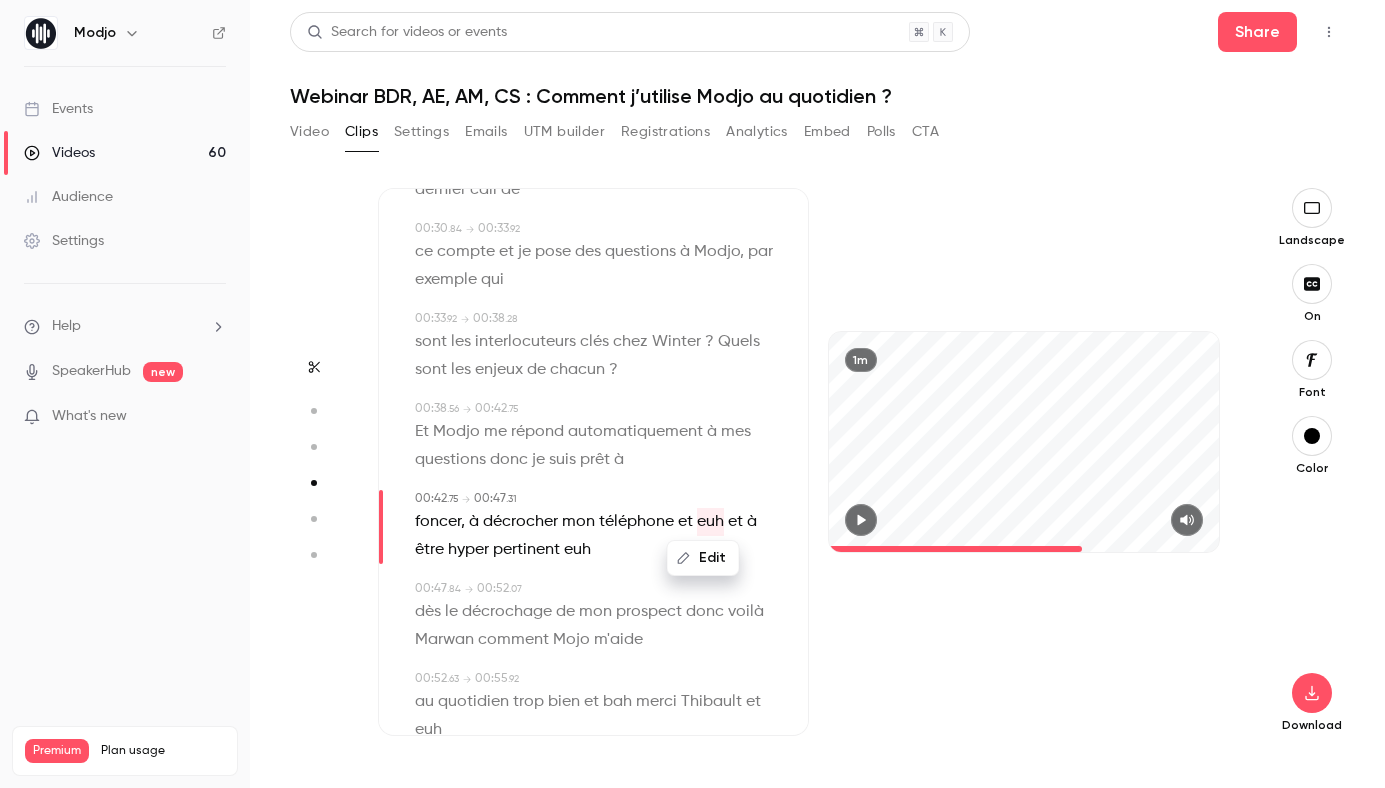 click 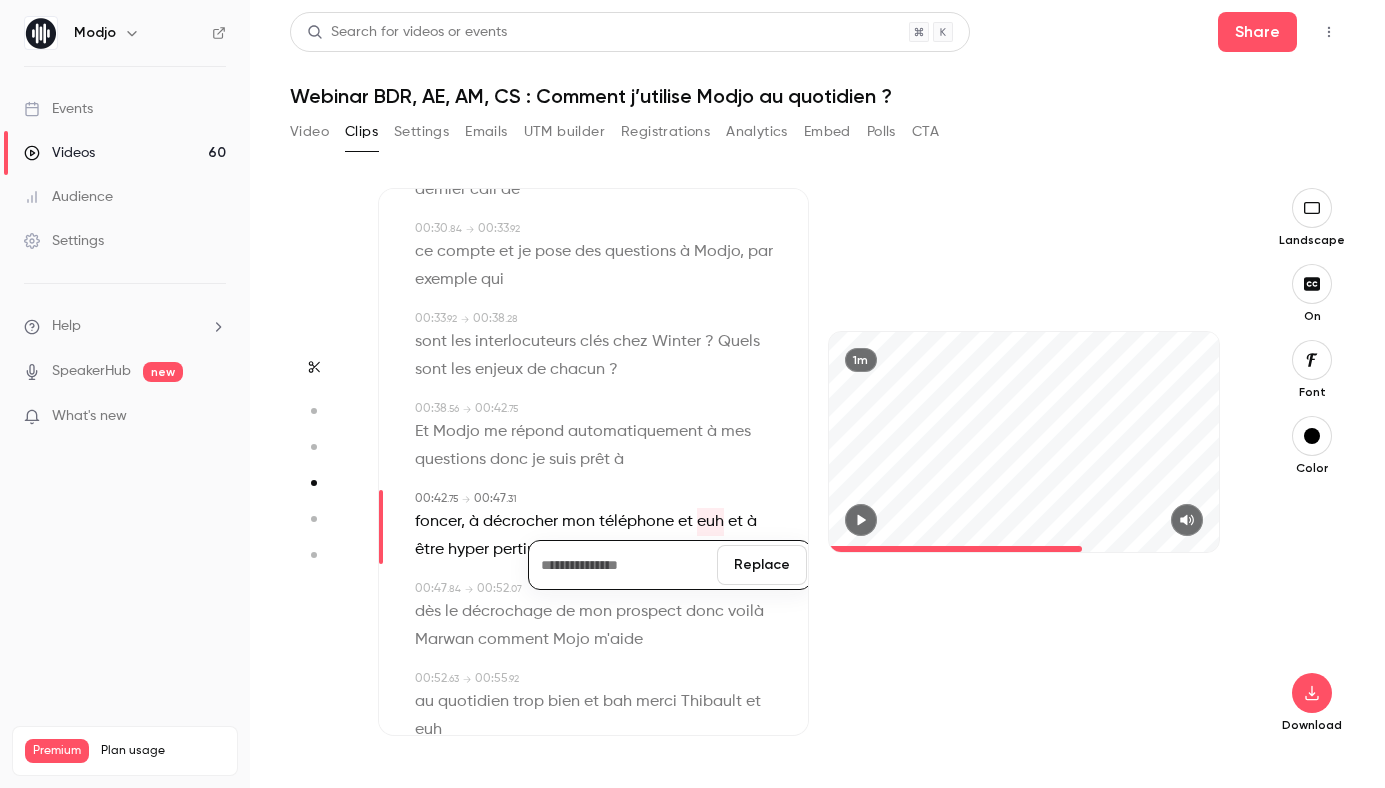 click on "Replace" at bounding box center [762, 565] 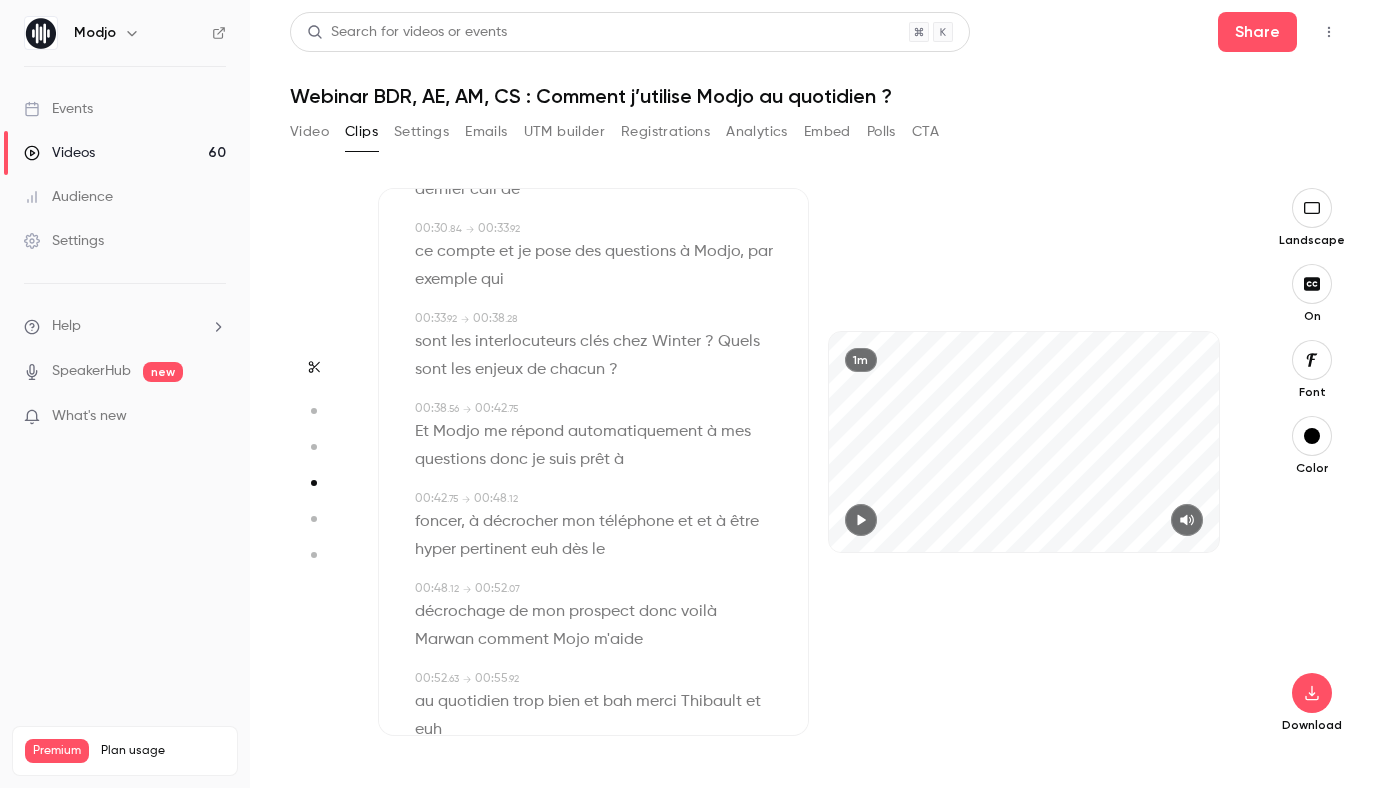 click on "et" at bounding box center [704, 522] 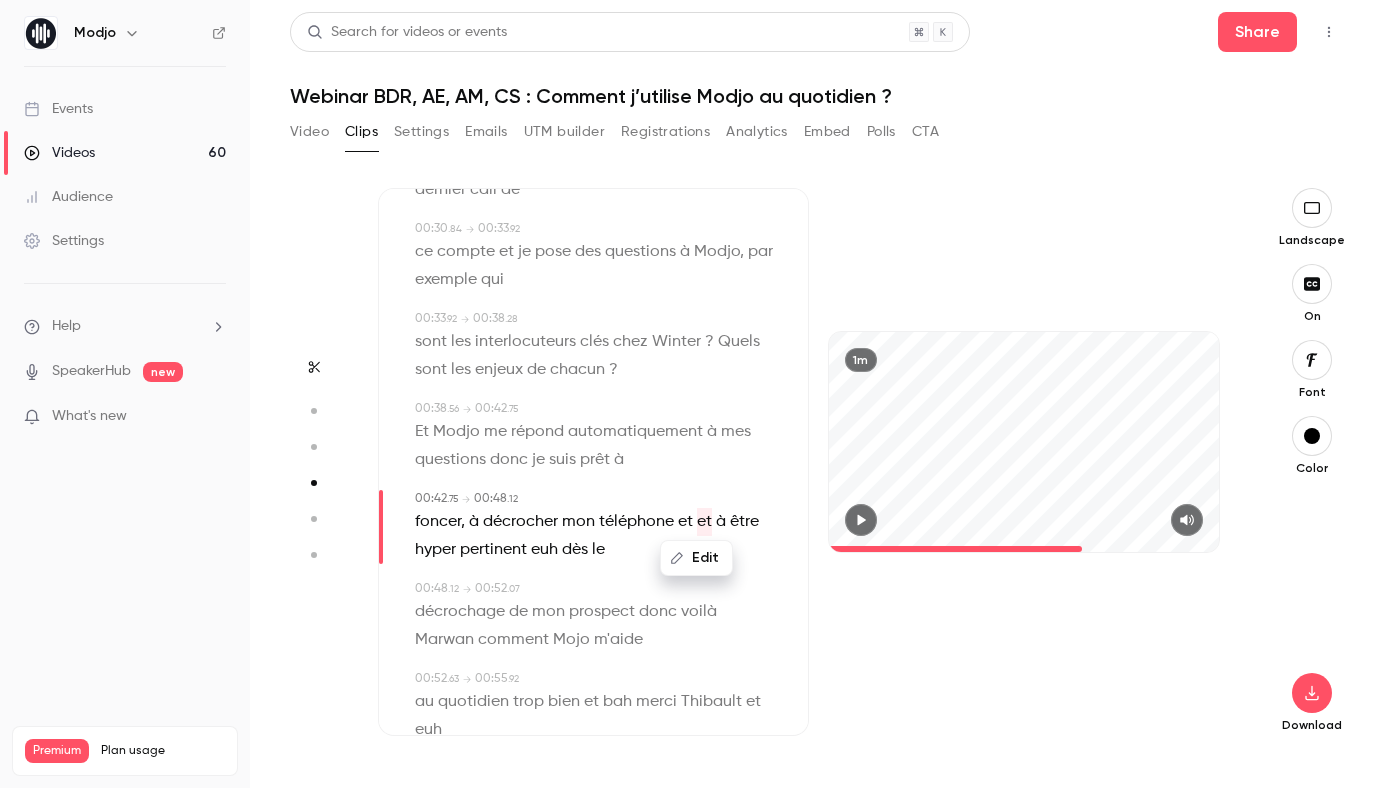 click on "Edit" at bounding box center (696, 558) 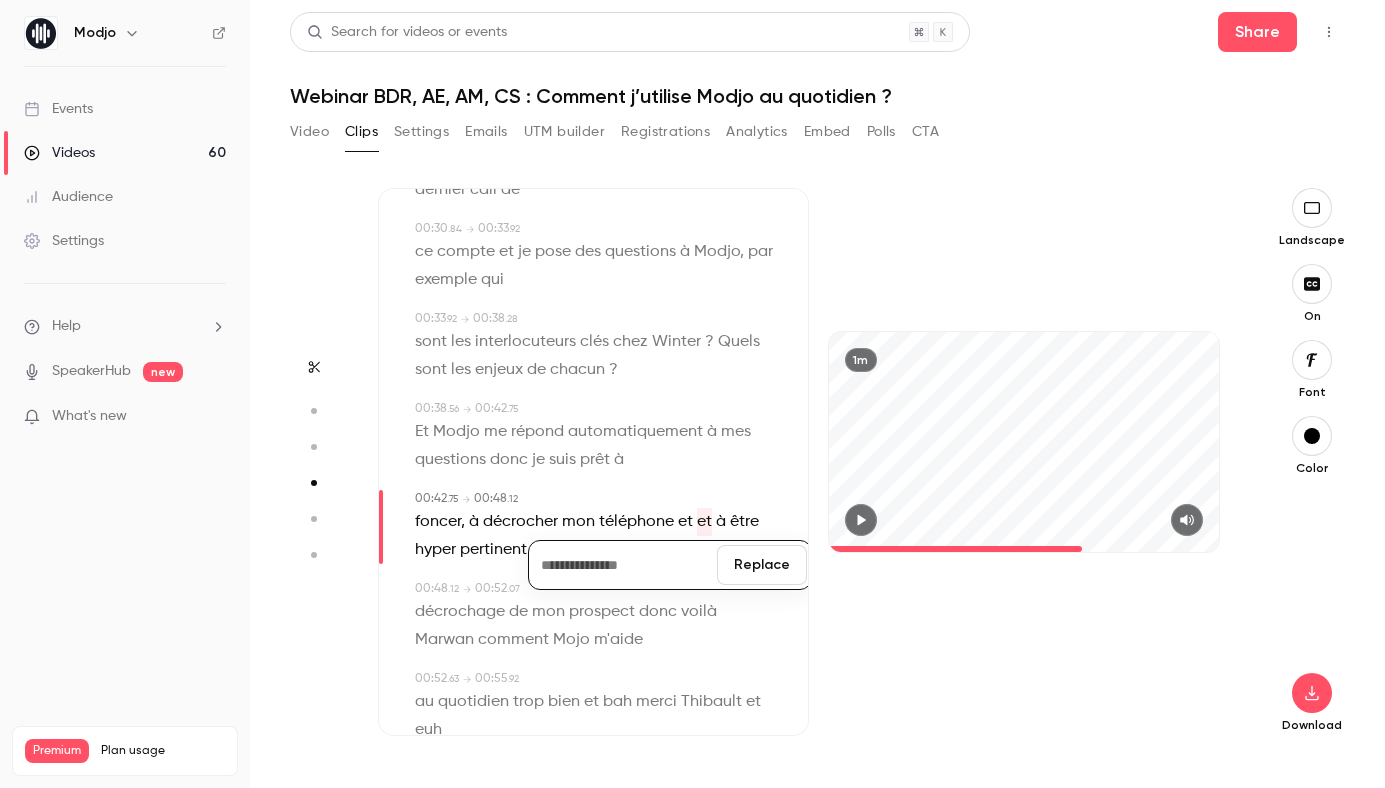 click on "Replace" at bounding box center [762, 565] 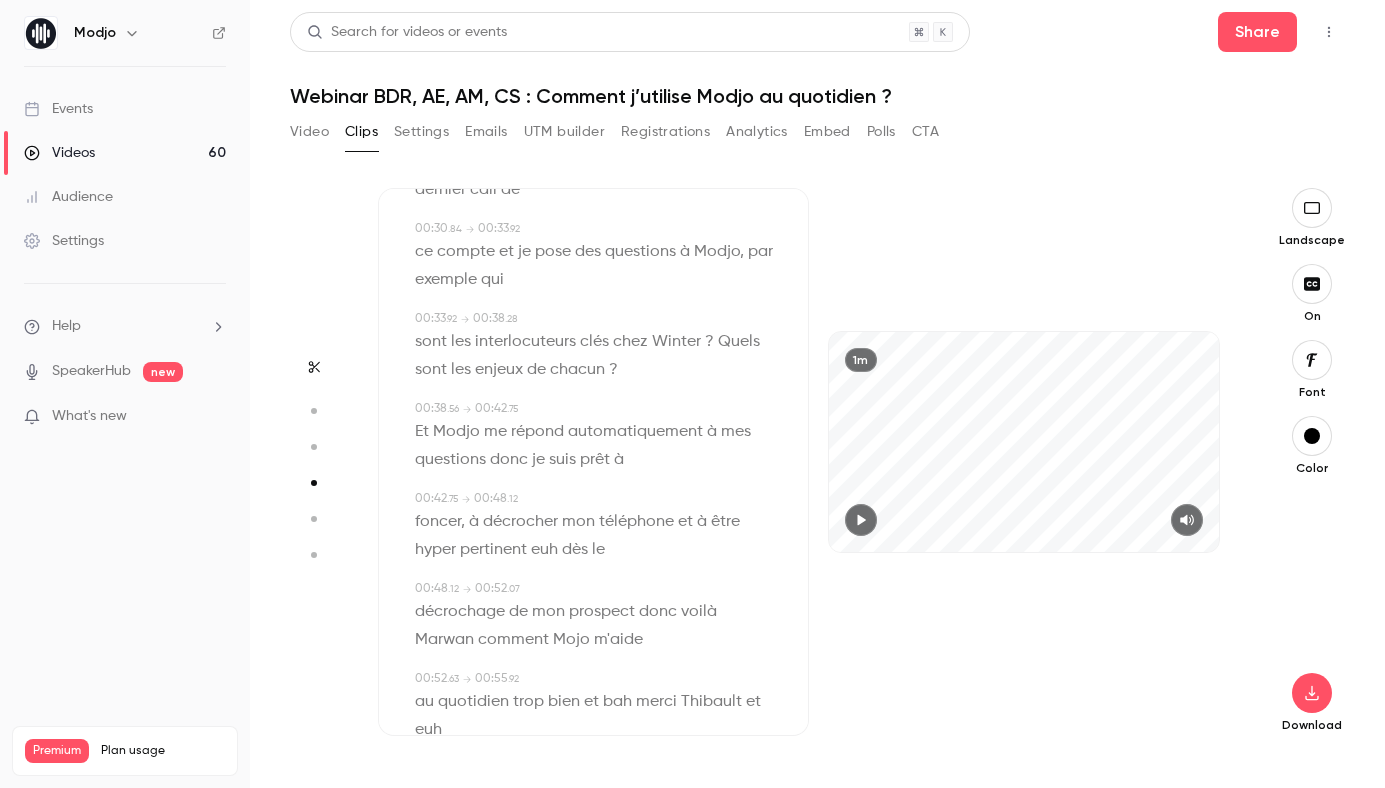 click on "euh" at bounding box center [544, 550] 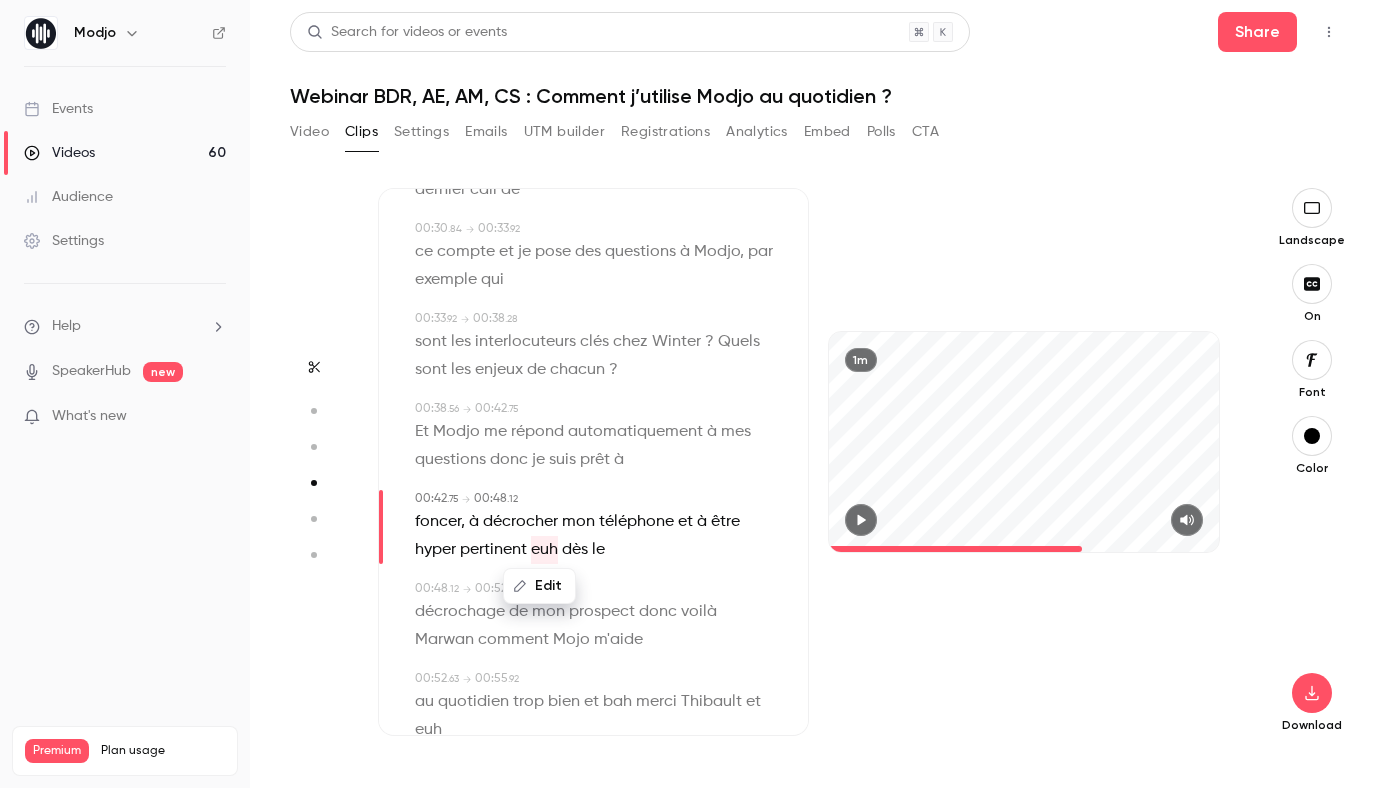 click on "Edit" at bounding box center [539, 586] 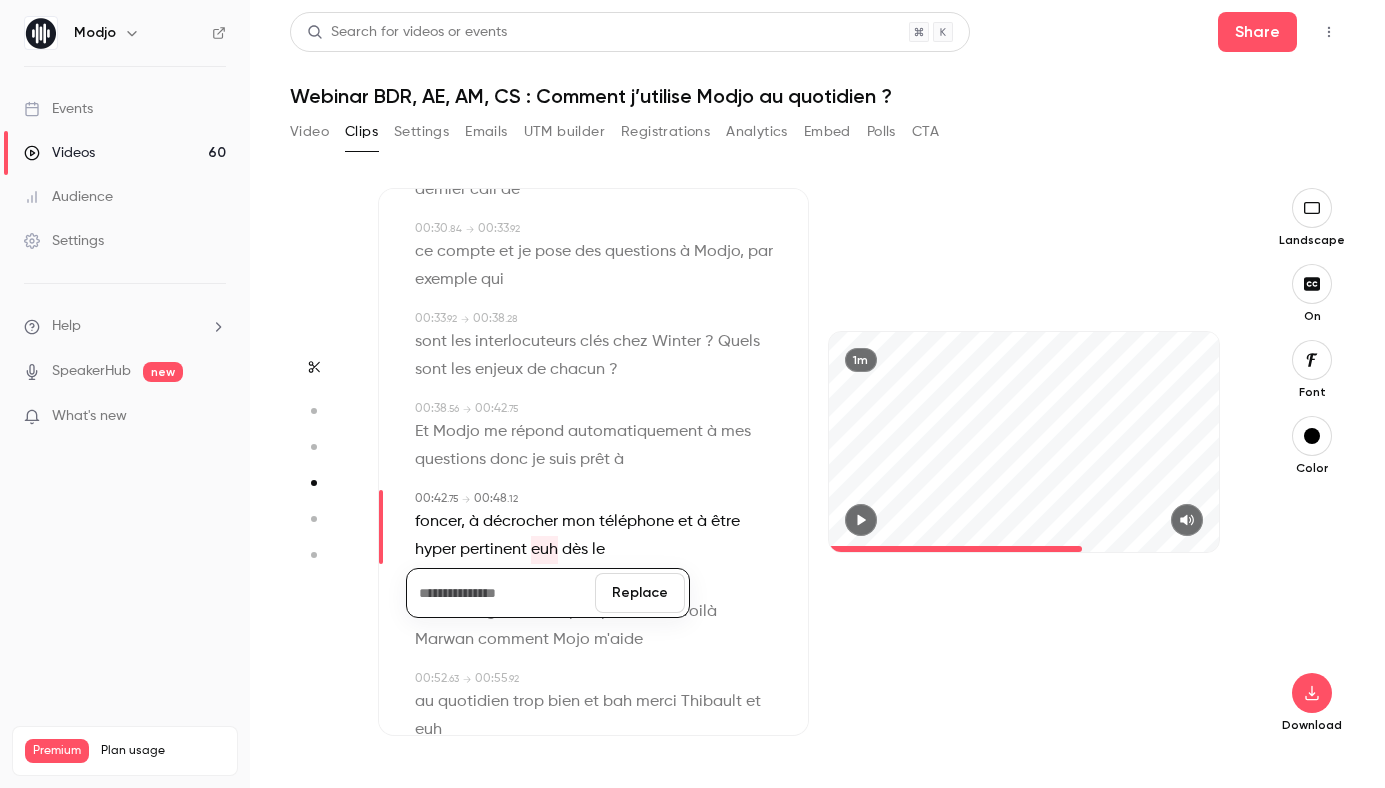 click on "Replace" at bounding box center (640, 593) 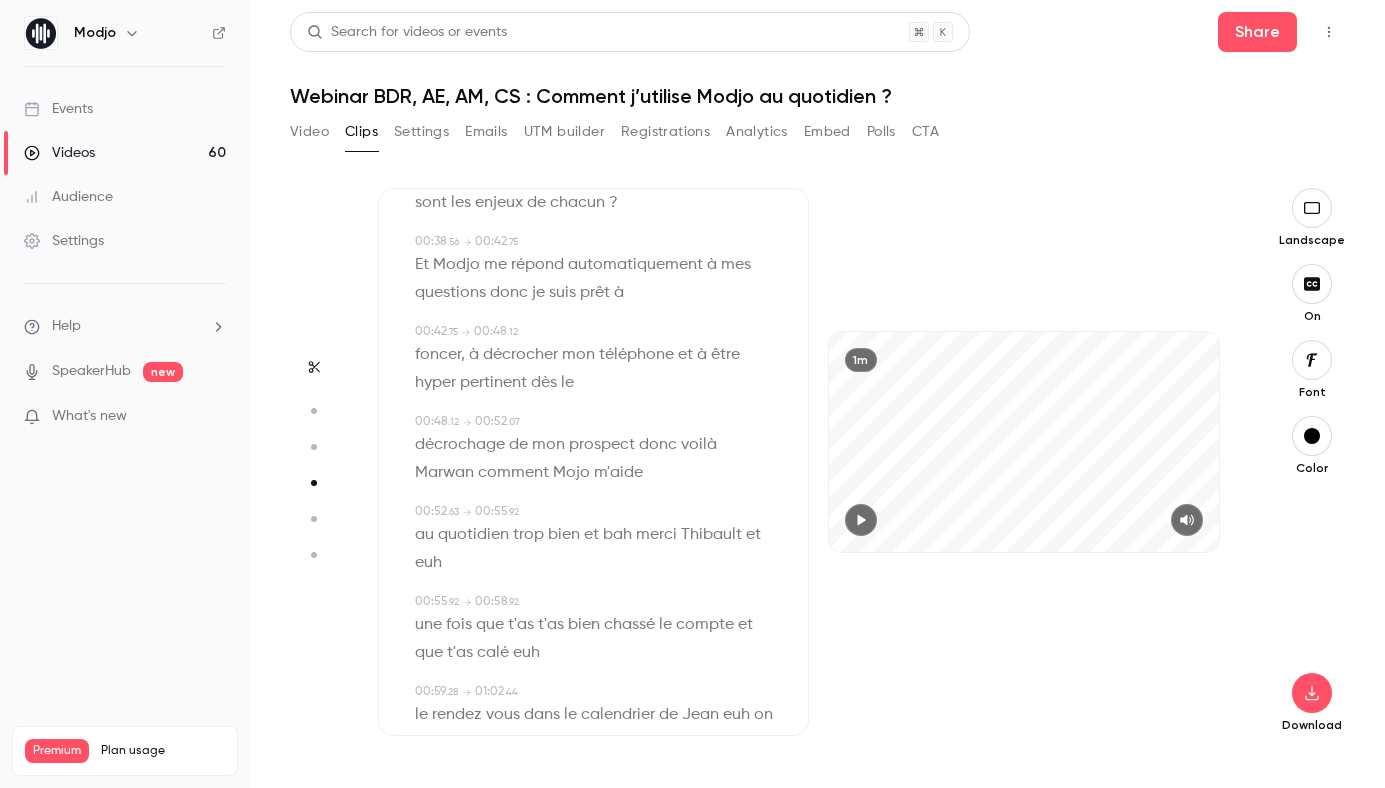 scroll, scrollTop: 883, scrollLeft: 0, axis: vertical 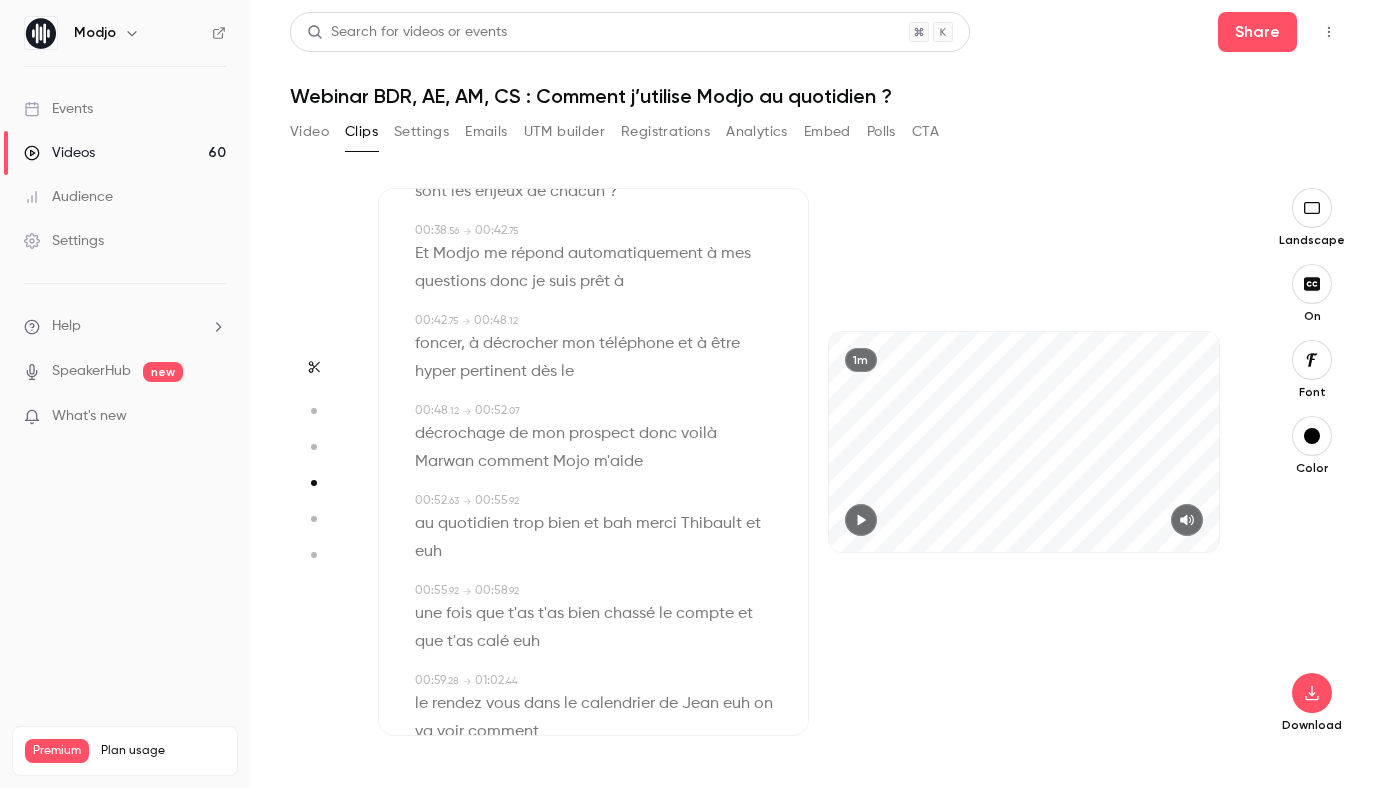 click on "00:48 . 12 → 00:52 . 07" at bounding box center (595, 411) 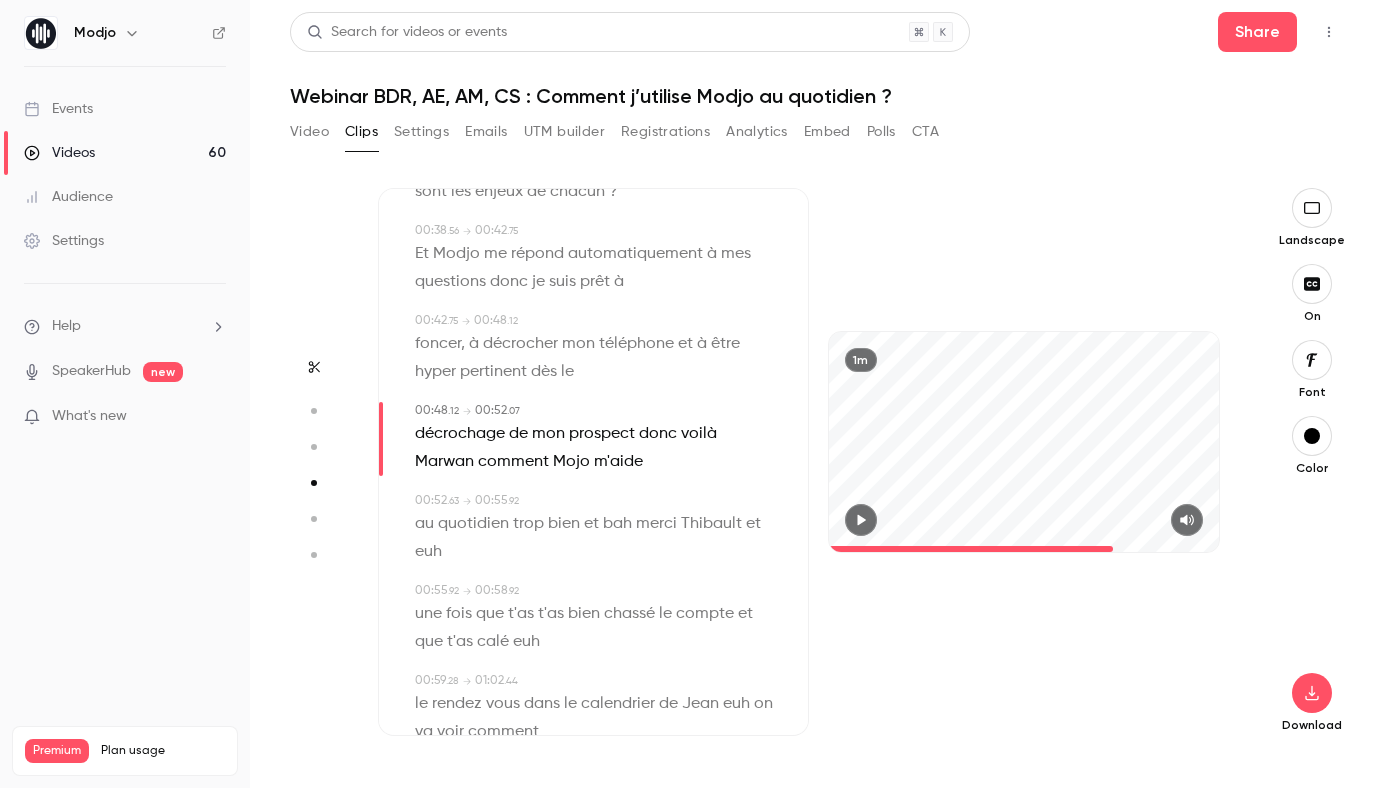 click on "prospect" at bounding box center [602, 434] 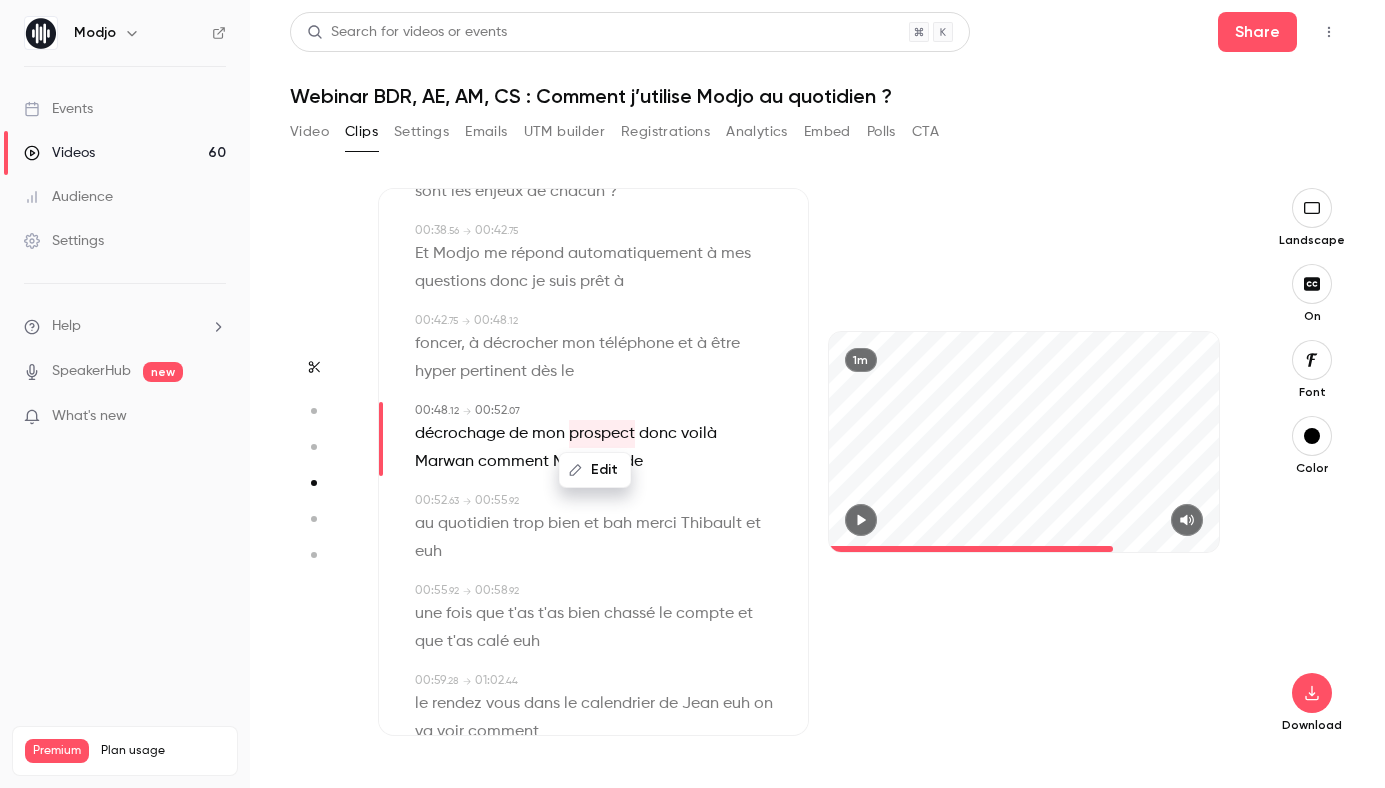 click on "Edit" at bounding box center (595, 470) 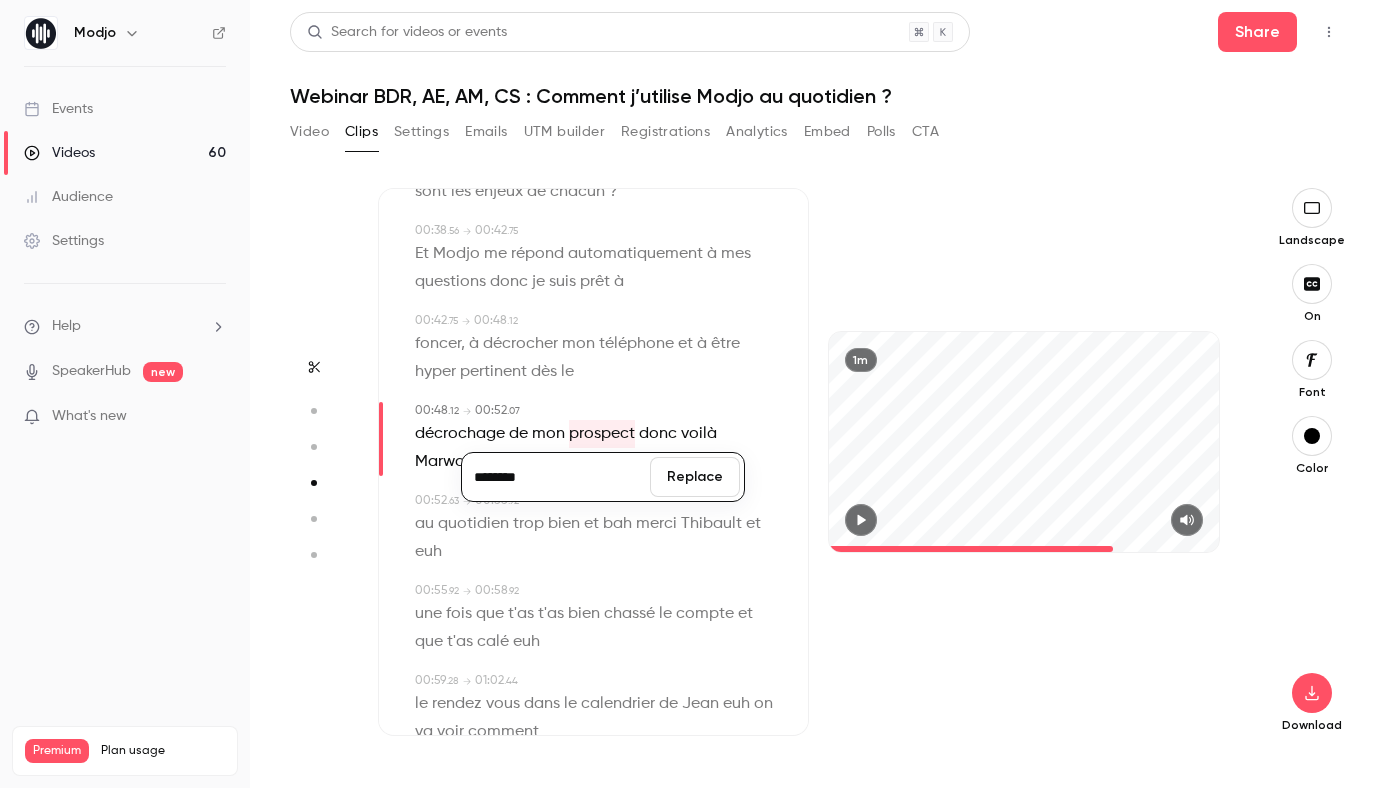 click on "********" at bounding box center (556, 477) 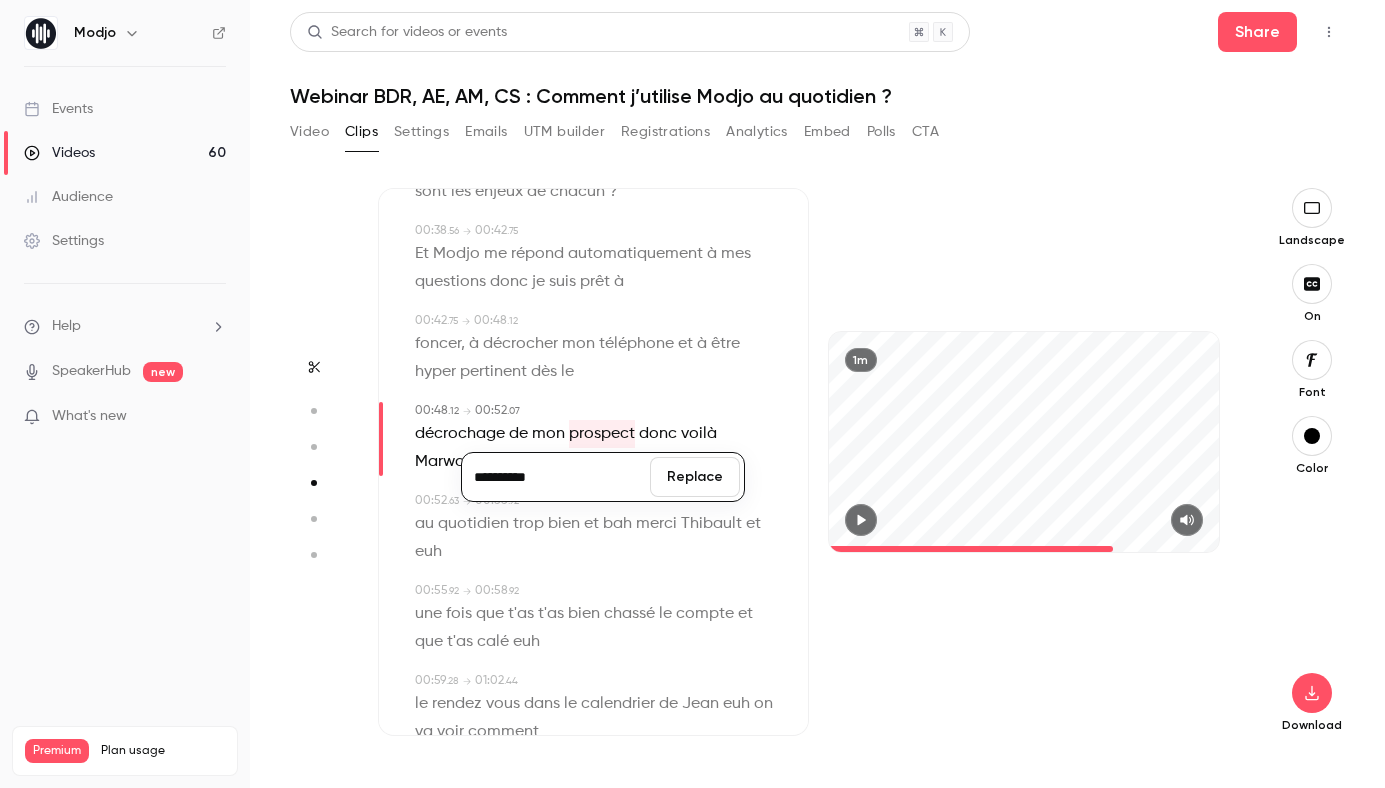 click on "Replace" at bounding box center (695, 477) 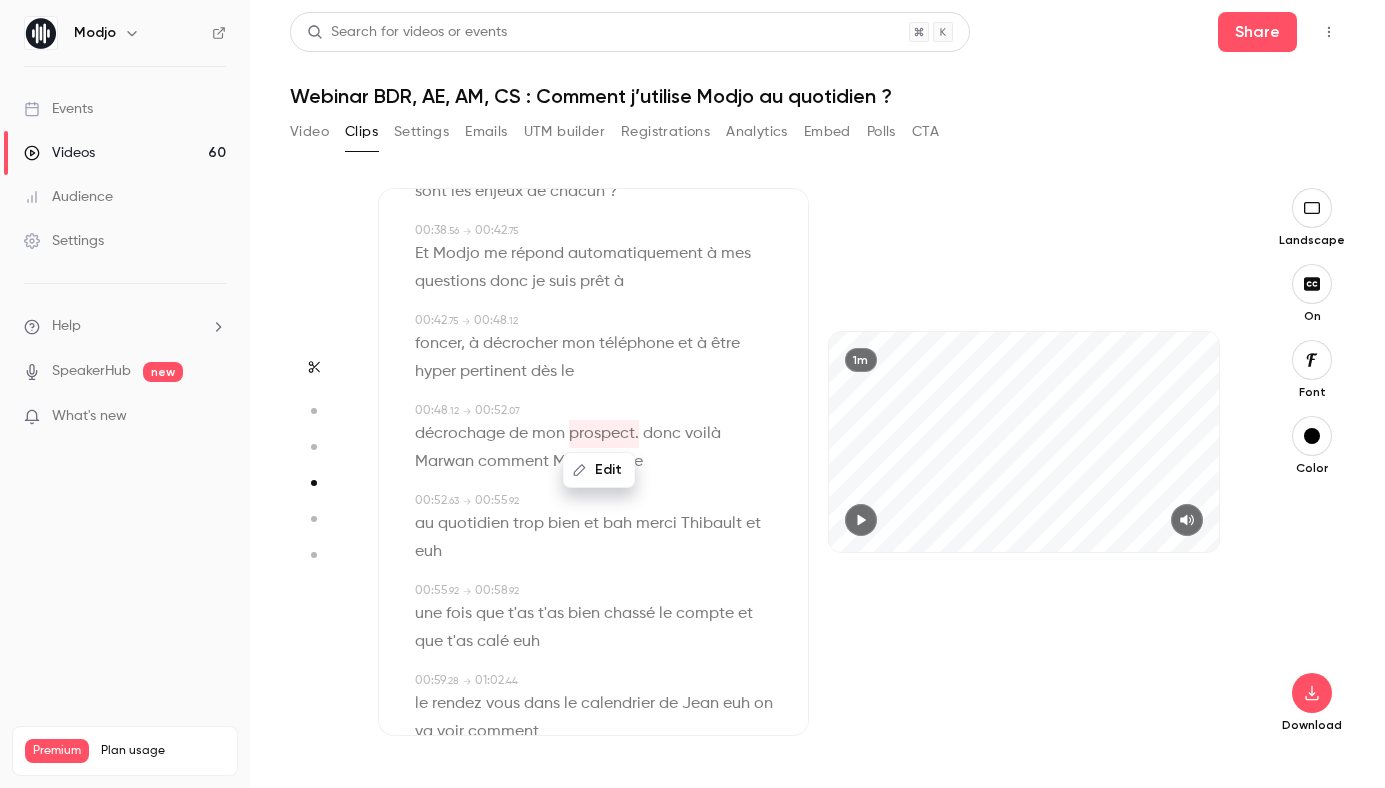 click on "donc" at bounding box center [662, 434] 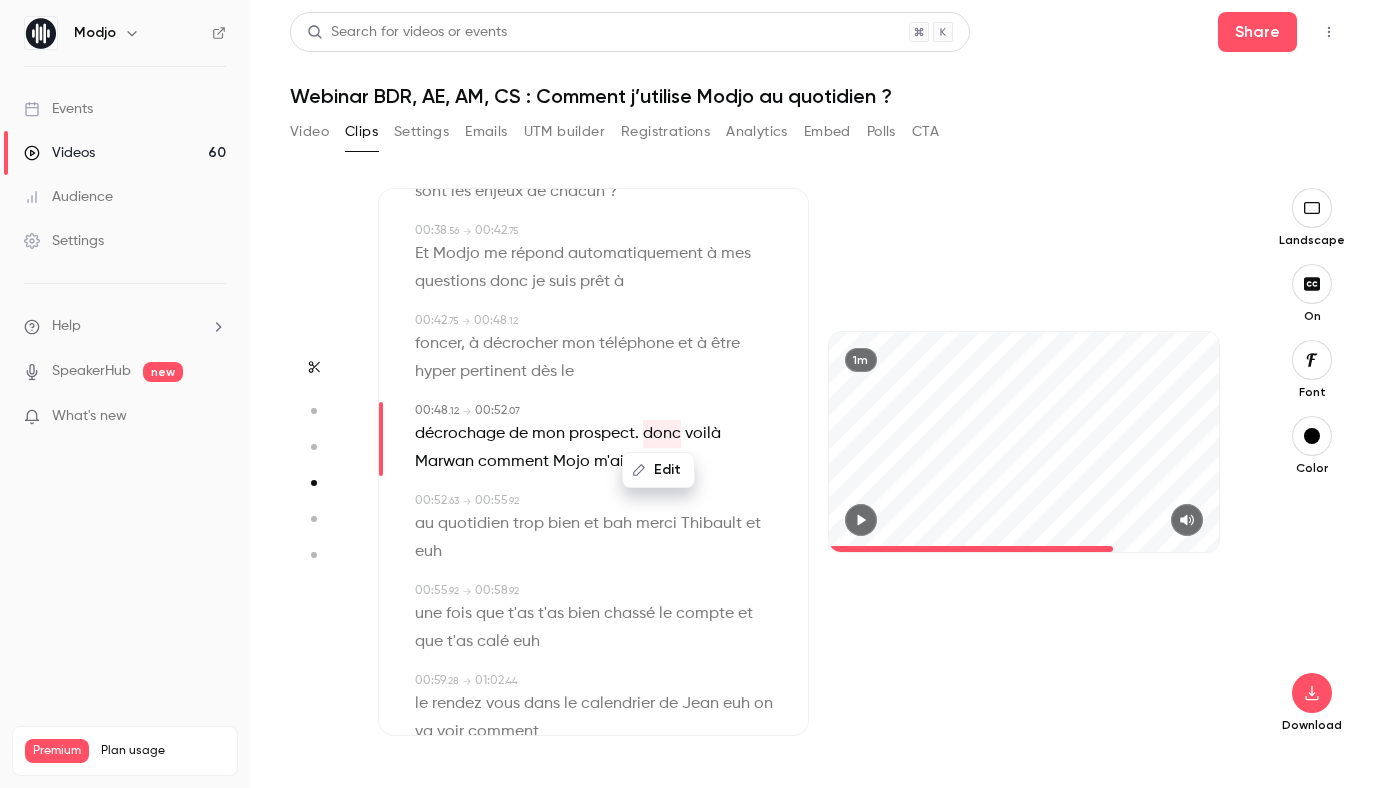 click 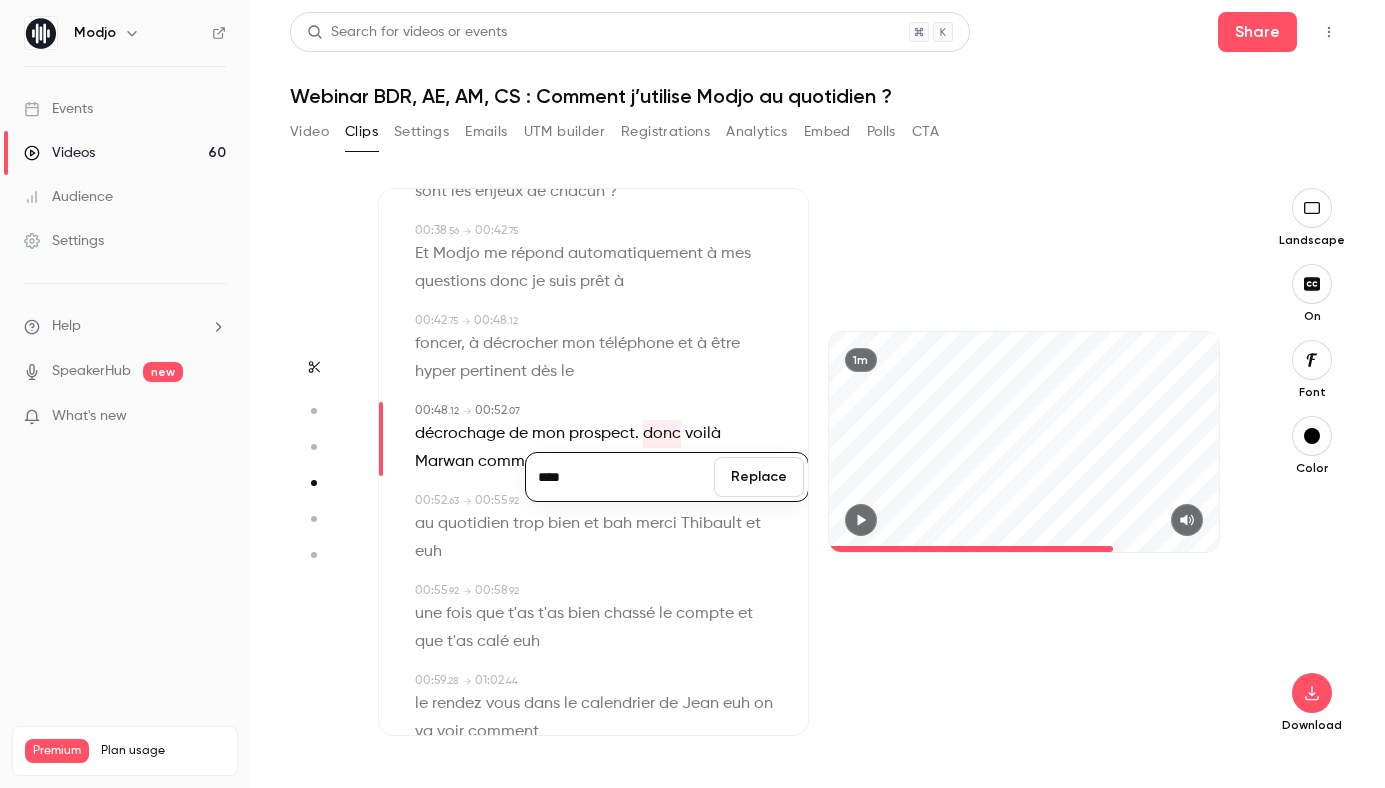 click on "****" at bounding box center [620, 477] 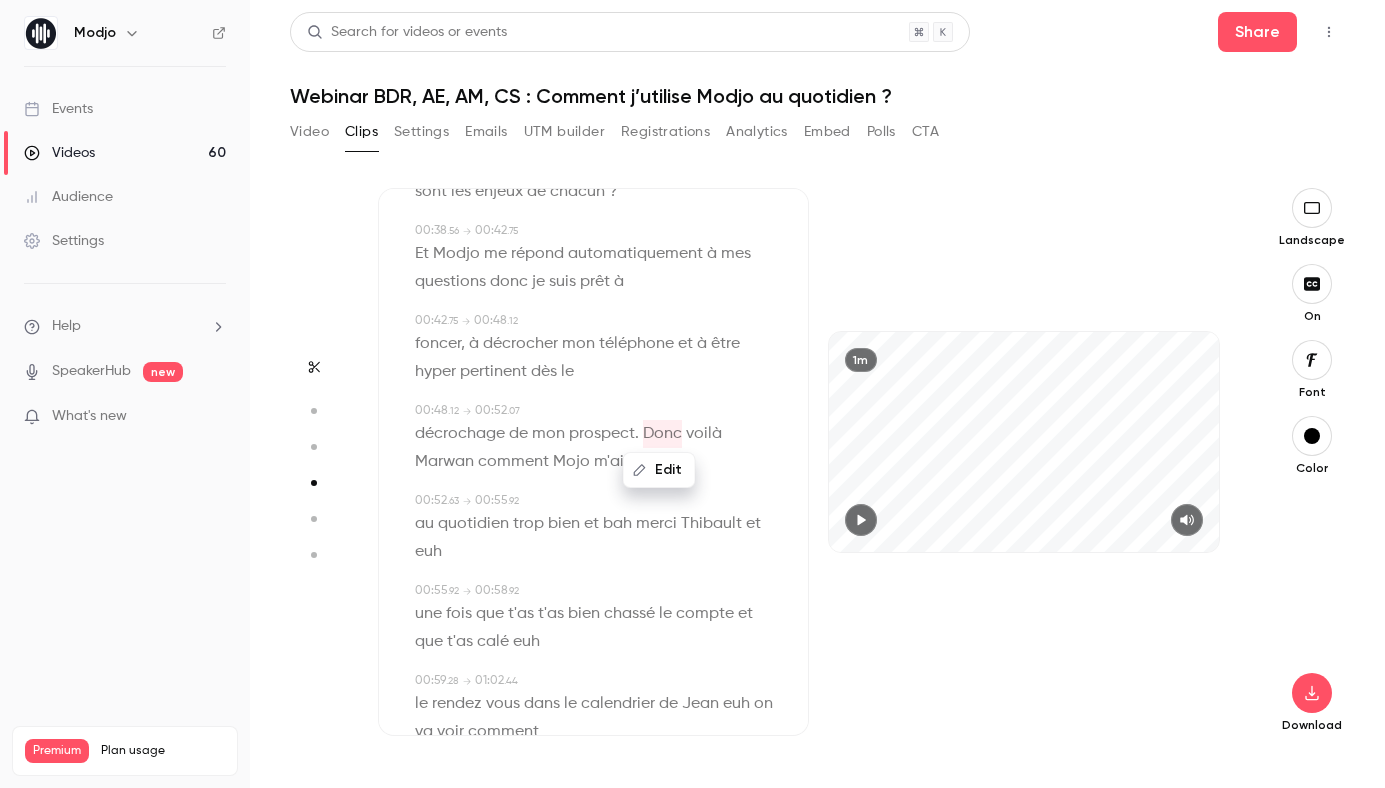 click on "Marwan" at bounding box center (444, 462) 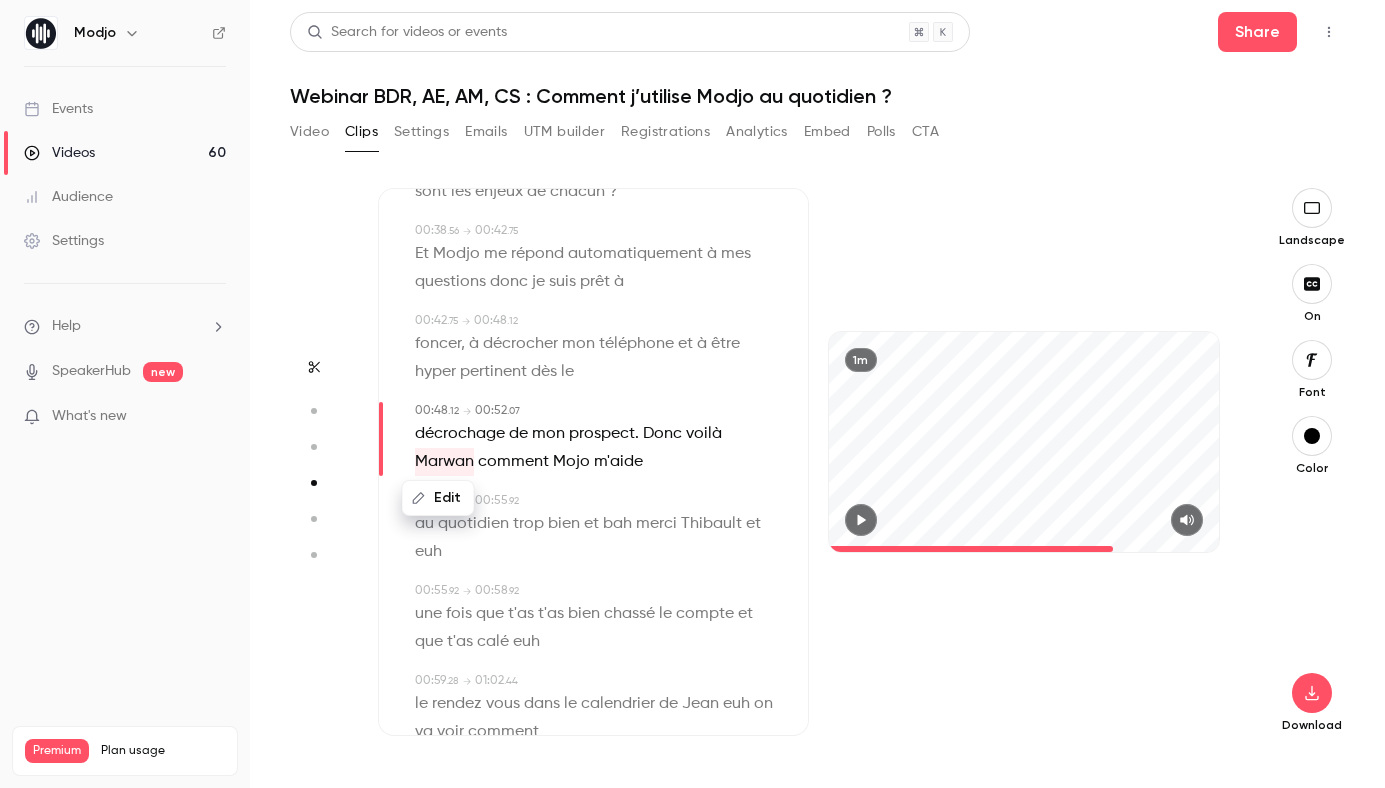 click on "Edit" at bounding box center [438, 498] 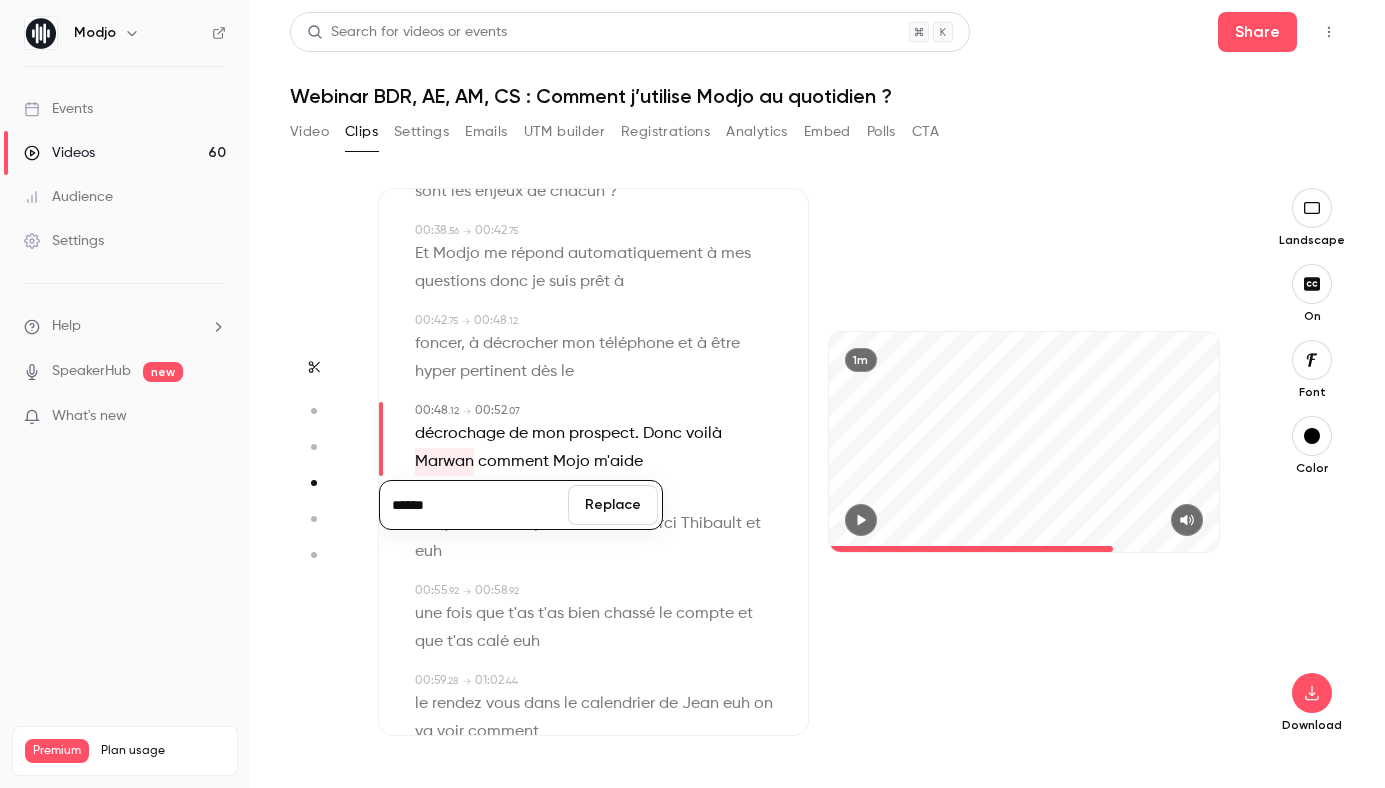drag, startPoint x: 417, startPoint y: 505, endPoint x: 481, endPoint y: 508, distance: 64.070274 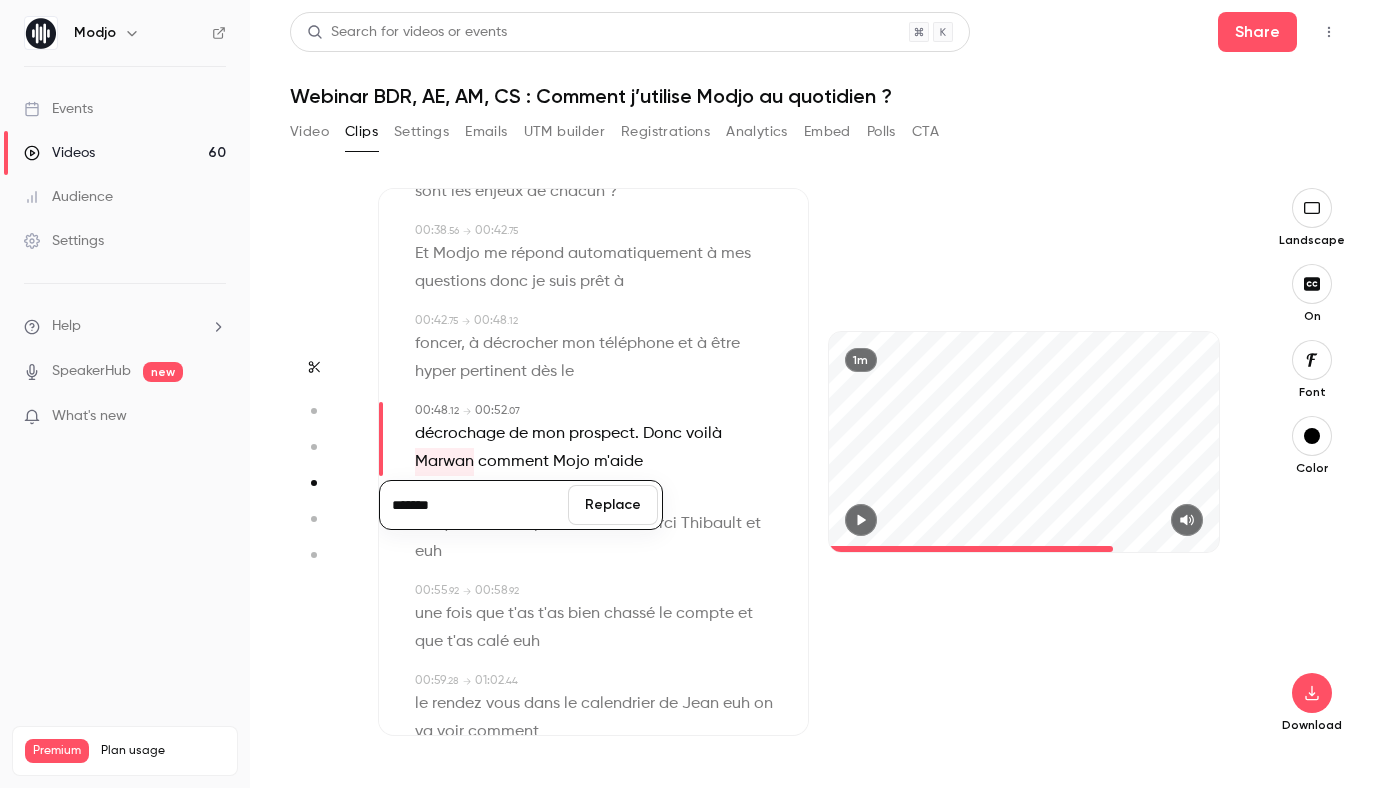 click on "Replace" at bounding box center (613, 505) 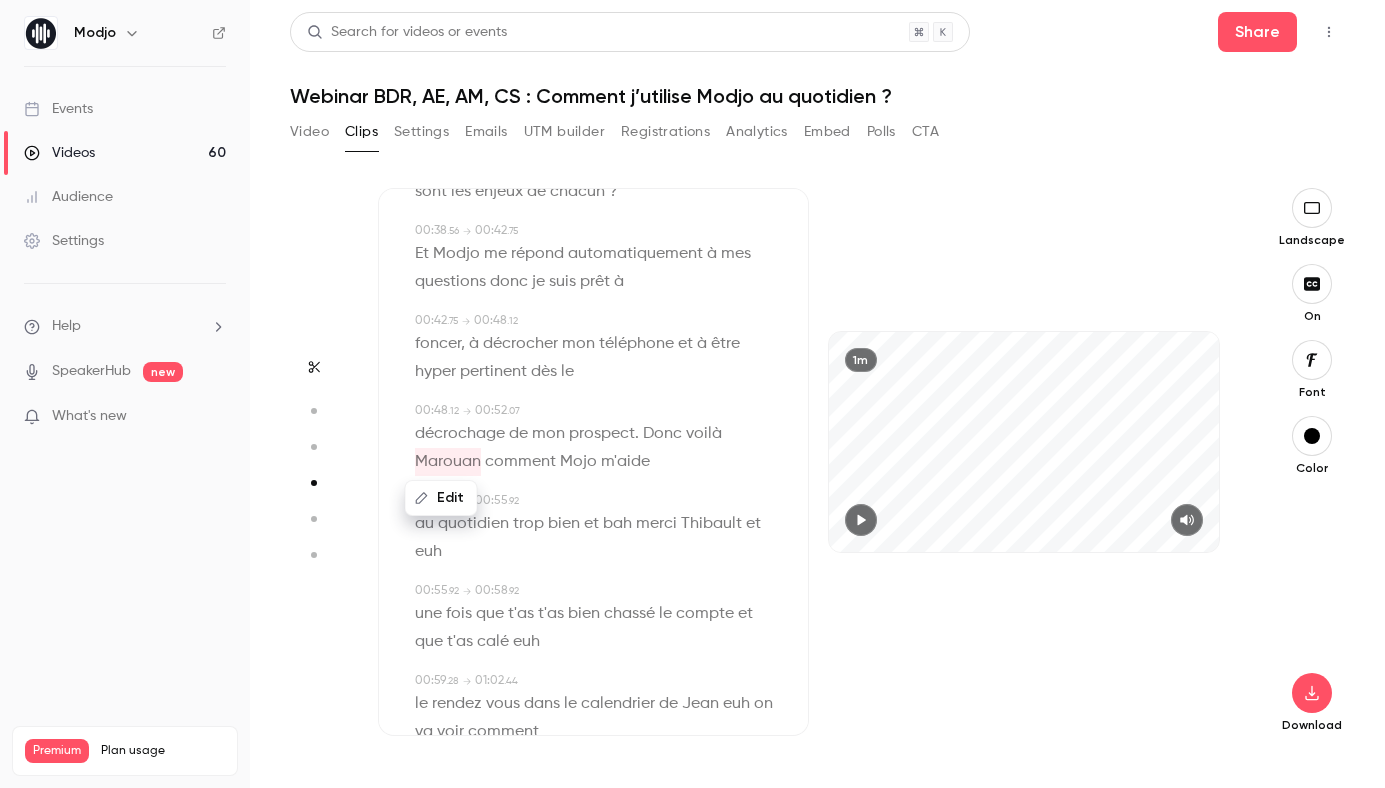 click on "Mojo" at bounding box center [578, 462] 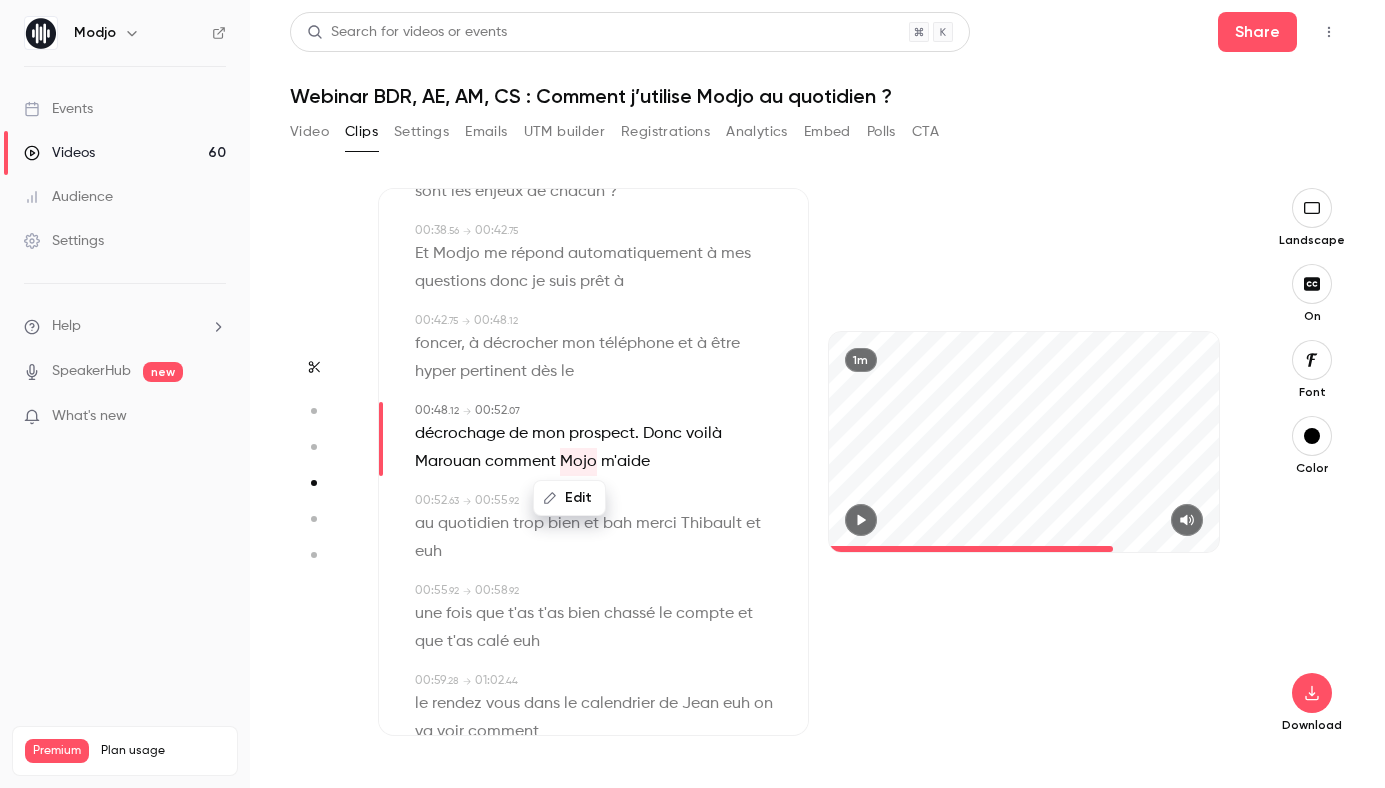 click on "Edit" at bounding box center (569, 498) 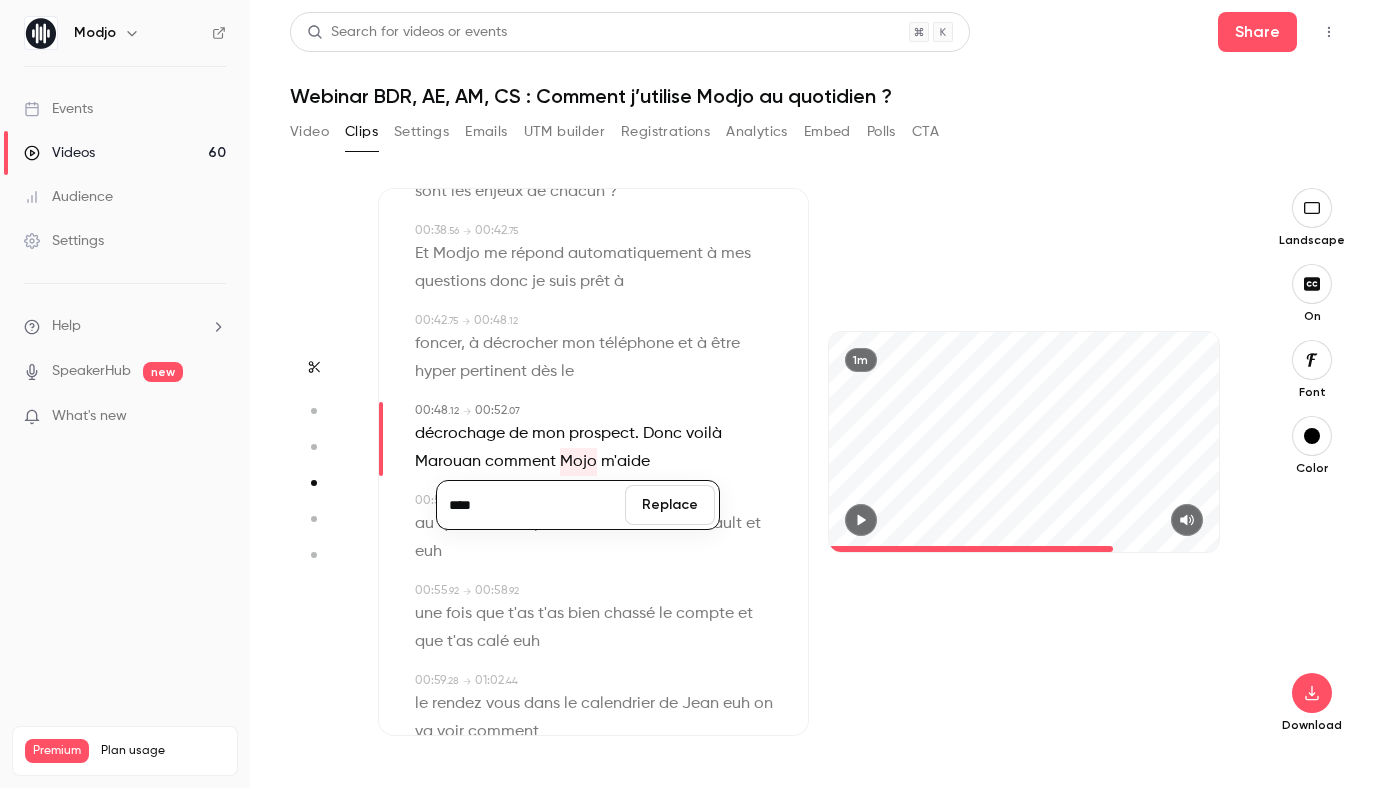 click on "****" at bounding box center [531, 505] 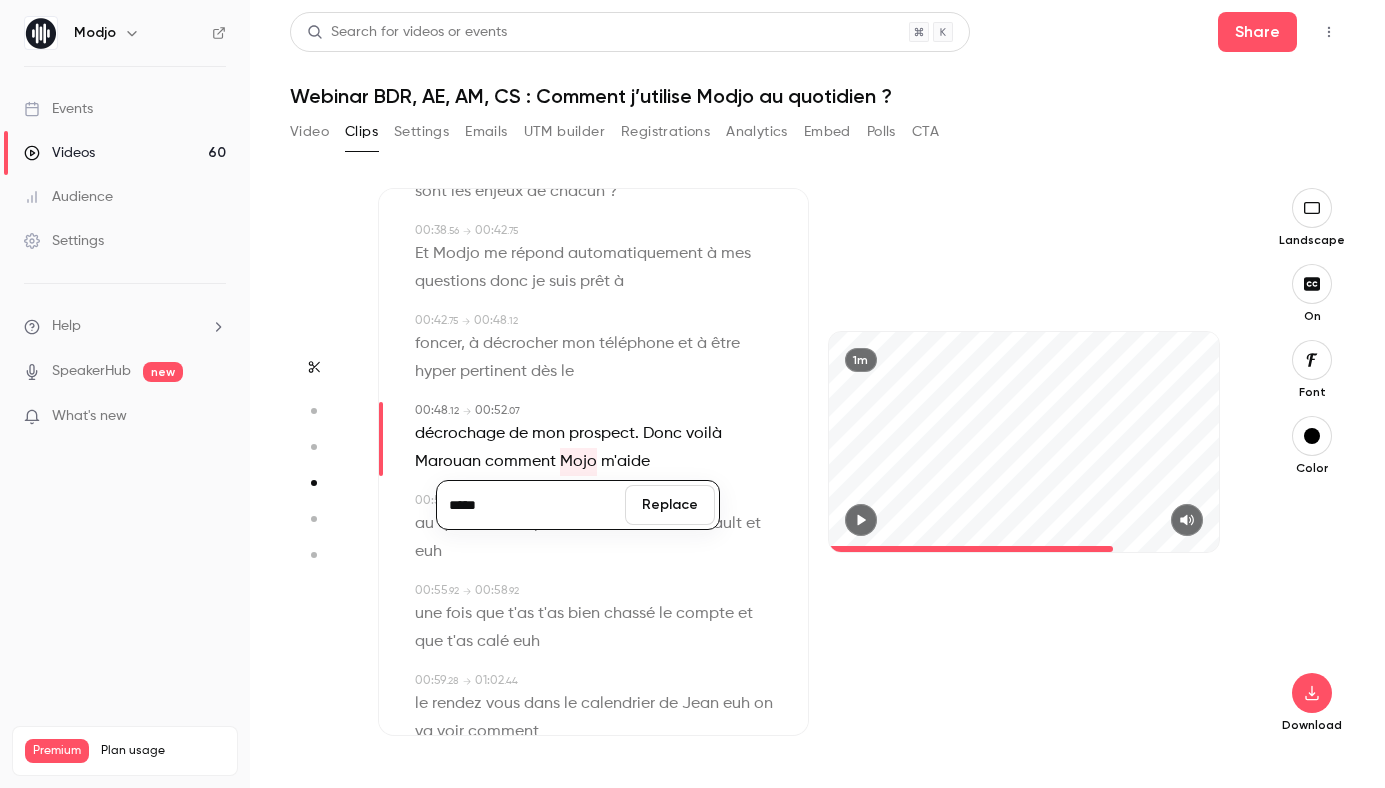 click on "Replace" at bounding box center (670, 505) 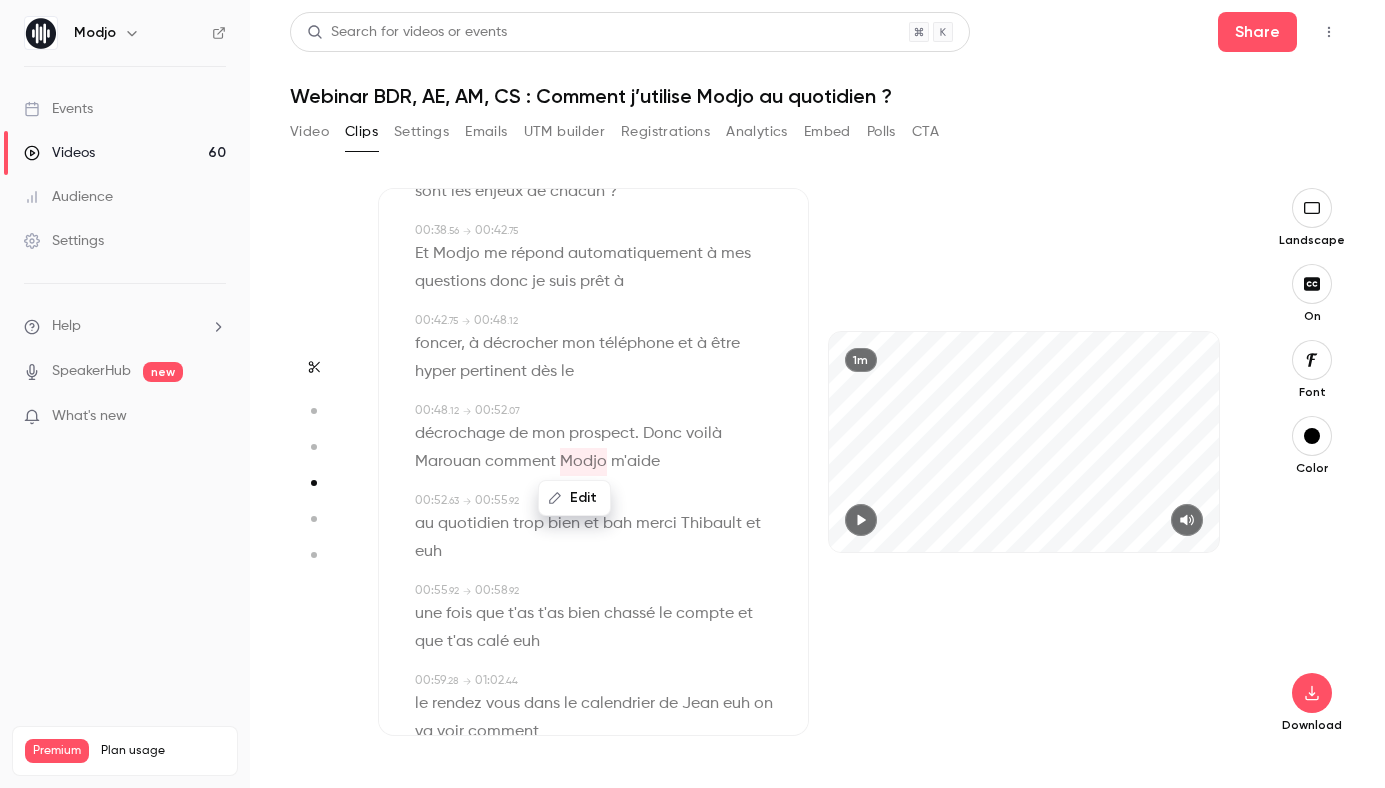 scroll, scrollTop: 934, scrollLeft: 0, axis: vertical 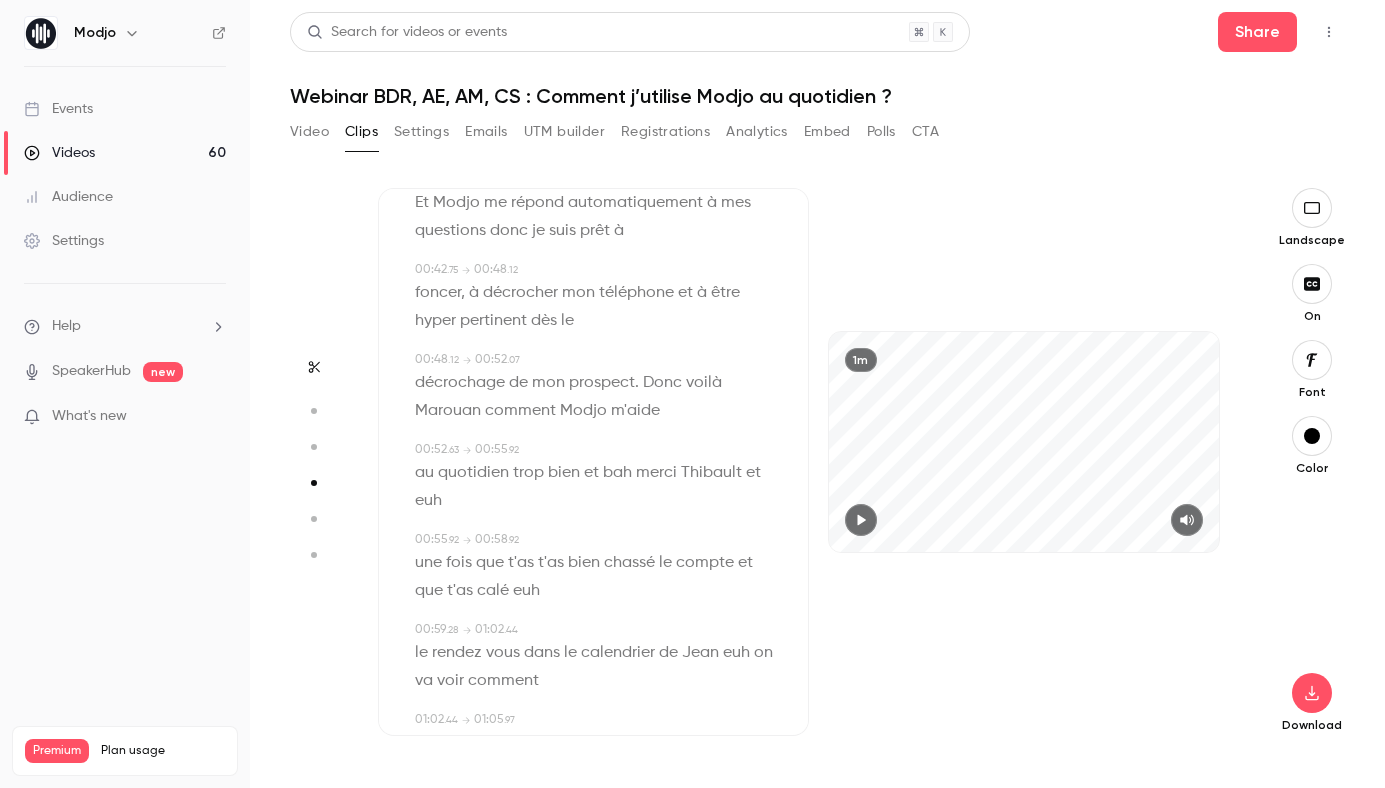 click 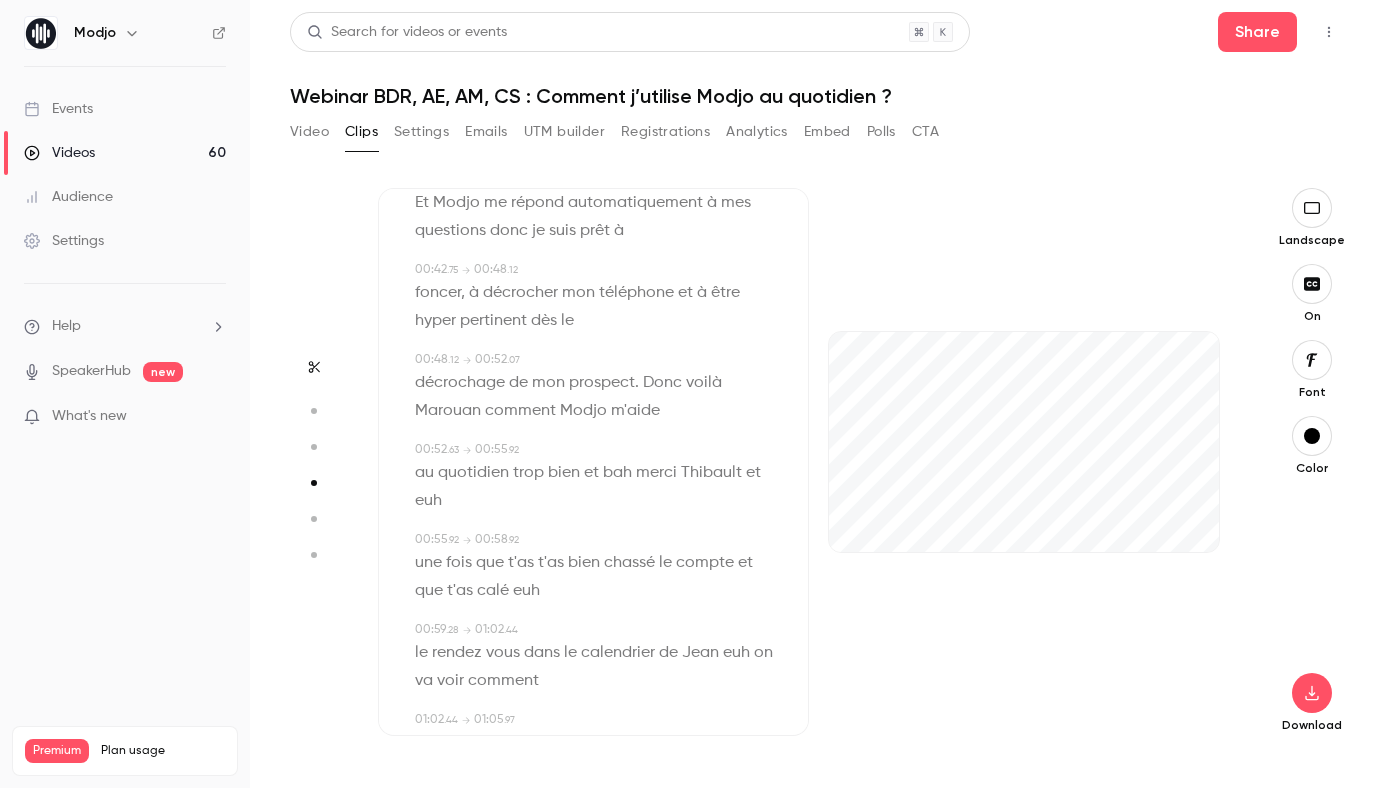 click on "Modjo" at bounding box center [583, 411] 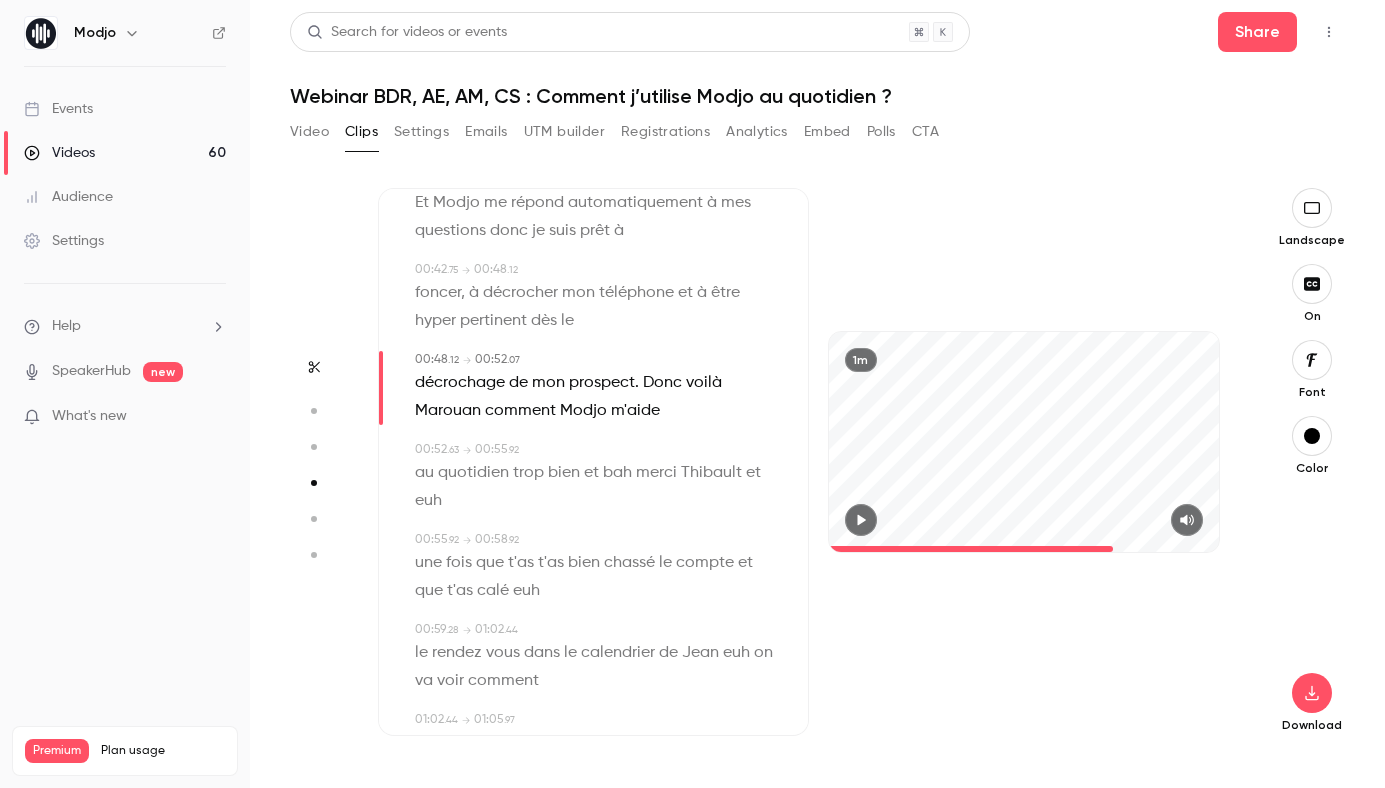 click 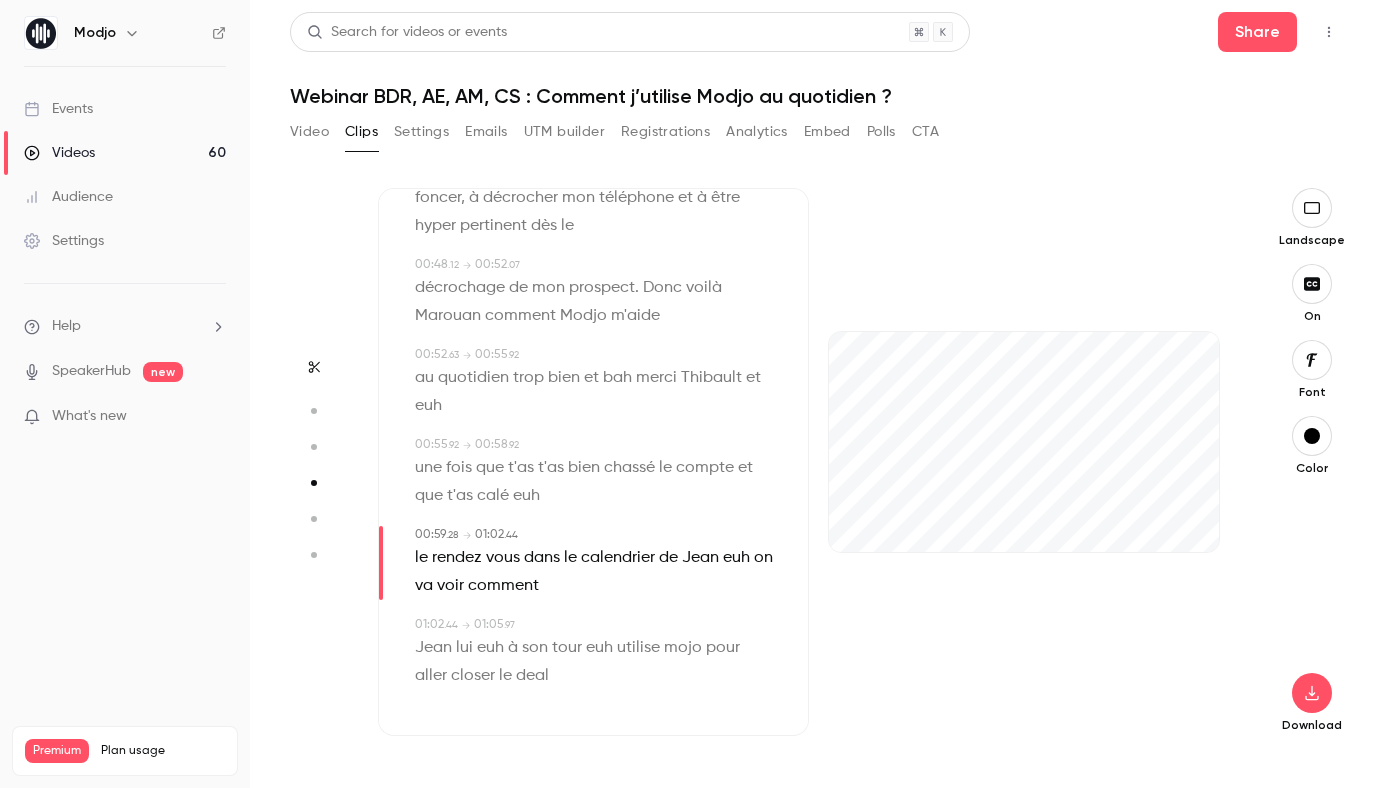scroll, scrollTop: 1032, scrollLeft: 0, axis: vertical 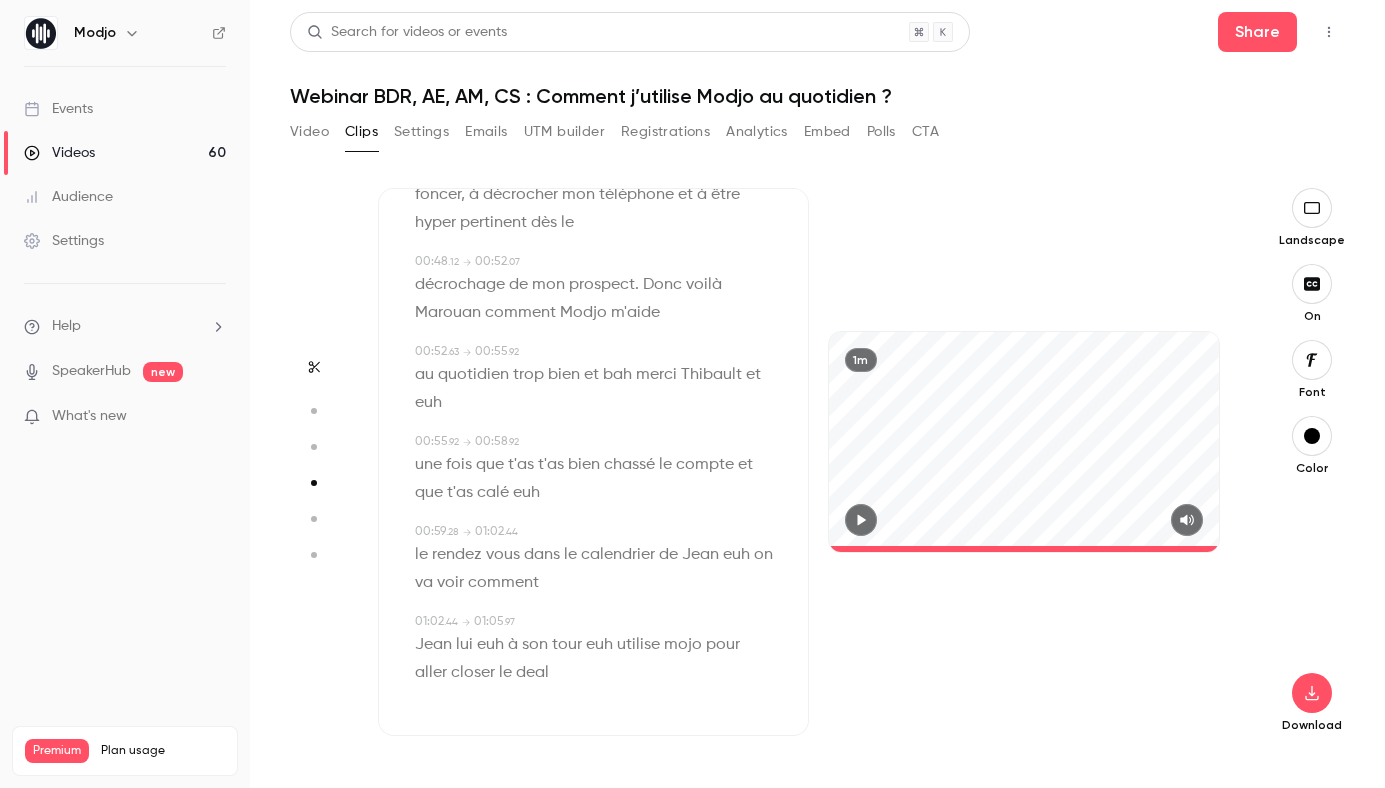 click on "quotidien" at bounding box center [473, 375] 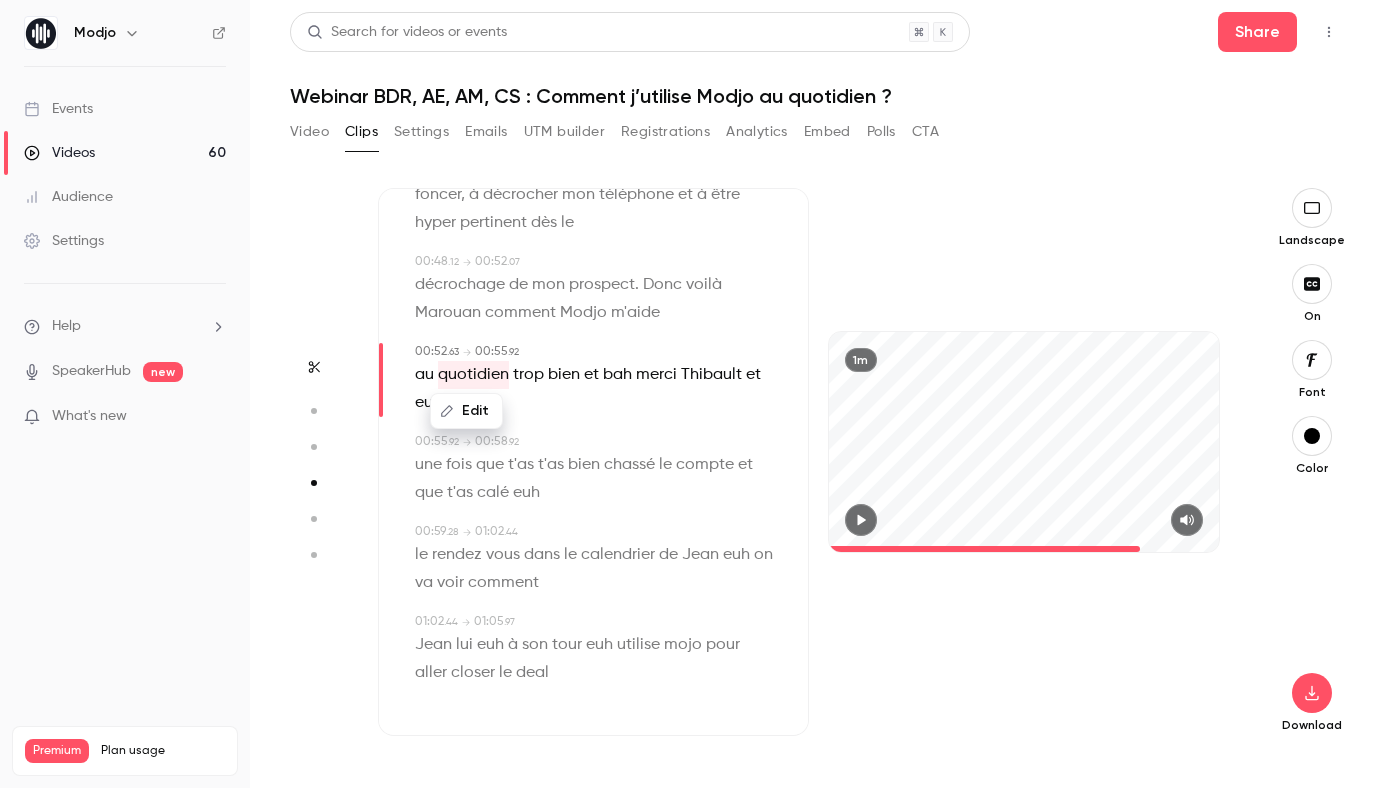 click on "Edit" at bounding box center (466, 411) 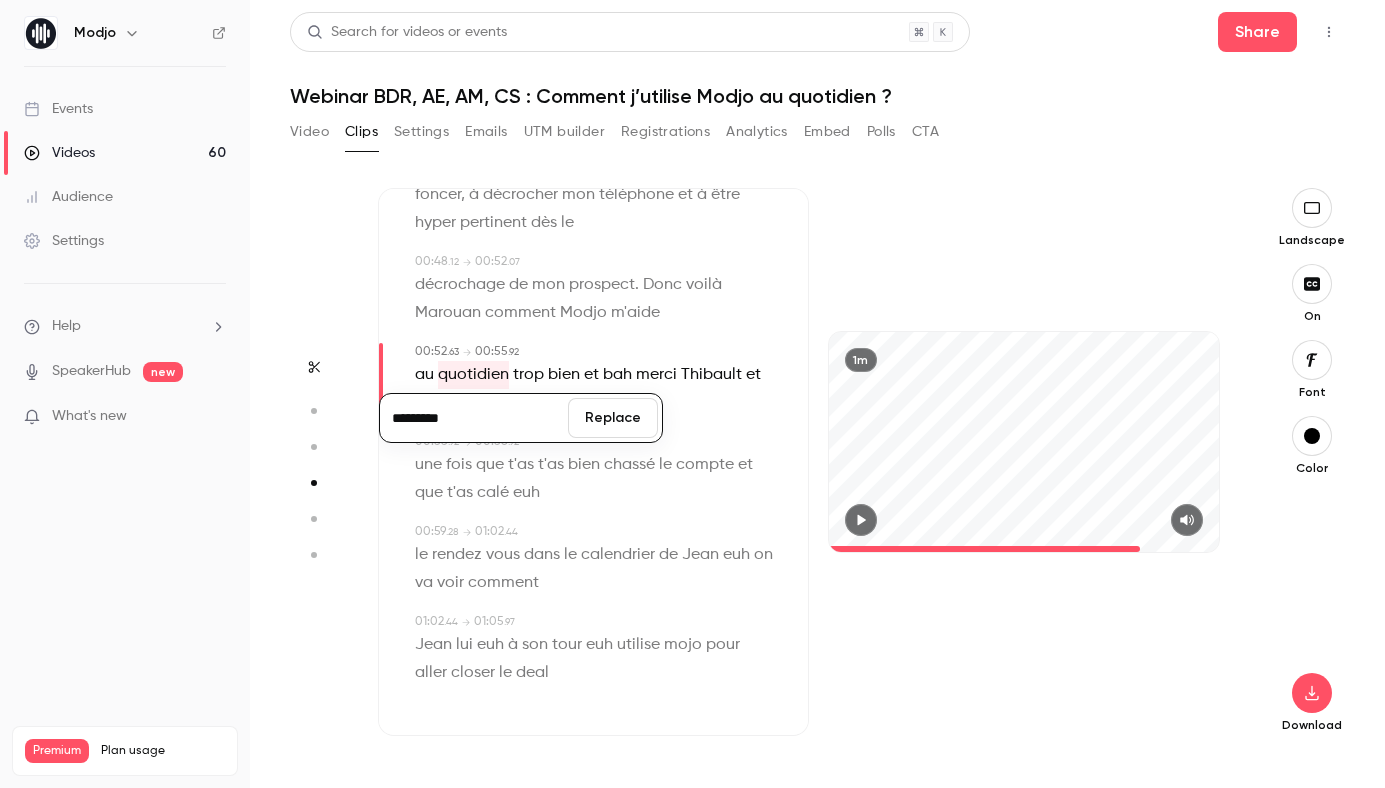 click on "*********" at bounding box center [474, 418] 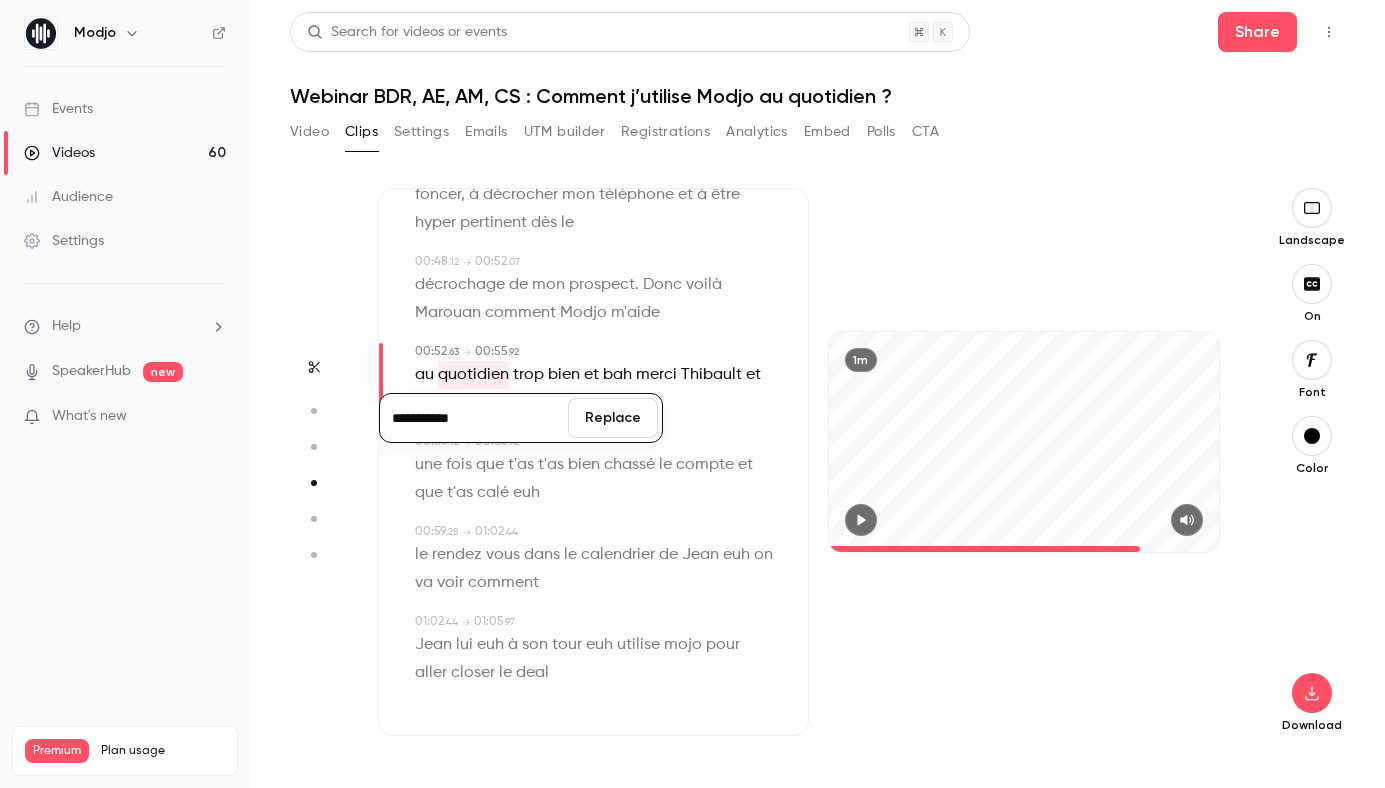 click on "Replace" at bounding box center (613, 418) 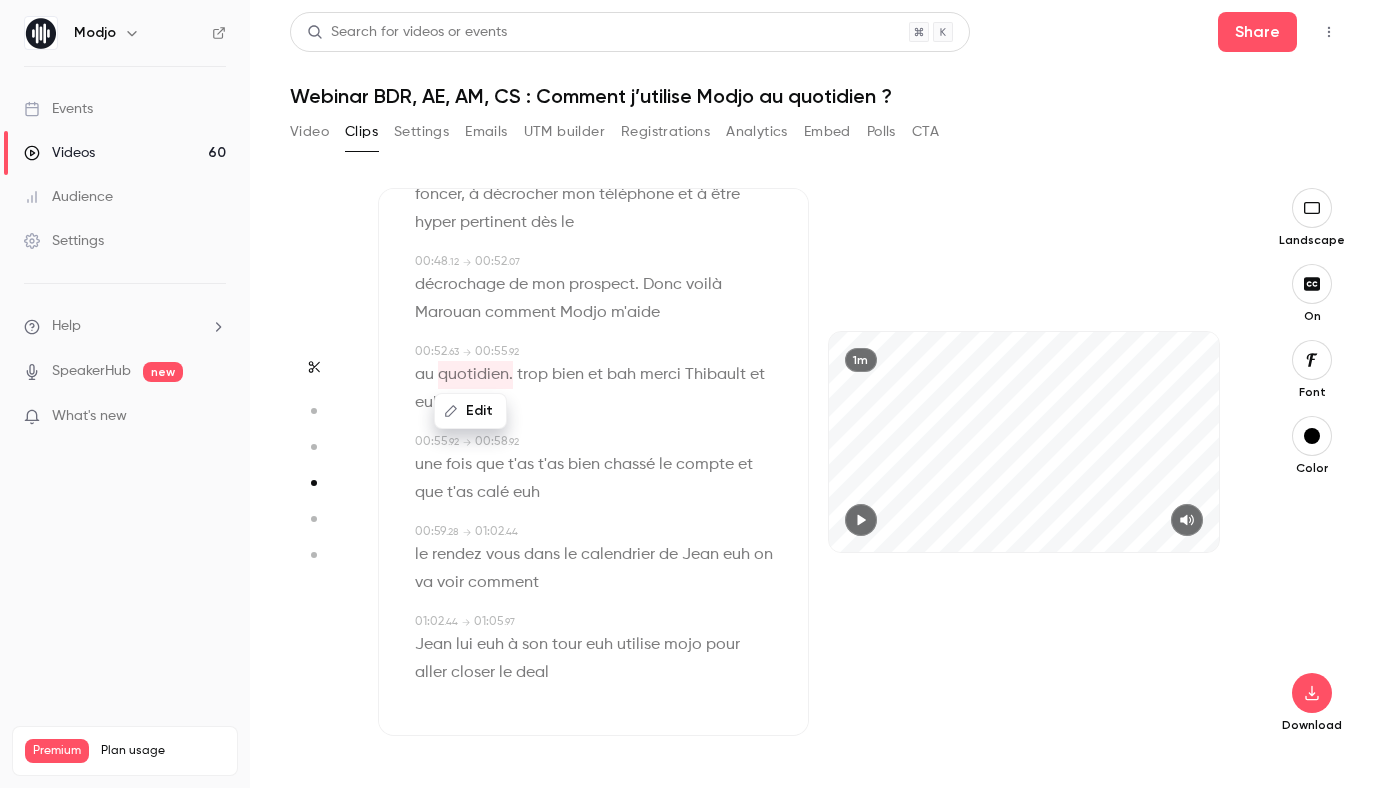 click on "trop" at bounding box center [532, 375] 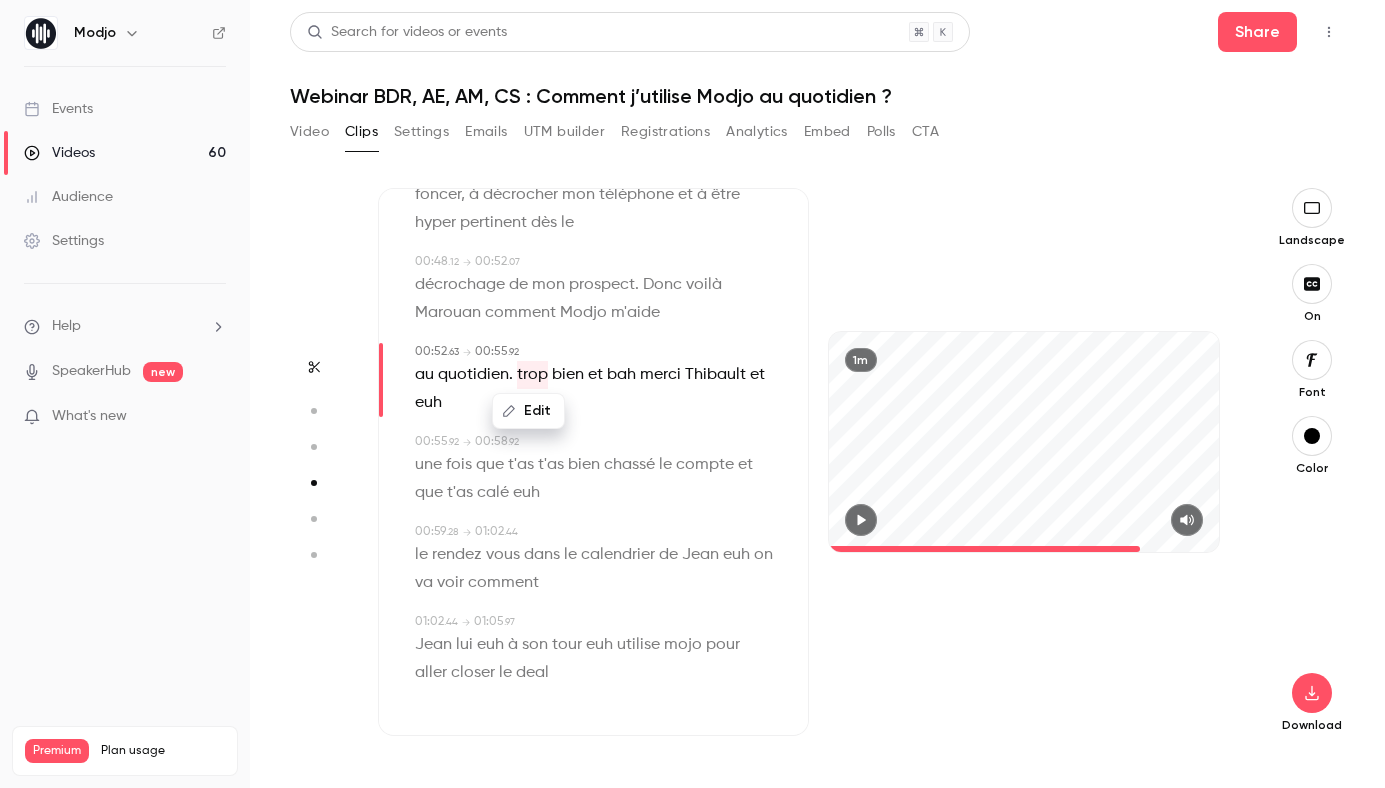 click on "Edit" at bounding box center (528, 411) 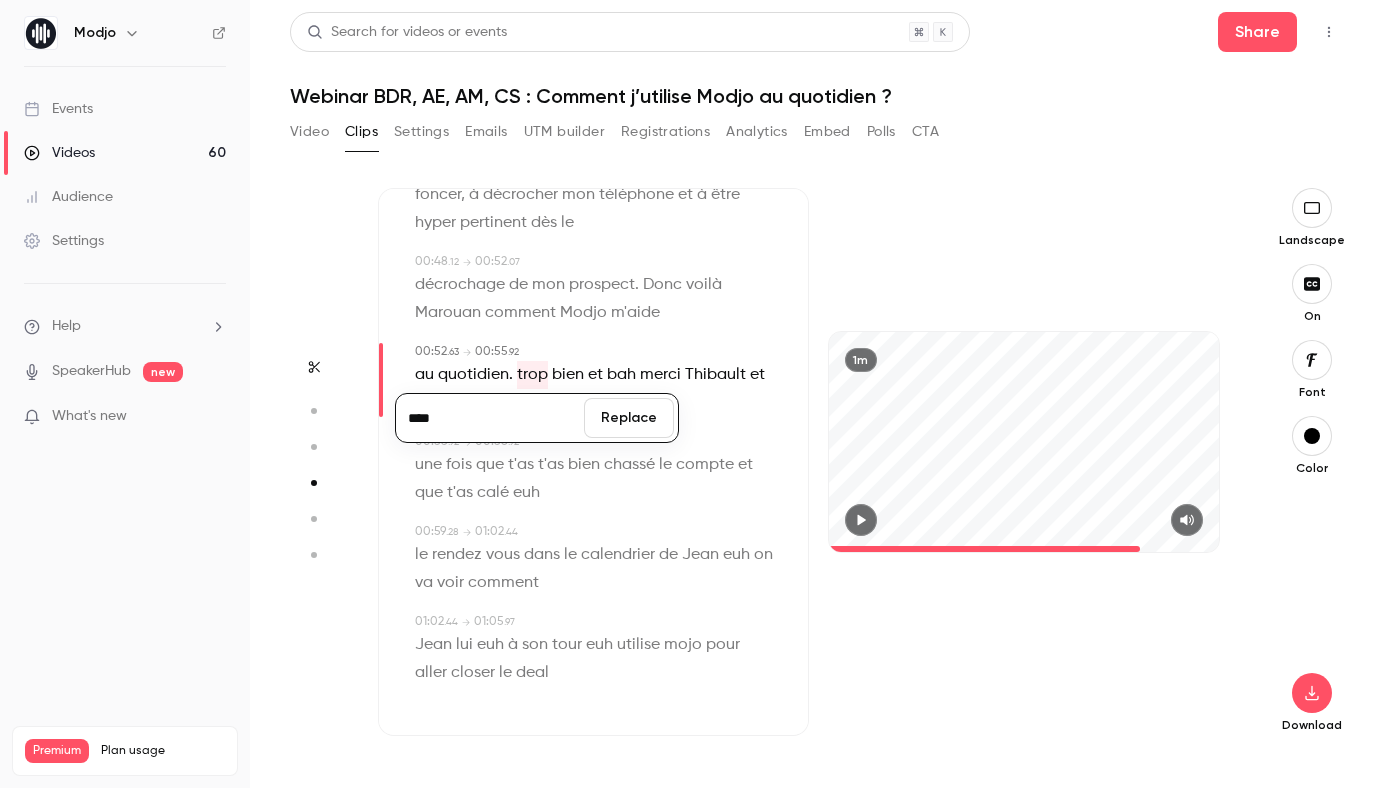 click on "****" at bounding box center [490, 418] 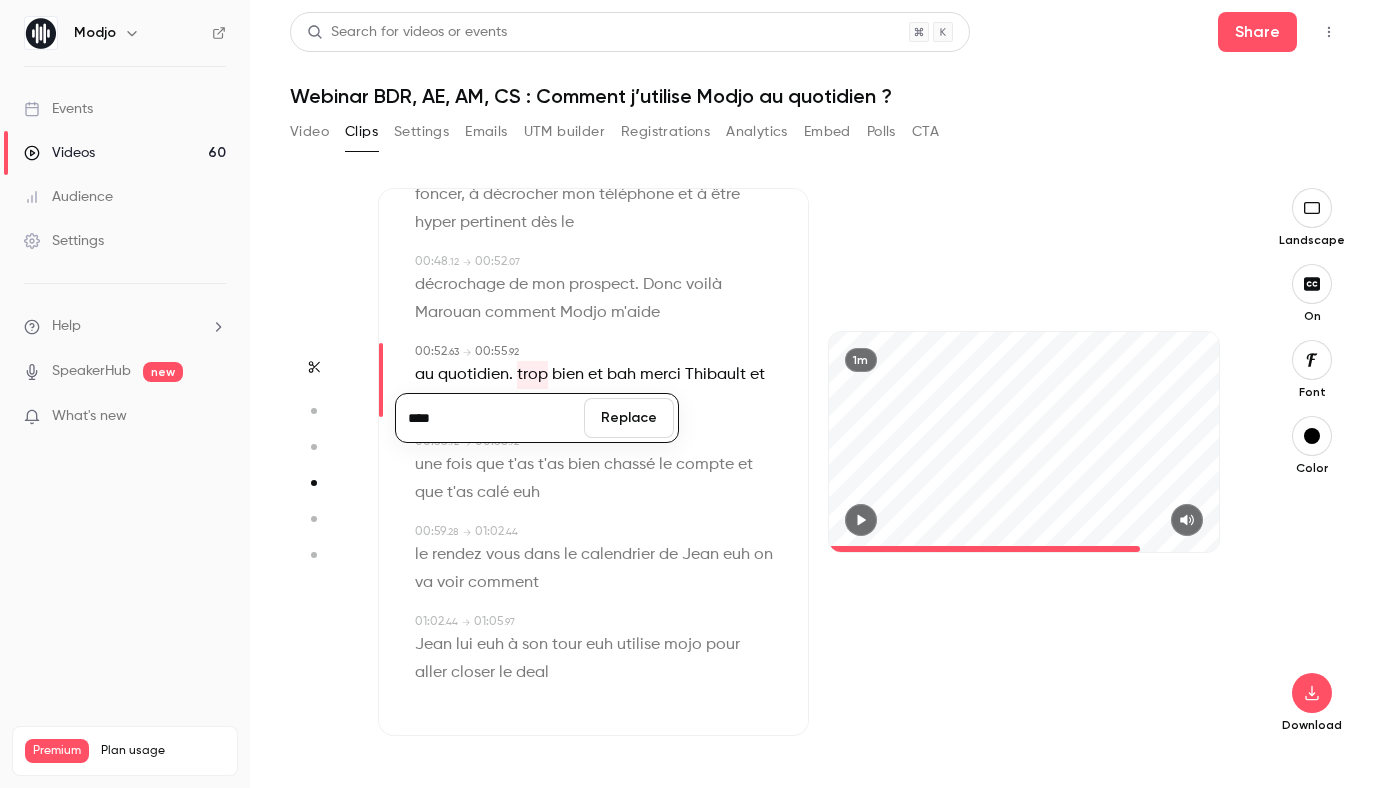 click on "Replace" at bounding box center (629, 418) 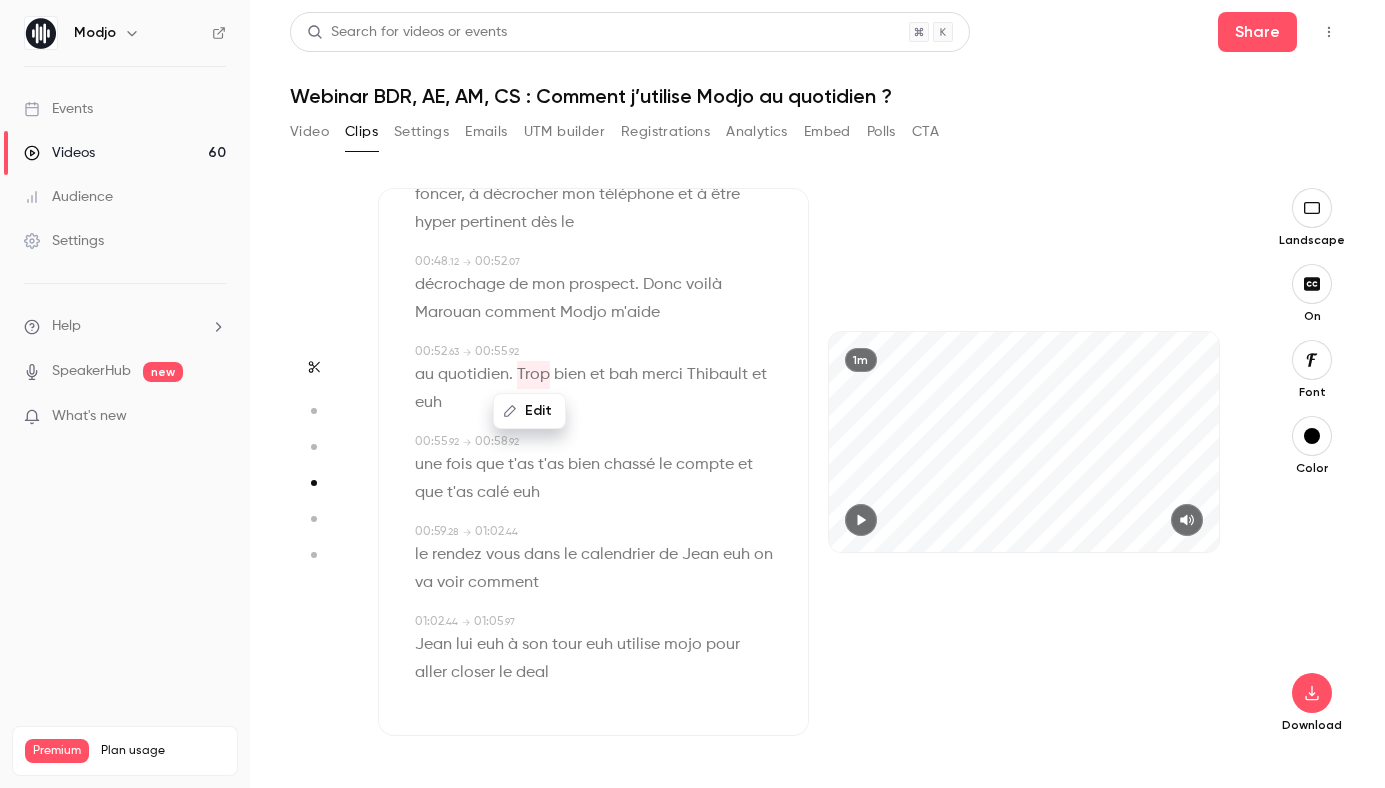 click on "bah" at bounding box center (623, 375) 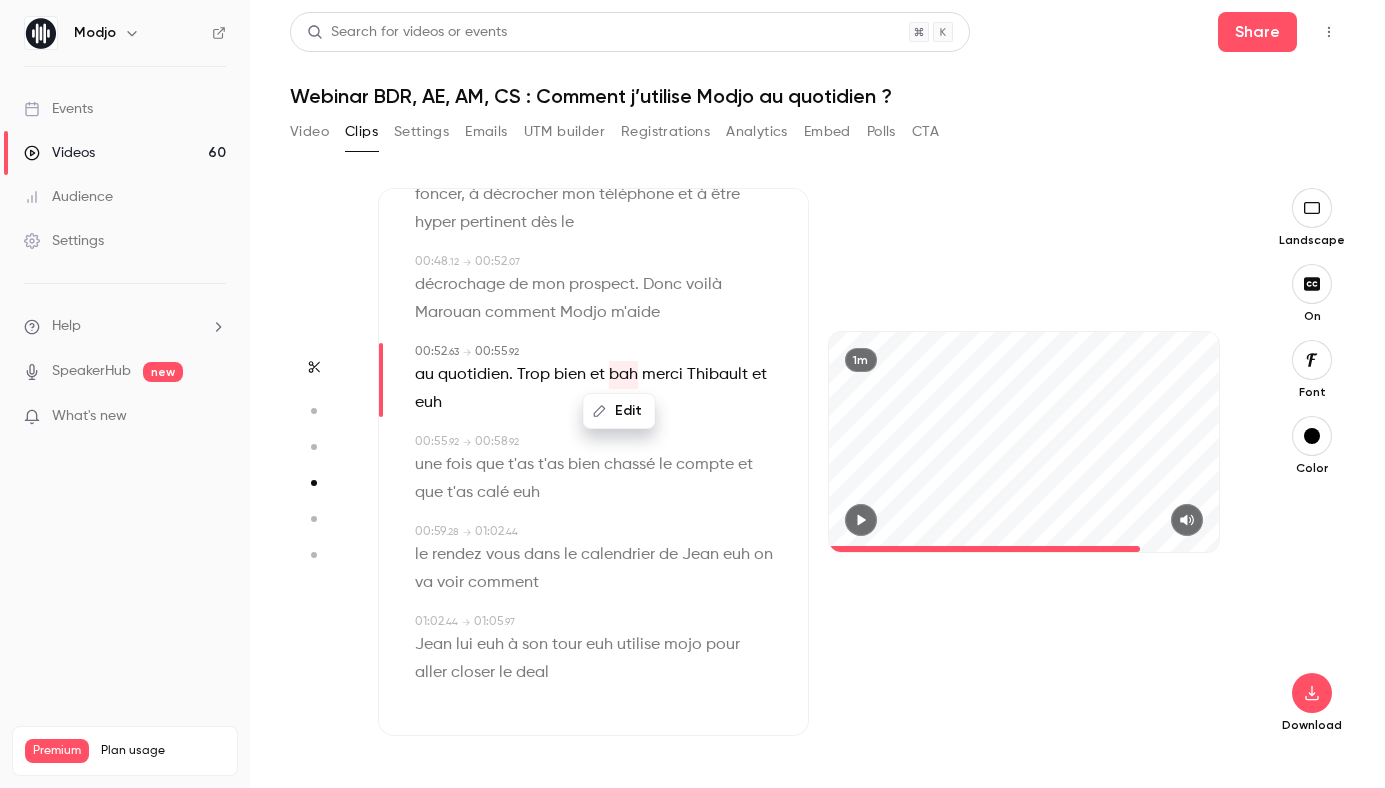 click on "Edit" at bounding box center (619, 411) 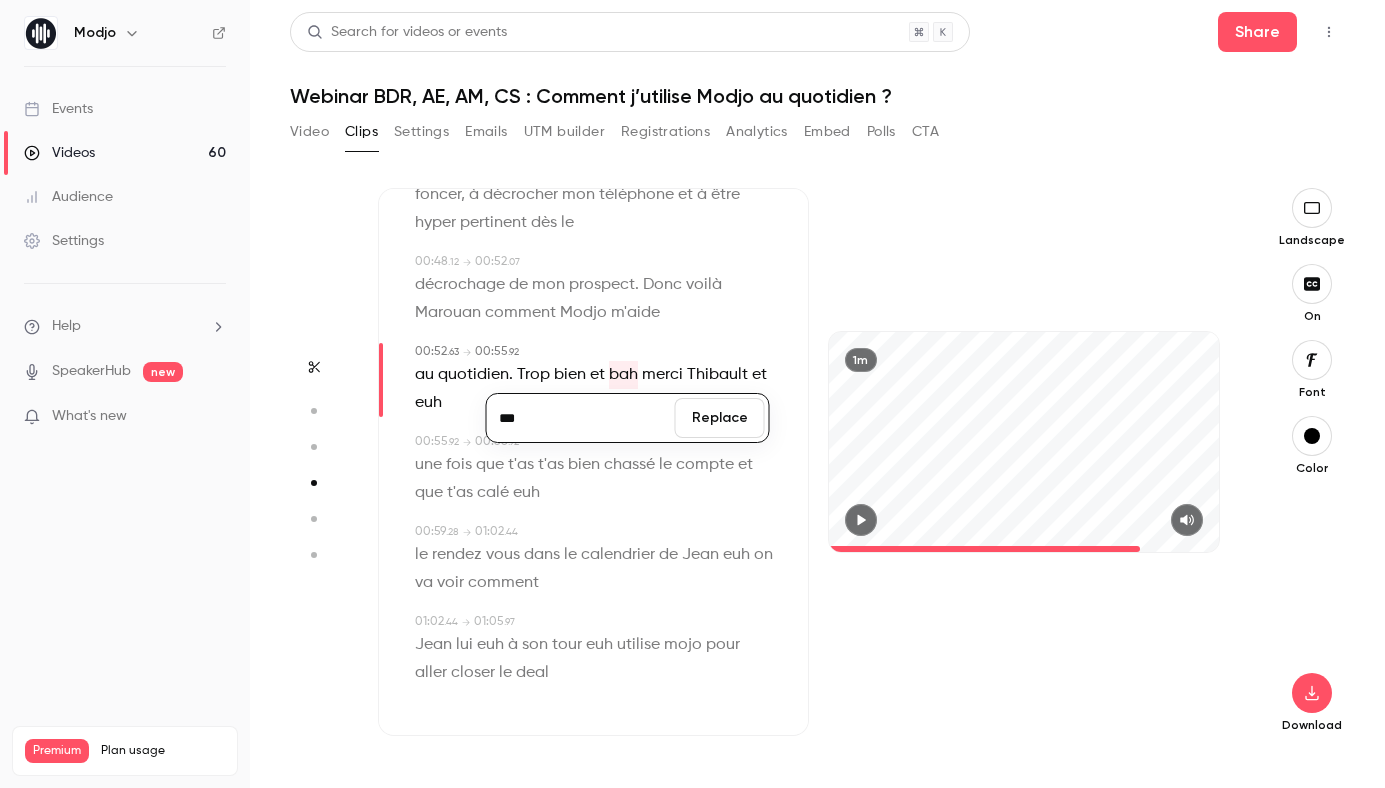 click on "***" at bounding box center (581, 418) 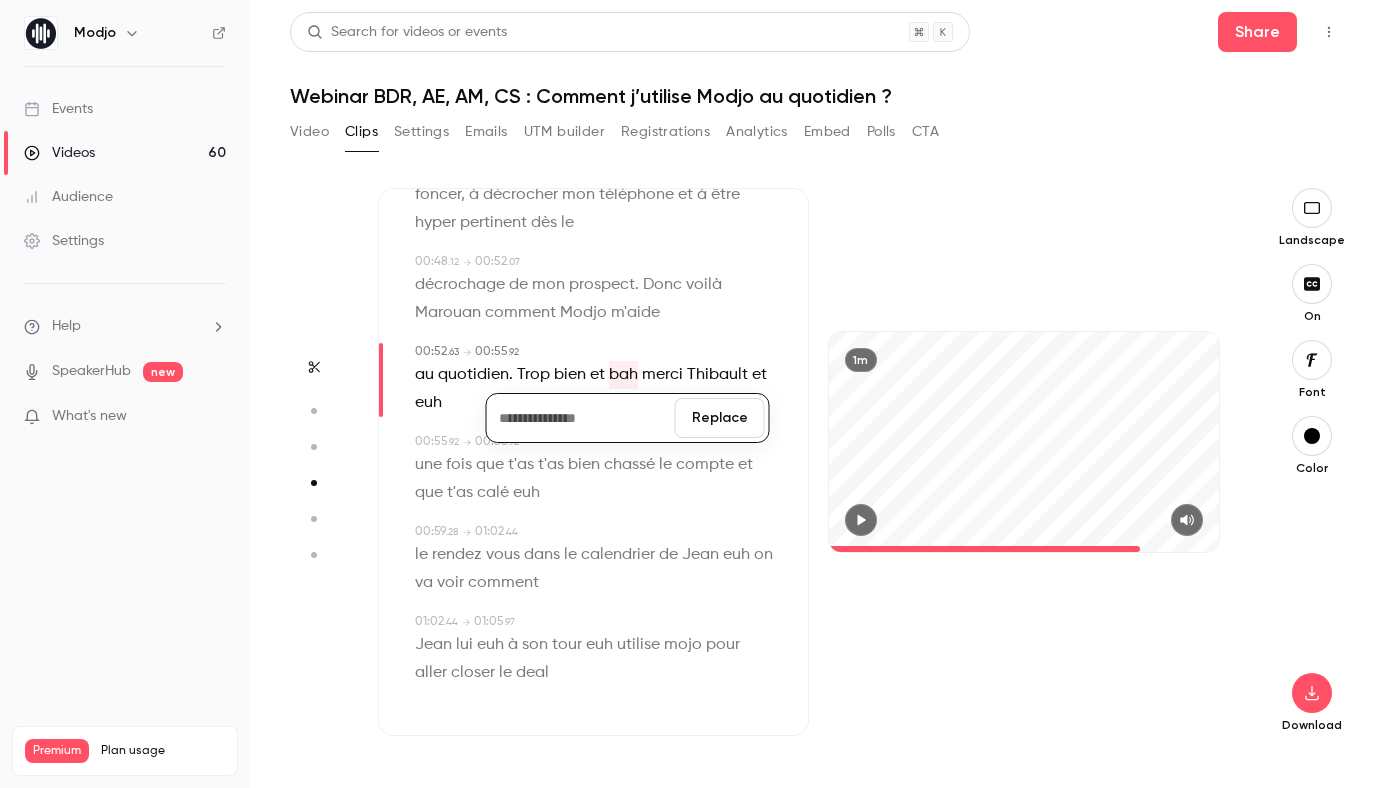click on "Replace" at bounding box center (720, 418) 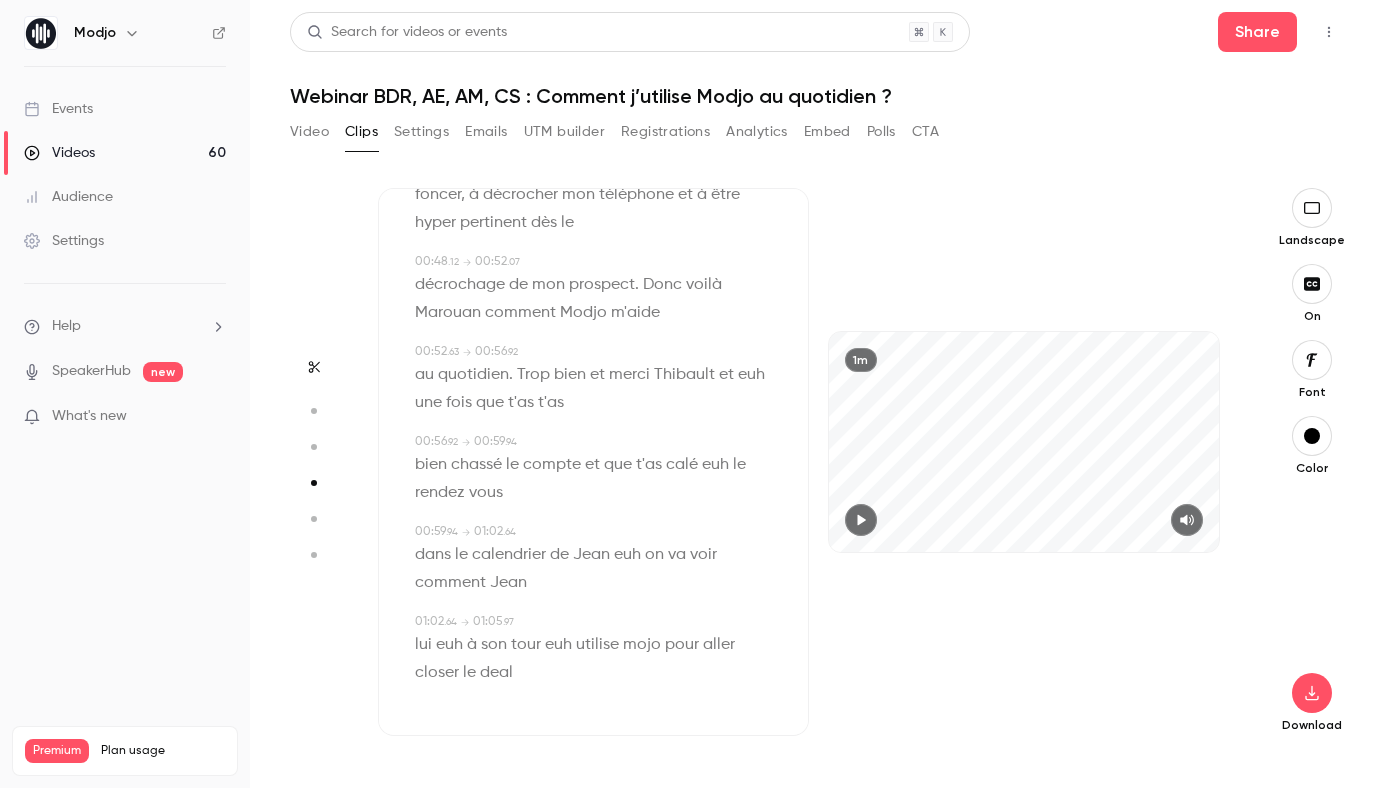 click on "euh" at bounding box center (751, 375) 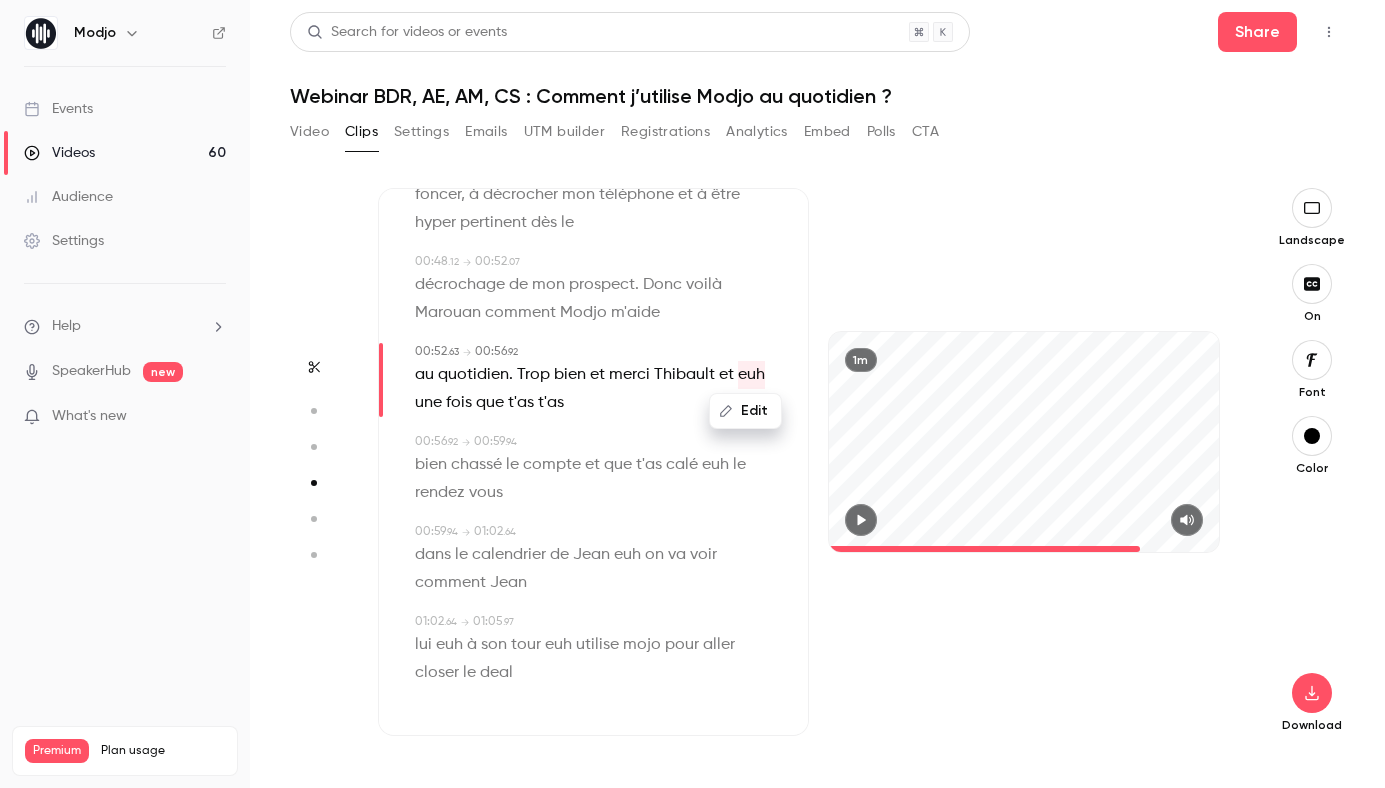 click on "Edit" at bounding box center (745, 411) 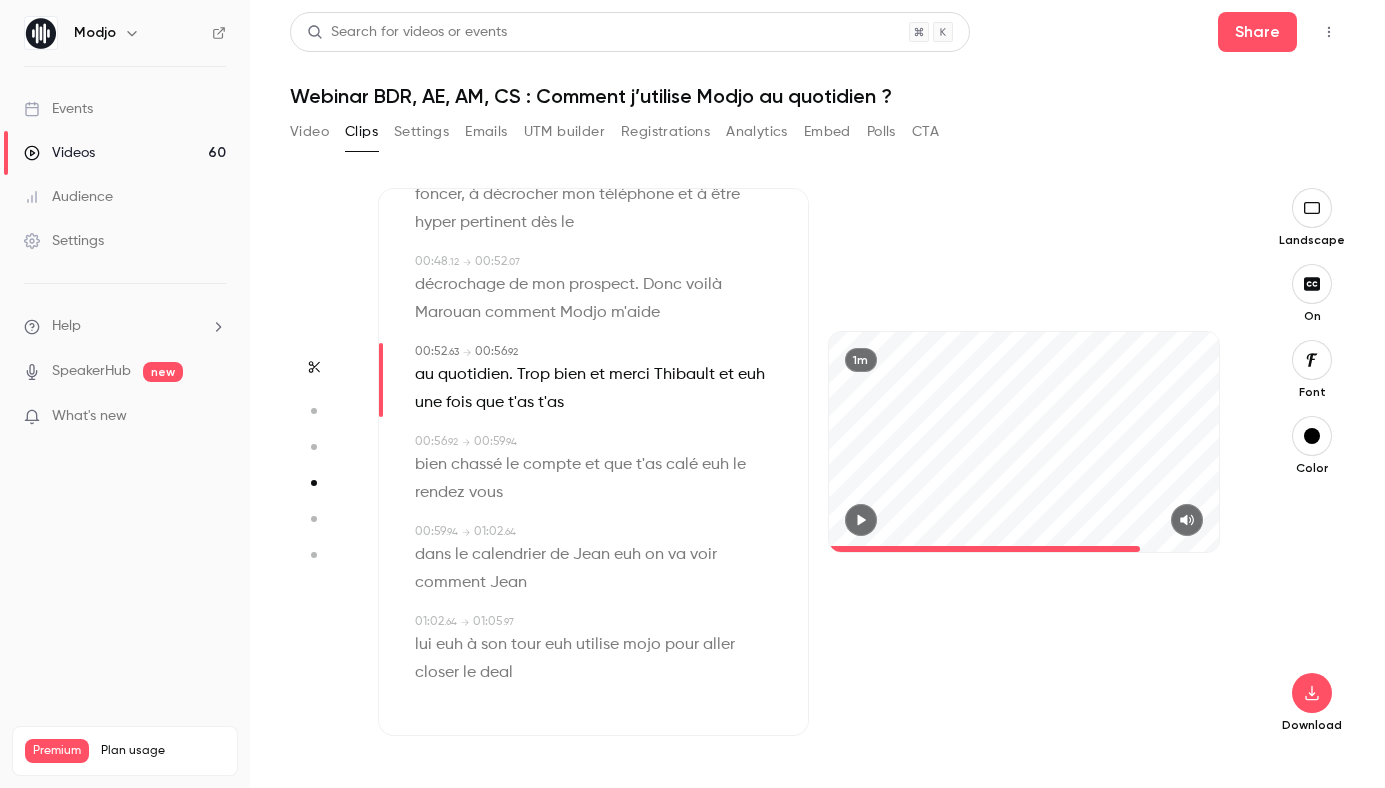 click on "euh" at bounding box center [751, 375] 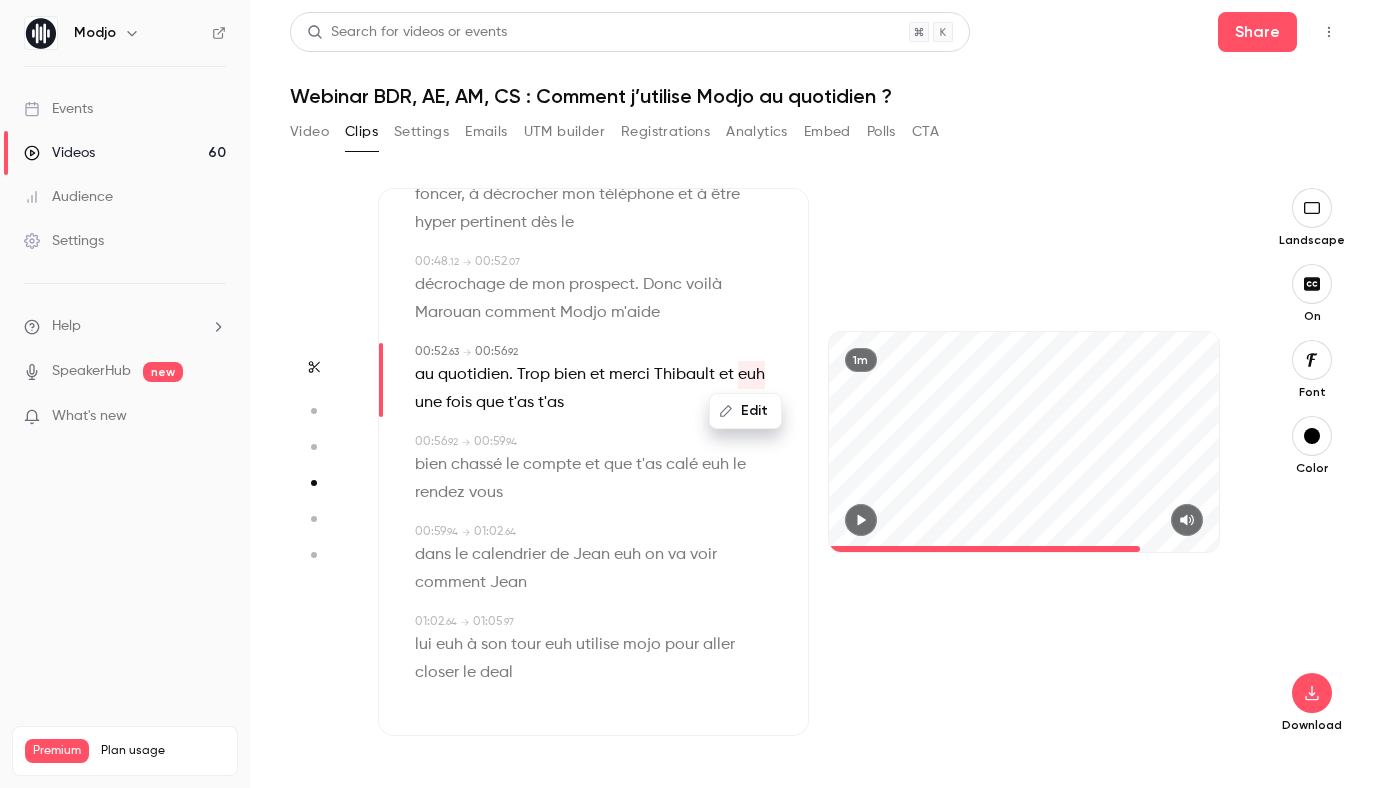 click on "Edit" at bounding box center [745, 411] 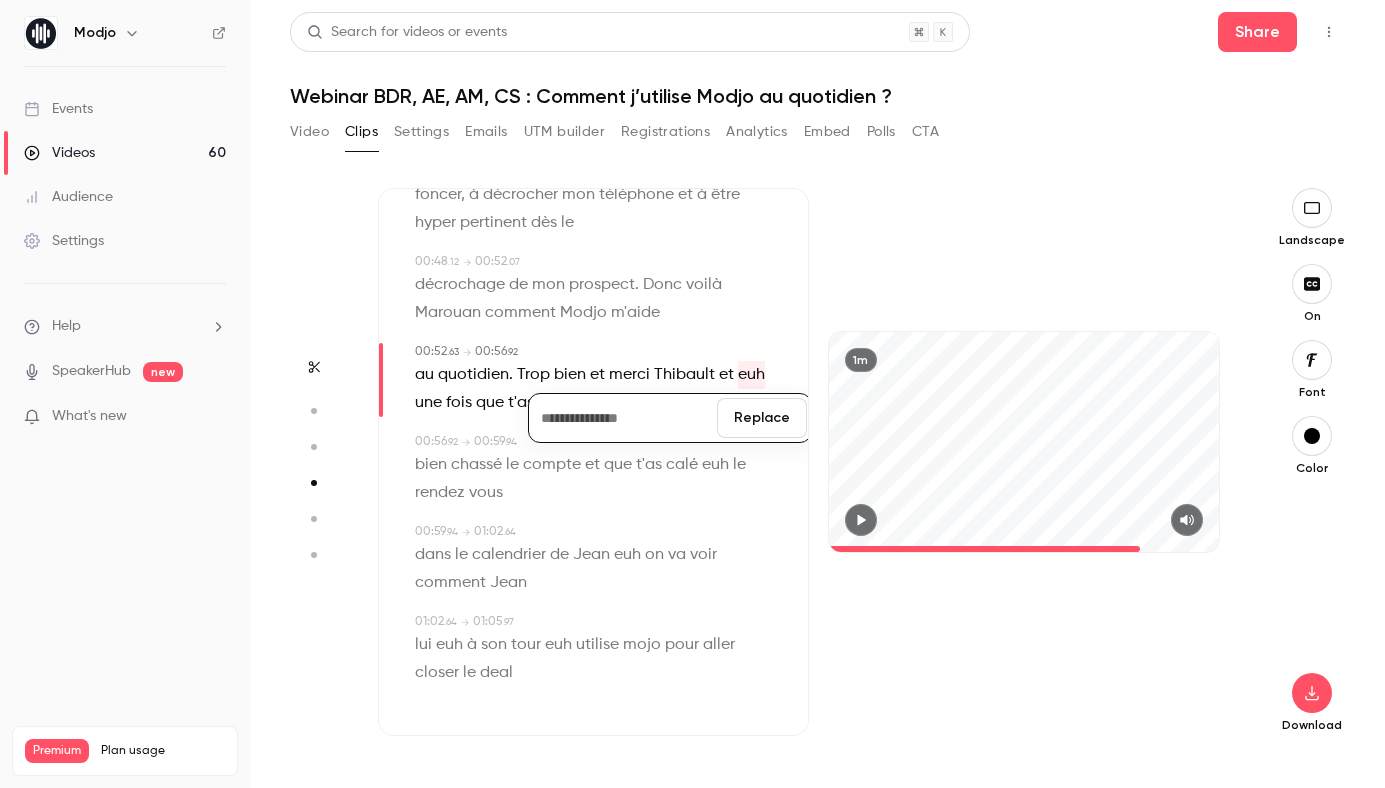 click on "Replace" at bounding box center [762, 418] 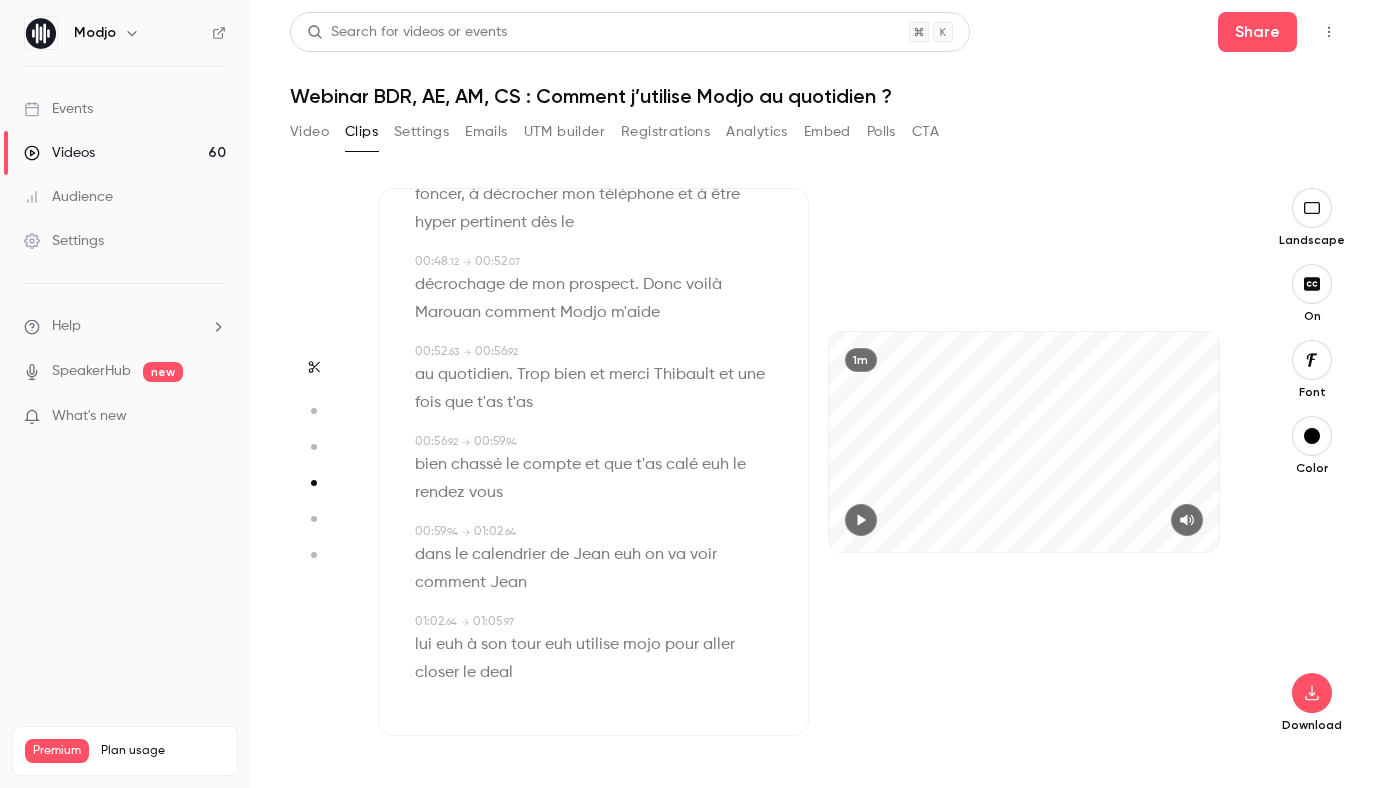 click on "Thibault" at bounding box center [684, 375] 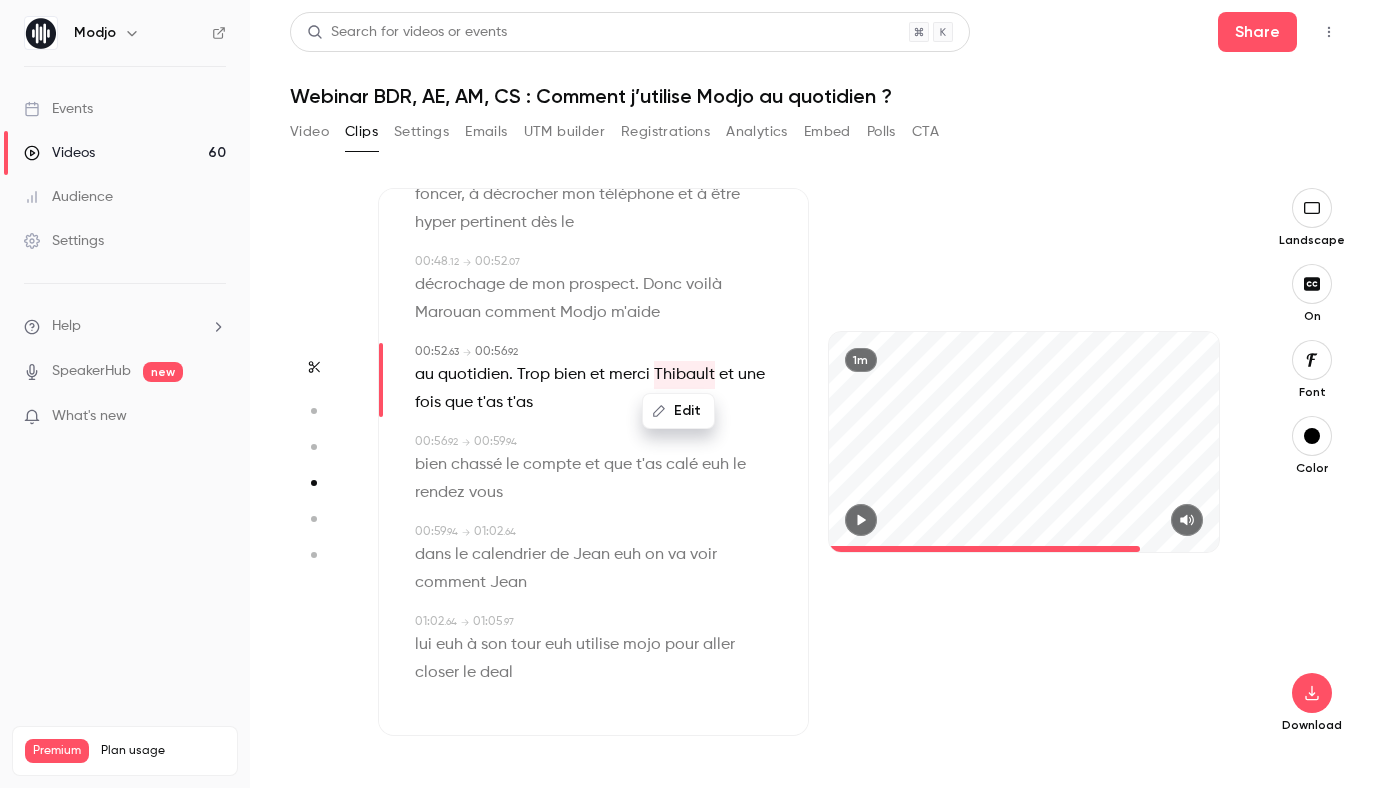 click on "Edit" at bounding box center (678, 411) 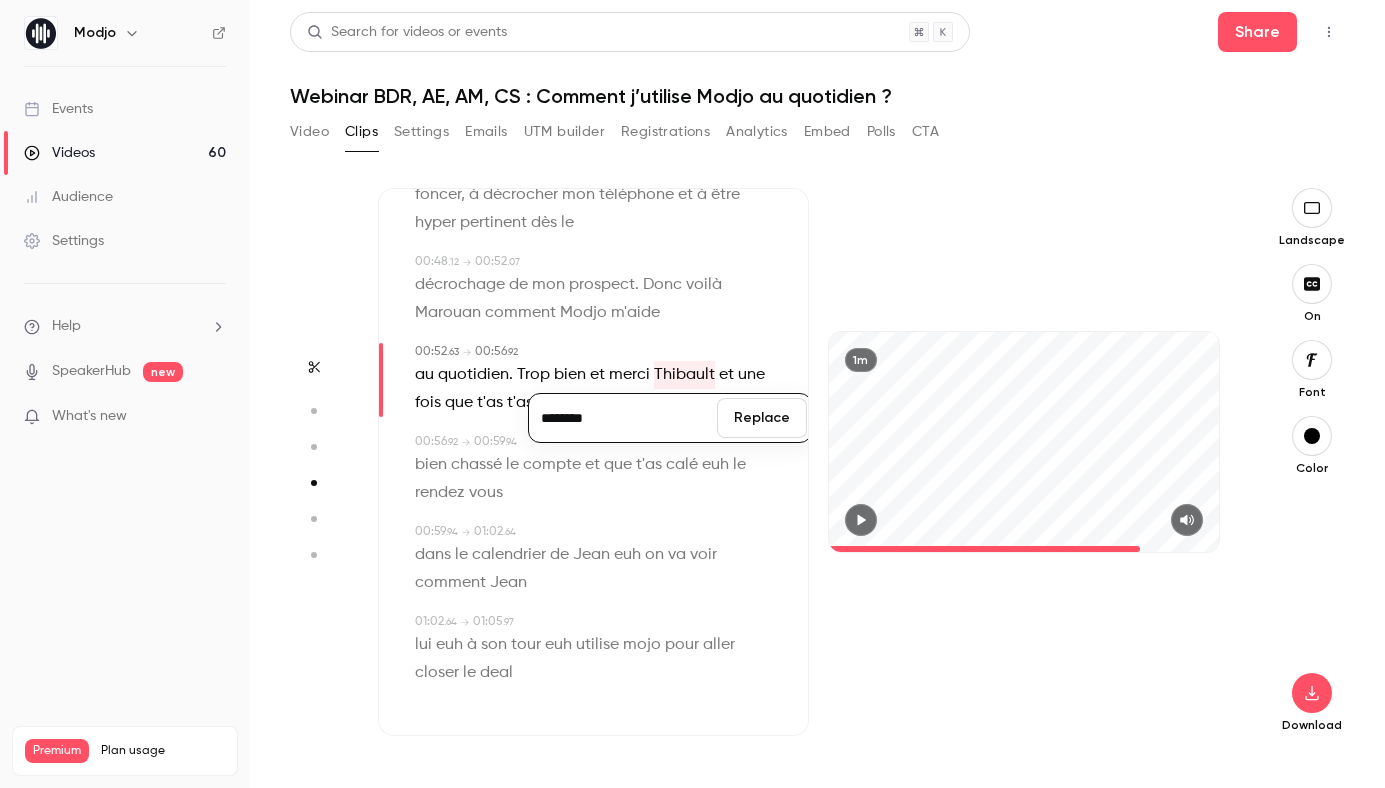 click on "********" at bounding box center [623, 418] 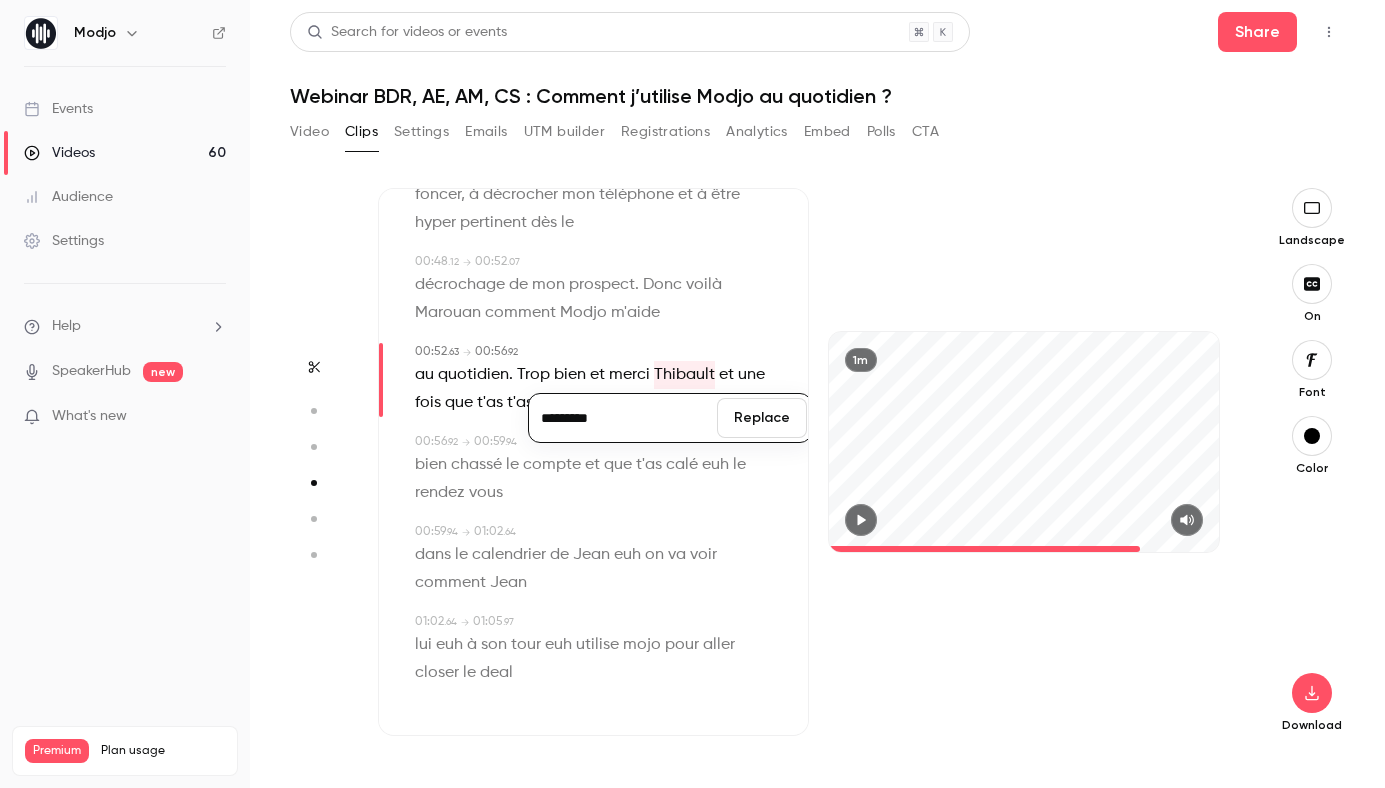 click on "Replace" at bounding box center [762, 418] 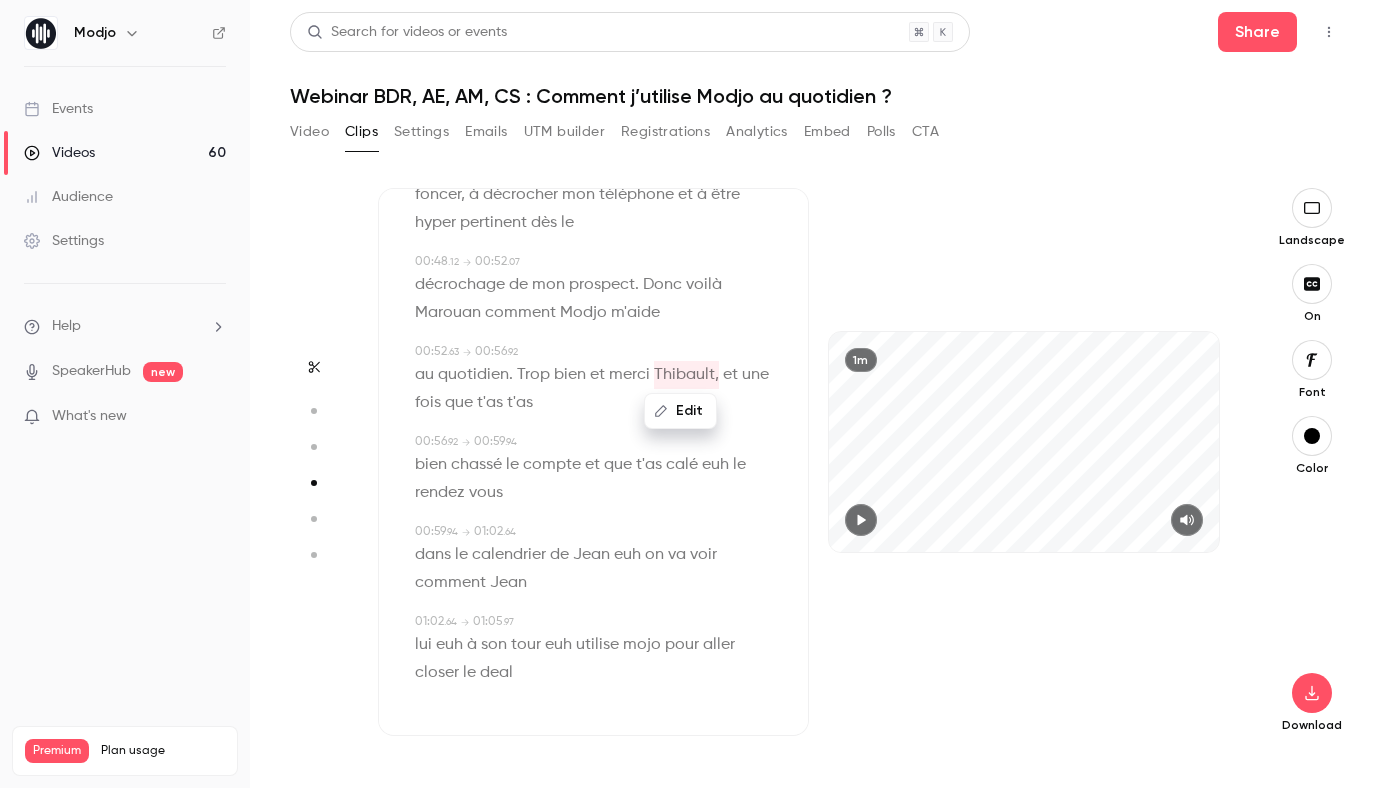 click on "t'as" at bounding box center [520, 403] 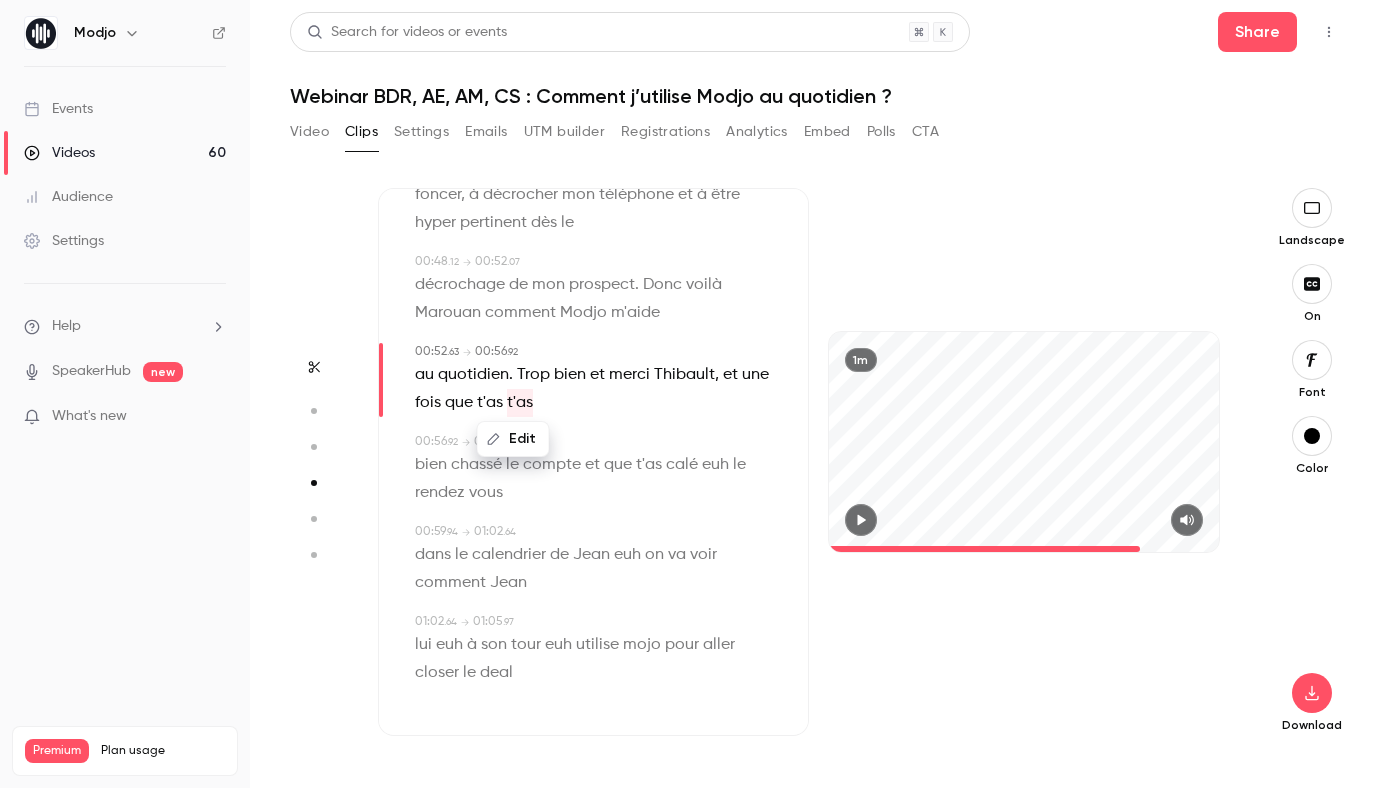 click on "Edit" at bounding box center [513, 439] 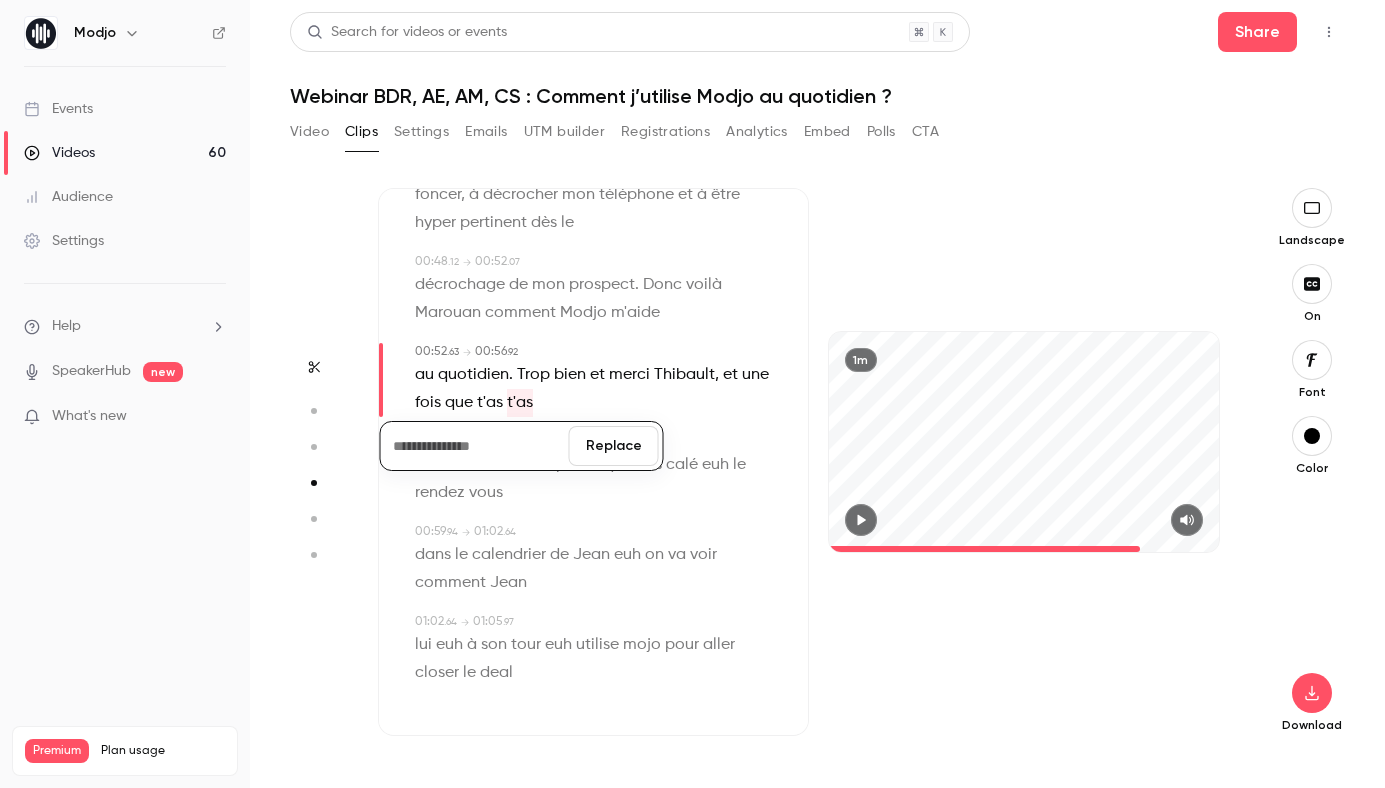 click on "Replace" at bounding box center [614, 446] 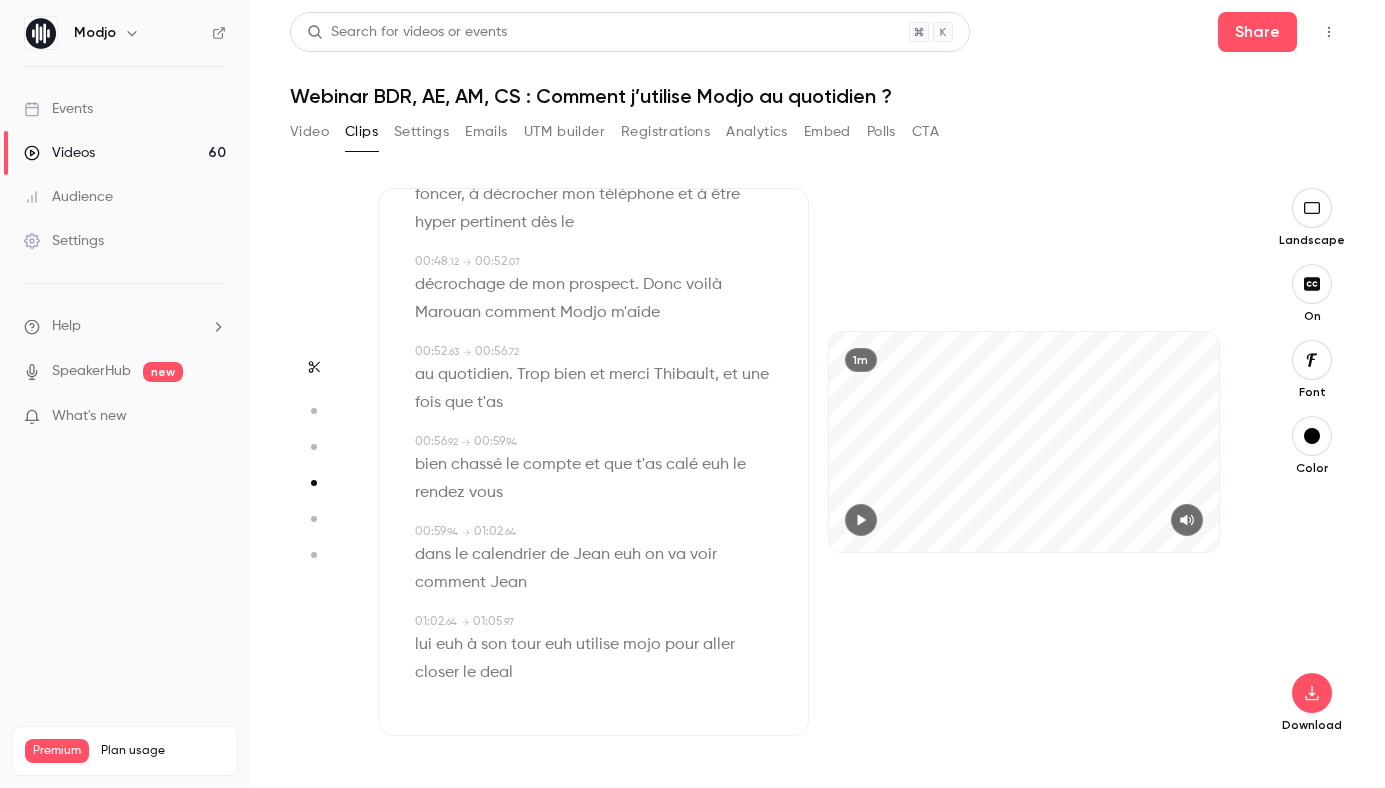 click on "euh" at bounding box center (715, 465) 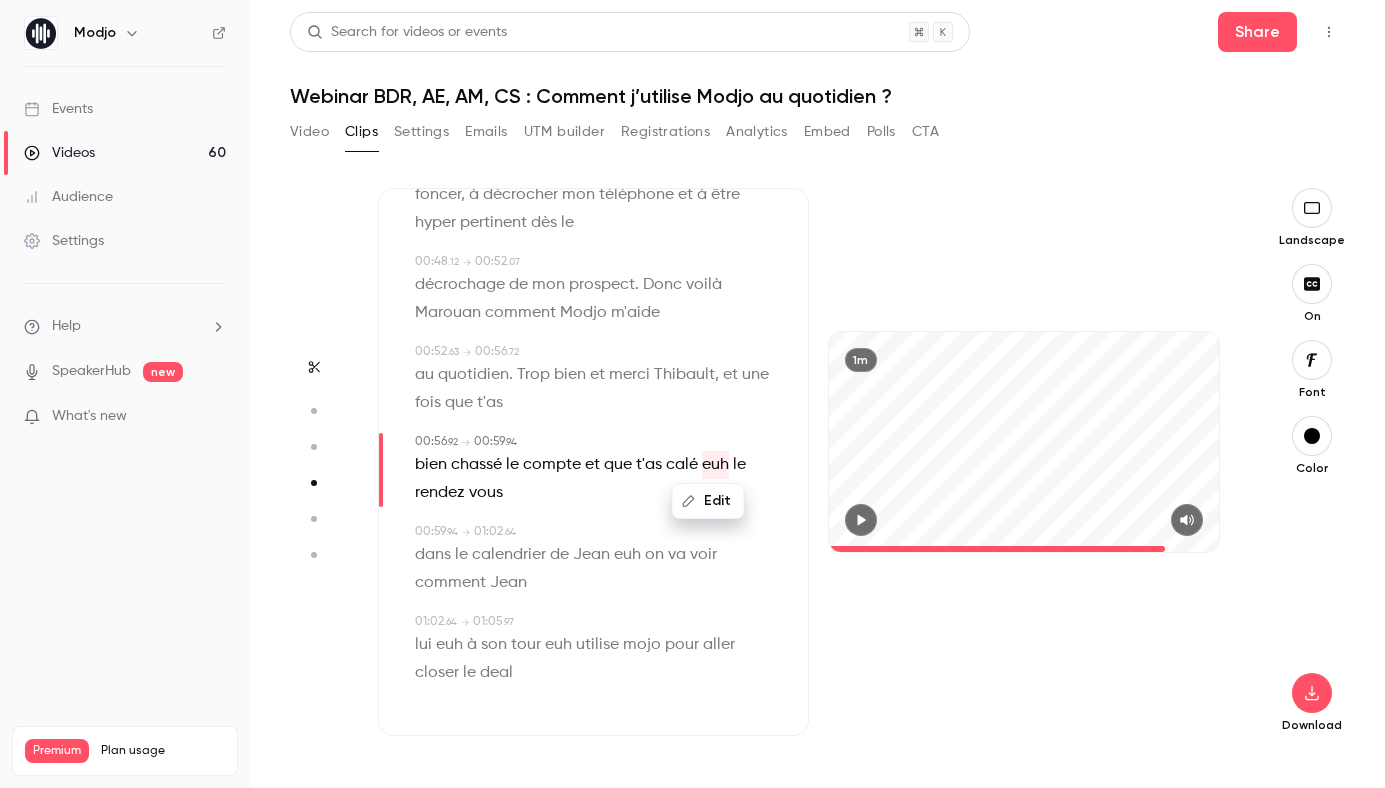 click on "Edit" at bounding box center (708, 501) 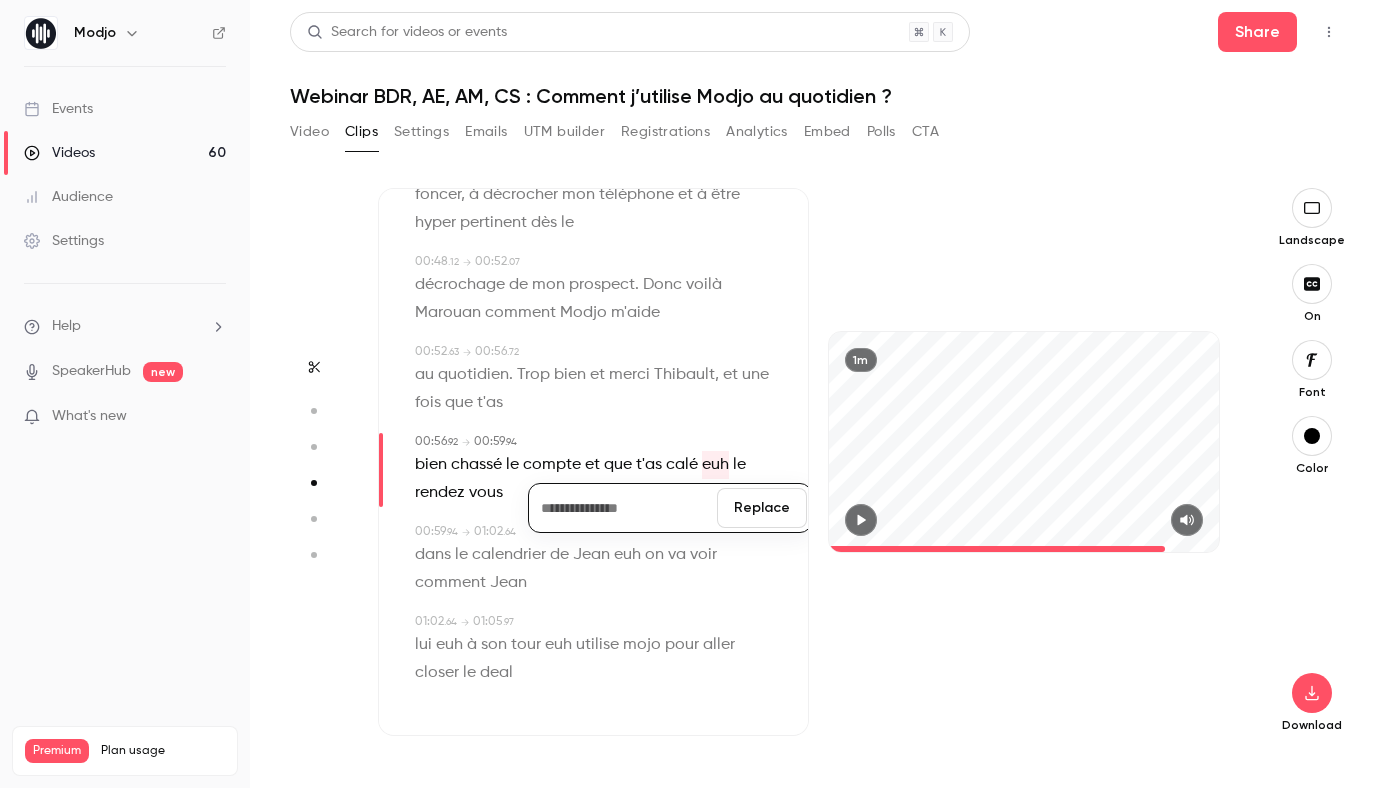 click on "Replace" at bounding box center (762, 508) 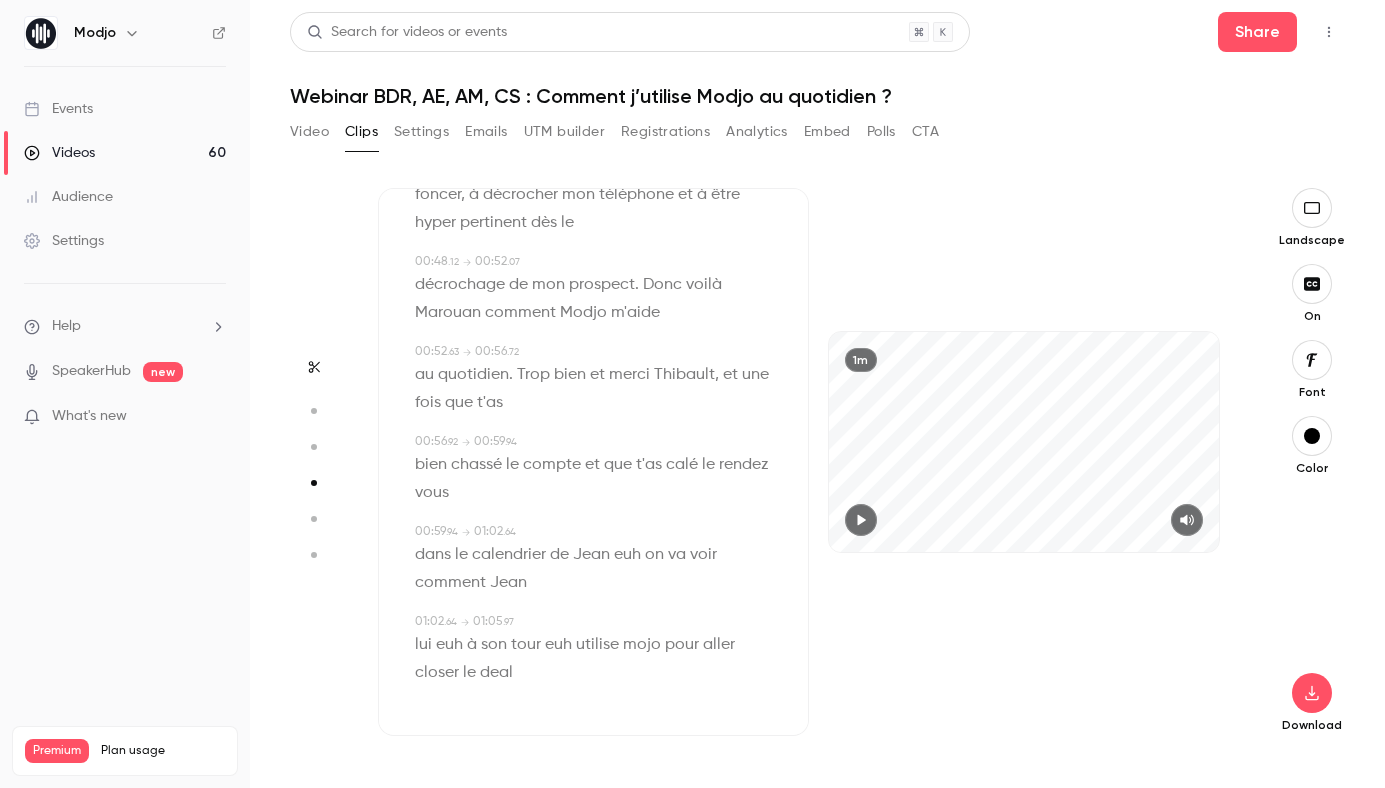 click on "euh" at bounding box center [627, 555] 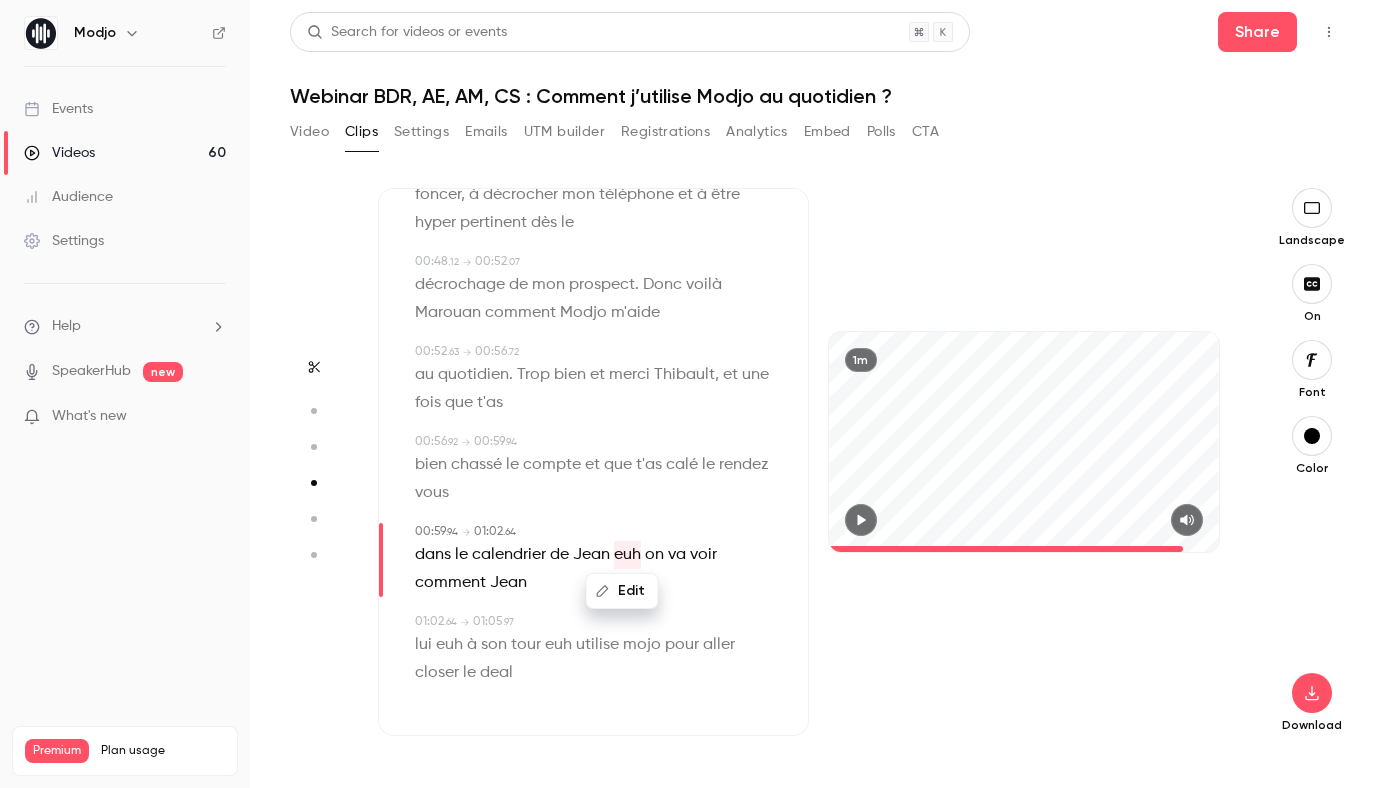 click on "Edit" at bounding box center (622, 591) 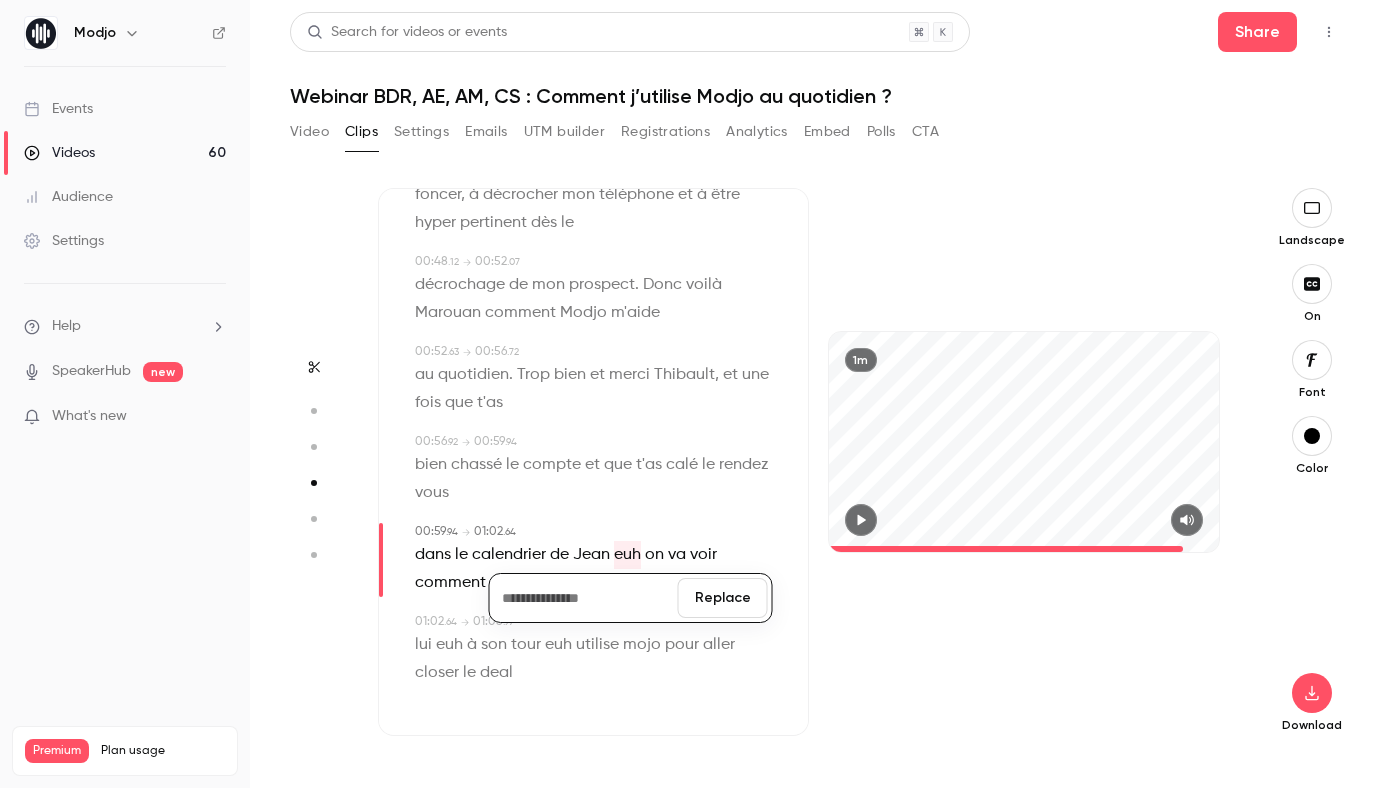 click on "Replace" at bounding box center [723, 598] 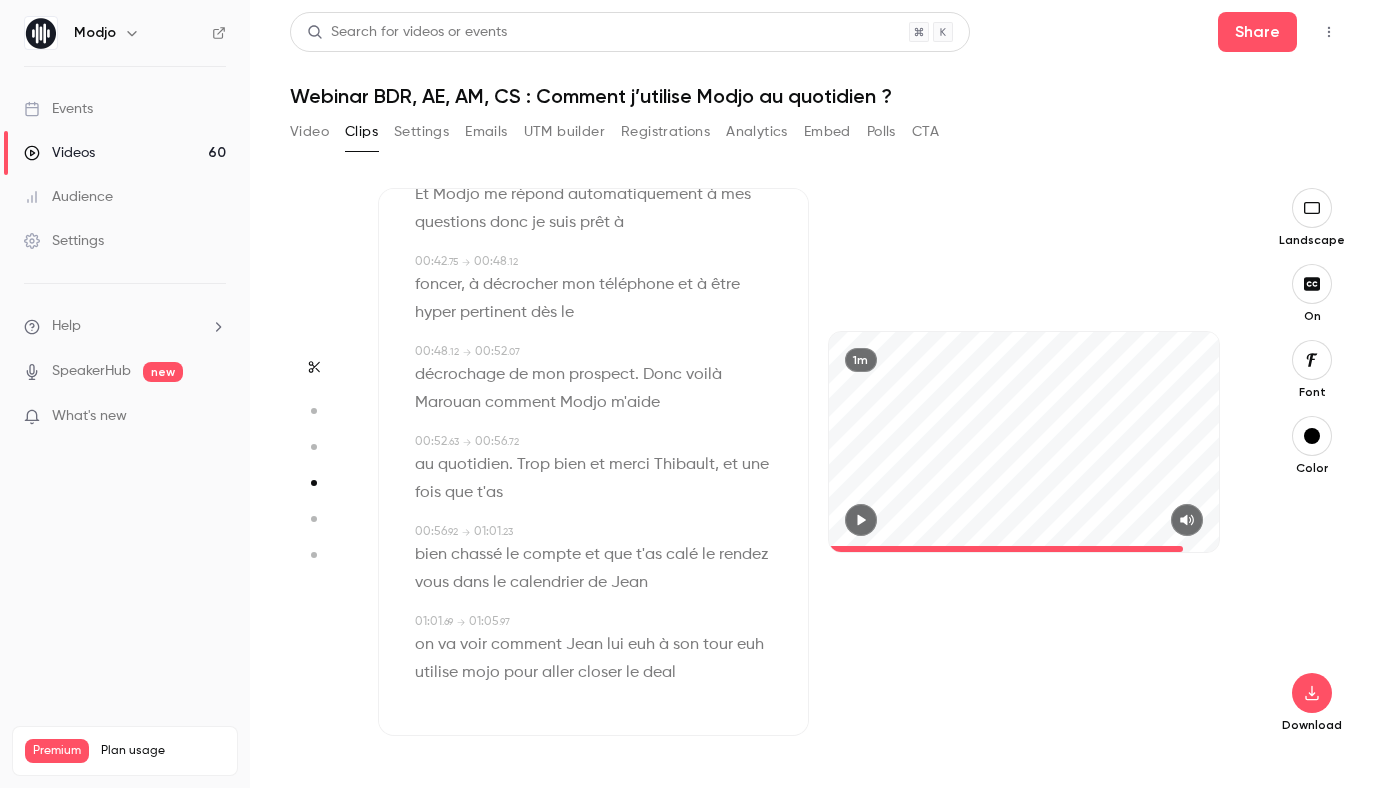 scroll, scrollTop: 942, scrollLeft: 0, axis: vertical 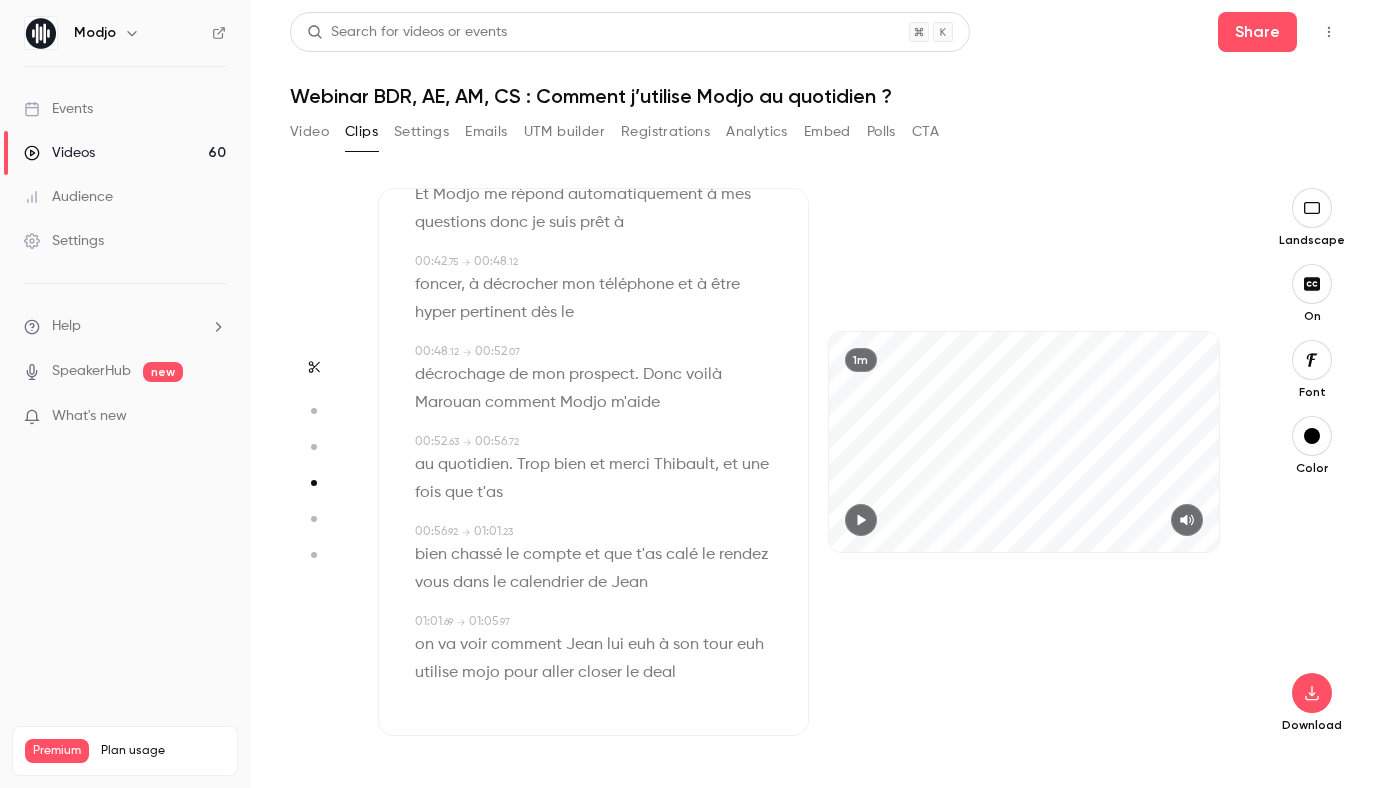 click on "Jean" at bounding box center [629, 583] 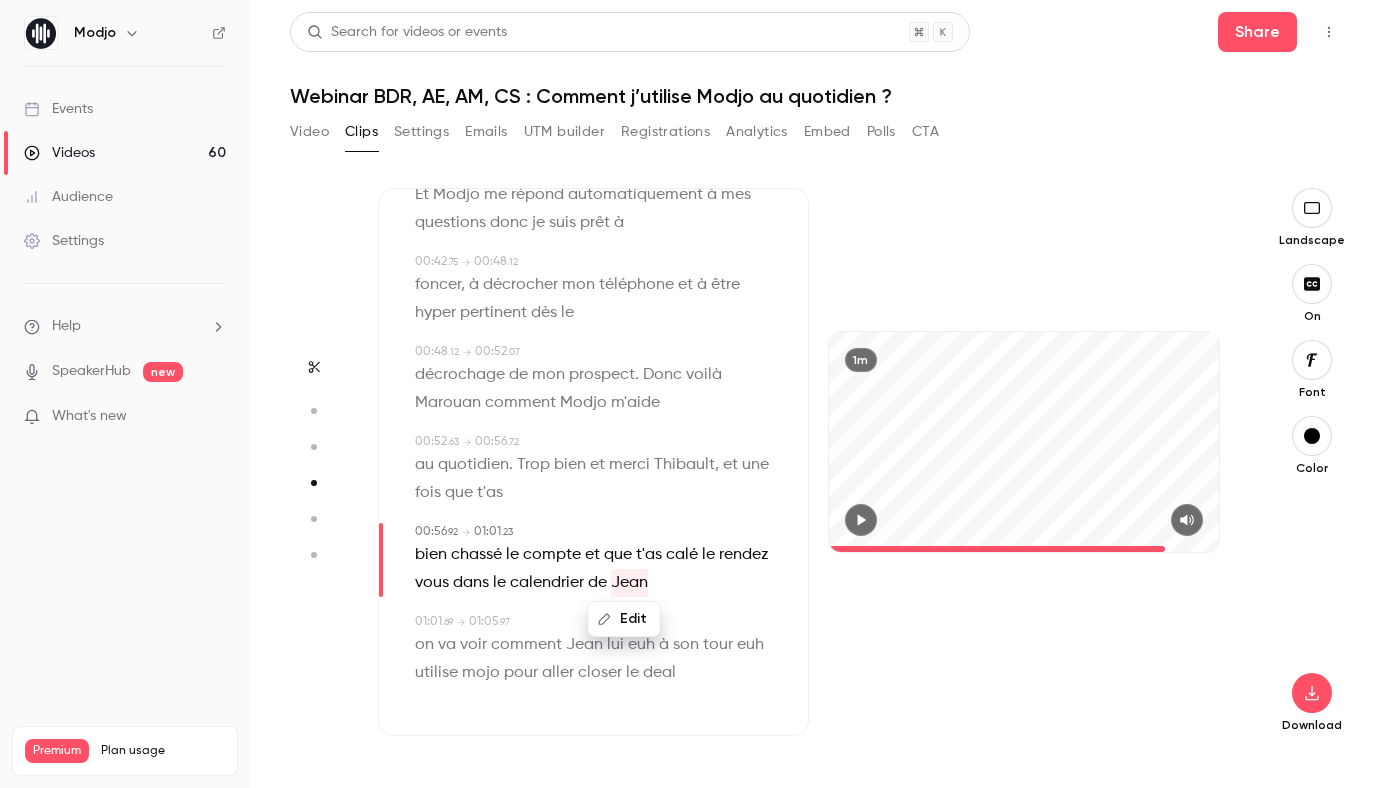click on "Edit" at bounding box center (624, 619) 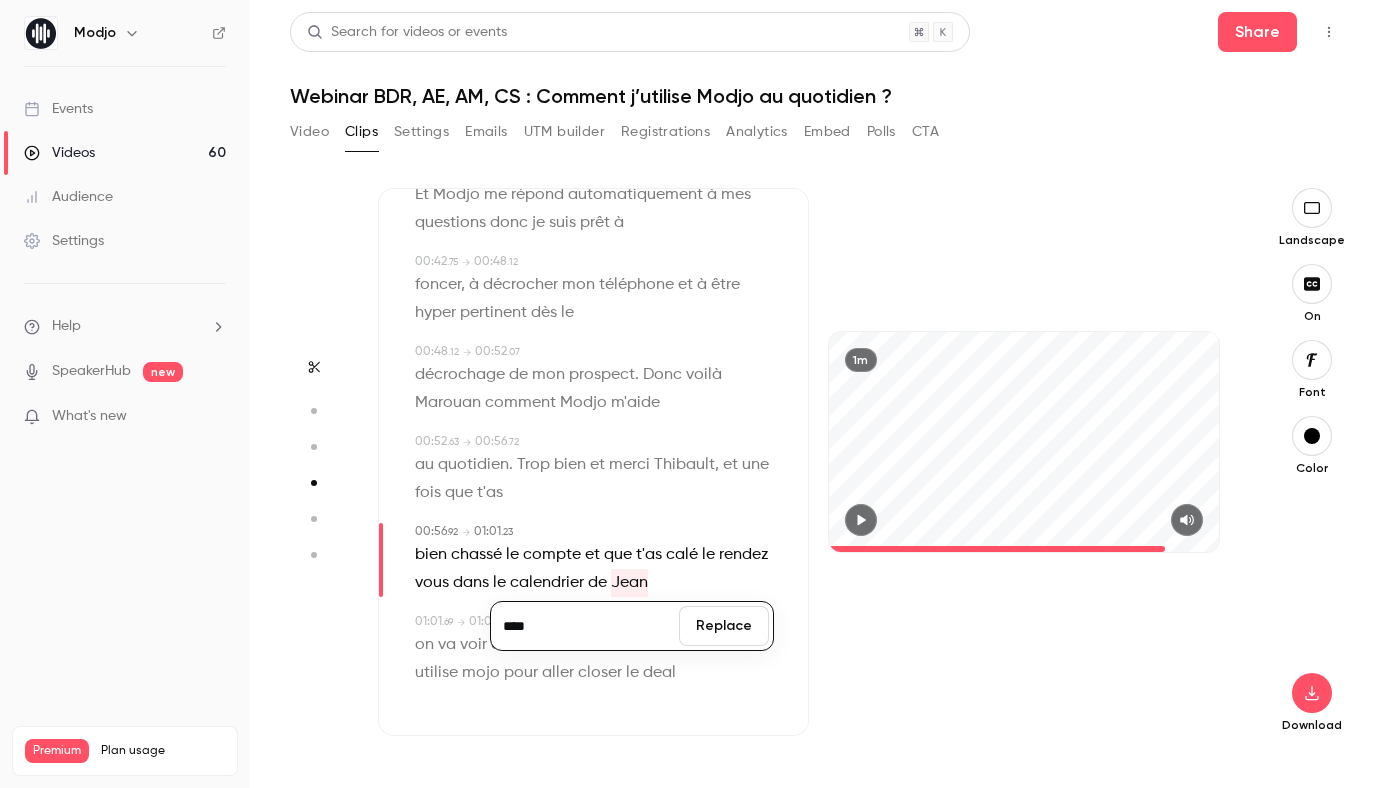 click on "****" at bounding box center (585, 626) 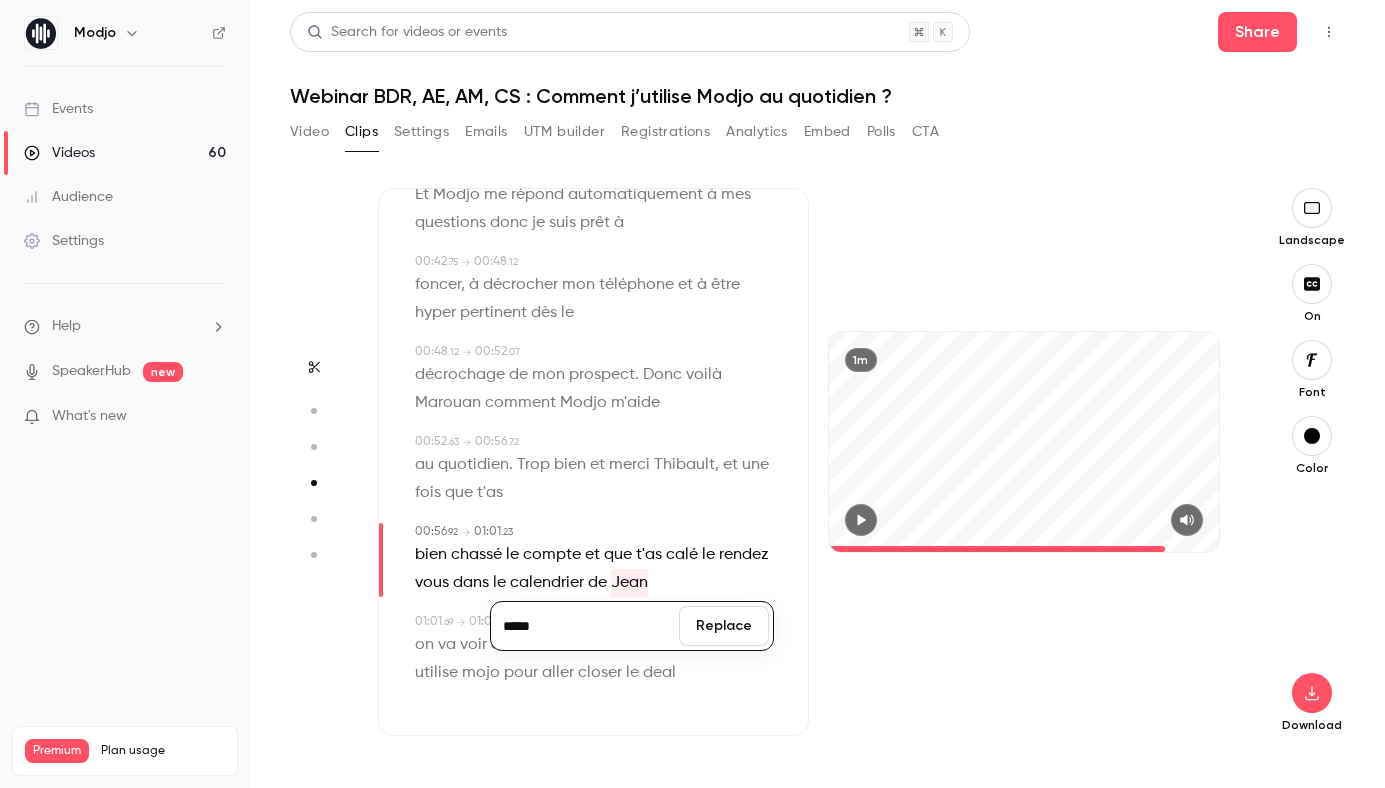 click on "Replace" at bounding box center (724, 626) 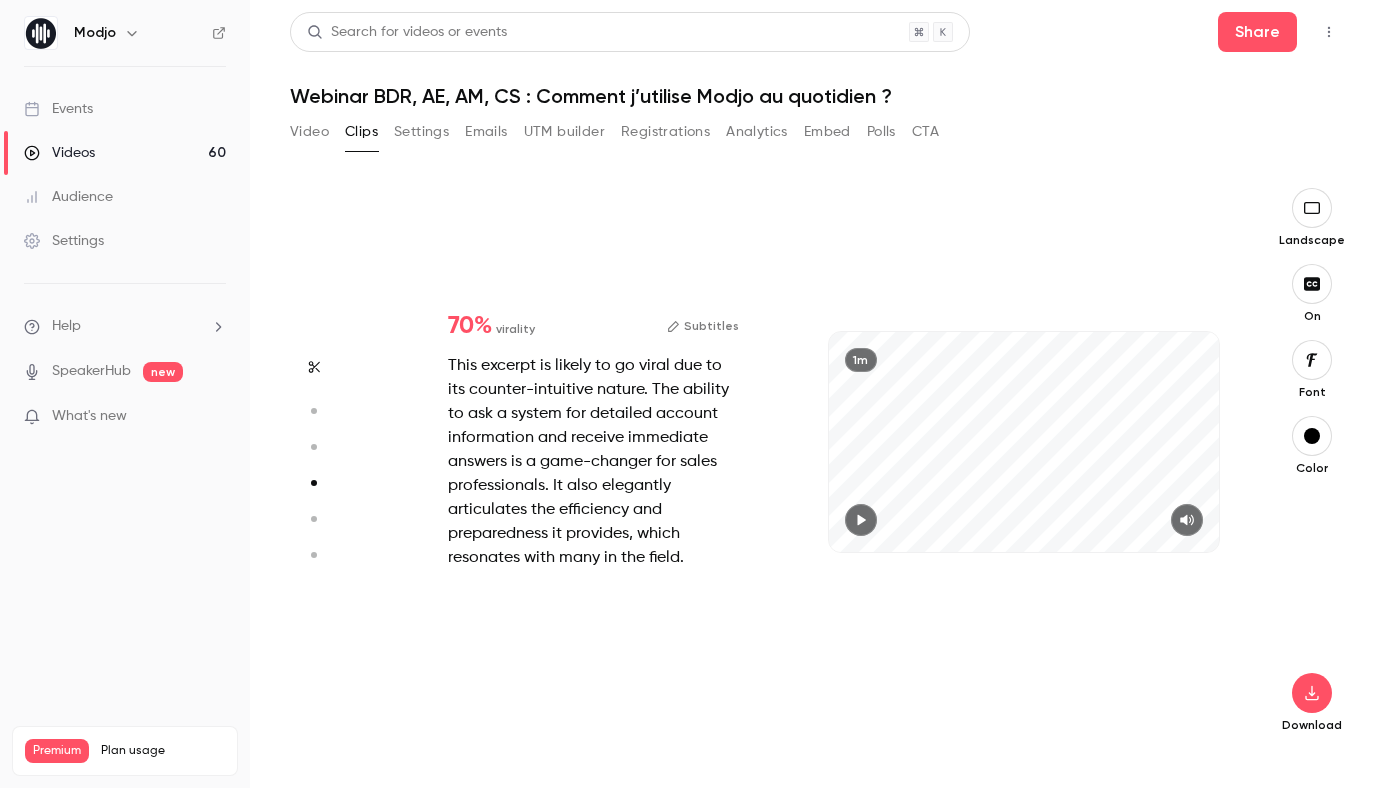 scroll, scrollTop: 1746, scrollLeft: 0, axis: vertical 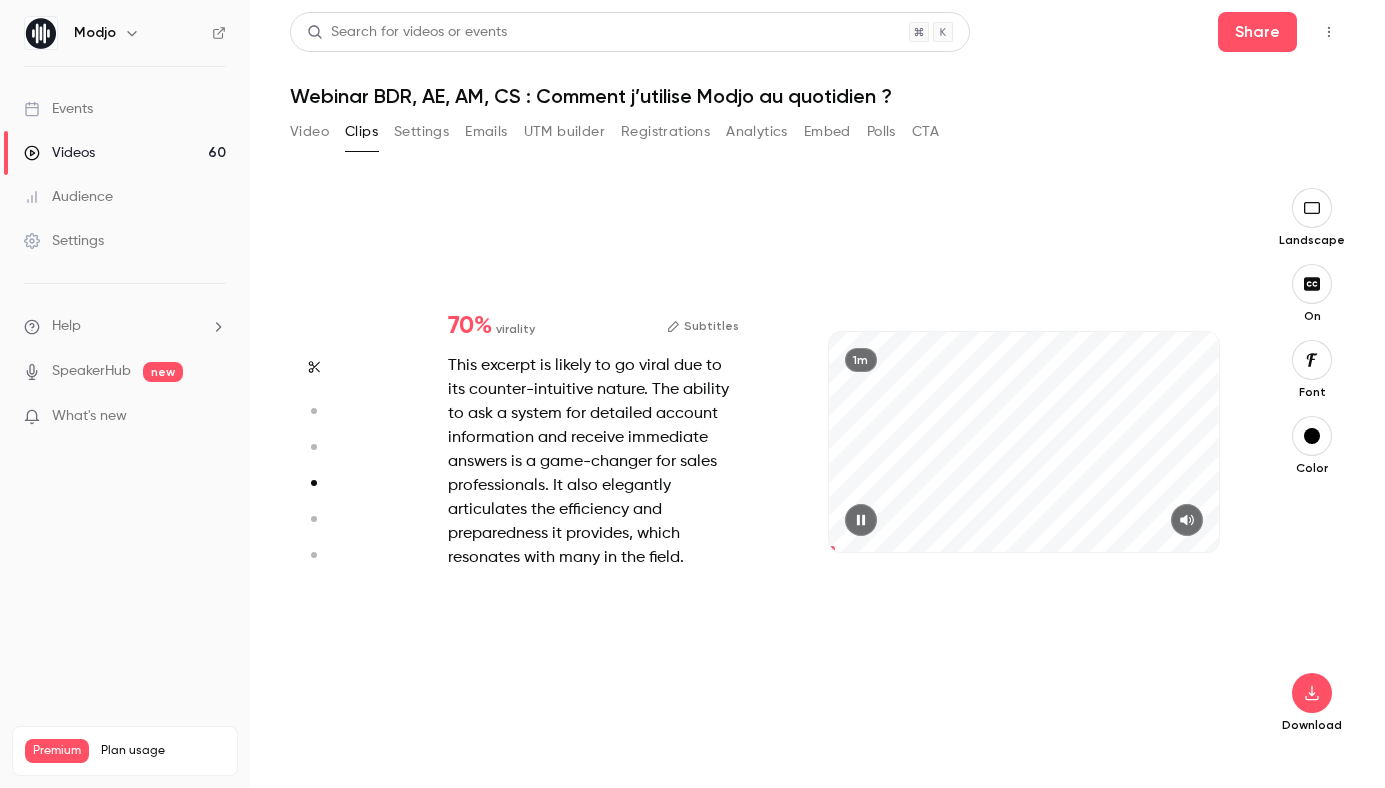 click on "Subtitles" at bounding box center (703, 326) 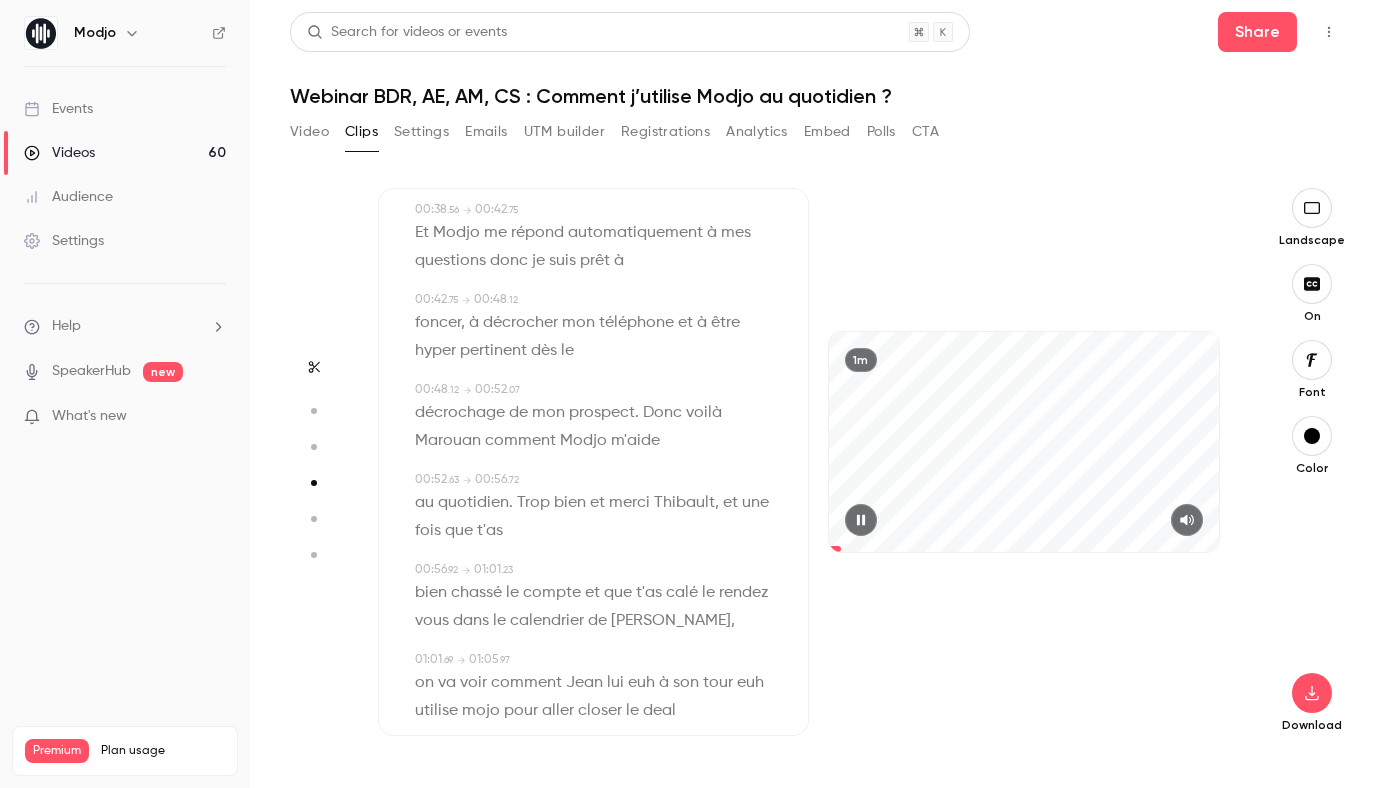 scroll, scrollTop: 942, scrollLeft: 0, axis: vertical 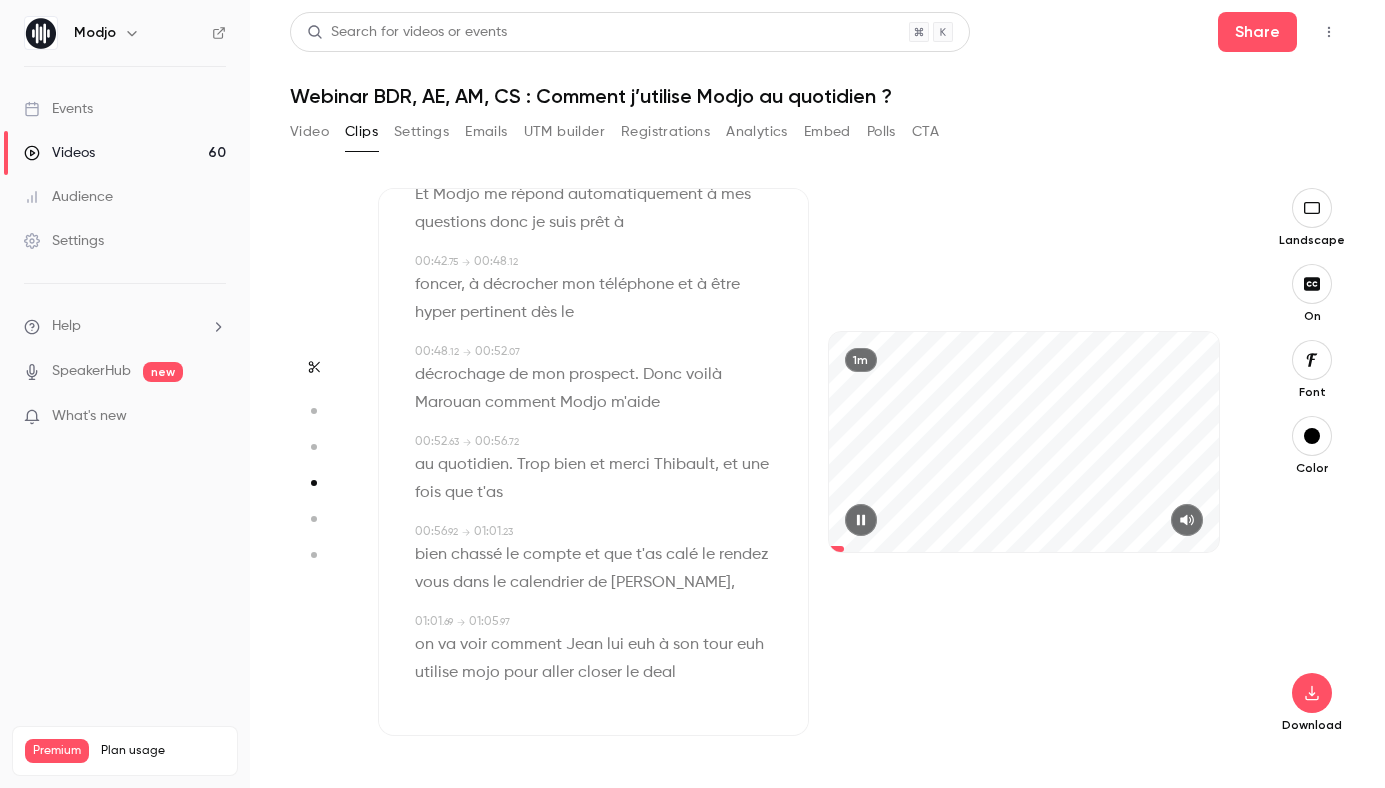 click on "comment" at bounding box center [526, 645] 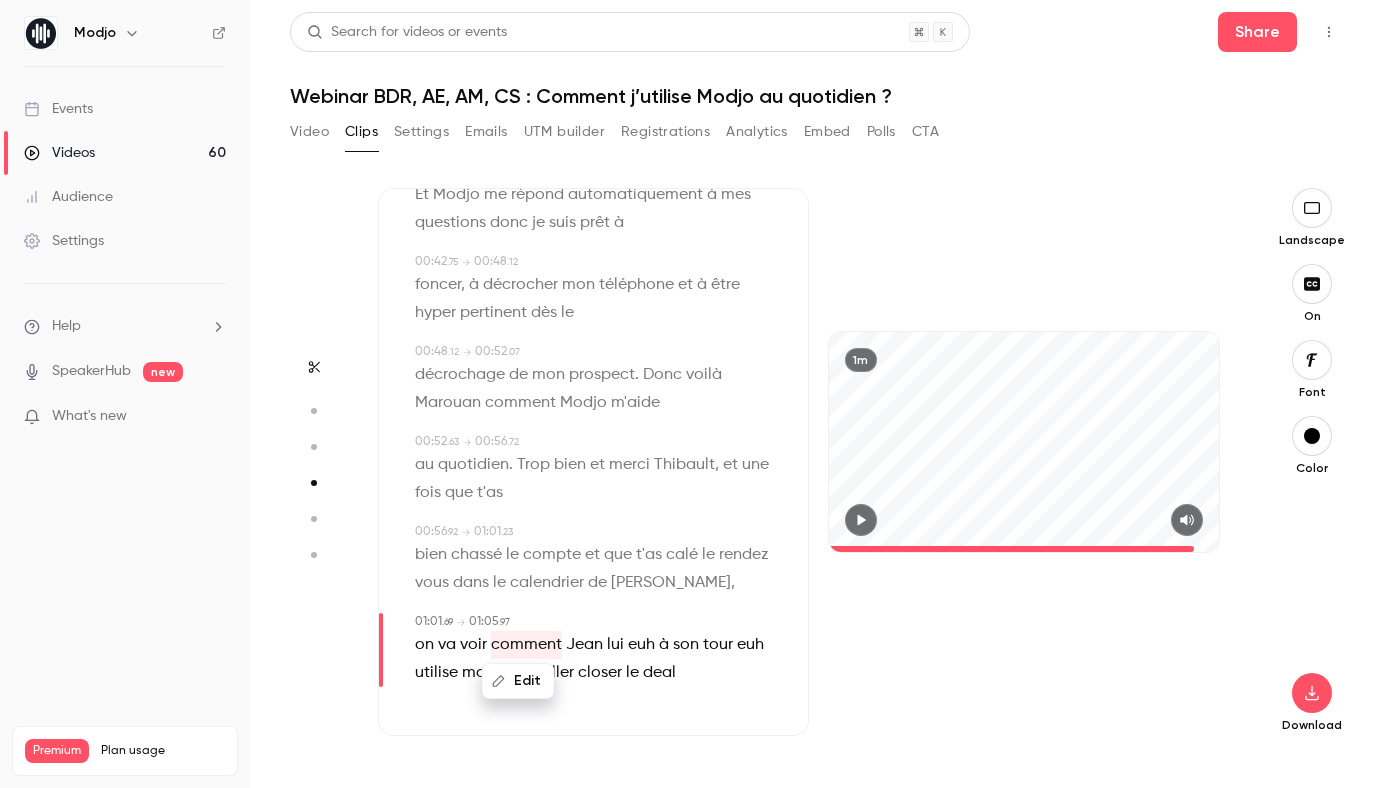 click on "euh" at bounding box center [641, 645] 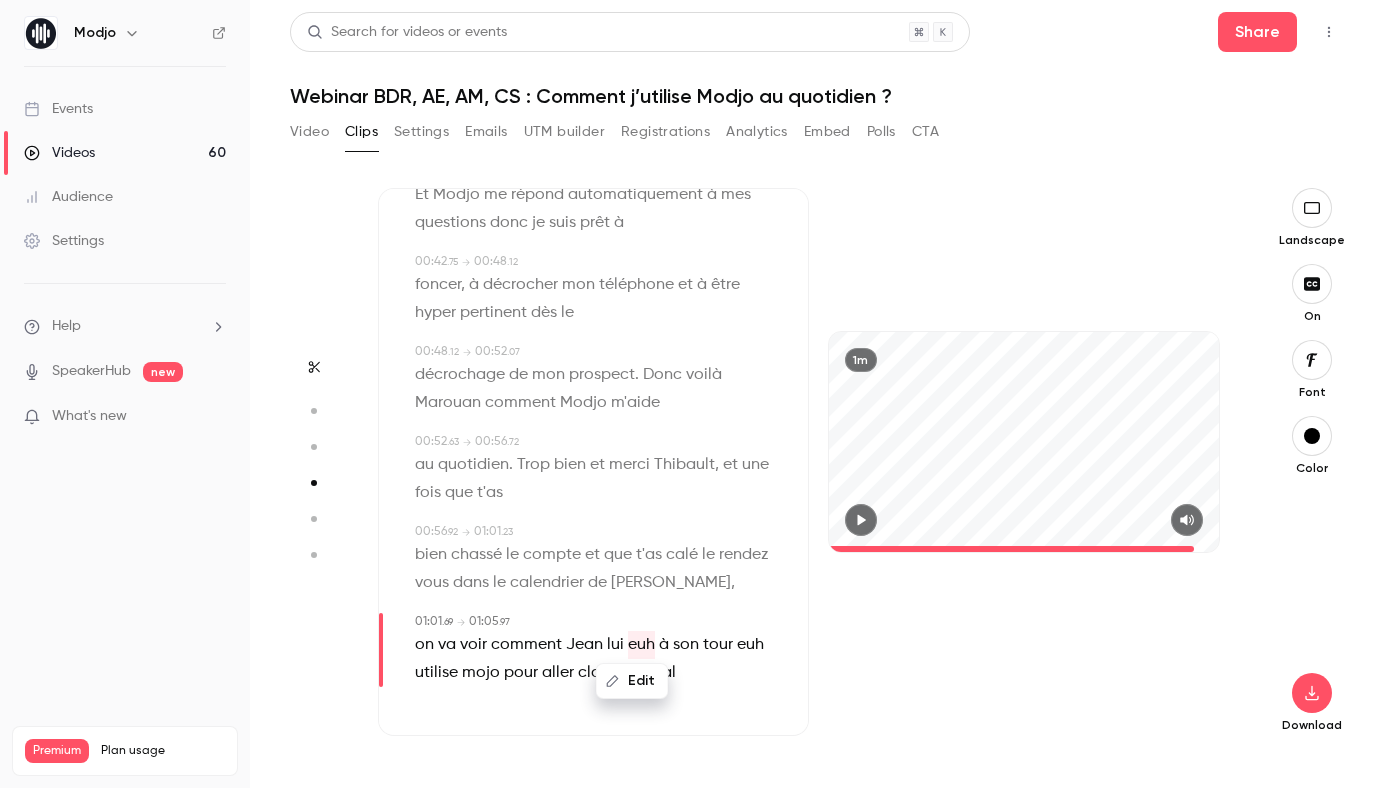 click on "Edit" at bounding box center [632, 681] 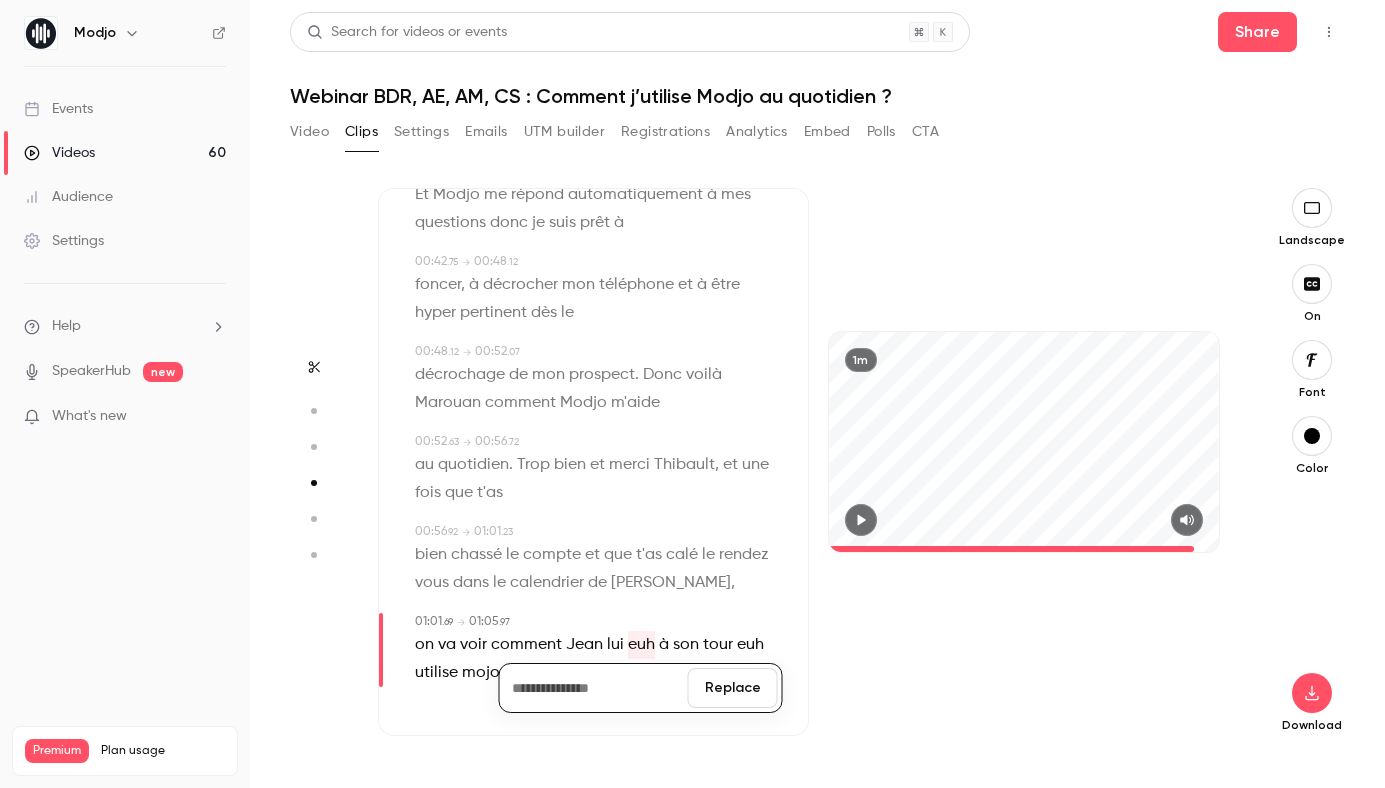 click on "Replace" at bounding box center (733, 688) 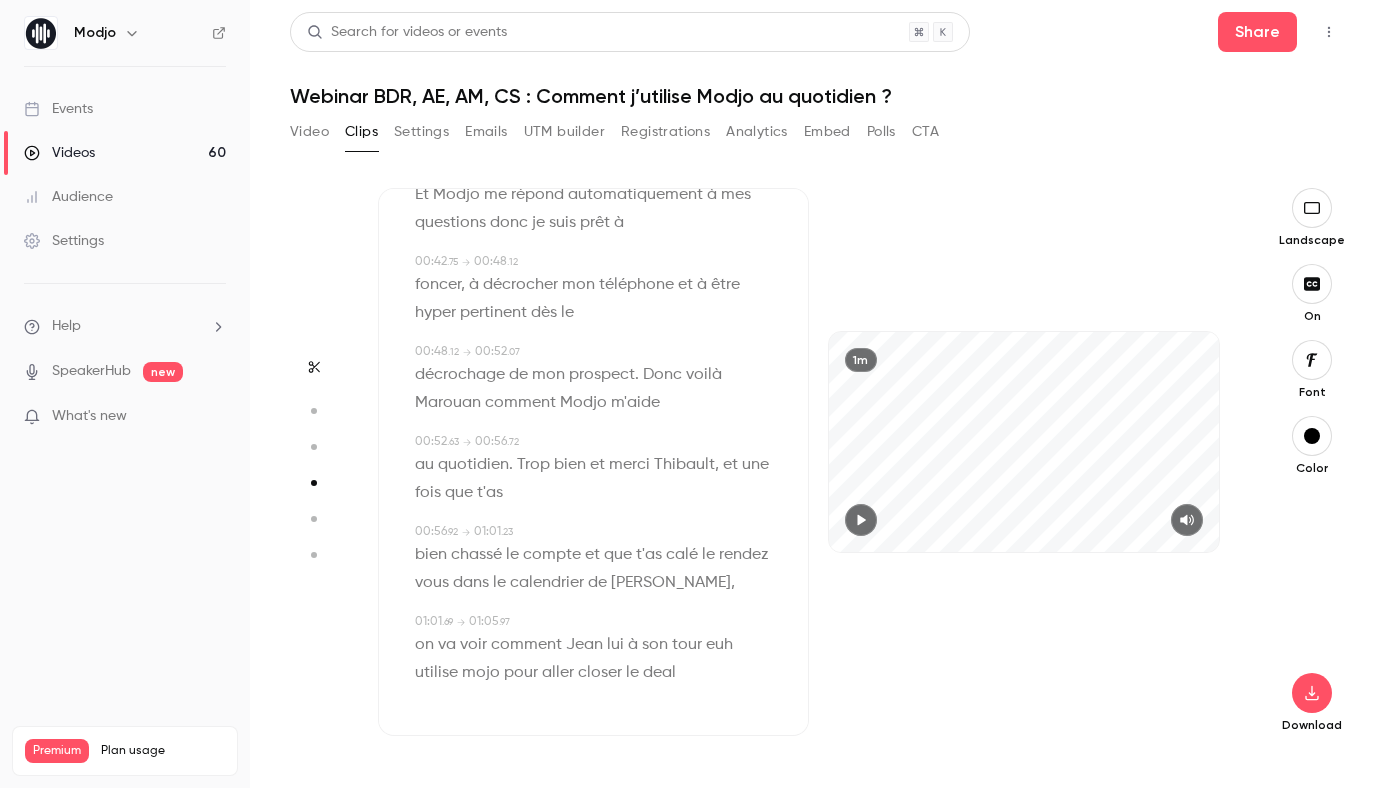 click on "lui" at bounding box center [615, 645] 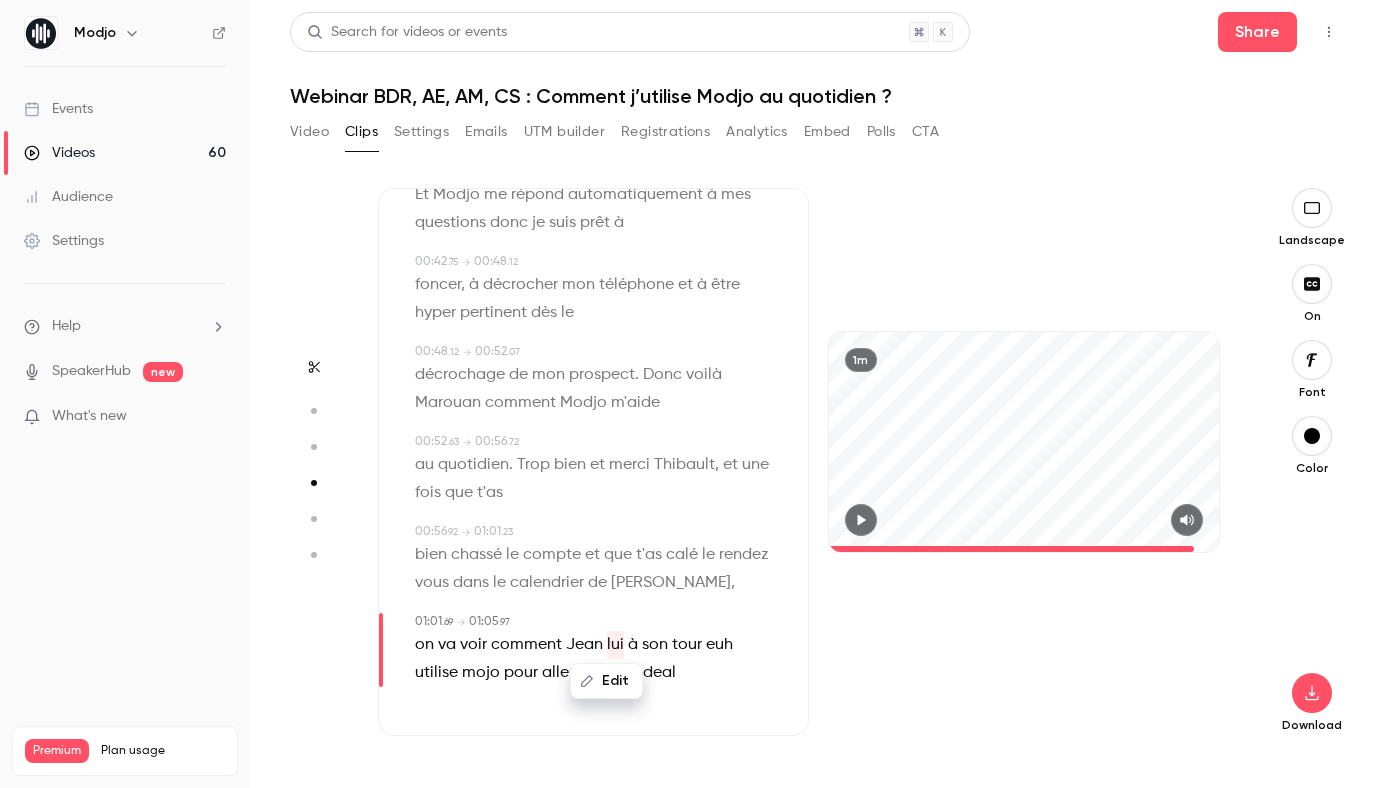 click on "Edit" at bounding box center (606, 681) 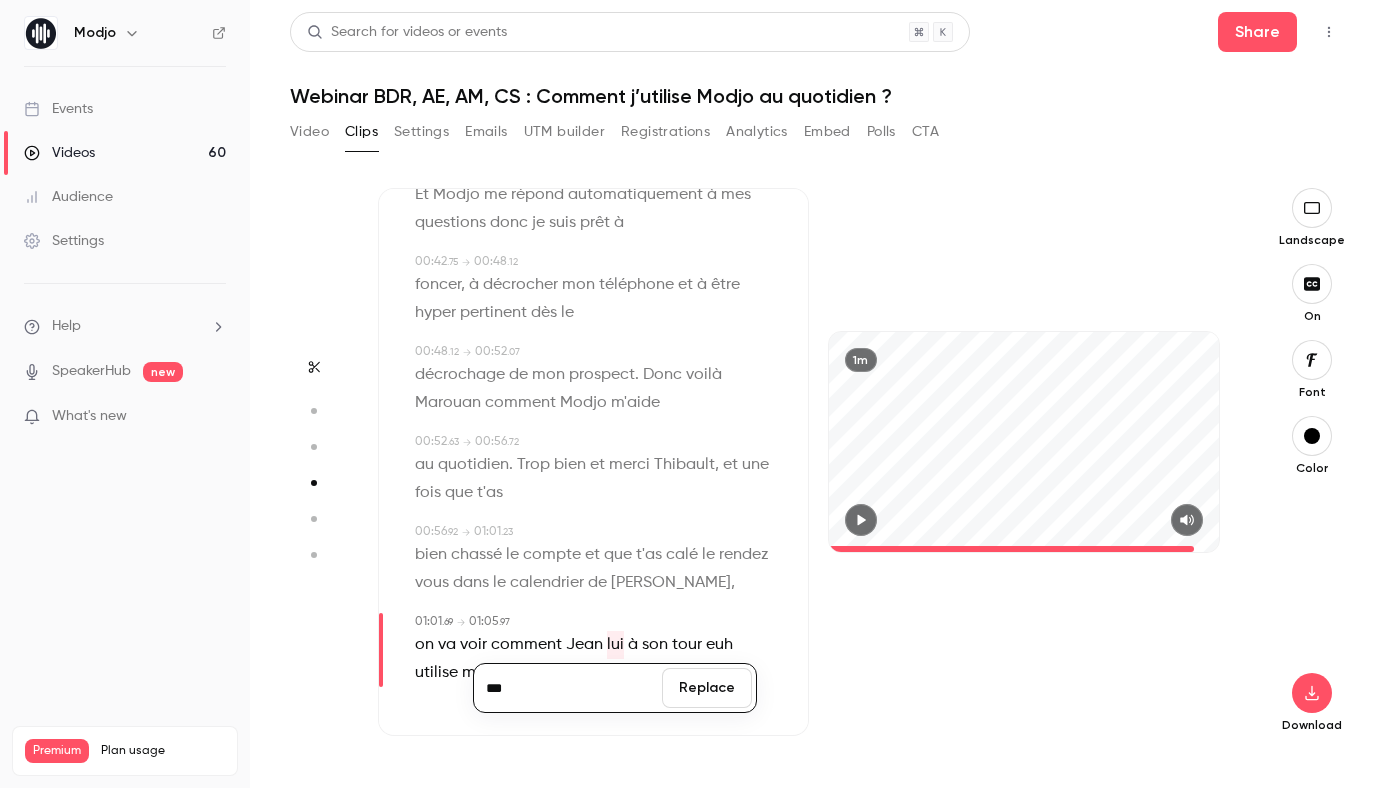 click on "***" at bounding box center (568, 688) 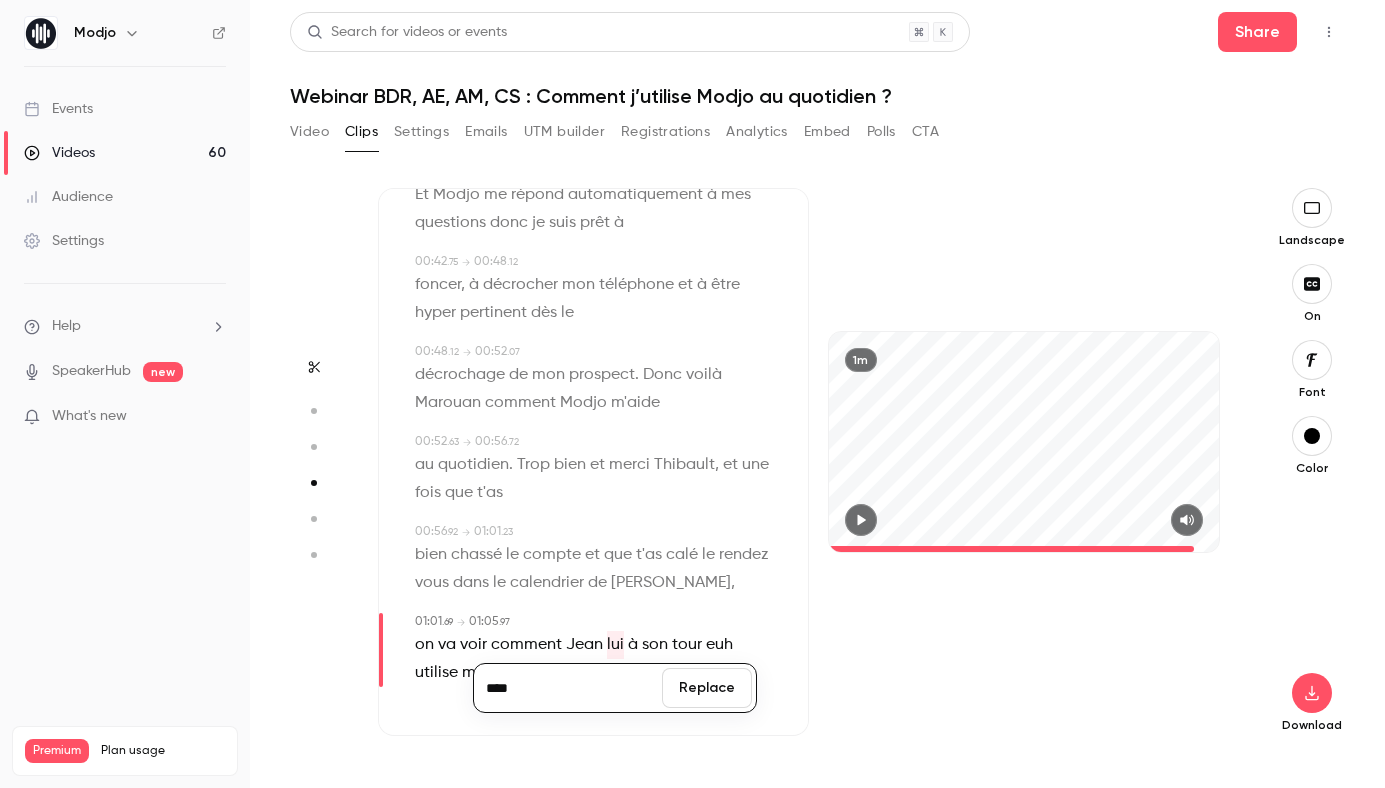 click on "Replace" at bounding box center (707, 688) 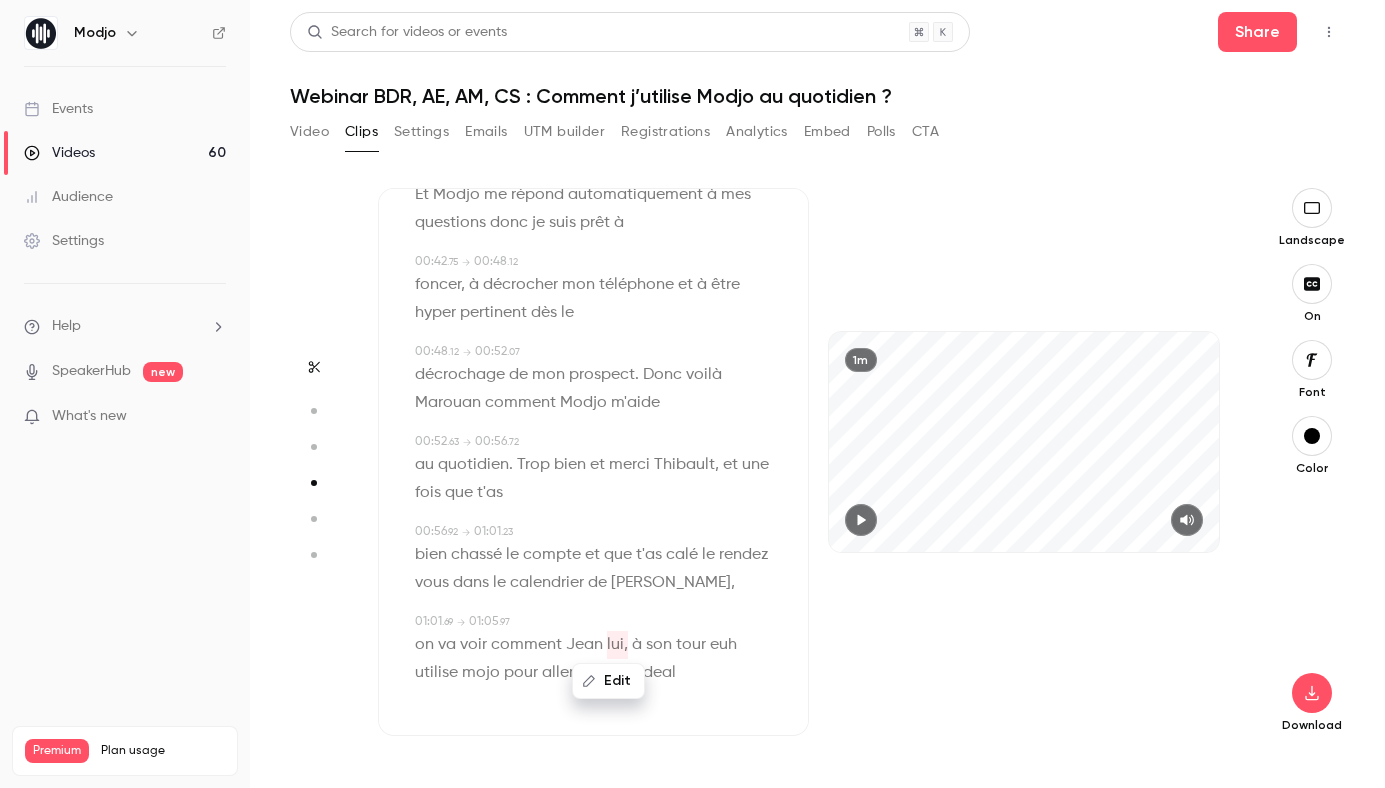 click on "tour" at bounding box center (691, 645) 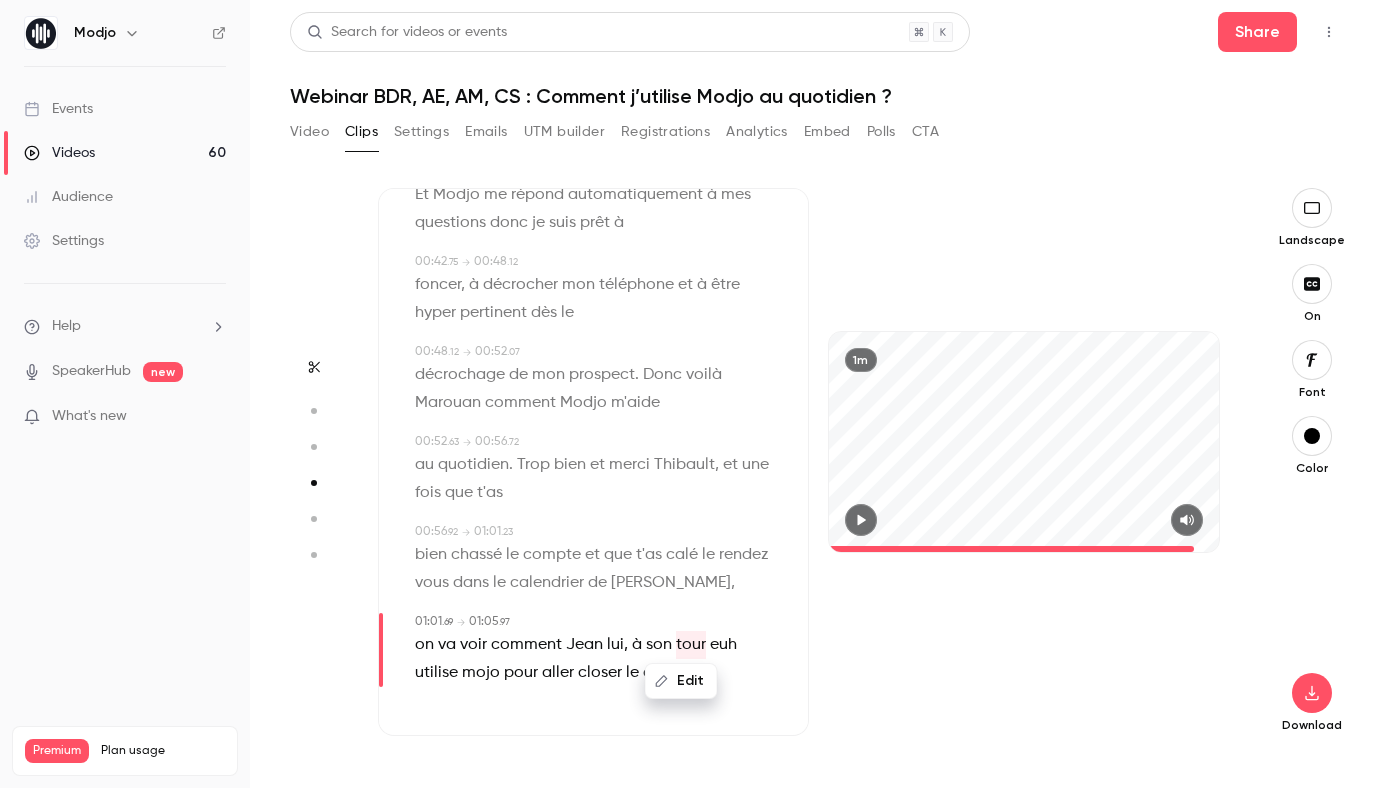 click on "Edit" at bounding box center (681, 681) 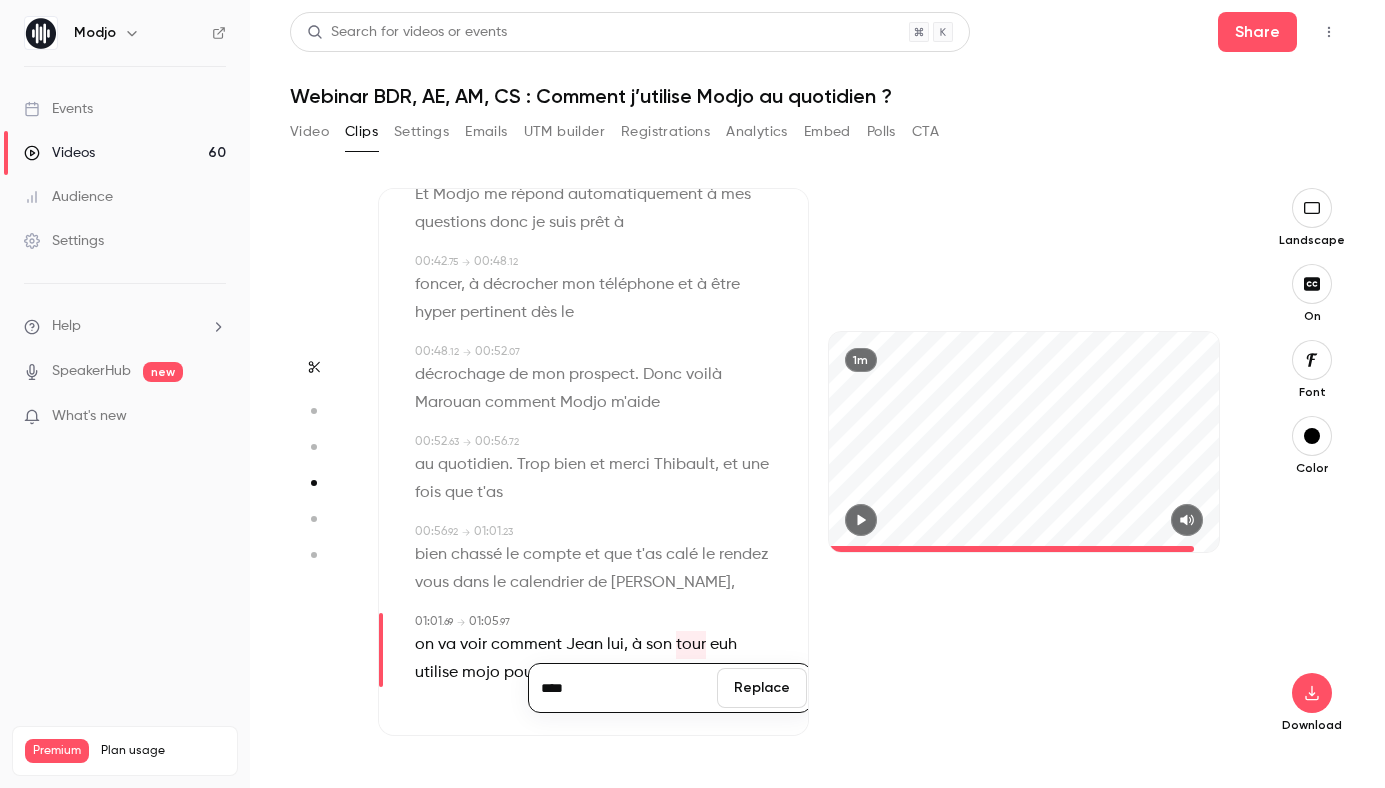 click on "****" at bounding box center (623, 688) 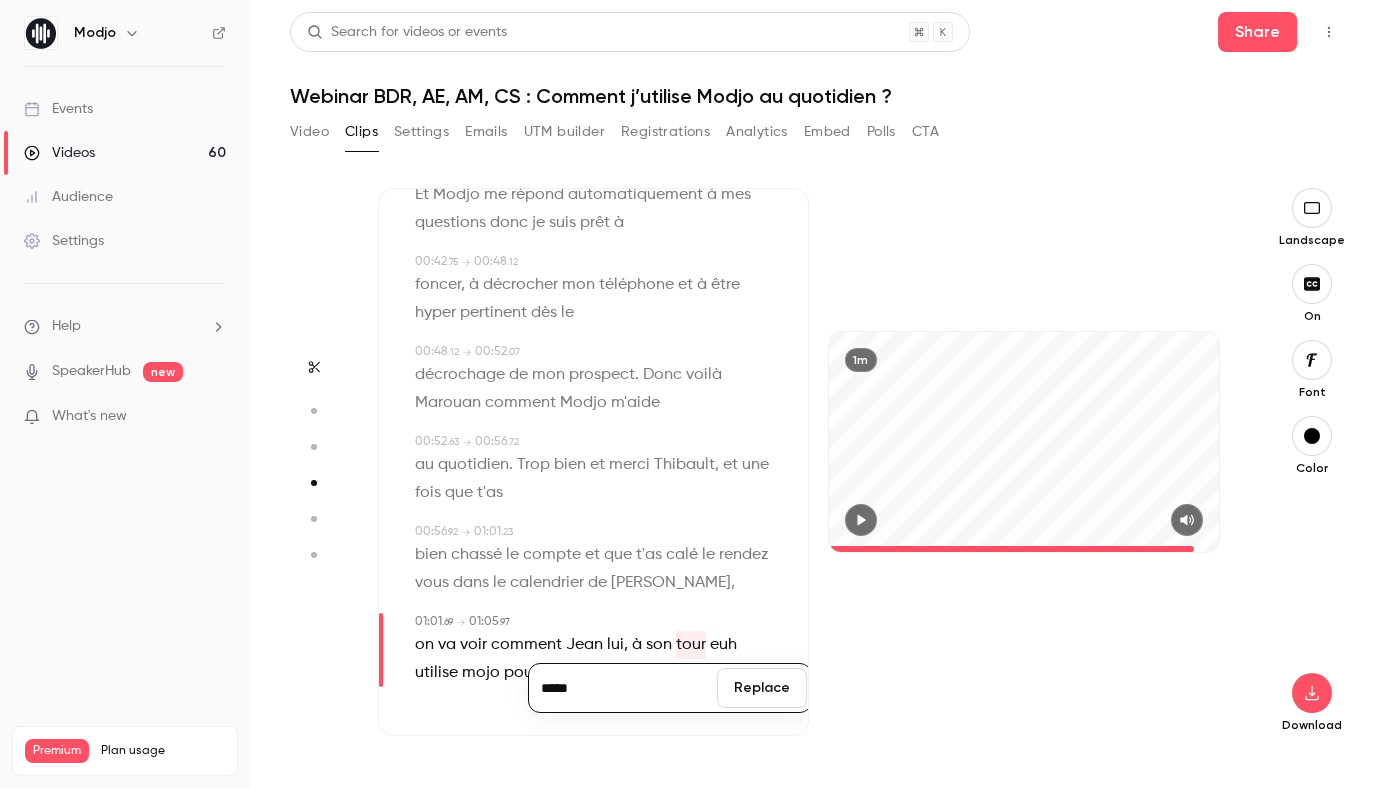 click on "Replace" at bounding box center (762, 688) 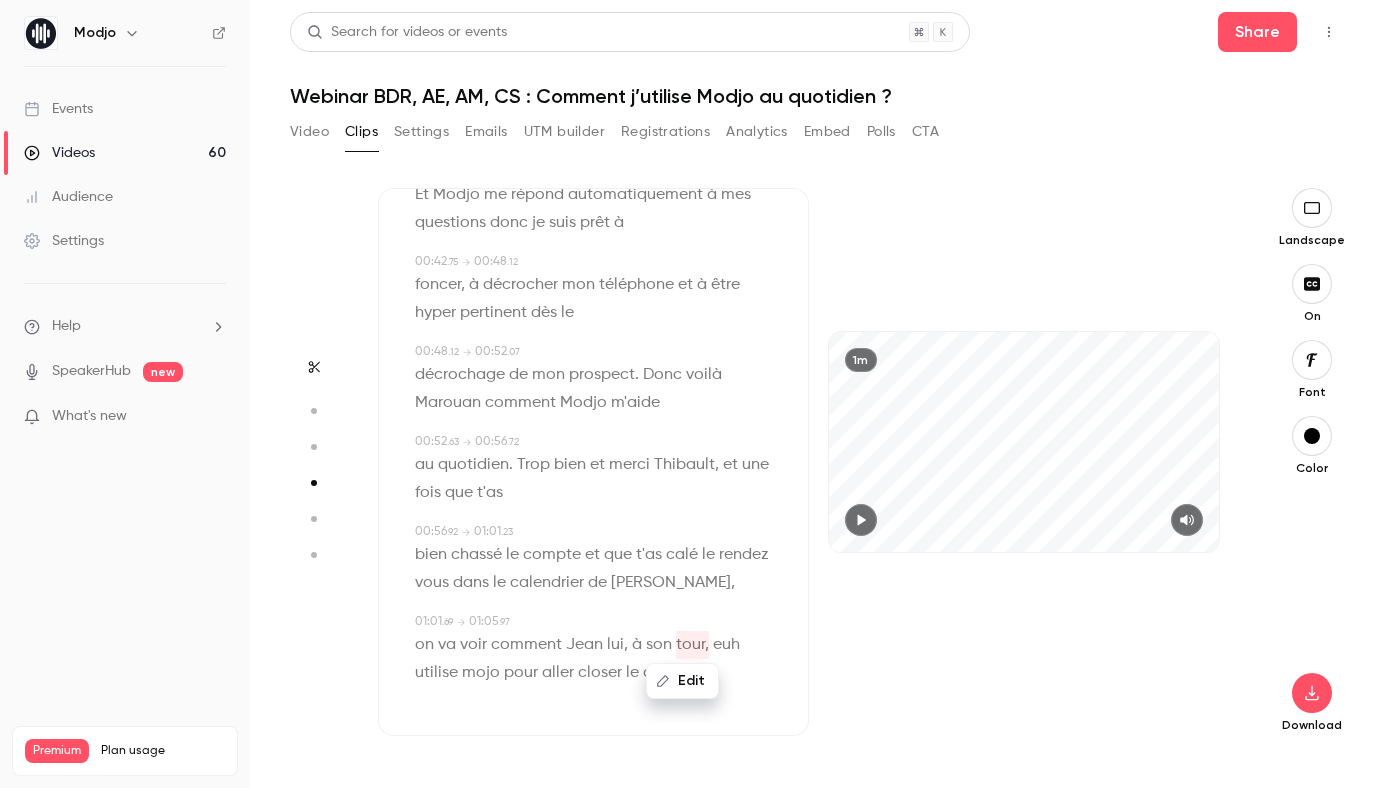 click on "euh" at bounding box center (726, 645) 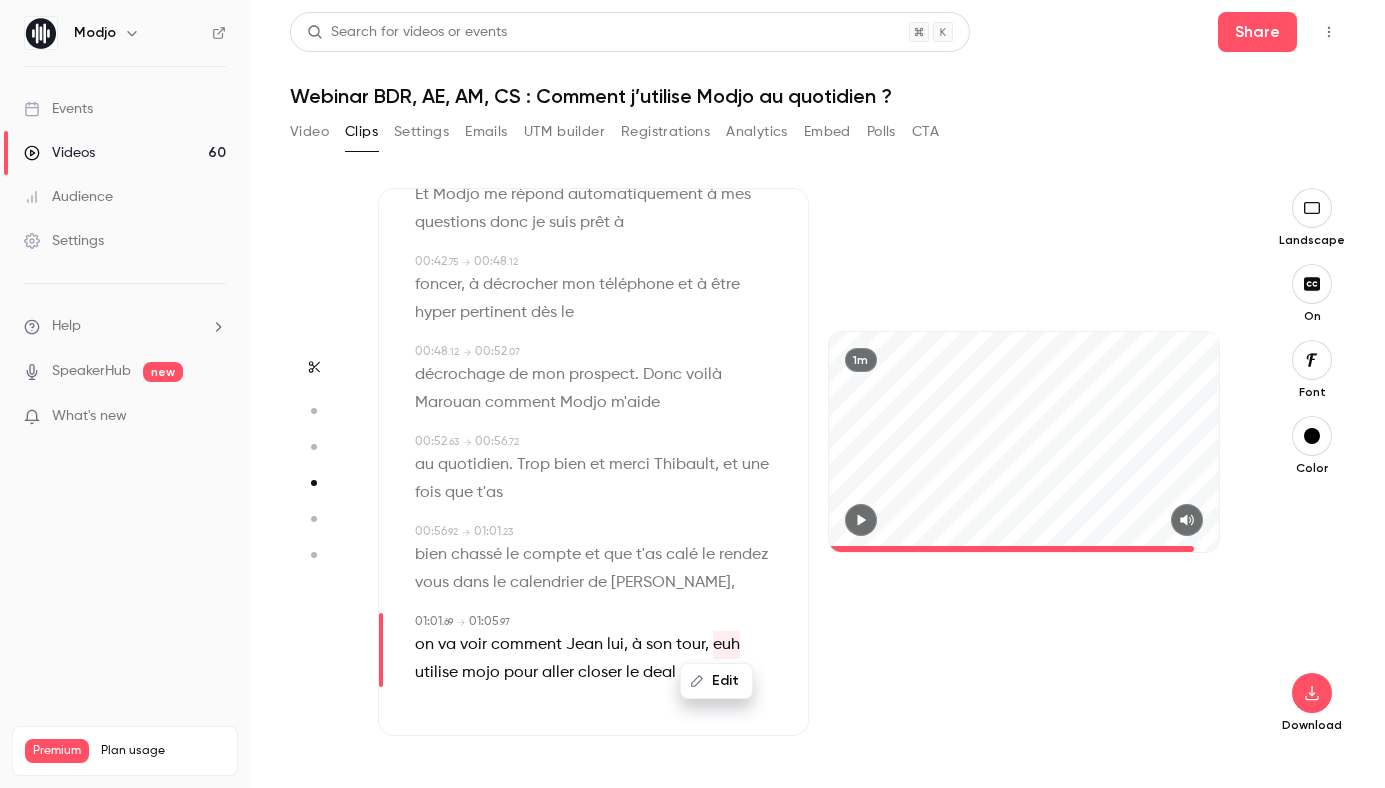 click 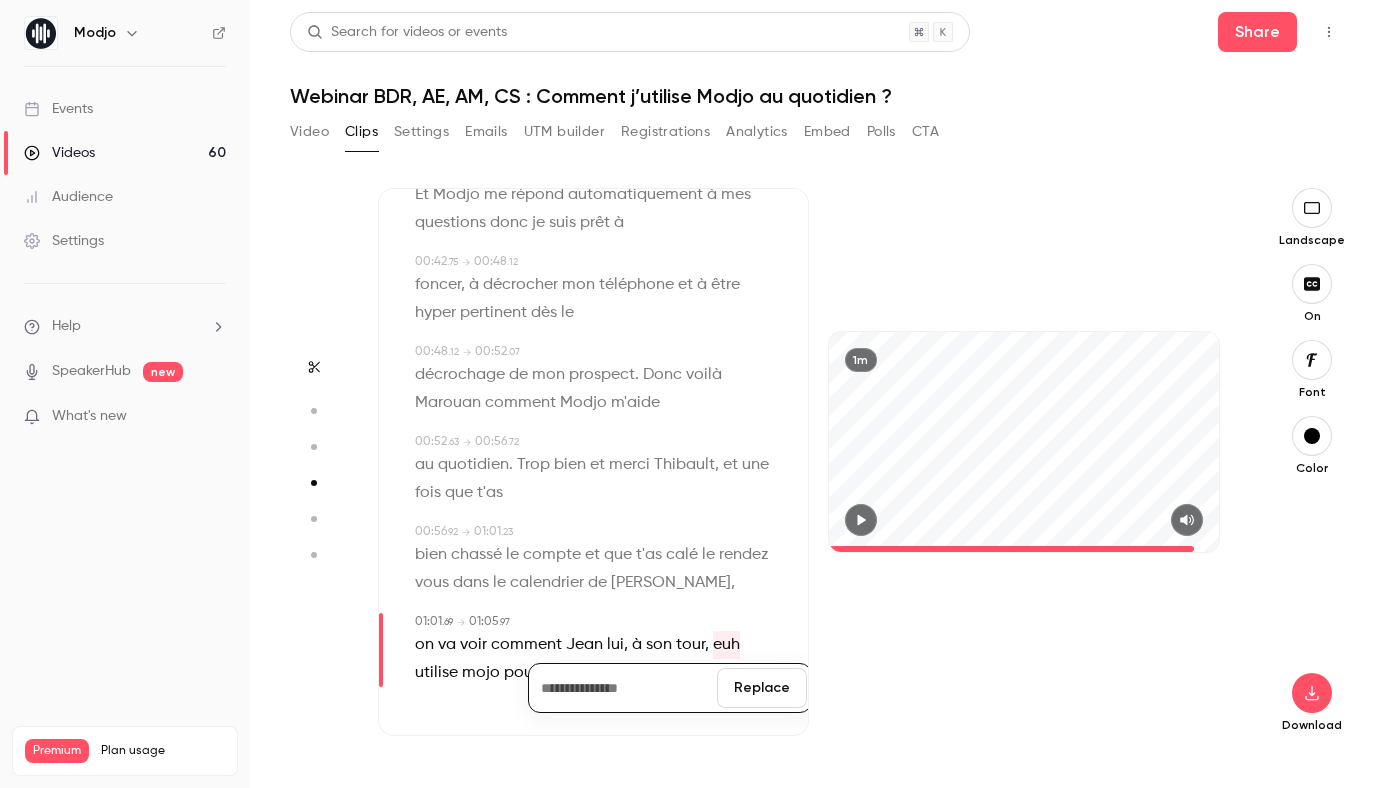 click on "Replace" at bounding box center [762, 688] 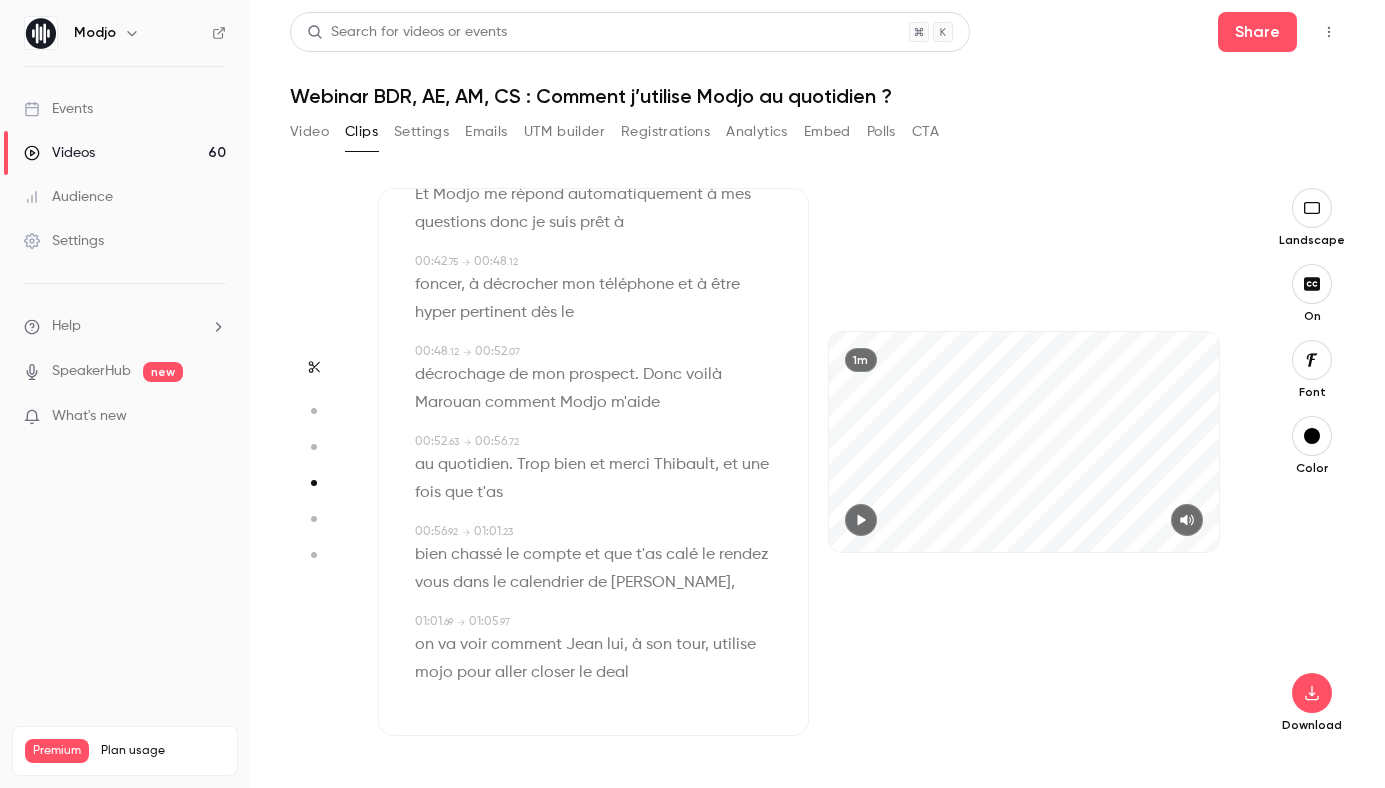 click on "mojo" at bounding box center (434, 673) 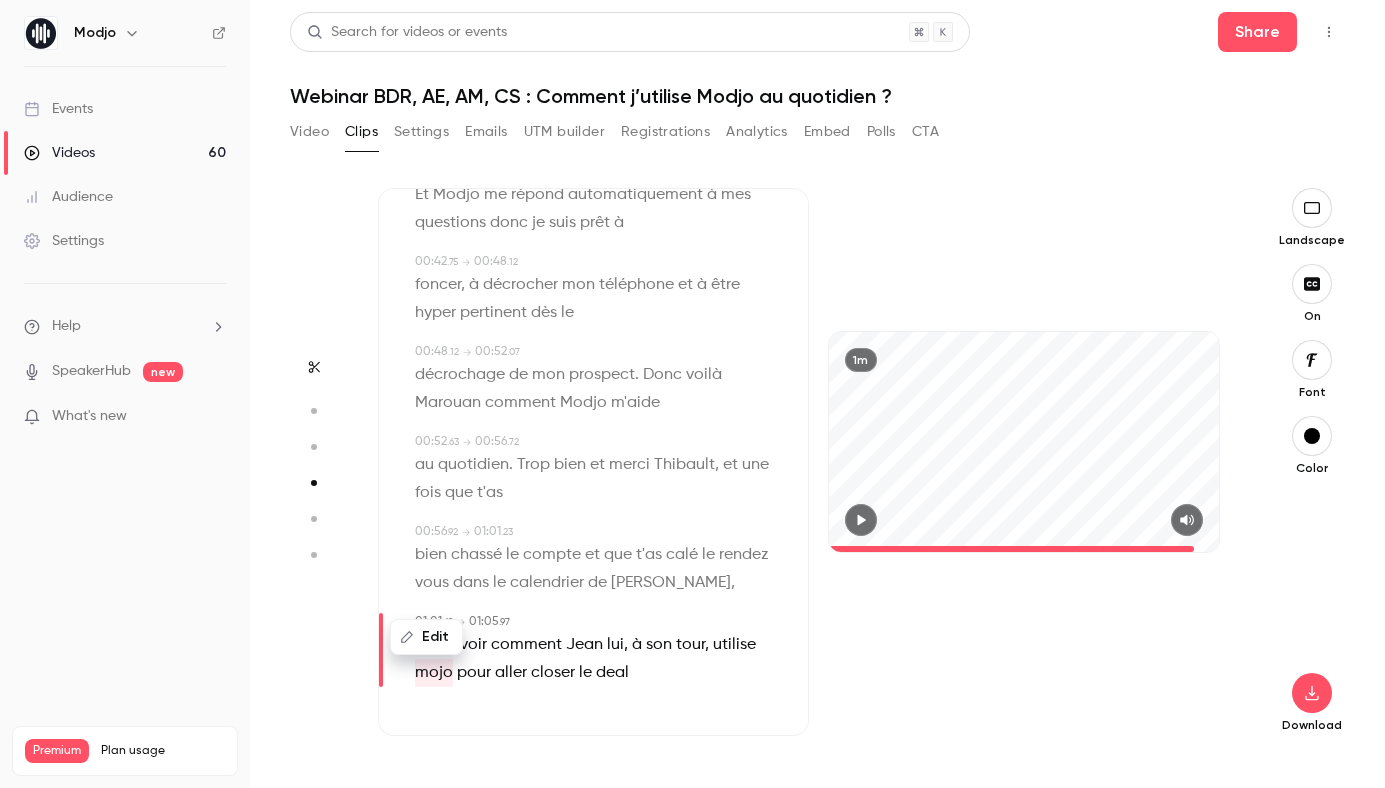 click on "Edit" at bounding box center (426, 637) 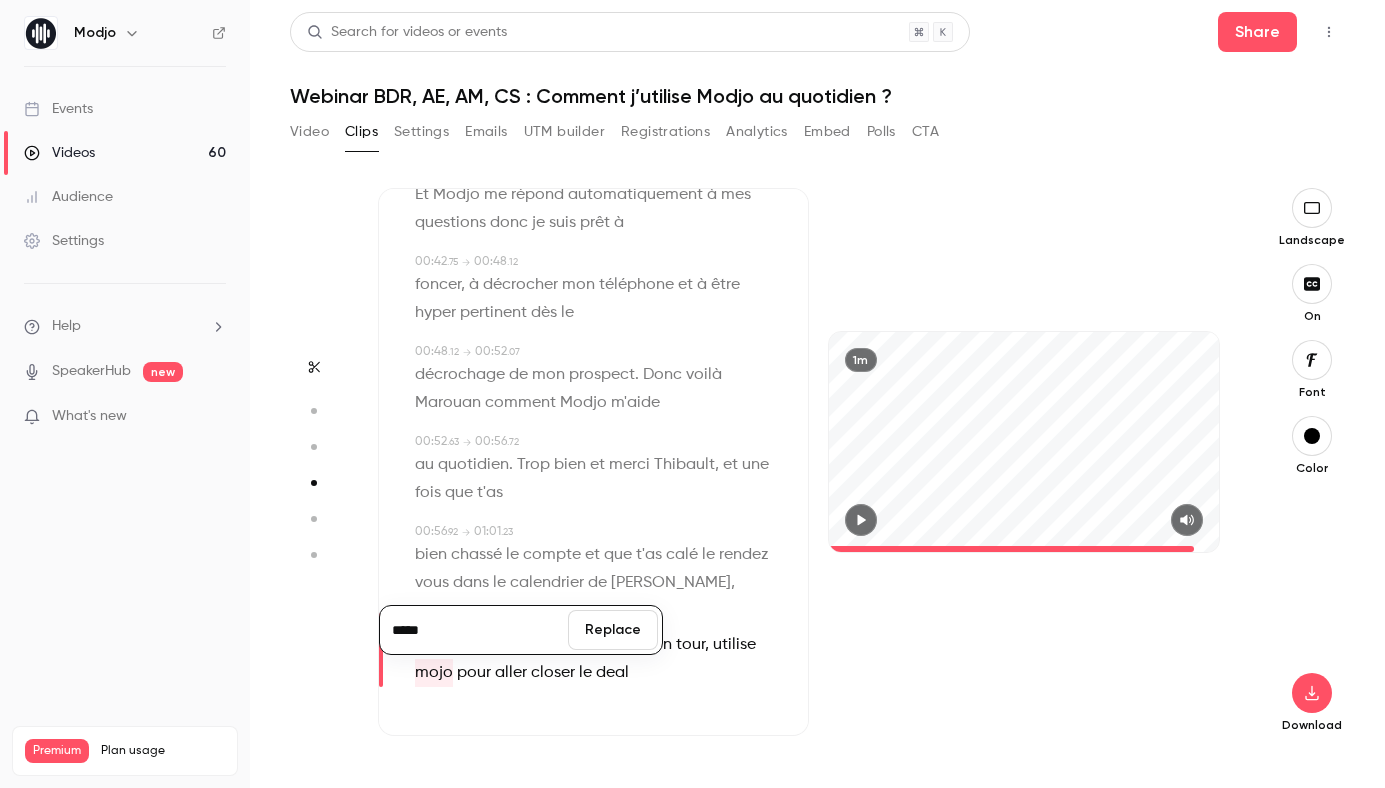 click on "Replace" at bounding box center (613, 630) 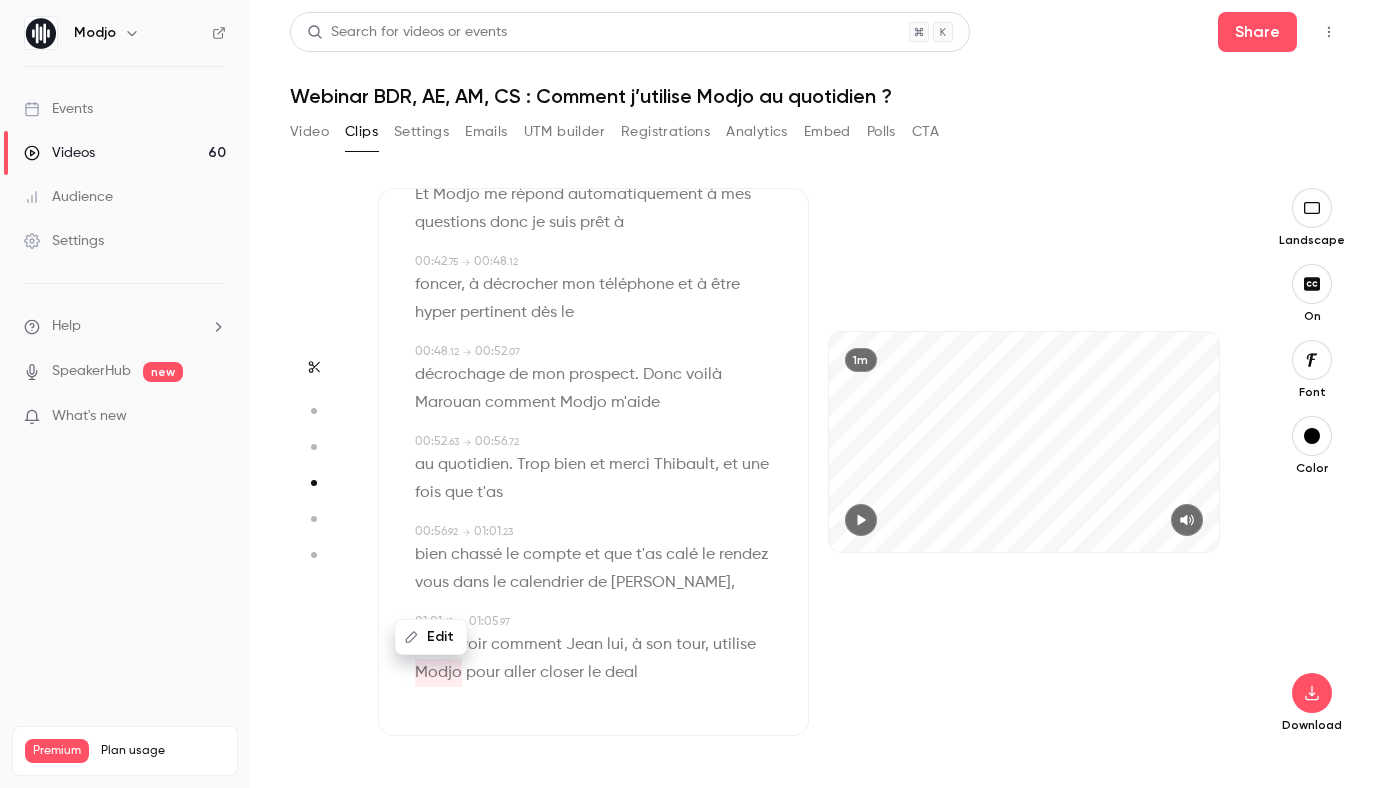 click 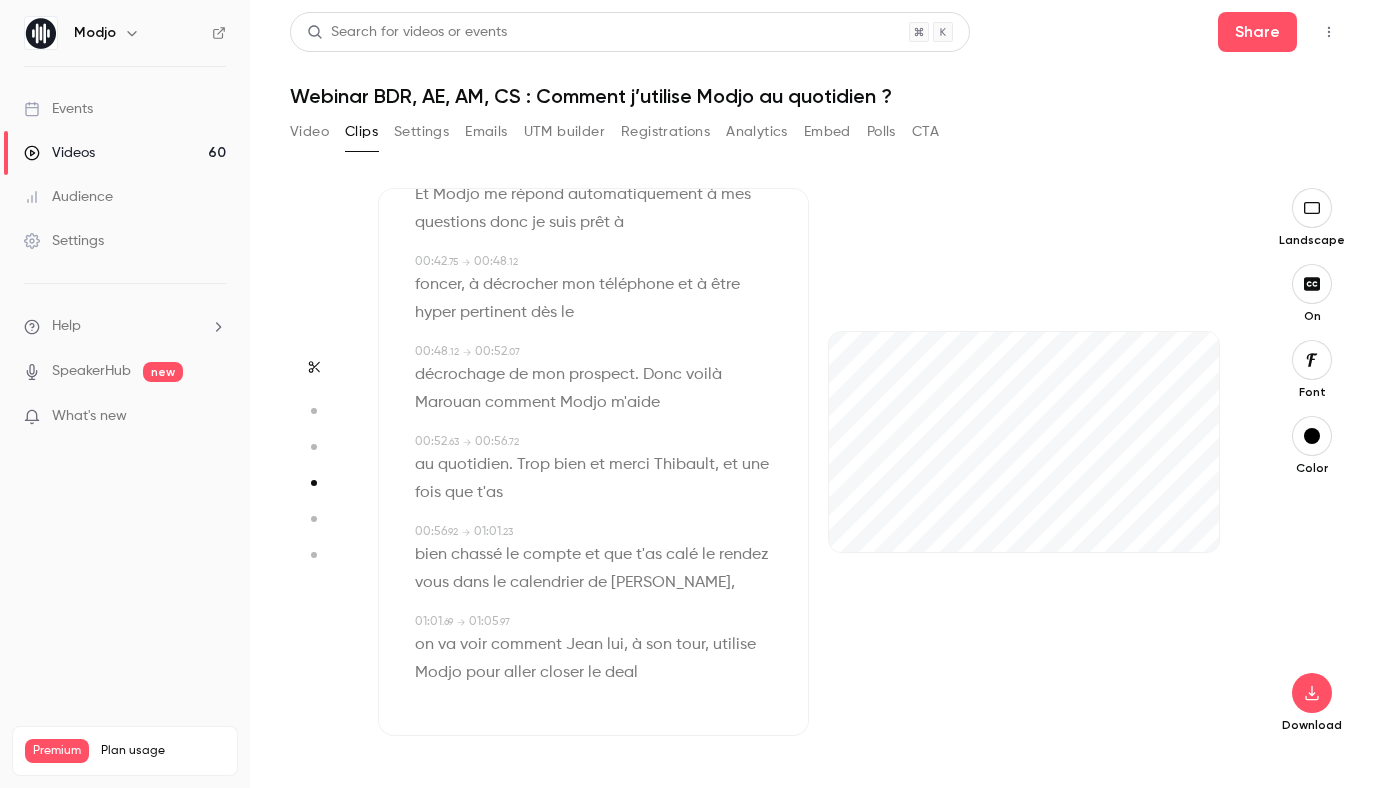 scroll, scrollTop: 916, scrollLeft: 0, axis: vertical 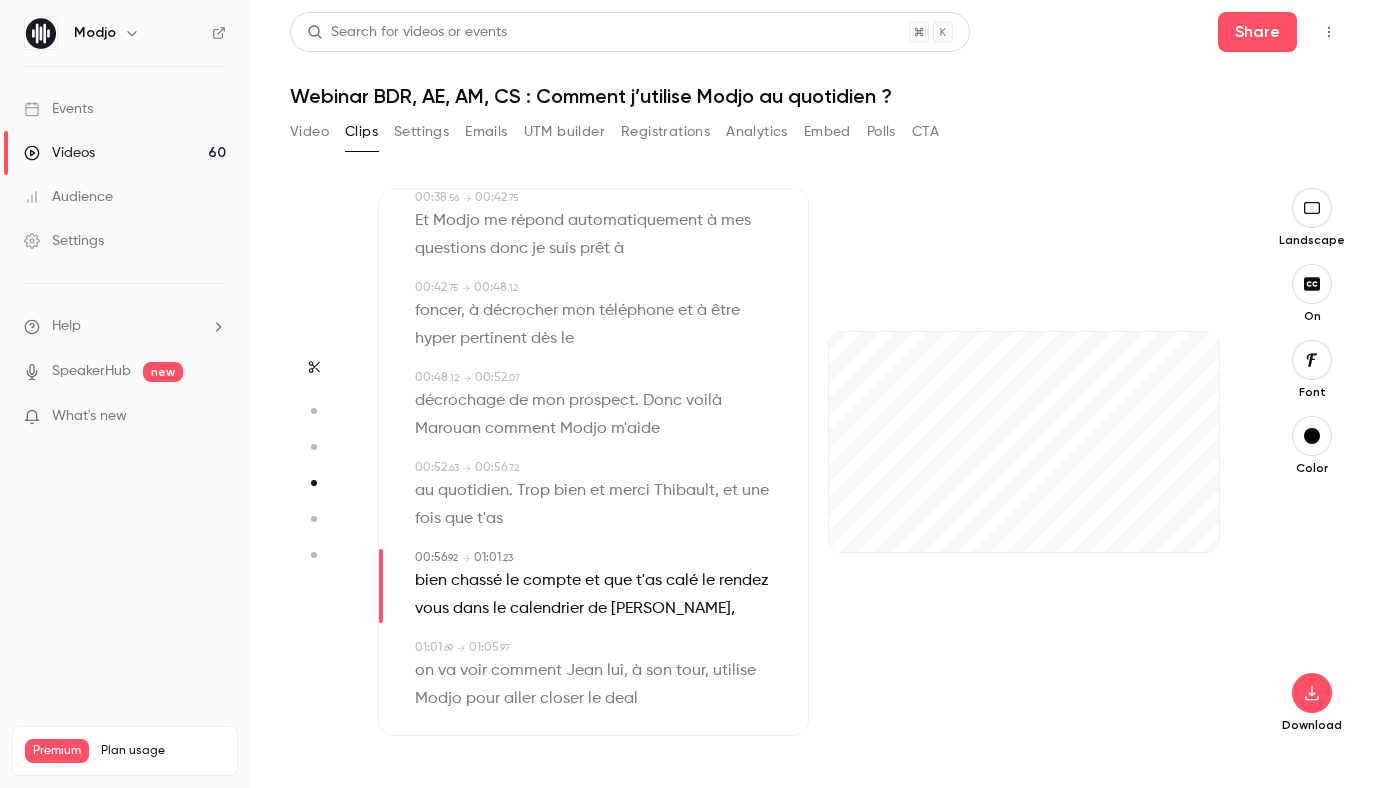 click at bounding box center (1312, 436) 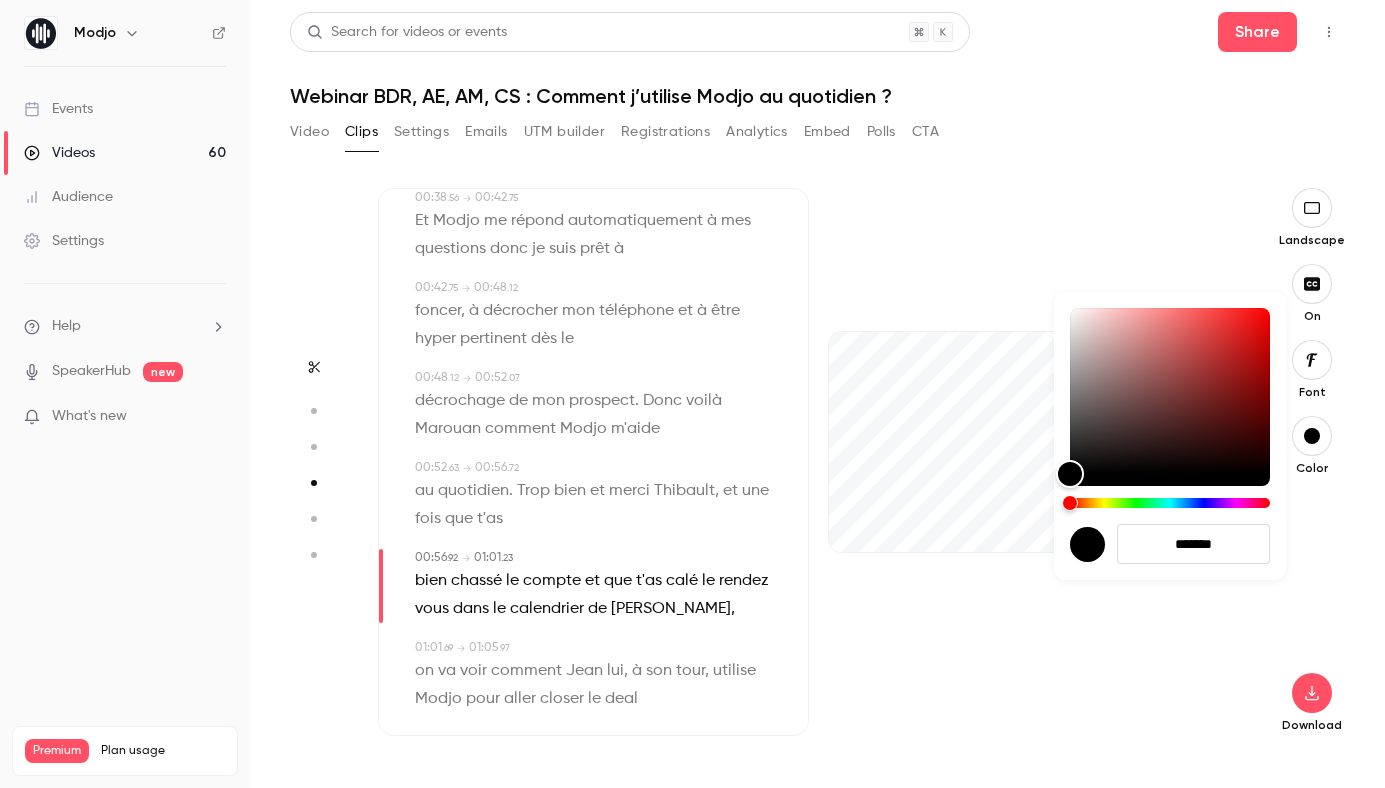 click on "*******" at bounding box center (1193, 544) 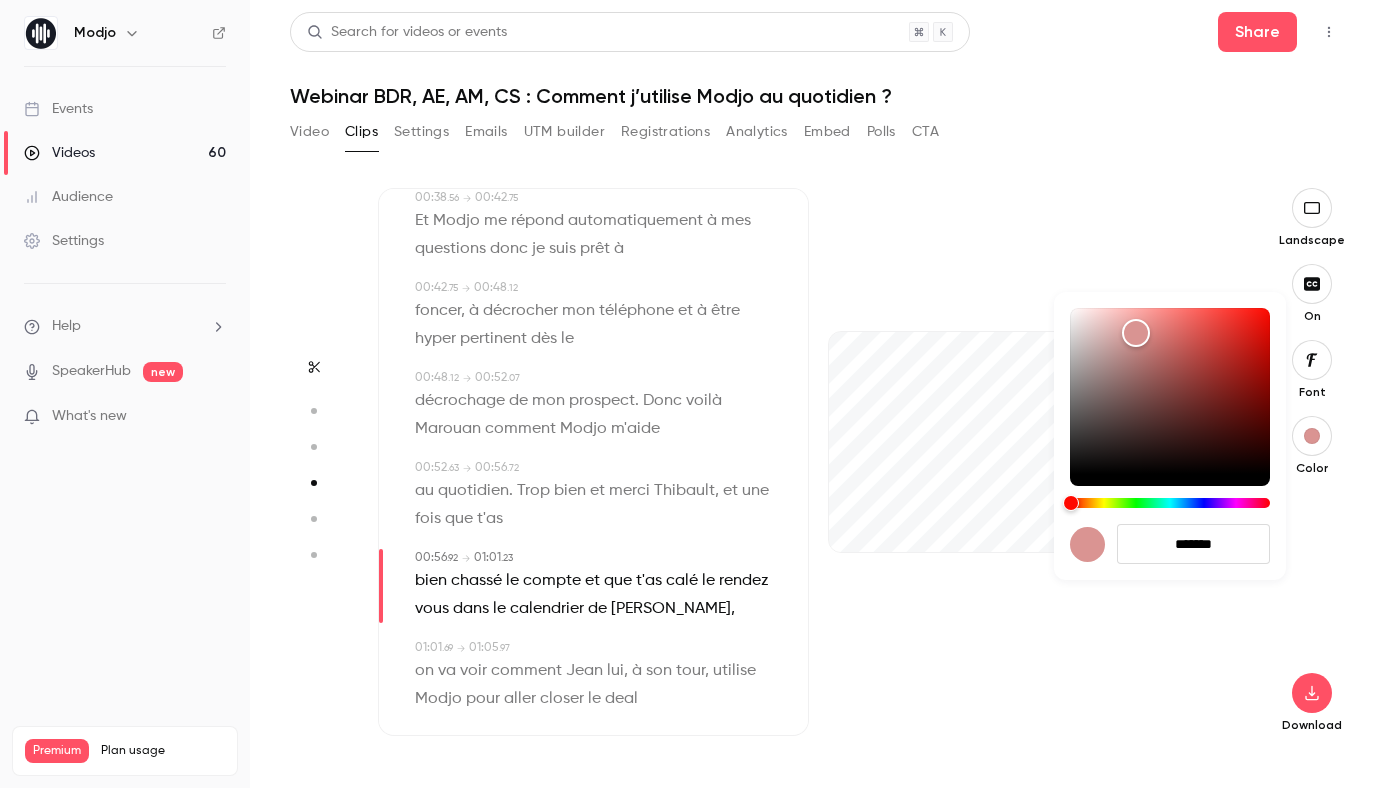 click at bounding box center (692, 394) 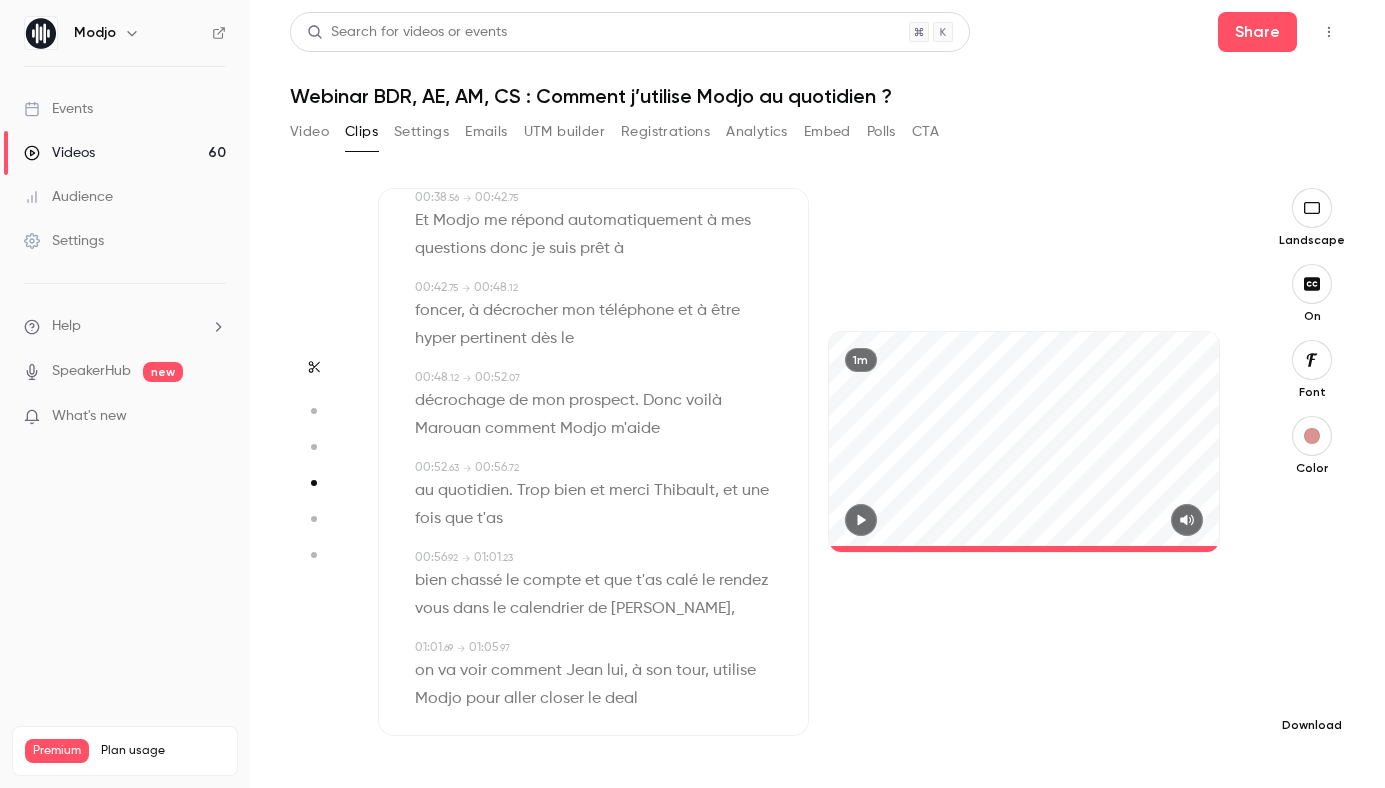 click 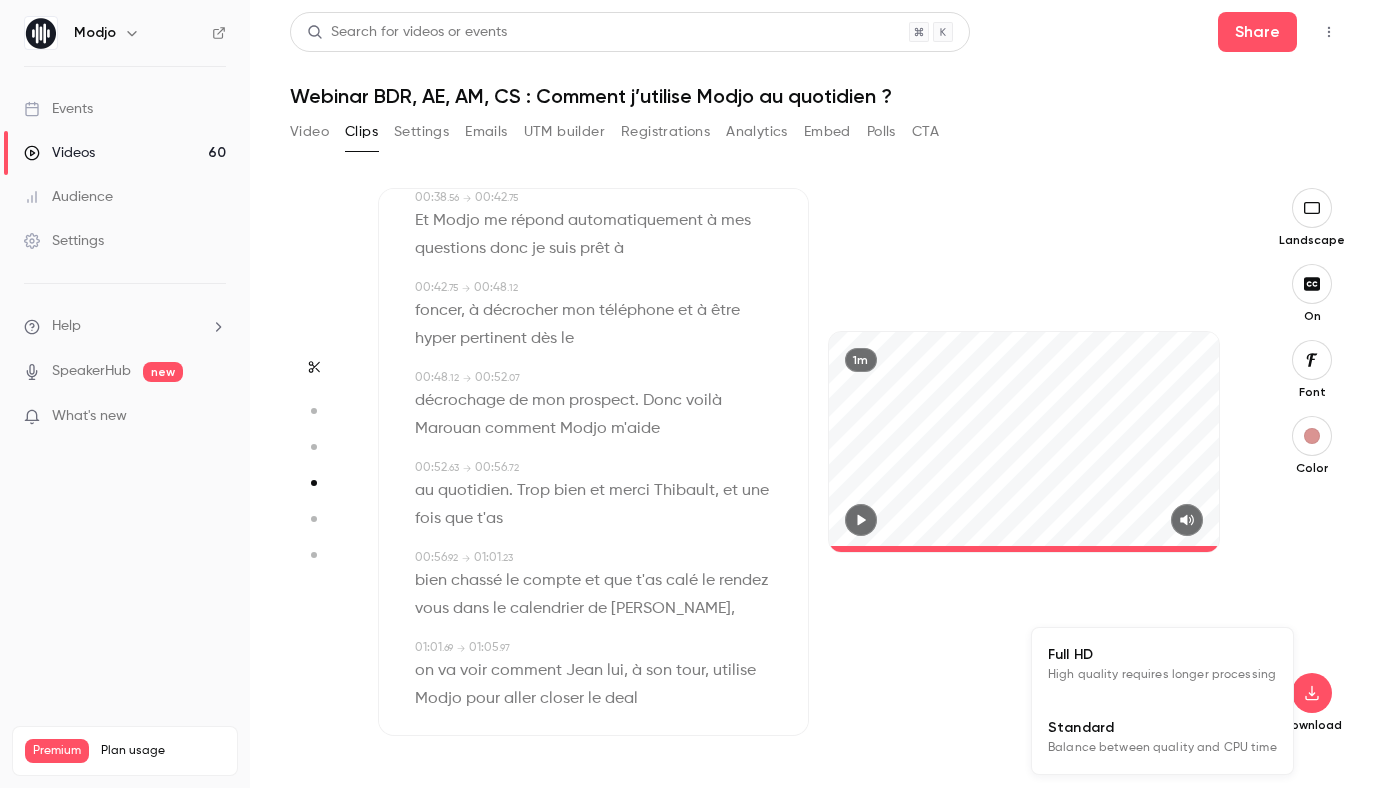 click on "Standard" at bounding box center (1162, 727) 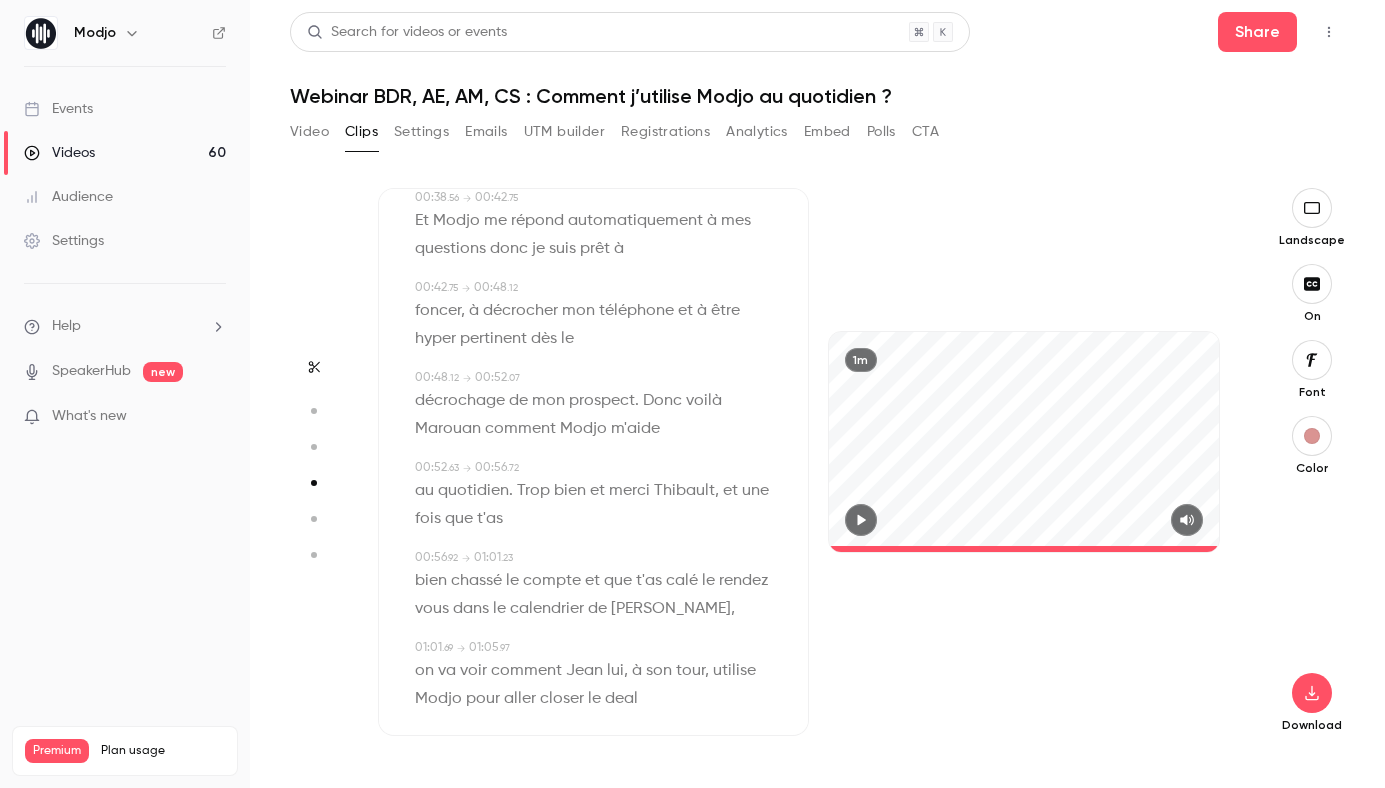 scroll, scrollTop: 942, scrollLeft: 0, axis: vertical 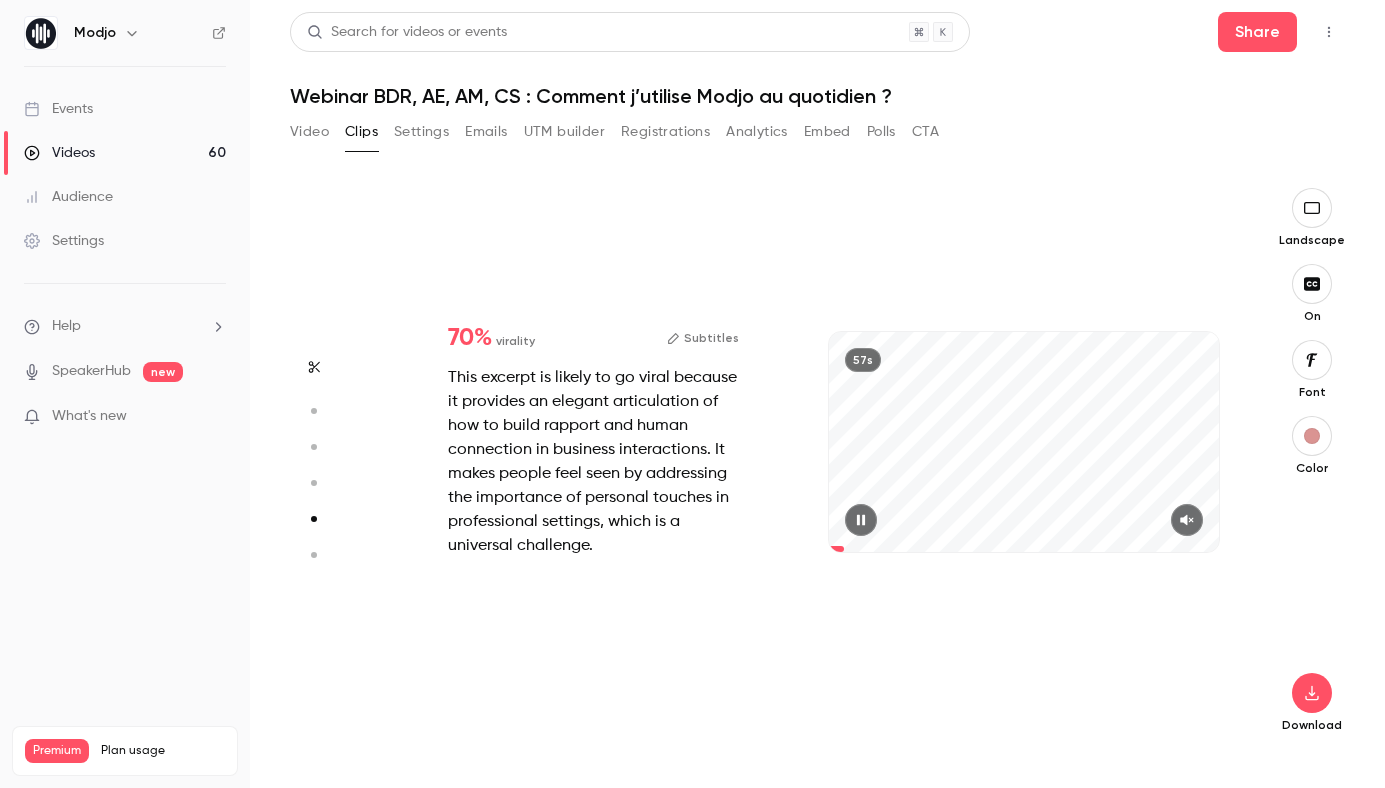 click at bounding box center (1187, 520) 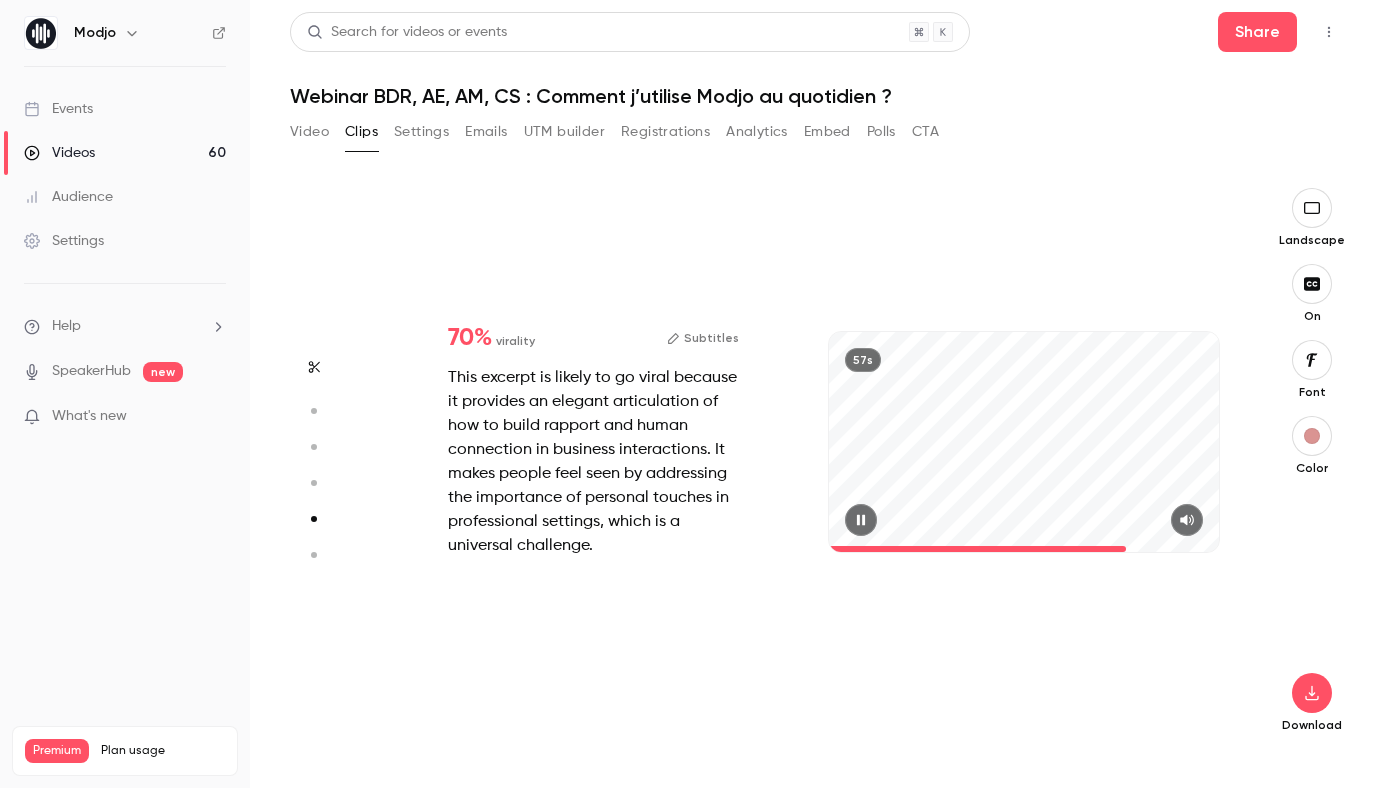 click 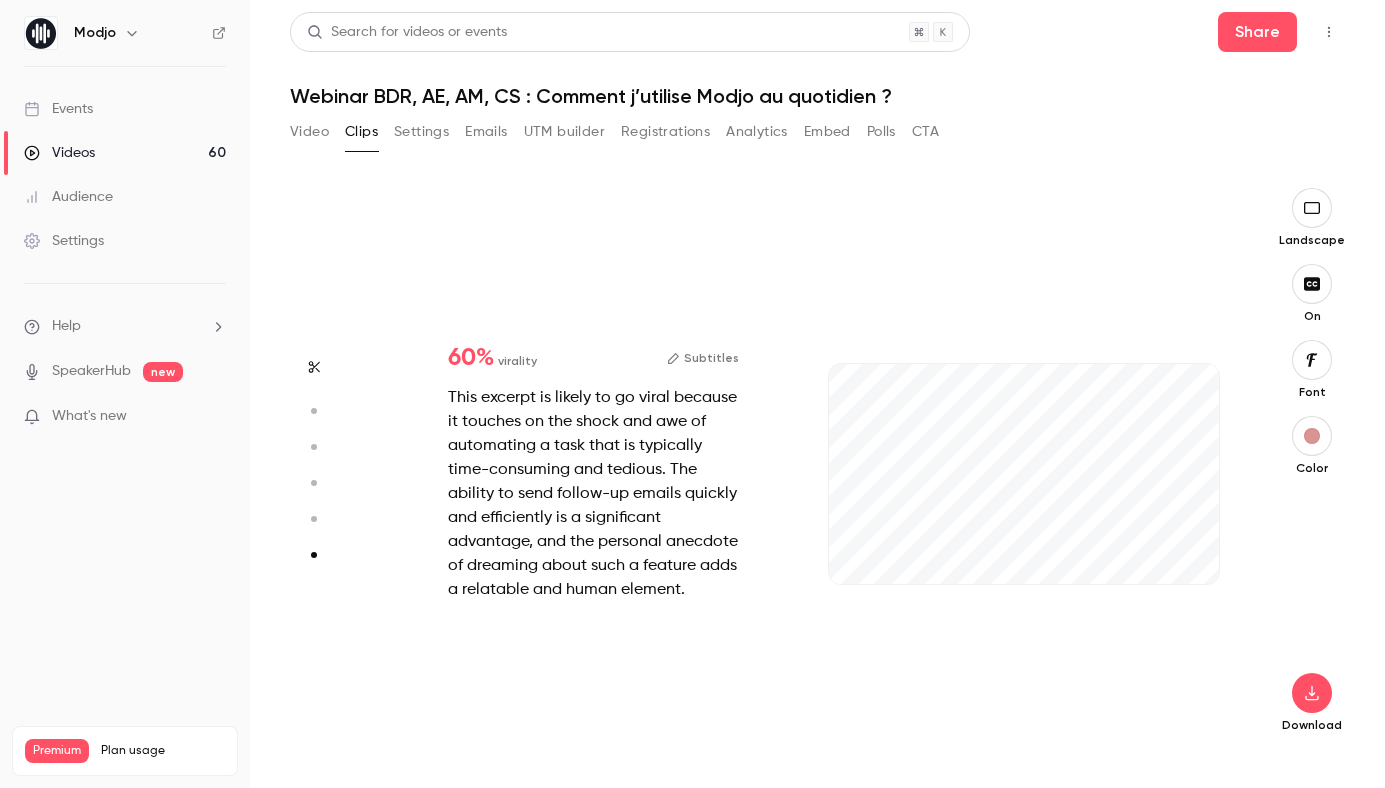 scroll, scrollTop: 2788, scrollLeft: 0, axis: vertical 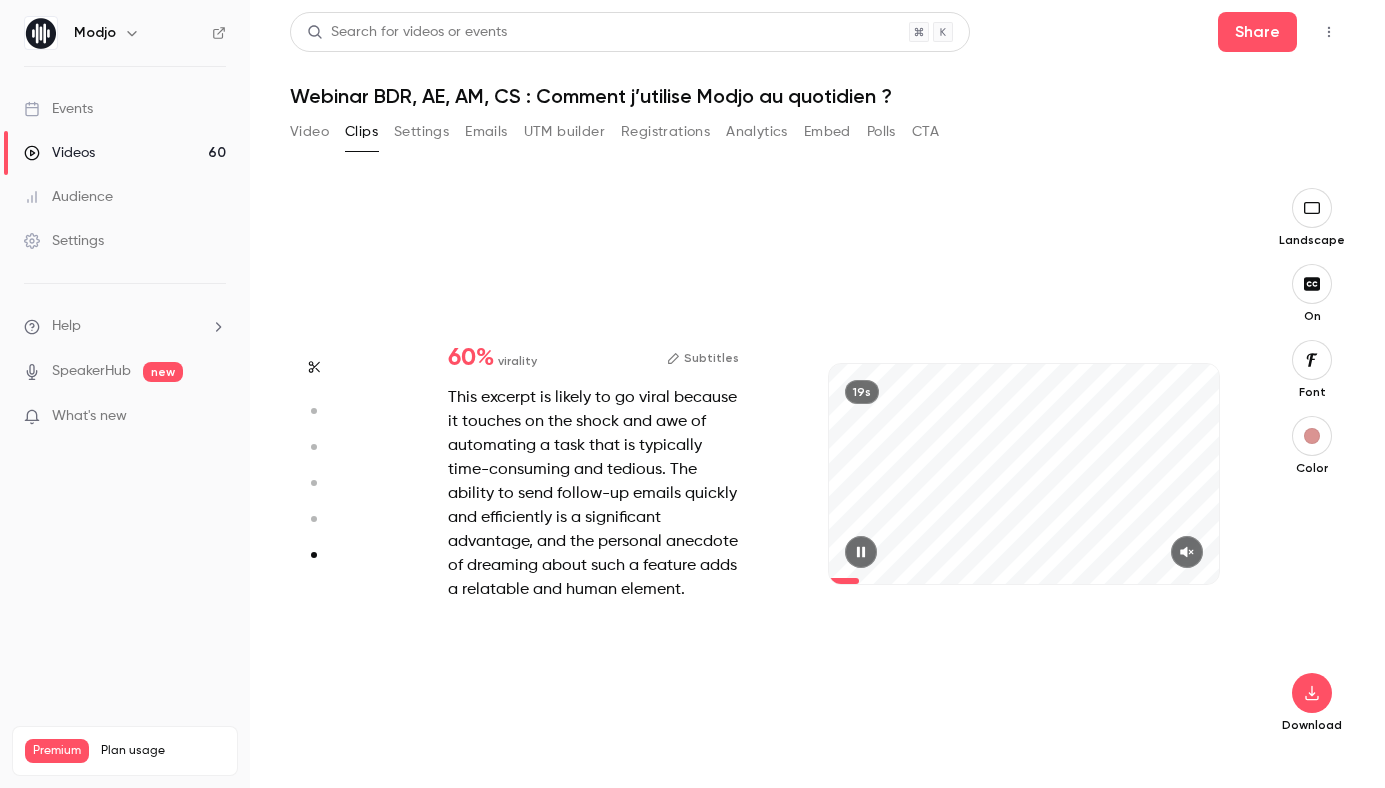 click 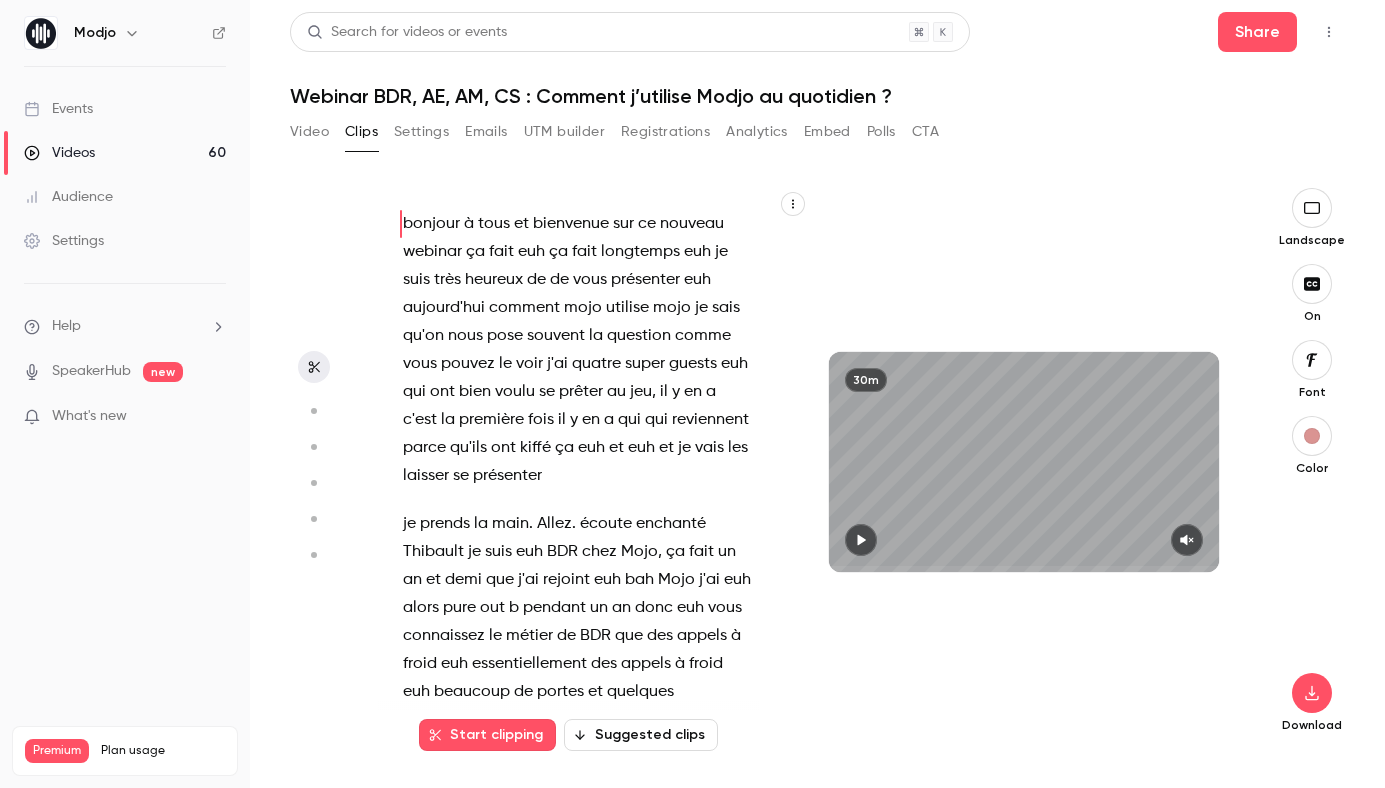 scroll, scrollTop: 0, scrollLeft: 0, axis: both 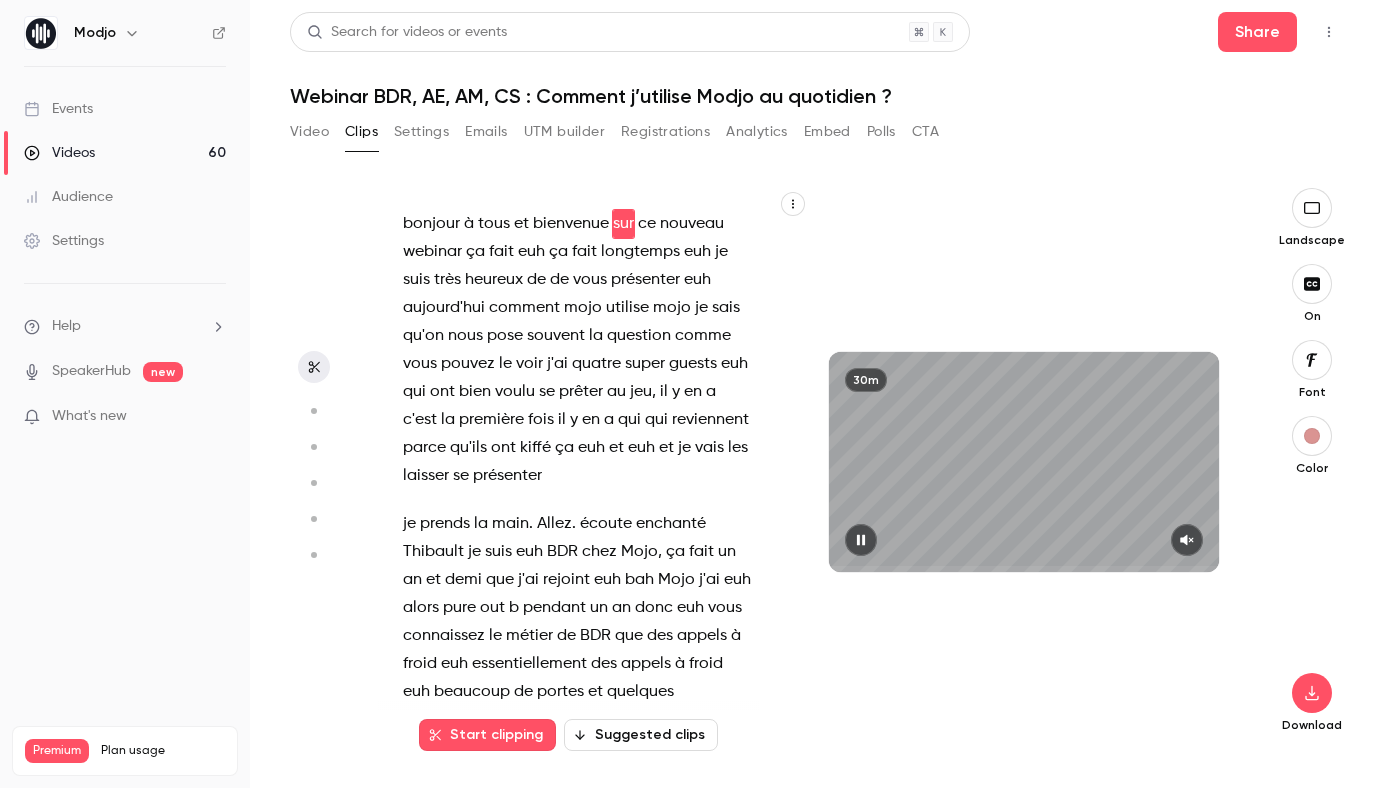 click 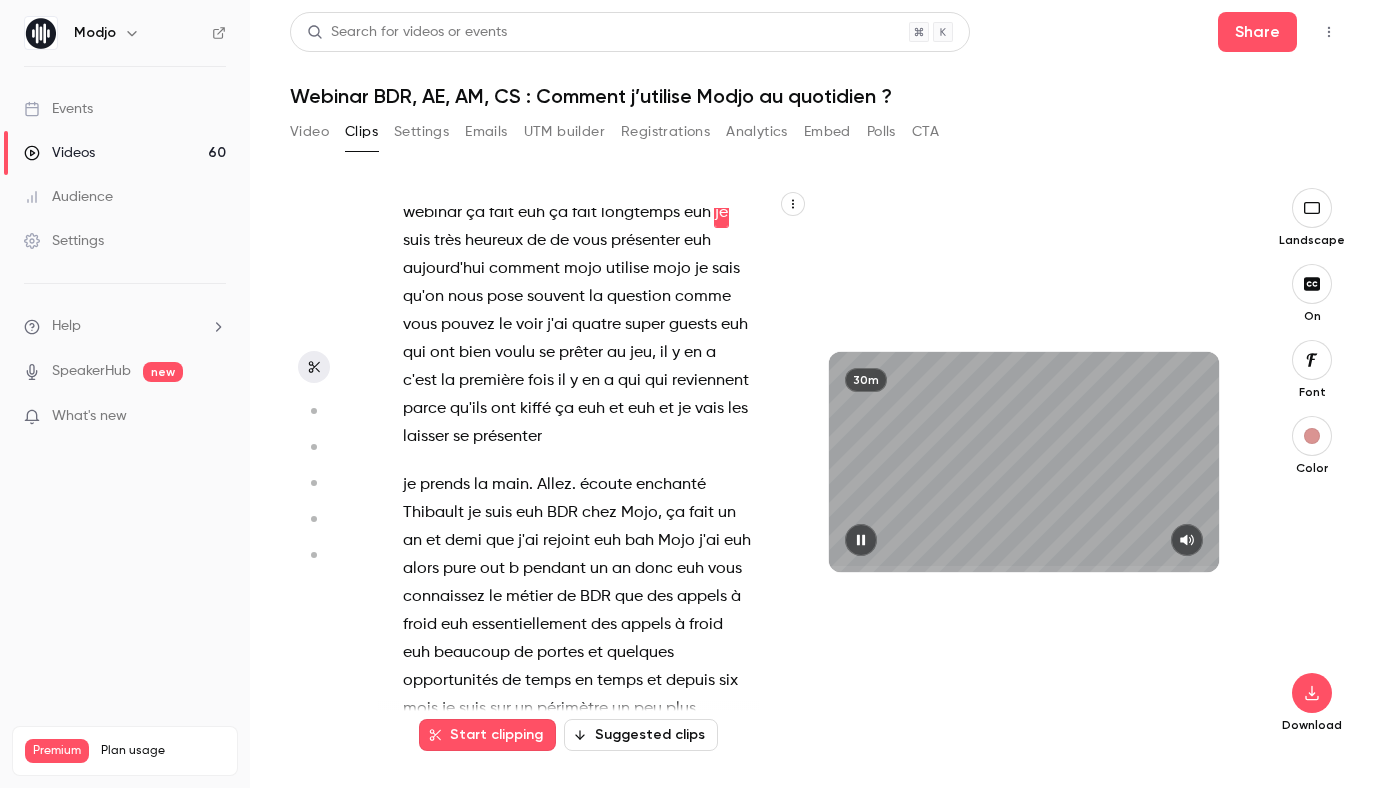 scroll, scrollTop: 0, scrollLeft: 0, axis: both 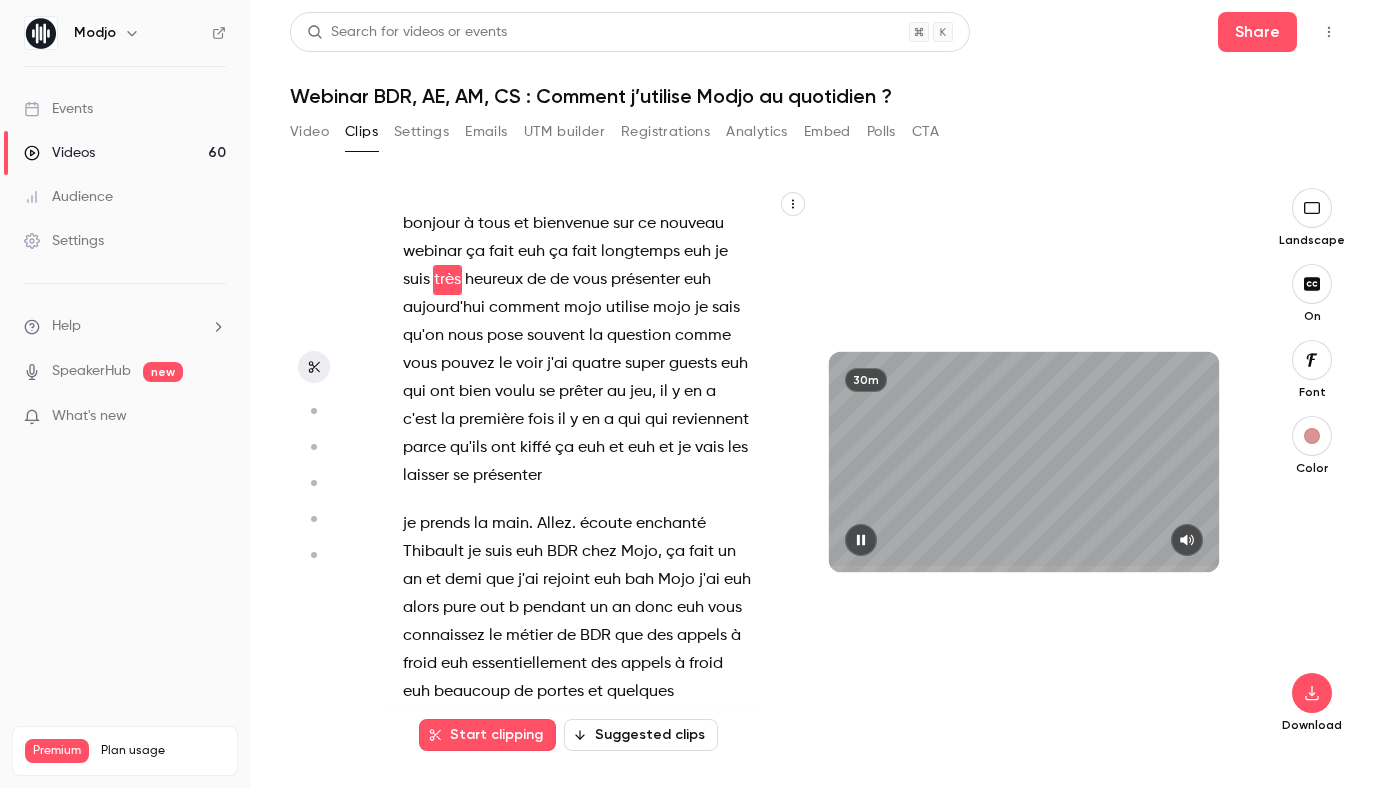click at bounding box center [861, 540] 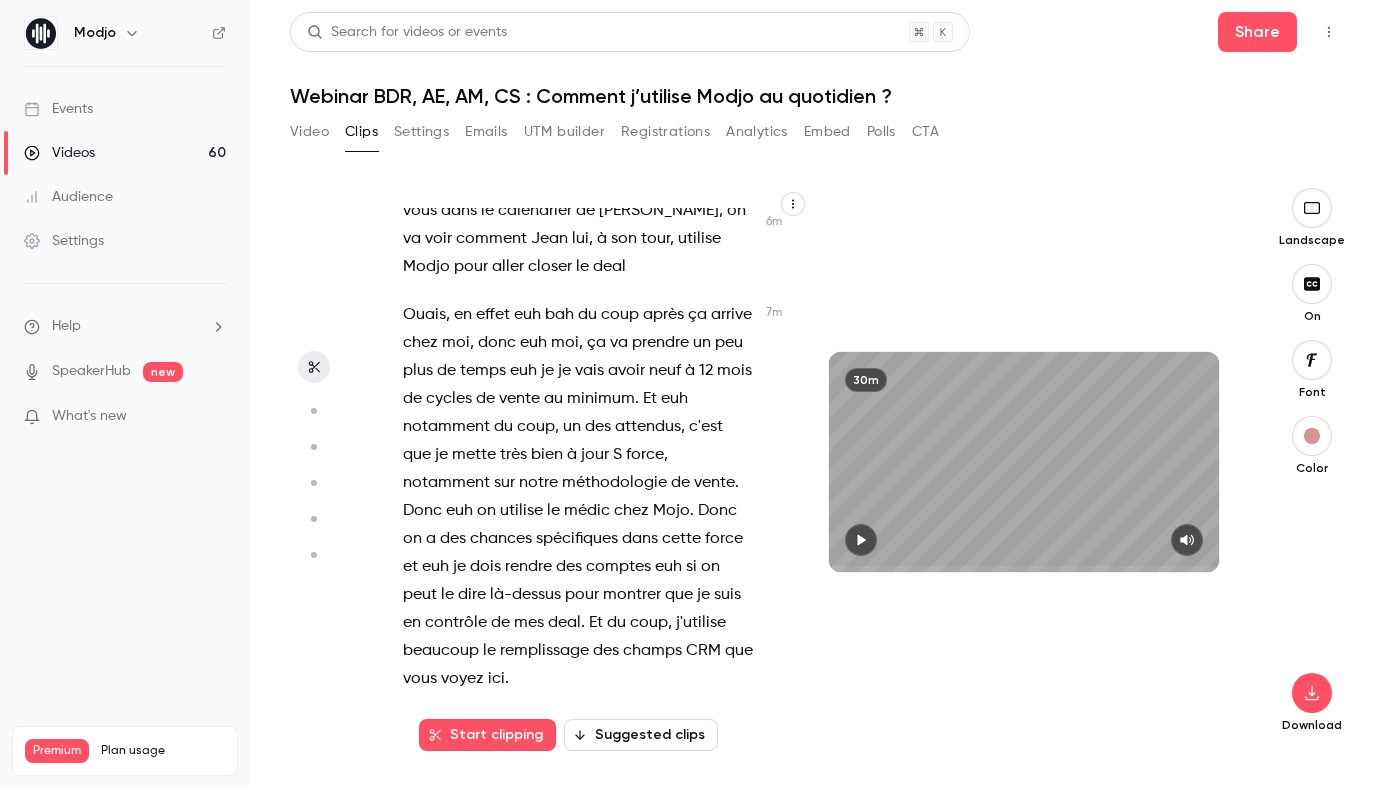 scroll, scrollTop: 4847, scrollLeft: 0, axis: vertical 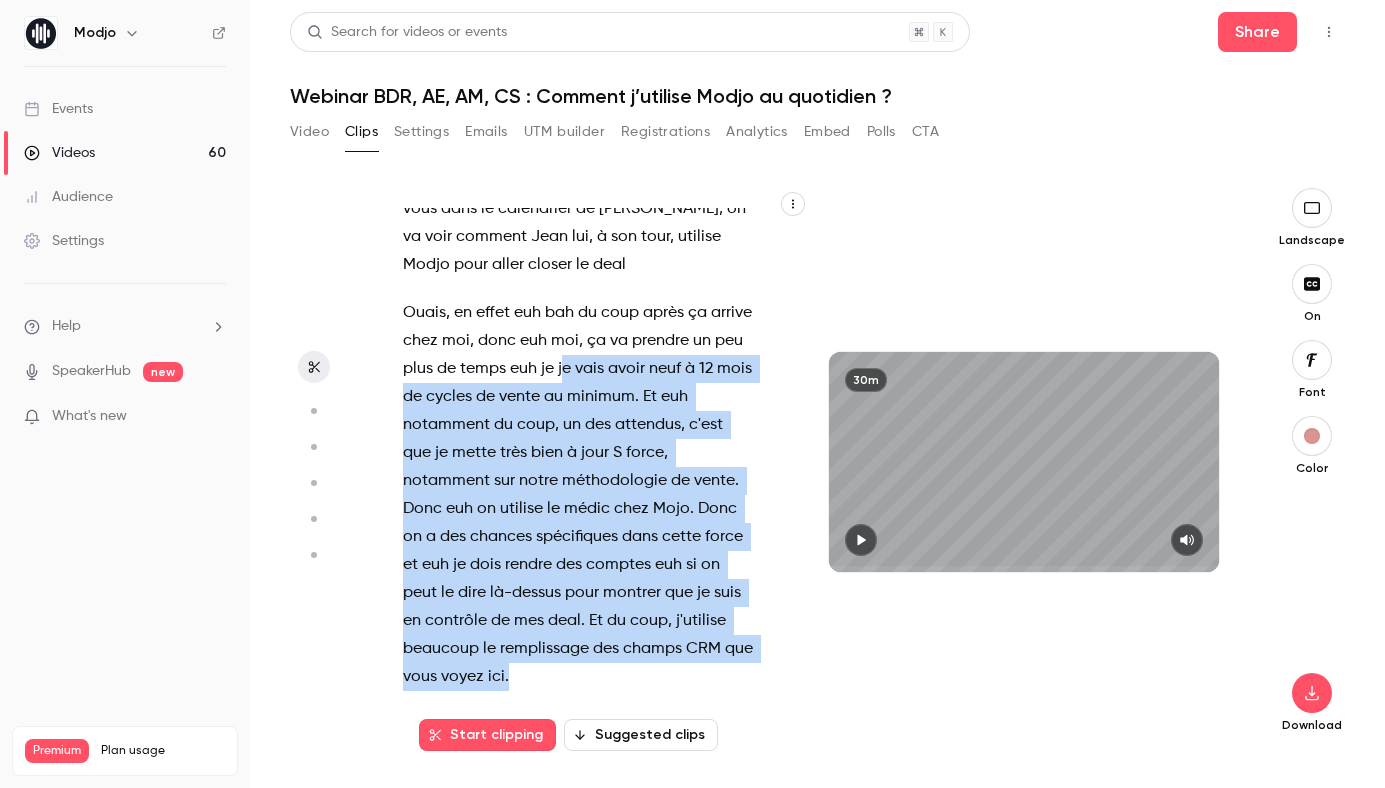 drag, startPoint x: 562, startPoint y: 312, endPoint x: 639, endPoint y: 610, distance: 307.78726 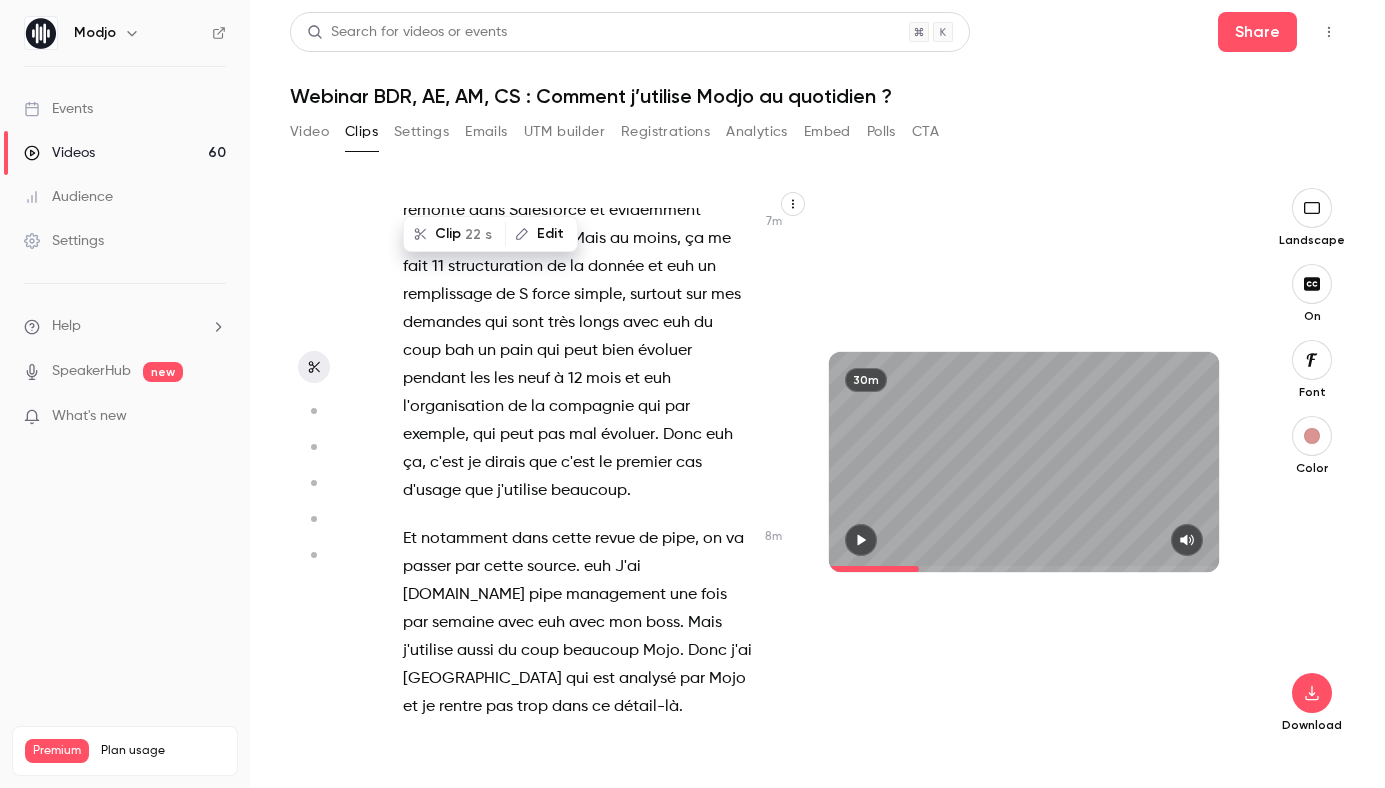 scroll, scrollTop: 5718, scrollLeft: 0, axis: vertical 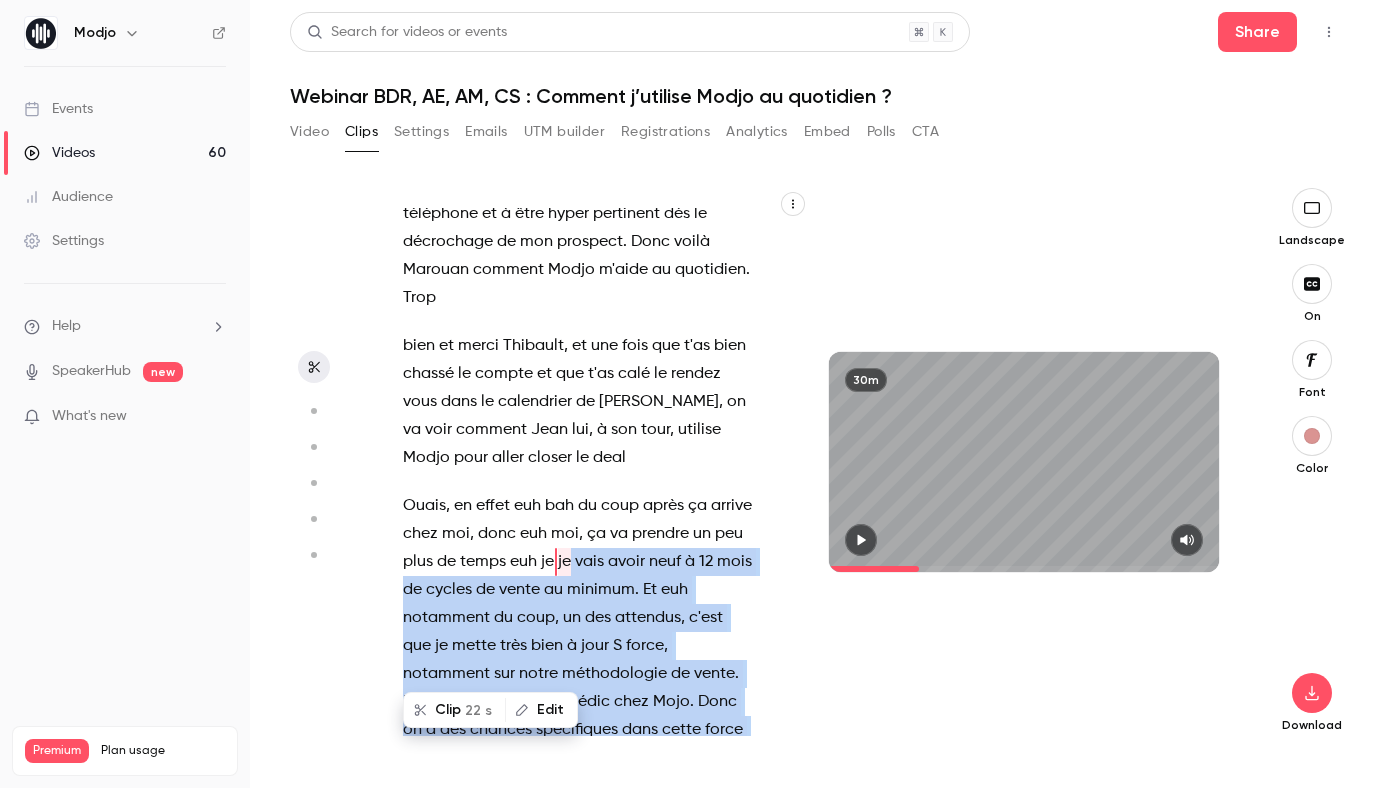 drag, startPoint x: 658, startPoint y: 401, endPoint x: 556, endPoint y: 503, distance: 144.24979 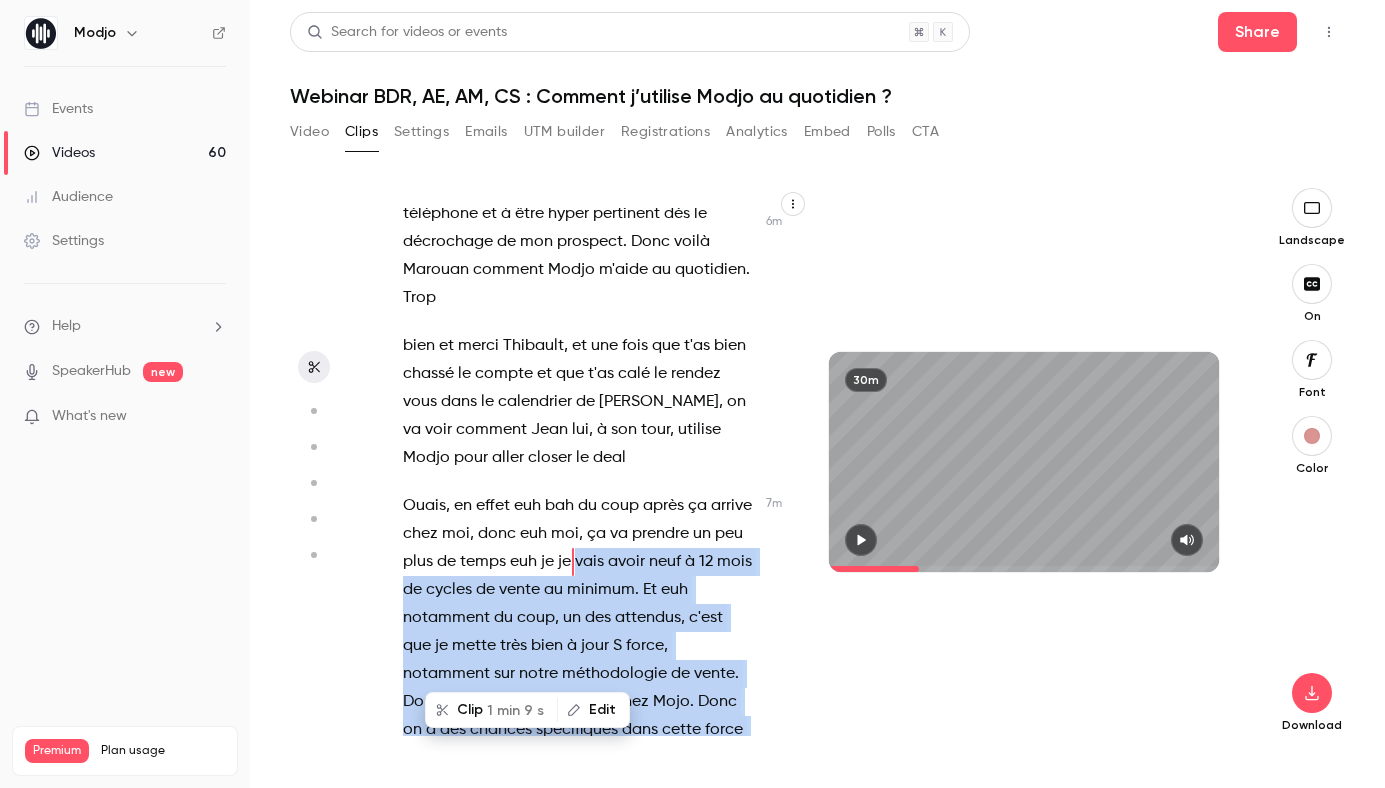 scroll, scrollTop: 4688, scrollLeft: 0, axis: vertical 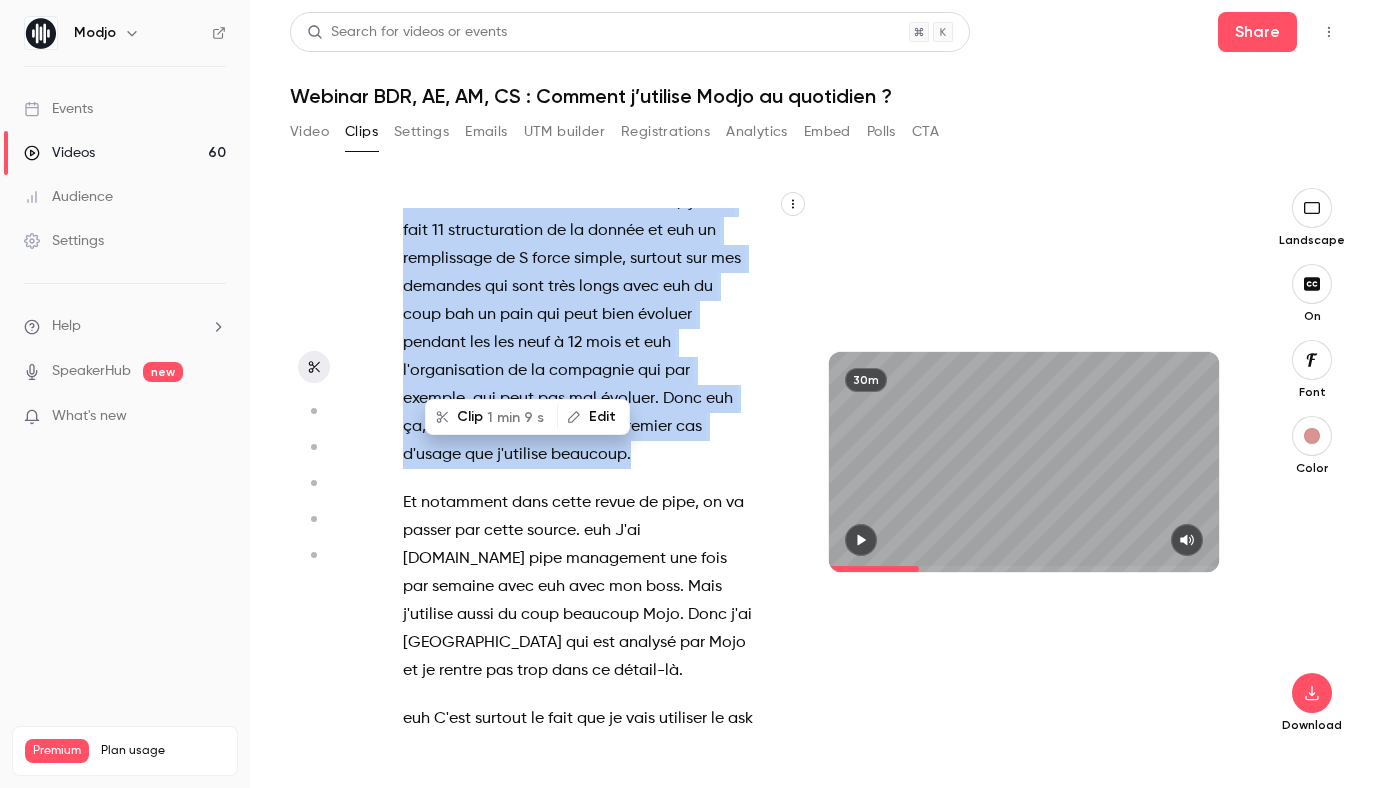 drag, startPoint x: 560, startPoint y: 473, endPoint x: 665, endPoint y: 371, distance: 146.38647 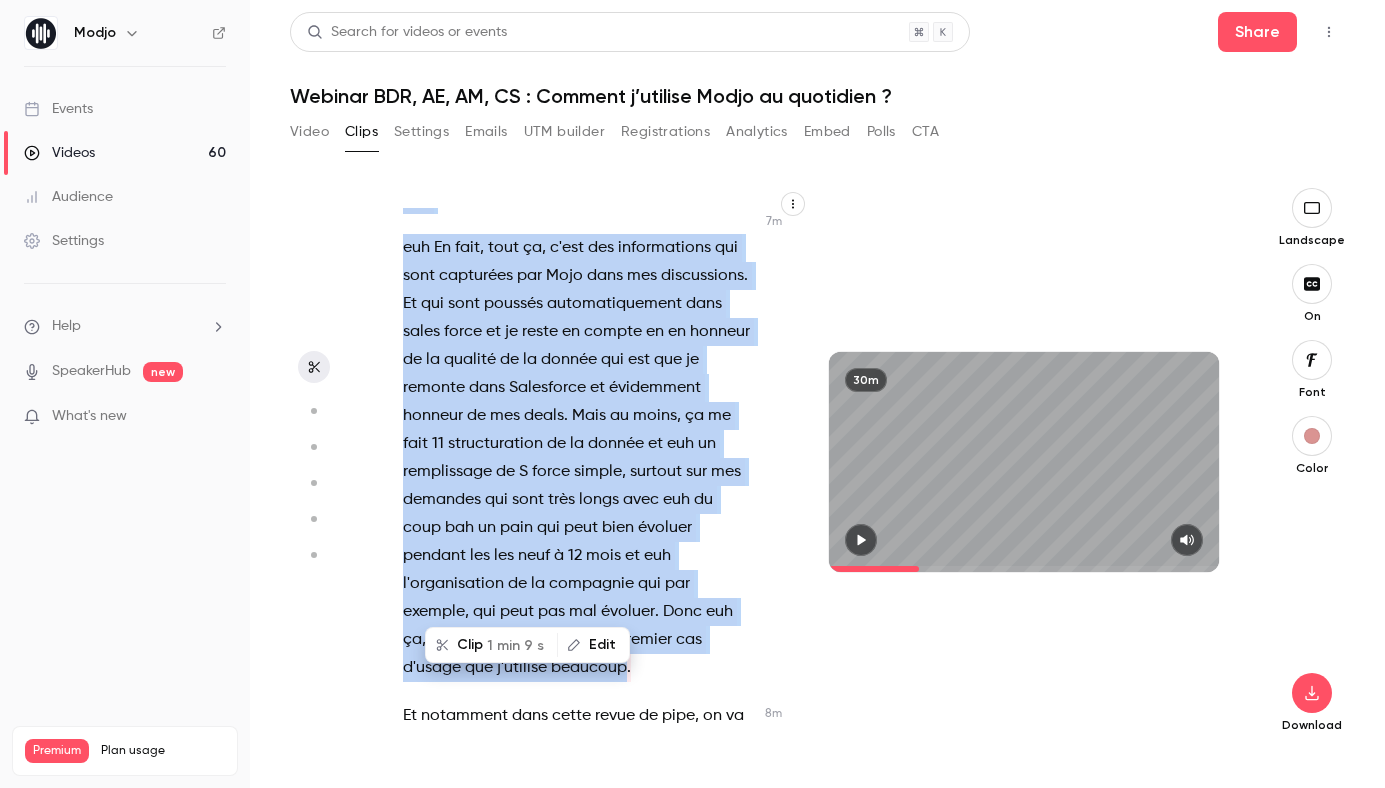 scroll, scrollTop: 5545, scrollLeft: 0, axis: vertical 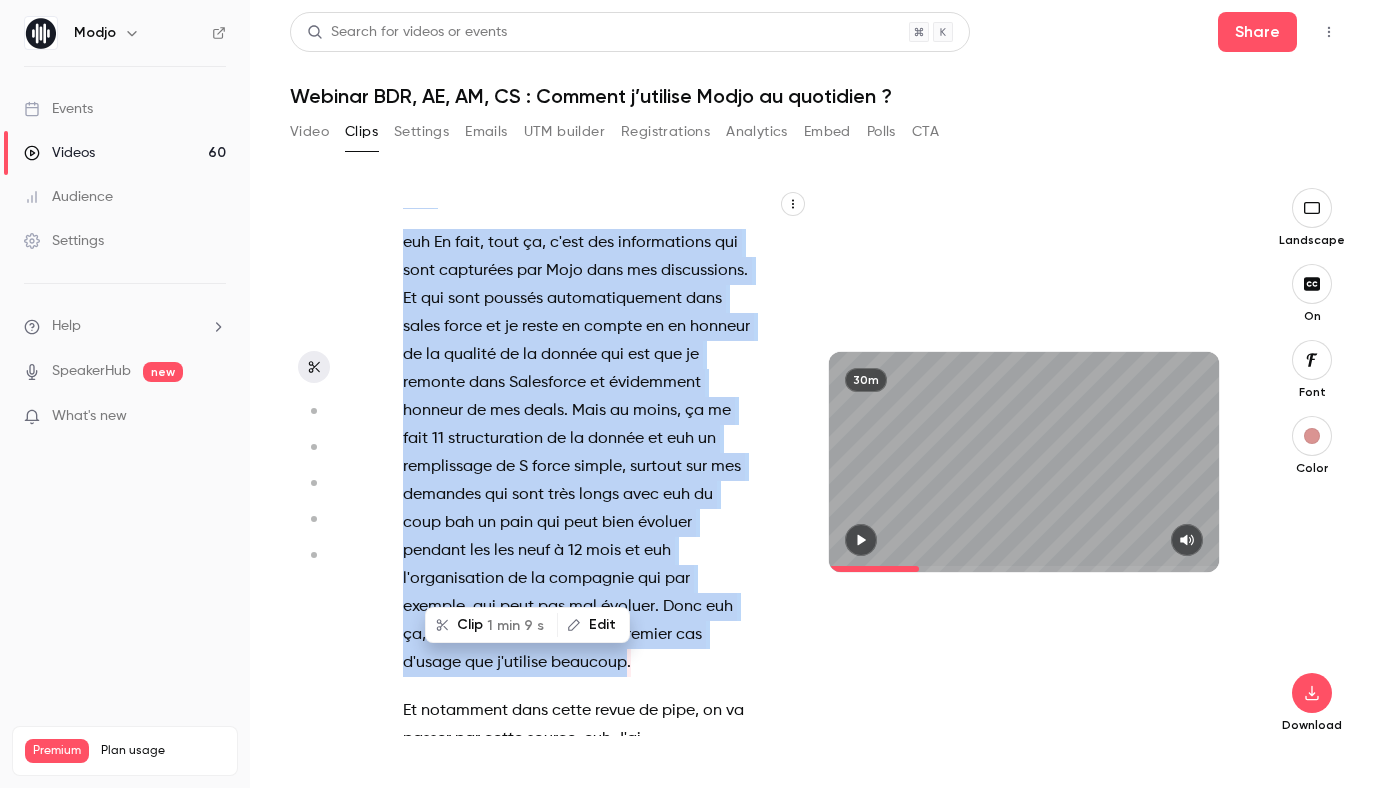 drag, startPoint x: 657, startPoint y: 520, endPoint x: 624, endPoint y: 474, distance: 56.61272 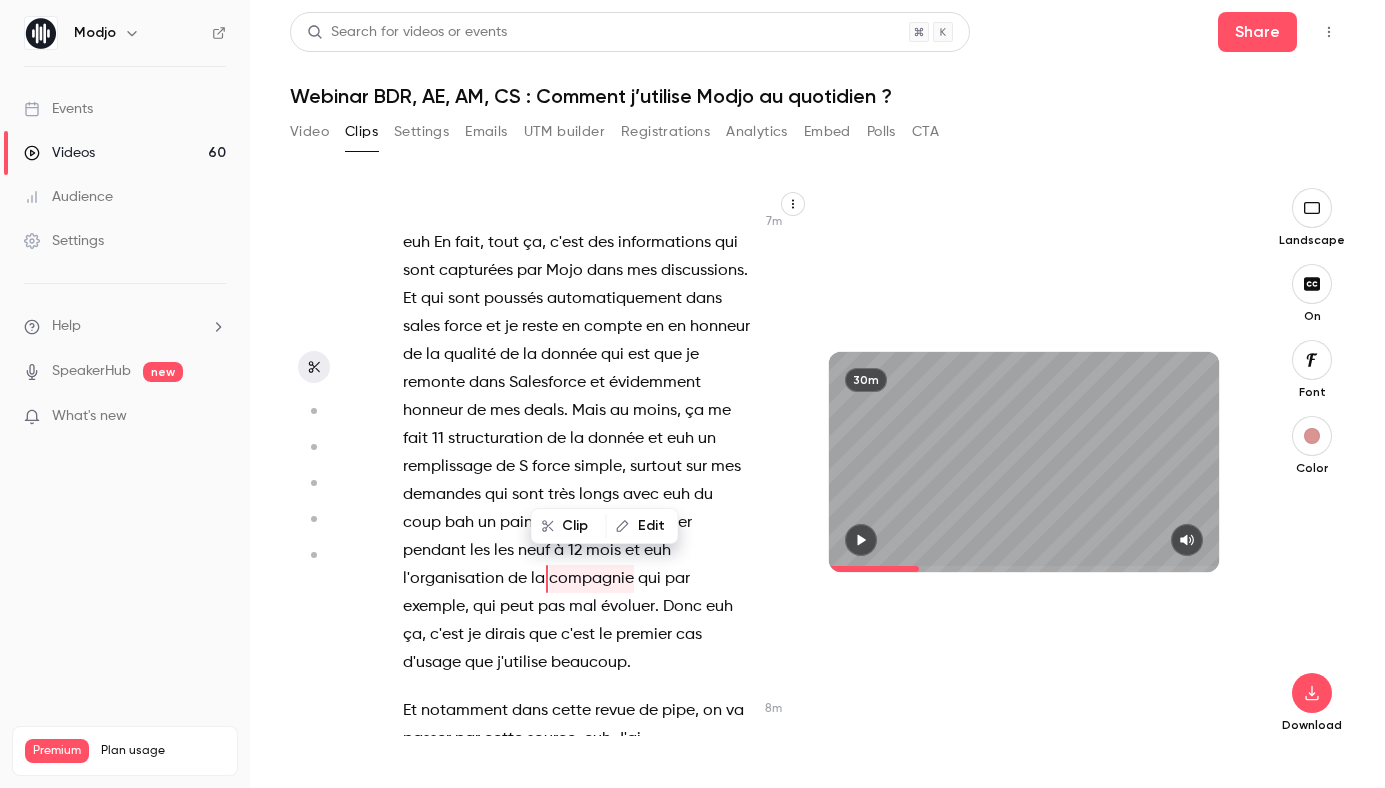 scroll, scrollTop: 5568, scrollLeft: 0, axis: vertical 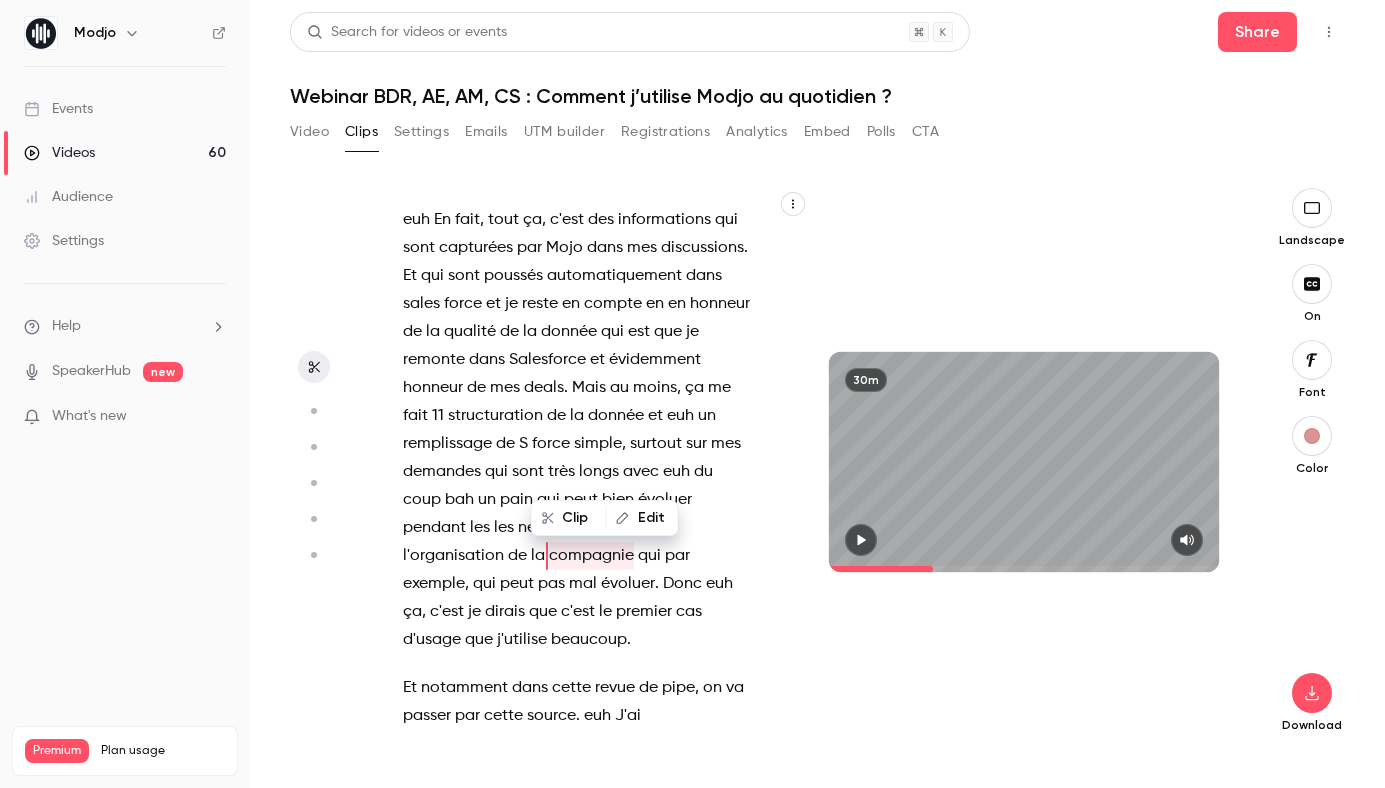 click on "Clip Edit" at bounding box center [613, 518] 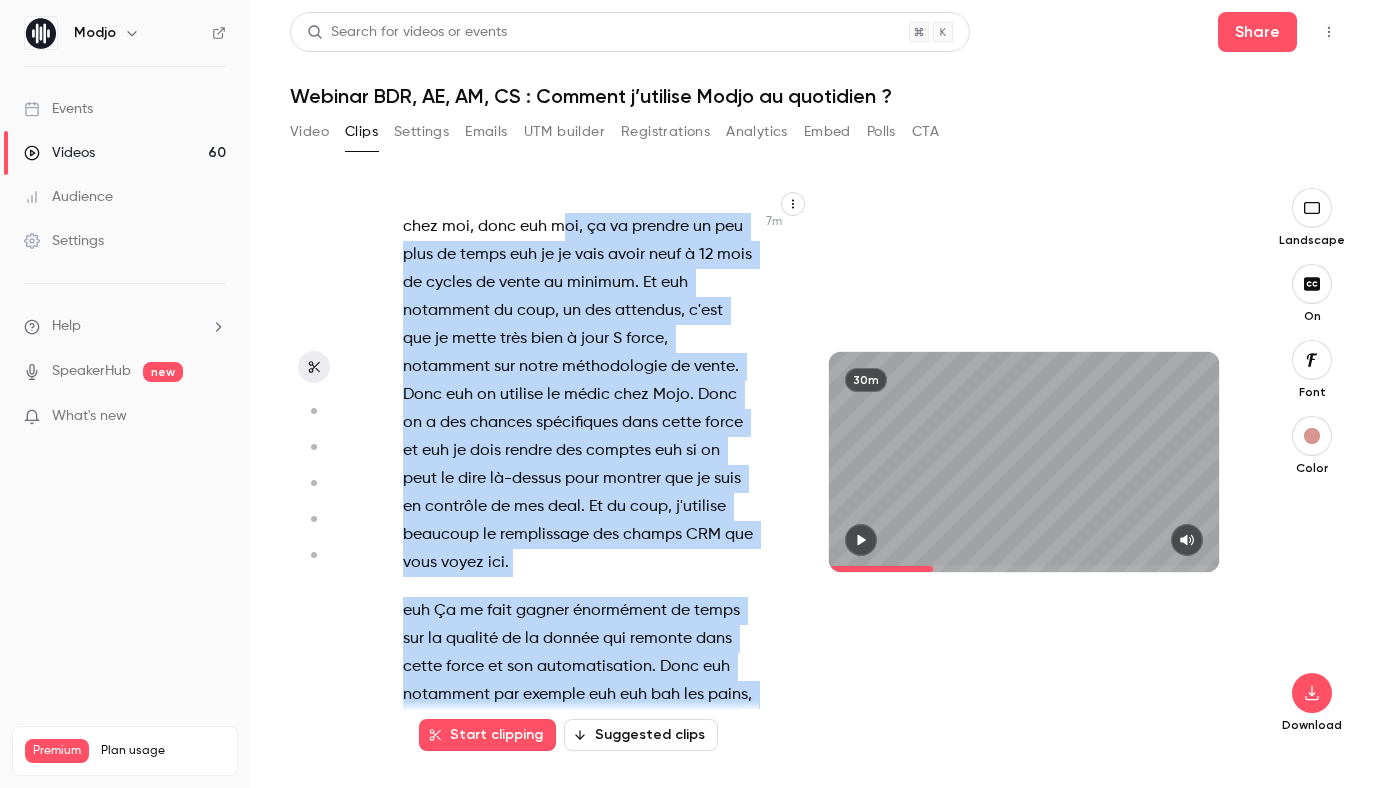 scroll, scrollTop: 4808, scrollLeft: 0, axis: vertical 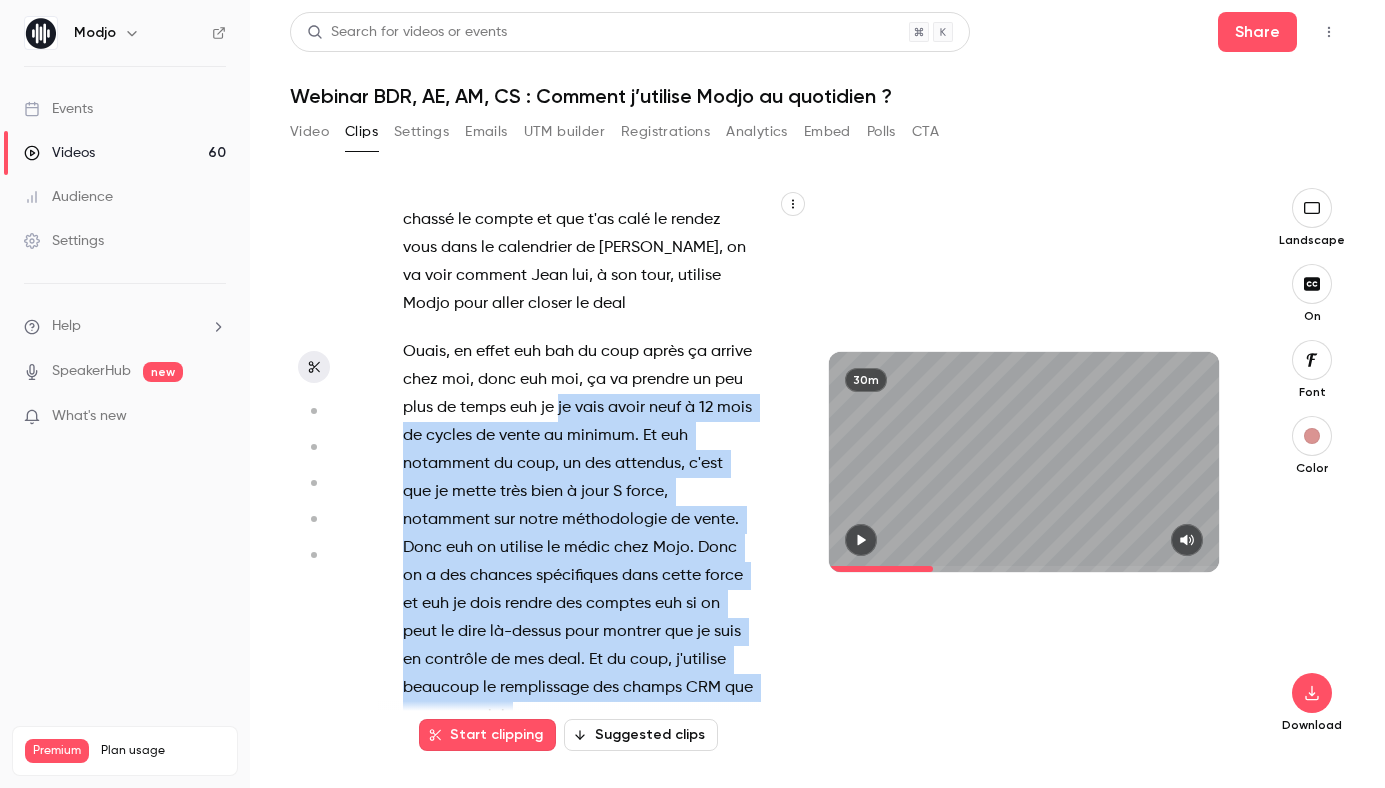 drag, startPoint x: 660, startPoint y: 499, endPoint x: 559, endPoint y: 354, distance: 176.7088 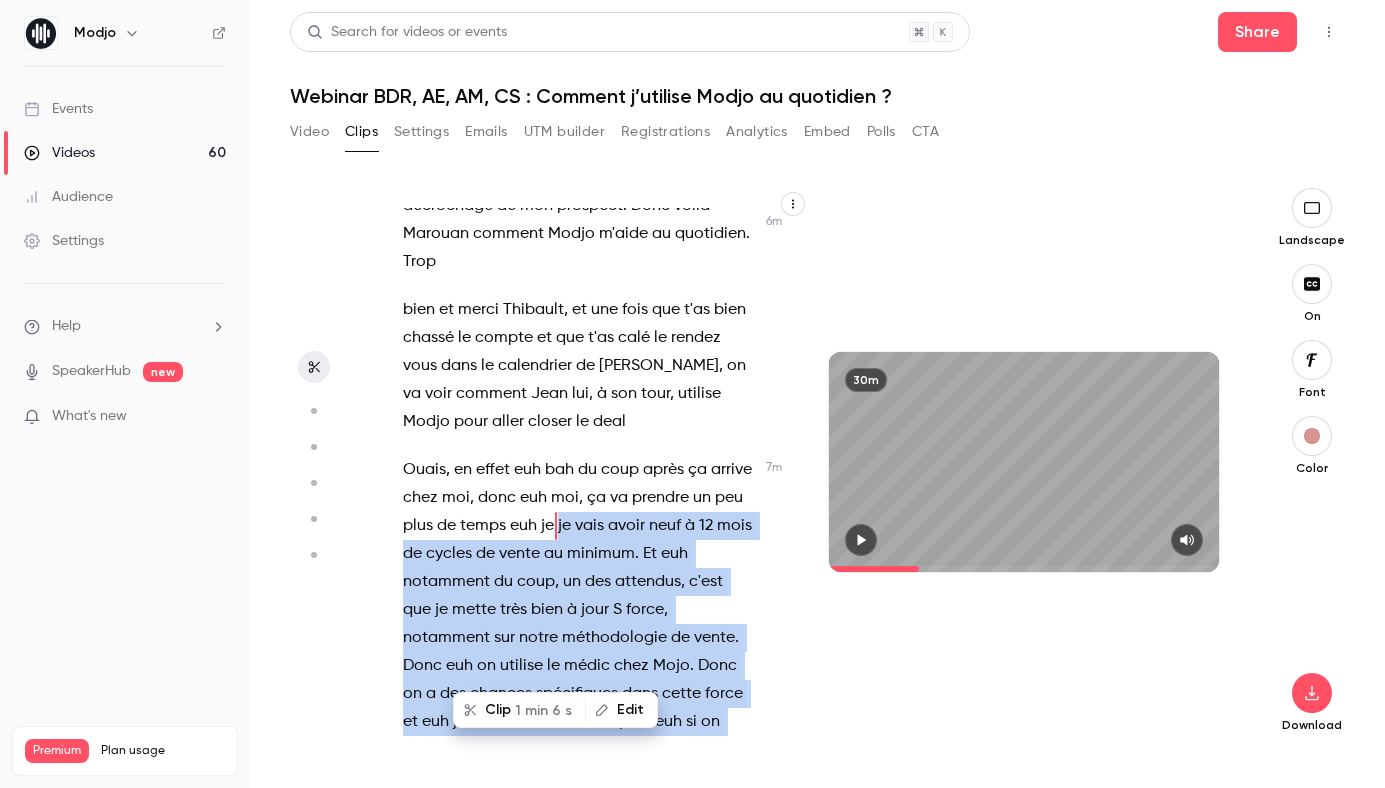 scroll, scrollTop: 4688, scrollLeft: 0, axis: vertical 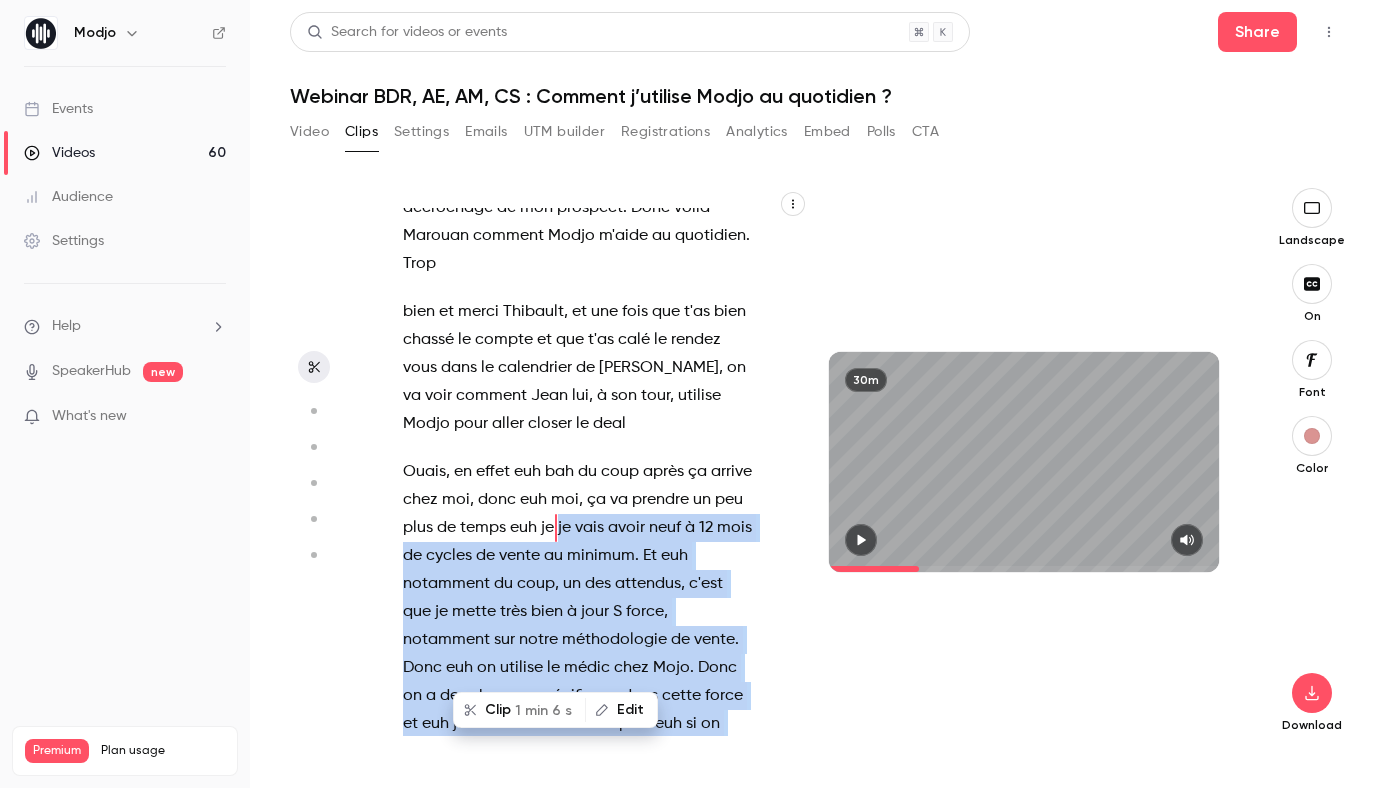 click on "Clip 1 min 6 s" at bounding box center (519, 710) 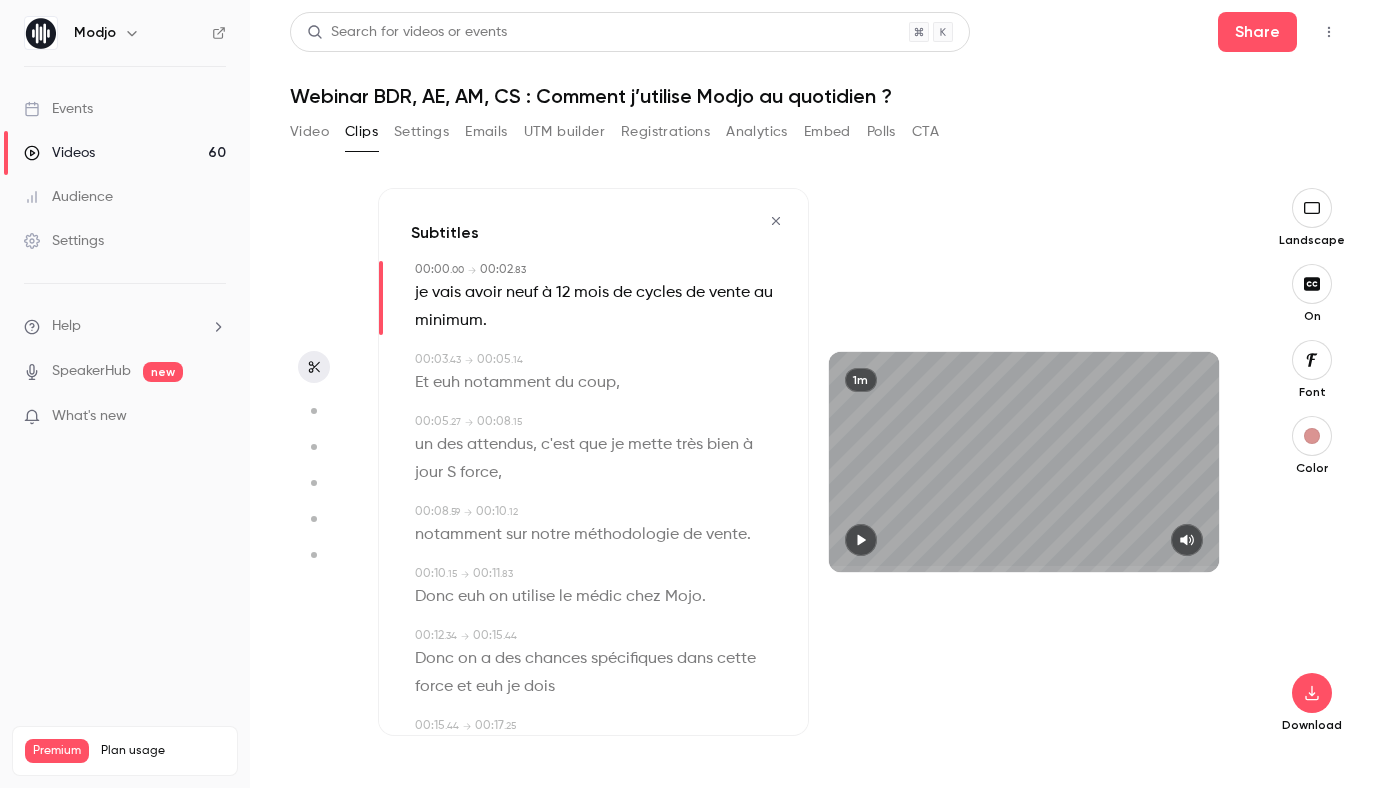 click at bounding box center (861, 540) 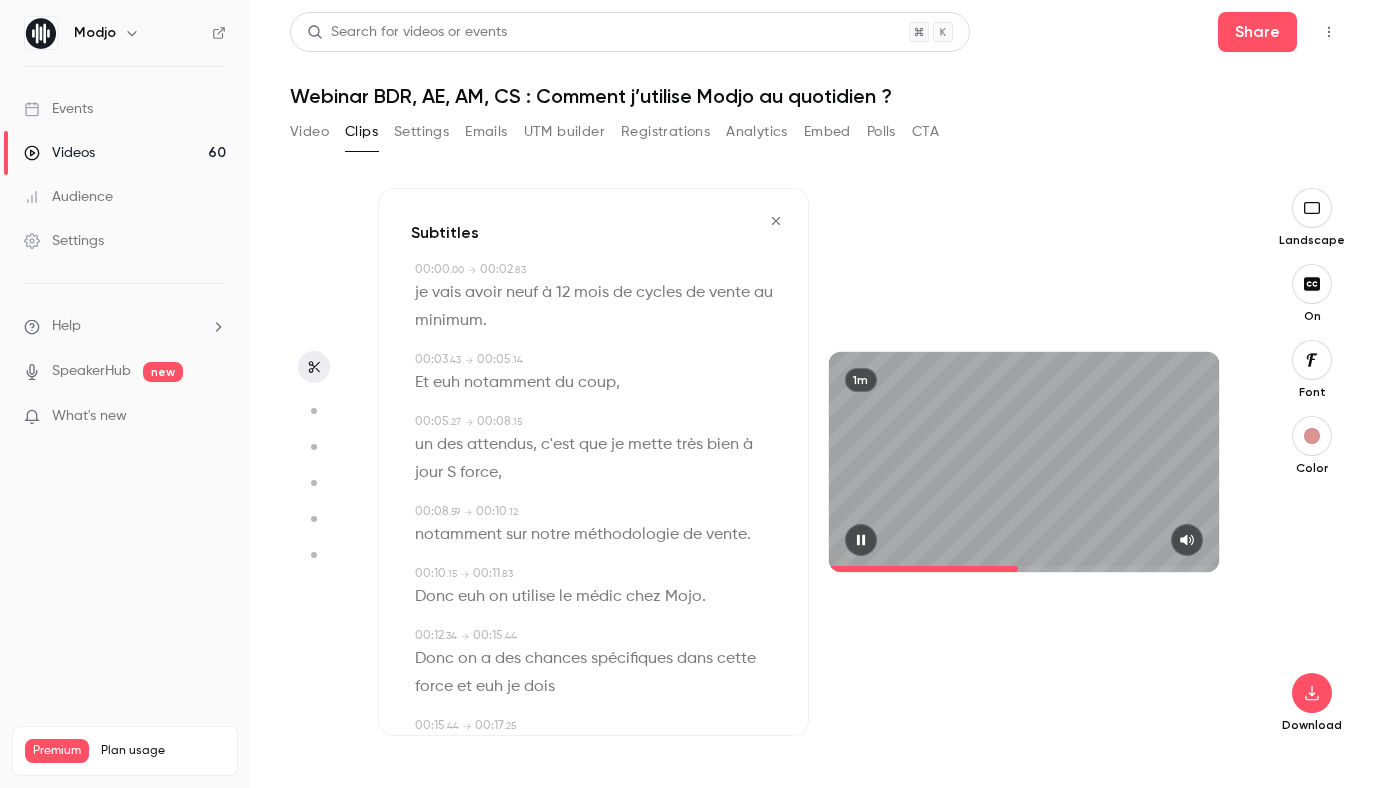 click 